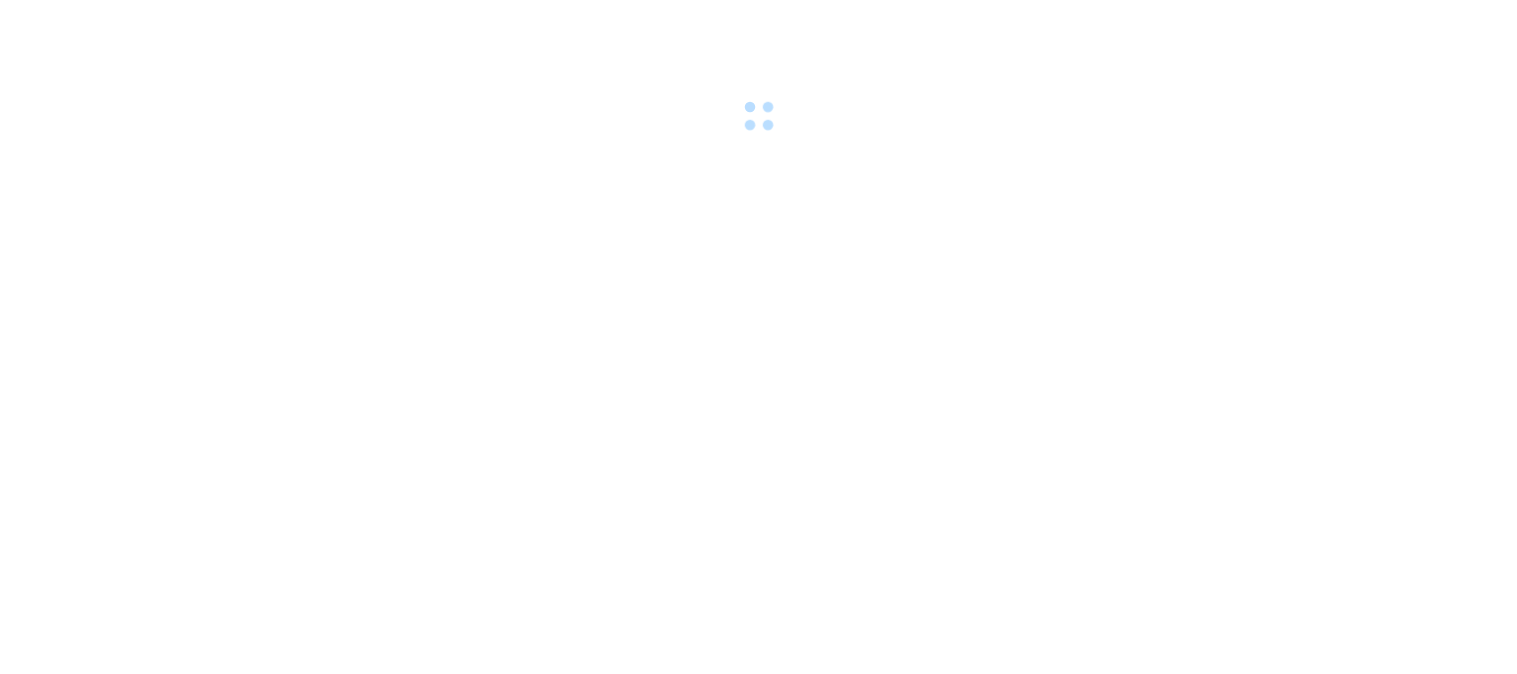 scroll, scrollTop: 0, scrollLeft: 0, axis: both 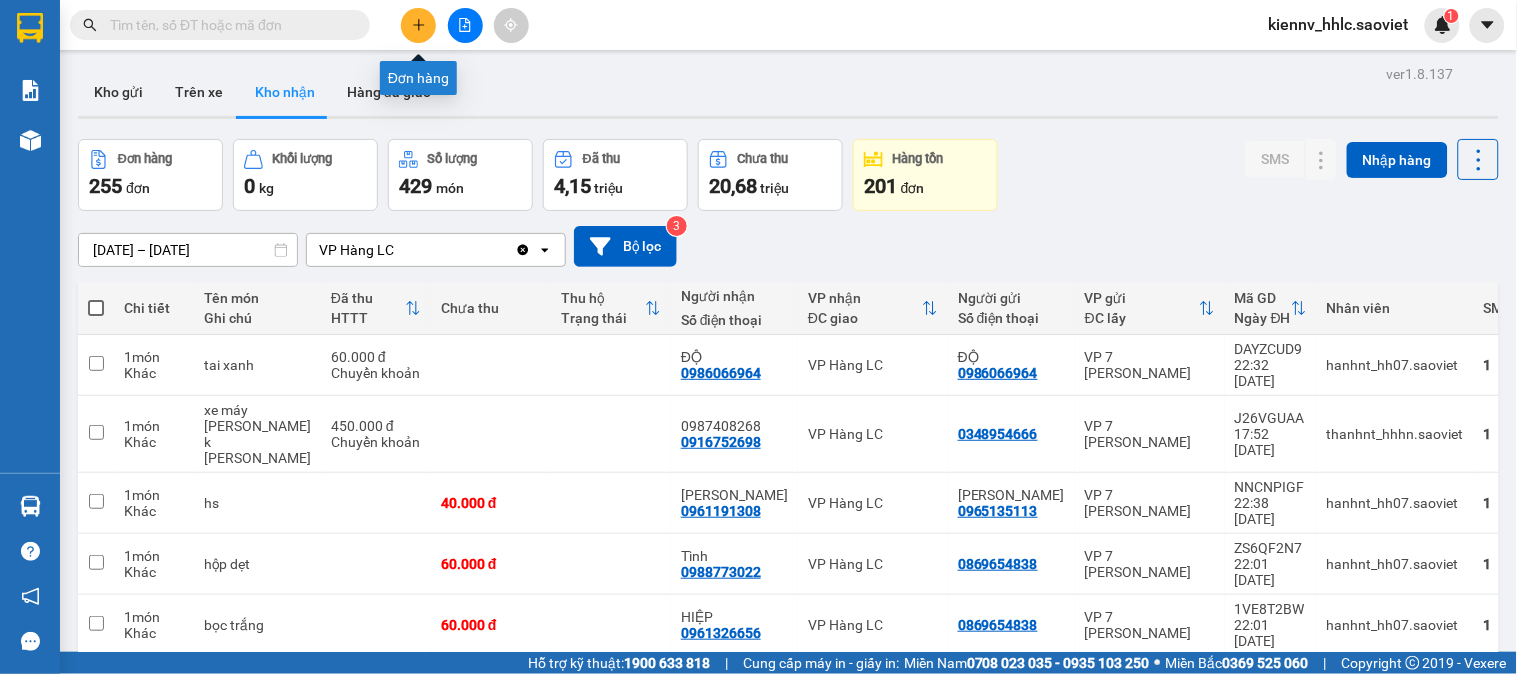 click at bounding box center [418, 25] 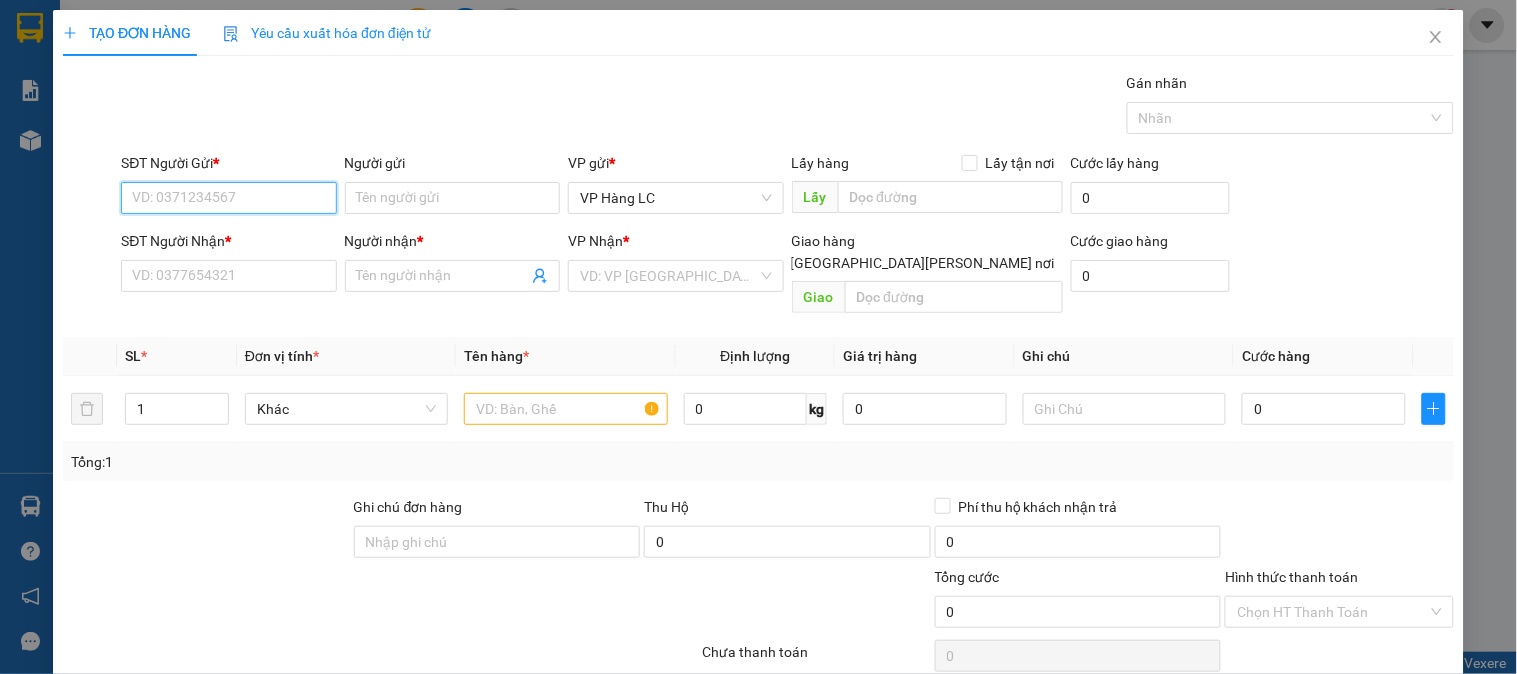 click on "SĐT Người Gửi  *" at bounding box center [228, 198] 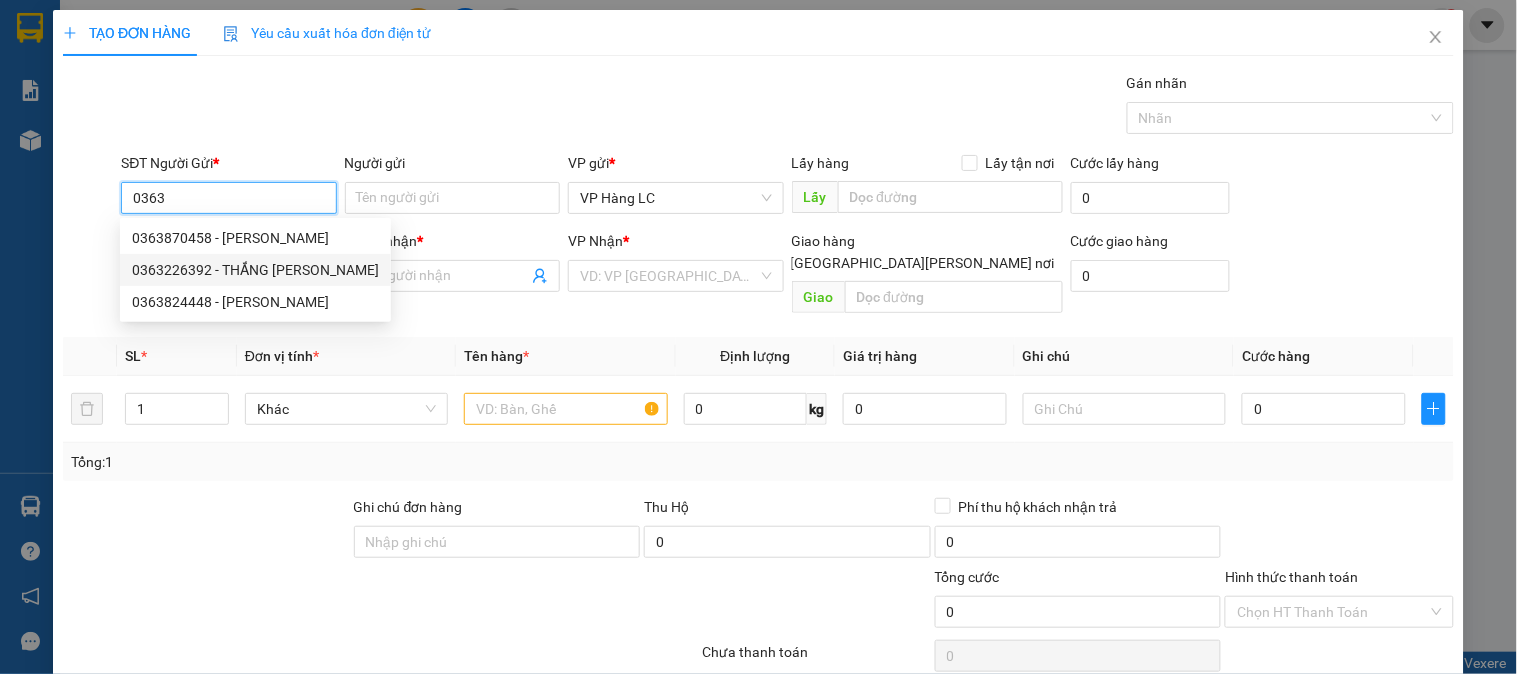 click on "0363226392 - THẮNG CỐ NGỌC CỪ" at bounding box center (255, 270) 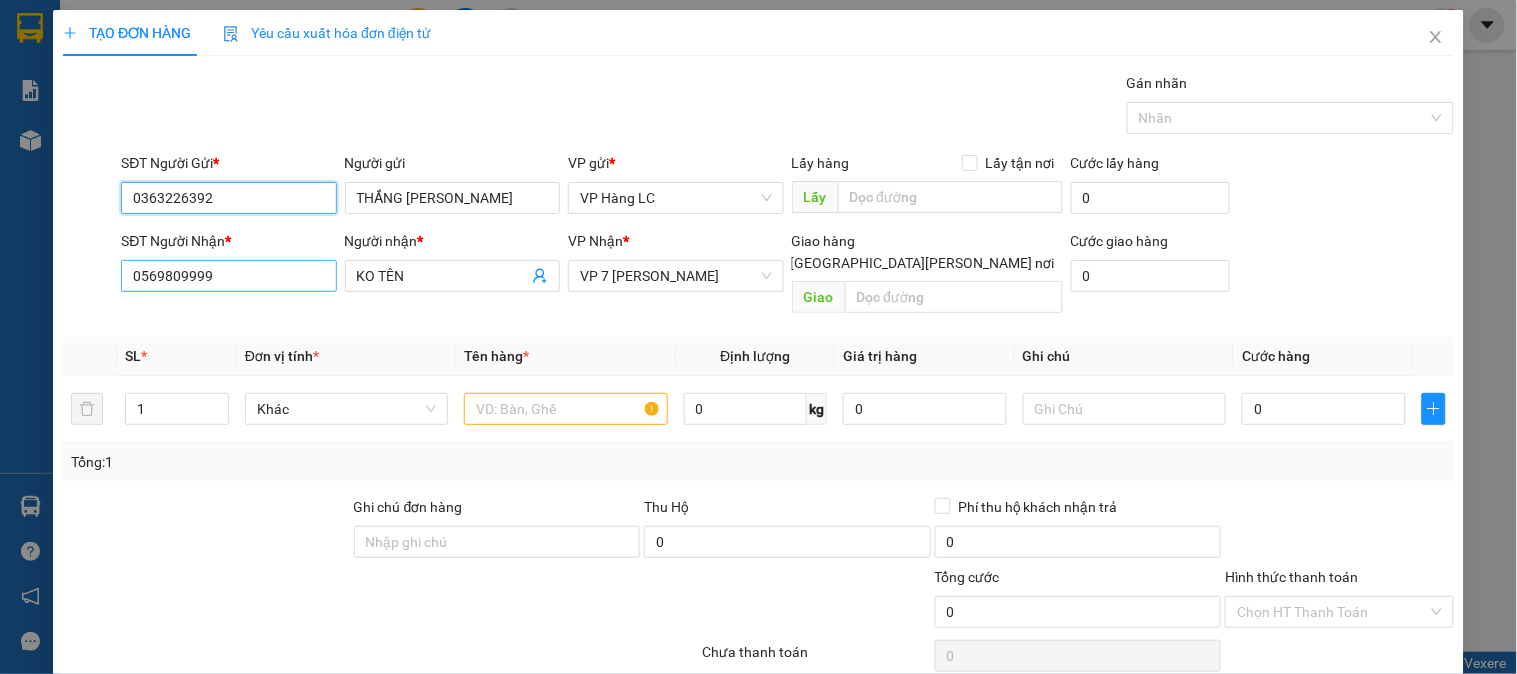 type on "0363226392" 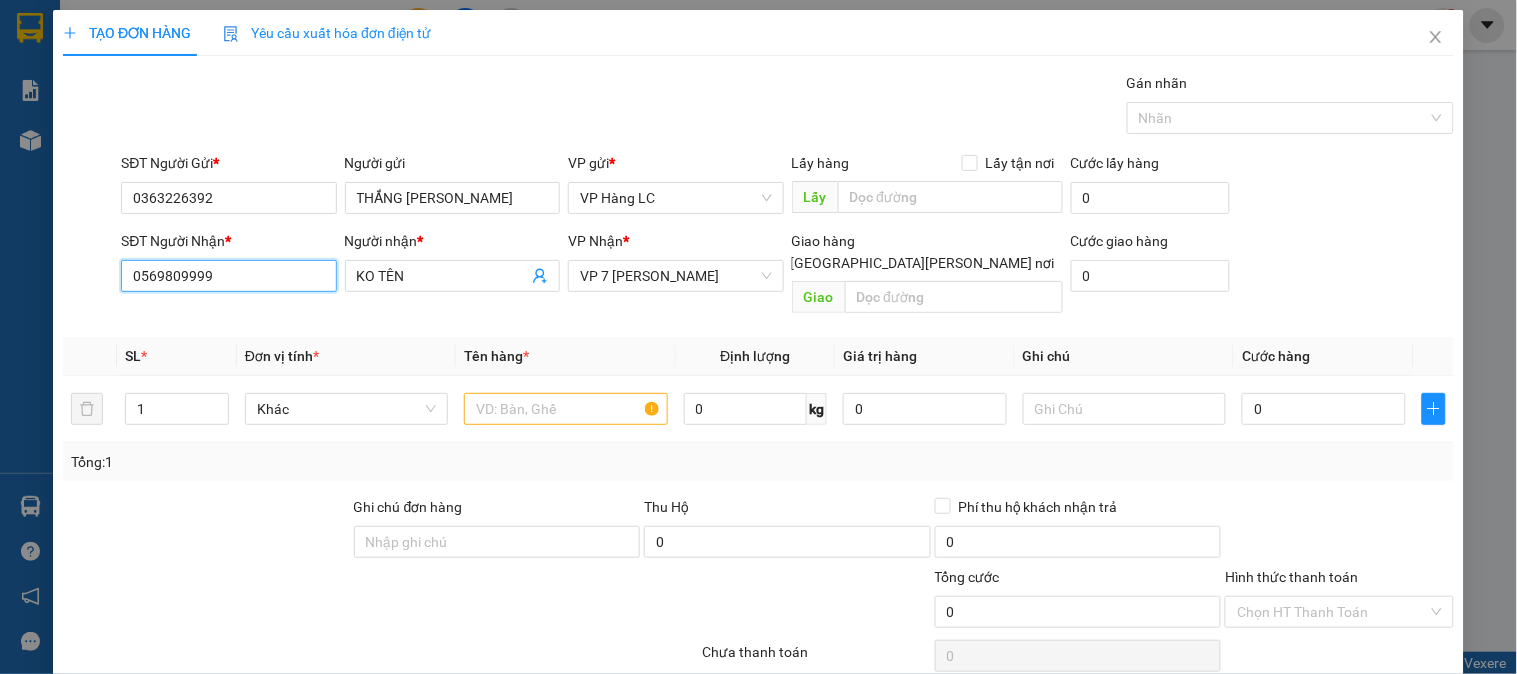 click on "0569809999" at bounding box center (228, 276) 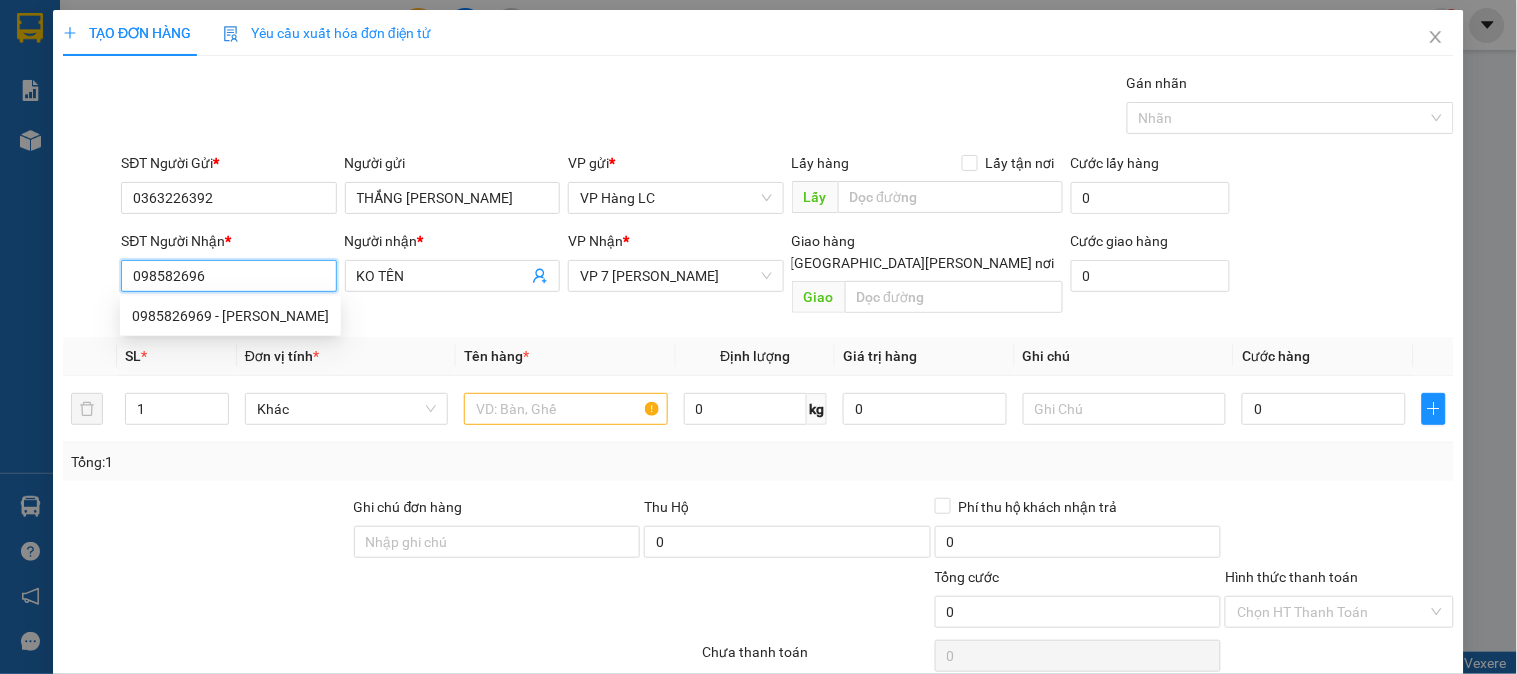 type on "0985826969" 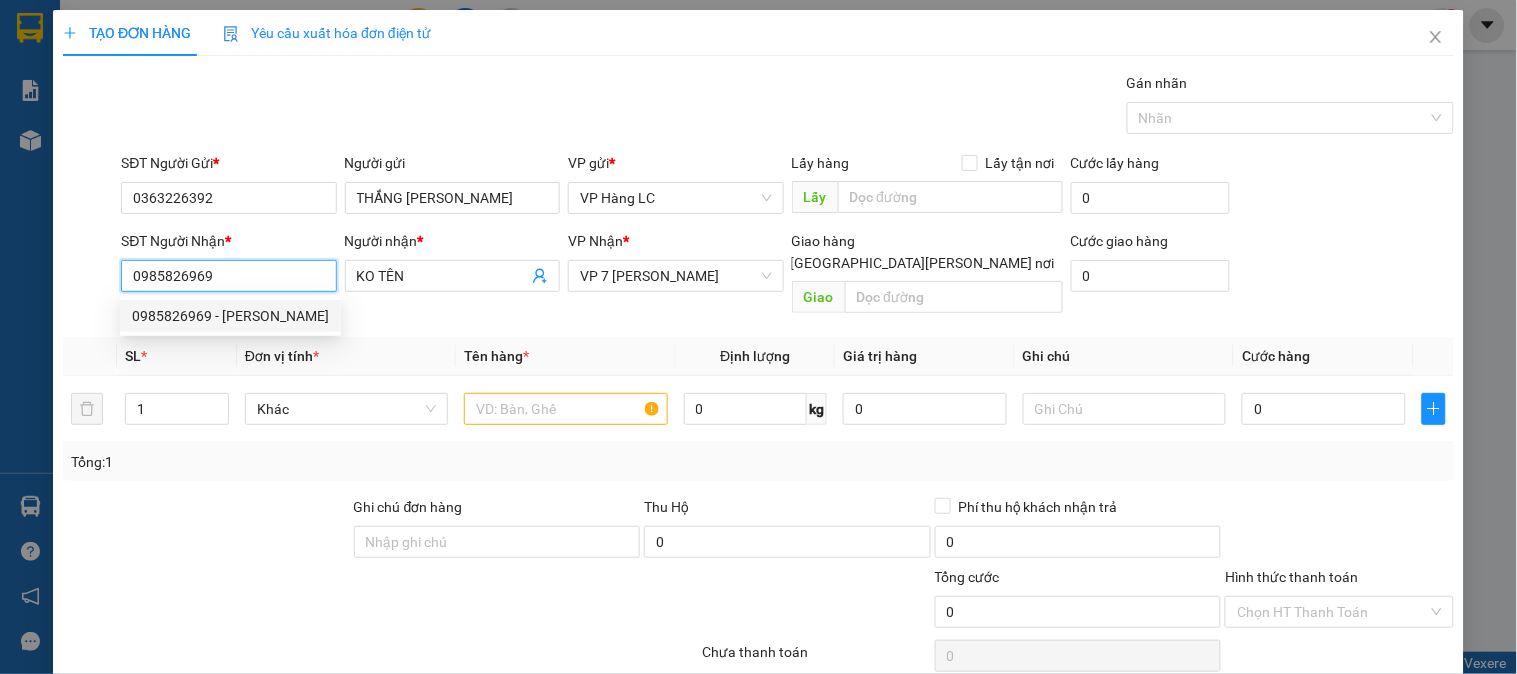 click on "0985826969 - MẠNH" at bounding box center [230, 316] 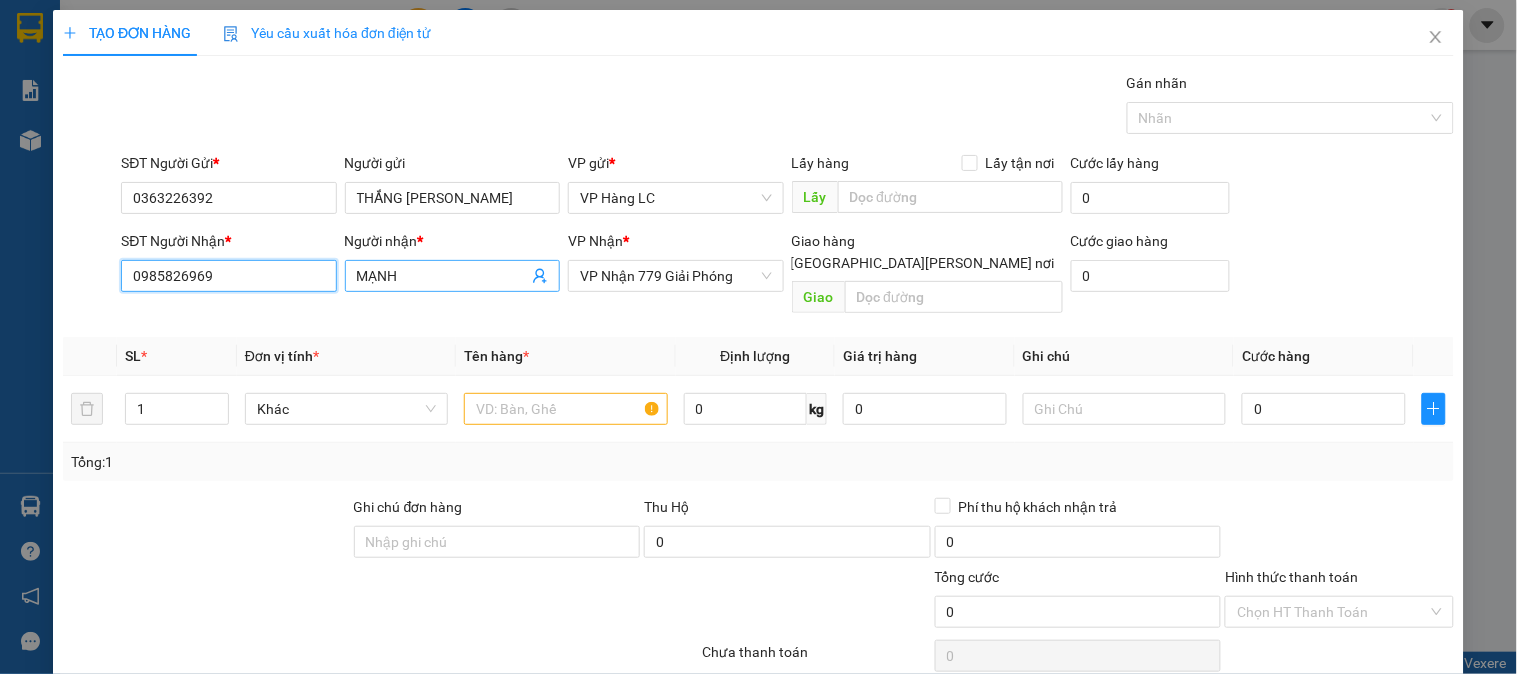 type on "0985826969" 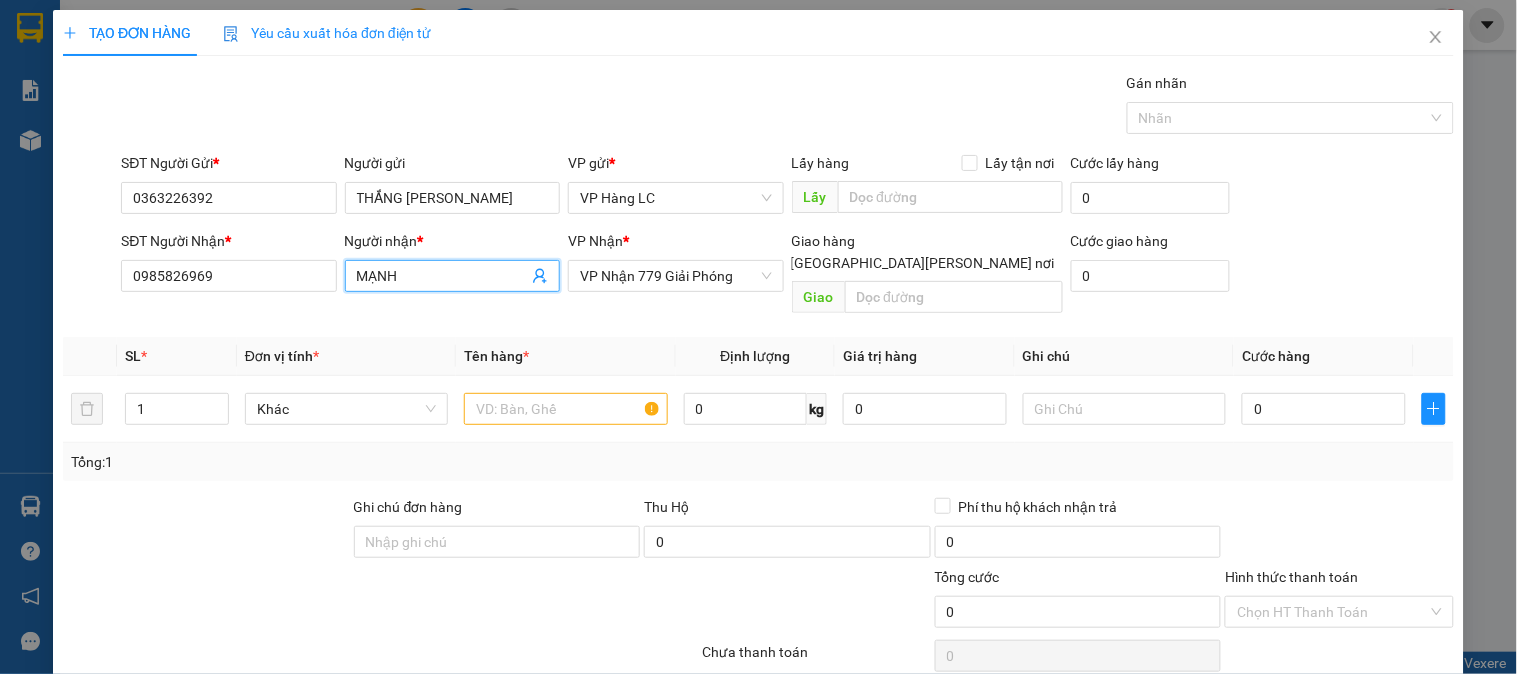click on "MẠNH" at bounding box center [452, 276] 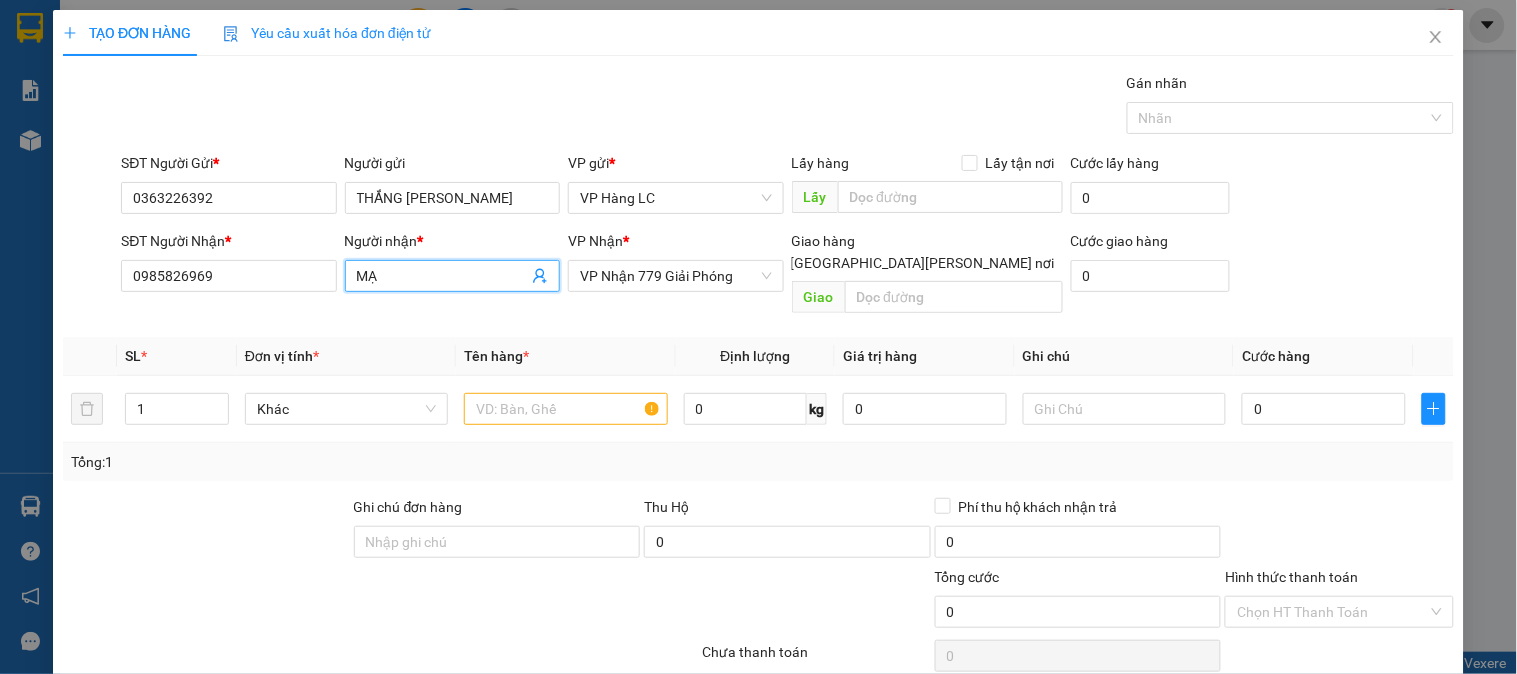 type on "M" 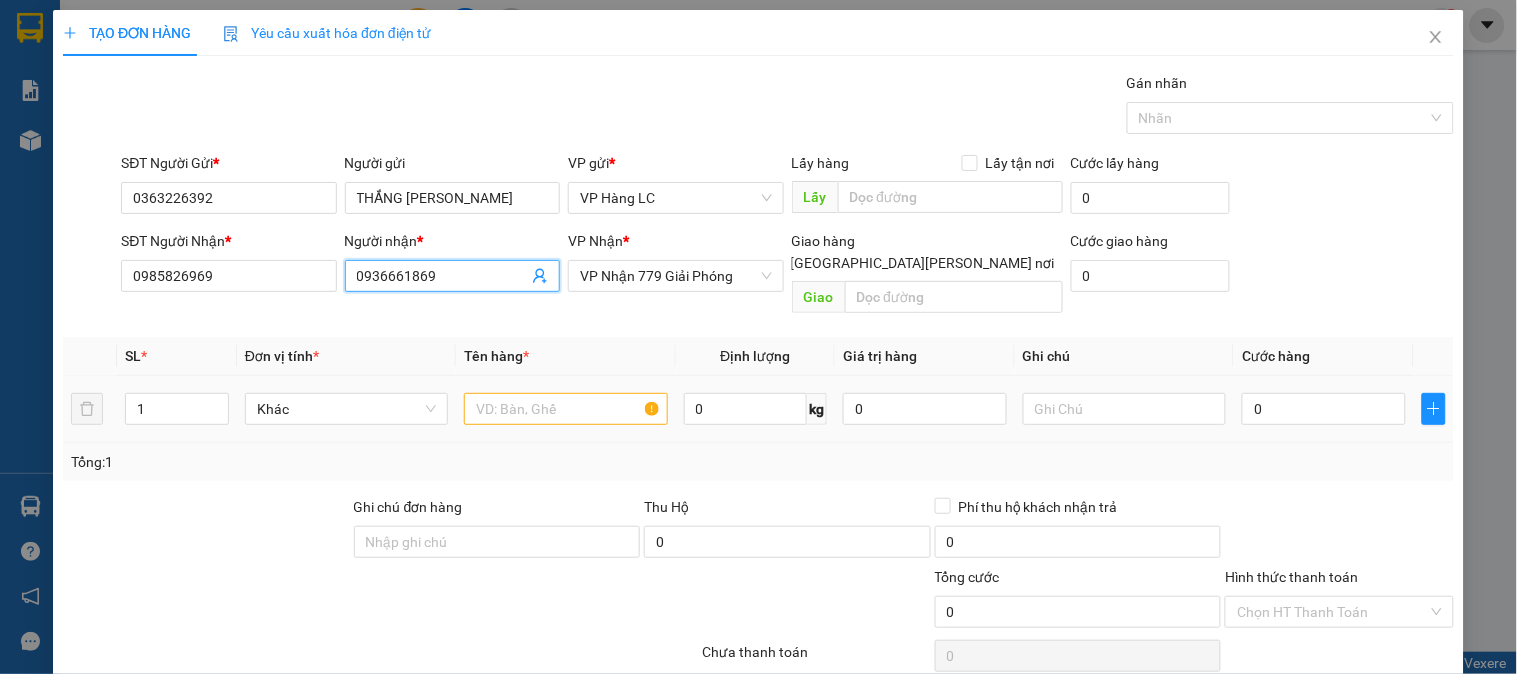 type on "0936661869" 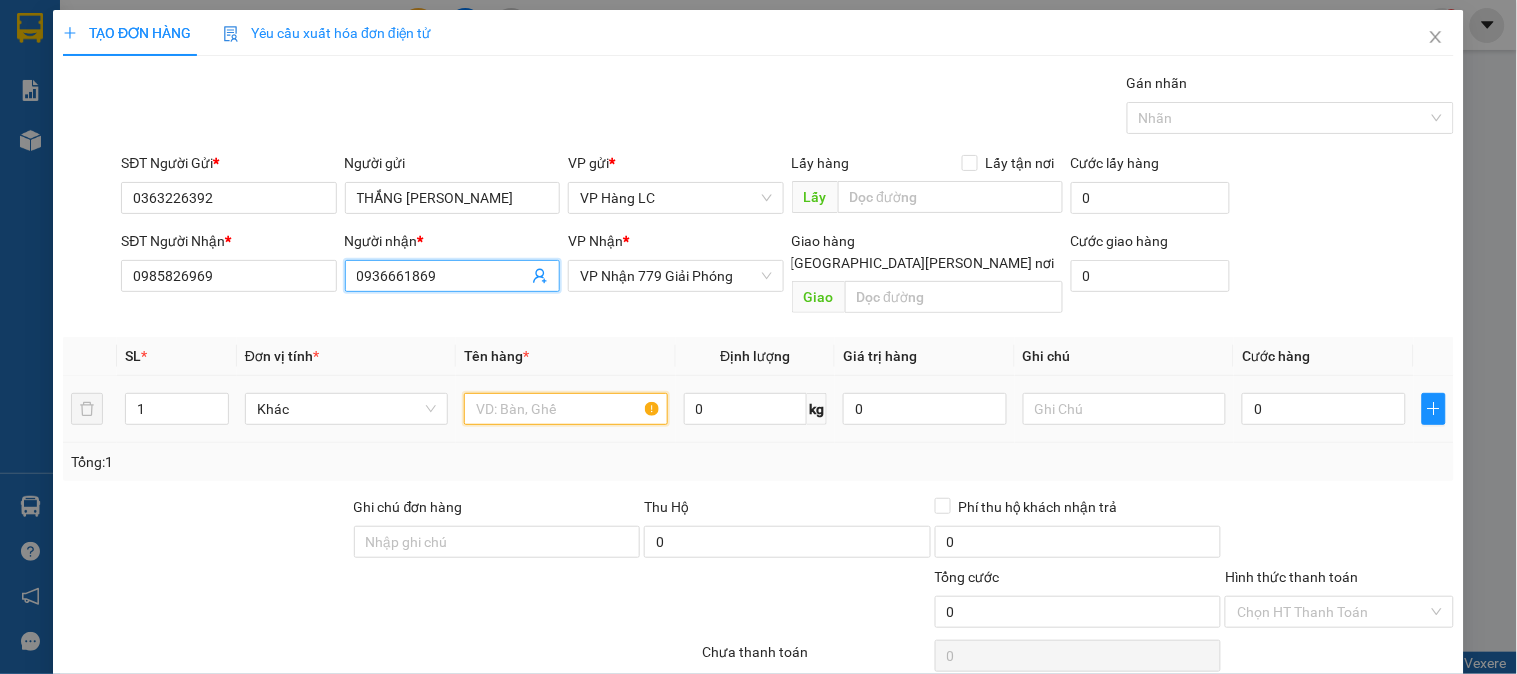 click at bounding box center [565, 409] 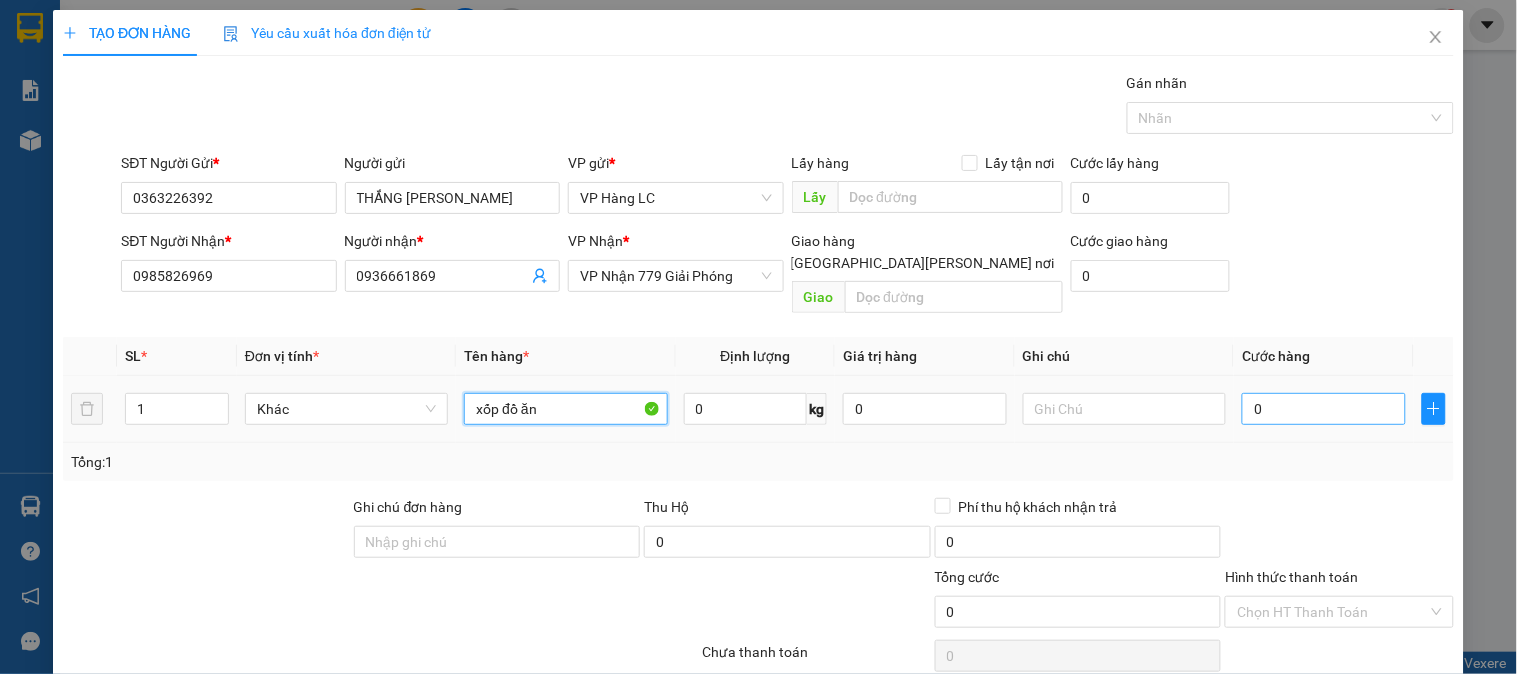type on "xốp đồ ăn" 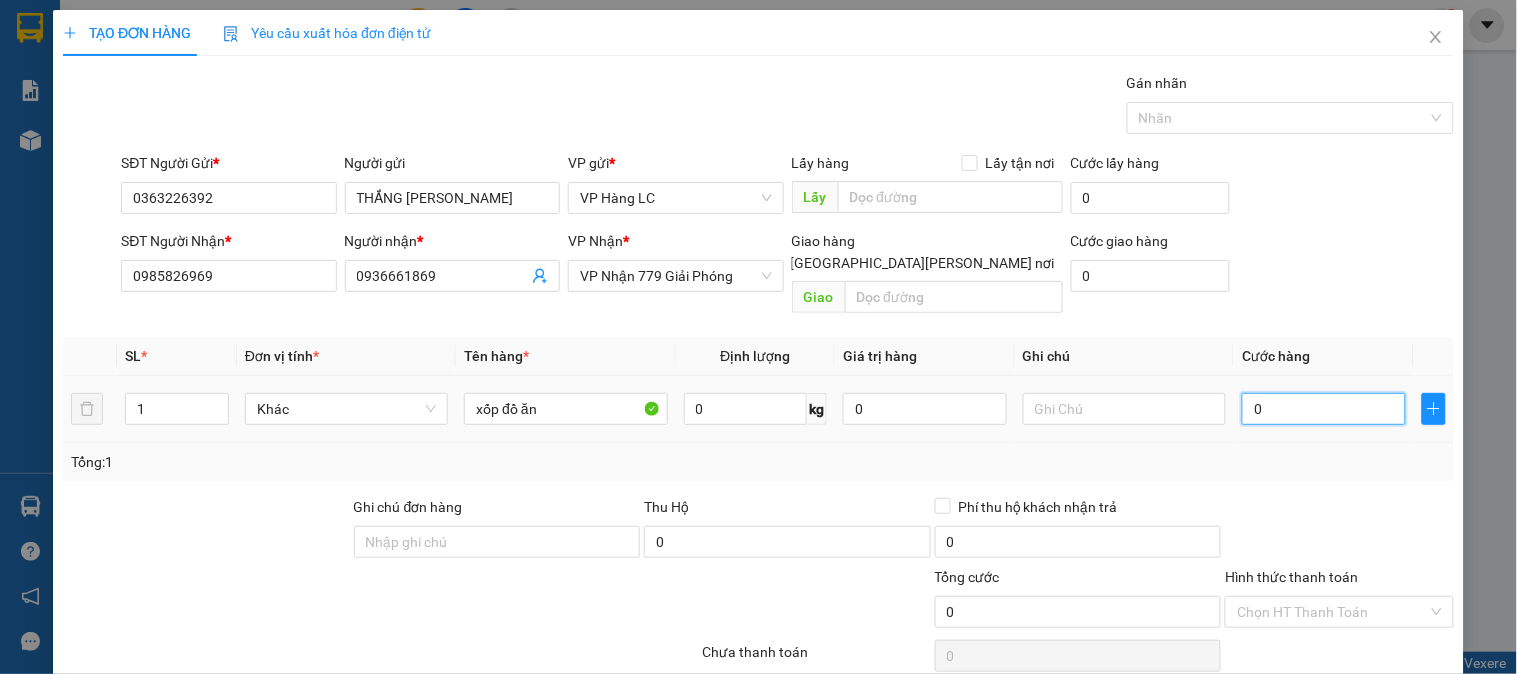 click on "0" at bounding box center [1324, 409] 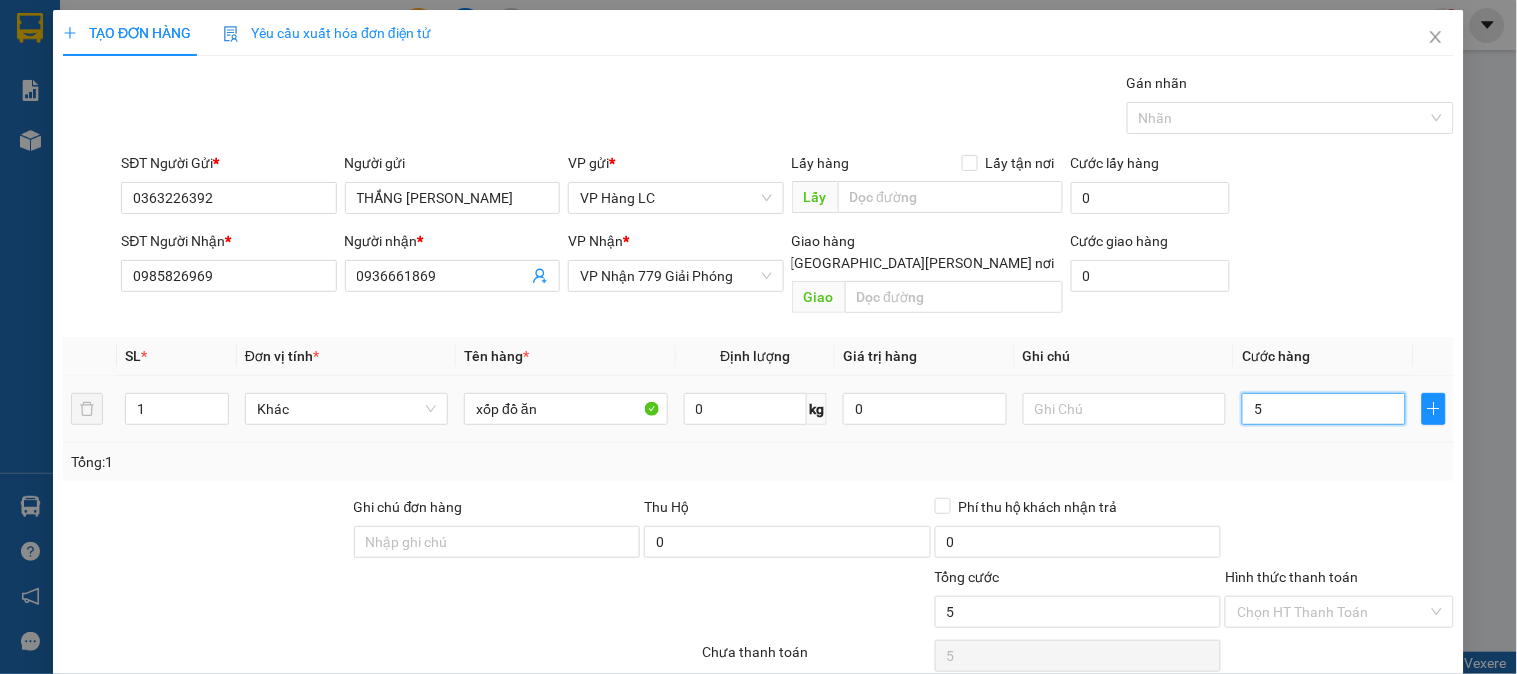 type on "5" 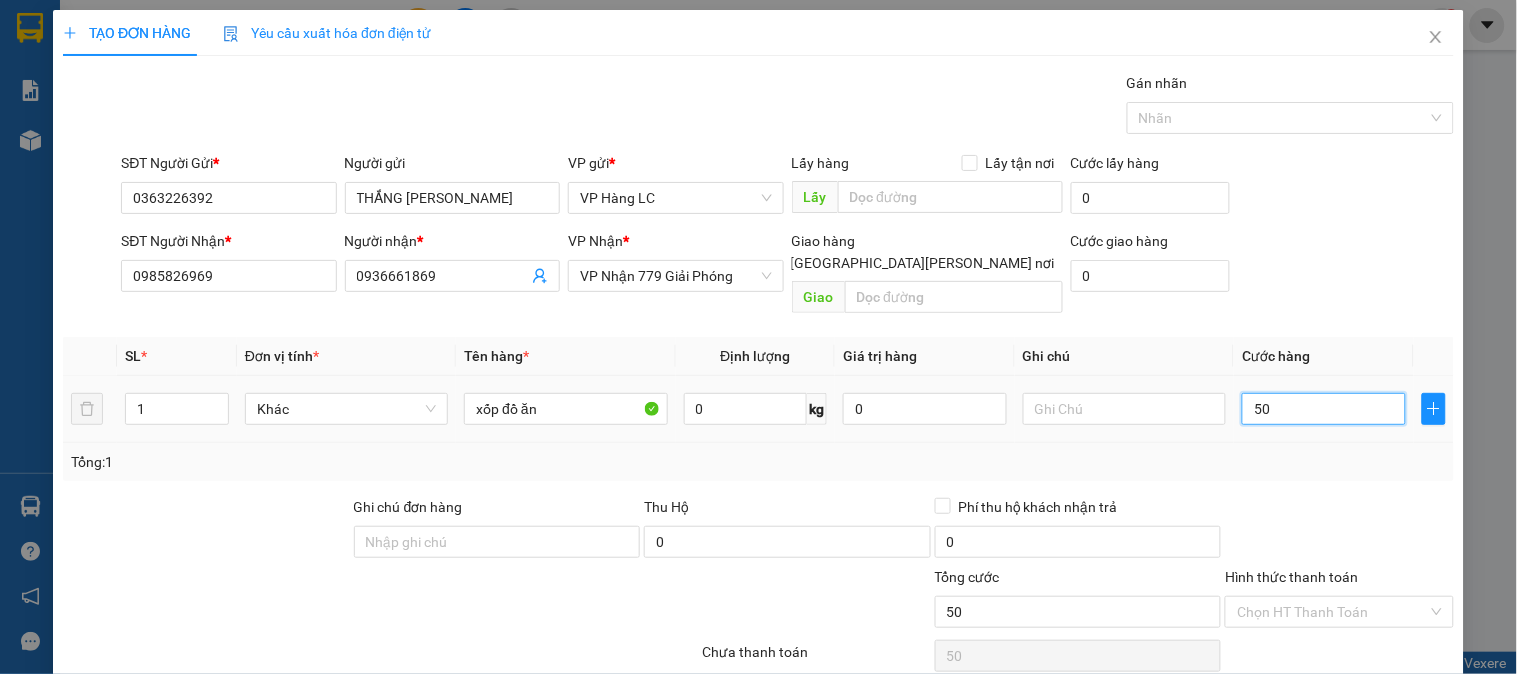 type on "500" 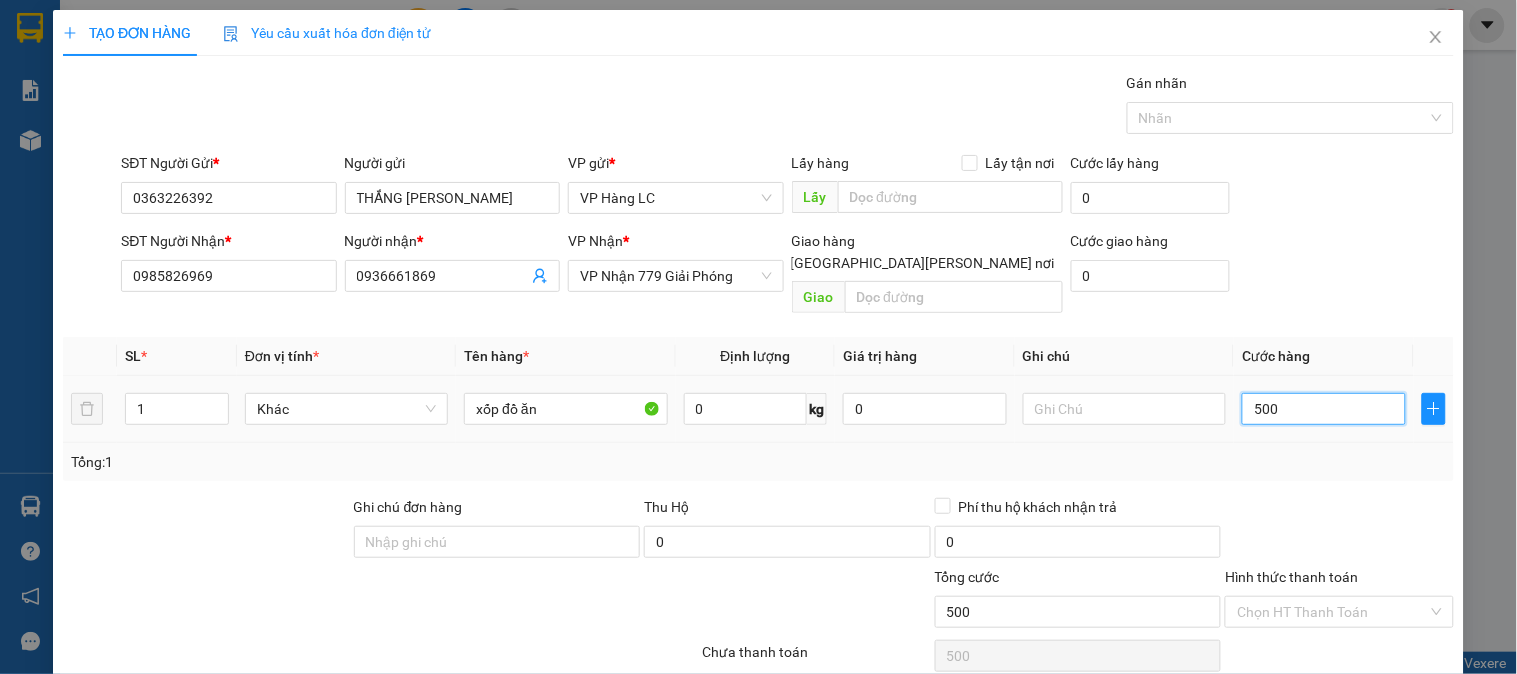 type on "5.000" 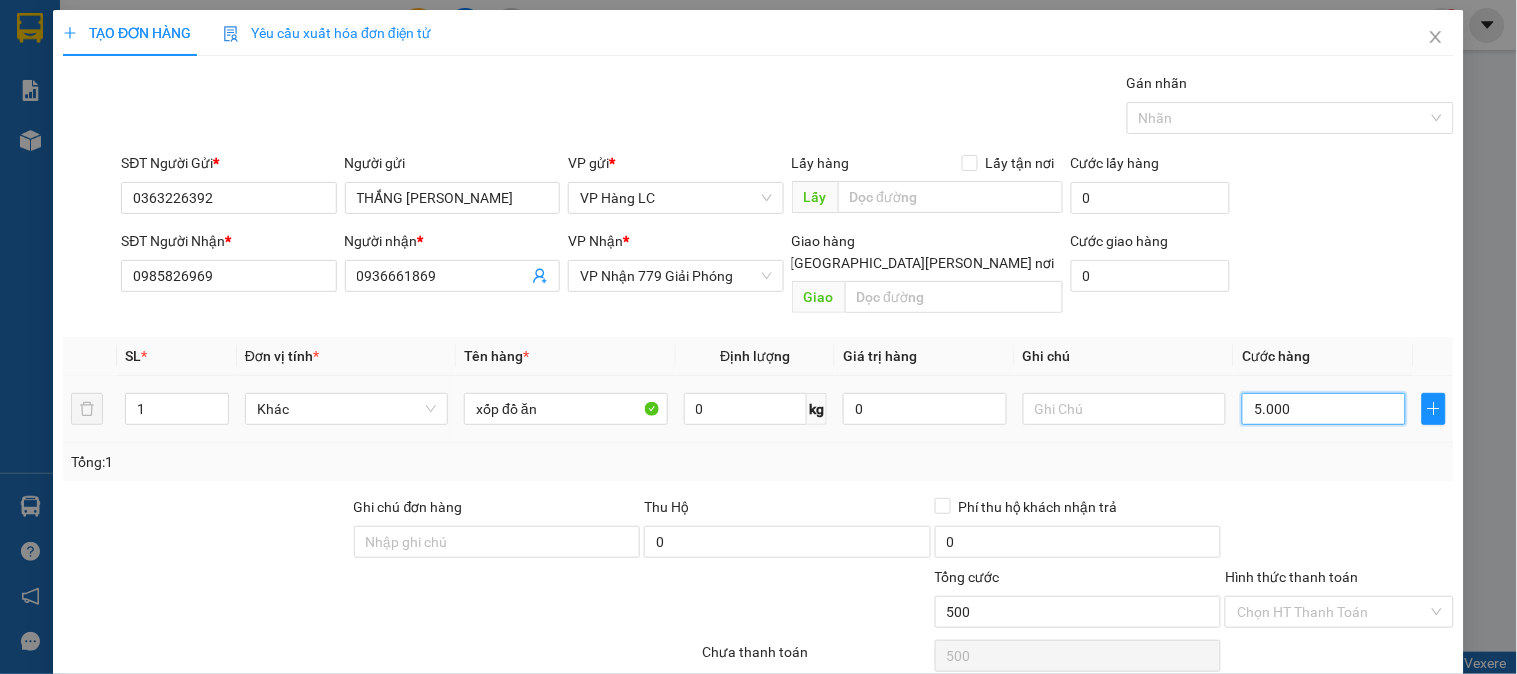 type on "5.000" 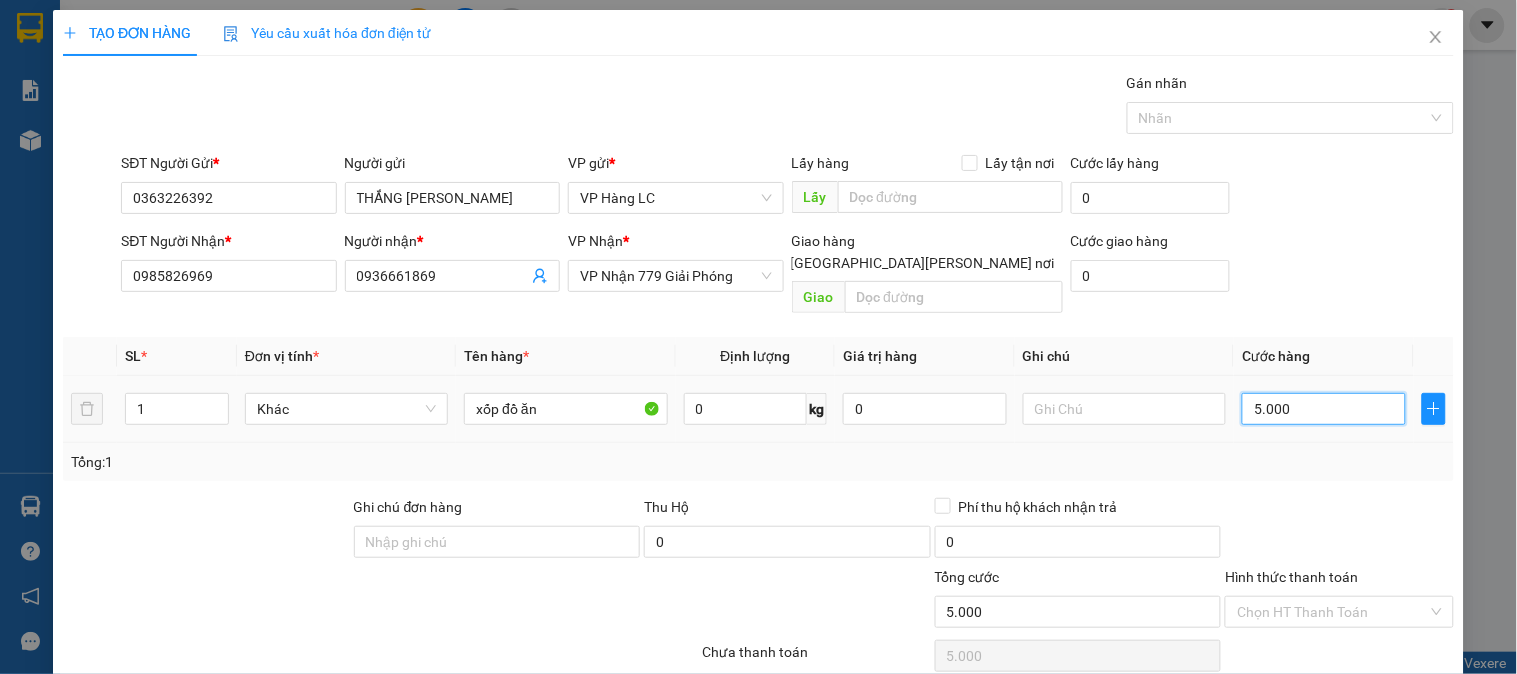 type on "50.000" 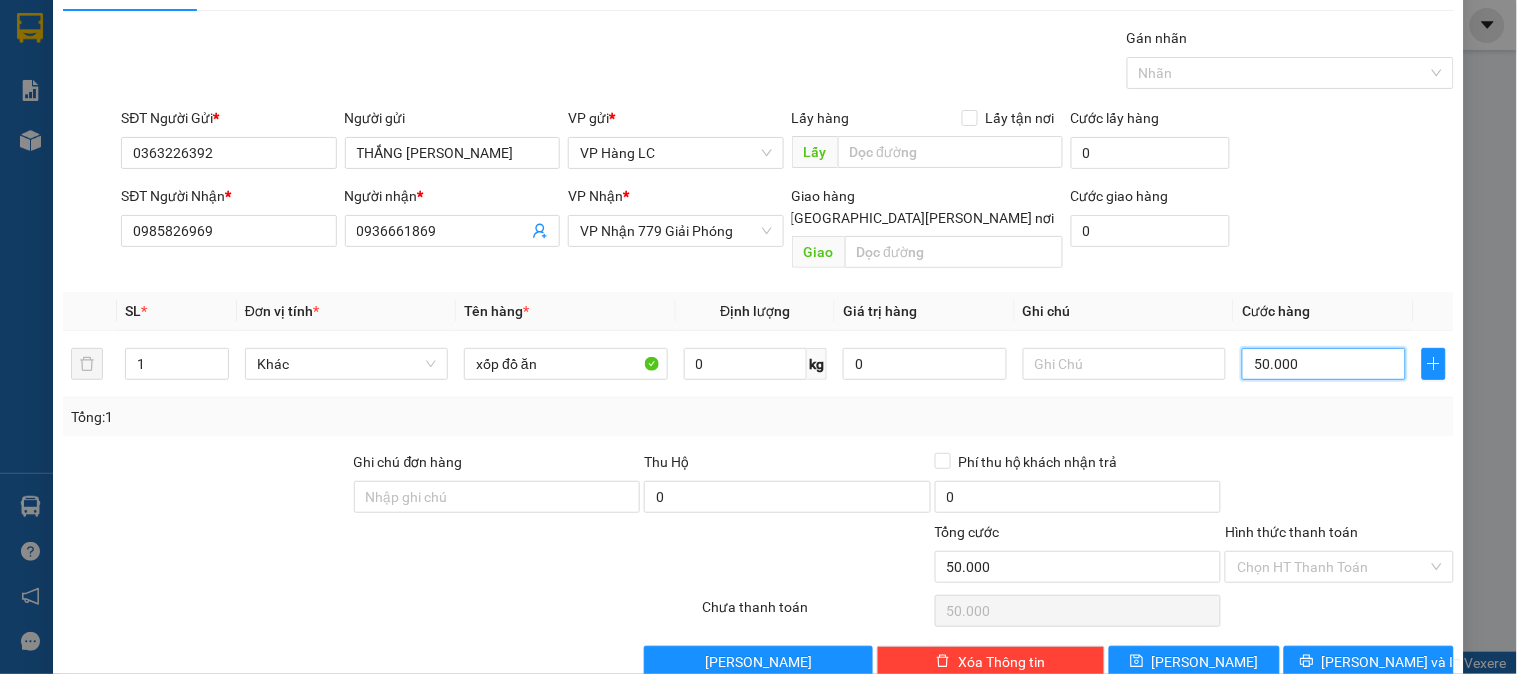 scroll, scrollTop: 65, scrollLeft: 0, axis: vertical 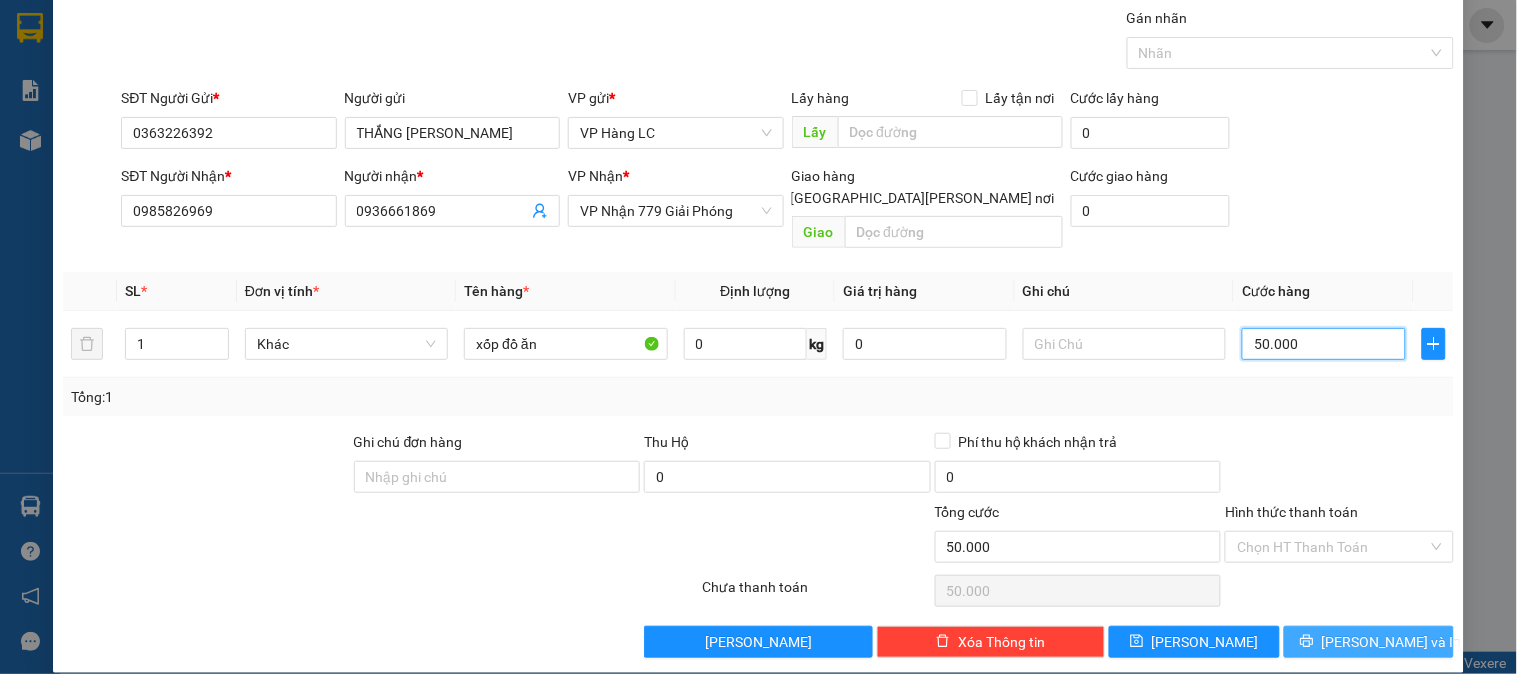 type on "50.000" 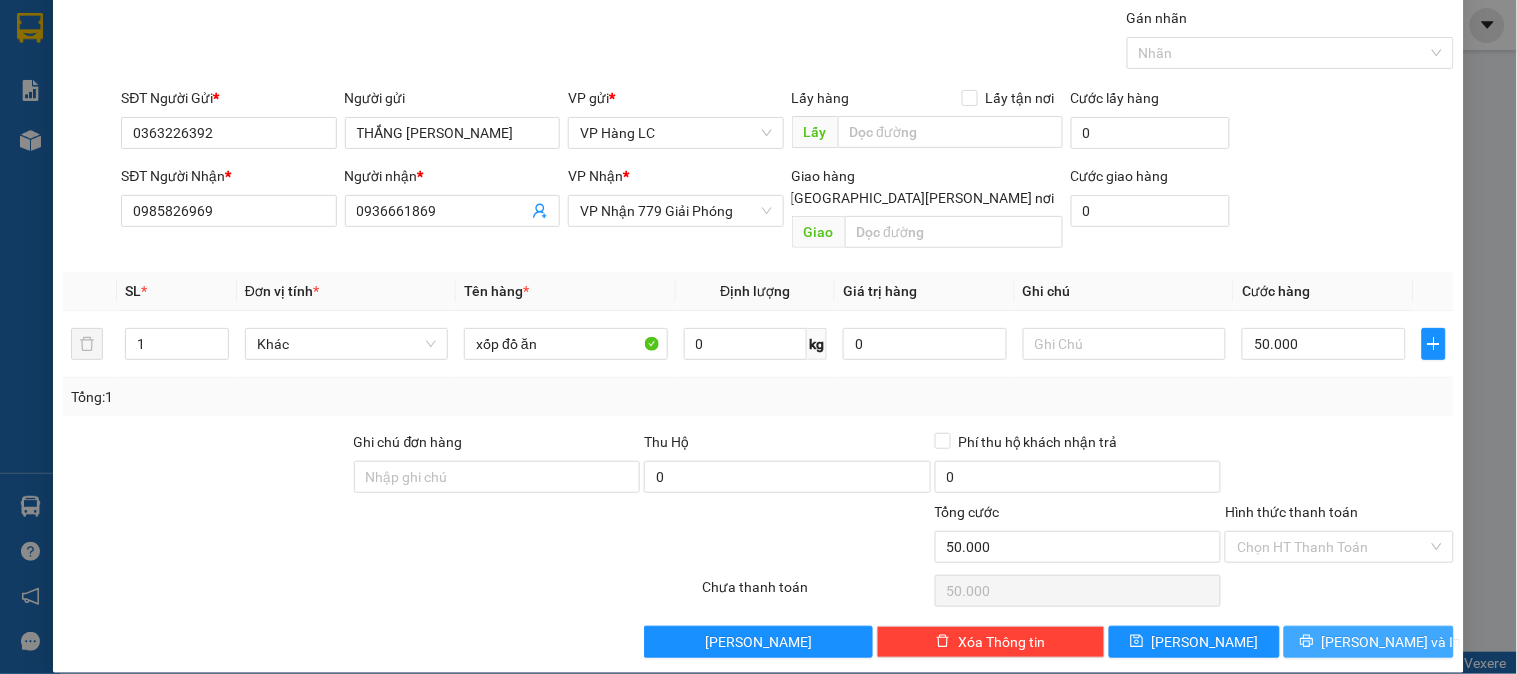 click on "Lưu và In" at bounding box center (1392, 642) 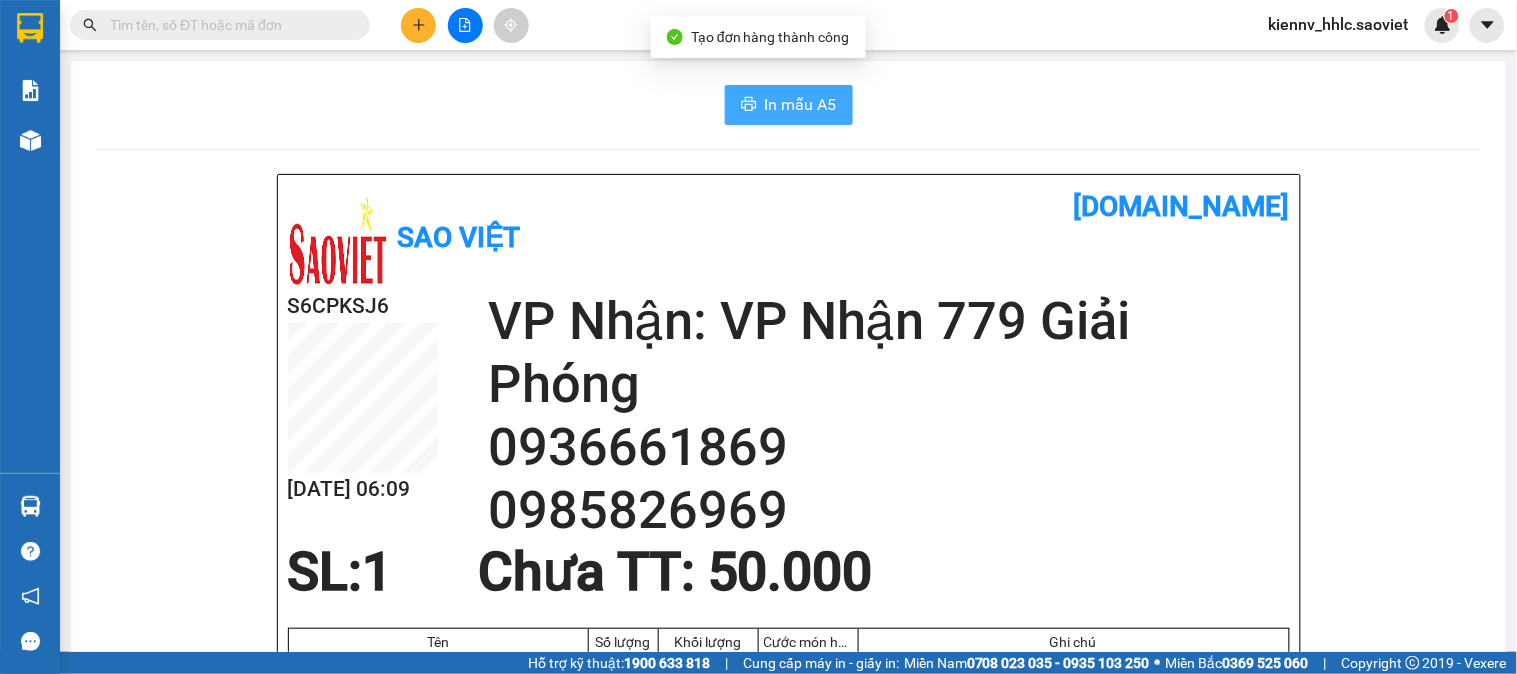 click on "In mẫu A5" at bounding box center (801, 104) 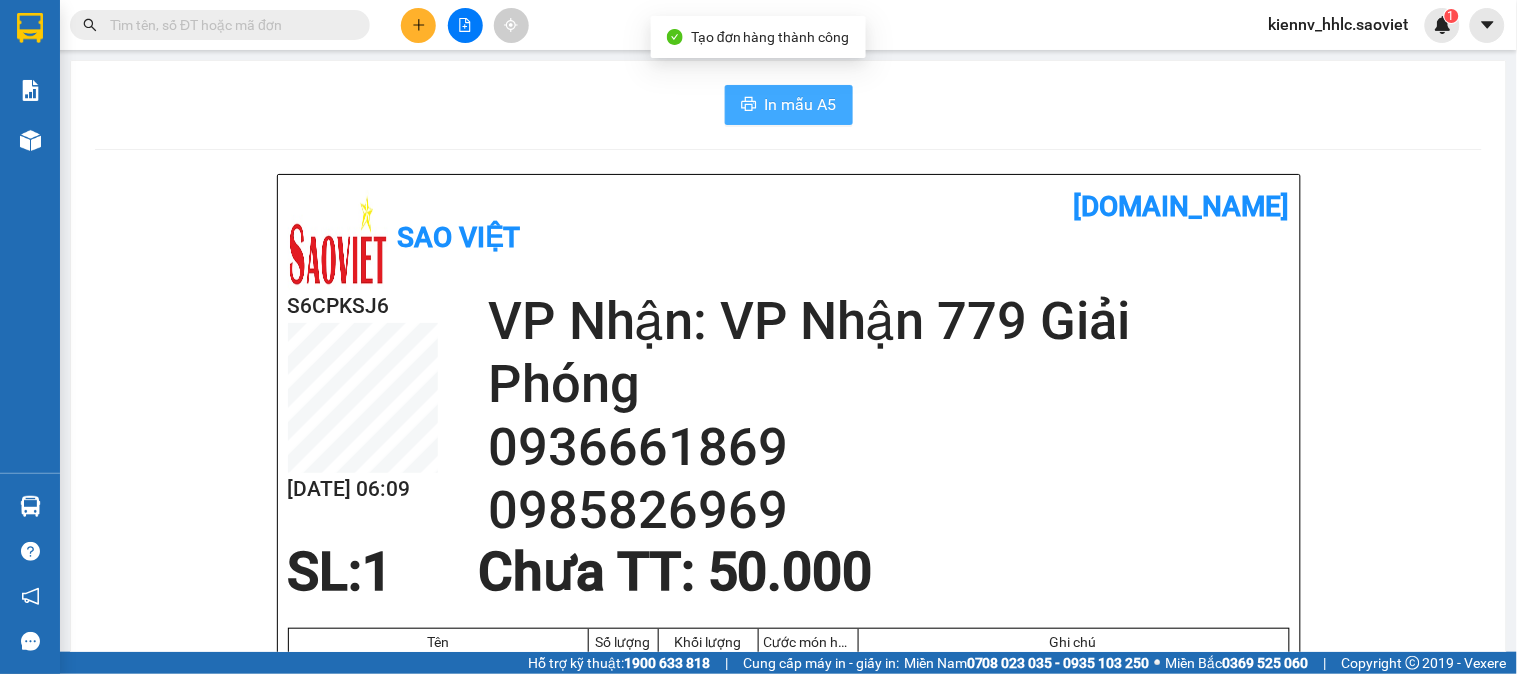 scroll, scrollTop: 0, scrollLeft: 0, axis: both 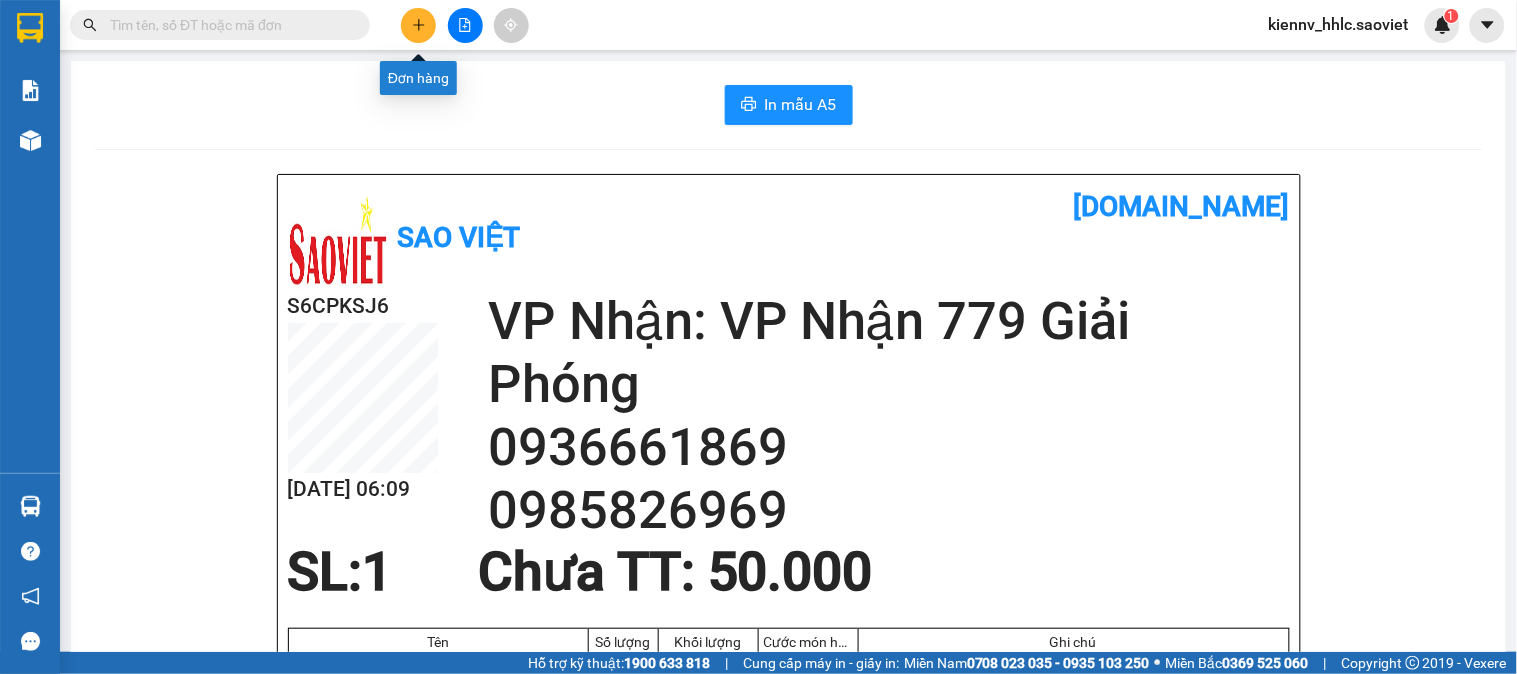 click 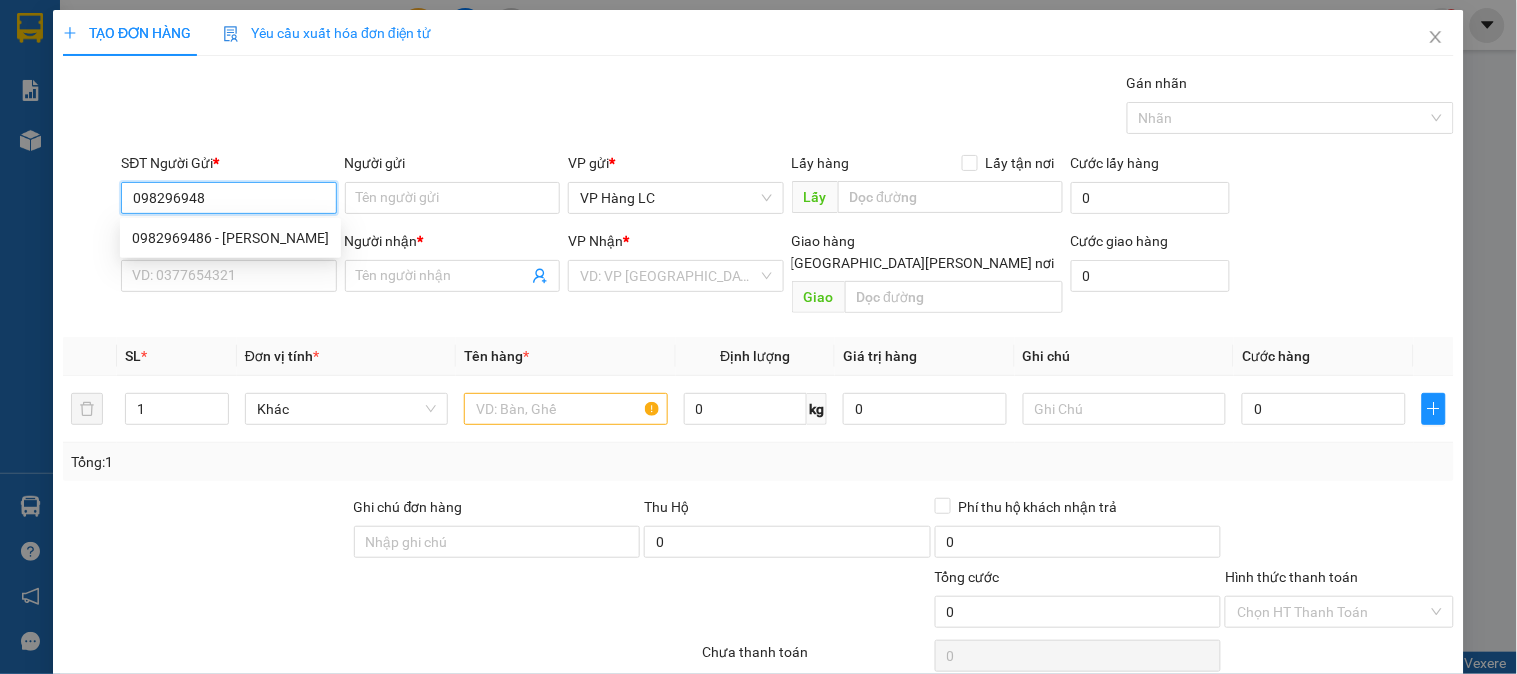 type on "0982969486" 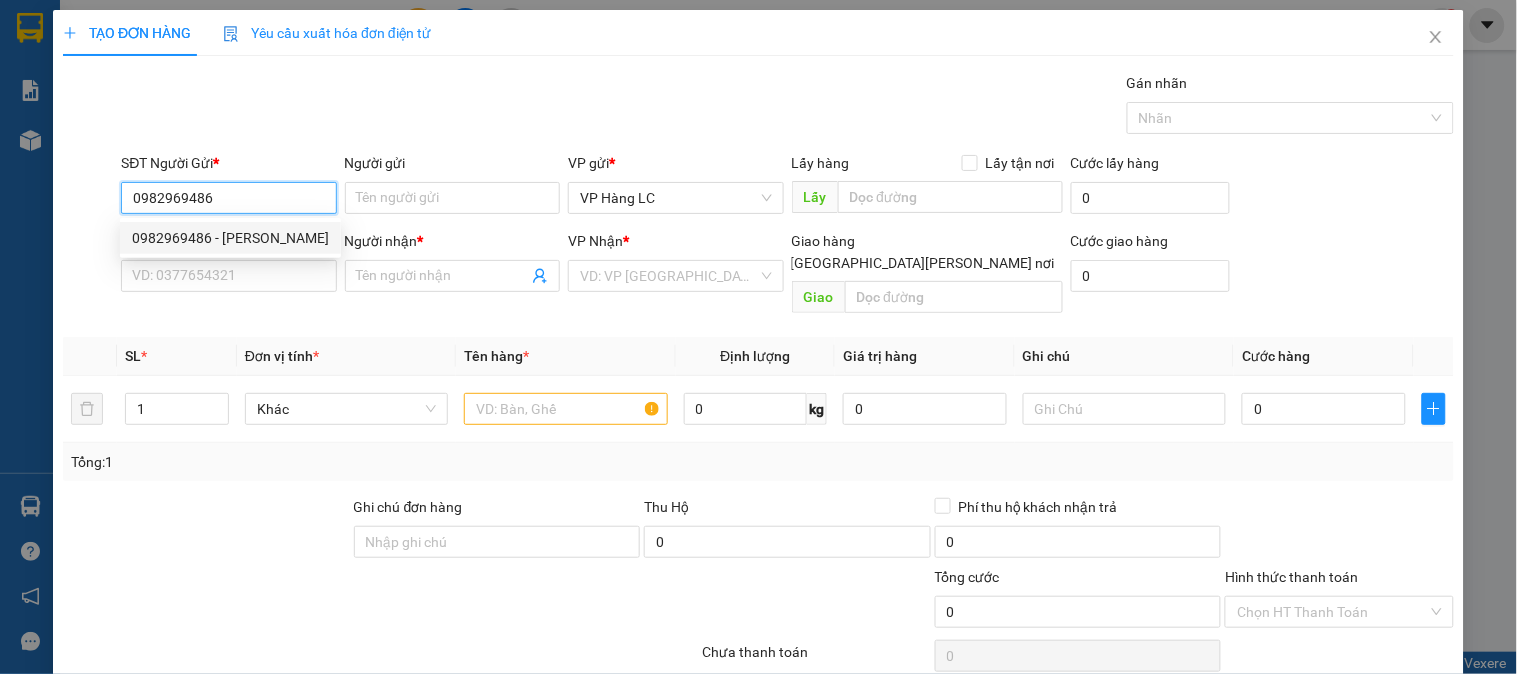 click on "0982969486 - CHỊ THƯƠNG" at bounding box center [230, 238] 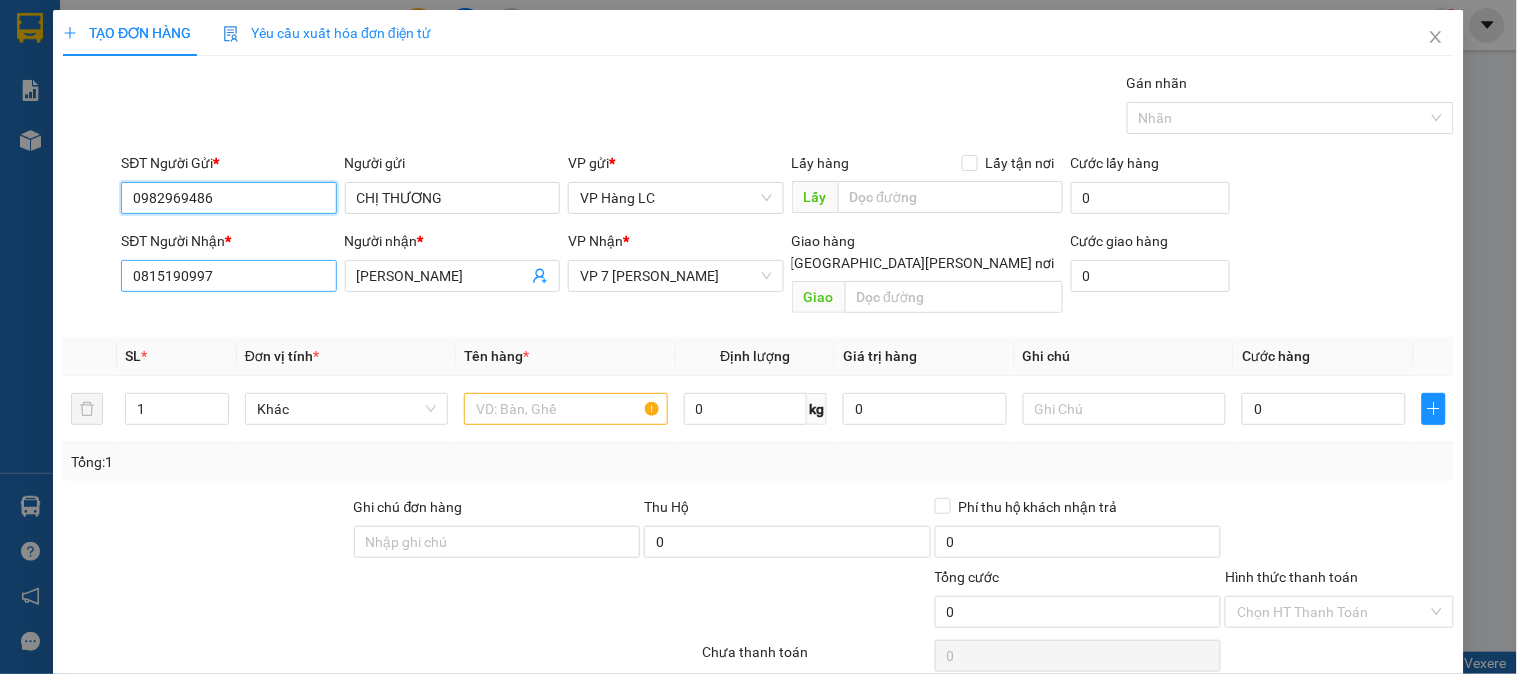 type on "0982969486" 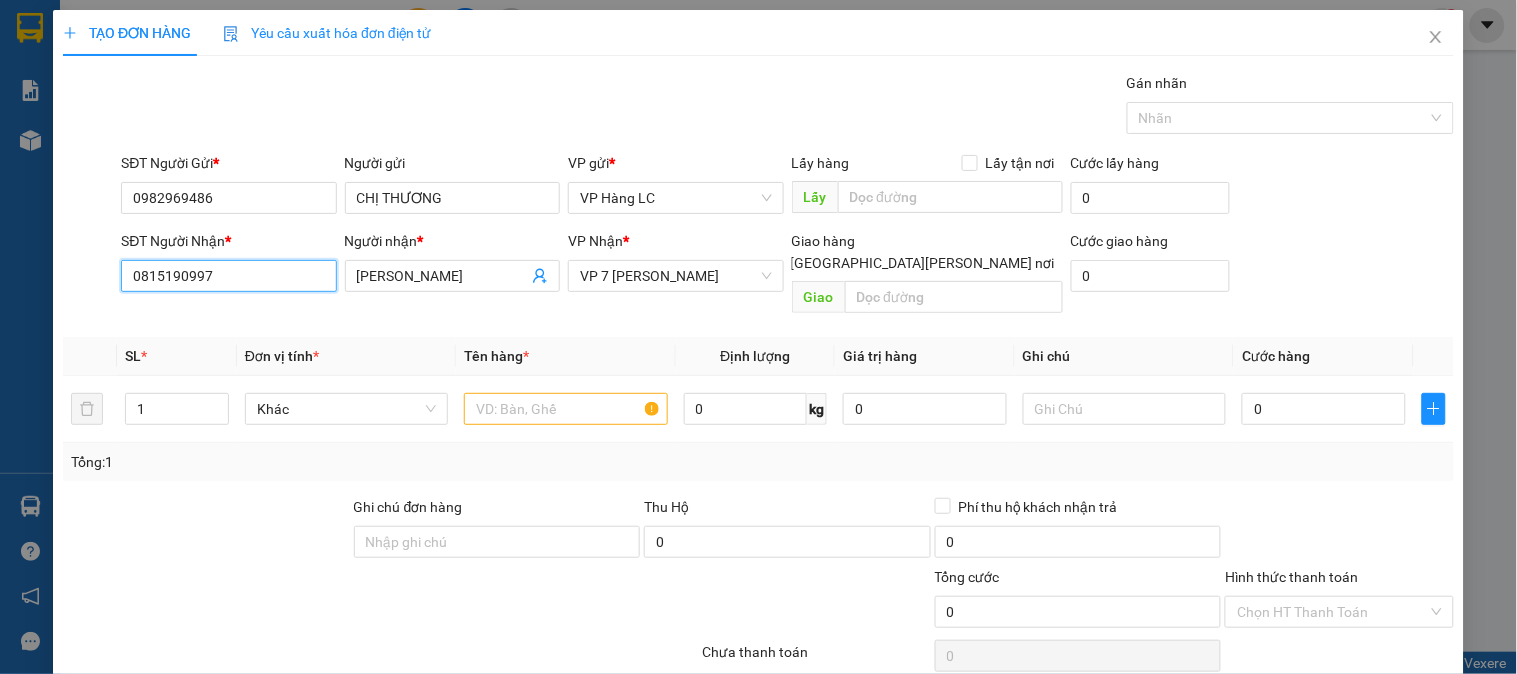 click on "0815190997" at bounding box center (228, 276) 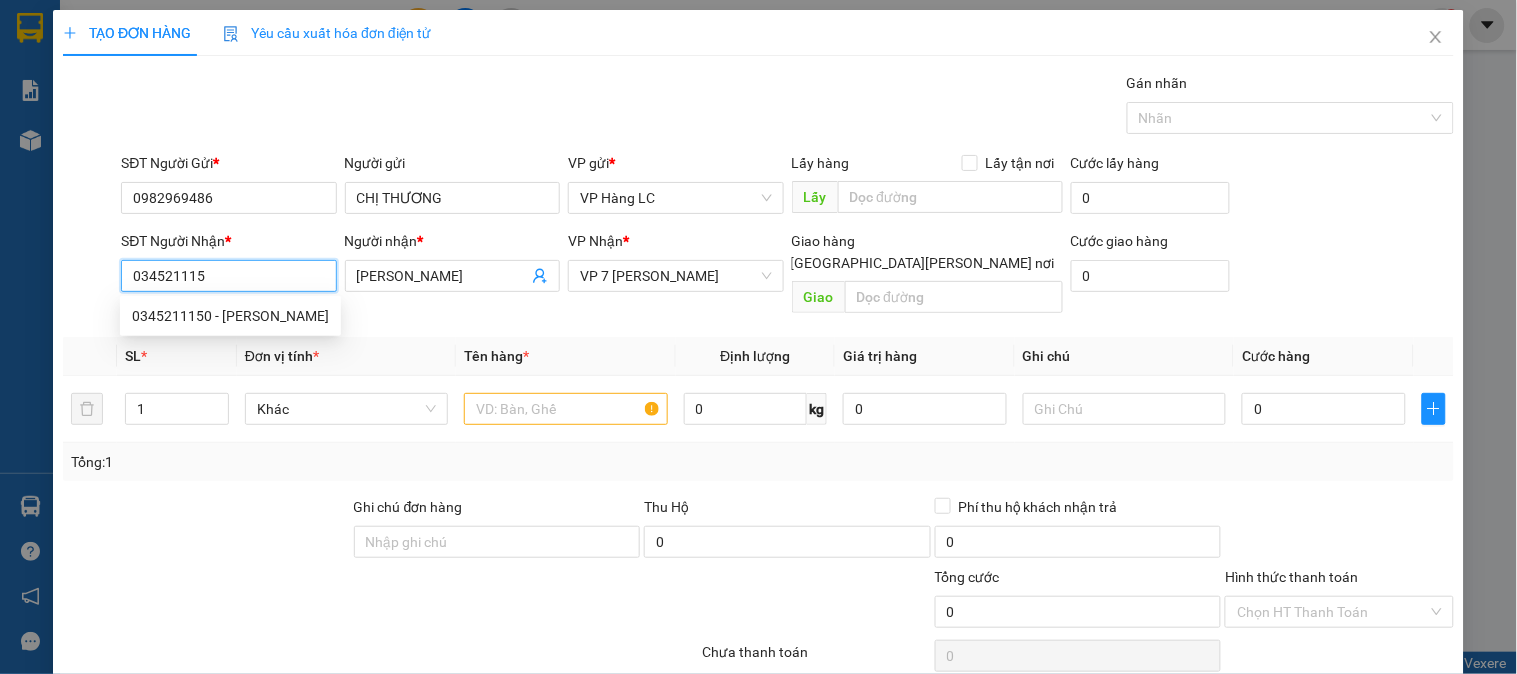 type on "0345211150" 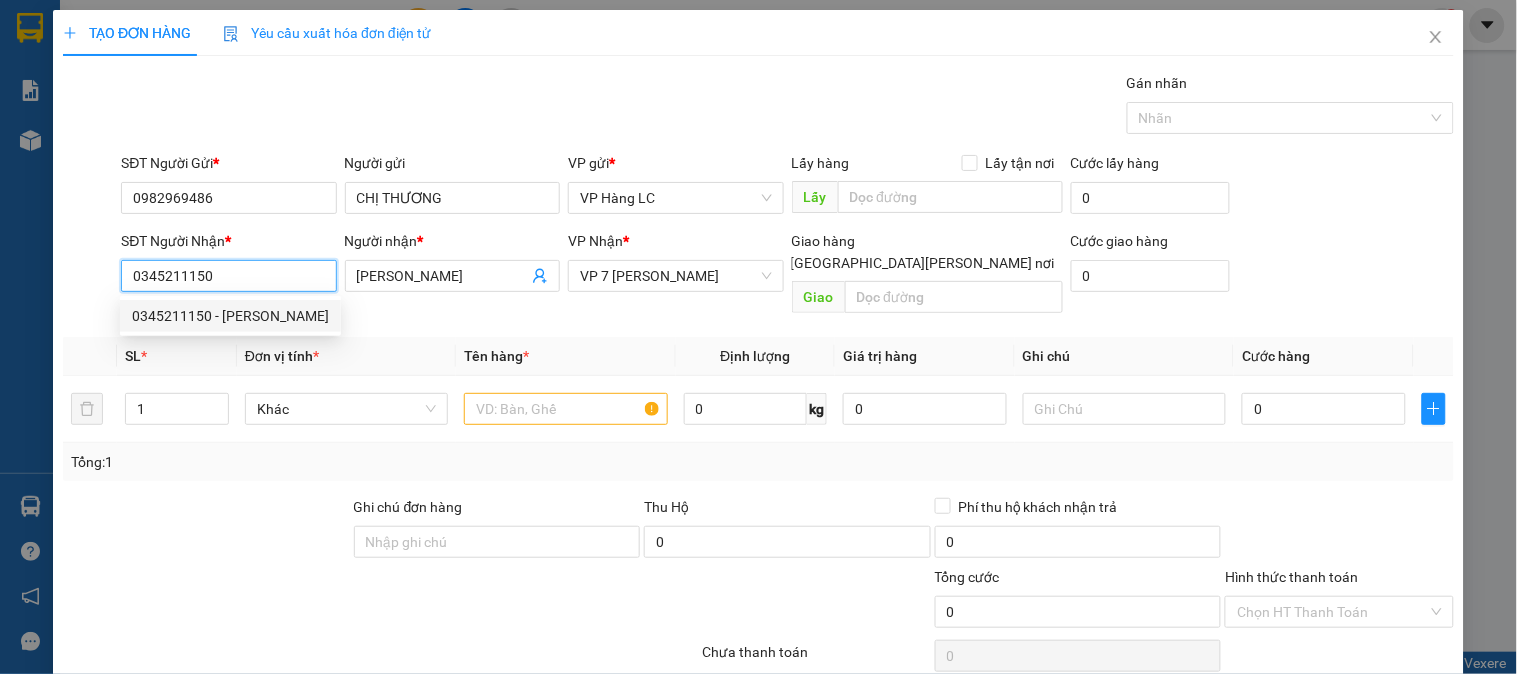 click on "0345211150 - bùi hoa" at bounding box center [230, 316] 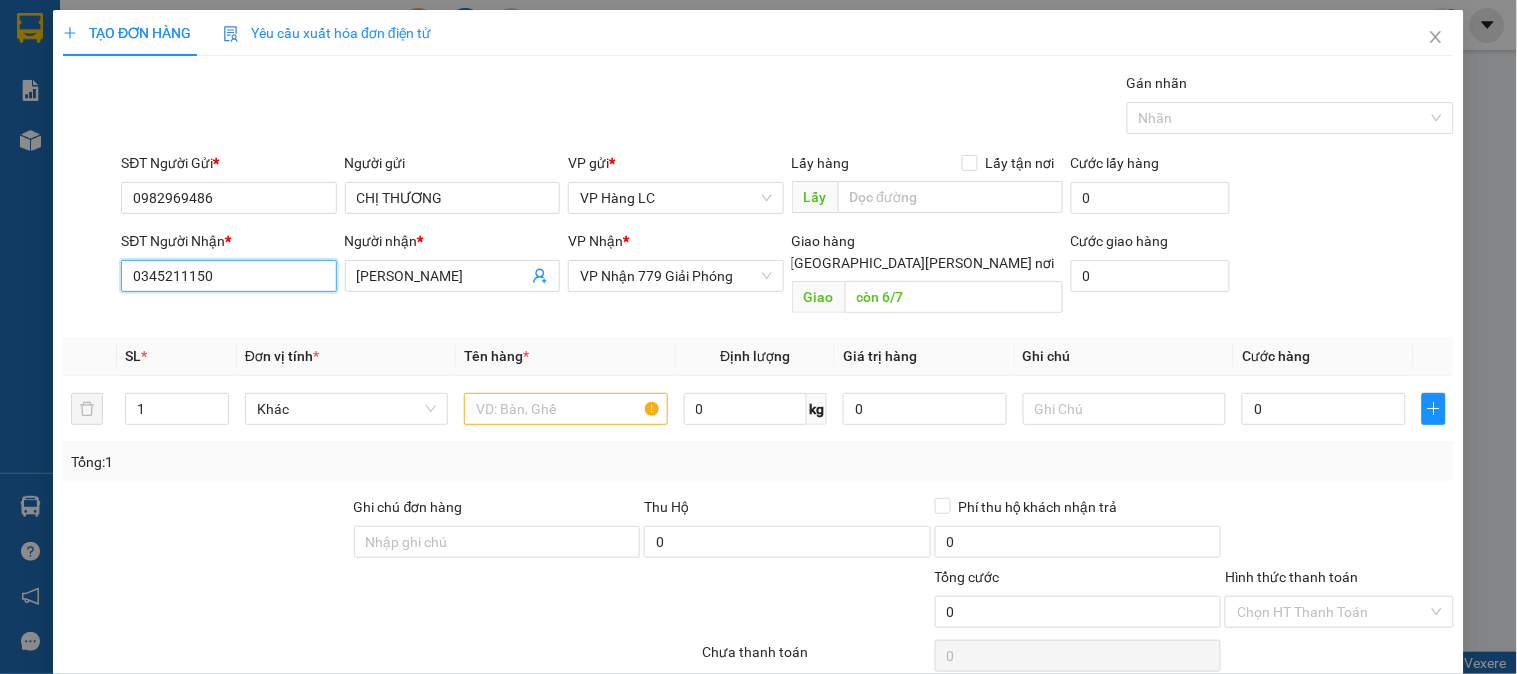 click on "0345211150" at bounding box center [228, 276] 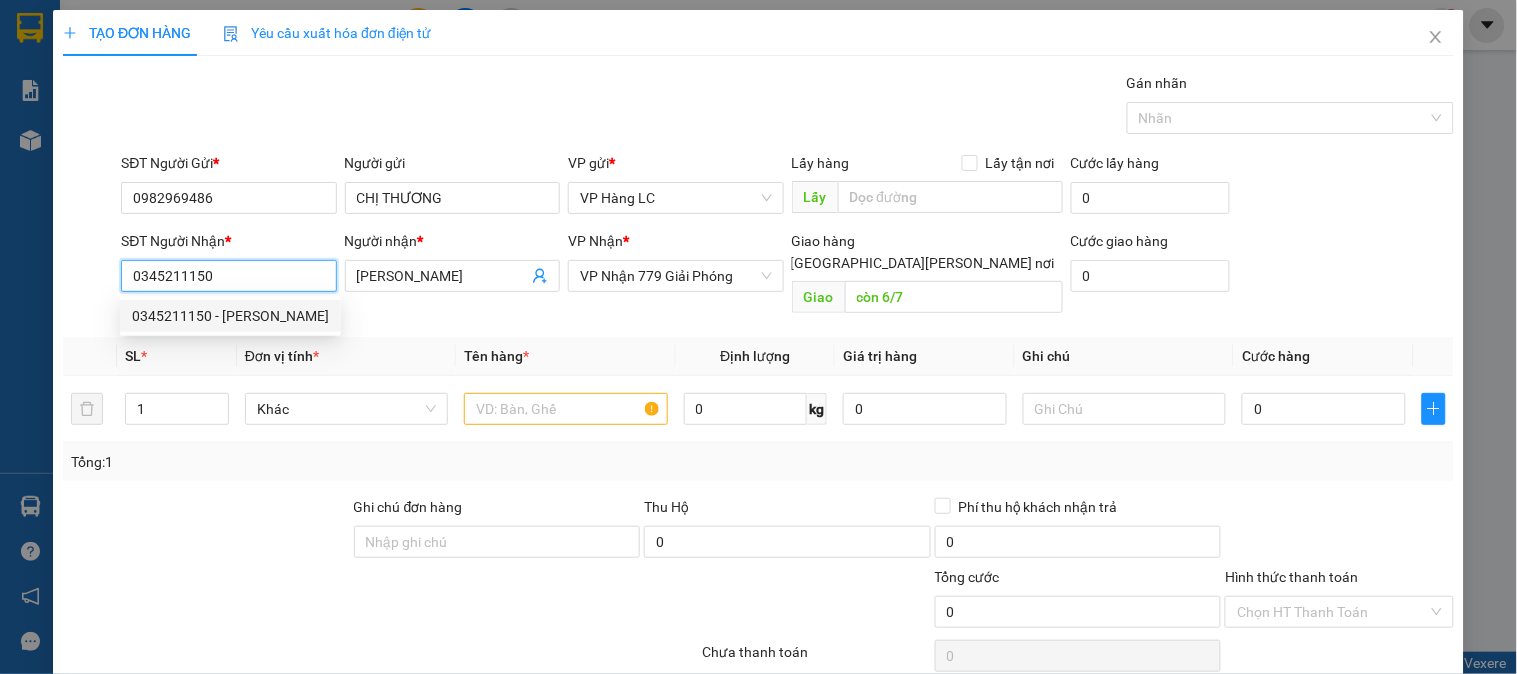 type on "0345211150" 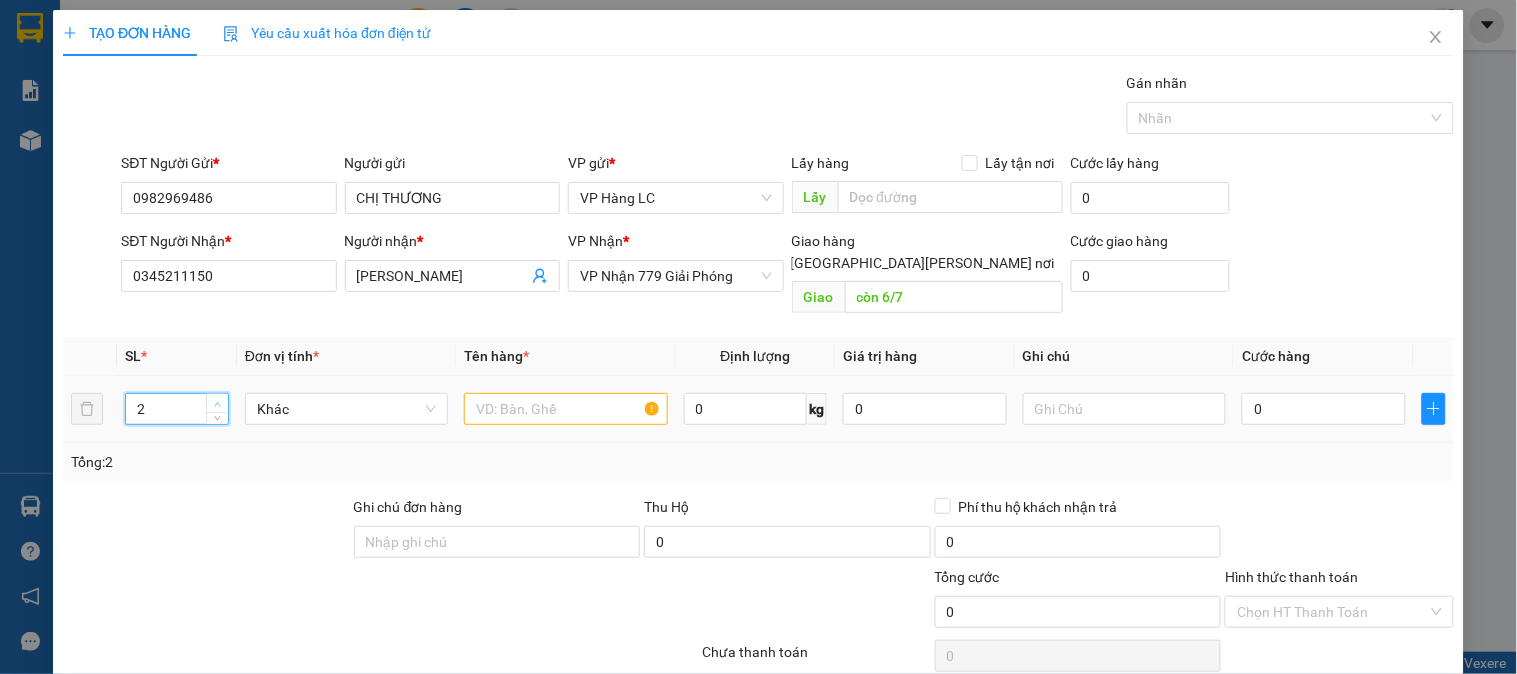 click 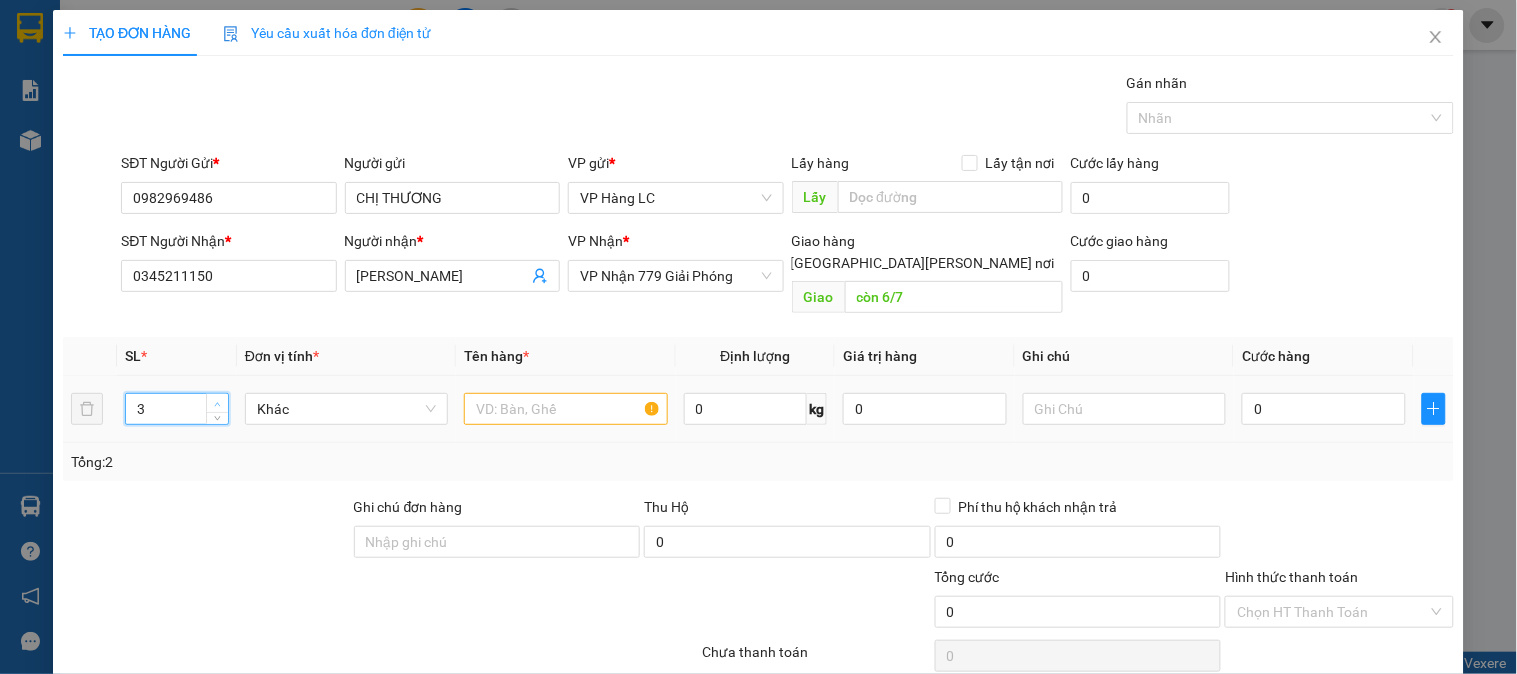 click 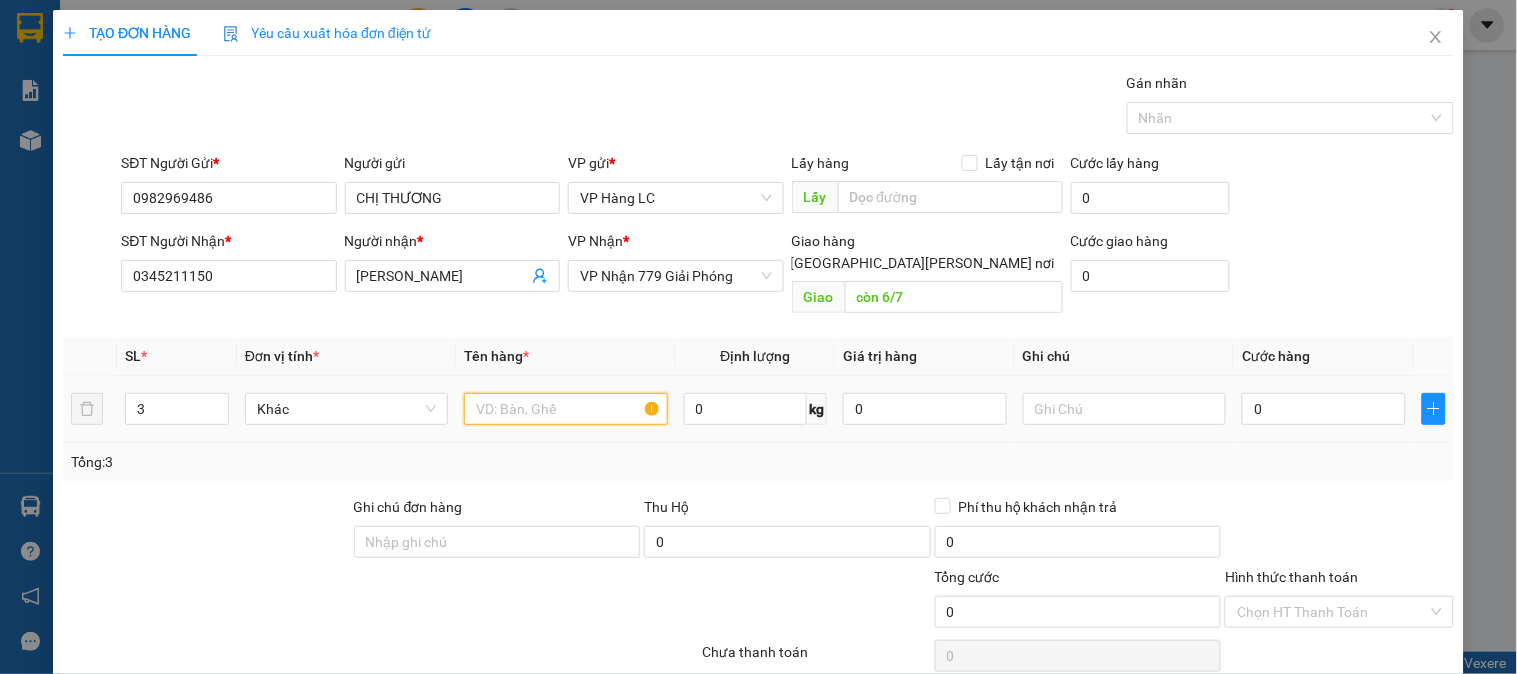 click at bounding box center [565, 409] 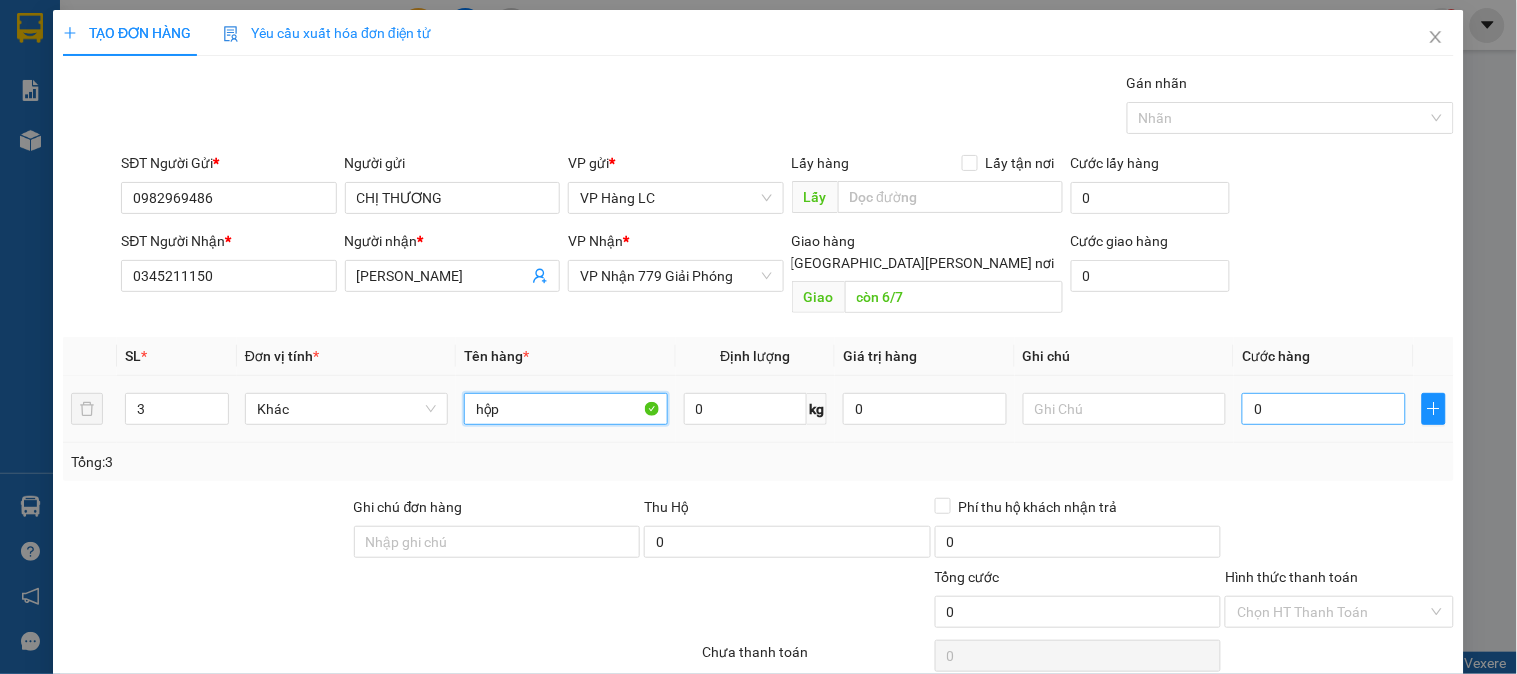 type on "hộp" 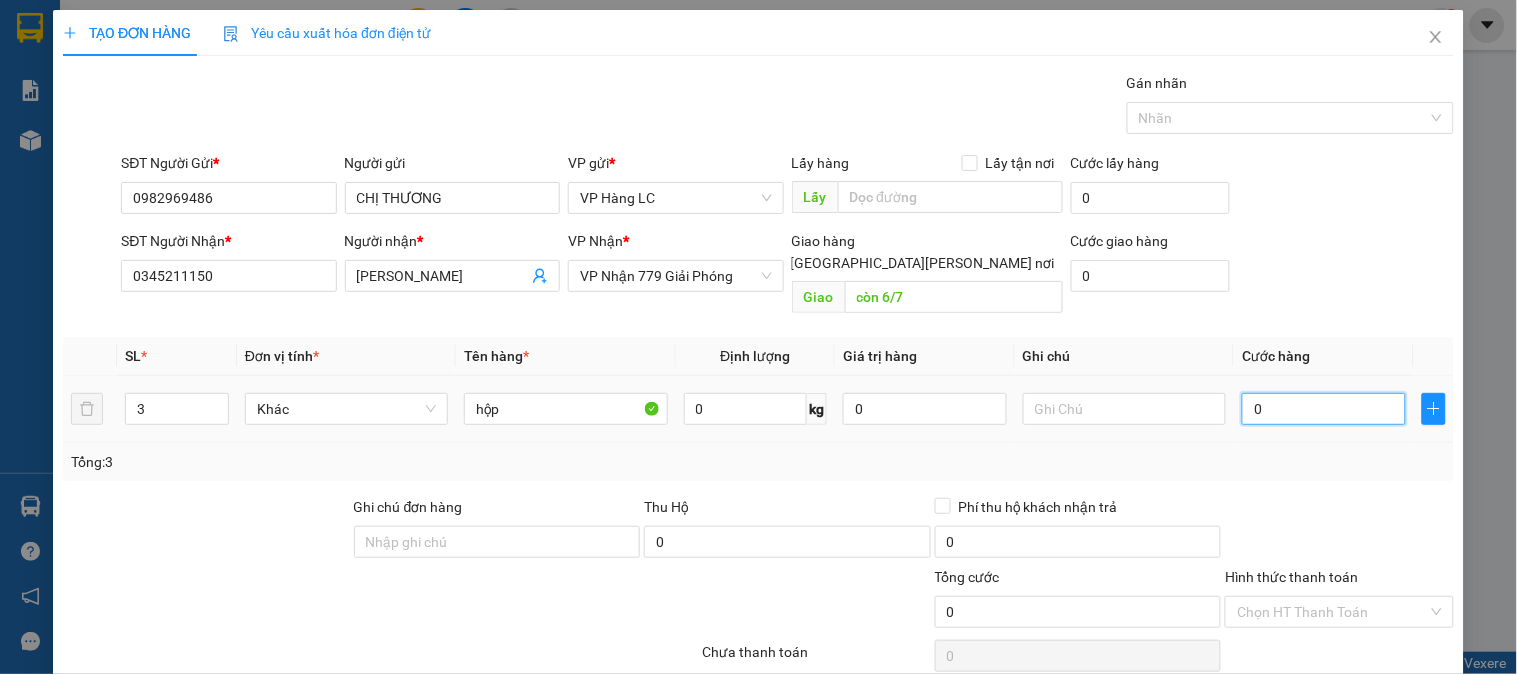 click on "0" at bounding box center (1324, 409) 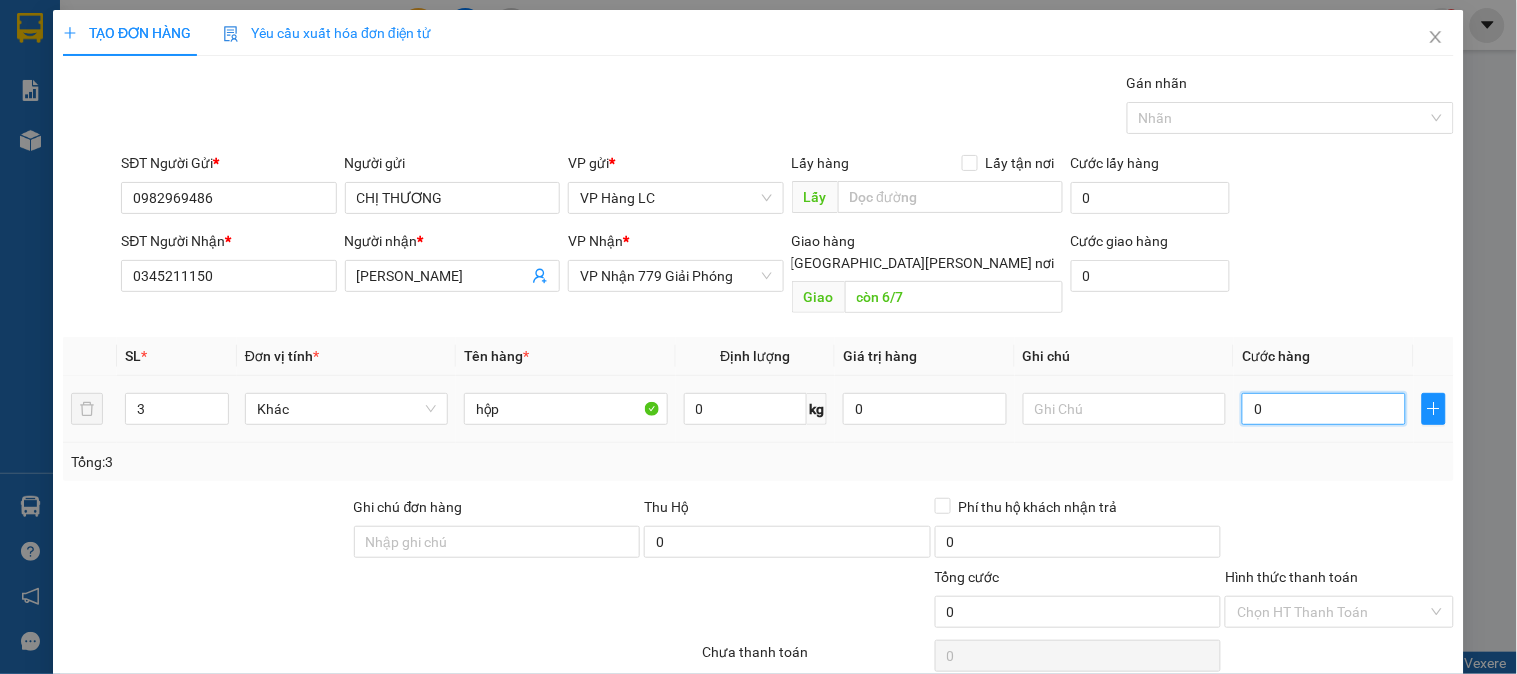 type on "1" 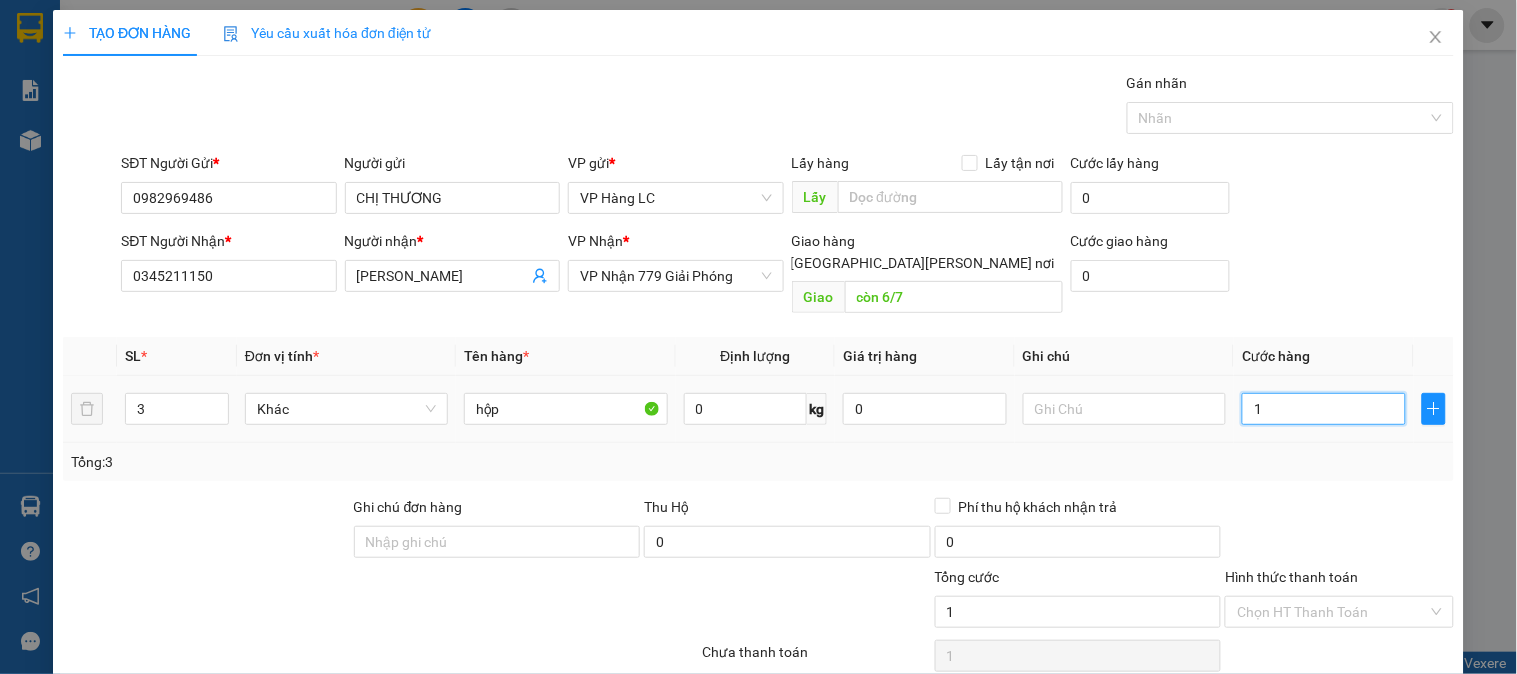 type on "15" 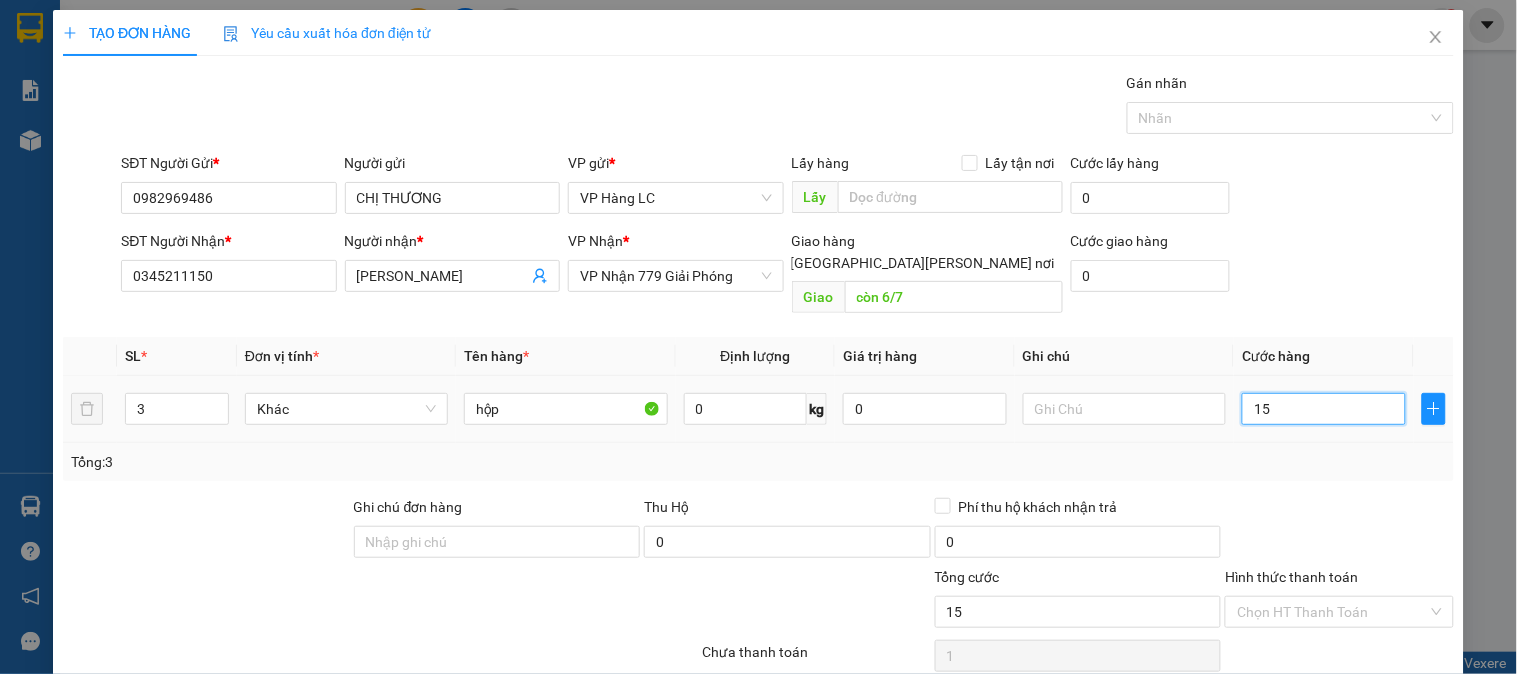 type on "15" 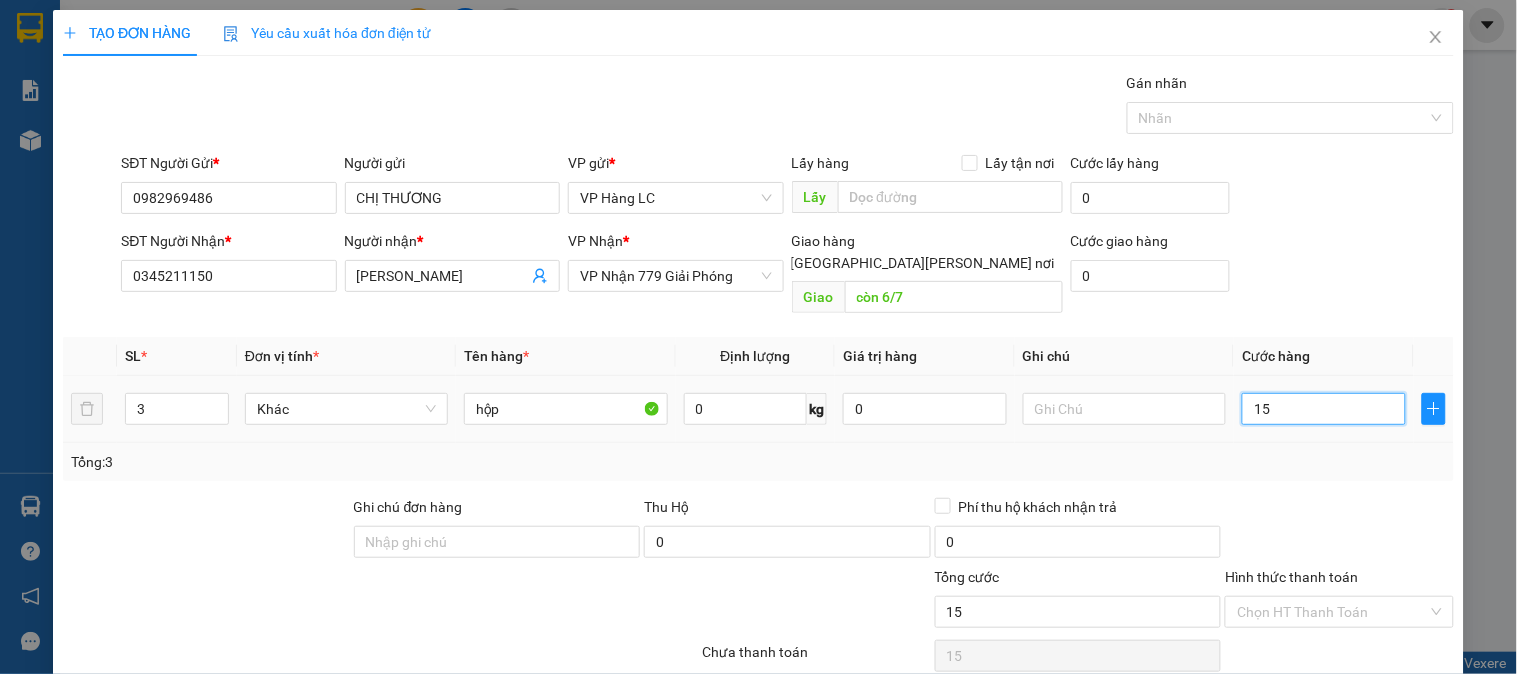 type on "150" 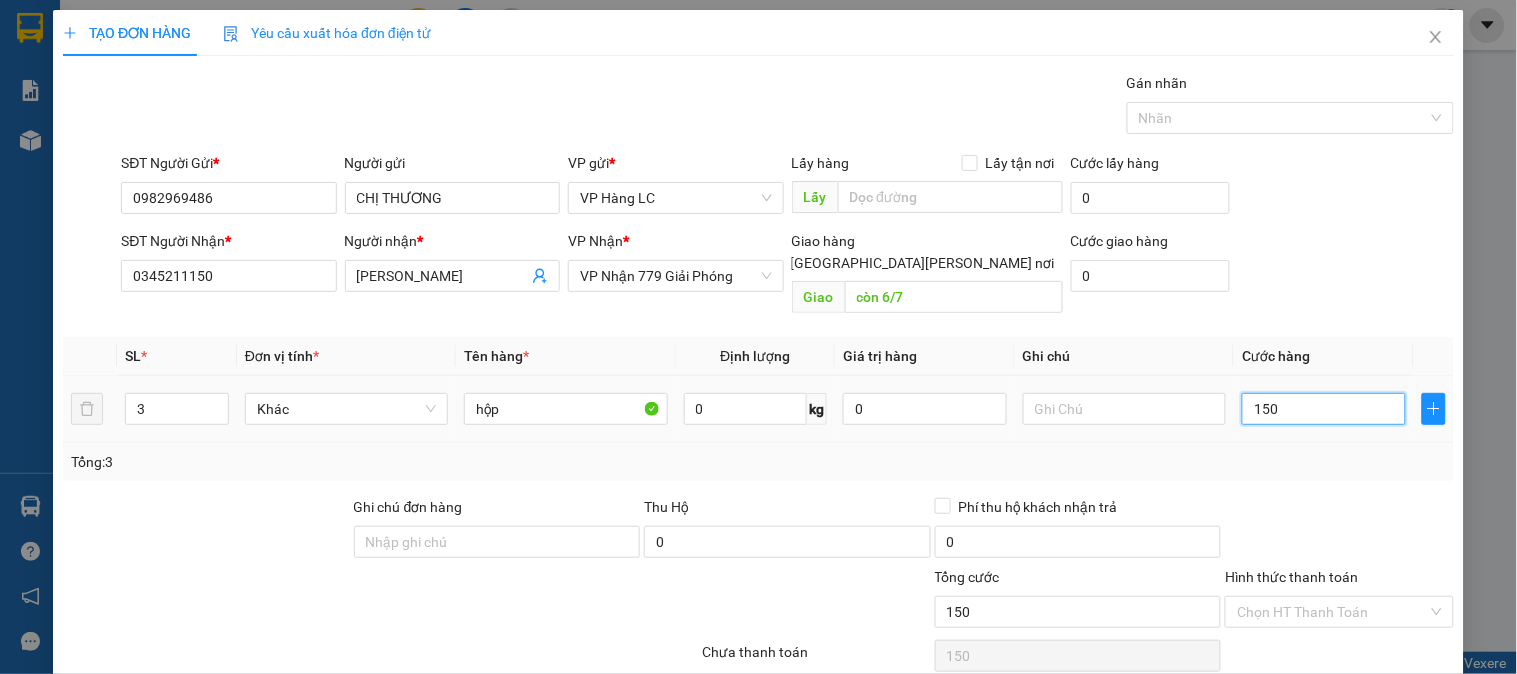 type on "1.500" 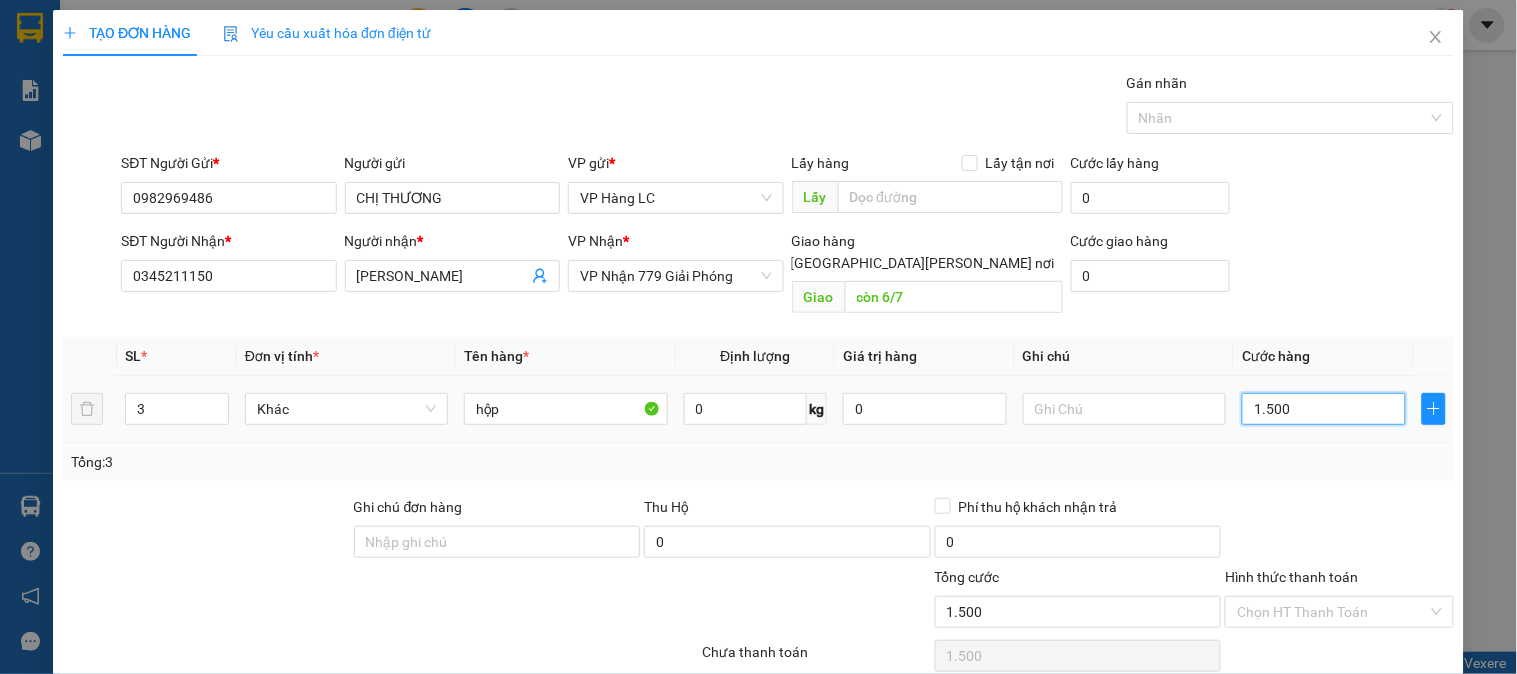 type on "15.000" 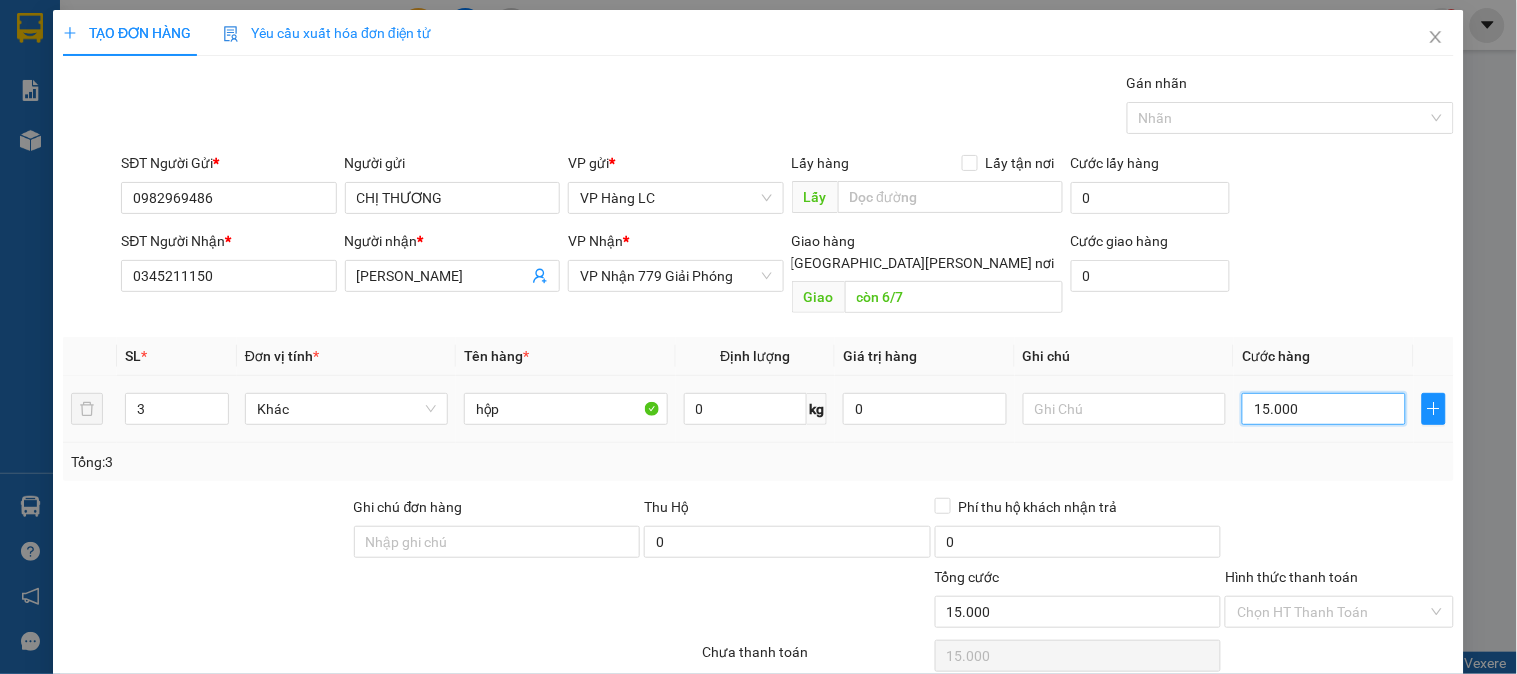 type on "150.000" 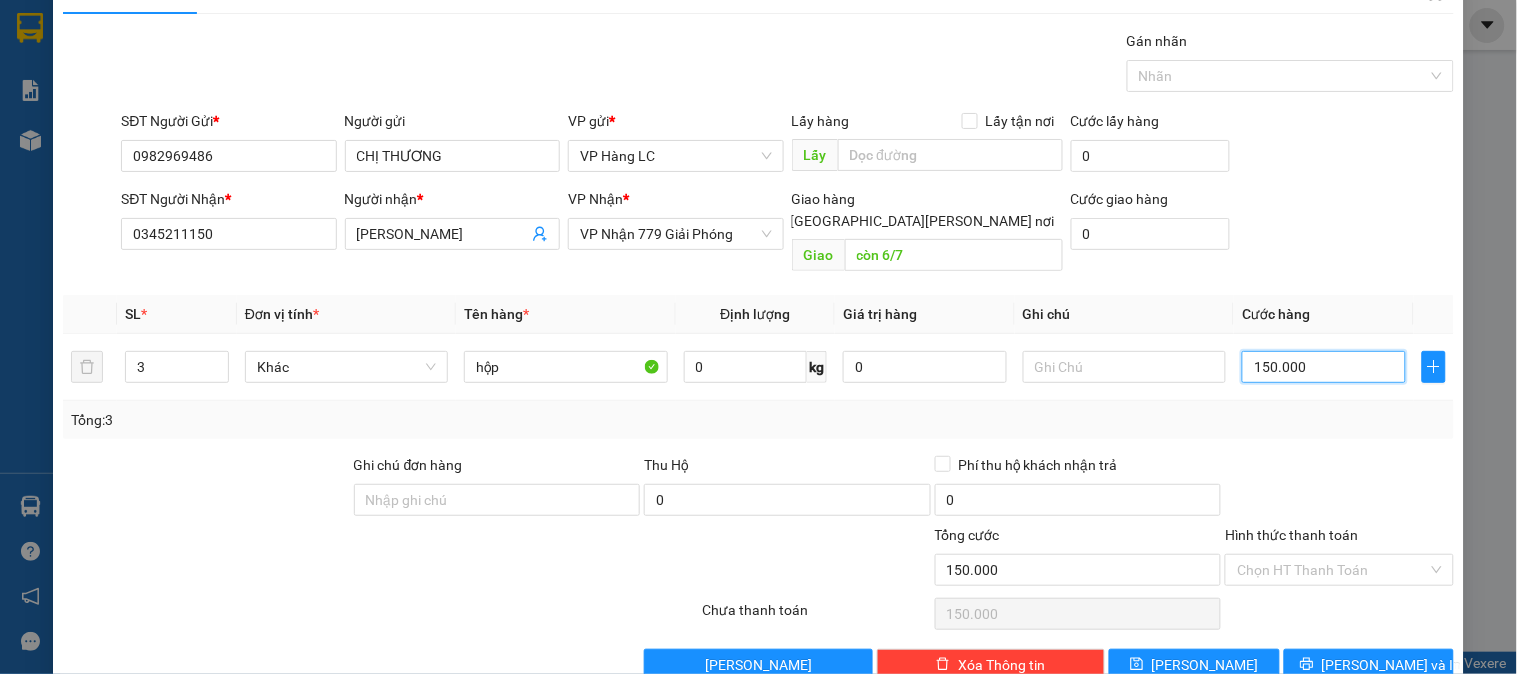 scroll, scrollTop: 65, scrollLeft: 0, axis: vertical 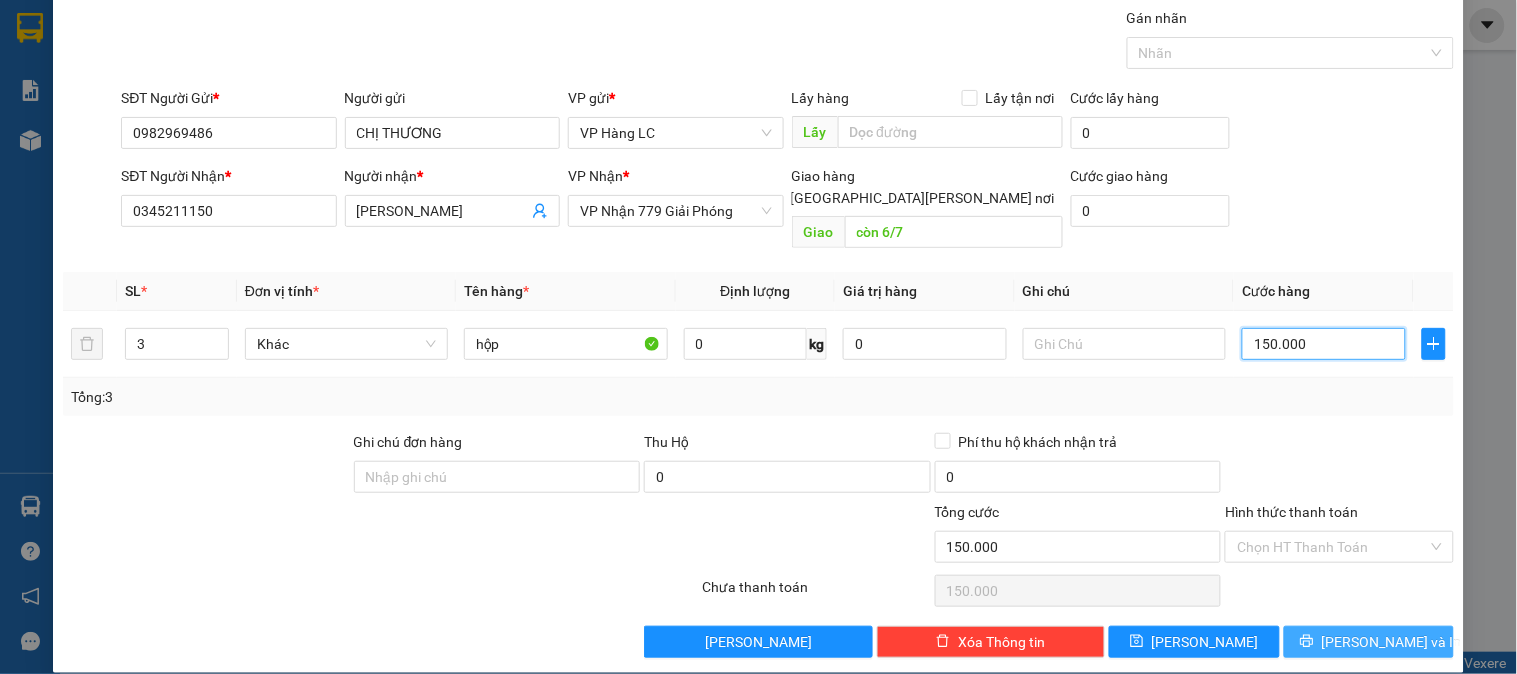 type on "150.000" 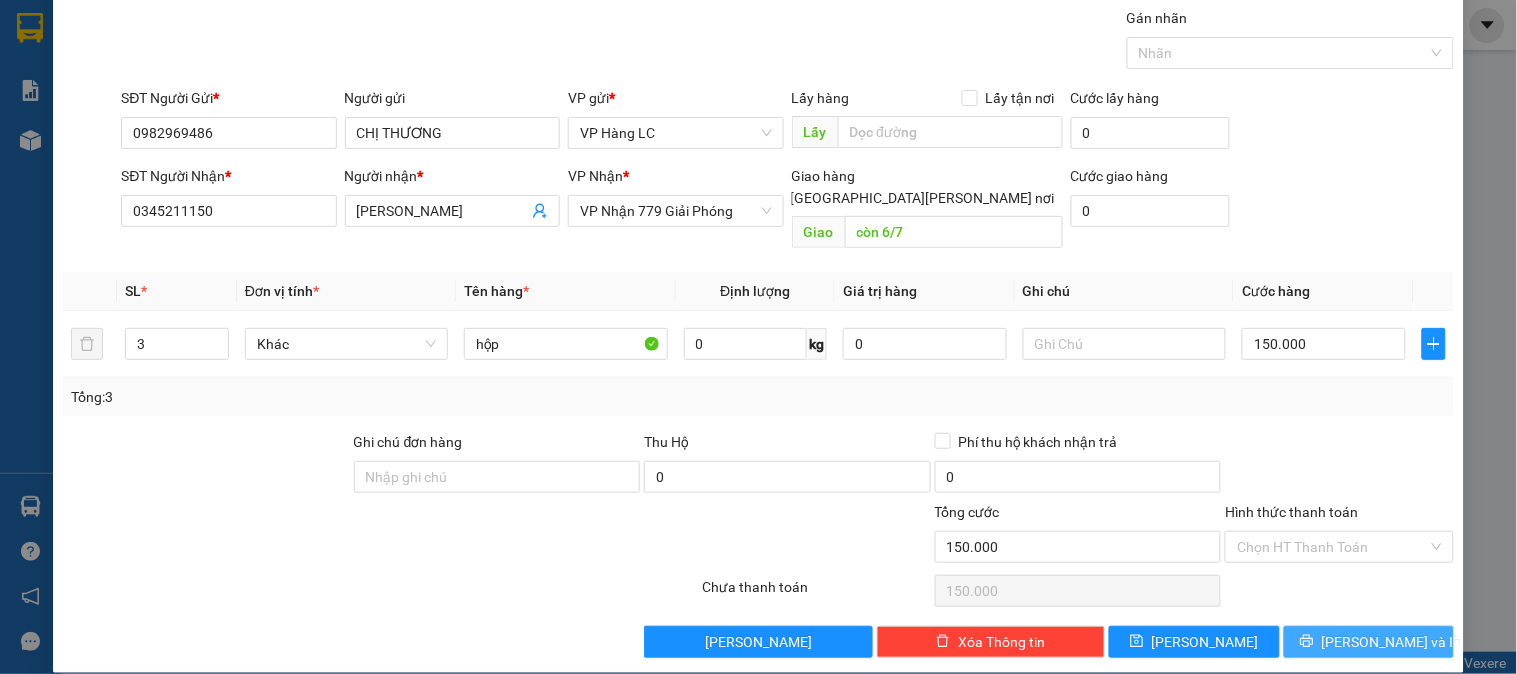 click on "Lưu và In" at bounding box center [1392, 642] 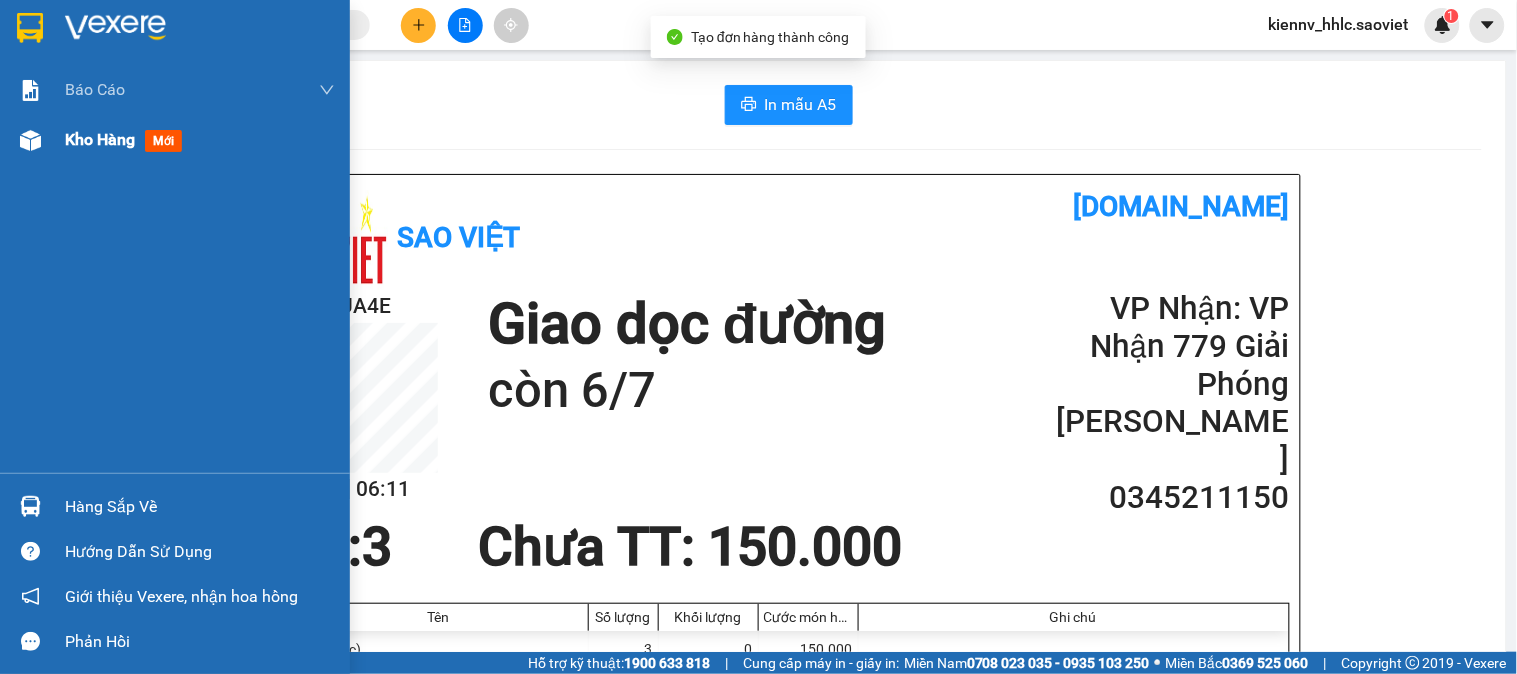 click on "Kho hàng mới" at bounding box center (127, 139) 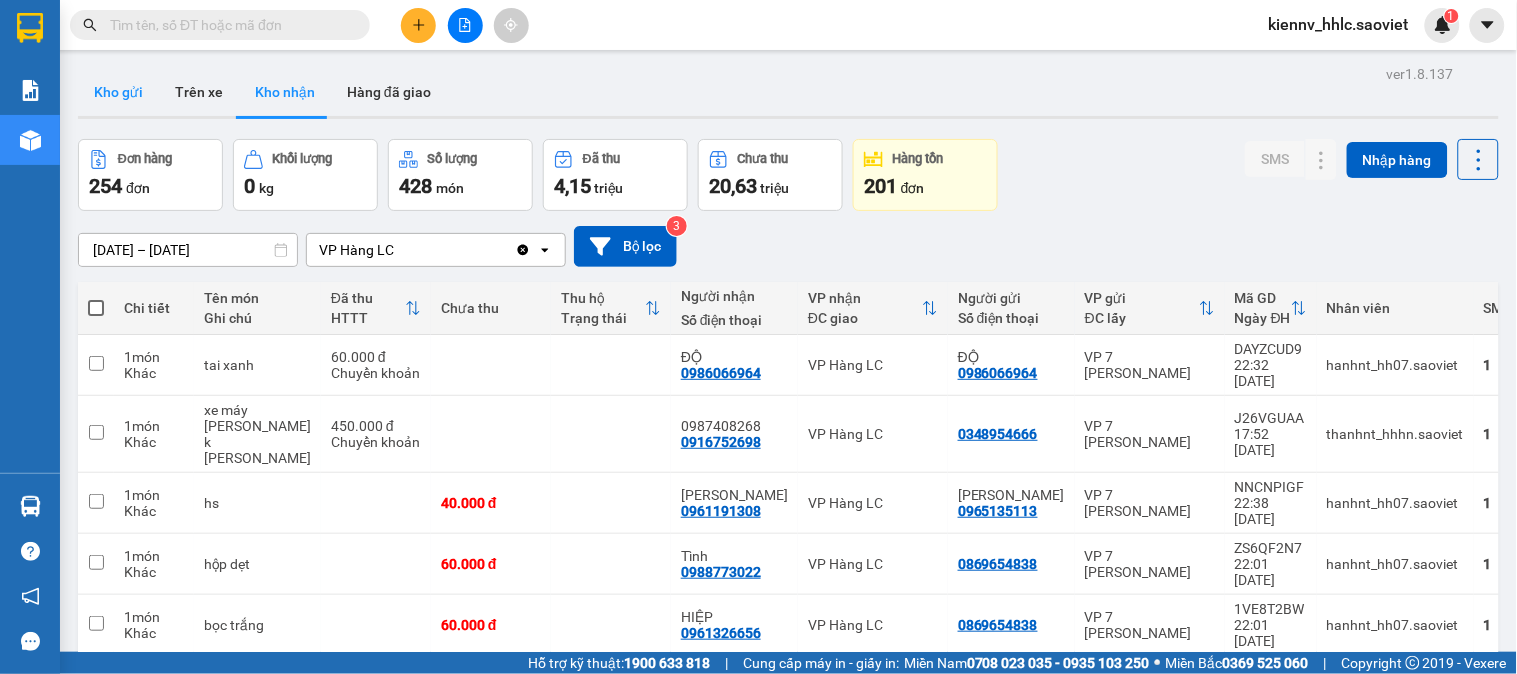 click on "Kho gửi" at bounding box center [118, 92] 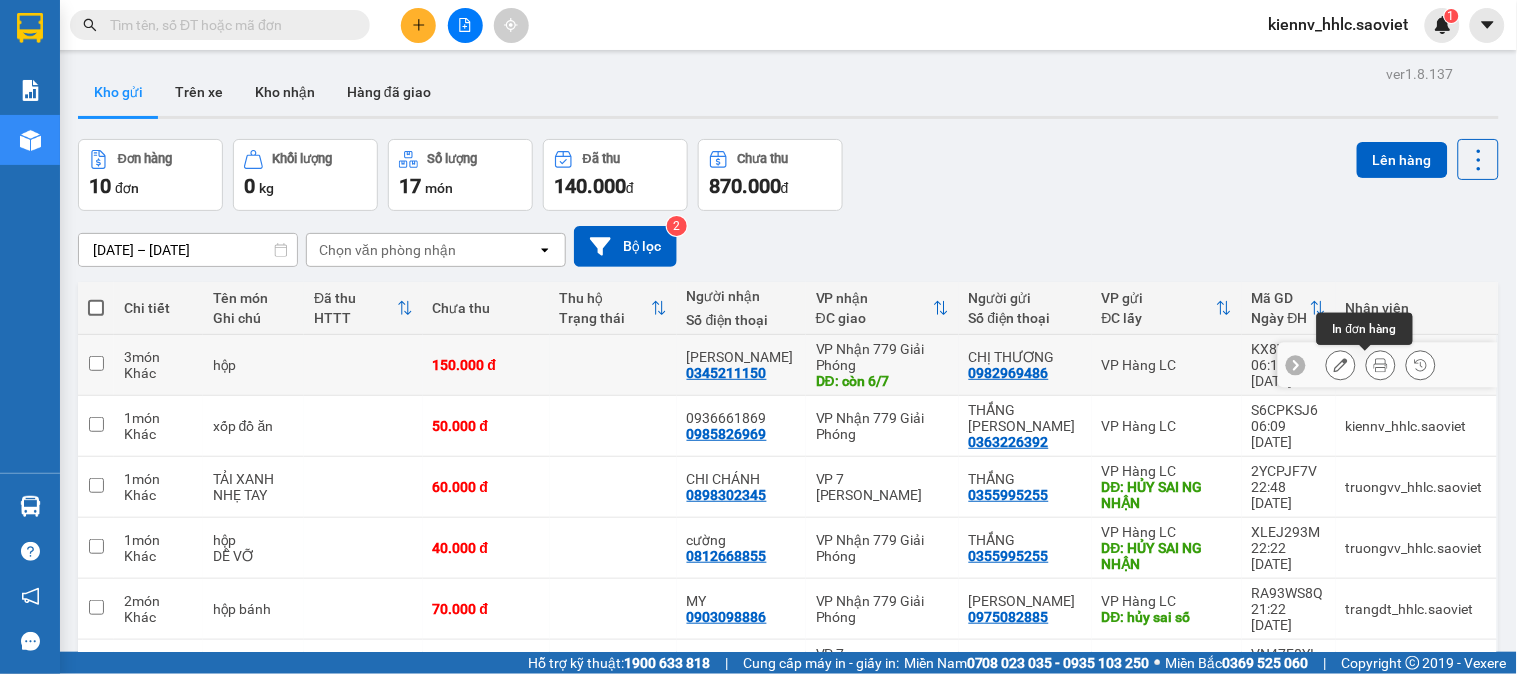 click at bounding box center (1341, 365) 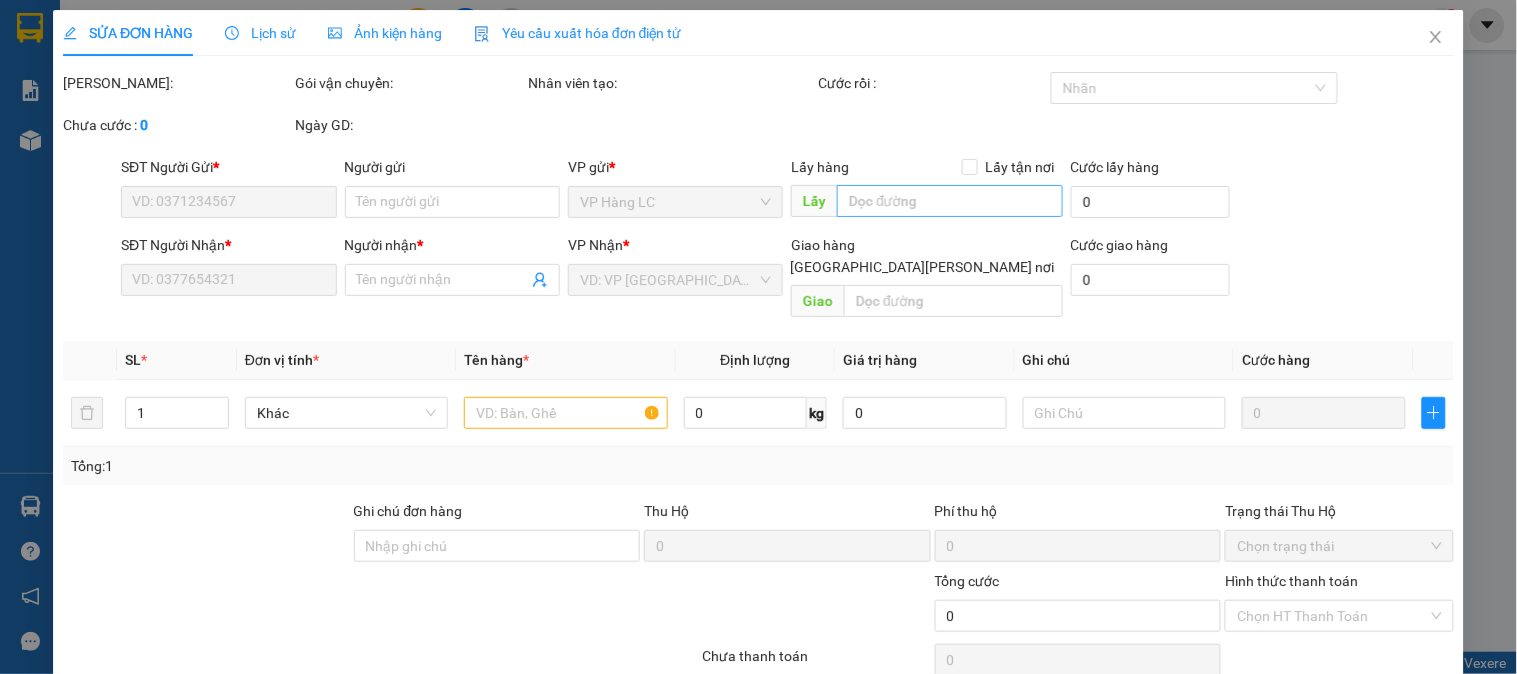 type on "0982969486" 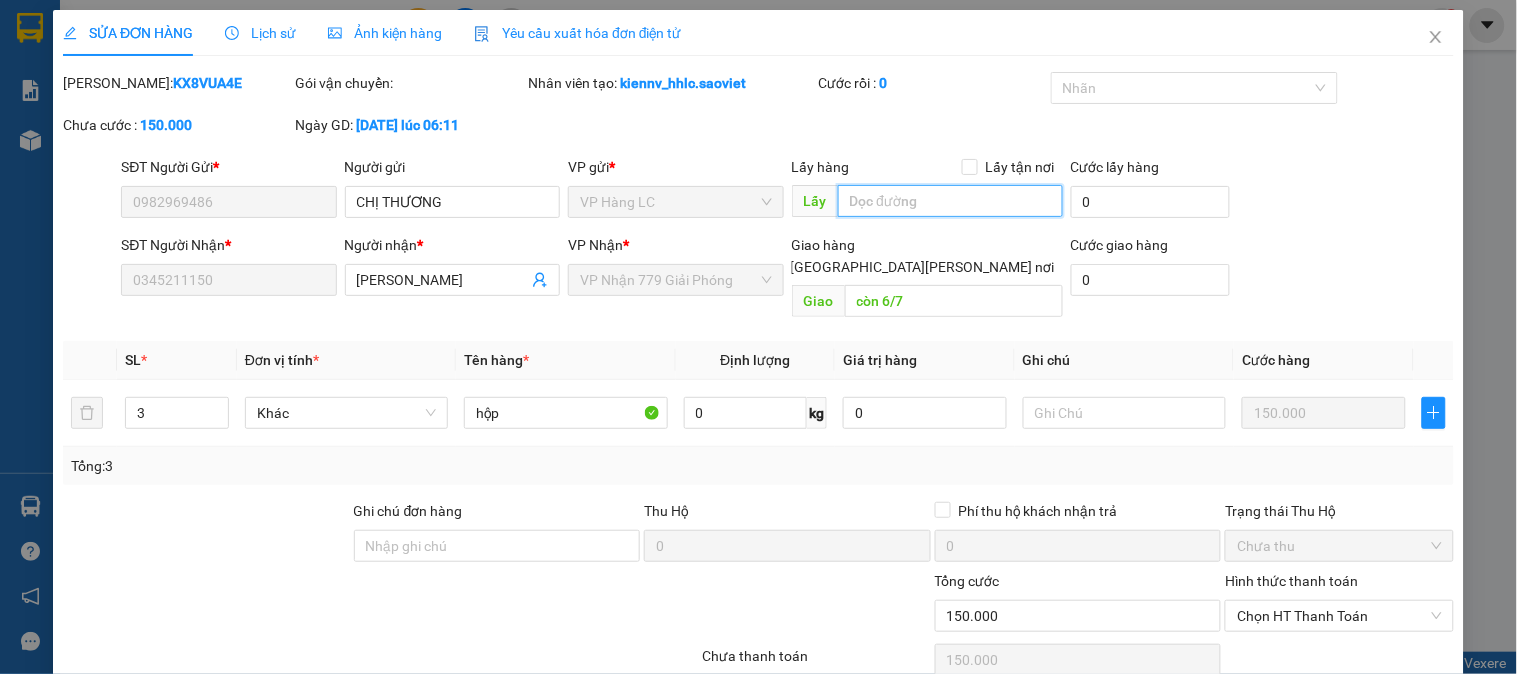 click at bounding box center [950, 201] 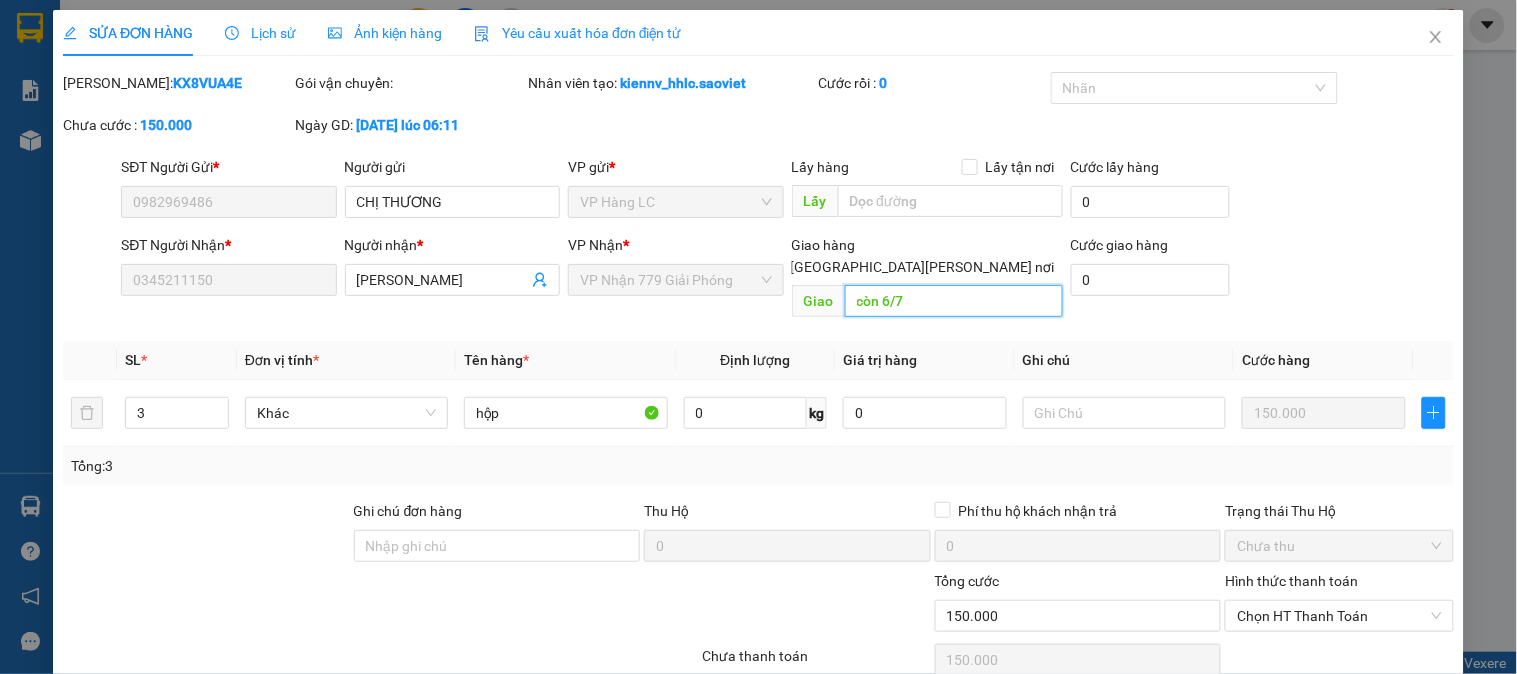 click on "còn 6/7" at bounding box center [954, 301] 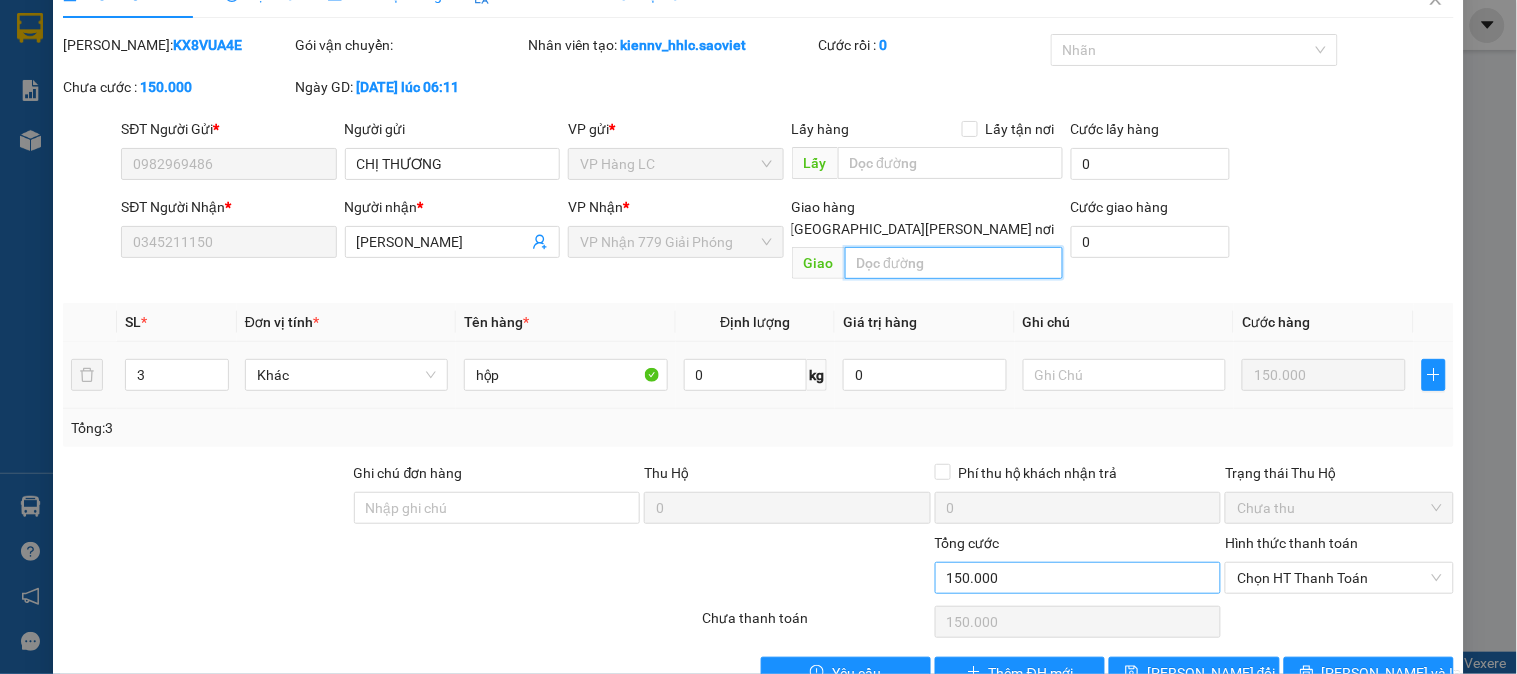 scroll, scrollTop: 70, scrollLeft: 0, axis: vertical 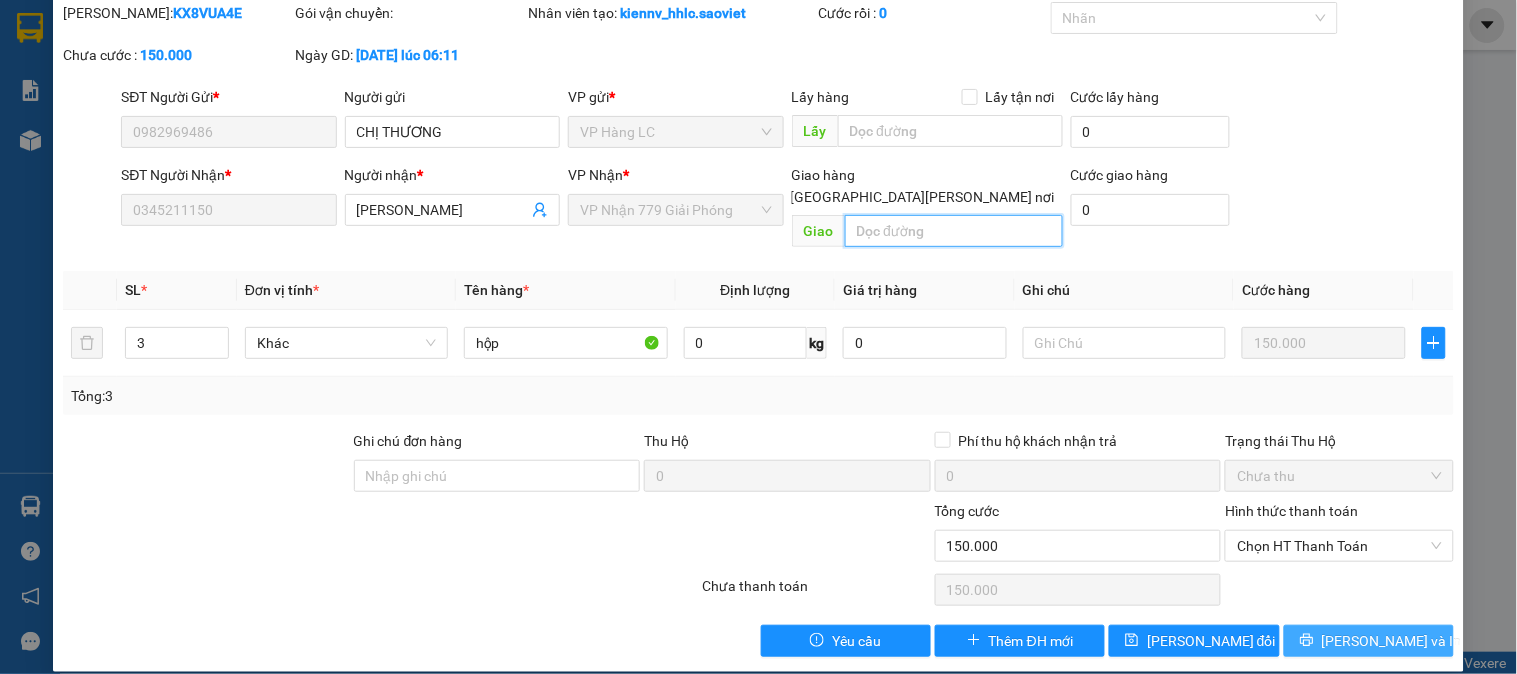 type 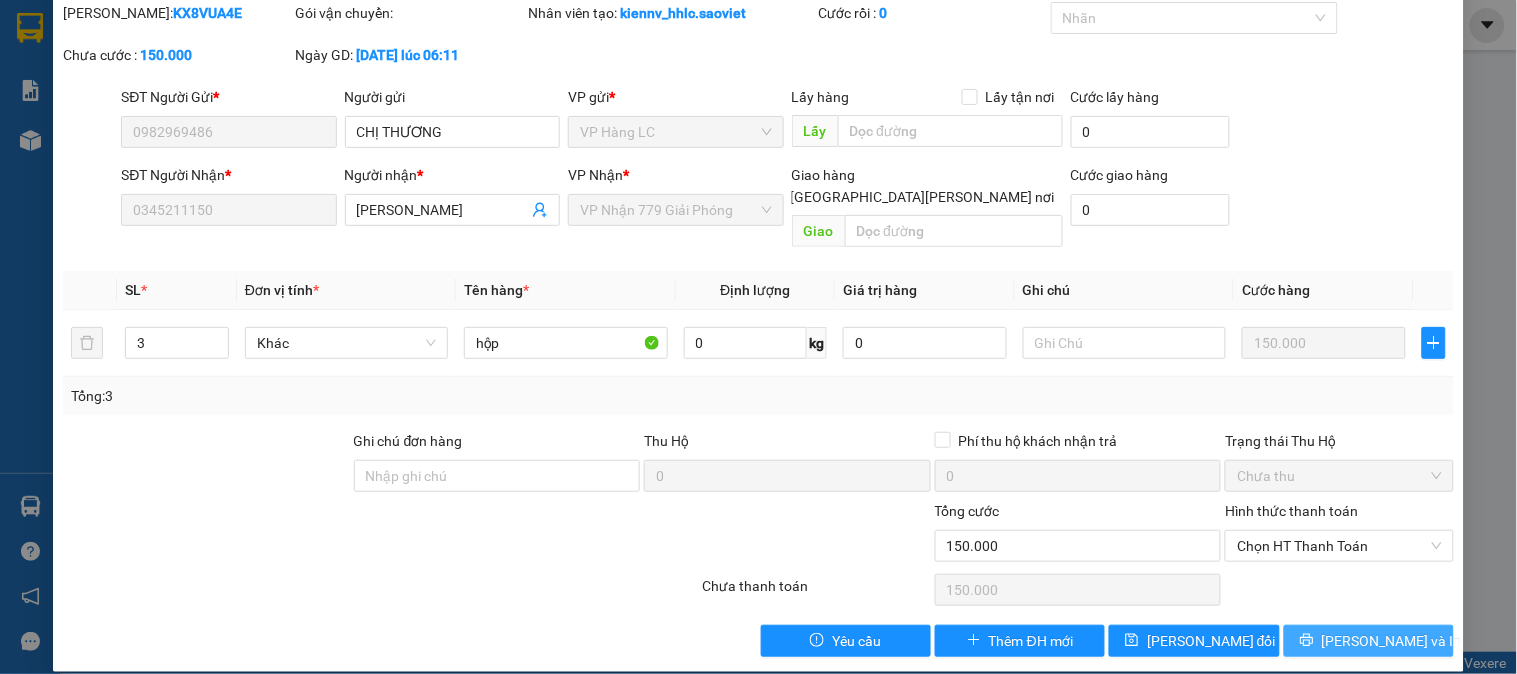 click on "Lưu và In" at bounding box center (1369, 641) 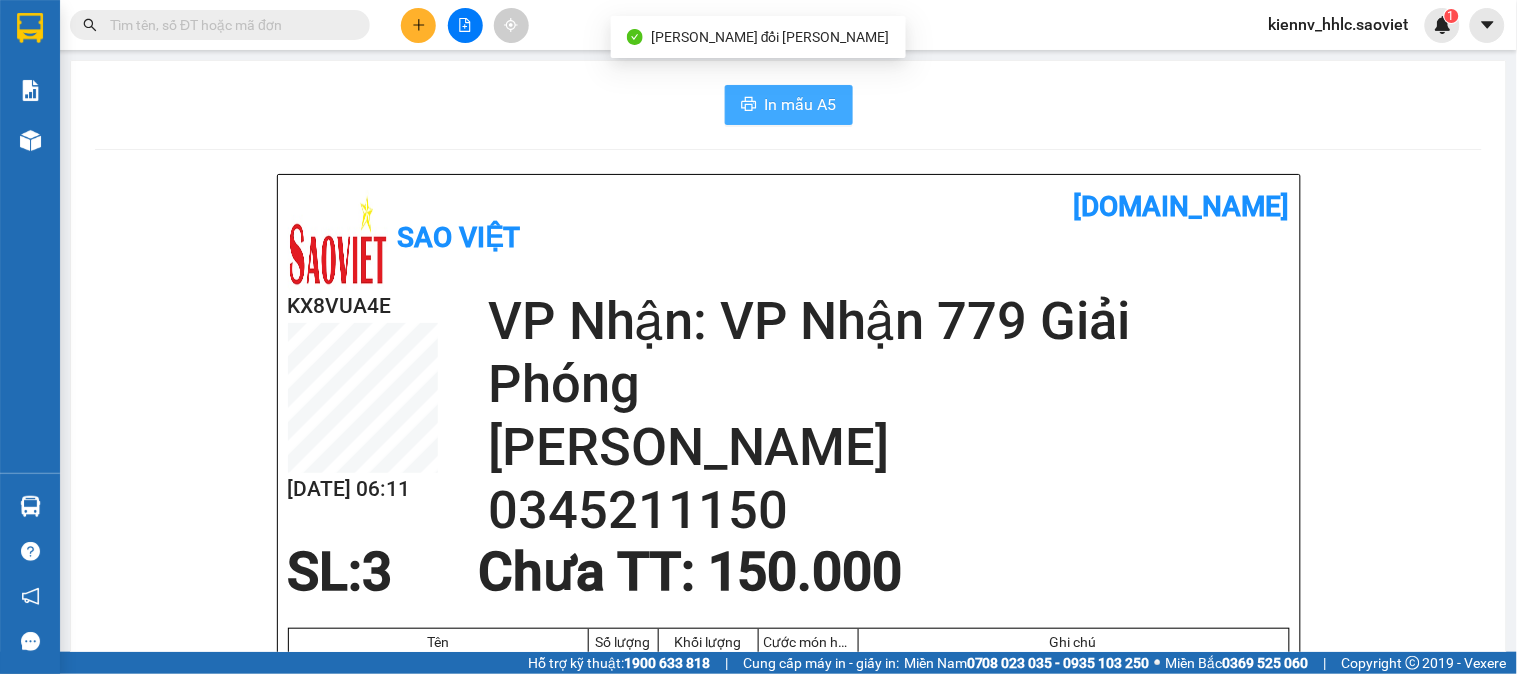 click on "In mẫu A5" at bounding box center [801, 104] 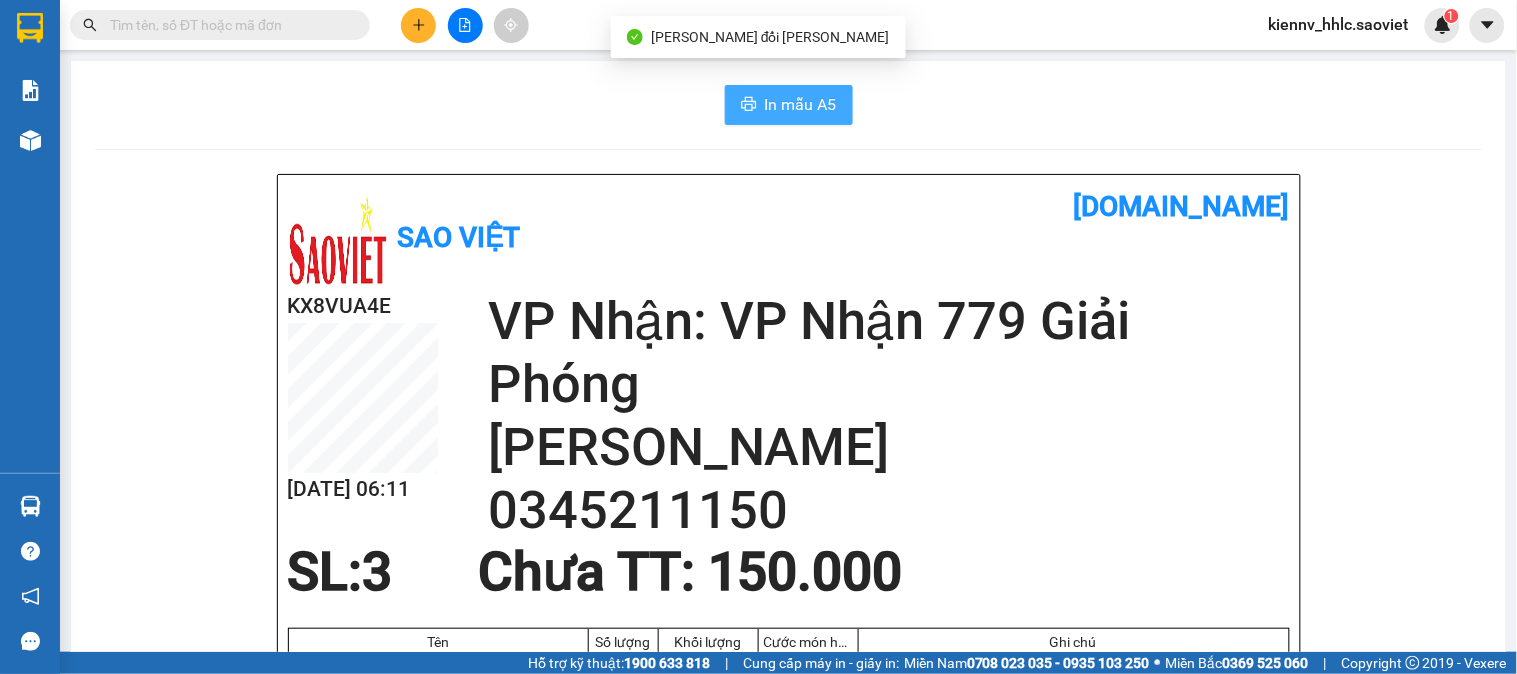 scroll, scrollTop: 0, scrollLeft: 0, axis: both 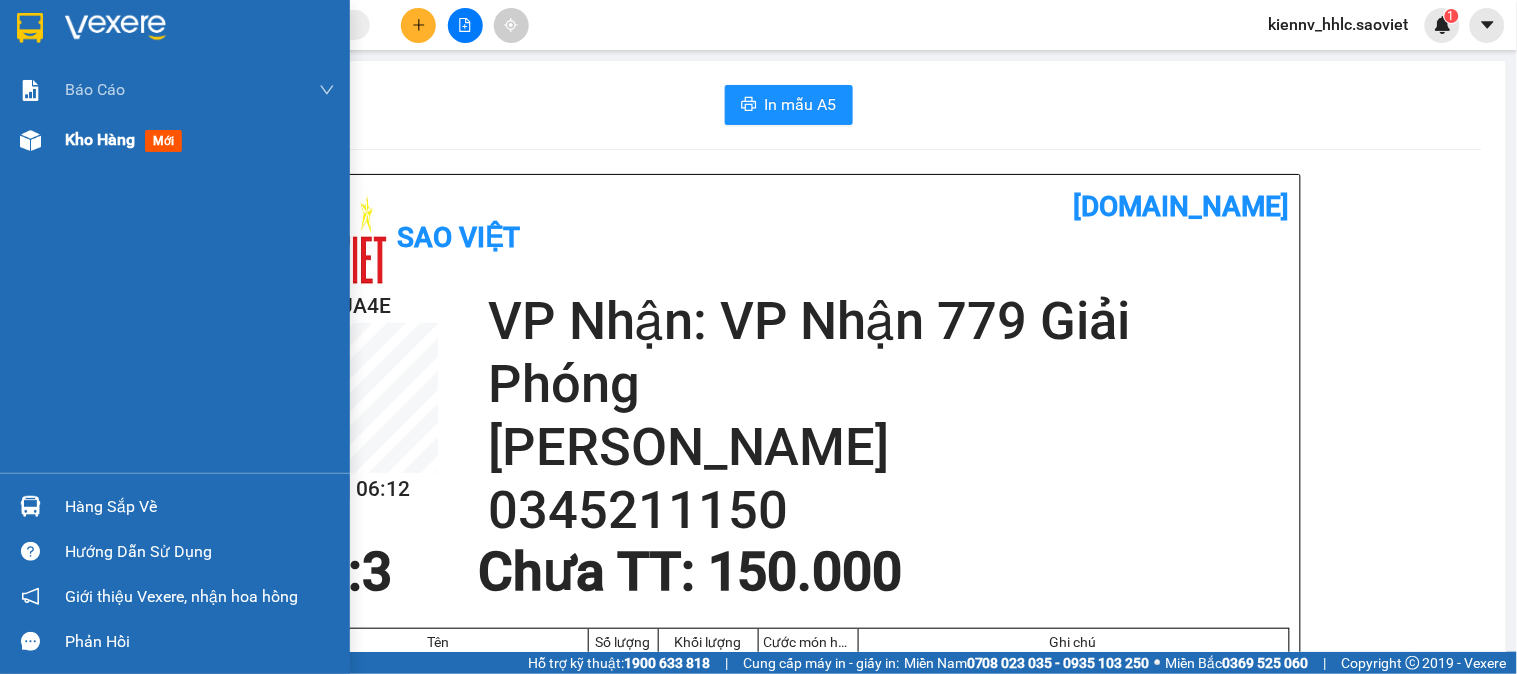 click on "Kho hàng" at bounding box center (100, 139) 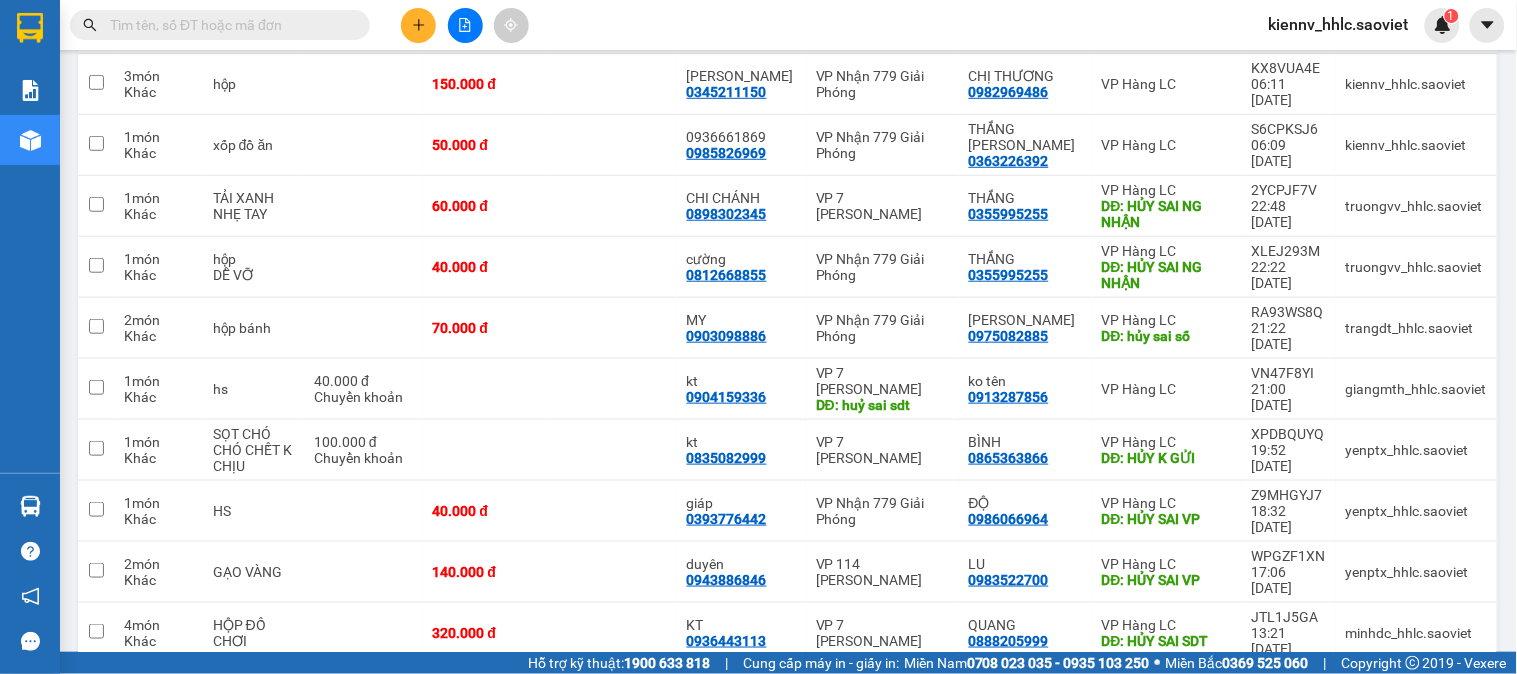 scroll, scrollTop: 0, scrollLeft: 0, axis: both 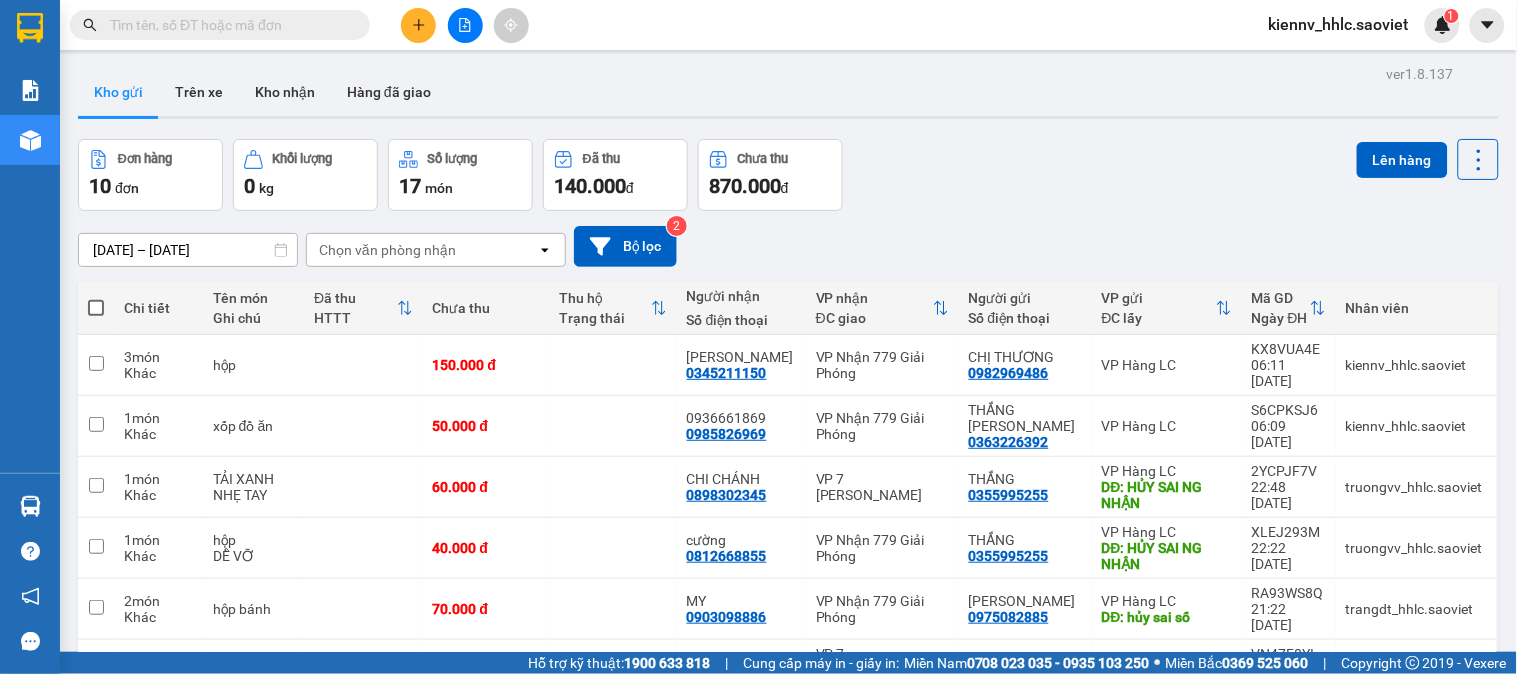 click at bounding box center [228, 25] 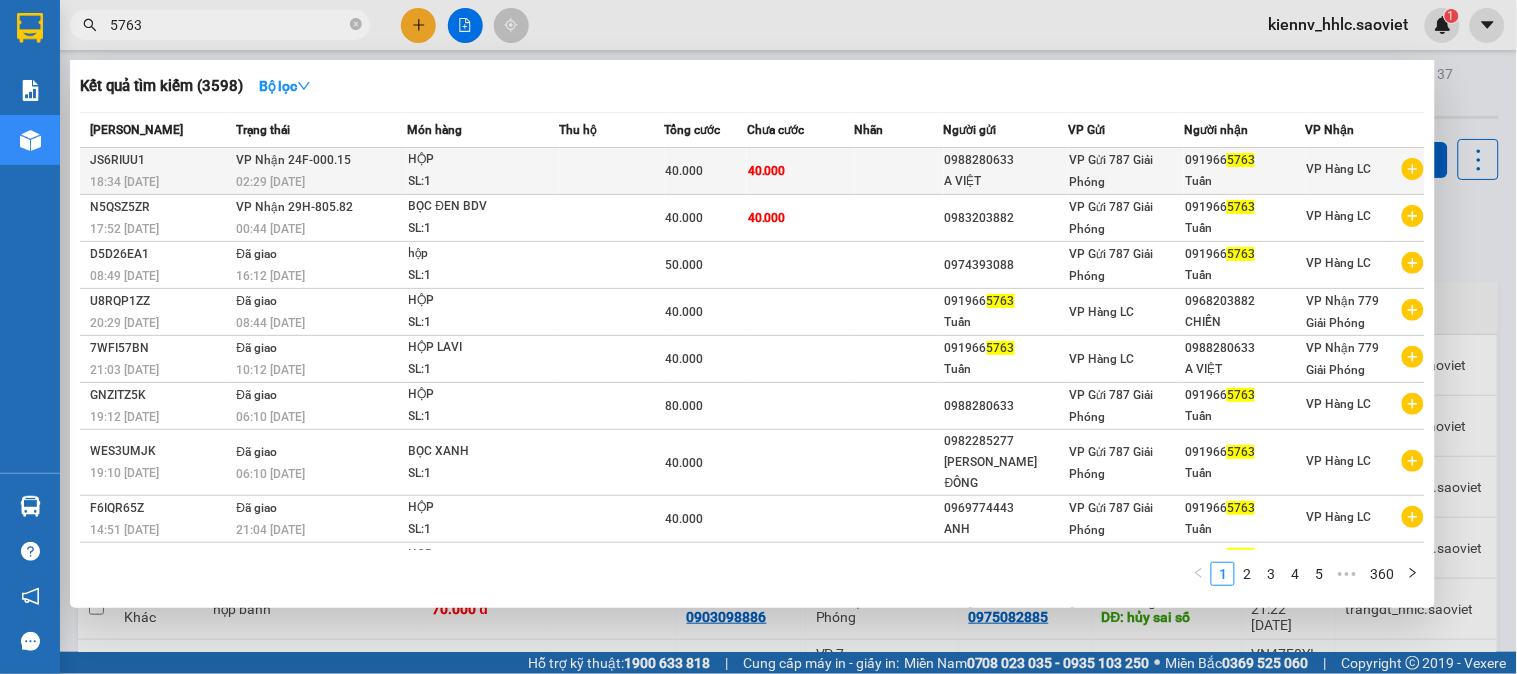 type on "5763" 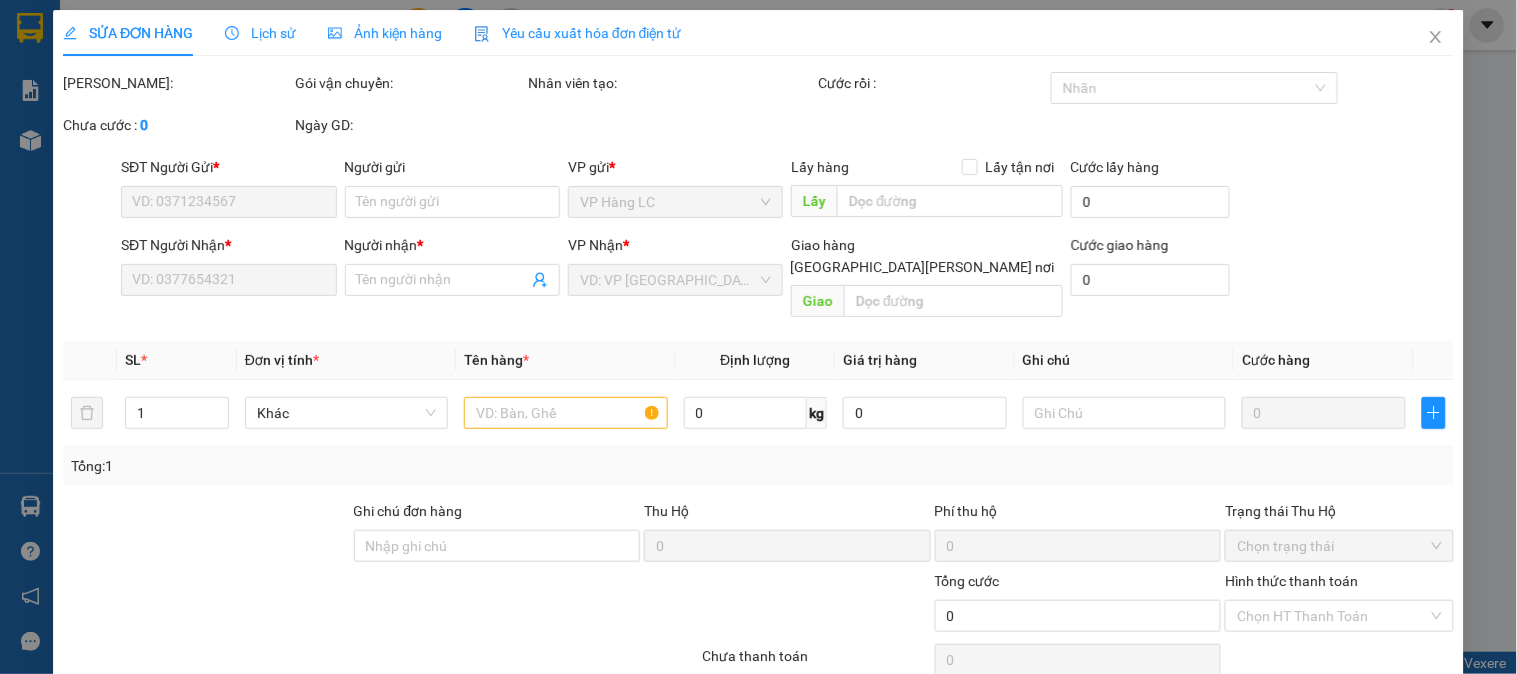 type on "0988280633" 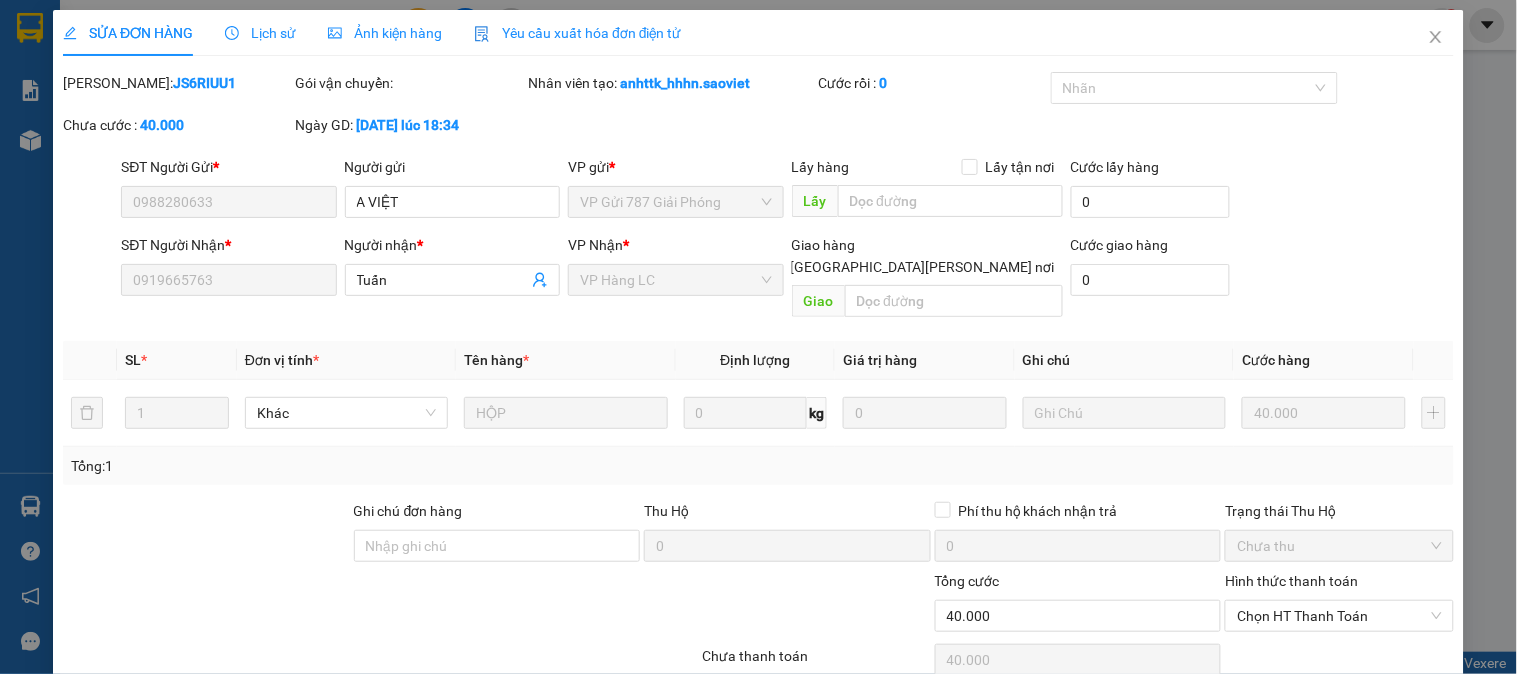 scroll, scrollTop: 63, scrollLeft: 0, axis: vertical 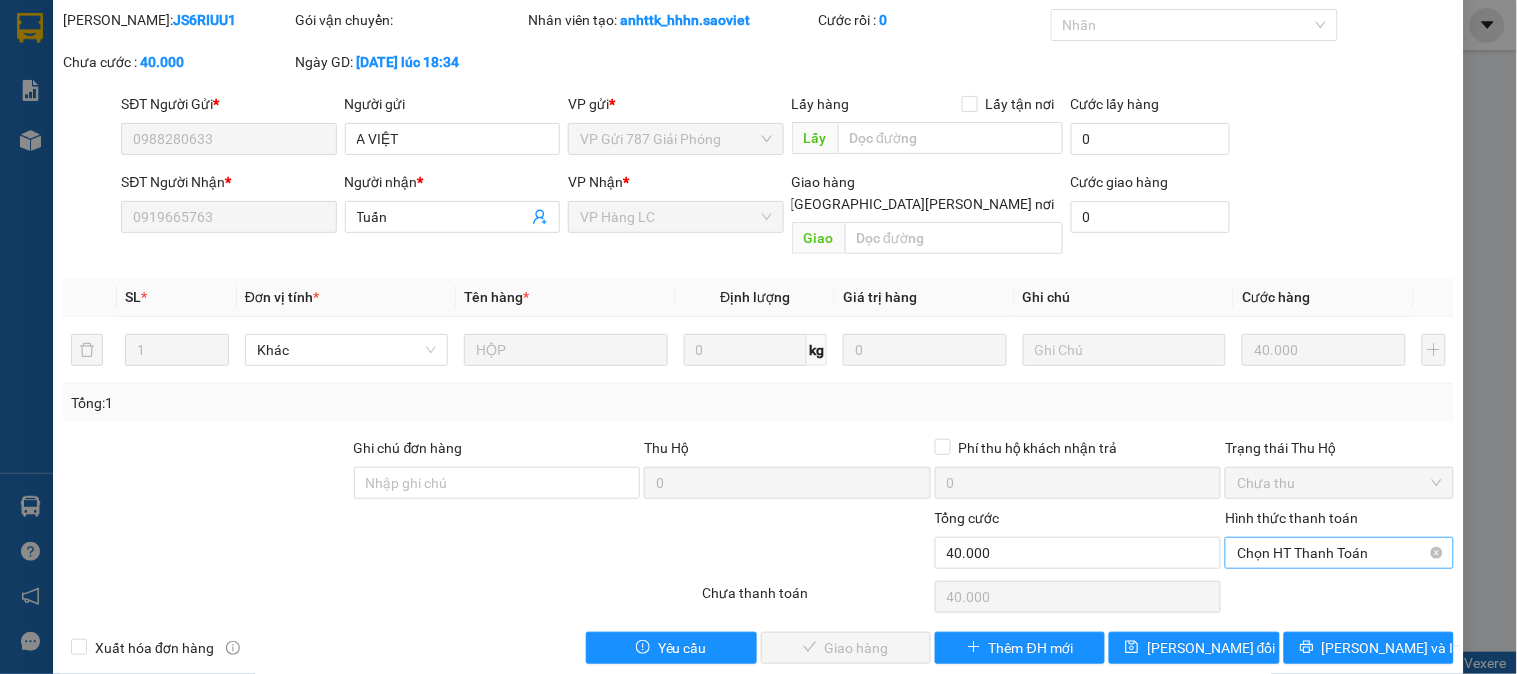 click on "Chọn HT Thanh Toán" at bounding box center [1339, 553] 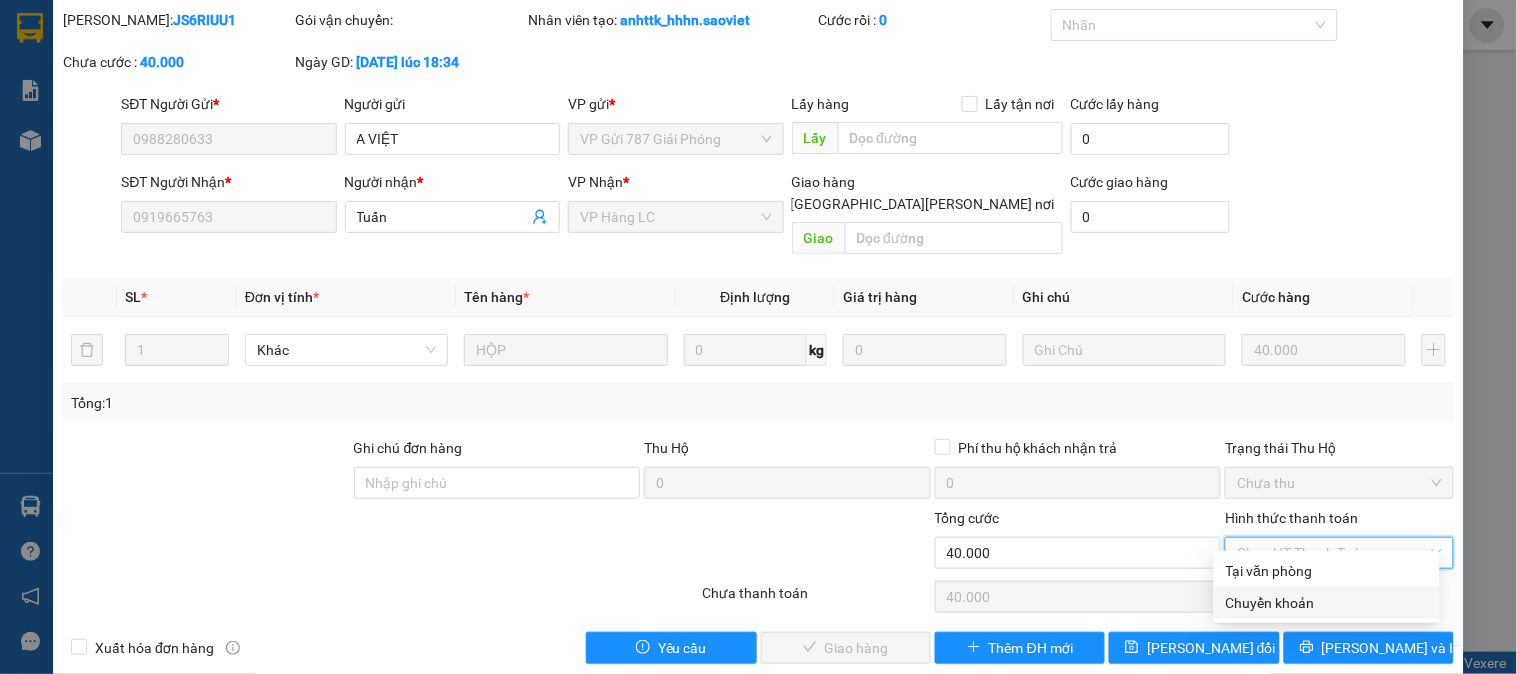 click on "Chuyển khoản" at bounding box center [1327, 603] 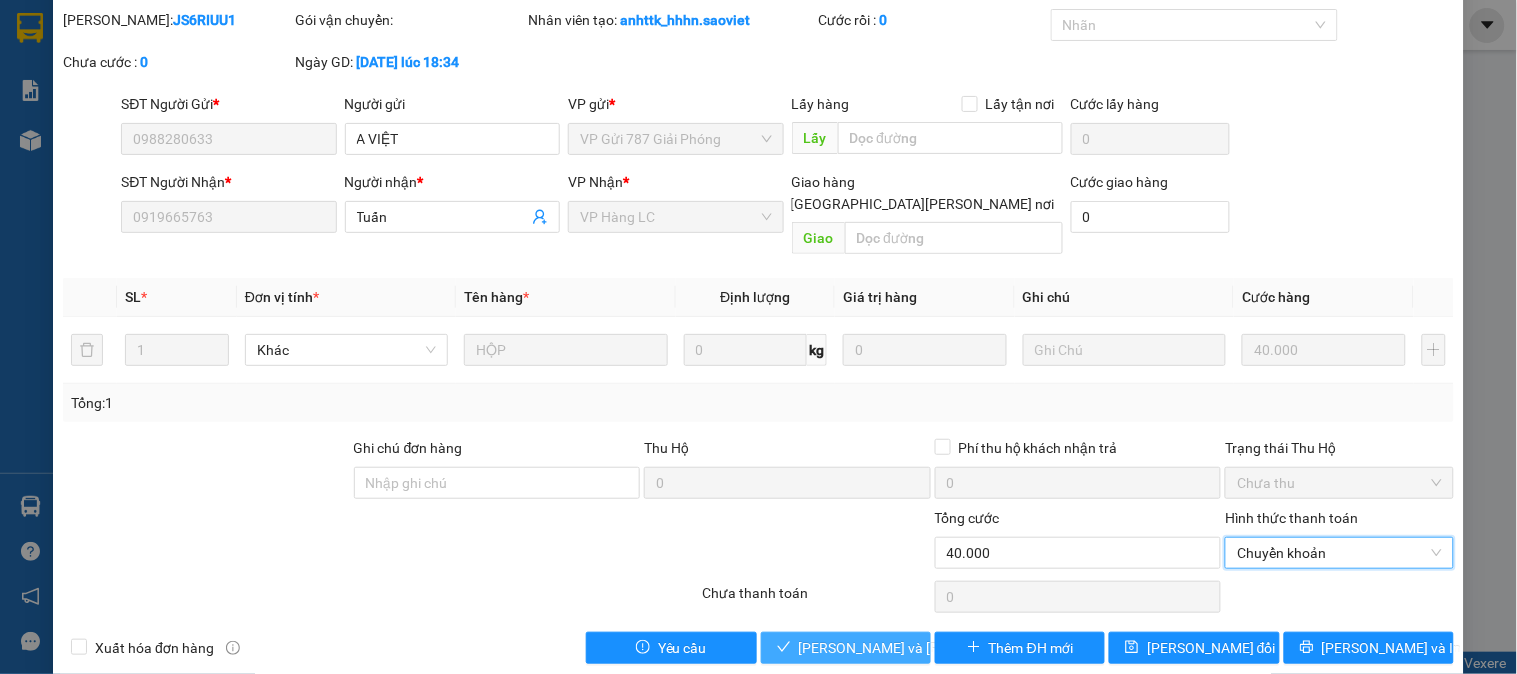 click on "Lưu và Giao hàng" at bounding box center (934, 648) 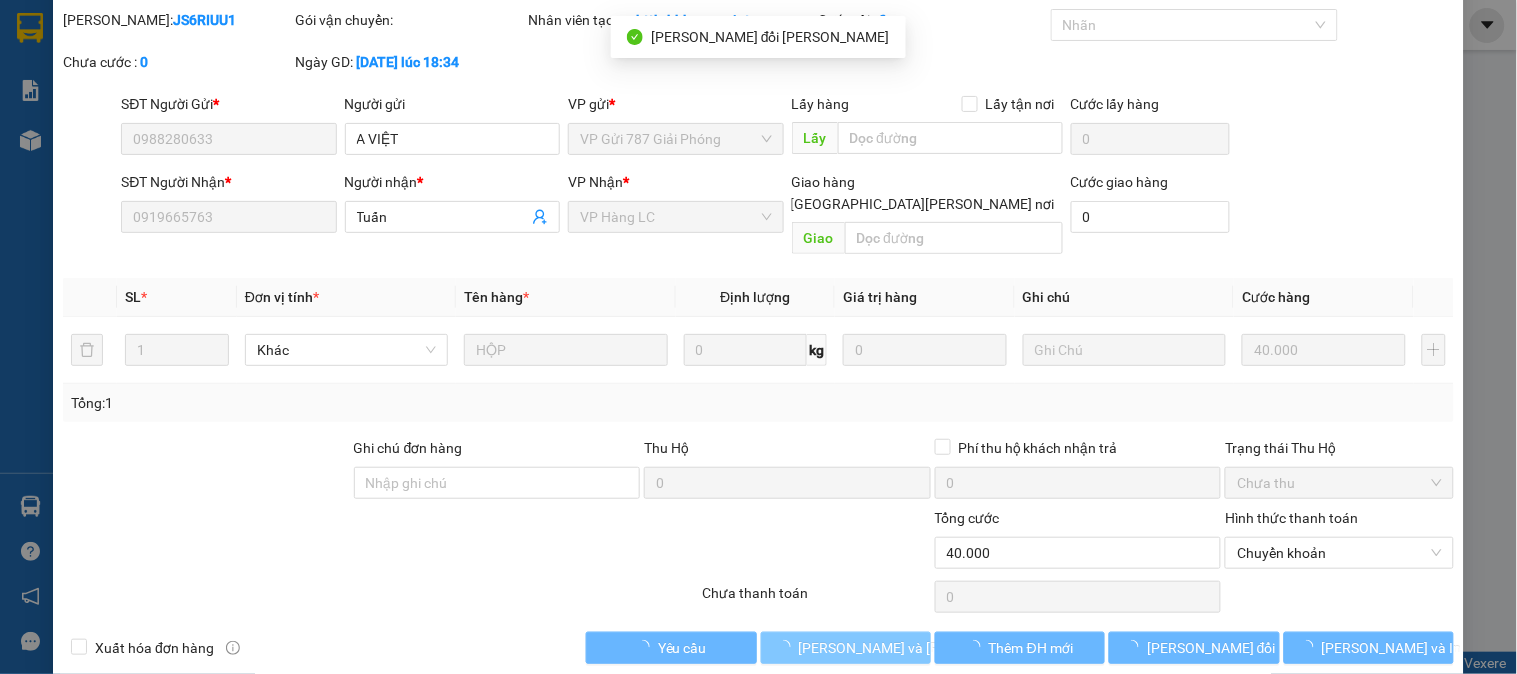 scroll, scrollTop: 0, scrollLeft: 0, axis: both 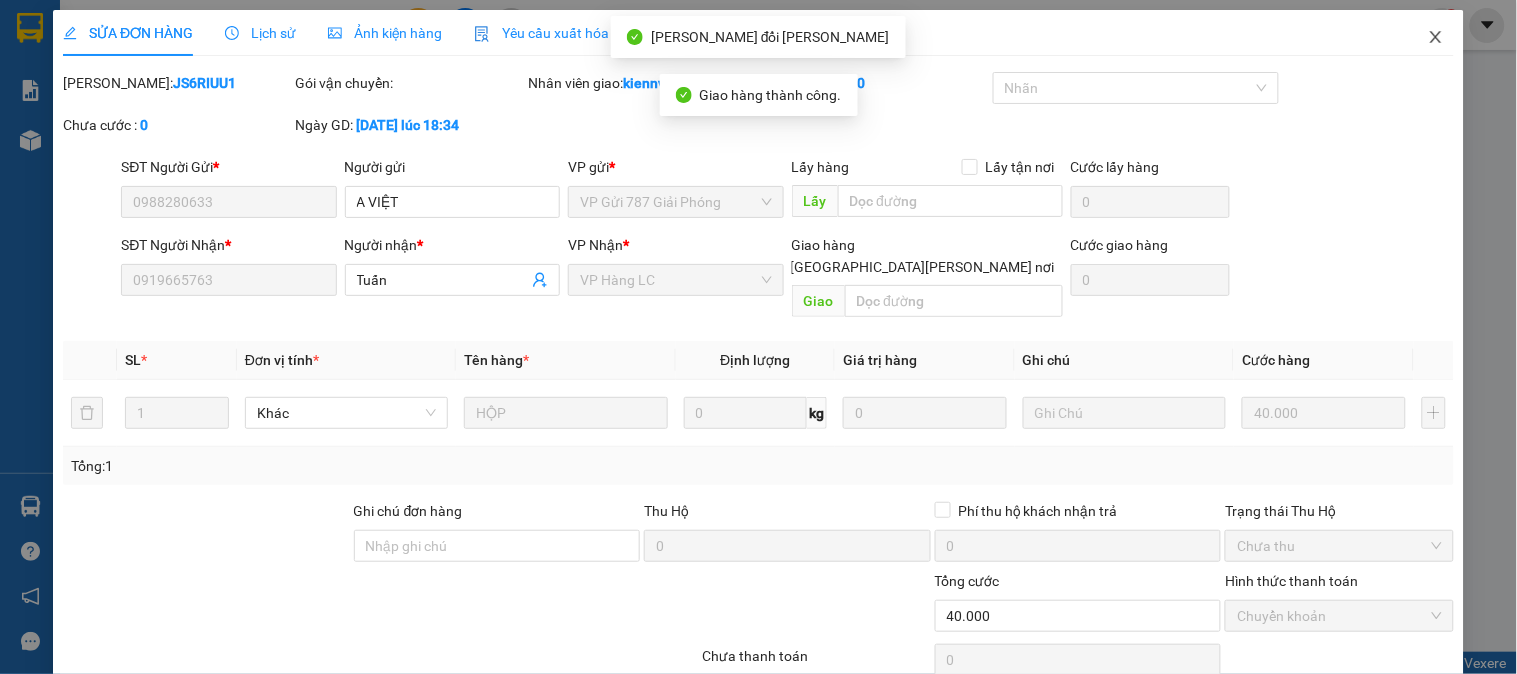 click 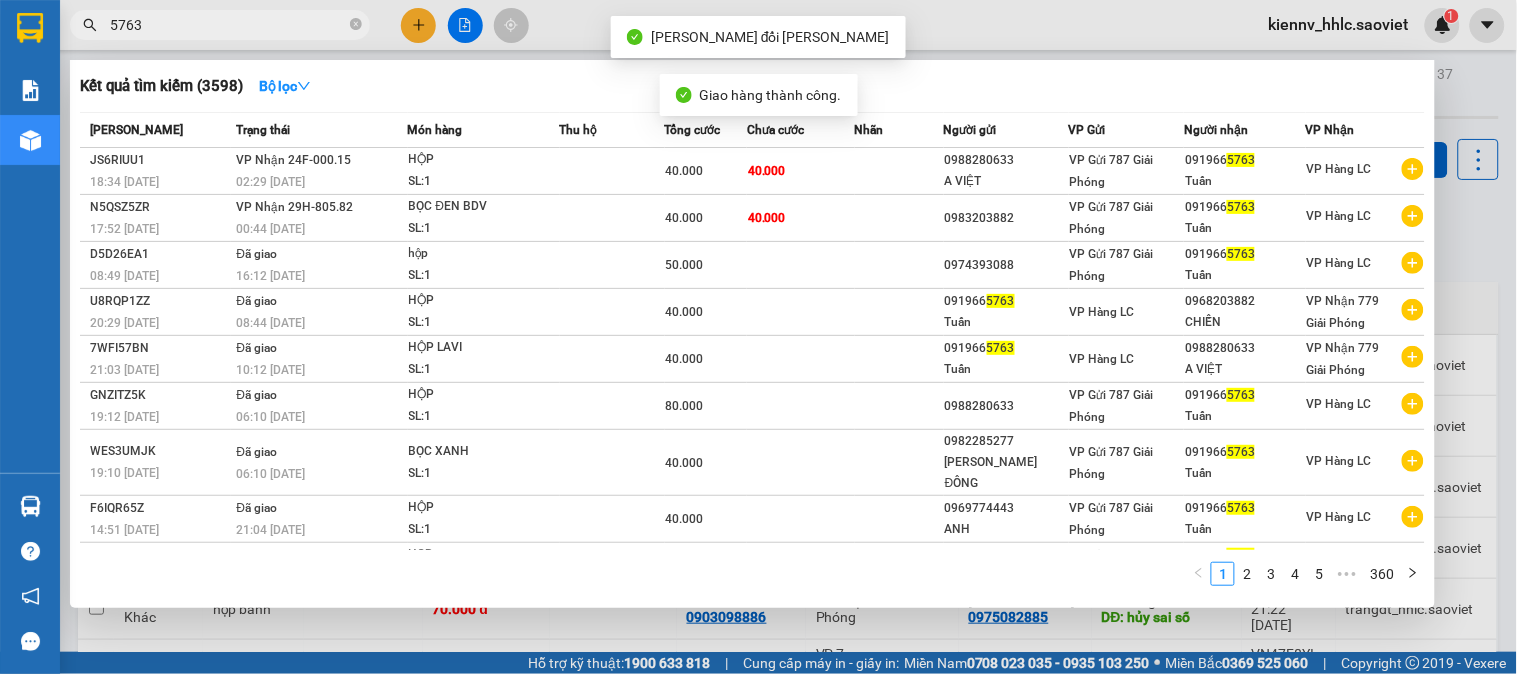 click on "5763" at bounding box center (228, 25) 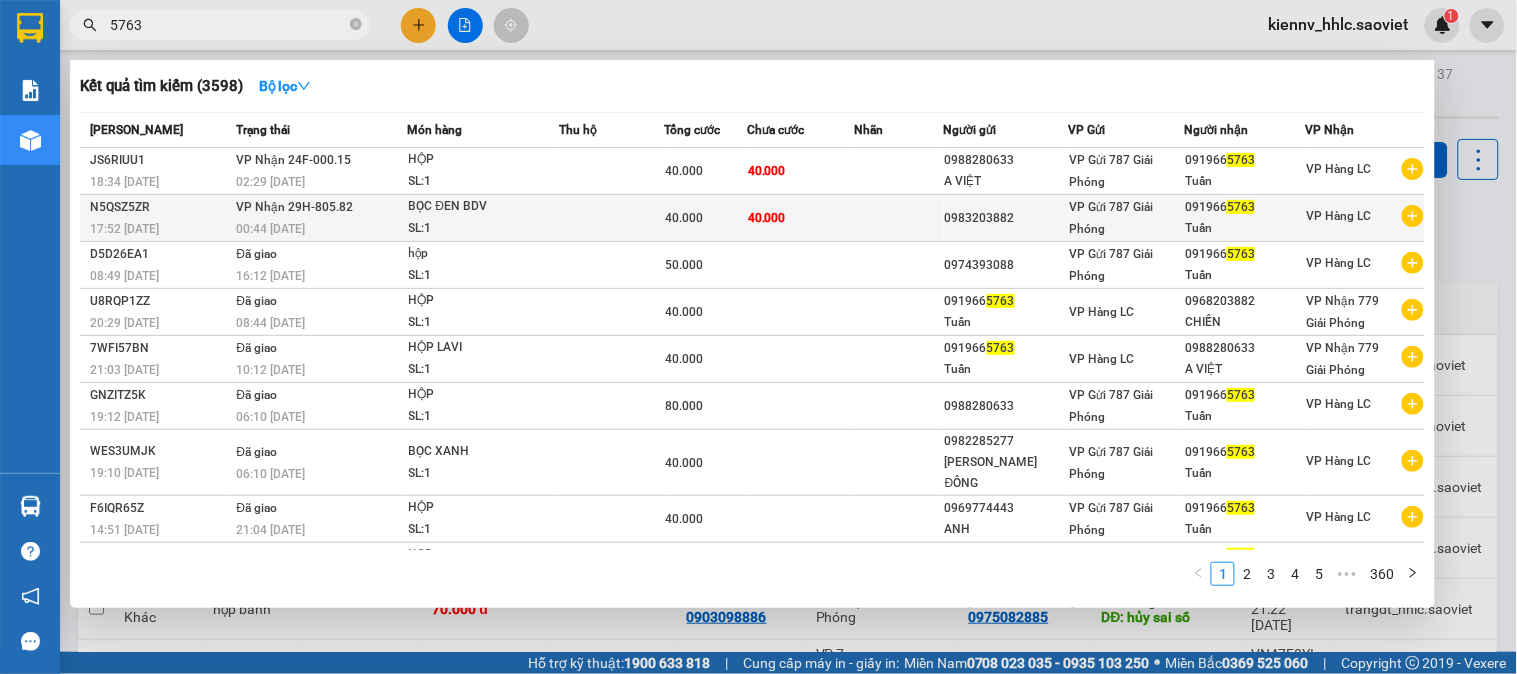click on "40.000" at bounding box center (801, 218) 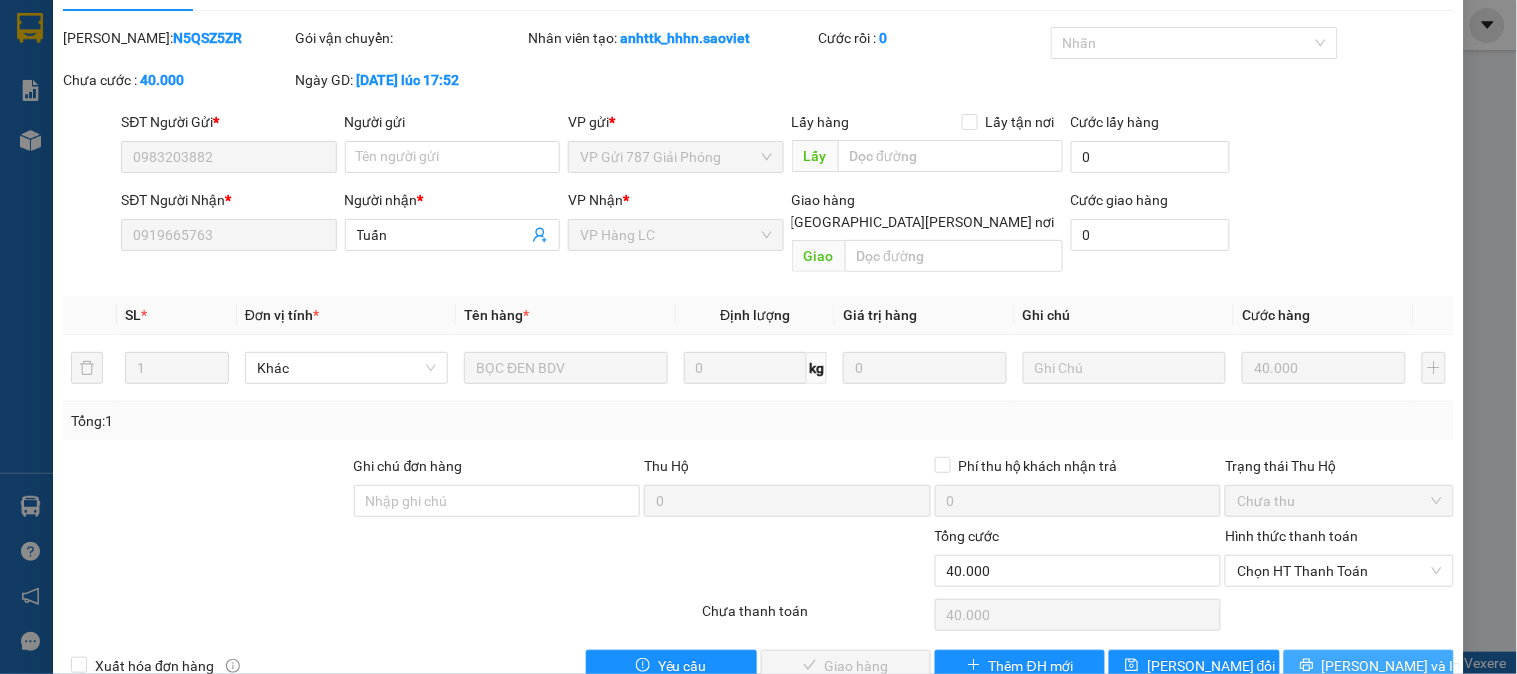 scroll, scrollTop: 70, scrollLeft: 0, axis: vertical 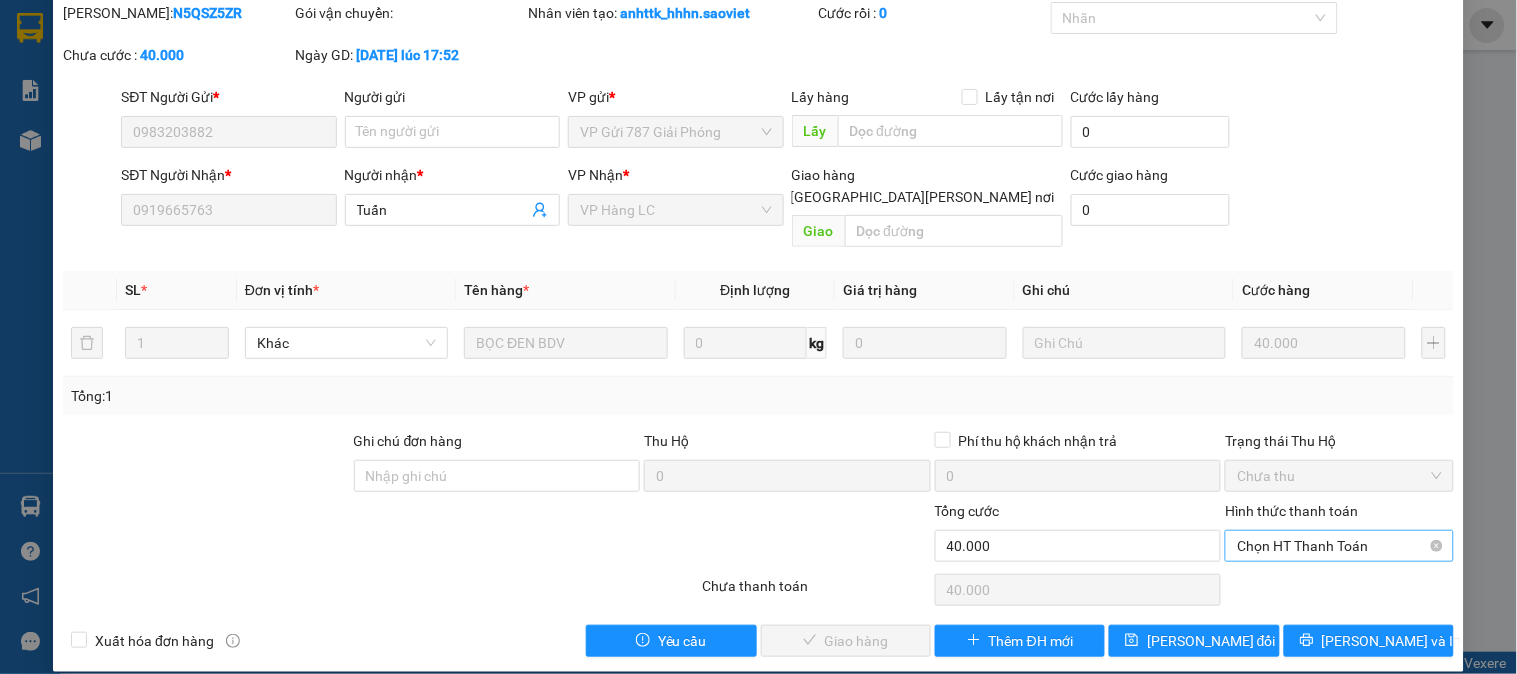 click on "Chọn HT Thanh Toán" at bounding box center (1339, 546) 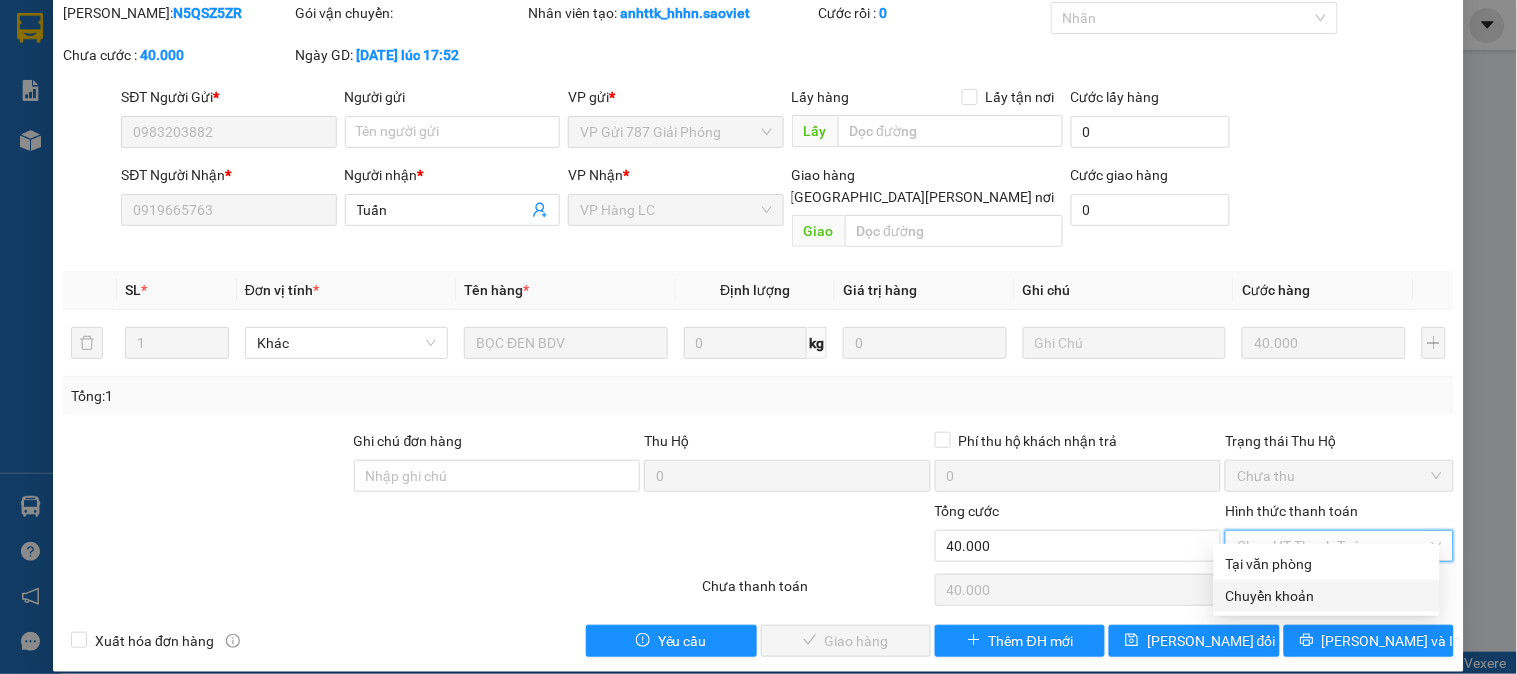 click on "Chuyển khoản" at bounding box center [1327, 596] 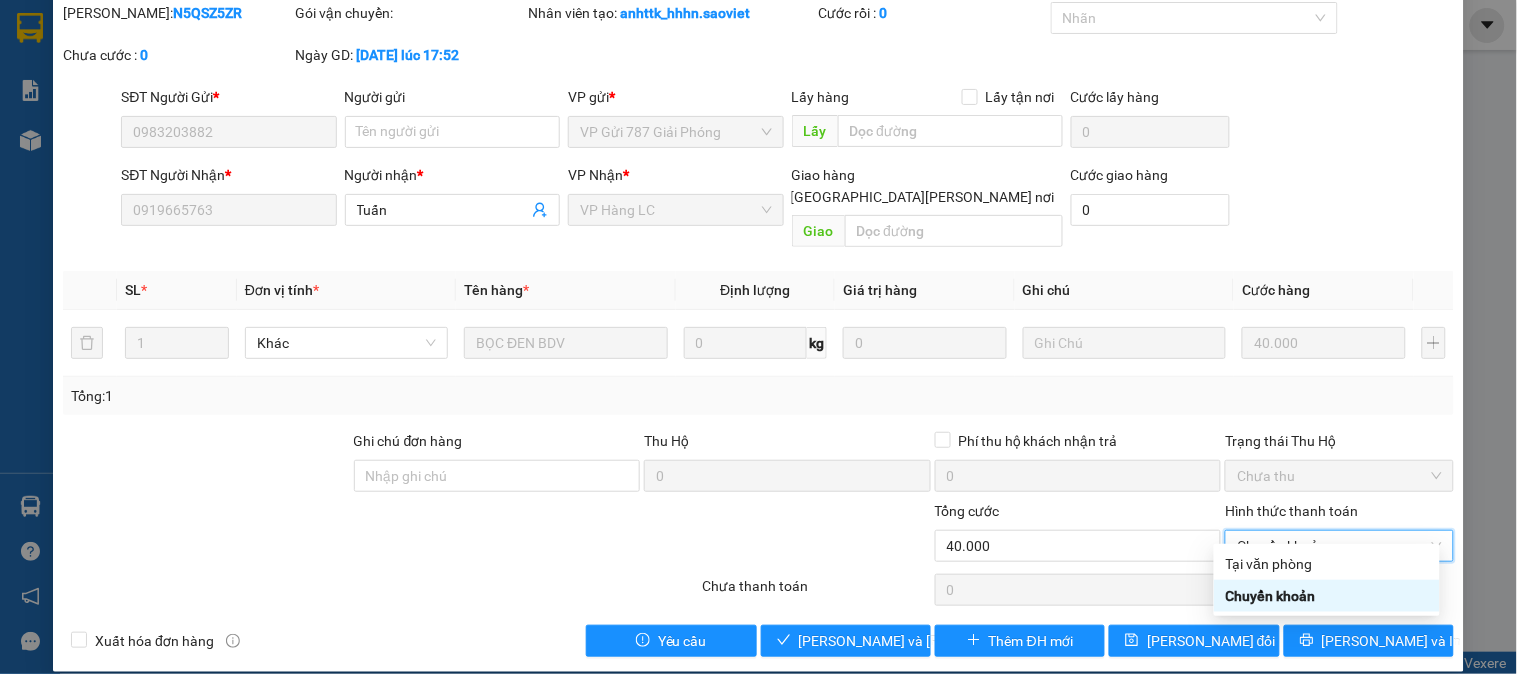 type on "0" 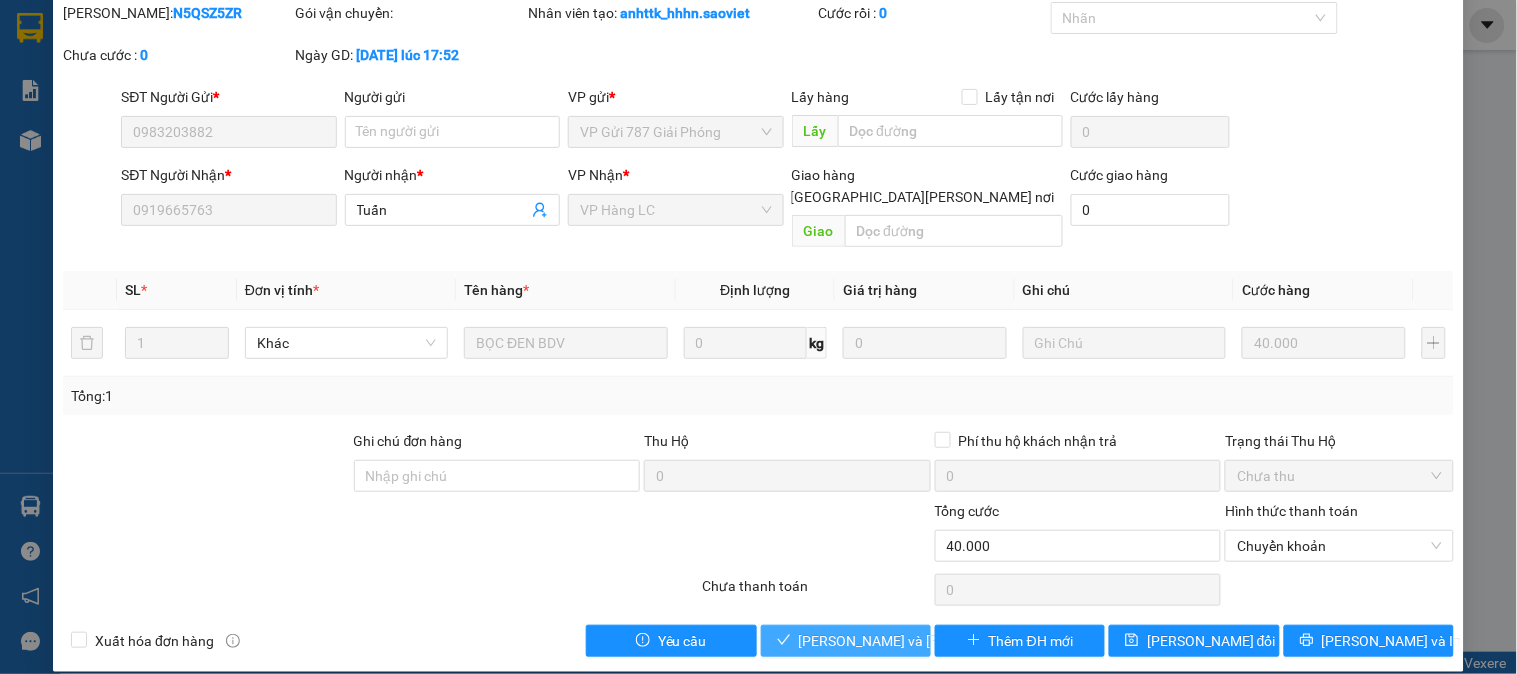 click 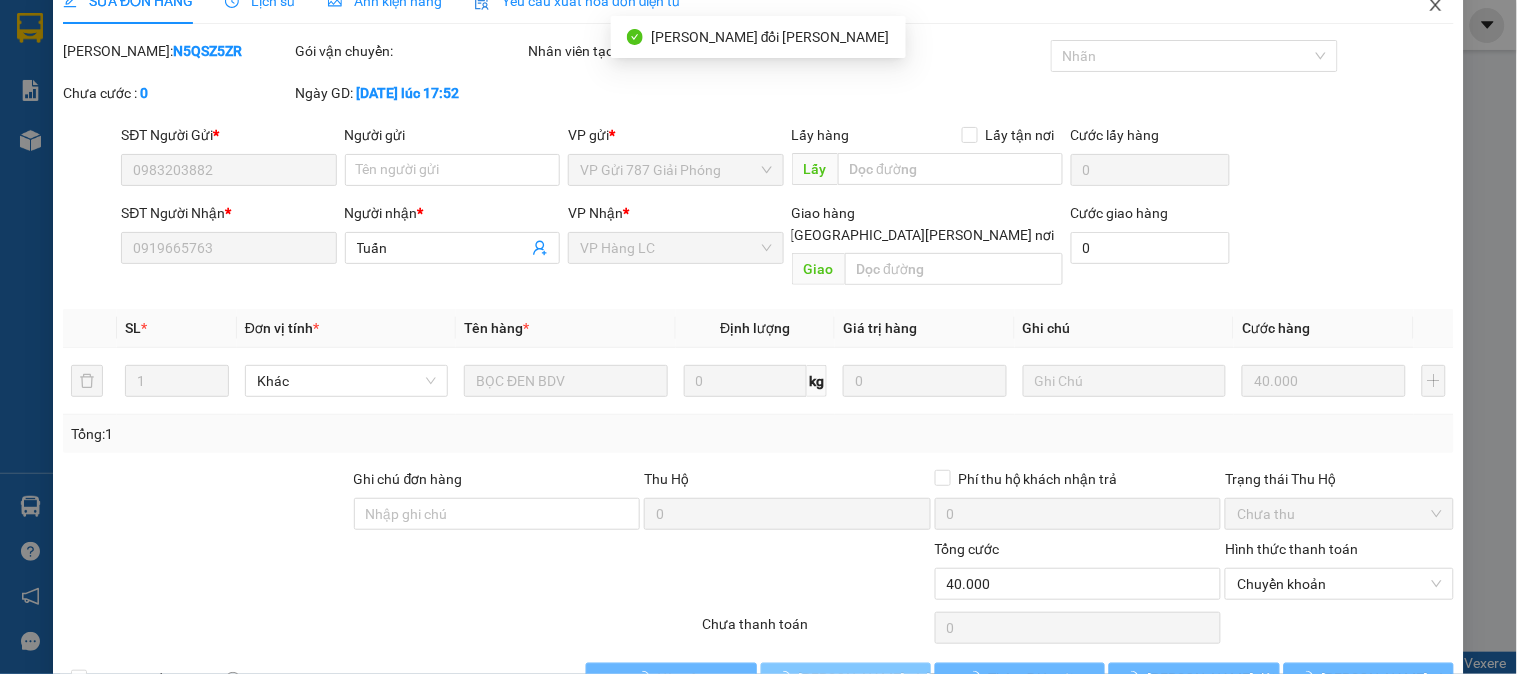 scroll, scrollTop: 0, scrollLeft: 0, axis: both 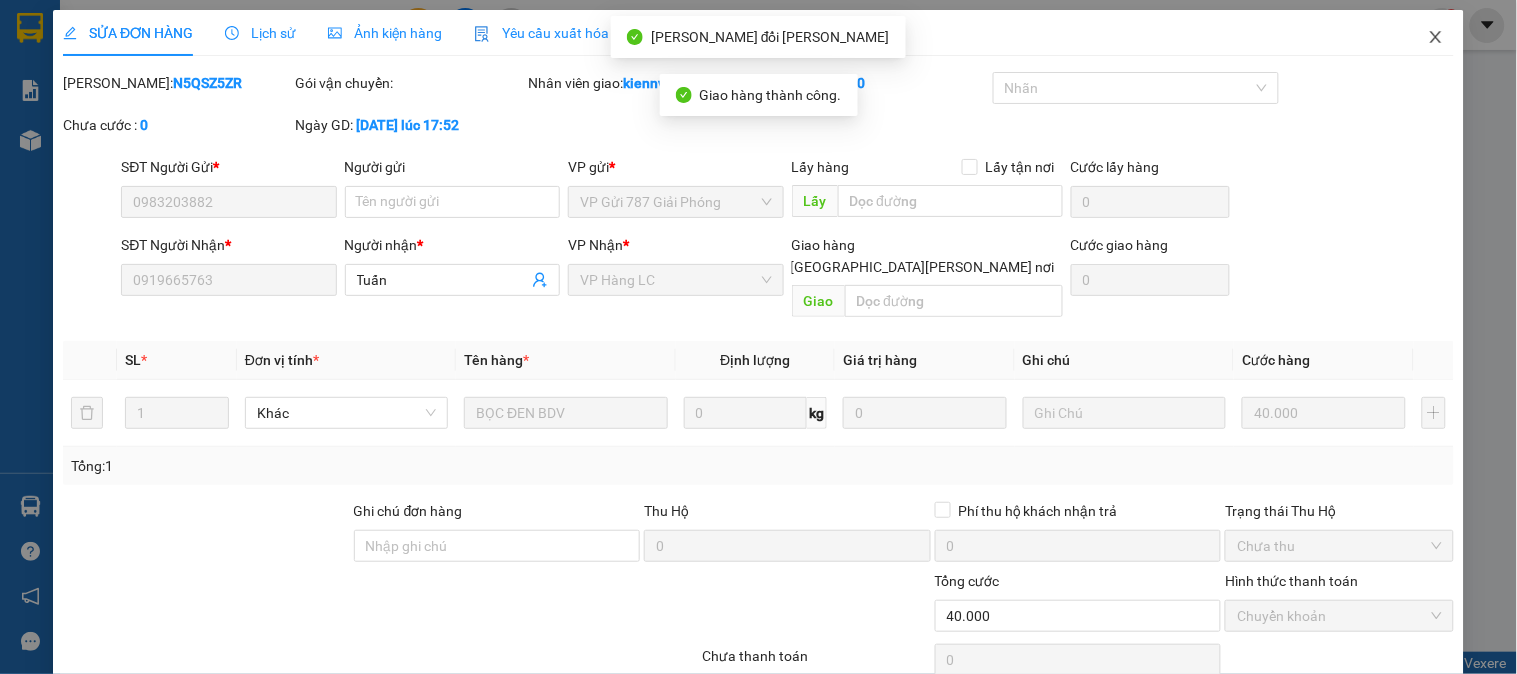click 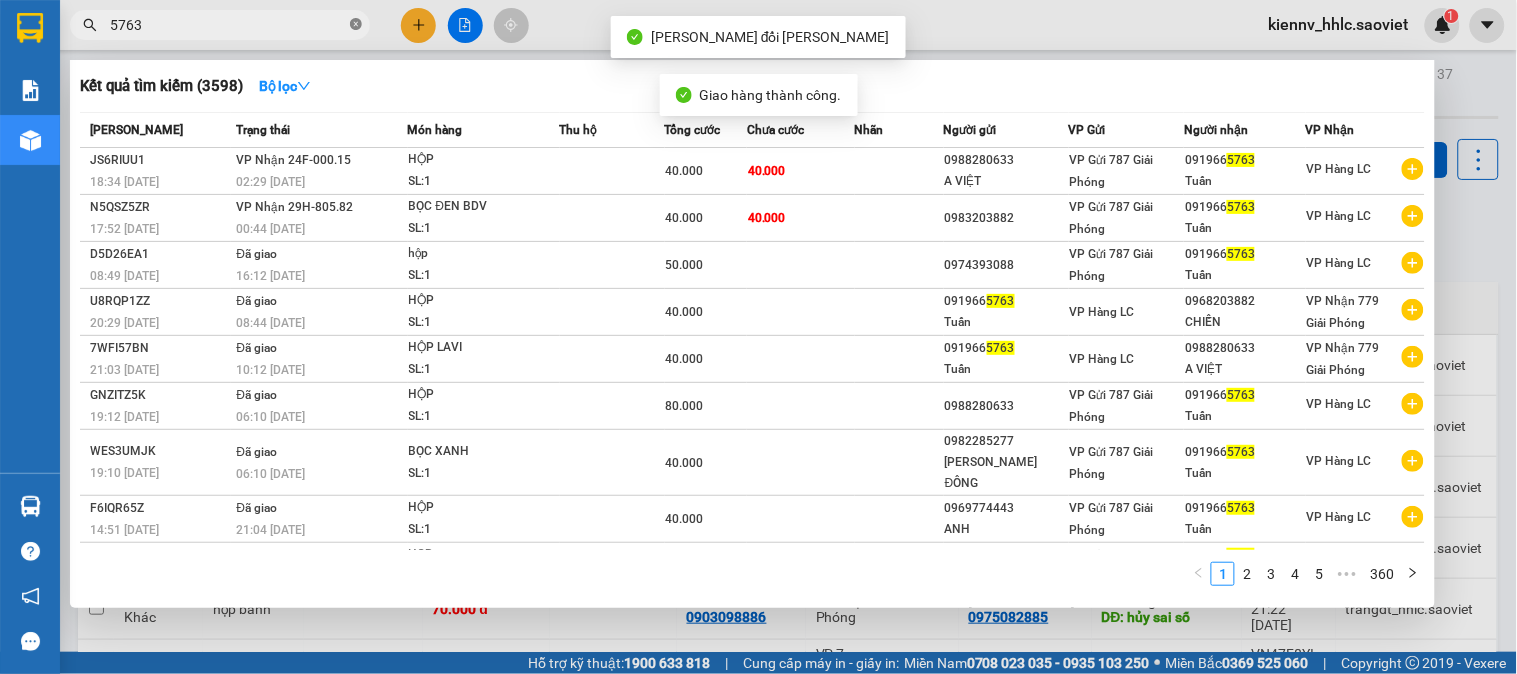 click 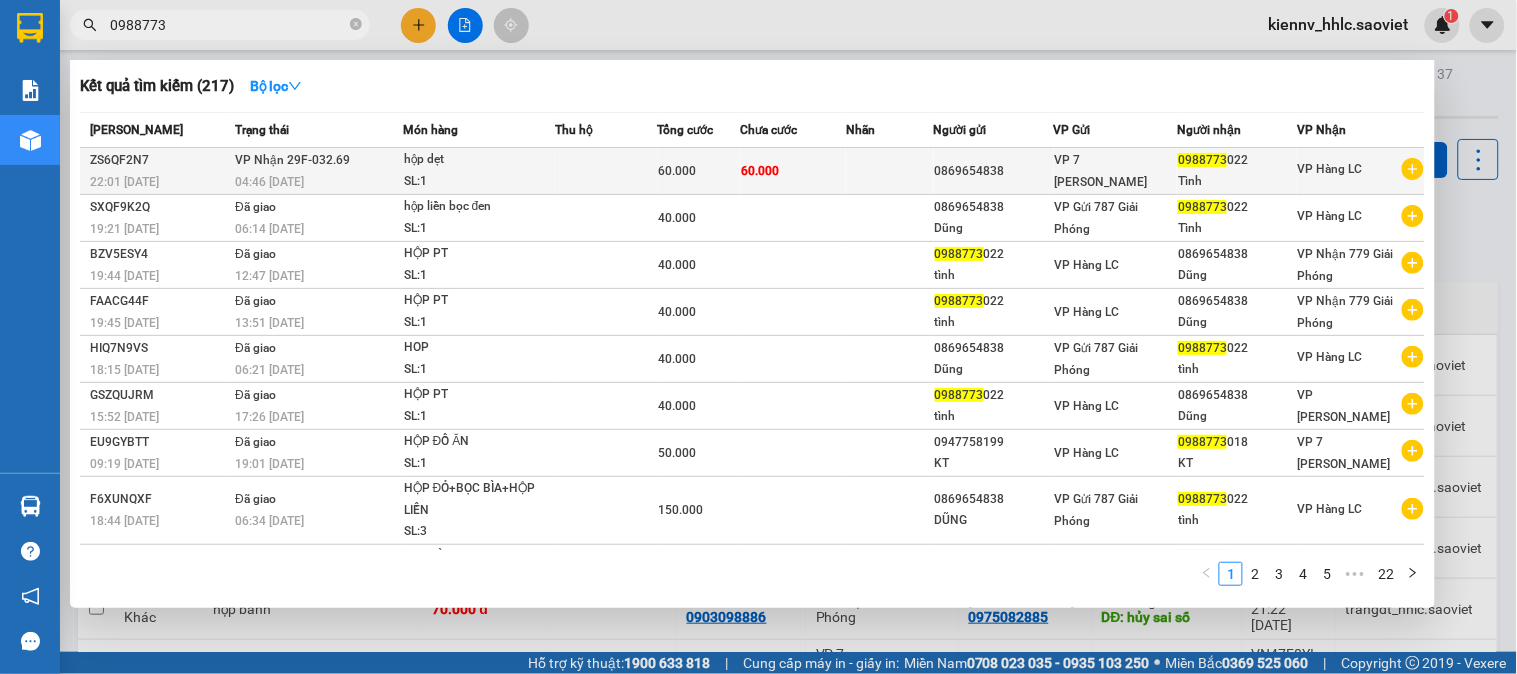 type on "0988773" 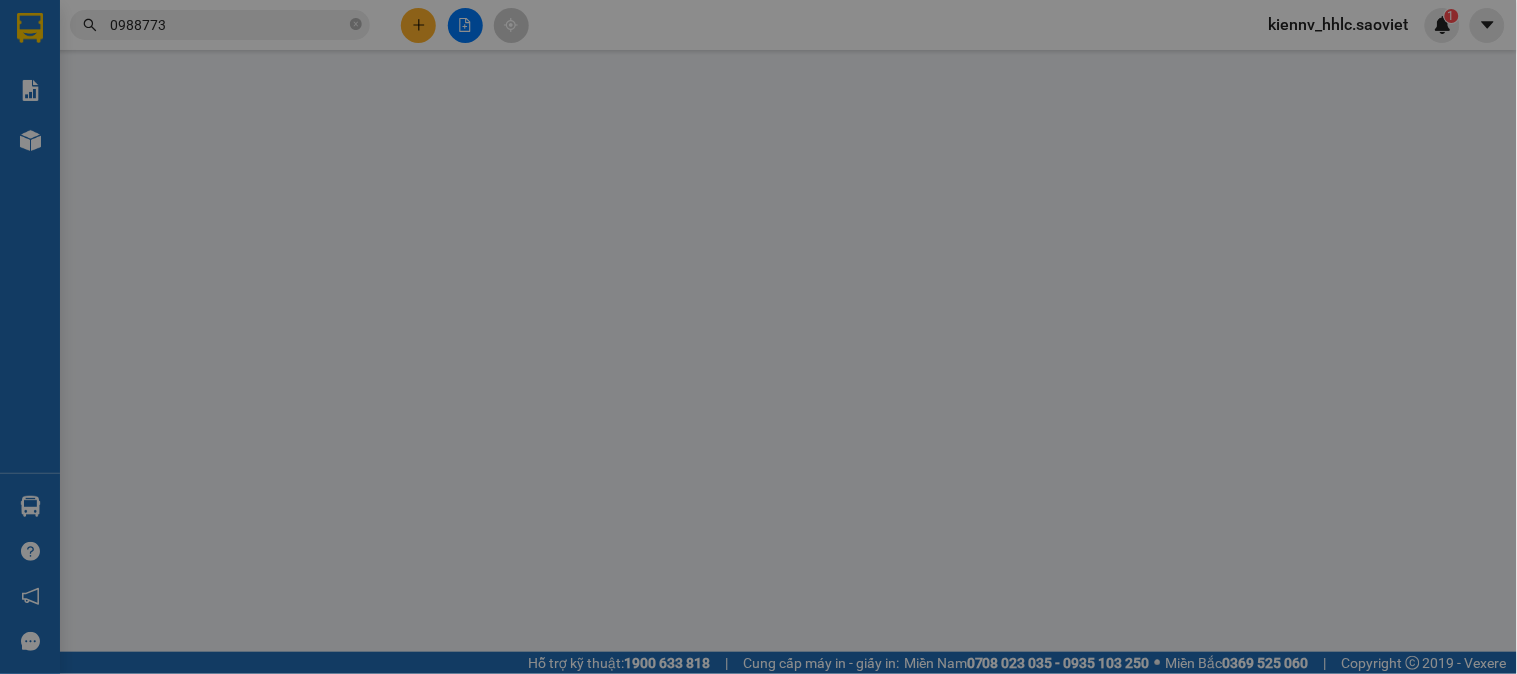 type on "0869654838" 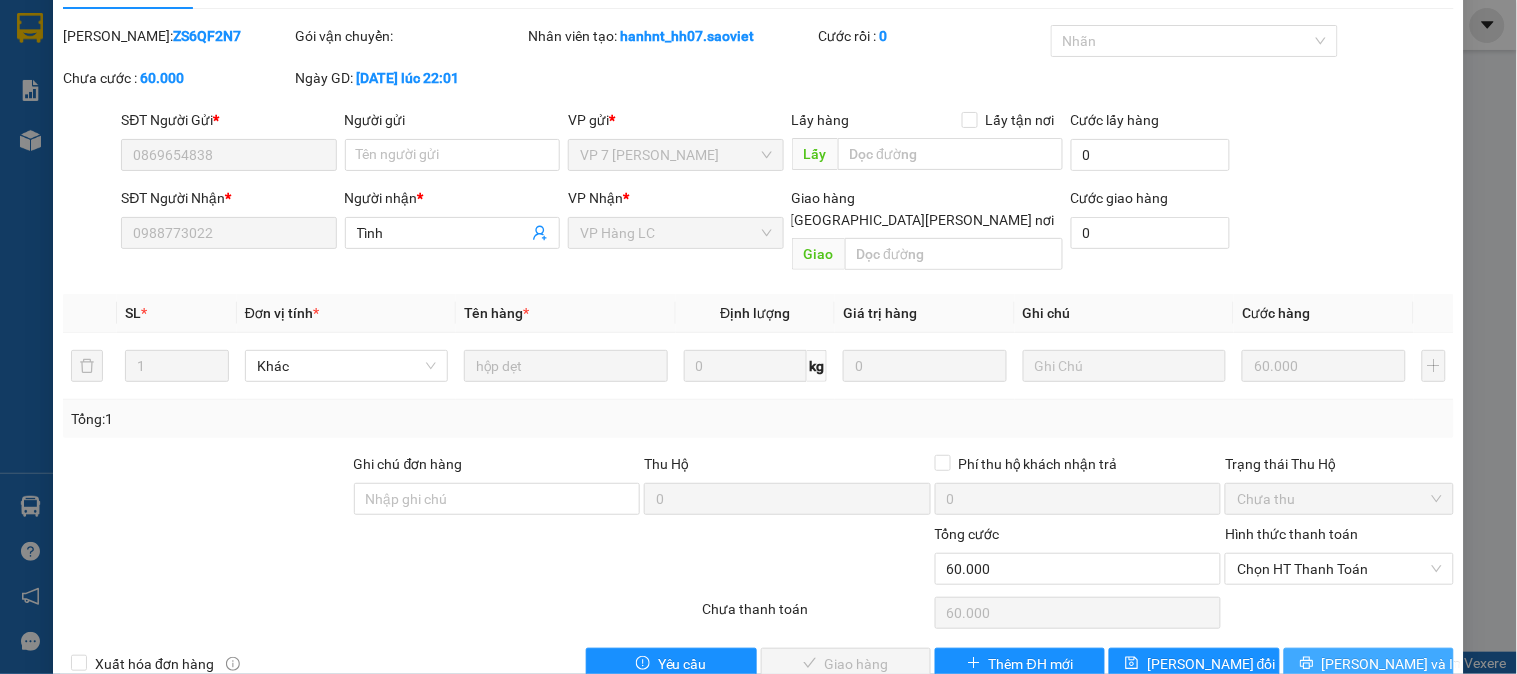 scroll, scrollTop: 70, scrollLeft: 0, axis: vertical 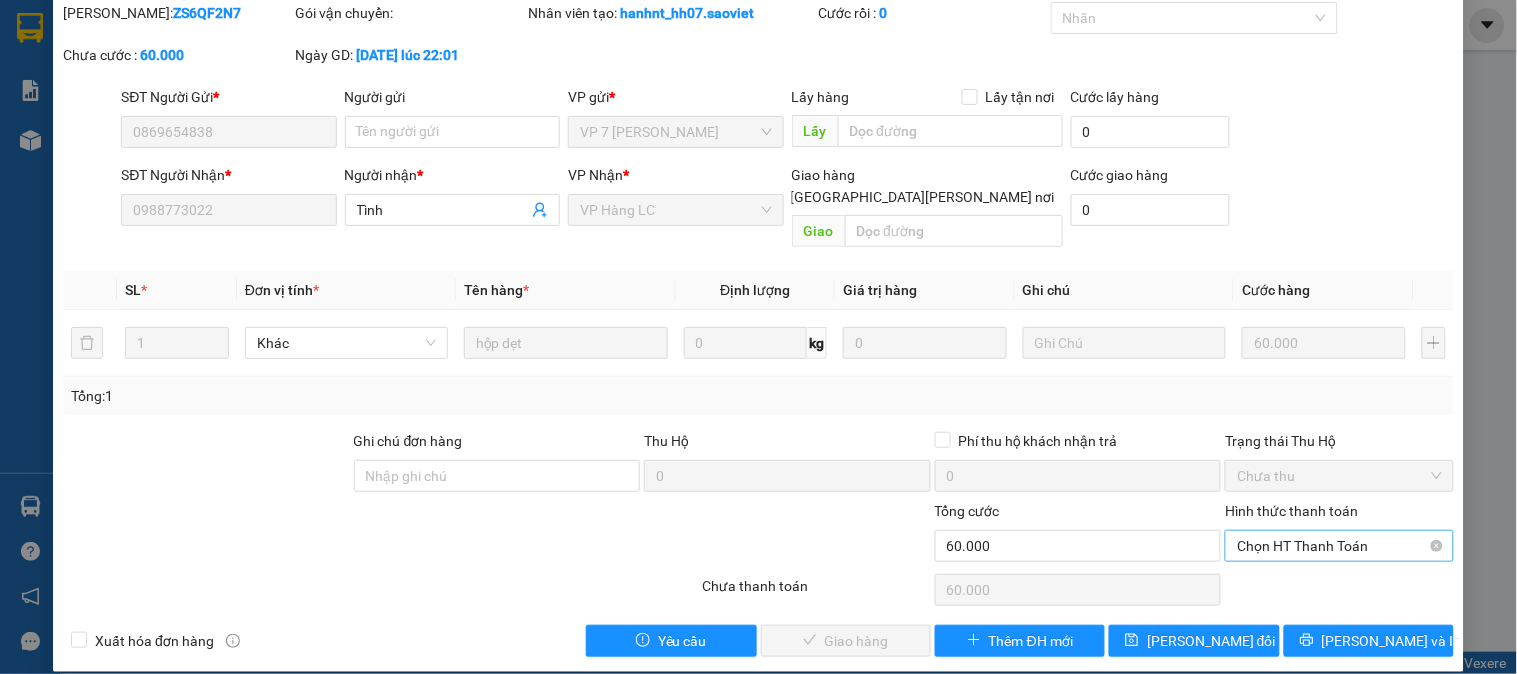 click on "Chọn HT Thanh Toán" at bounding box center (1339, 546) 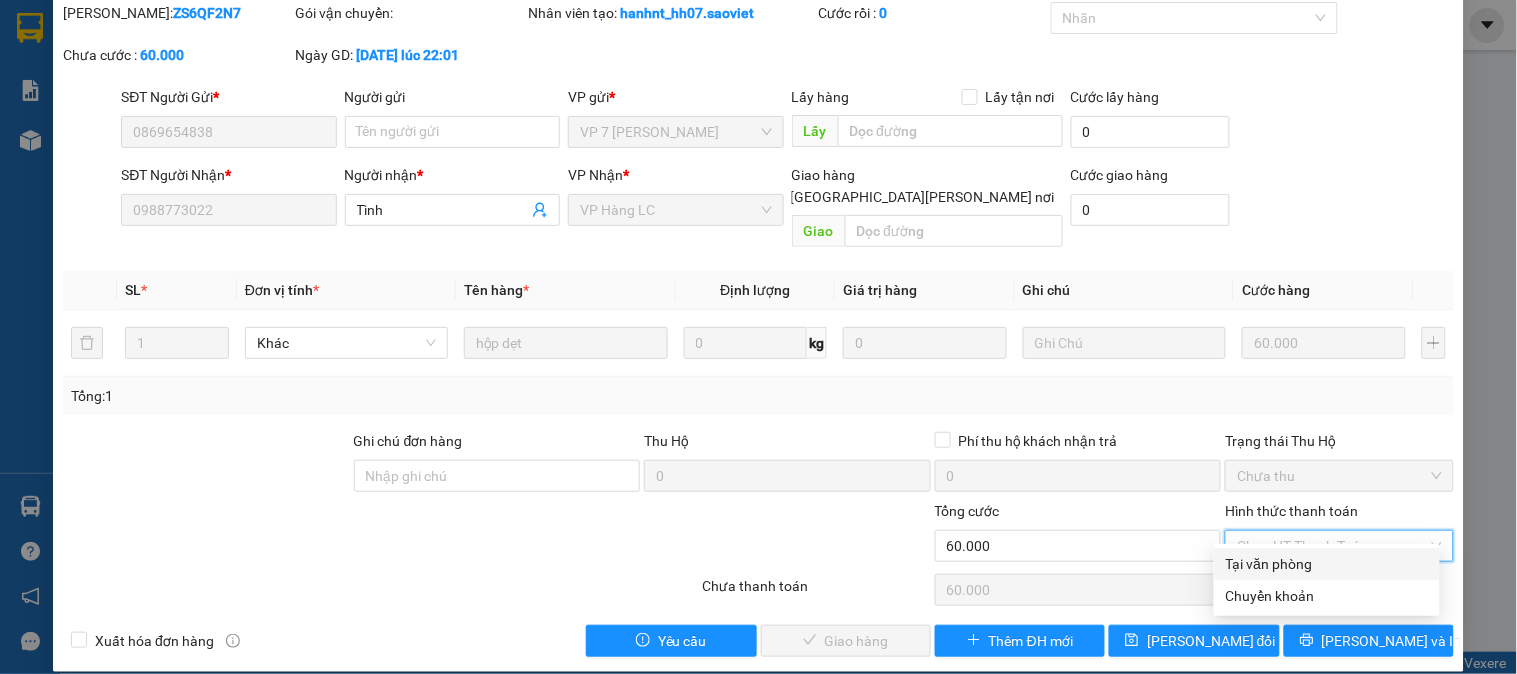 click on "Tại văn phòng" at bounding box center [1327, 564] 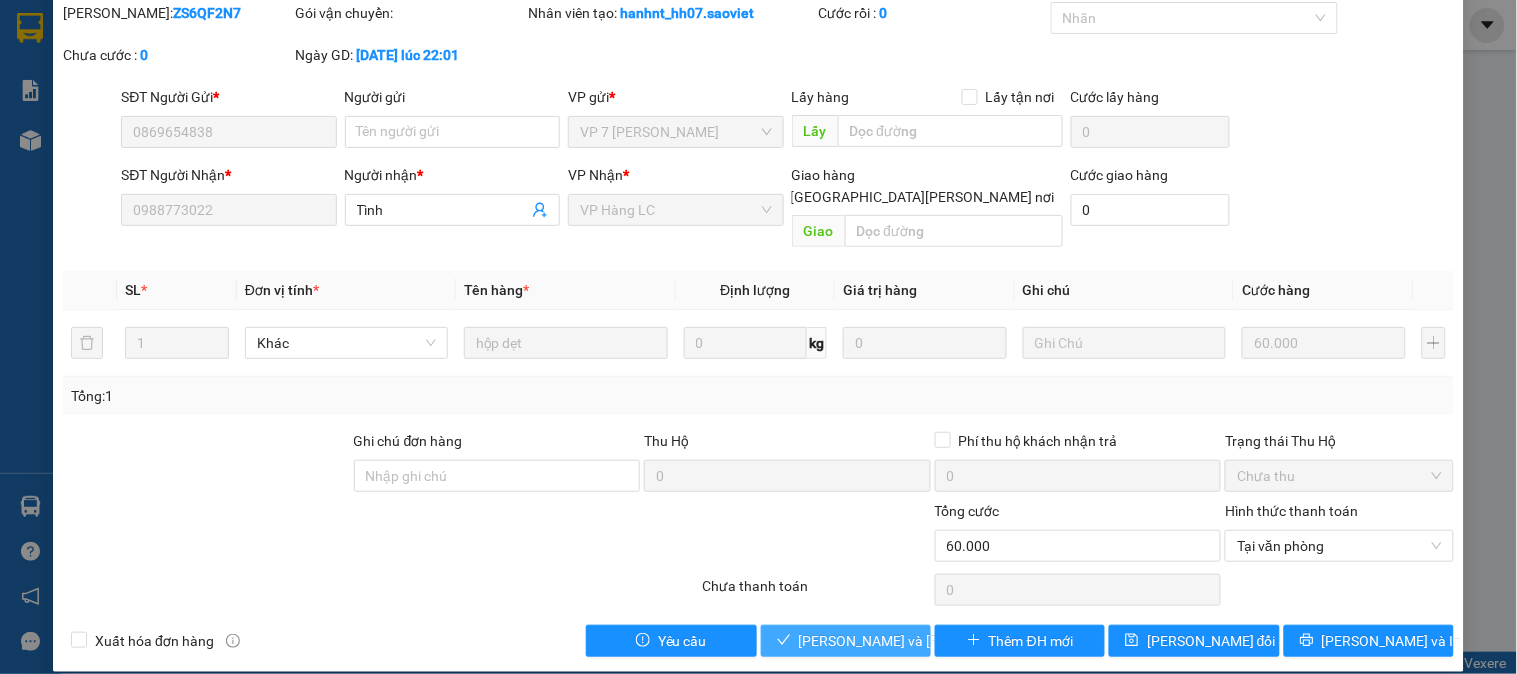 click on "Lưu và Giao hàng" at bounding box center (934, 641) 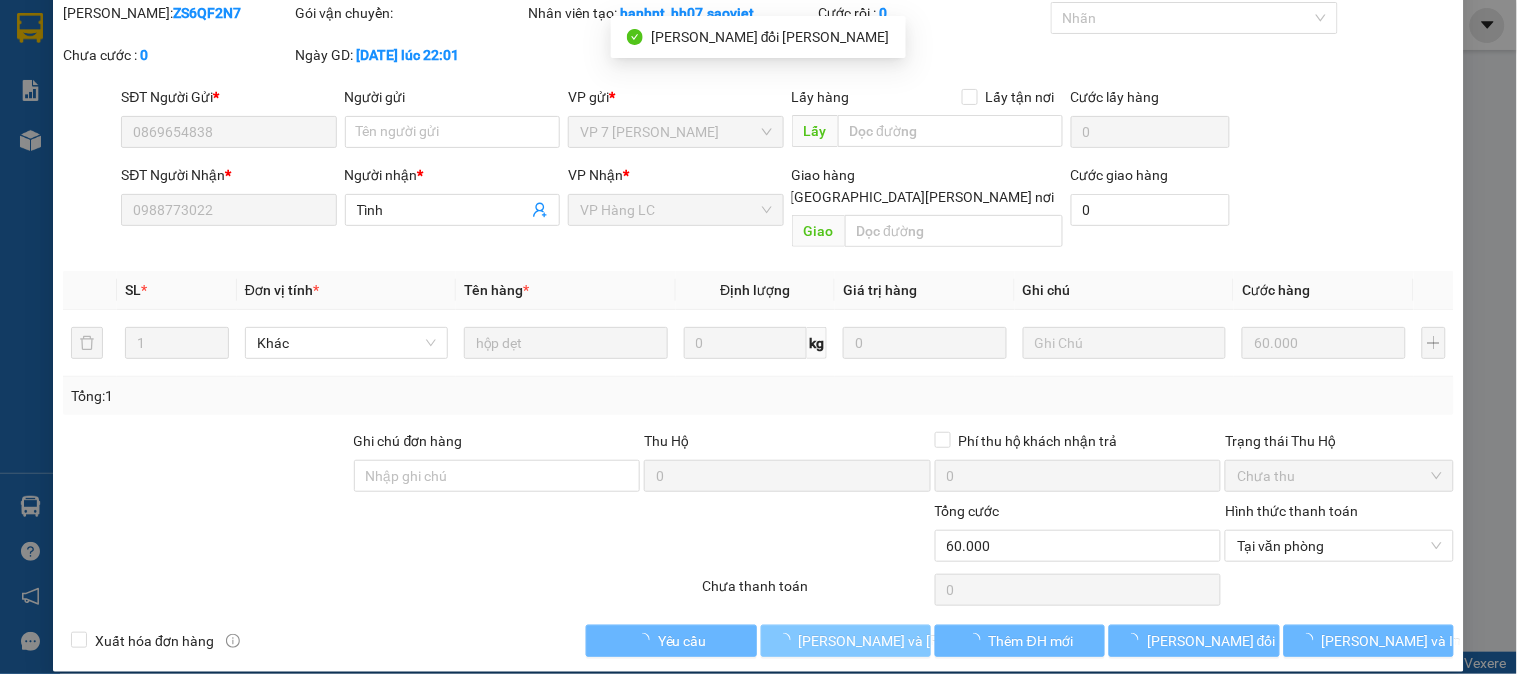 scroll, scrollTop: 0, scrollLeft: 0, axis: both 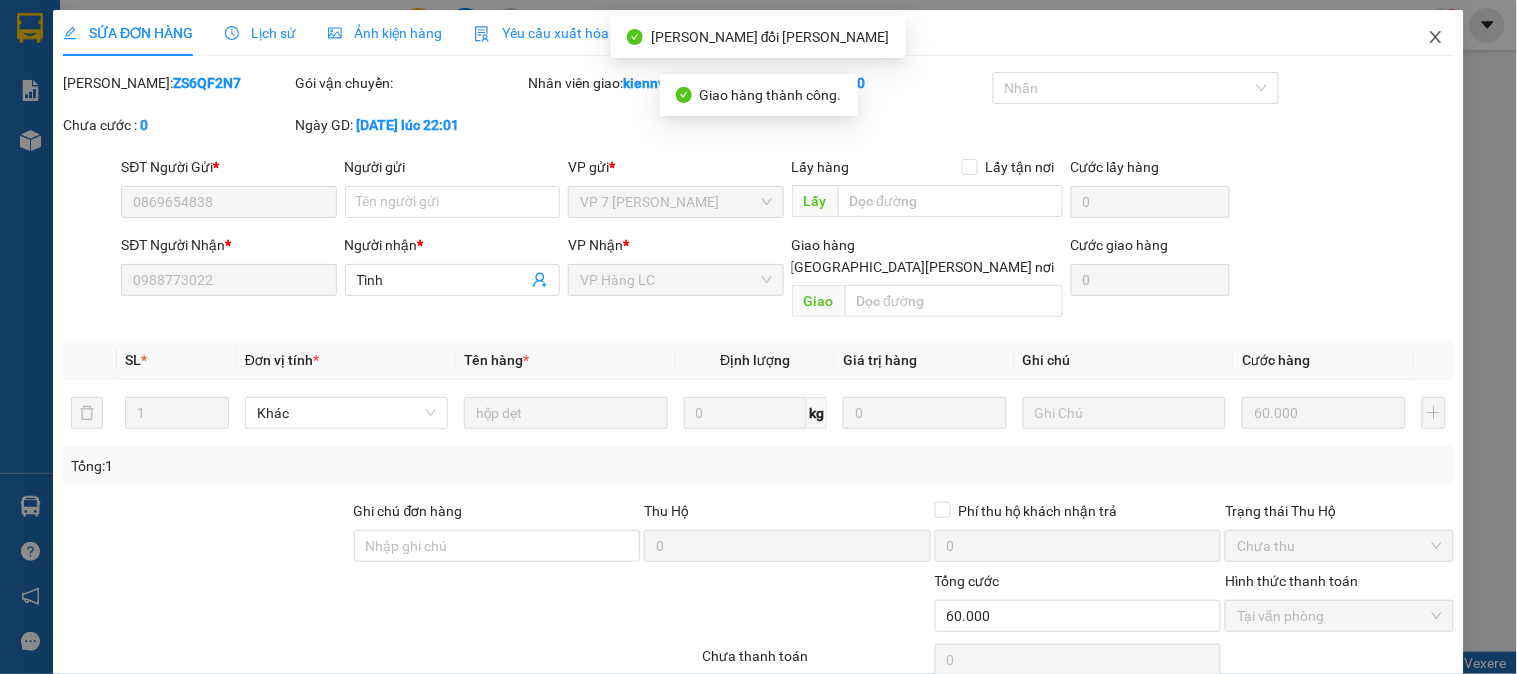 click 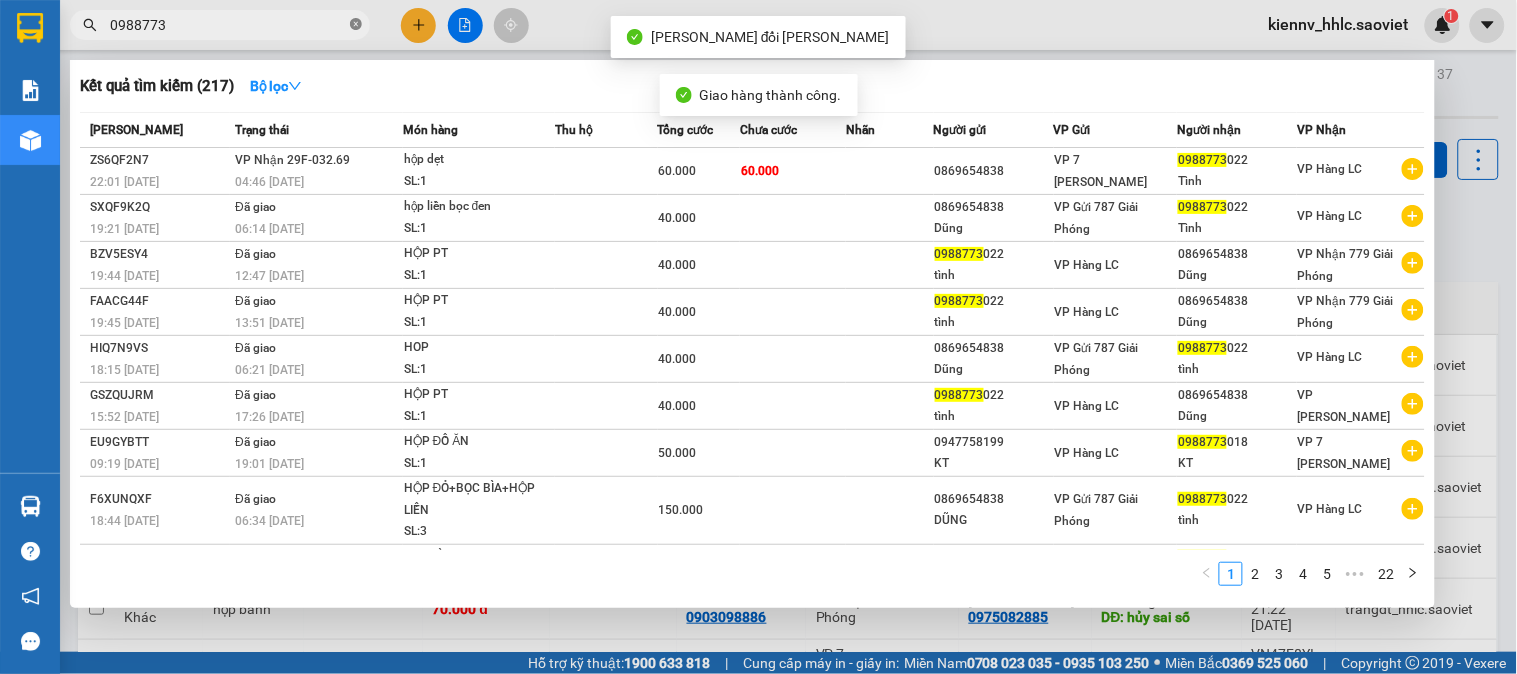 click 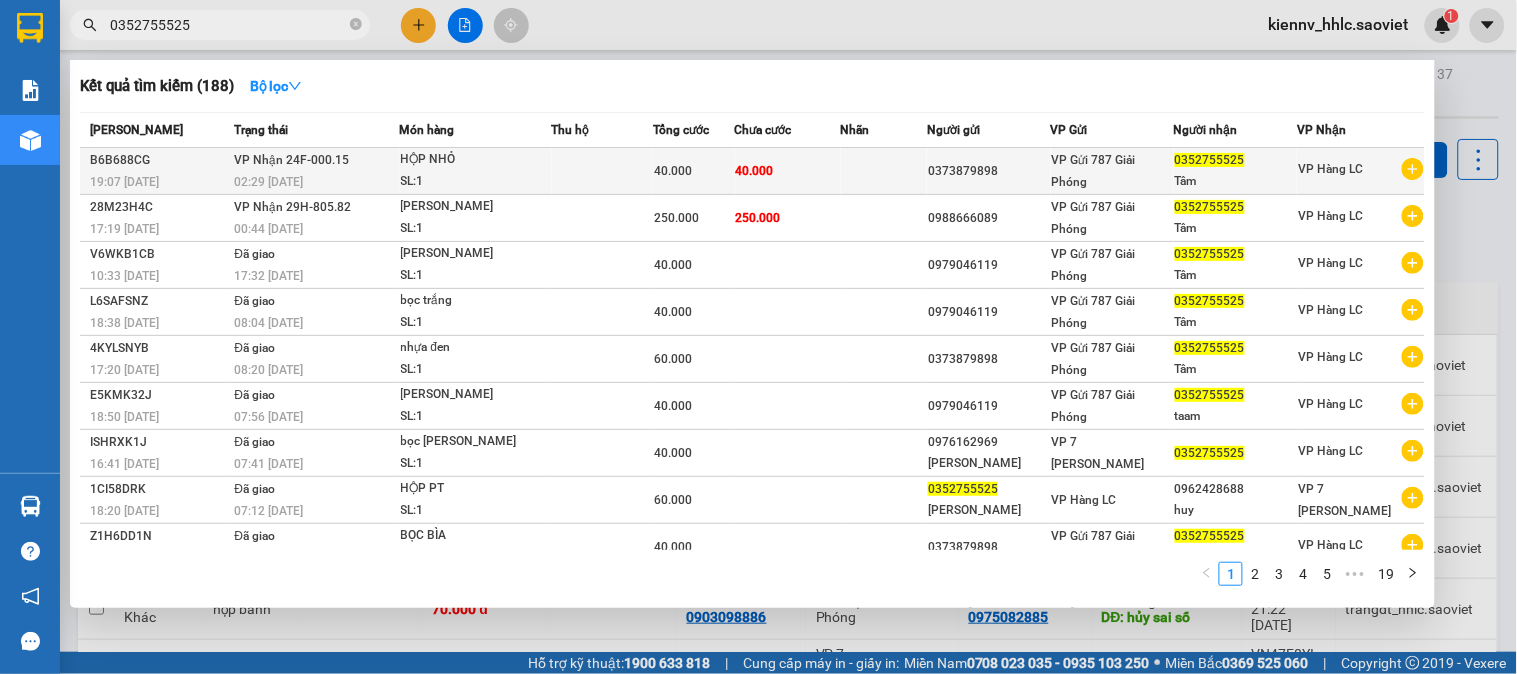 type on "0352755525" 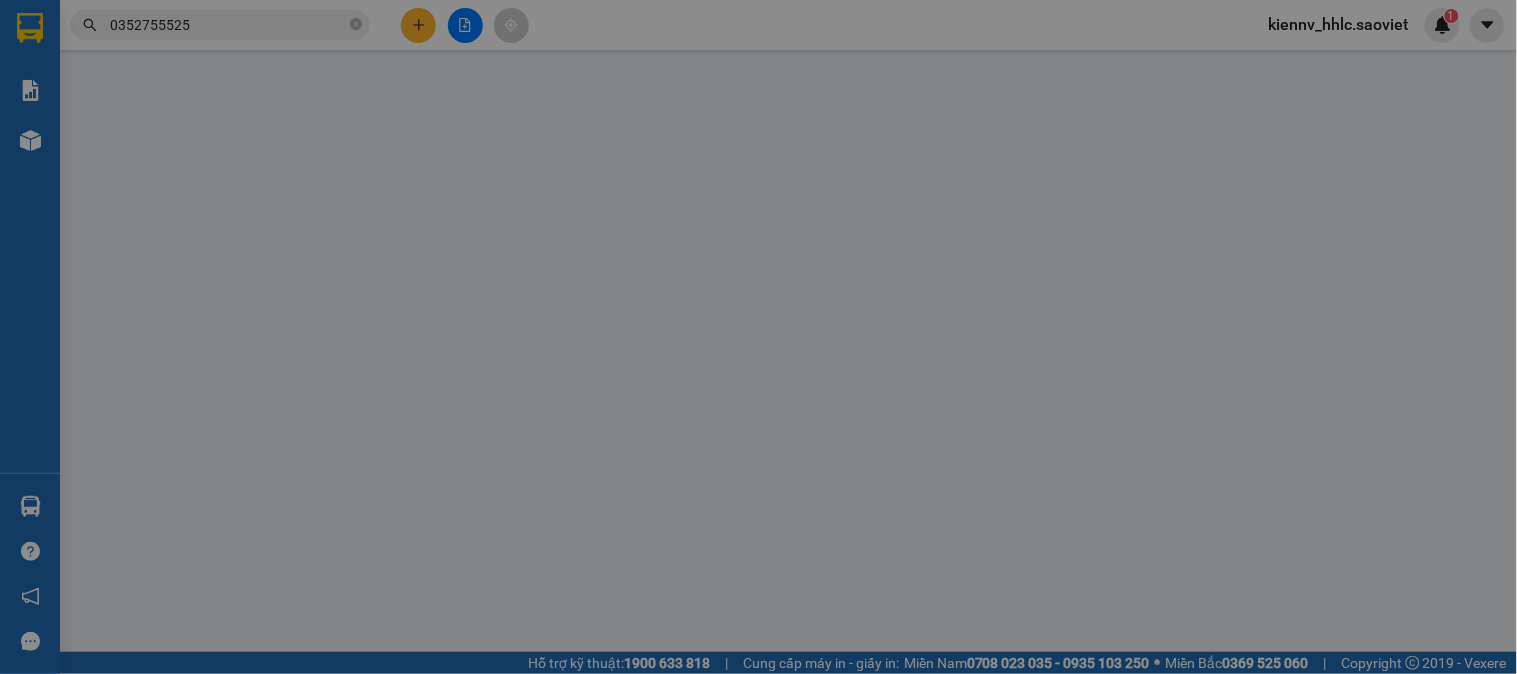 type on "0373879898" 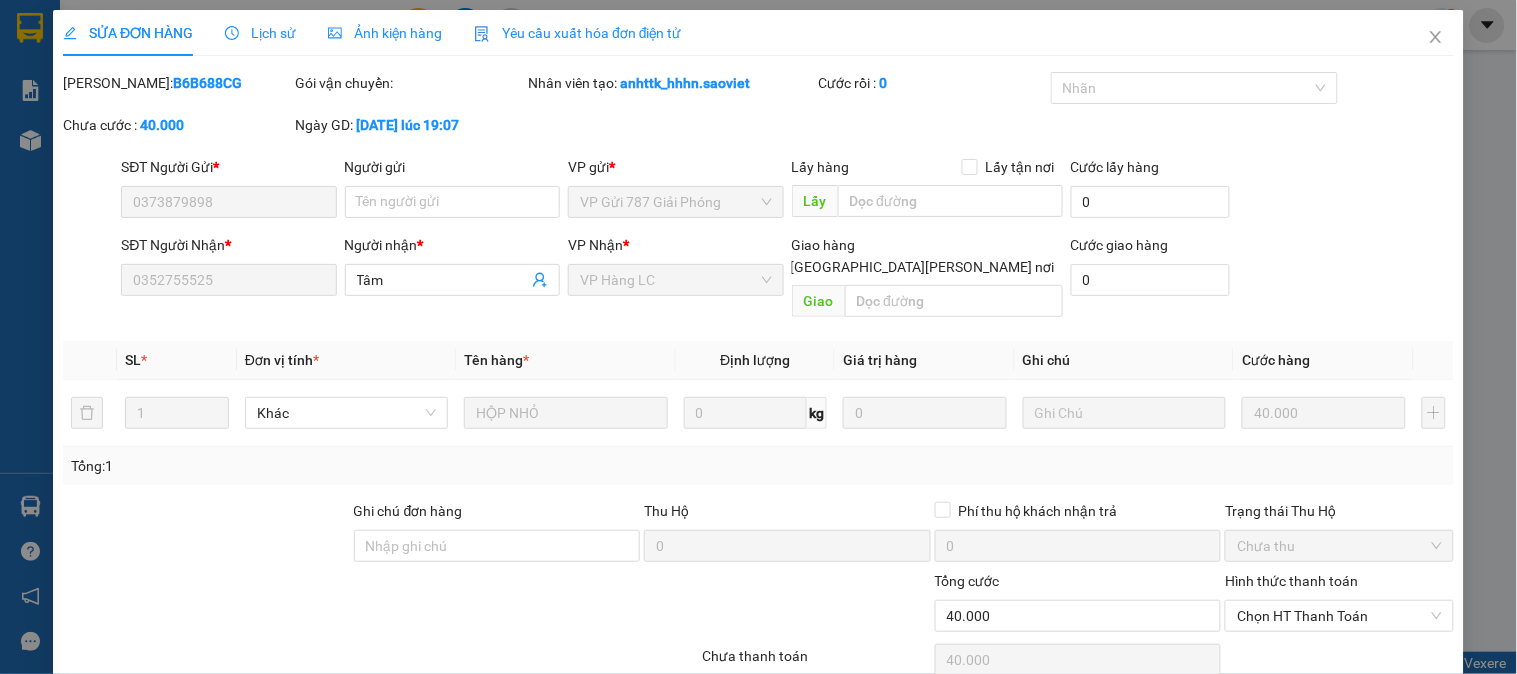 scroll, scrollTop: 70, scrollLeft: 0, axis: vertical 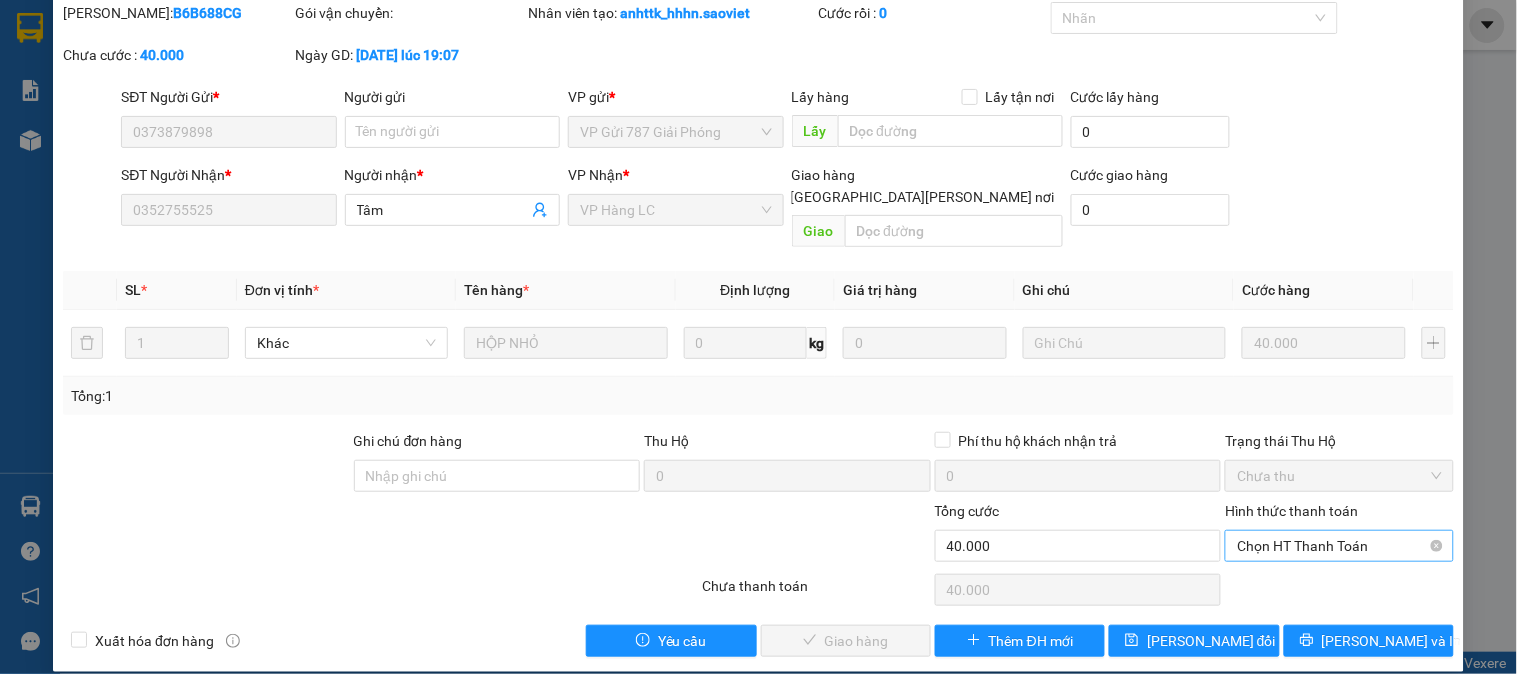click on "Chọn HT Thanh Toán" at bounding box center [1339, 546] 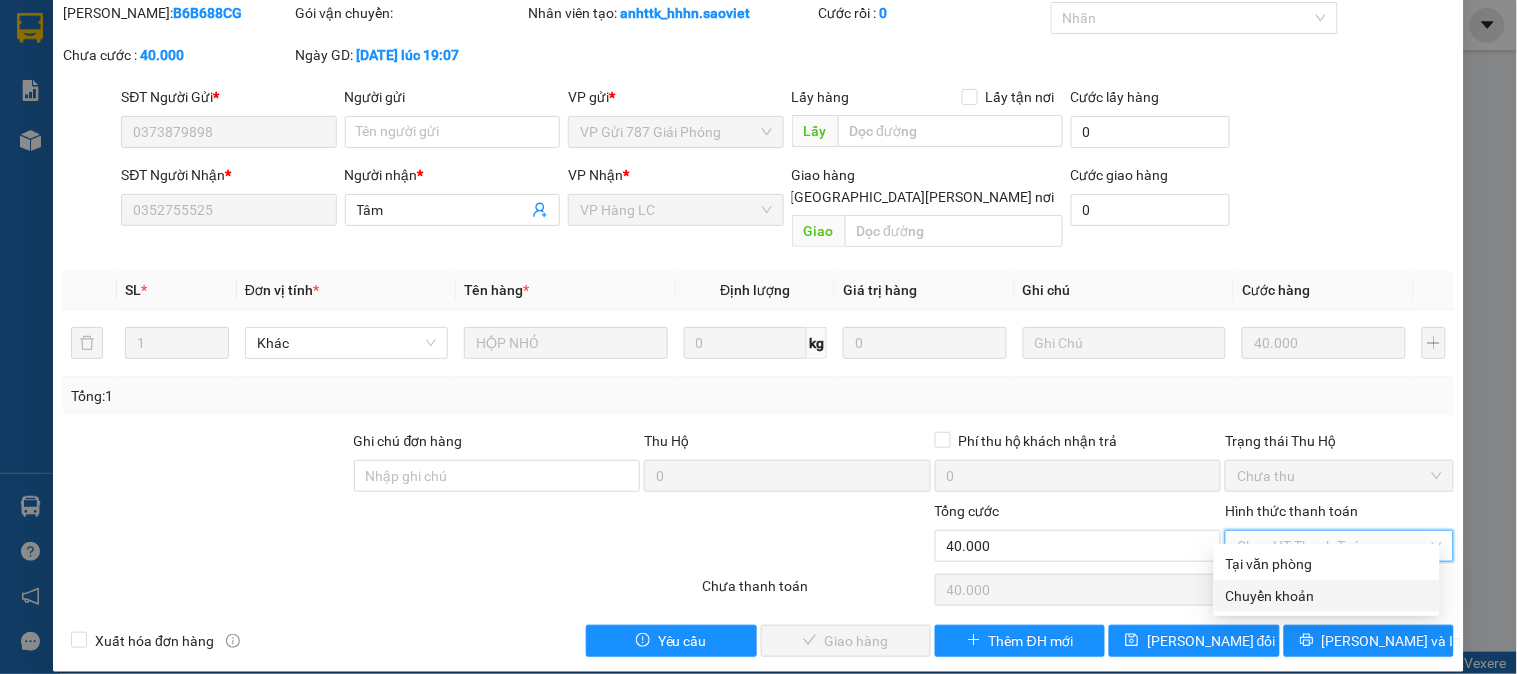 click on "Chuyển khoản" at bounding box center [1327, 596] 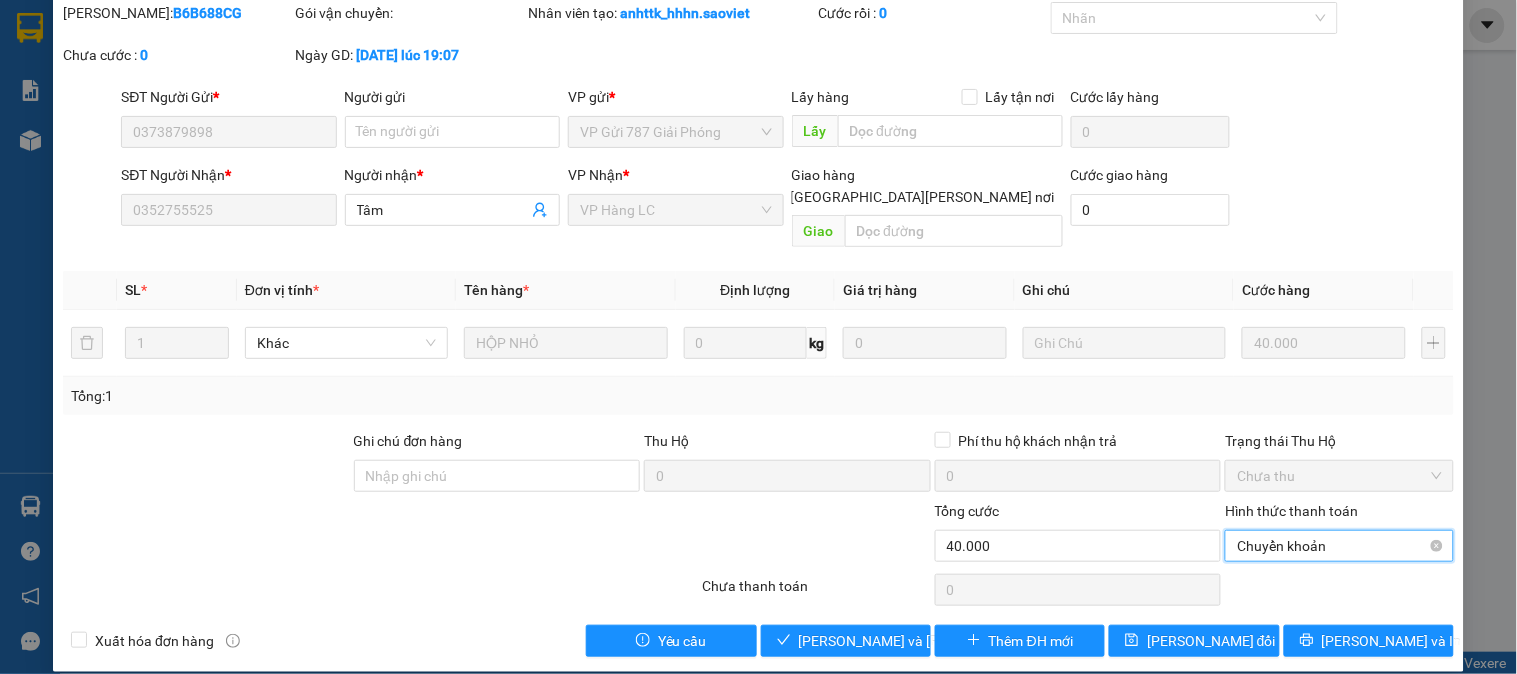 click on "Chuyển khoản" at bounding box center (1339, 546) 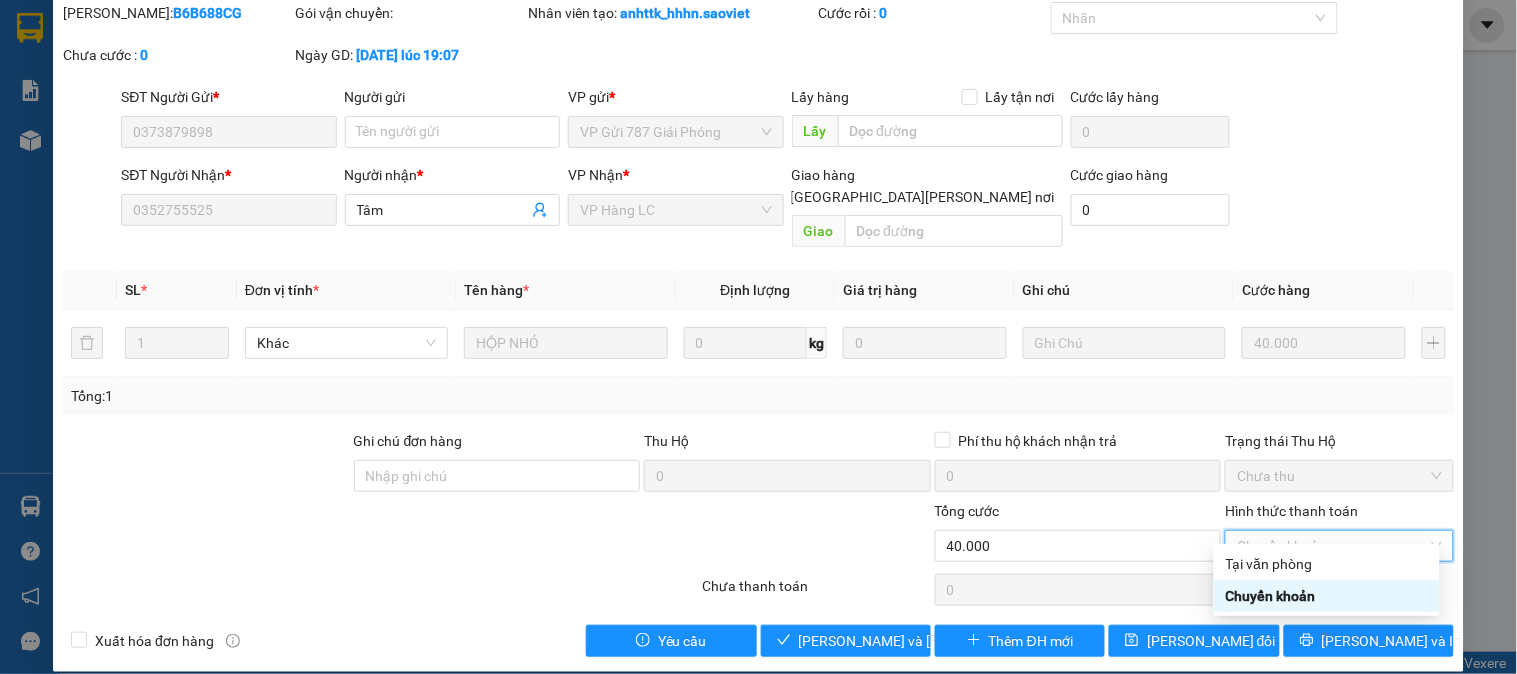 click on "Chuyển khoản" at bounding box center (1327, 596) 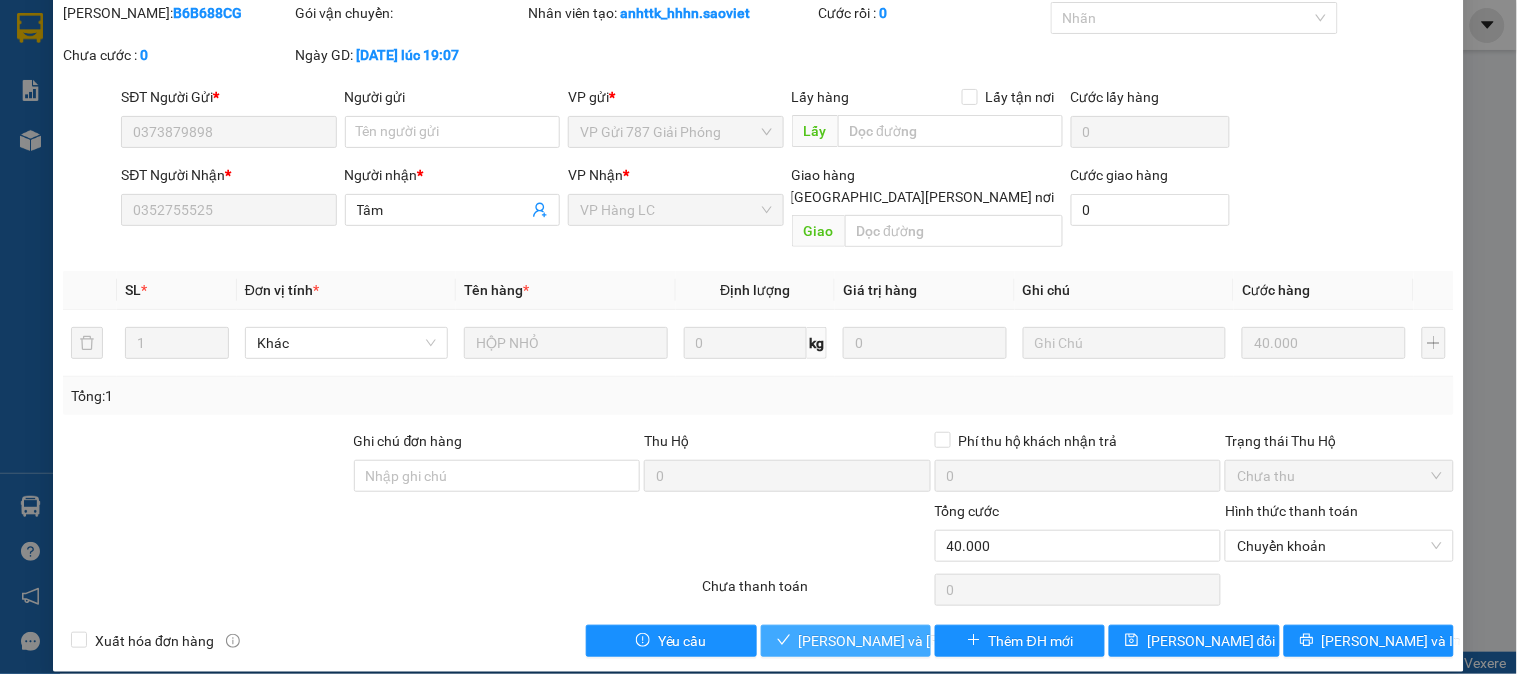 click on "Lưu và Giao hàng" at bounding box center (934, 641) 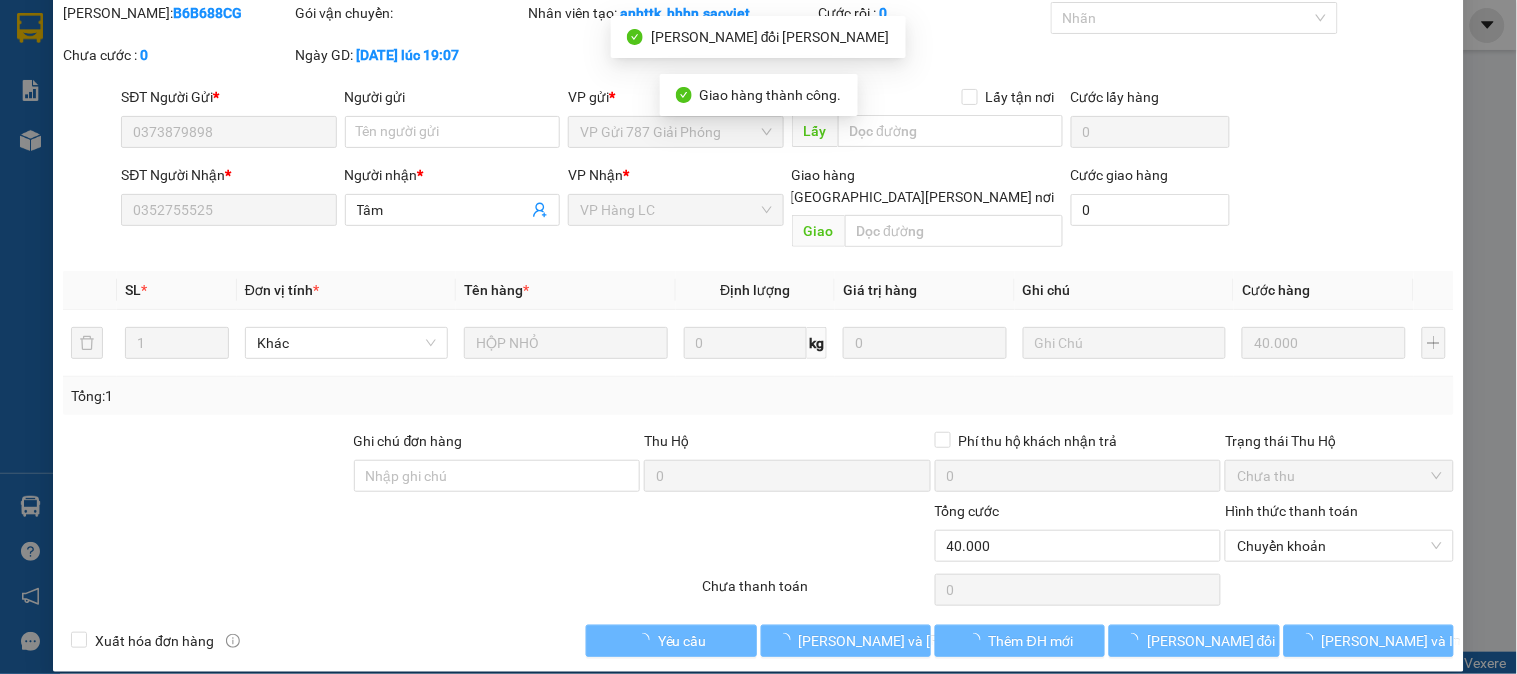 scroll, scrollTop: 0, scrollLeft: 0, axis: both 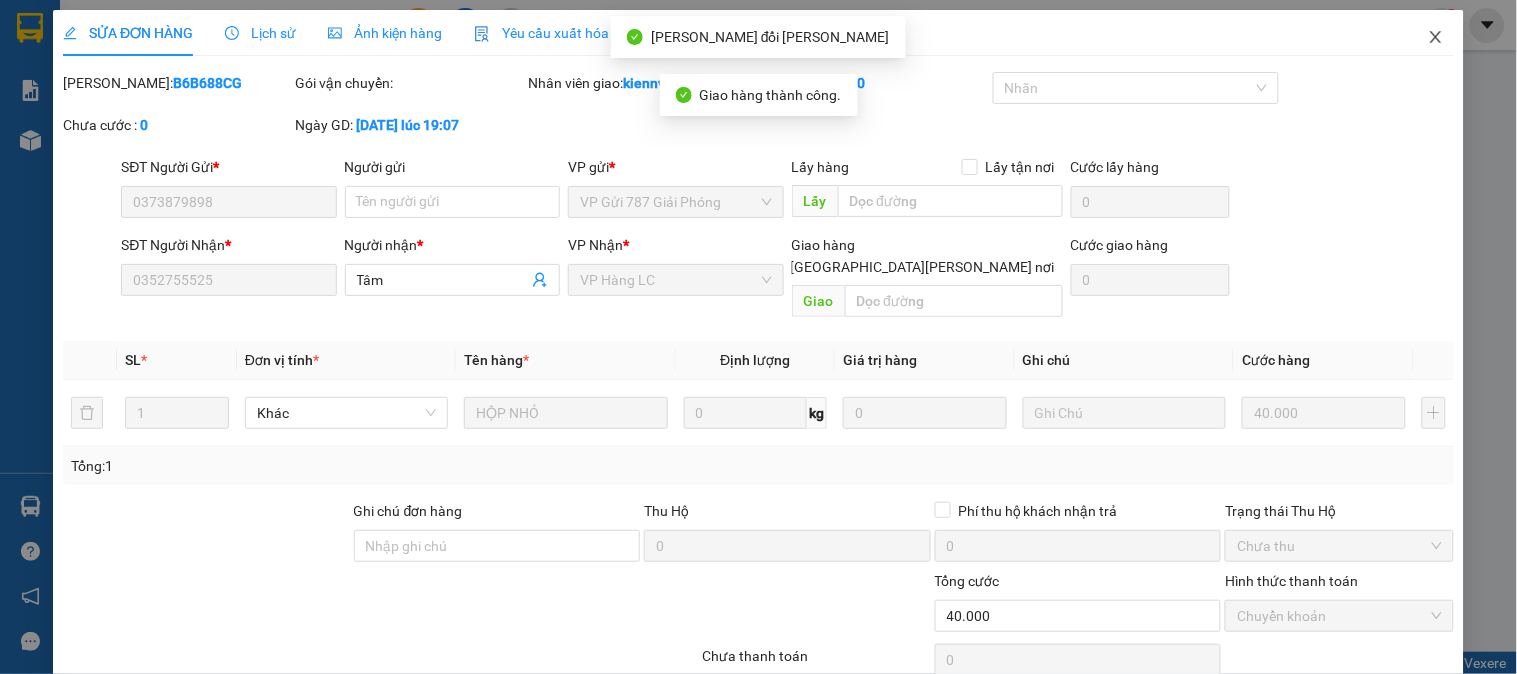 click 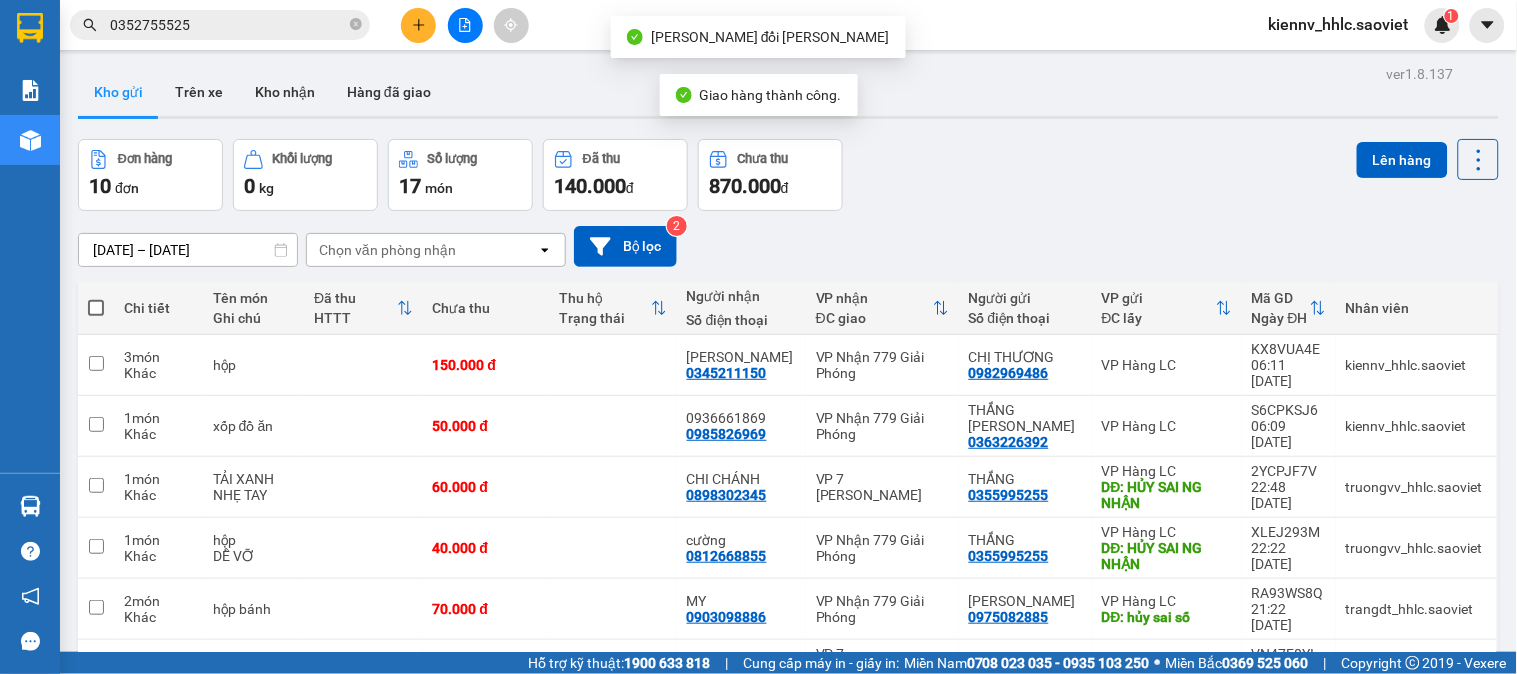 click on "0352755525" at bounding box center (228, 25) 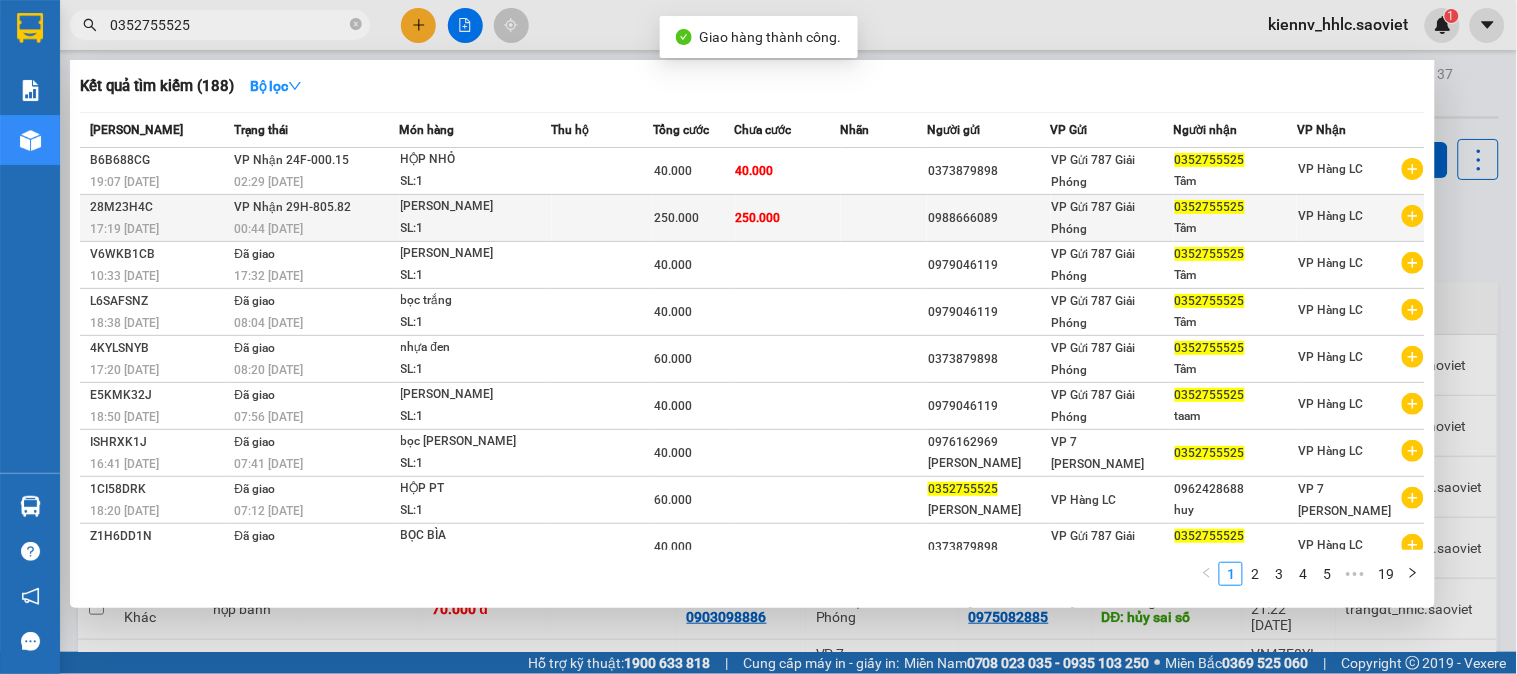 click on "250.000" at bounding box center [758, 218] 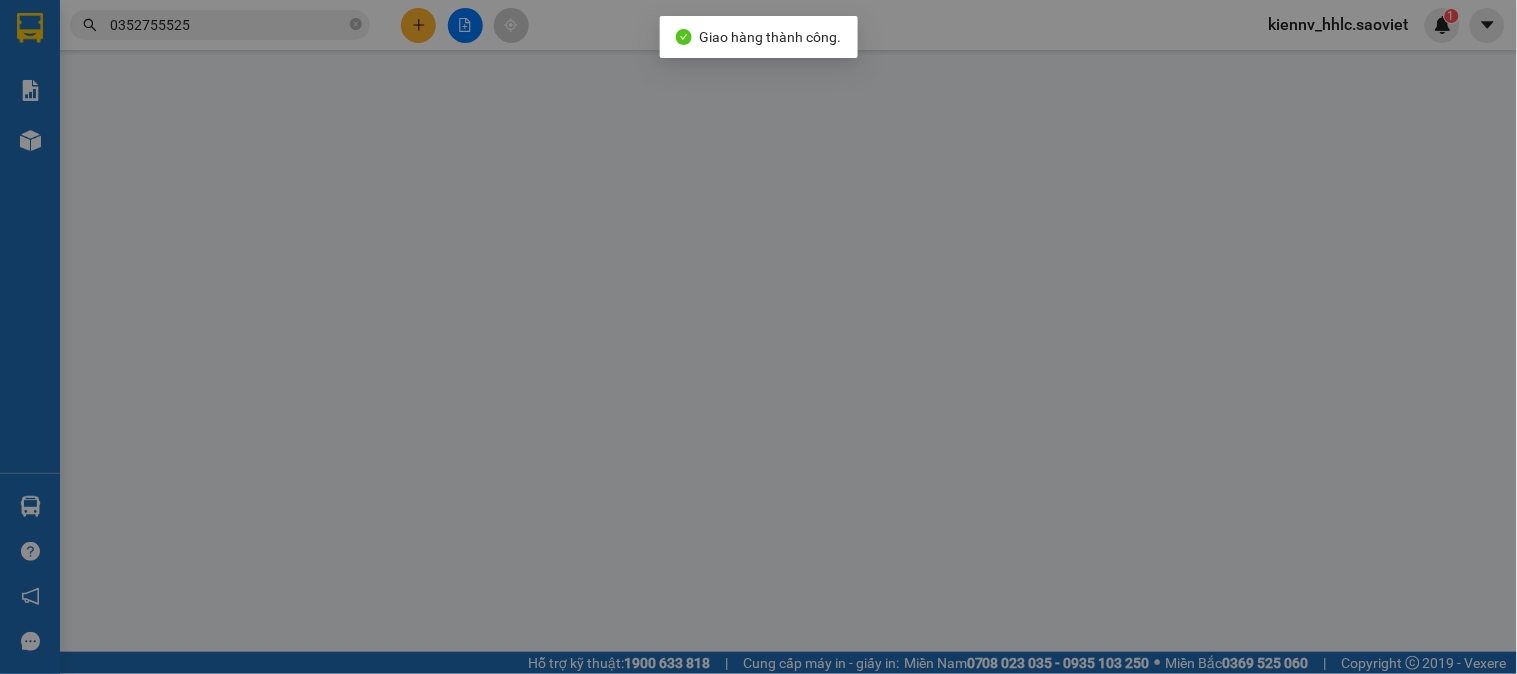 type on "0988666089" 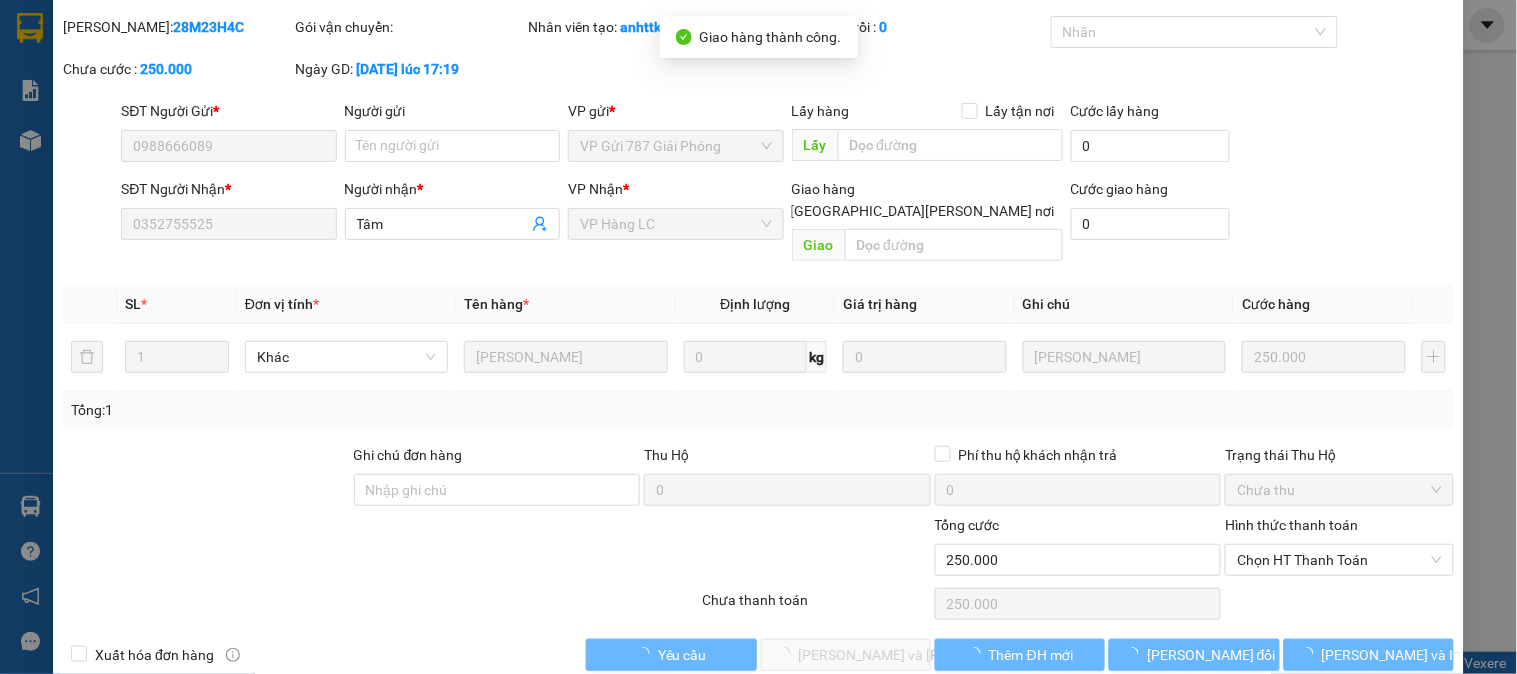 scroll, scrollTop: 60, scrollLeft: 0, axis: vertical 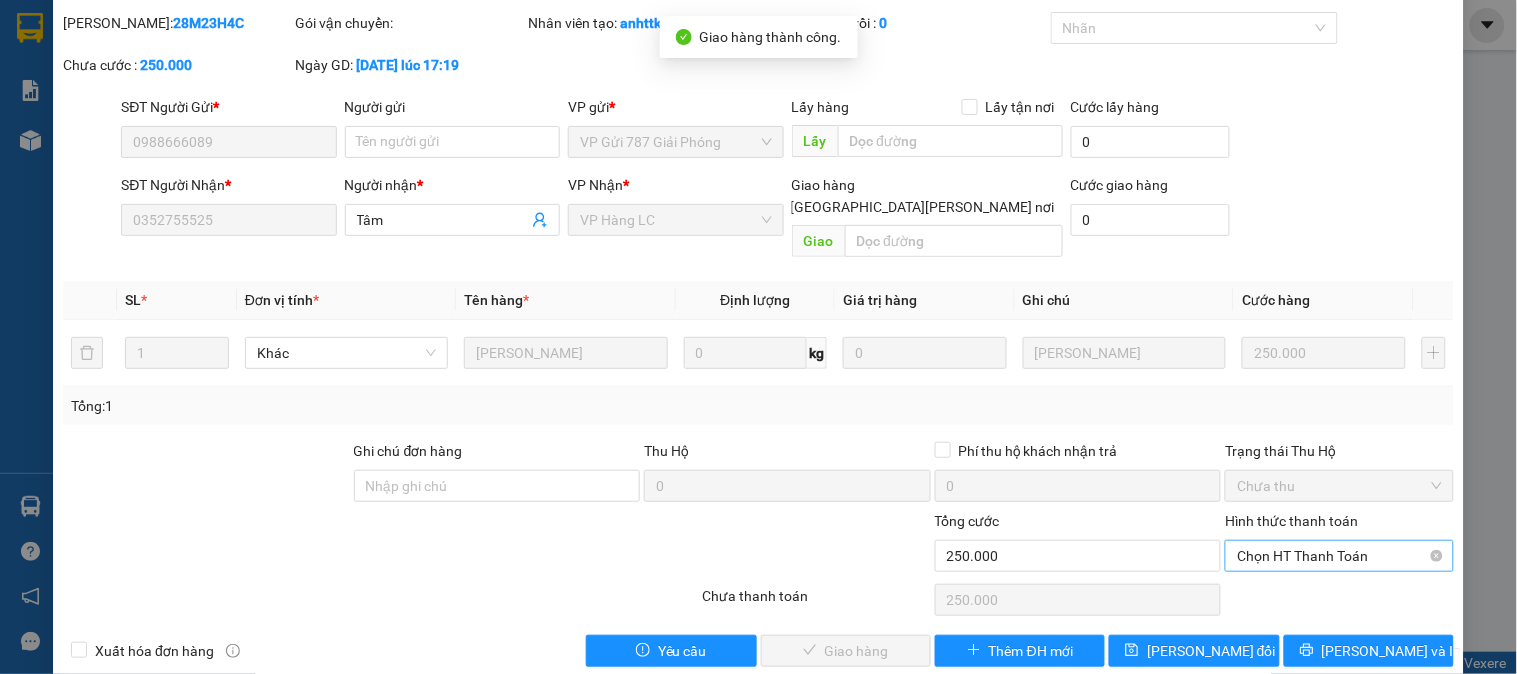 click on "Chọn HT Thanh Toán" at bounding box center (1339, 556) 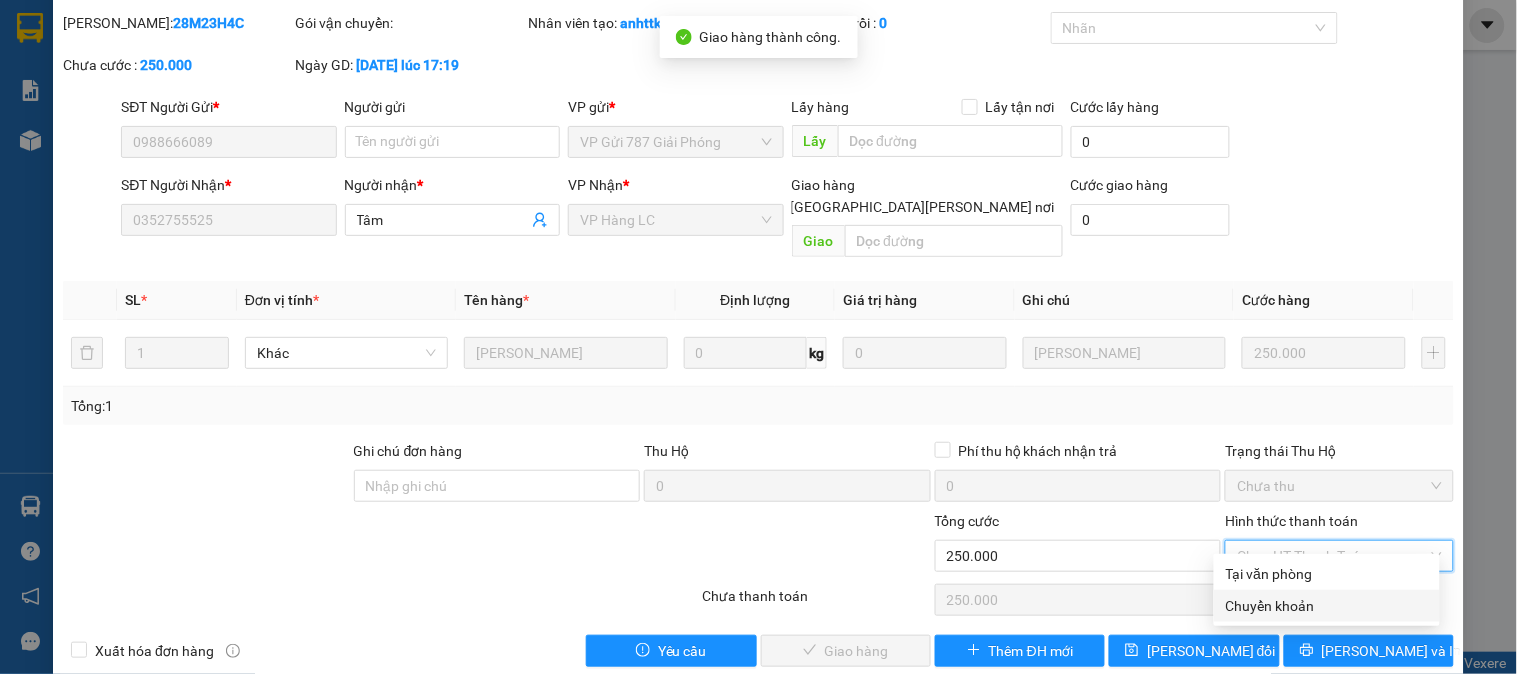 click on "Chuyển khoản" at bounding box center [1327, 606] 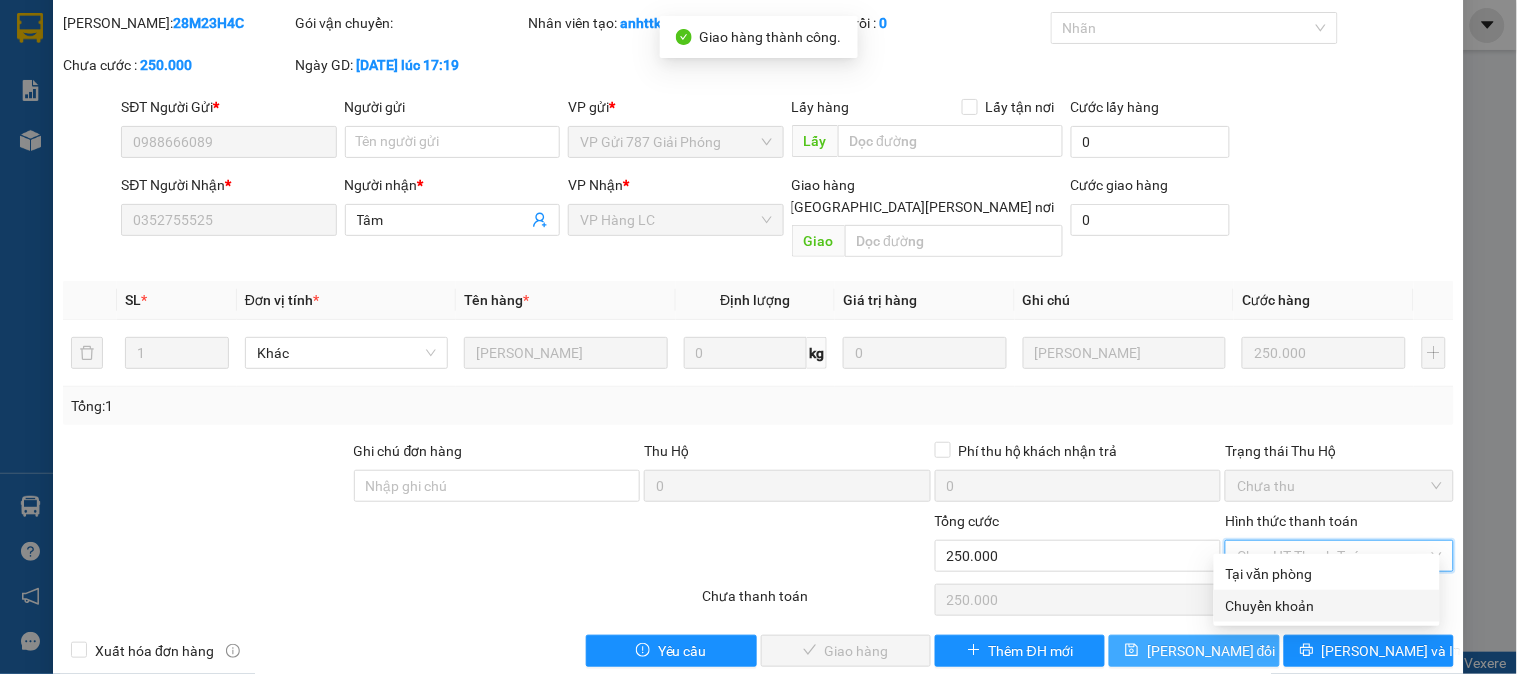 type on "0" 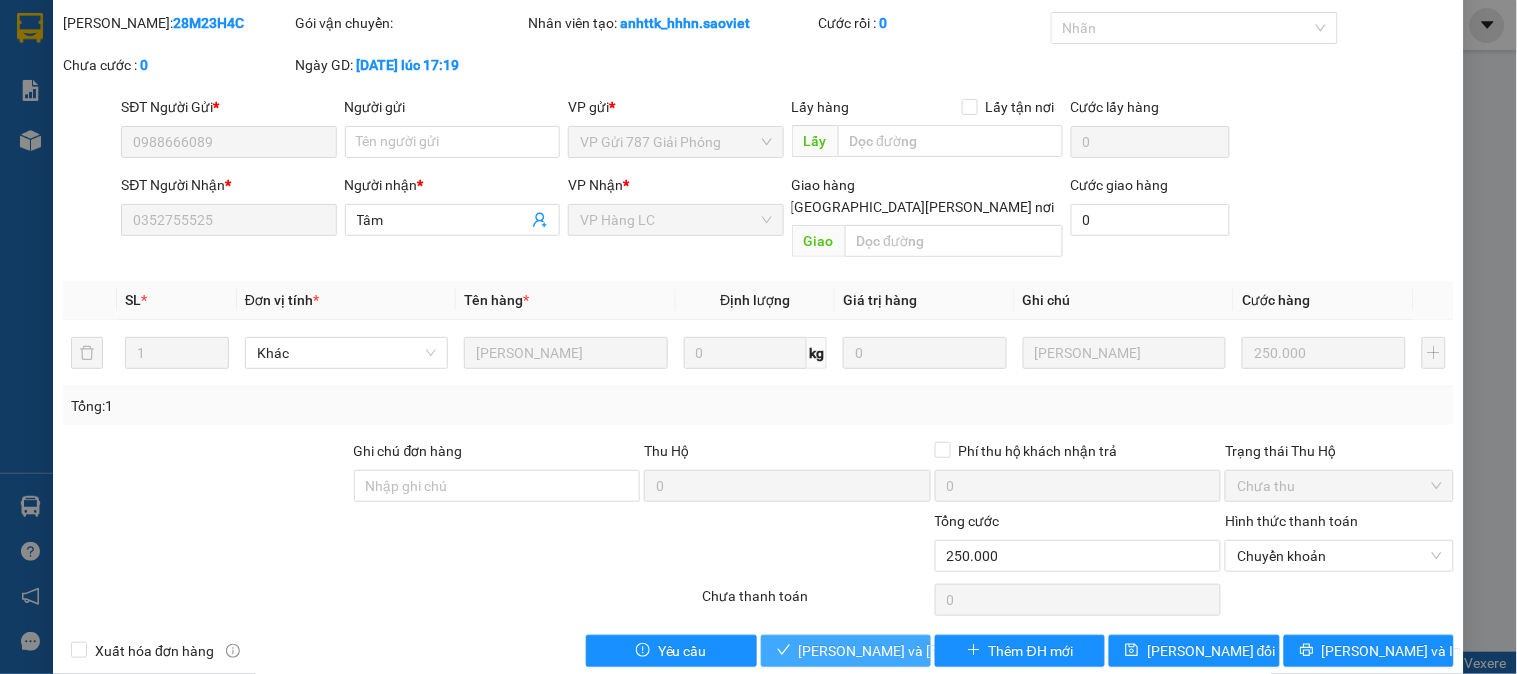click on "Lưu và Giao hàng" at bounding box center (934, 651) 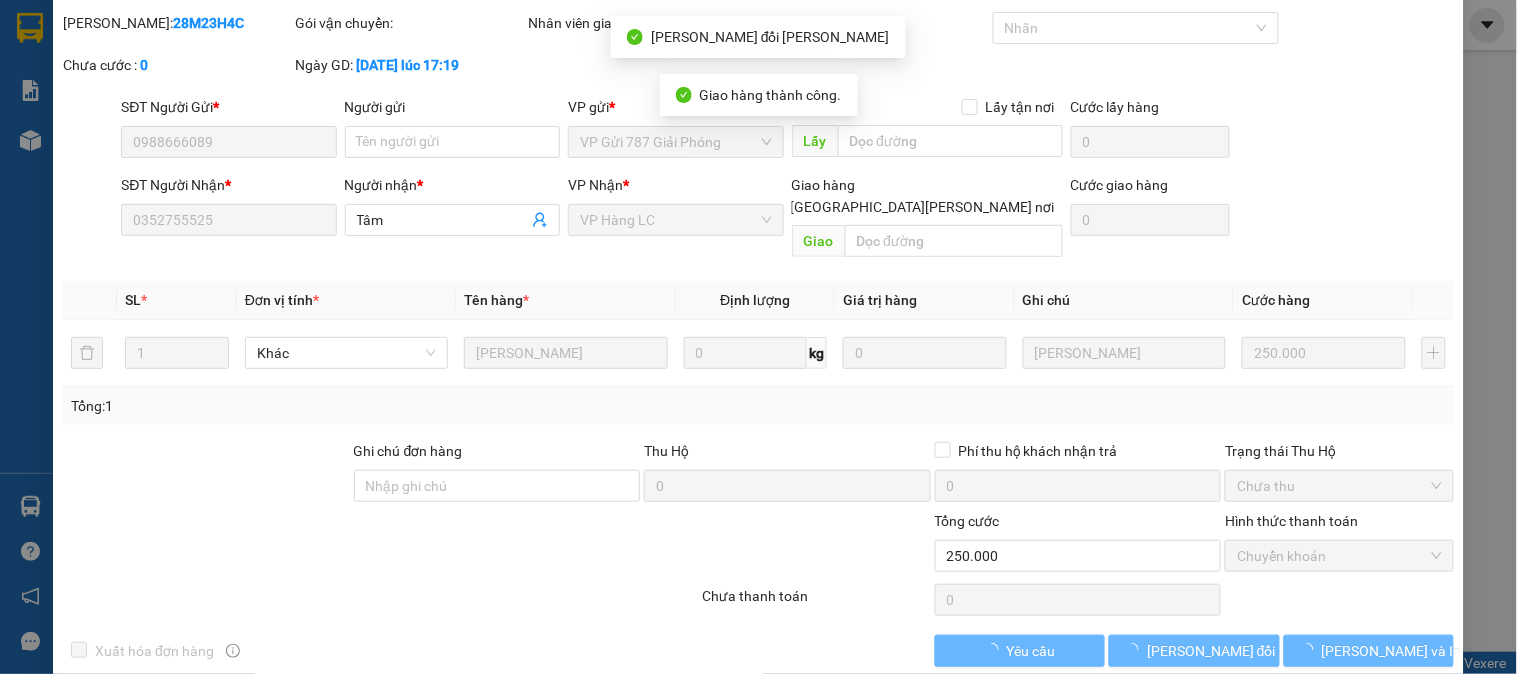 scroll, scrollTop: 0, scrollLeft: 0, axis: both 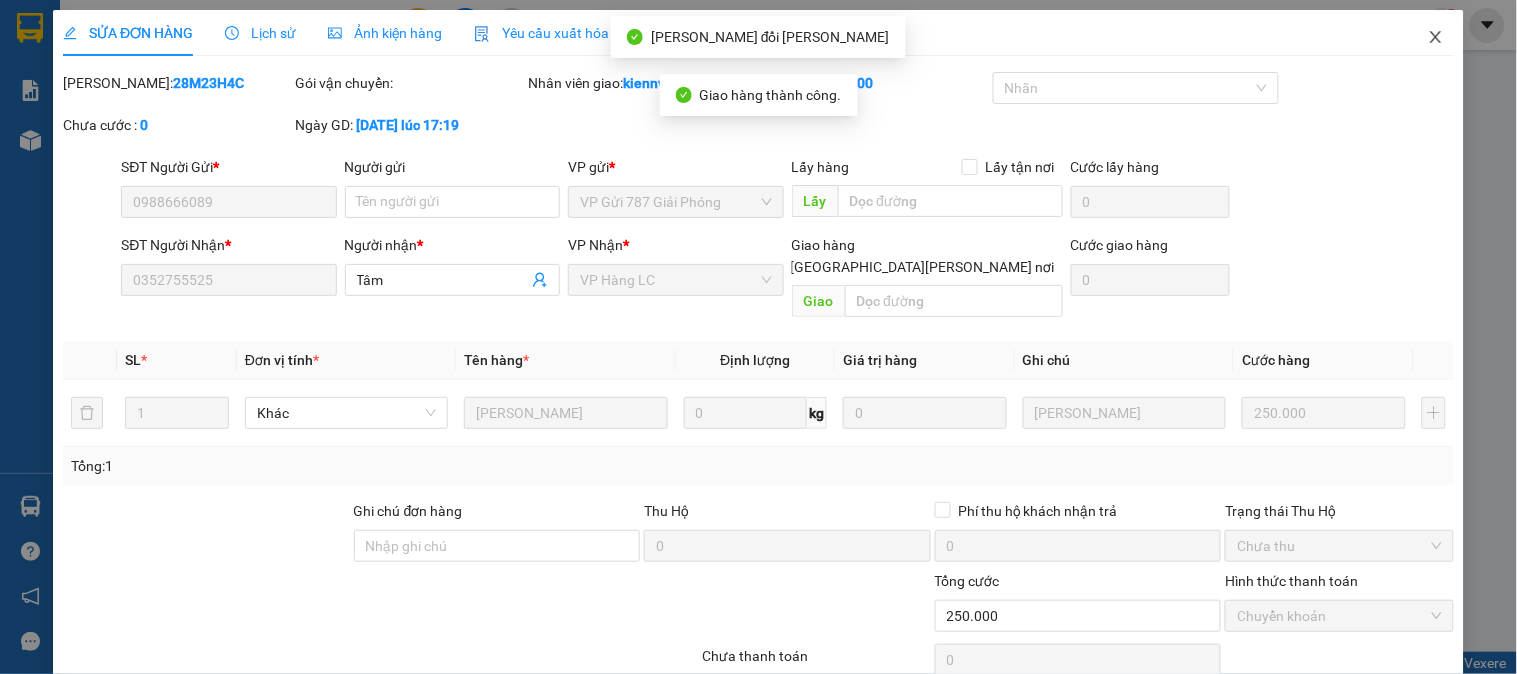 click 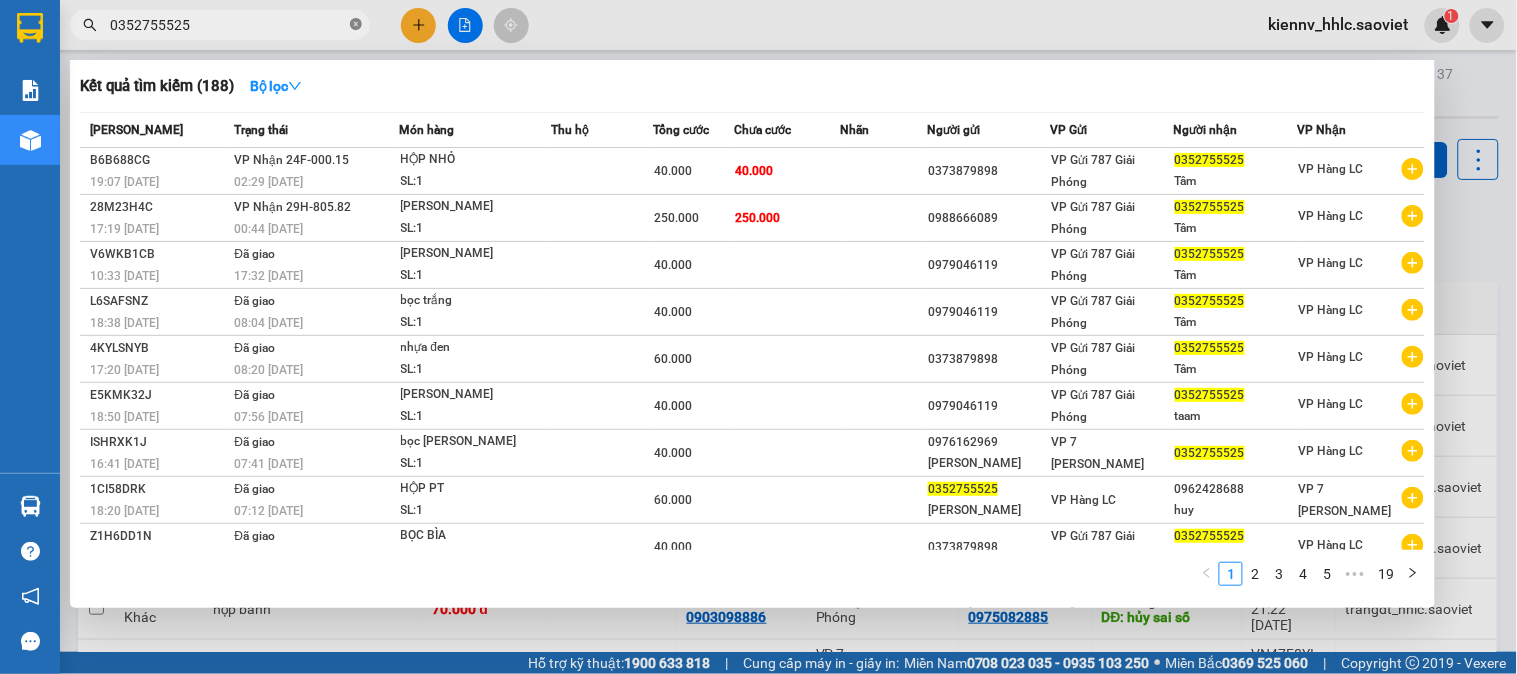 click 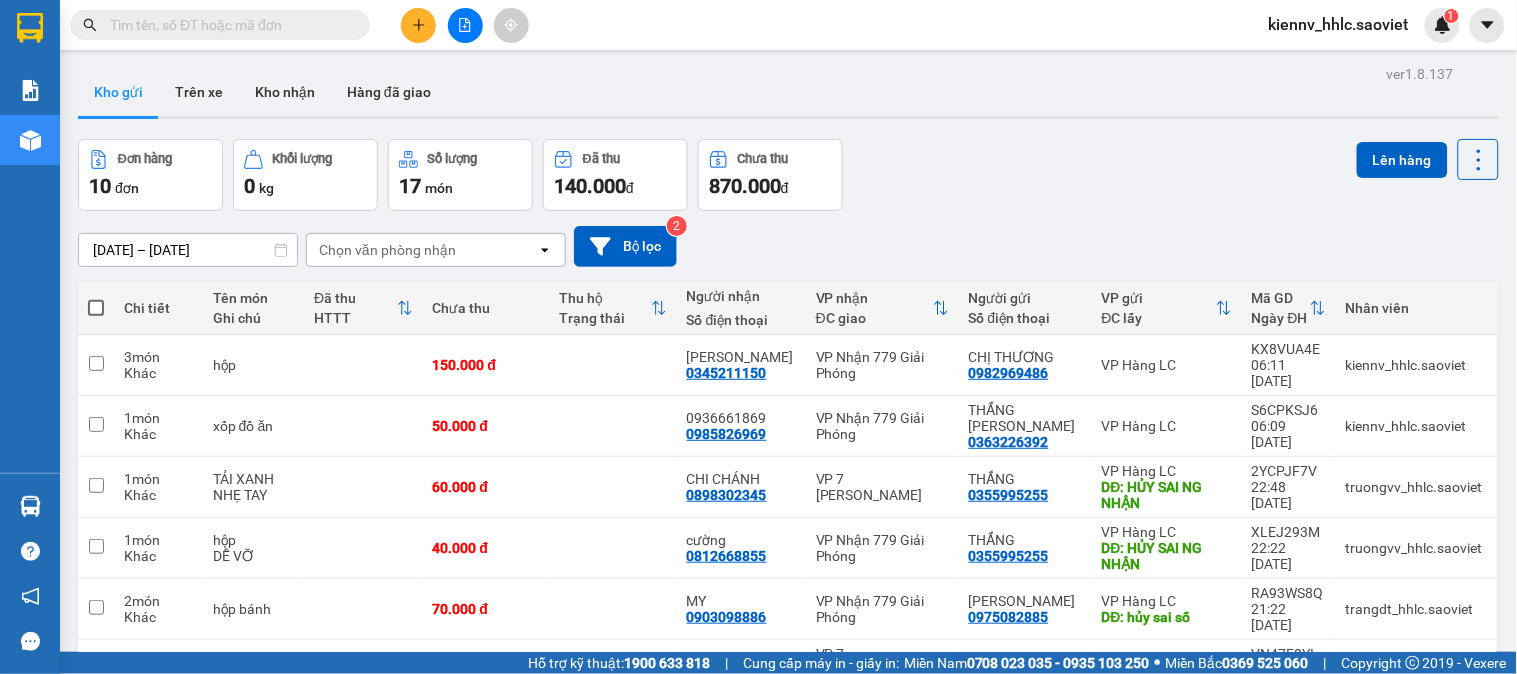 click at bounding box center (228, 25) 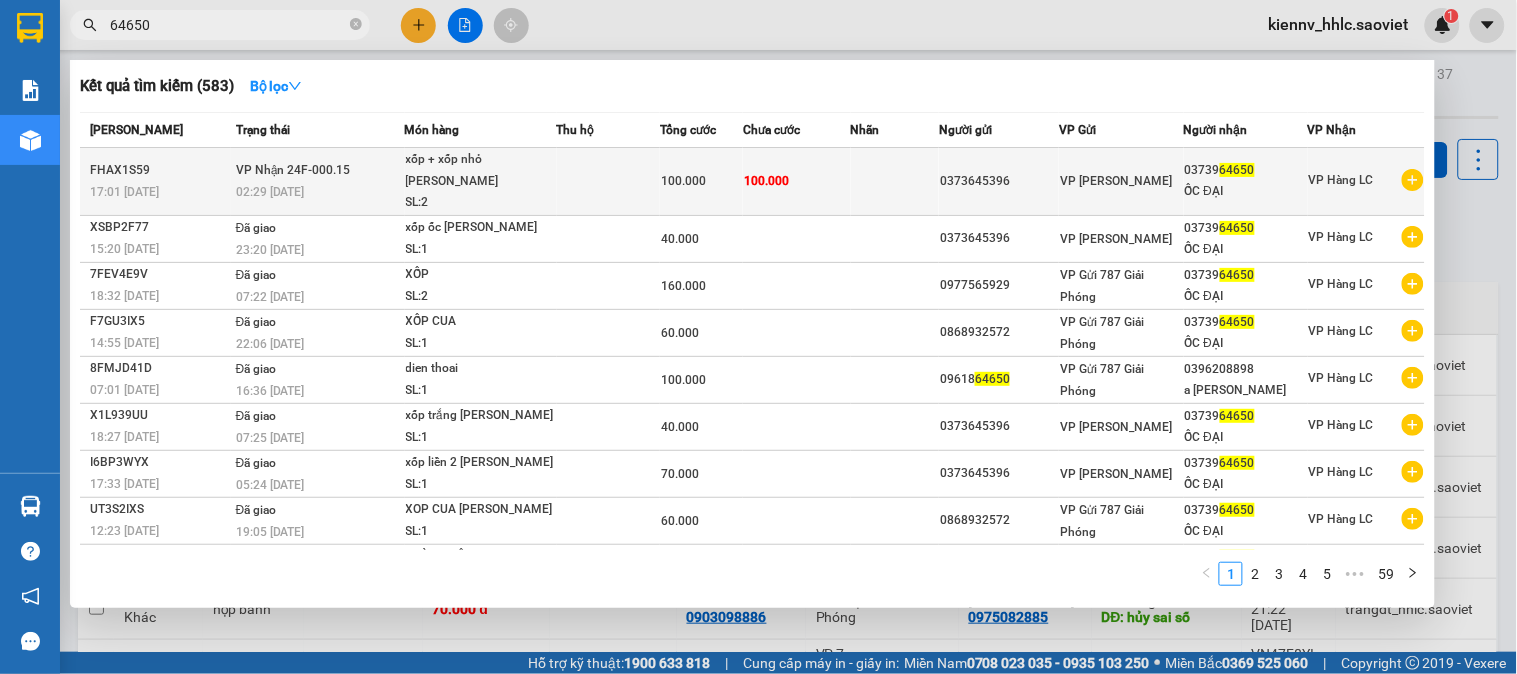 type on "64650" 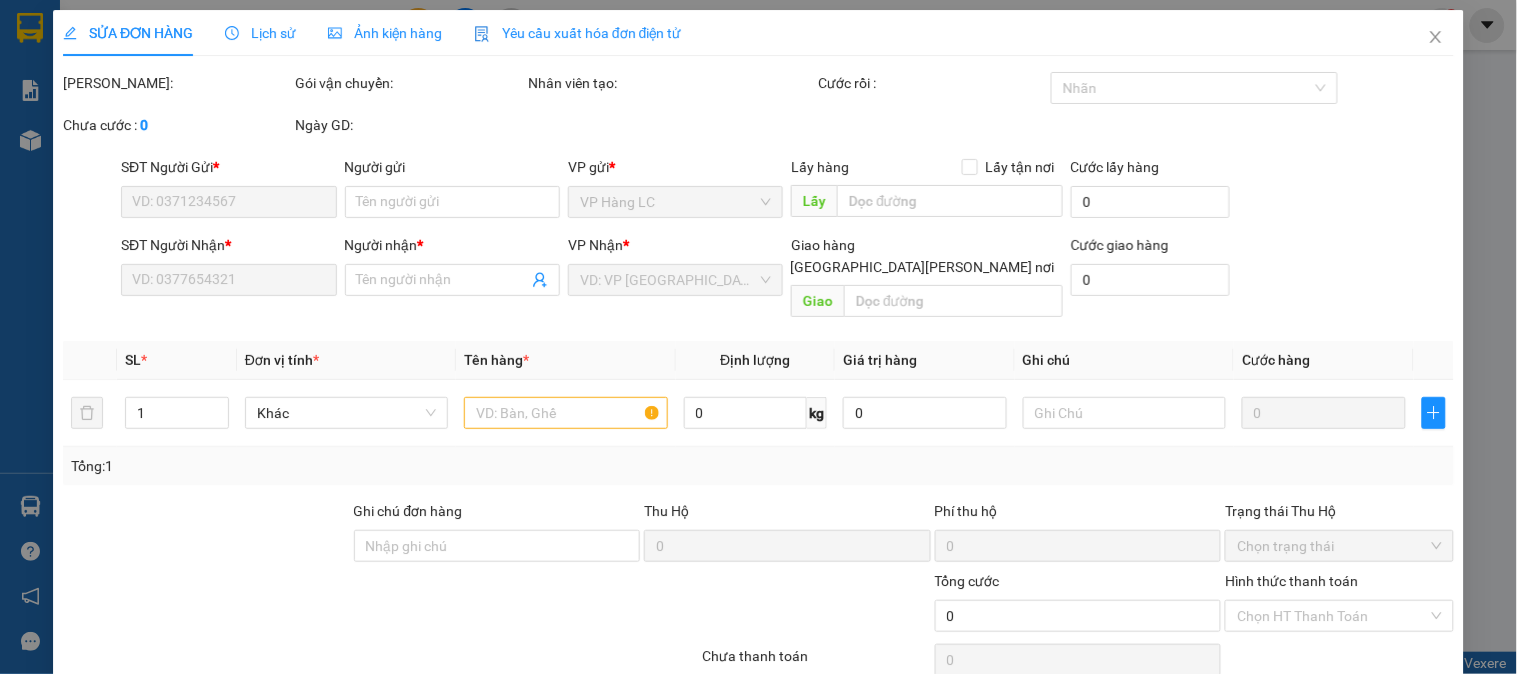 type on "0373645396" 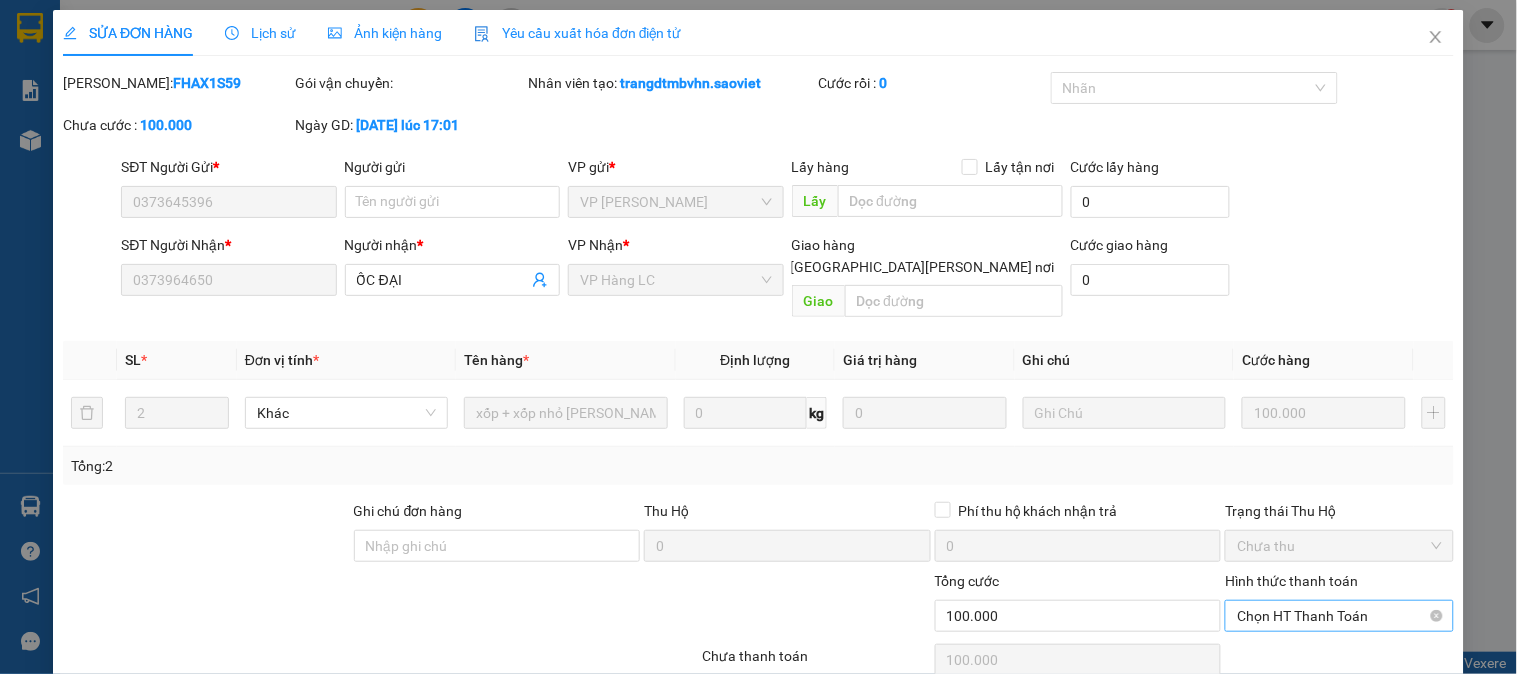 scroll, scrollTop: 0, scrollLeft: 0, axis: both 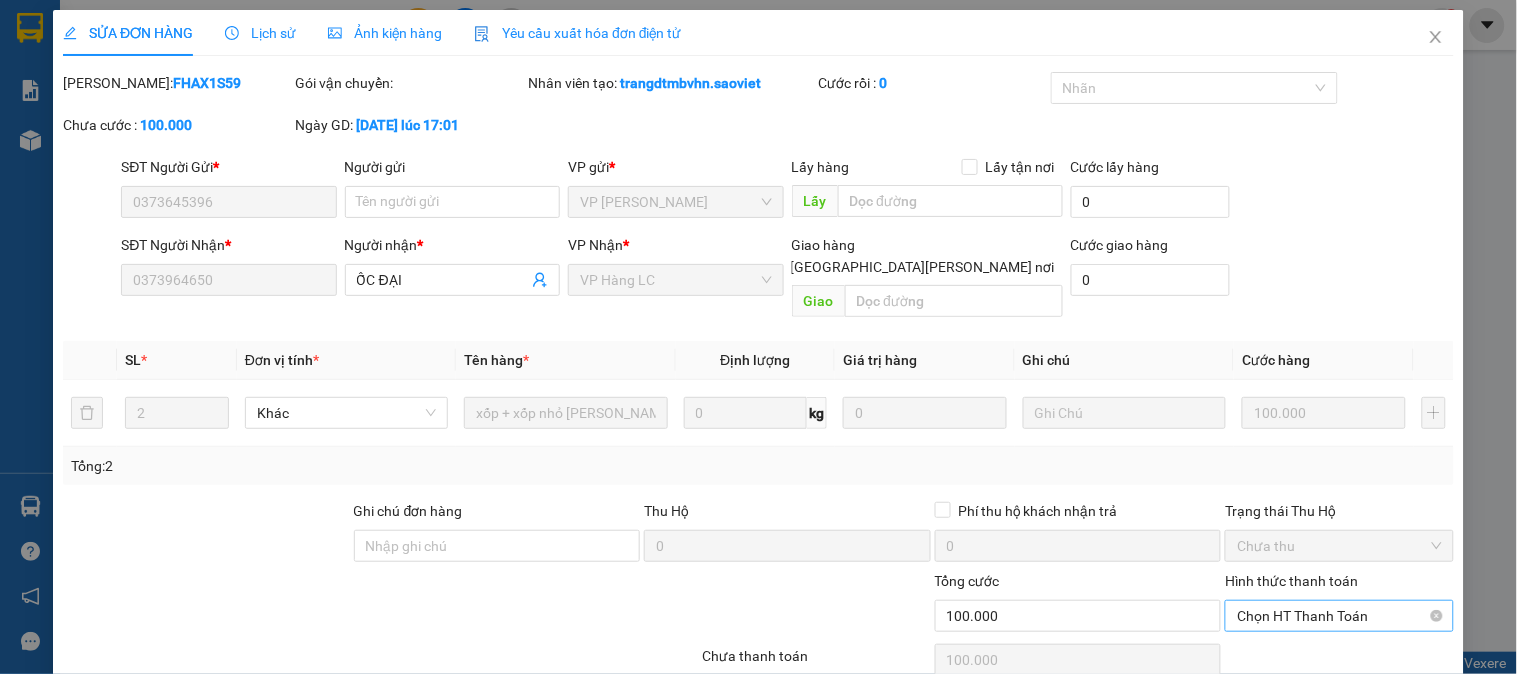 click on "Chọn HT Thanh Toán" at bounding box center [1339, 616] 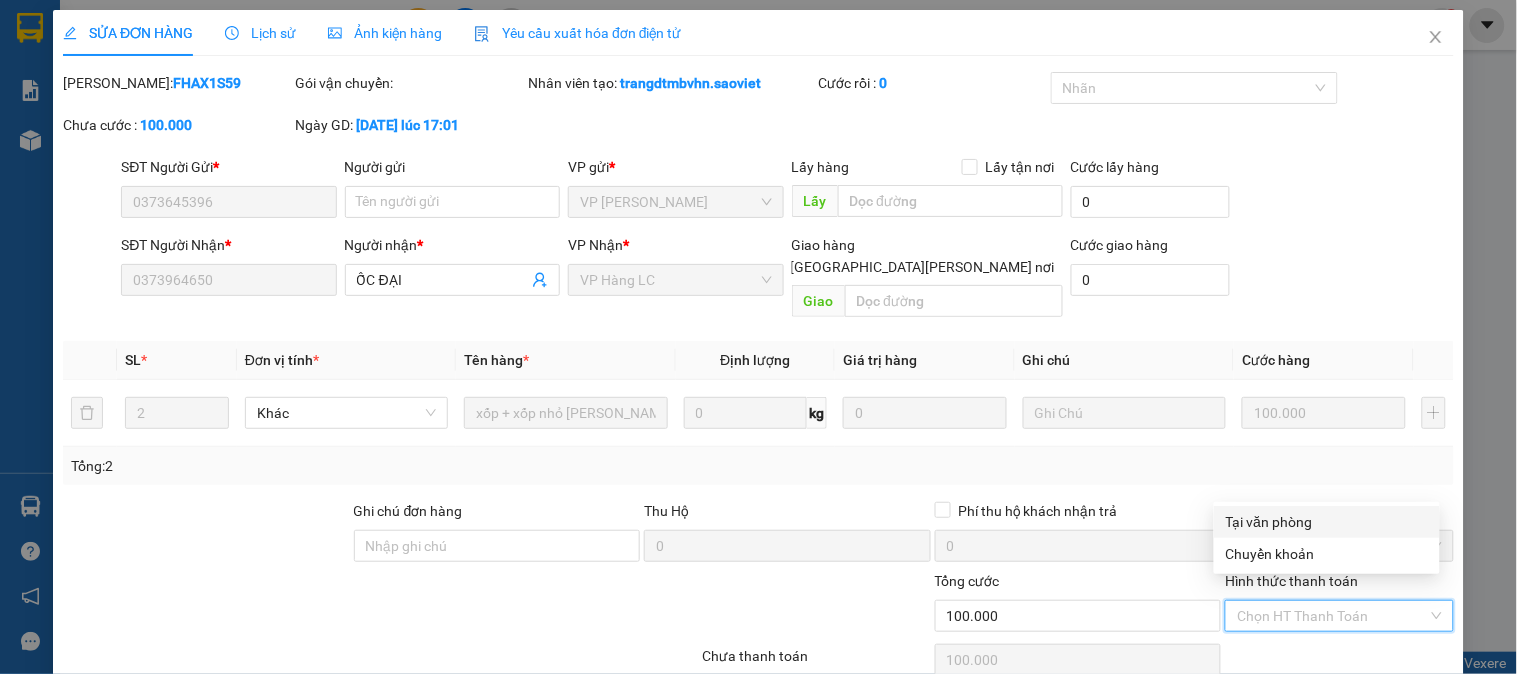 click on "Tại văn phòng" at bounding box center [1327, 522] 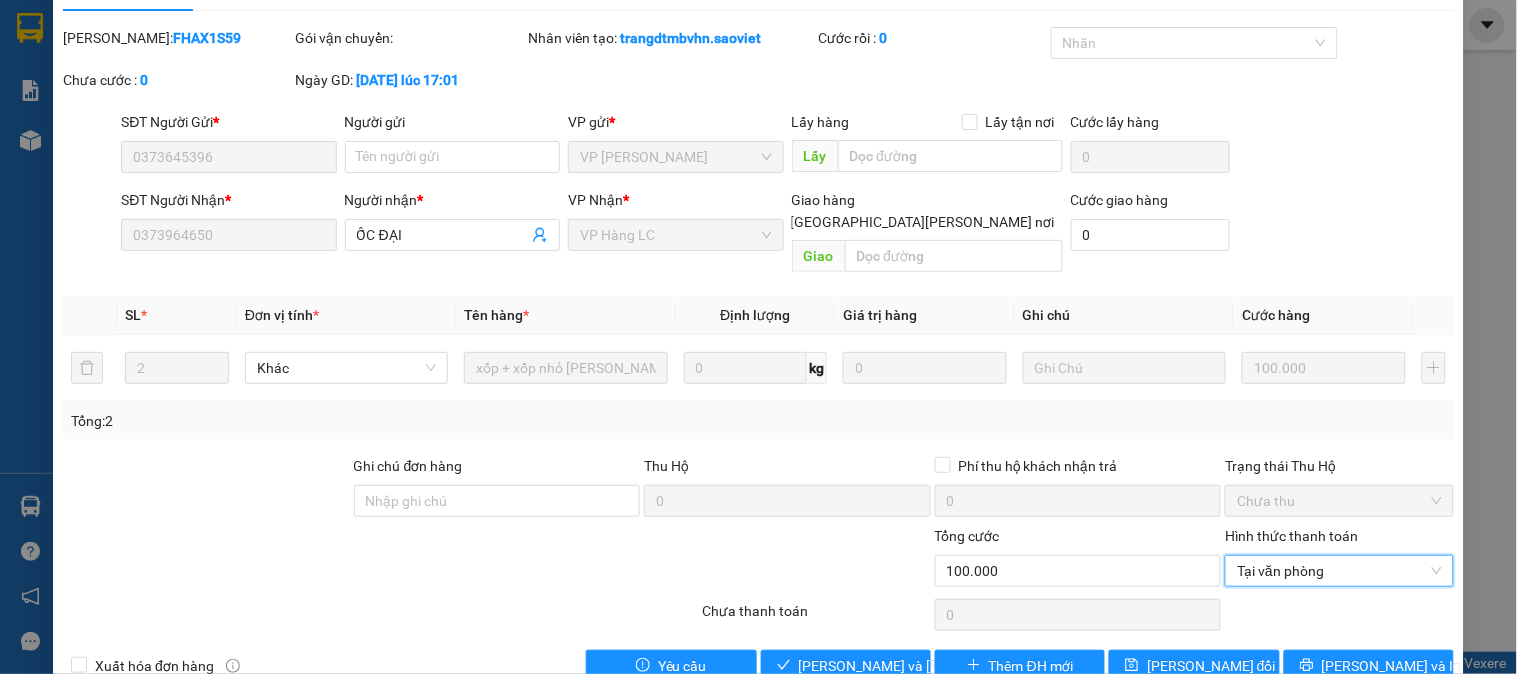 scroll, scrollTop: 70, scrollLeft: 0, axis: vertical 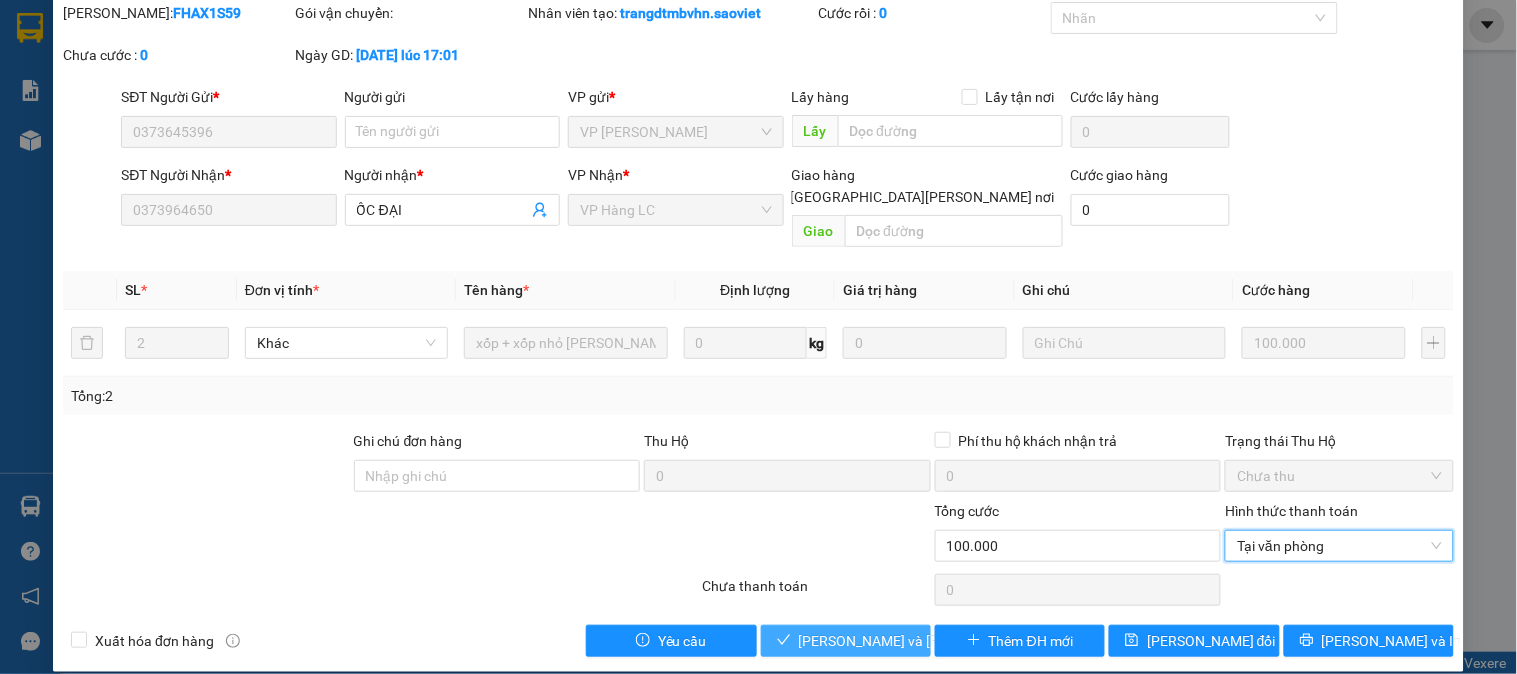 click on "[PERSON_NAME] và Giao hàng" at bounding box center [934, 641] 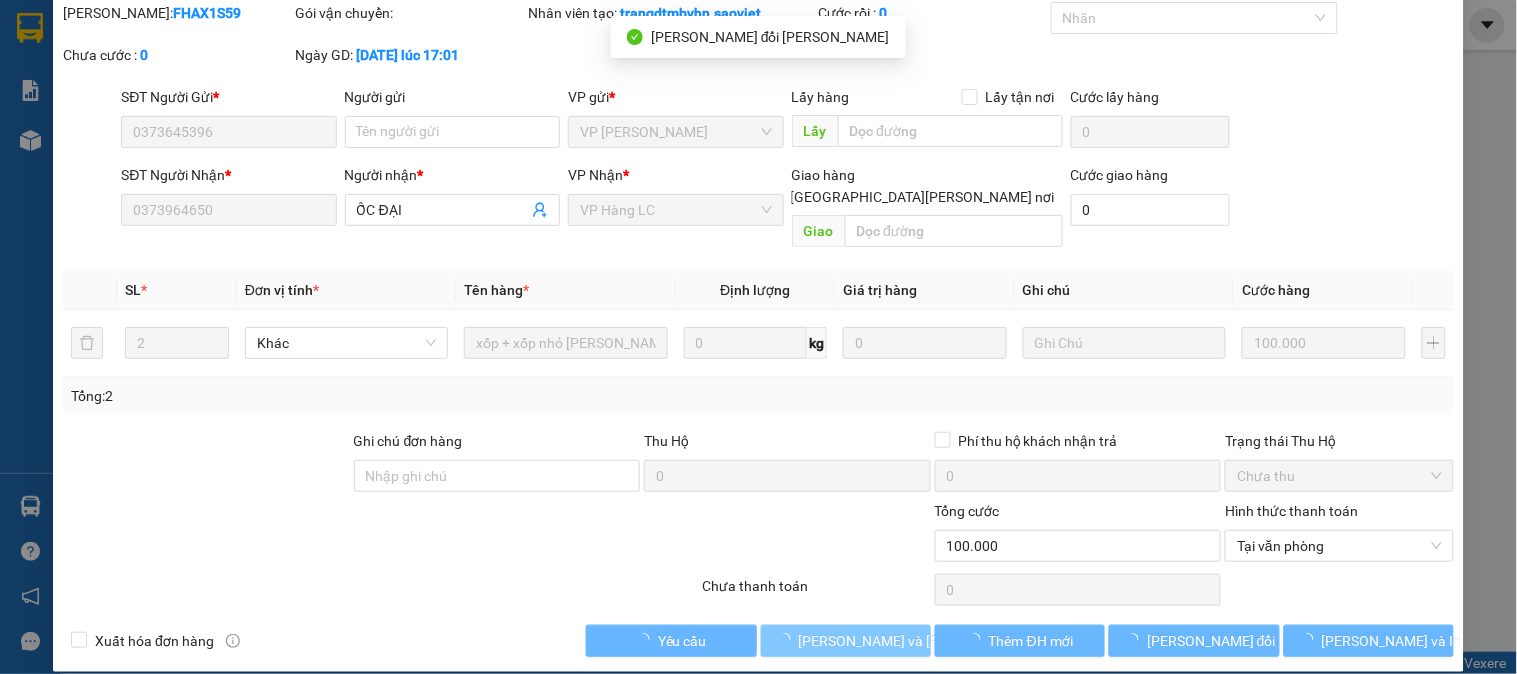 scroll, scrollTop: 0, scrollLeft: 0, axis: both 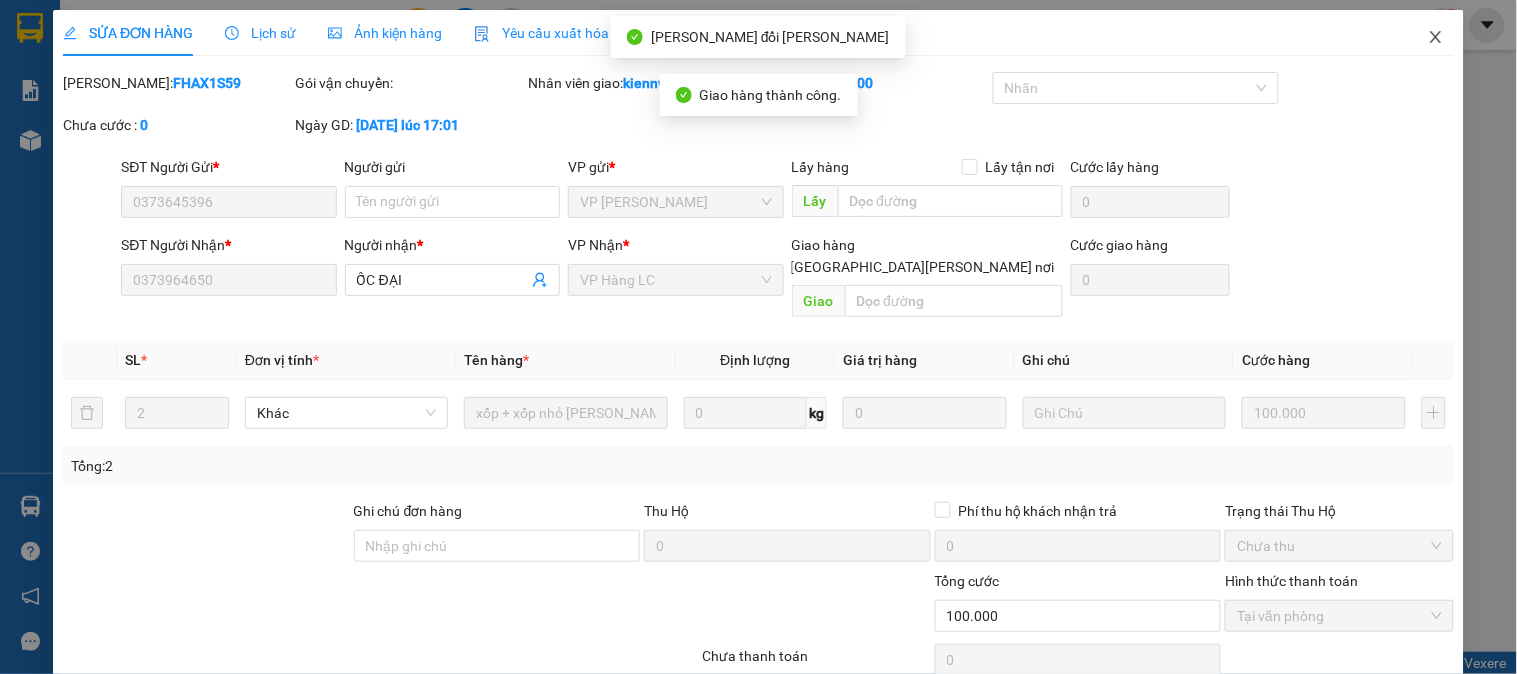 click 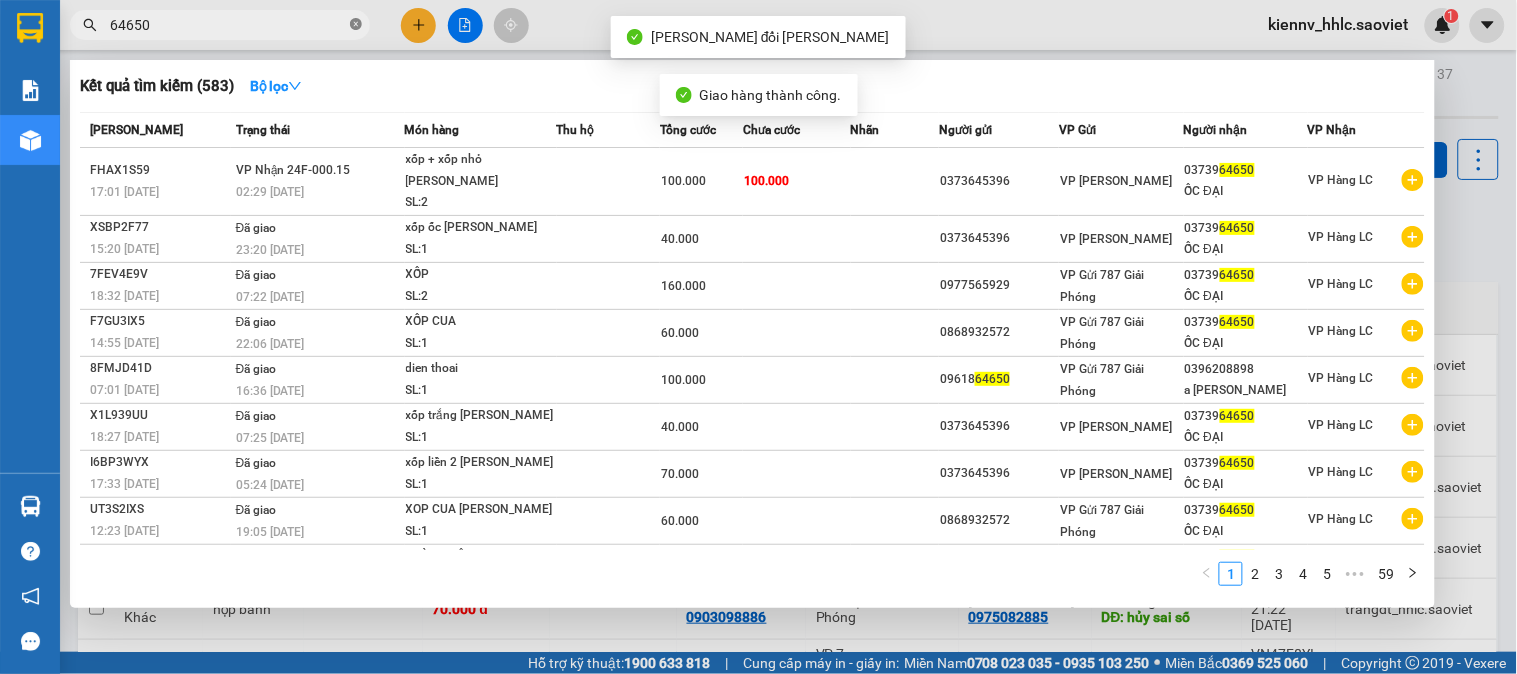click 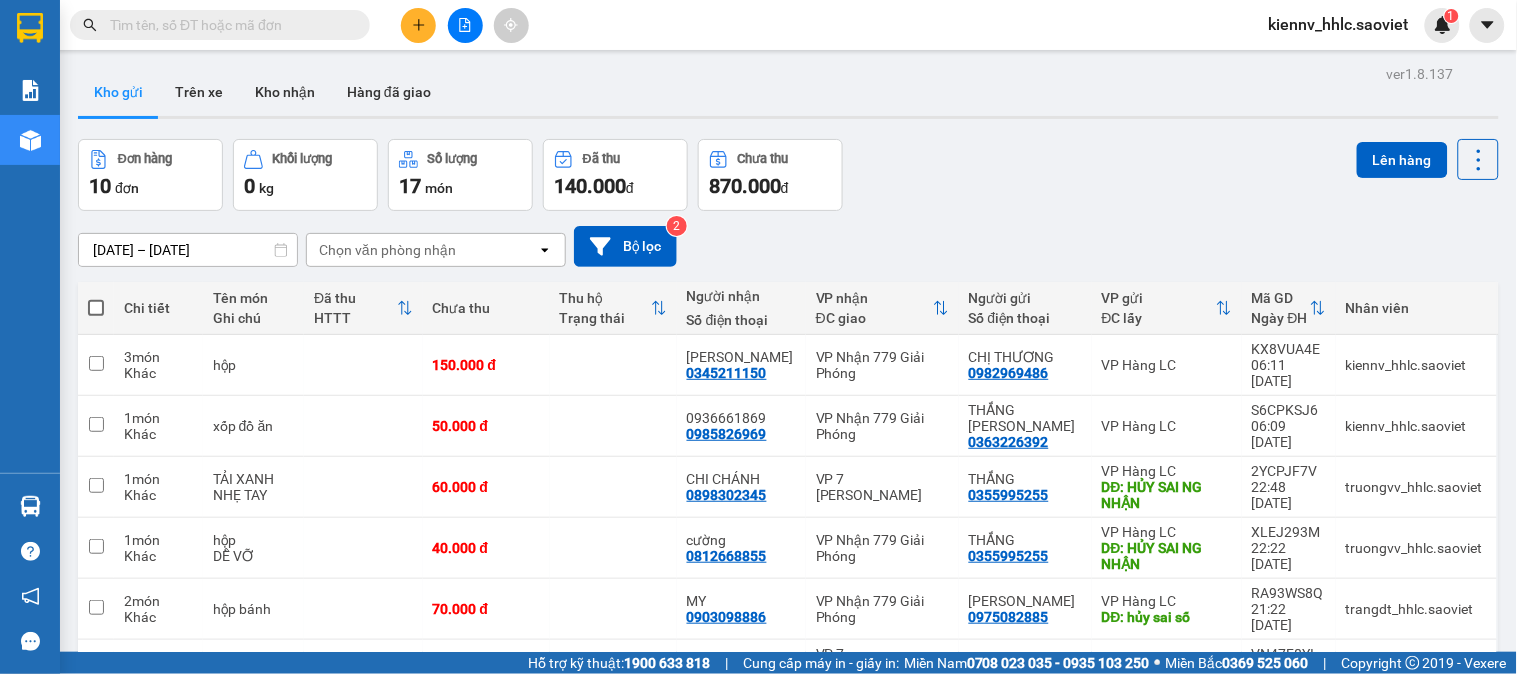 click at bounding box center (228, 25) 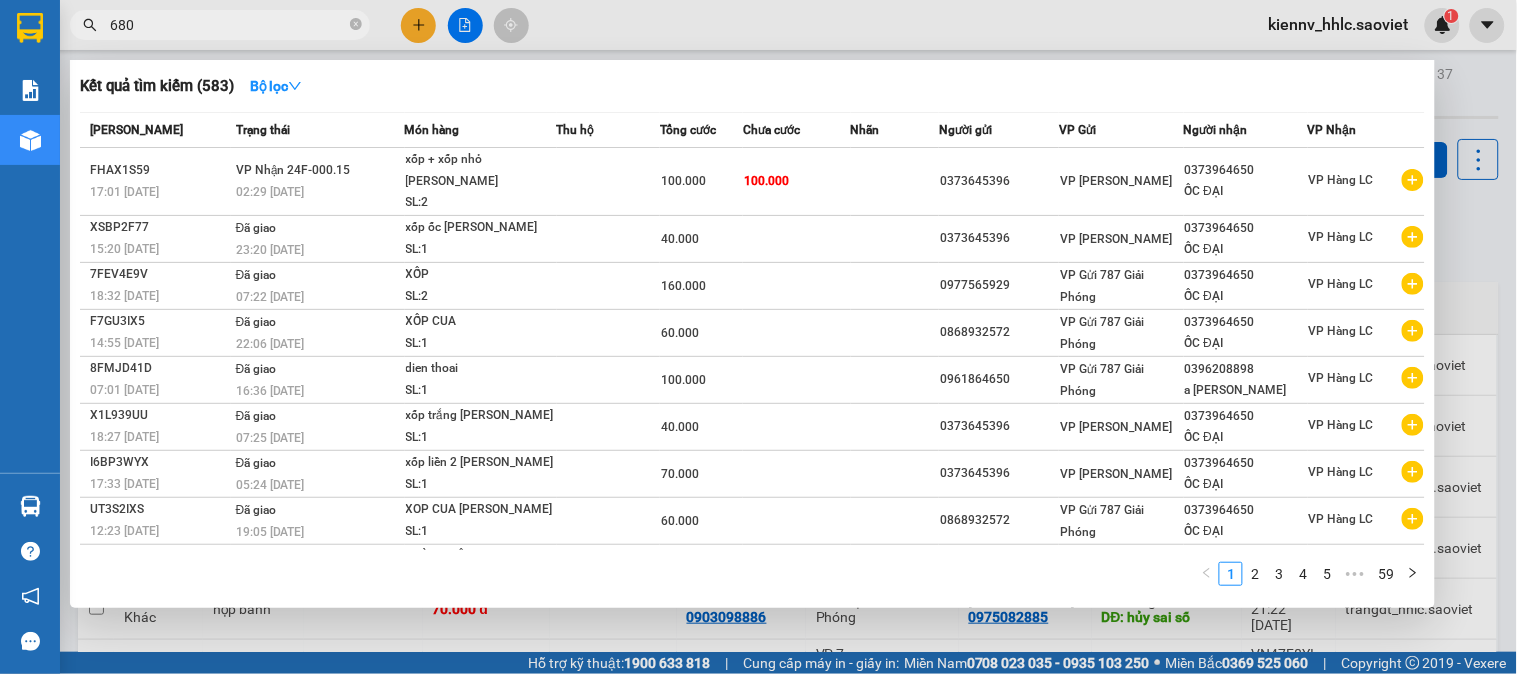 type on "6800" 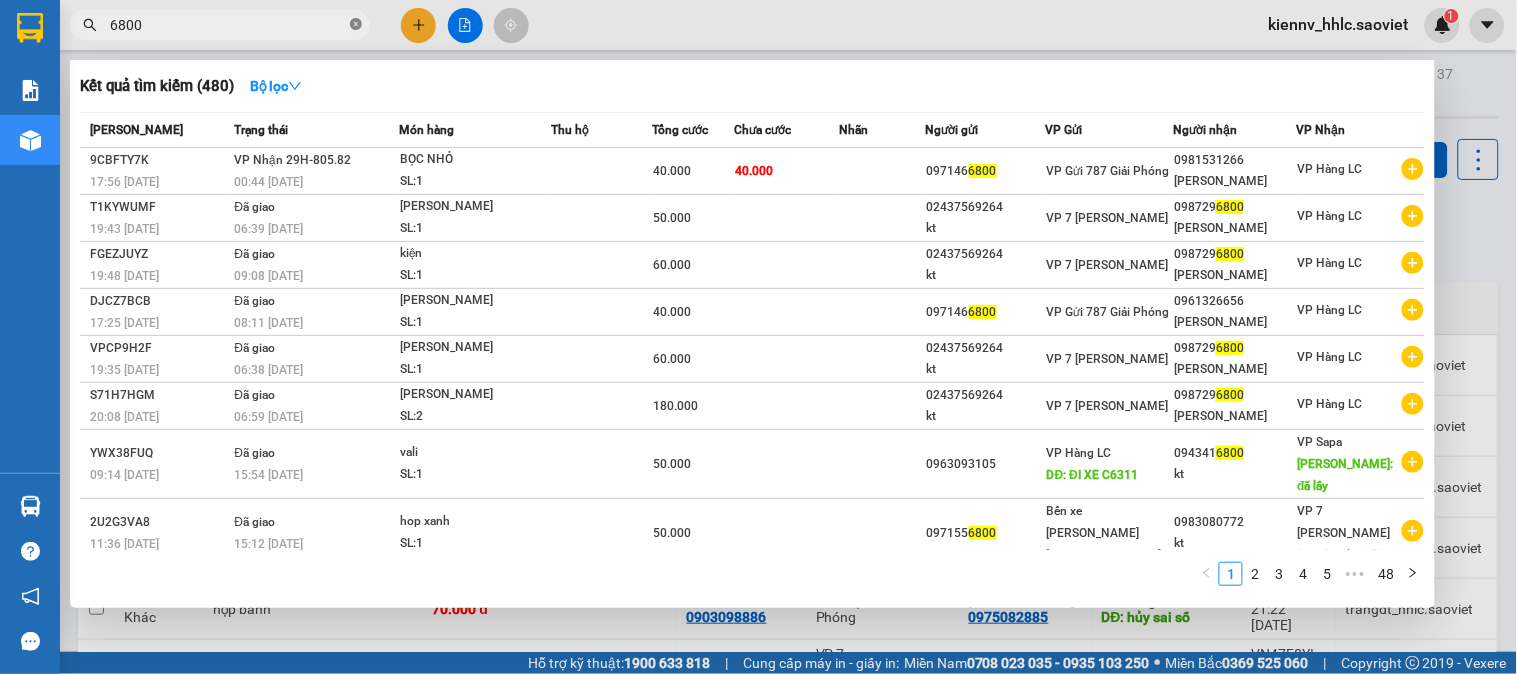 click 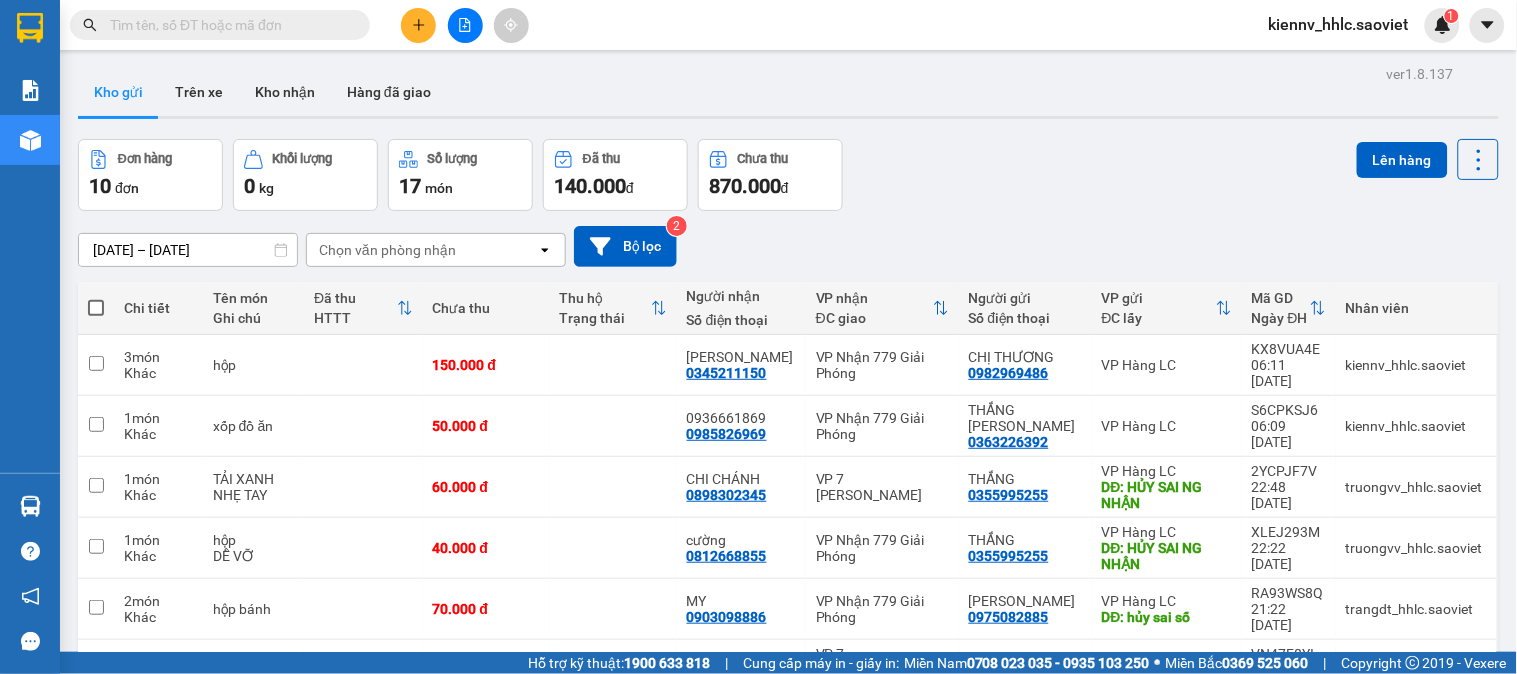 click at bounding box center [228, 25] 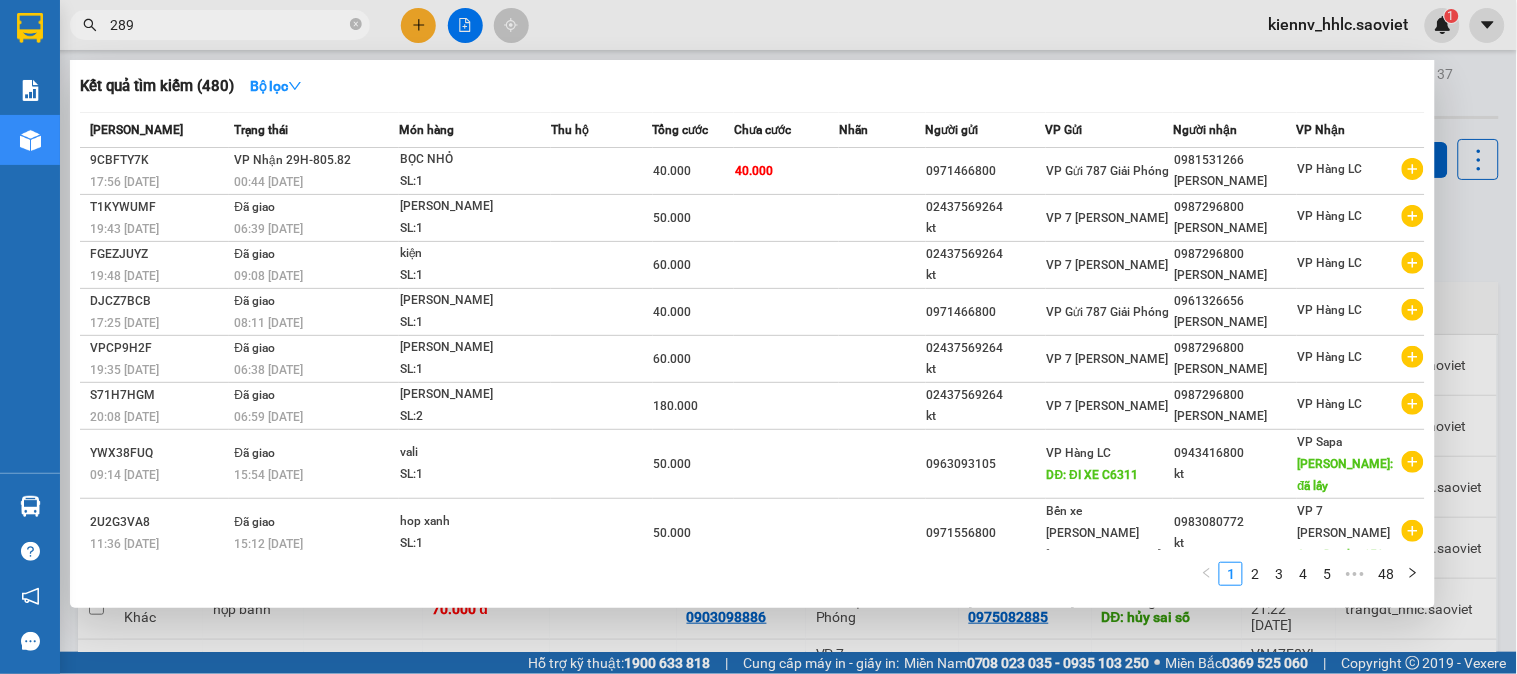 type on "2890" 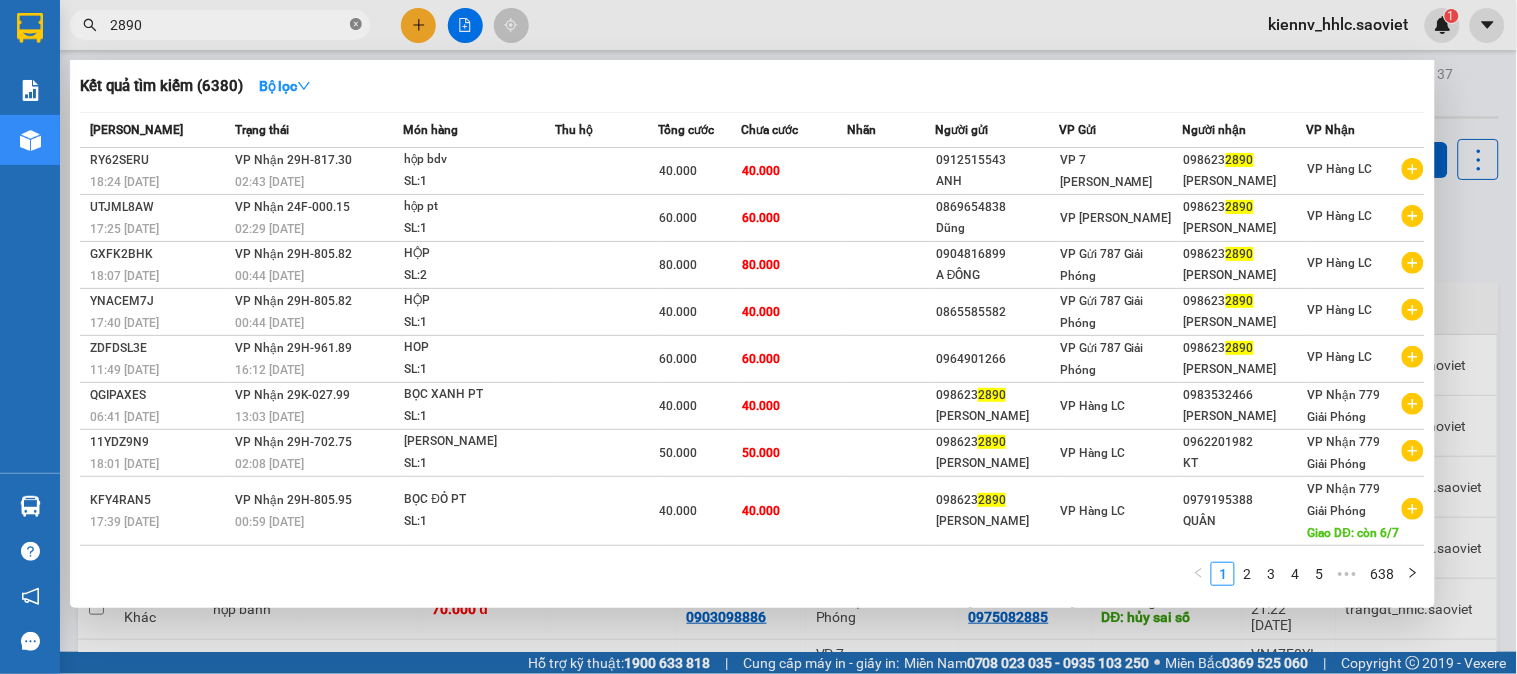 click at bounding box center [356, 25] 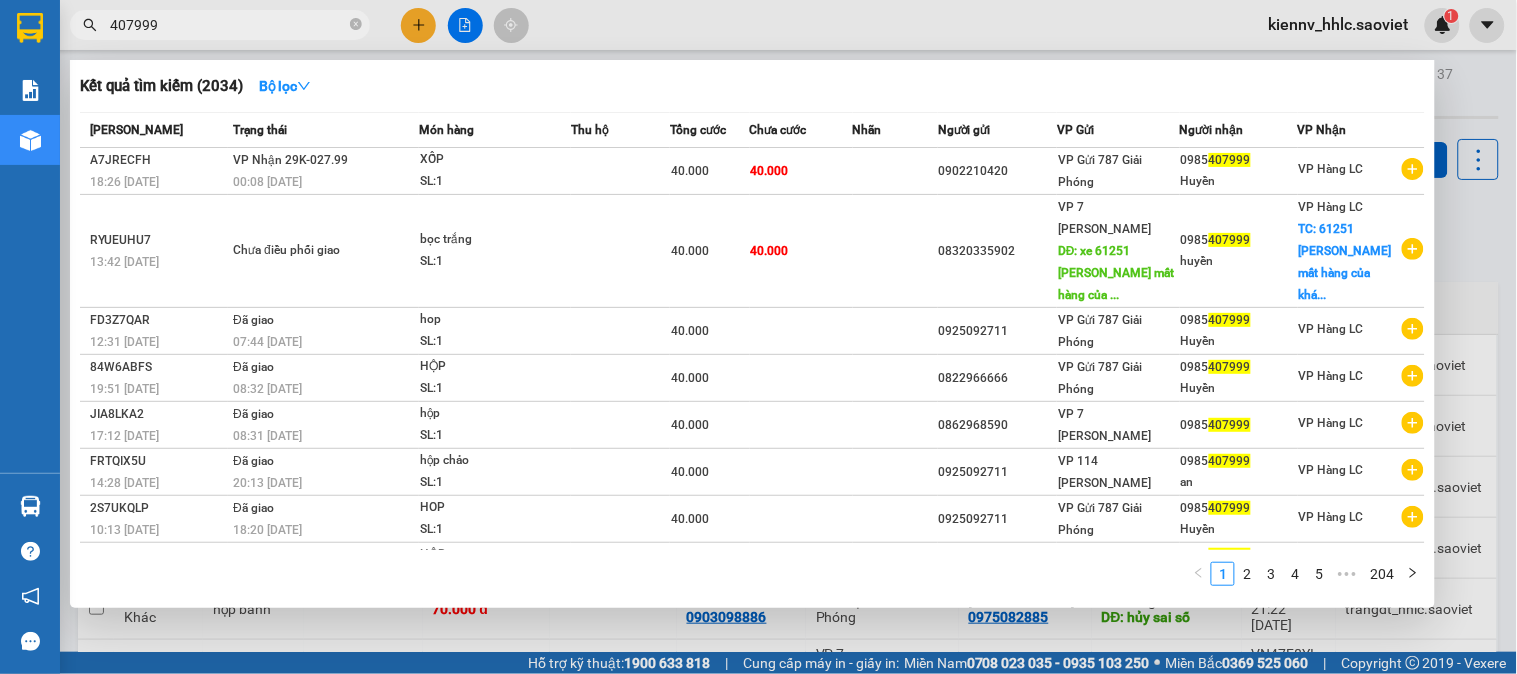 type on "407999" 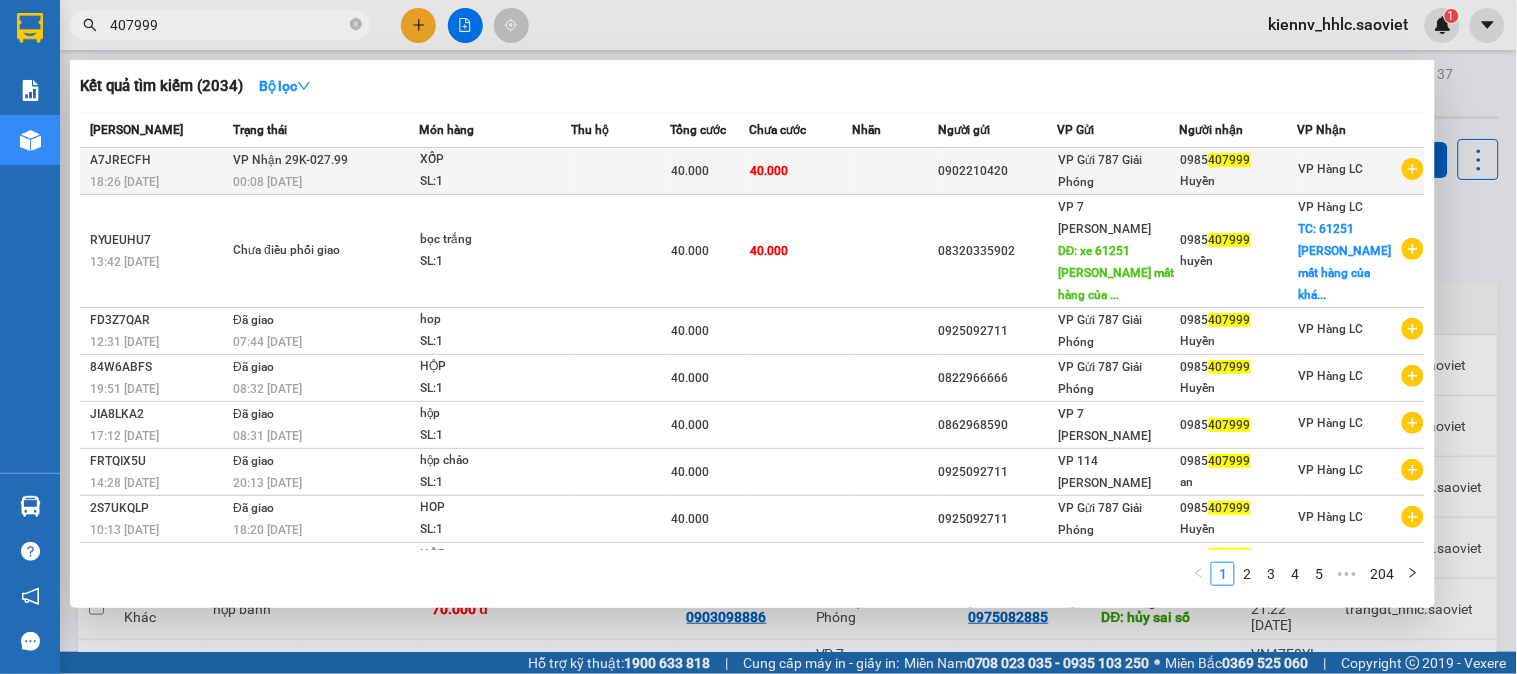 click at bounding box center (895, 171) 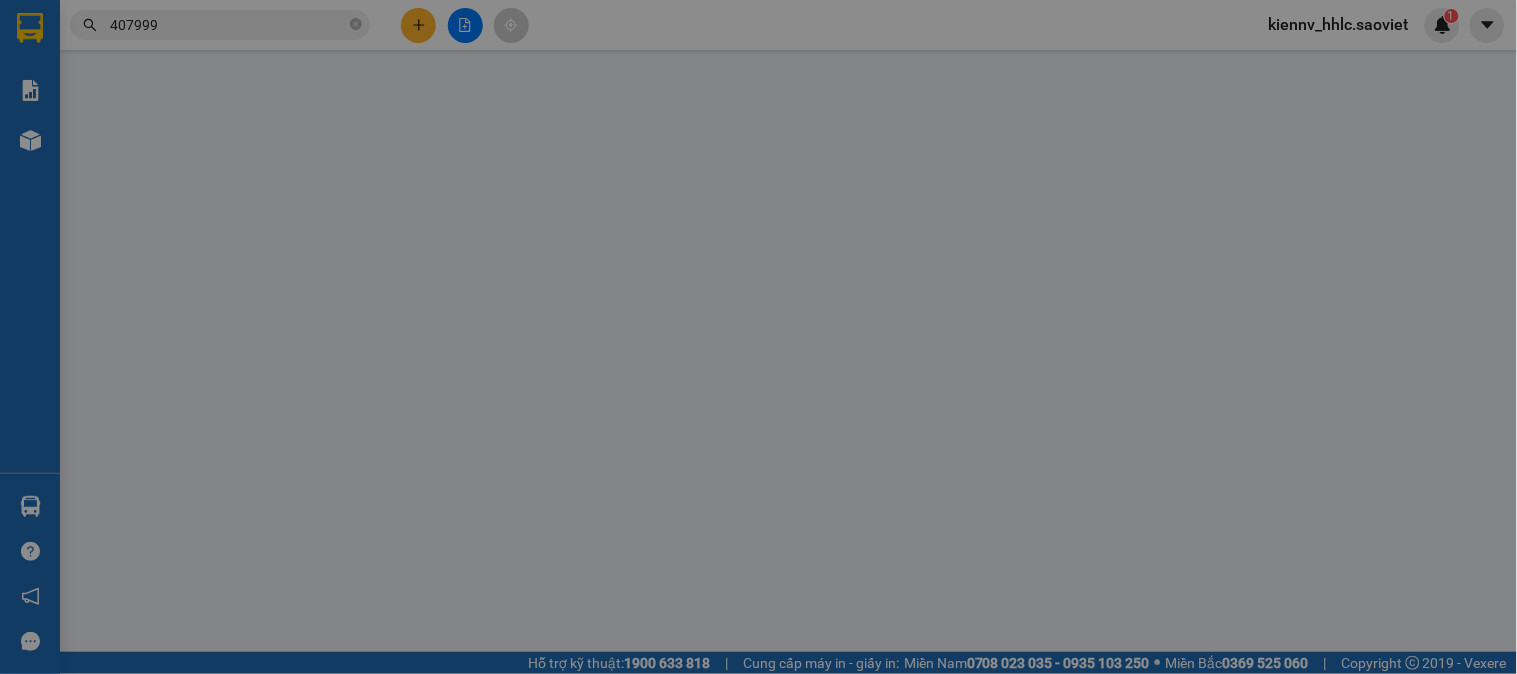 type on "0902210420" 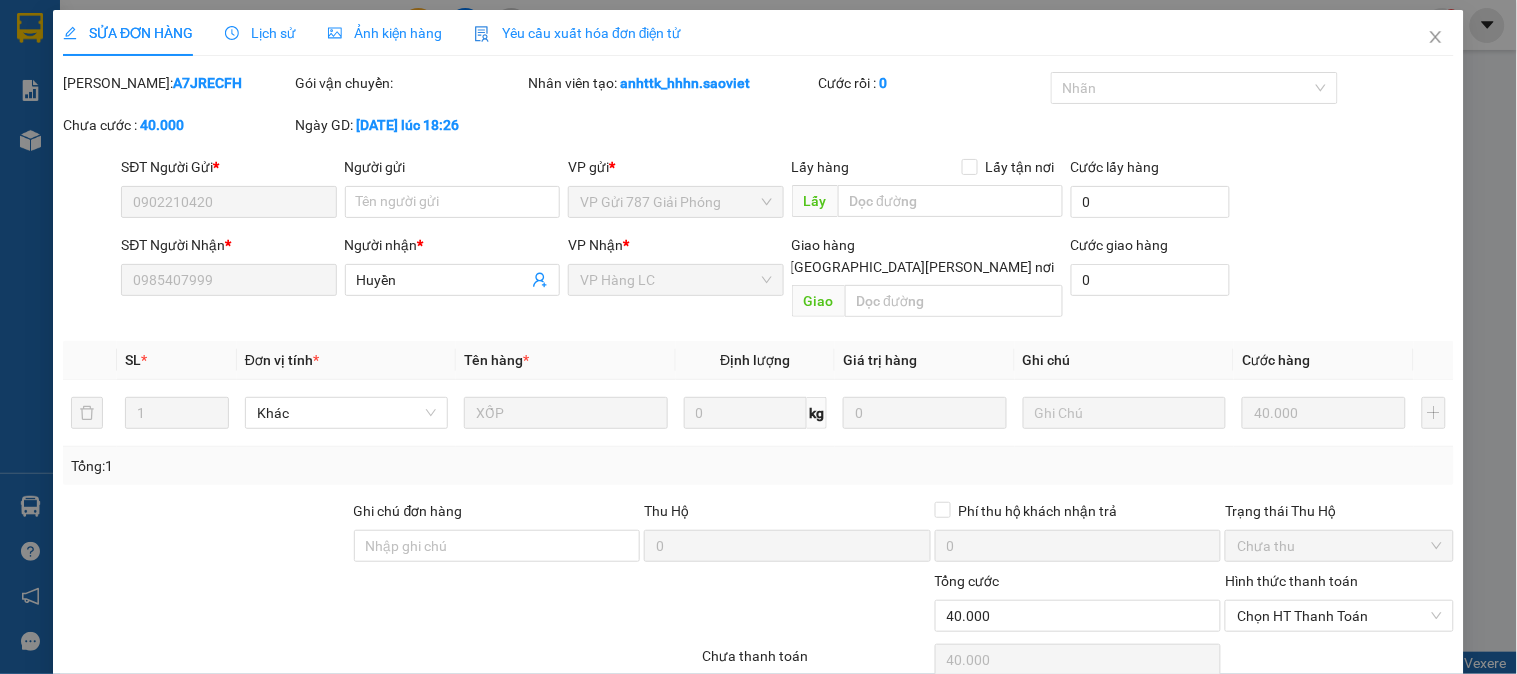 scroll, scrollTop: 60, scrollLeft: 0, axis: vertical 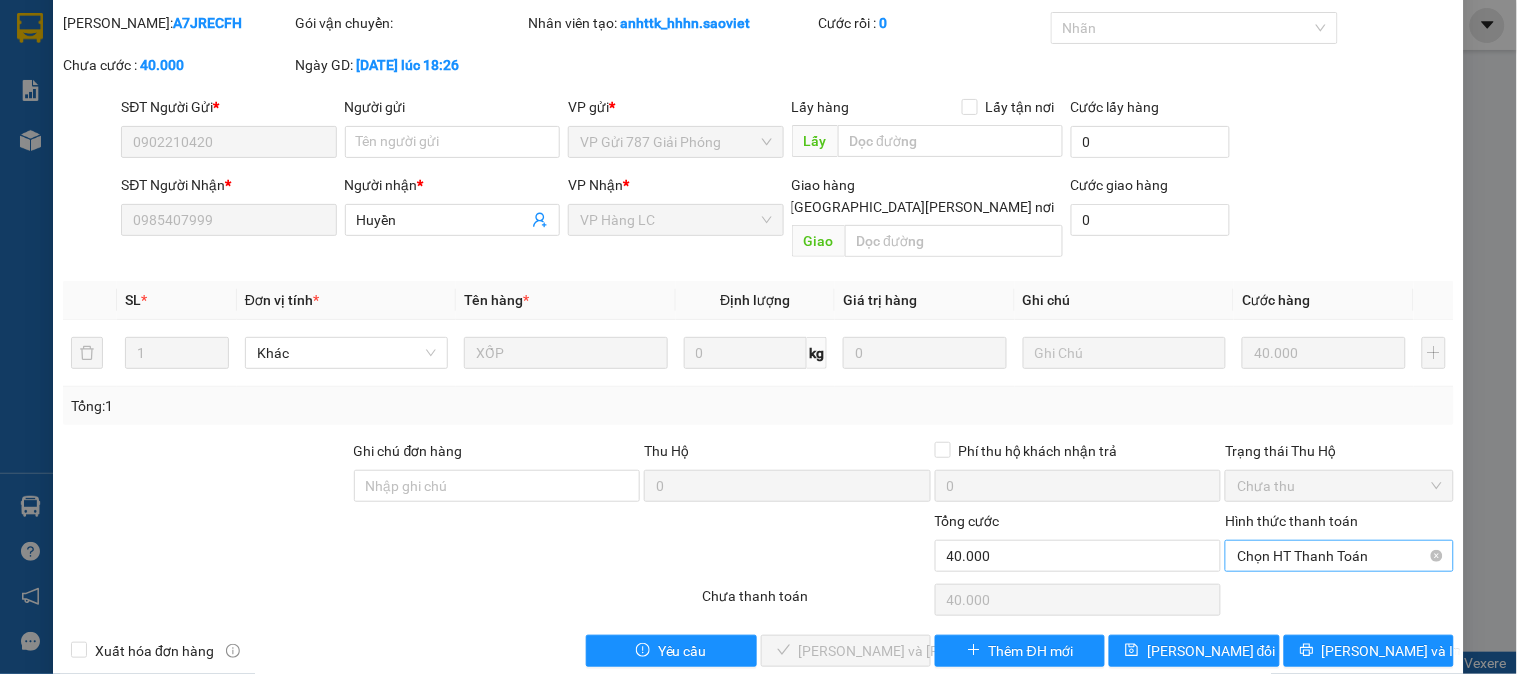click on "Chọn HT Thanh Toán" at bounding box center (1339, 556) 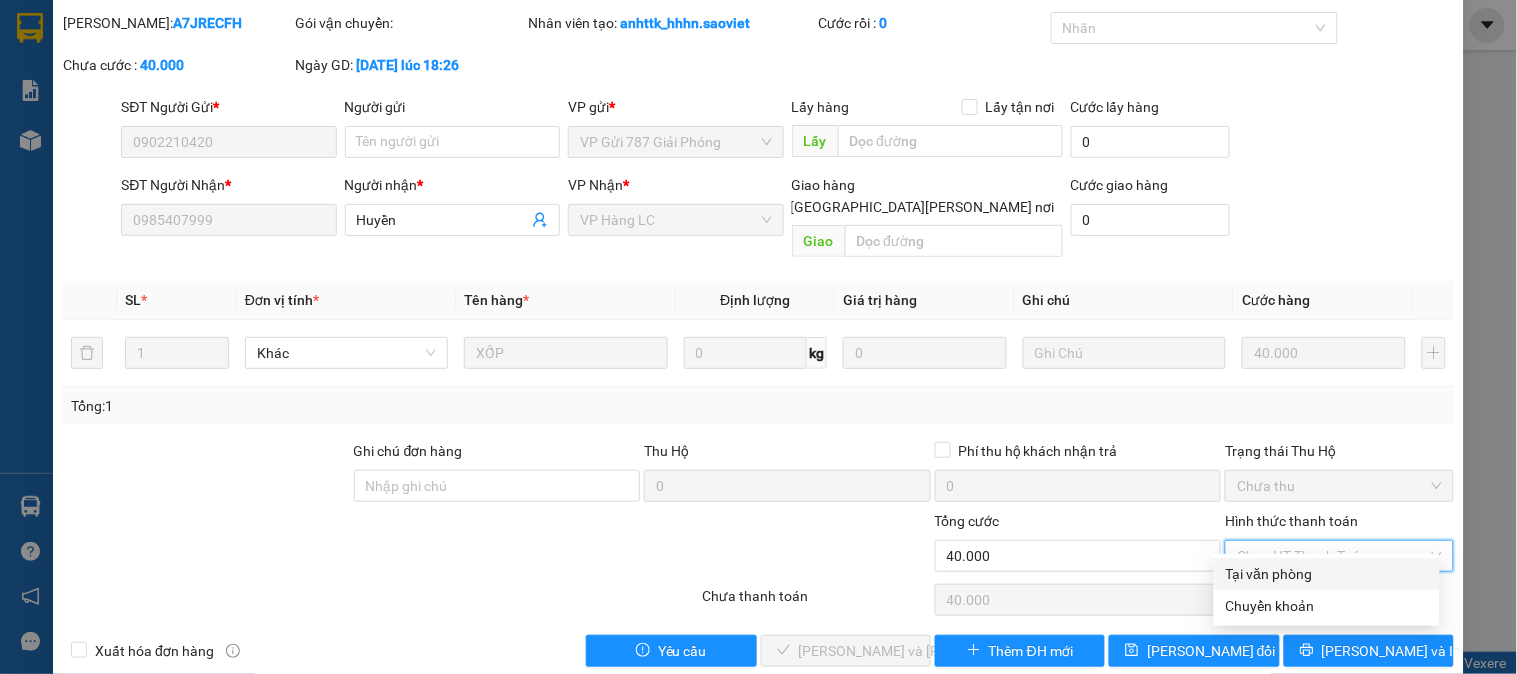 click on "Tại văn phòng" at bounding box center [1327, 574] 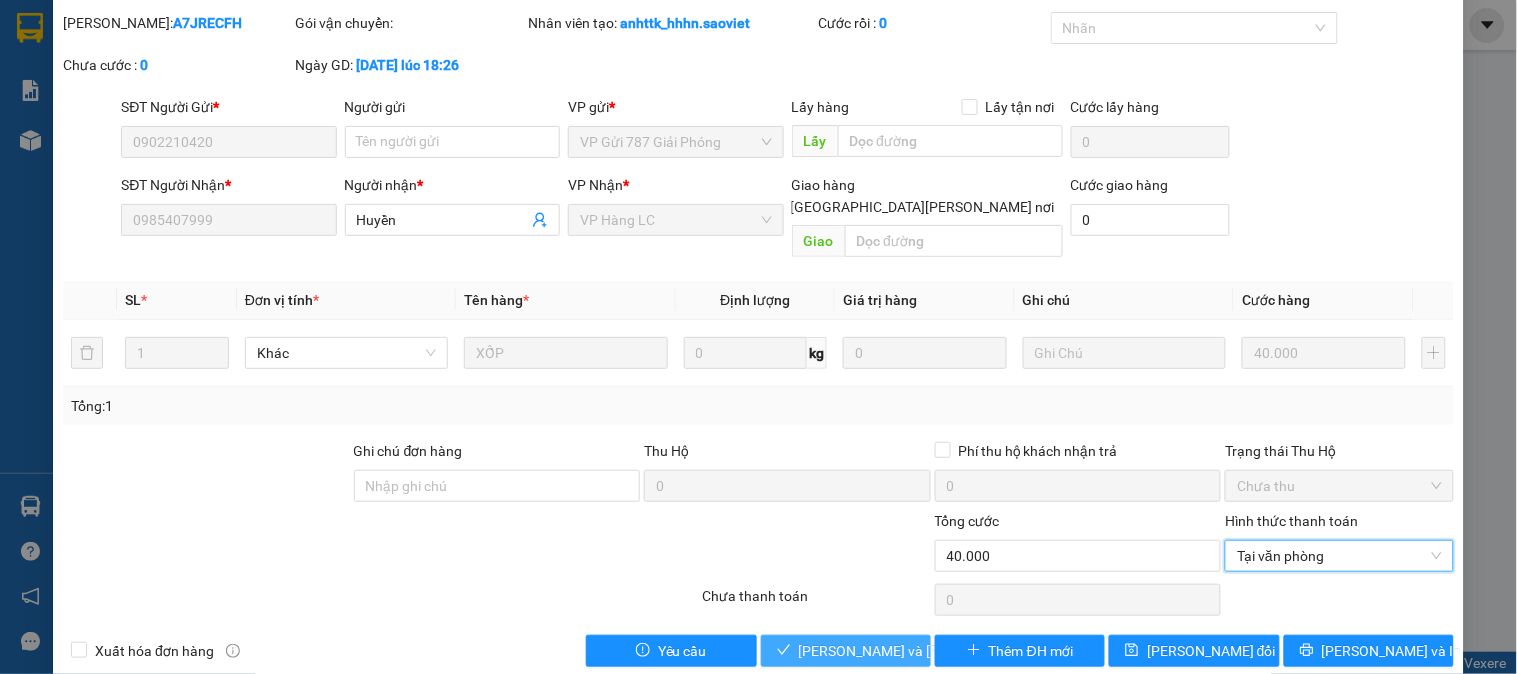 click on "Lưu và Giao hàng" at bounding box center [934, 651] 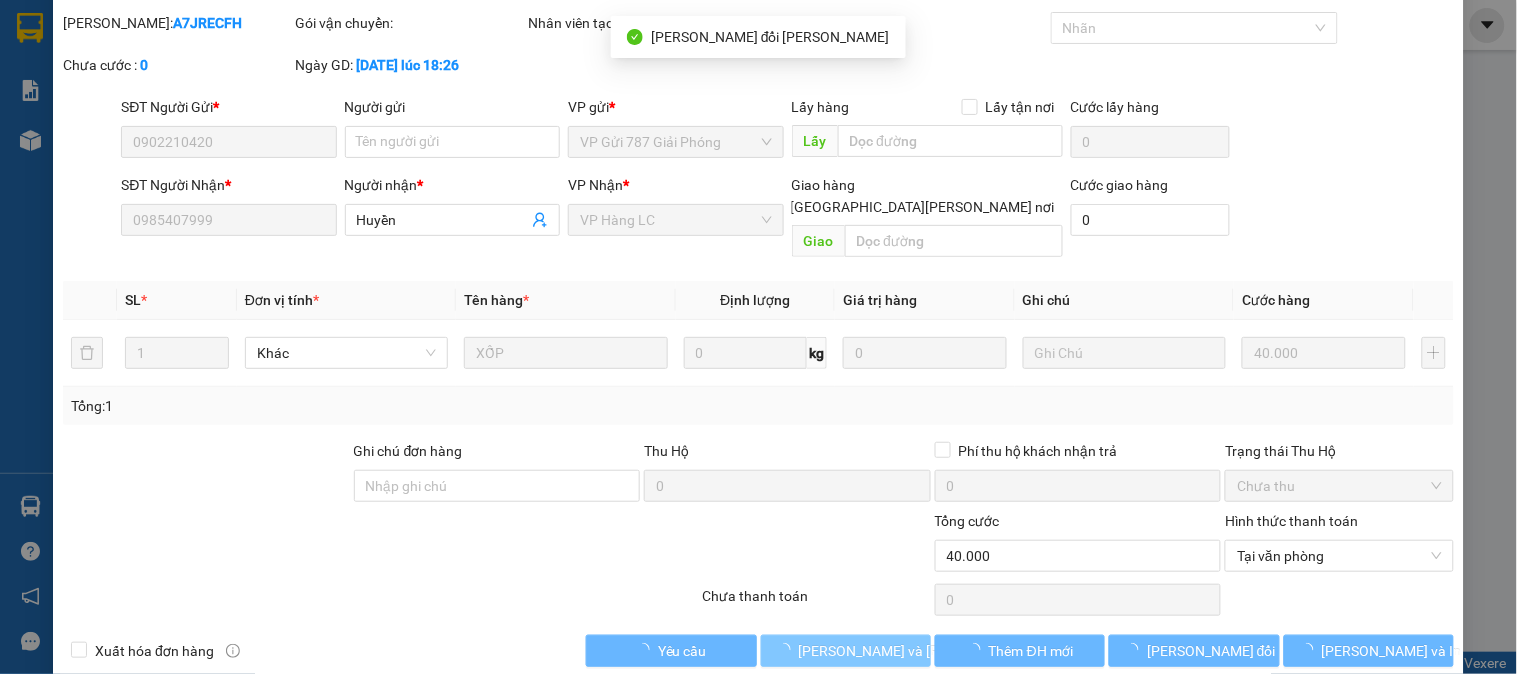 scroll, scrollTop: 0, scrollLeft: 0, axis: both 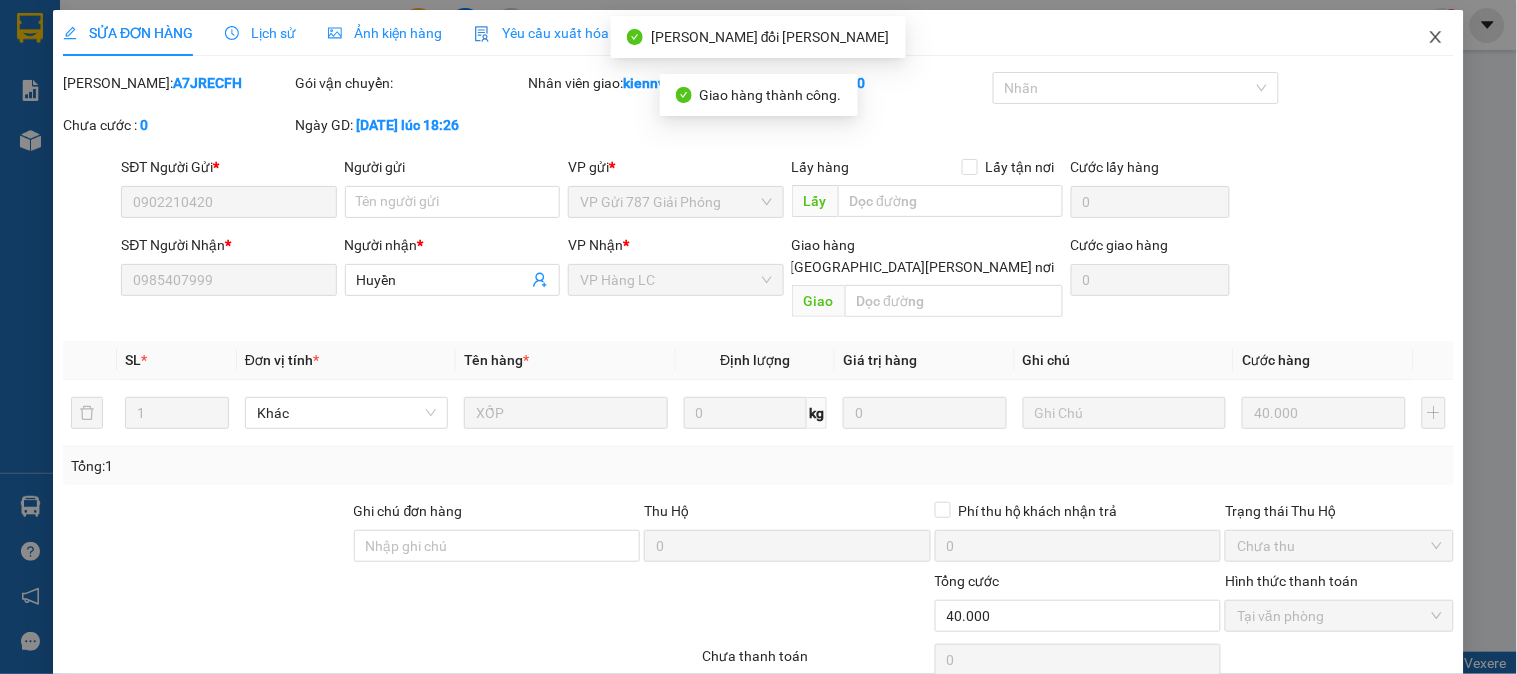 click 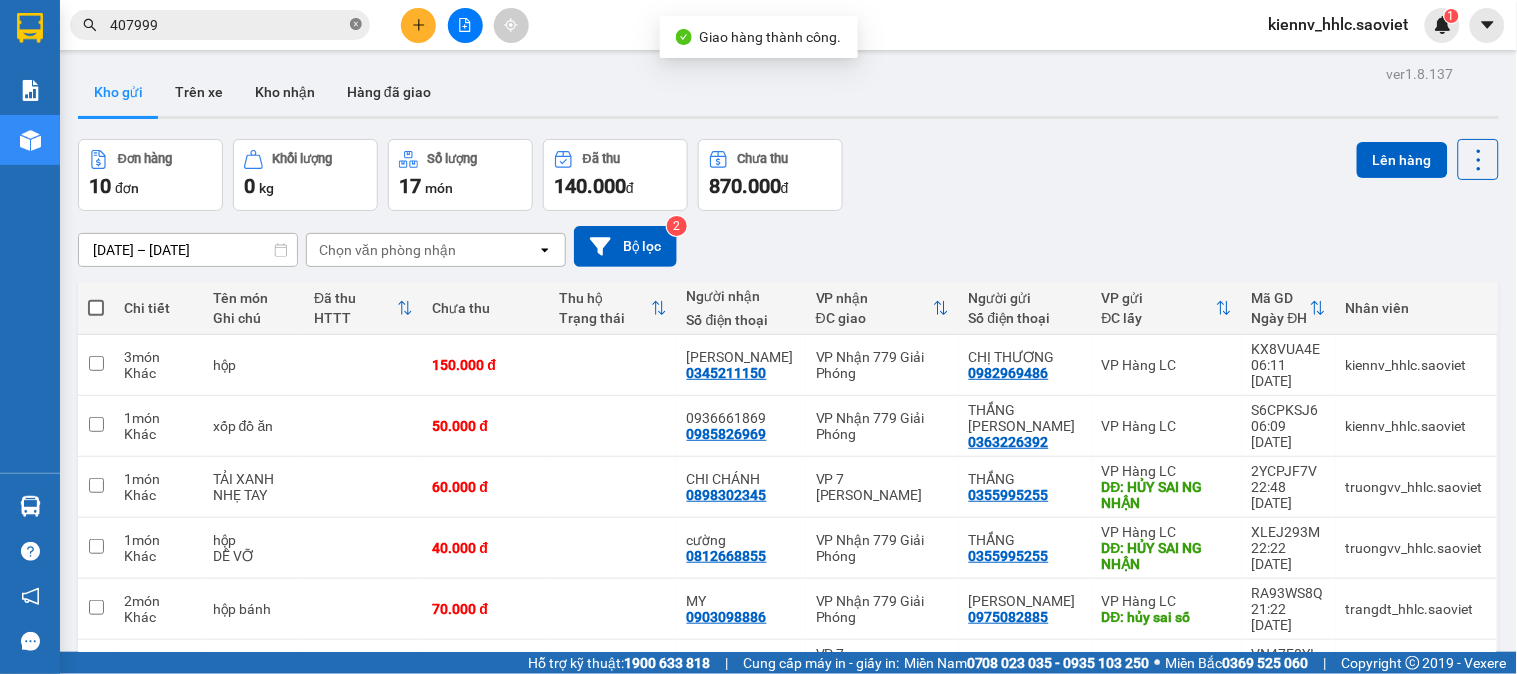 click 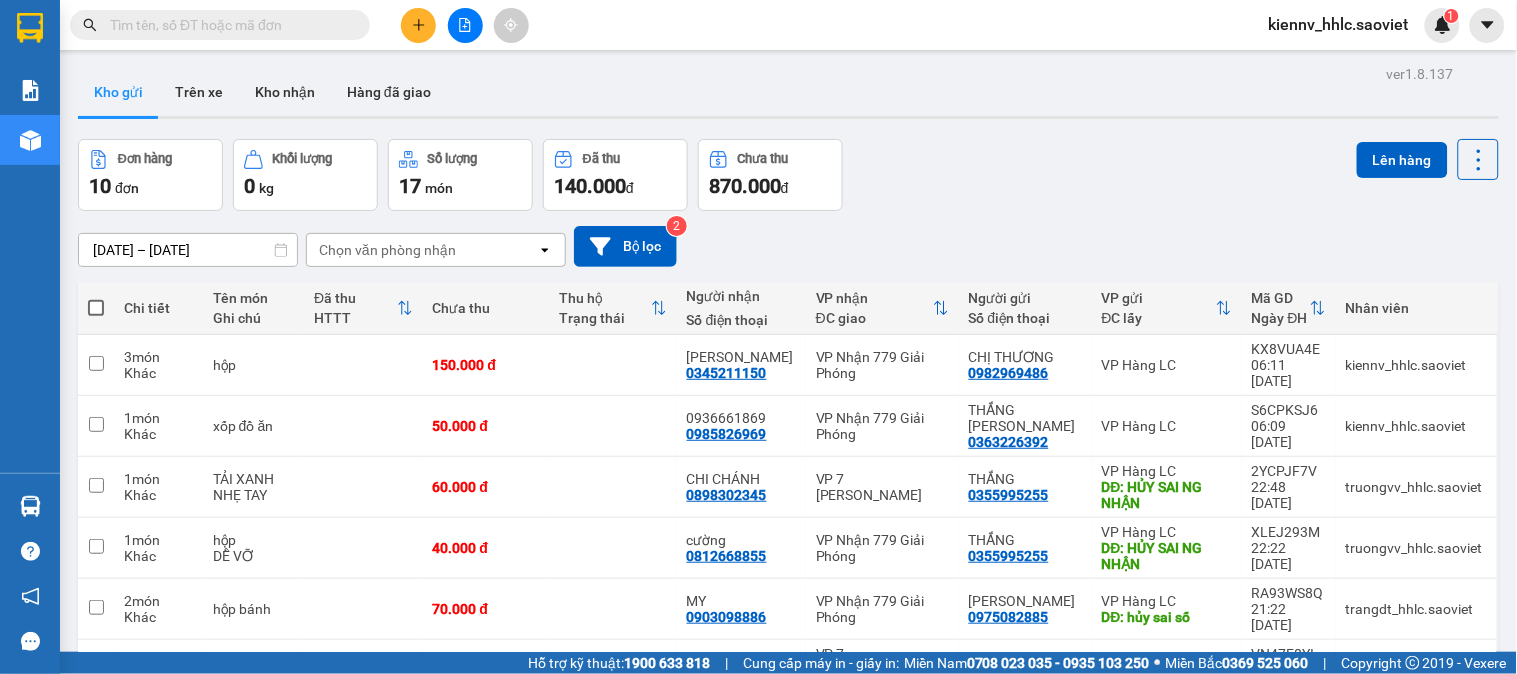 click at bounding box center (228, 25) 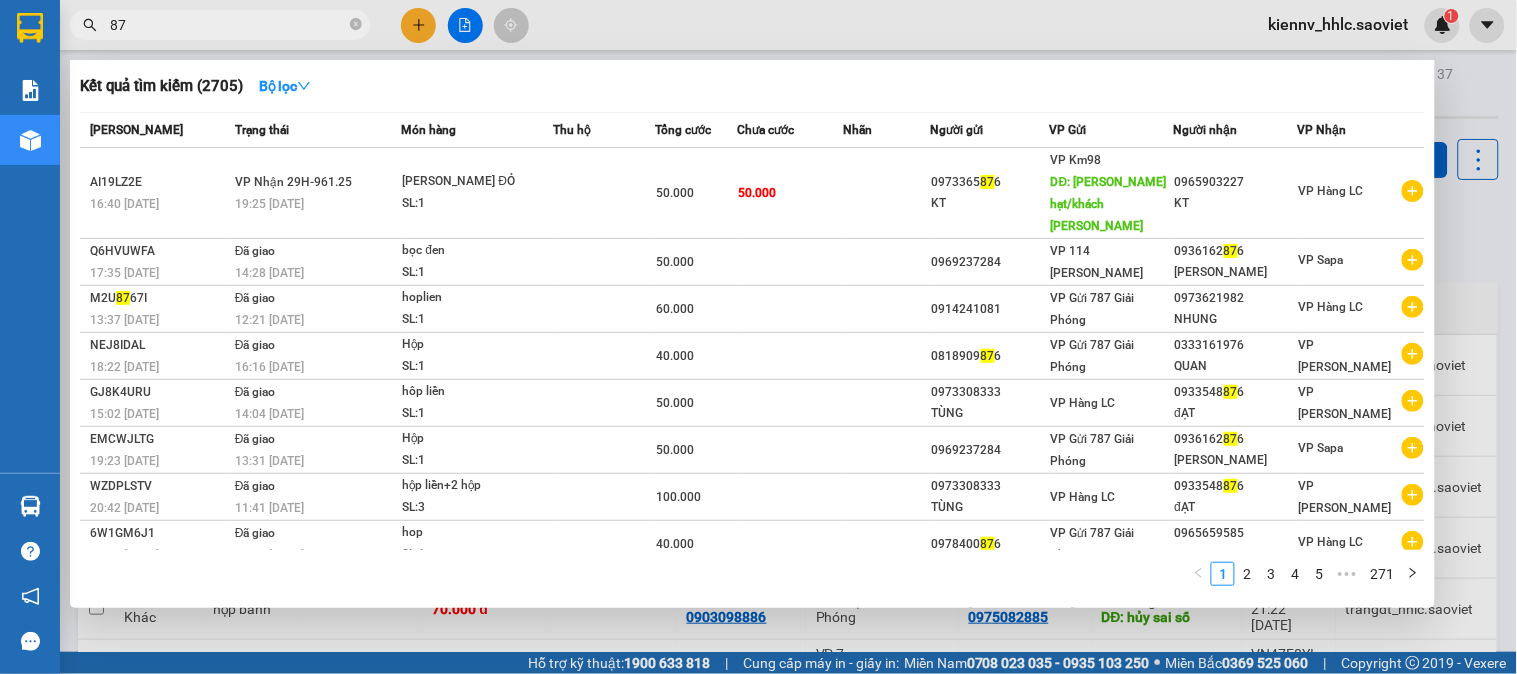 type on "8" 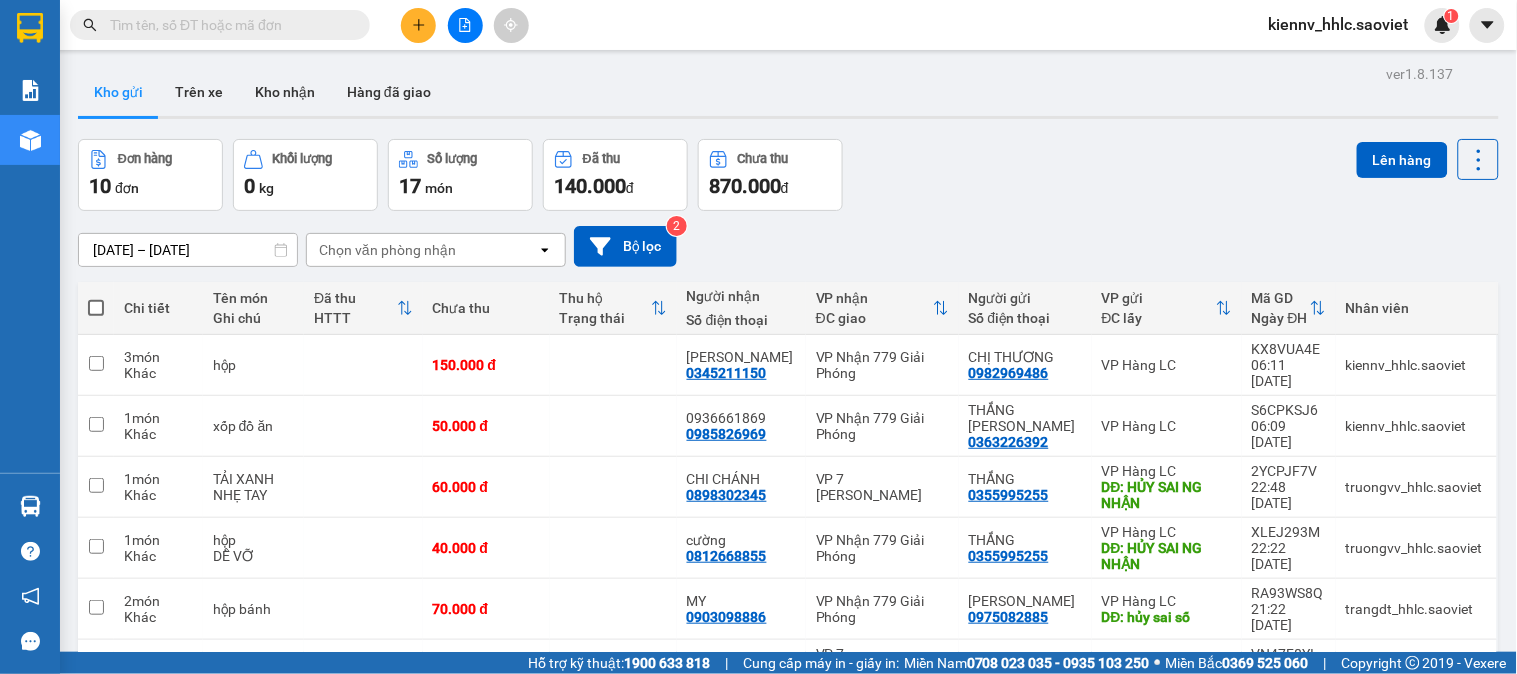 click at bounding box center (228, 25) 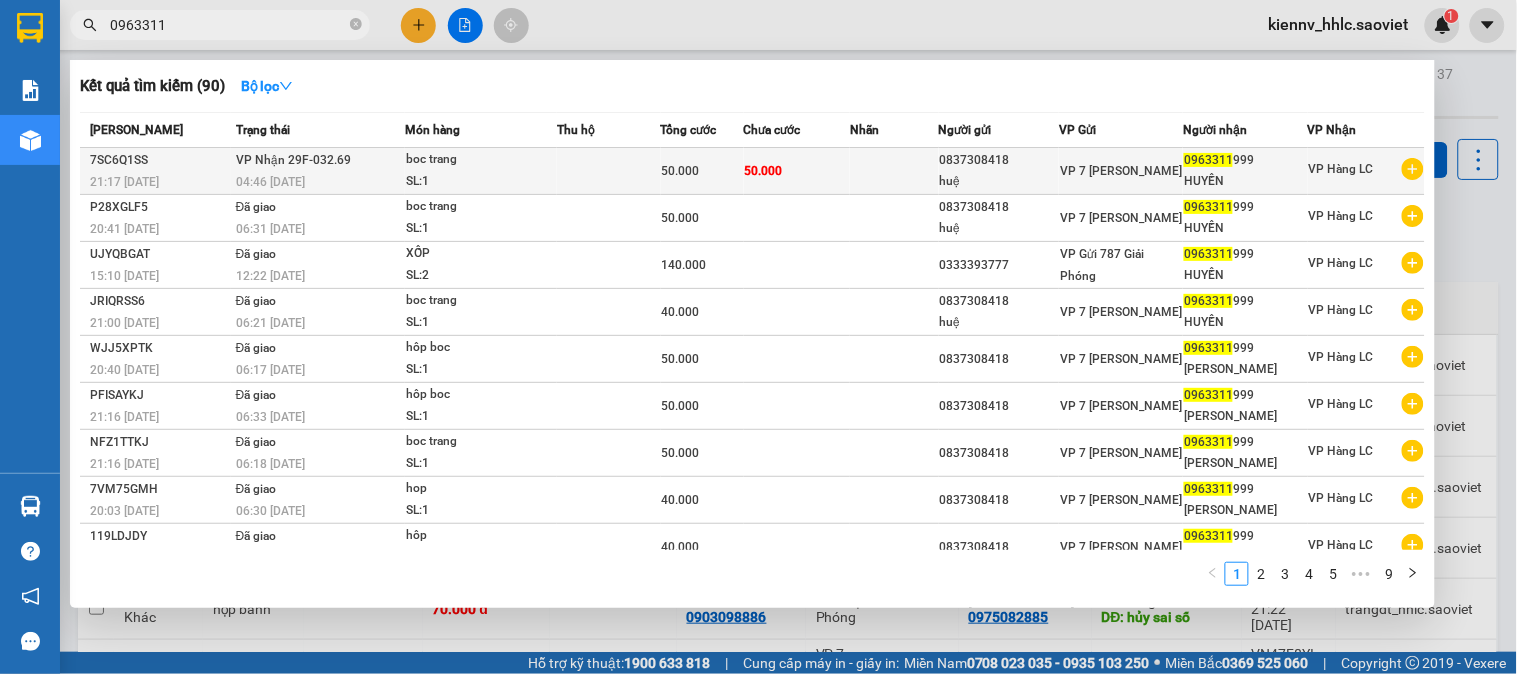 type on "0963311" 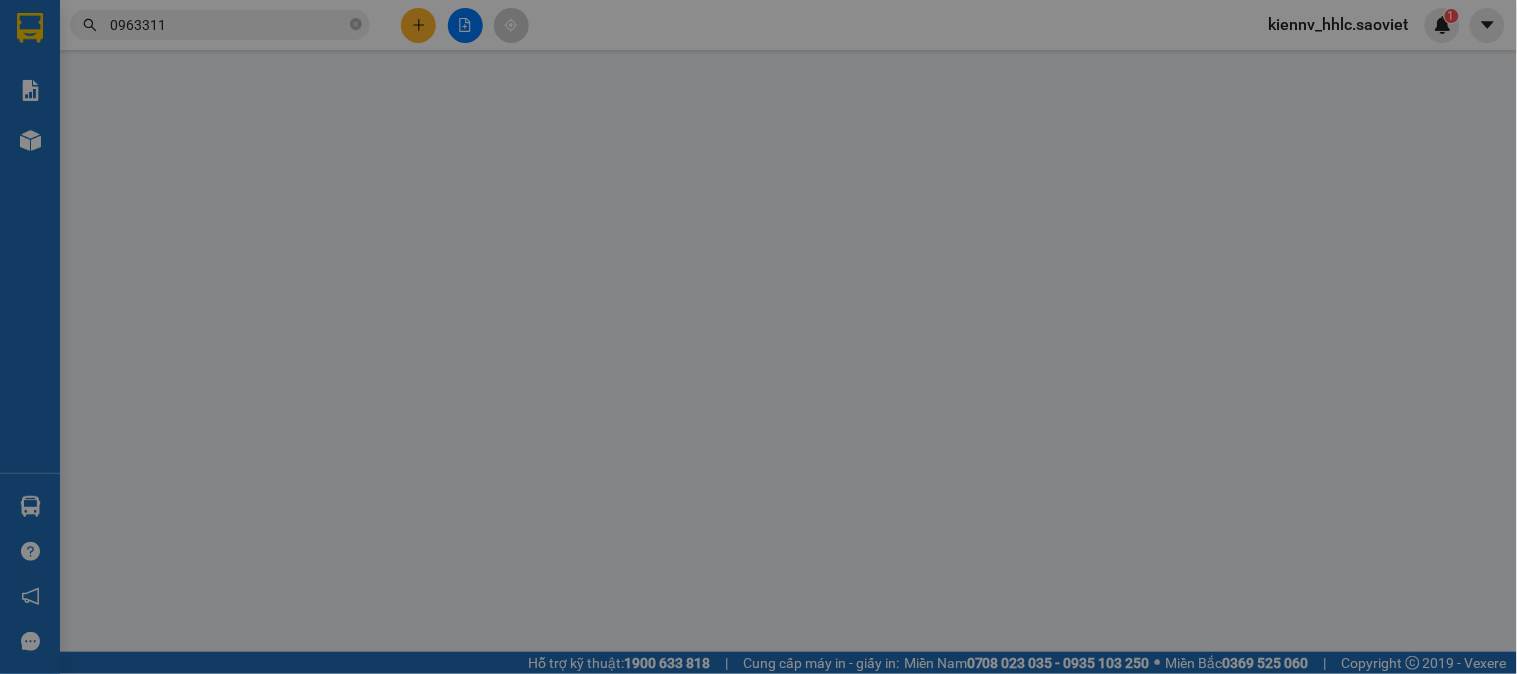 type on "0837308418" 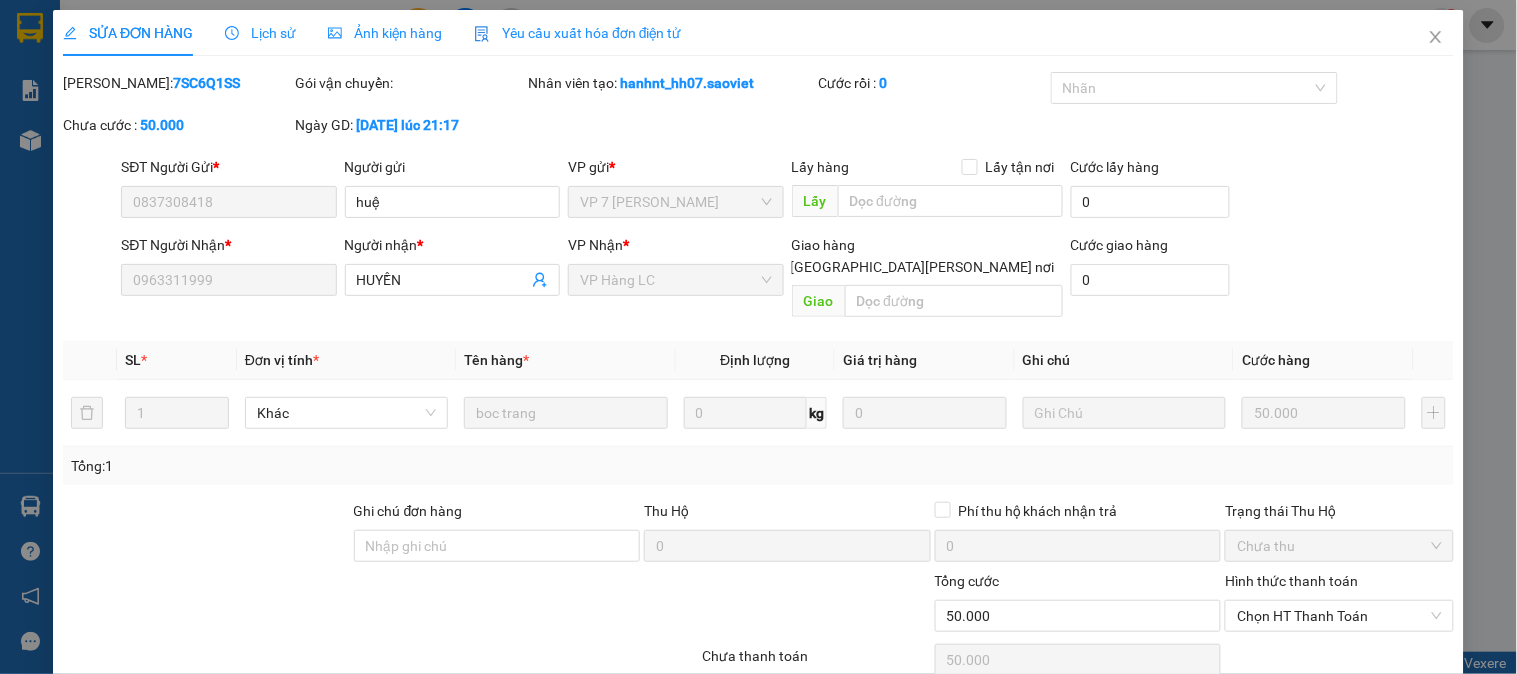 scroll, scrollTop: 70, scrollLeft: 0, axis: vertical 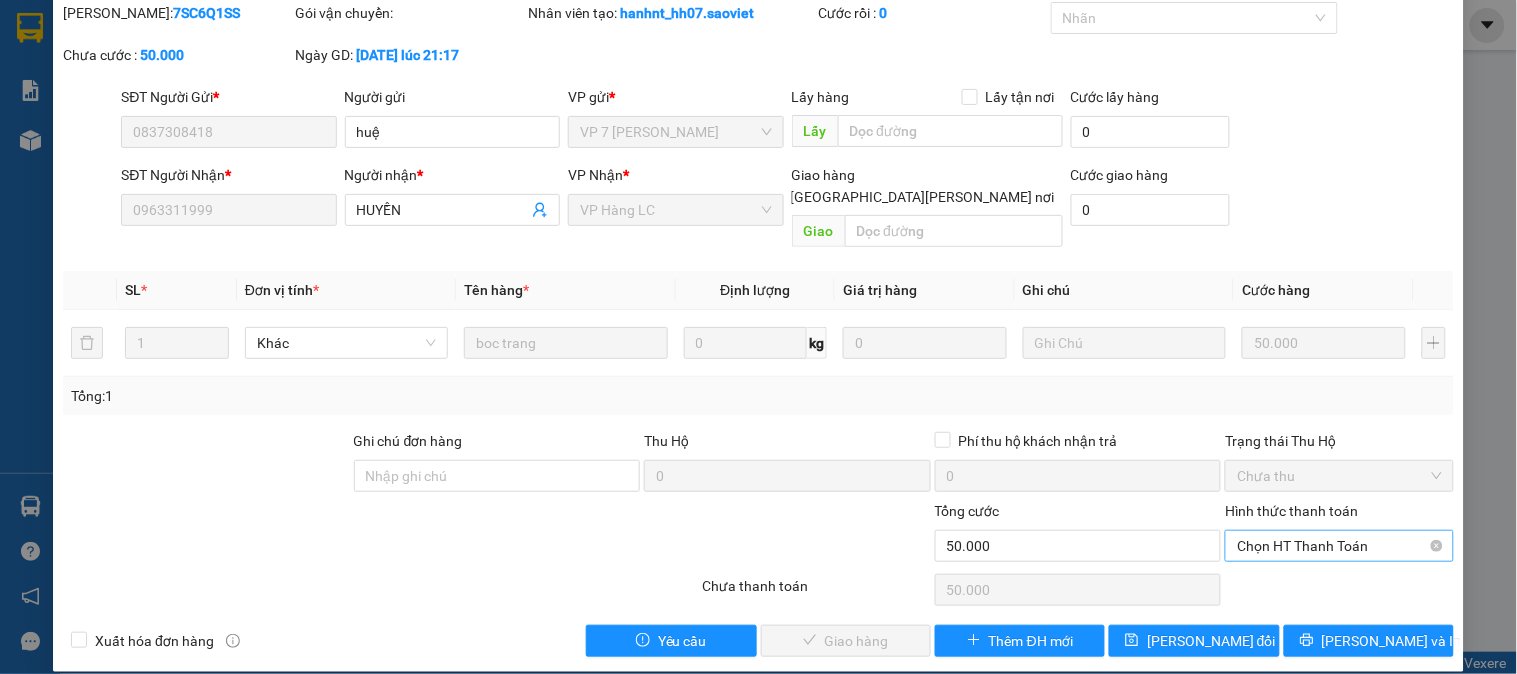 click on "Chọn HT Thanh Toán" at bounding box center [1339, 546] 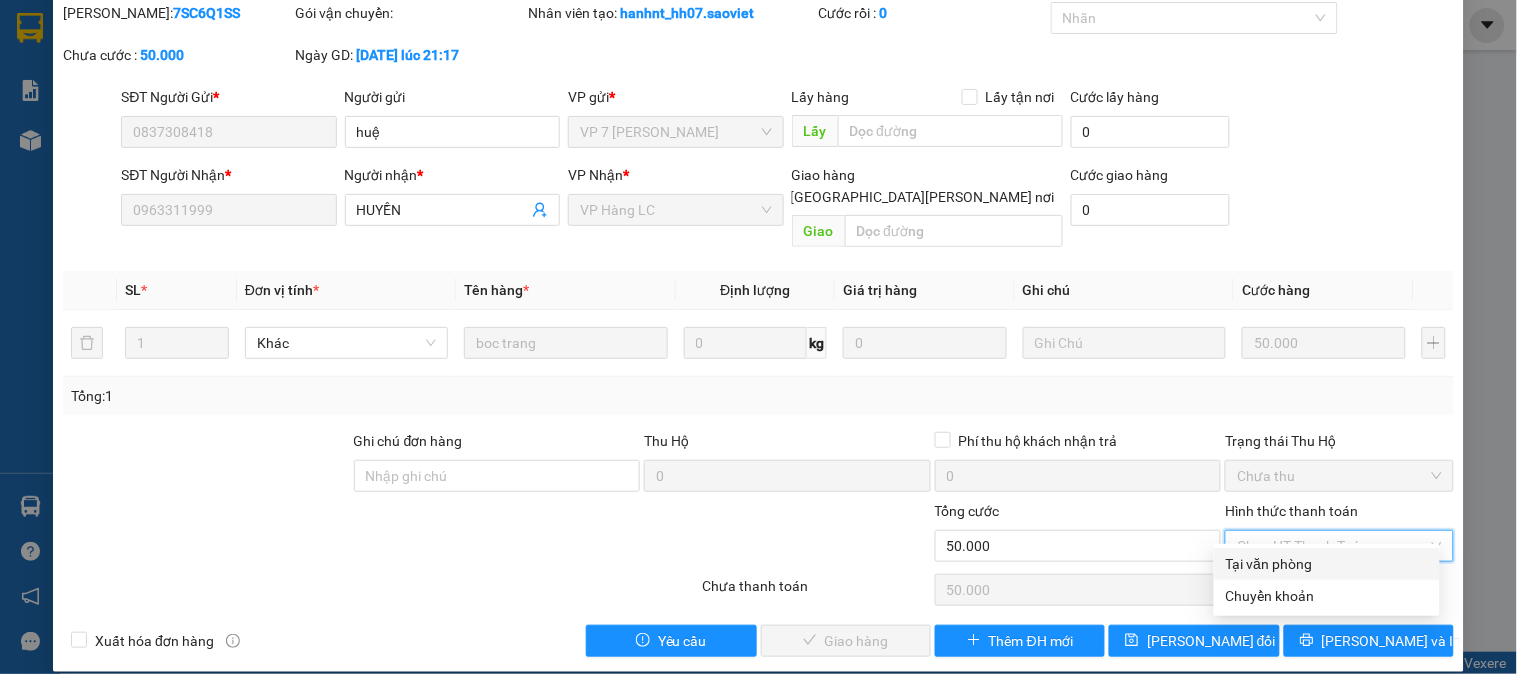 click on "Tại văn phòng" at bounding box center [1327, 564] 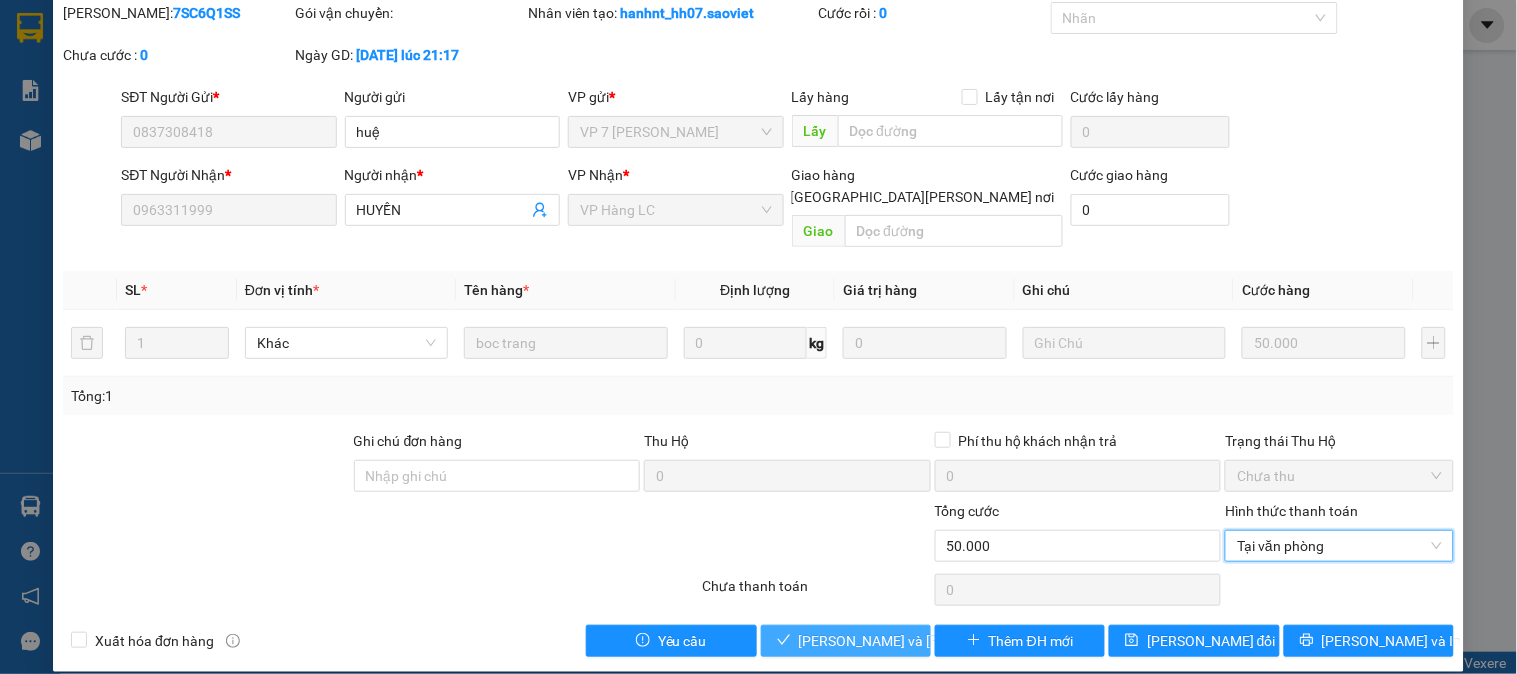 click on "Lưu và Giao hàng" at bounding box center [934, 641] 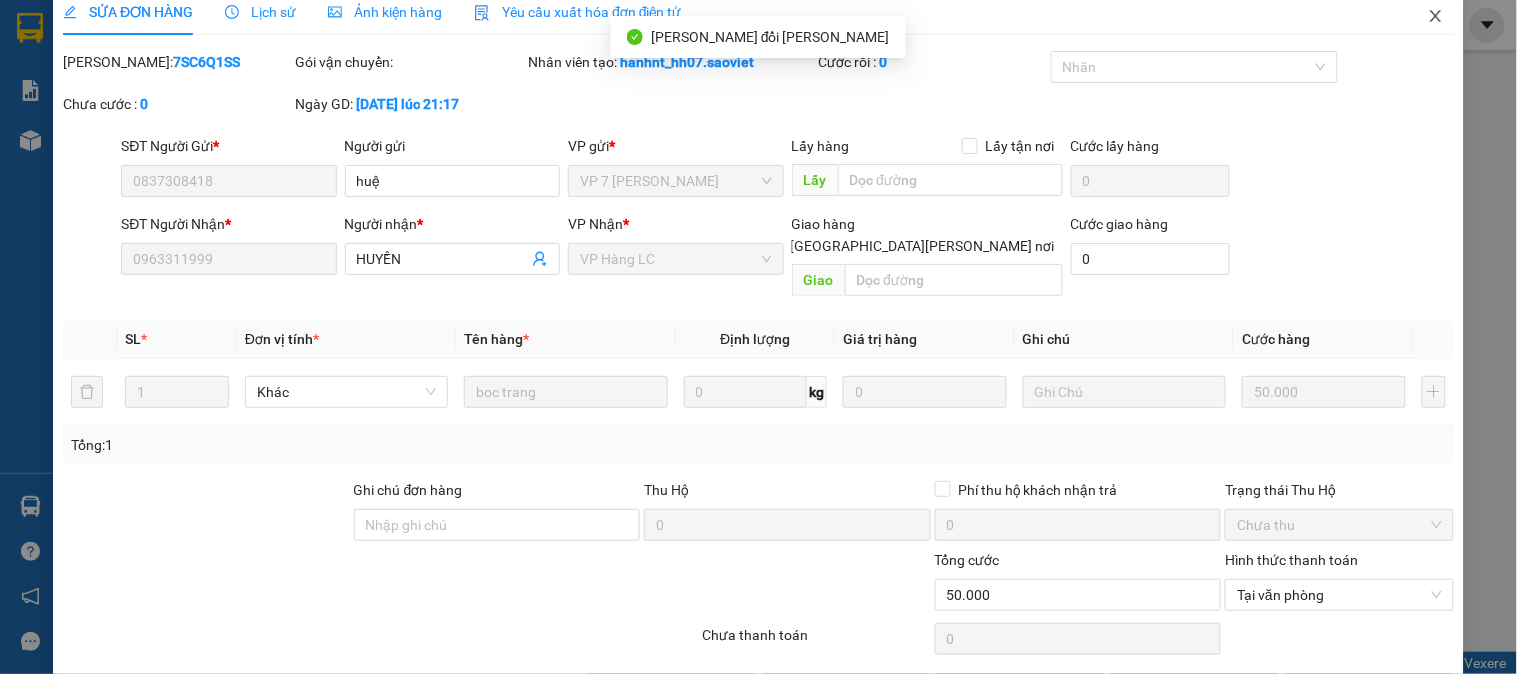 scroll, scrollTop: 0, scrollLeft: 0, axis: both 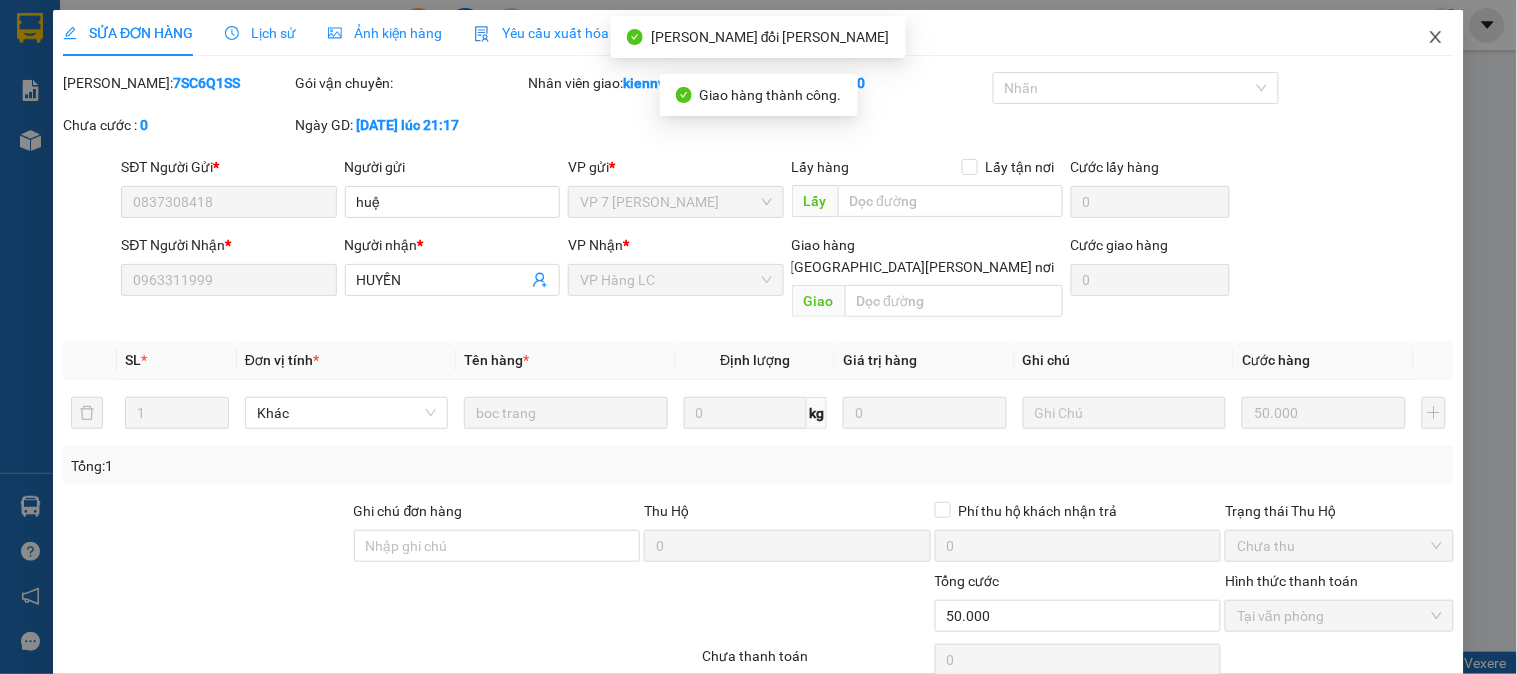 click 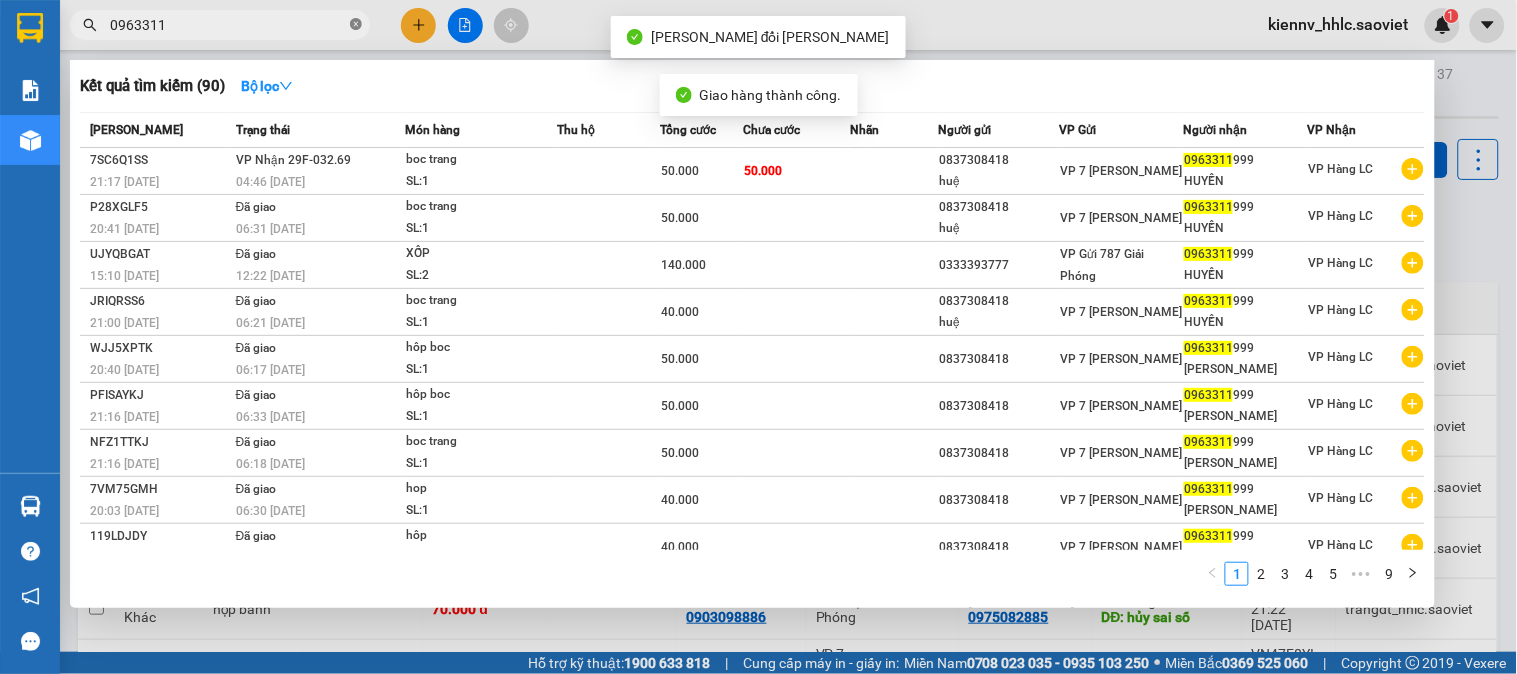 click 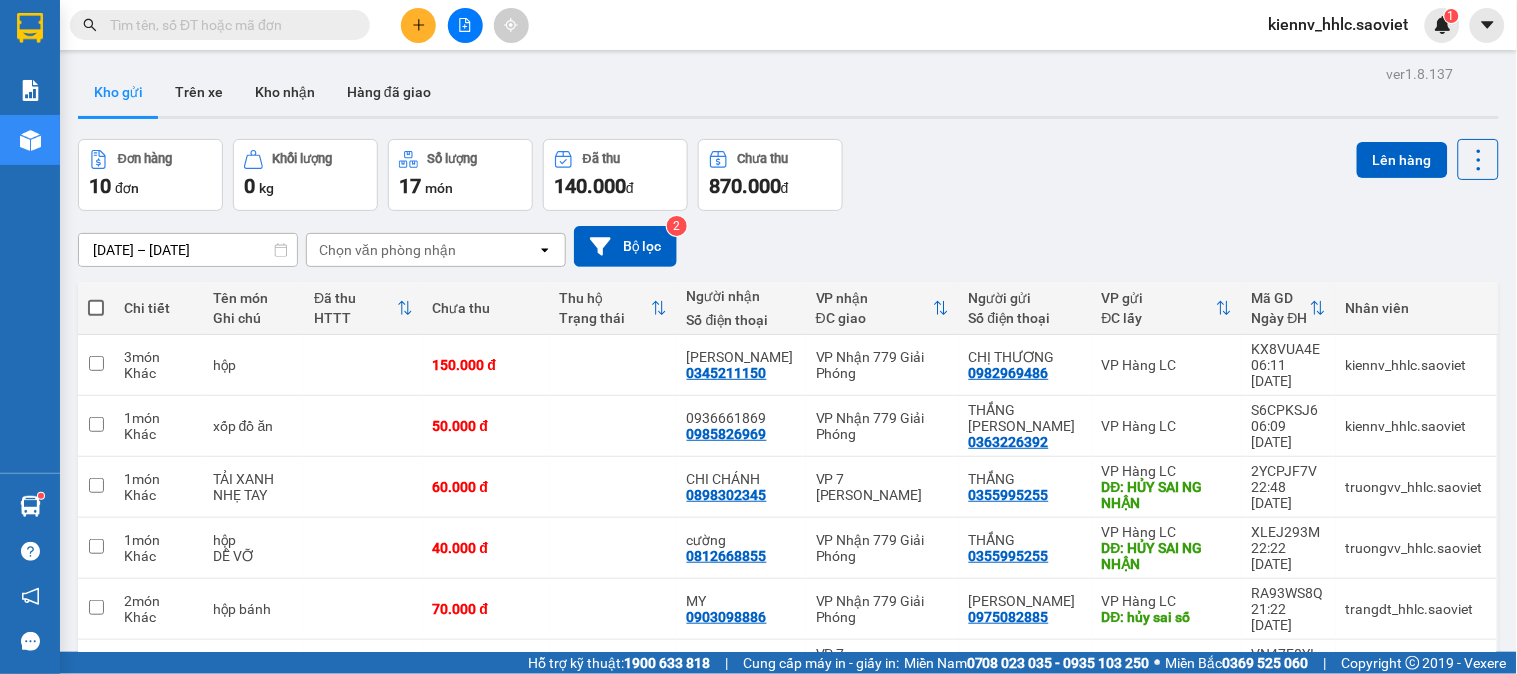 click at bounding box center [228, 25] 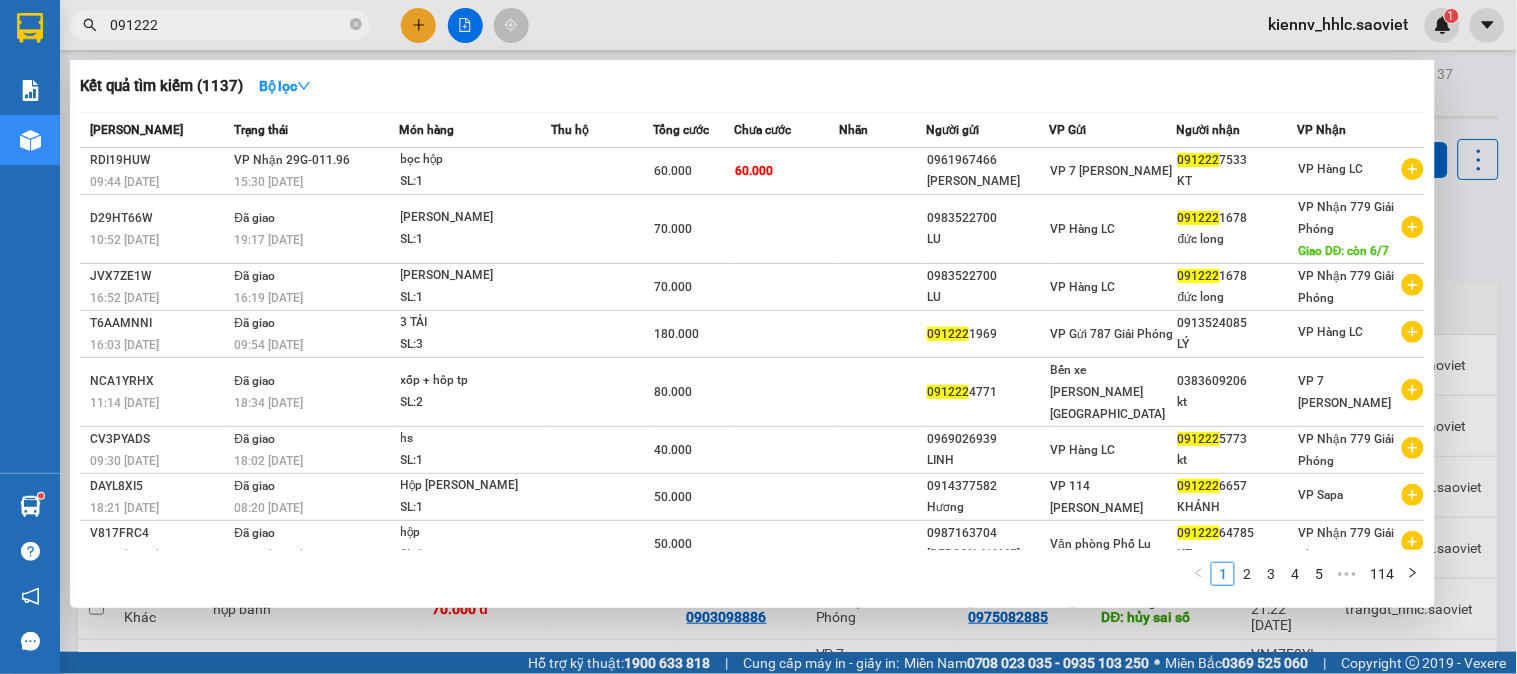 type on "091222" 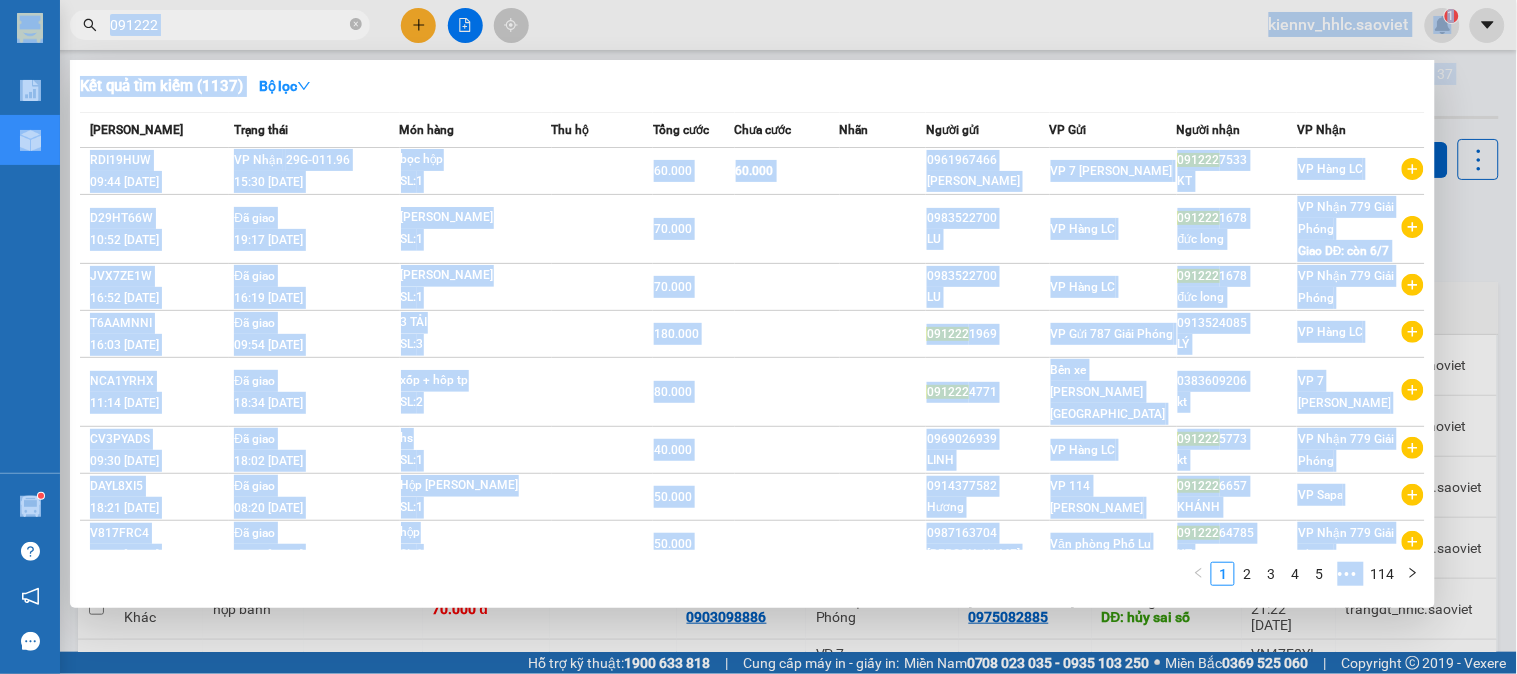 click at bounding box center [758, 337] 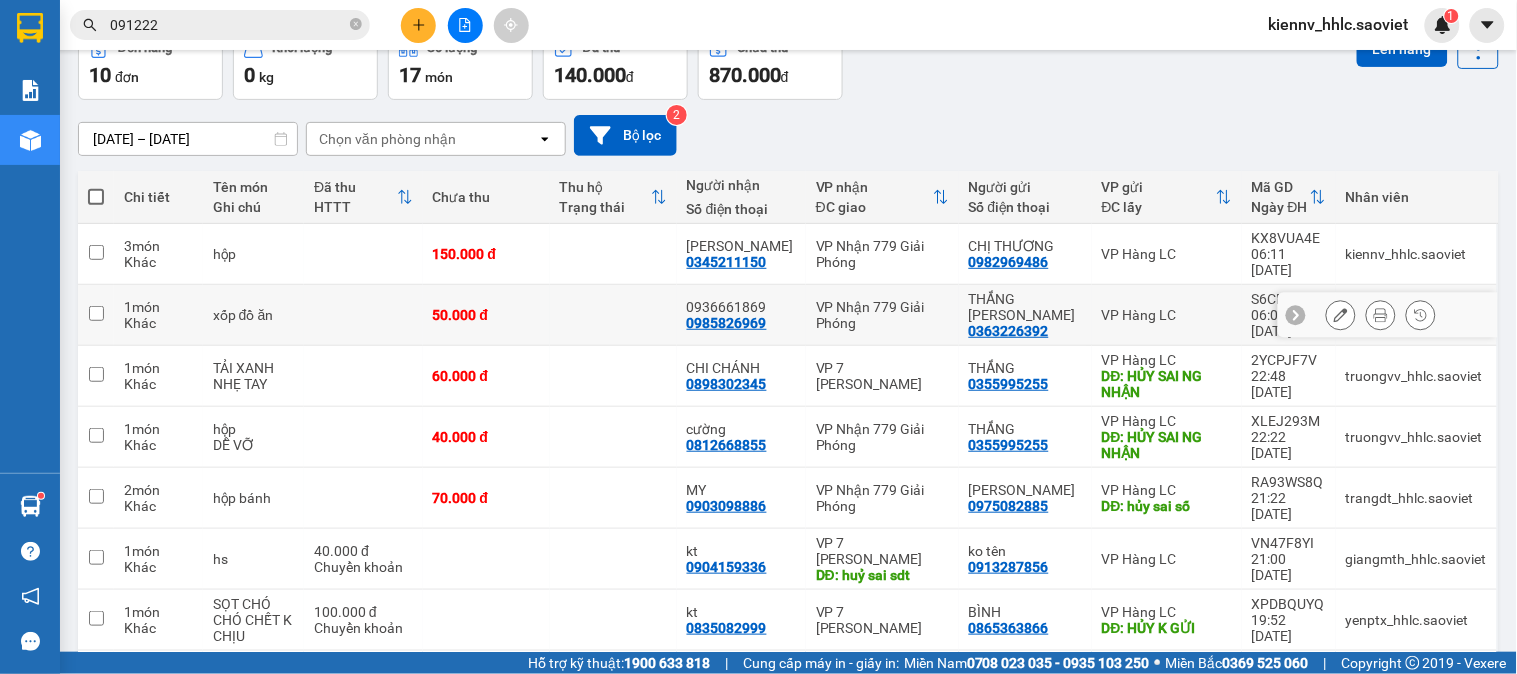 scroll, scrollTop: 0, scrollLeft: 0, axis: both 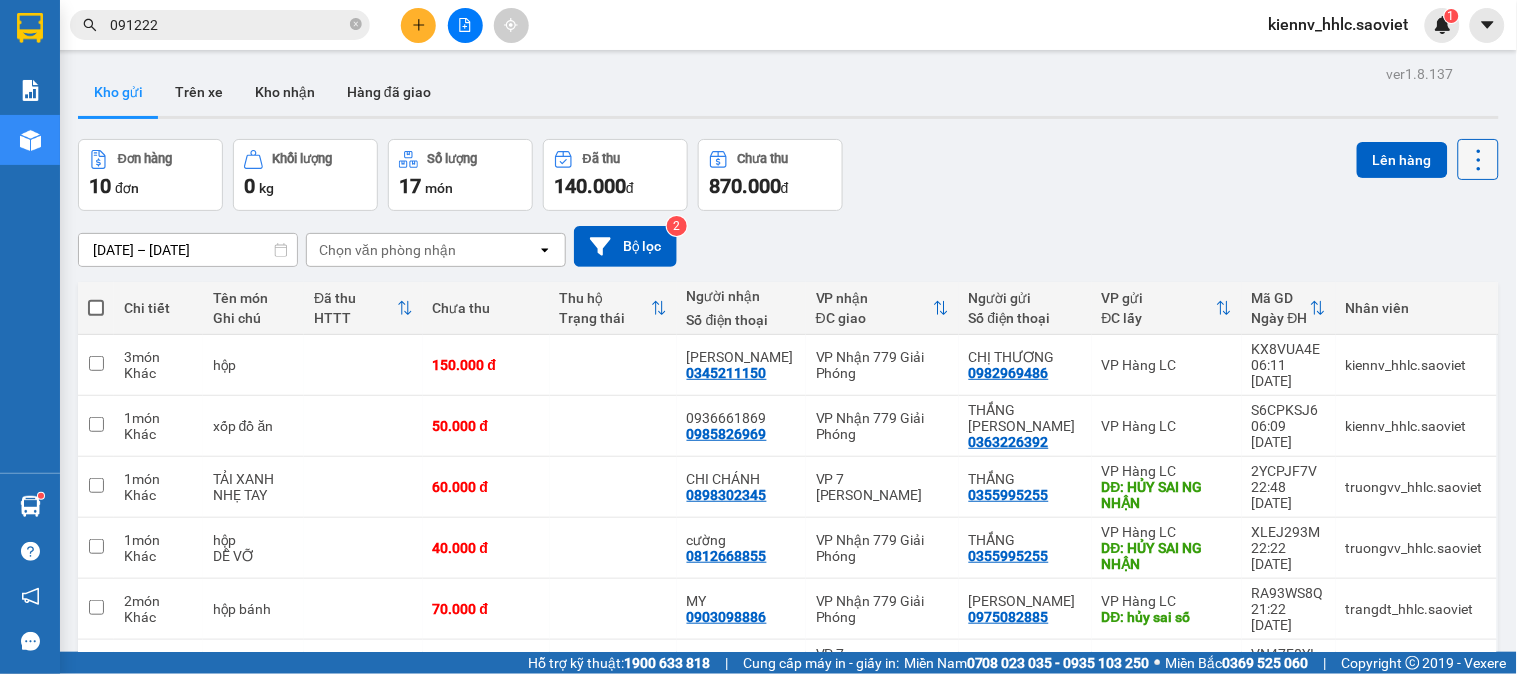 click 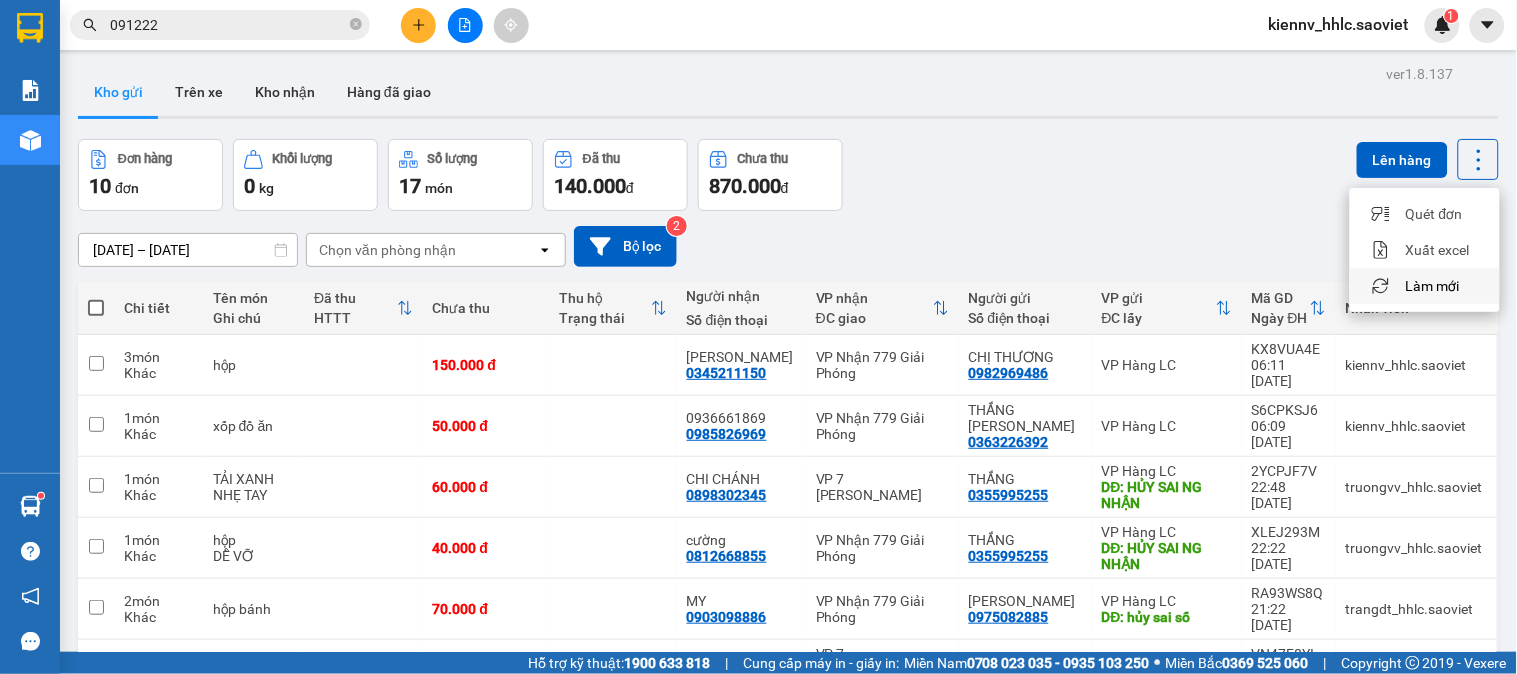click on "Làm mới" at bounding box center (1433, 286) 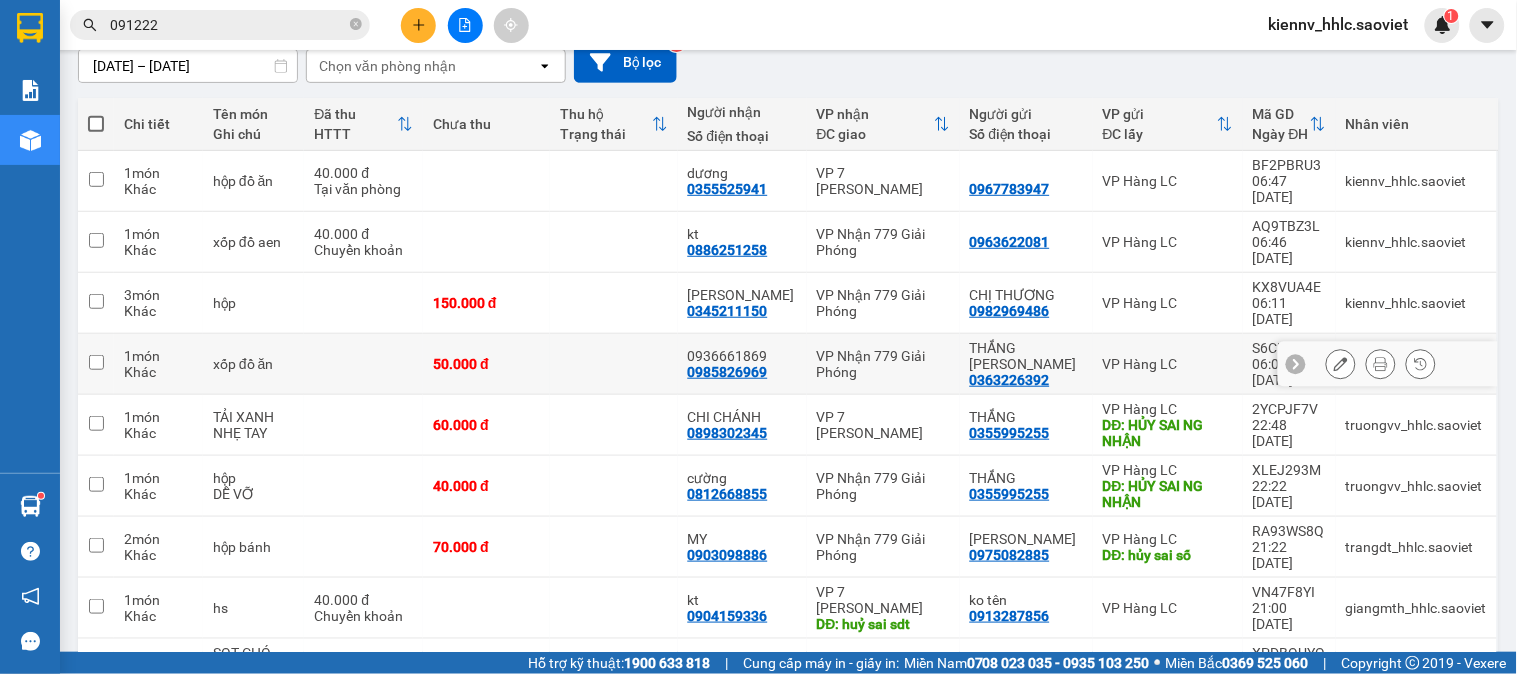scroll, scrollTop: 222, scrollLeft: 0, axis: vertical 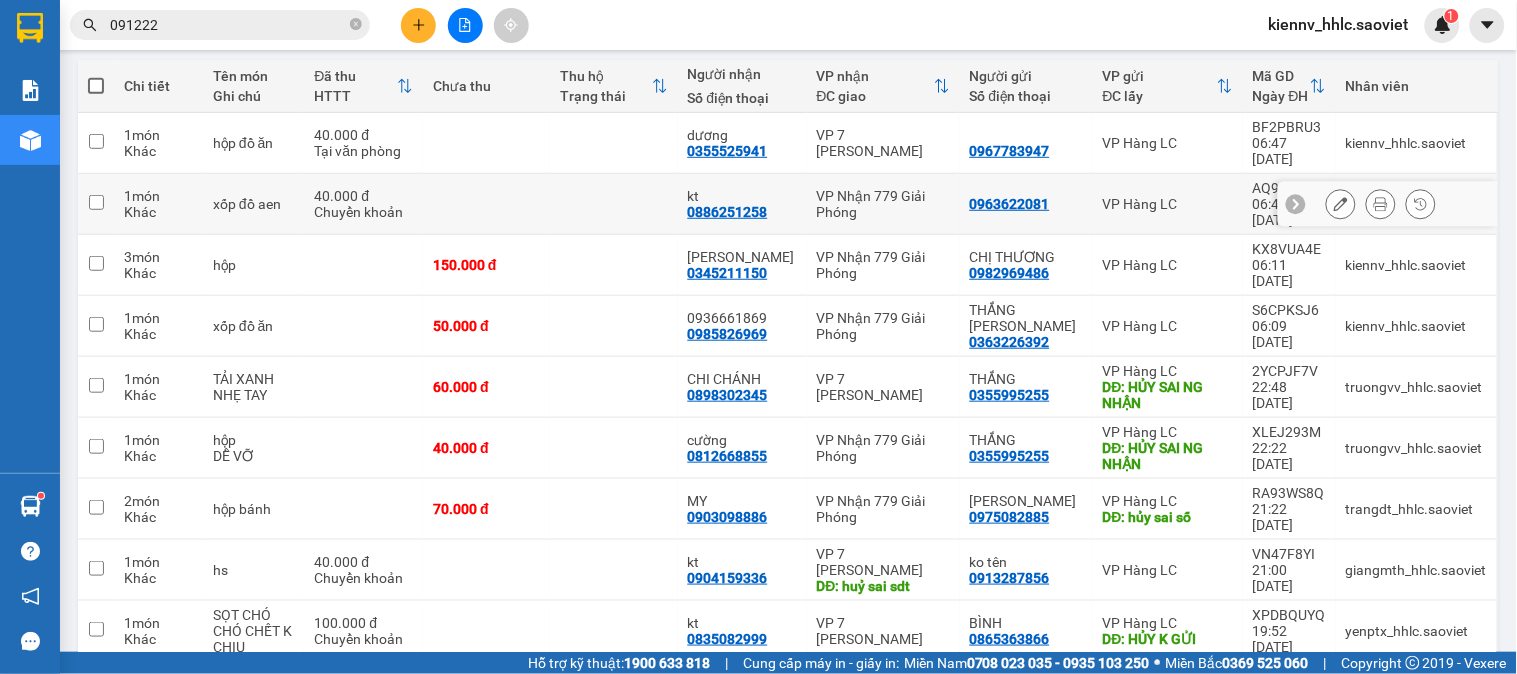 click at bounding box center [486, 204] 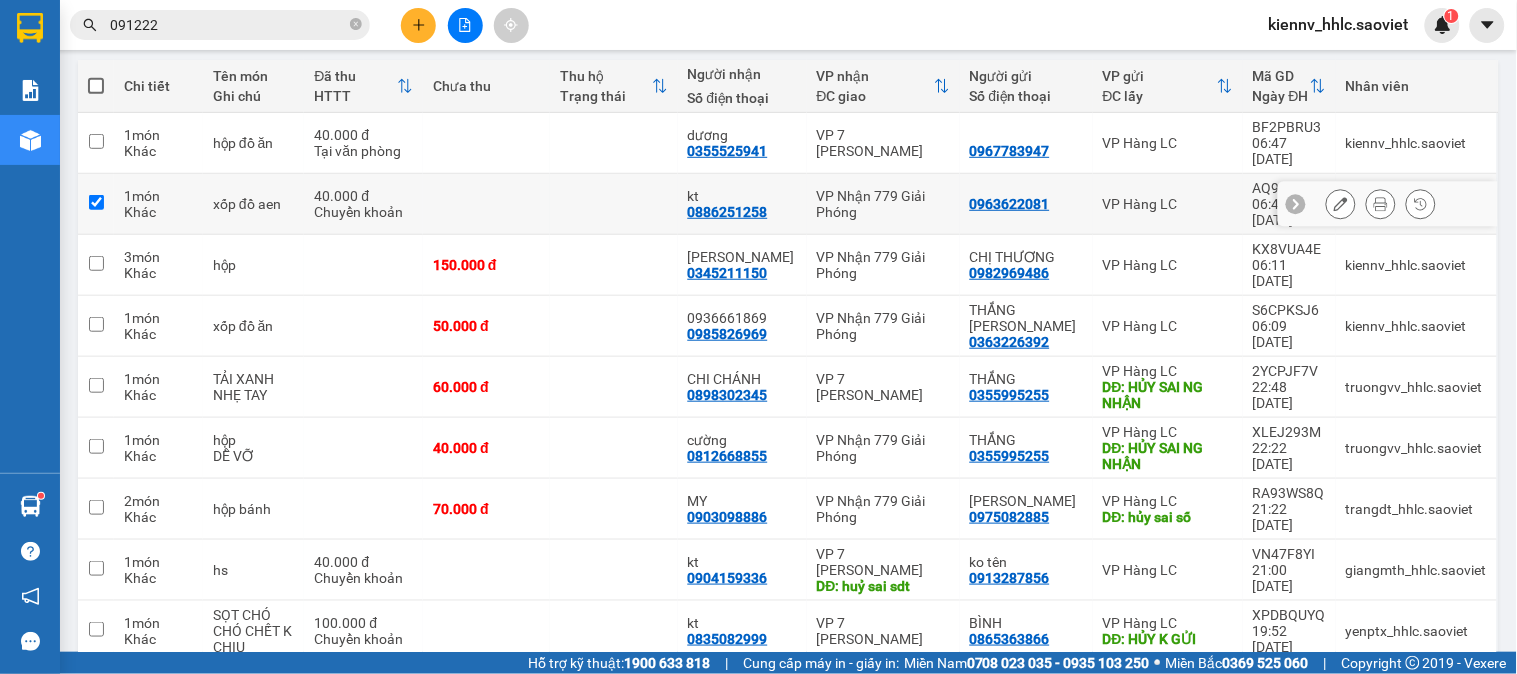 checkbox on "true" 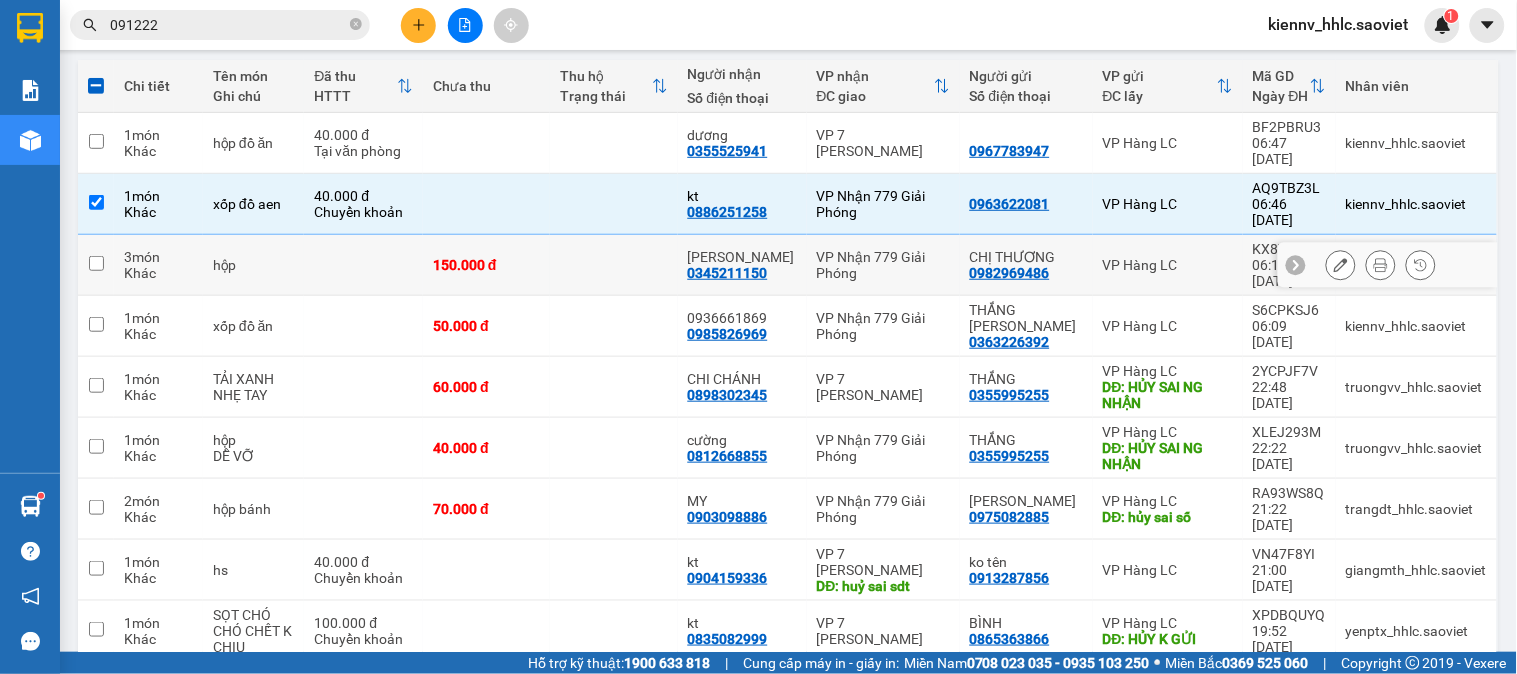click at bounding box center (613, 265) 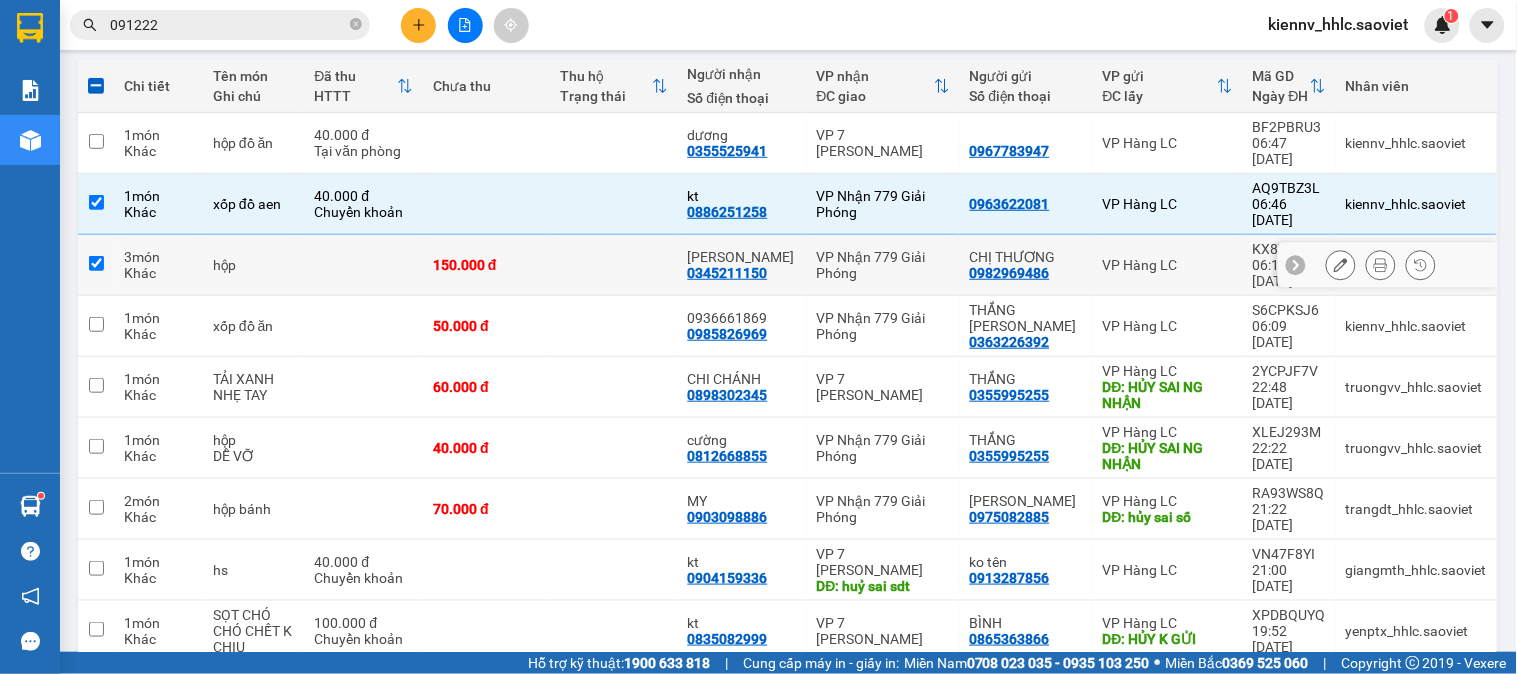 checkbox on "true" 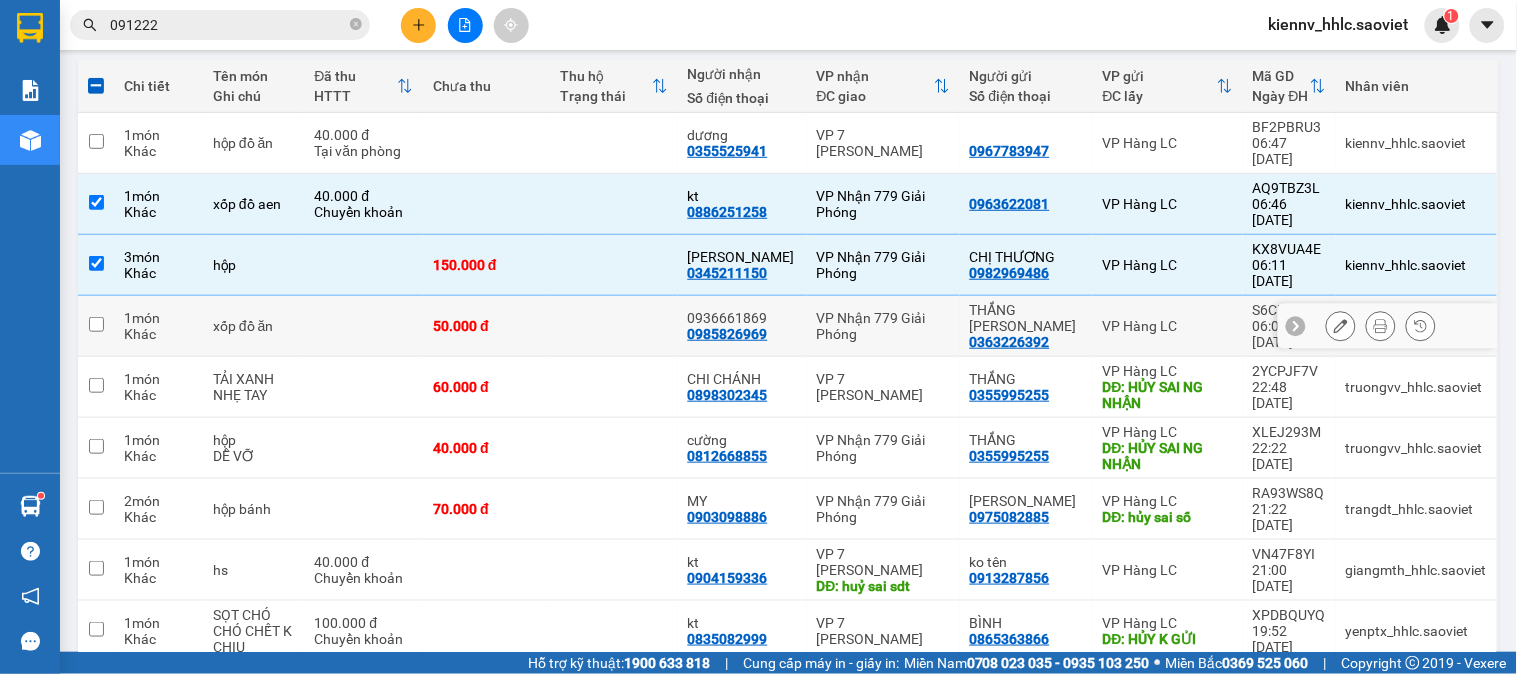 click at bounding box center (613, 326) 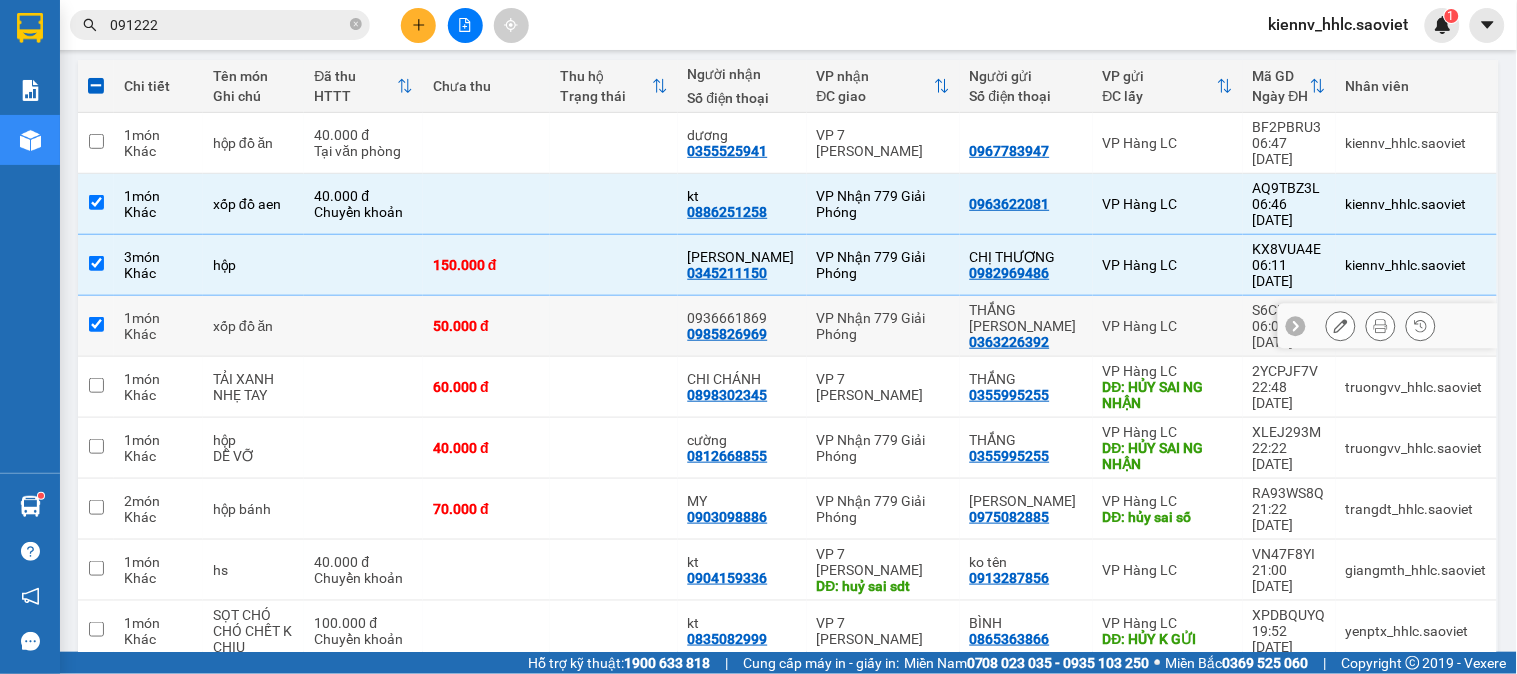checkbox on "true" 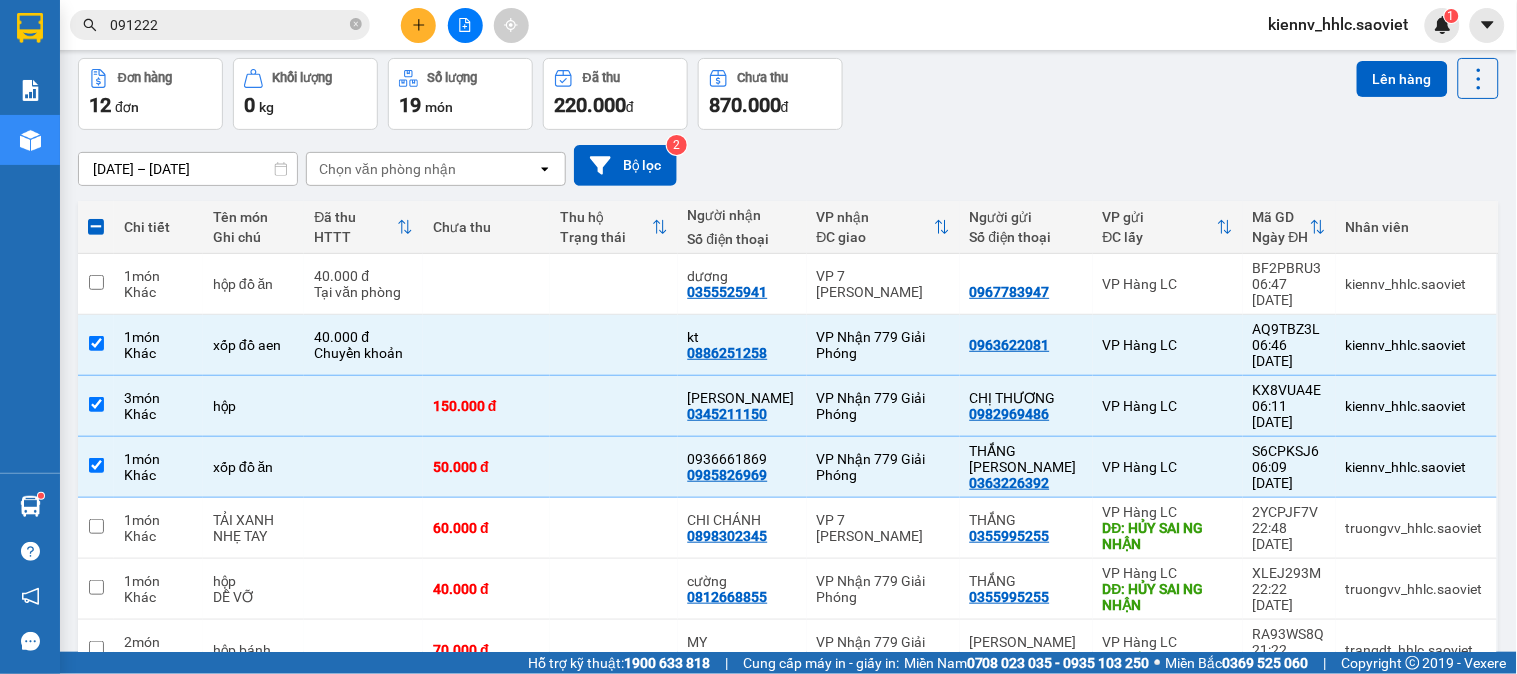 scroll, scrollTop: 0, scrollLeft: 0, axis: both 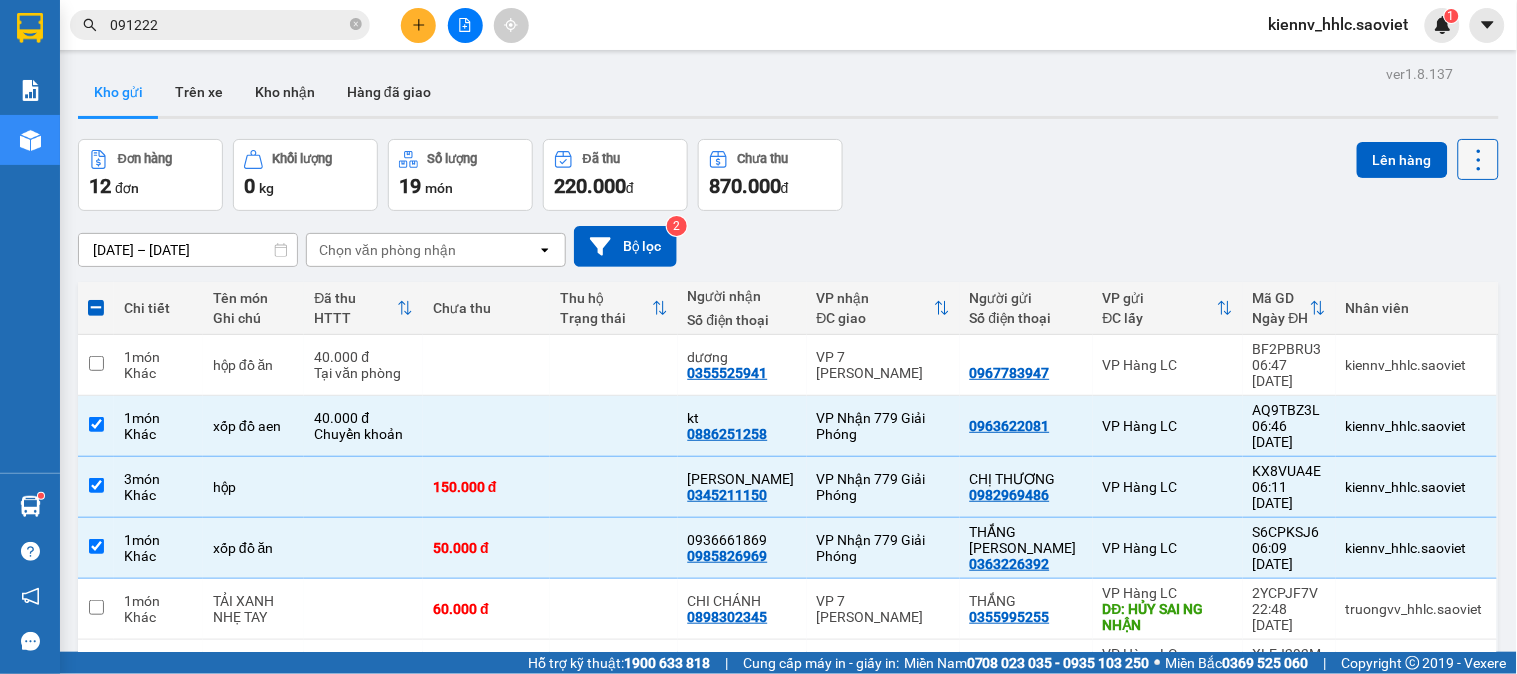 click 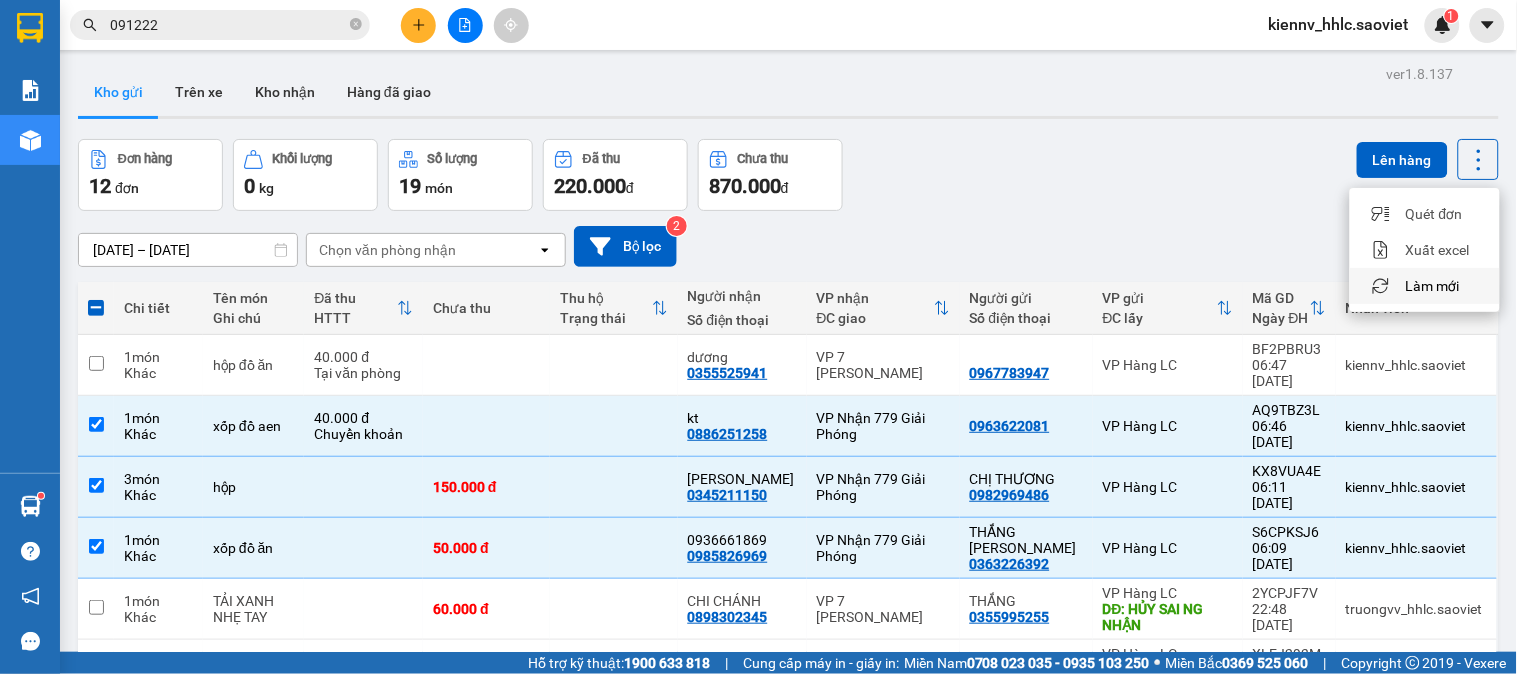 click on "Làm mới" at bounding box center [1433, 286] 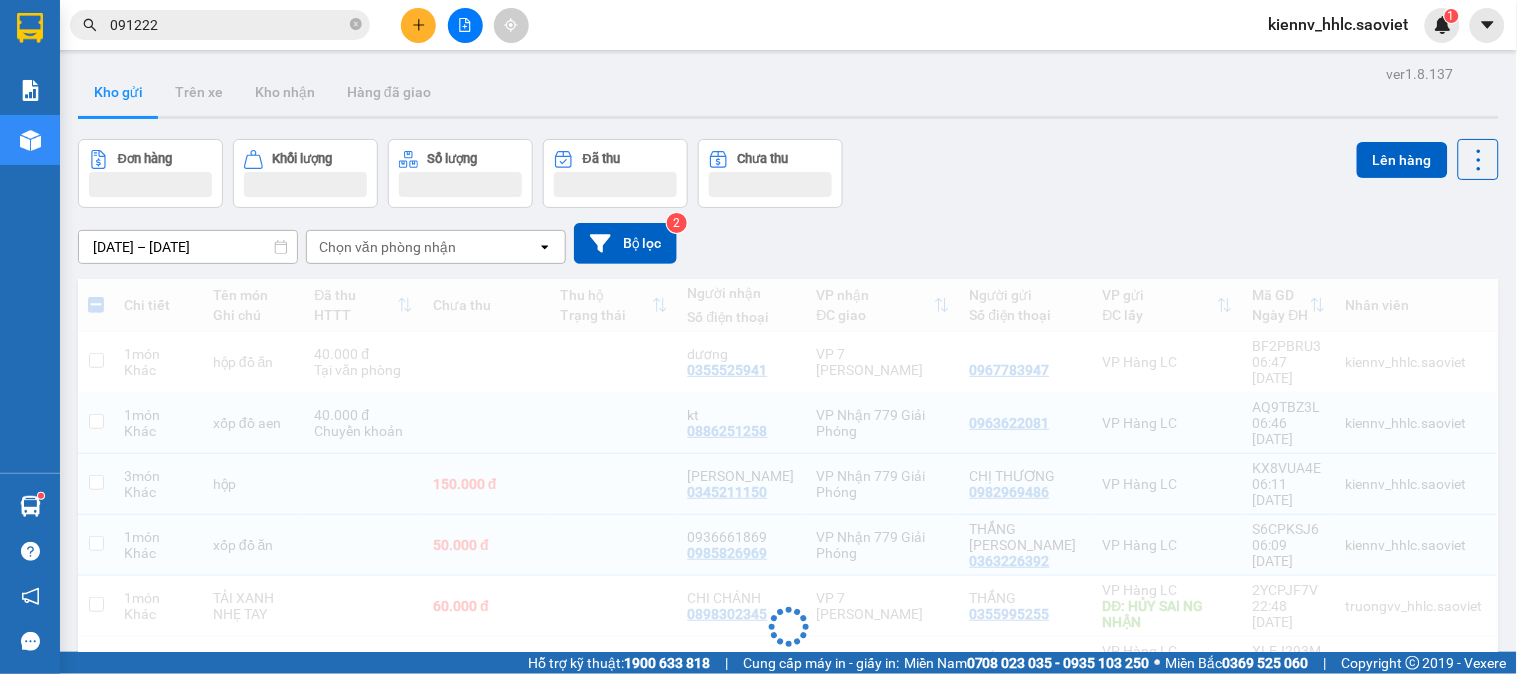 checkbox on "false" 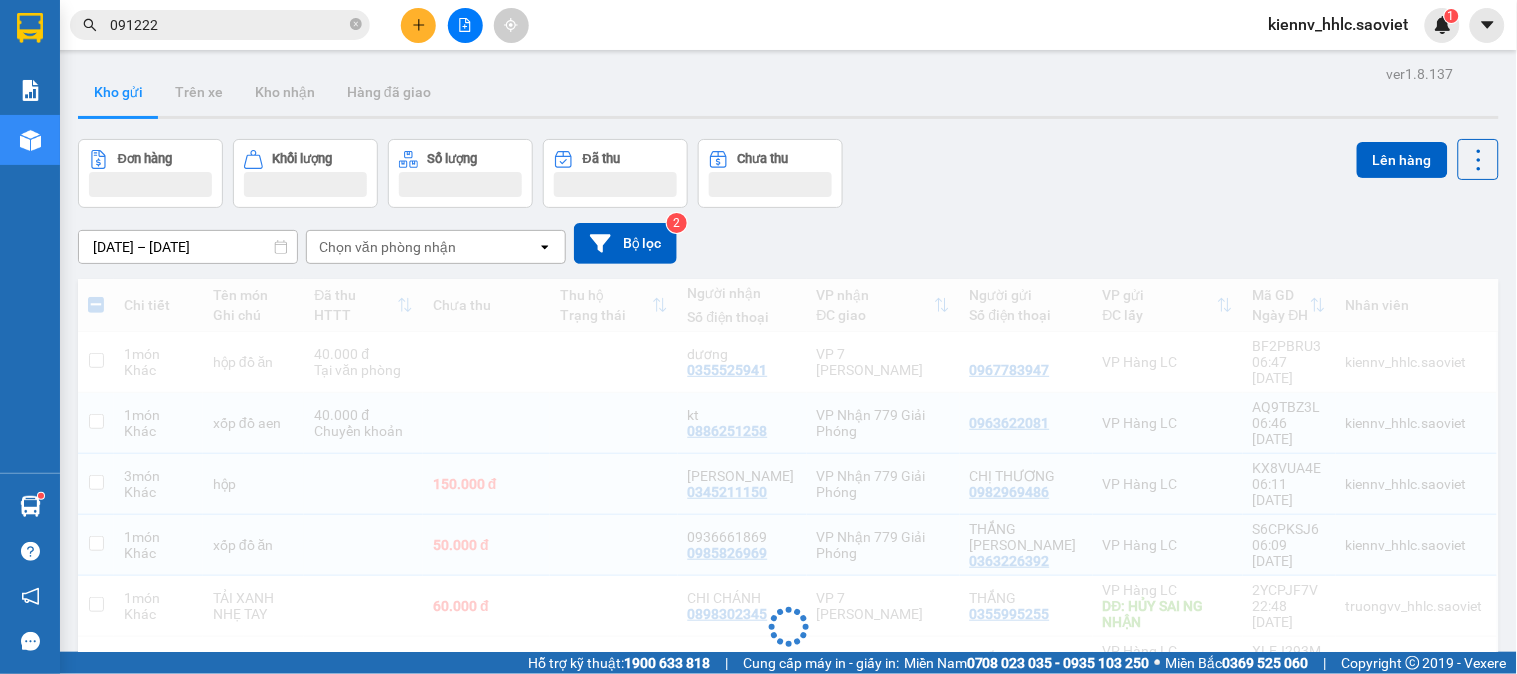 checkbox on "false" 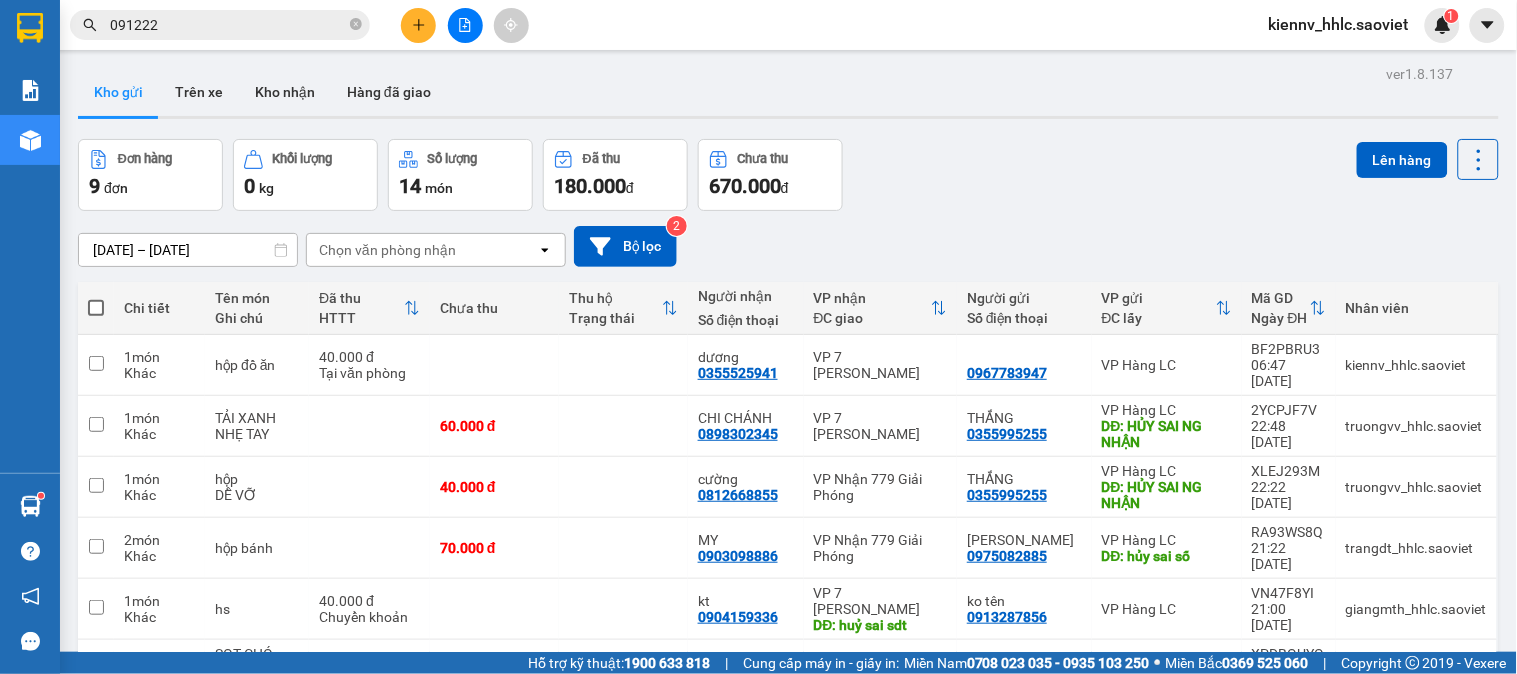 click on "kiennv_hhlc.saoviet" at bounding box center [1339, 24] 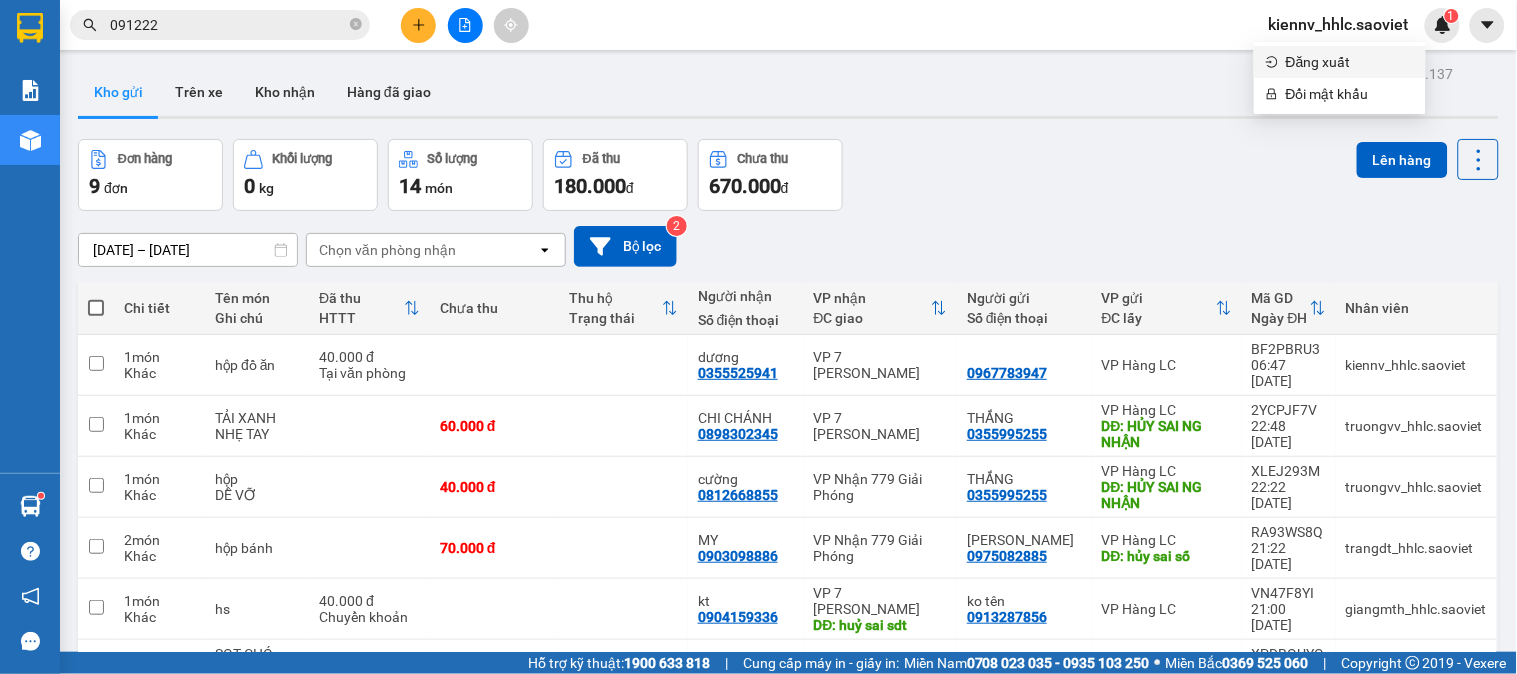 click on "Đăng xuất" at bounding box center (1340, 62) 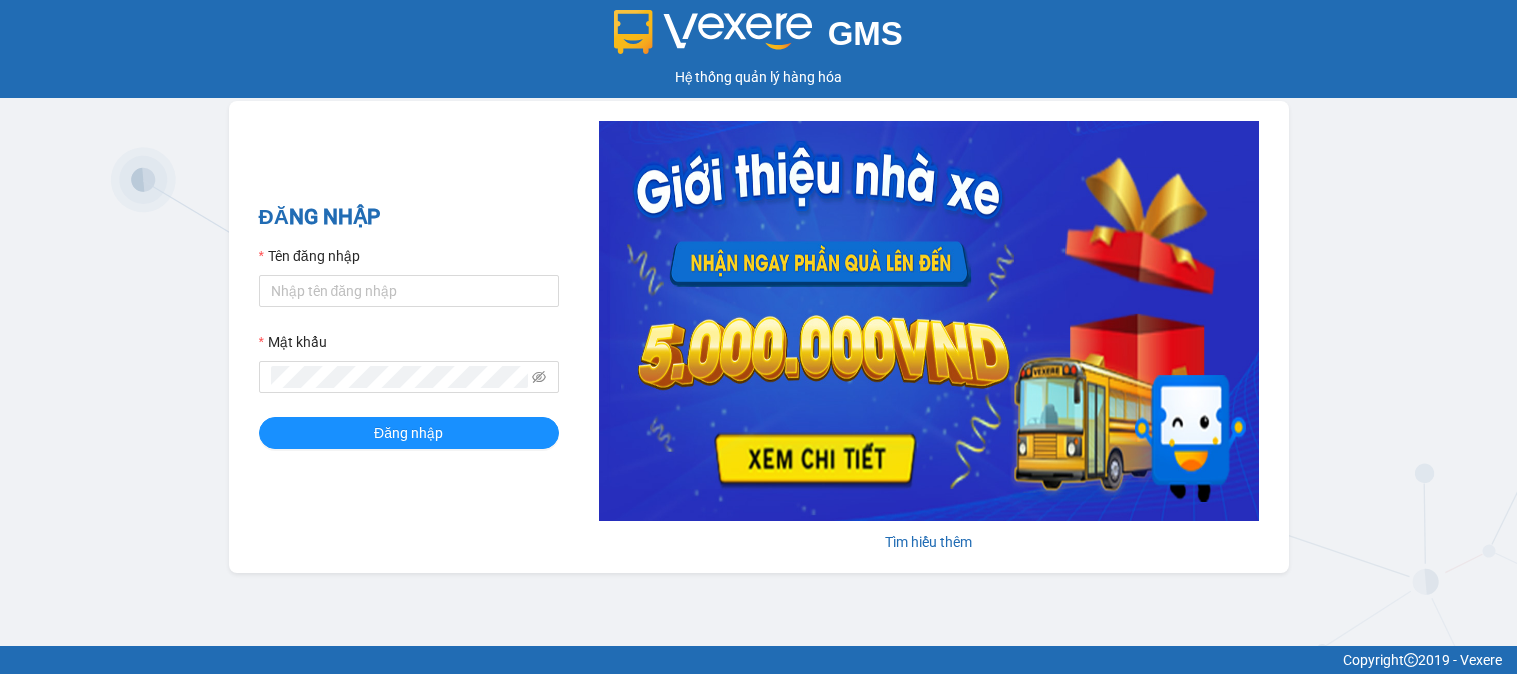 scroll, scrollTop: 0, scrollLeft: 0, axis: both 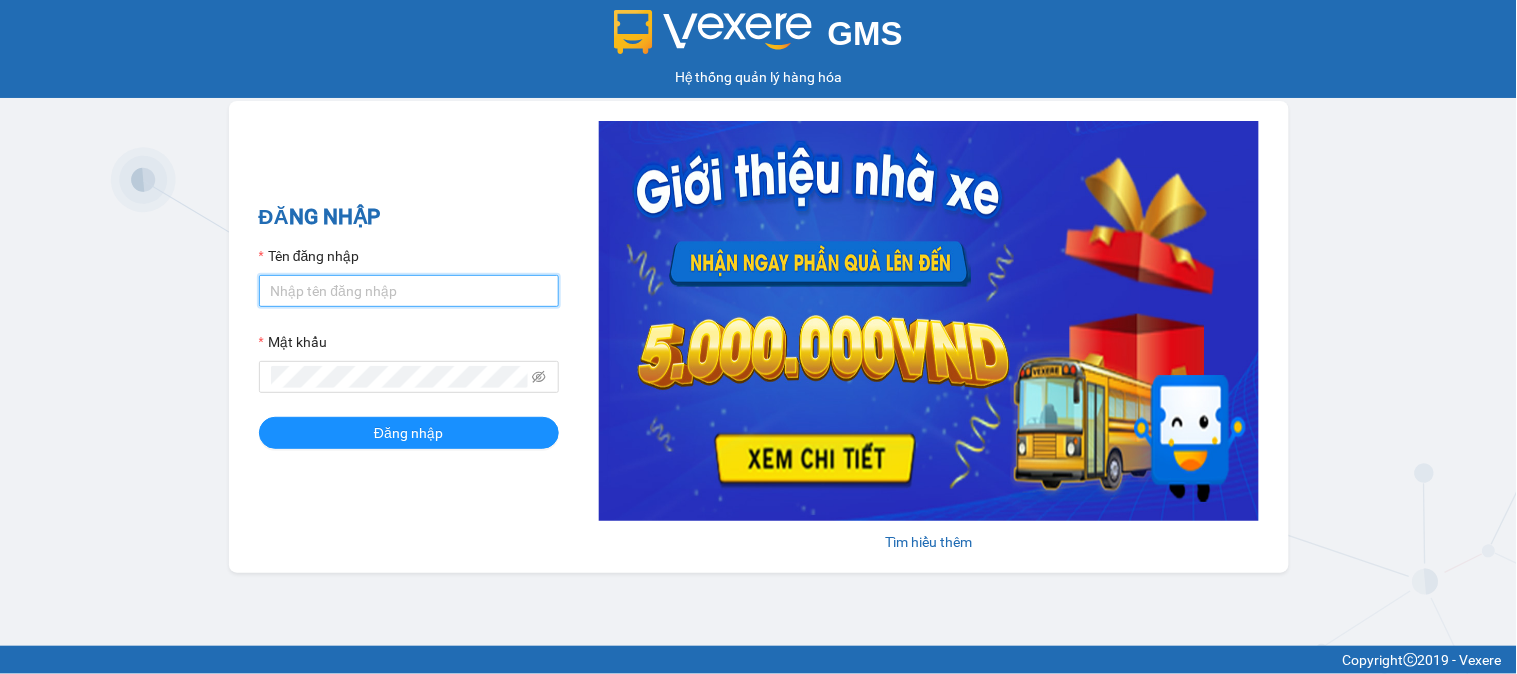 click on "Tên đăng nhập" at bounding box center (409, 291) 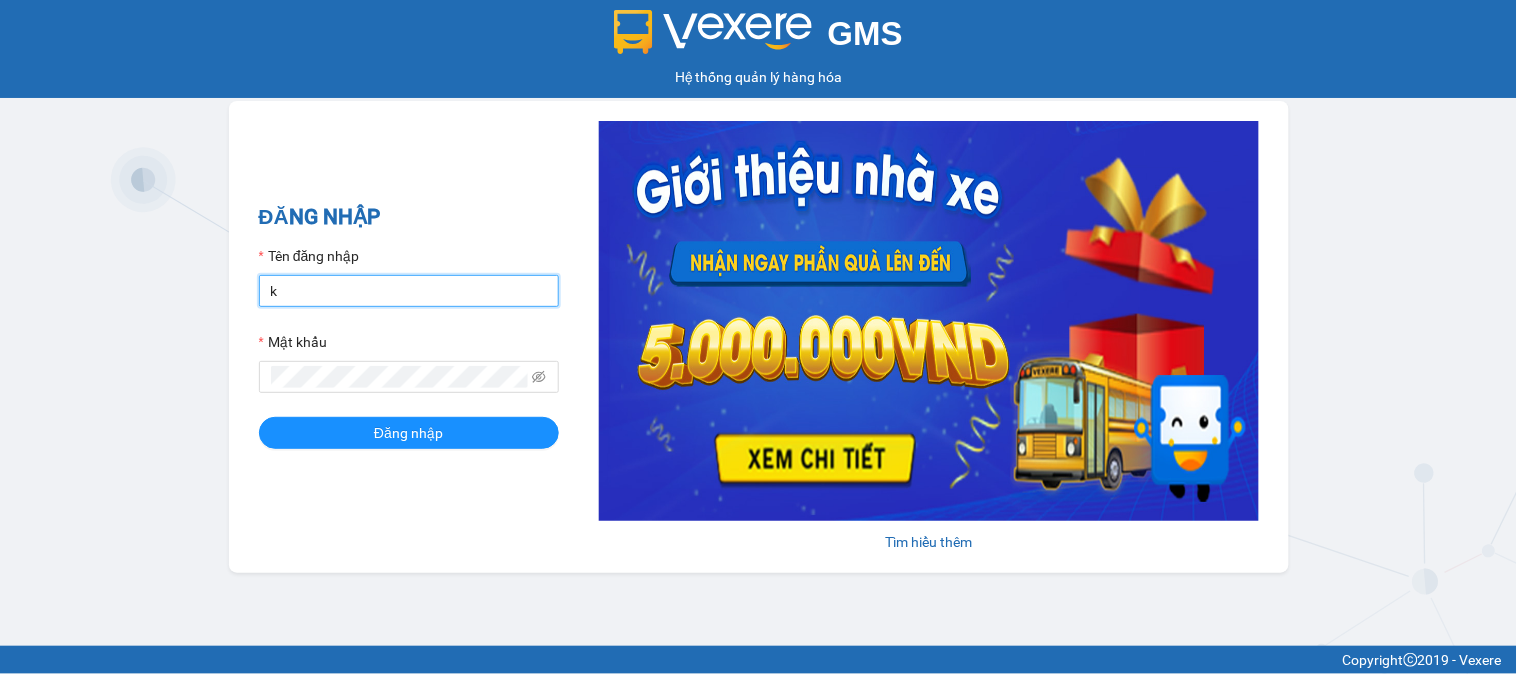 type on "kiennv_hhlc.saoviet" 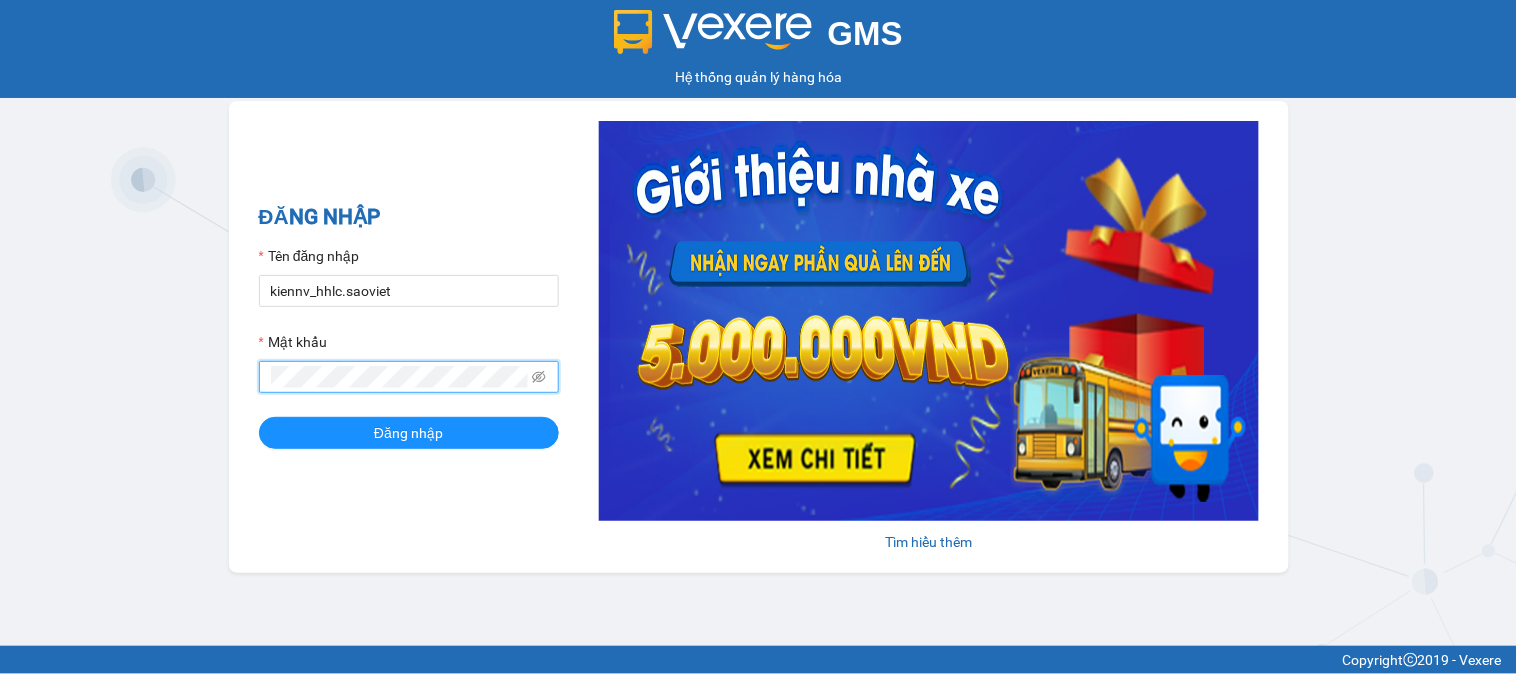 click on "Đăng nhập" at bounding box center [409, 433] 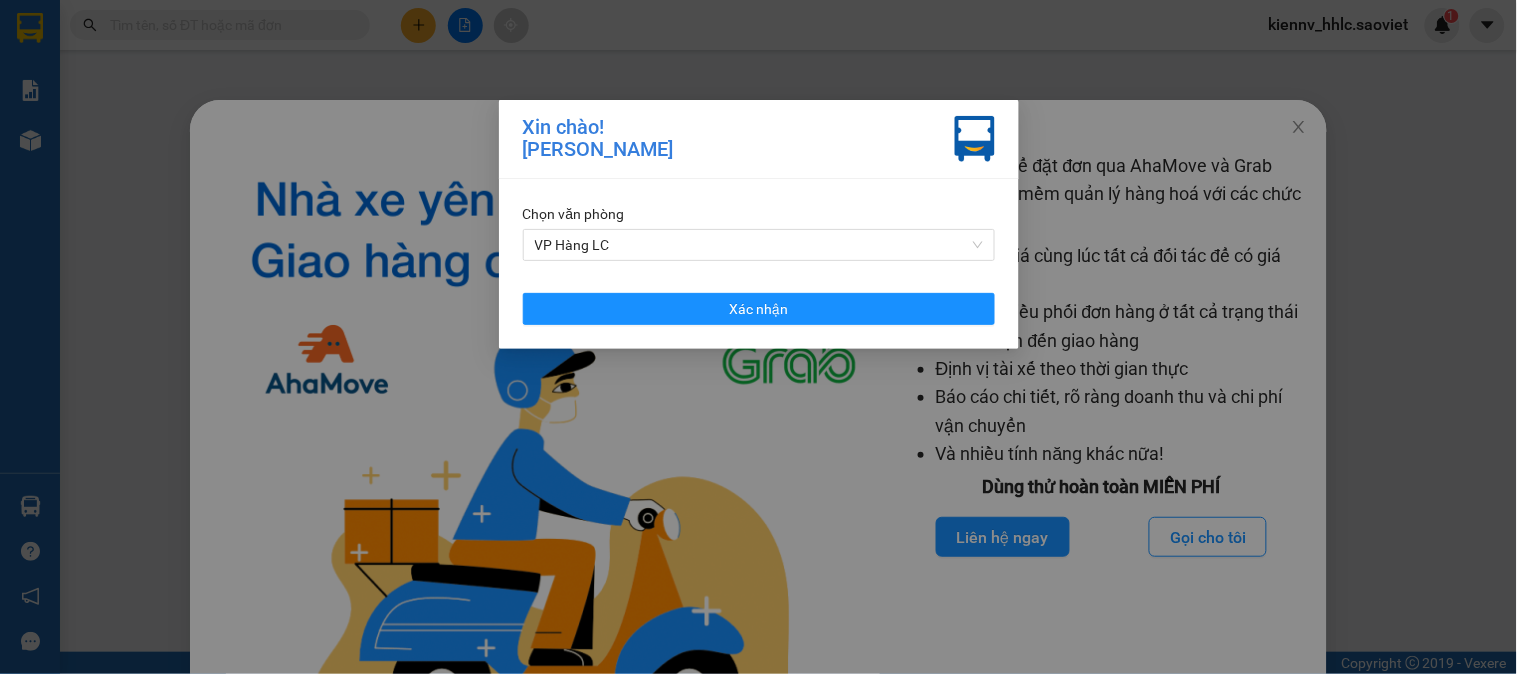 drag, startPoint x: 882, startPoint y: 86, endPoint x: 875, endPoint y: 74, distance: 13.892444 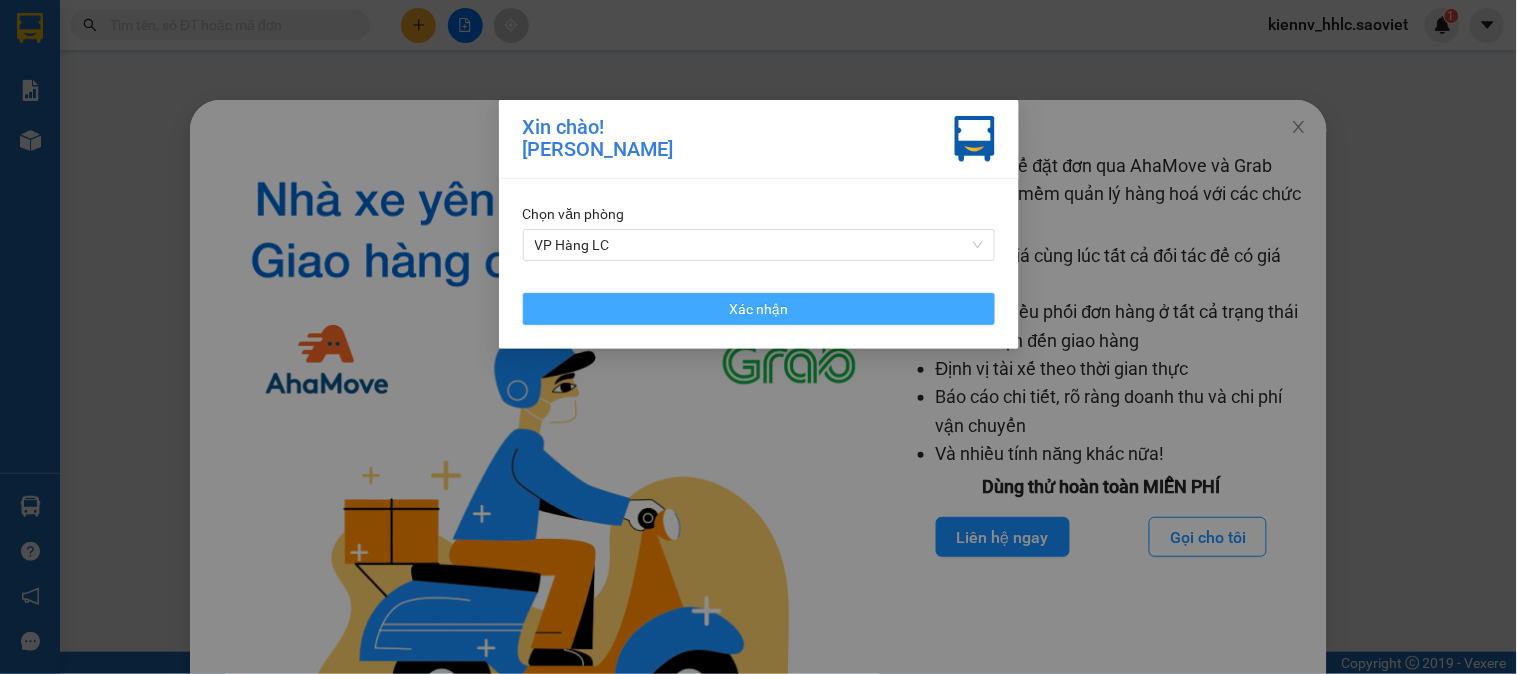 click on "Xác nhận" at bounding box center (759, 309) 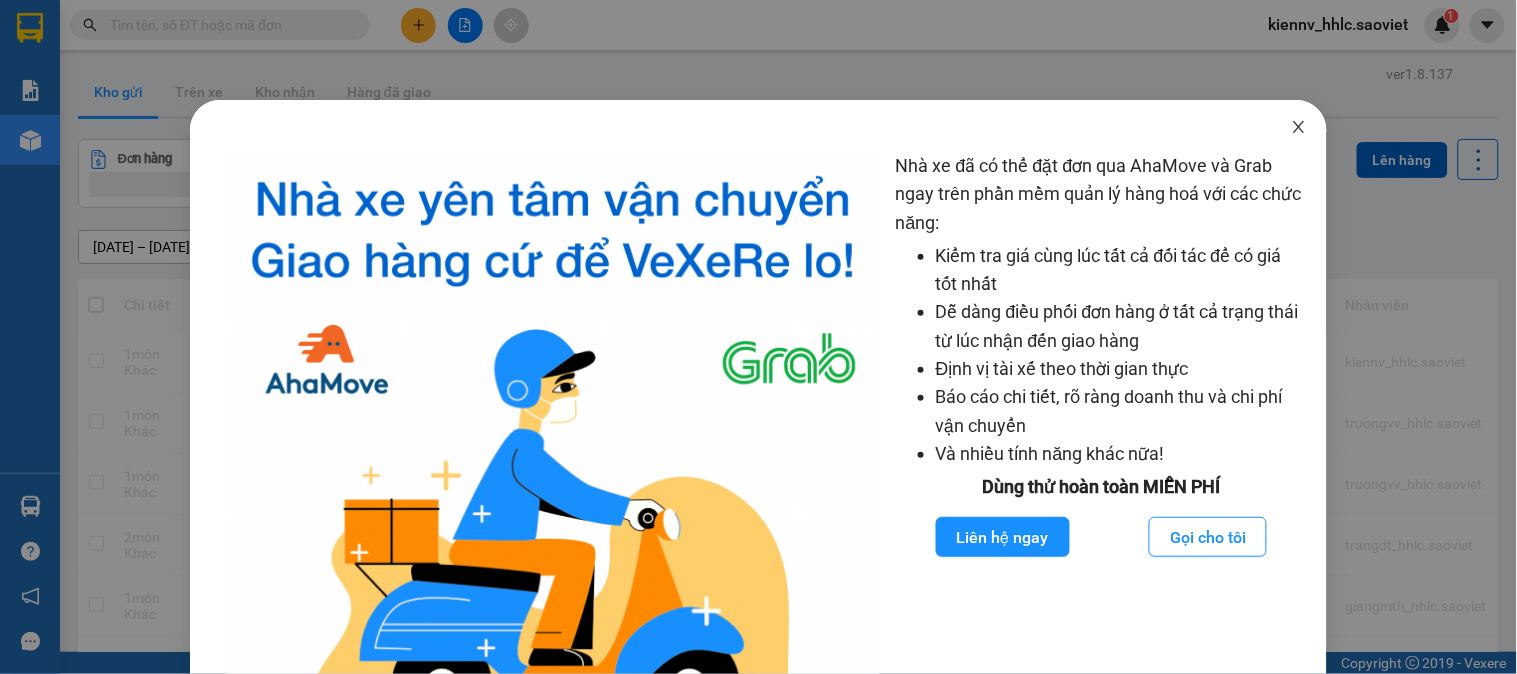 click 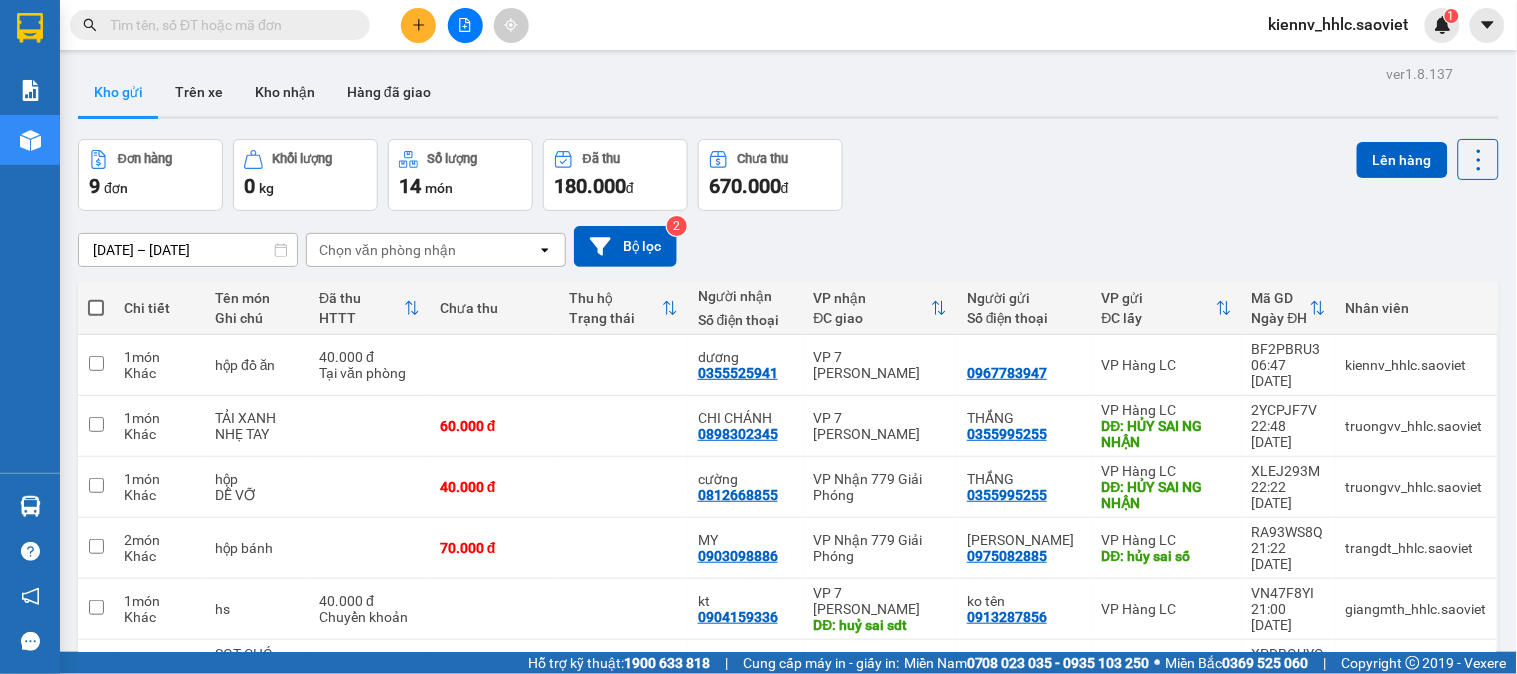 click at bounding box center (220, 25) 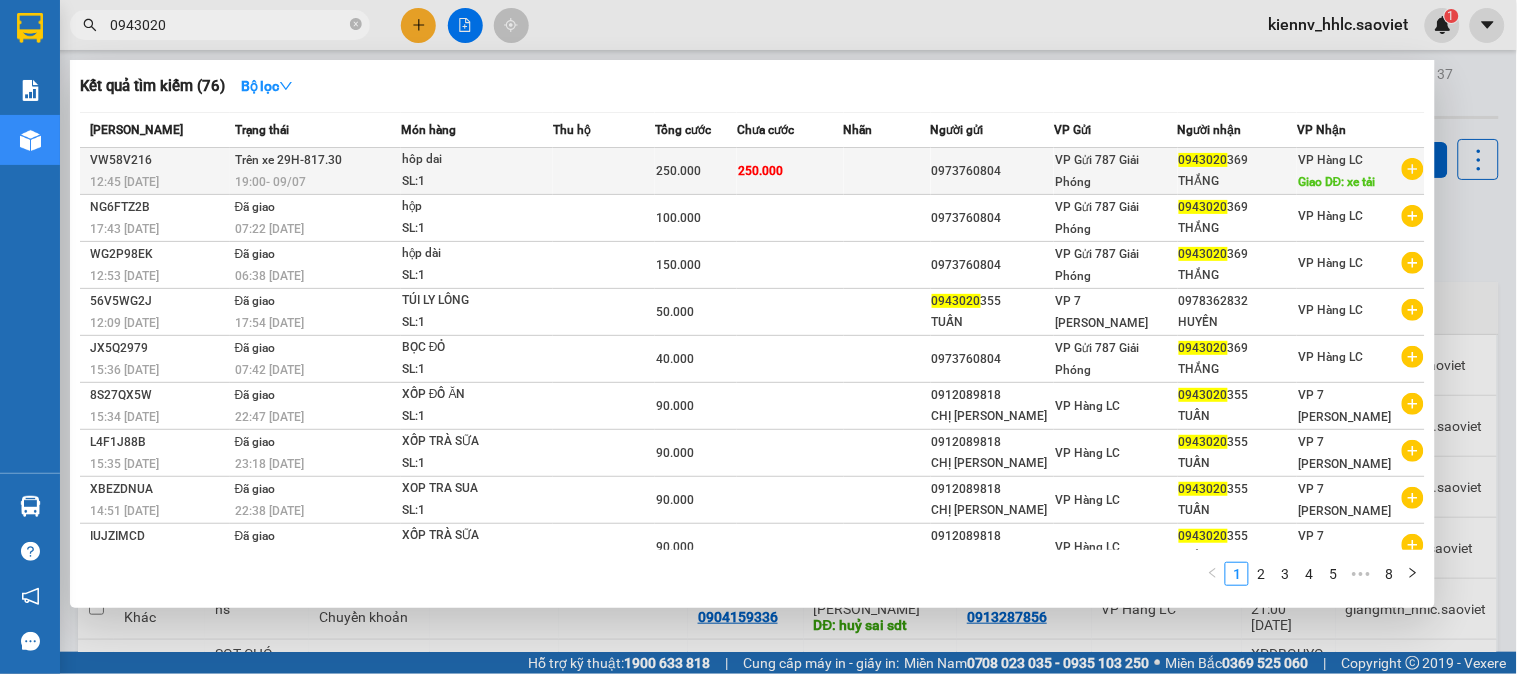 type on "0943020" 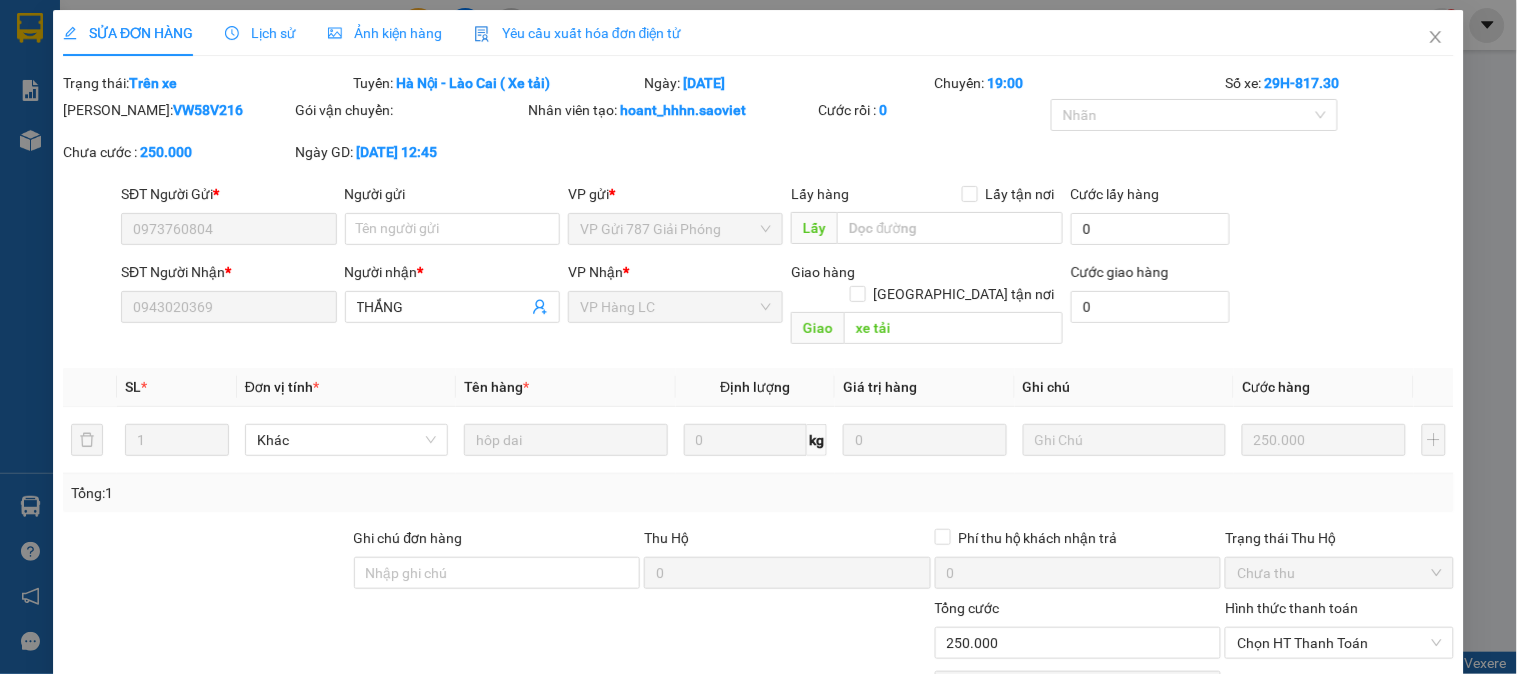 type on "0973760804" 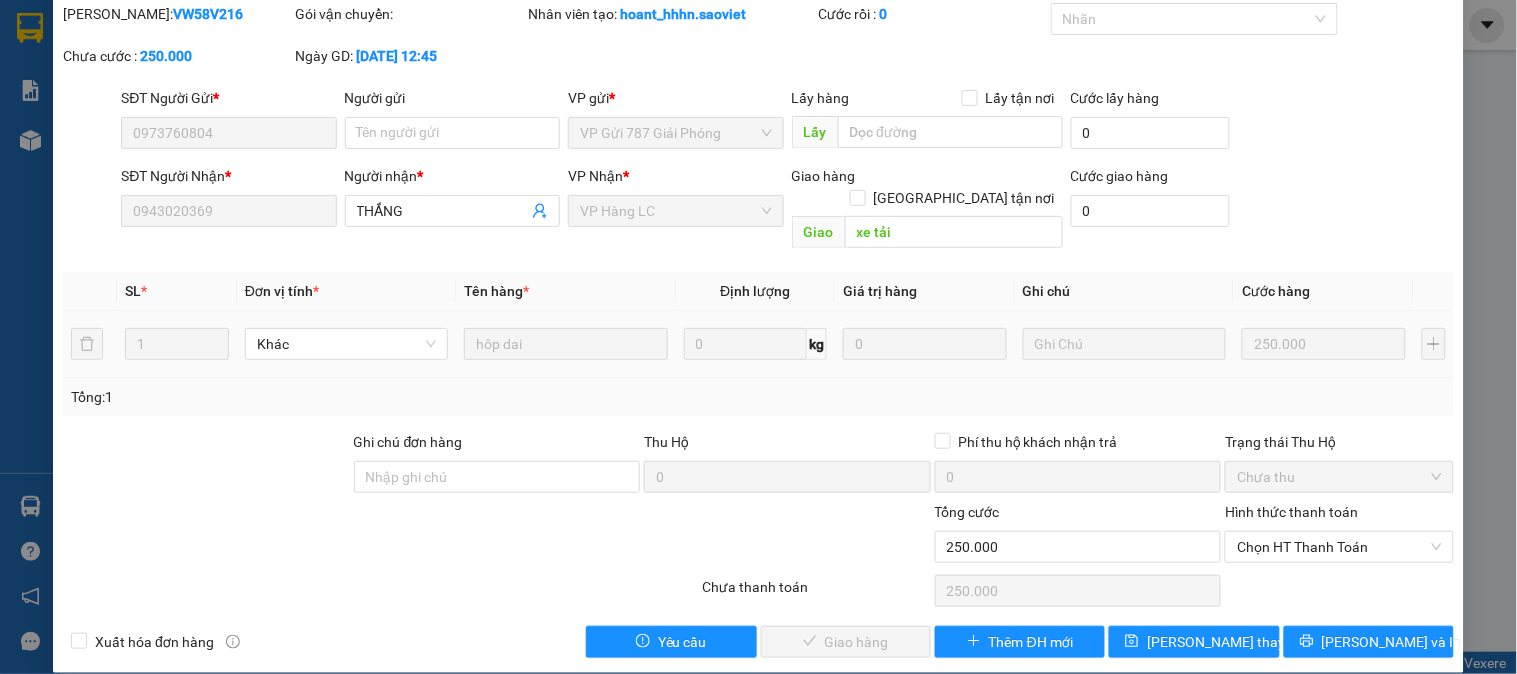 scroll, scrollTop: 0, scrollLeft: 0, axis: both 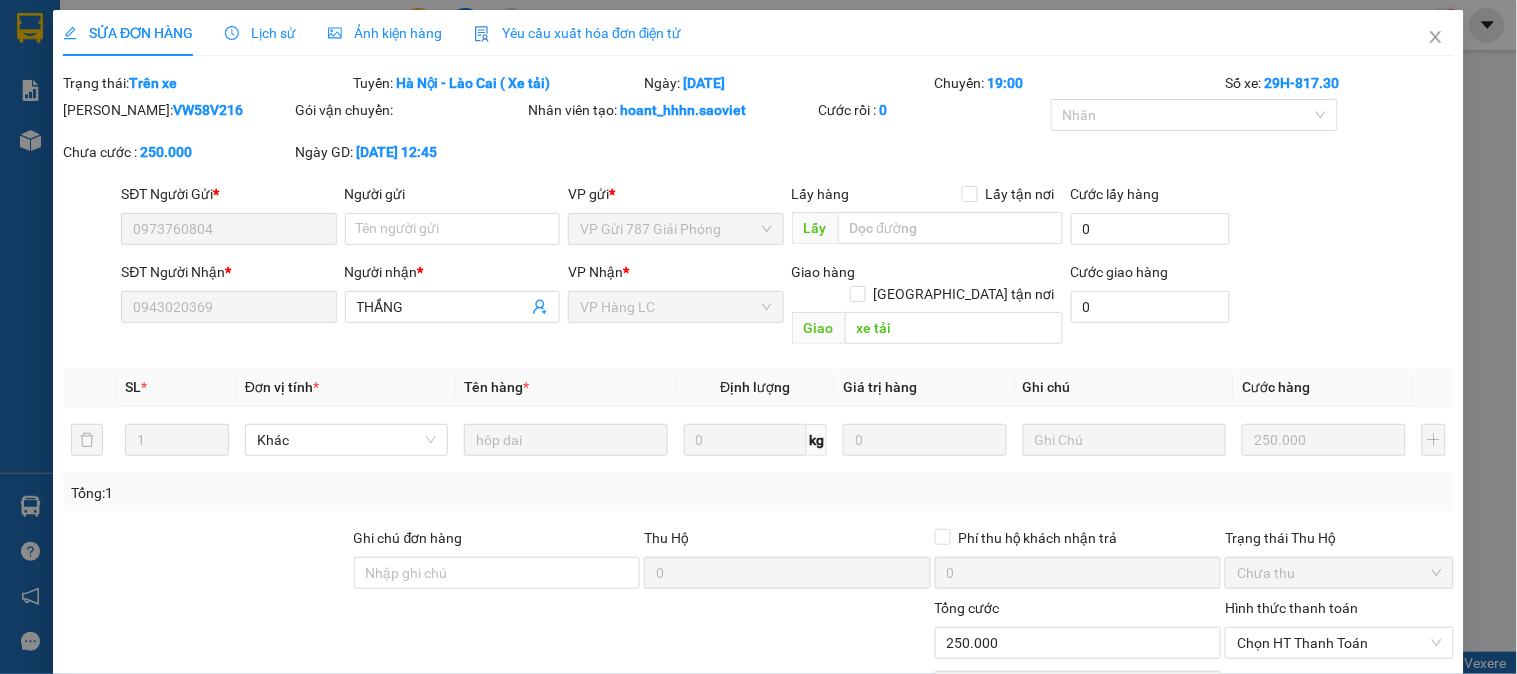 click on "Lịch sử" at bounding box center (260, 33) 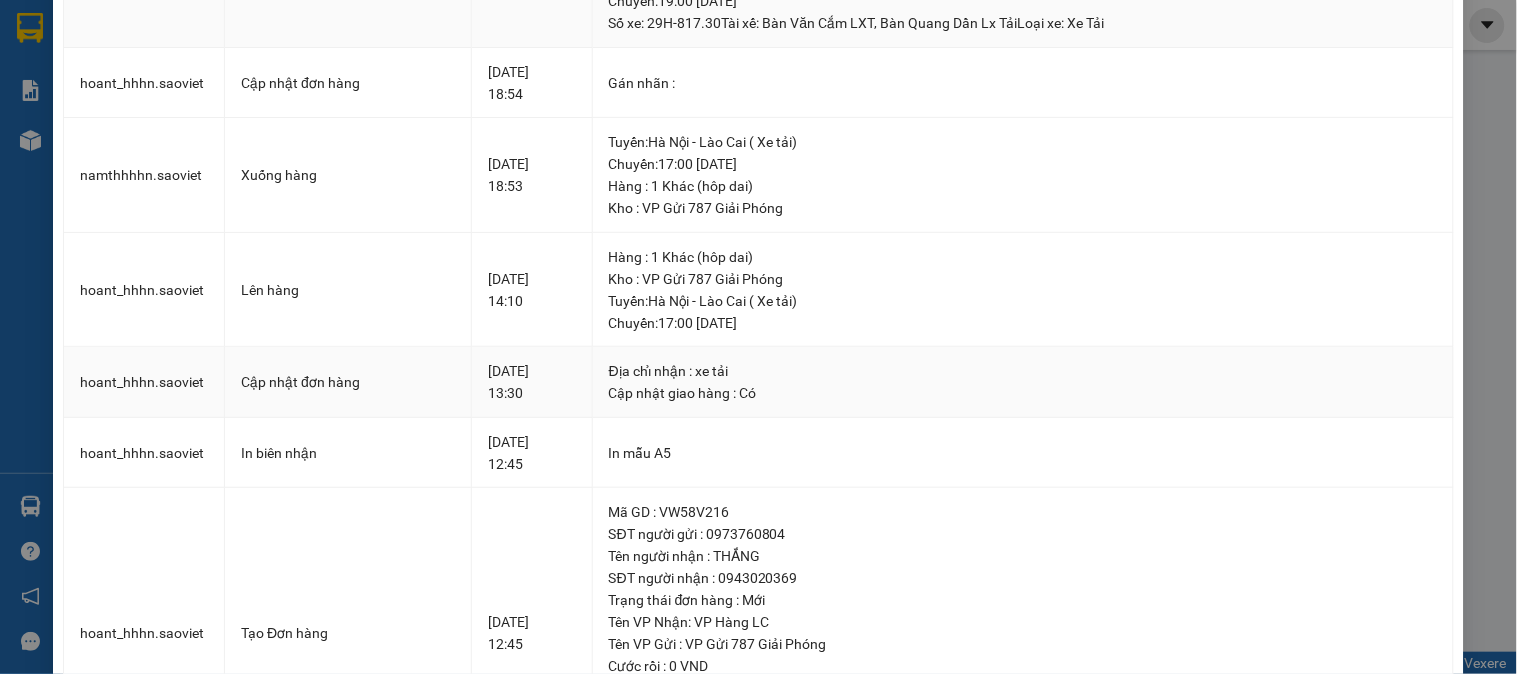 scroll, scrollTop: 0, scrollLeft: 0, axis: both 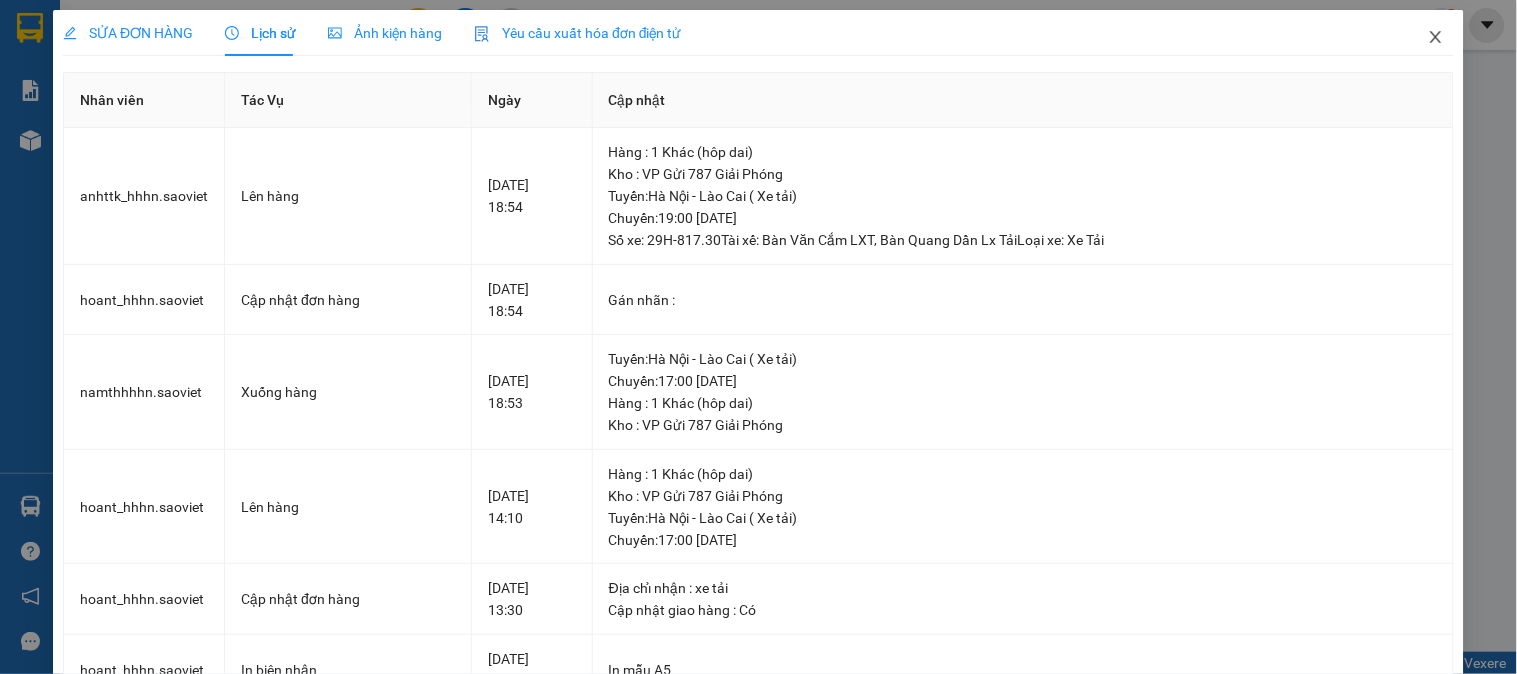 click 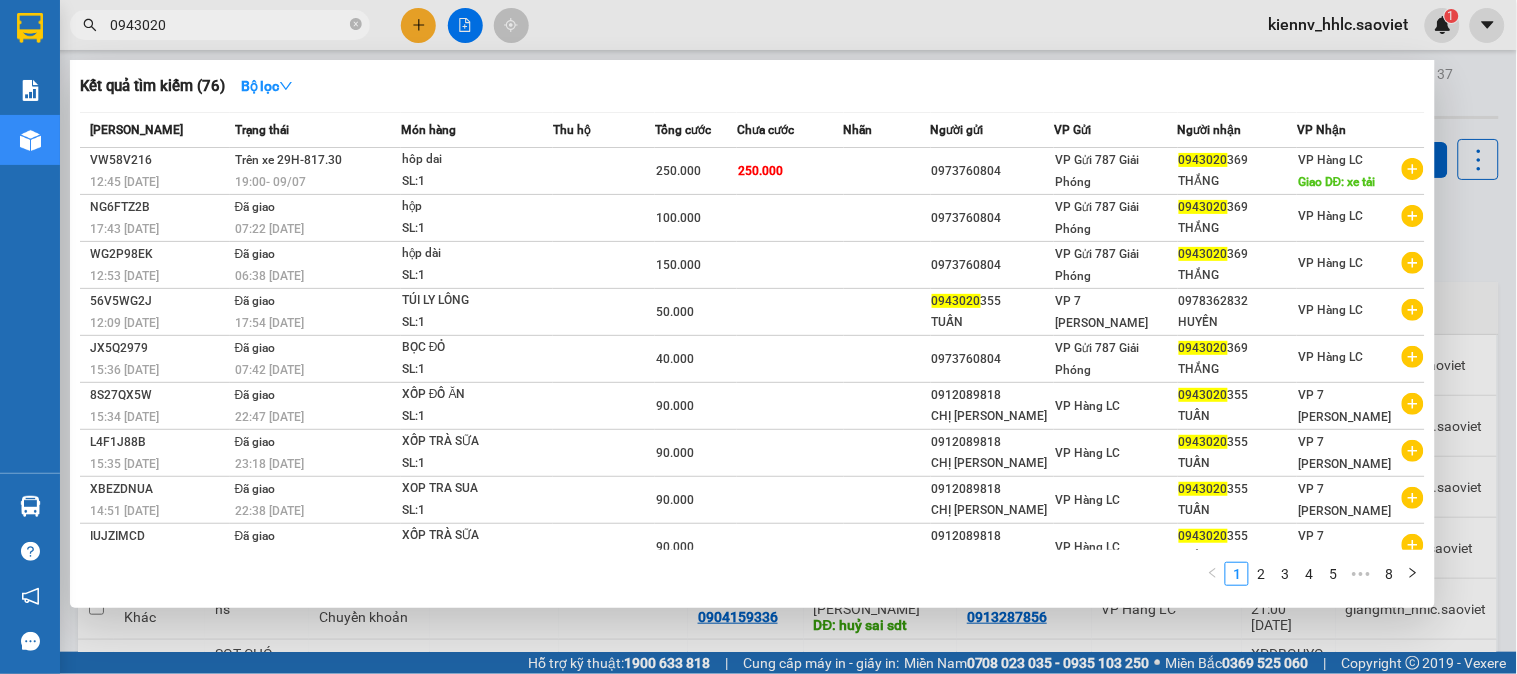 click on "0943020" at bounding box center [228, 25] 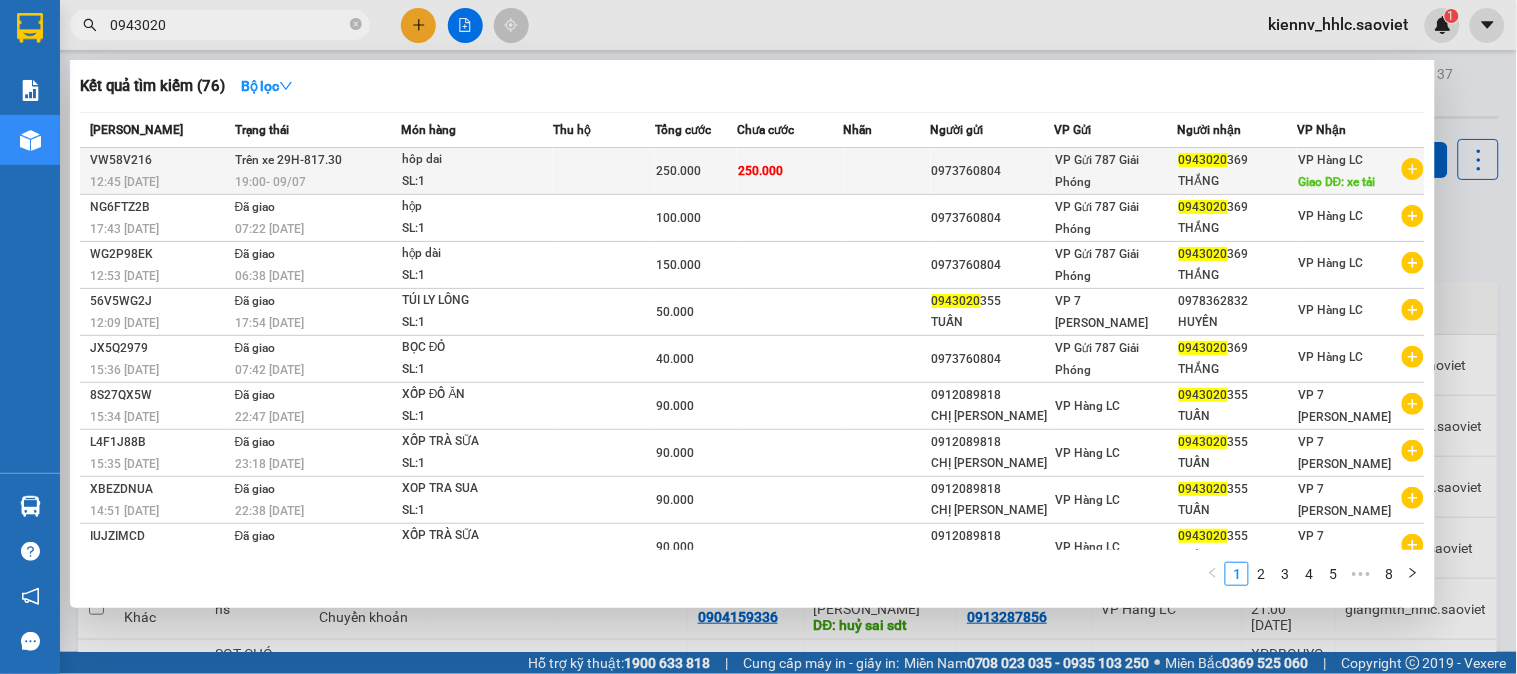 click on "19:00  -   09/07" at bounding box center [317, 182] 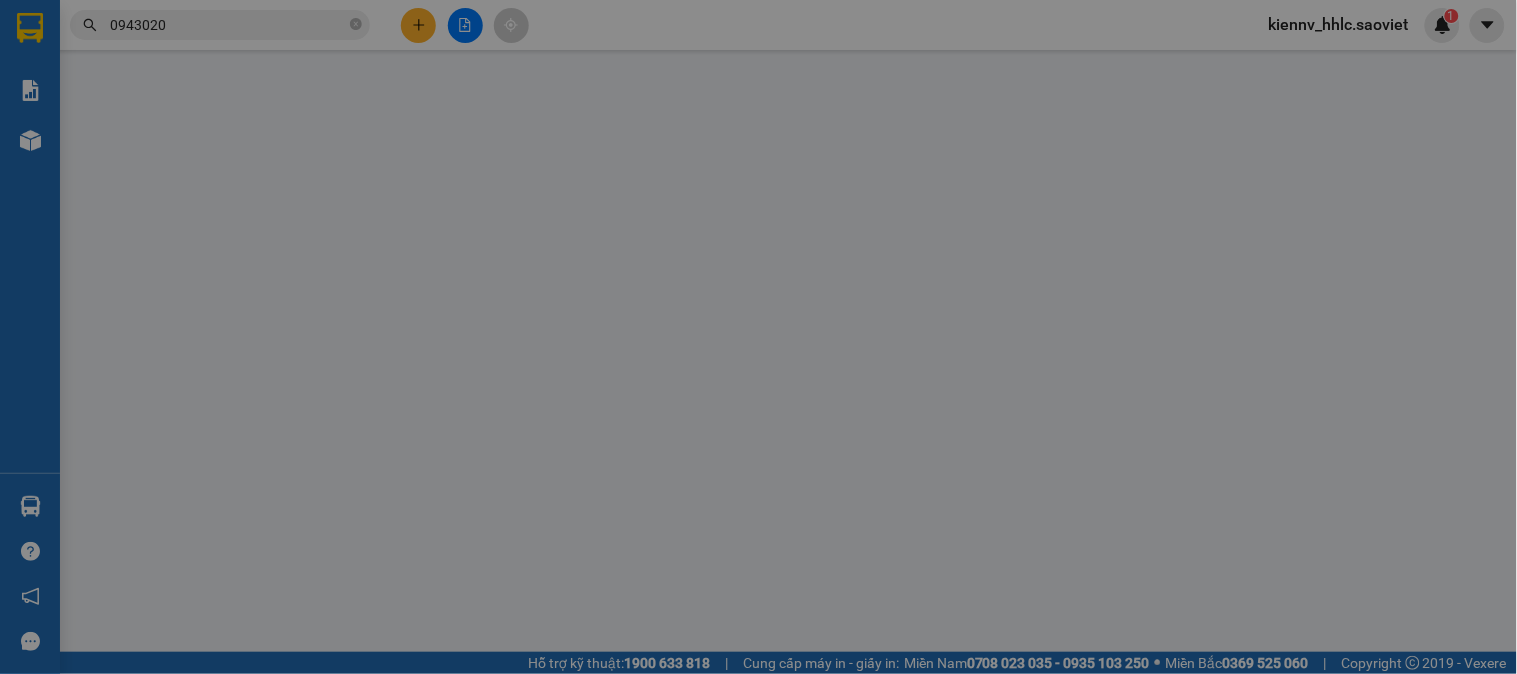 type on "0973760804" 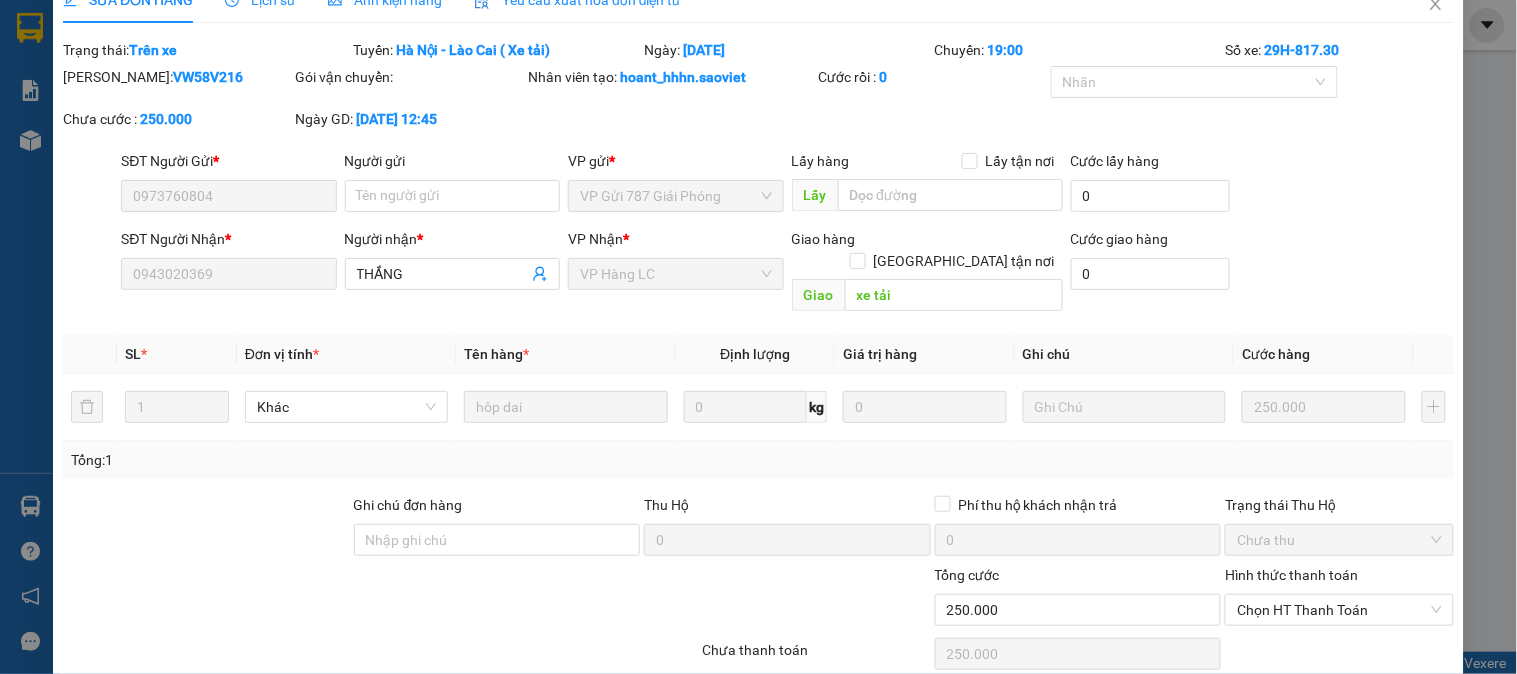 scroll, scrollTop: 0, scrollLeft: 0, axis: both 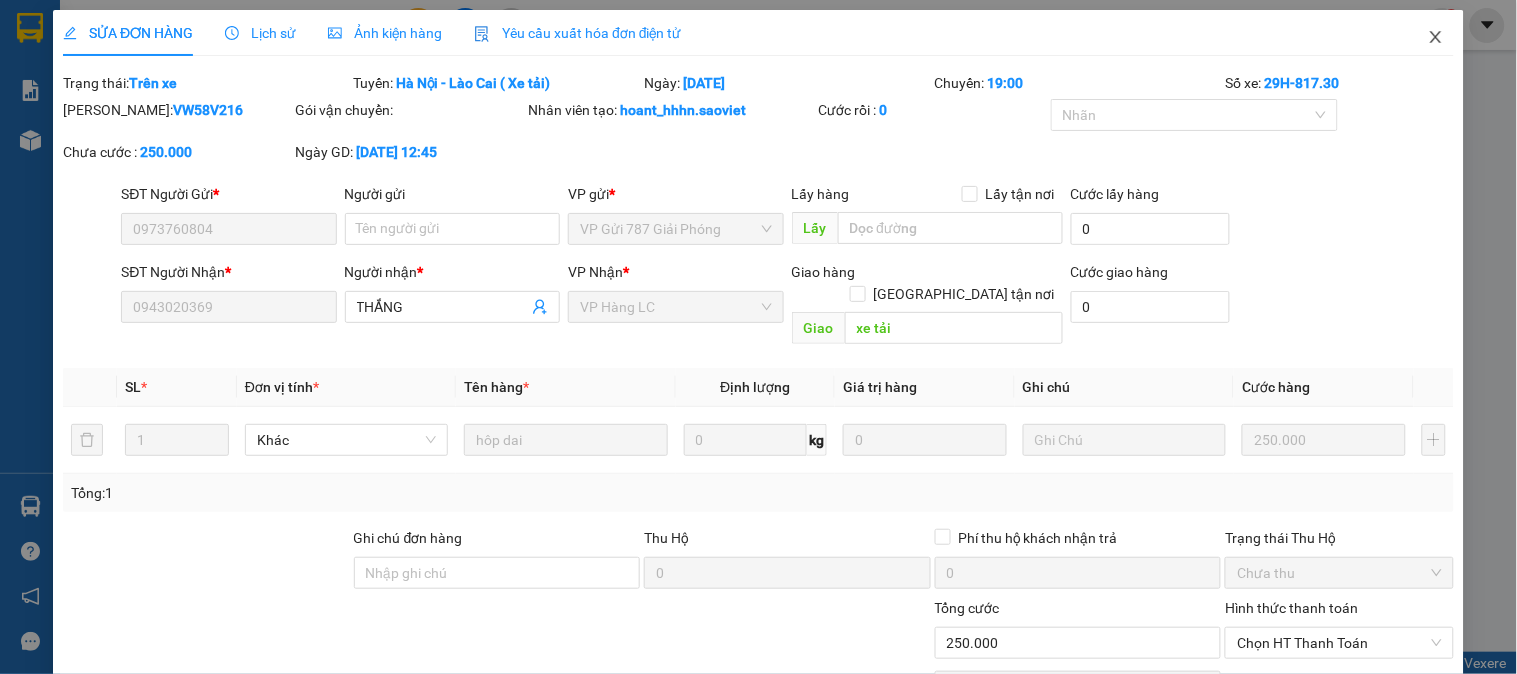 click 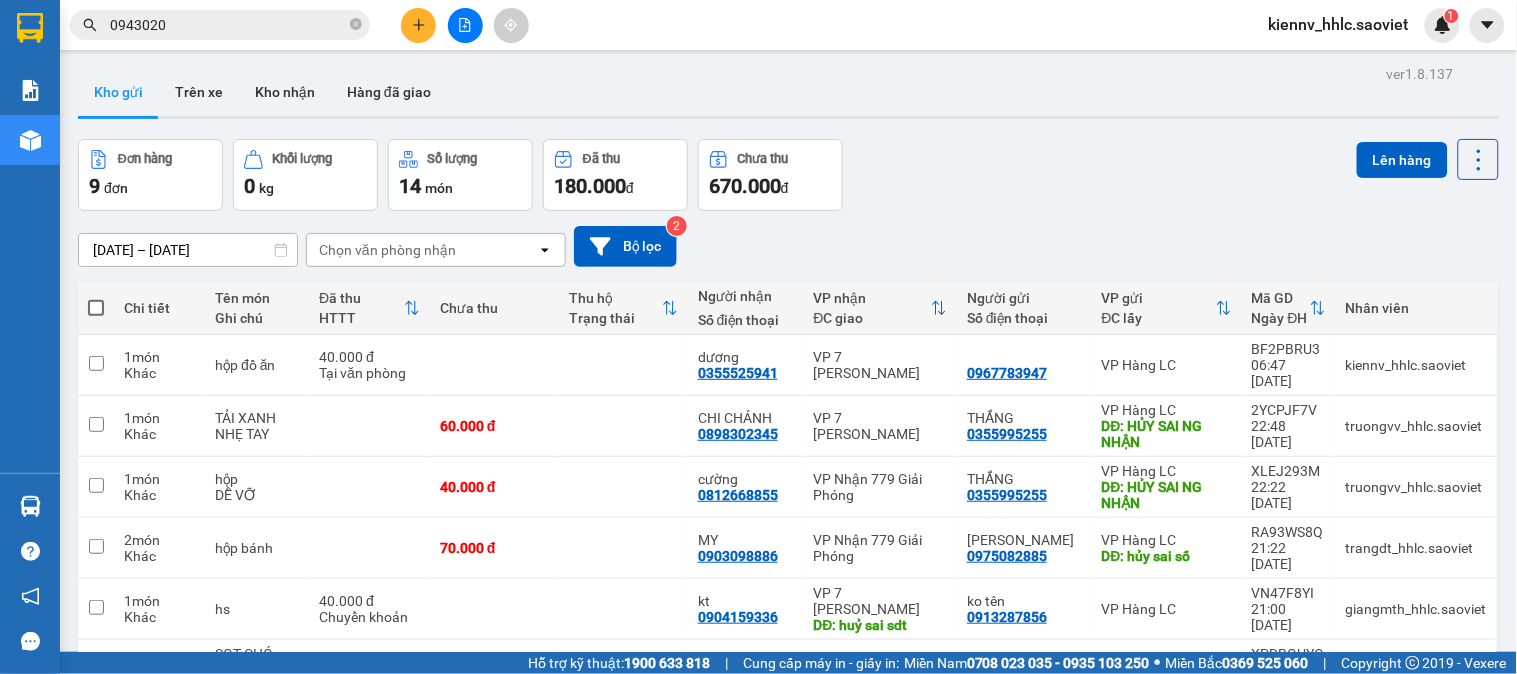 click on "0943020" at bounding box center (228, 25) 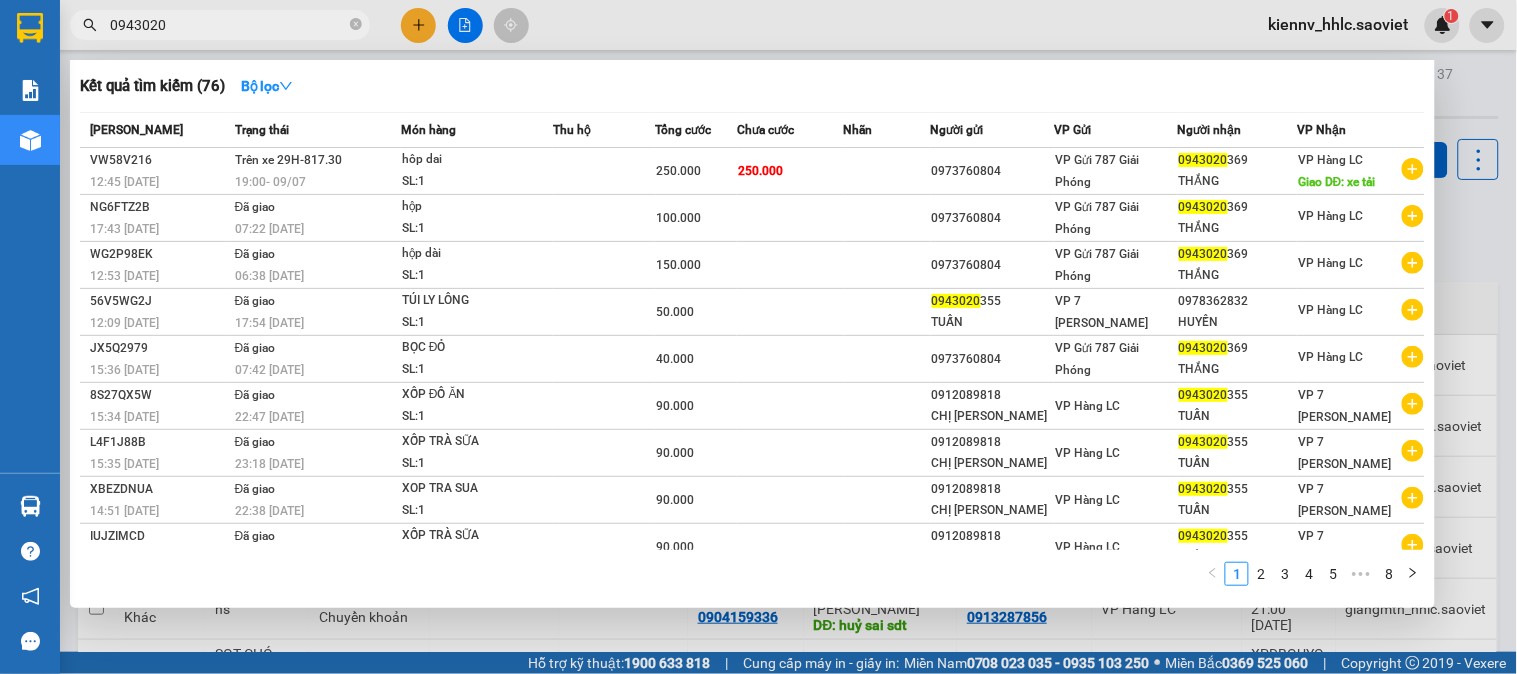 click at bounding box center [758, 337] 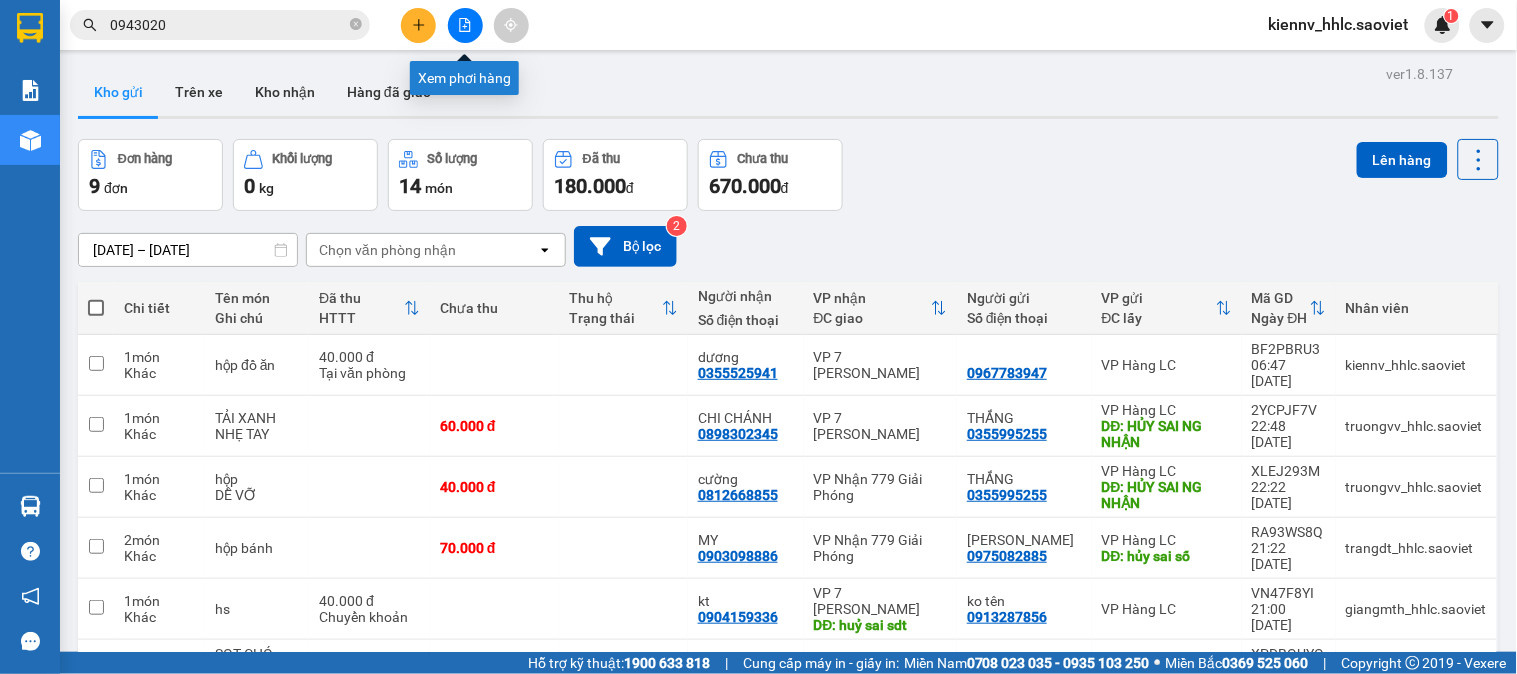 click 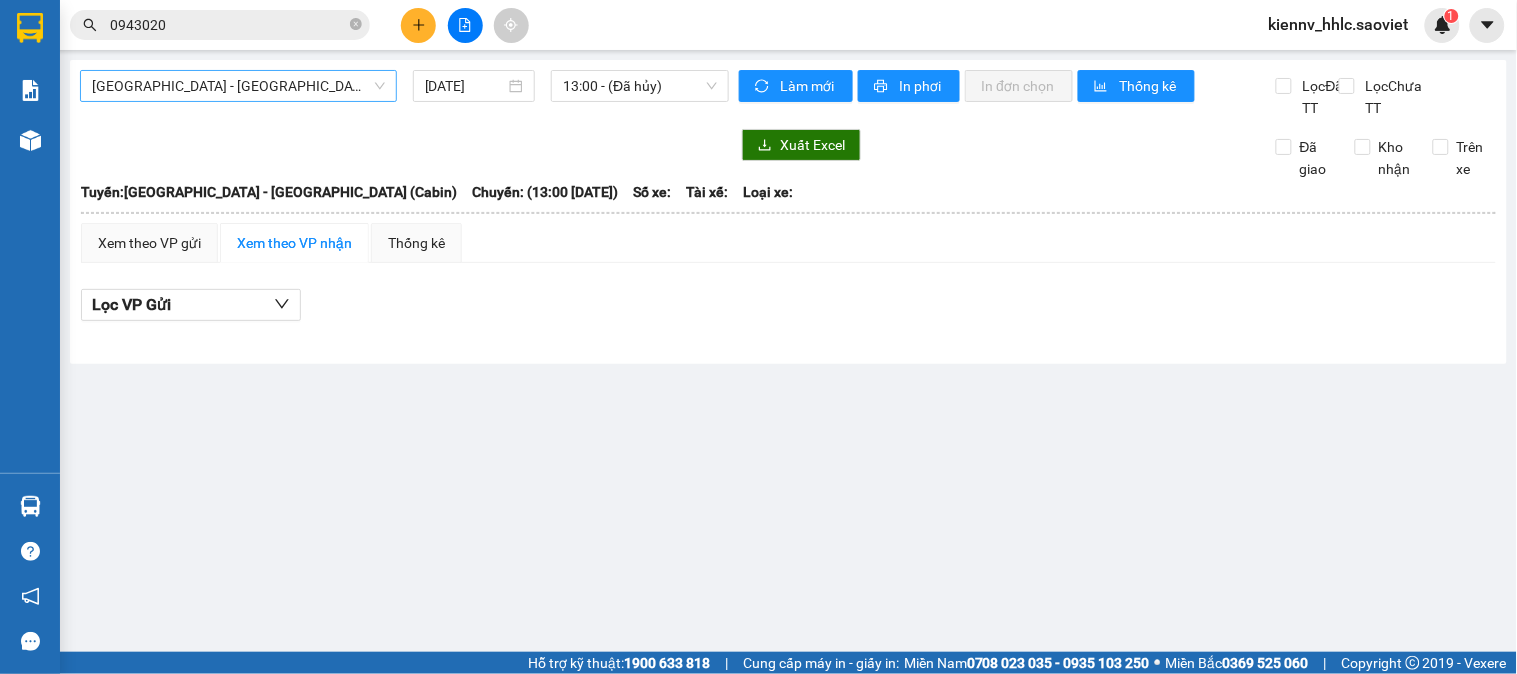 click on "[GEOGRAPHIC_DATA] - [GEOGRAPHIC_DATA] (Cabin)" at bounding box center [238, 86] 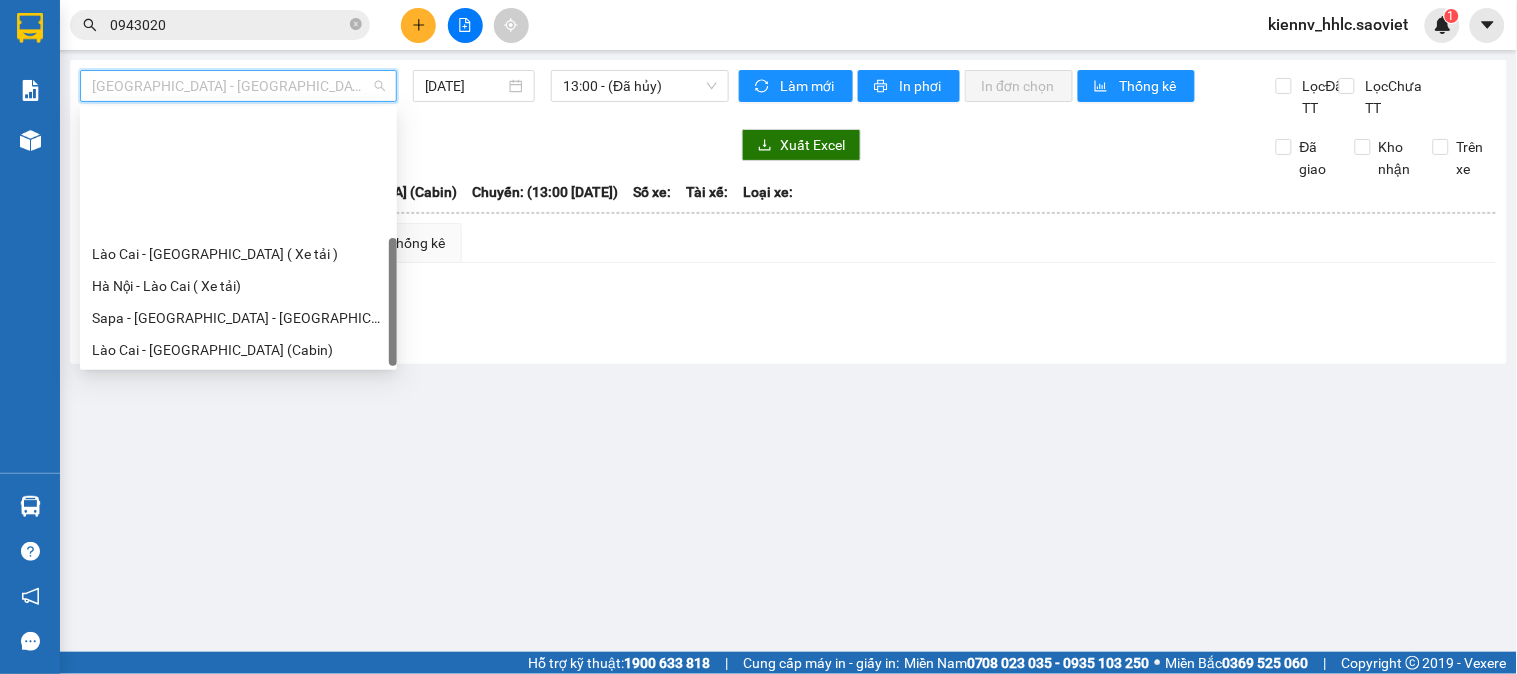 scroll, scrollTop: 160, scrollLeft: 0, axis: vertical 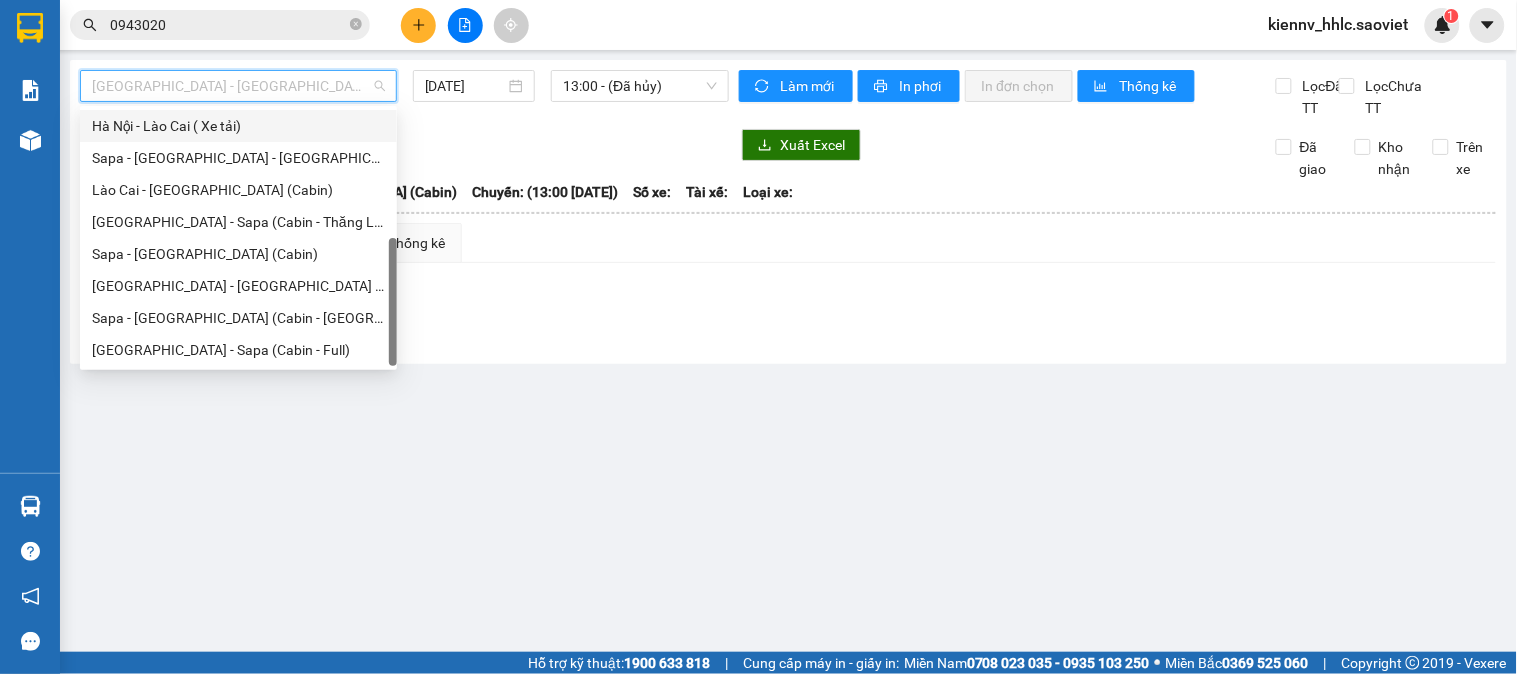 click on "Hà Nội - Lào Cai ( Xe tải)" at bounding box center (238, 126) 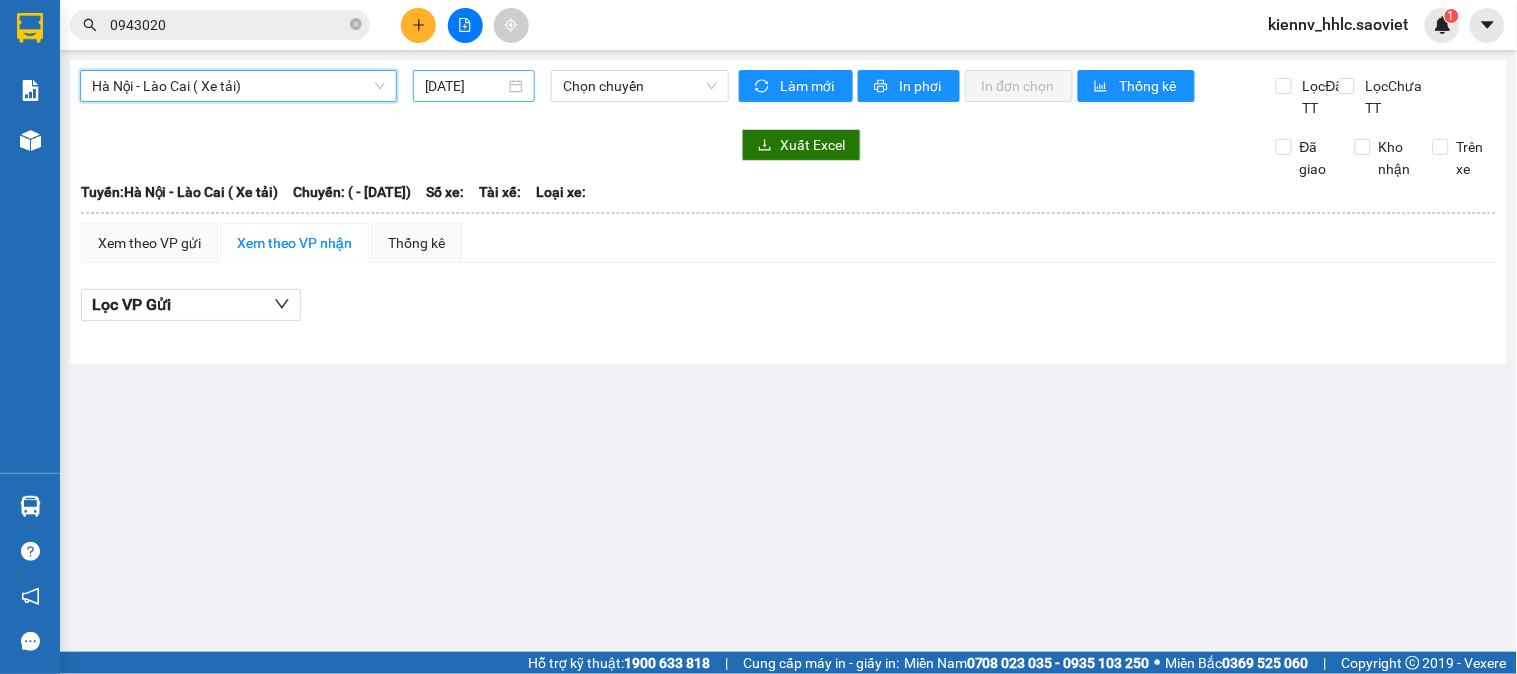 click on "[DATE]" at bounding box center (465, 86) 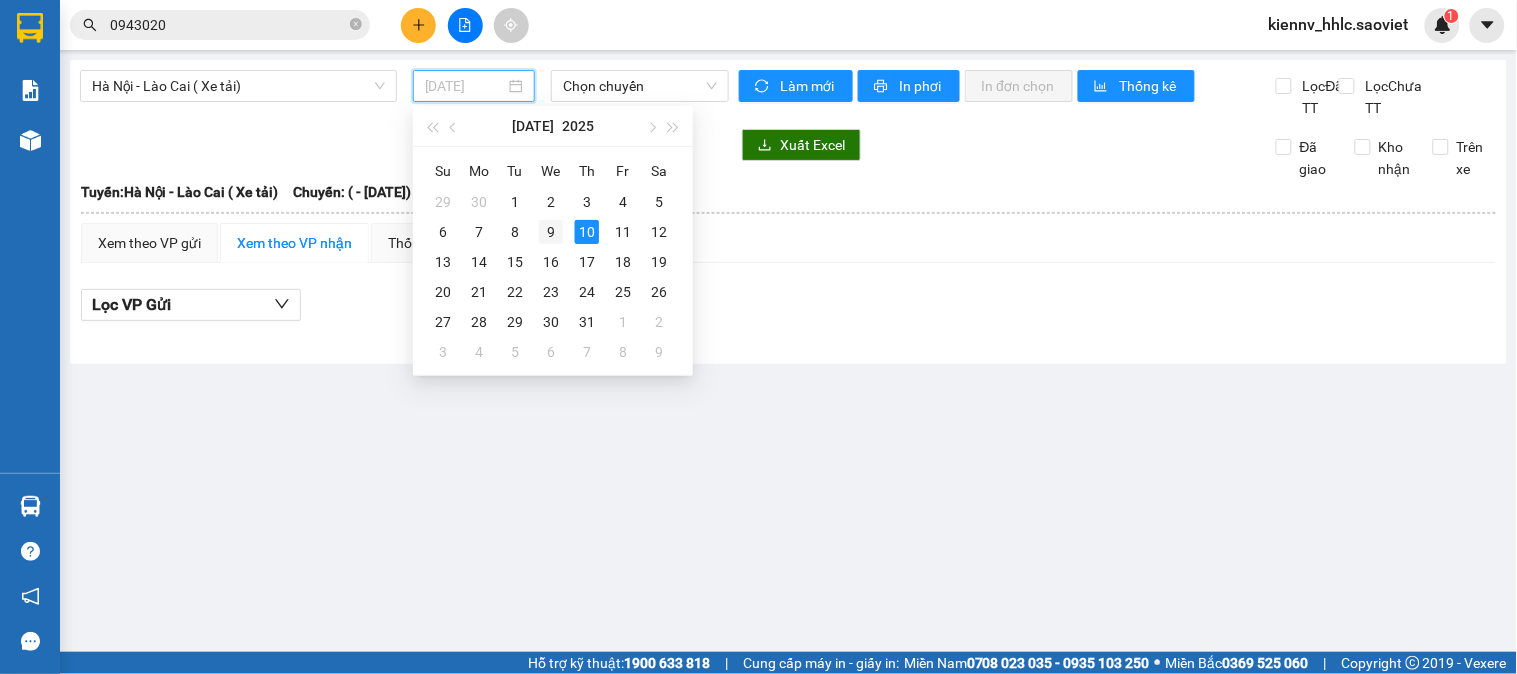 click on "9" at bounding box center (551, 232) 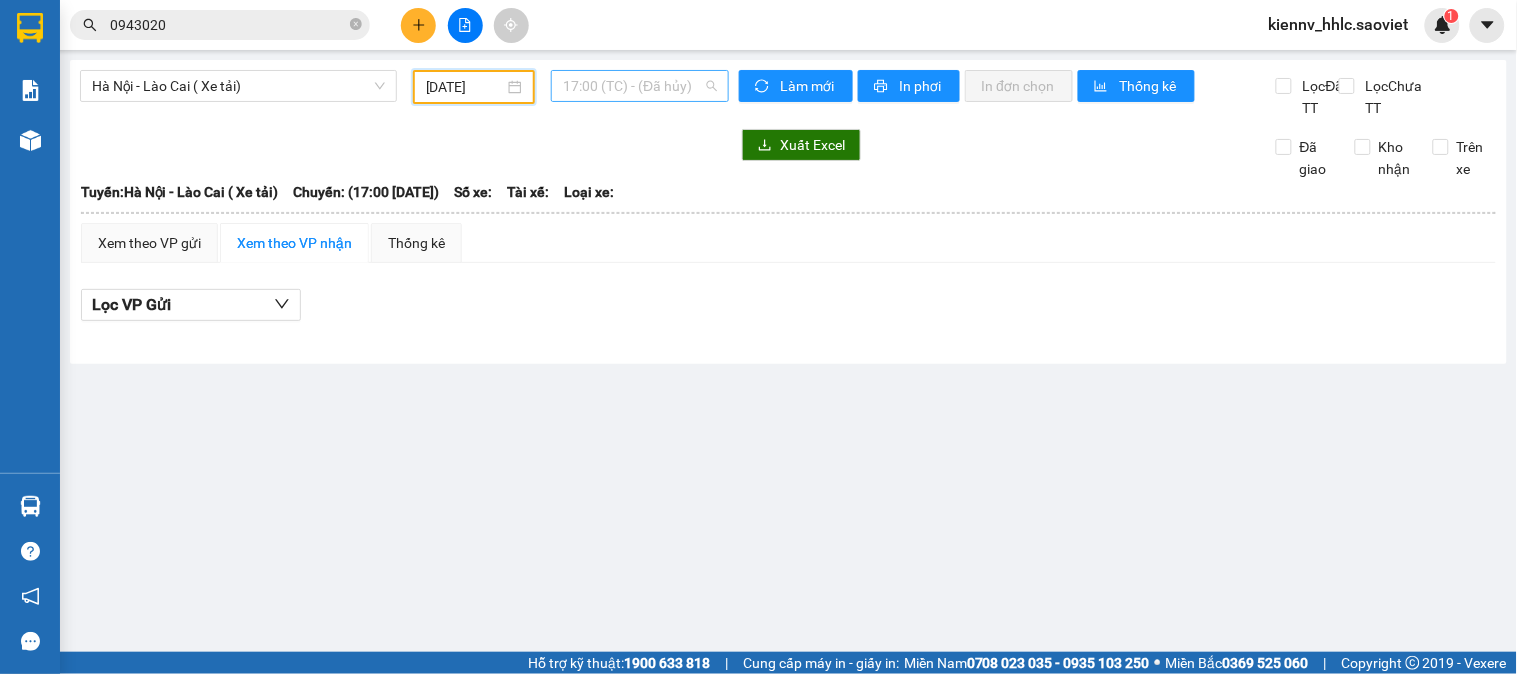 click on "17:00   (TC)   - (Đã hủy)" at bounding box center [640, 86] 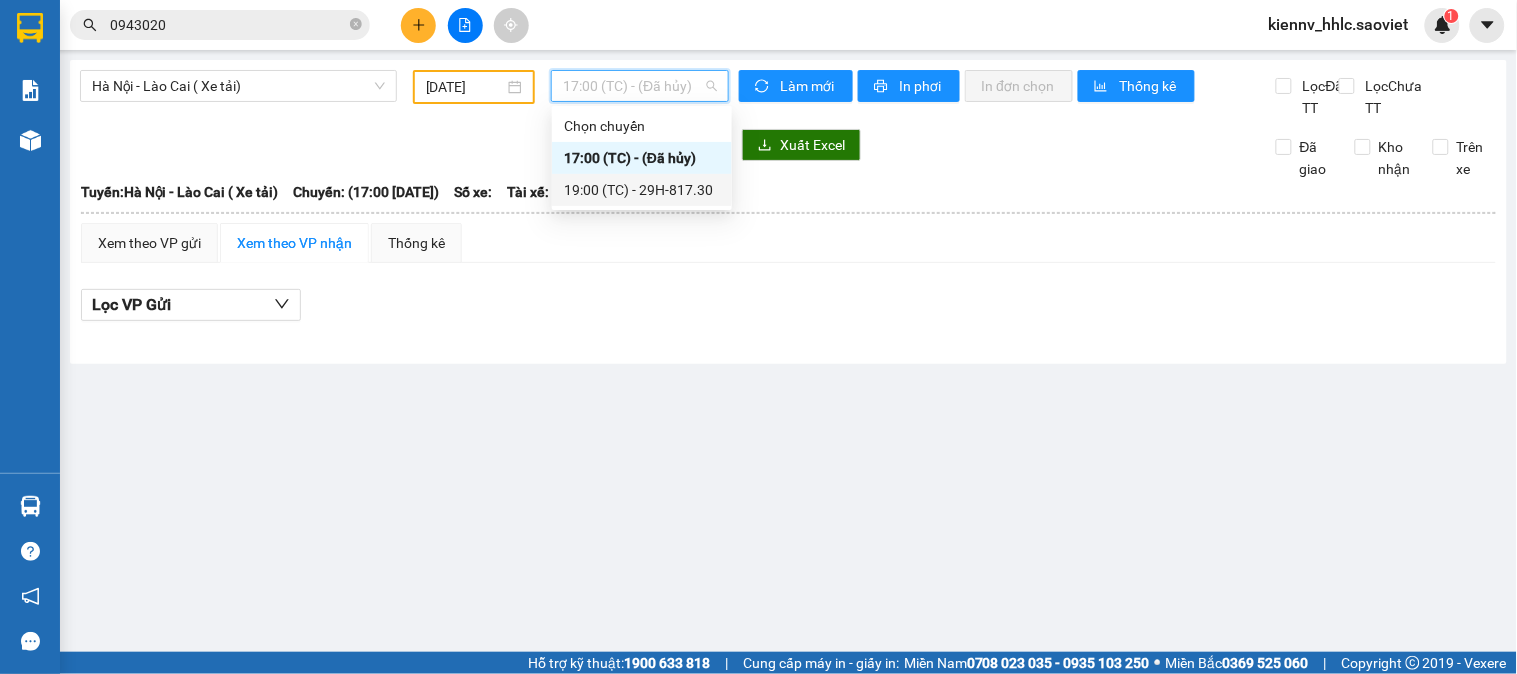 click on "19:00   (TC)   - 29H-817.30" at bounding box center [642, 190] 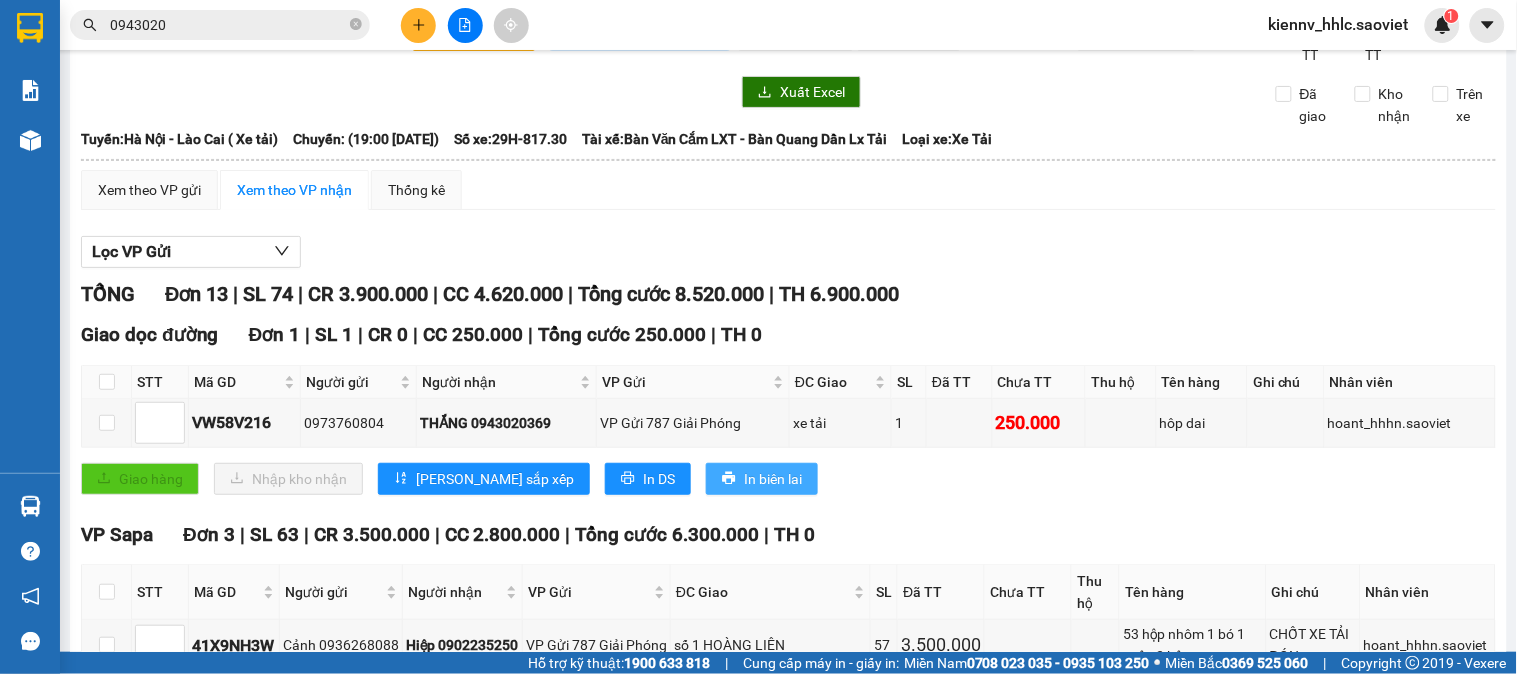 scroll, scrollTop: 0, scrollLeft: 0, axis: both 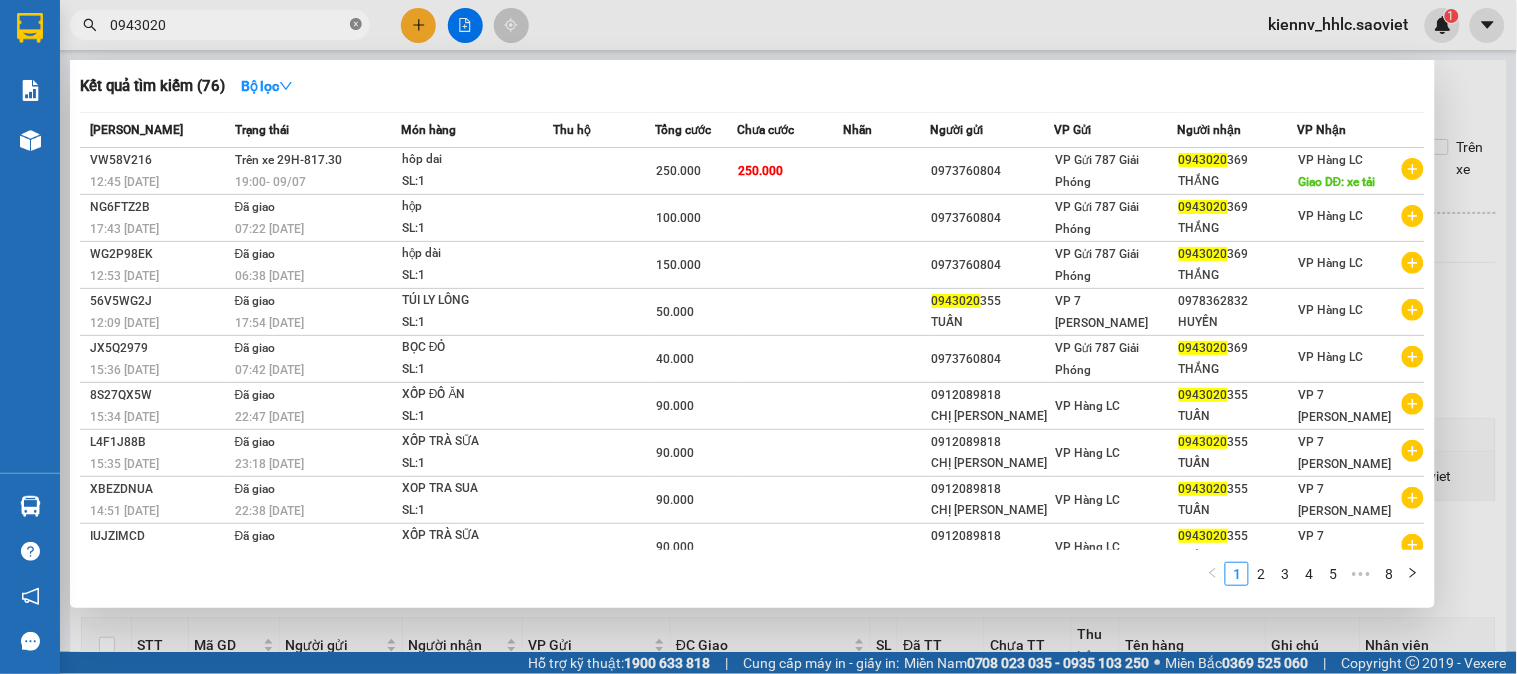 click 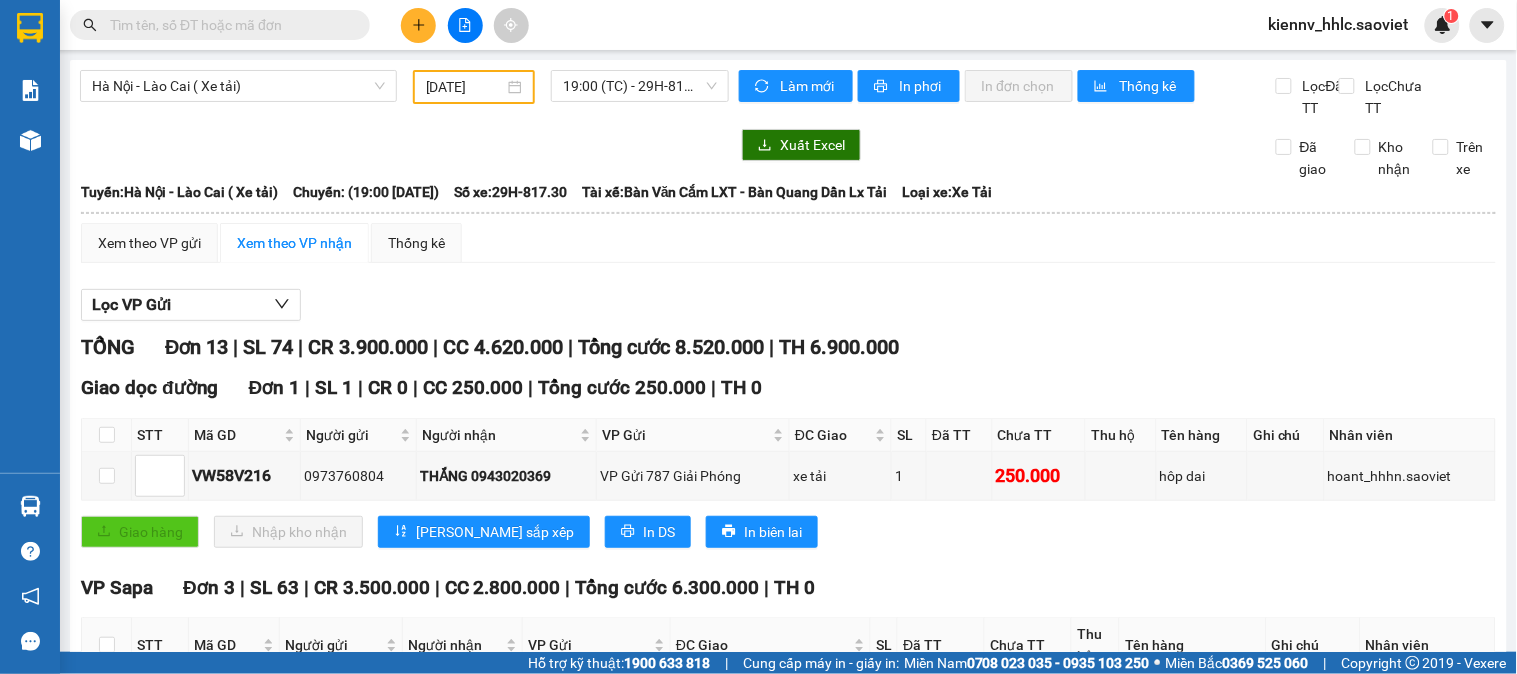 click on "kiennv_hhlc.saoviet" at bounding box center [1339, 24] 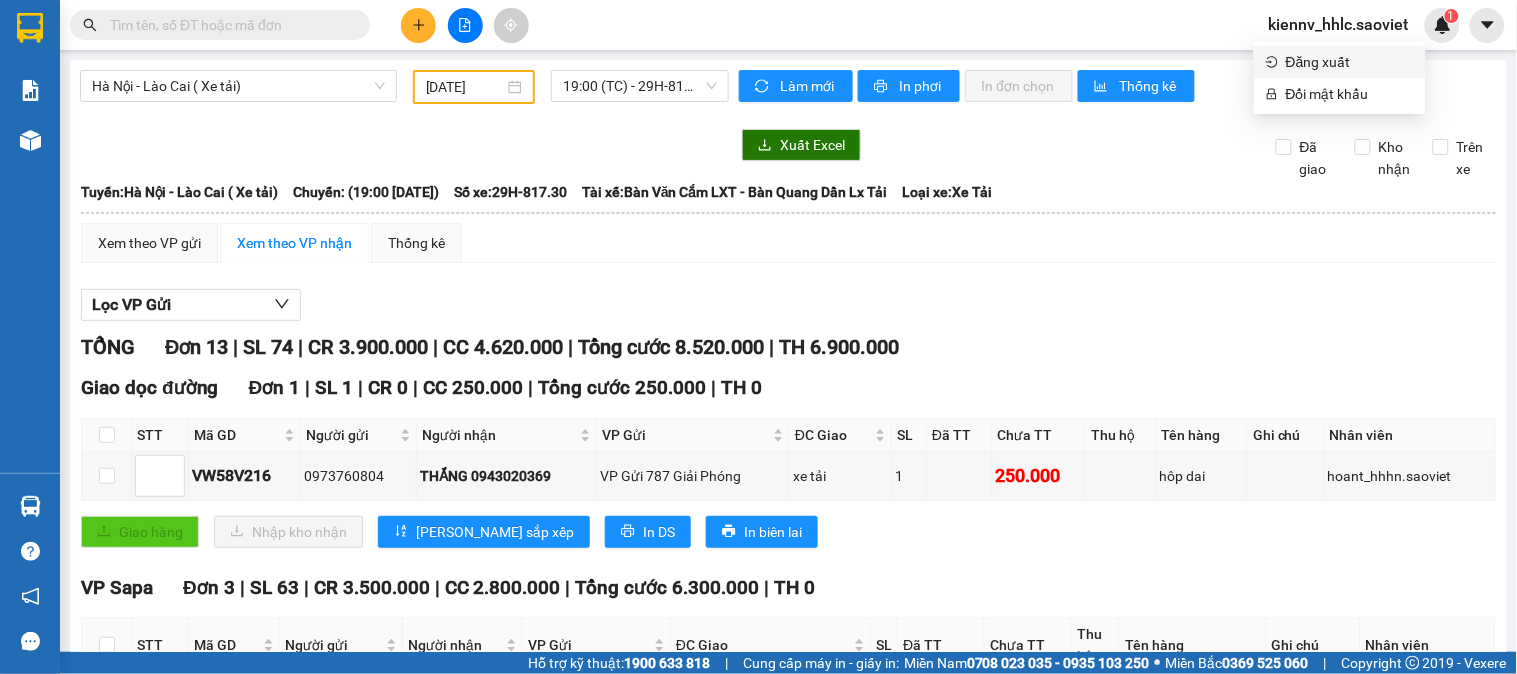 click on "Đăng xuất" at bounding box center (1350, 62) 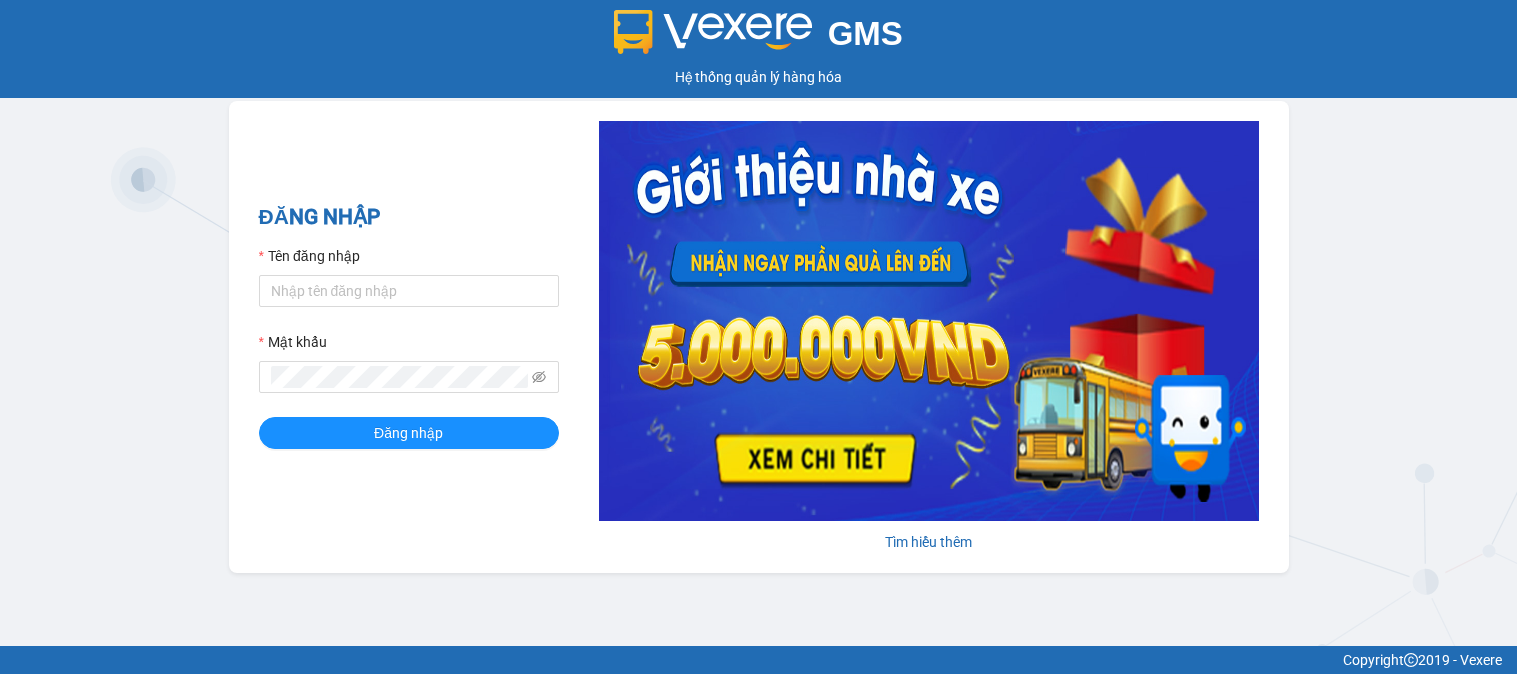 scroll, scrollTop: 0, scrollLeft: 0, axis: both 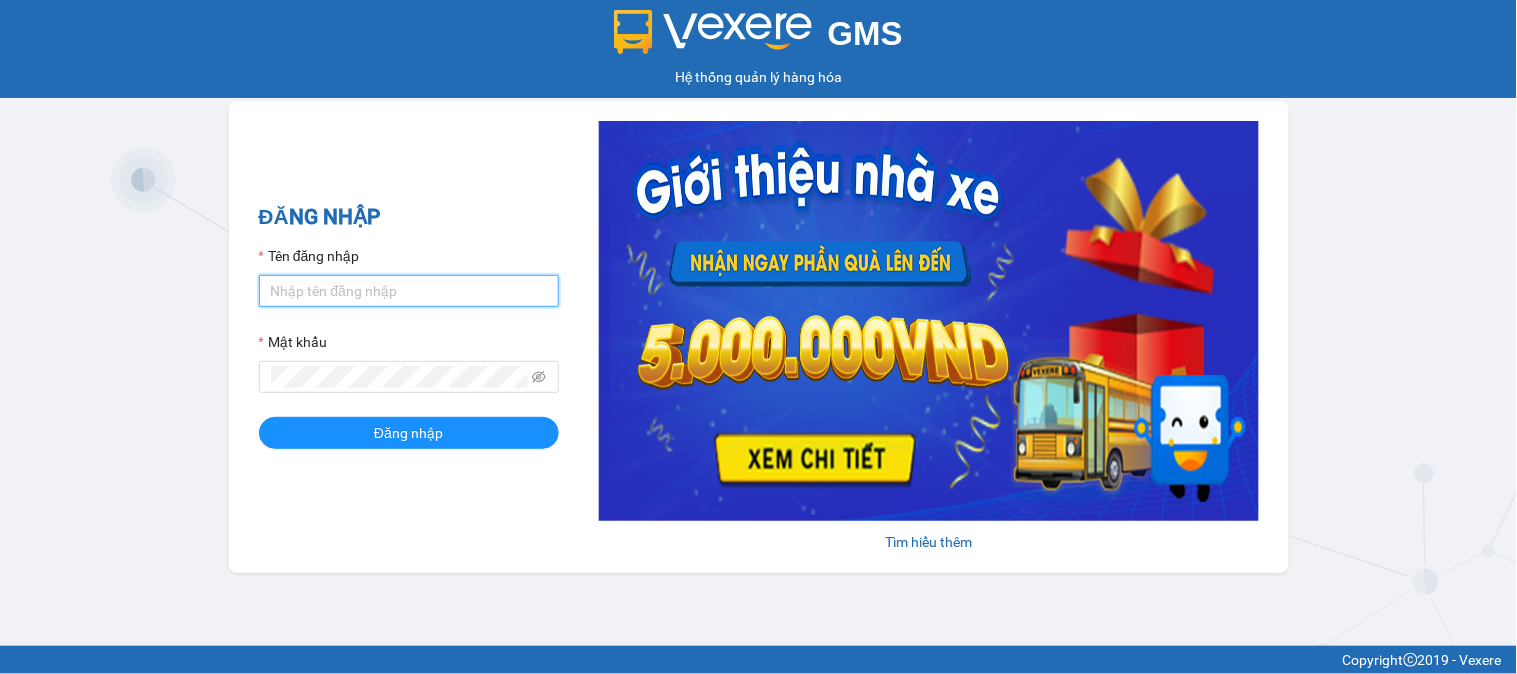 click on "Tên đăng nhập" at bounding box center [409, 291] 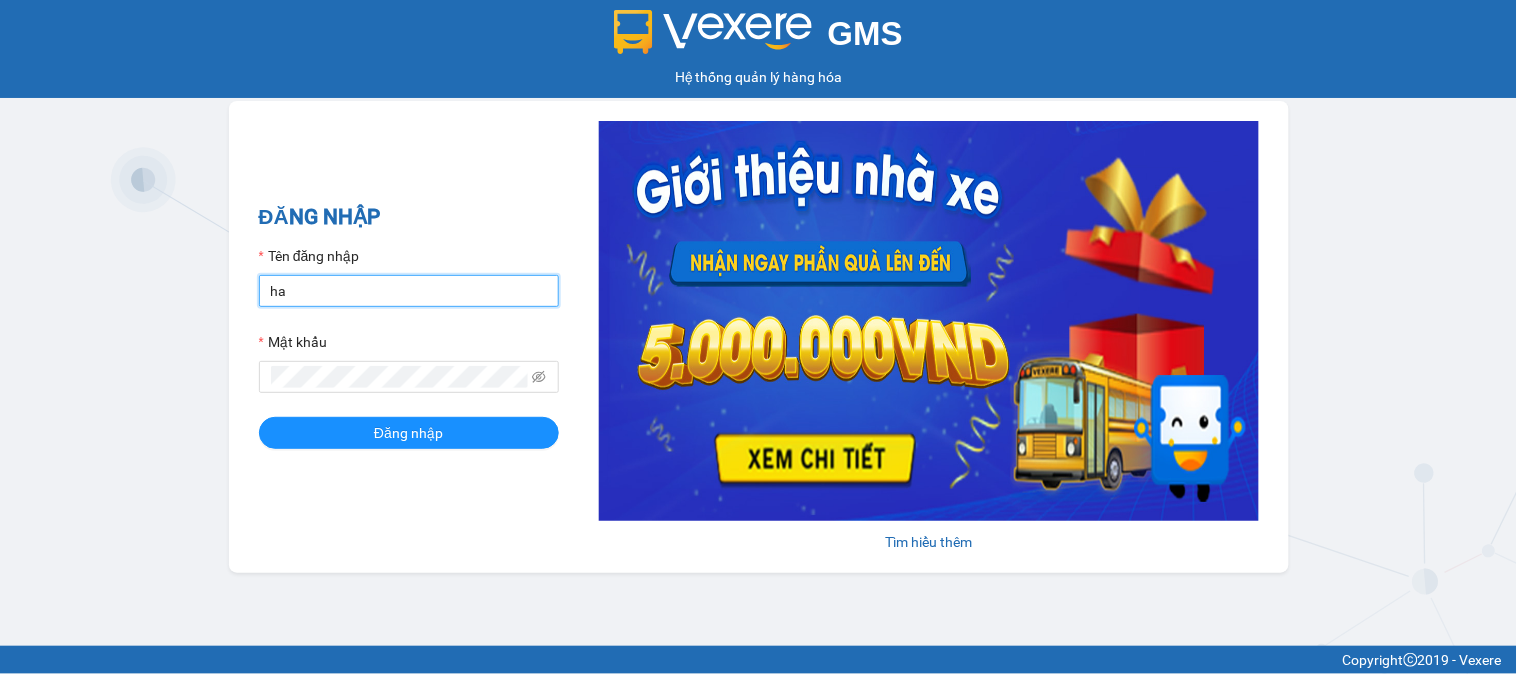 type on "h" 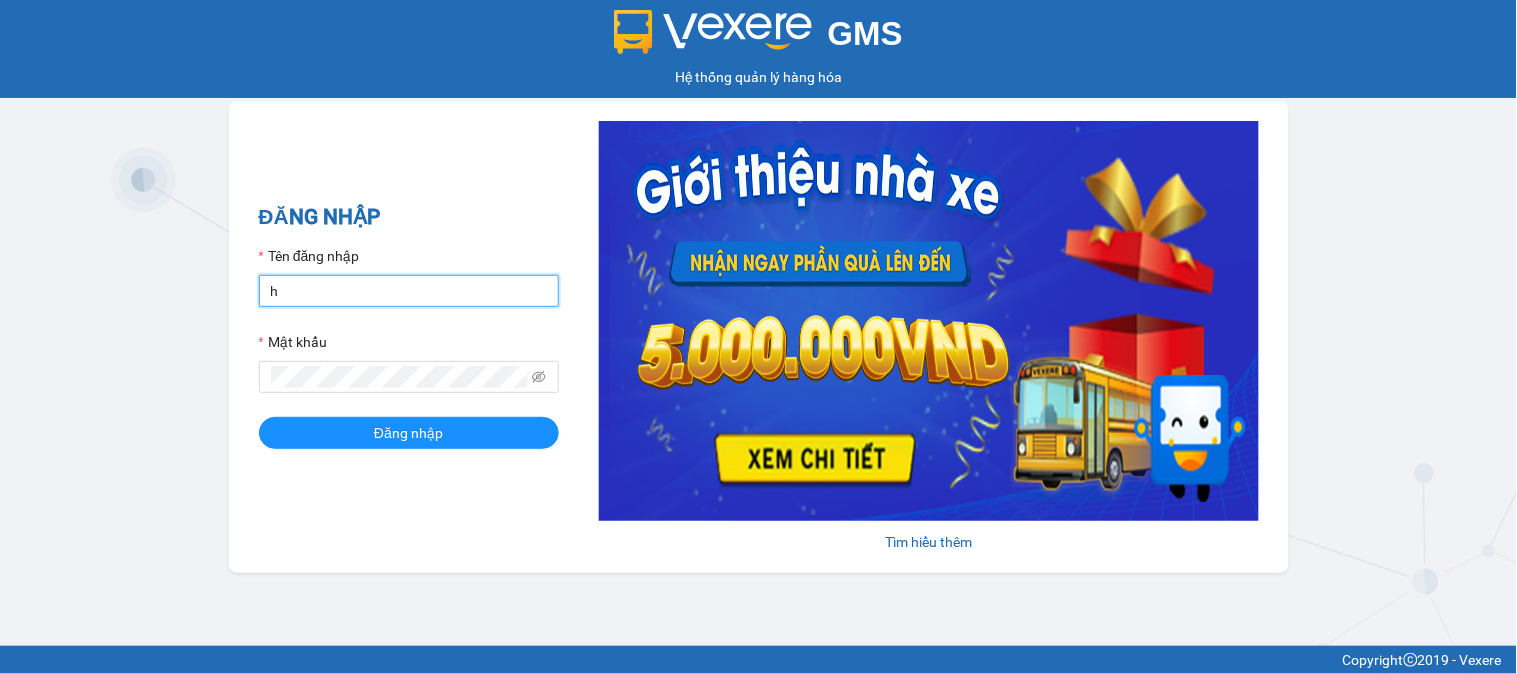 type on "huyennthhlc.saoviet" 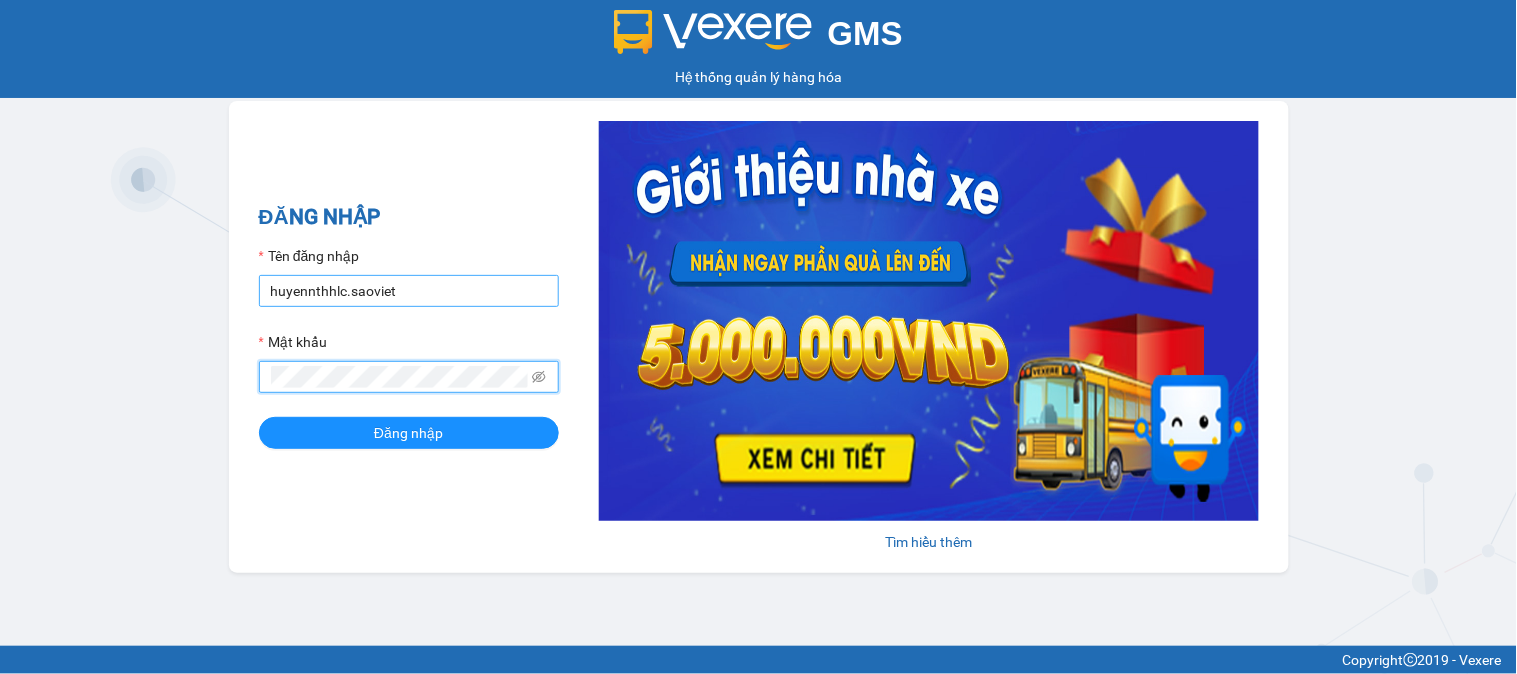 click on "Đăng nhập" at bounding box center (409, 433) 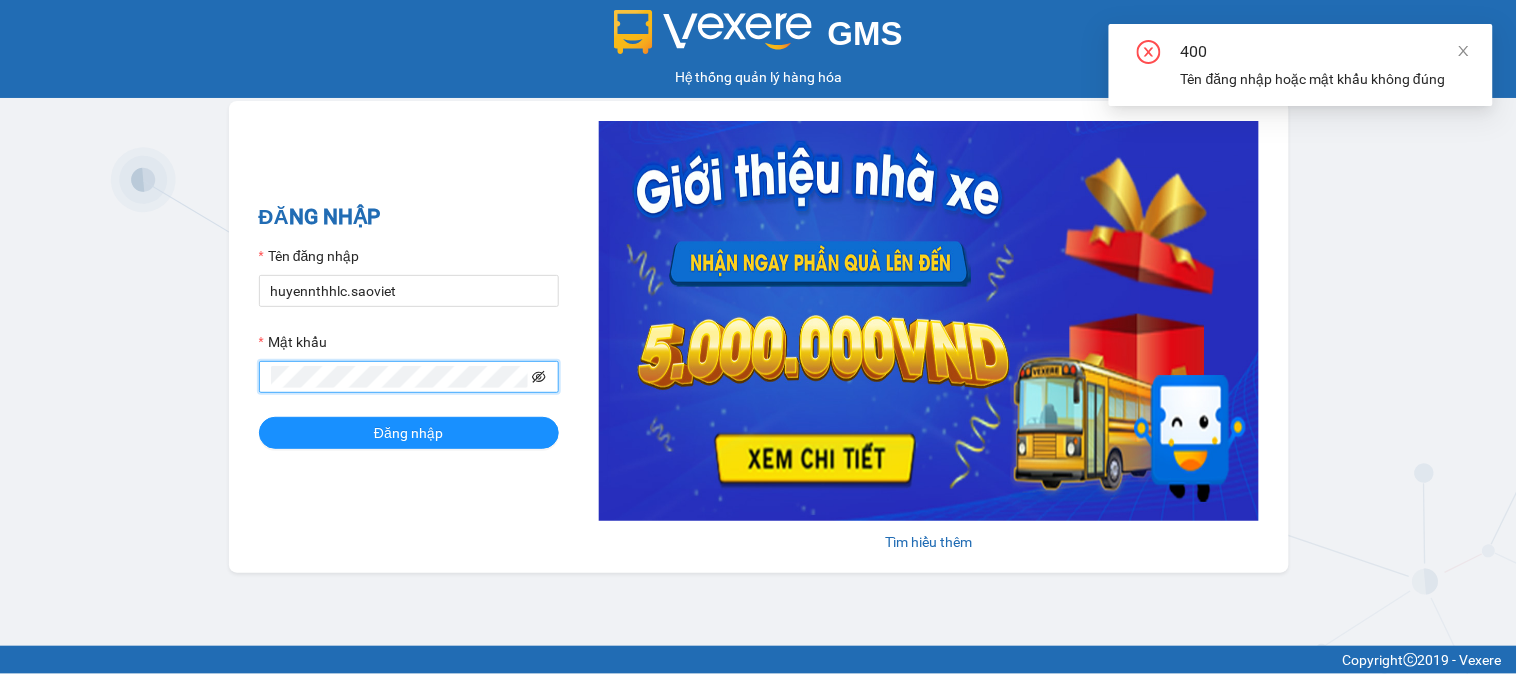 click 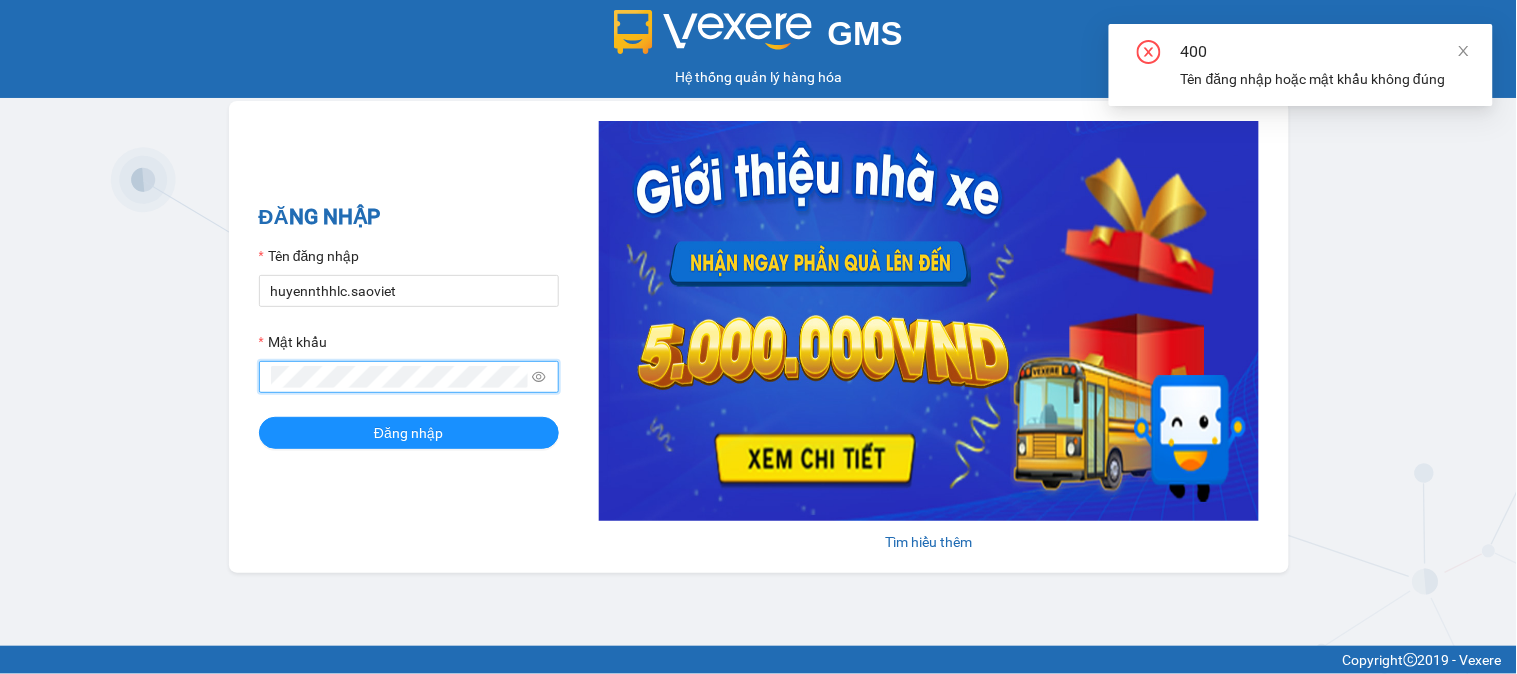 click on "GMS Hệ thống quản lý hàng hóa ĐĂNG NHẬP Tên đăng nhập huyennthhlc.saoviet Mật khẩu Đăng nhập Tìm hiểu thêm" at bounding box center (758, 323) 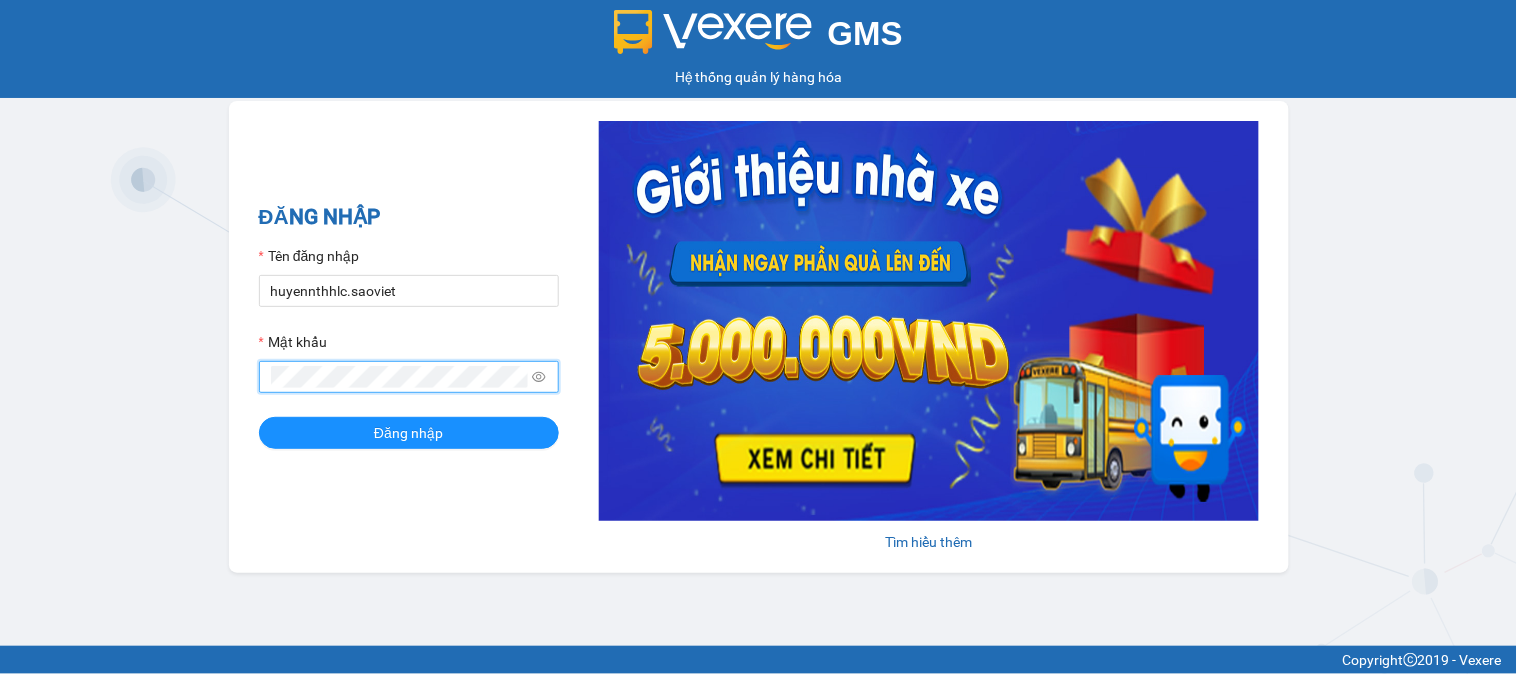 click on "Đăng nhập" at bounding box center (409, 433) 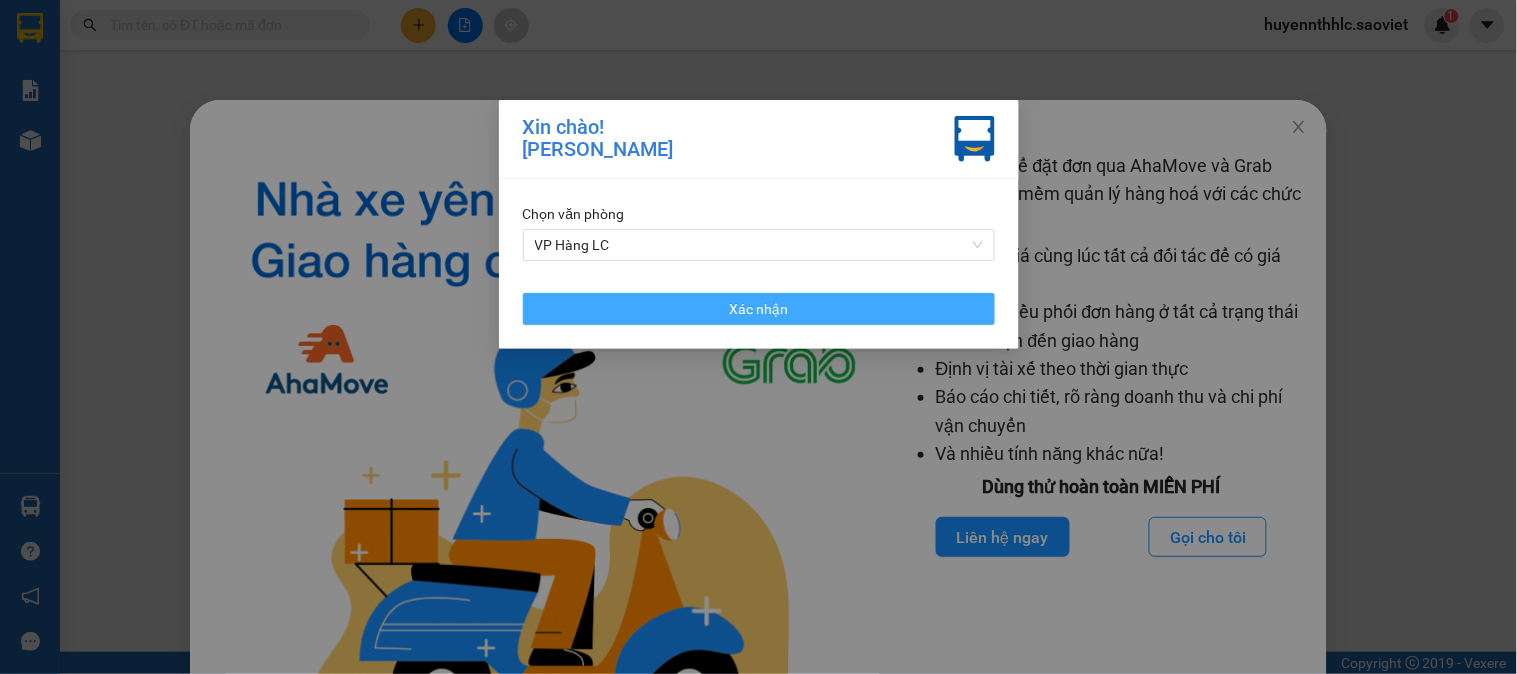 click on "Xác nhận" at bounding box center (759, 309) 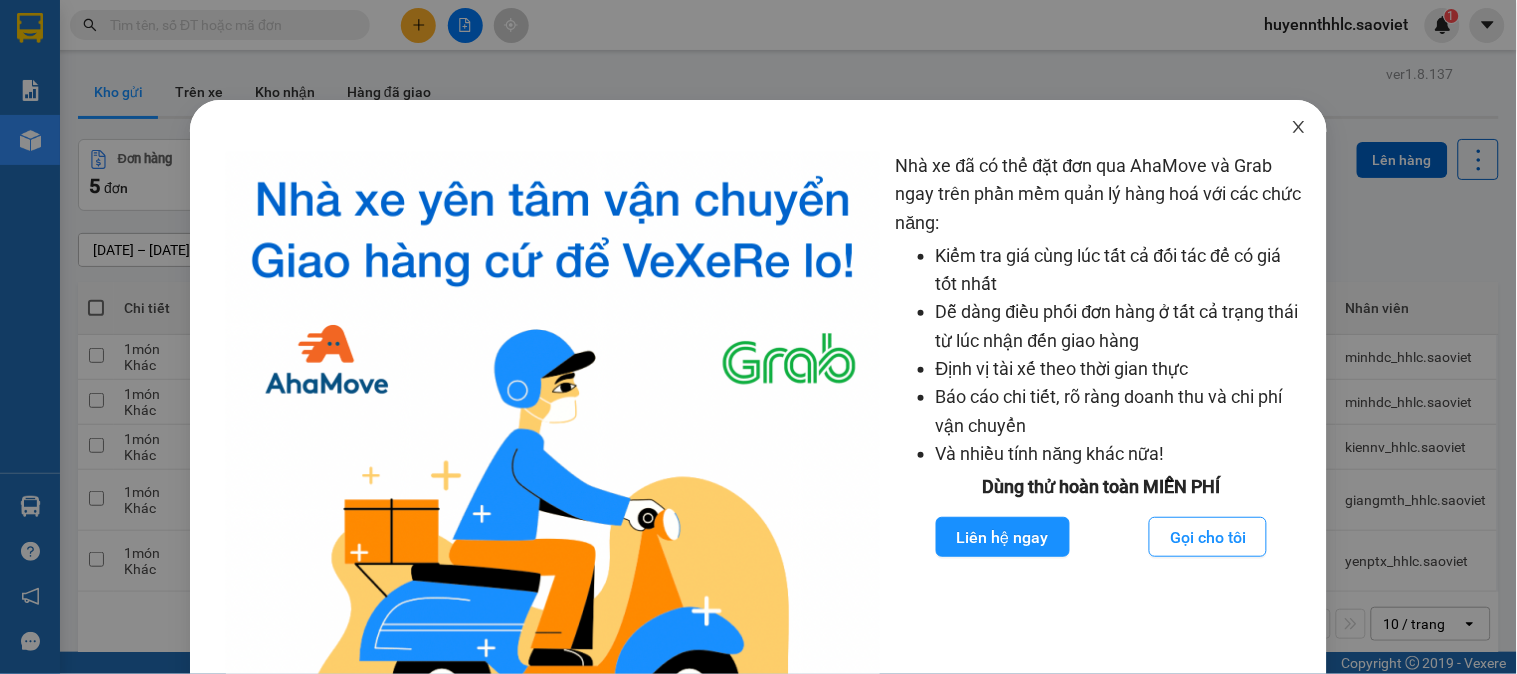 click 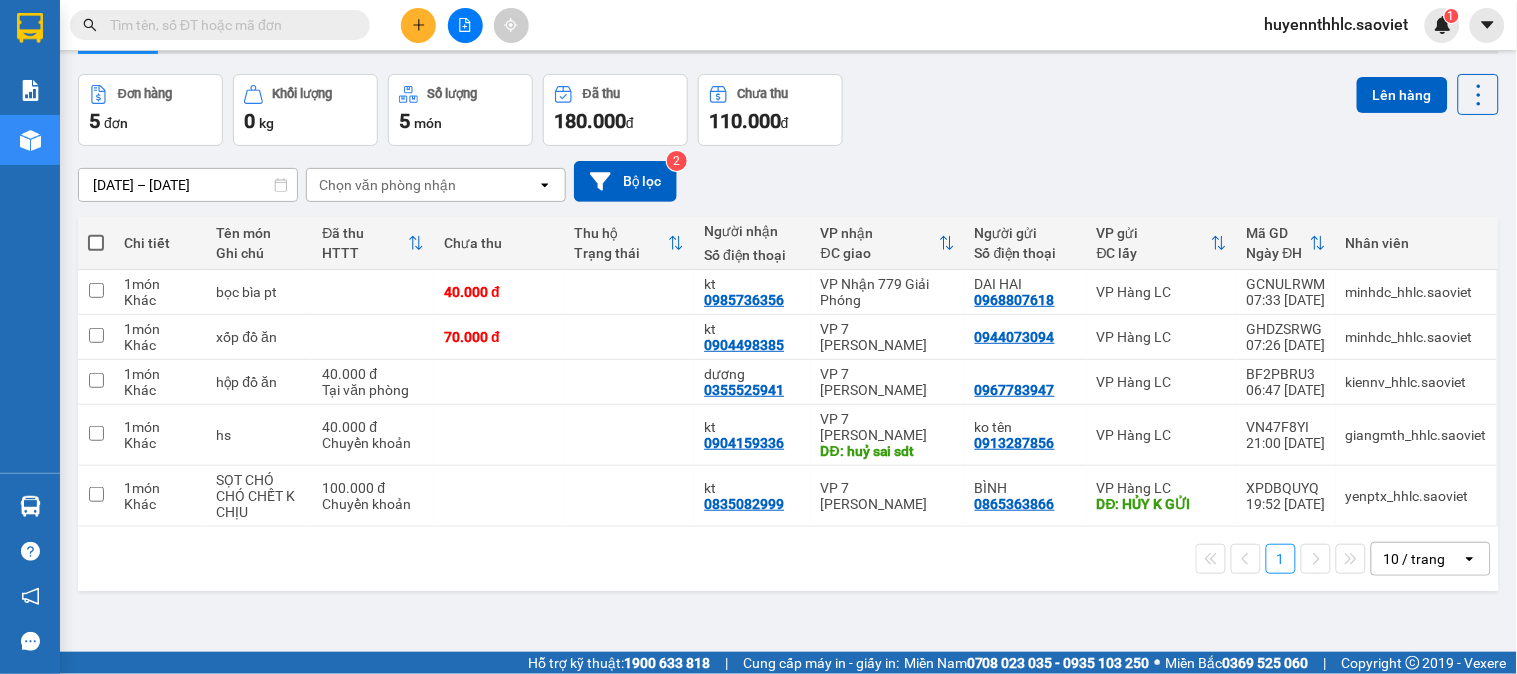 scroll, scrollTop: 92, scrollLeft: 0, axis: vertical 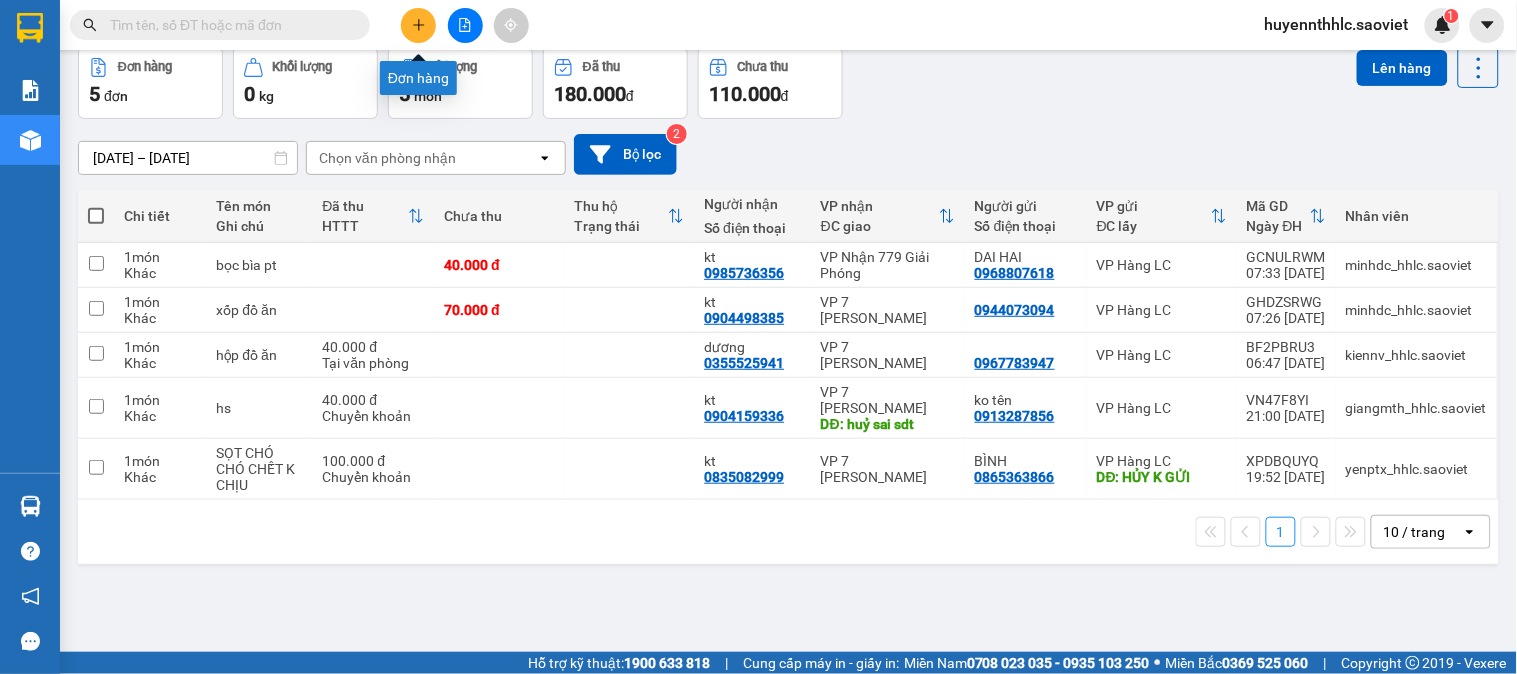 click at bounding box center (418, 25) 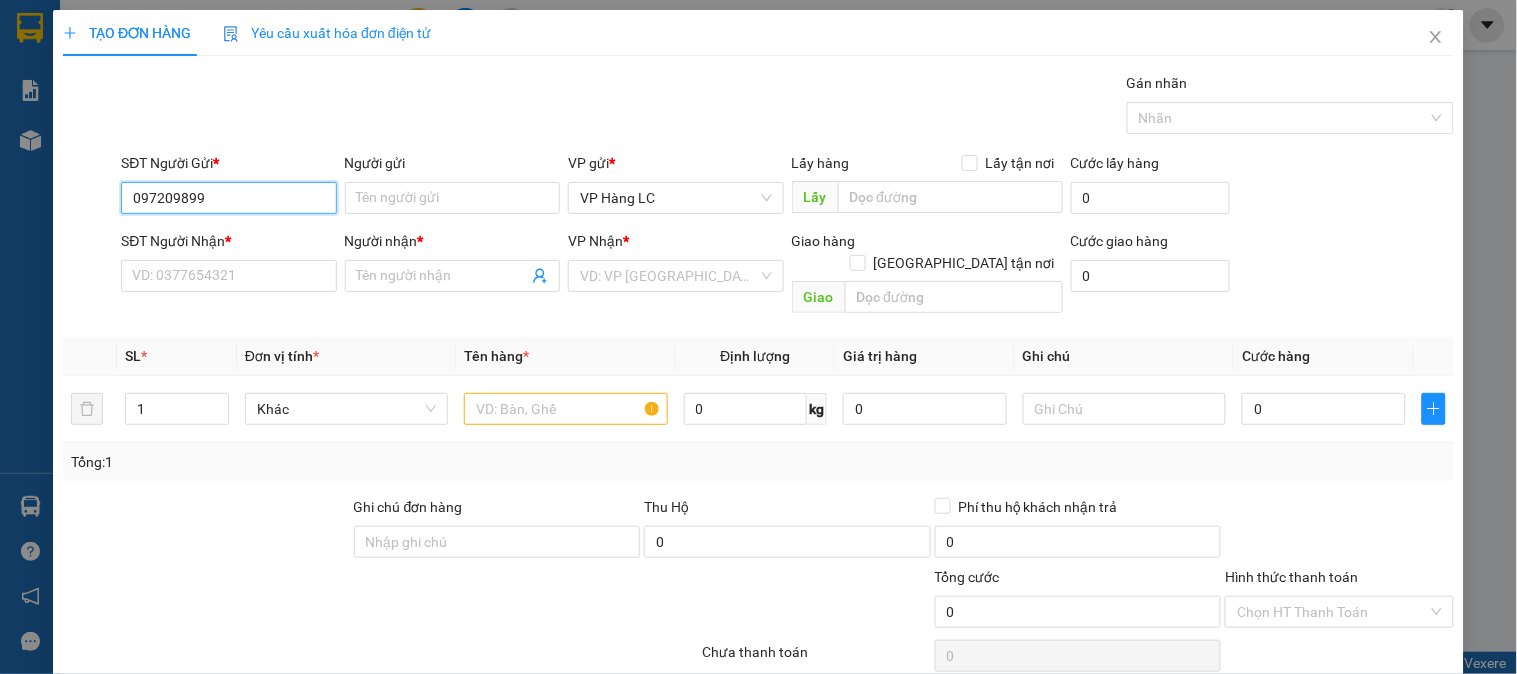 type on "0972098999" 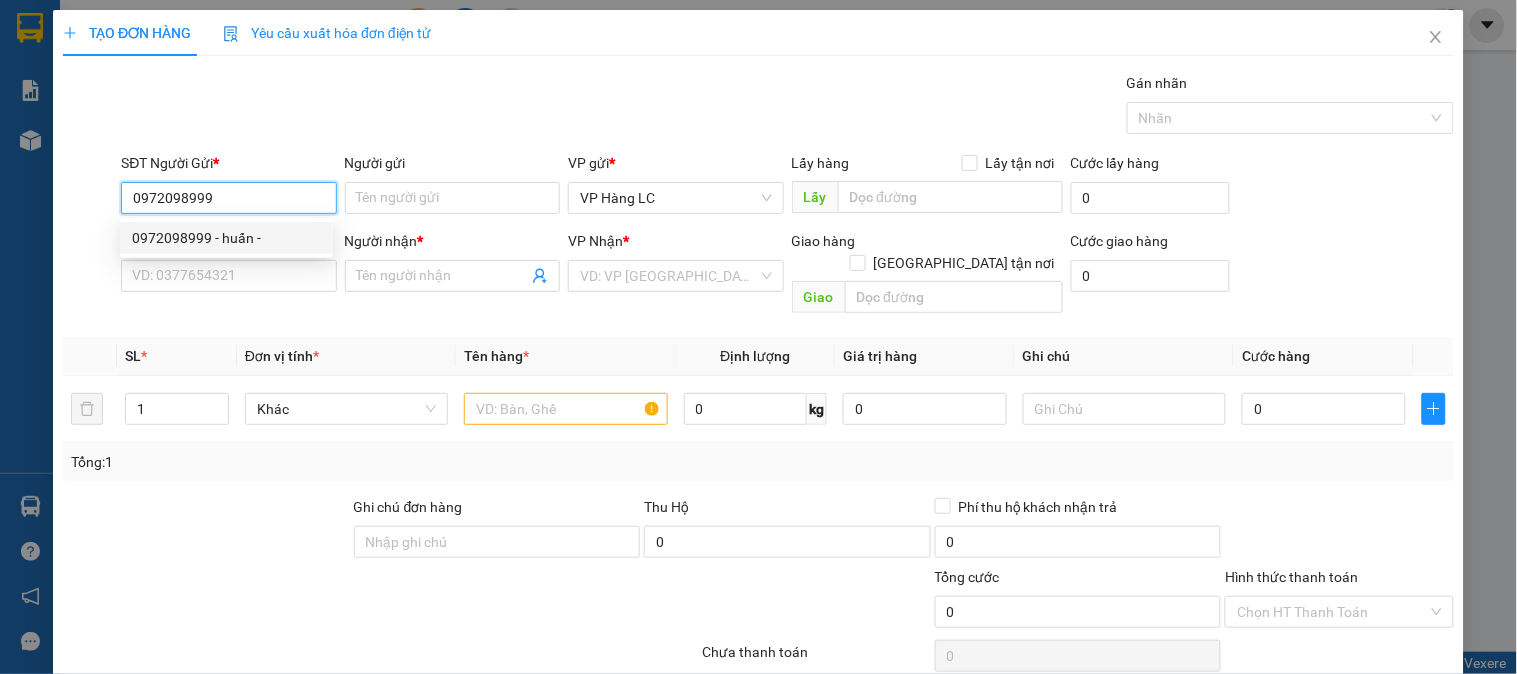 drag, startPoint x: 237, startPoint y: 237, endPoint x: 245, endPoint y: 272, distance: 35.902645 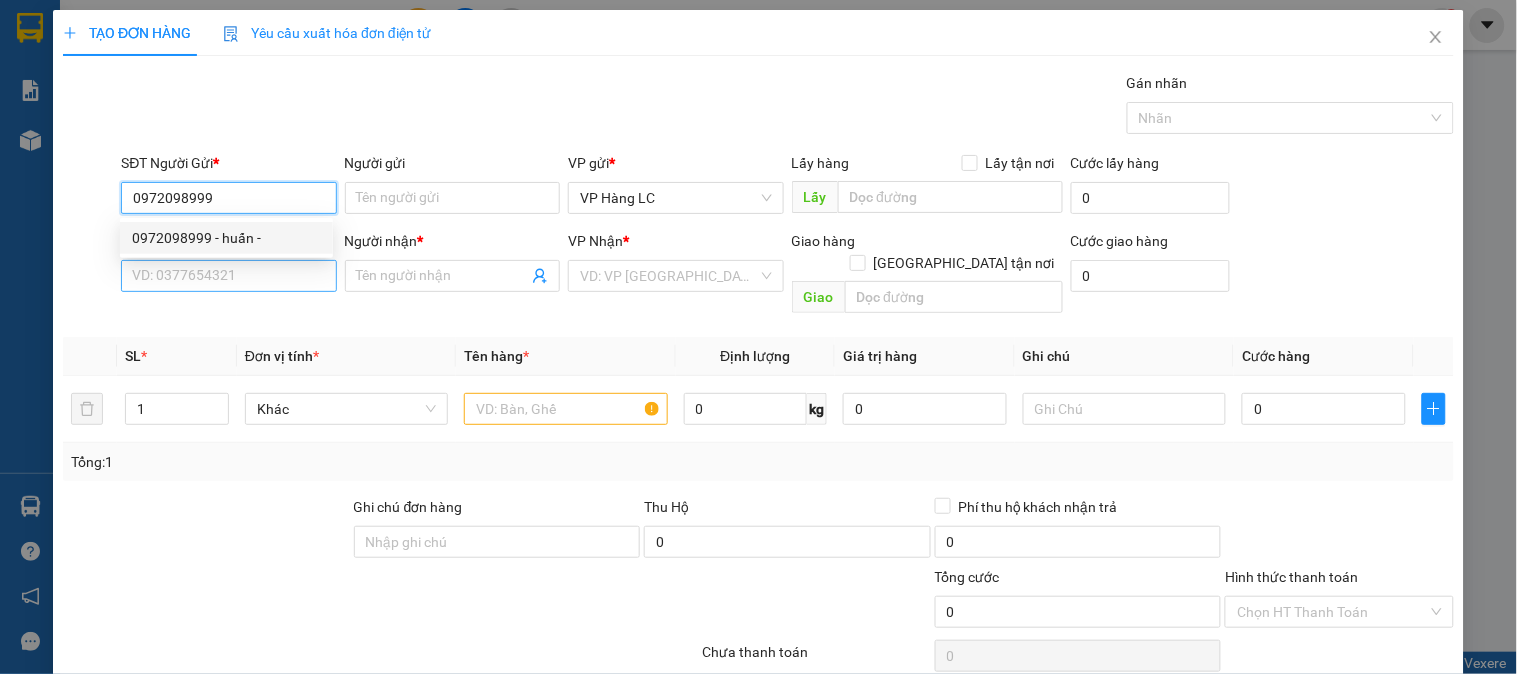 click on "0972098999 - huấn -" at bounding box center (226, 238) 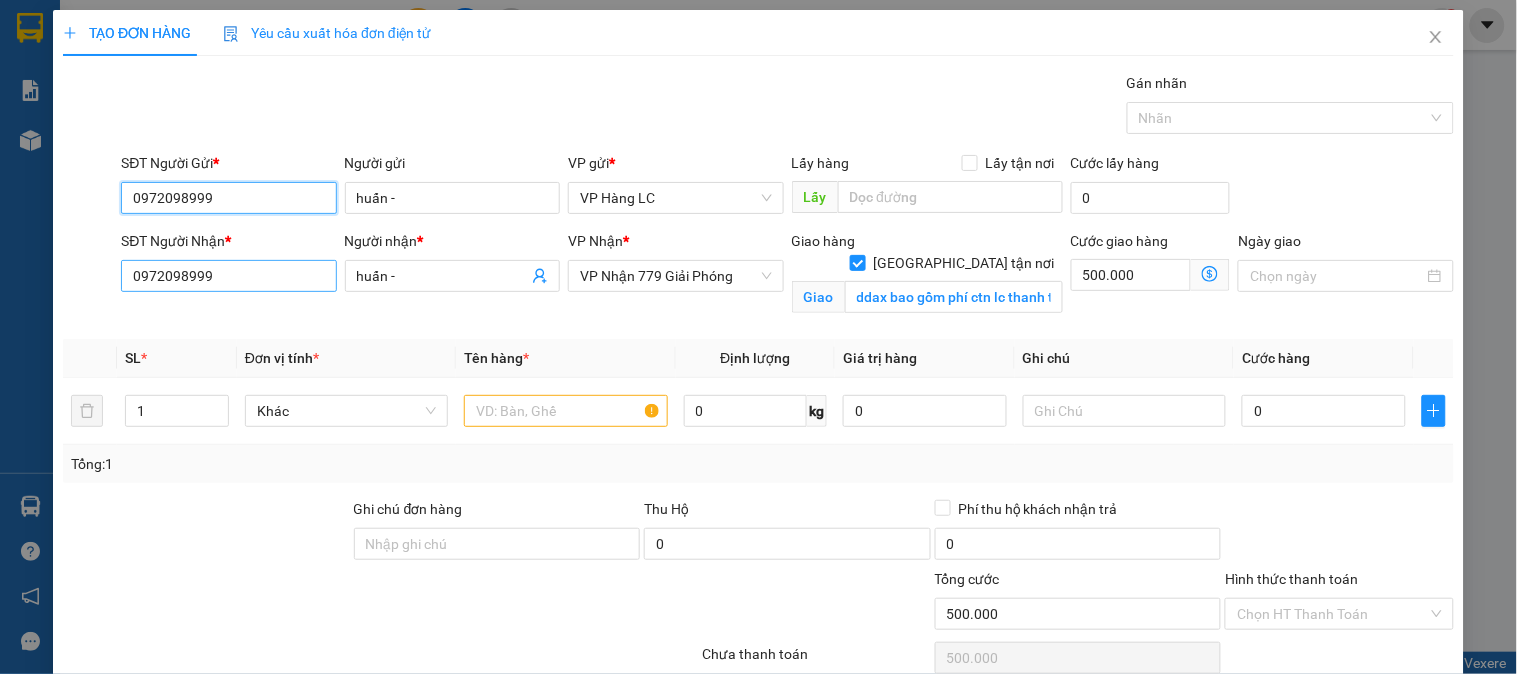 type on "0972098999" 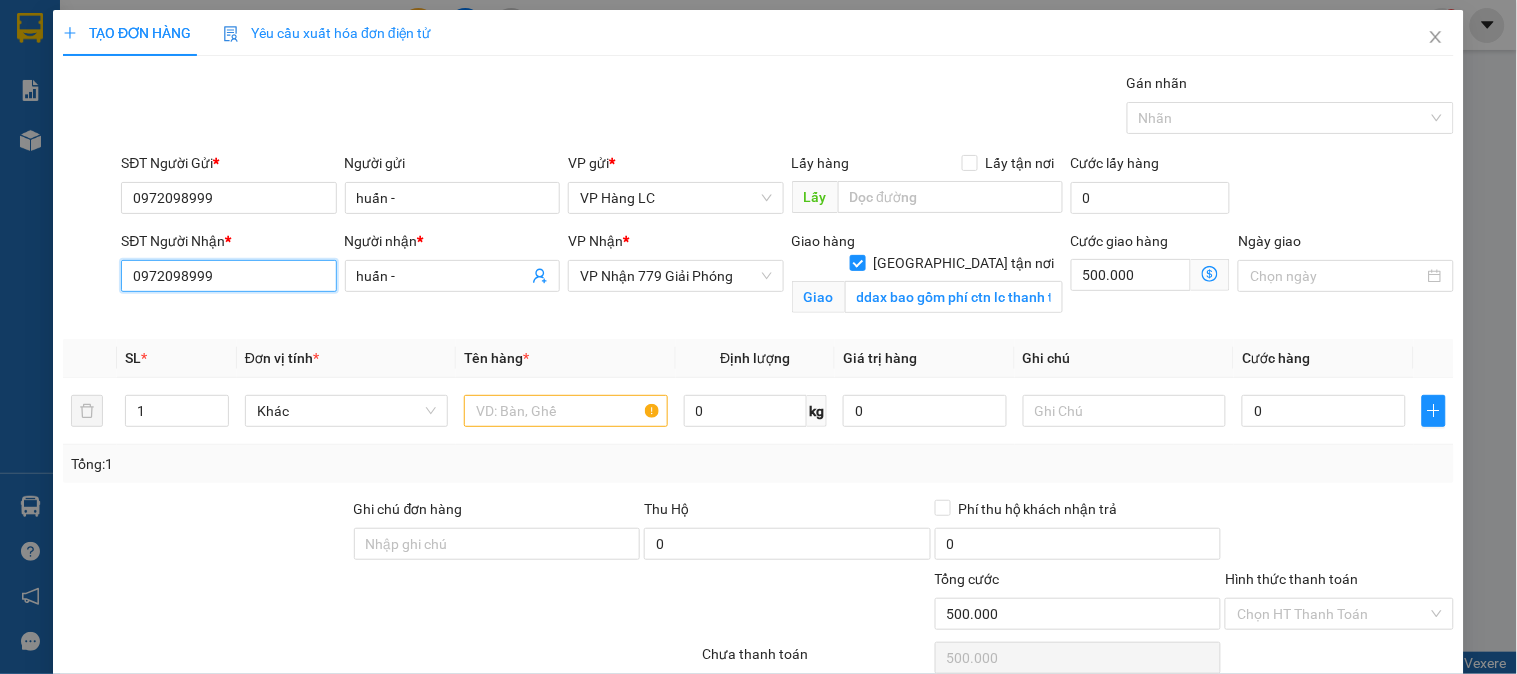 drag, startPoint x: 251, startPoint y: 270, endPoint x: 71, endPoint y: 326, distance: 188.50995 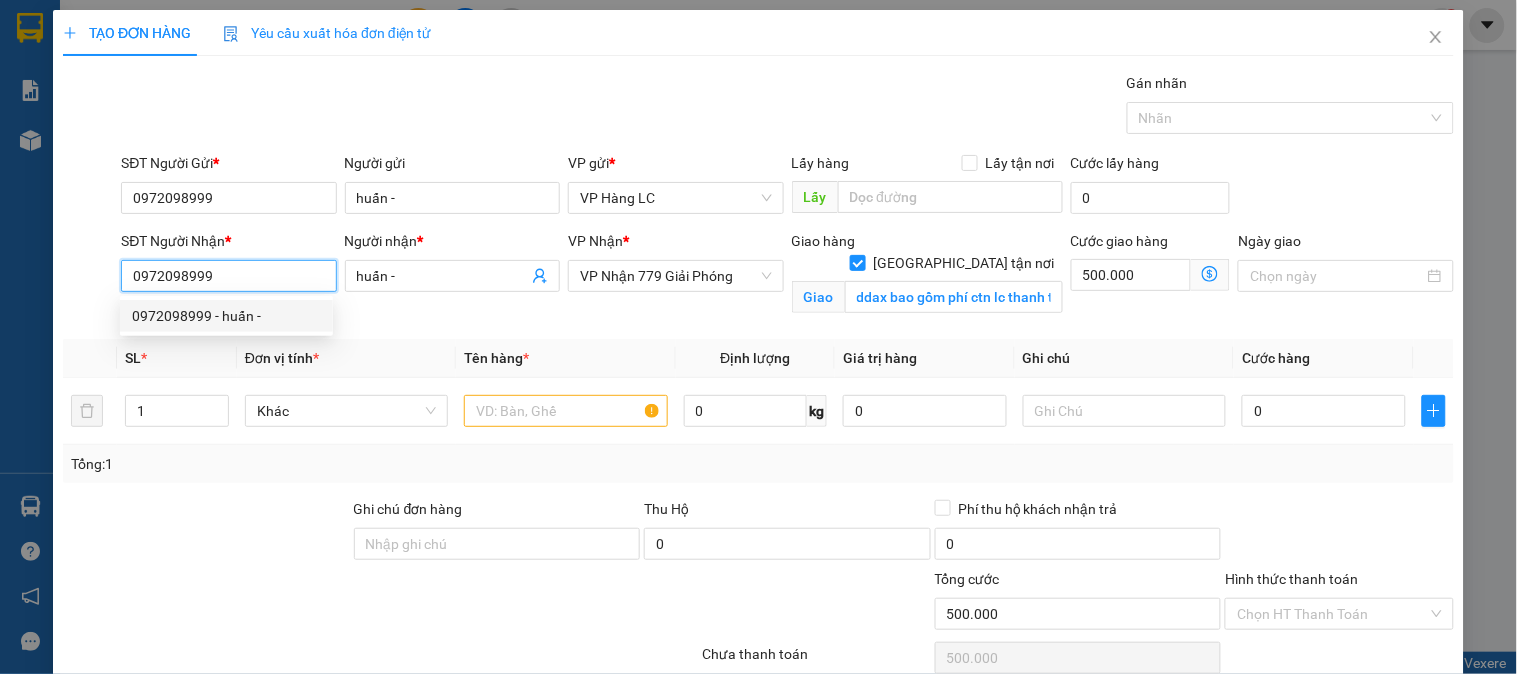 click on "0972098999 - huấn -" at bounding box center (226, 316) 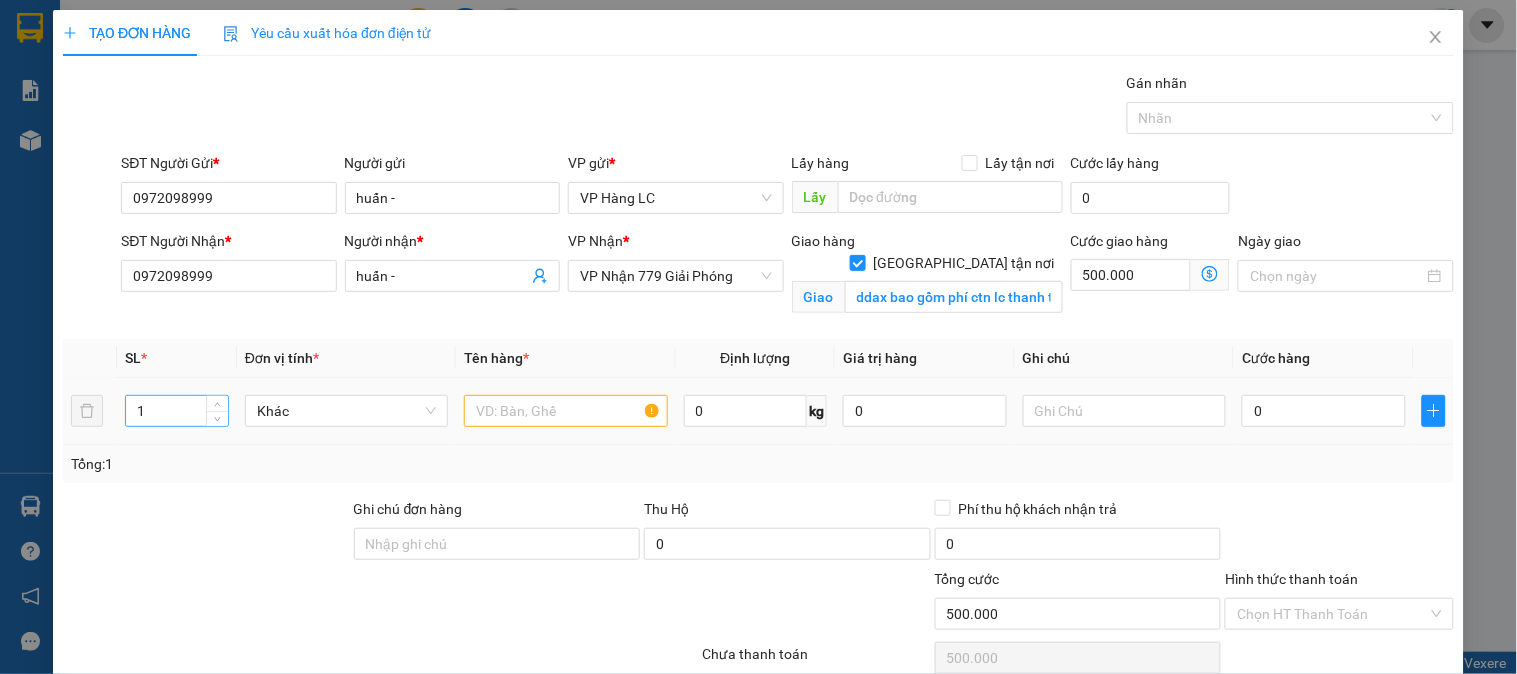 click on "1" at bounding box center [177, 411] 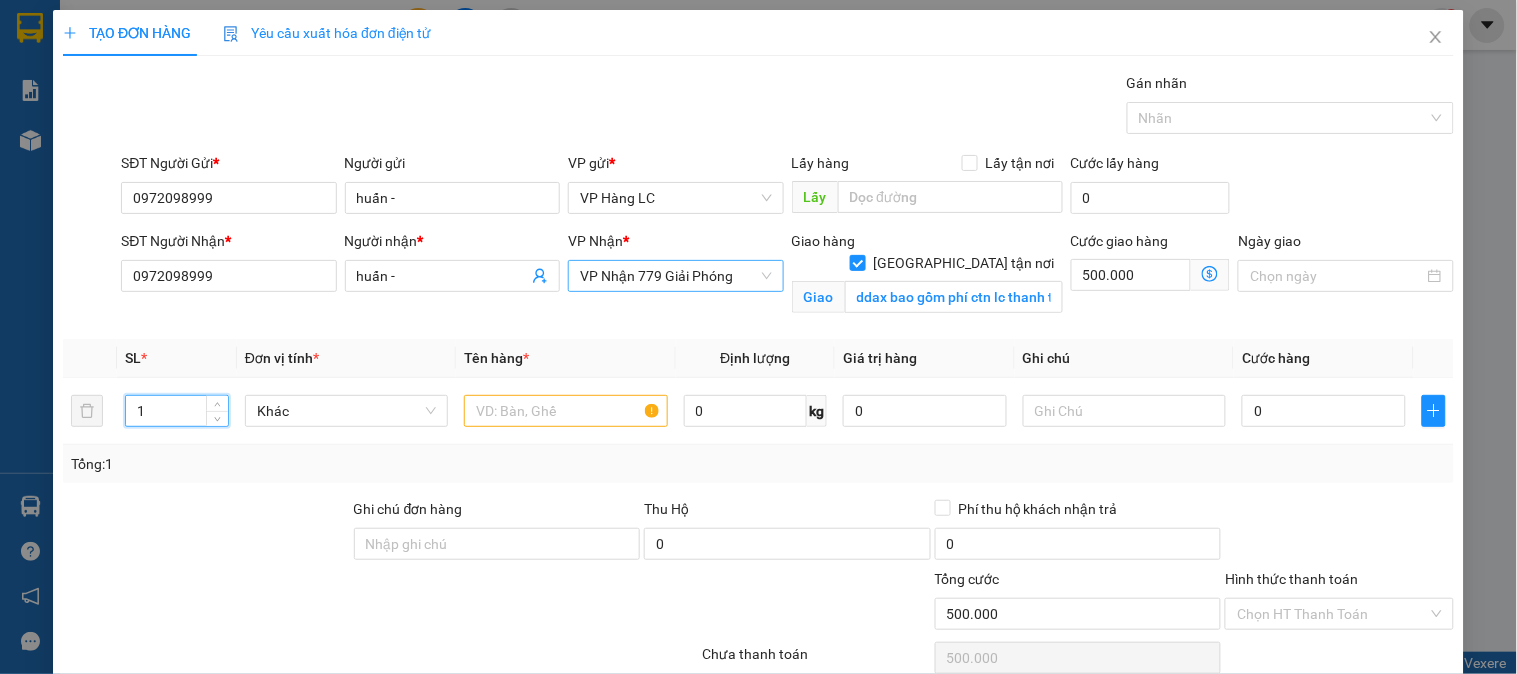 click on "VP Nhận 779 Giải Phóng" at bounding box center [675, 276] 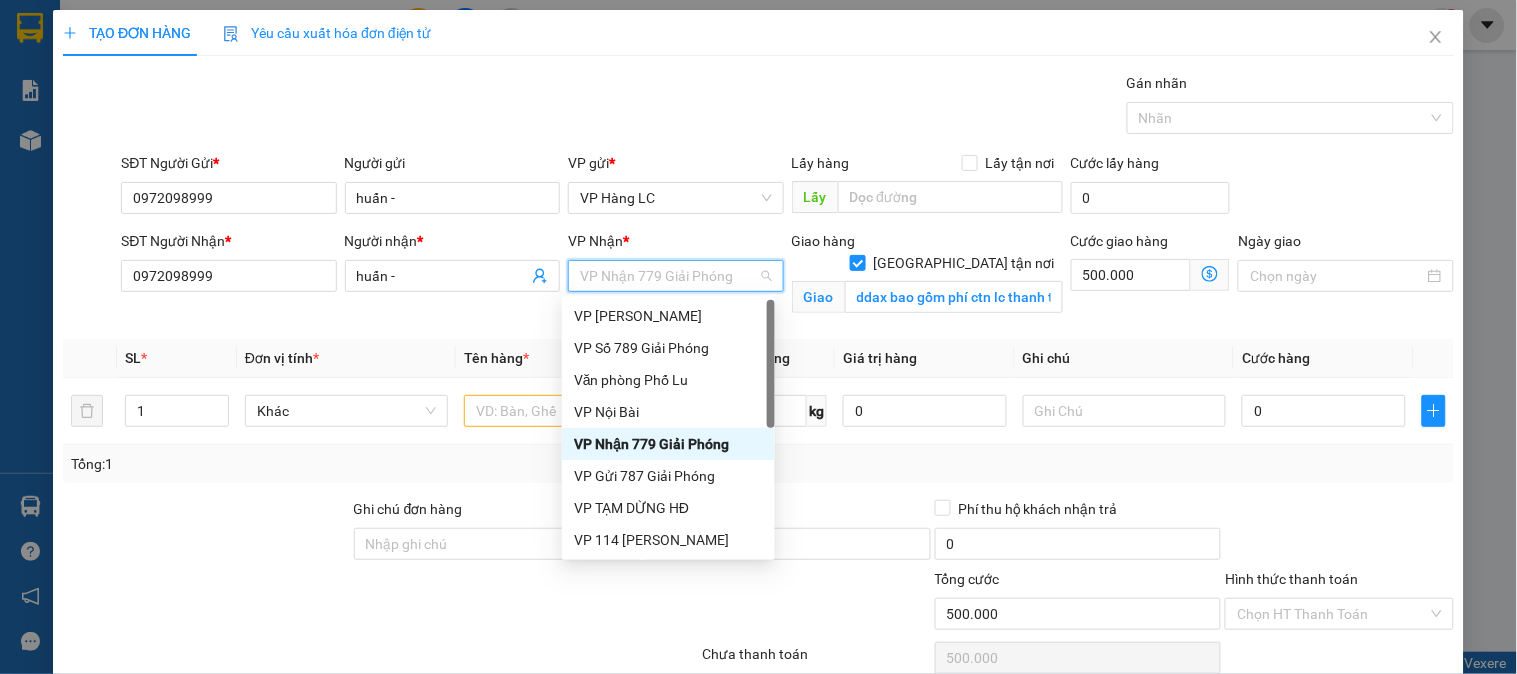 type on "7" 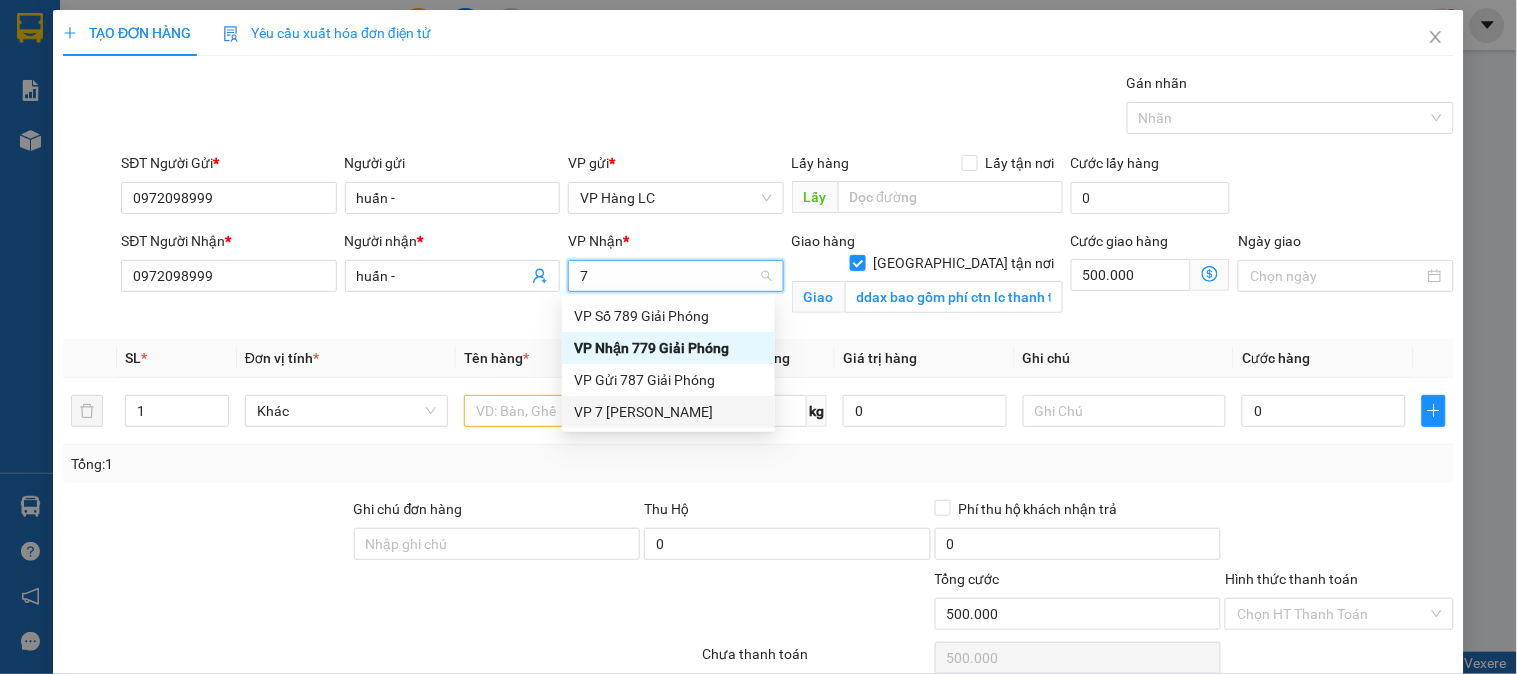 click on "VP 7 [PERSON_NAME]" at bounding box center [668, 412] 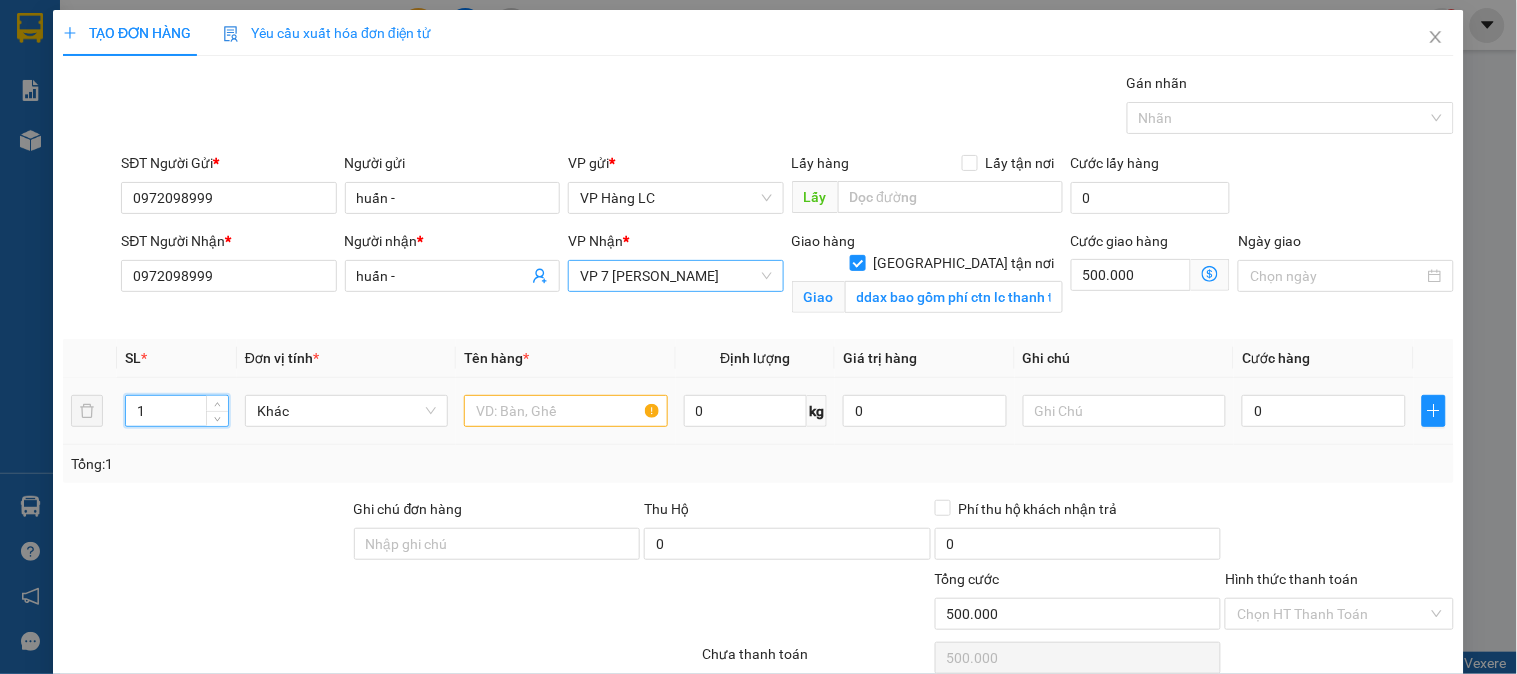 click on "1" at bounding box center (177, 411) 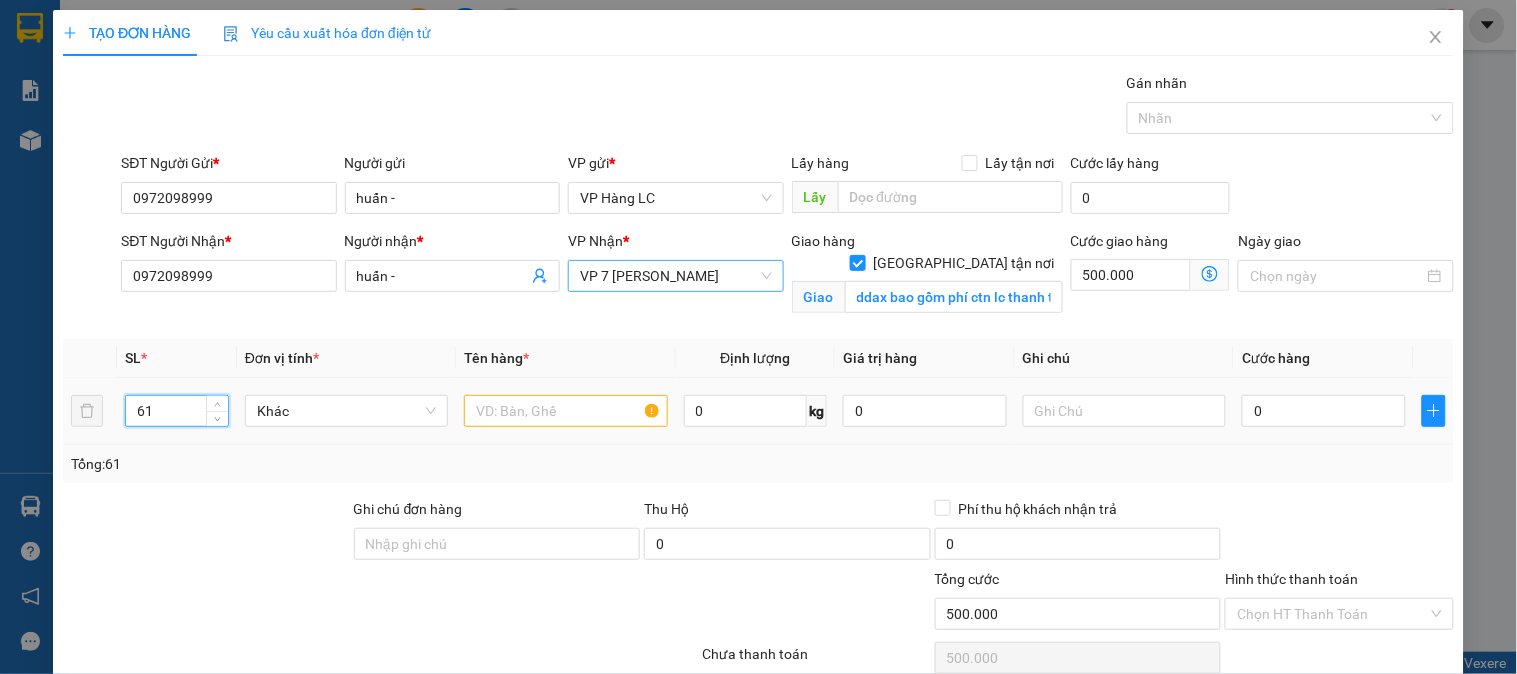 type on "61" 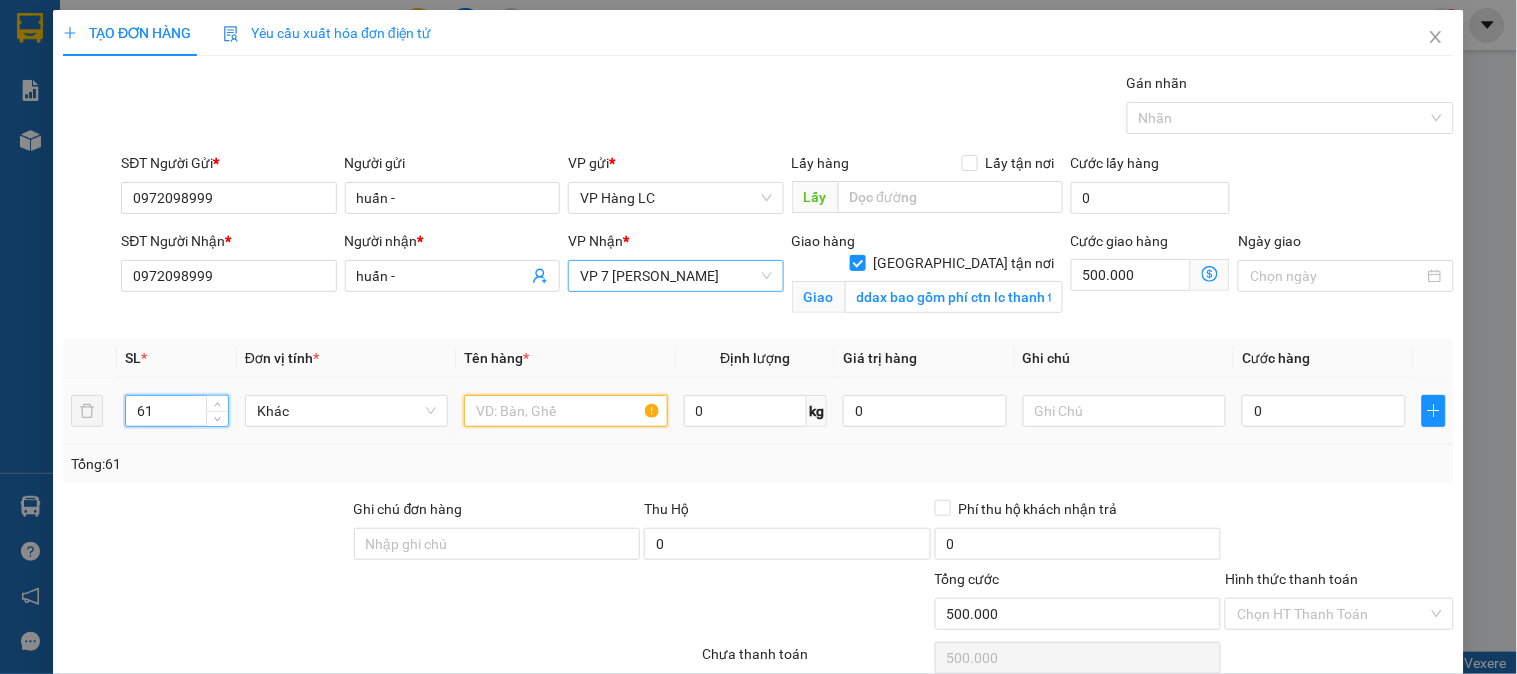 click at bounding box center [565, 411] 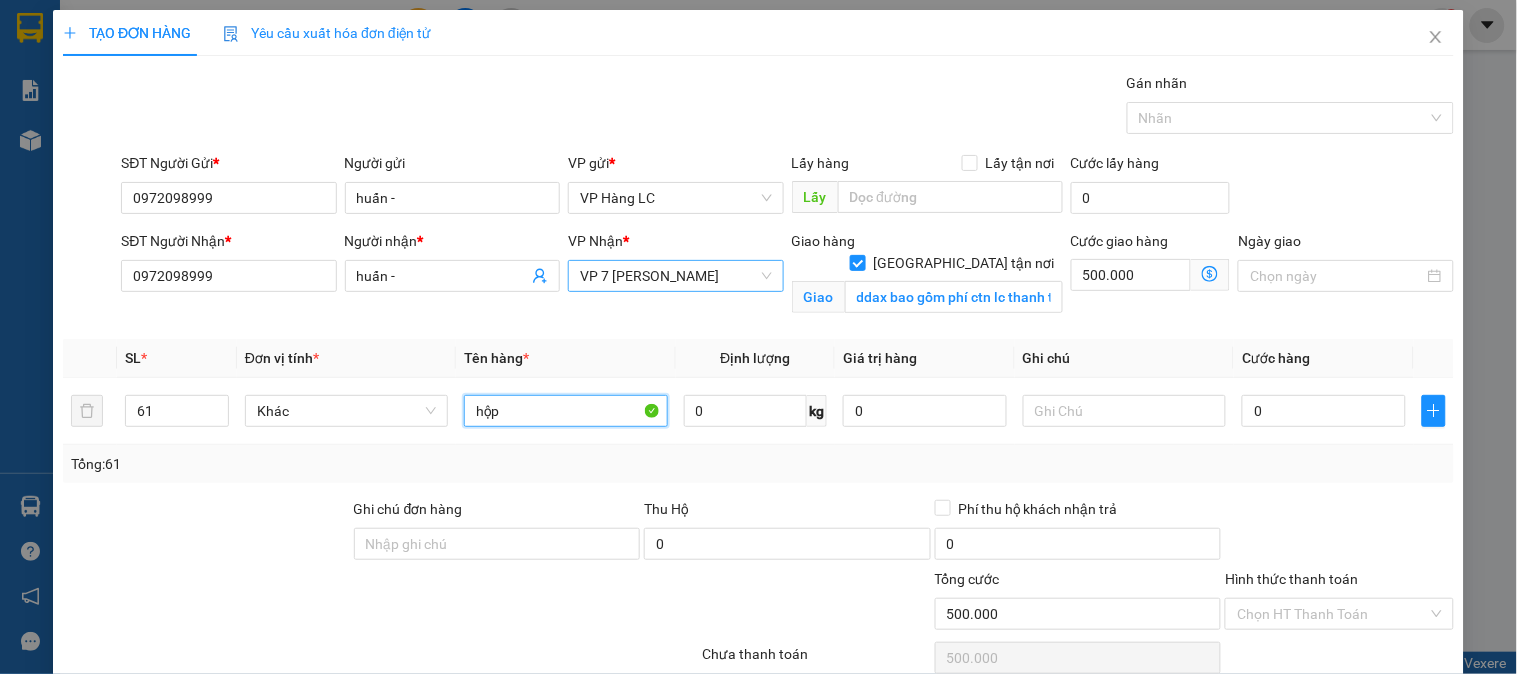 type on "hộp" 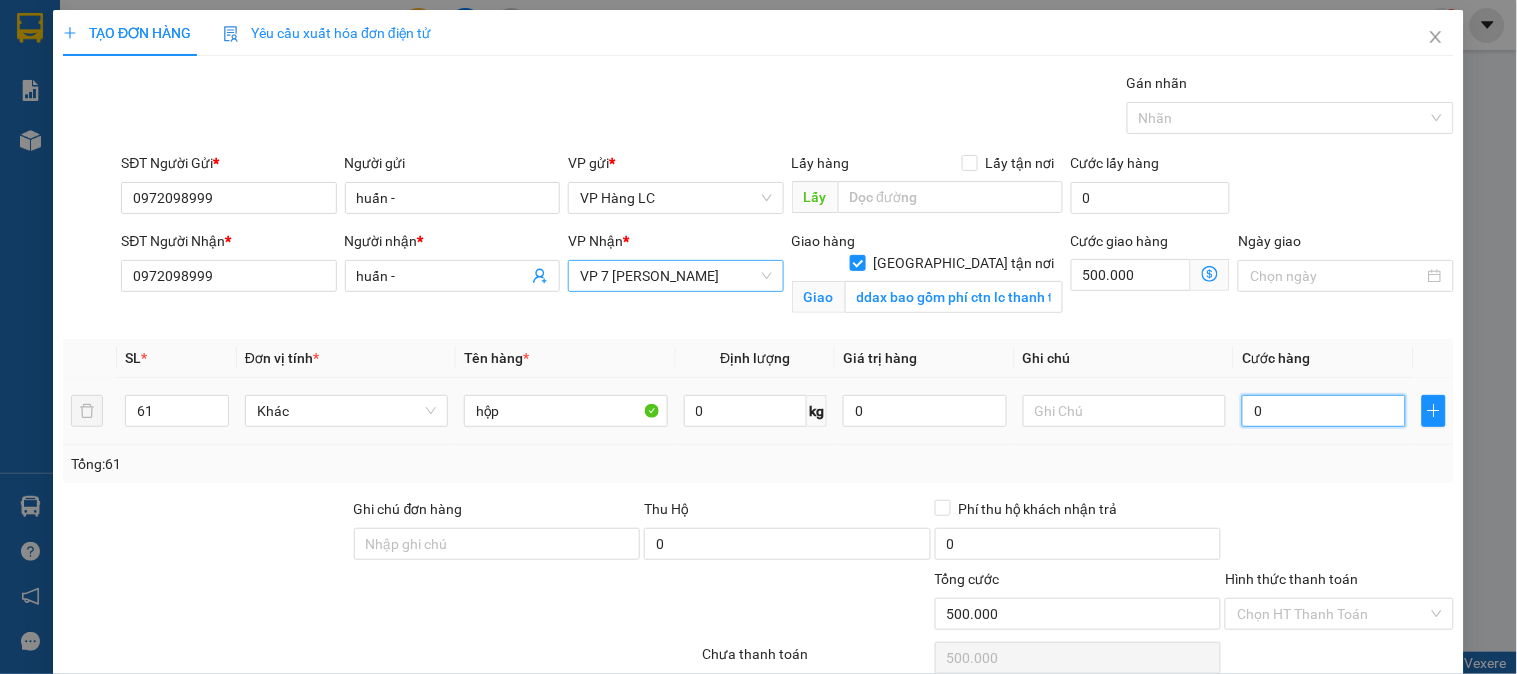 click on "0" at bounding box center [1324, 411] 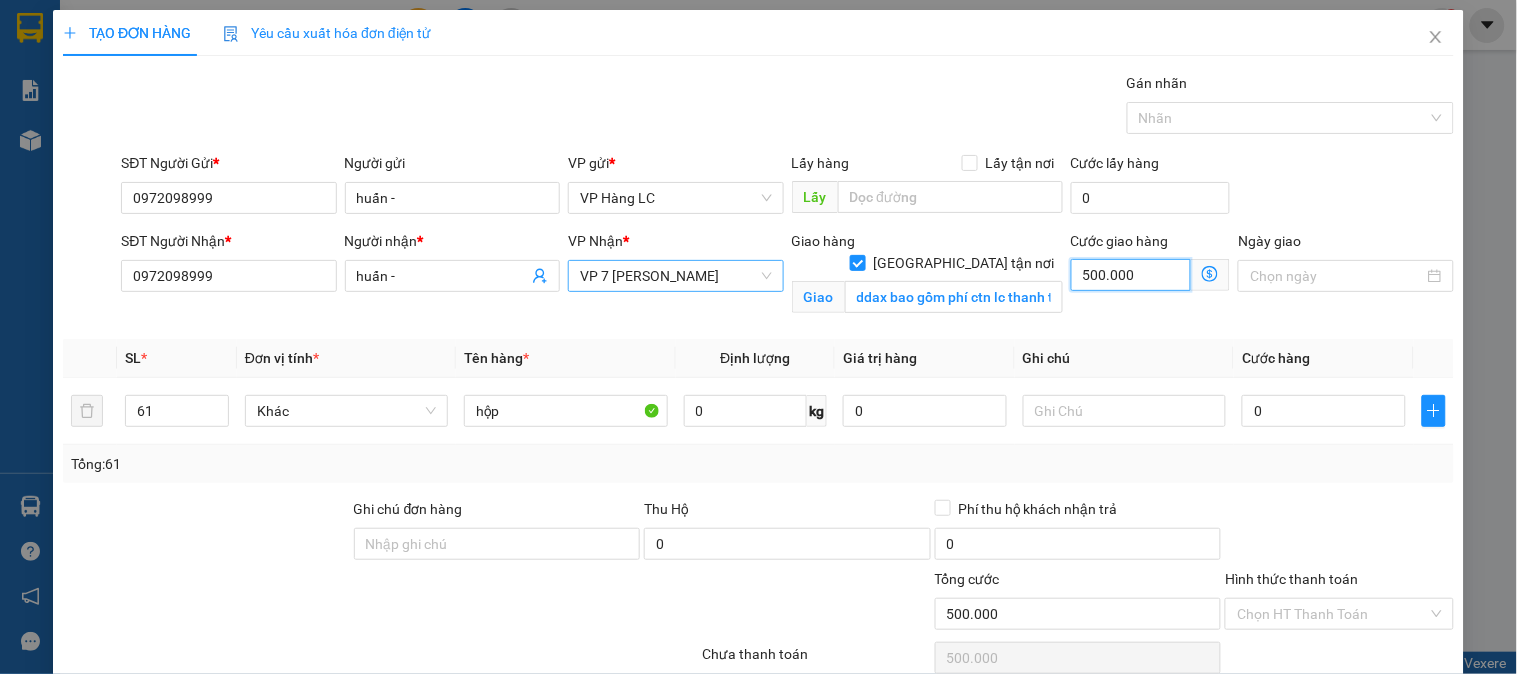 click on "500.000" at bounding box center [1131, 275] 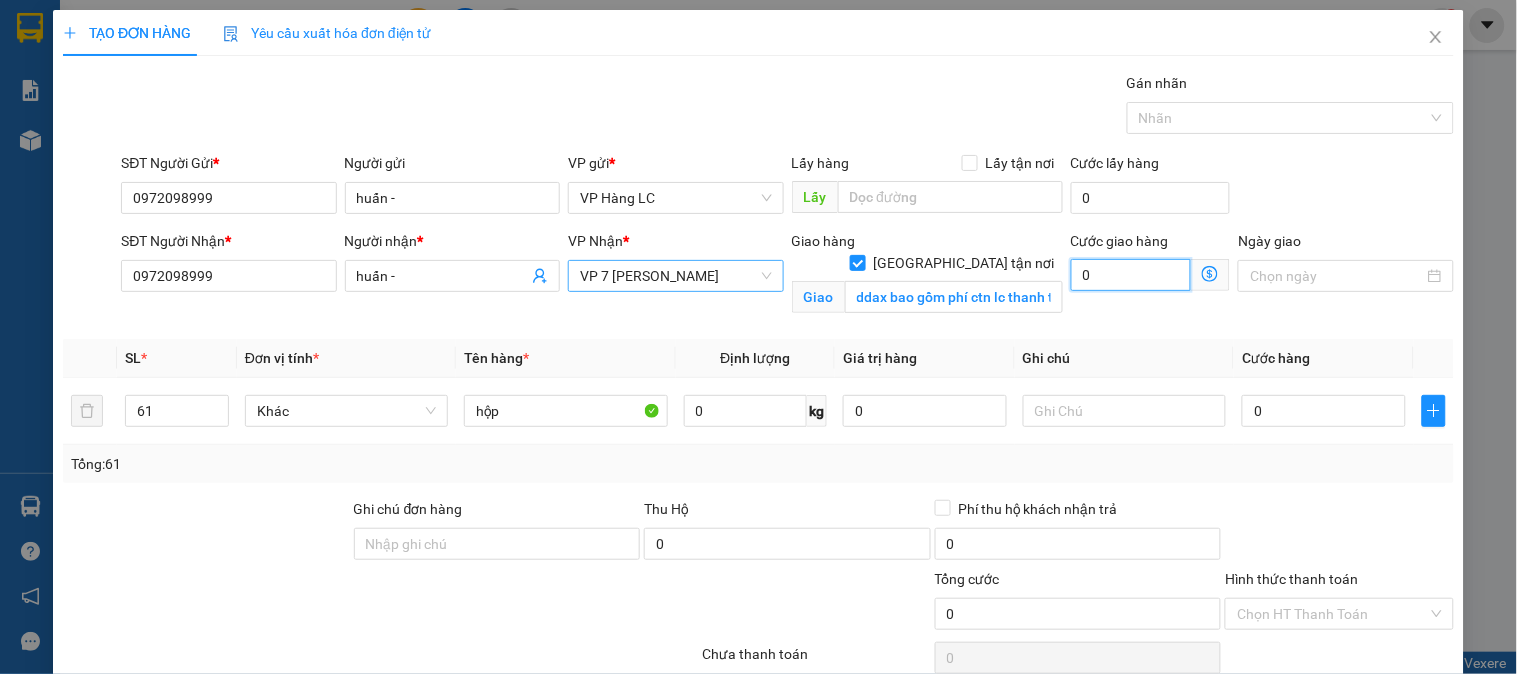 type on "1" 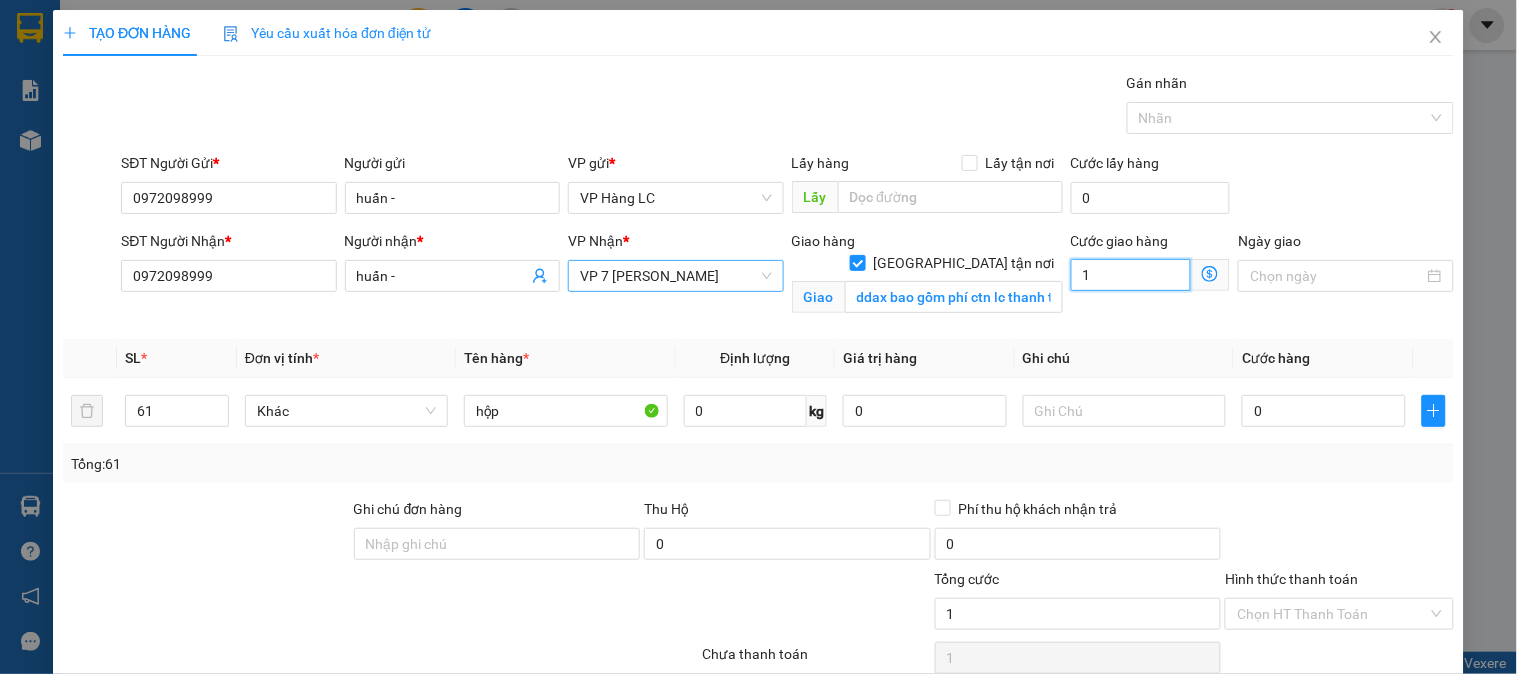 type on "10" 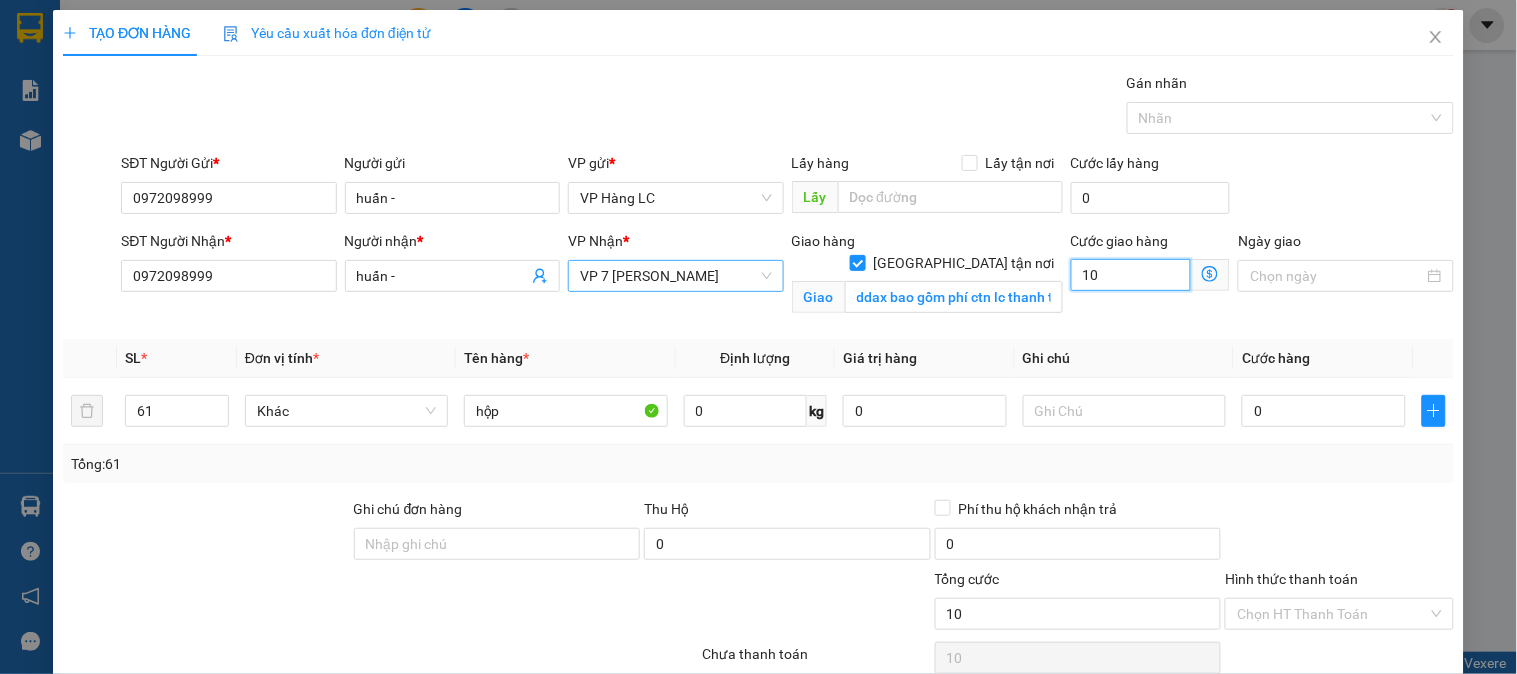 type on "100" 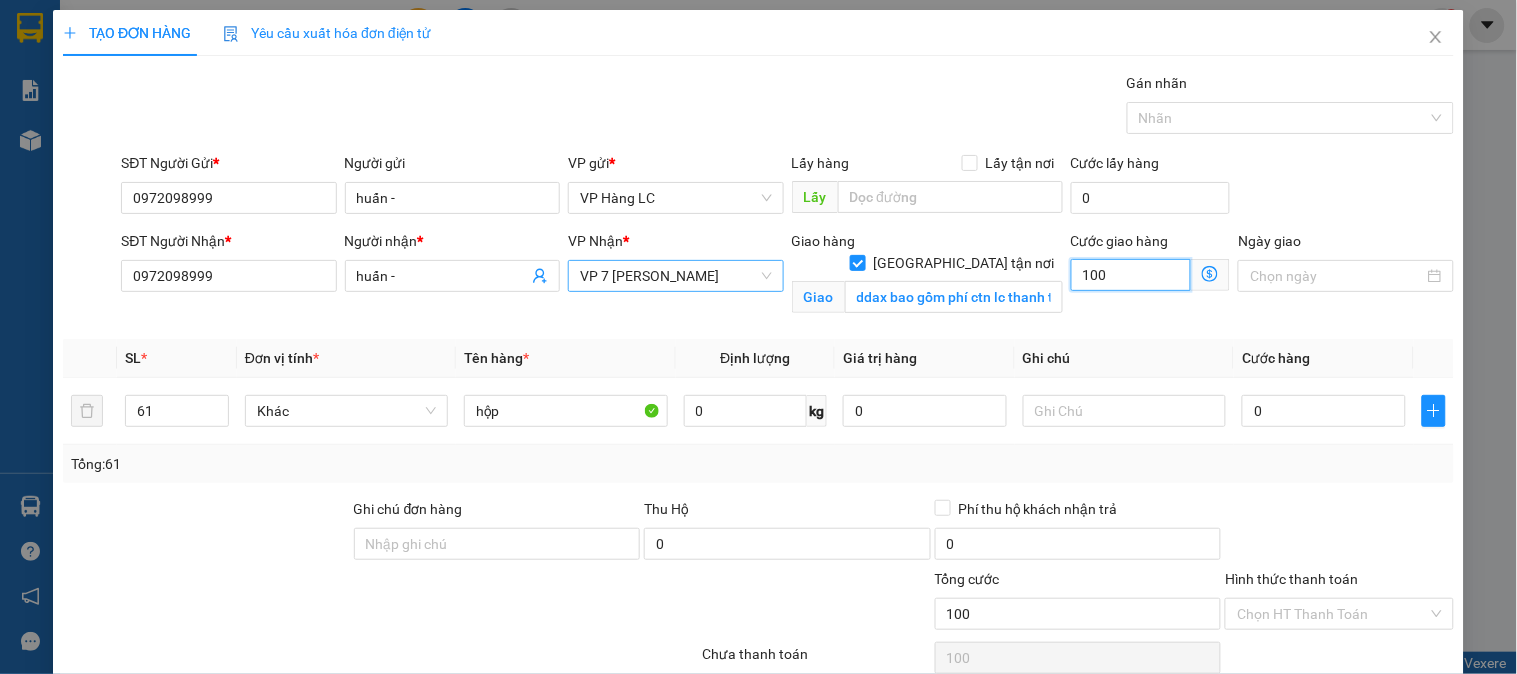 type on "1.000" 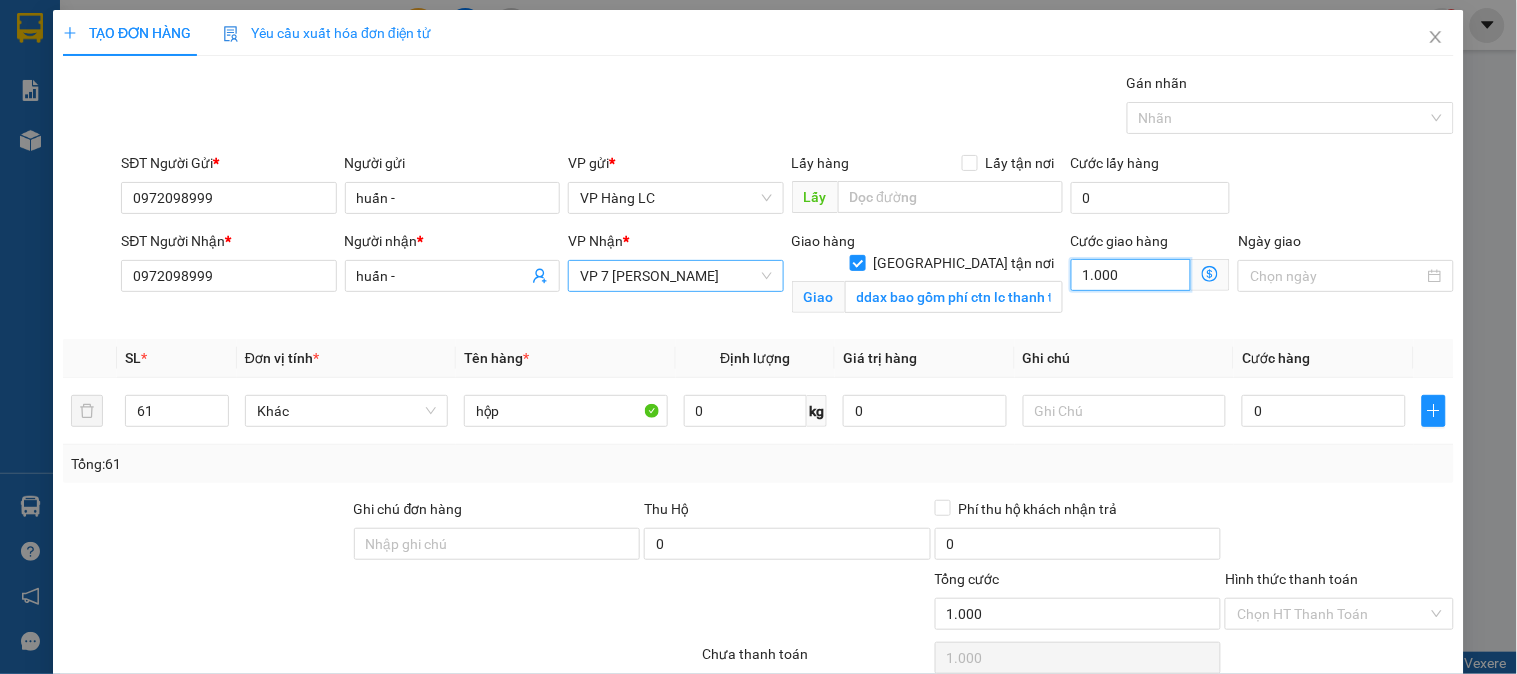 type on "10.000" 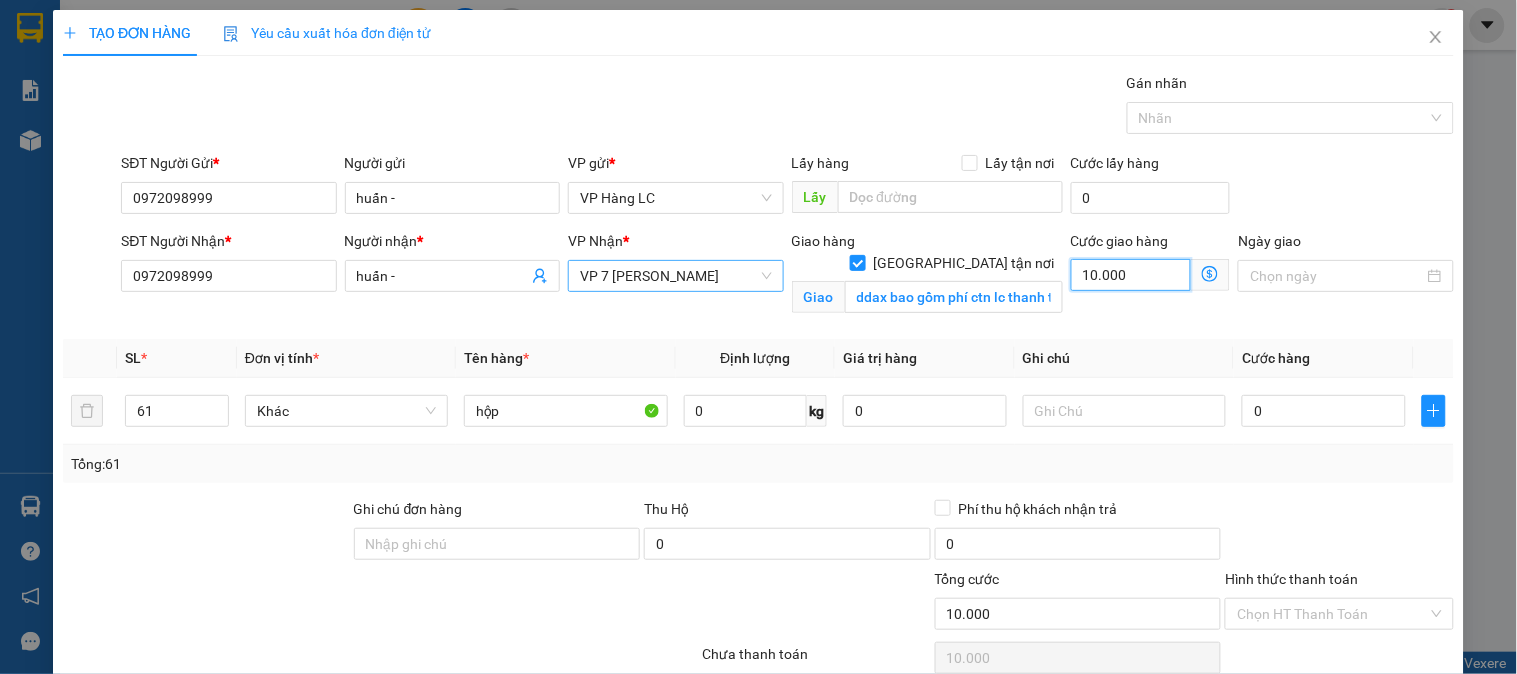 type on "100.000" 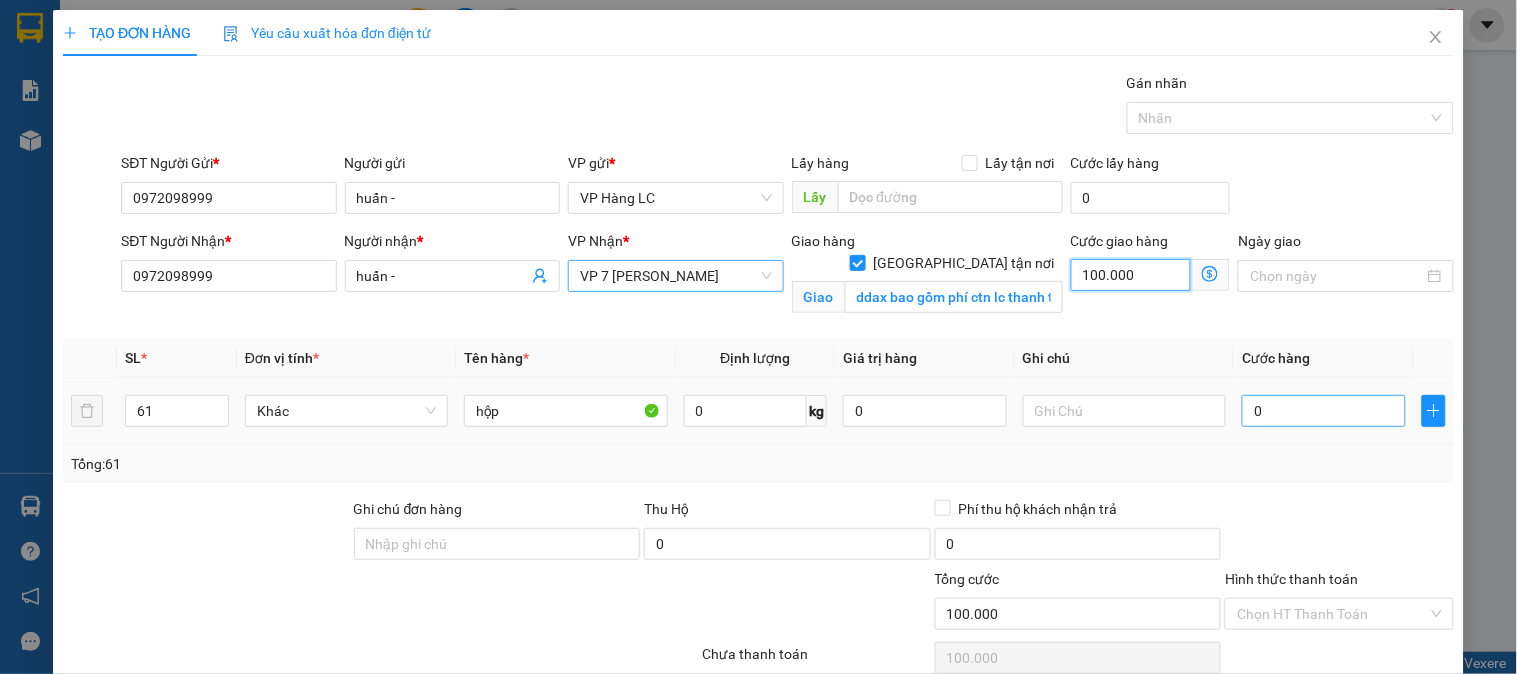 type on "100.000" 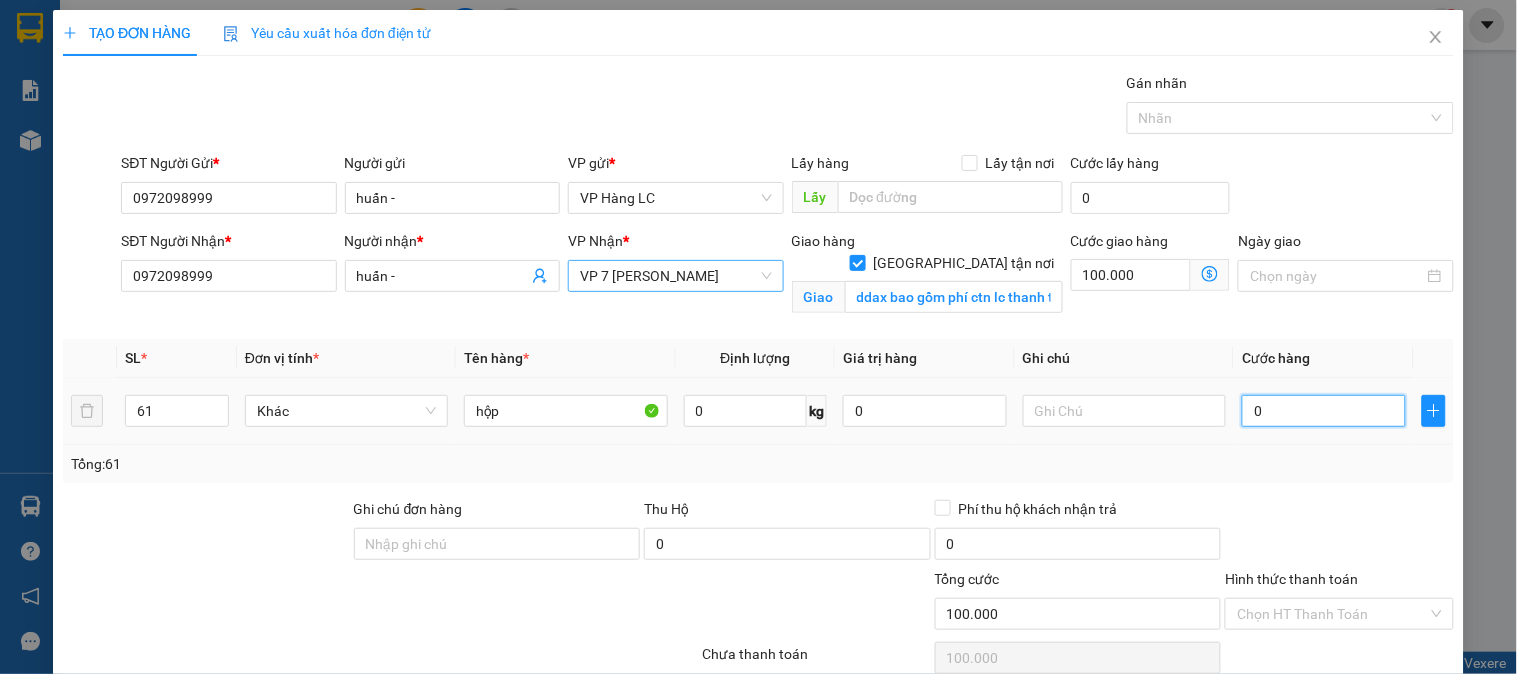 click on "0" at bounding box center (1324, 411) 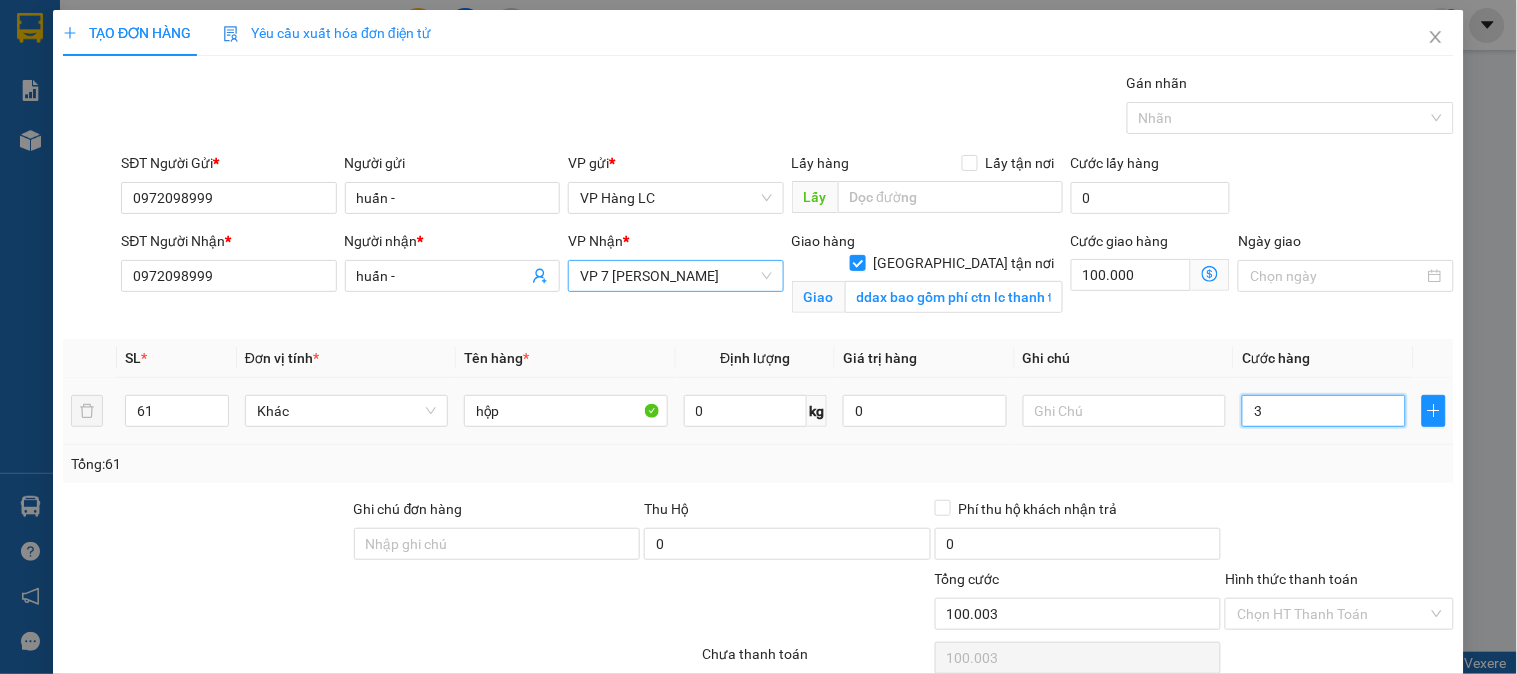 type on "38" 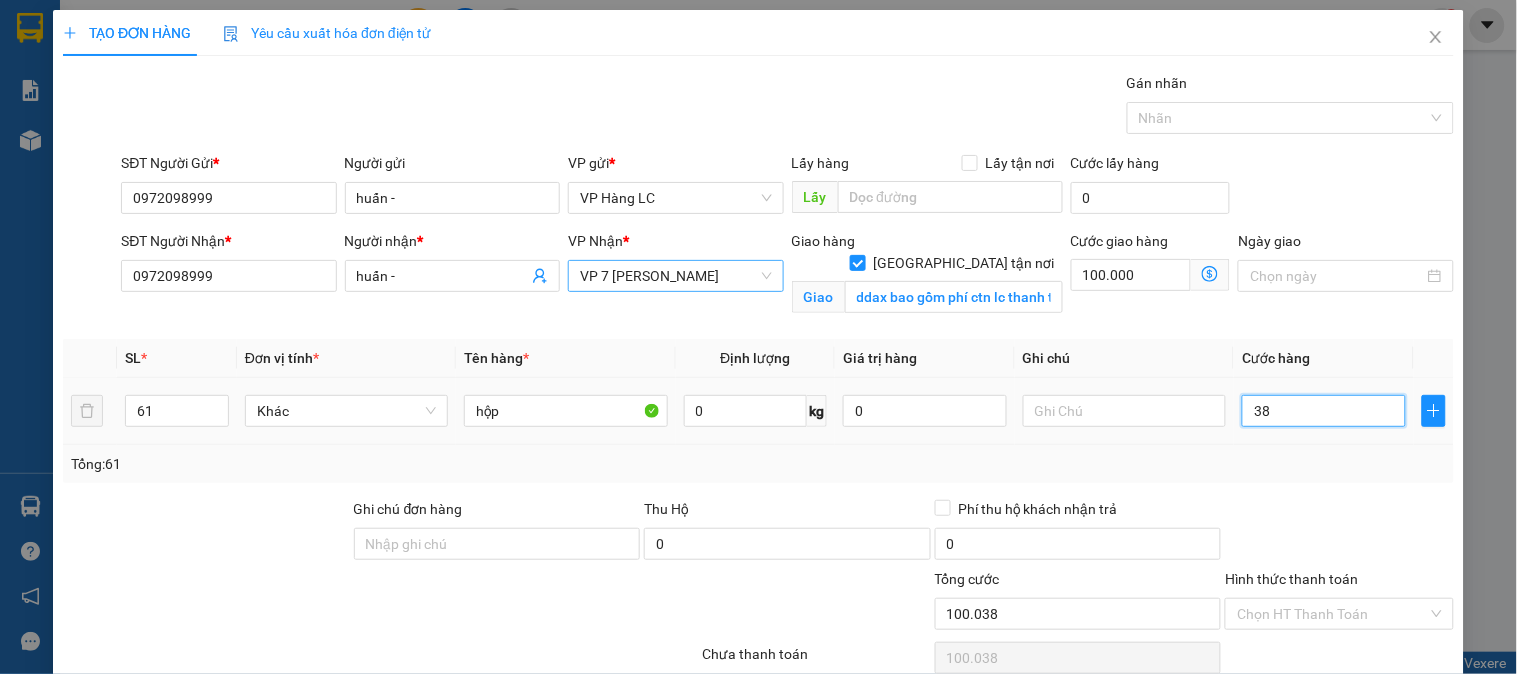 type on "380" 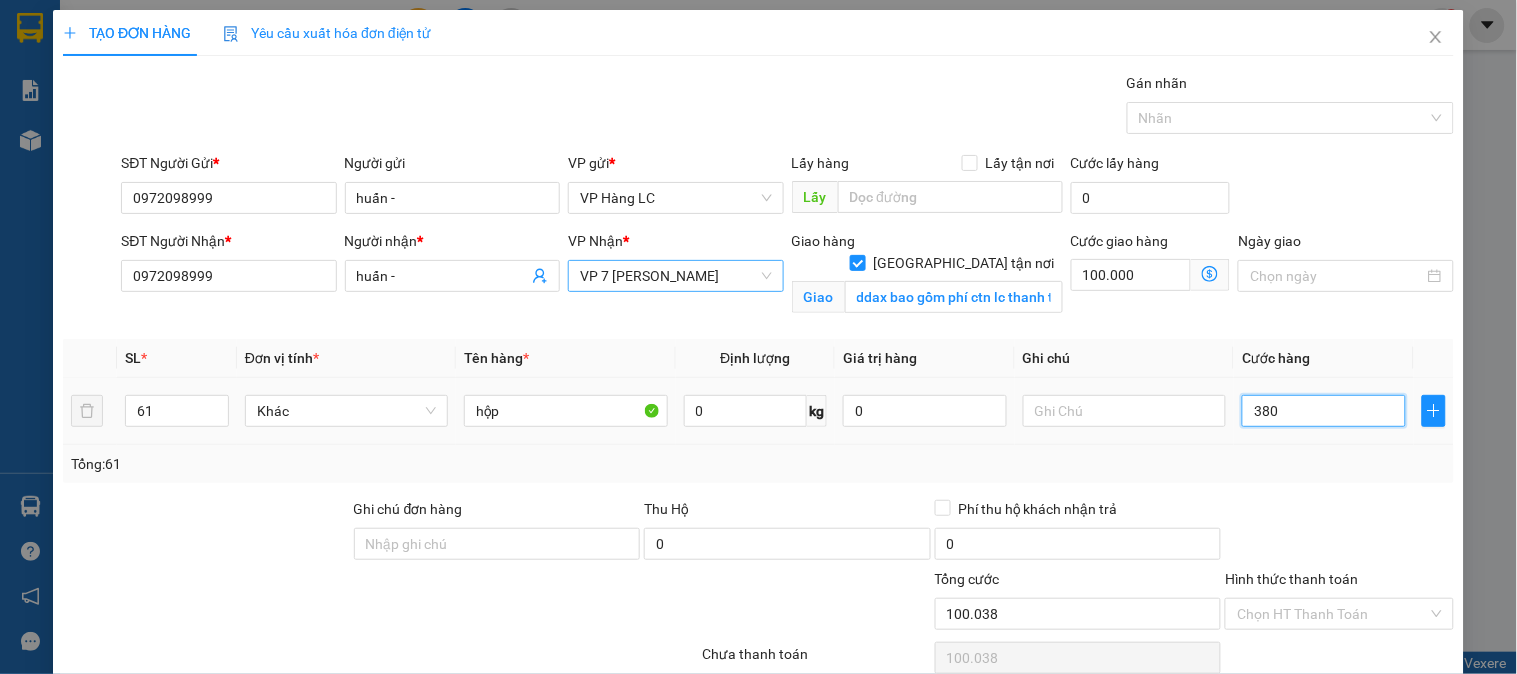 type on "100.380" 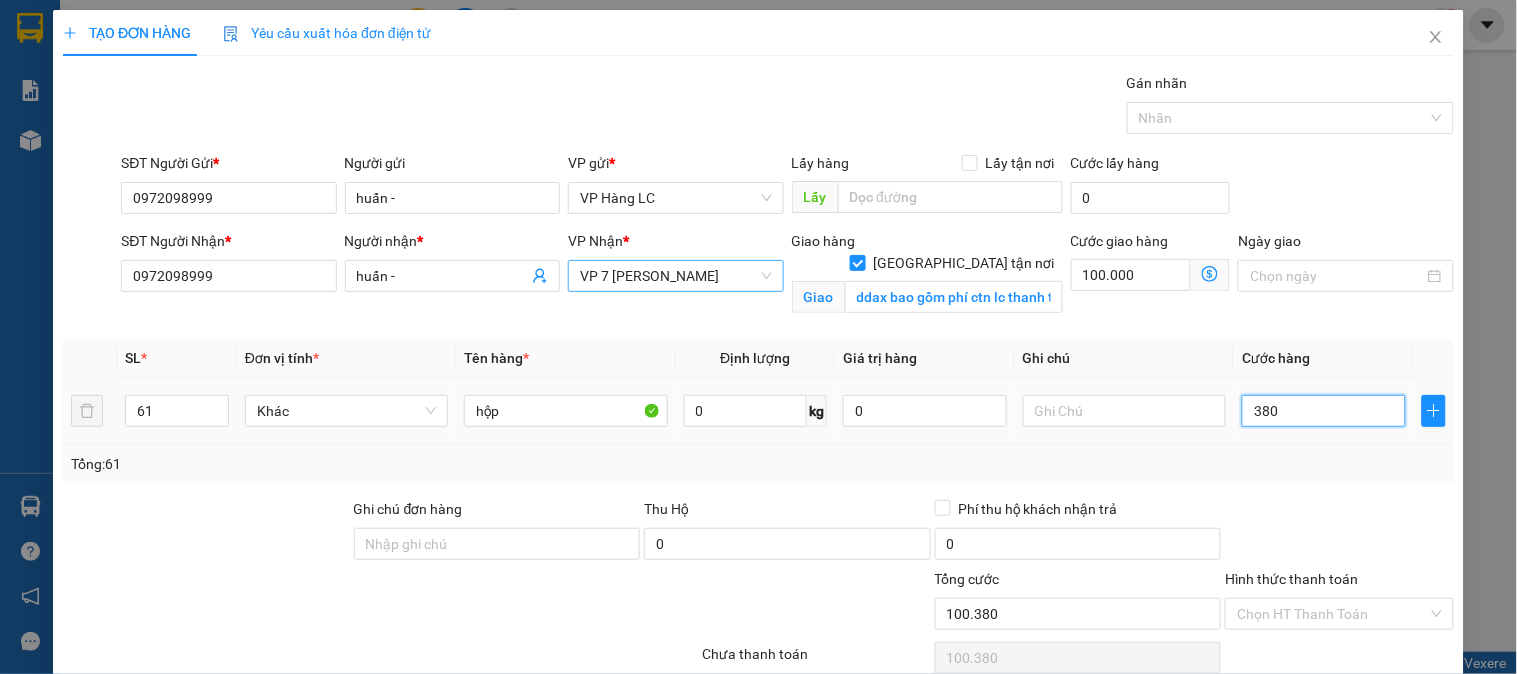 type on "3.800" 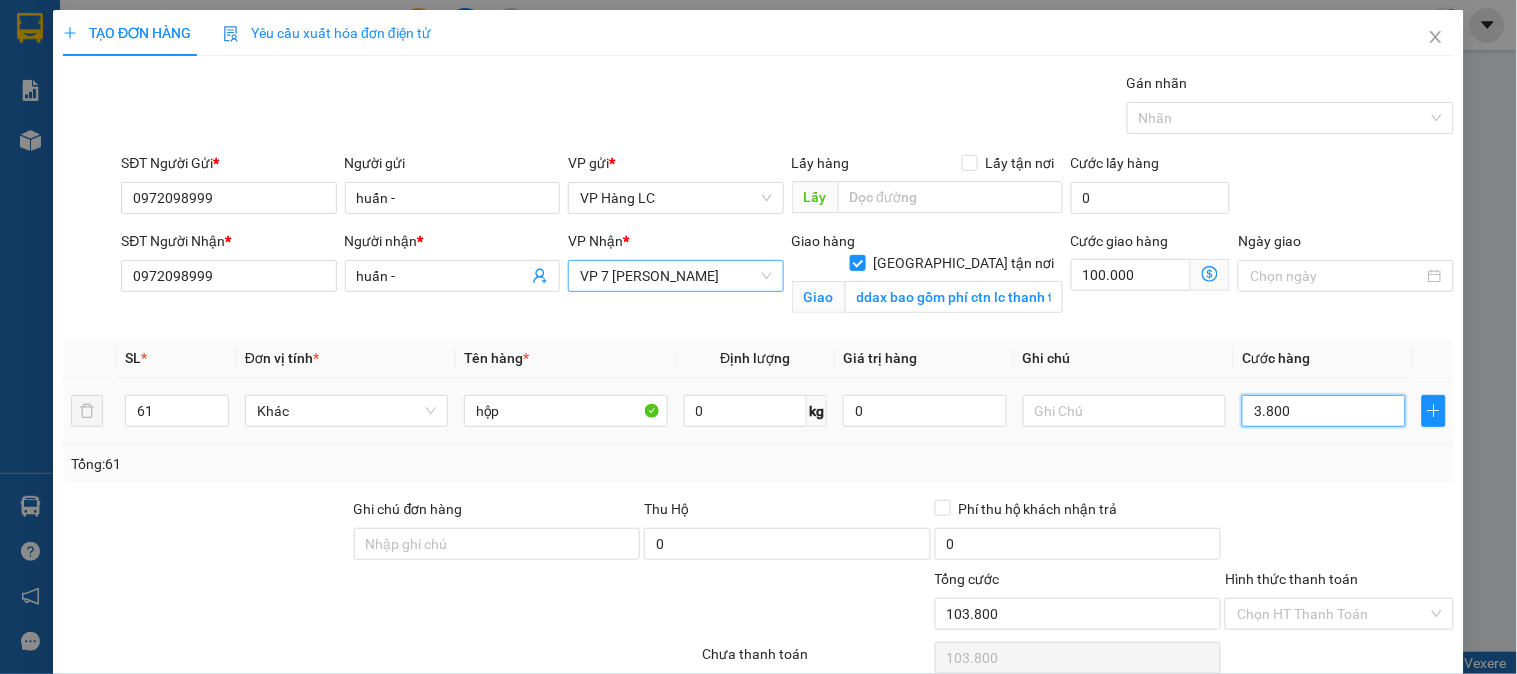 type on "38.000" 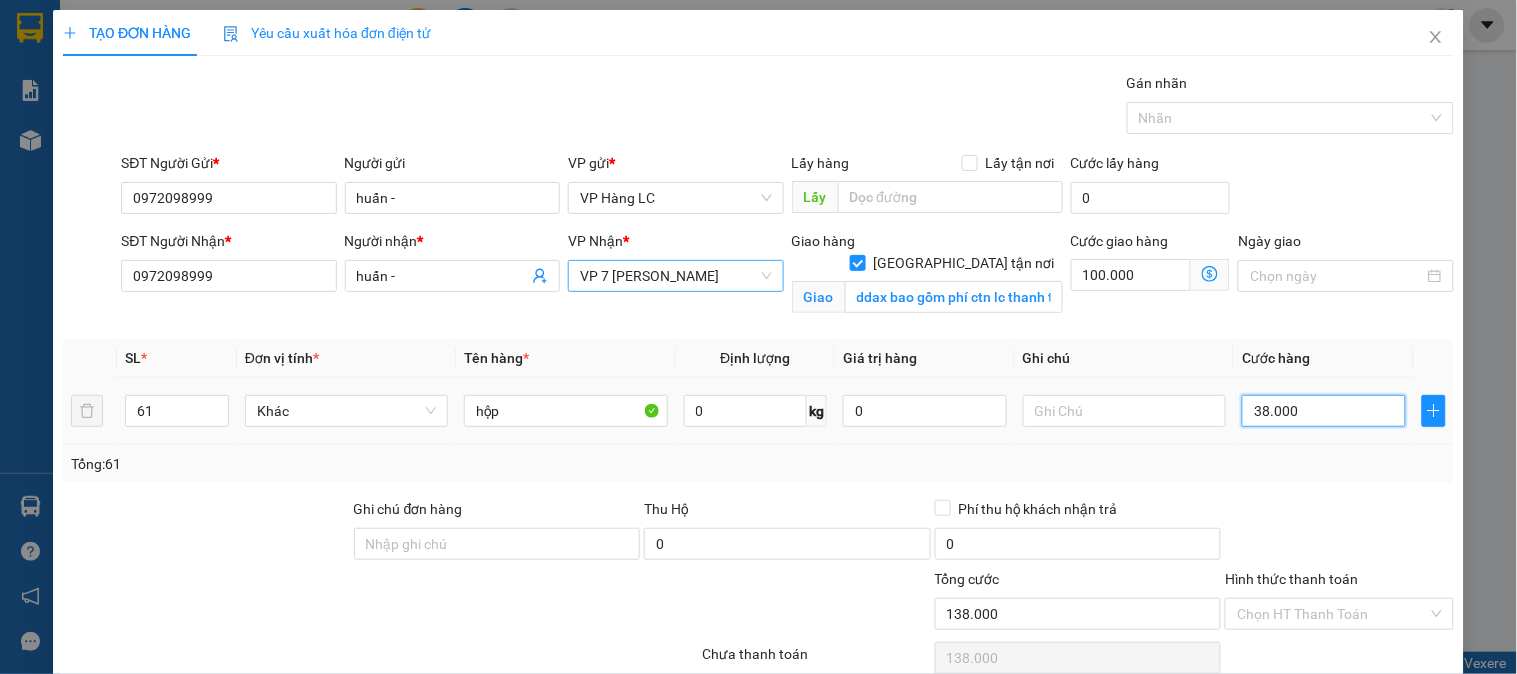 type on "380.000" 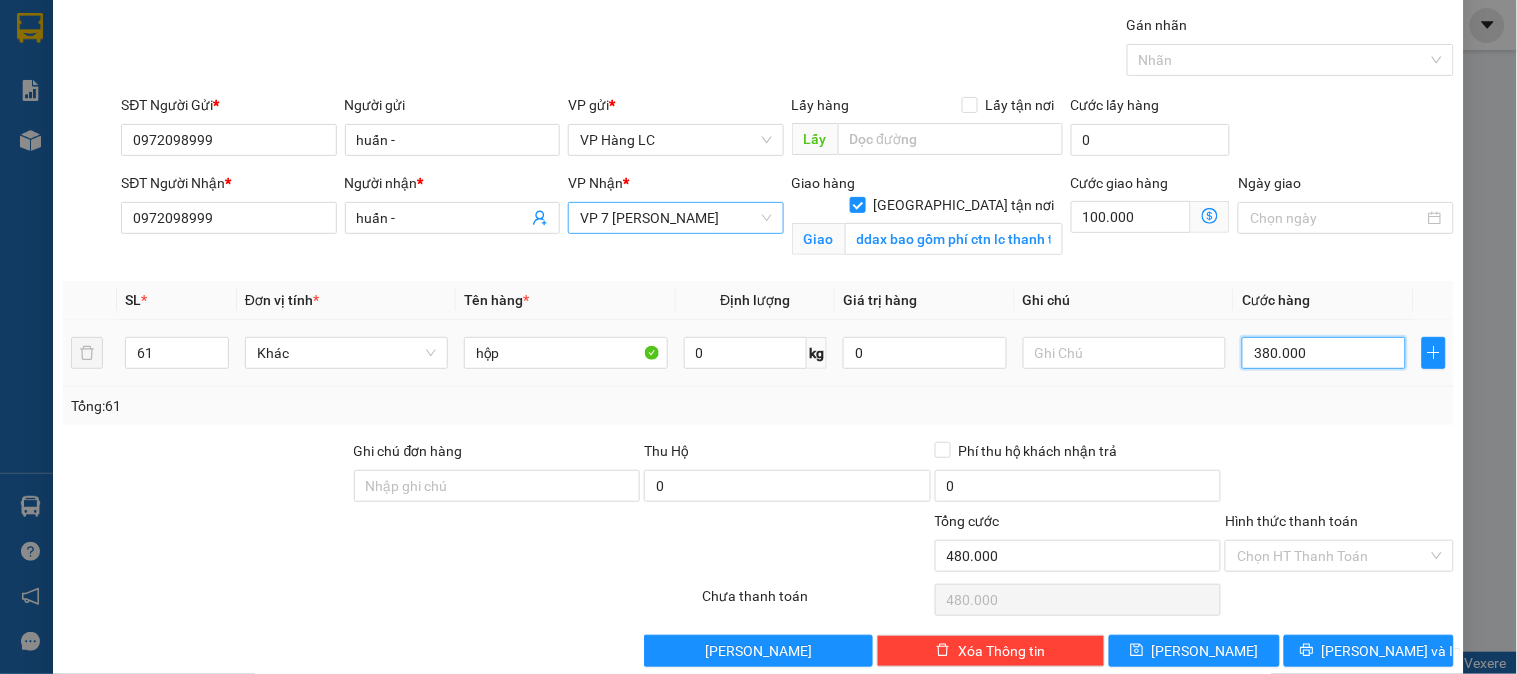 scroll, scrollTop: 90, scrollLeft: 0, axis: vertical 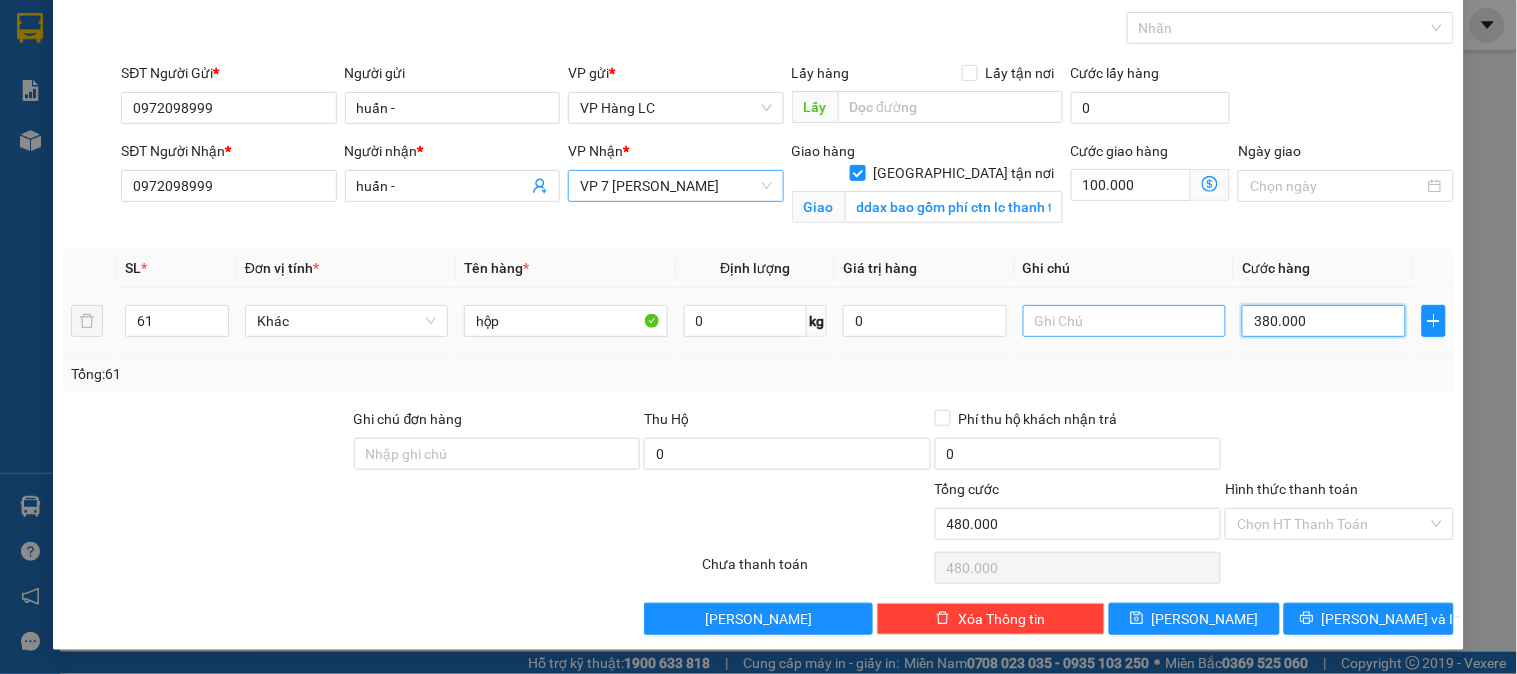 type on "380.000" 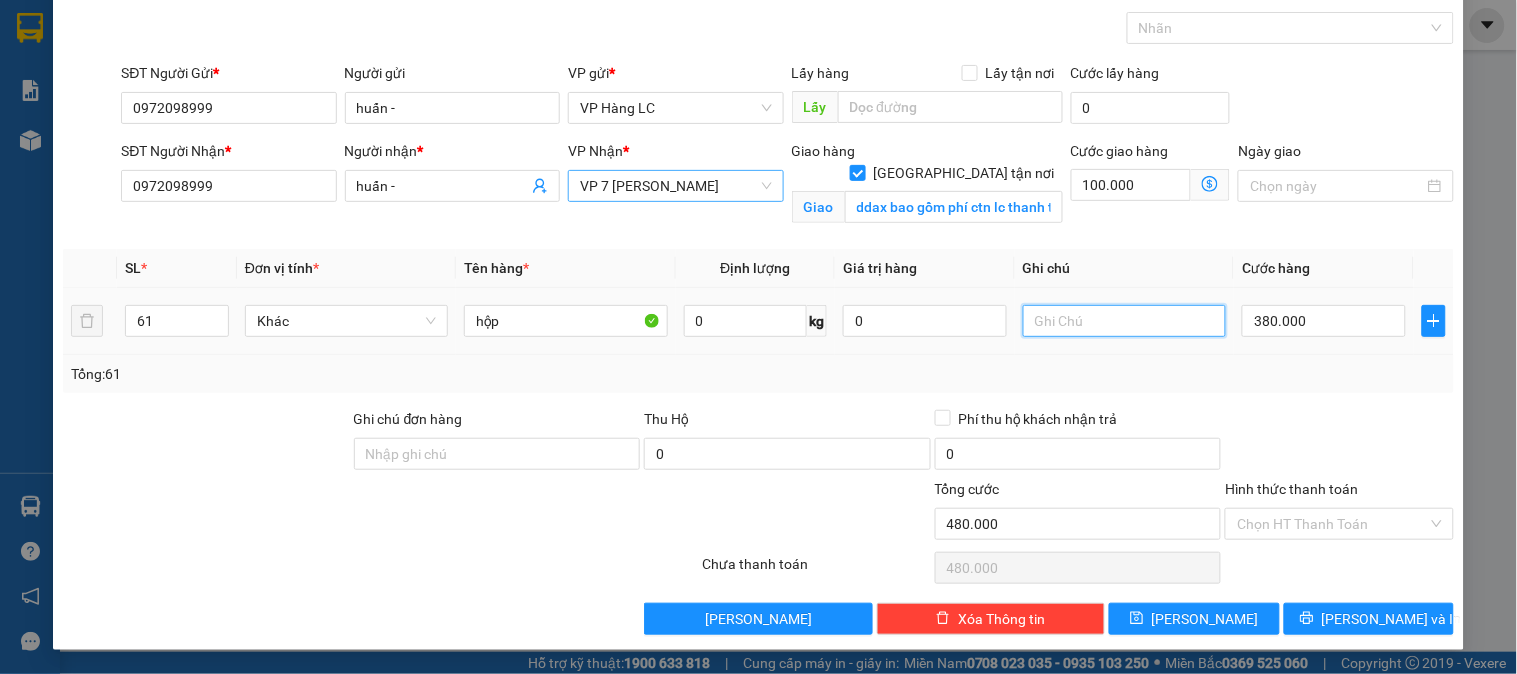 click at bounding box center (1124, 321) 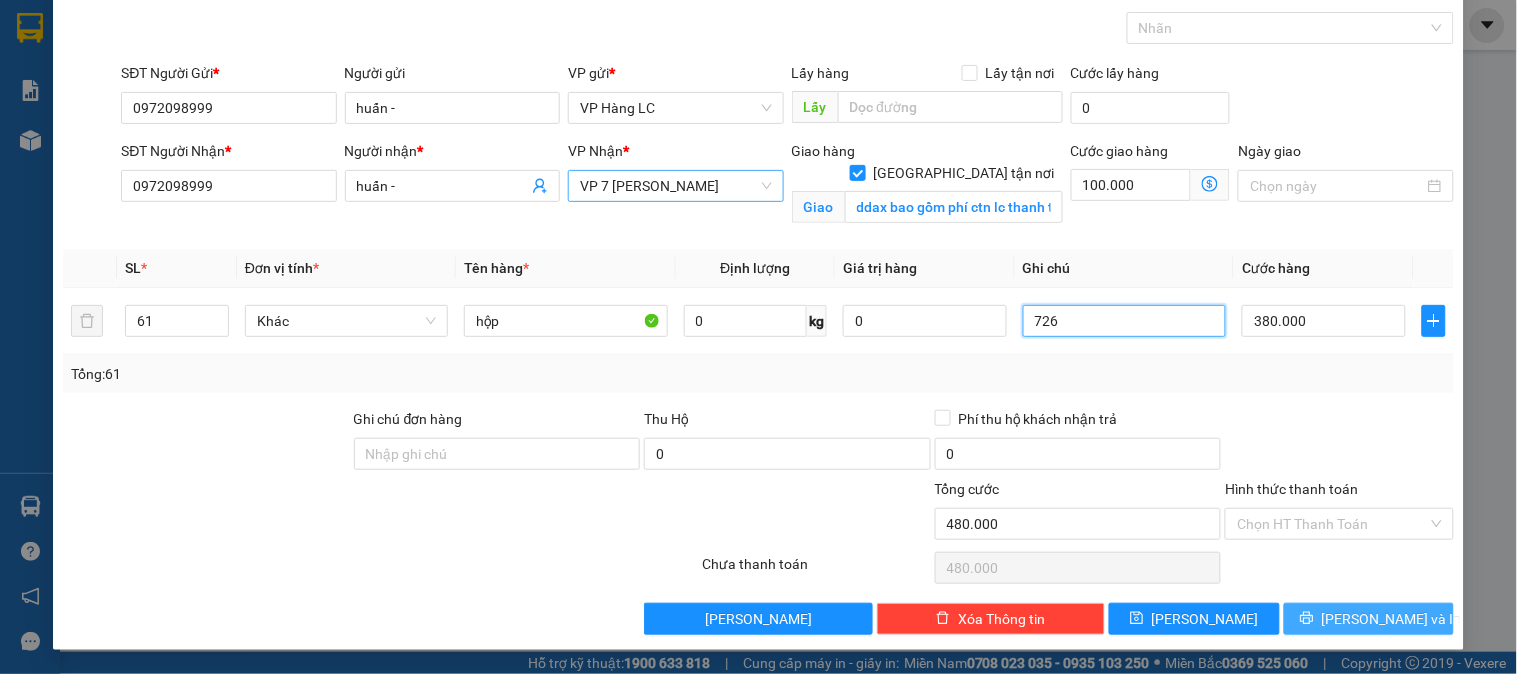 type on "726" 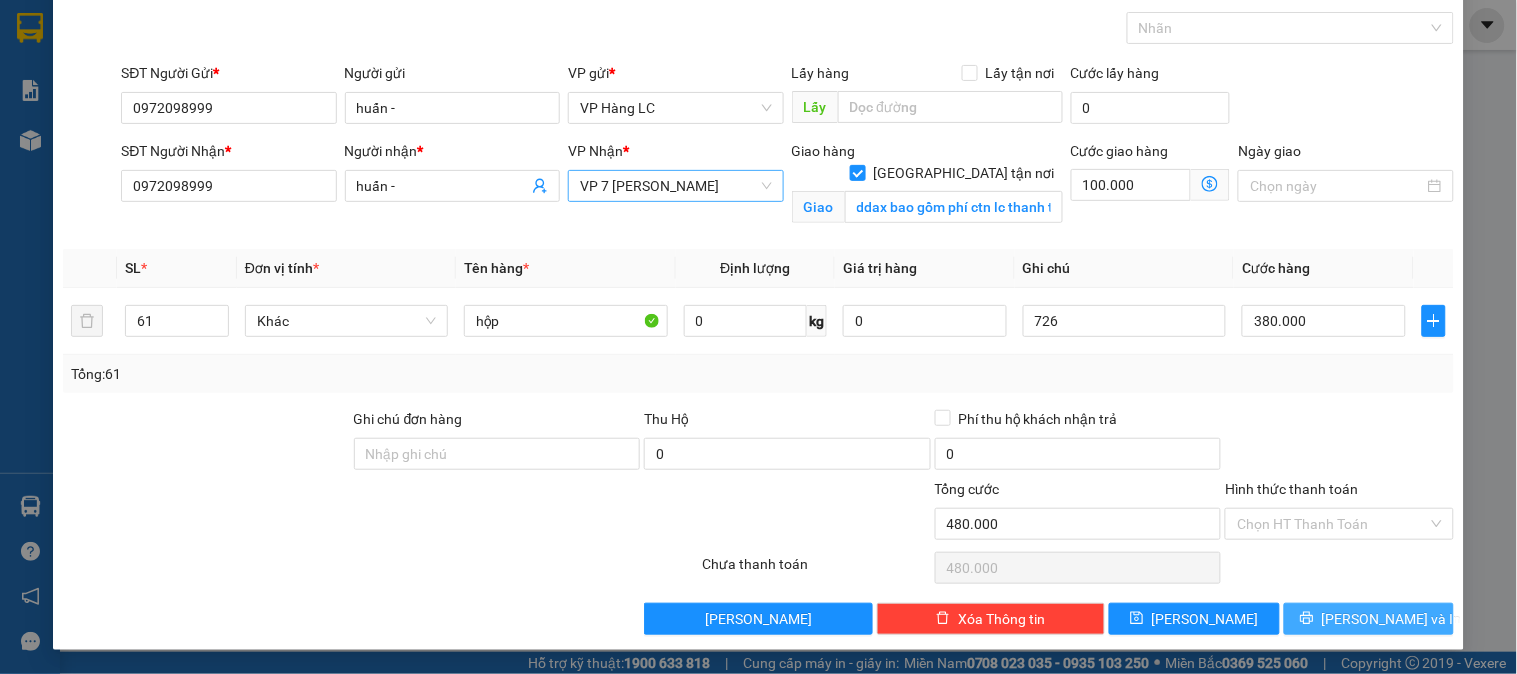 click on "Lưu và In" at bounding box center [1392, 619] 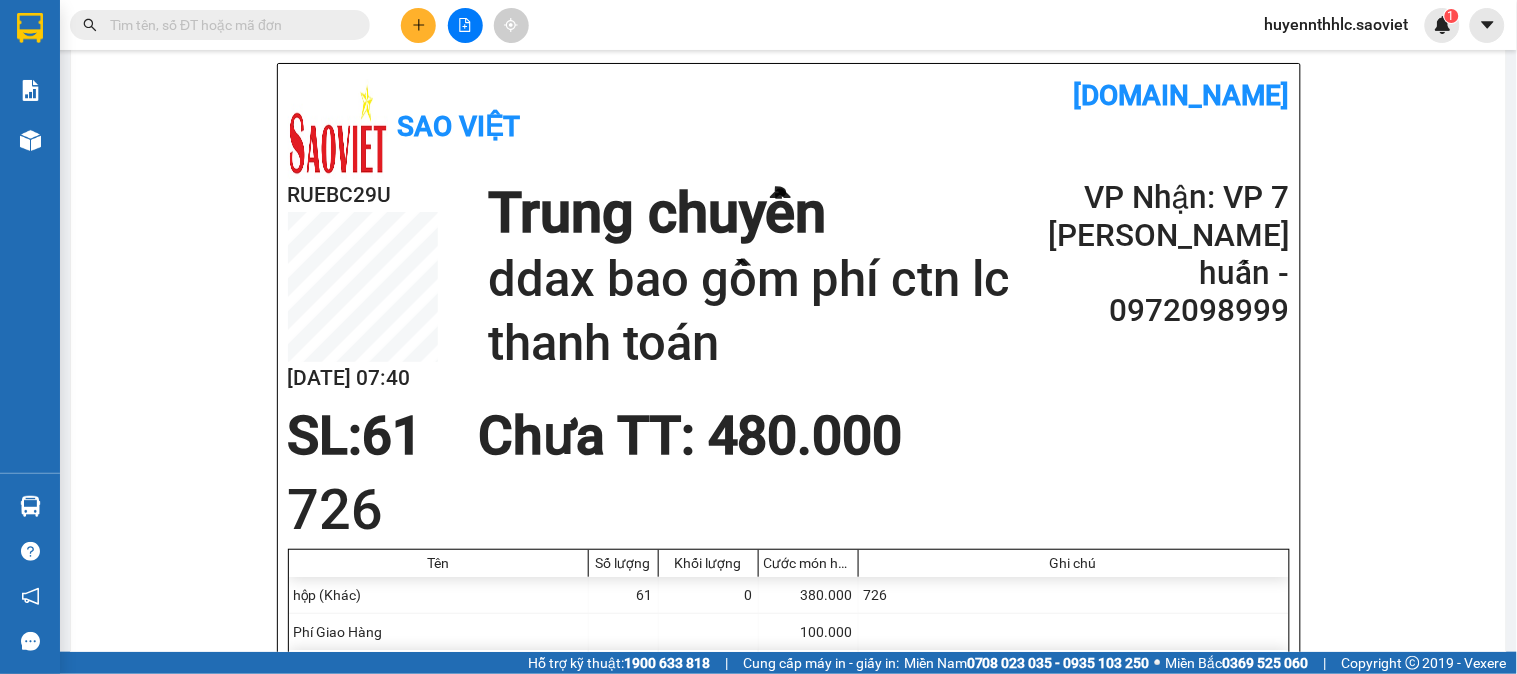 scroll, scrollTop: 222, scrollLeft: 0, axis: vertical 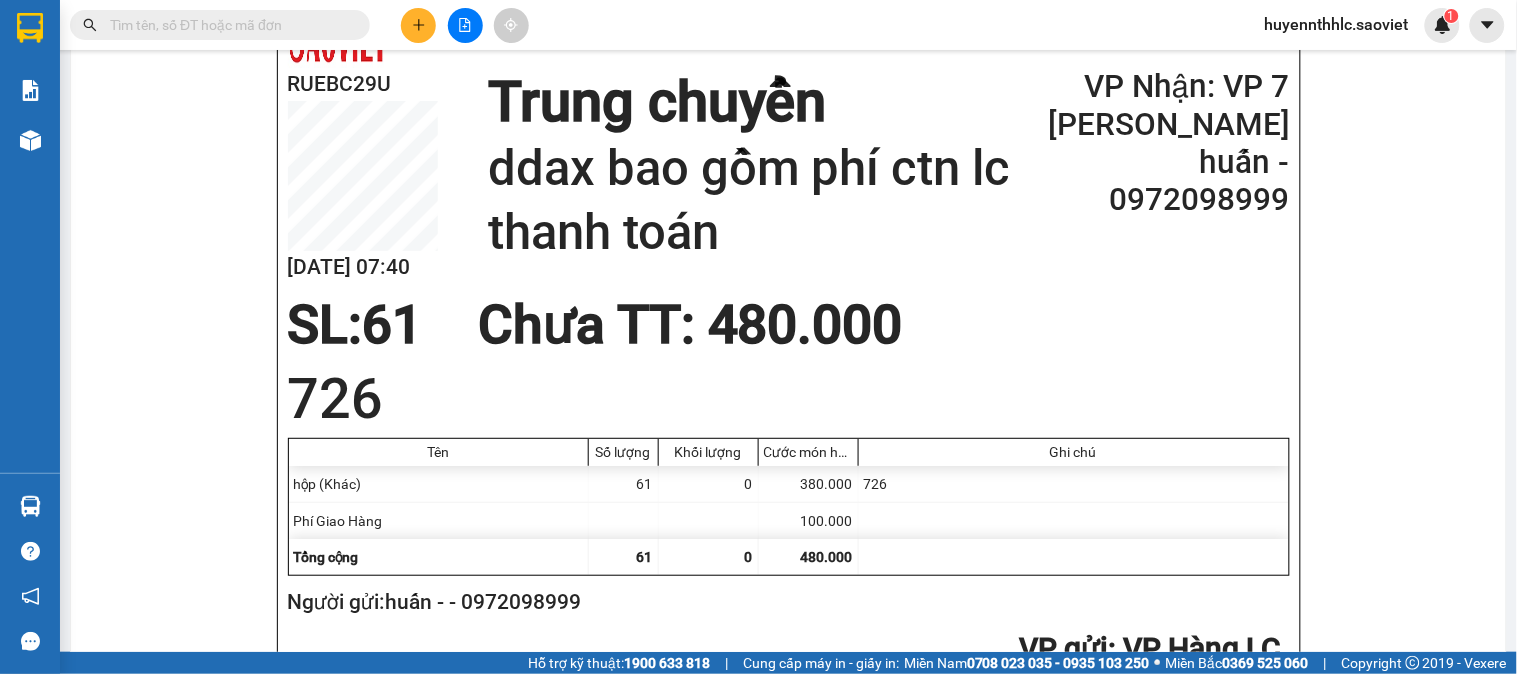 click on "Người gửi:  huấn -   -   0972098999" at bounding box center [785, 602] 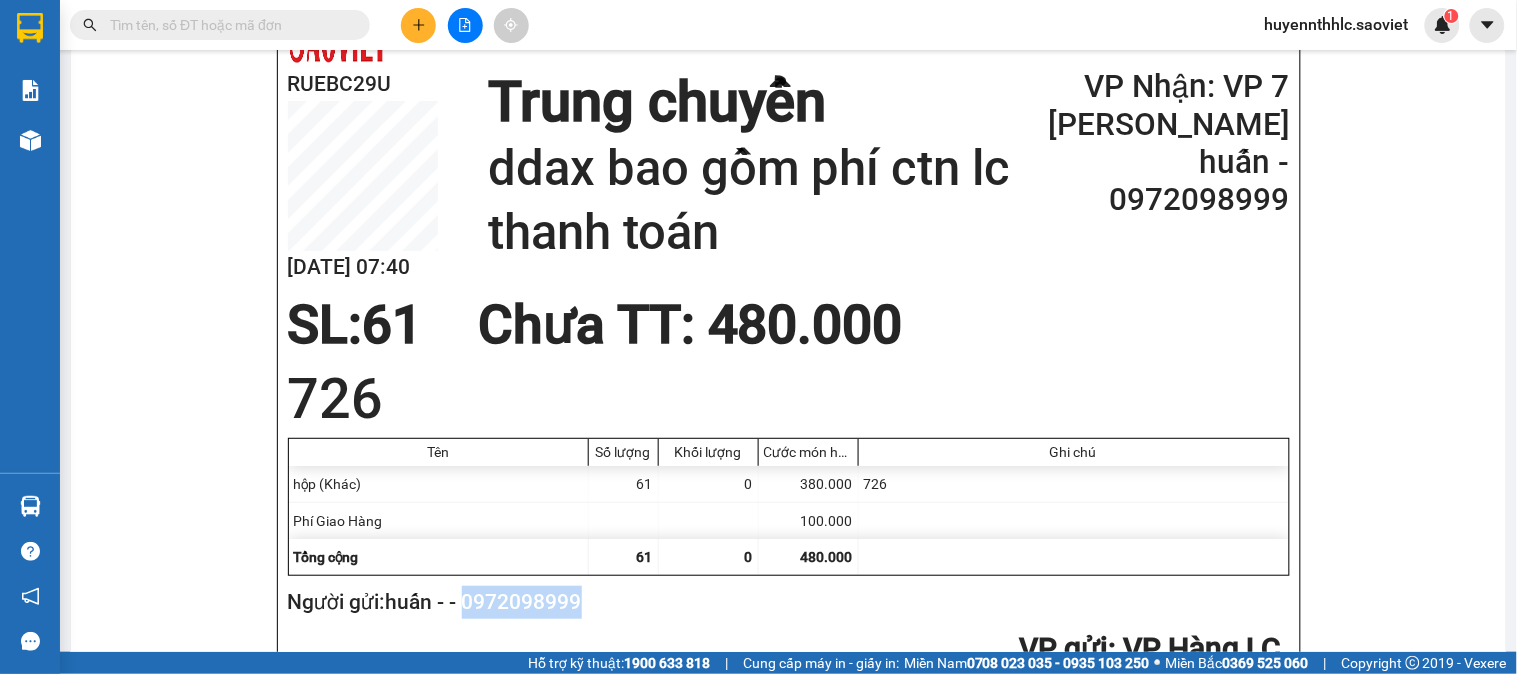 click on "Người gửi:  huấn -   -   0972098999" at bounding box center (785, 602) 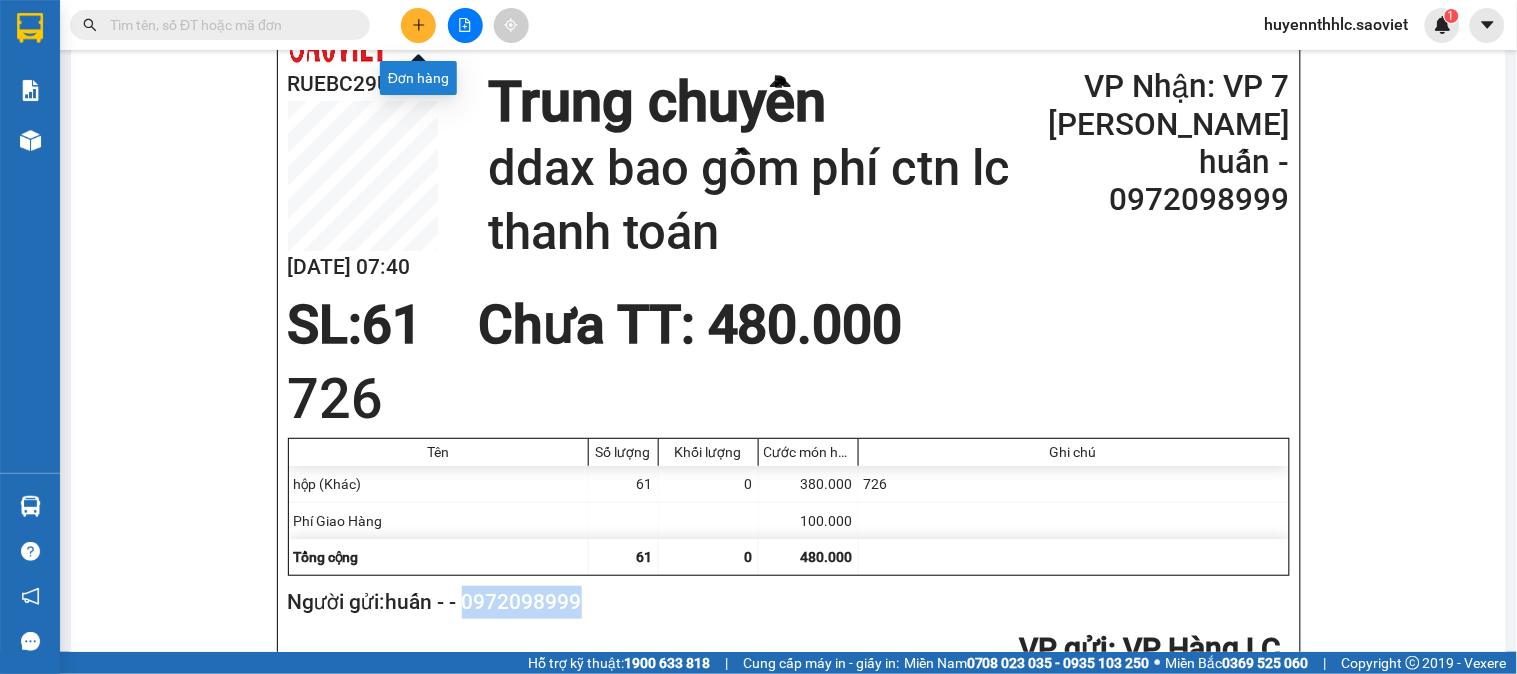 click 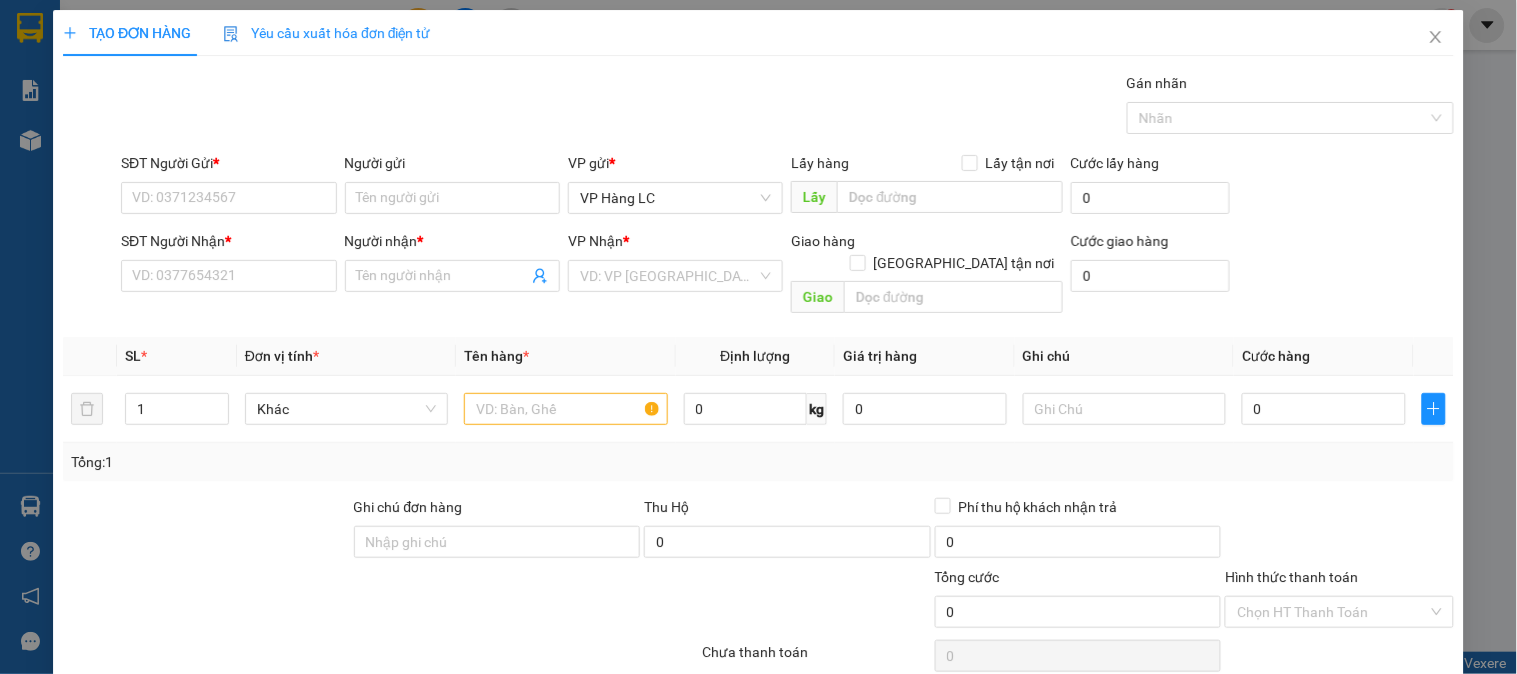 scroll, scrollTop: 0, scrollLeft: 0, axis: both 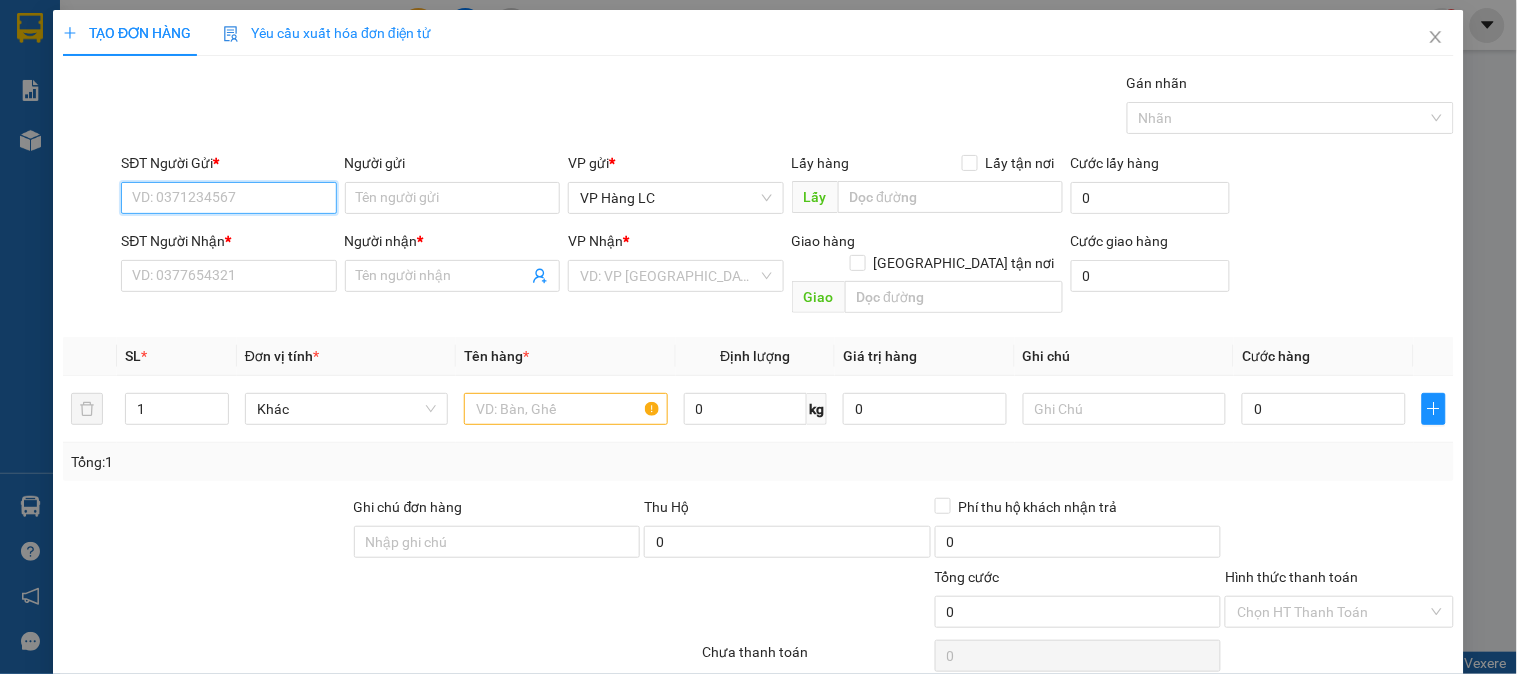 click on "SĐT Người Gửi  *" at bounding box center (228, 198) 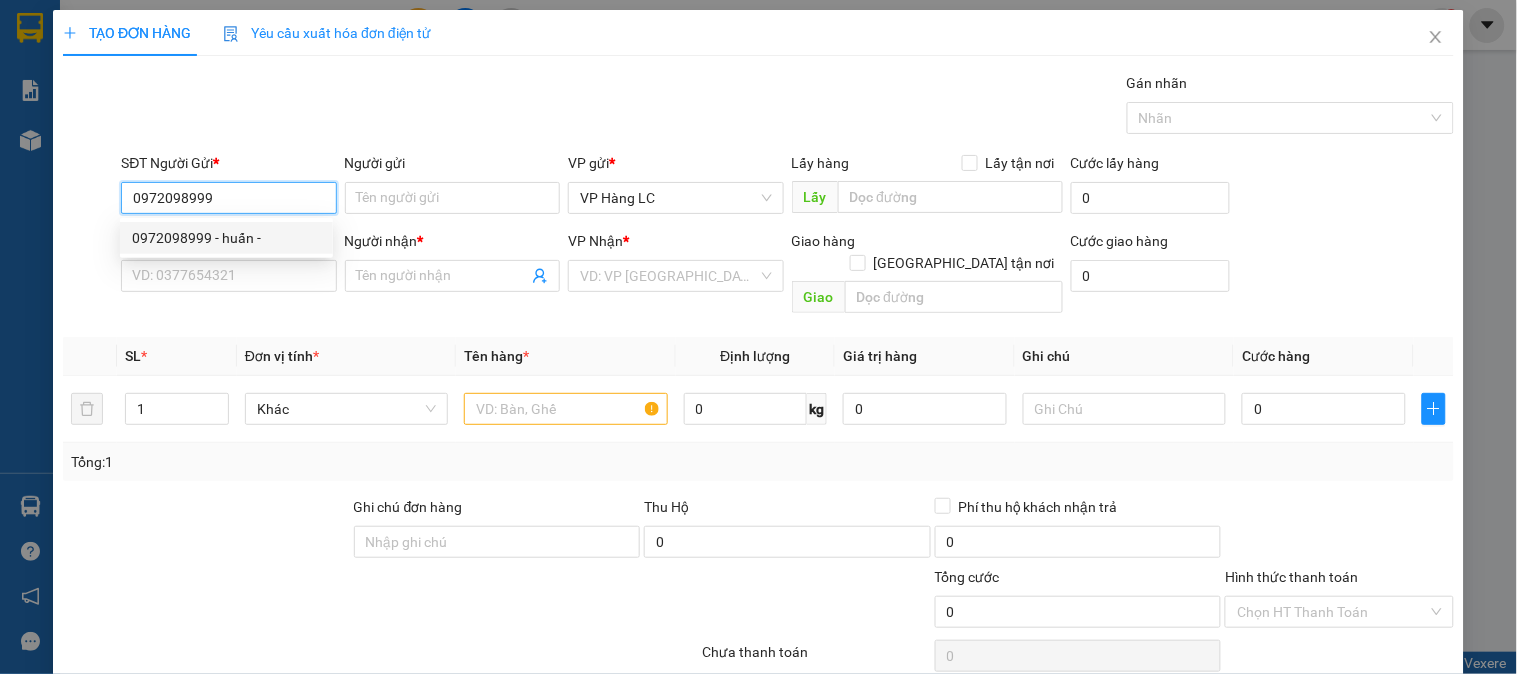 click on "0972098999 - huấn -" at bounding box center (226, 238) 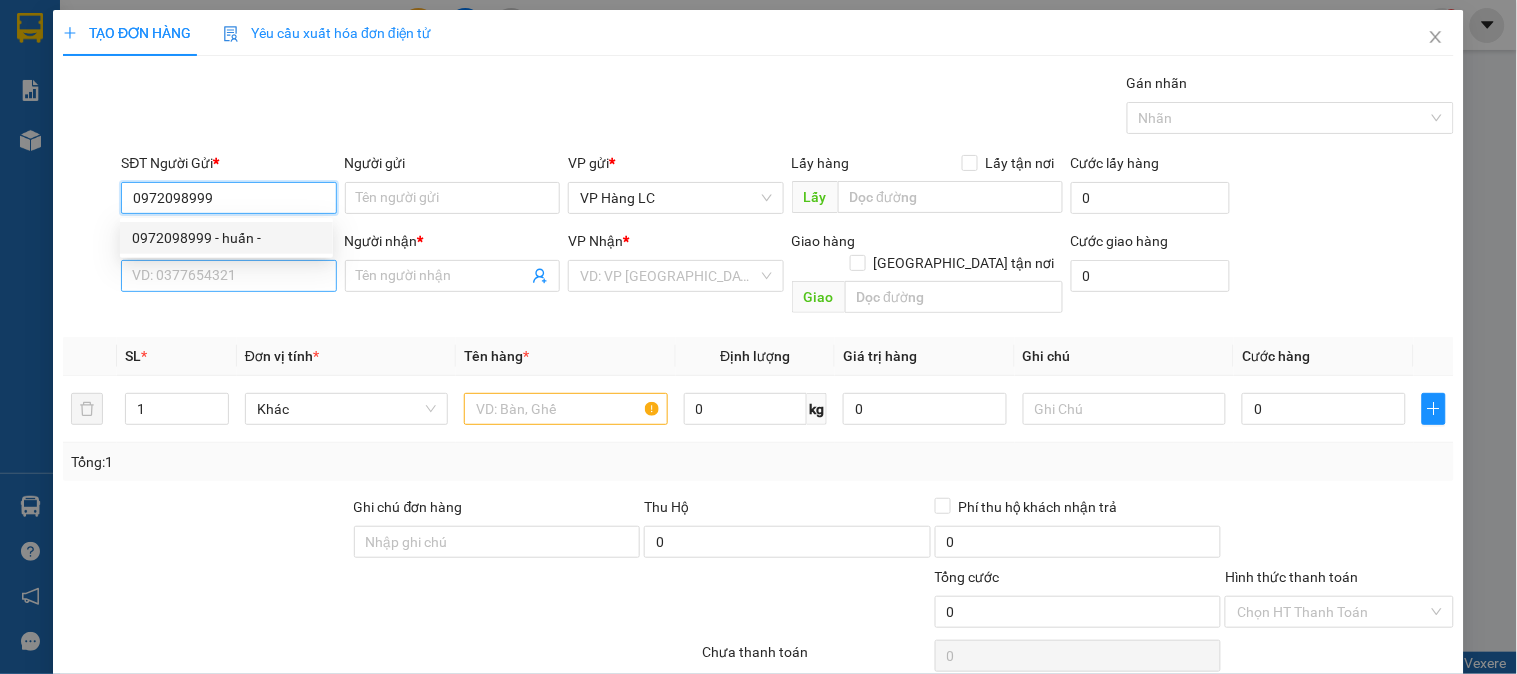 type on "huấn -" 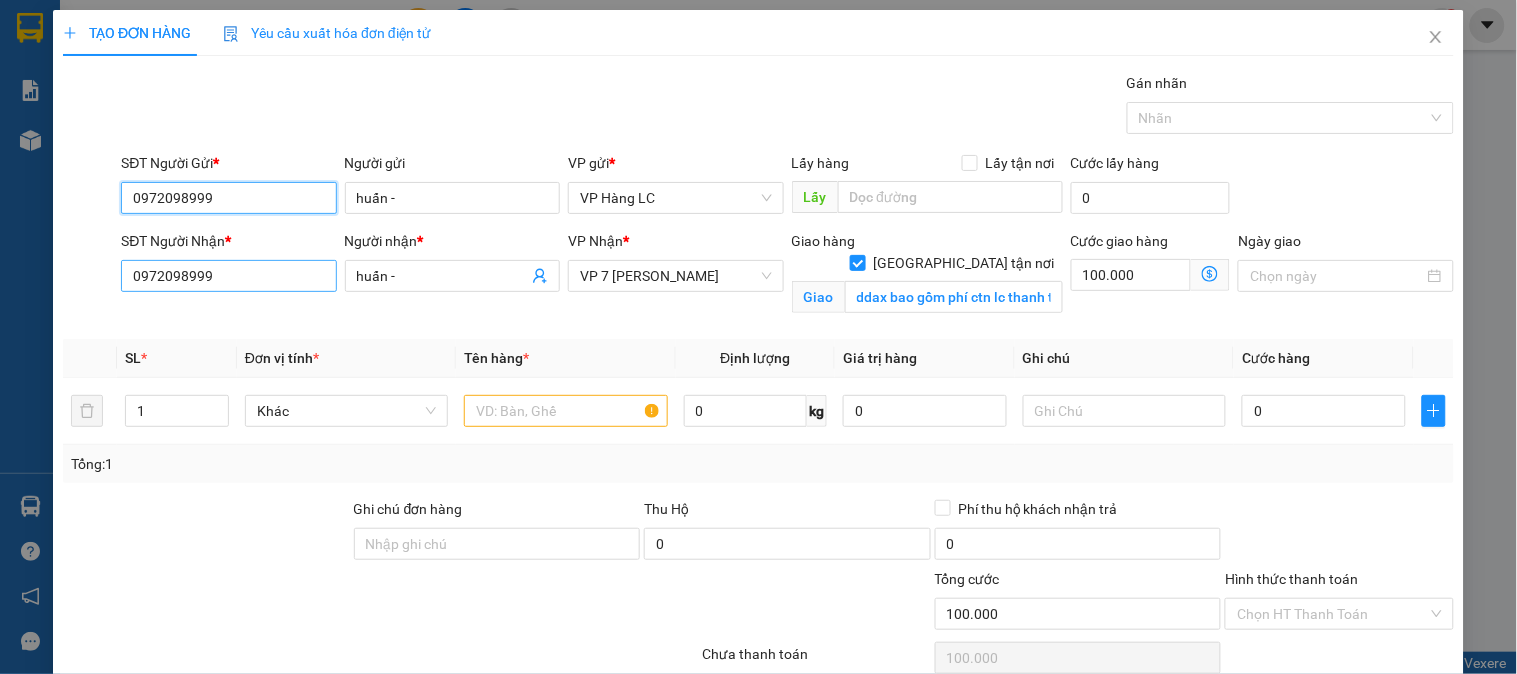 type on "0972098999" 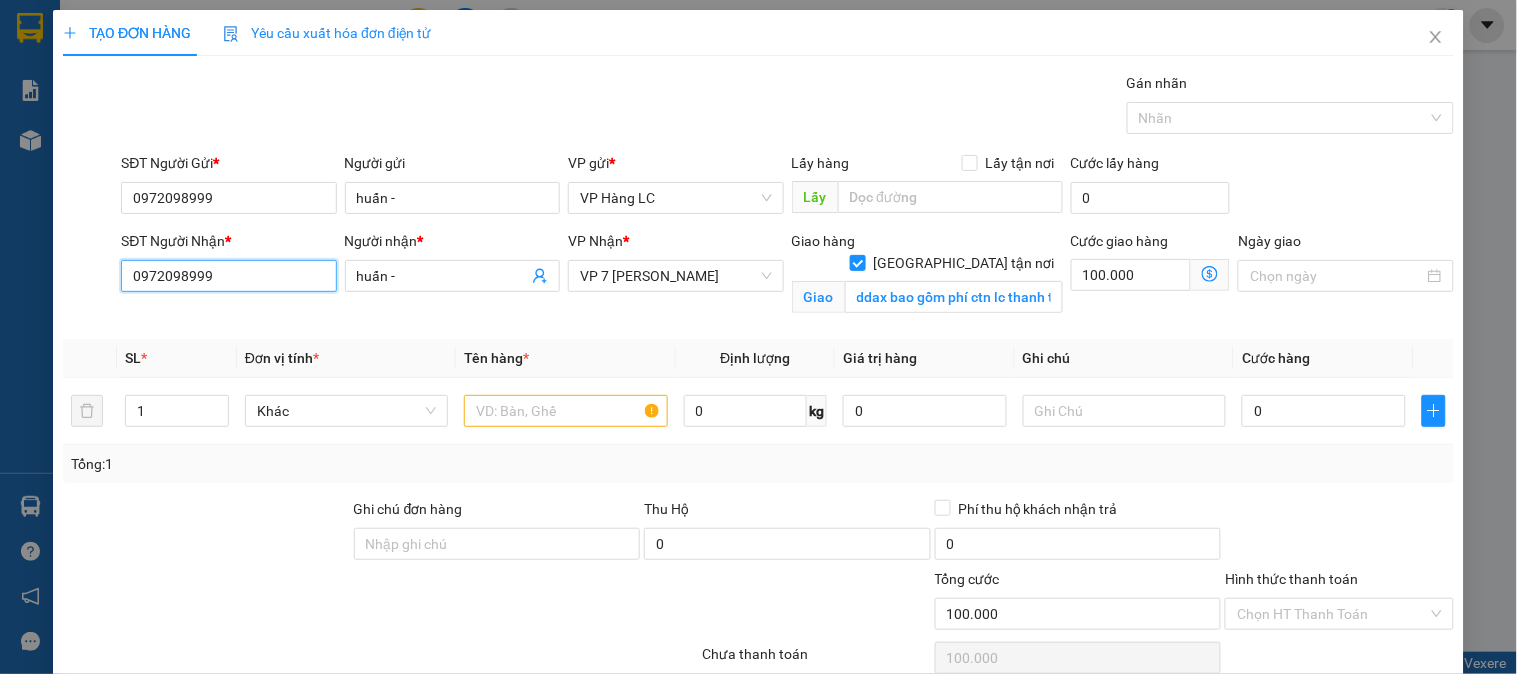 drag, startPoint x: 231, startPoint y: 272, endPoint x: 8, endPoint y: 268, distance: 223.03587 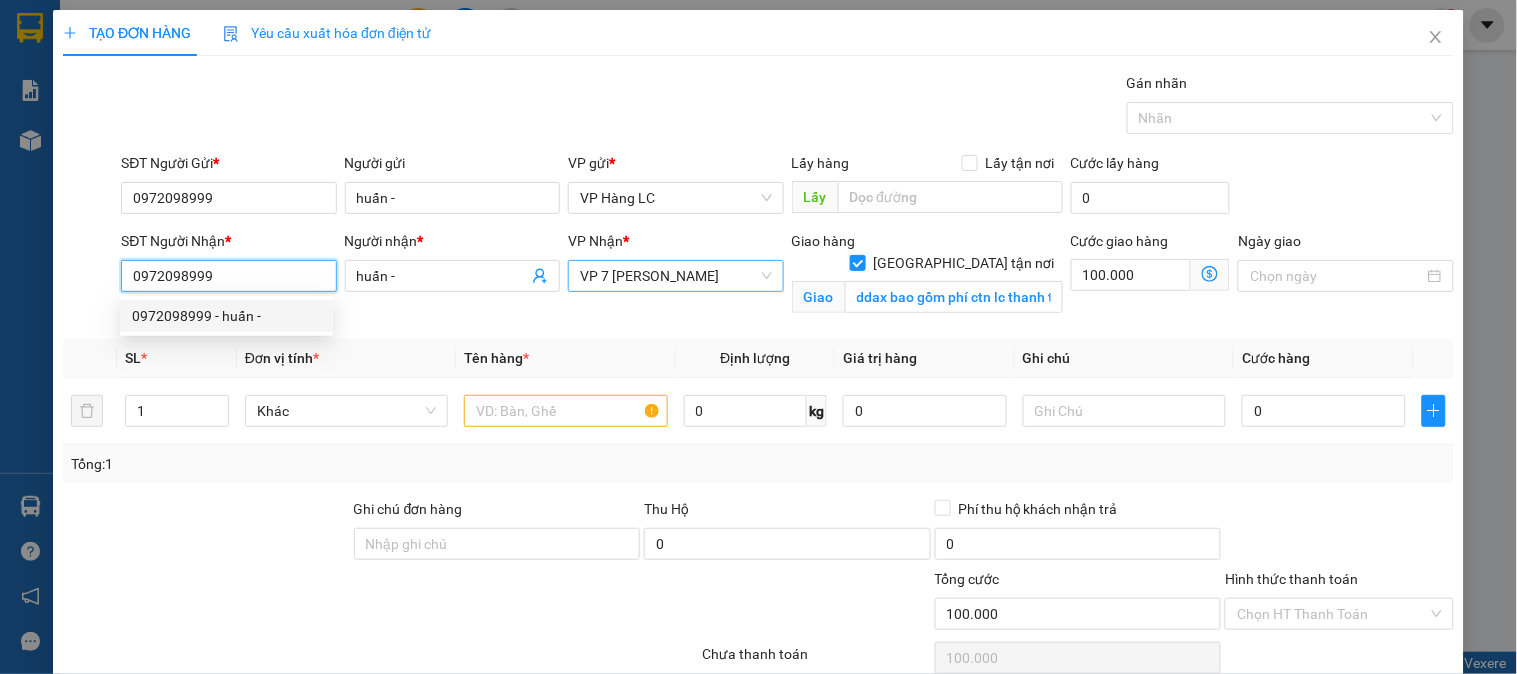 click on "VP 7 [PERSON_NAME]" at bounding box center [675, 276] 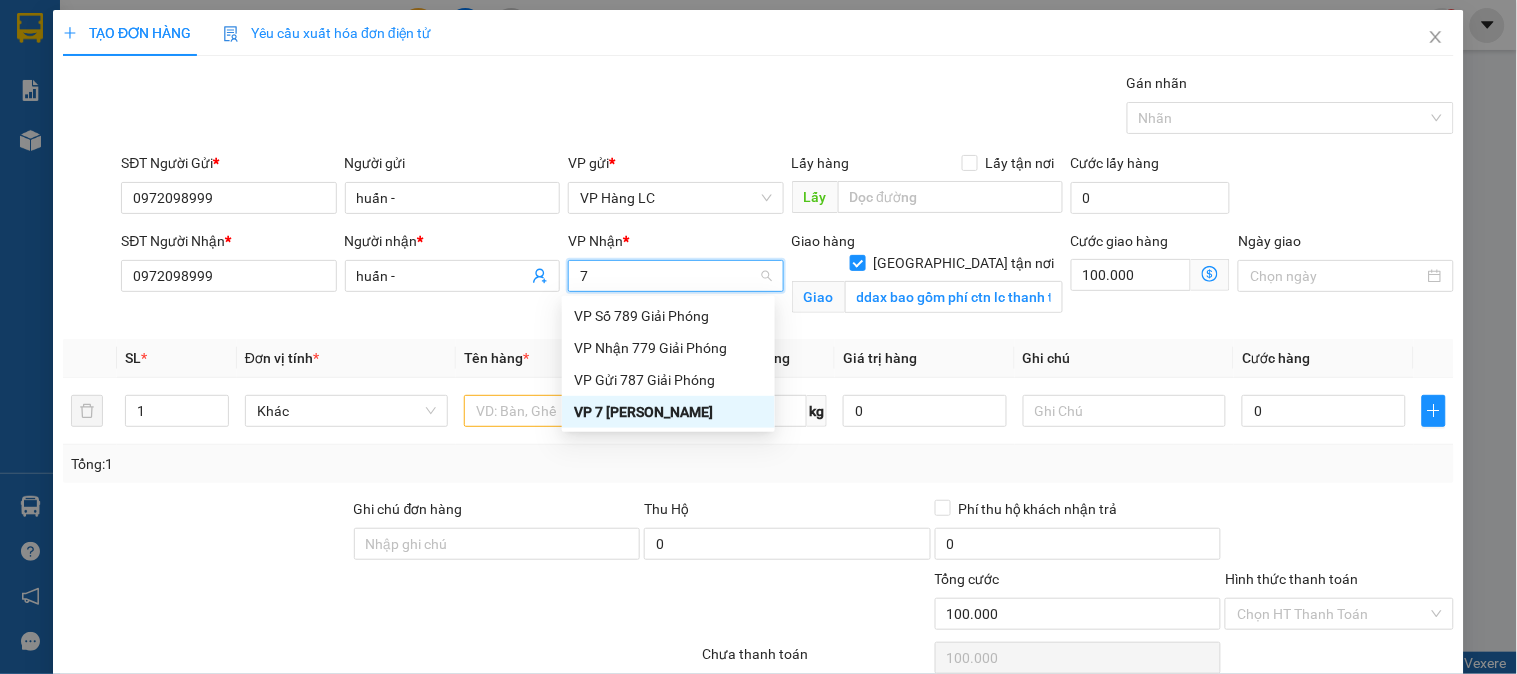 scroll, scrollTop: 0, scrollLeft: 0, axis: both 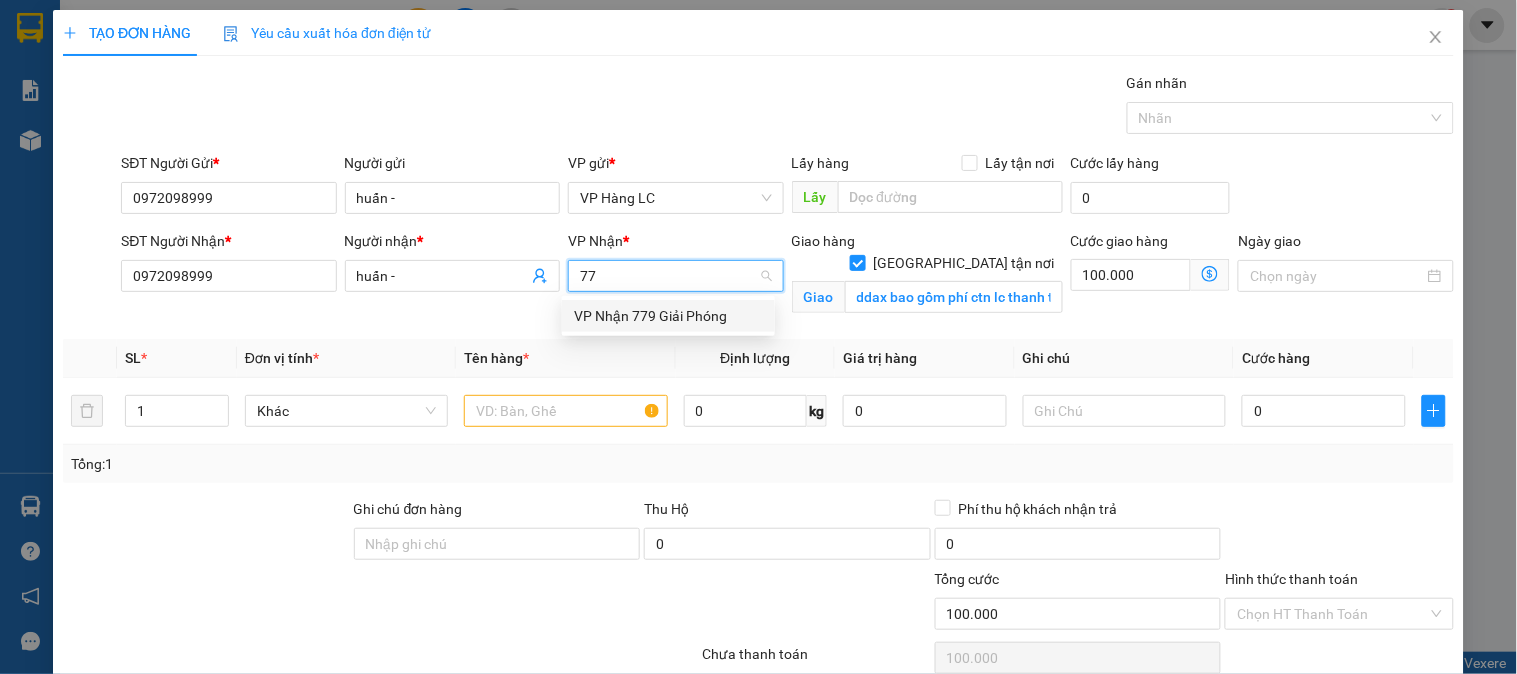 type on "779" 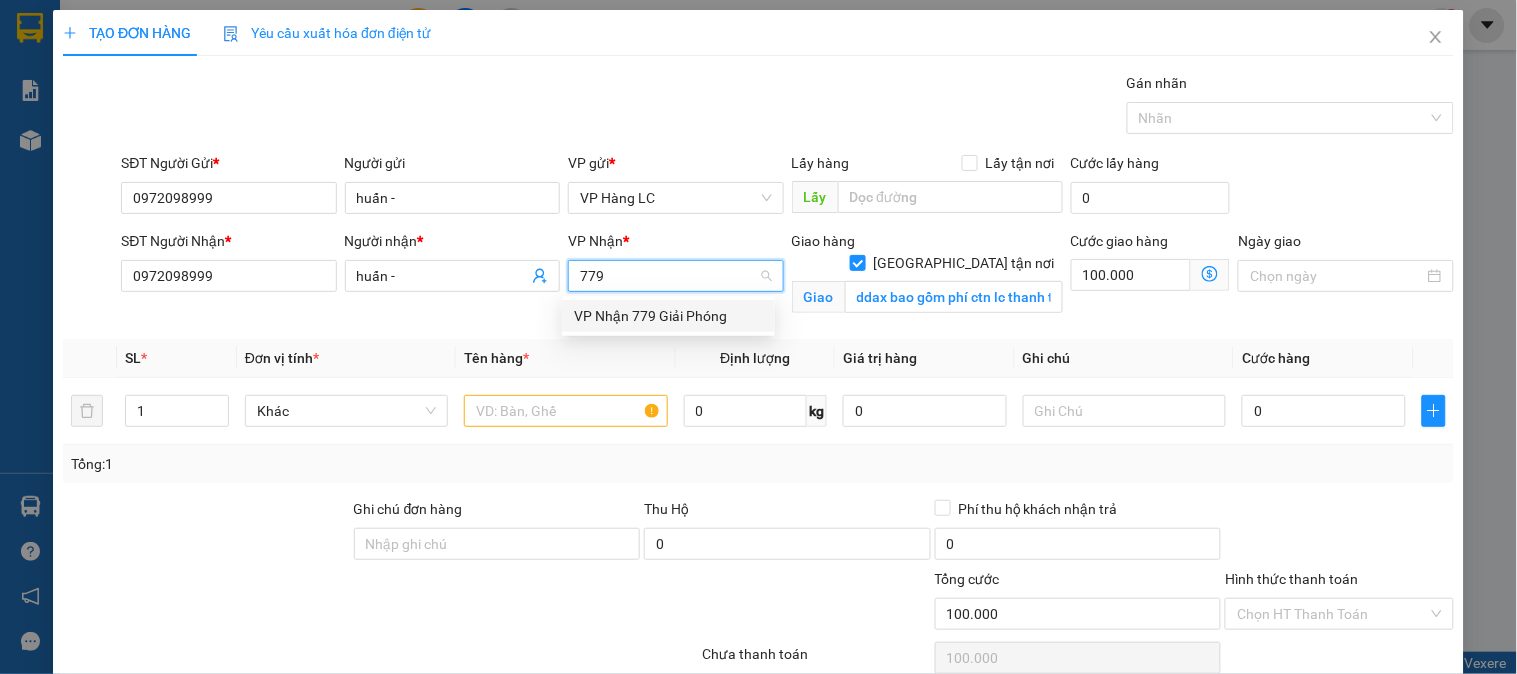 click on "VP Nhận 779 Giải Phóng" at bounding box center (668, 316) 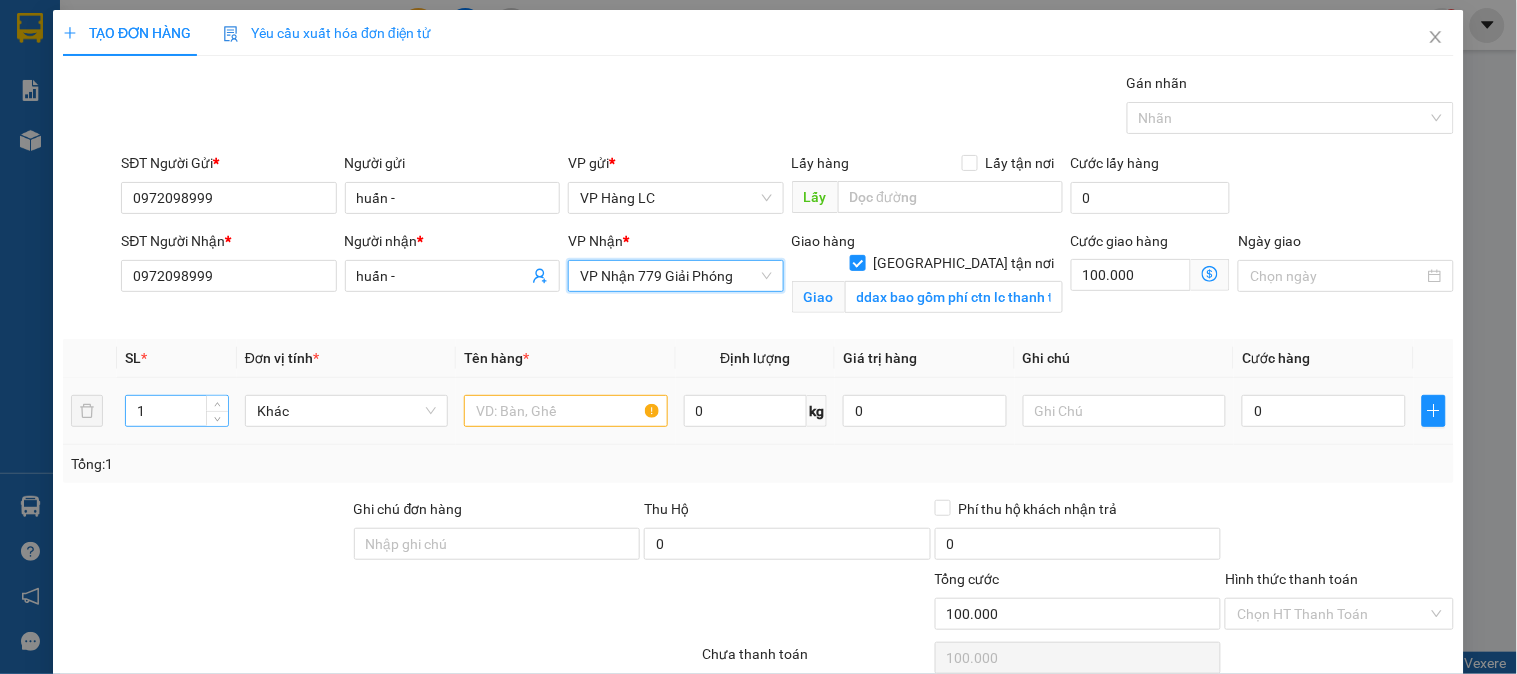 click on "1" at bounding box center [177, 411] 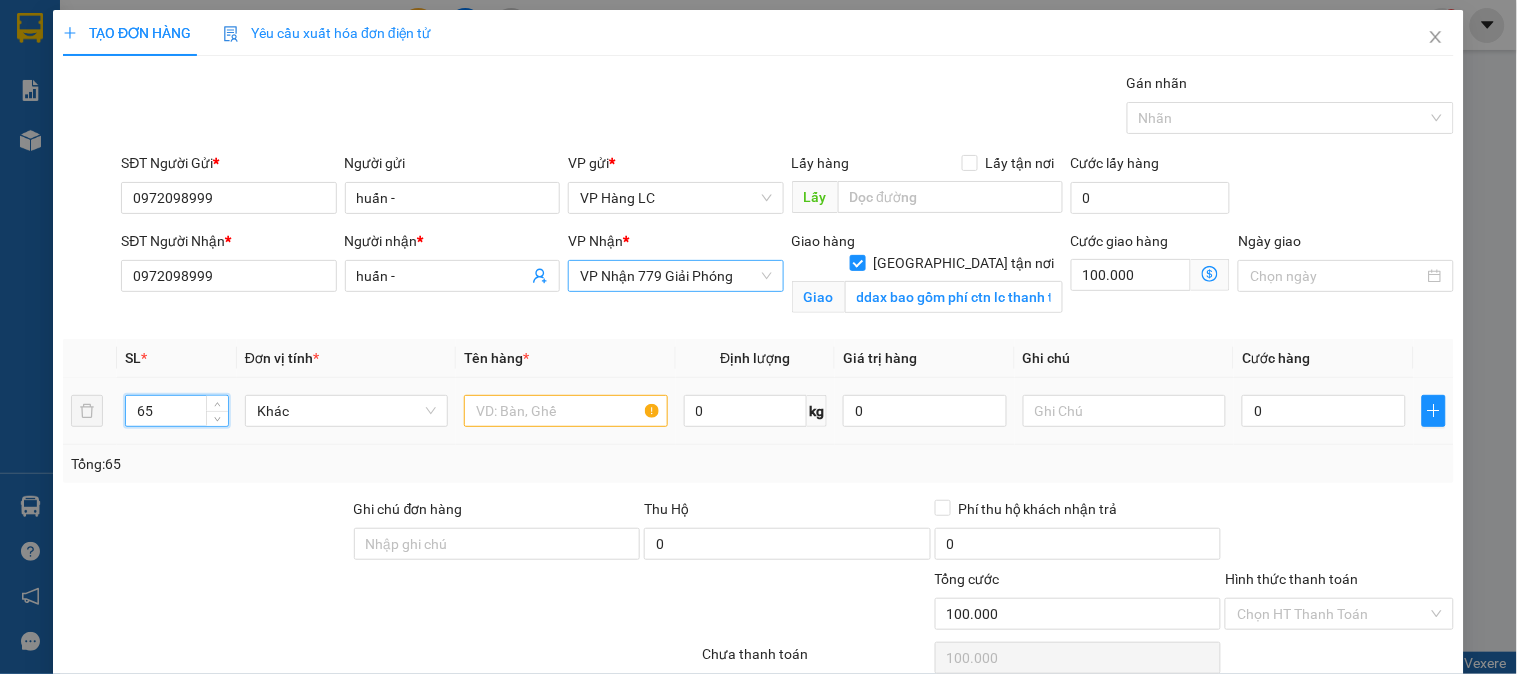 type on "65" 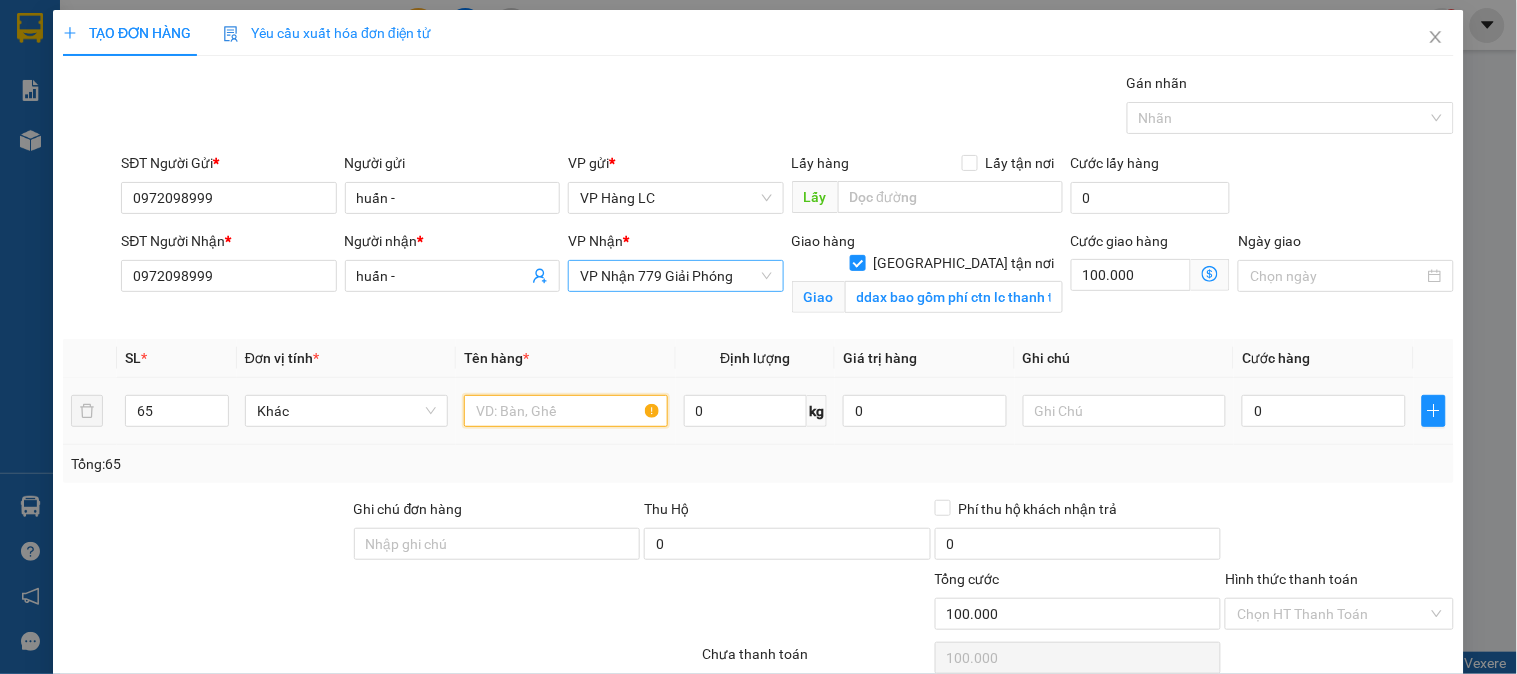 click at bounding box center [565, 411] 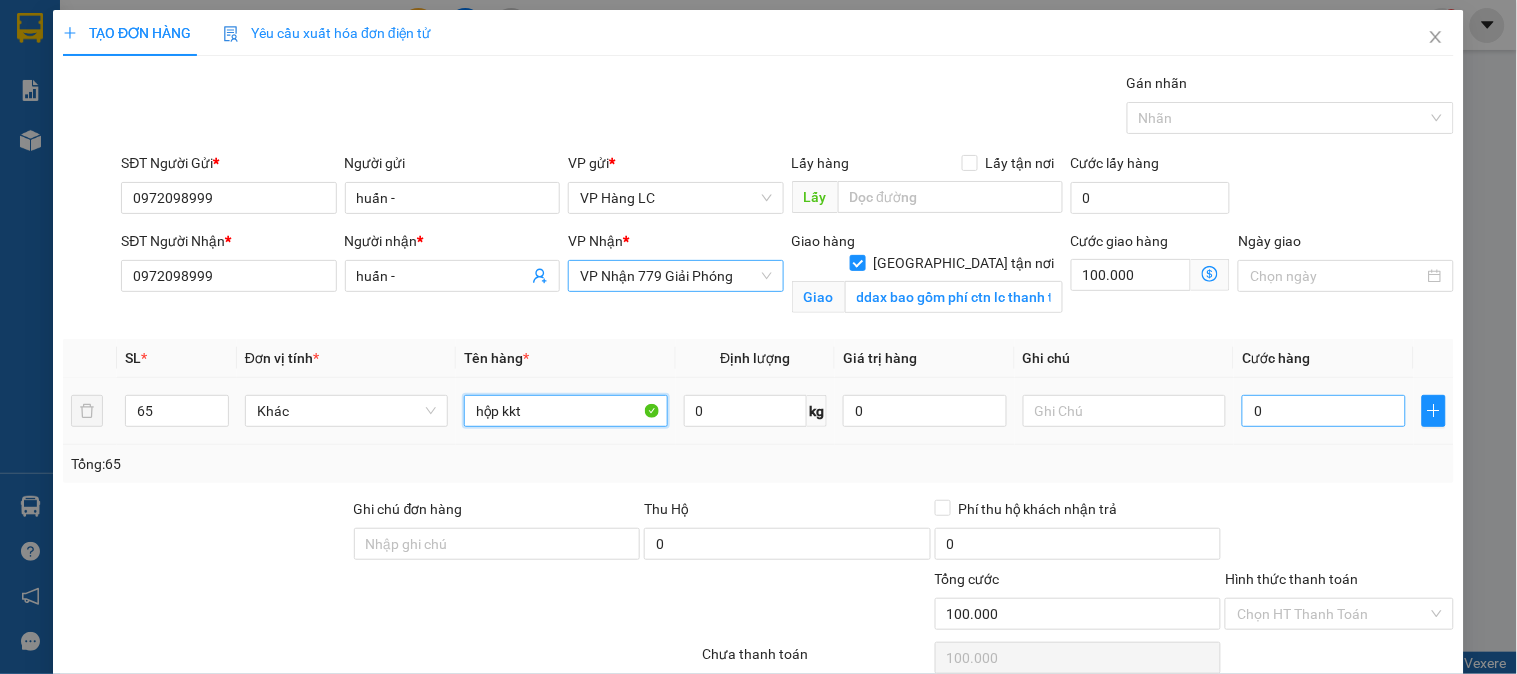 type on "hộp kkt" 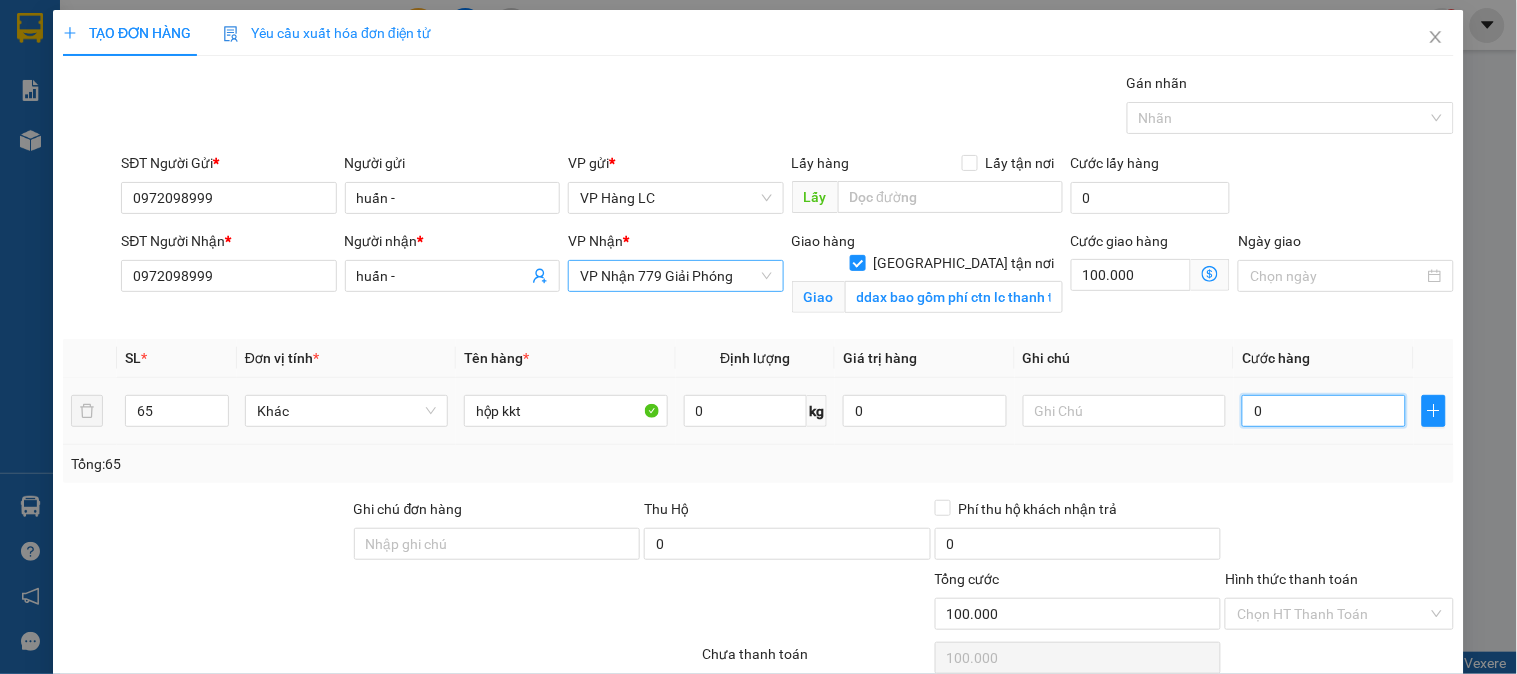 click on "0" at bounding box center [1324, 411] 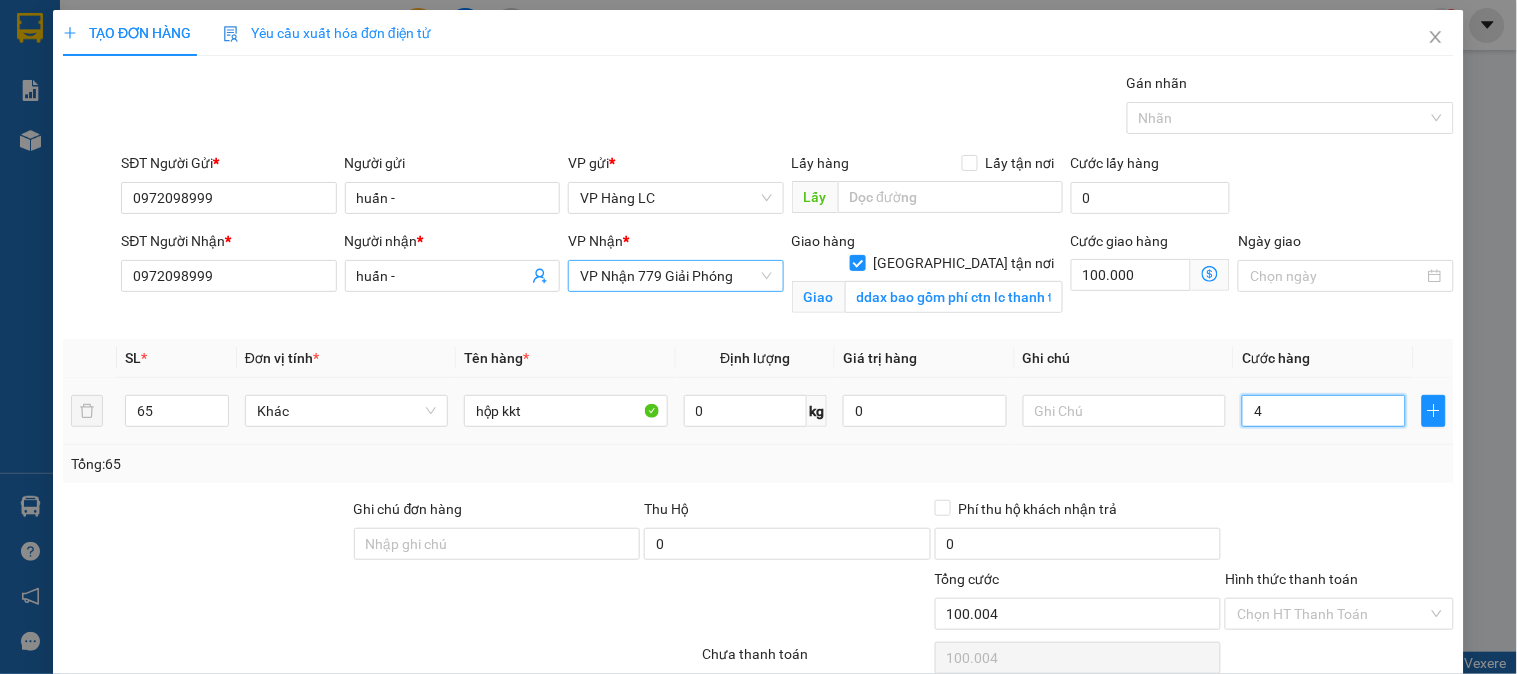 type on "45" 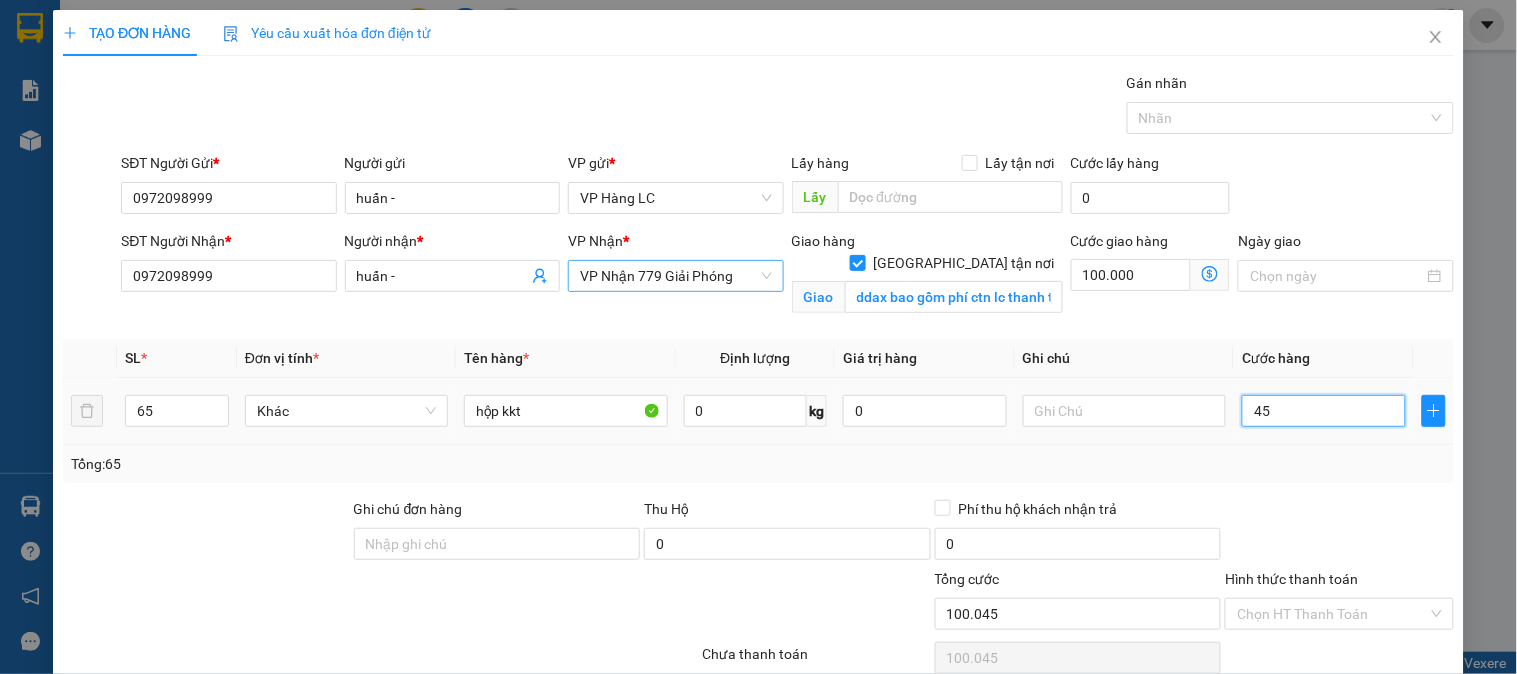 type on "450" 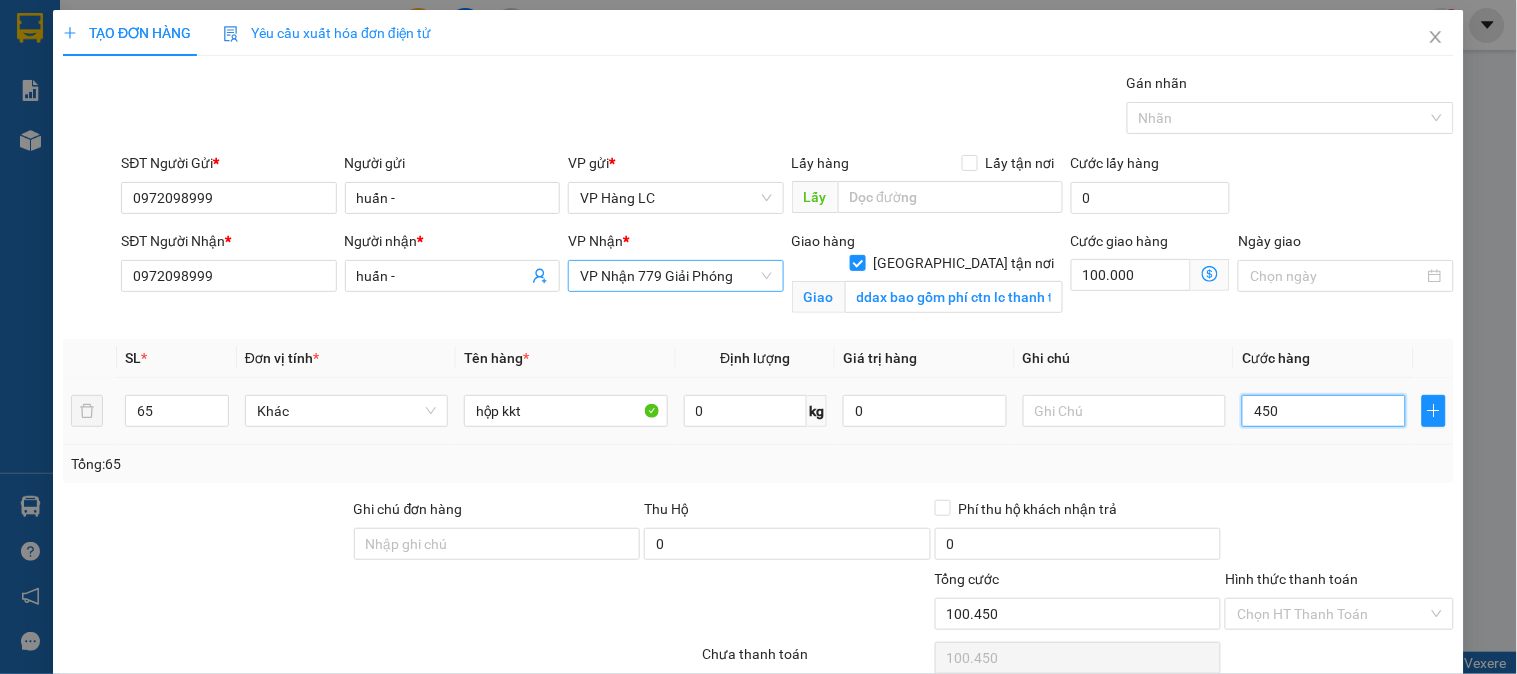 type on "4.500" 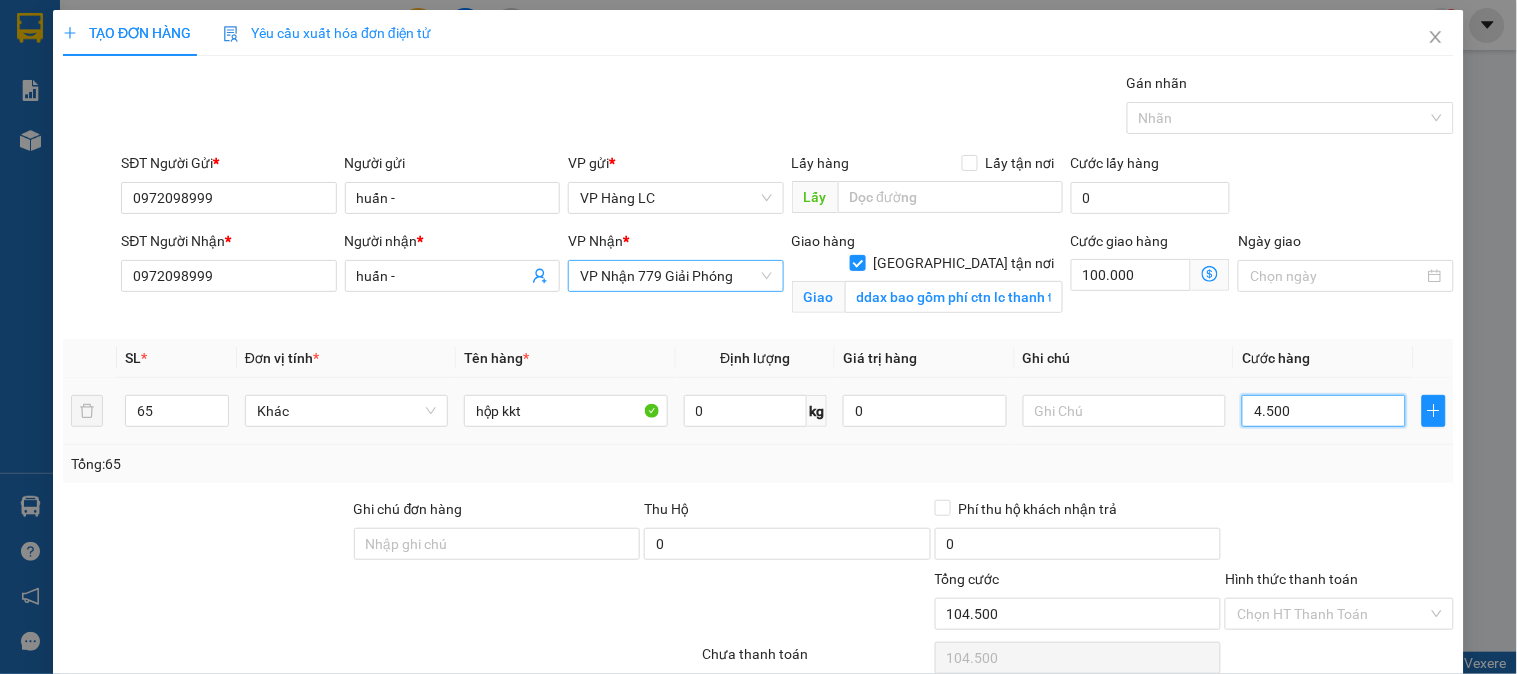 type on "45.000" 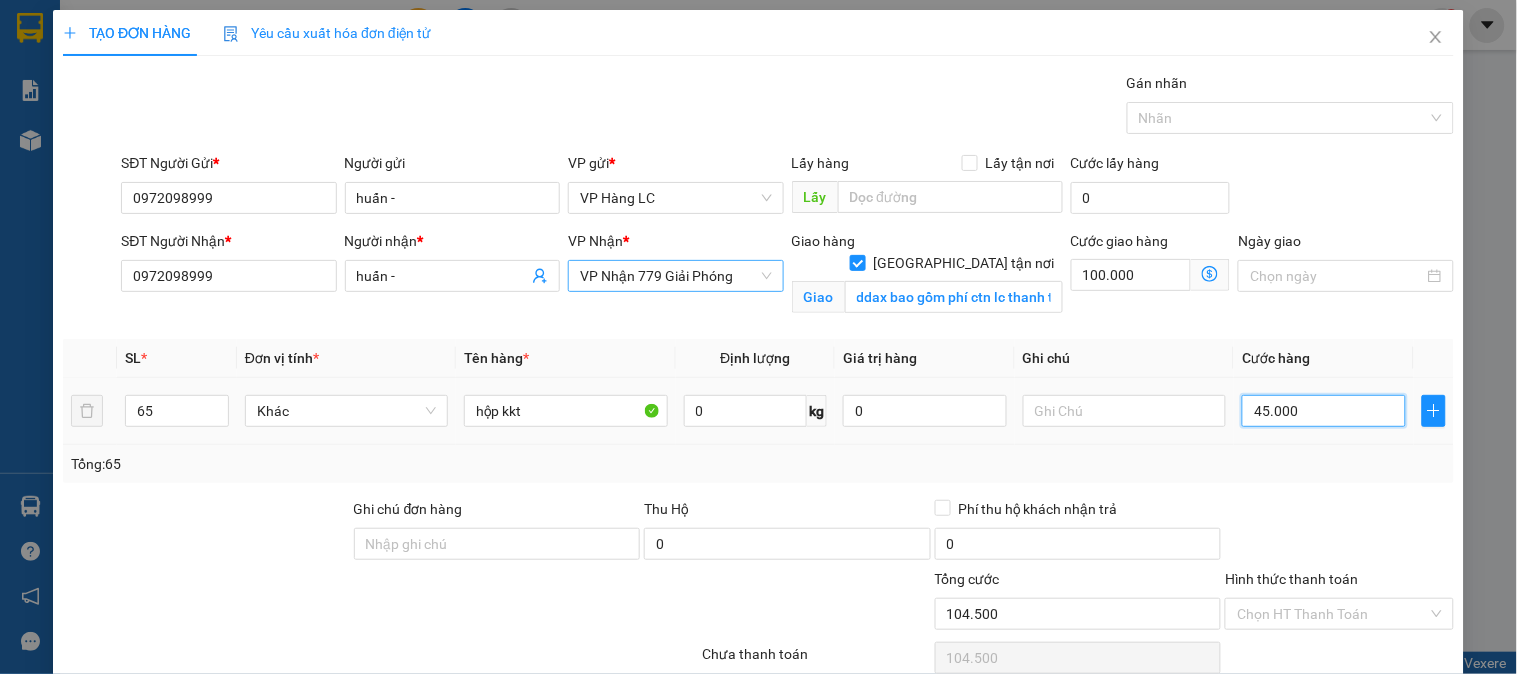 type on "145.000" 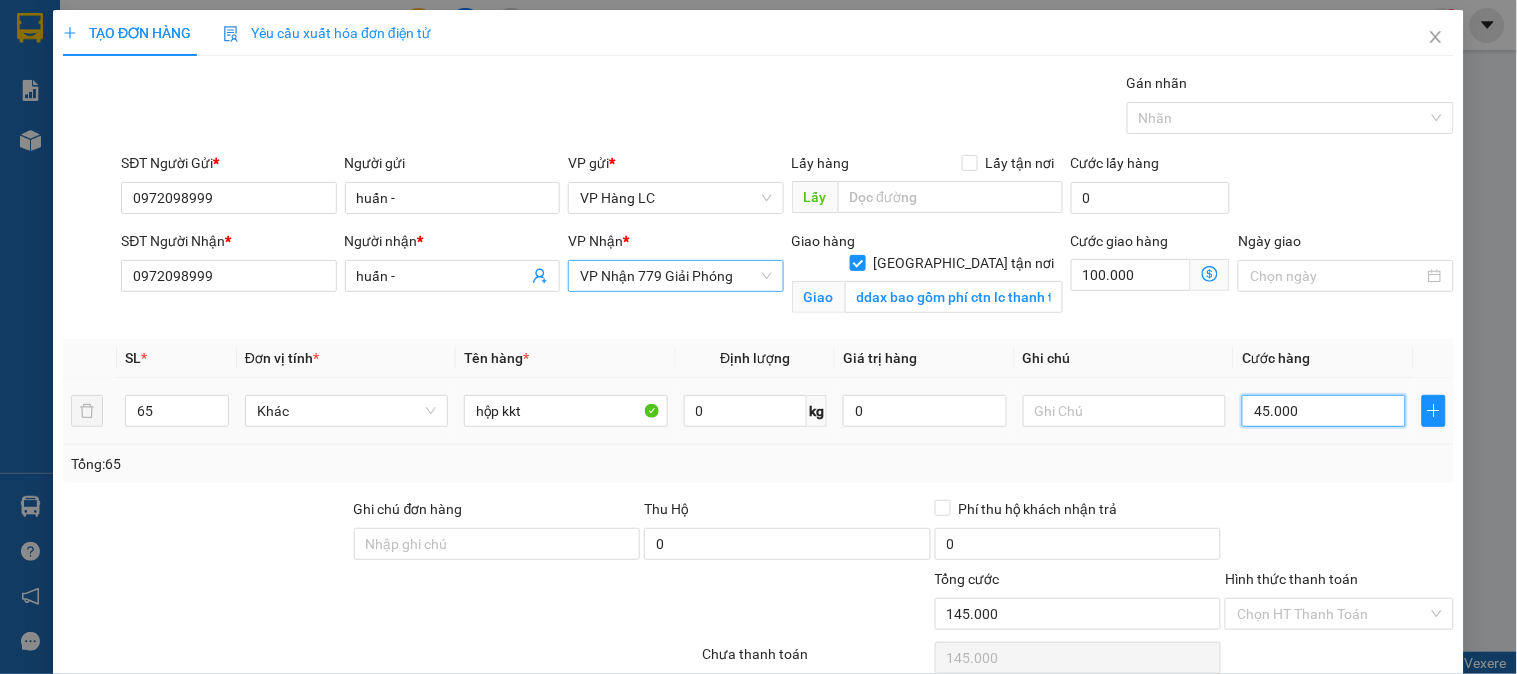 type on "450.000" 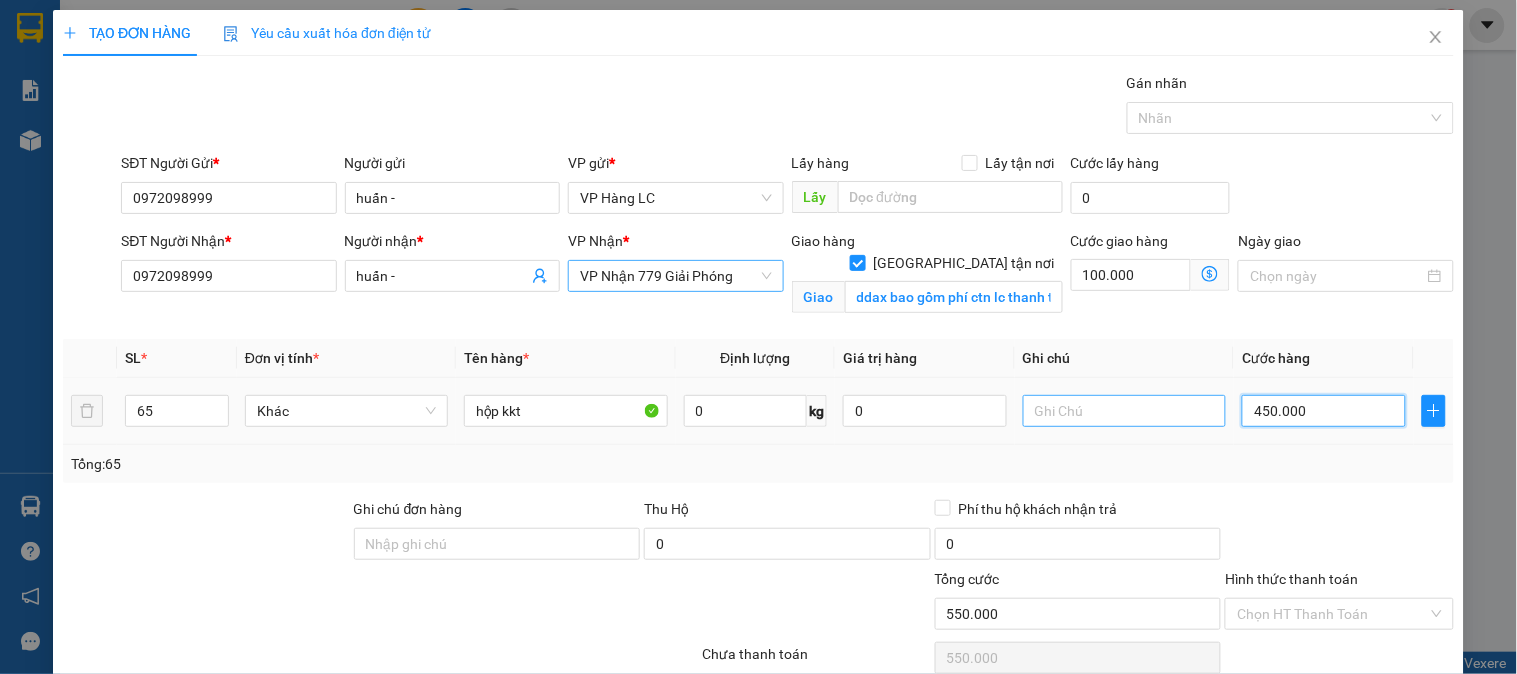 type on "450.000" 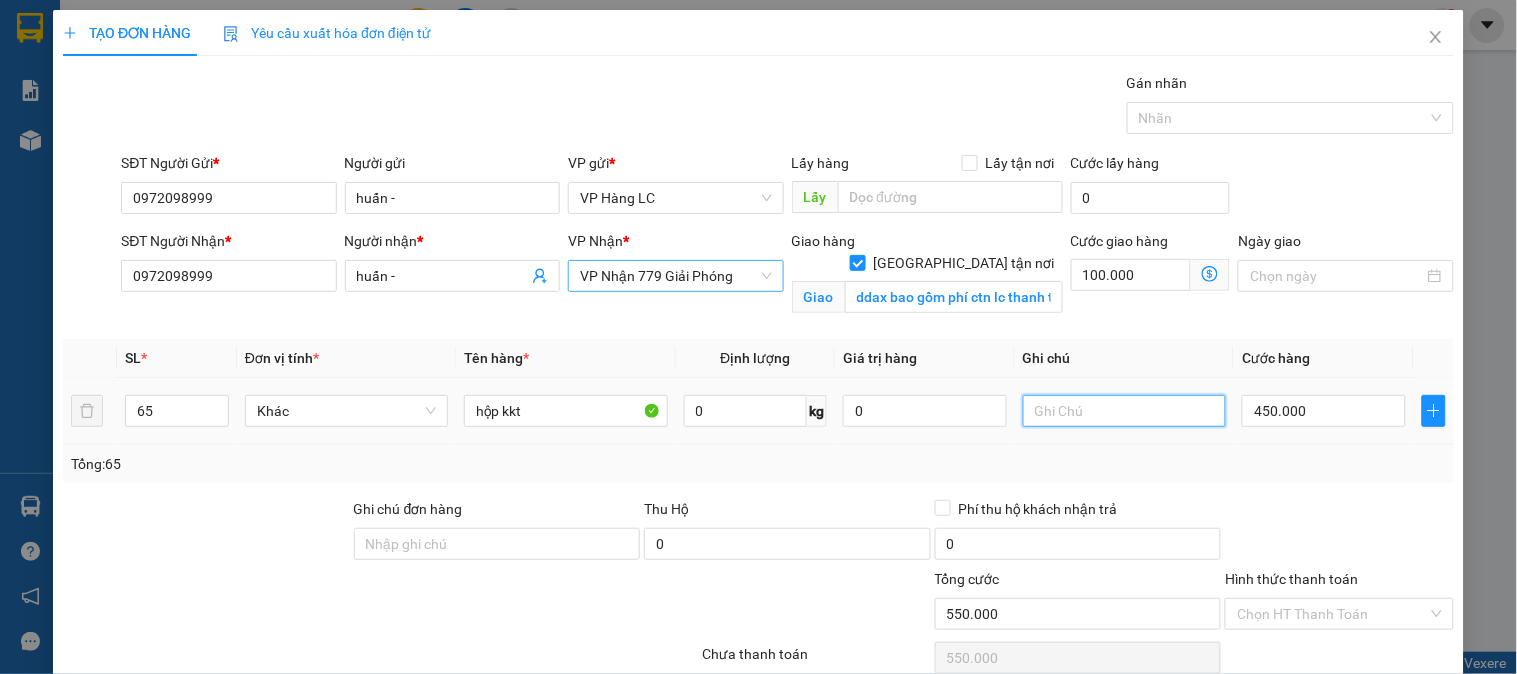 click at bounding box center [1124, 411] 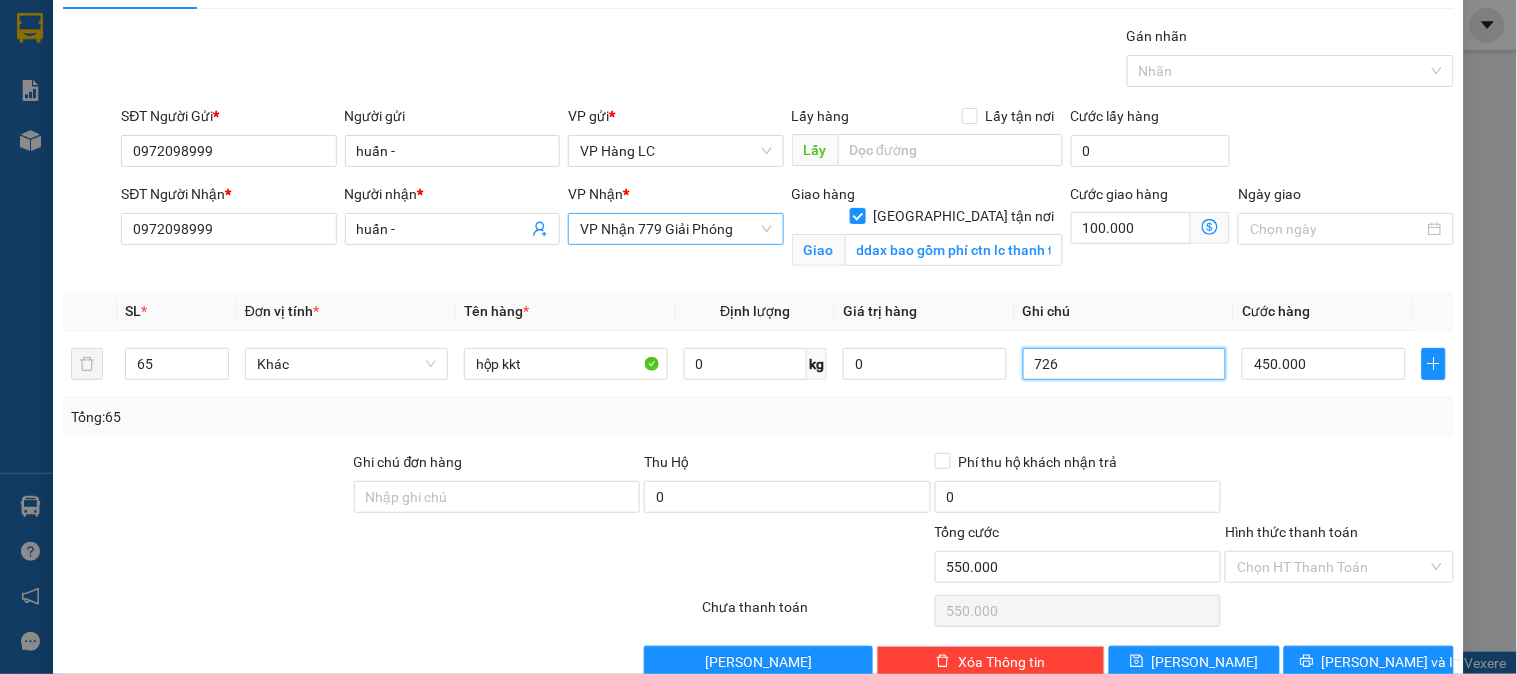 scroll, scrollTop: 90, scrollLeft: 0, axis: vertical 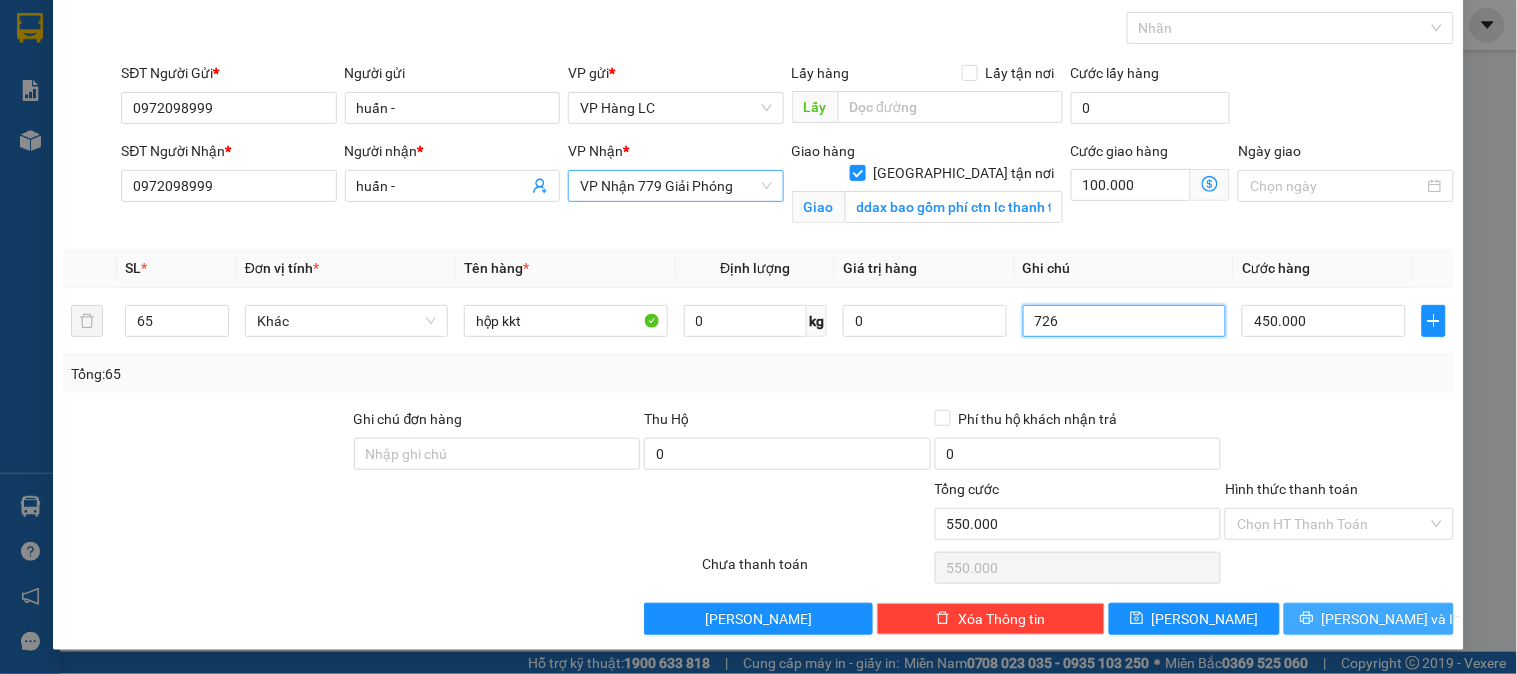 type on "726" 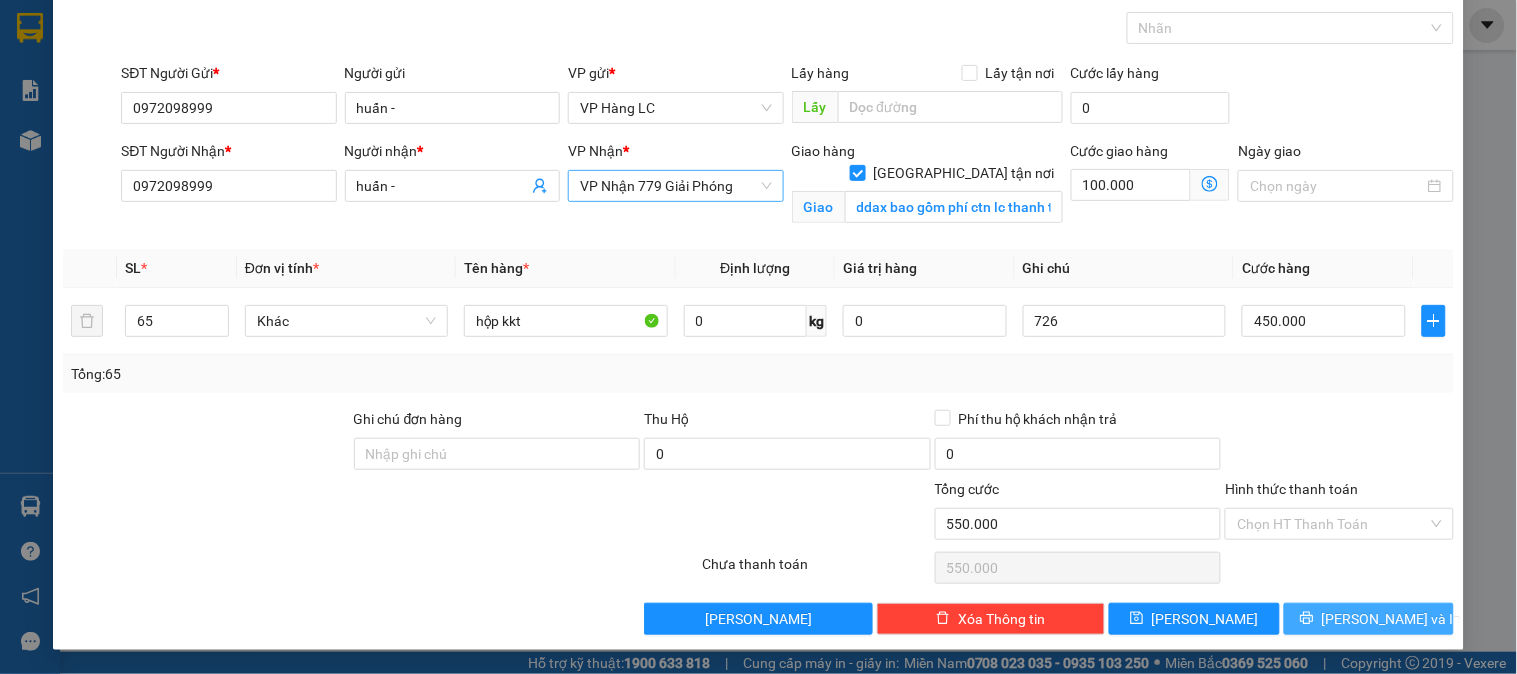 click 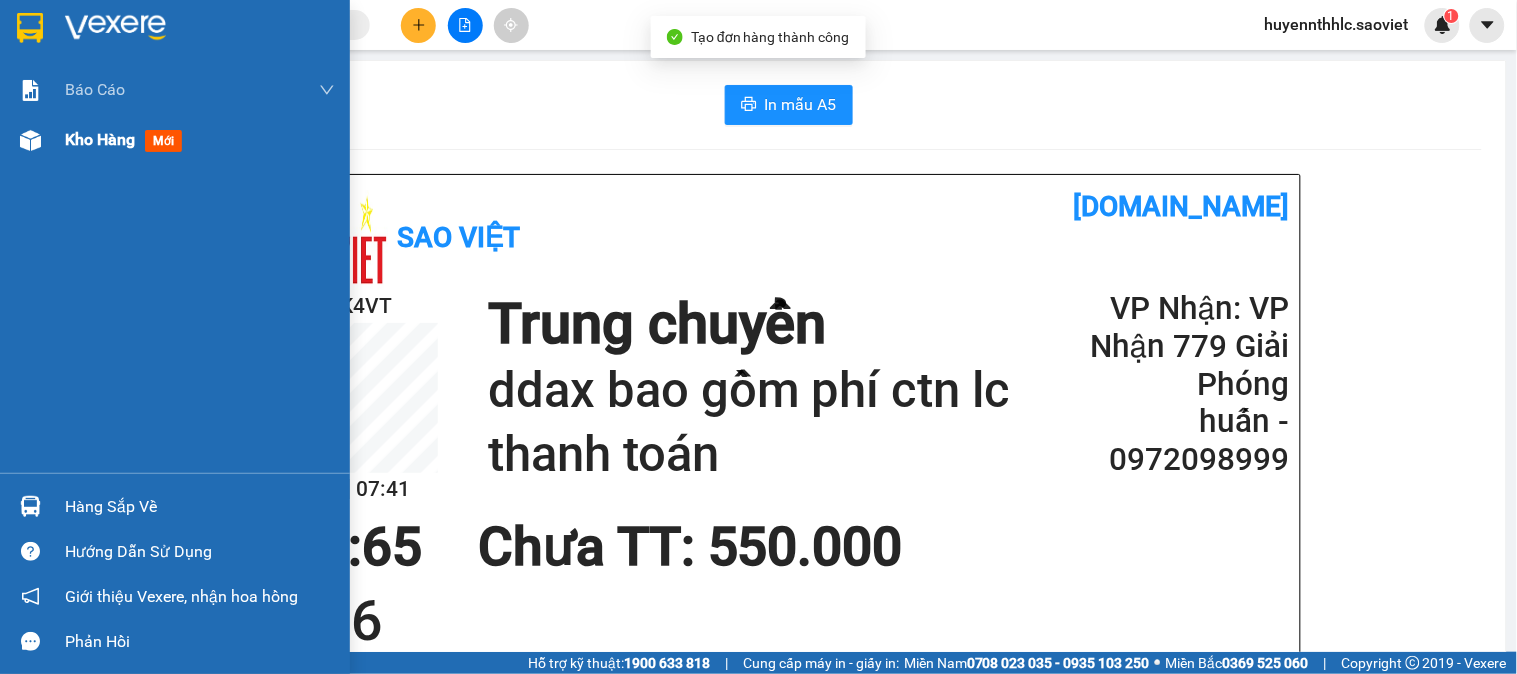 click on "Kho hàng" at bounding box center [100, 139] 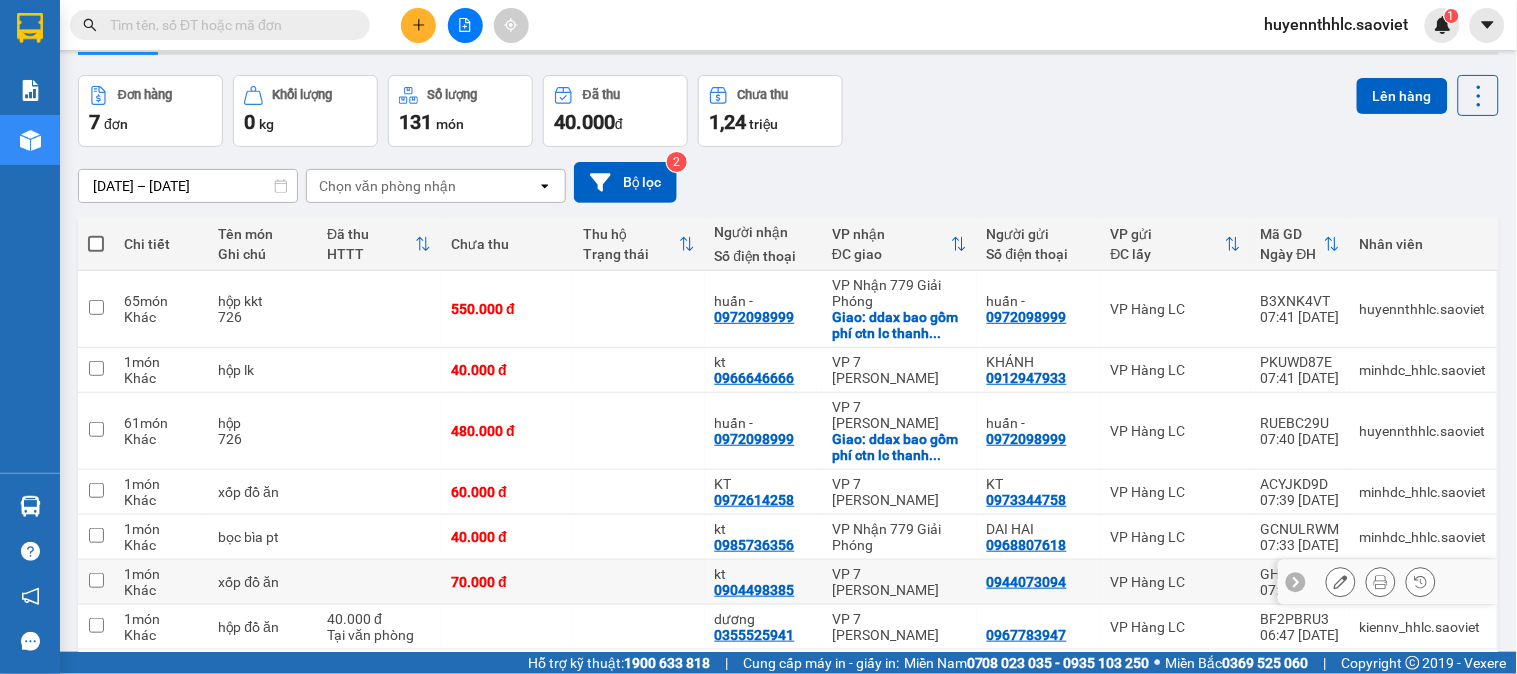 scroll, scrollTop: 0, scrollLeft: 0, axis: both 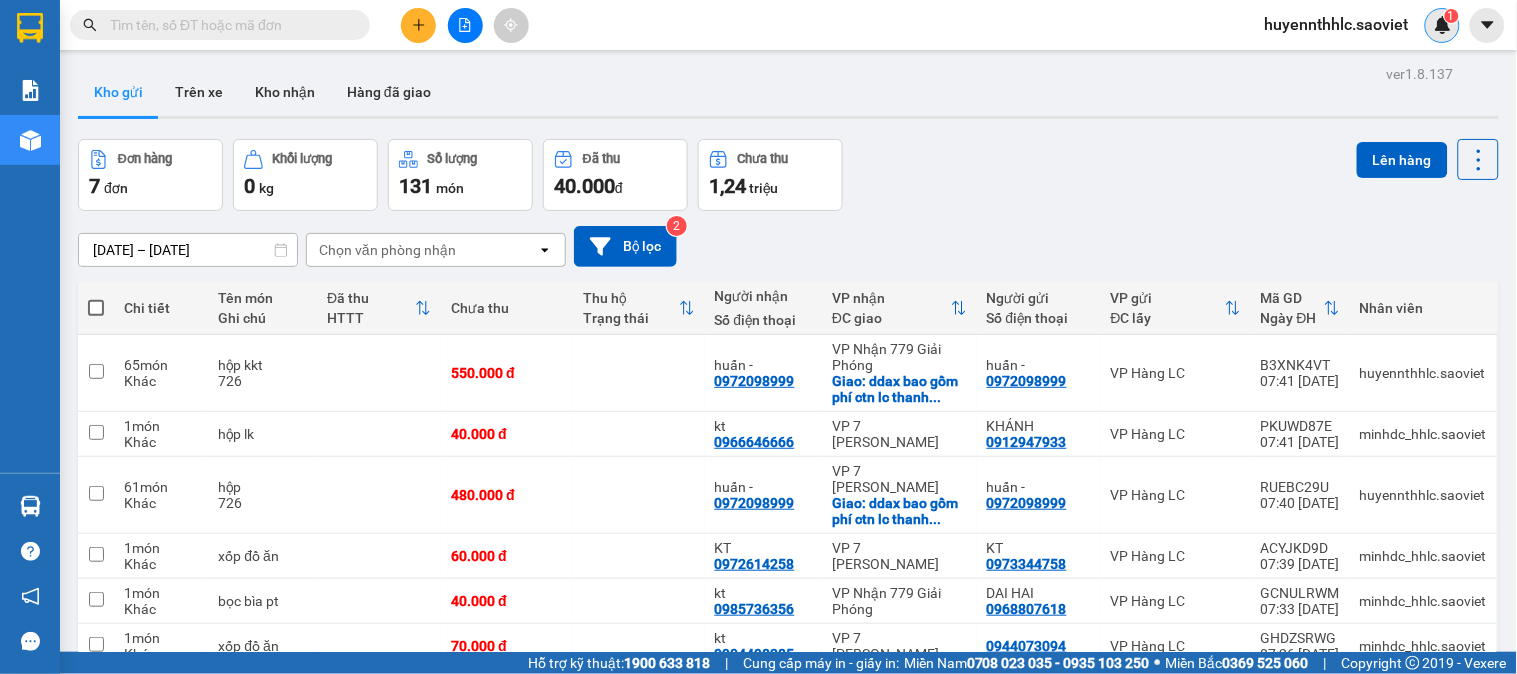 click at bounding box center (1443, 25) 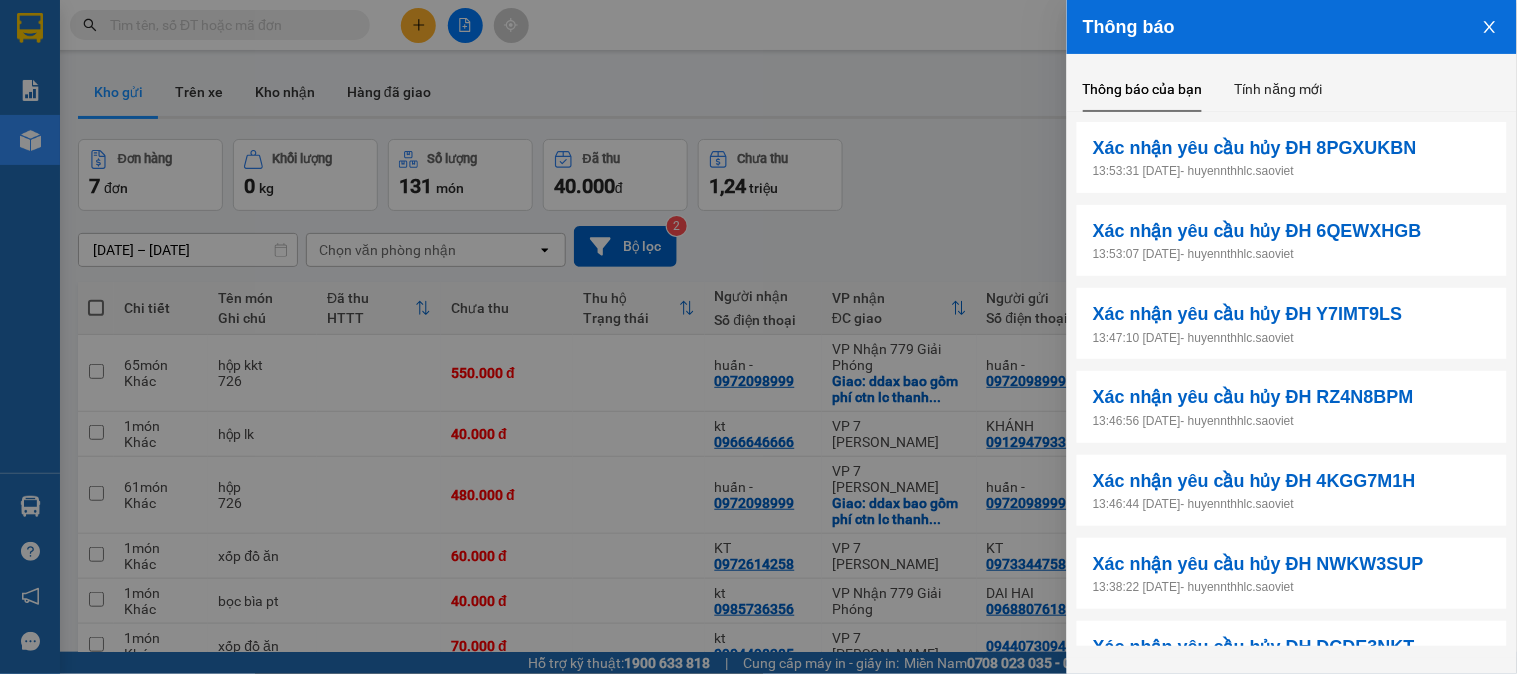 click 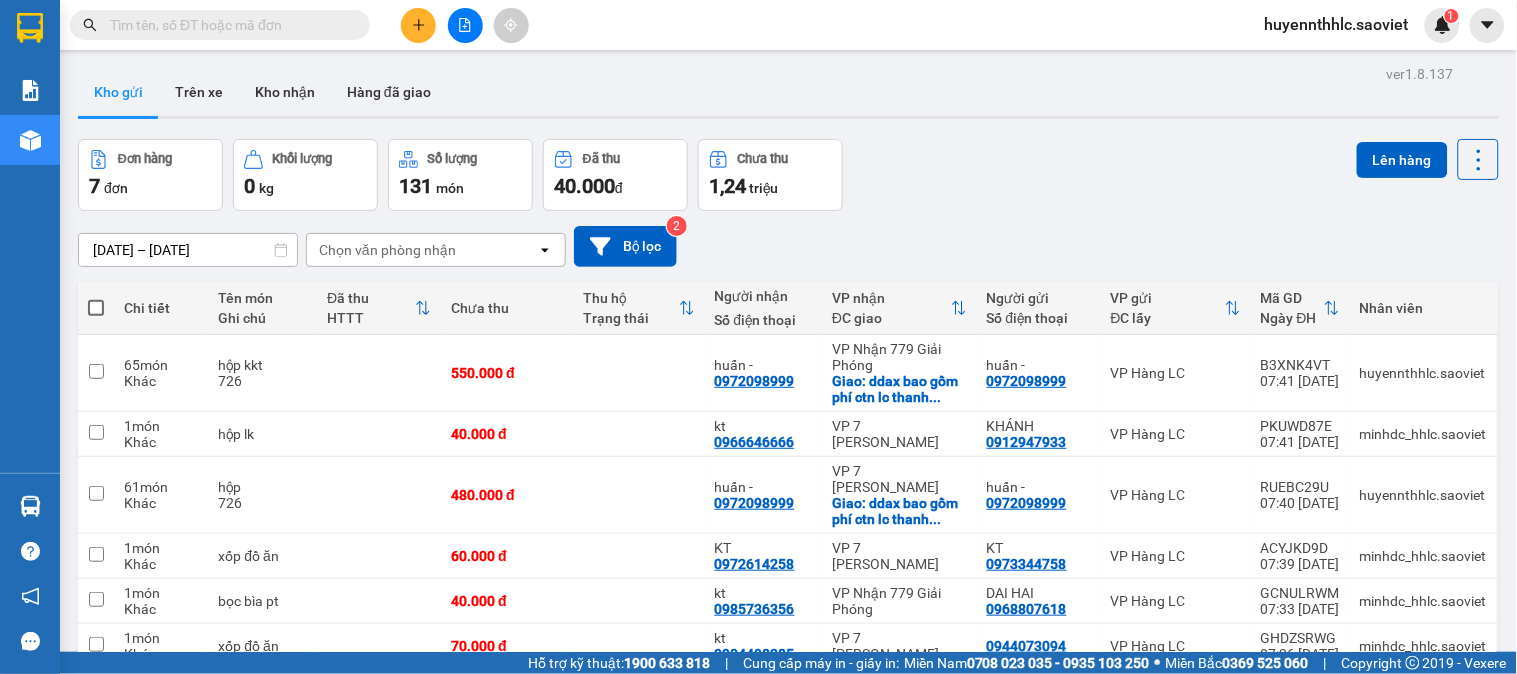 click on "huyennthhlc.saoviet" at bounding box center (1337, 24) 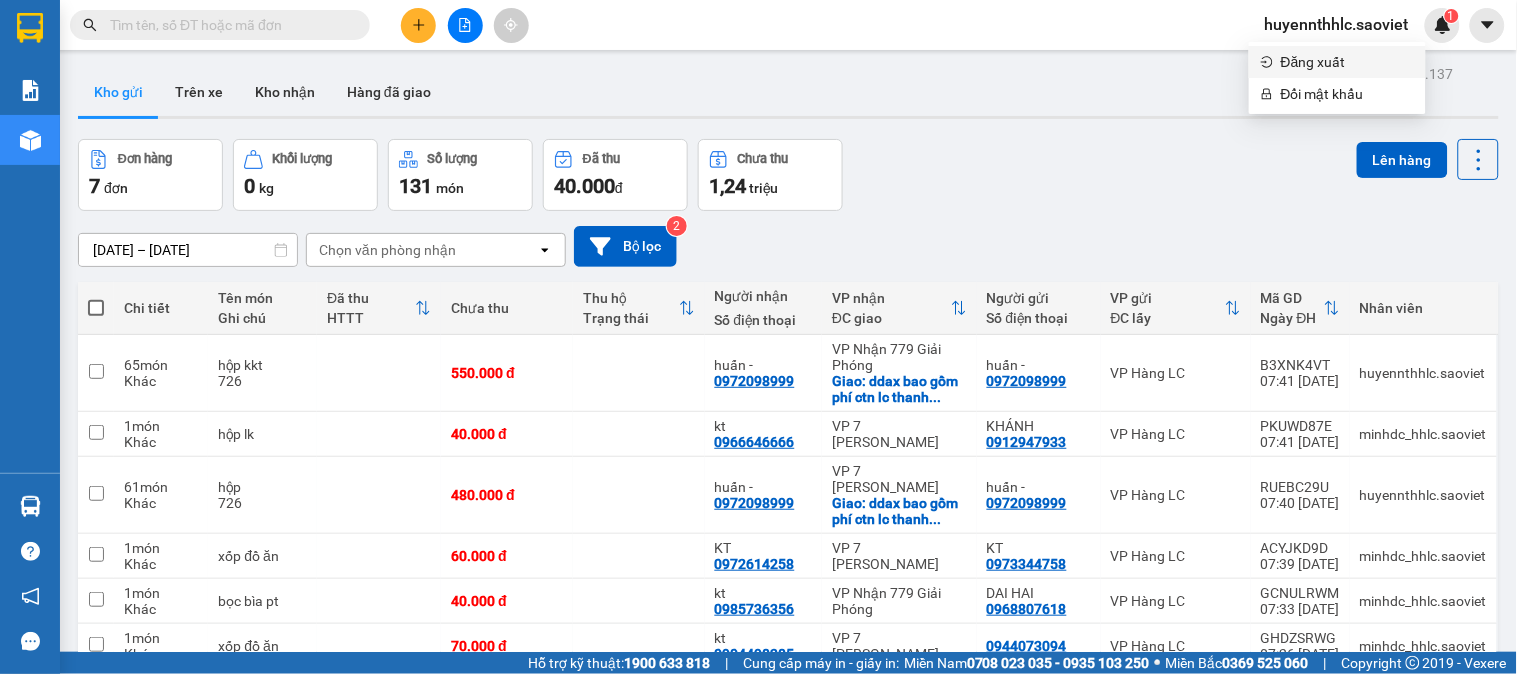 click on "Đăng xuất" at bounding box center [1347, 62] 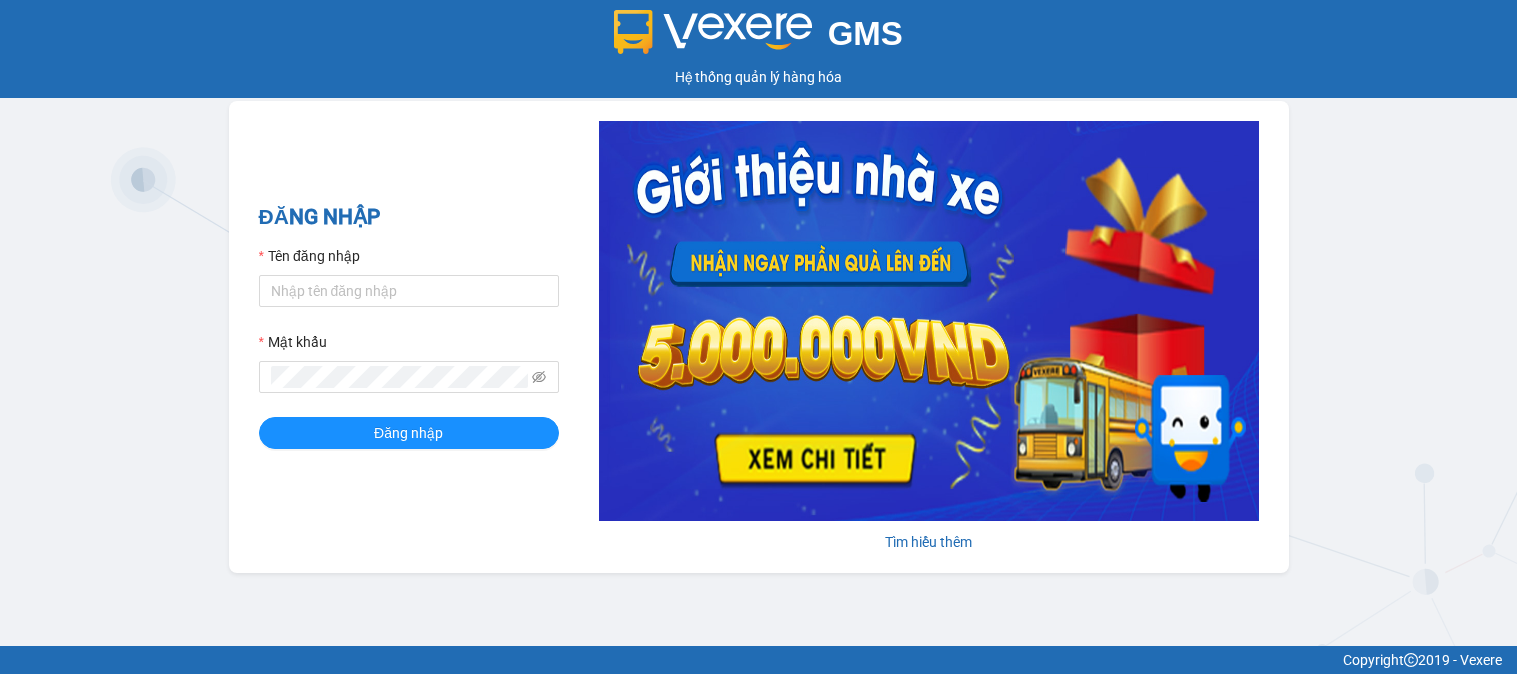 scroll, scrollTop: 0, scrollLeft: 0, axis: both 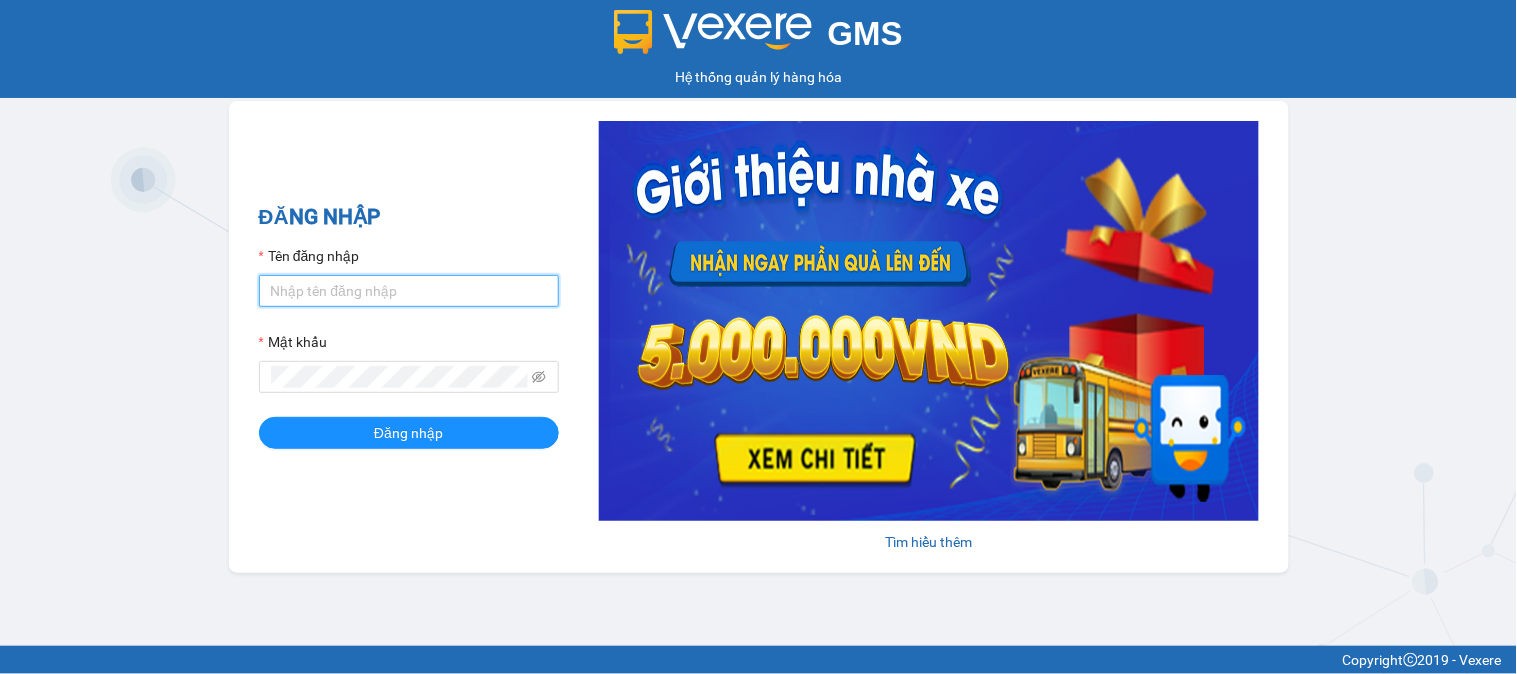 click on "Tên đăng nhập" at bounding box center [409, 291] 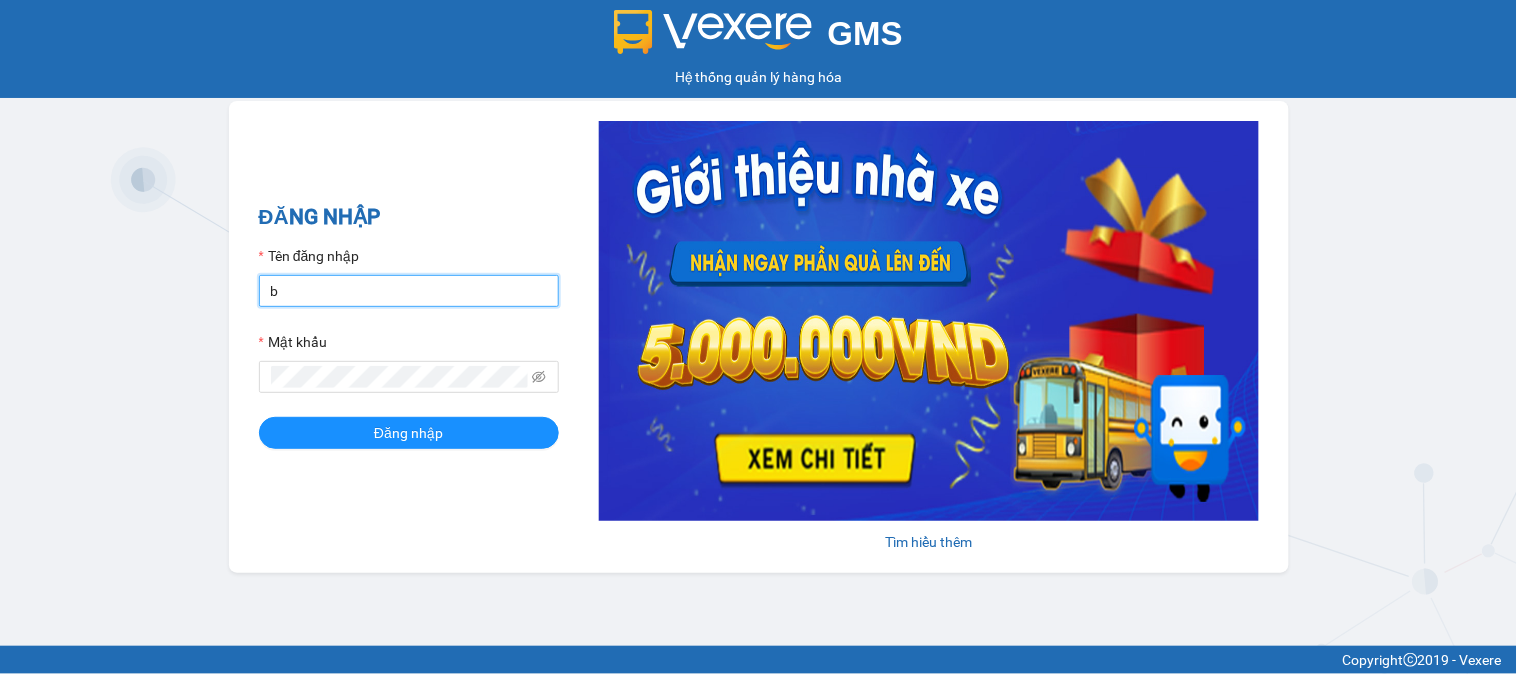 type on "bangnv.hhlc.saoviet" 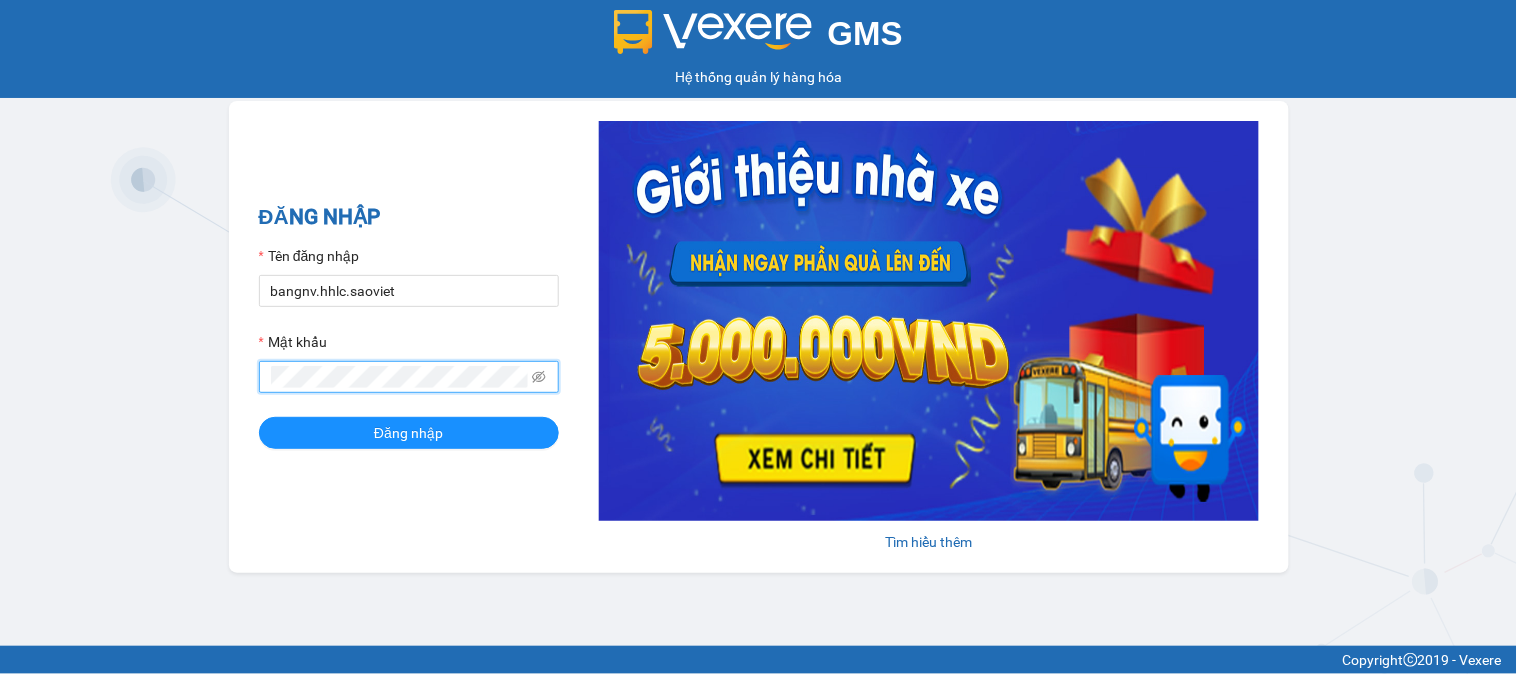 click on "Đăng nhập" at bounding box center (409, 433) 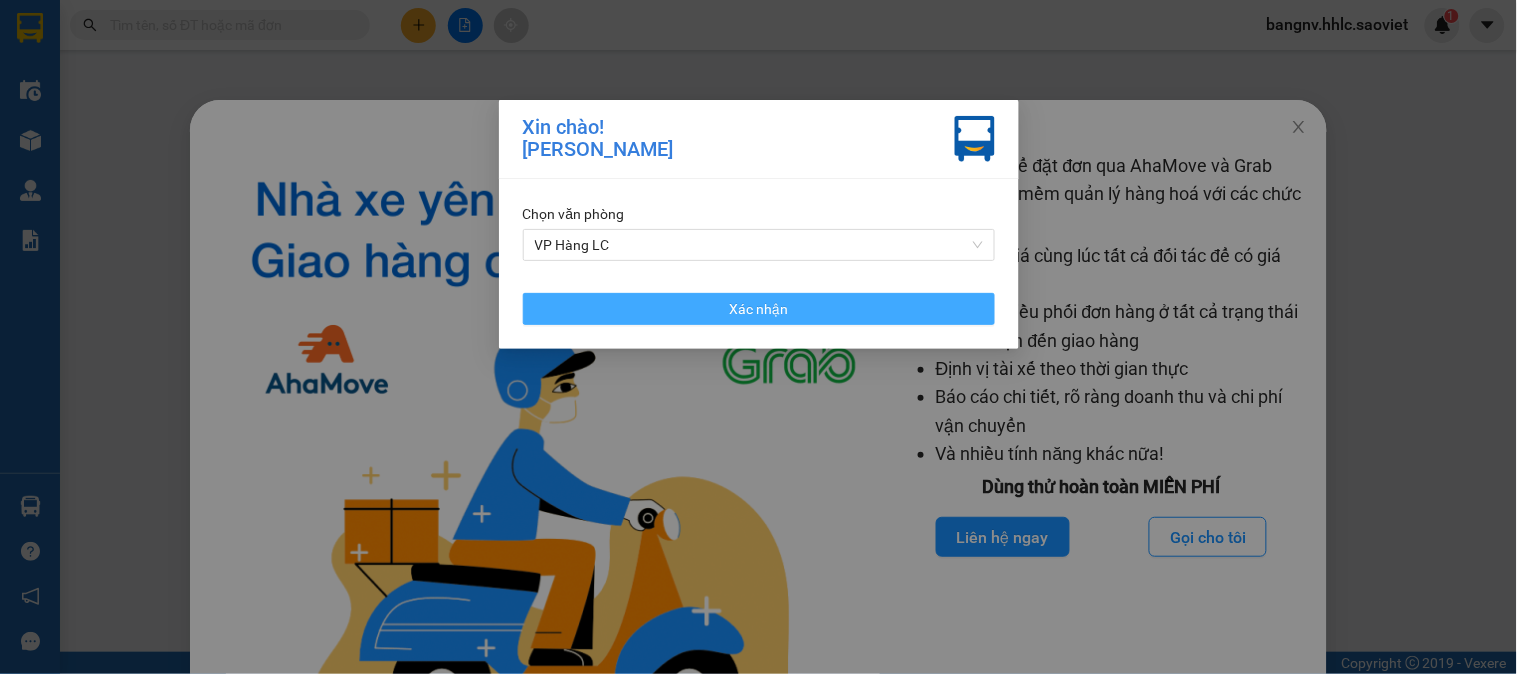 click on "Xác nhận" at bounding box center (759, 309) 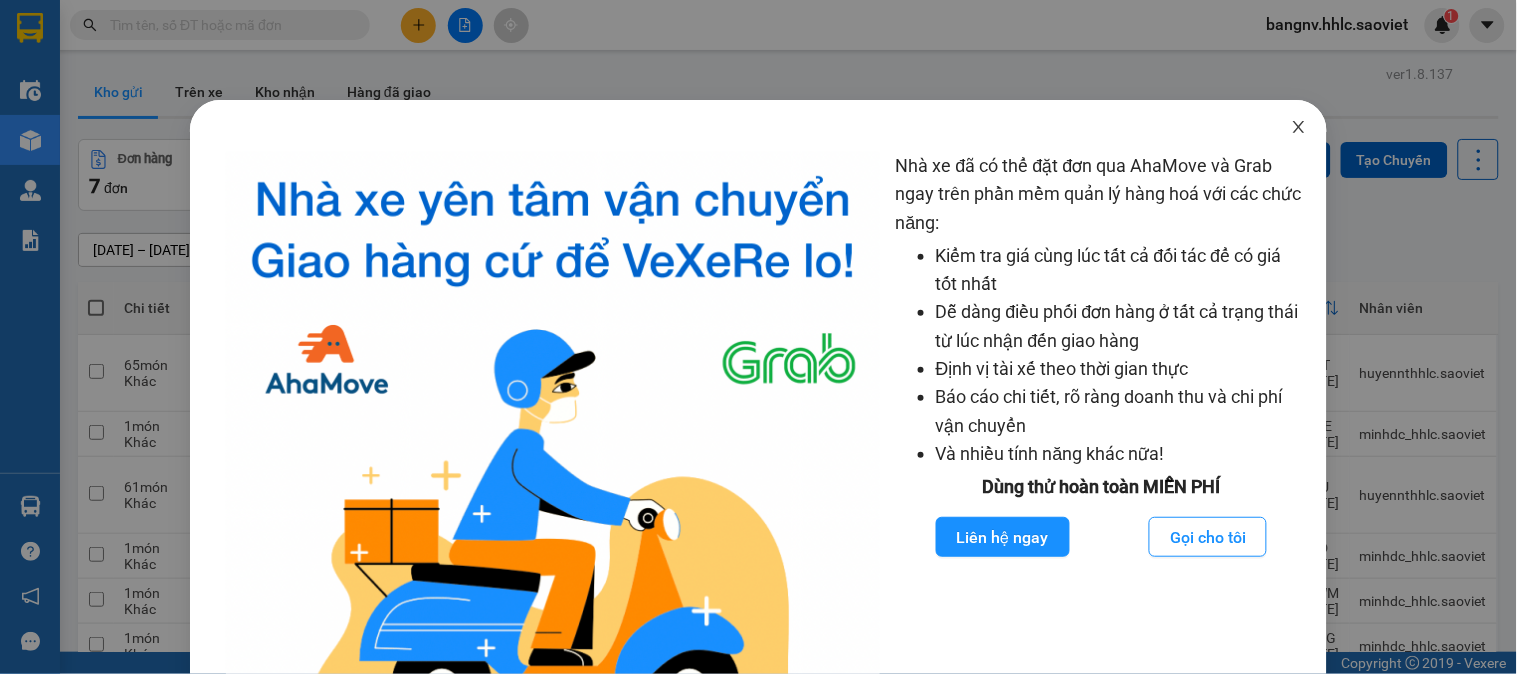 click 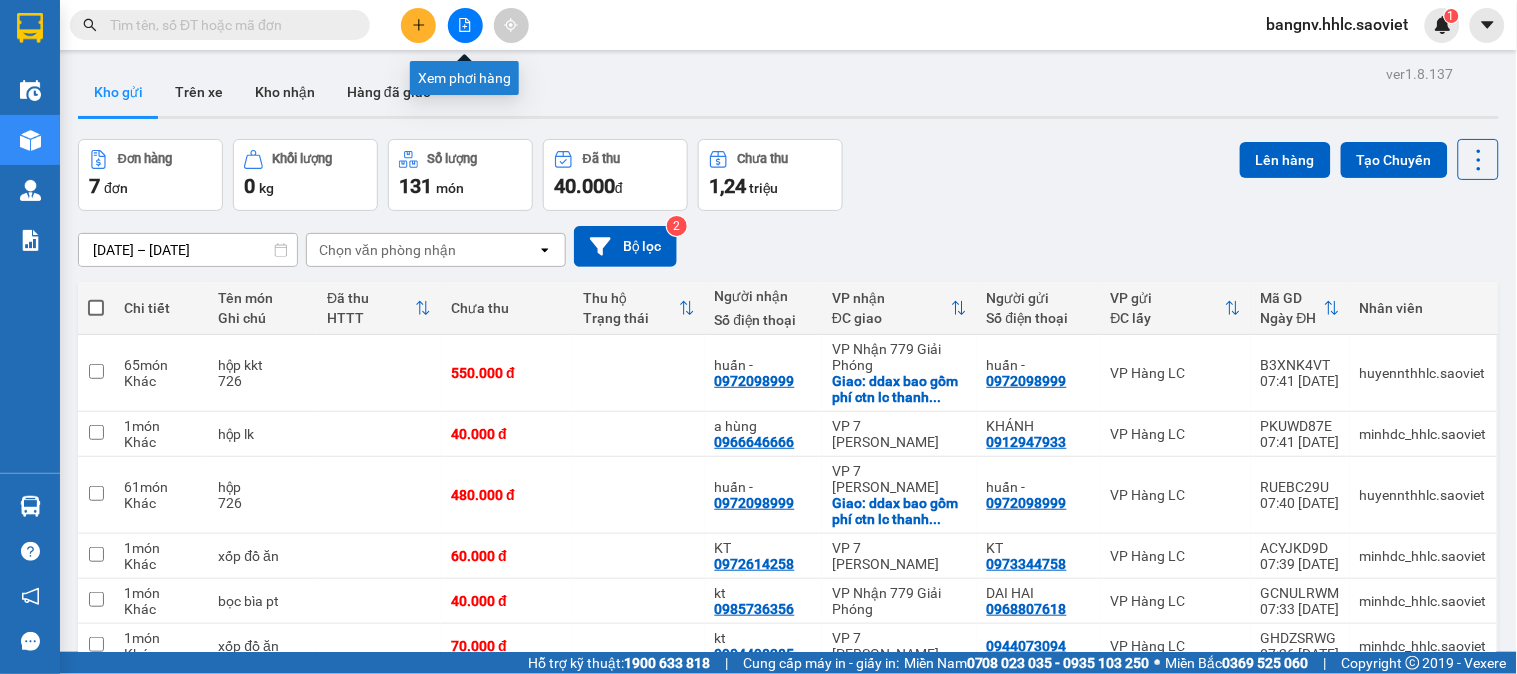 click 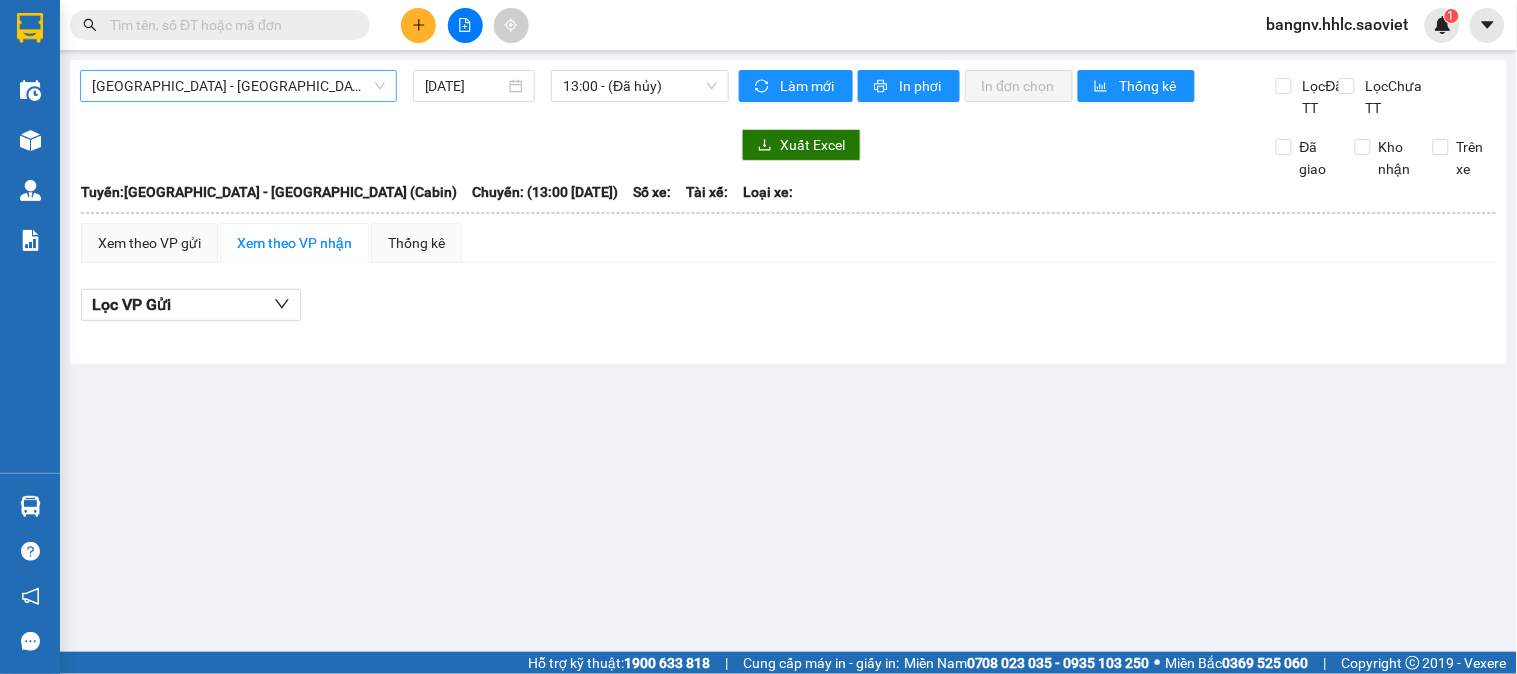 click on "[GEOGRAPHIC_DATA] - [GEOGRAPHIC_DATA] (Cabin)" at bounding box center [238, 86] 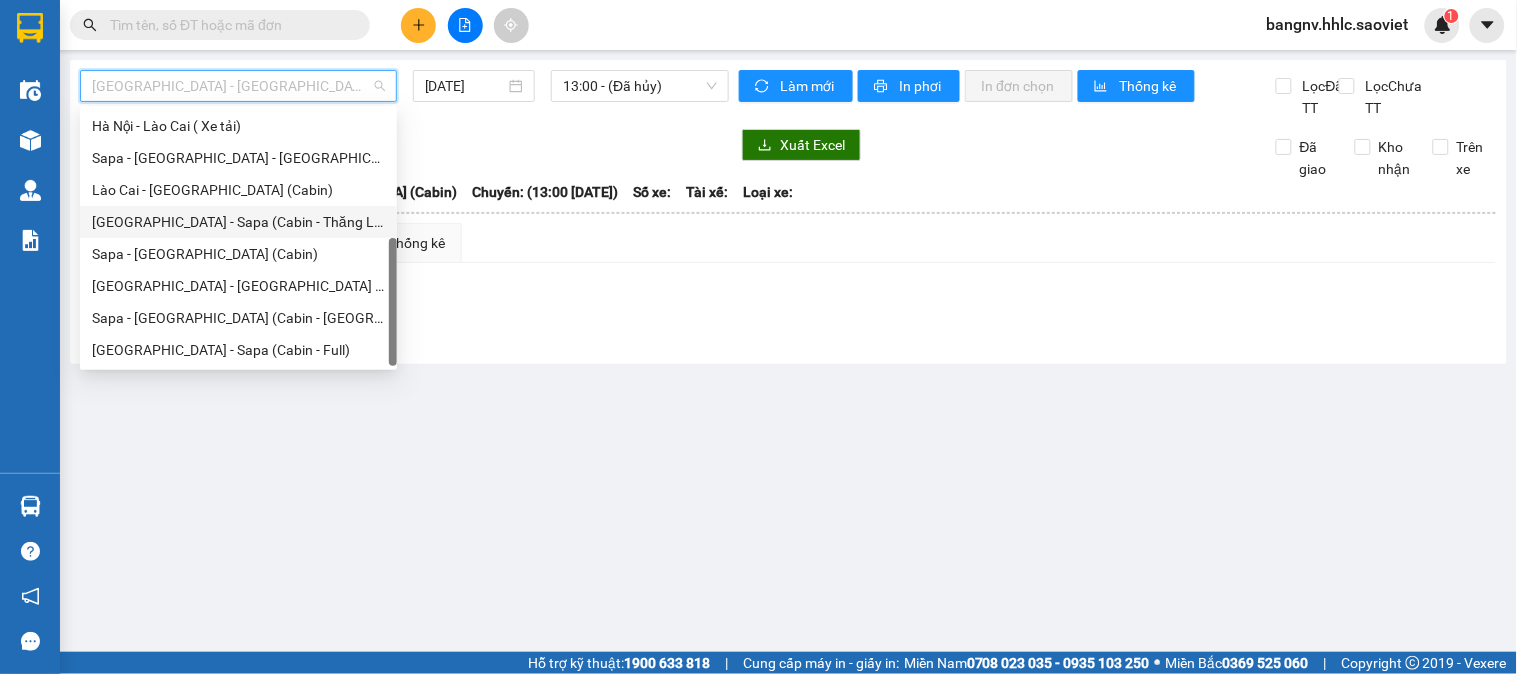 scroll, scrollTop: 48, scrollLeft: 0, axis: vertical 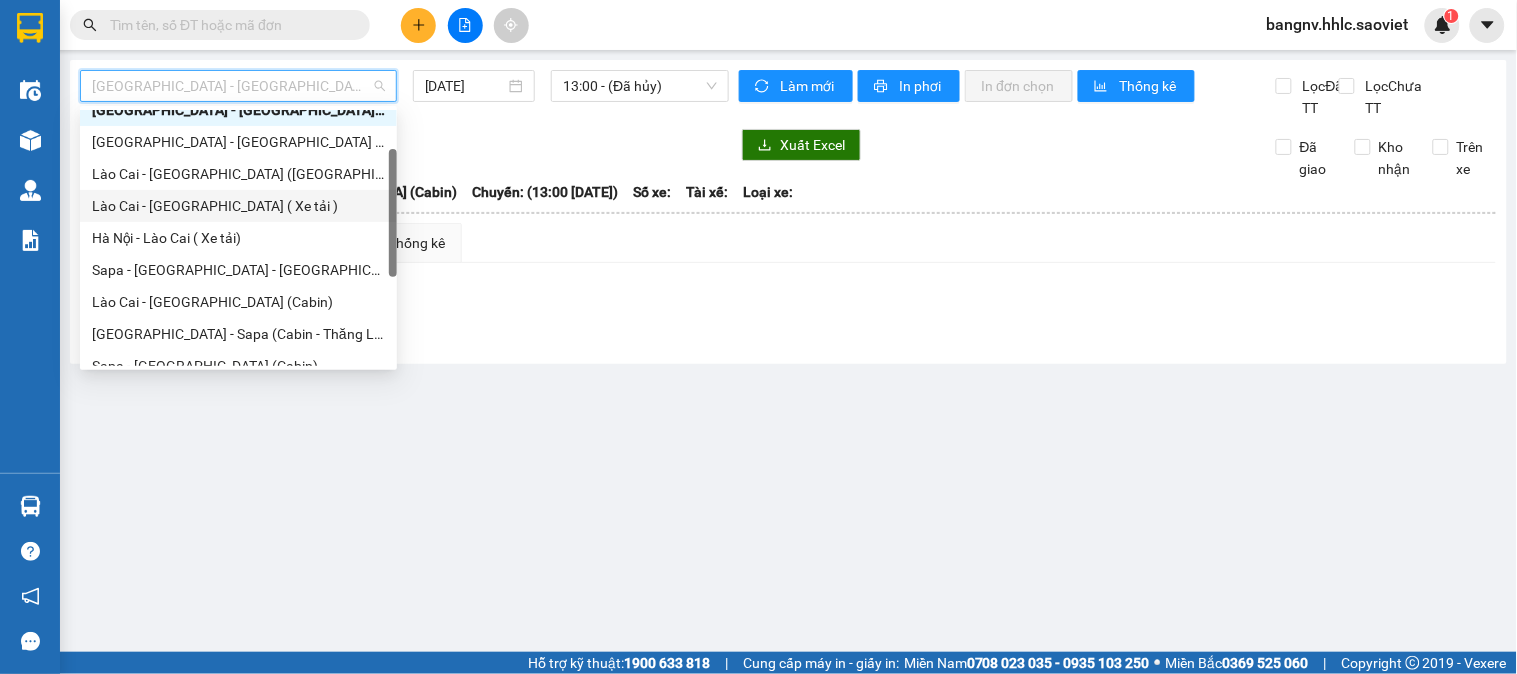click on "Lào Cai - [GEOGRAPHIC_DATA] ( Xe tải )" at bounding box center [238, 206] 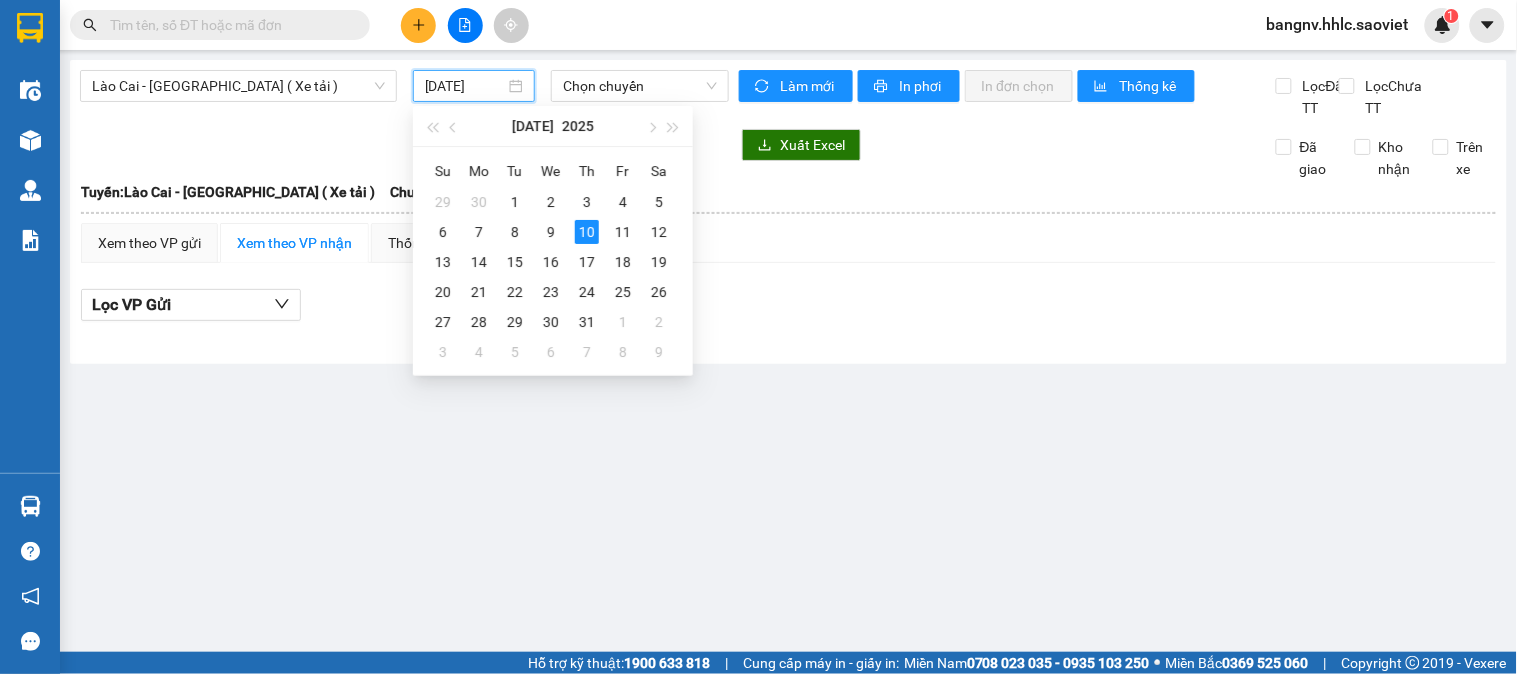 click on "[DATE]" at bounding box center (465, 86) 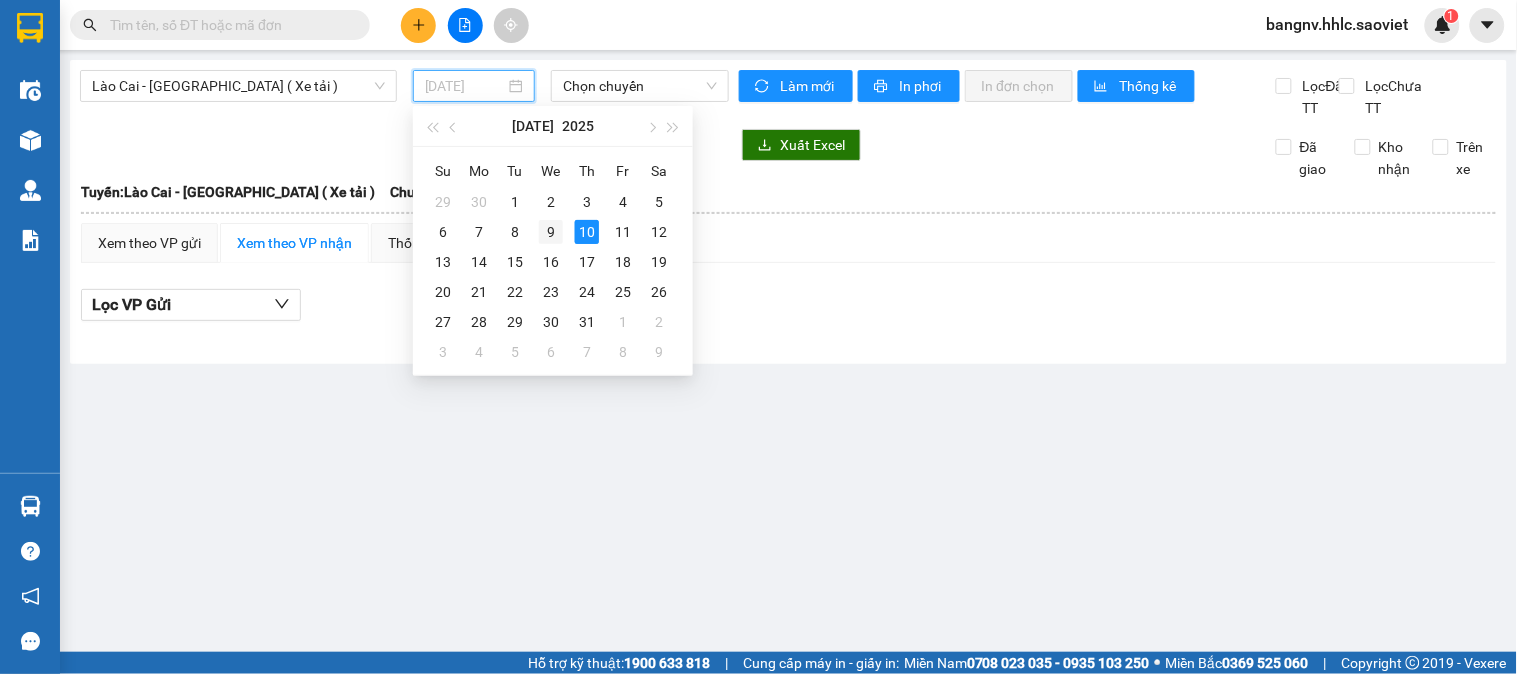 click on "9" at bounding box center [551, 232] 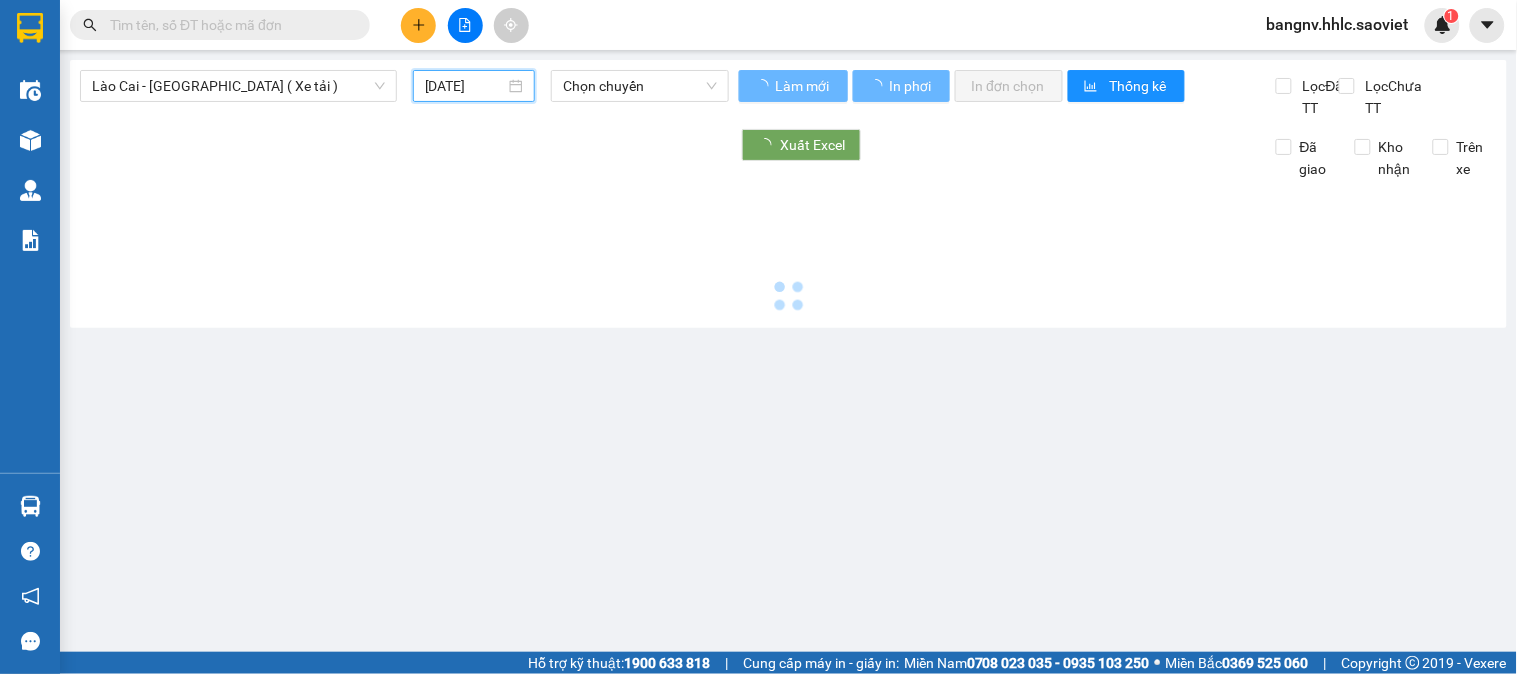 type on "[DATE]" 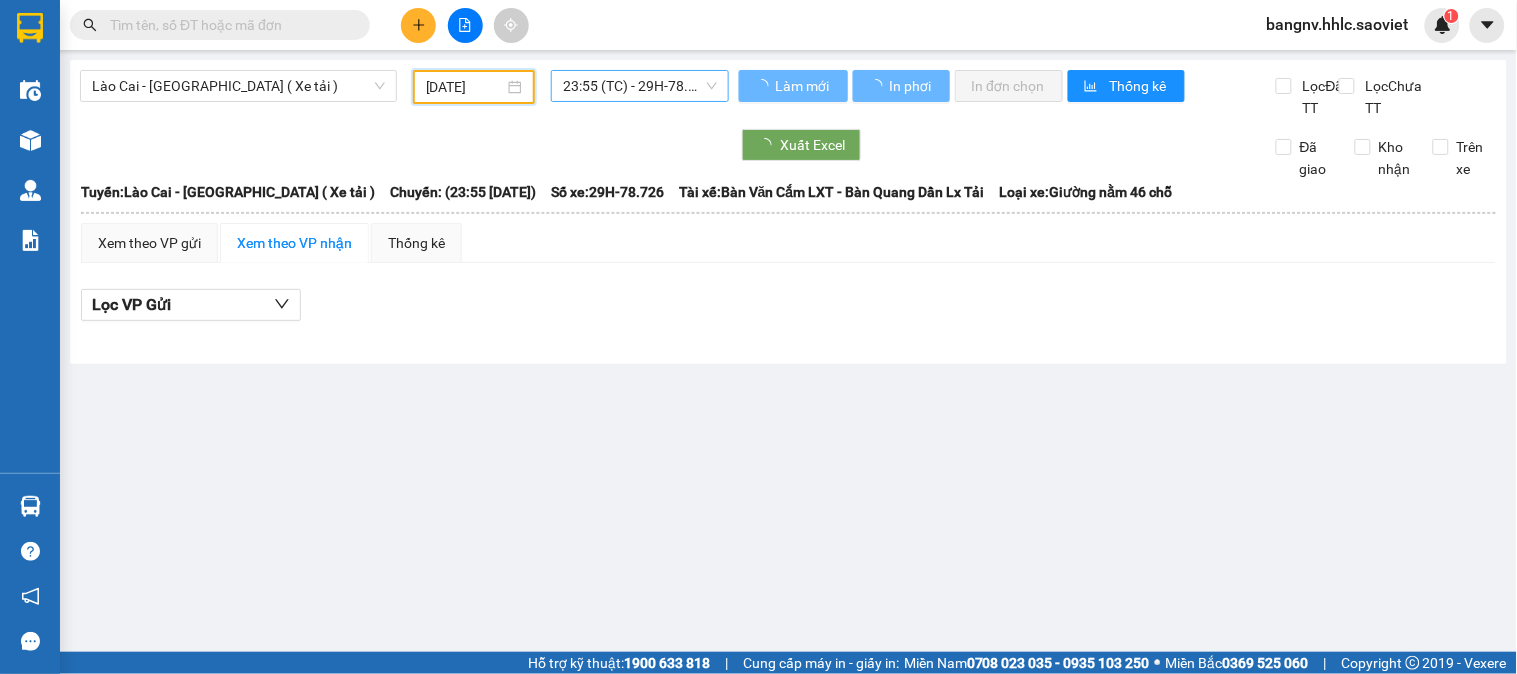 click on "23:55   (TC)   - 29H-78.726" at bounding box center [640, 86] 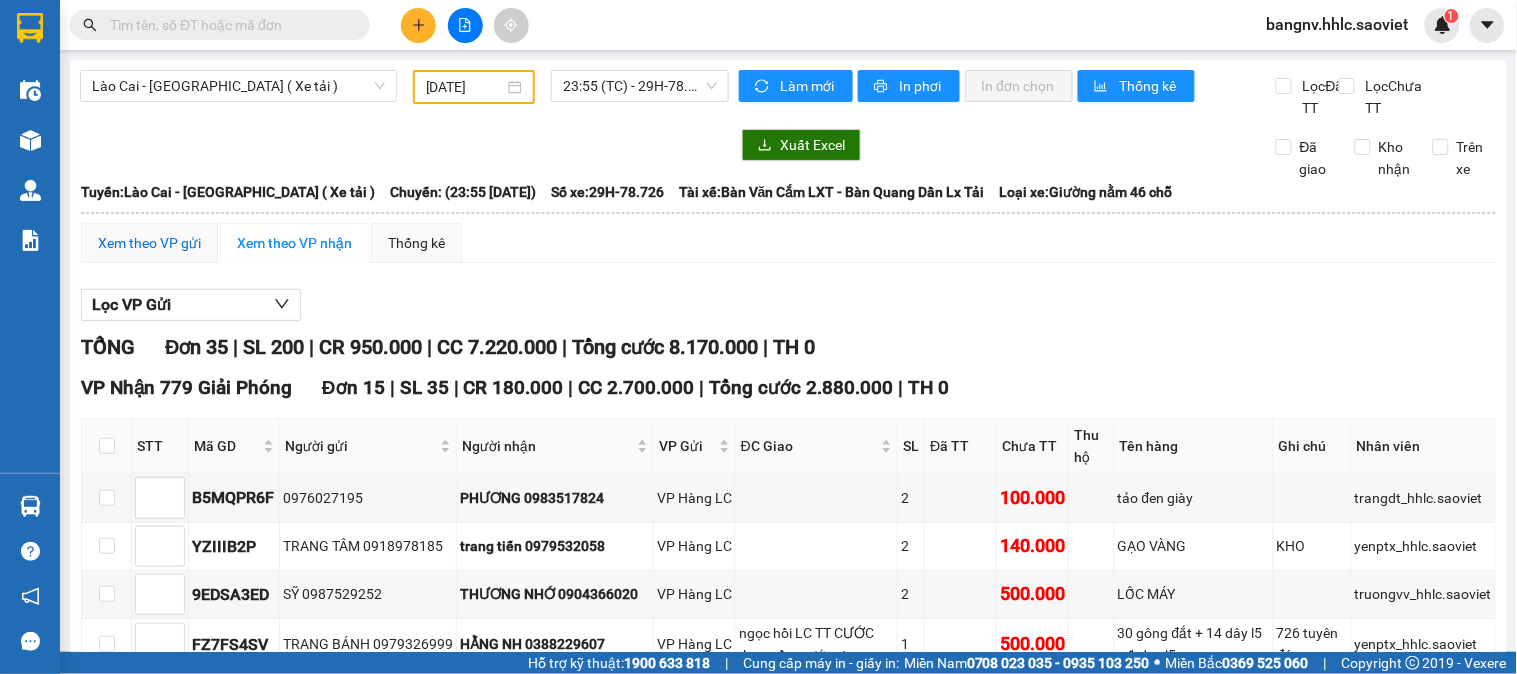 click on "Xem theo VP gửi" at bounding box center [149, 243] 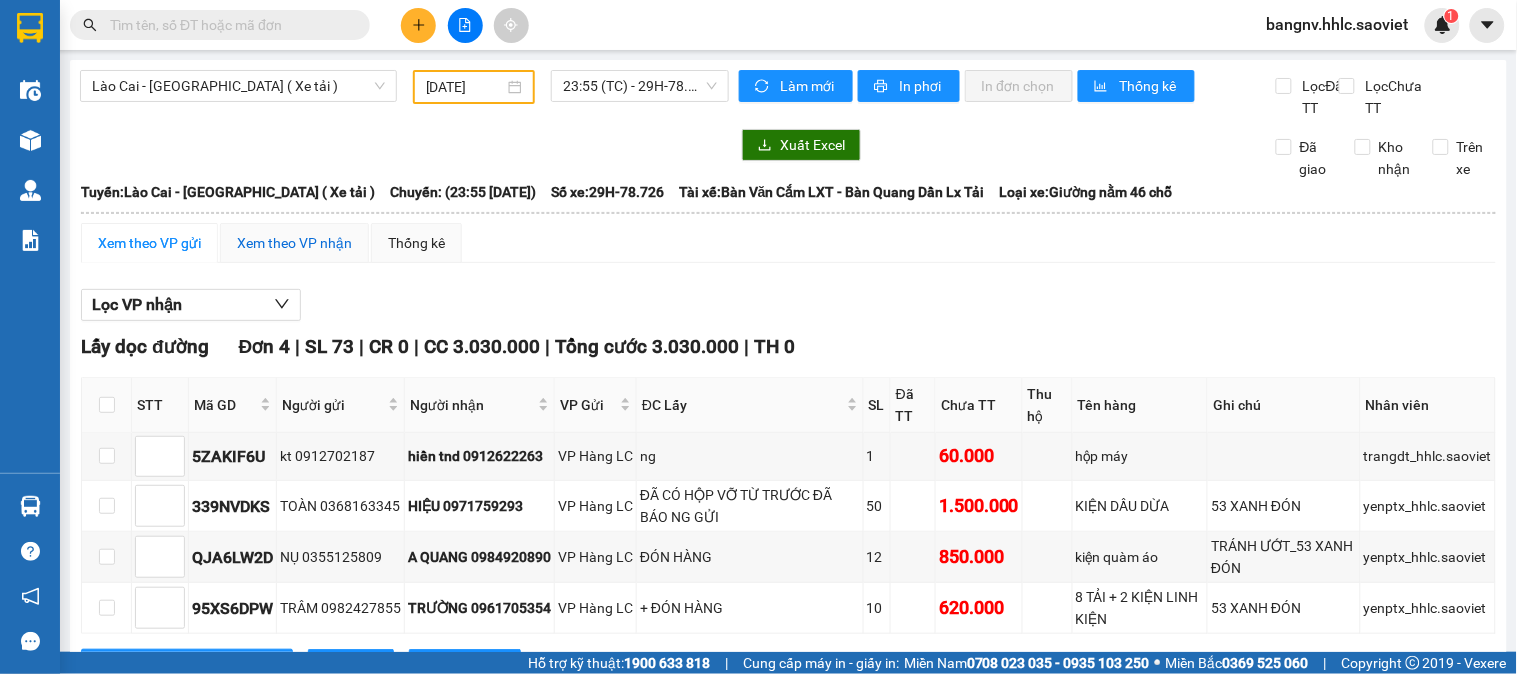 click on "Xem theo VP nhận" at bounding box center [294, 243] 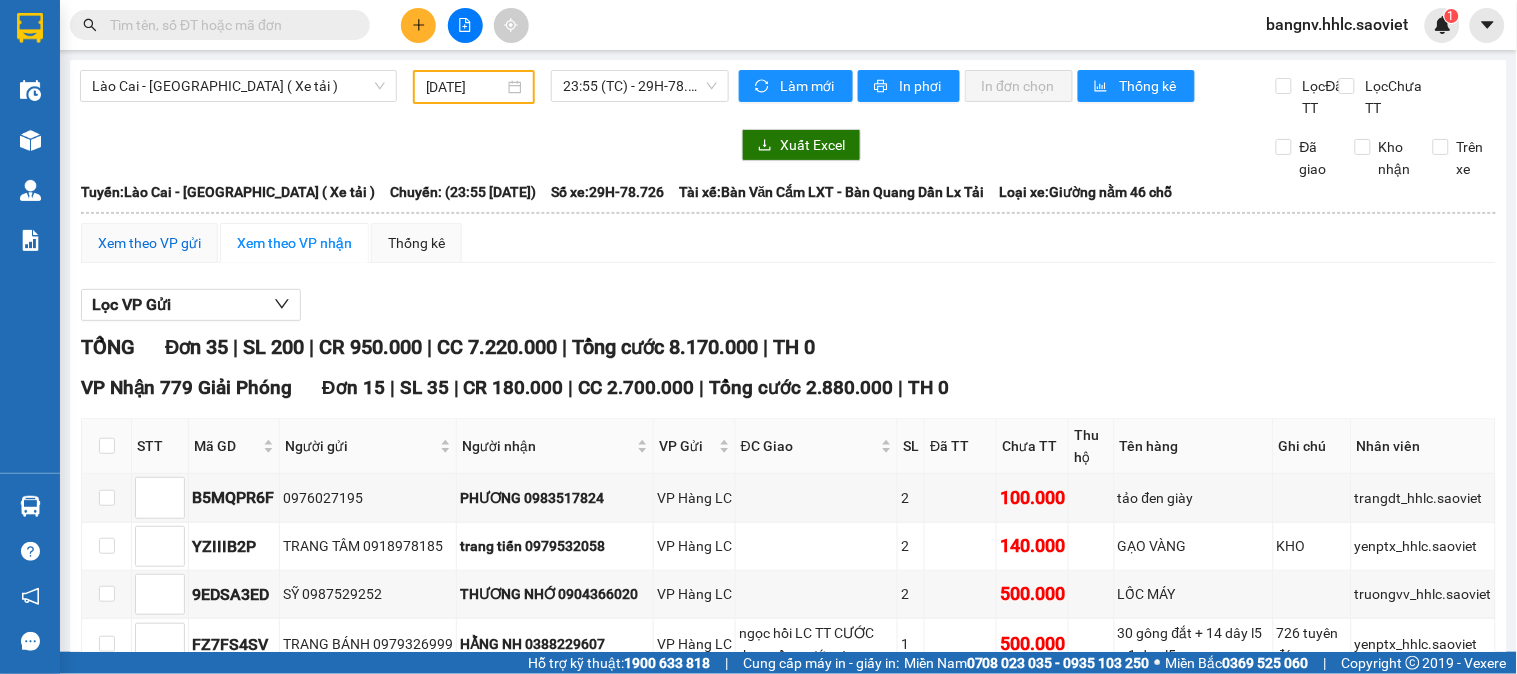 click on "Xem theo VP gửi" at bounding box center (149, 243) 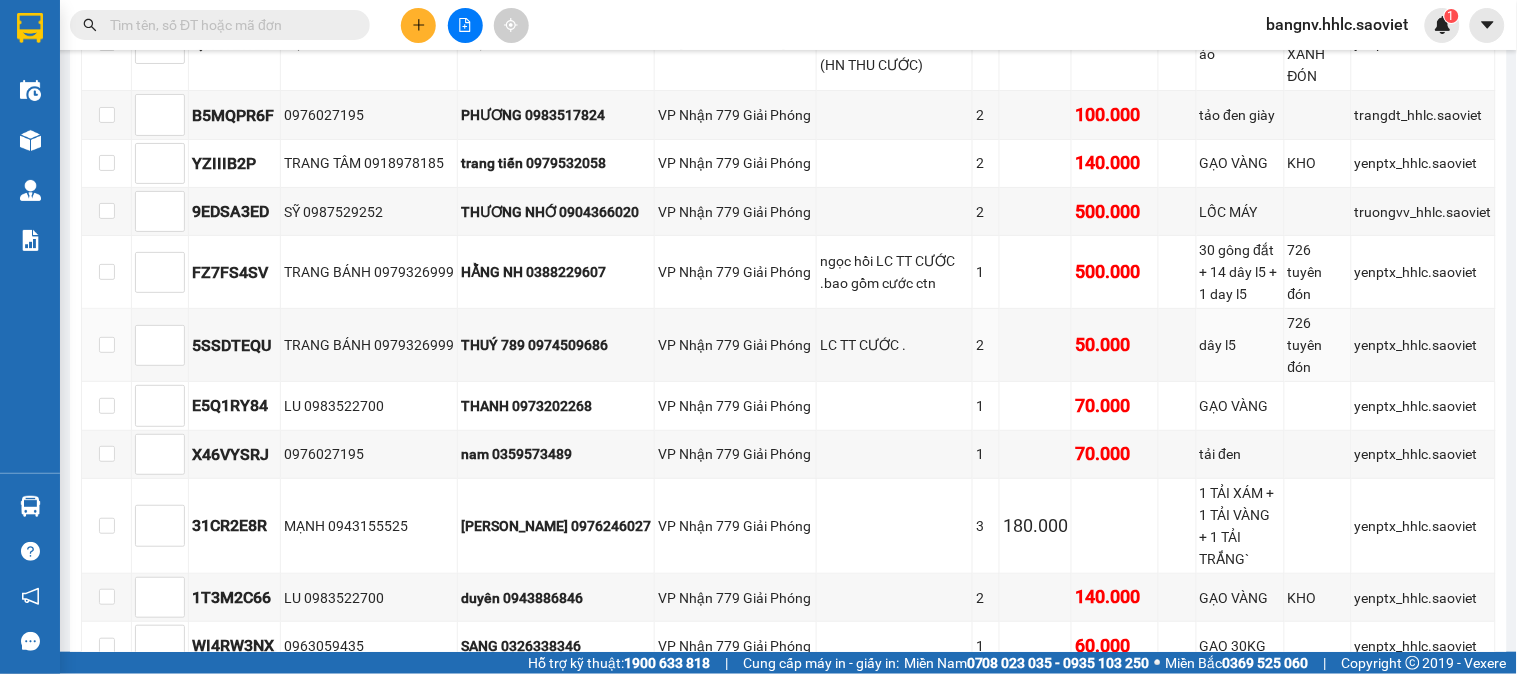 scroll, scrollTop: 2261, scrollLeft: 0, axis: vertical 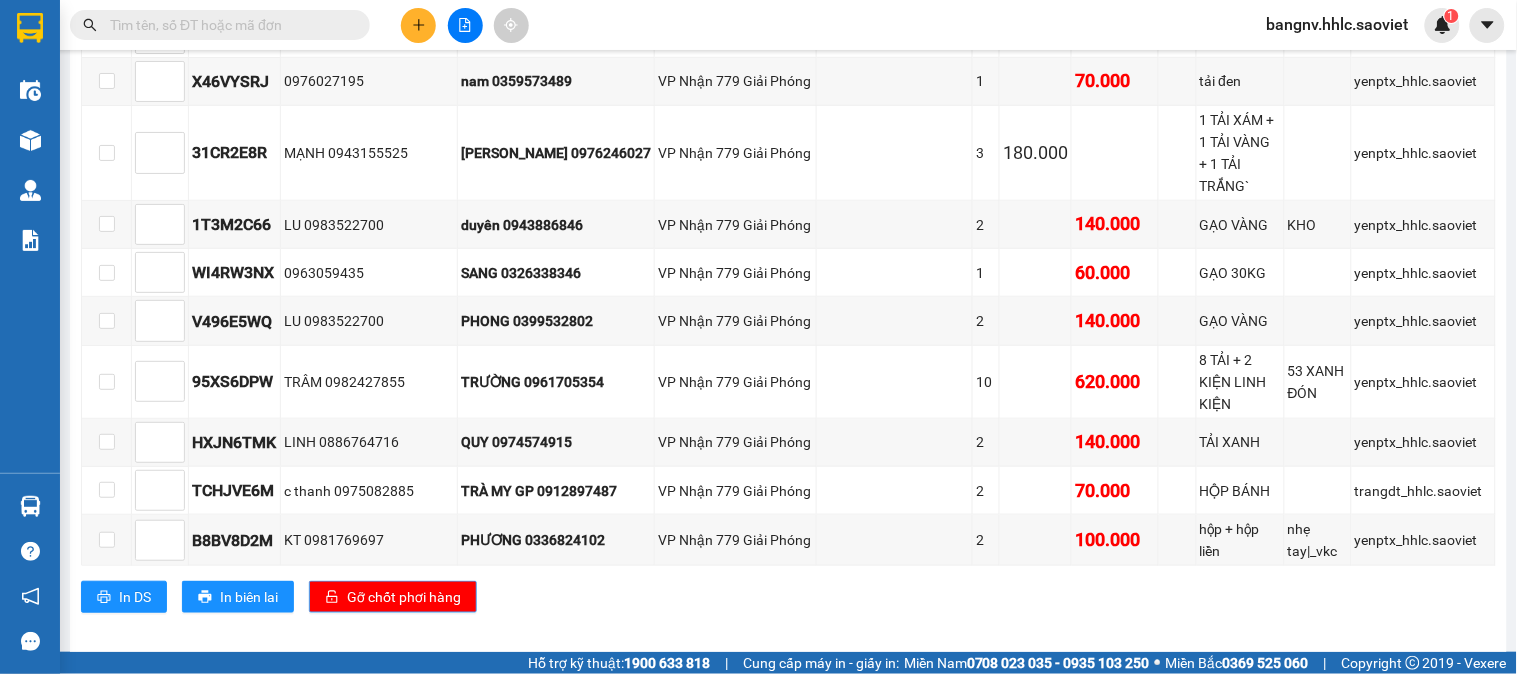 click on "Gỡ chốt phơi hàng" at bounding box center (404, 597) 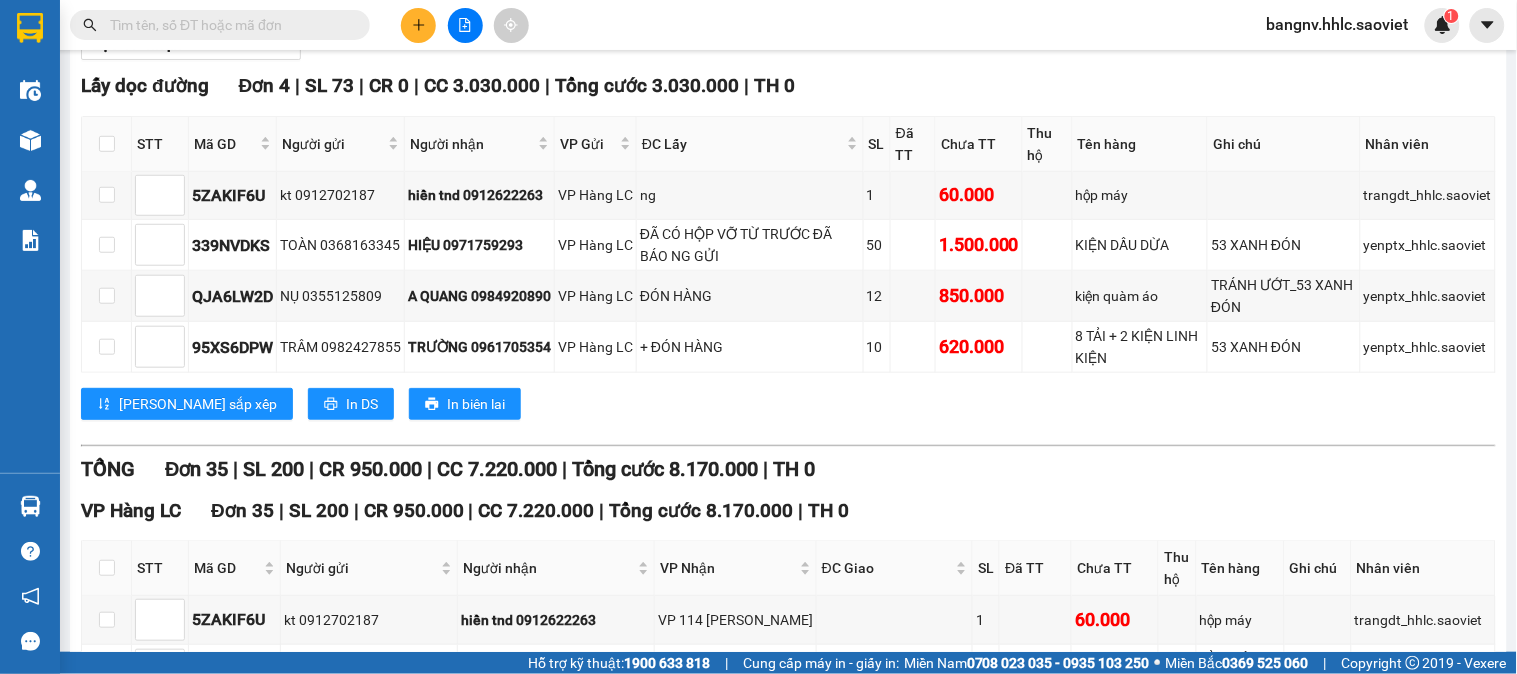 scroll, scrollTop: 0, scrollLeft: 0, axis: both 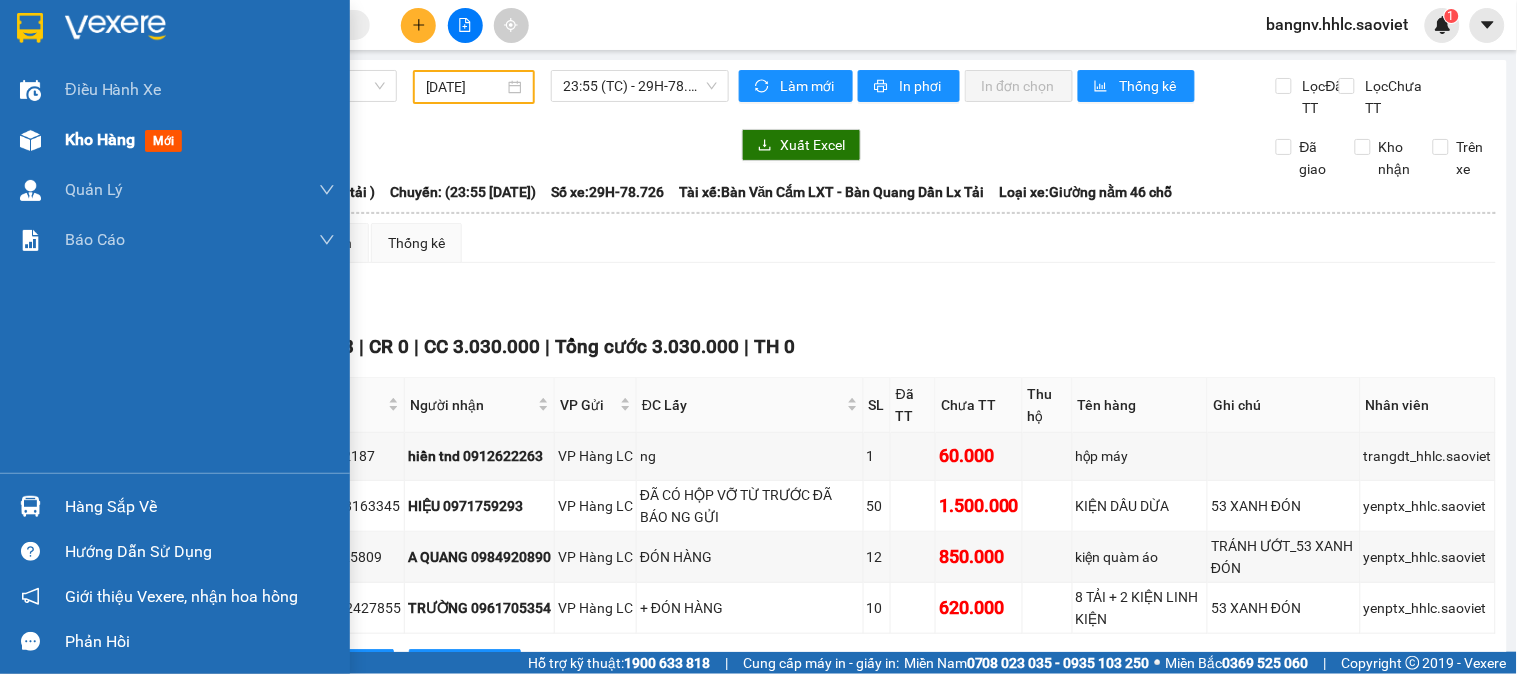 click on "Kho hàng" at bounding box center [100, 139] 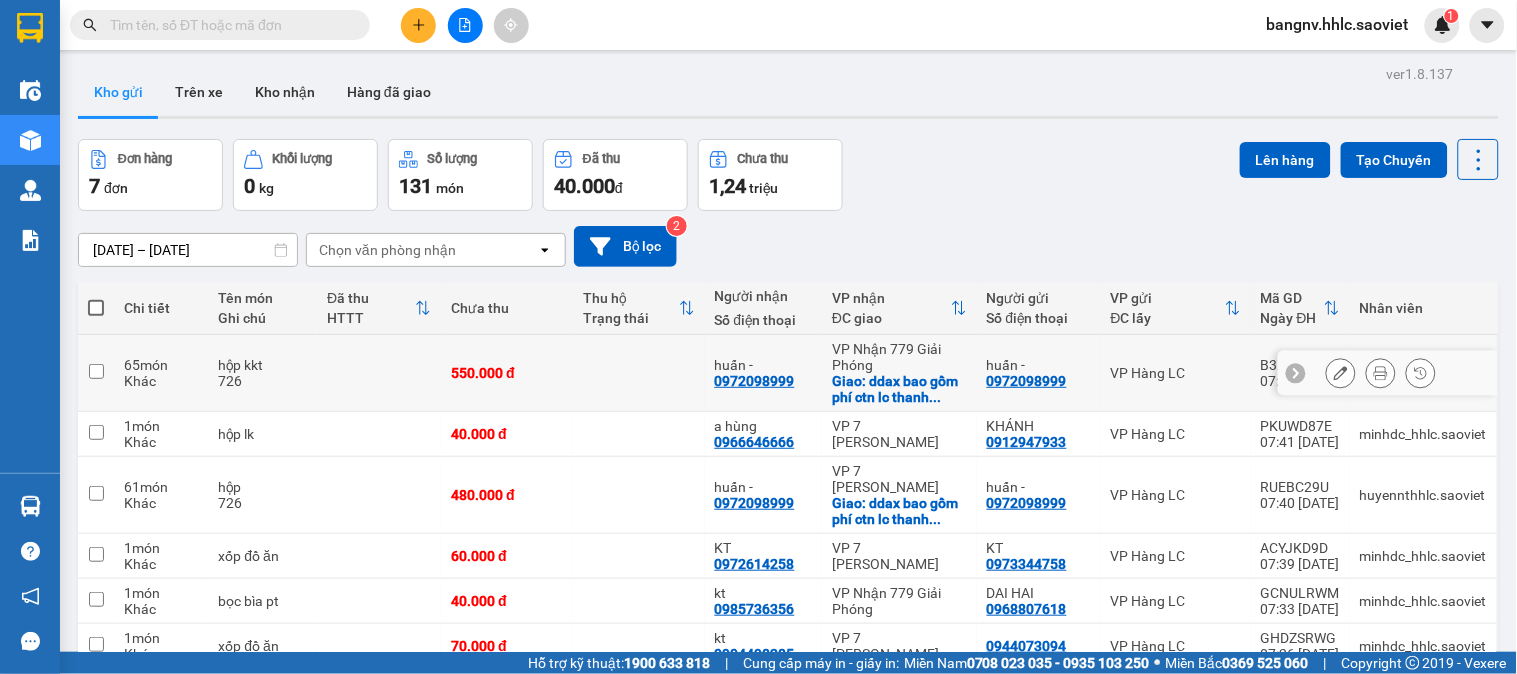 click at bounding box center [96, 371] 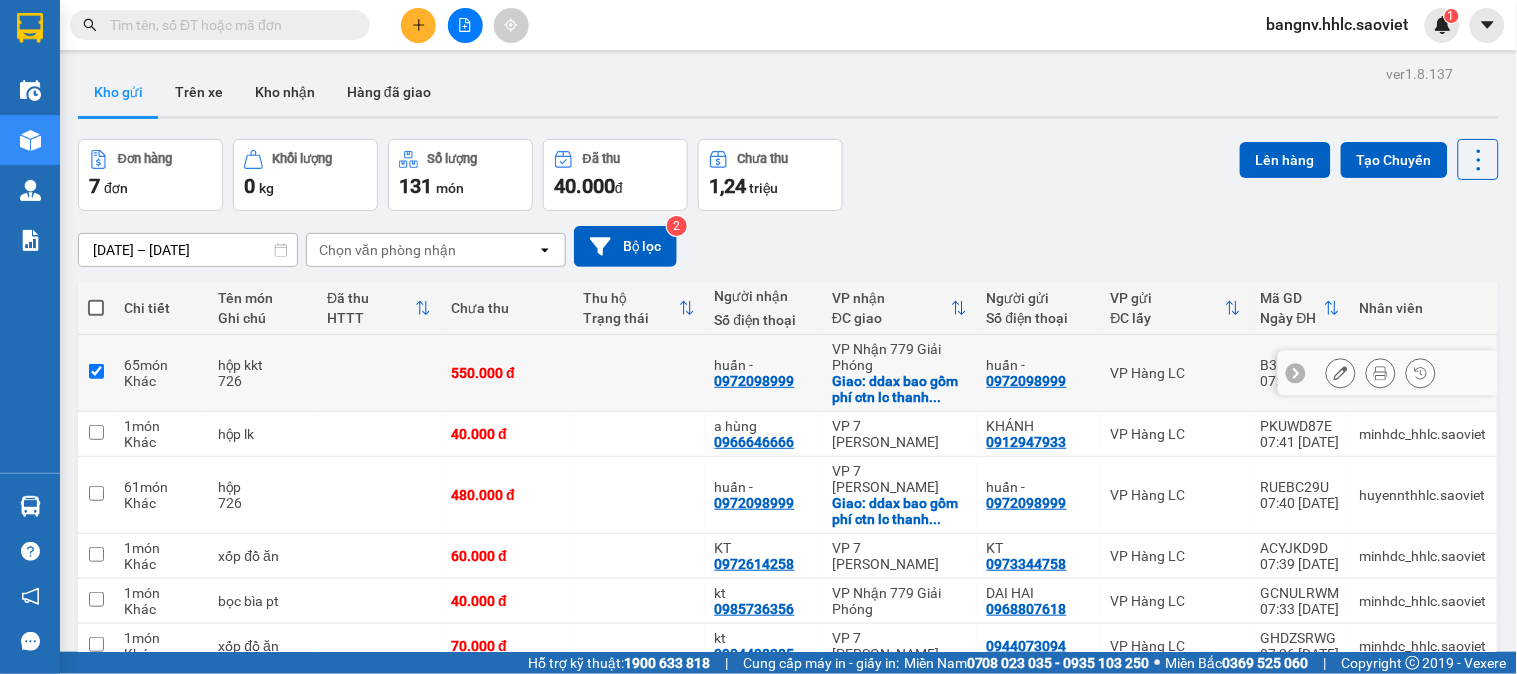 checkbox on "true" 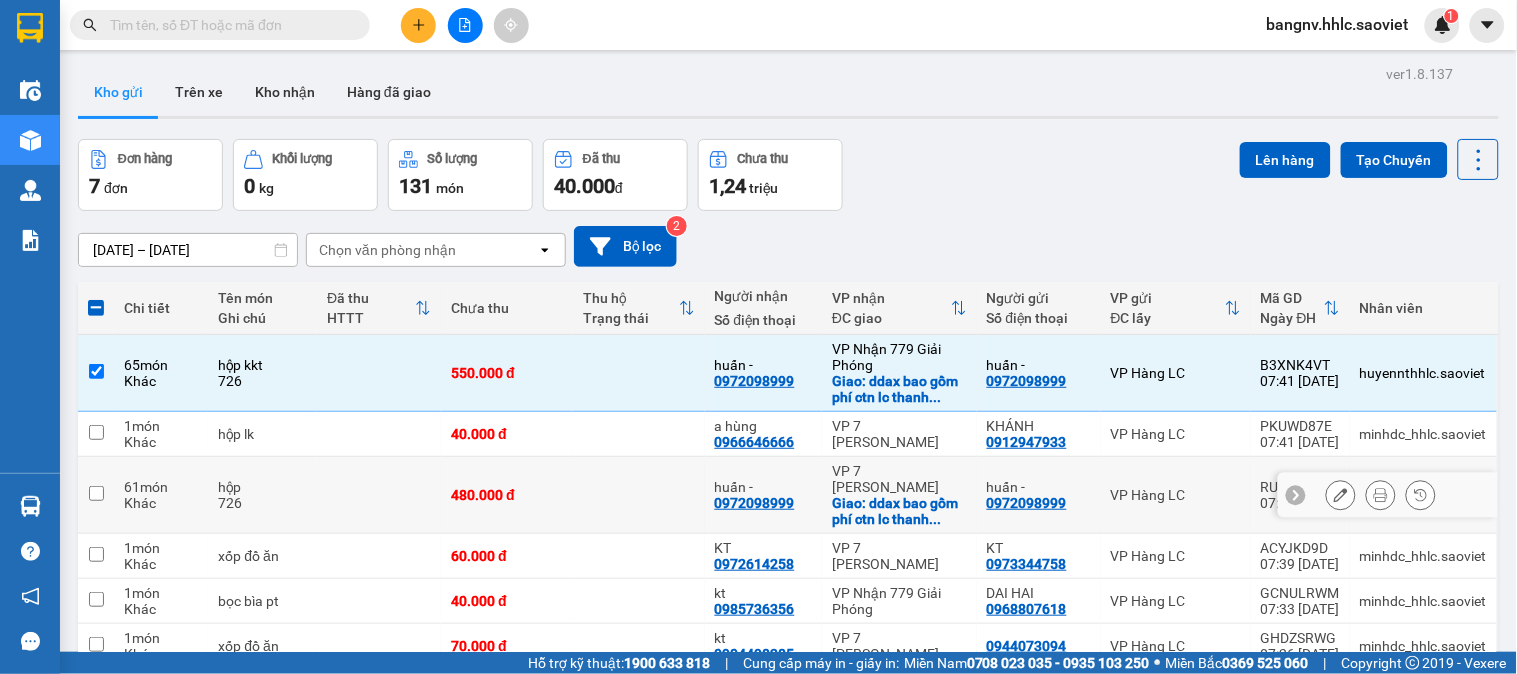 click at bounding box center (96, 493) 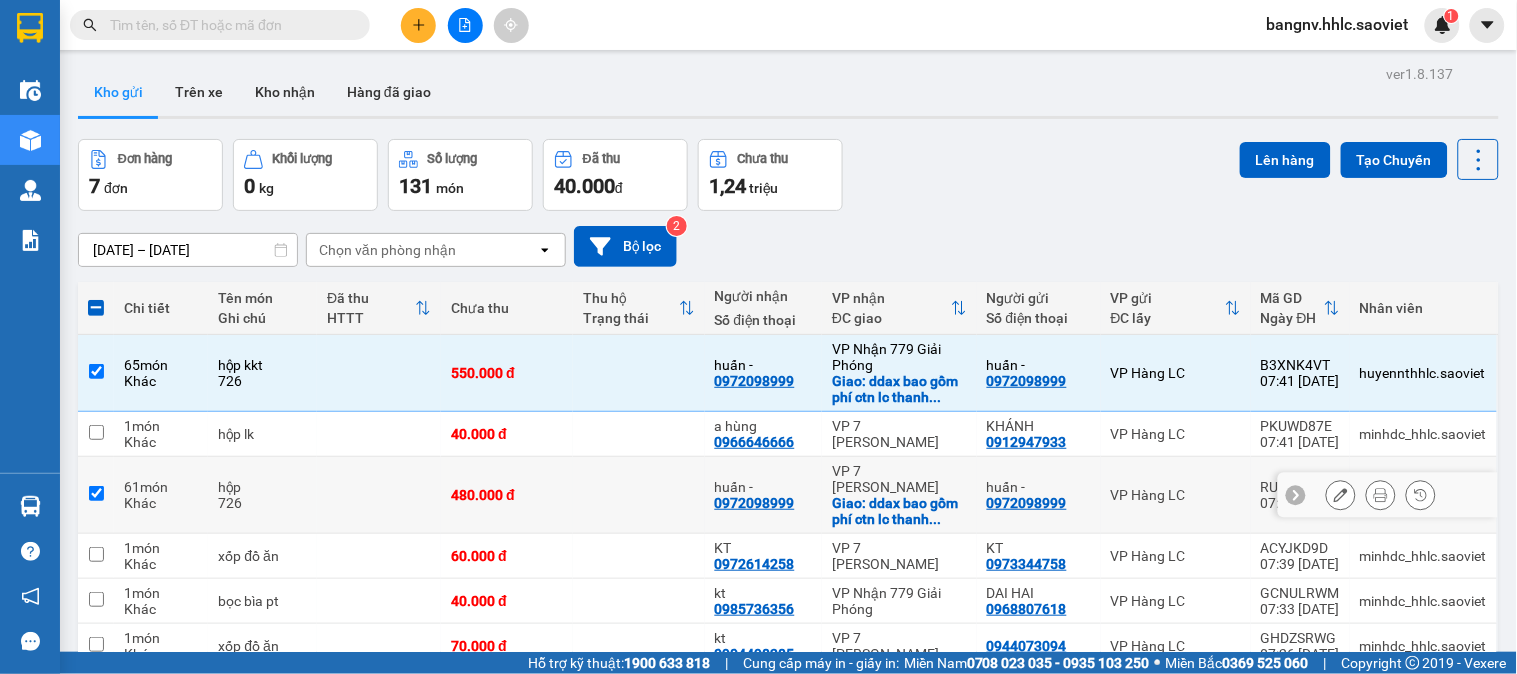 checkbox on "true" 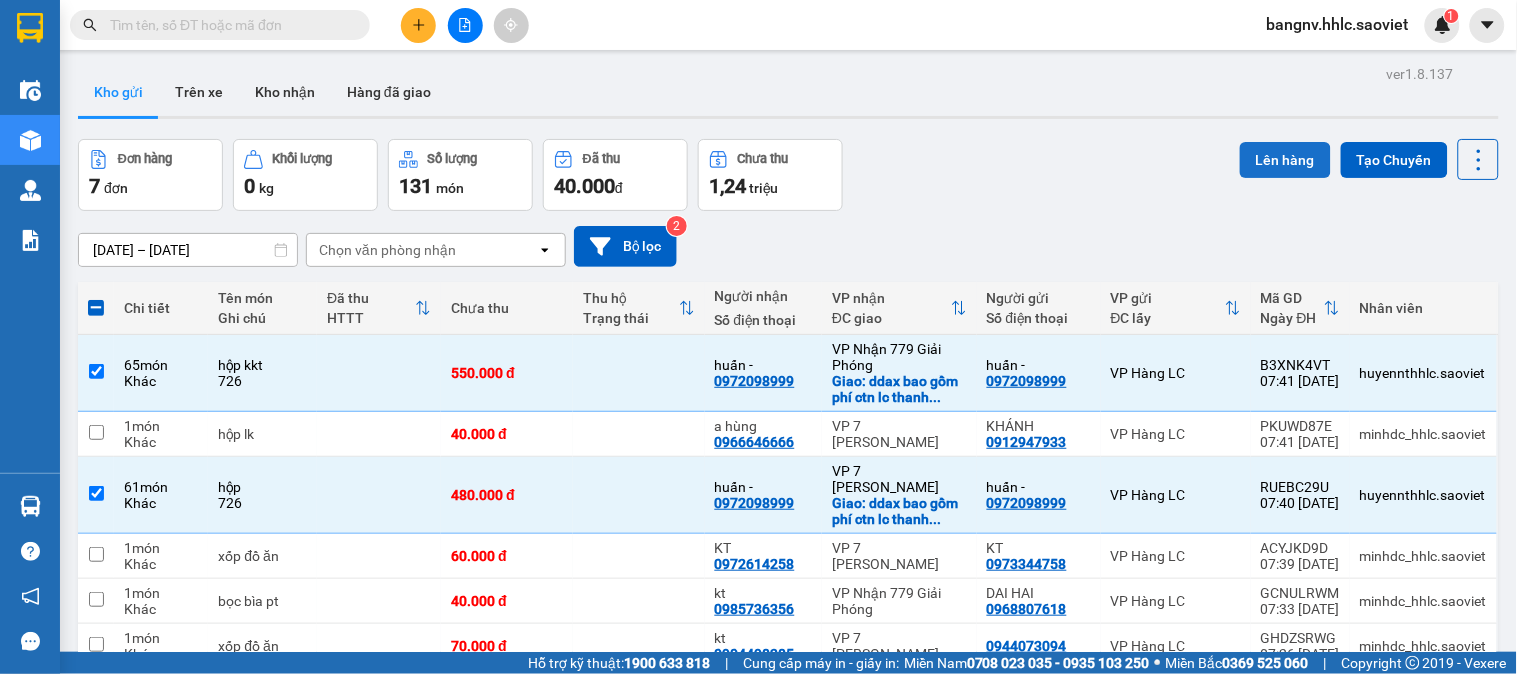 click on "Lên hàng" at bounding box center [1285, 160] 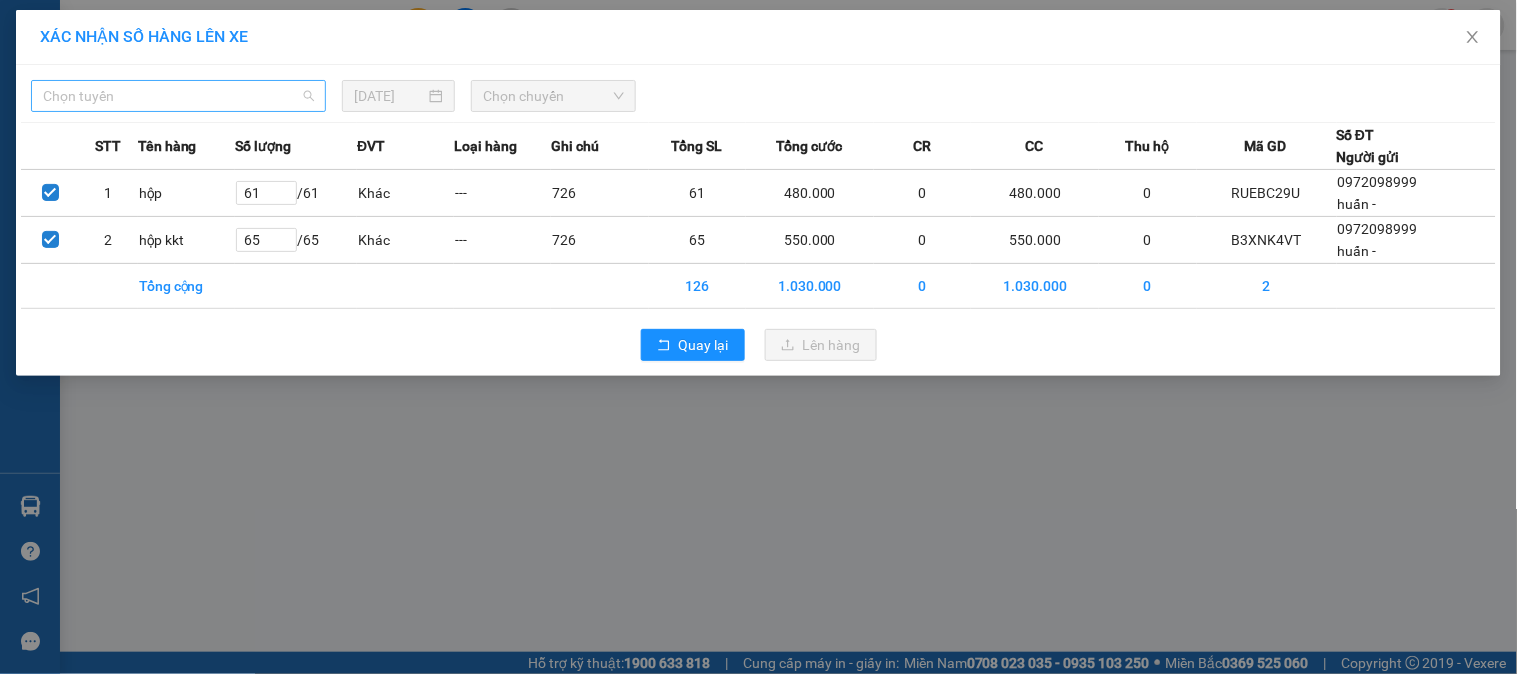 click on "Chọn tuyến" at bounding box center [178, 96] 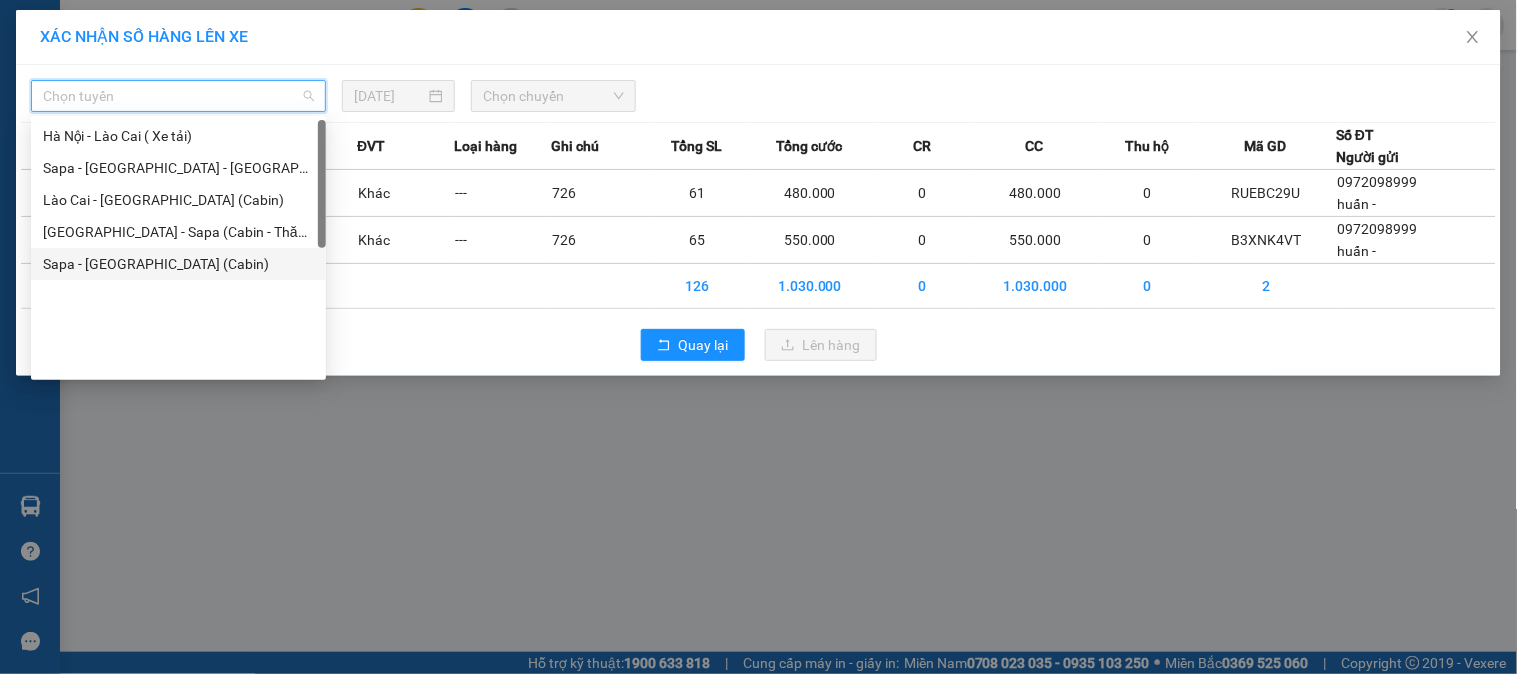 scroll, scrollTop: 0, scrollLeft: 0, axis: both 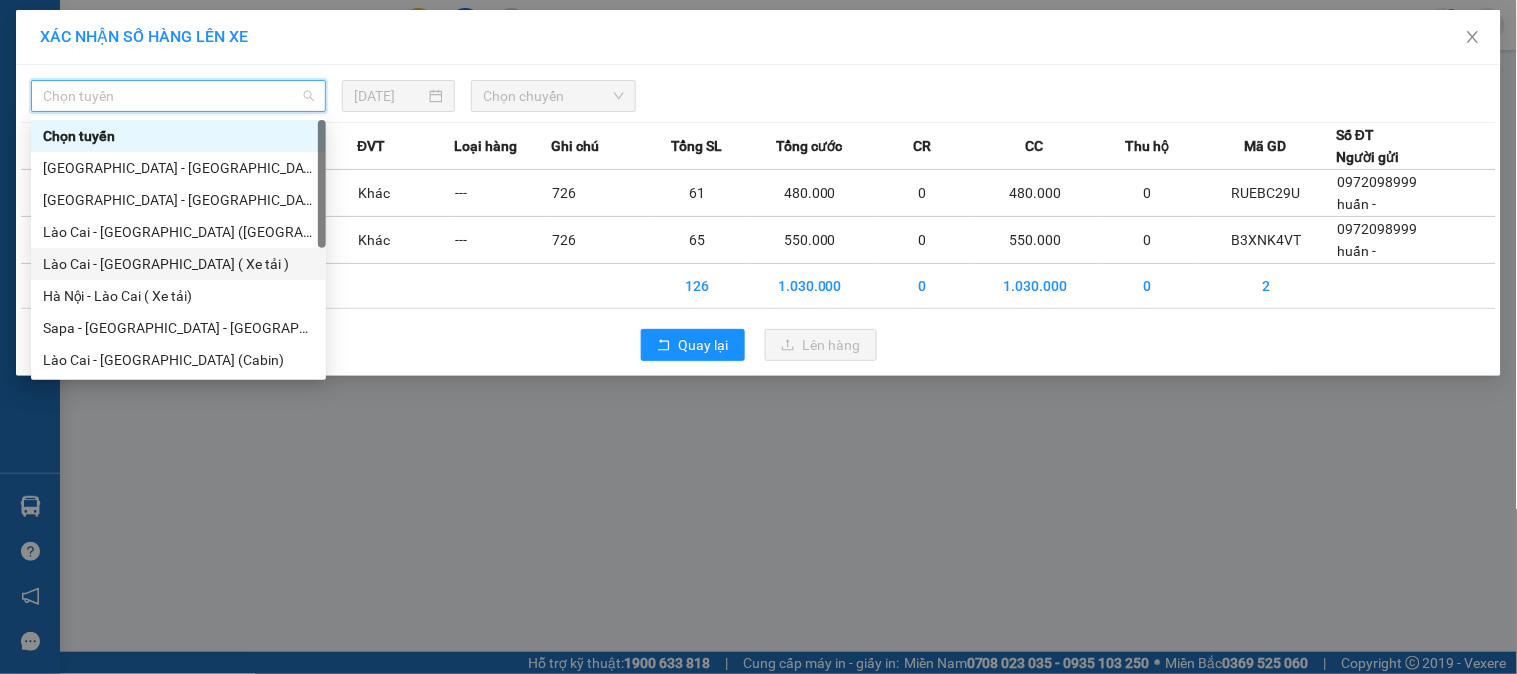 click on "Lào Cai - [GEOGRAPHIC_DATA] ( Xe tải )" at bounding box center (178, 264) 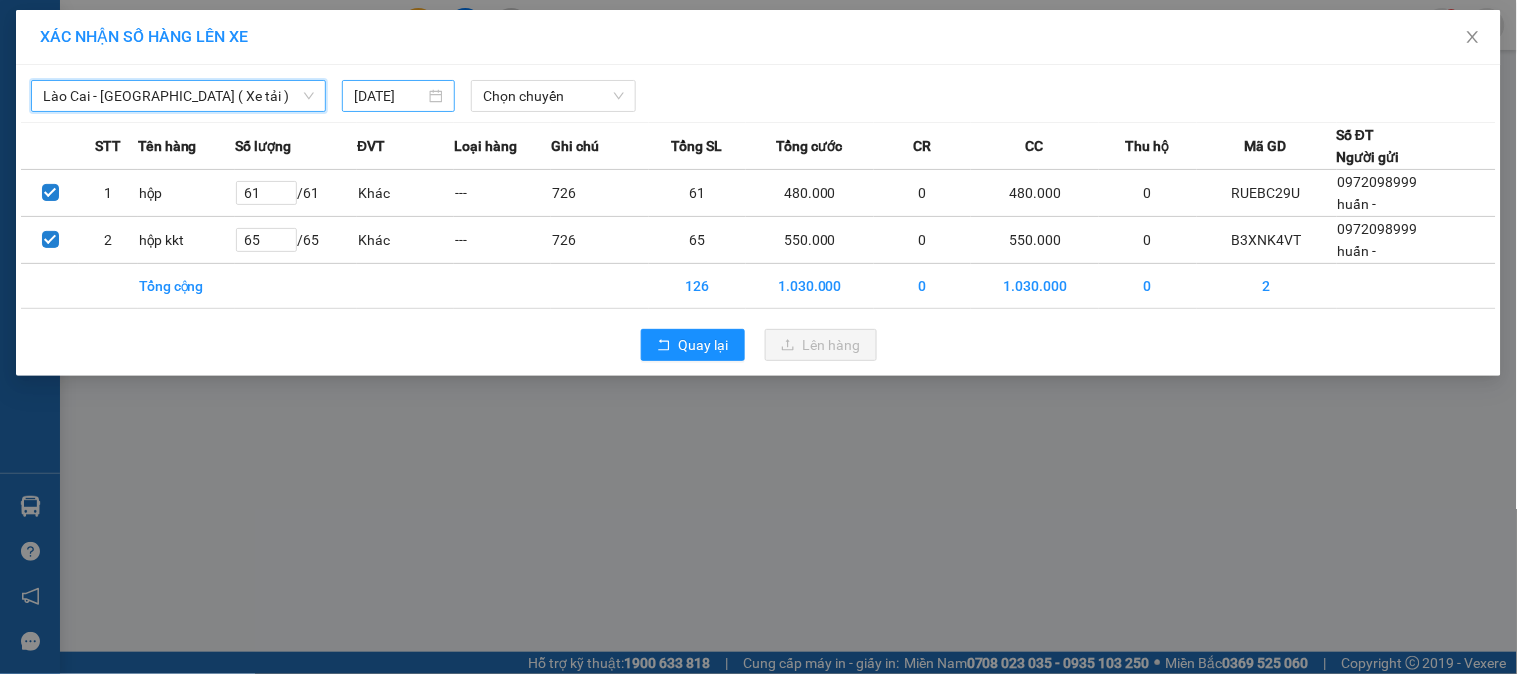click on "[DATE]" at bounding box center [389, 96] 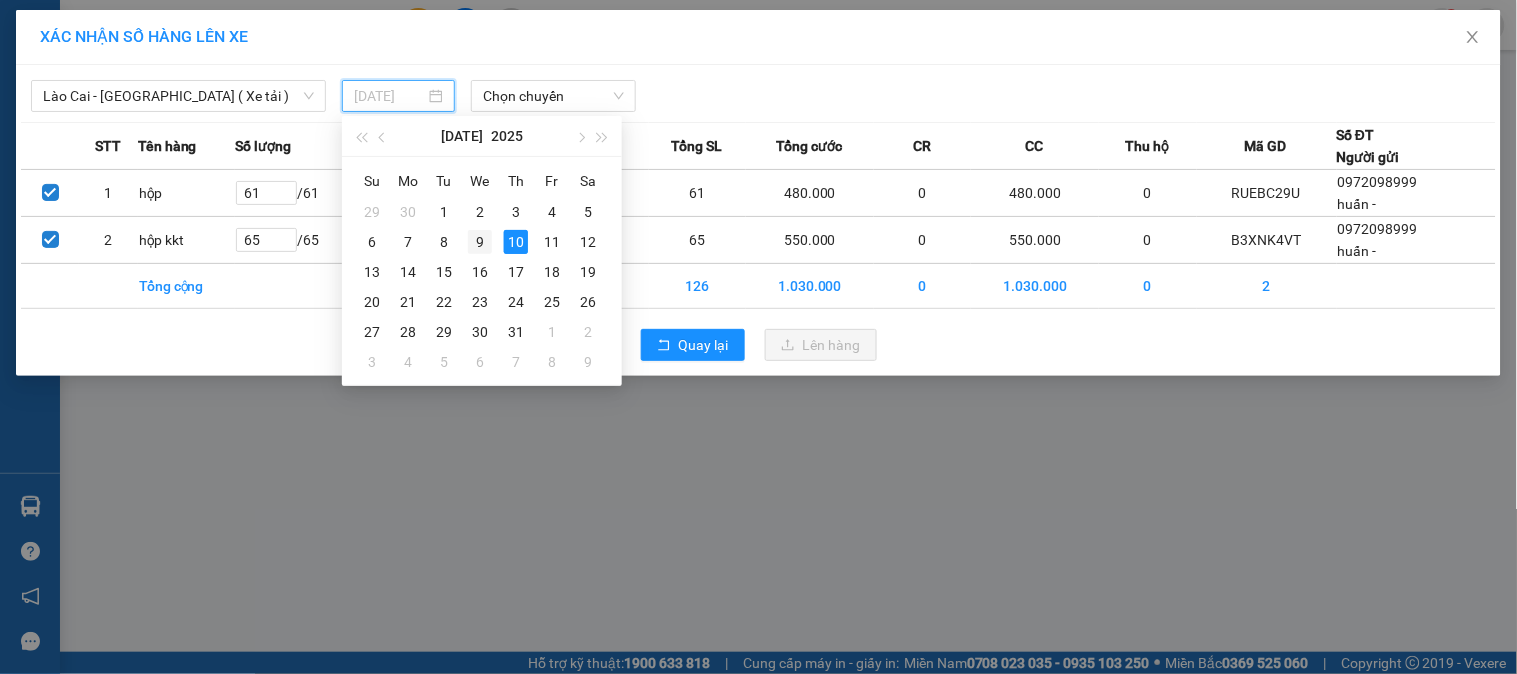 click on "9" at bounding box center [480, 242] 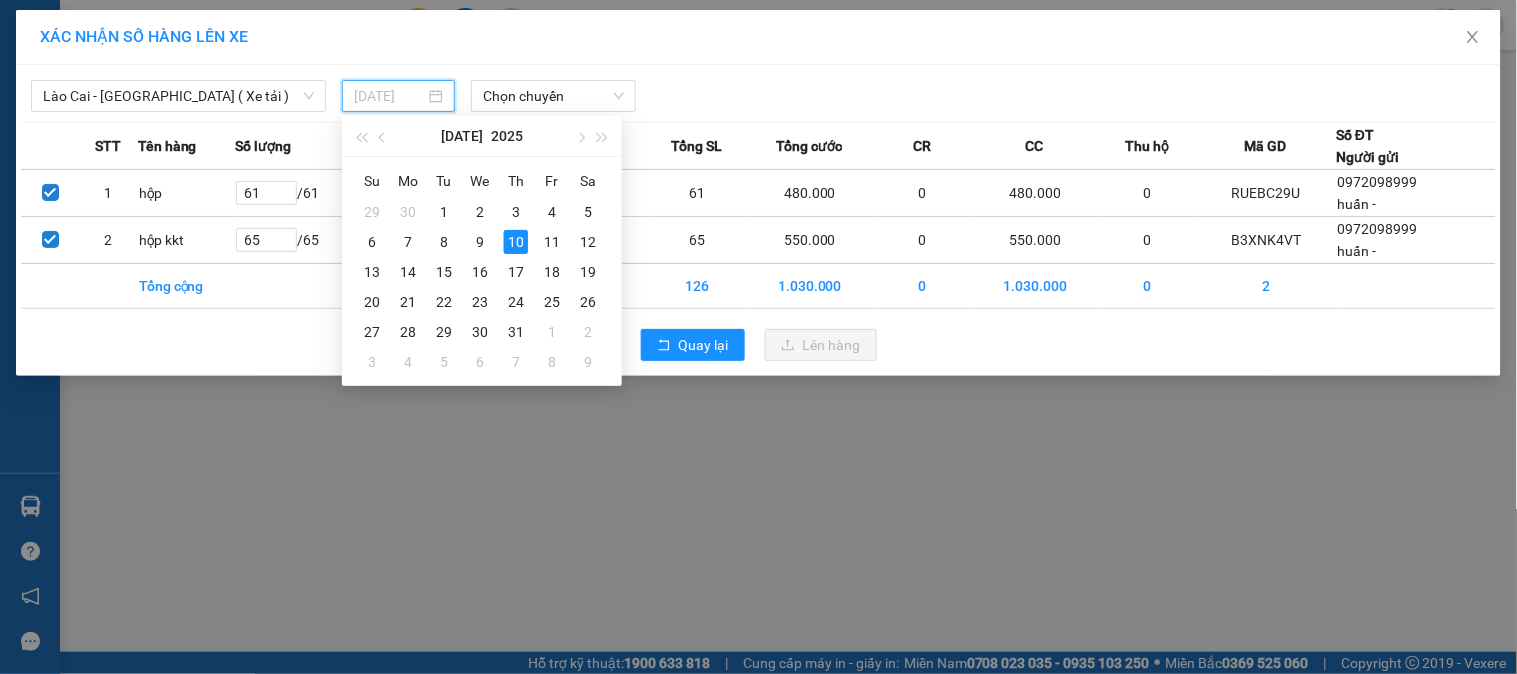 type on "[DATE]" 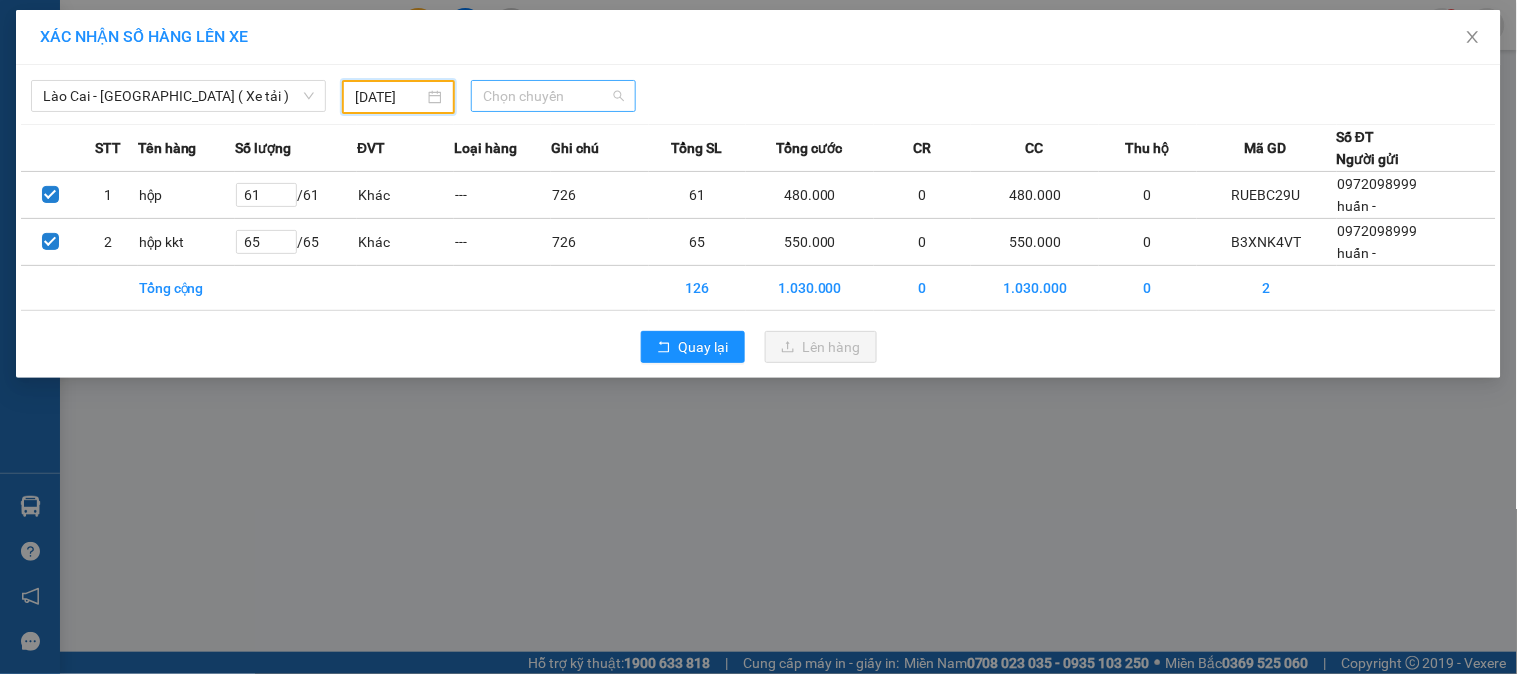 click on "Chọn chuyến" at bounding box center (553, 96) 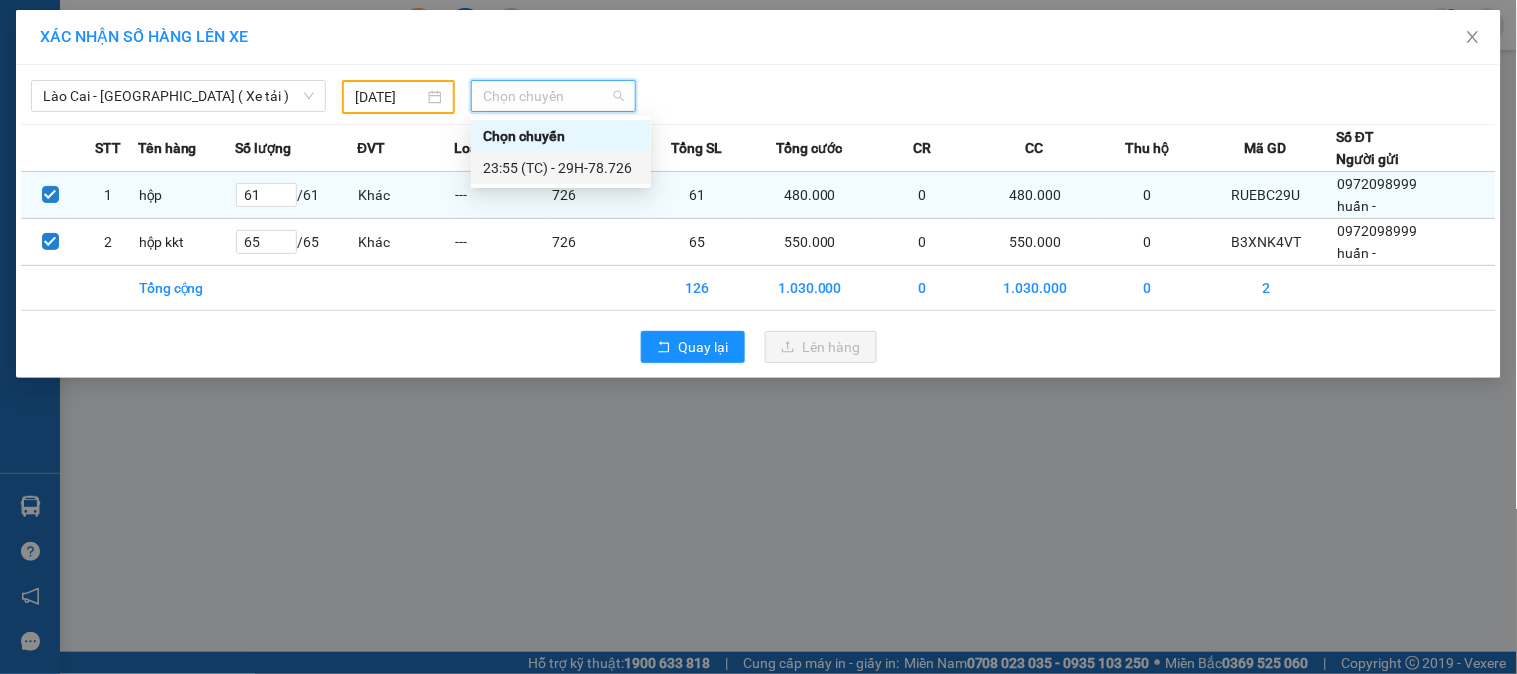 drag, startPoint x: 580, startPoint y: 160, endPoint x: 656, endPoint y: 218, distance: 95.60335 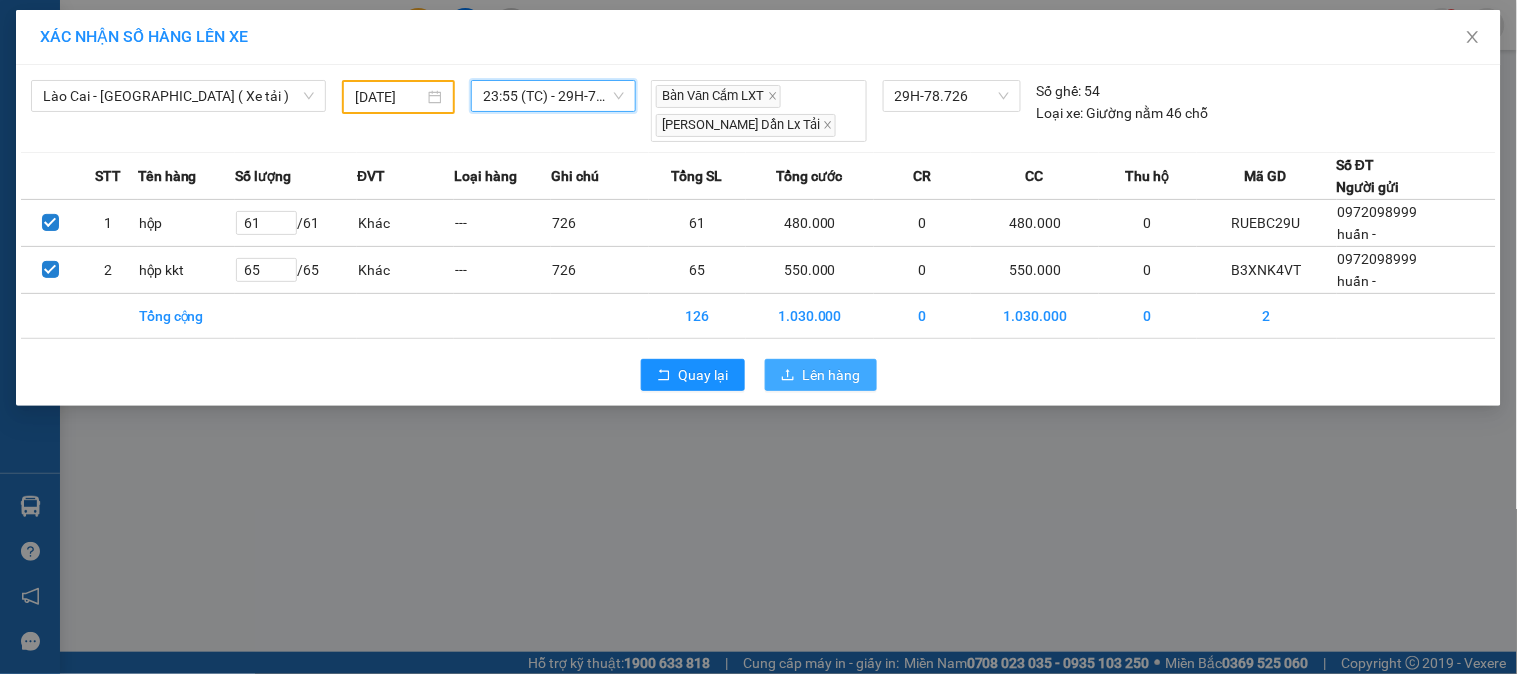 click on "Lên hàng" at bounding box center (832, 375) 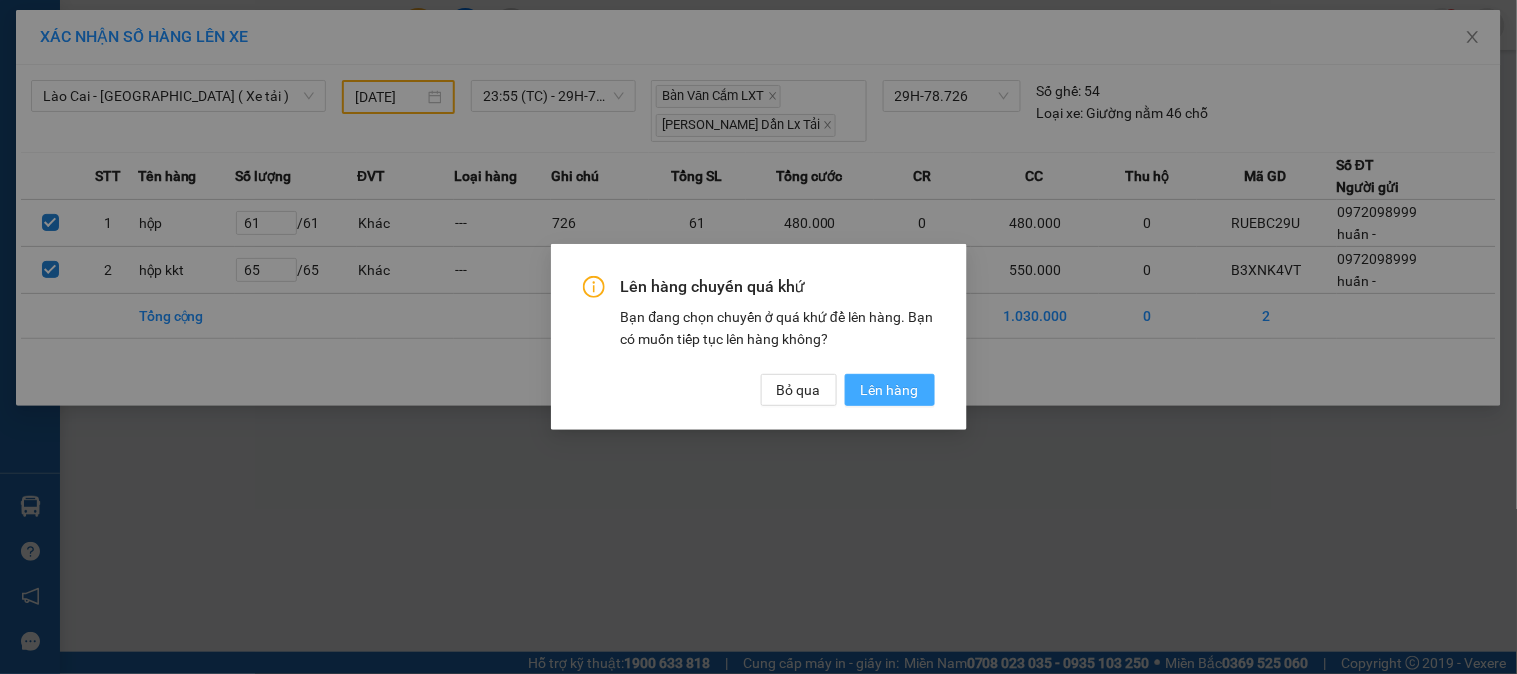 click on "Lên hàng" at bounding box center [890, 390] 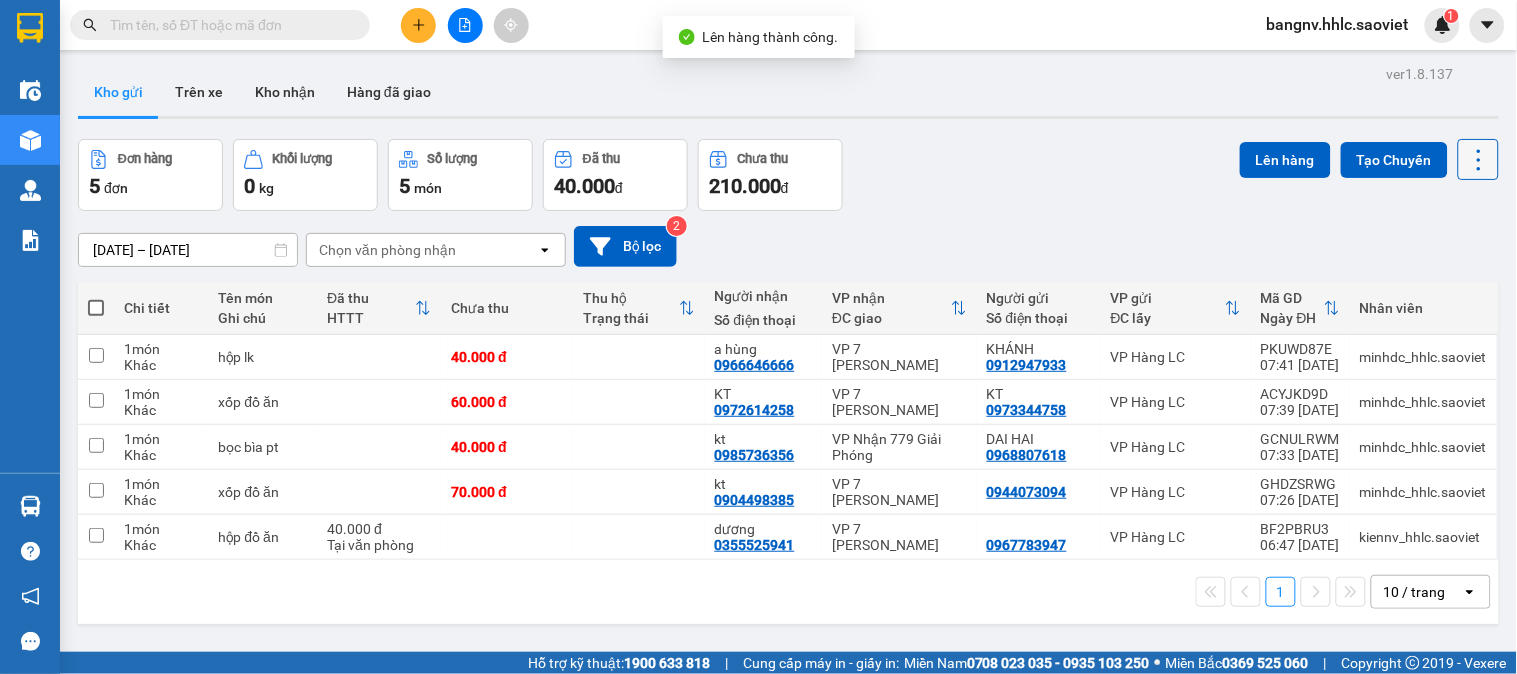click 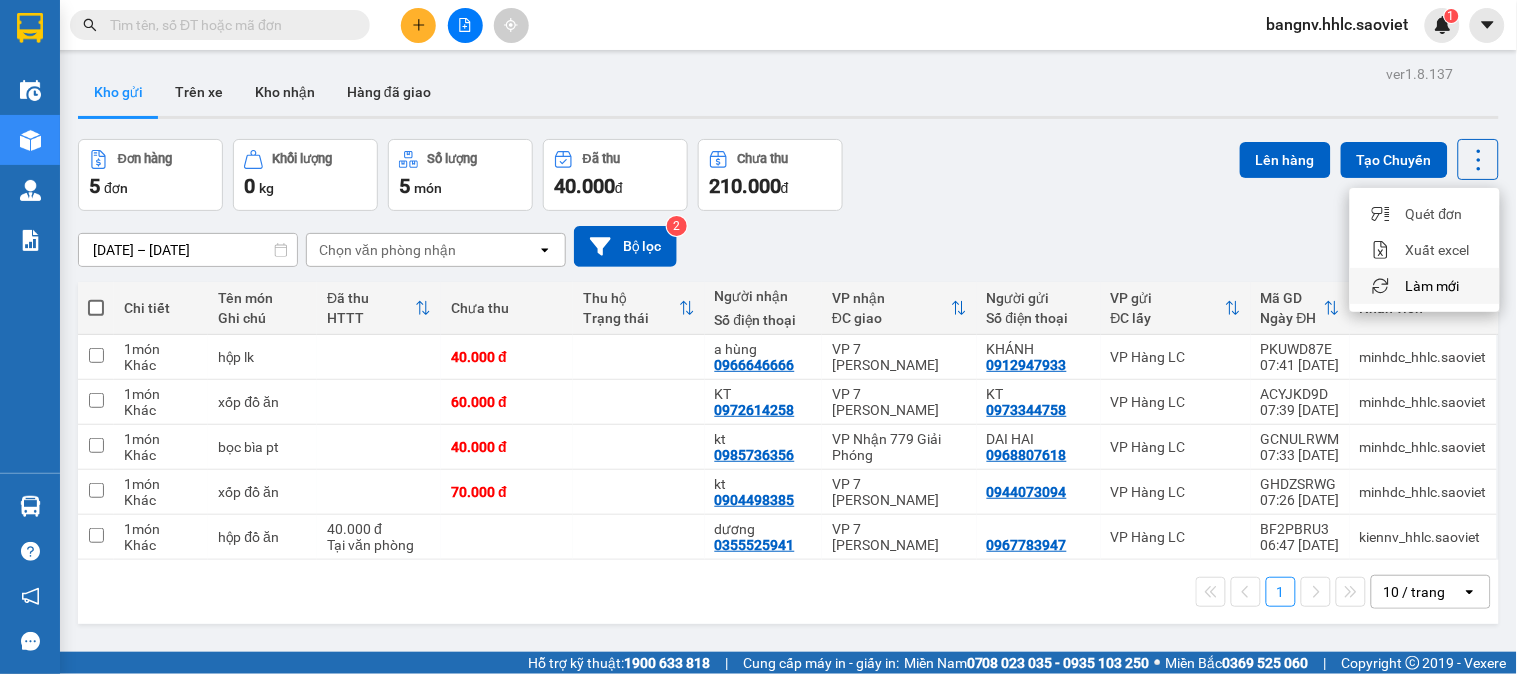 click on "Làm mới" at bounding box center [1433, 286] 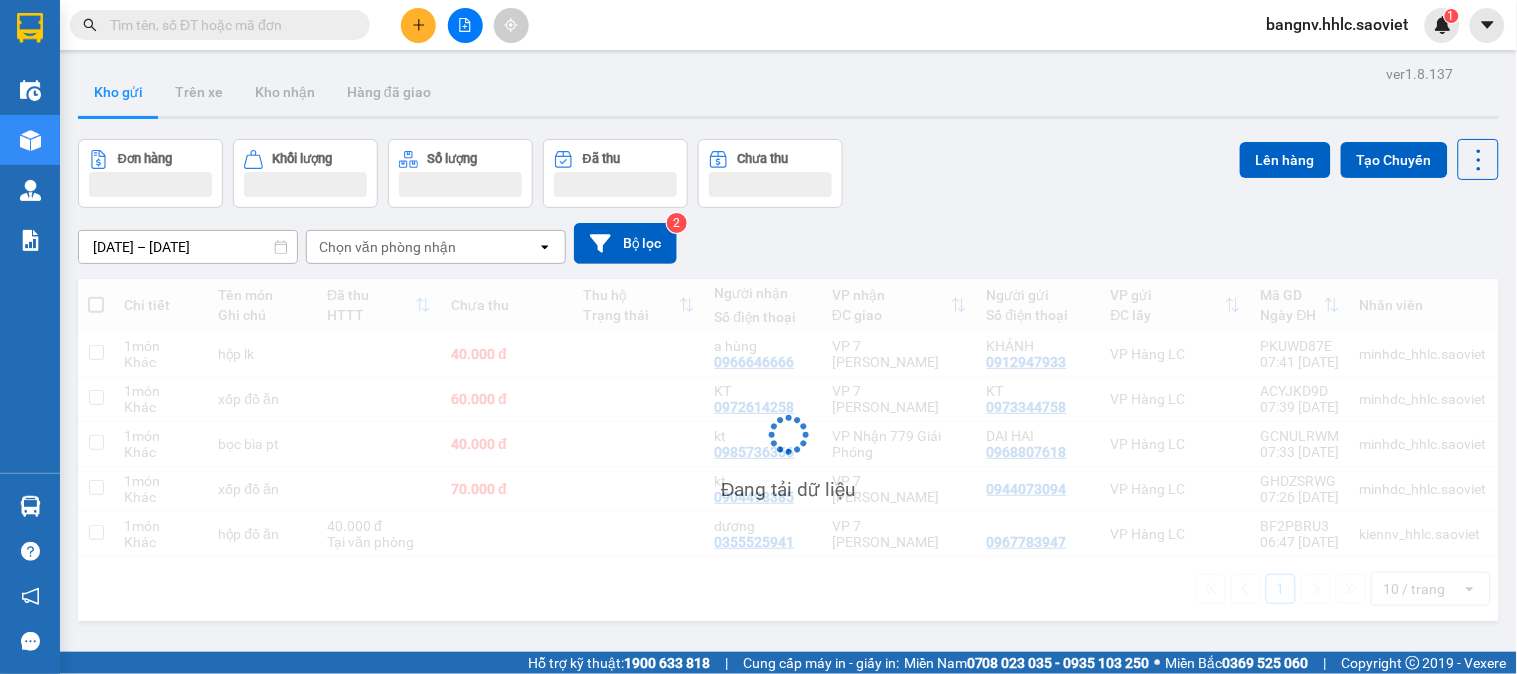 click on "Đang tải dữ liệu" at bounding box center [788, 450] 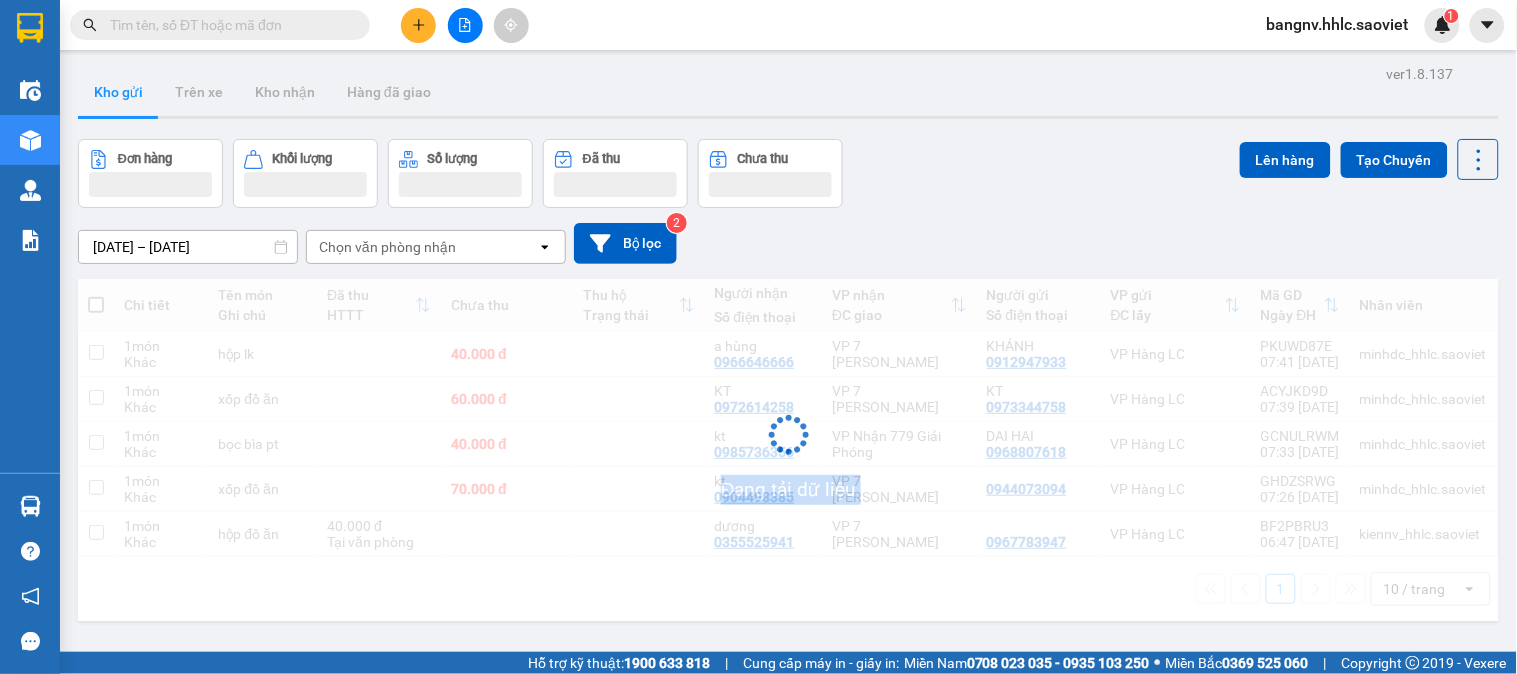 click on "Đang tải dữ liệu" at bounding box center (788, 450) 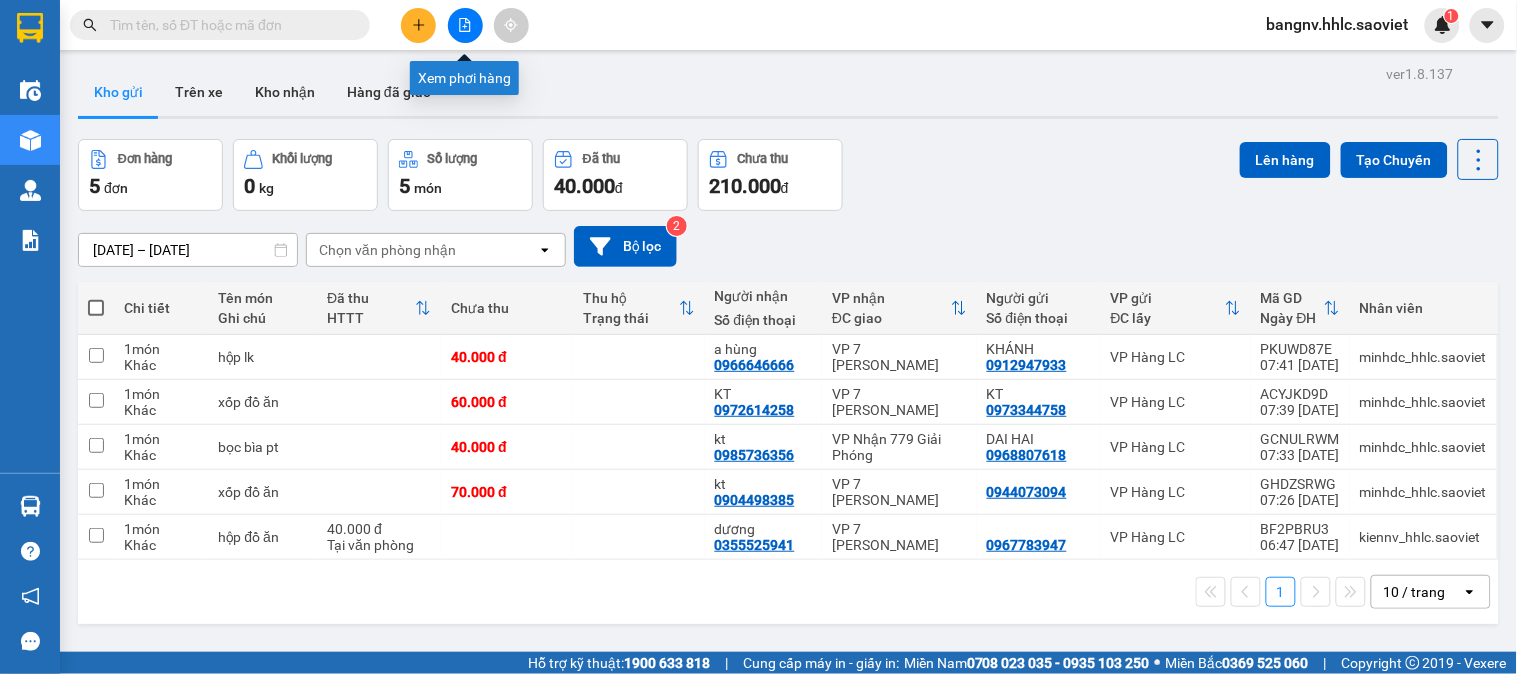 click 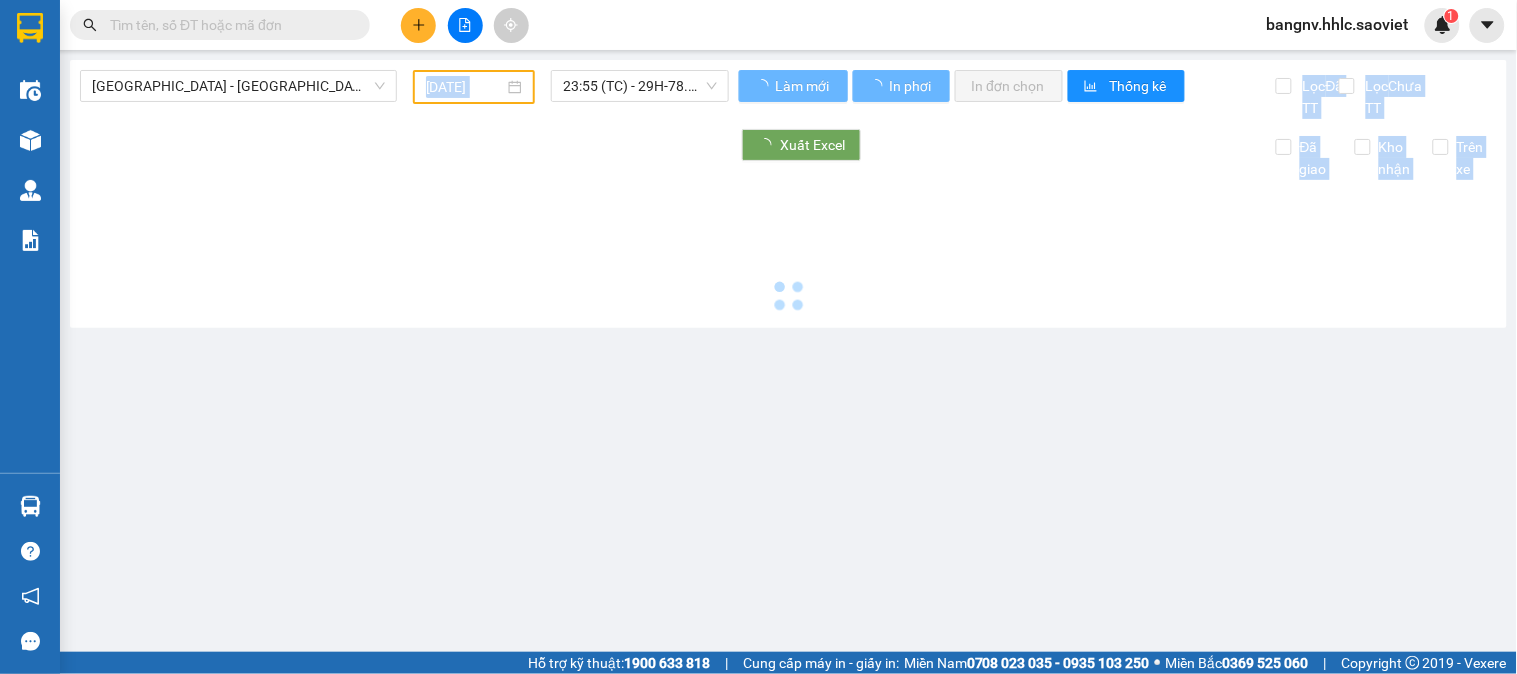 type on "[DATE]" 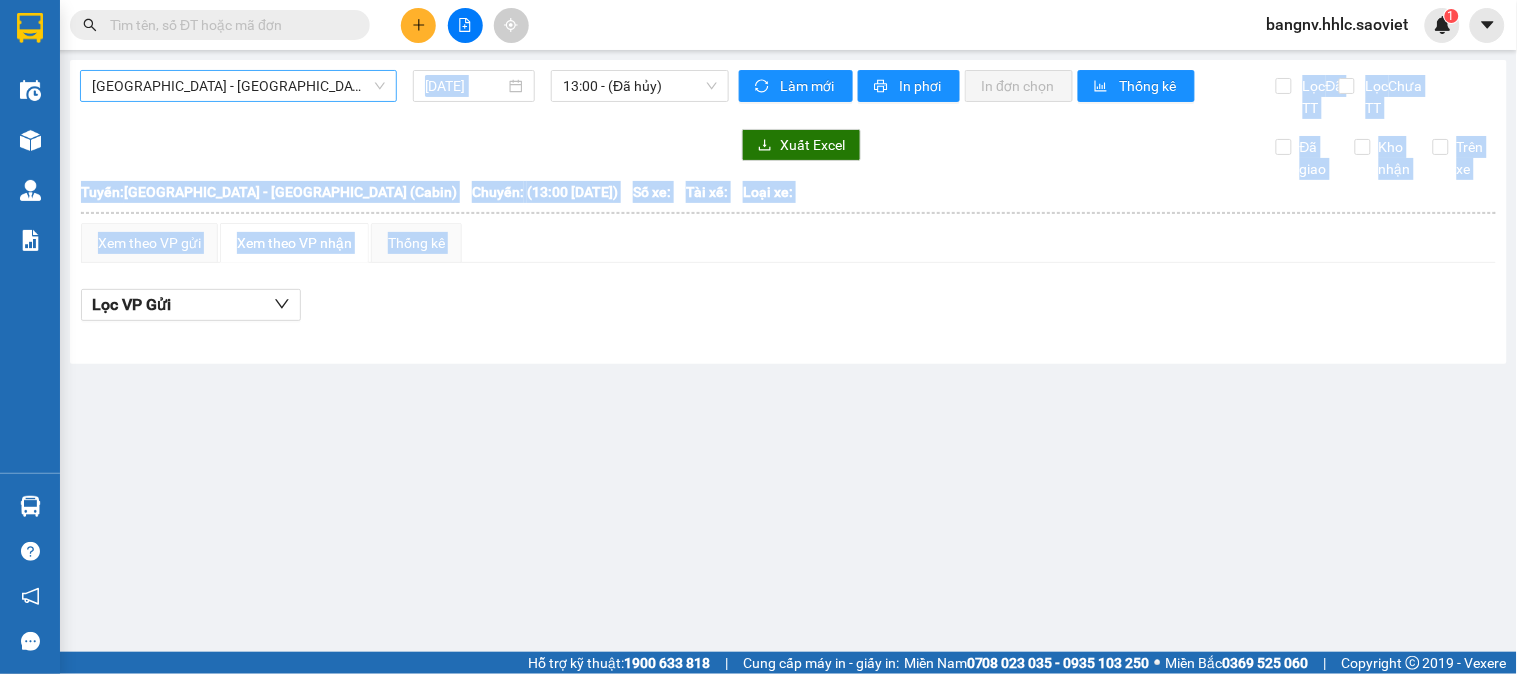 click on "[GEOGRAPHIC_DATA] - [GEOGRAPHIC_DATA] (Cabin)" at bounding box center (238, 86) 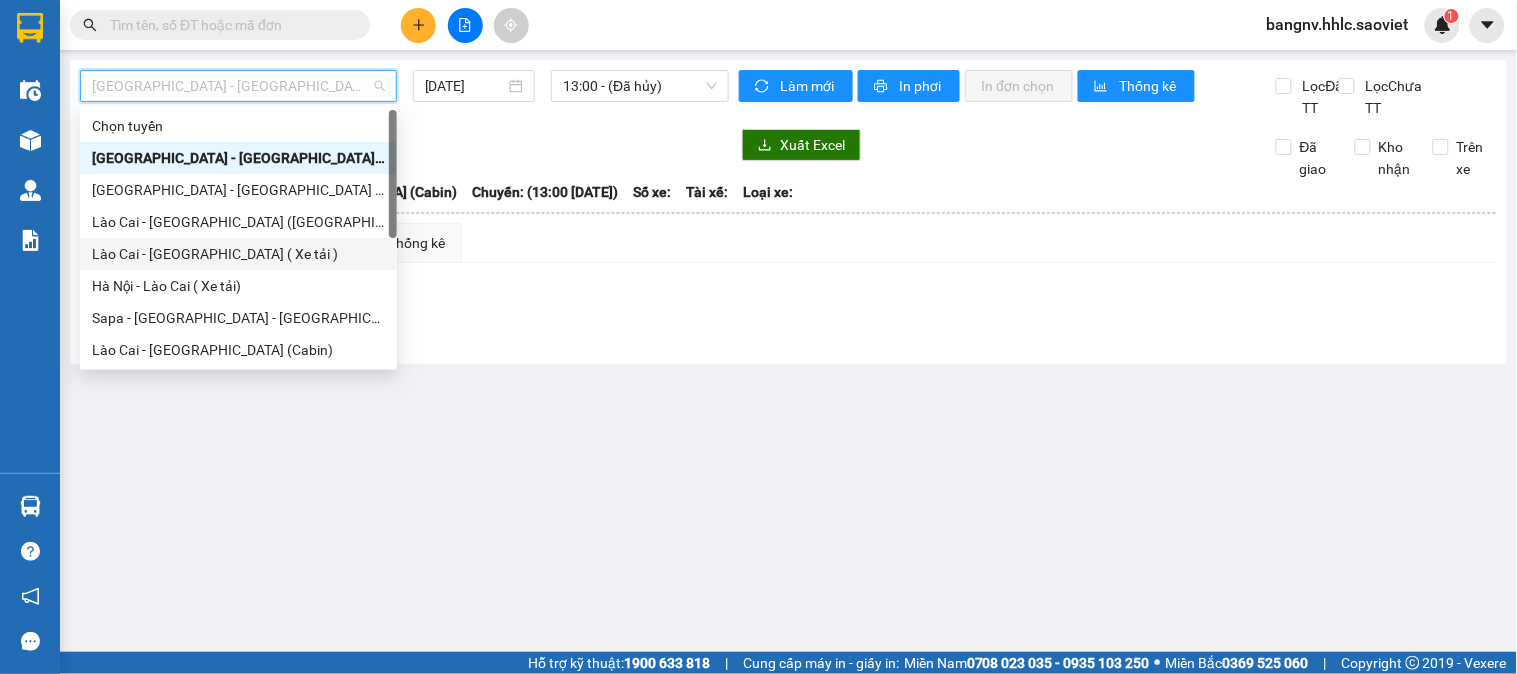 click on "Lào Cai - [GEOGRAPHIC_DATA] ( Xe tải )" at bounding box center [238, 254] 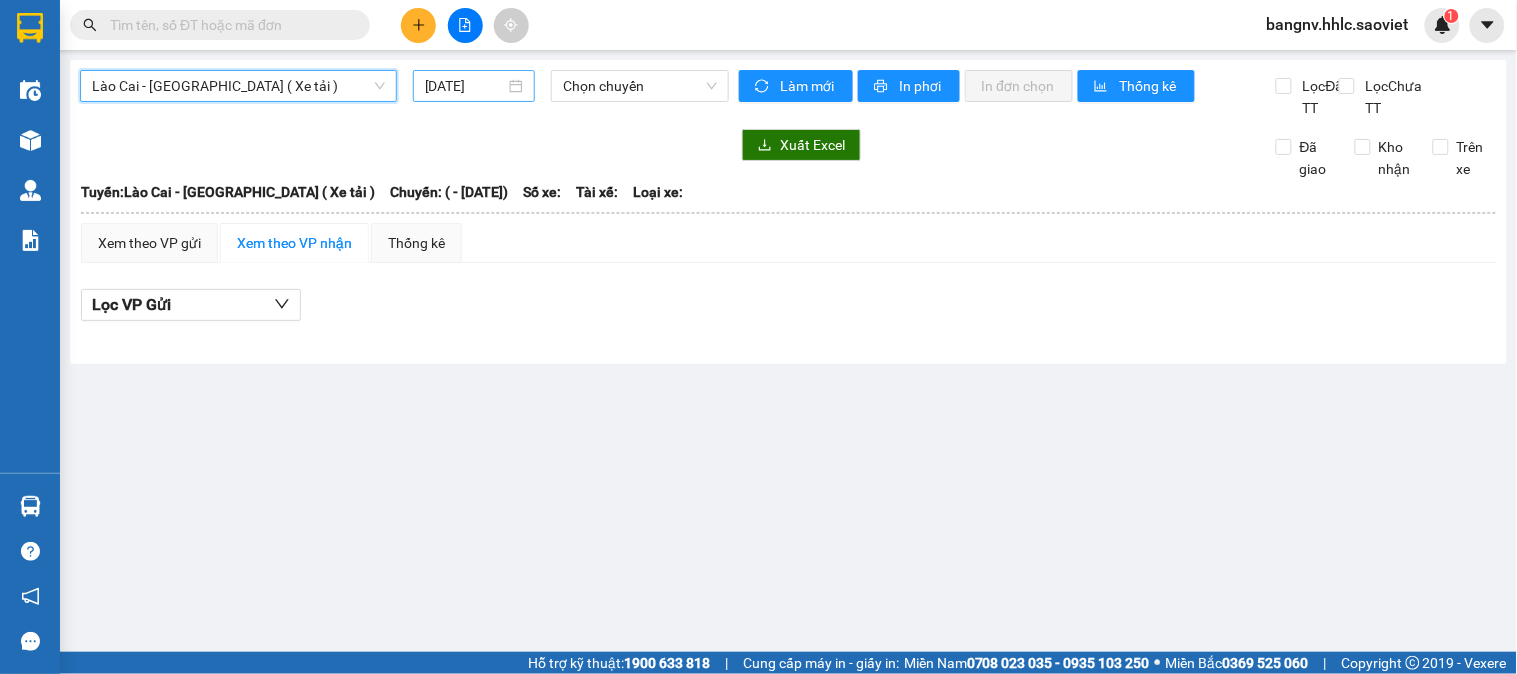 click on "[DATE]" at bounding box center [465, 86] 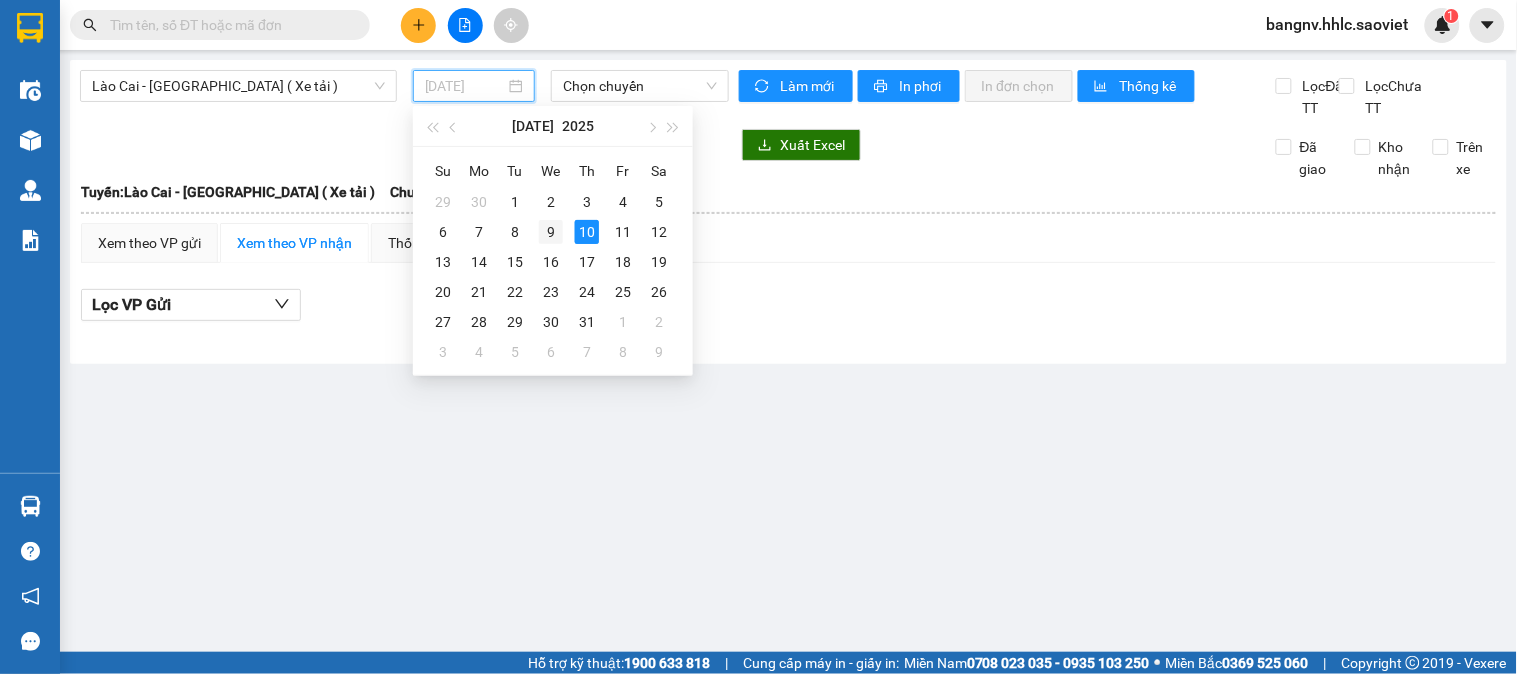 click on "9" at bounding box center [551, 232] 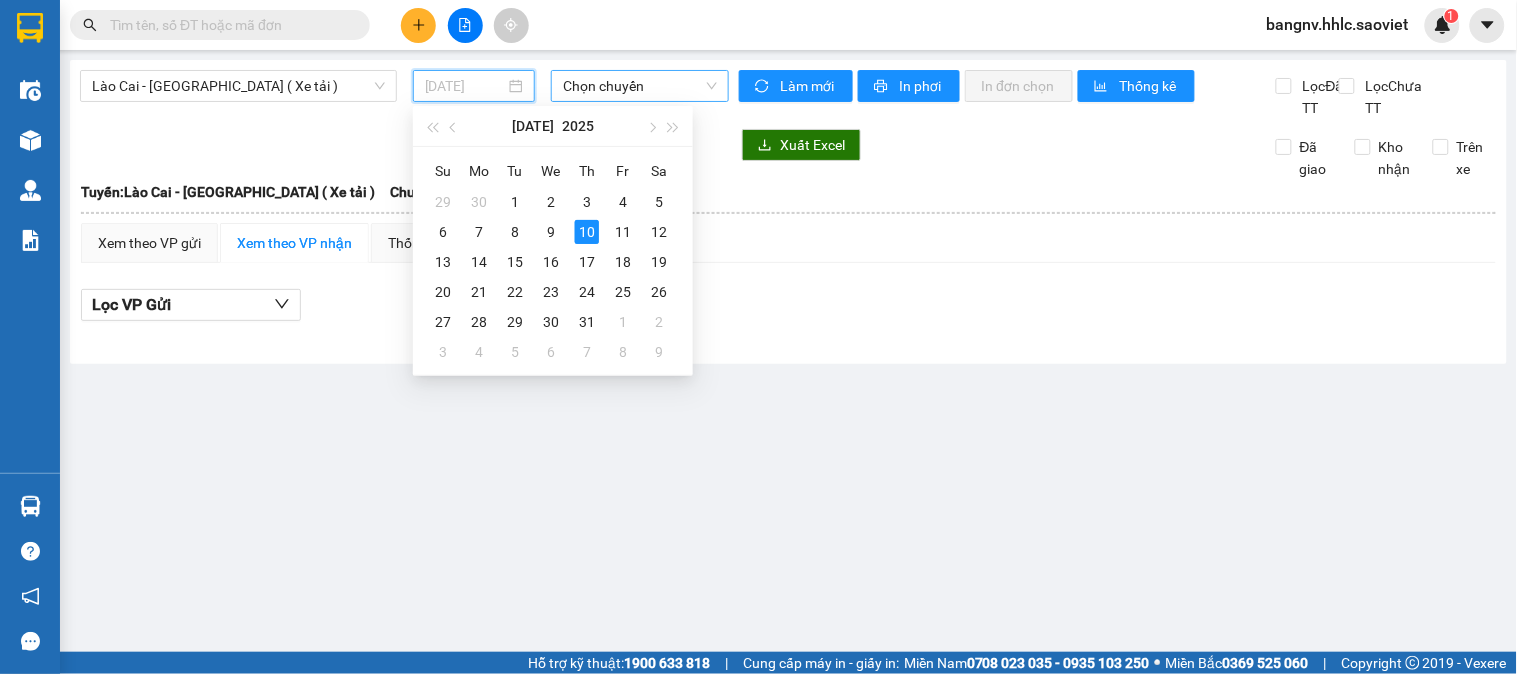 type on "[DATE]" 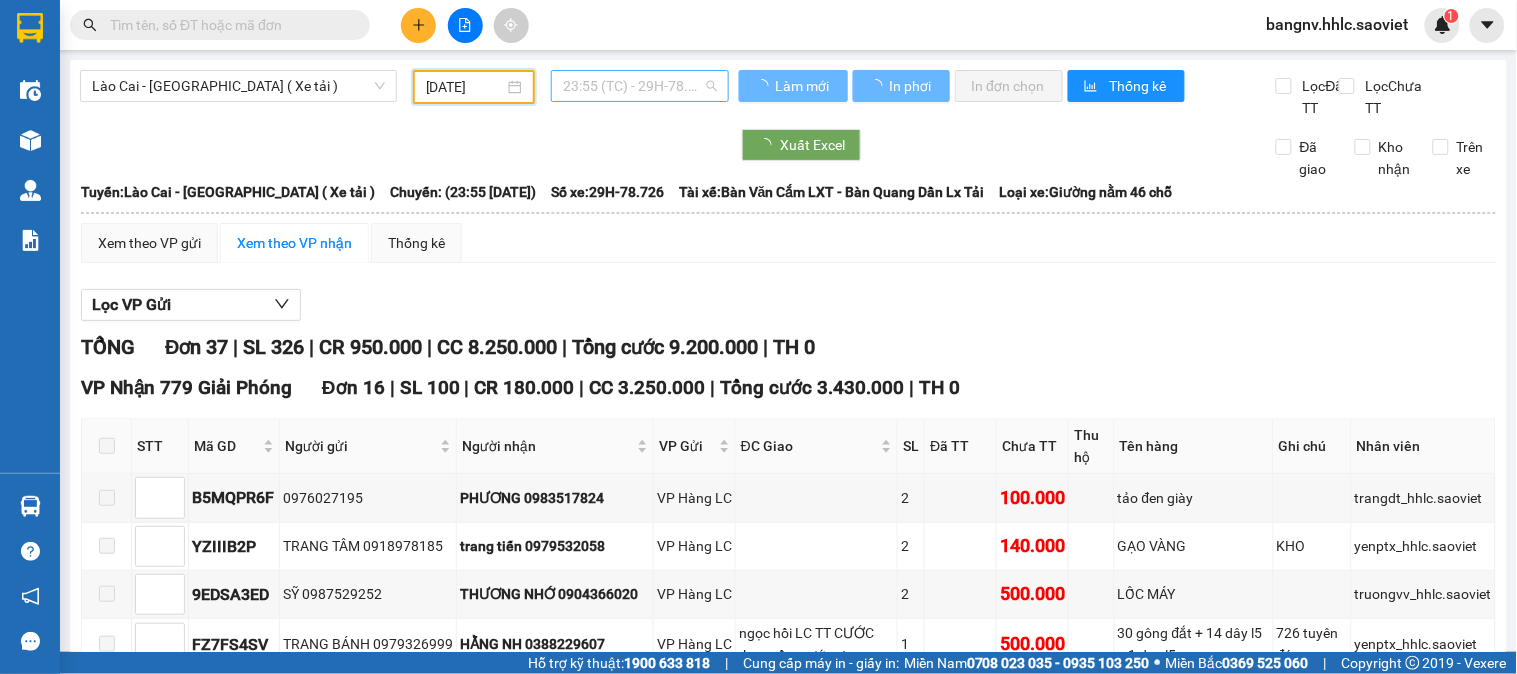 click on "23:55   (TC)   - 29H-78.726" at bounding box center (640, 86) 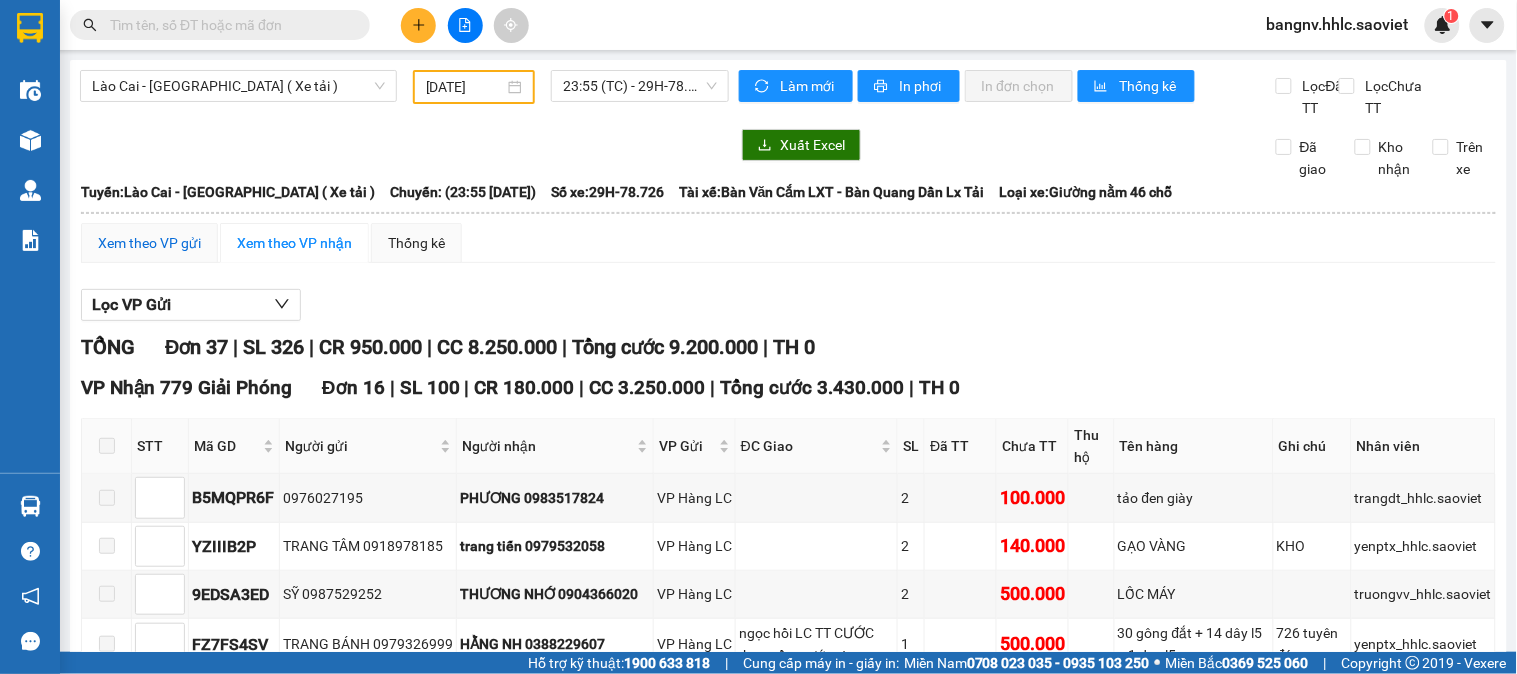 click on "Xem theo VP gửi" at bounding box center (149, 243) 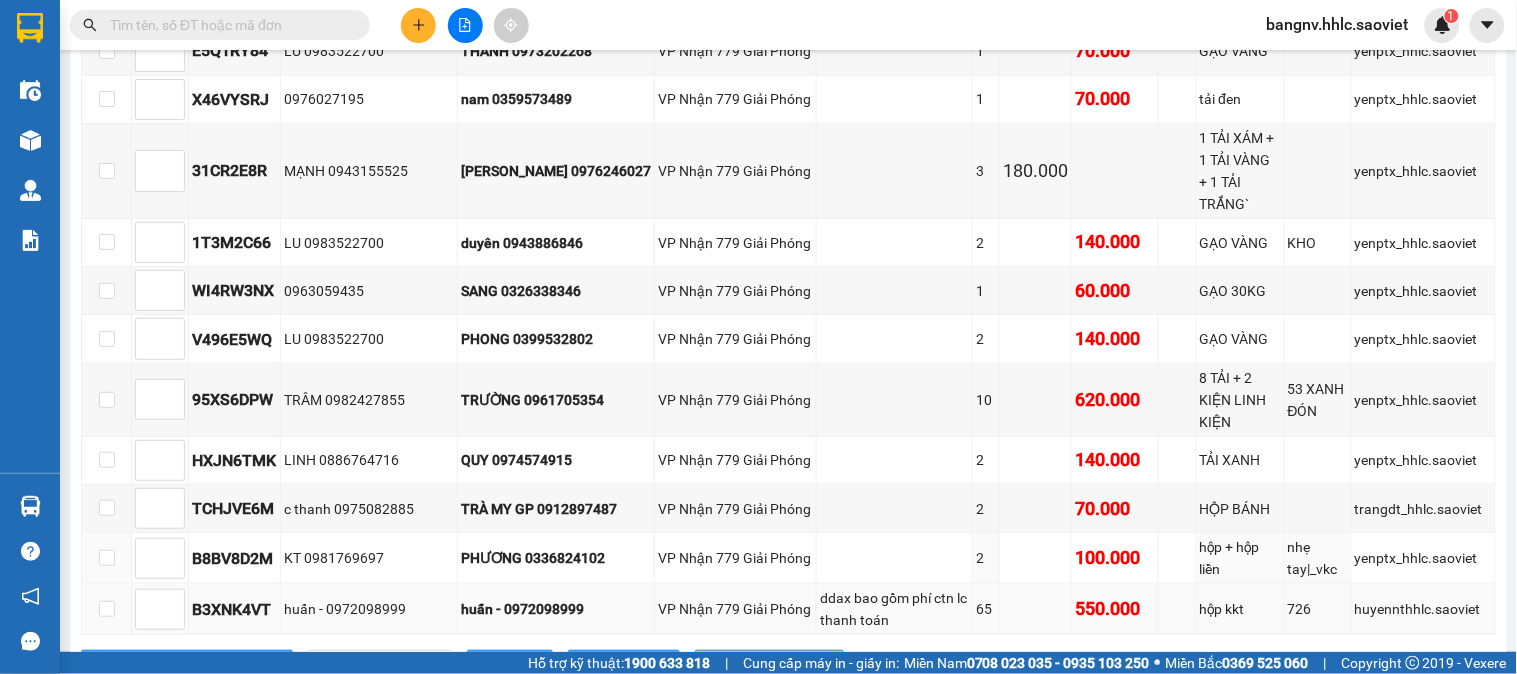 scroll, scrollTop: 2363, scrollLeft: 0, axis: vertical 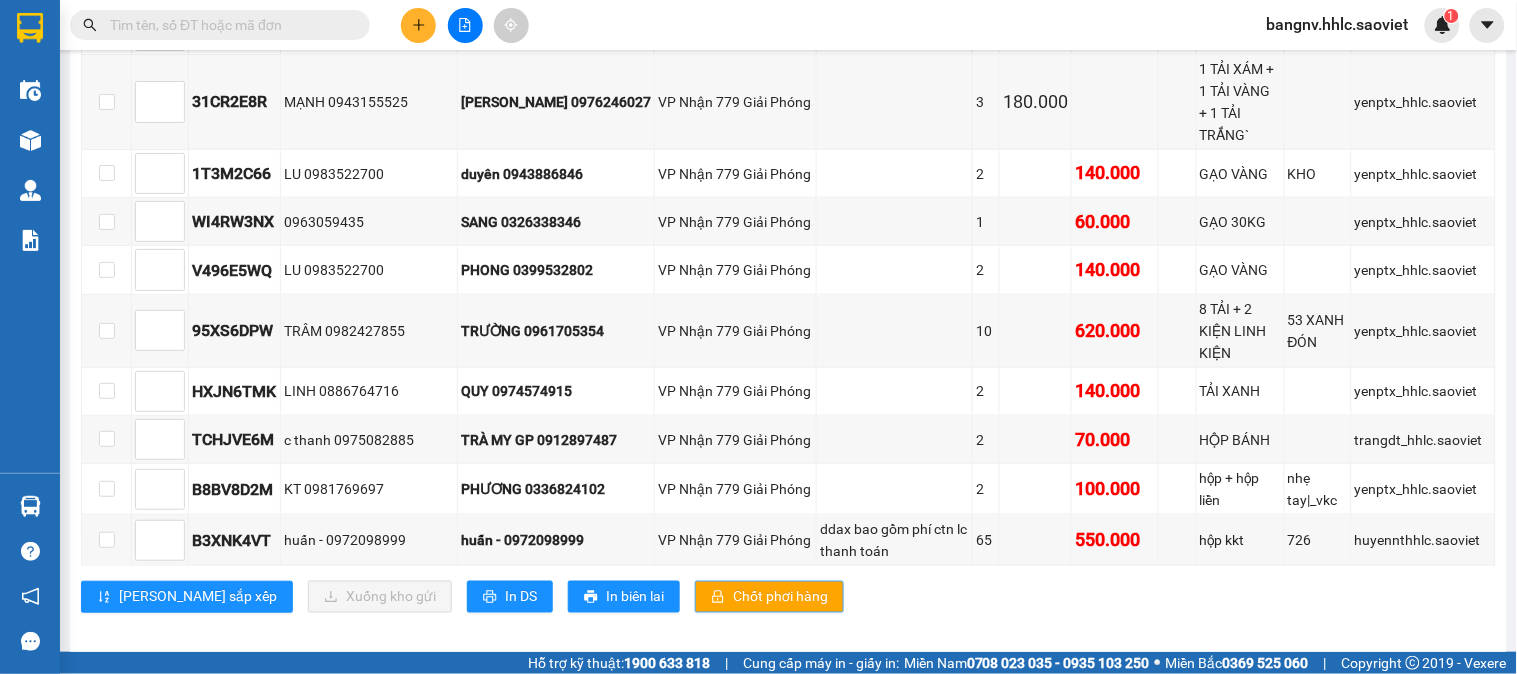 click on "Chốt phơi hàng" at bounding box center (780, 597) 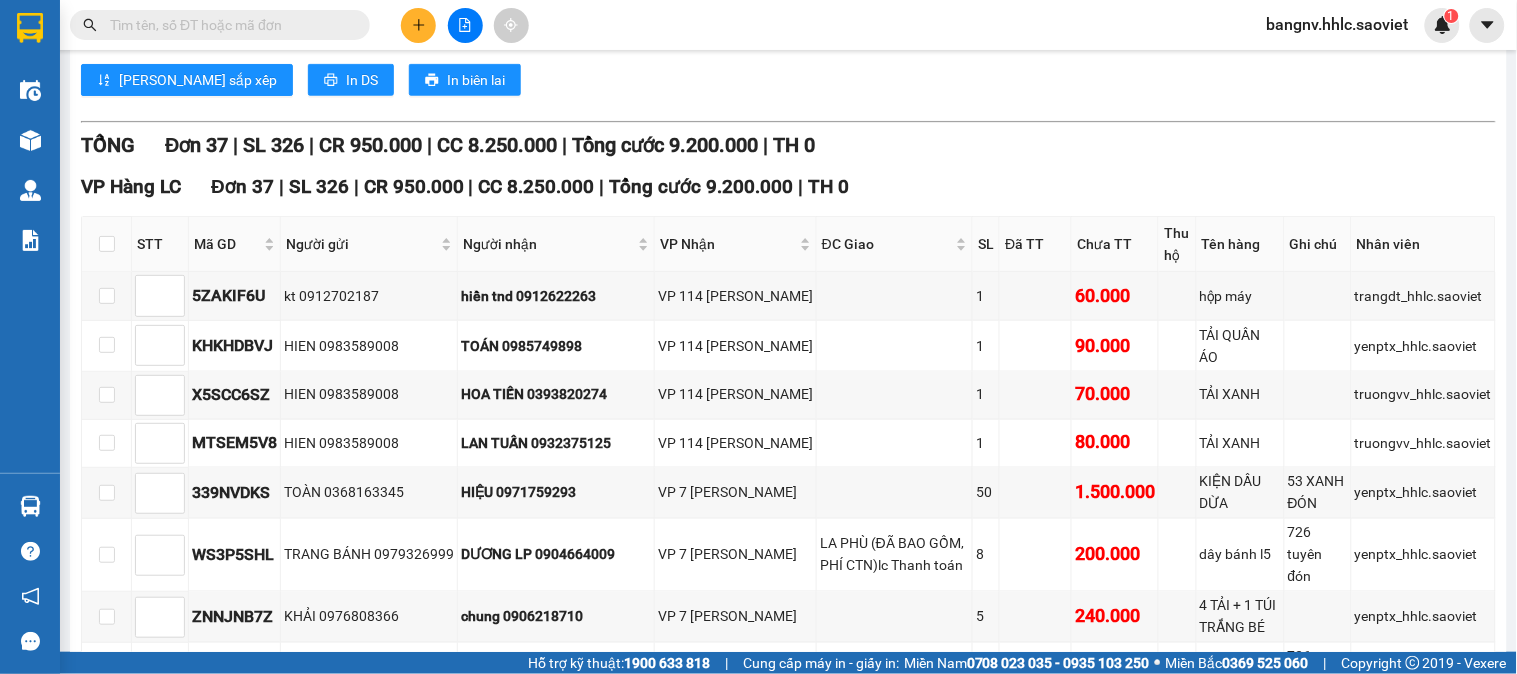scroll, scrollTop: 0, scrollLeft: 0, axis: both 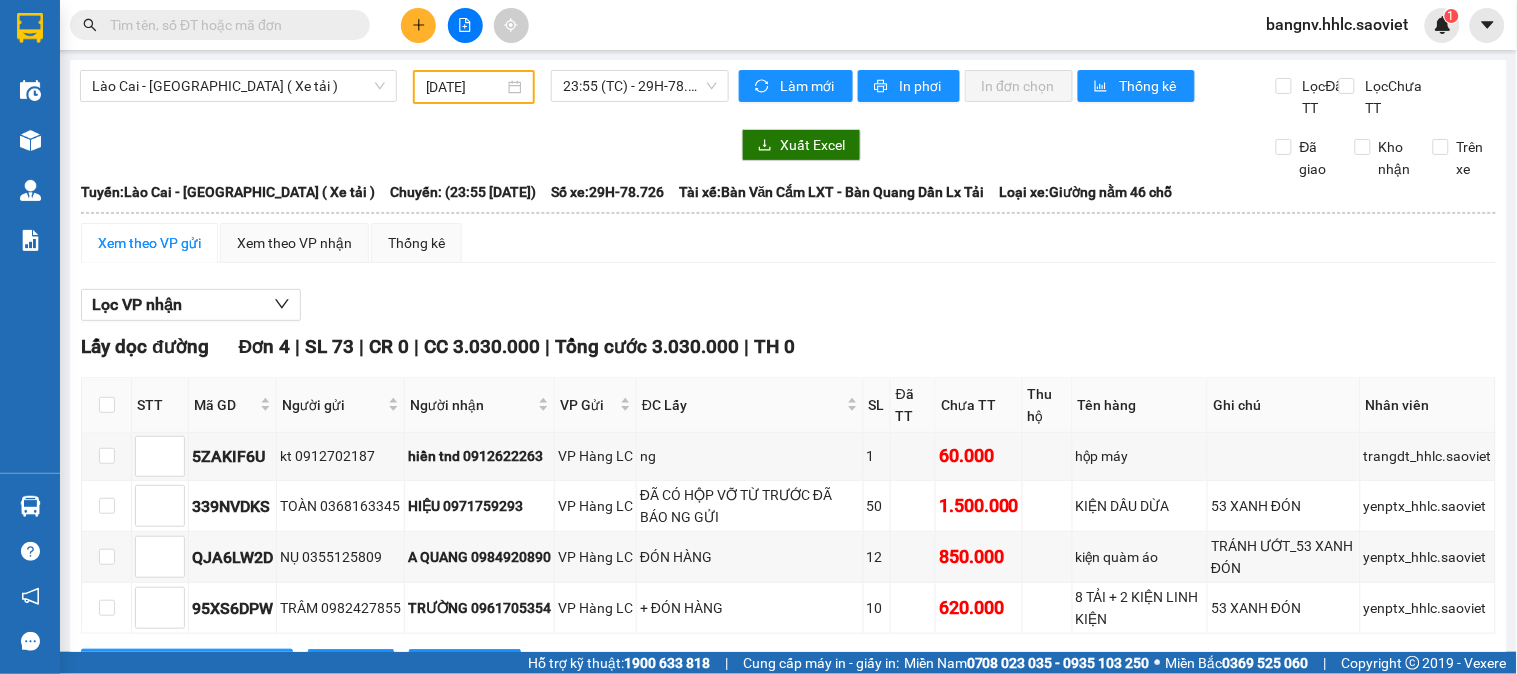 click on "bangnv.hhlc.saoviet" at bounding box center (1338, 24) 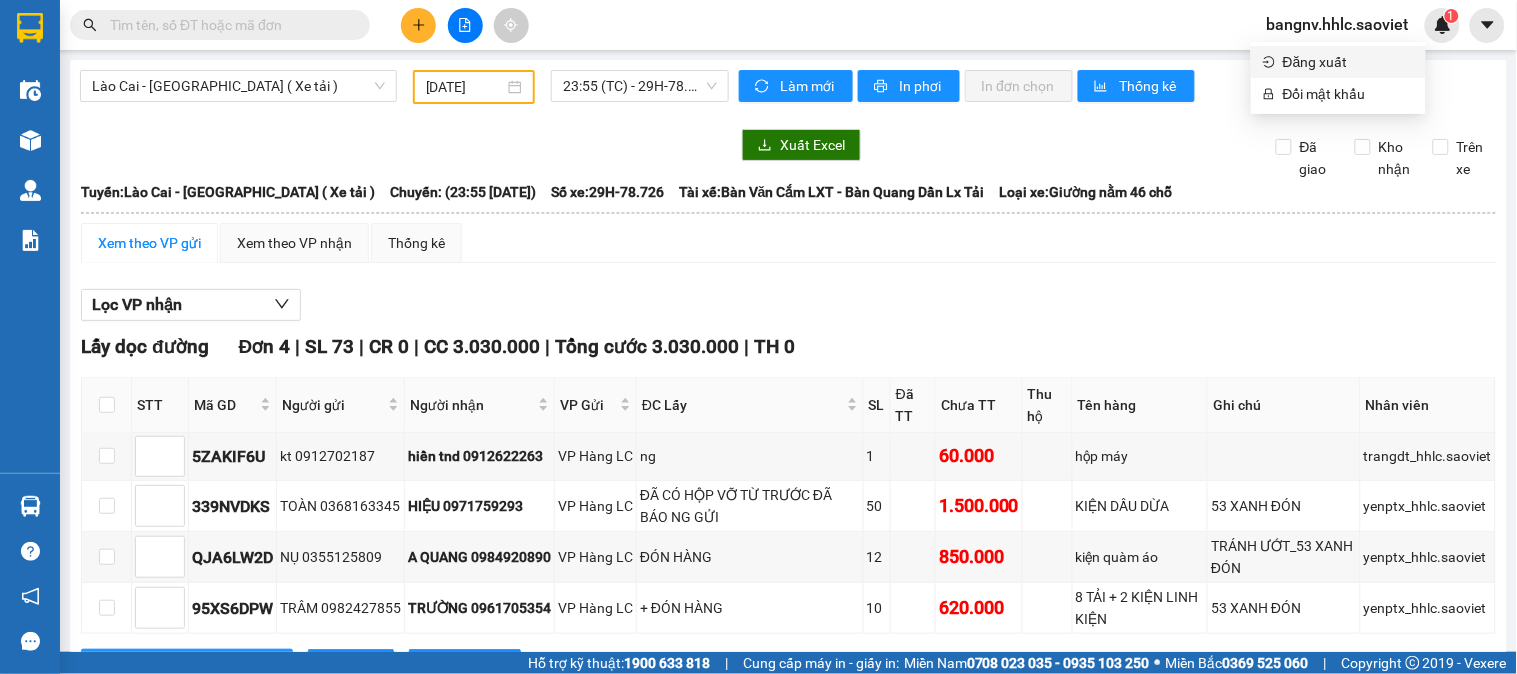 click on "Đăng xuất" at bounding box center (1348, 62) 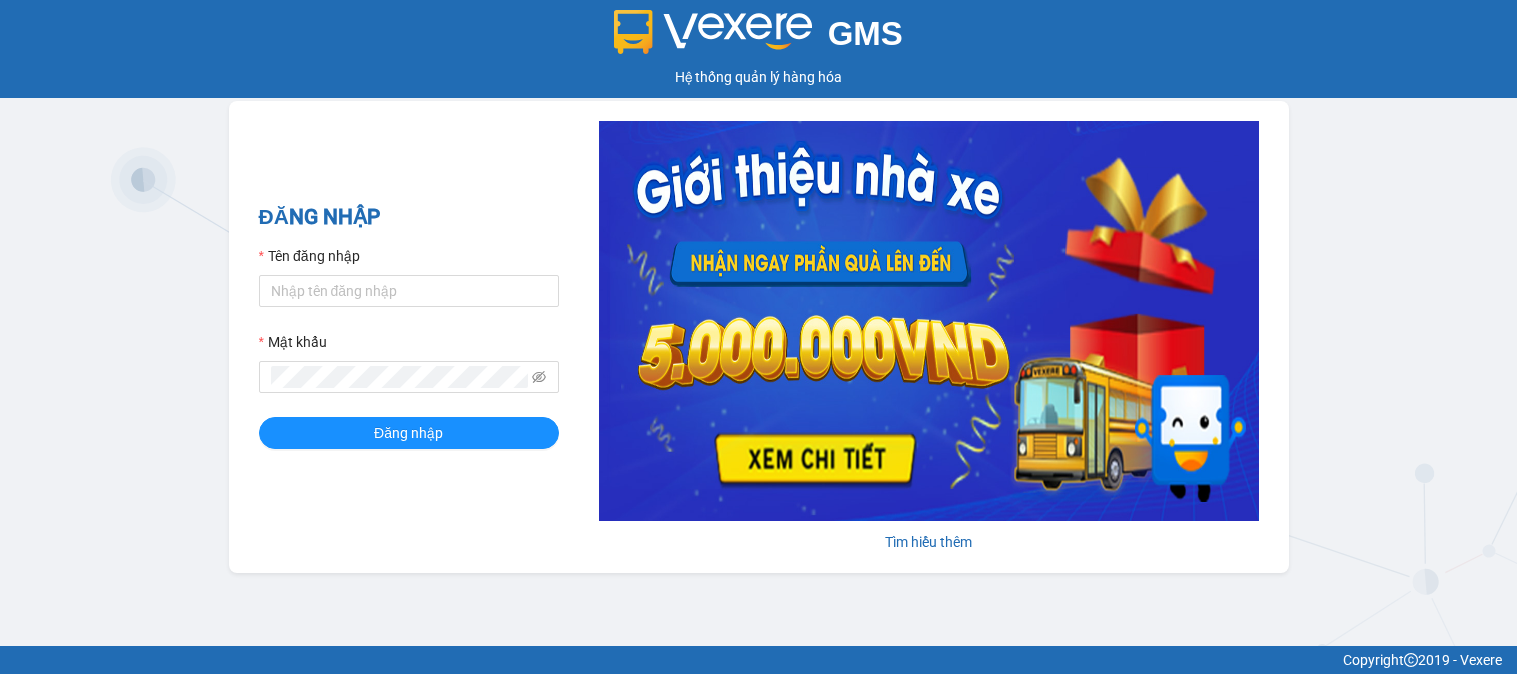 scroll, scrollTop: 0, scrollLeft: 0, axis: both 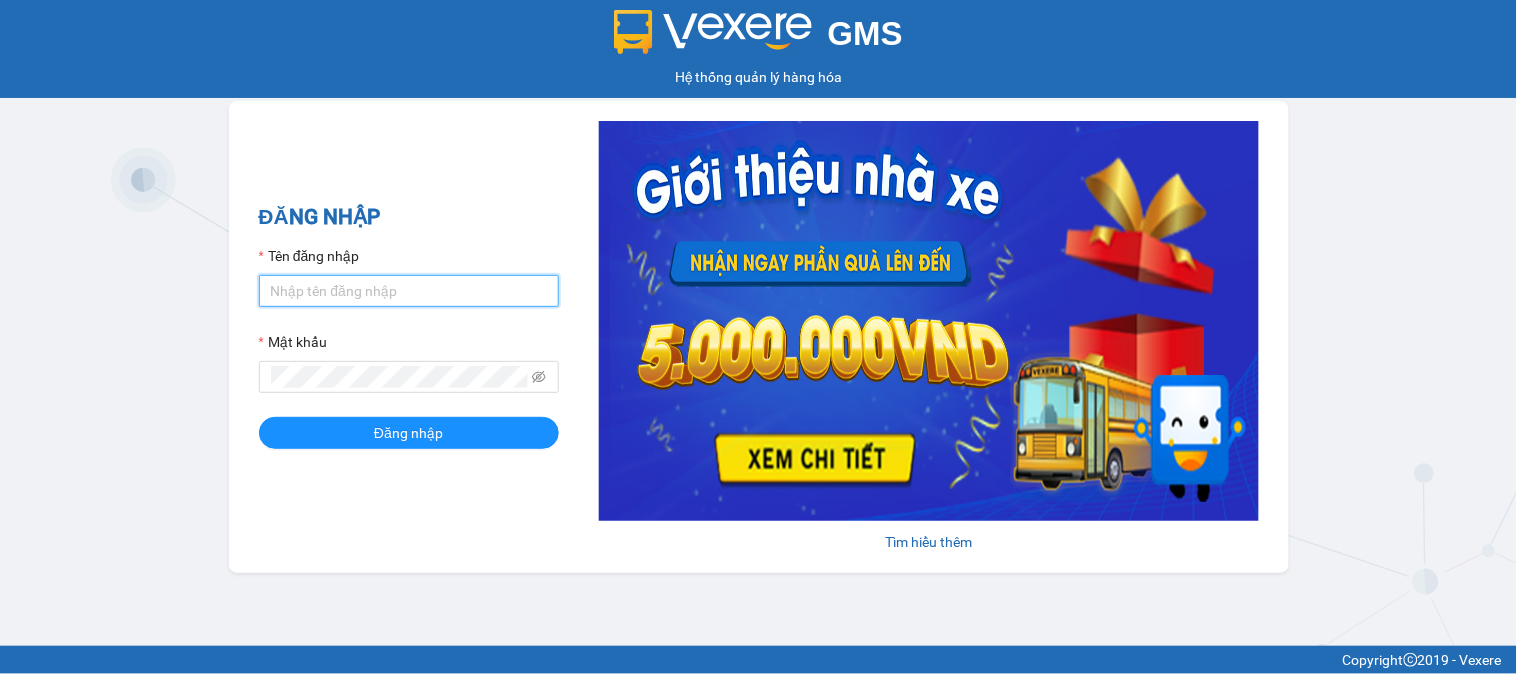click on "Tên đăng nhập" at bounding box center [409, 291] 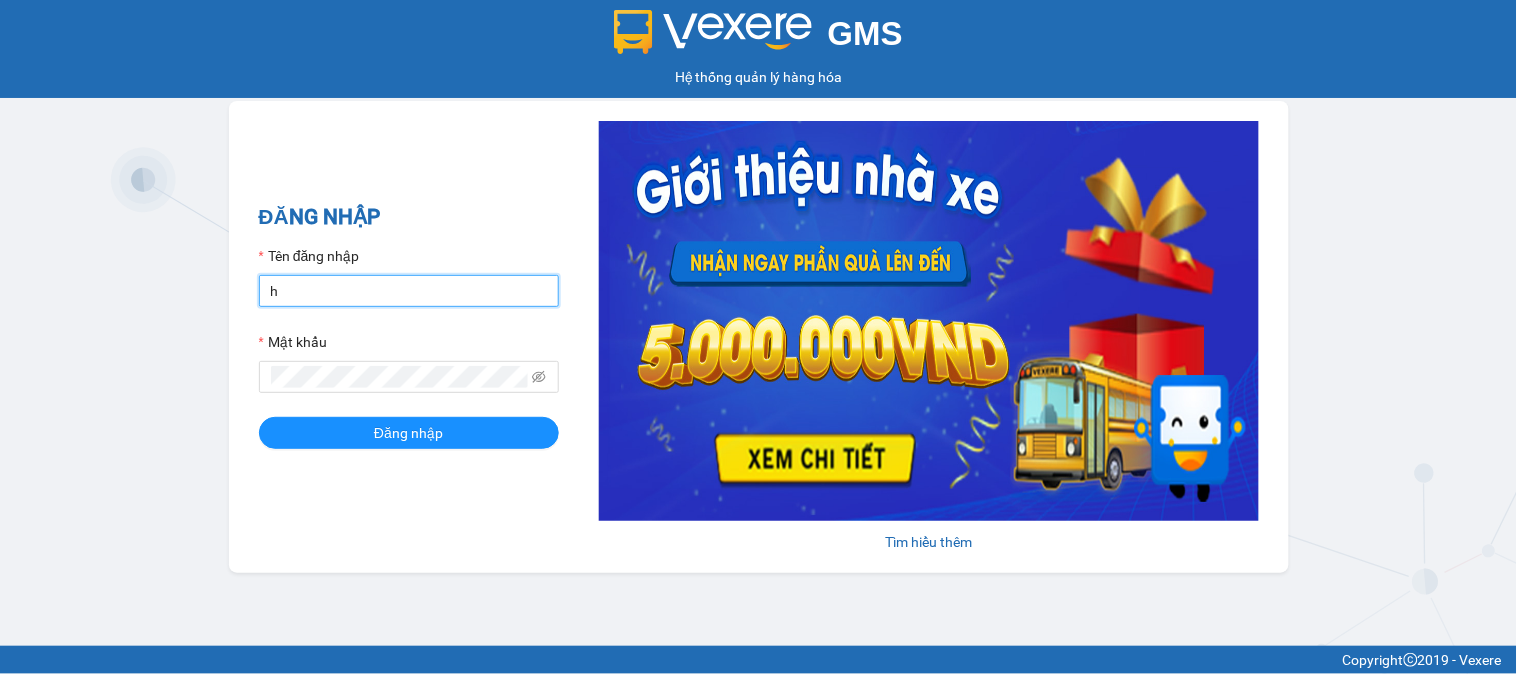 type on "huyennthhlc.saoviet" 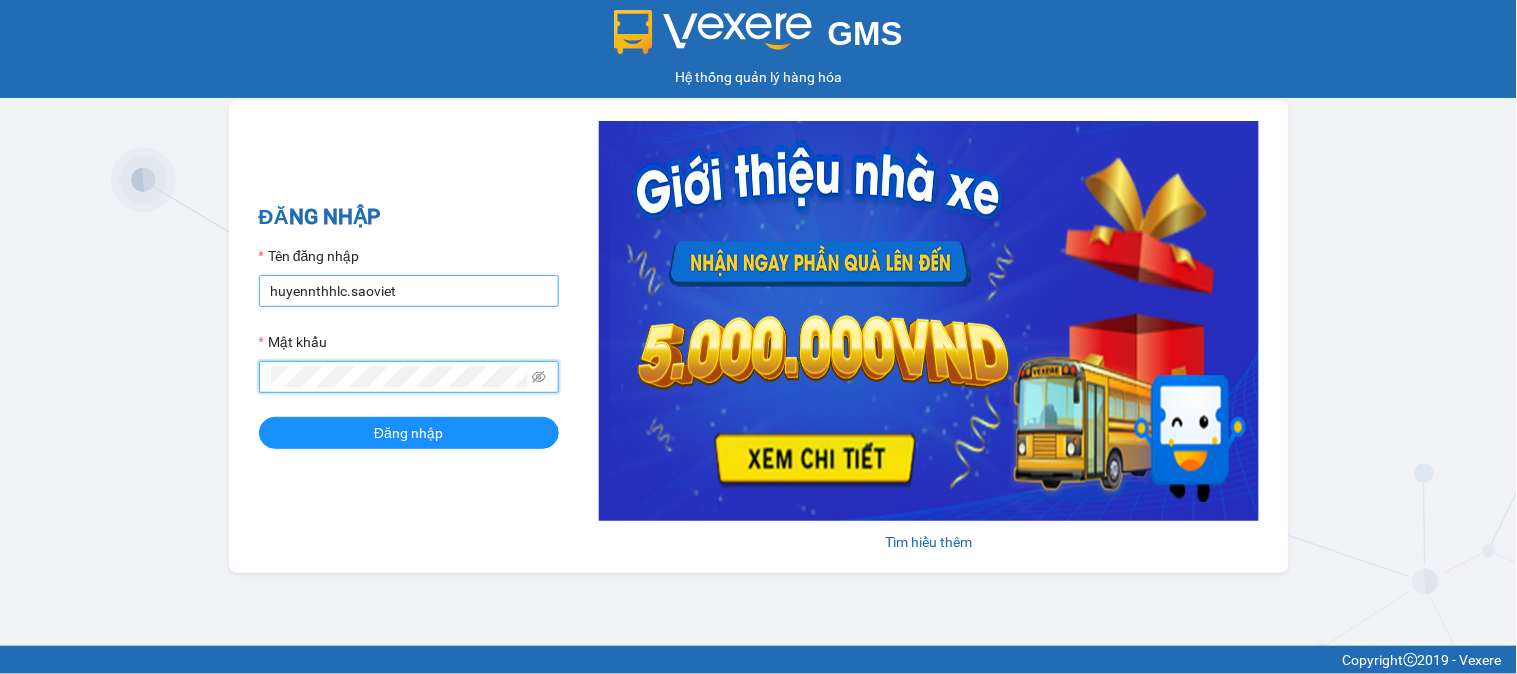 click on "Đăng nhập" at bounding box center (409, 433) 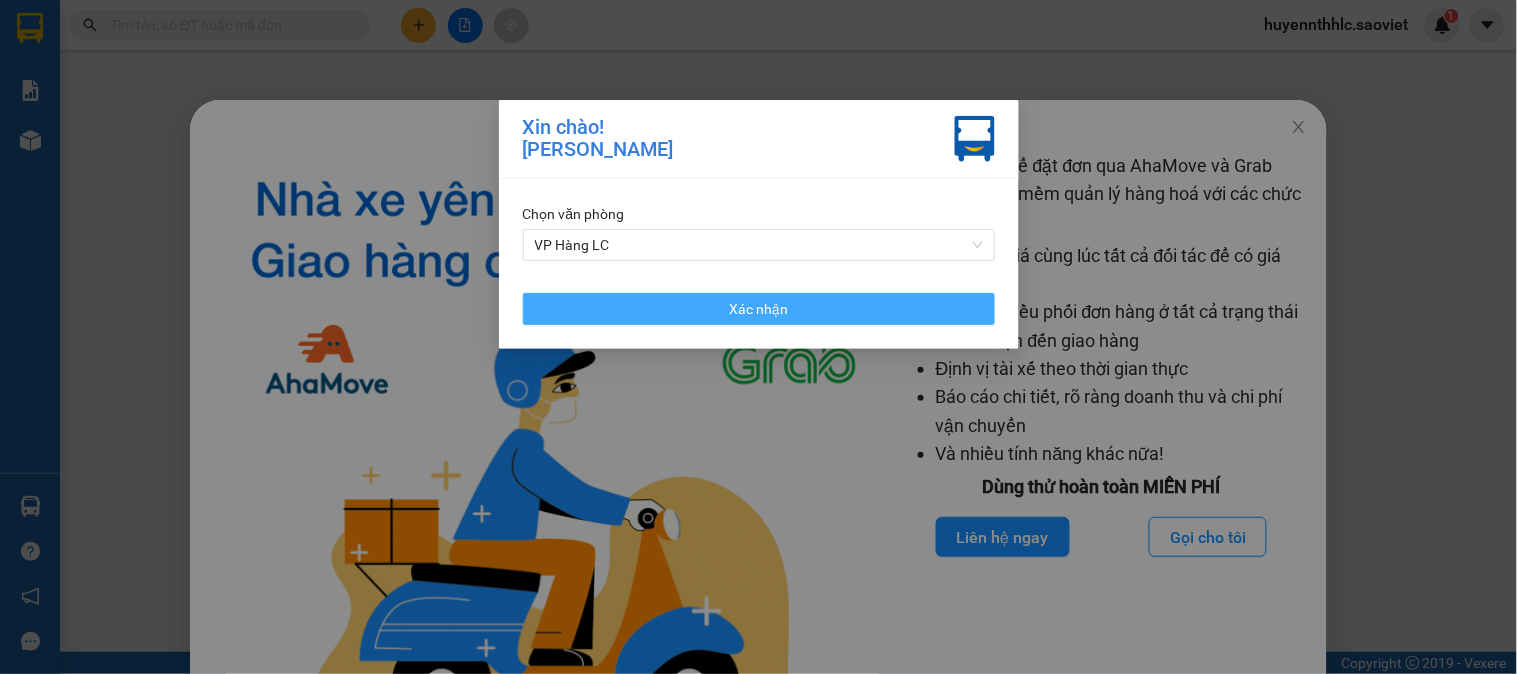 click on "Xác nhận" at bounding box center [759, 309] 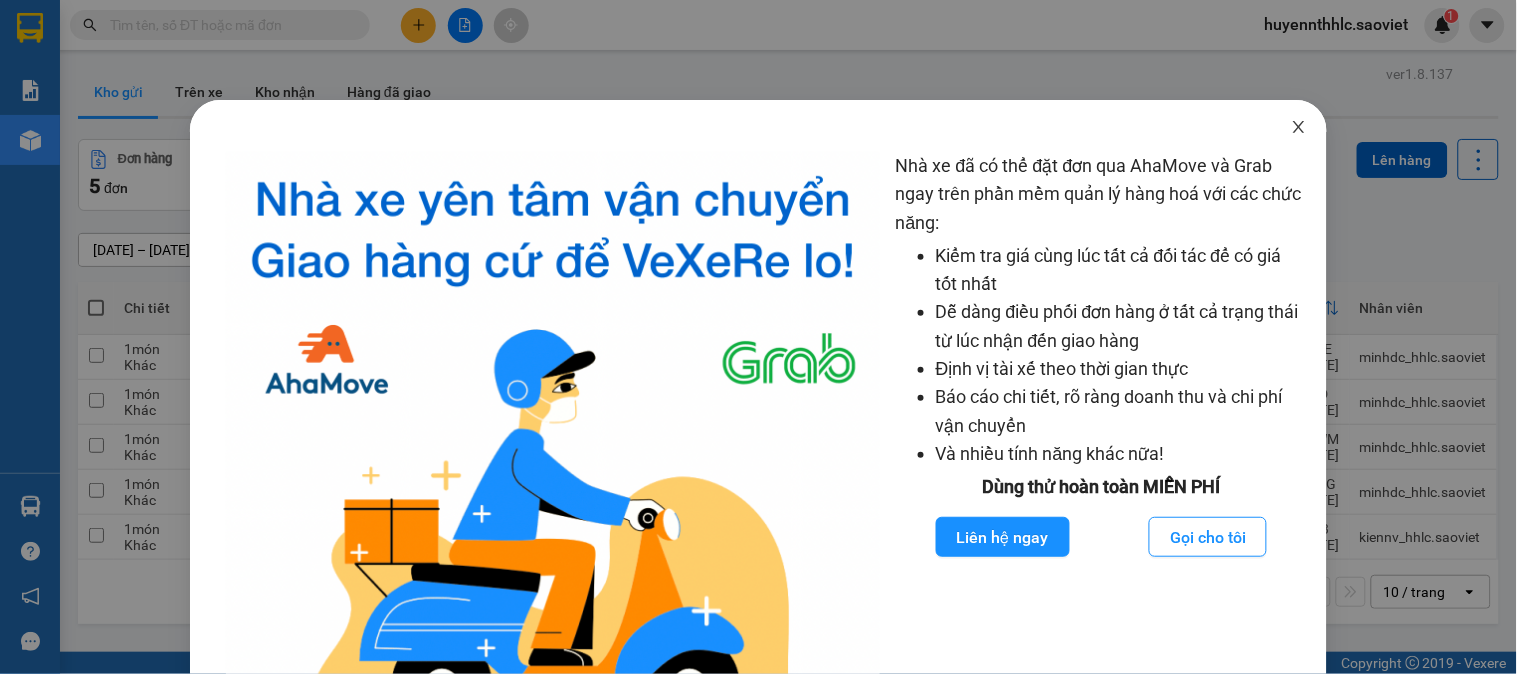 click 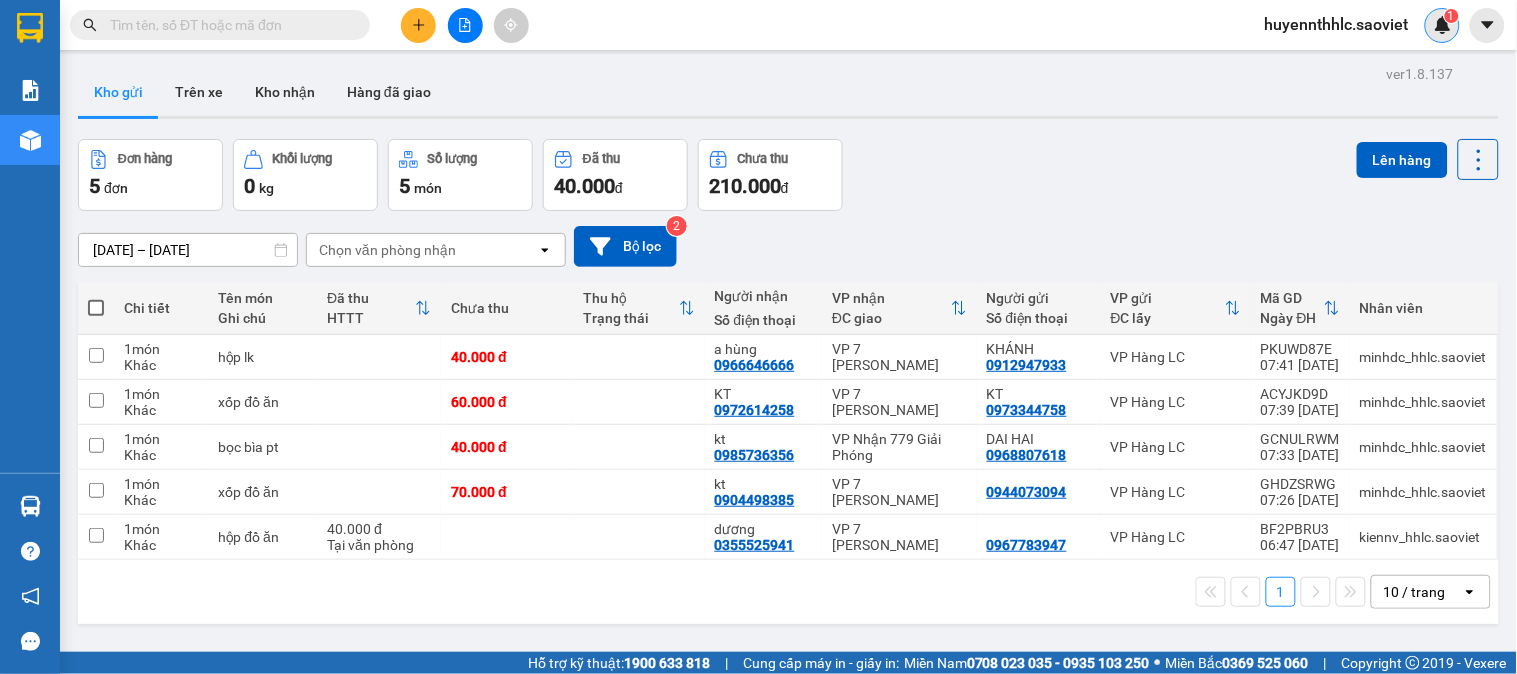 click on "1" at bounding box center [1451, 16] 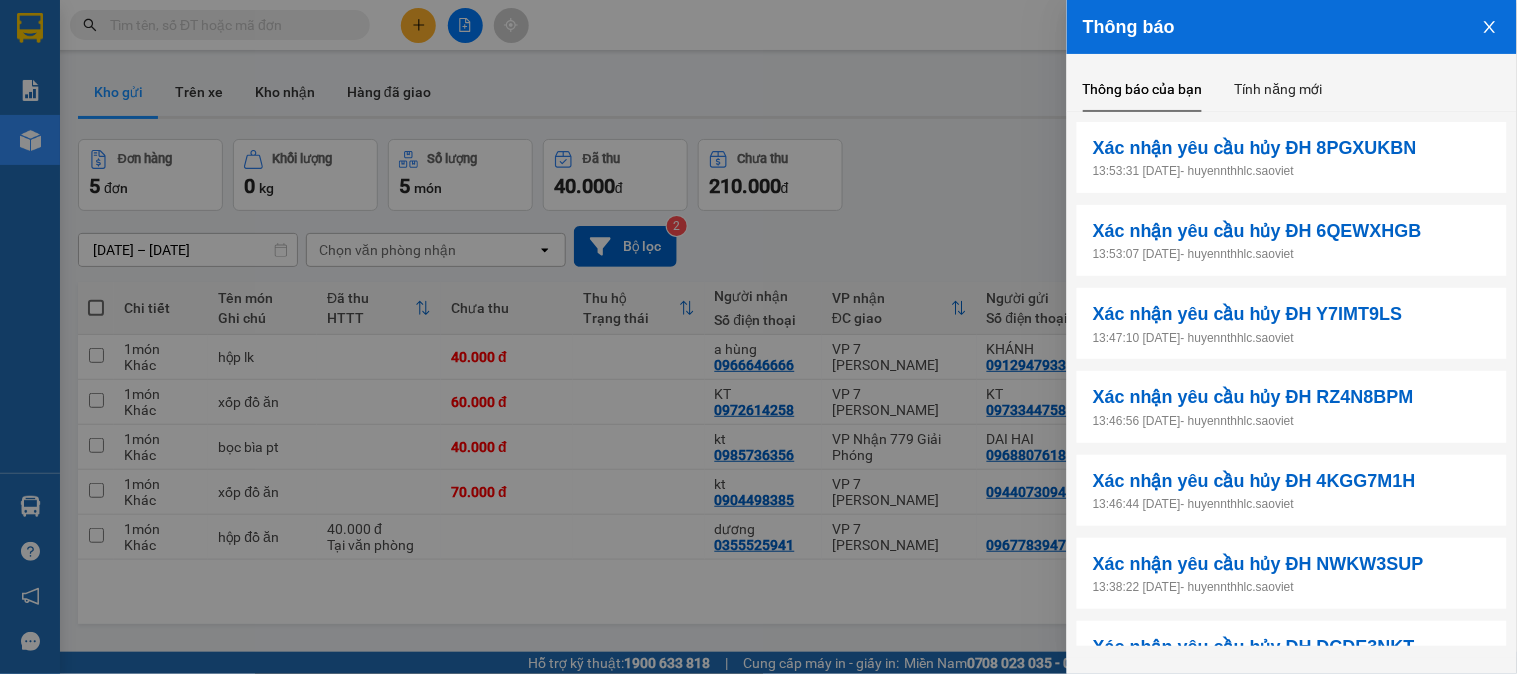 click 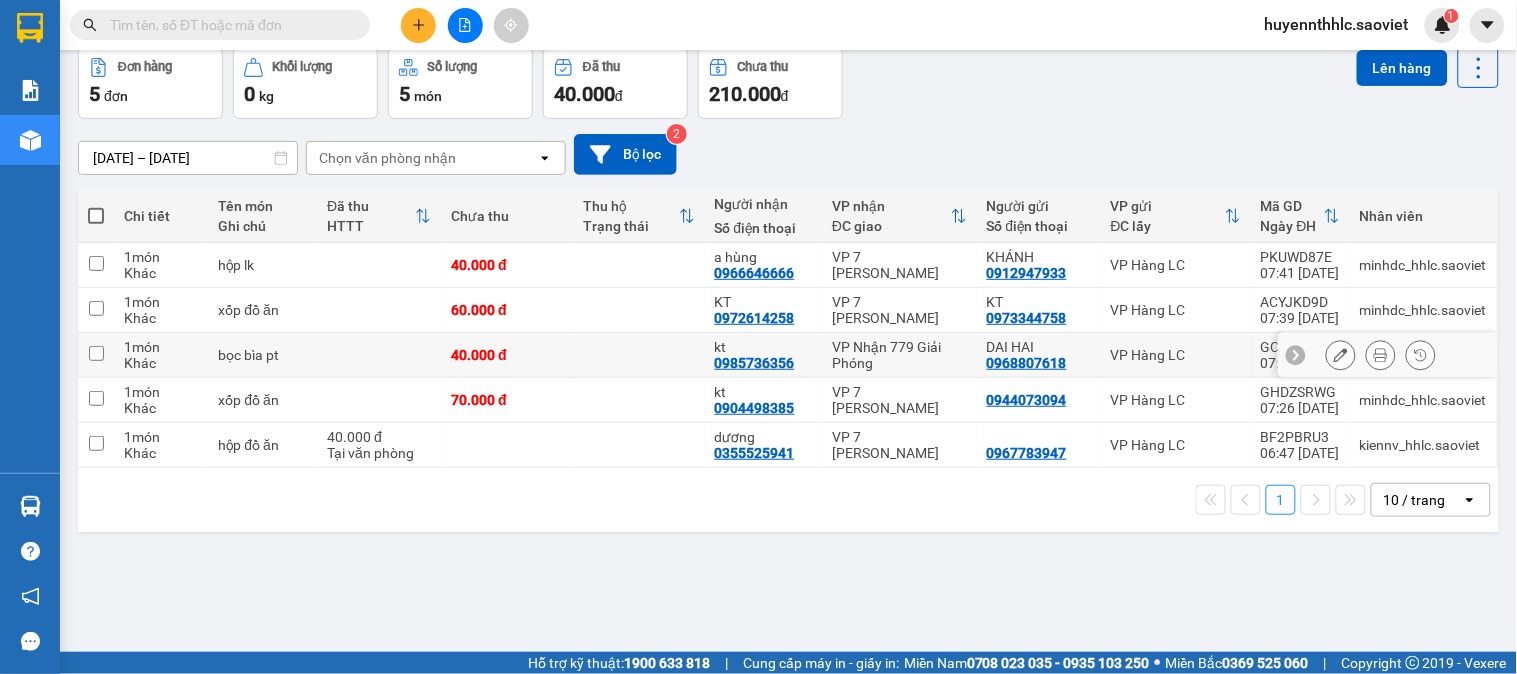 scroll, scrollTop: 0, scrollLeft: 0, axis: both 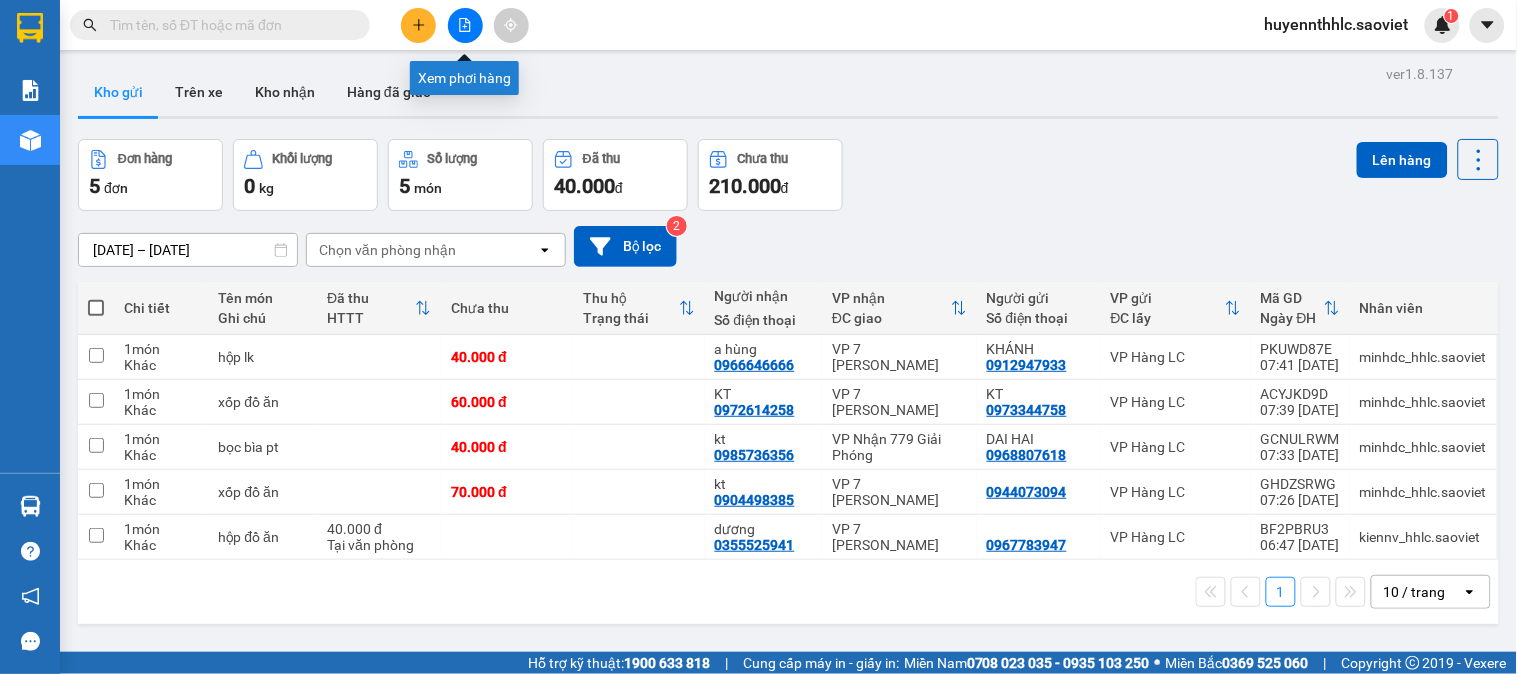 click 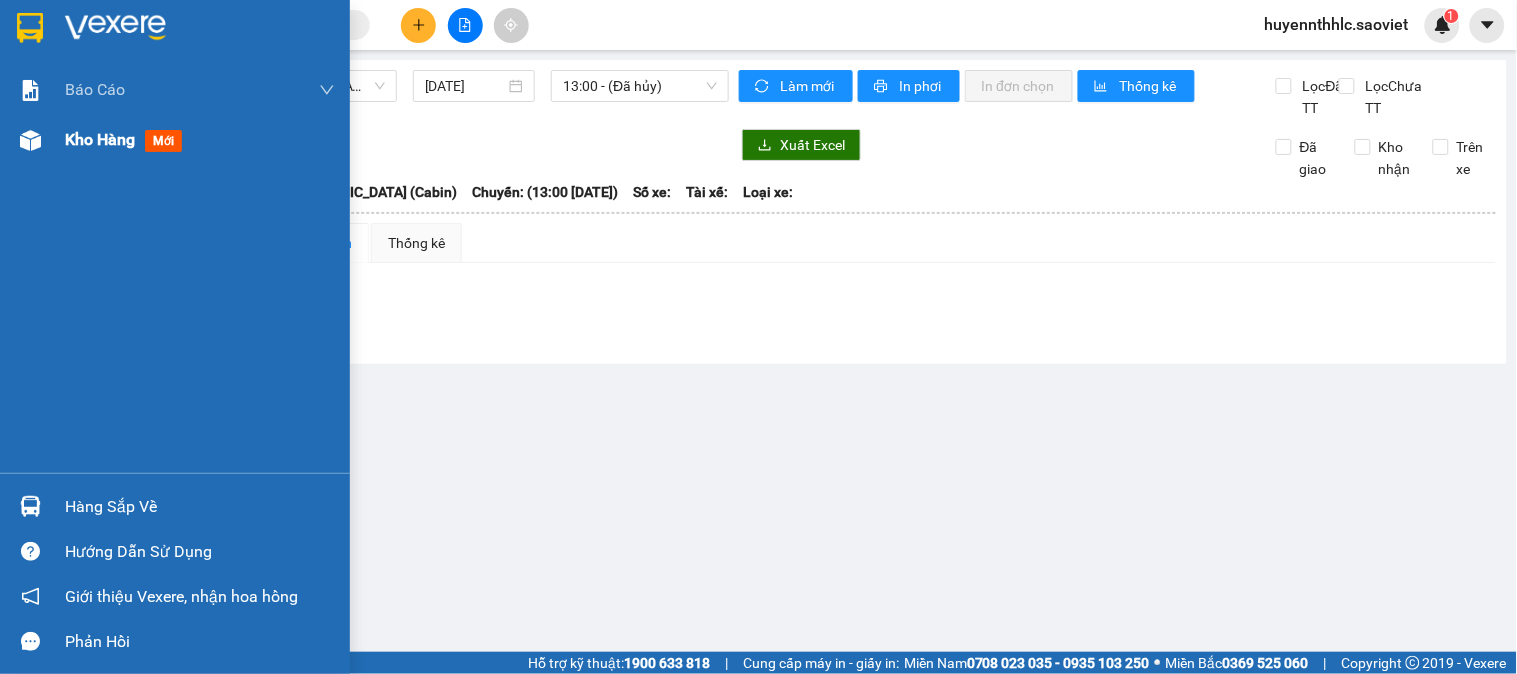 click on "Kho hàng" at bounding box center [100, 139] 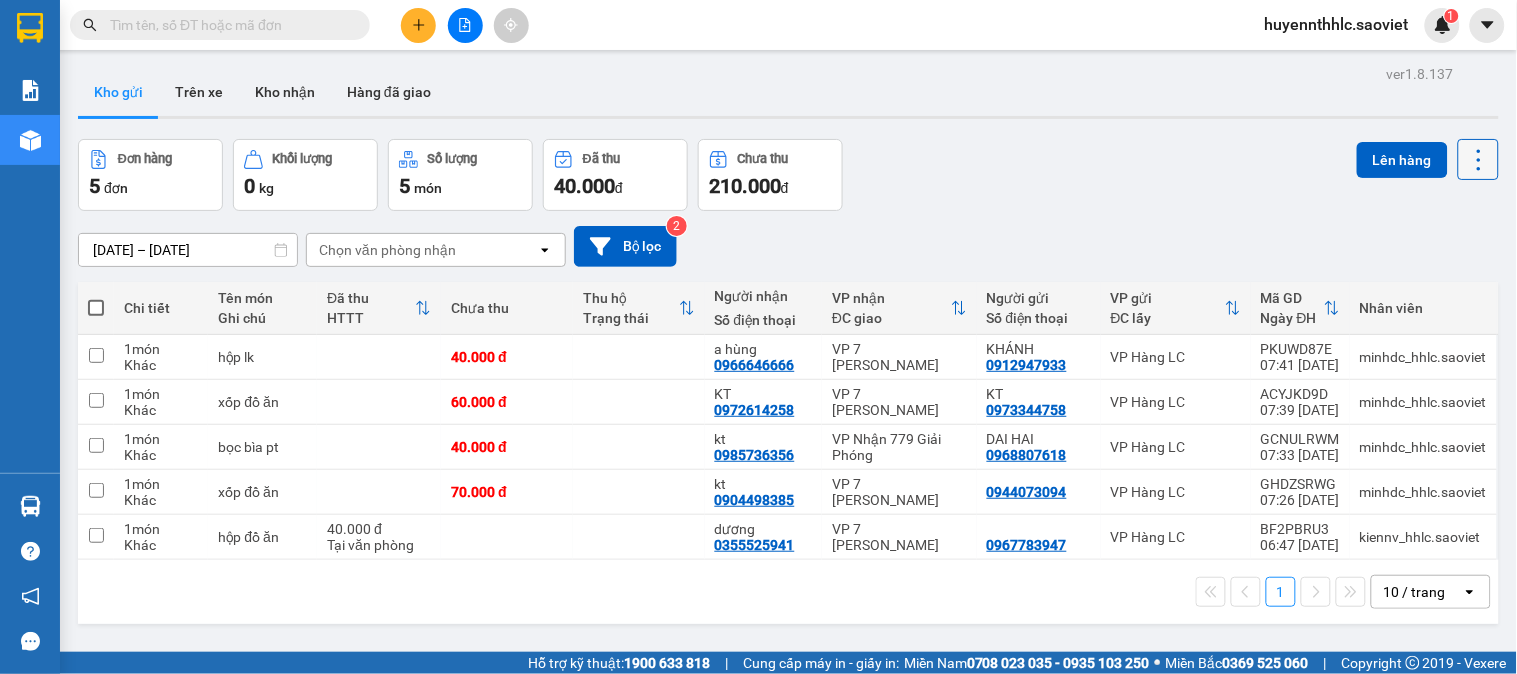 click 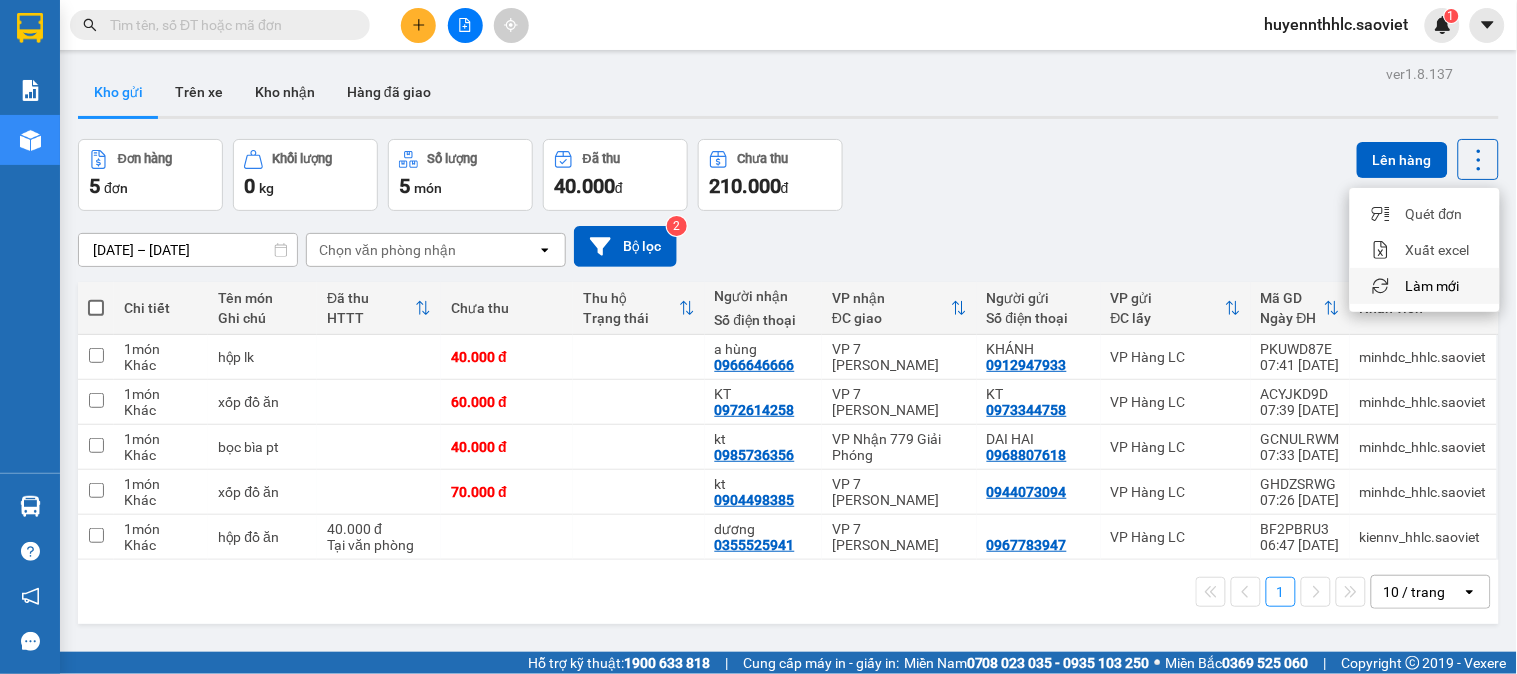 click on "Làm mới" at bounding box center (1433, 286) 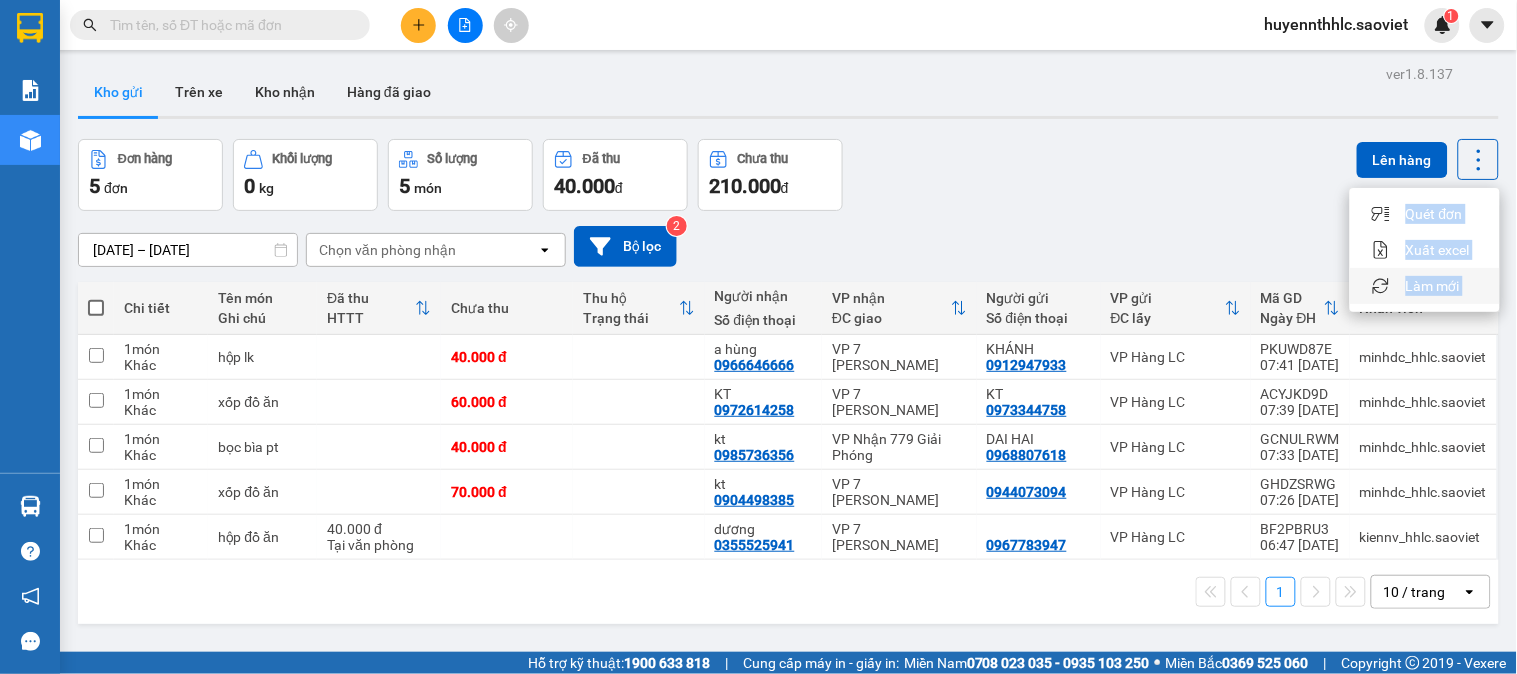 click on "Đang tải dữ liệu" at bounding box center [0, 0] 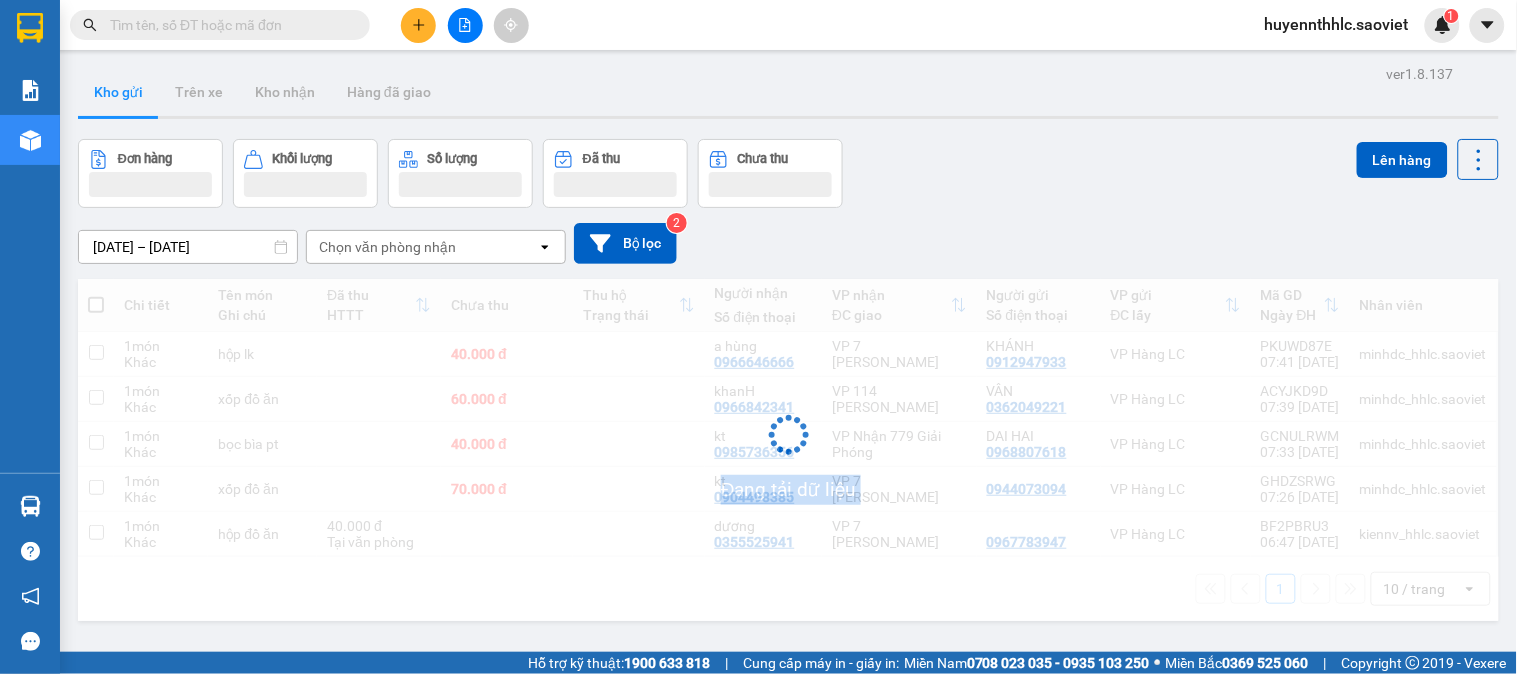 click on "Đang tải dữ liệu" at bounding box center [788, 450] 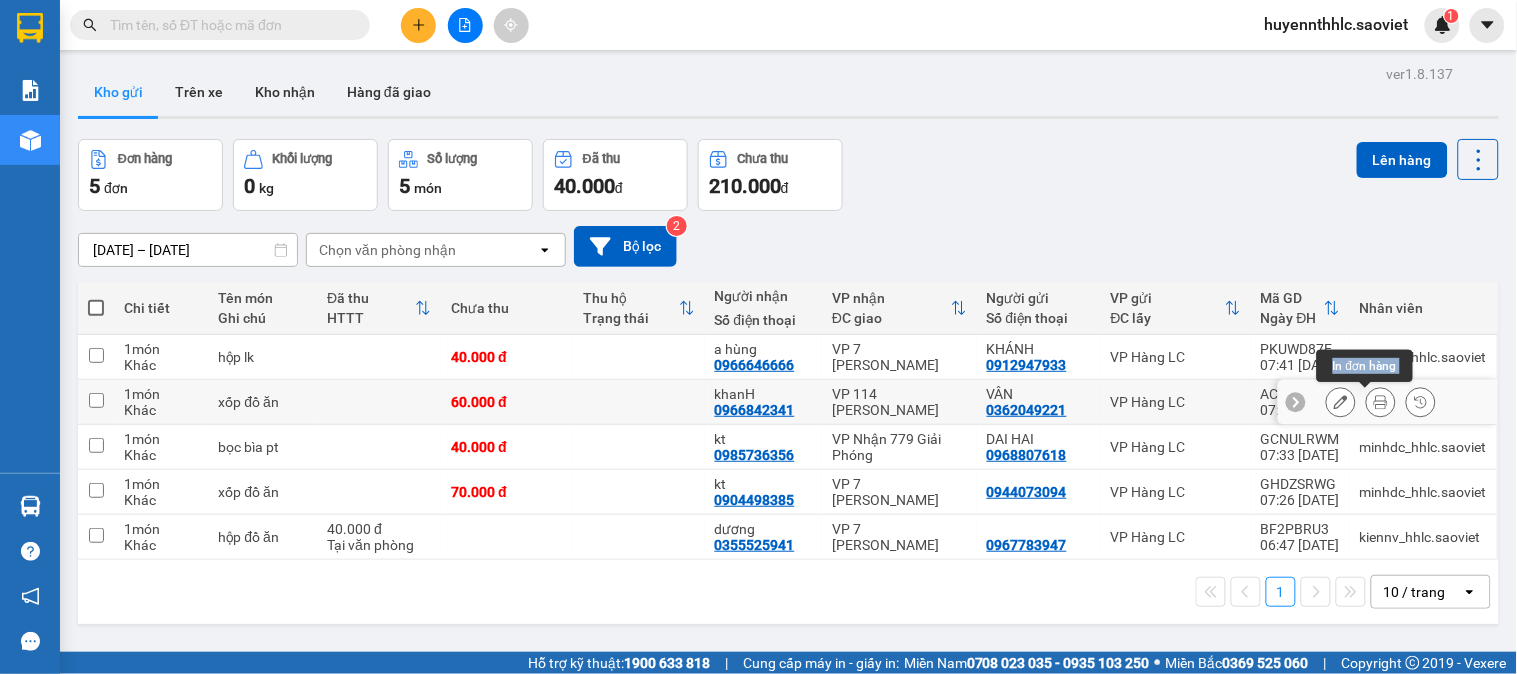 click 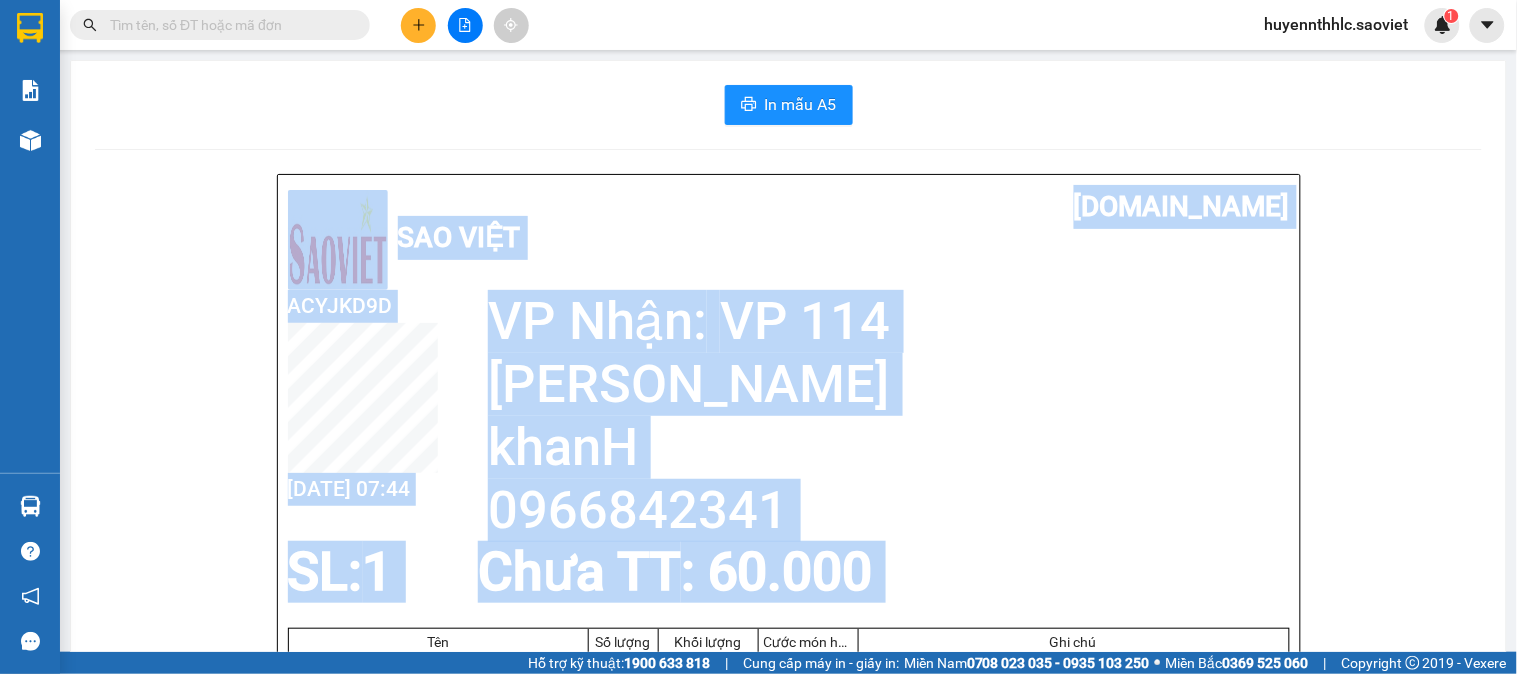 click on "In mẫu A5
Sao Việt vexere.com ACYJKD9D 10/07 07:44 VP Nhận:   VP 114 Trần Nhật Duật khanH 0966842341 SL:  1 Chưa TT : 60.000 Tên Số lượng Khối lượng Cước món hàng Ghi chú xốp đồ ăn (Khác) 1 0 60.000 Tổng cộng 1 0 60.000 Loading... Người gửi:  VÂN   -   0362049221     VP gửi :   VP Hàng LC Sao Việt   Số 779 Giải Phóng   19000257 Gửi khách hàng Vexere.com (c) 2017 GỬI :   VP Hàng LC   006 Đường Hợp Thành, Phố Mới   02143 689 689 Người gửi :   VÂN 0362049221 ACYJKD9D NHẬN :   VP 114 Trần Nhật Duật   Số 114 Trần Nhật Duật   02438518899 Người nhận :   khanH 0966842341 Tên (giá trị hàng) SL KG/Món Loại hàng gửi Cước món hàng Ghi chú xốp đồ ăn (Khác) 1 0 60.000 Tổng cộng 1 0 60.000 Loading... Chưa TT : 60.000 Tổng phải thu: 60.000 Người gửi hàng xác nhận (Tôi đã đọc và đồng ý nộp dung phiếu gửi hàng) NV kiểm tra hàng (Kí và ghi rõ họ tên) :" at bounding box center [788, 847] 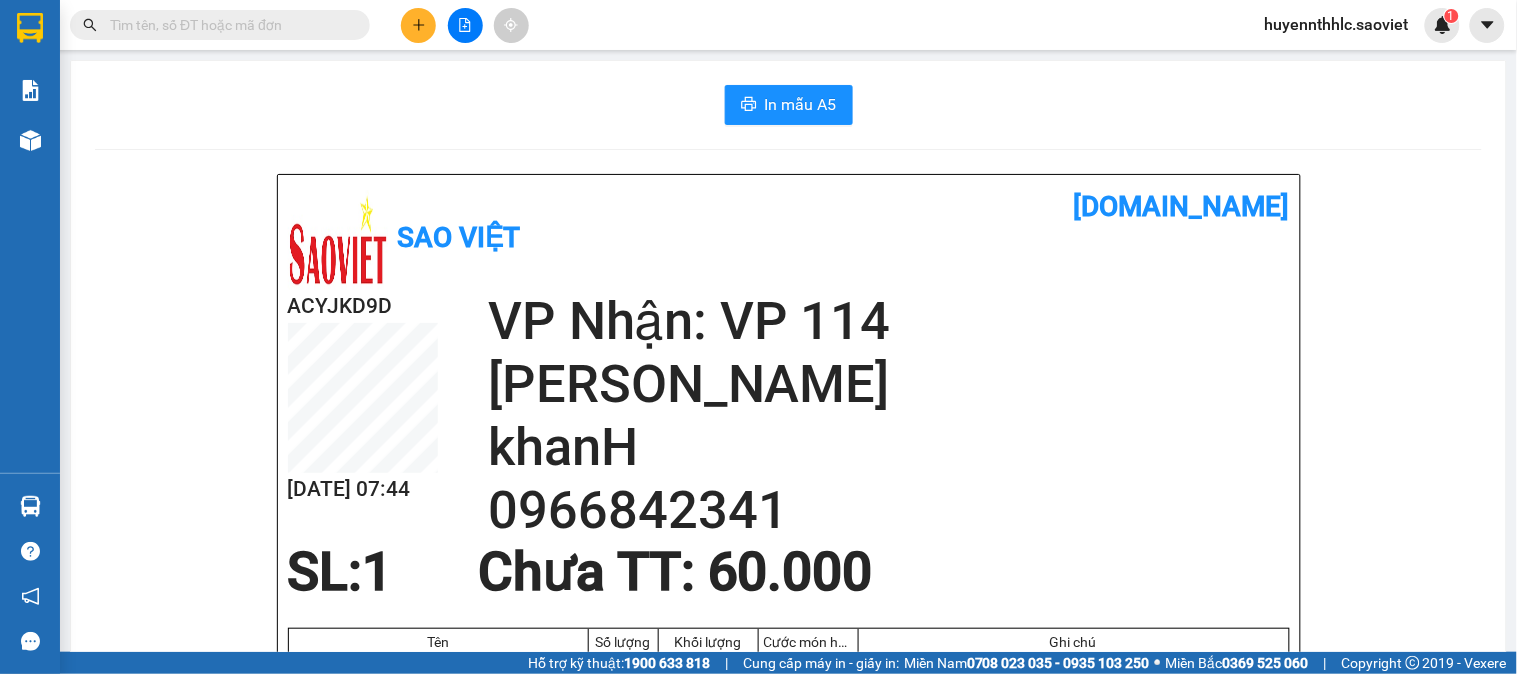 click on "In mẫu A5
Sao Việt vexere.com ACYJKD9D 10/07 07:44 VP Nhận:   VP 114 Trần Nhật Duật khanH 0966842341 SL:  1 Chưa TT : 60.000 Tên Số lượng Khối lượng Cước món hàng Ghi chú xốp đồ ăn (Khác) 1 0 60.000 Tổng cộng 1 0 60.000 Loading... Người gửi:  VÂN   -   0362049221     VP gửi :   VP Hàng LC Sao Việt   Số 779 Giải Phóng   19000257 Gửi khách hàng Vexere.com (c) 2017 GỬI :   VP Hàng LC   006 Đường Hợp Thành, Phố Mới   02143 689 689 Người gửi :   VÂN 0362049221 ACYJKD9D NHẬN :   VP 114 Trần Nhật Duật   Số 114 Trần Nhật Duật   02438518899 Người nhận :   khanH 0966842341 Tên (giá trị hàng) SL KG/Món Loại hàng gửi Cước món hàng Ghi chú xốp đồ ăn (Khác) 1 0 60.000 Tổng cộng 1 0 60.000 Loading... Chưa TT : 60.000 Tổng phải thu: 60.000 Người gửi hàng xác nhận (Tôi đã đọc và đồng ý nộp dung phiếu gửi hàng) NV kiểm tra hàng (Kí và ghi rõ họ tên) :" at bounding box center (788, 847) 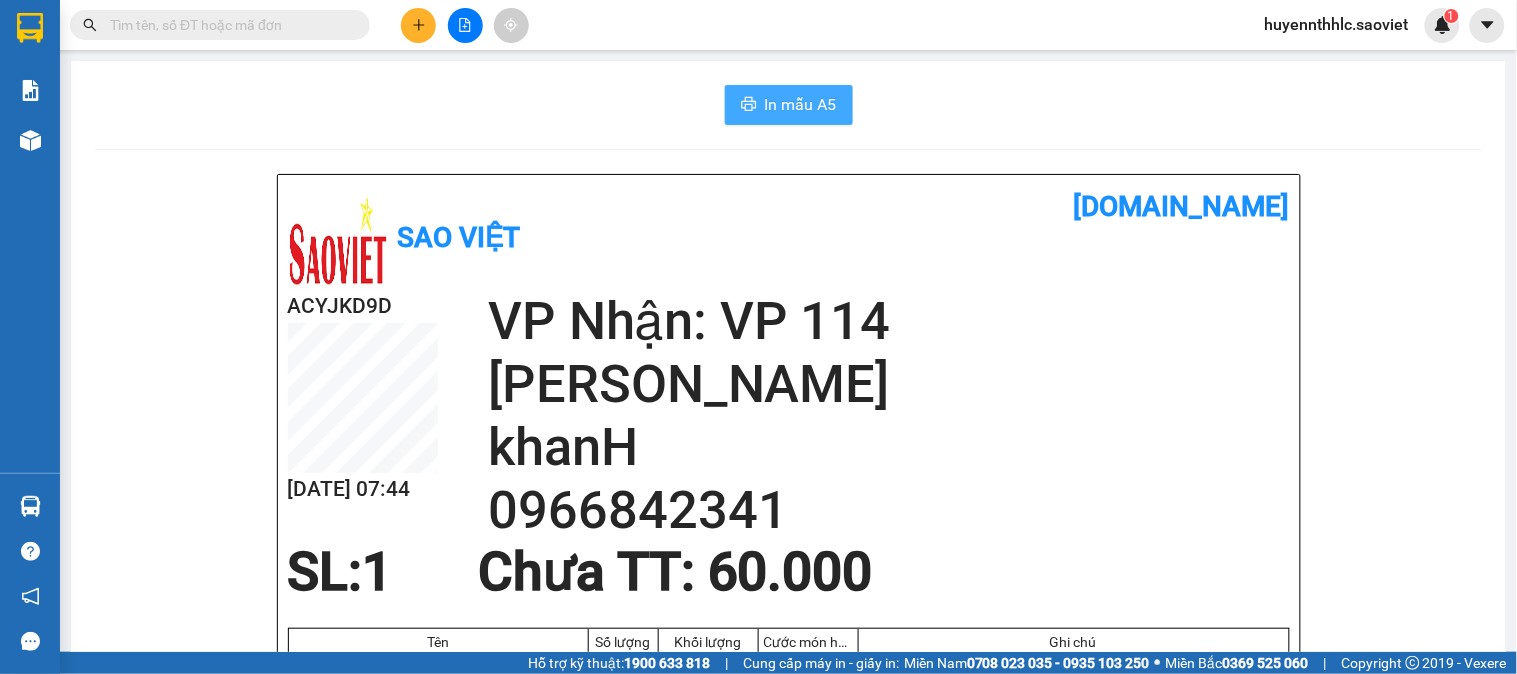 click on "In mẫu A5" at bounding box center [801, 104] 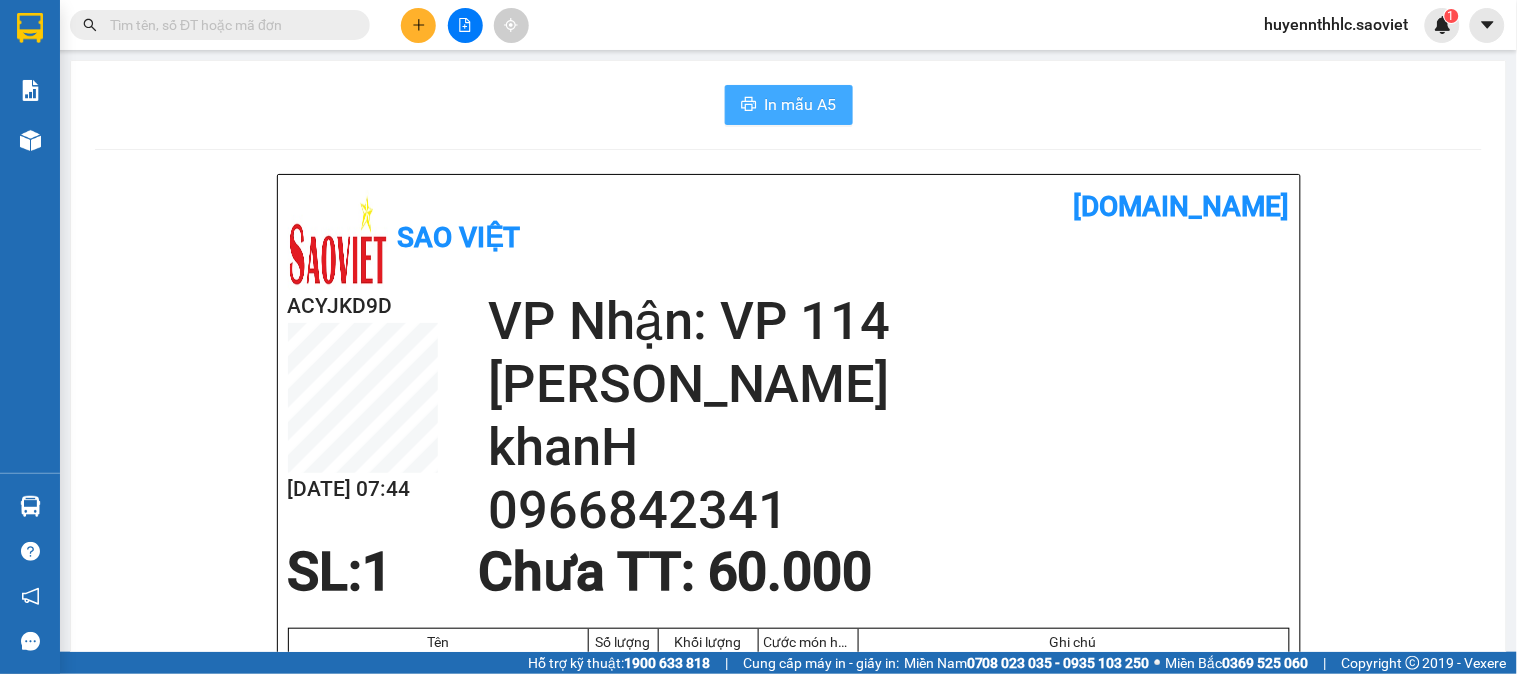 scroll, scrollTop: 0, scrollLeft: 0, axis: both 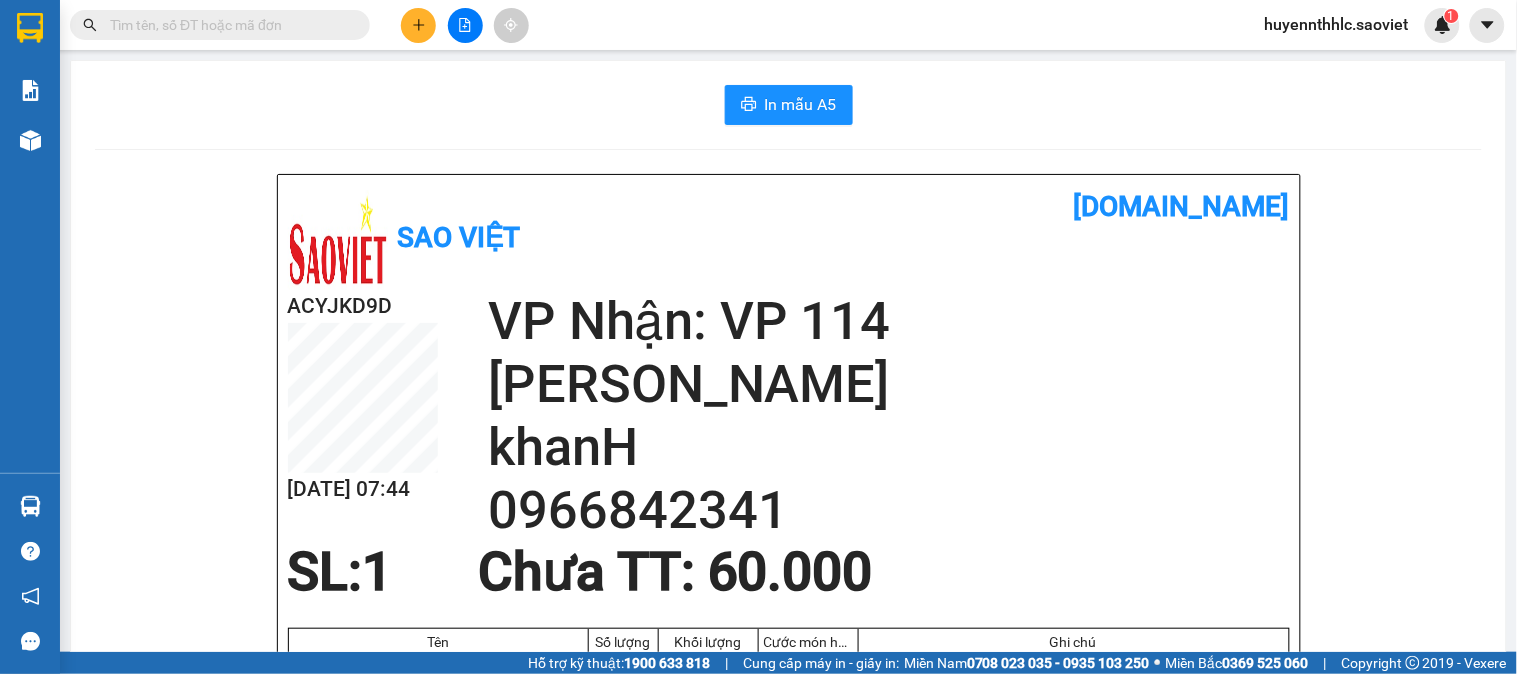 click on "In mẫu A5
Sao Việt vexere.com ACYJKD9D 10/07 07:44 VP Nhận:   VP 114 Trần Nhật Duật khanH 0966842341 SL:  1 Chưa TT : 60.000 Tên Số lượng Khối lượng Cước món hàng Ghi chú xốp đồ ăn (Khác) 1 0 60.000 Tổng cộng 1 0 60.000 Loading... Người gửi:  VÂN   -   0362049221     VP gửi :   VP Hàng LC Sao Việt   Số 779 Giải Phóng   19000257 Gửi khách hàng Vexere.com (c) 2017 GỬI :   VP Hàng LC   006 Đường Hợp Thành, Phố Mới   02143 689 689 Người gửi :   VÂN 0362049221 ACYJKD9D NHẬN :   VP 114 Trần Nhật Duật   Số 114 Trần Nhật Duật   02438518899 Người nhận :   khanH 0966842341 Tên (giá trị hàng) SL KG/Món Loại hàng gửi Cước món hàng Ghi chú xốp đồ ăn (Khác) 1 0 60.000 Tổng cộng 1 0 60.000 Loading... Chưa TT : 60.000 Tổng phải thu: 60.000 Người gửi hàng xác nhận (Tôi đã đọc và đồng ý nộp dung phiếu gửi hàng) NV kiểm tra hàng (Kí và ghi rõ họ tên) :" at bounding box center [788, 847] 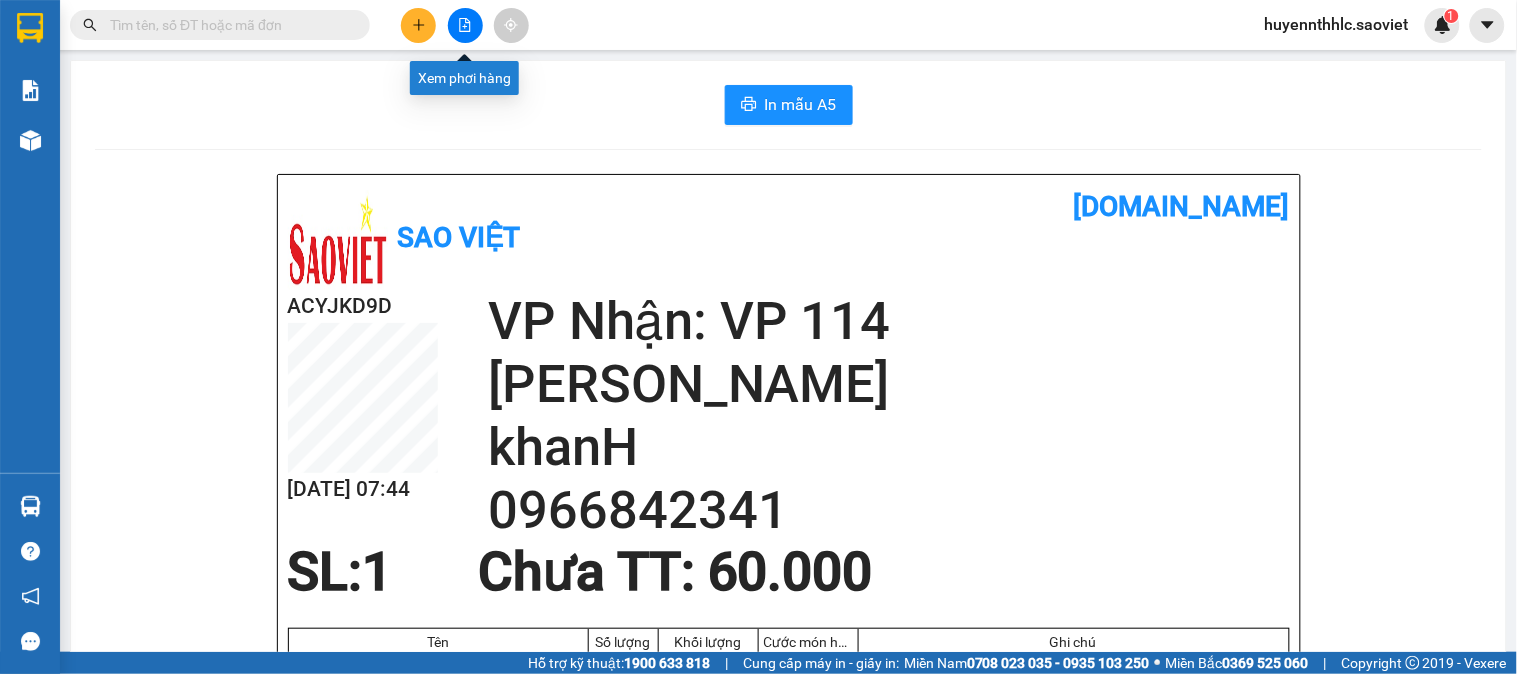 click 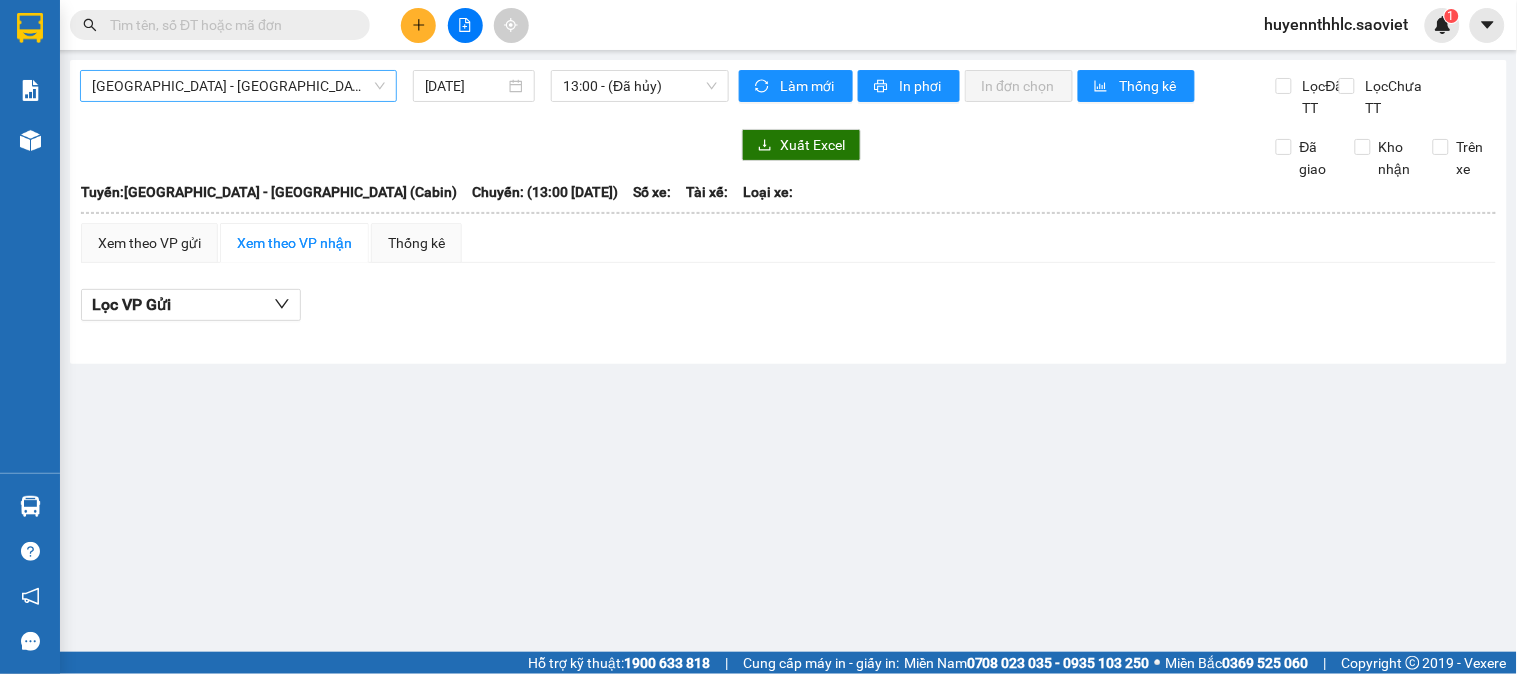 click on "[GEOGRAPHIC_DATA] - [GEOGRAPHIC_DATA] (Cabin)" at bounding box center (238, 86) 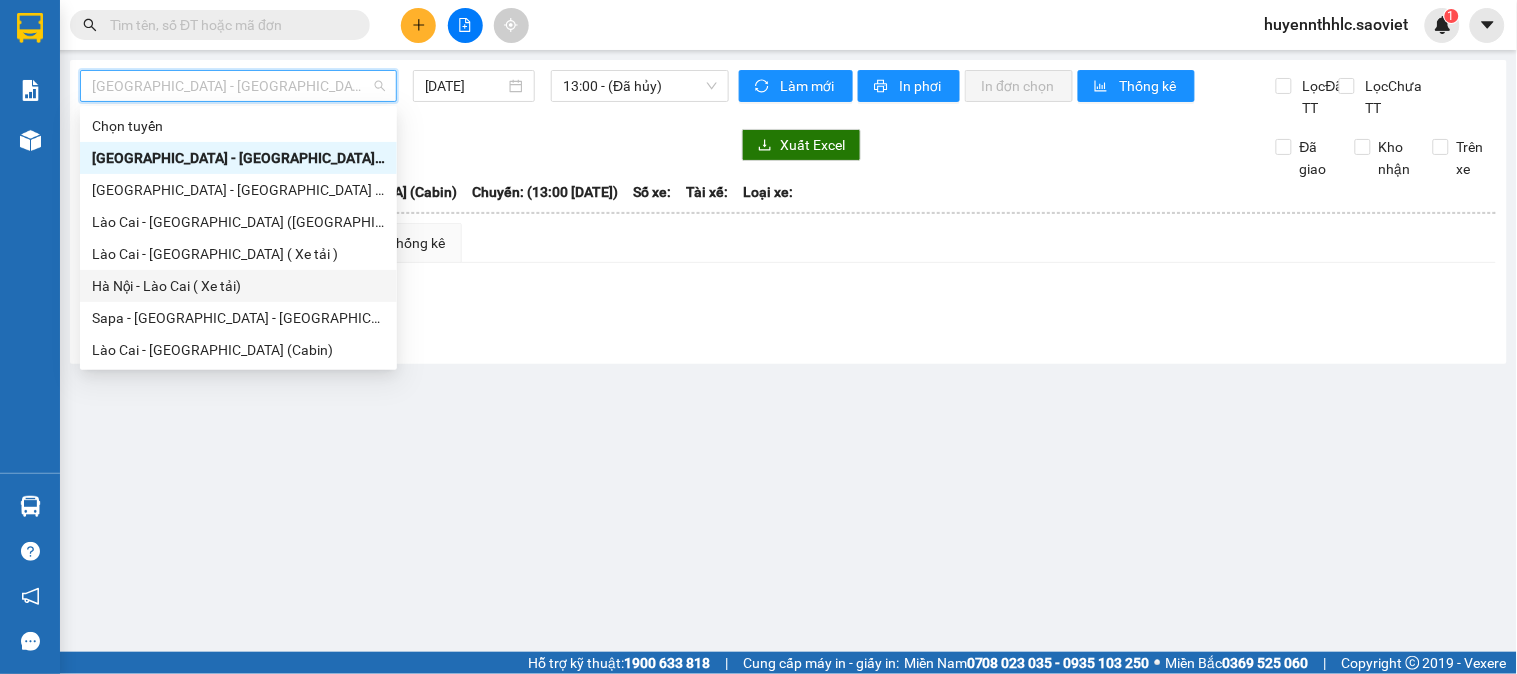 click on "Hà Nội - Lào Cai ( Xe tải)" at bounding box center (238, 286) 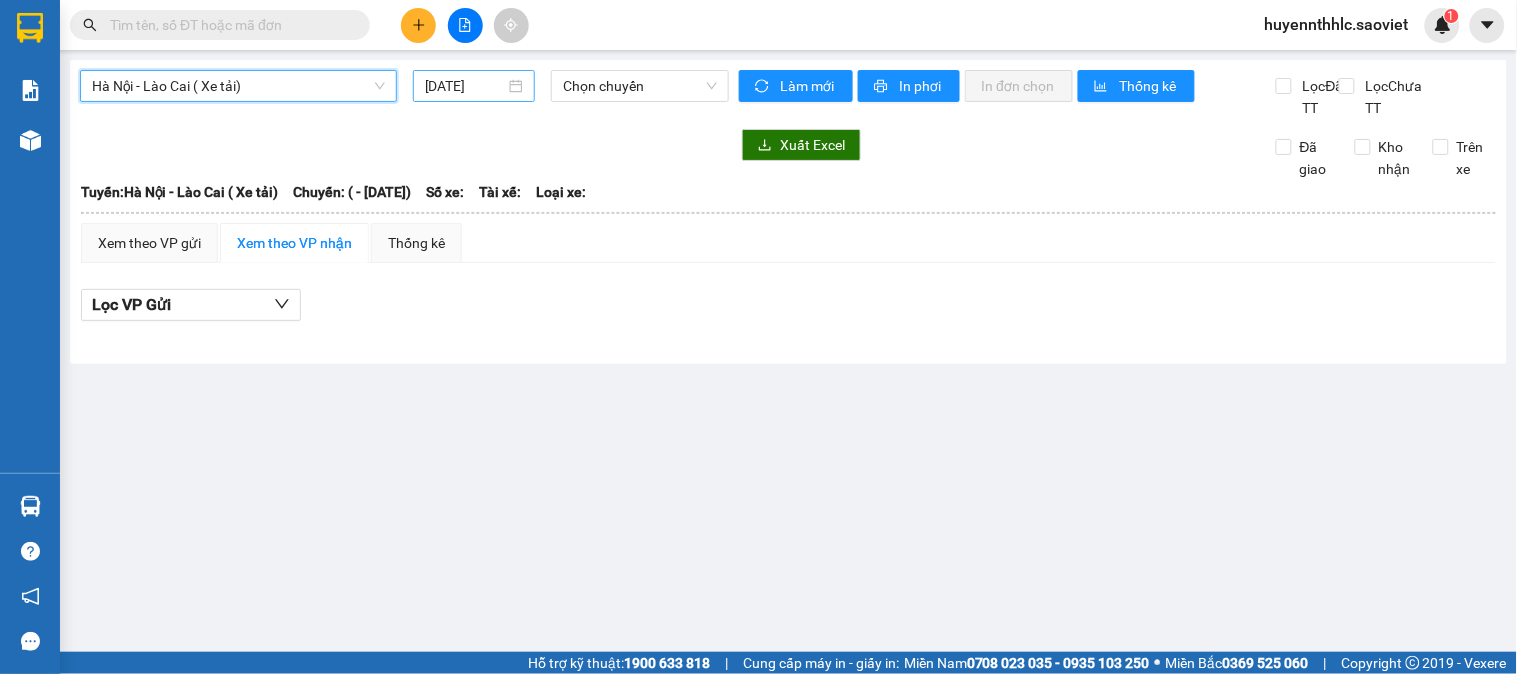 drag, startPoint x: 475, startPoint y: 87, endPoint x: 493, endPoint y: 93, distance: 18.973665 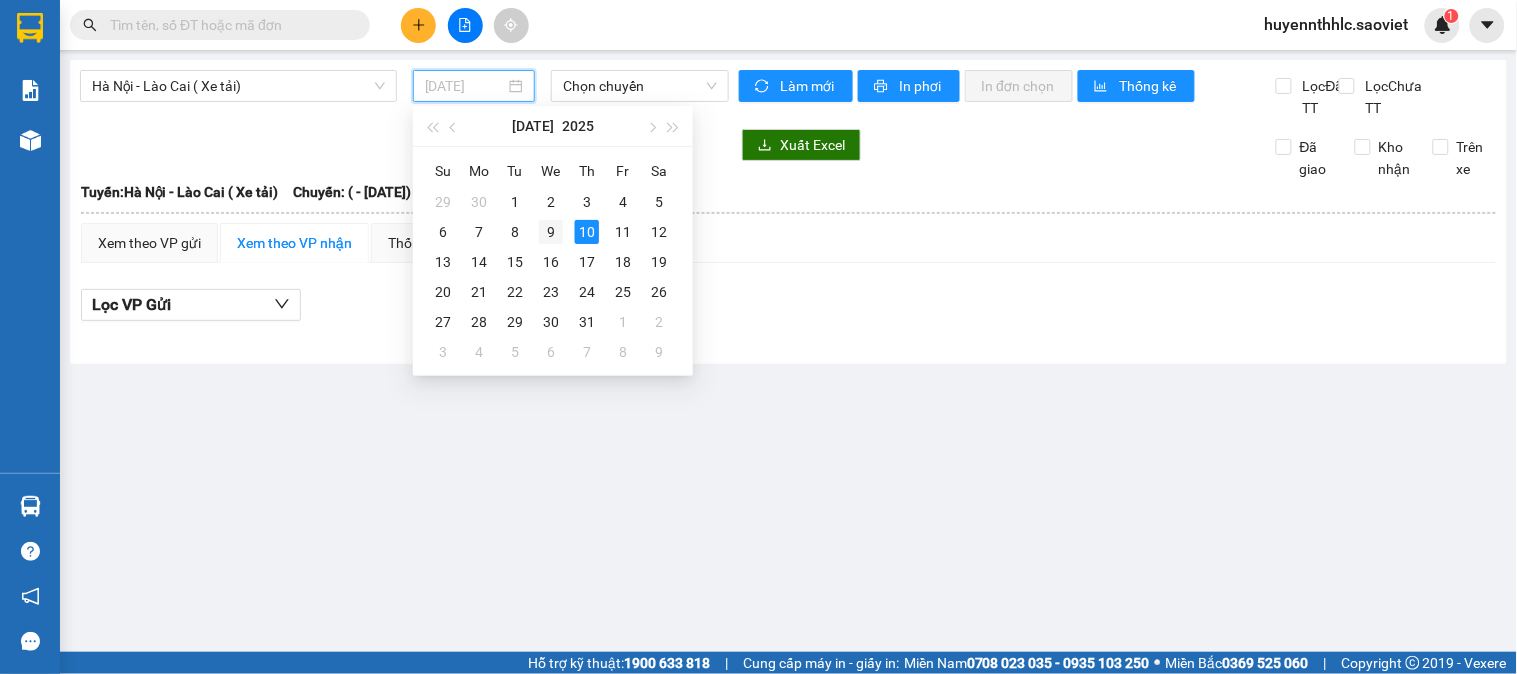 click on "9" at bounding box center [551, 232] 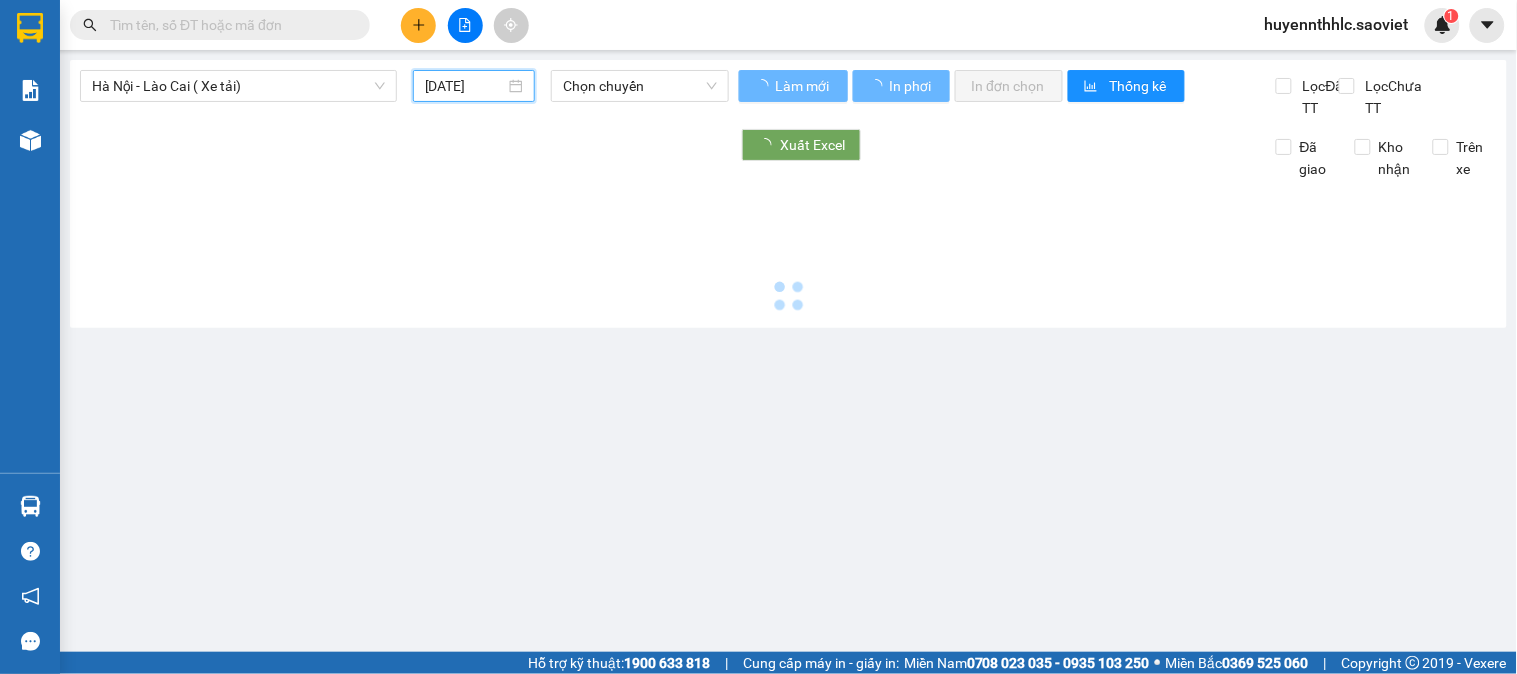 type on "[DATE]" 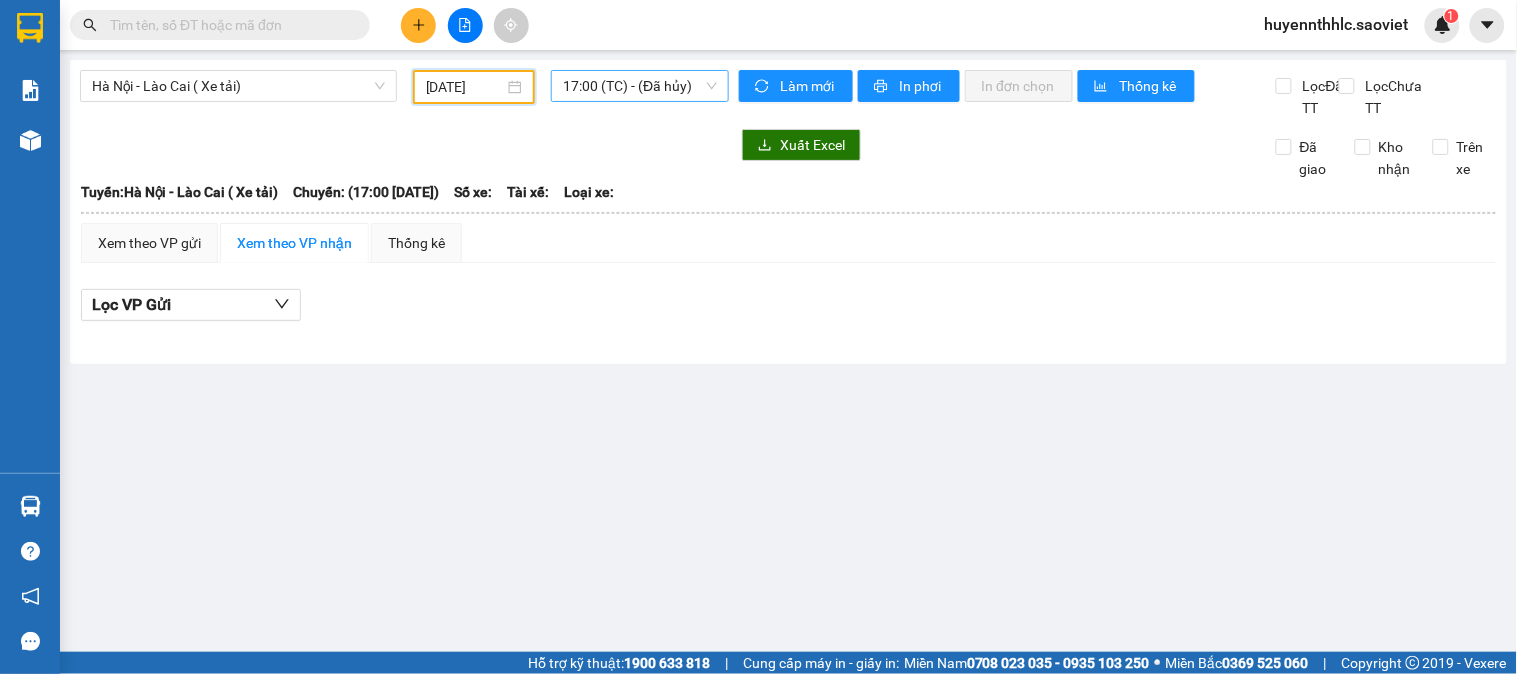 click on "17:00   (TC)   - (Đã hủy)" at bounding box center [640, 86] 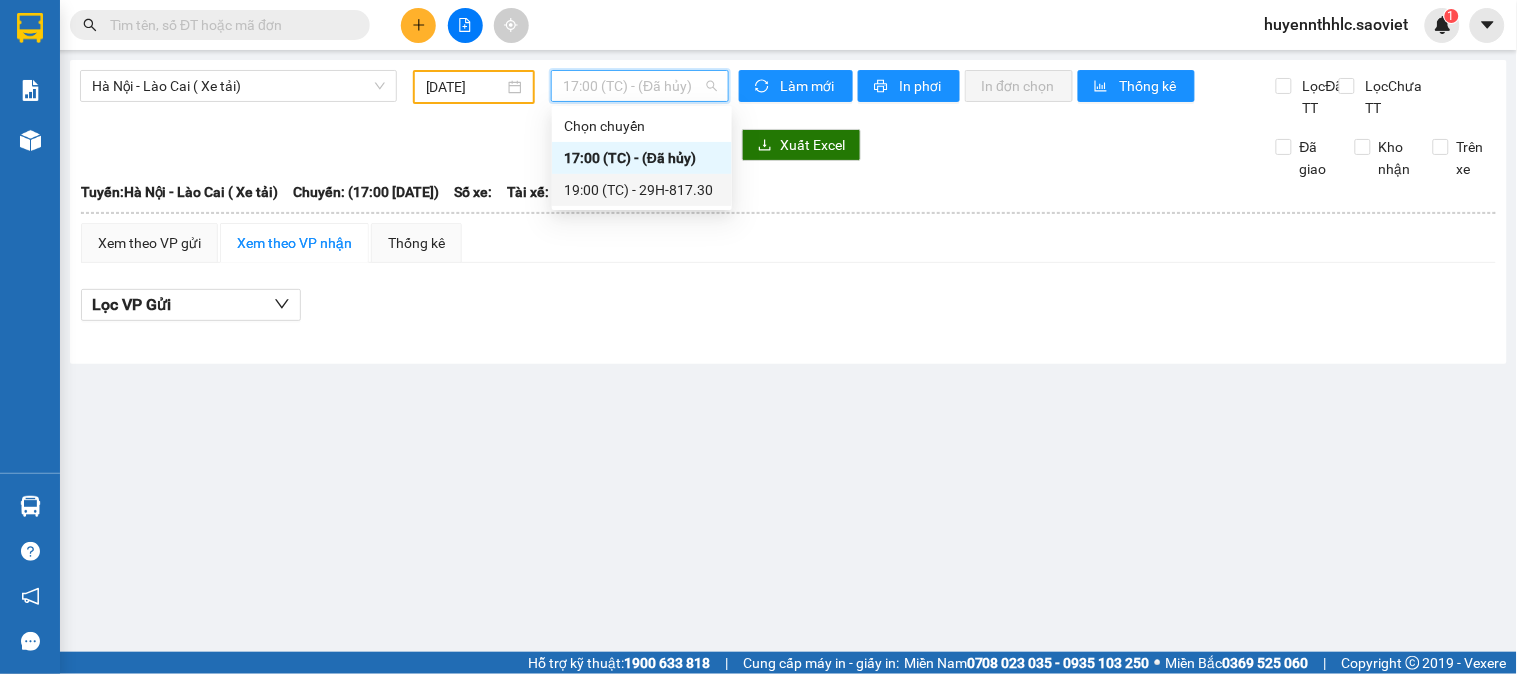 click on "19:00   (TC)   - 29H-817.30" at bounding box center [642, 190] 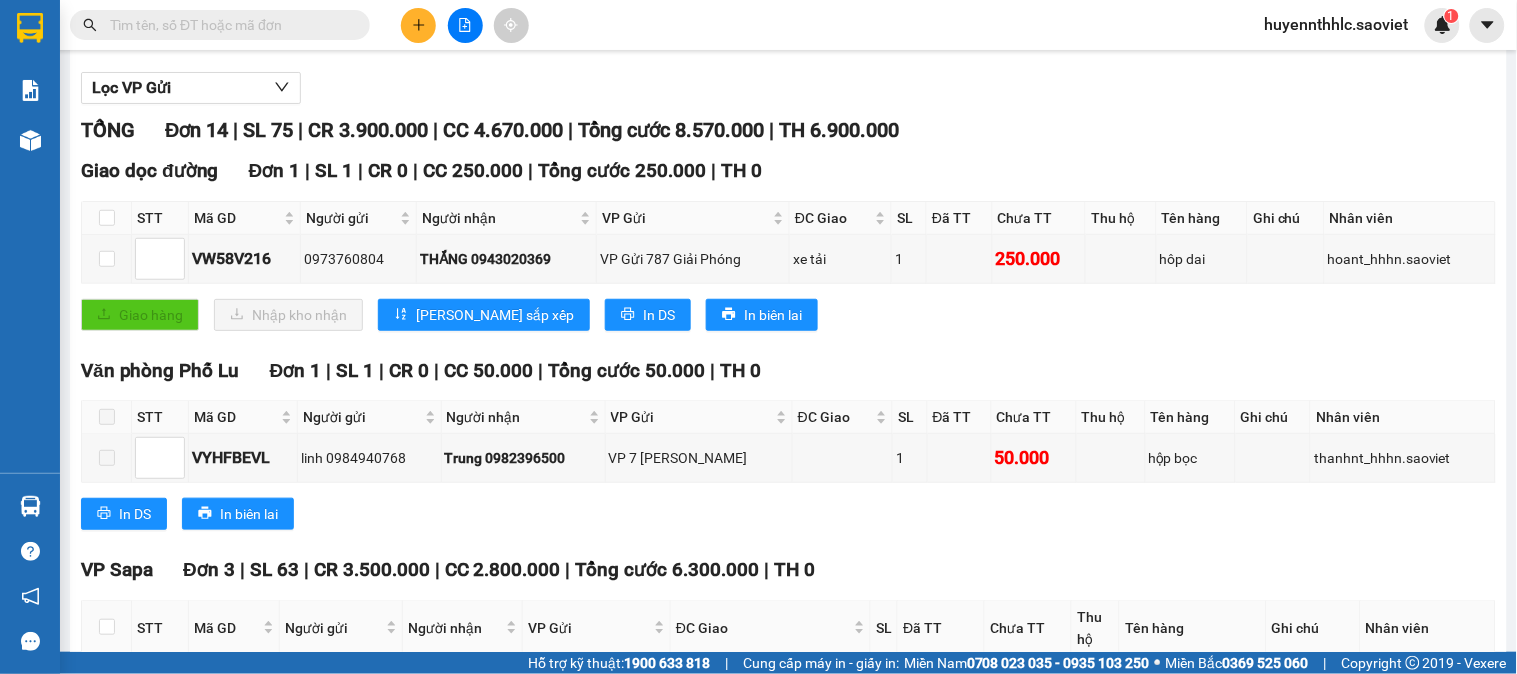scroll, scrollTop: 222, scrollLeft: 0, axis: vertical 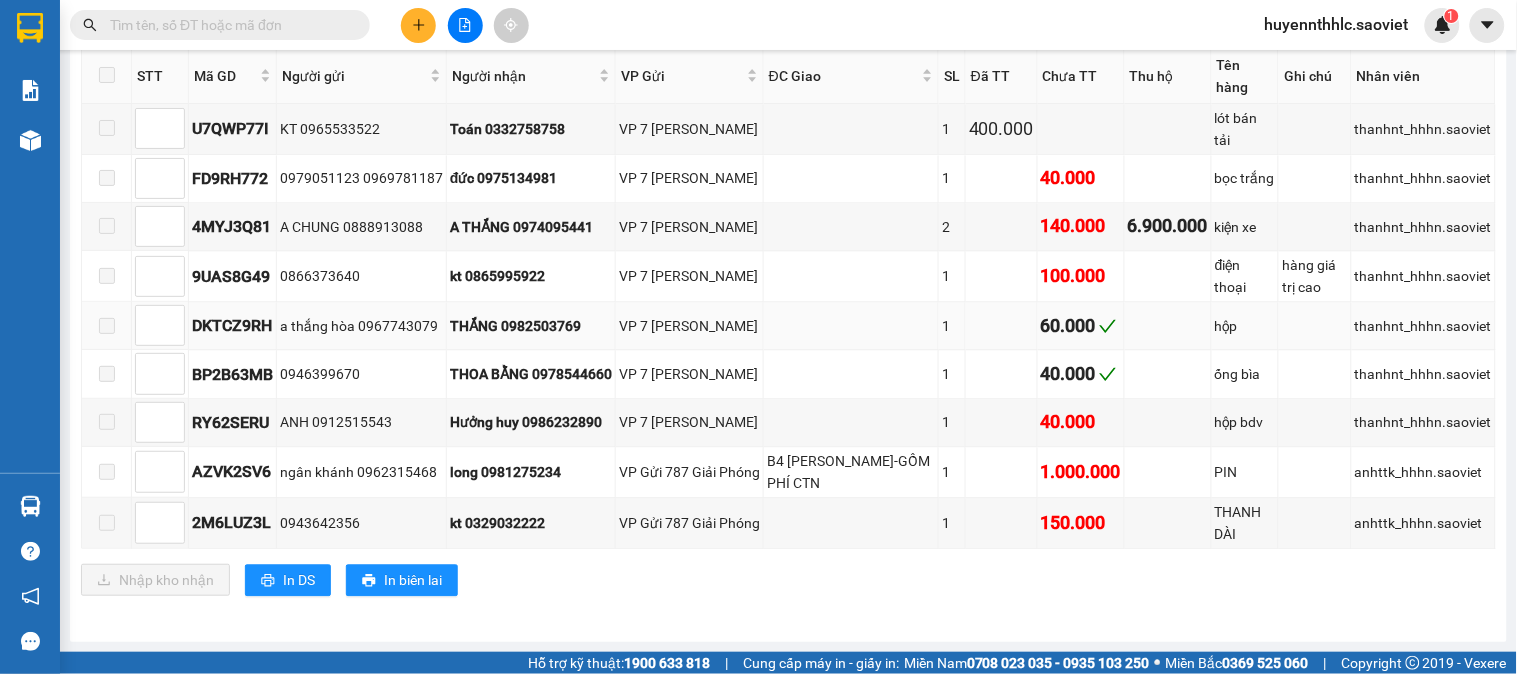 click on "THẮNG 0982503769" at bounding box center [531, 326] 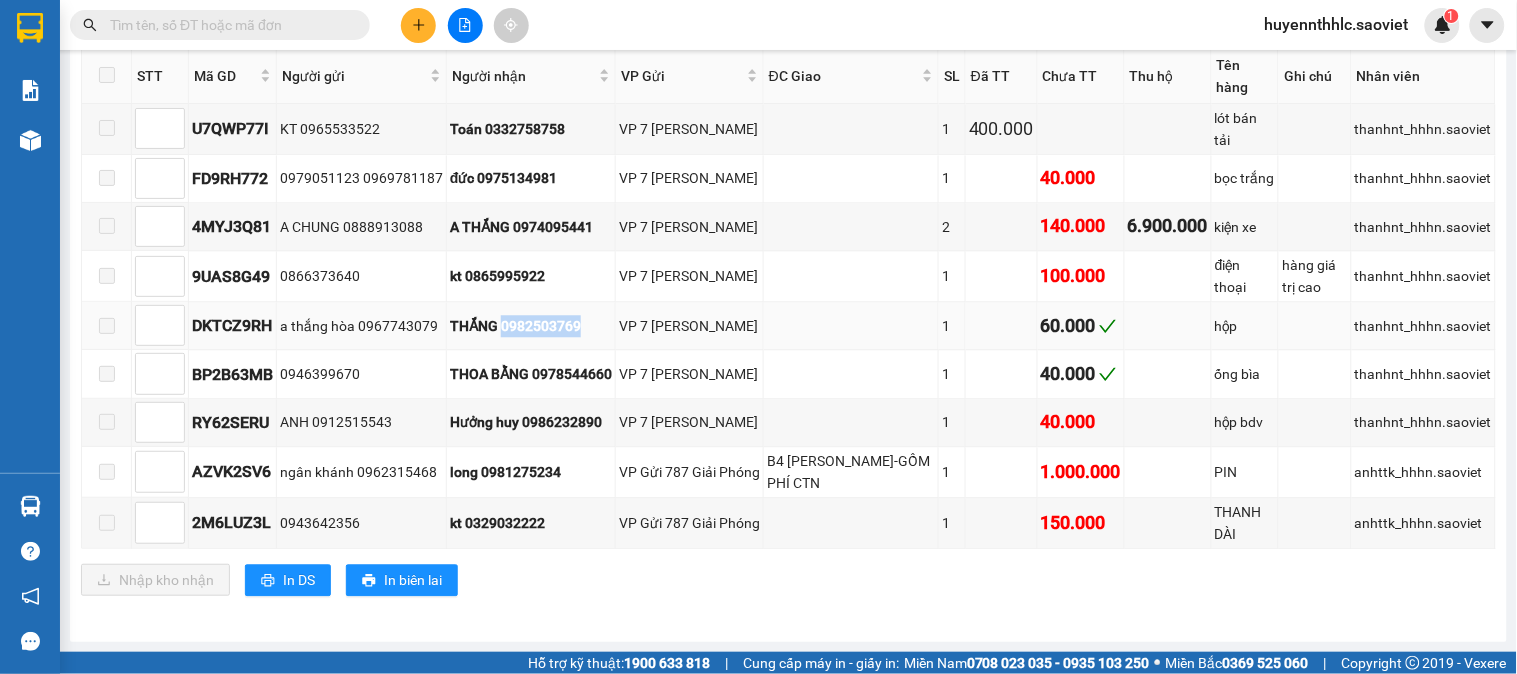 click on "THẮNG 0982503769" at bounding box center [531, 326] 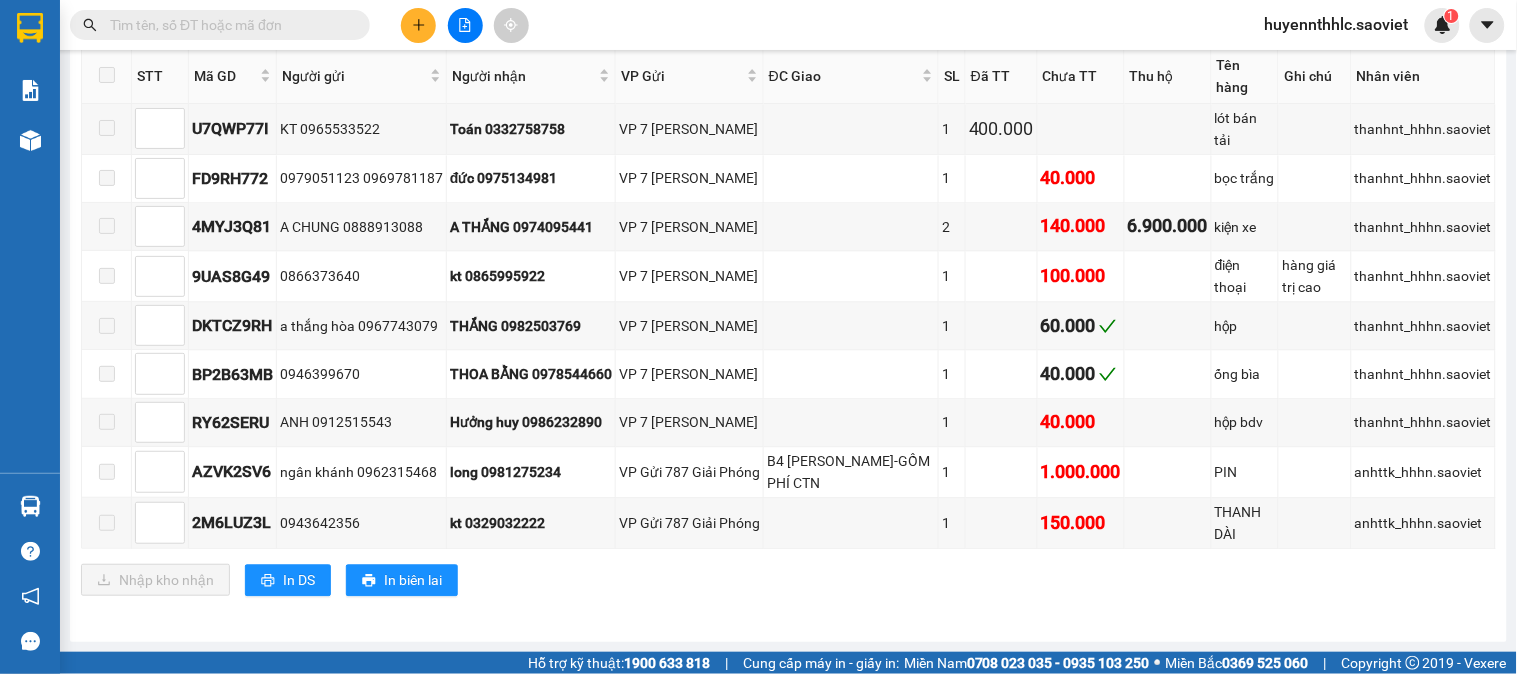 click at bounding box center (228, 25) 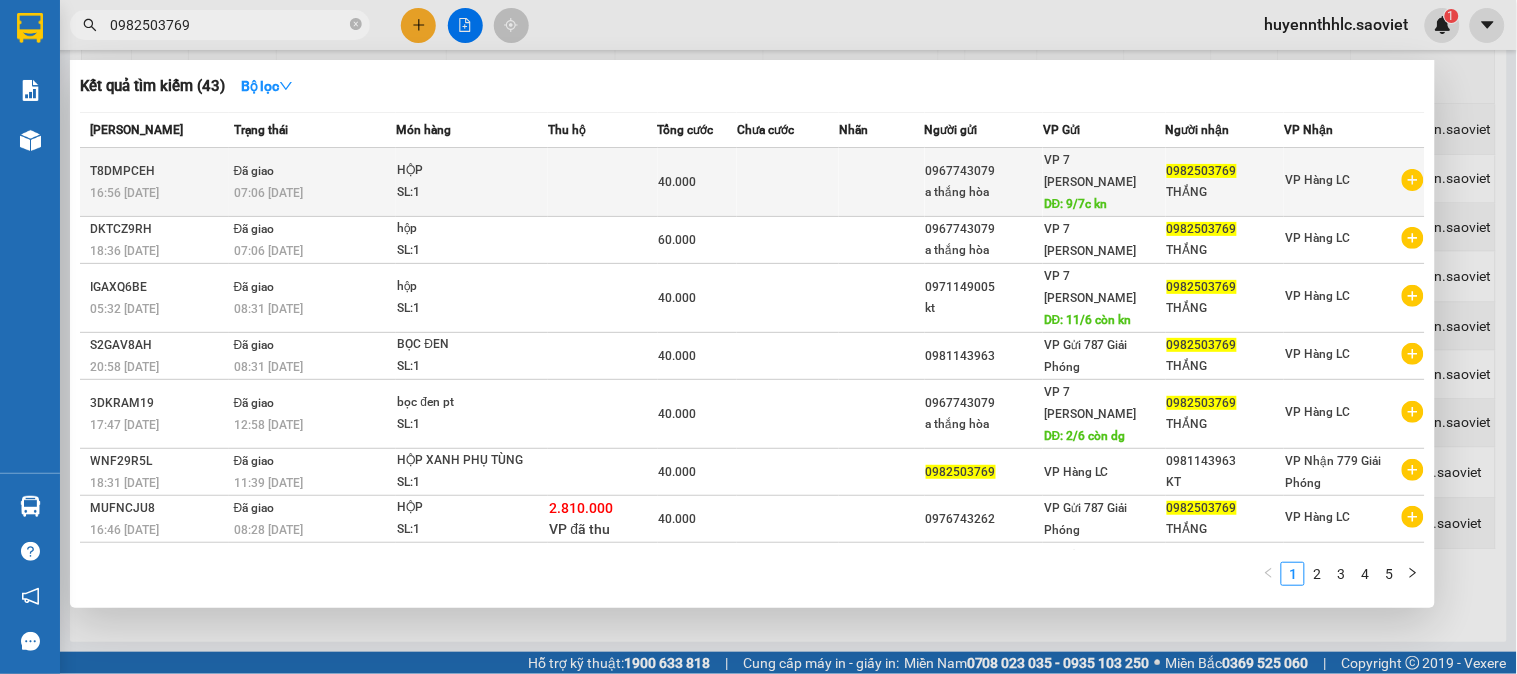 type on "0982503769" 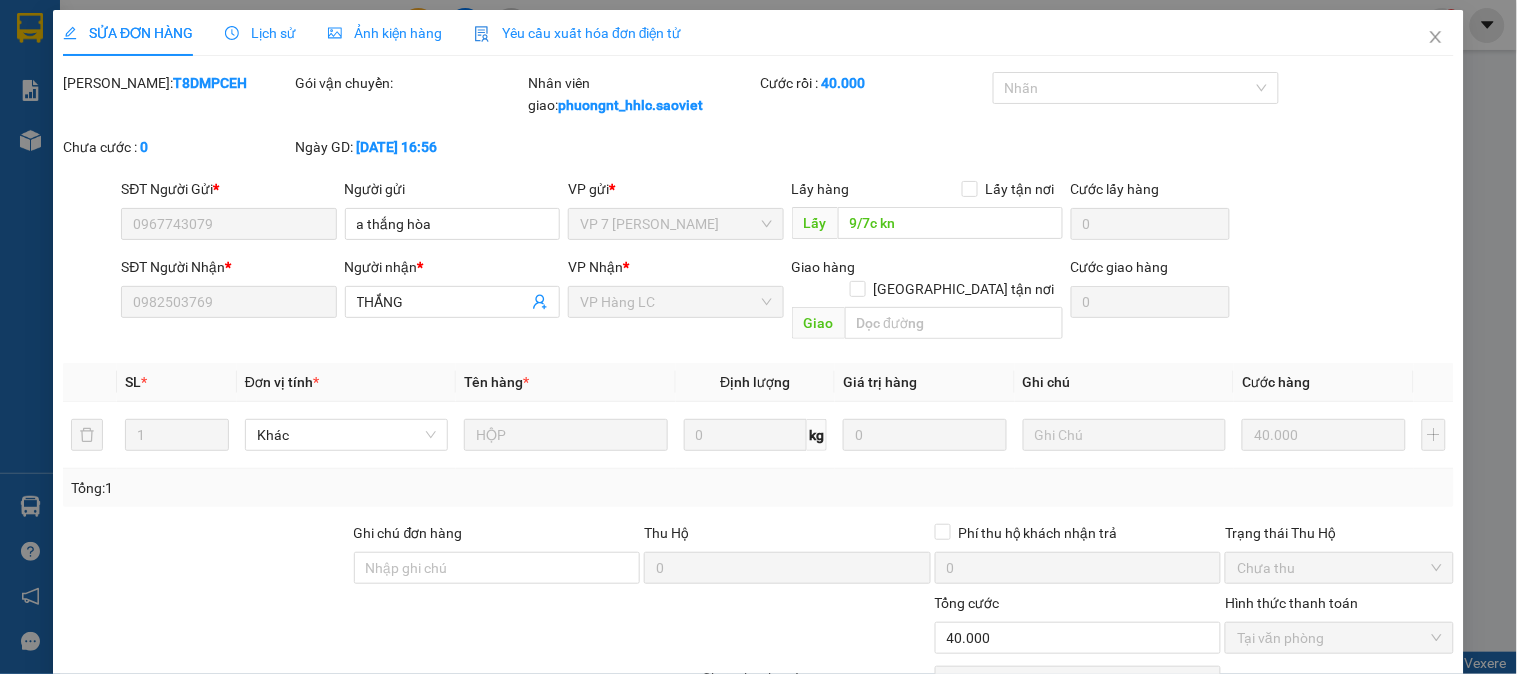 type on "0967743079" 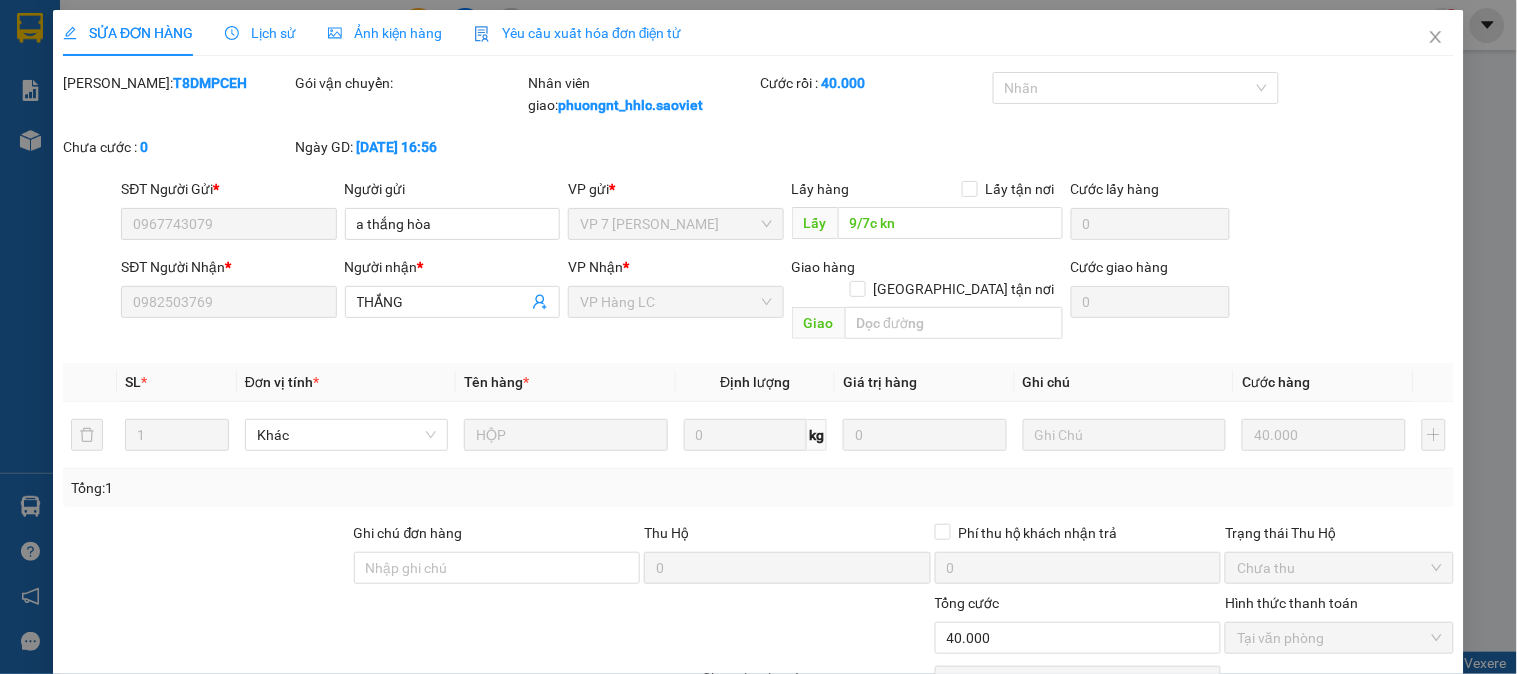 click on "Lịch sử" at bounding box center [260, 33] 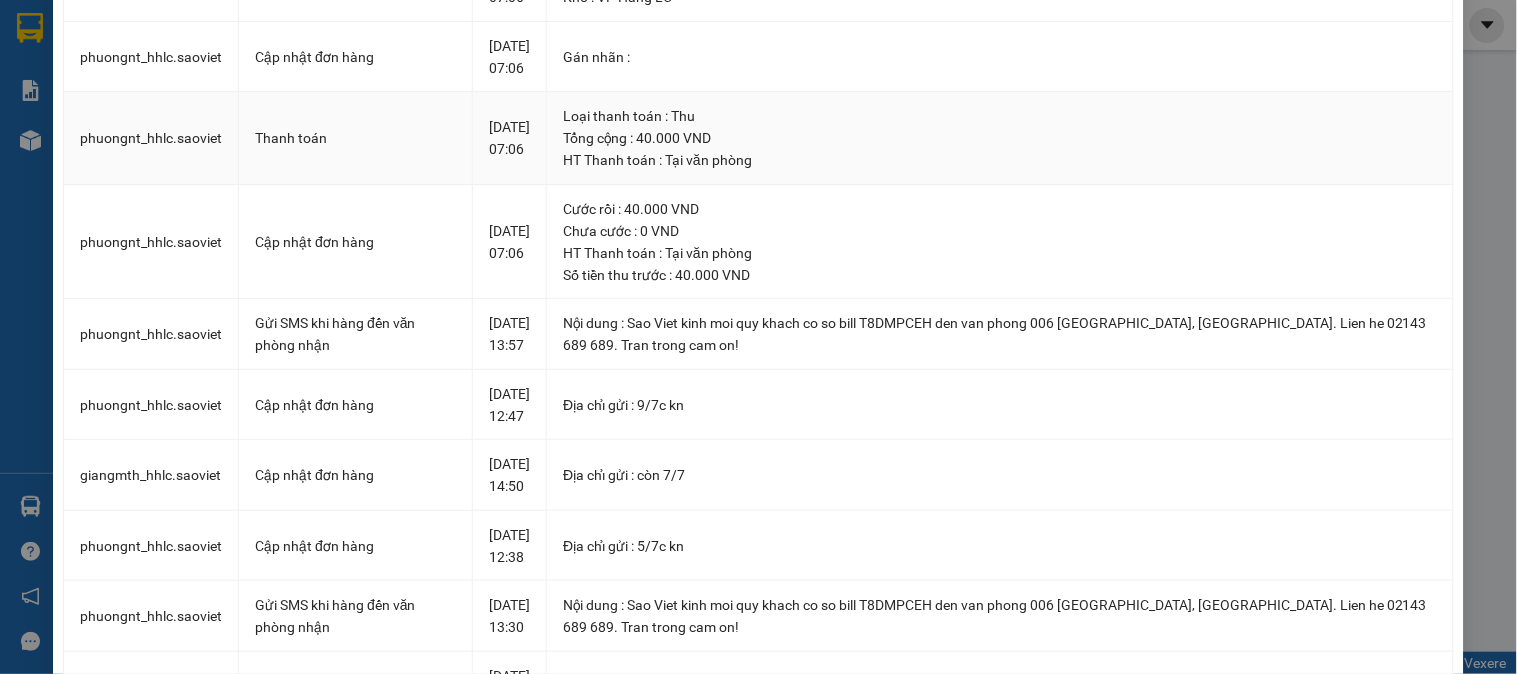 scroll, scrollTop: 0, scrollLeft: 0, axis: both 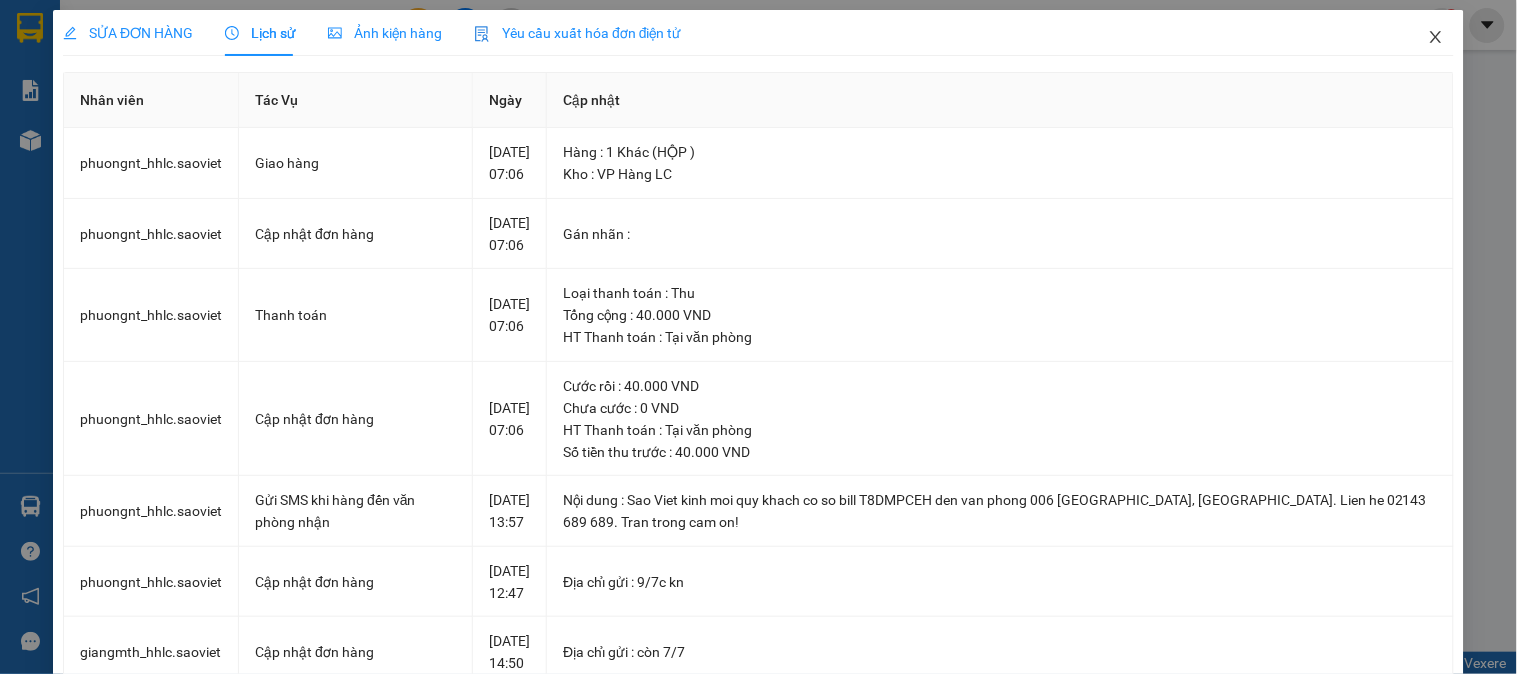 click at bounding box center [1436, 38] 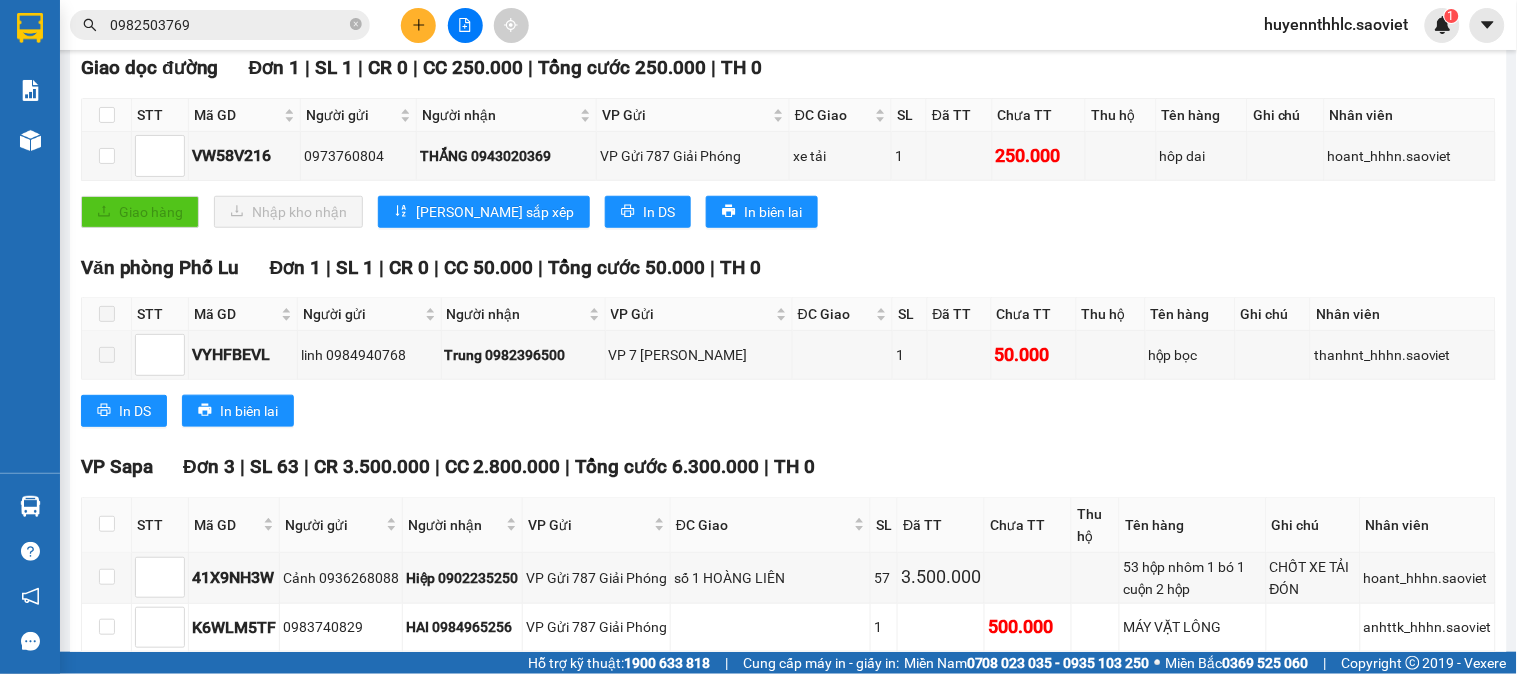 scroll, scrollTop: 333, scrollLeft: 0, axis: vertical 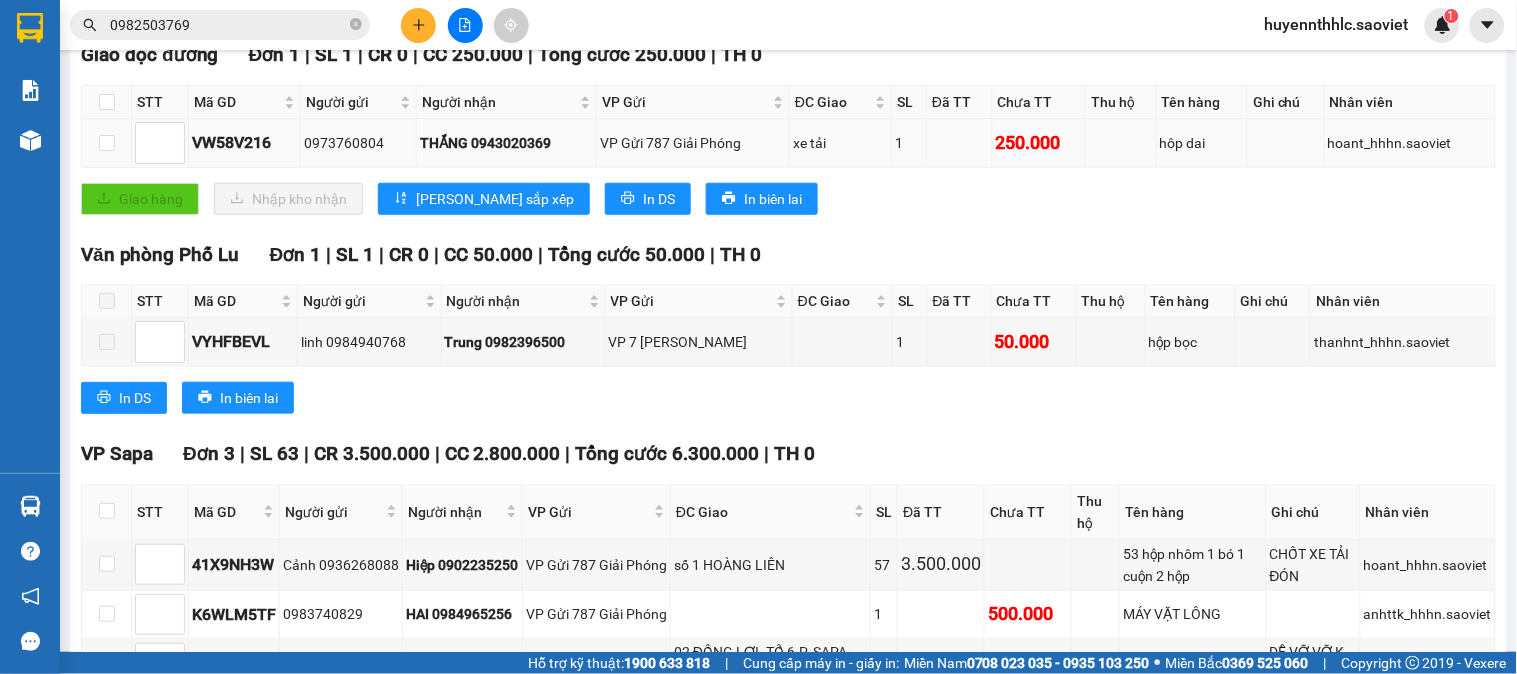 click on "THẮNG 0943020369" at bounding box center (506, 143) 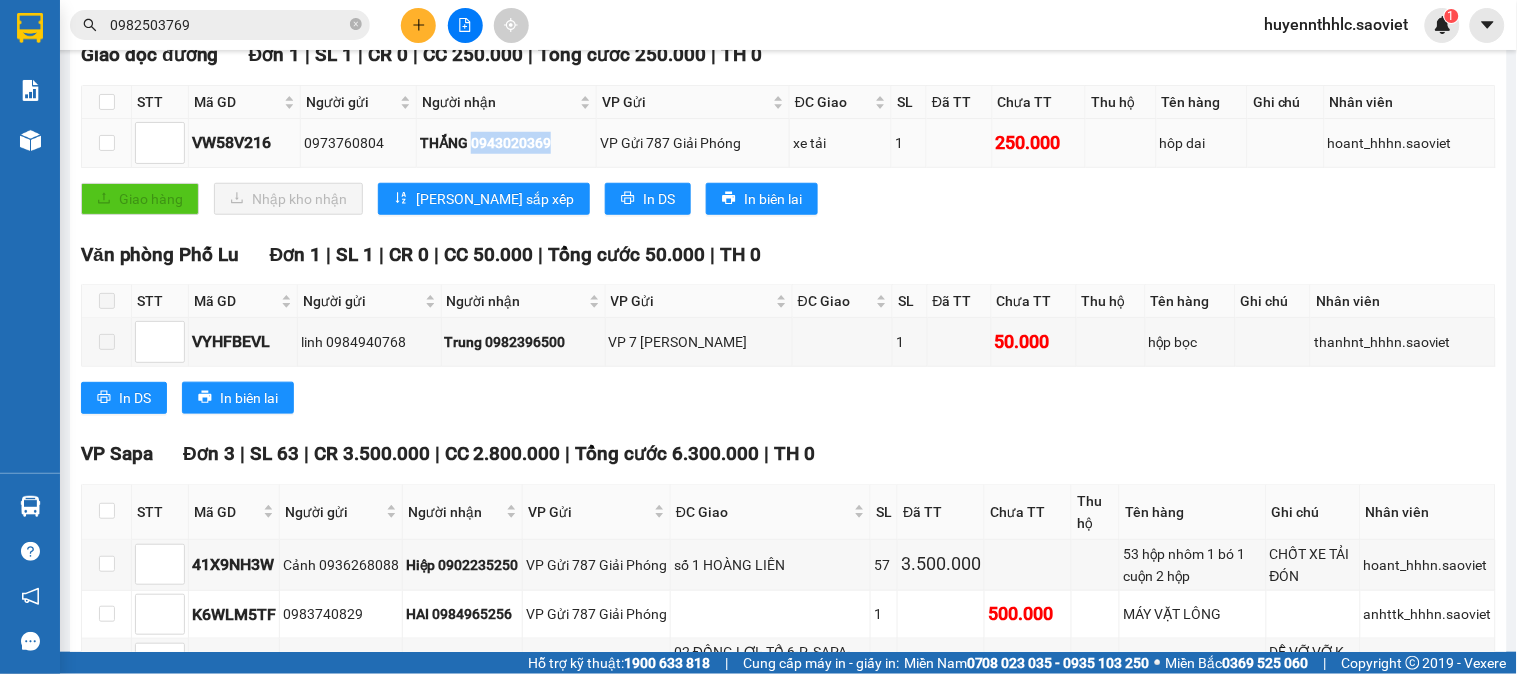 click on "THẮNG 0943020369" at bounding box center (506, 143) 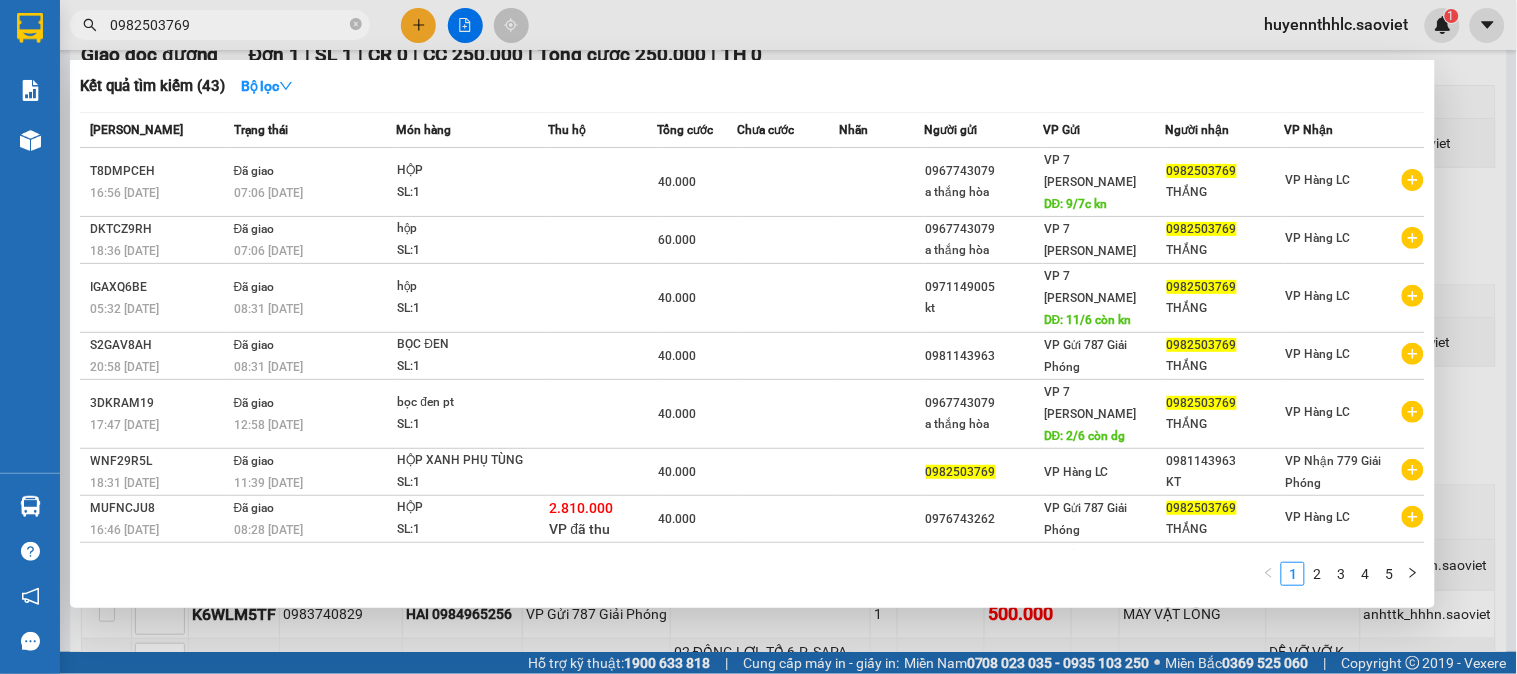 drag, startPoint x: 217, startPoint y: 20, endPoint x: 33, endPoint y: 10, distance: 184.27155 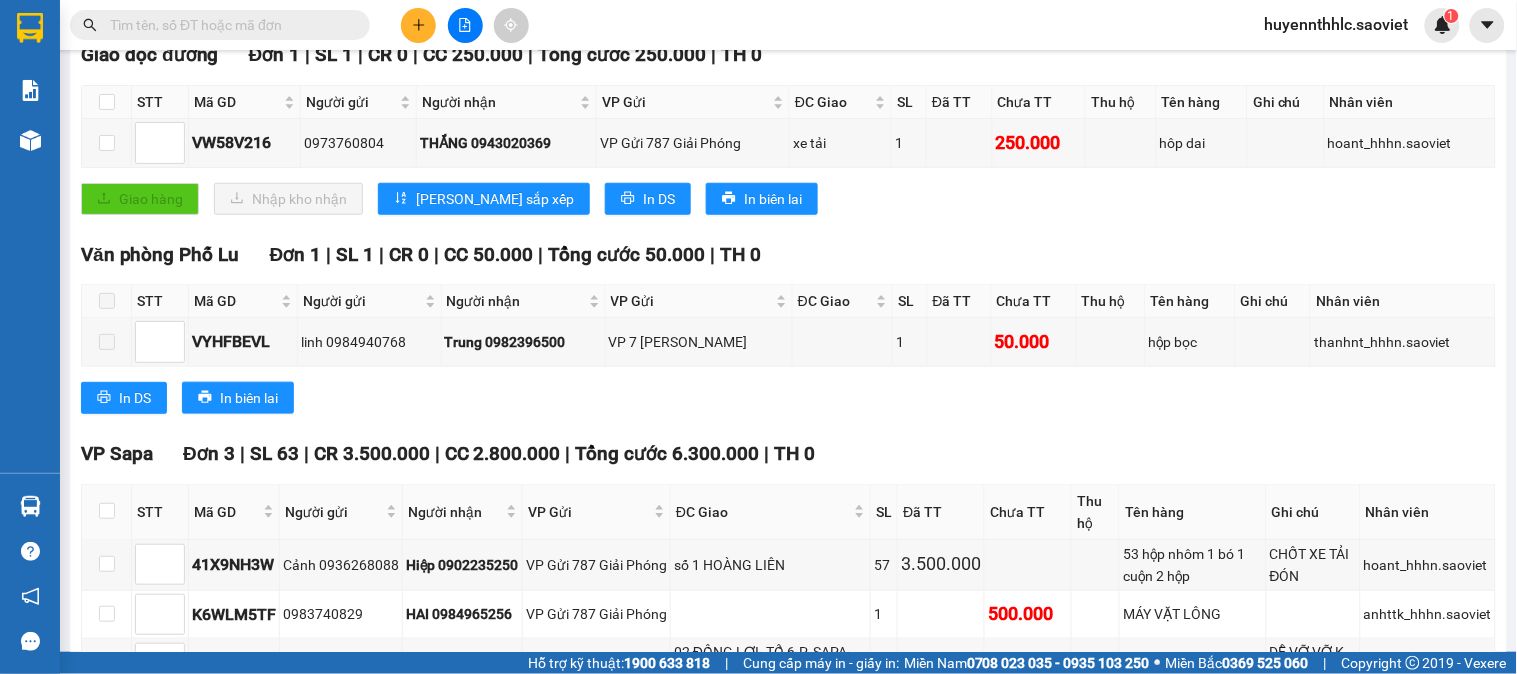 paste on "0943020369" 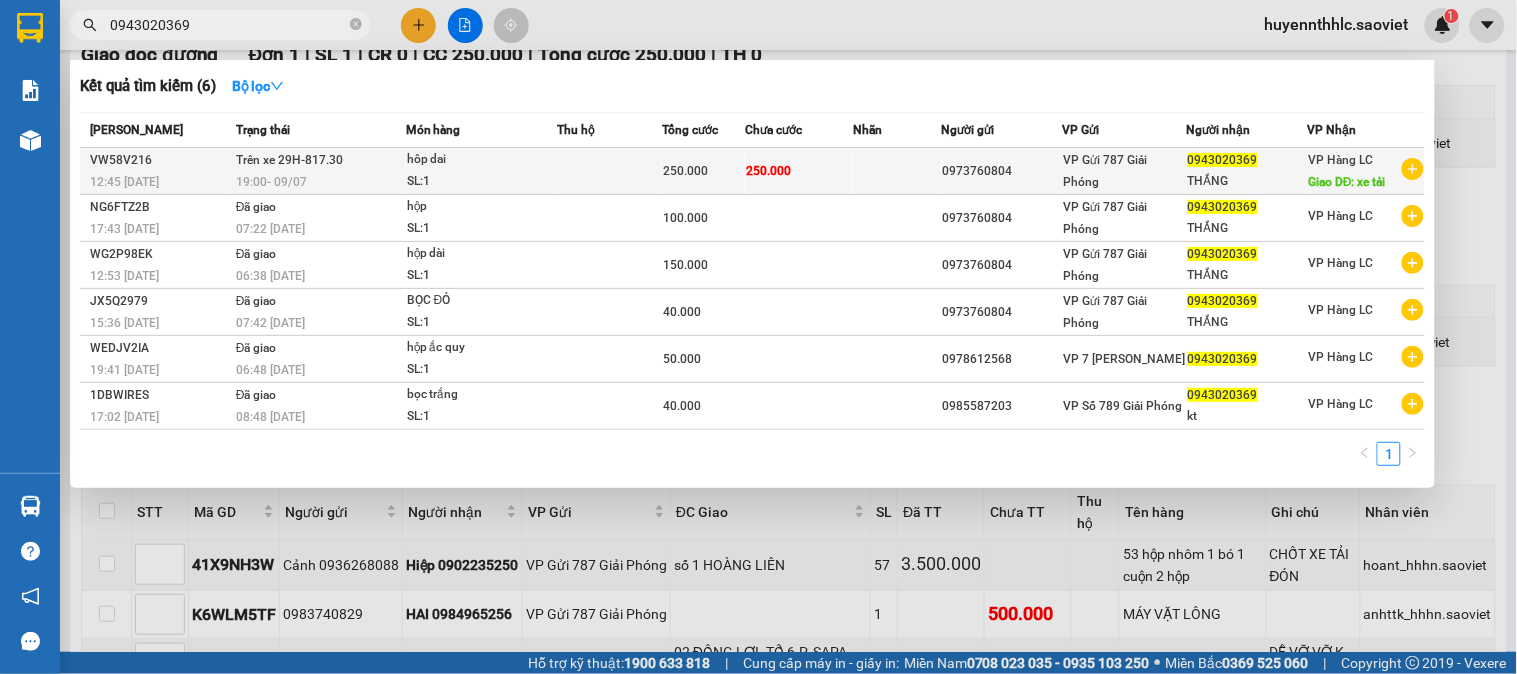 type on "0943020369" 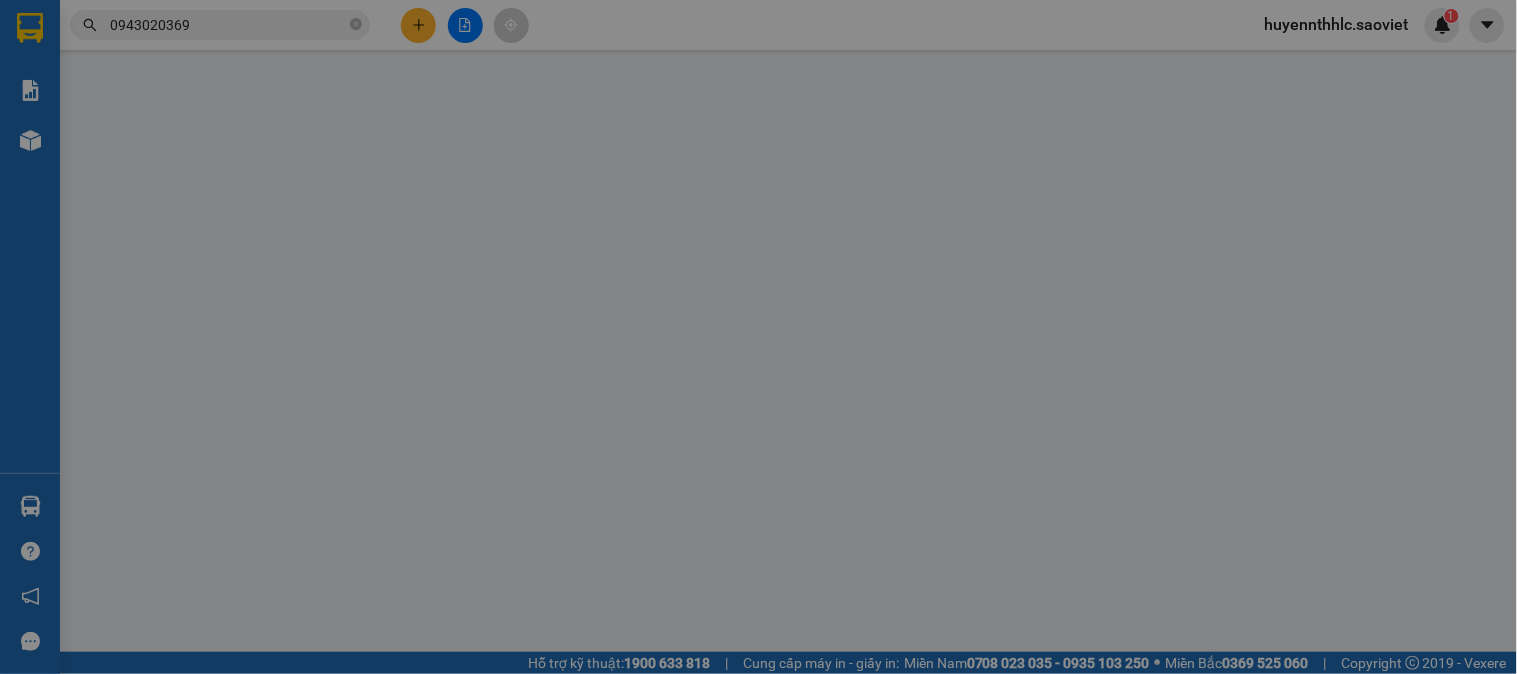 type on "0973760804" 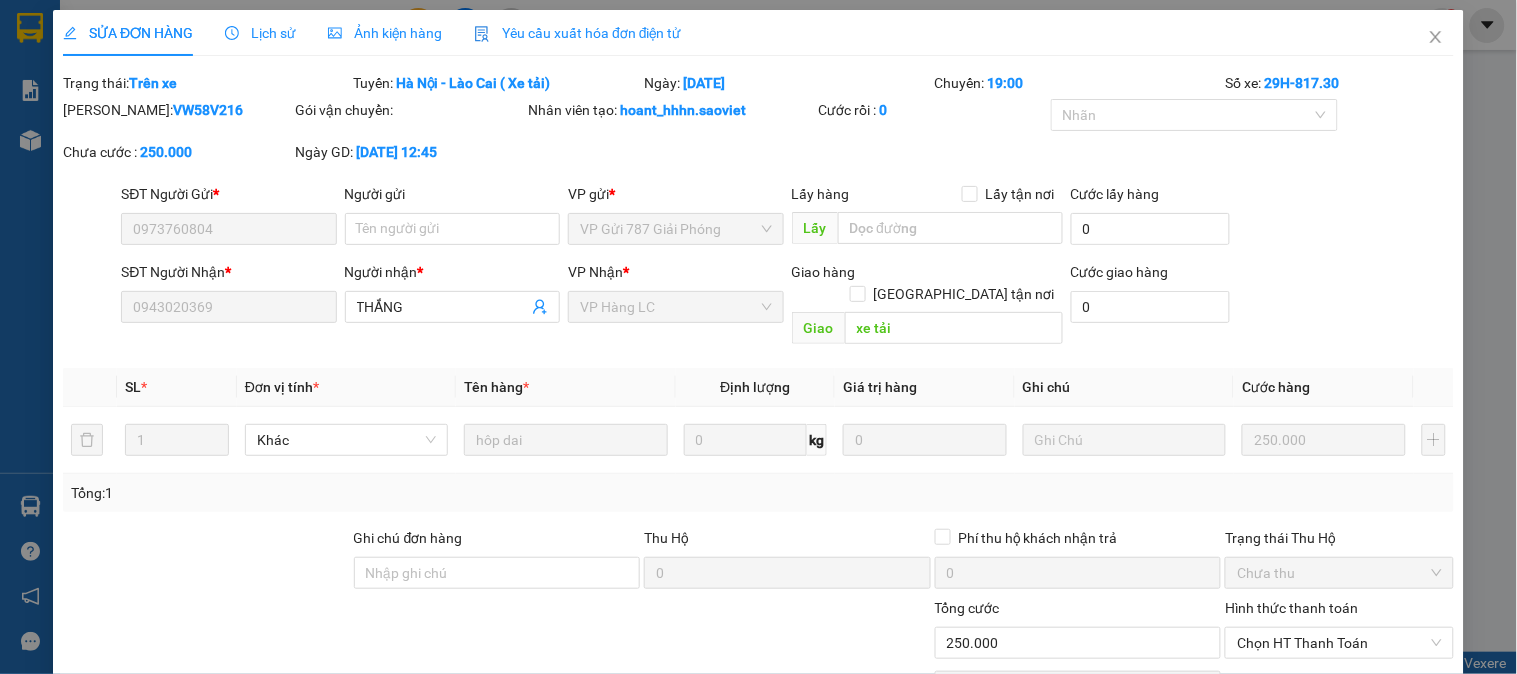 scroll, scrollTop: 0, scrollLeft: 0, axis: both 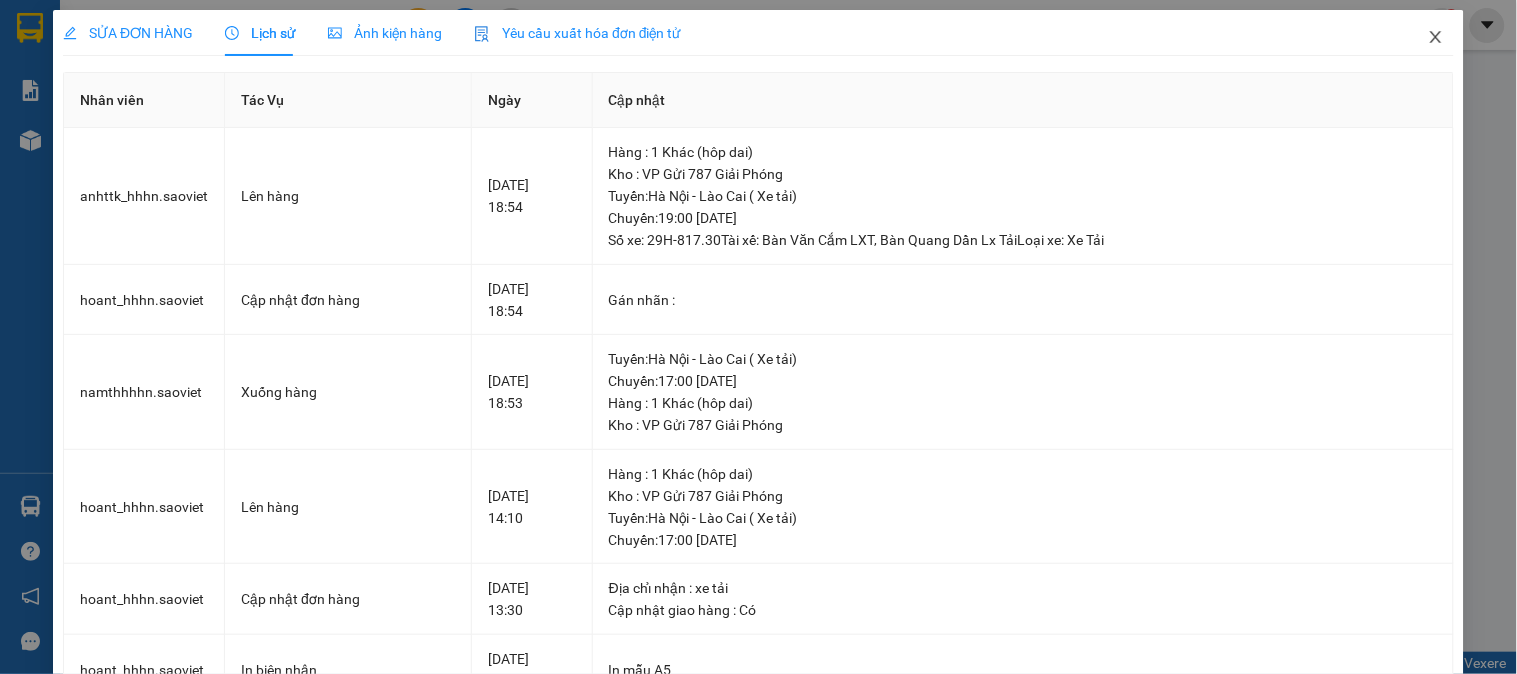click at bounding box center [1436, 38] 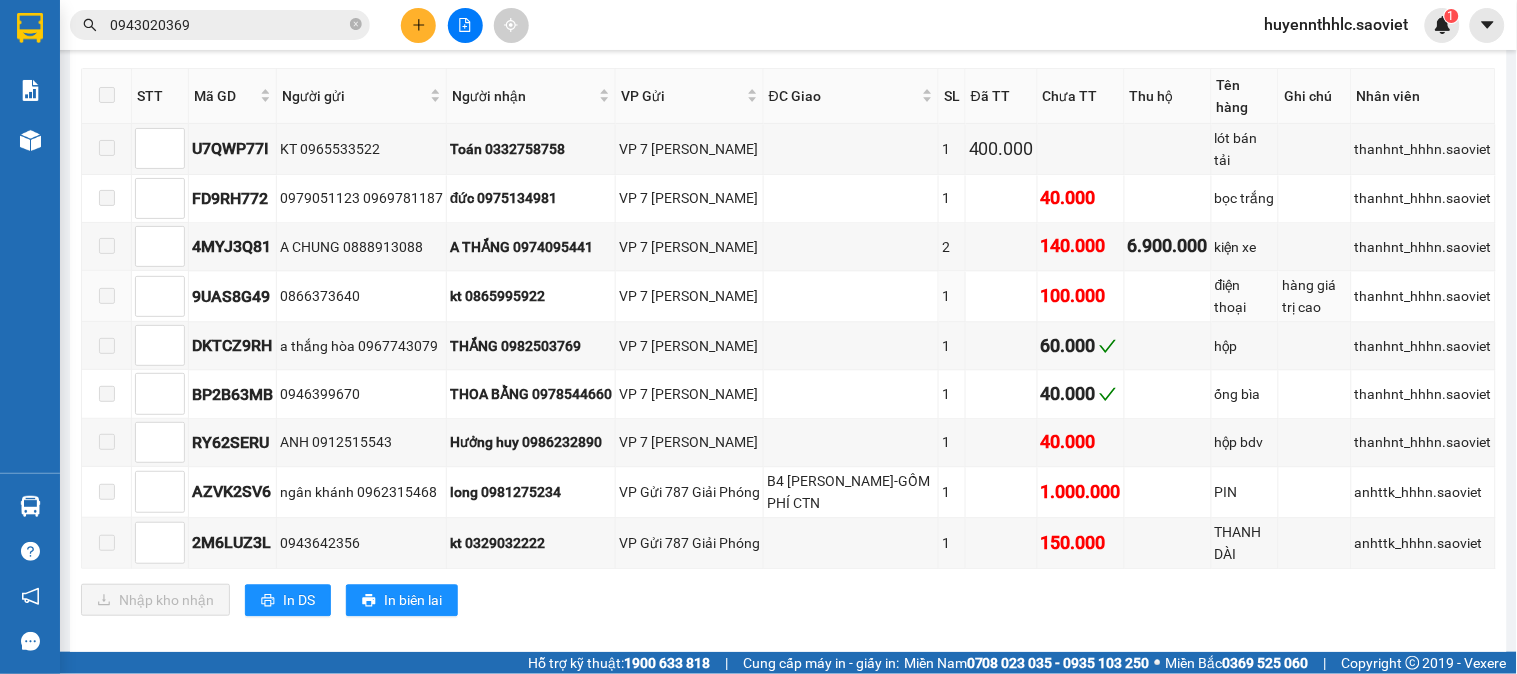 scroll, scrollTop: 1095, scrollLeft: 0, axis: vertical 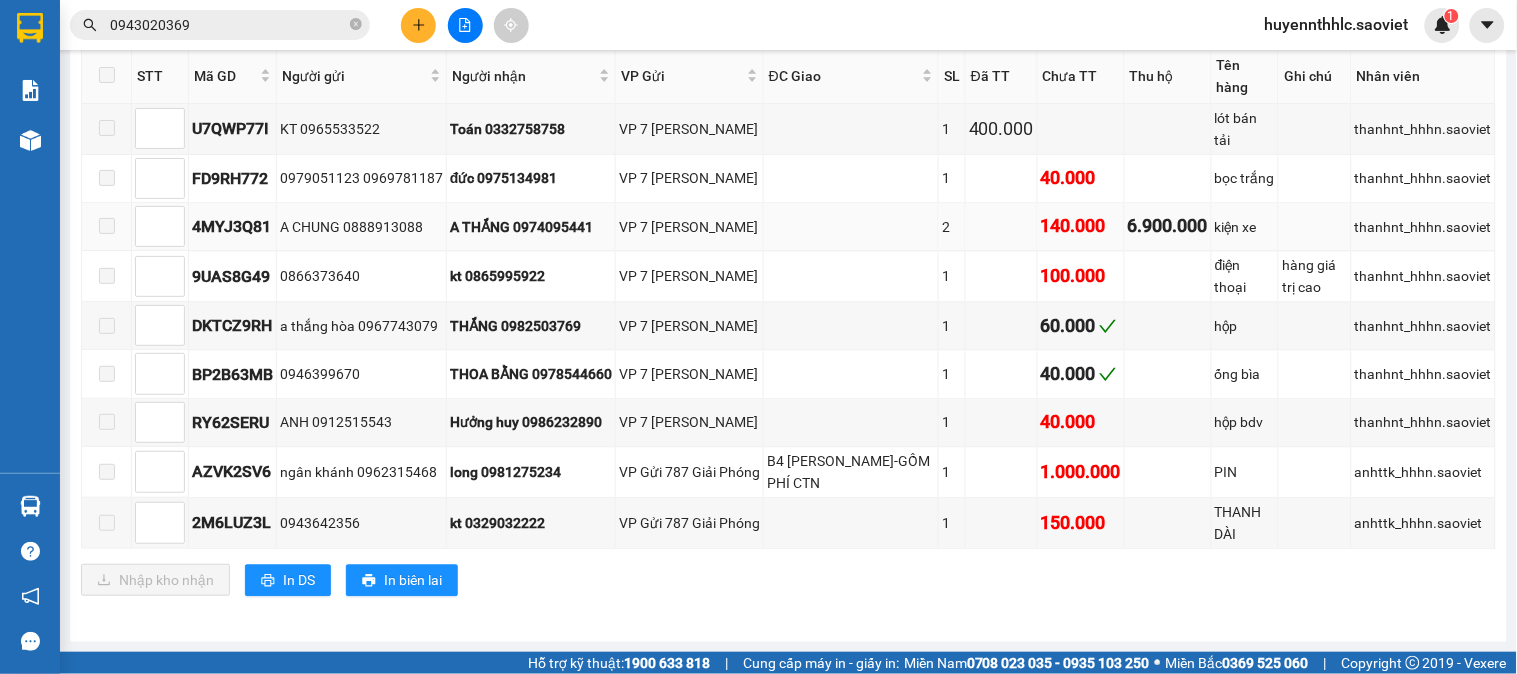 click on "A THẮNG 0974095441" at bounding box center [531, 227] 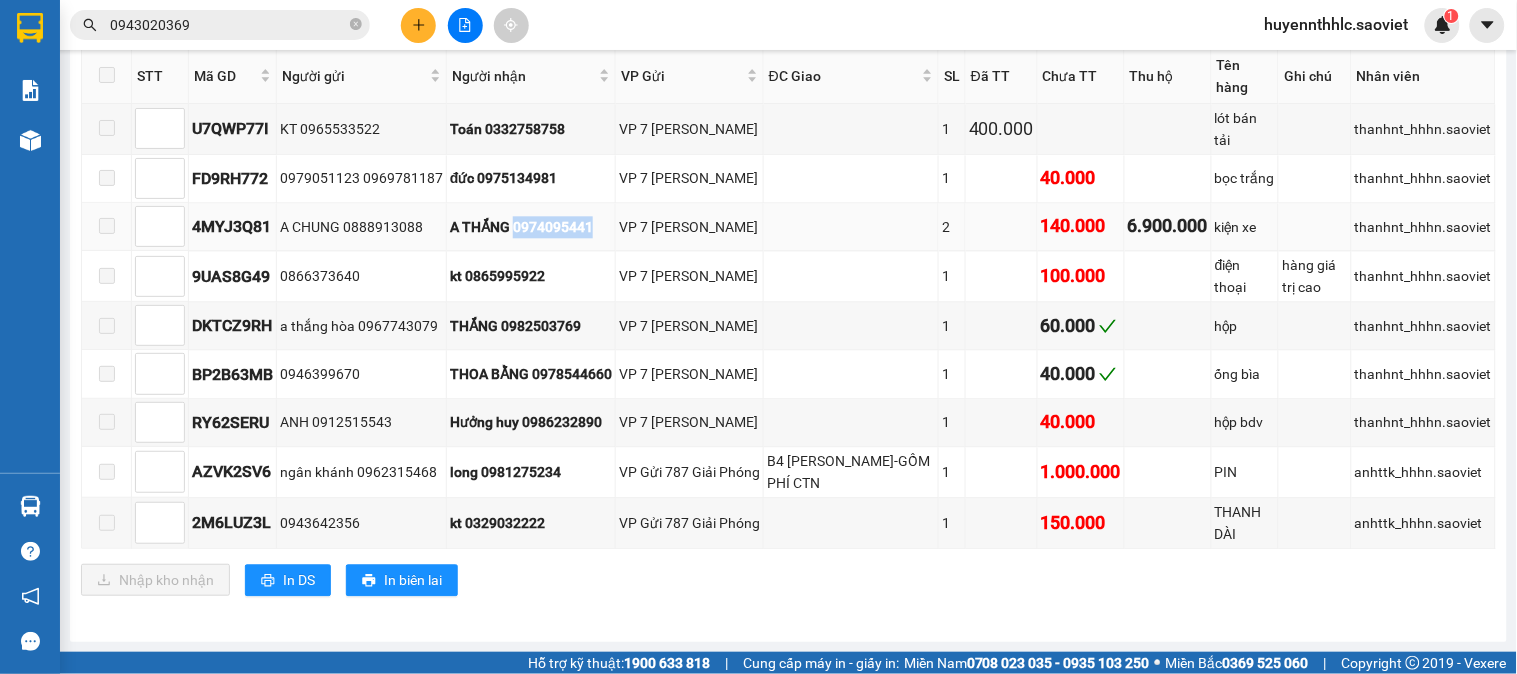 click on "A THẮNG 0974095441" at bounding box center [531, 227] 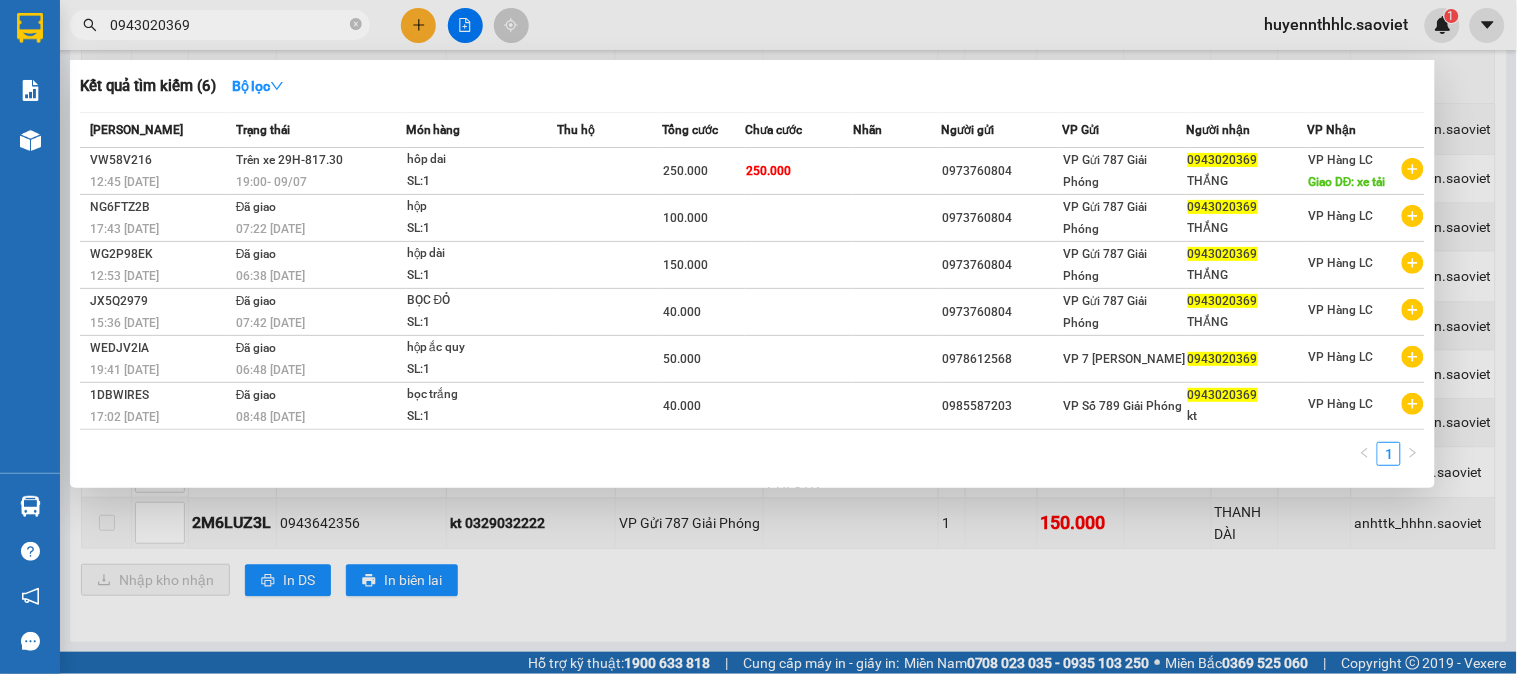 drag, startPoint x: 226, startPoint y: 25, endPoint x: 32, endPoint y: -10, distance: 197.13194 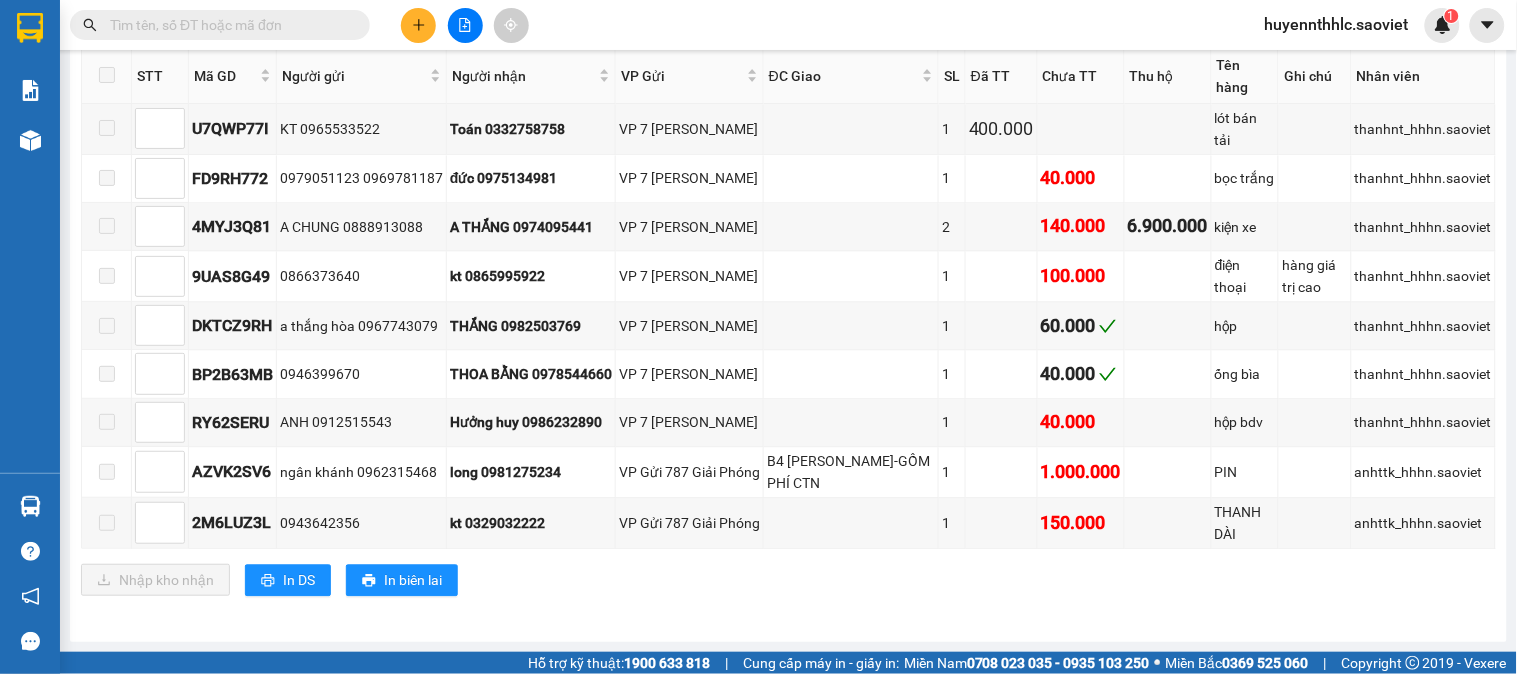 paste on "0974095441" 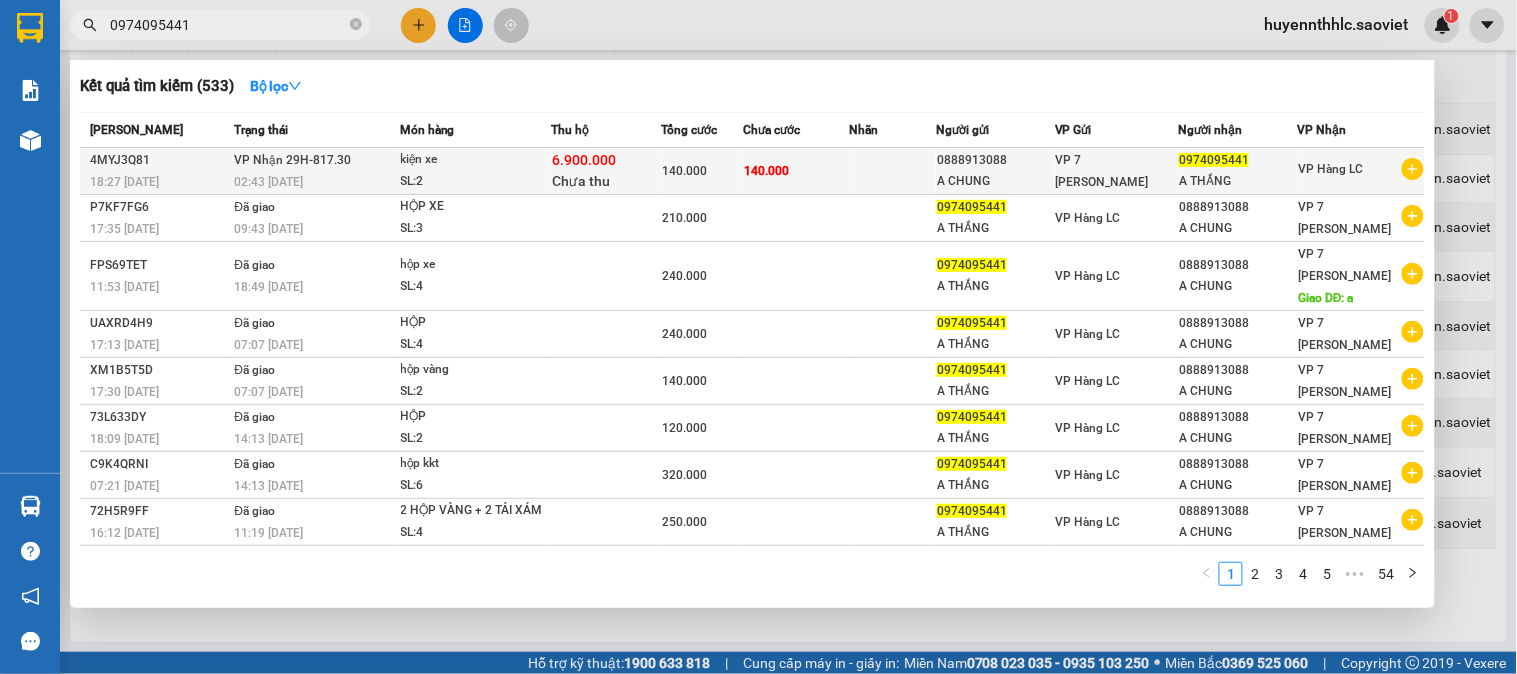 type on "0974095441" 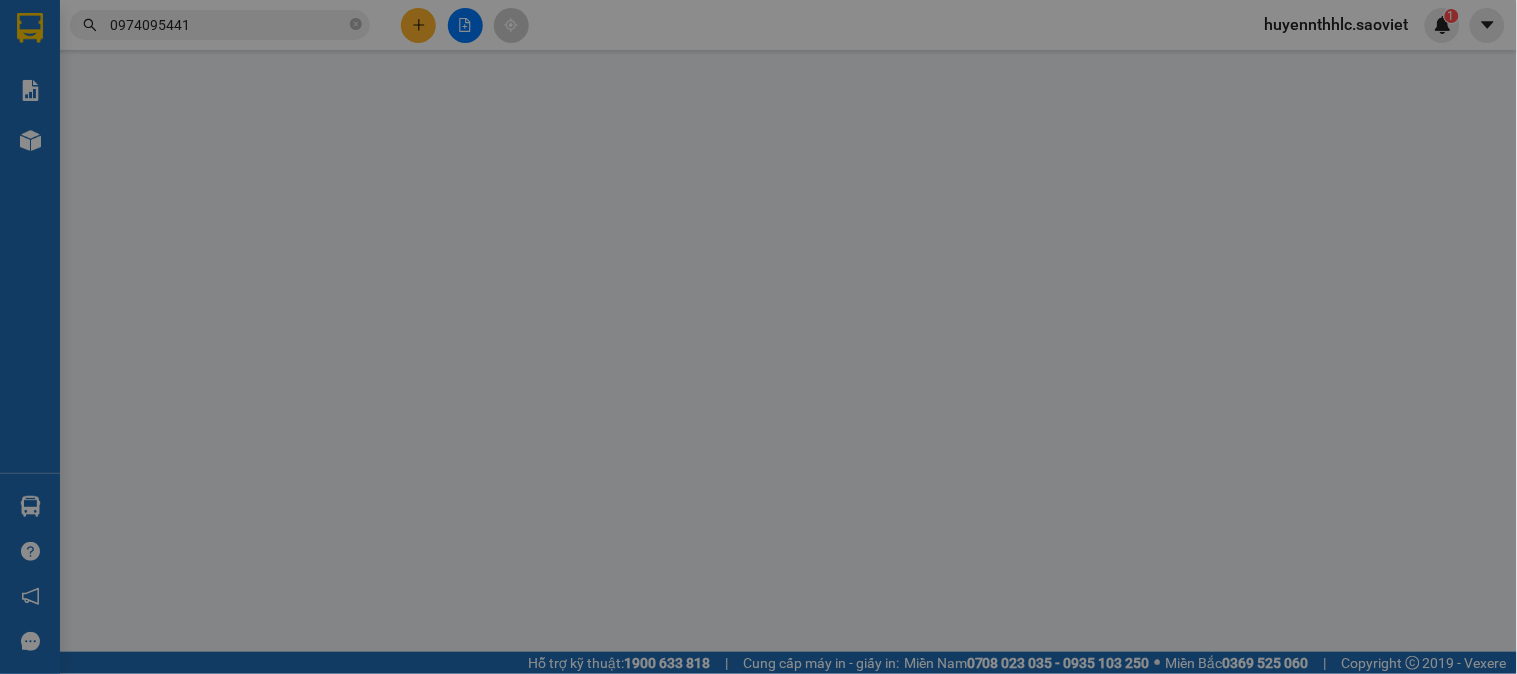 scroll, scrollTop: 0, scrollLeft: 0, axis: both 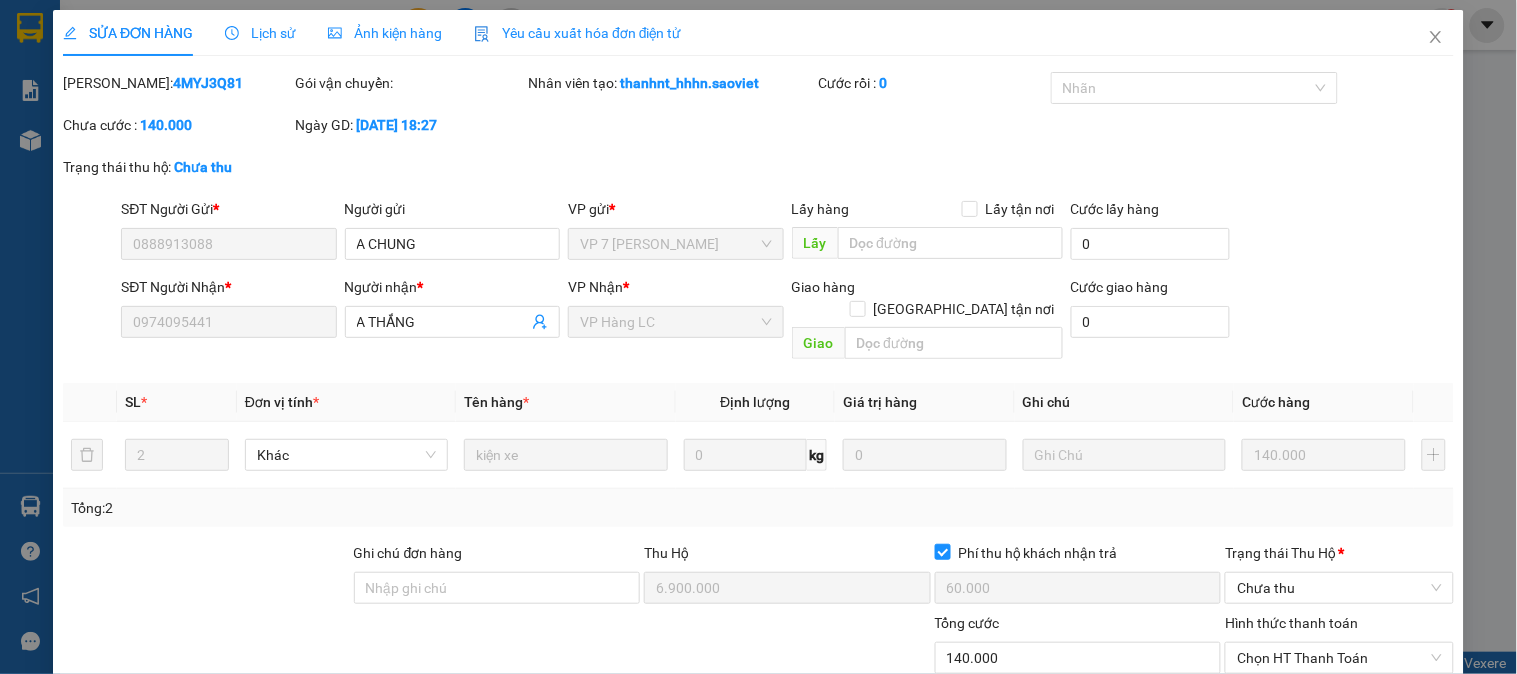 click on "Lịch sử" at bounding box center [260, 33] 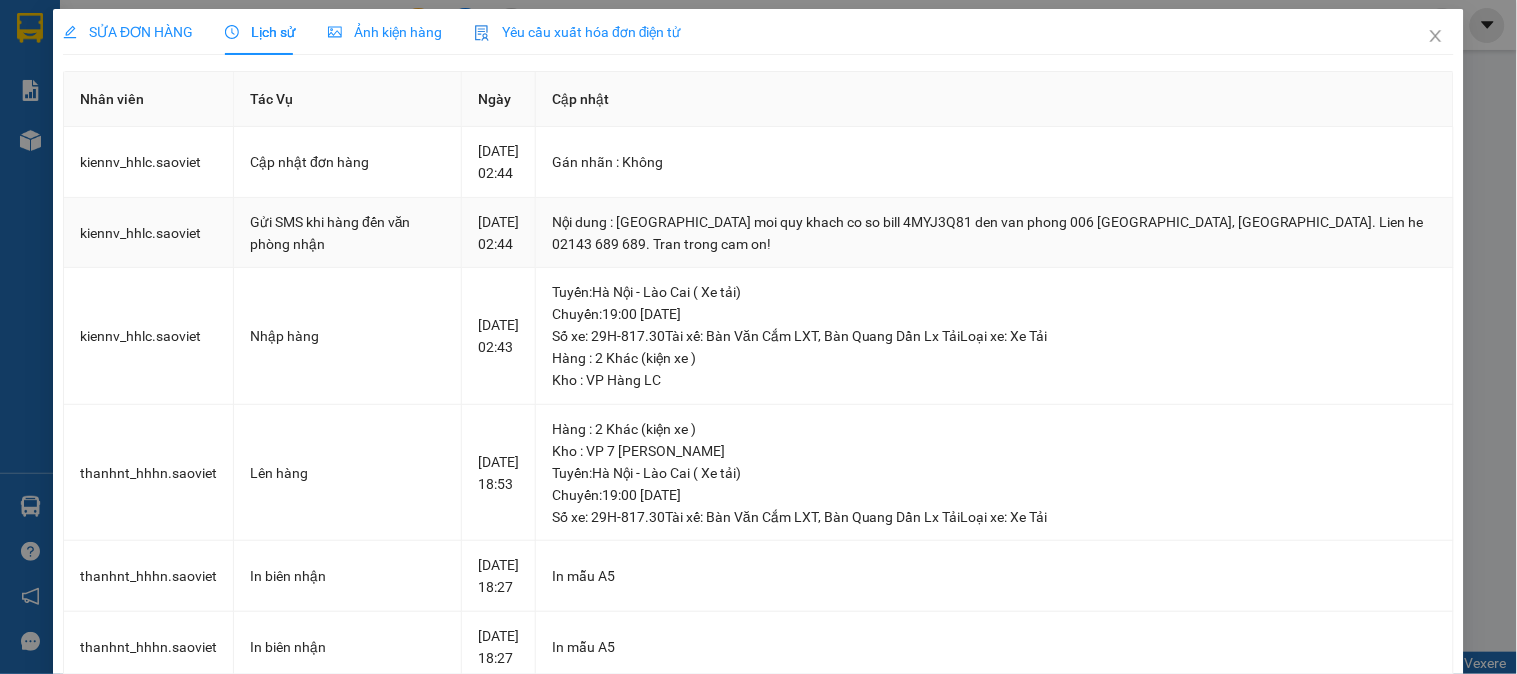scroll, scrollTop: 0, scrollLeft: 0, axis: both 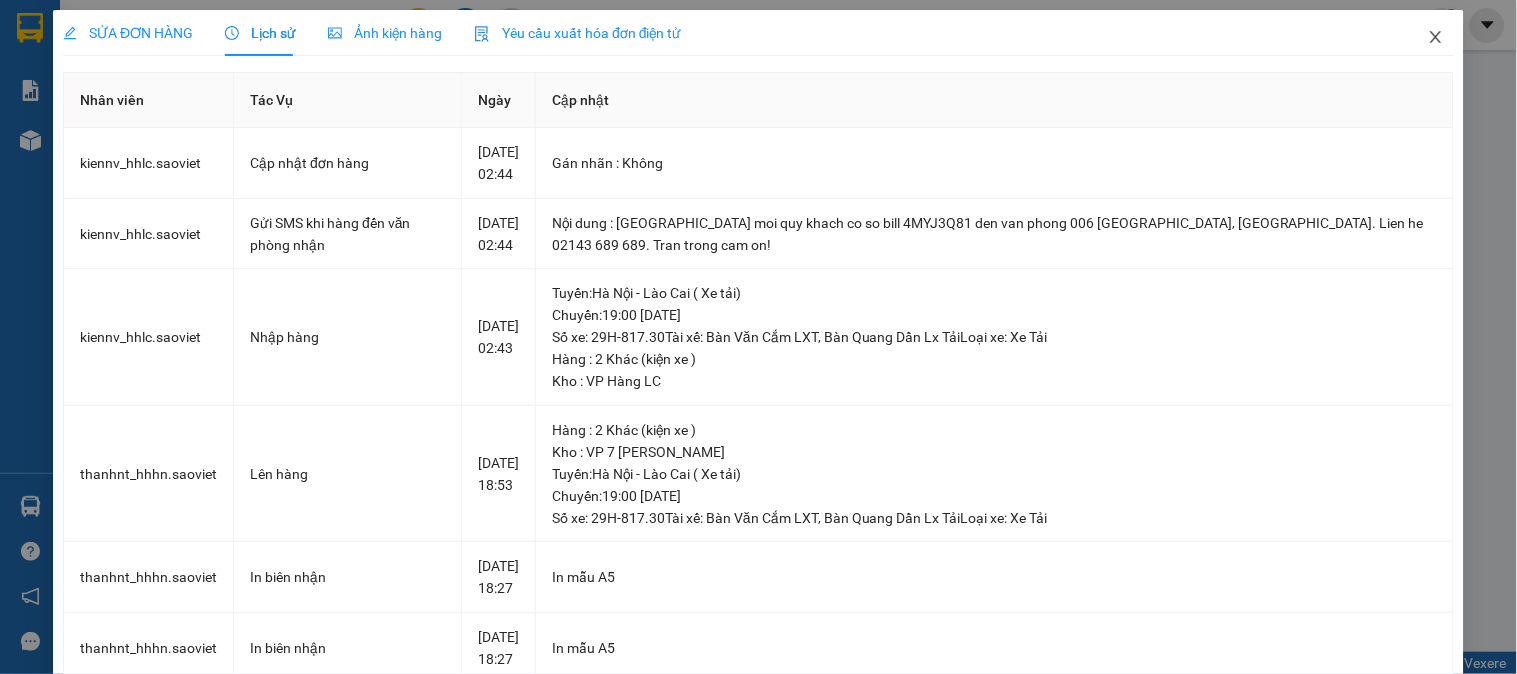 click 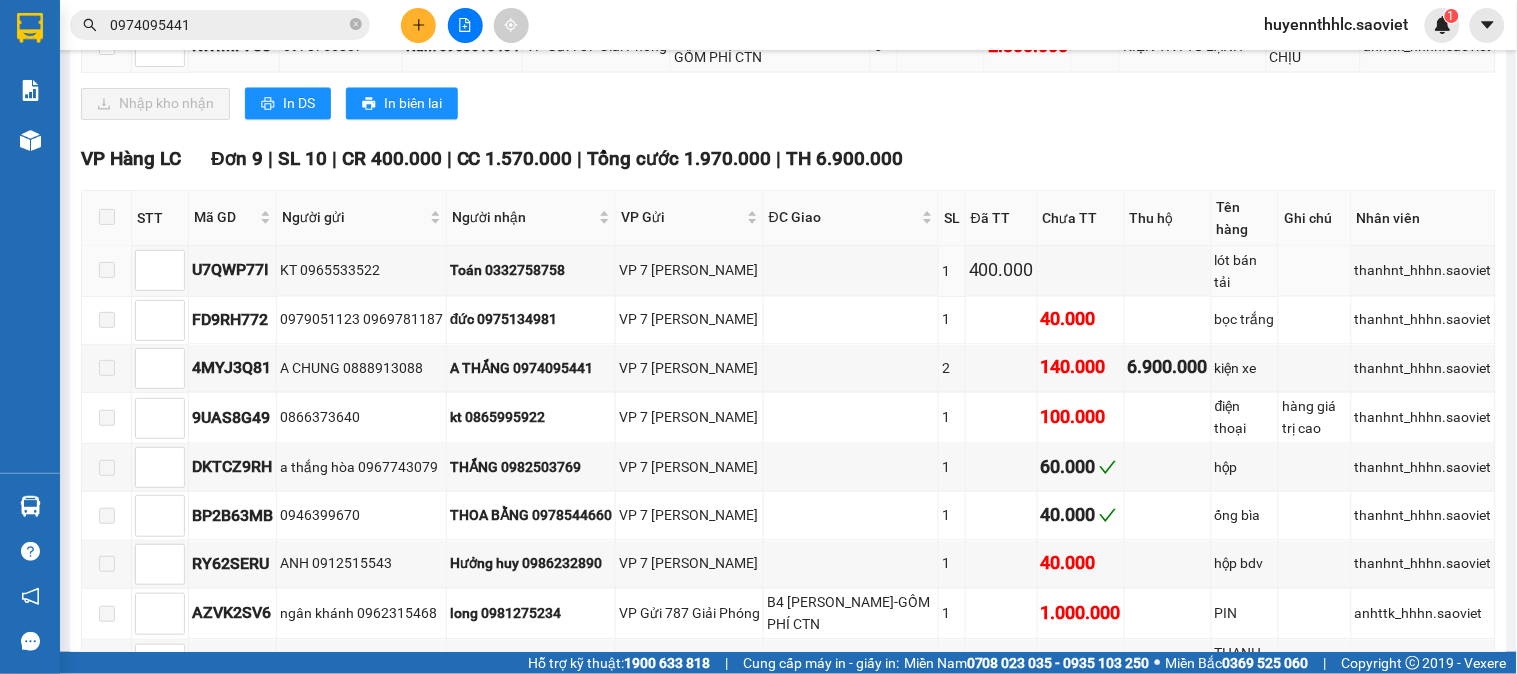 scroll, scrollTop: 1095, scrollLeft: 0, axis: vertical 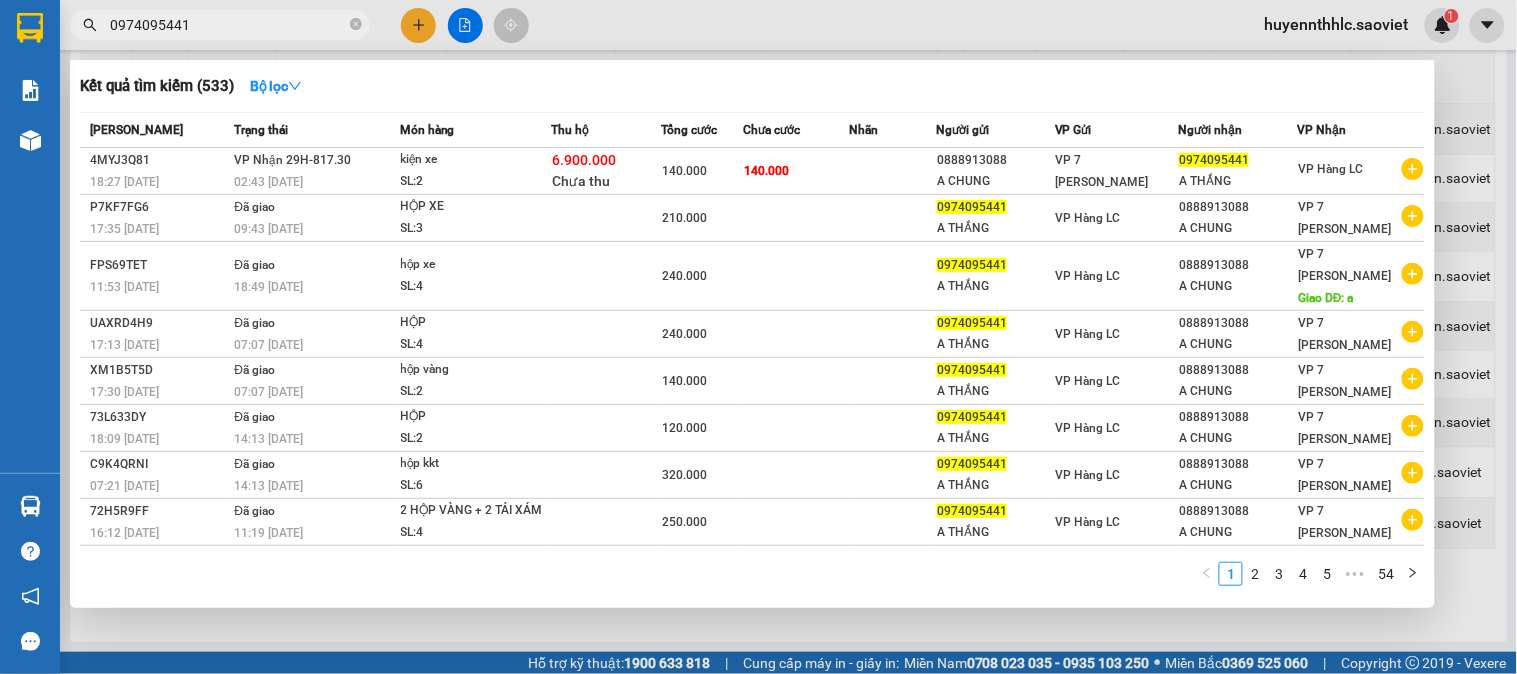 drag, startPoint x: 222, startPoint y: 25, endPoint x: 0, endPoint y: 73, distance: 227.12991 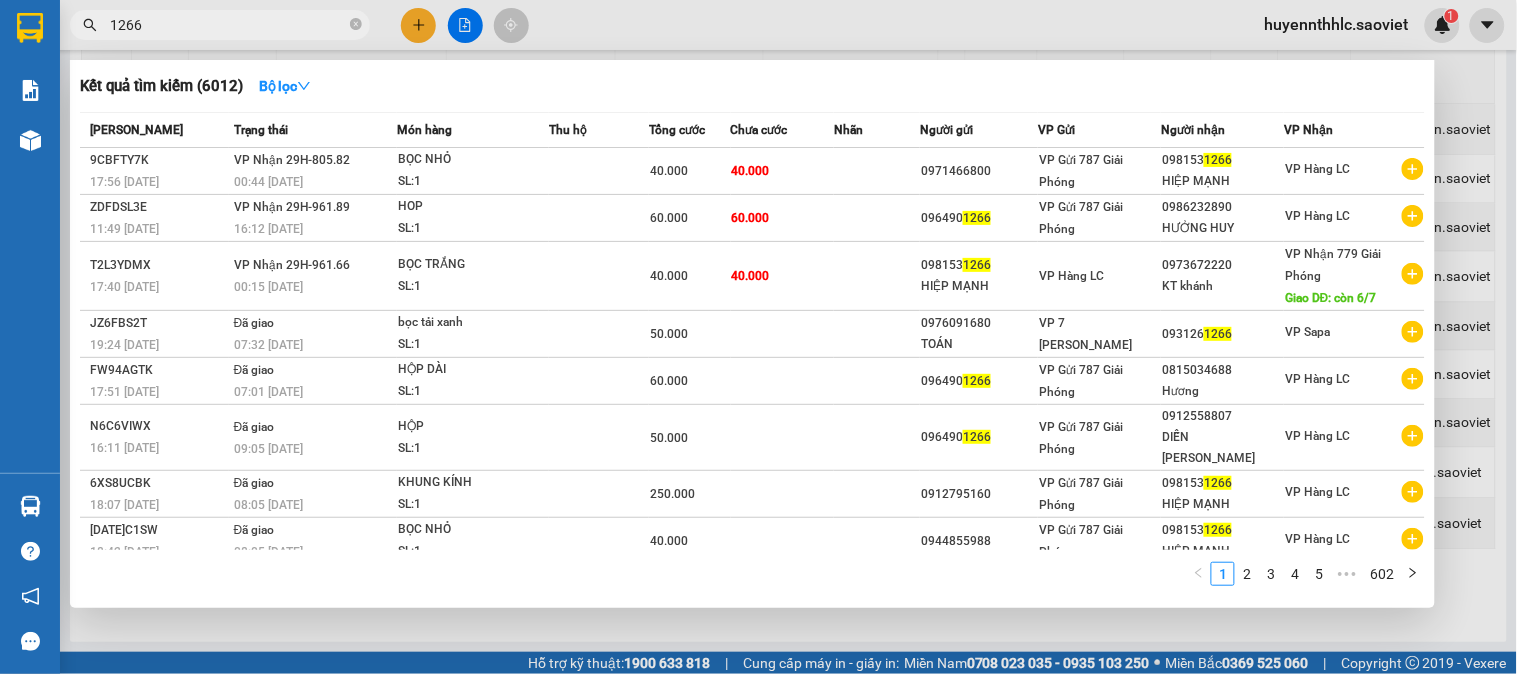 click at bounding box center [758, 337] 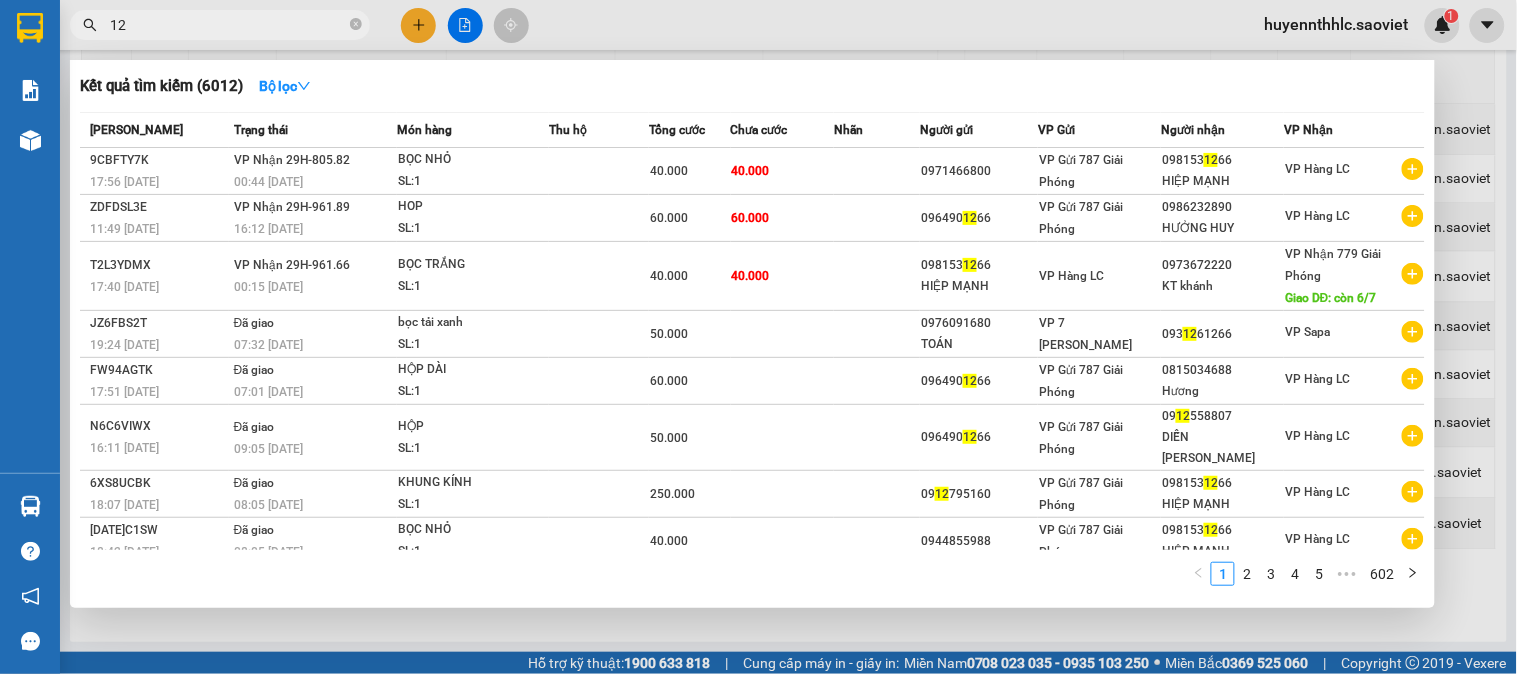 type on "1" 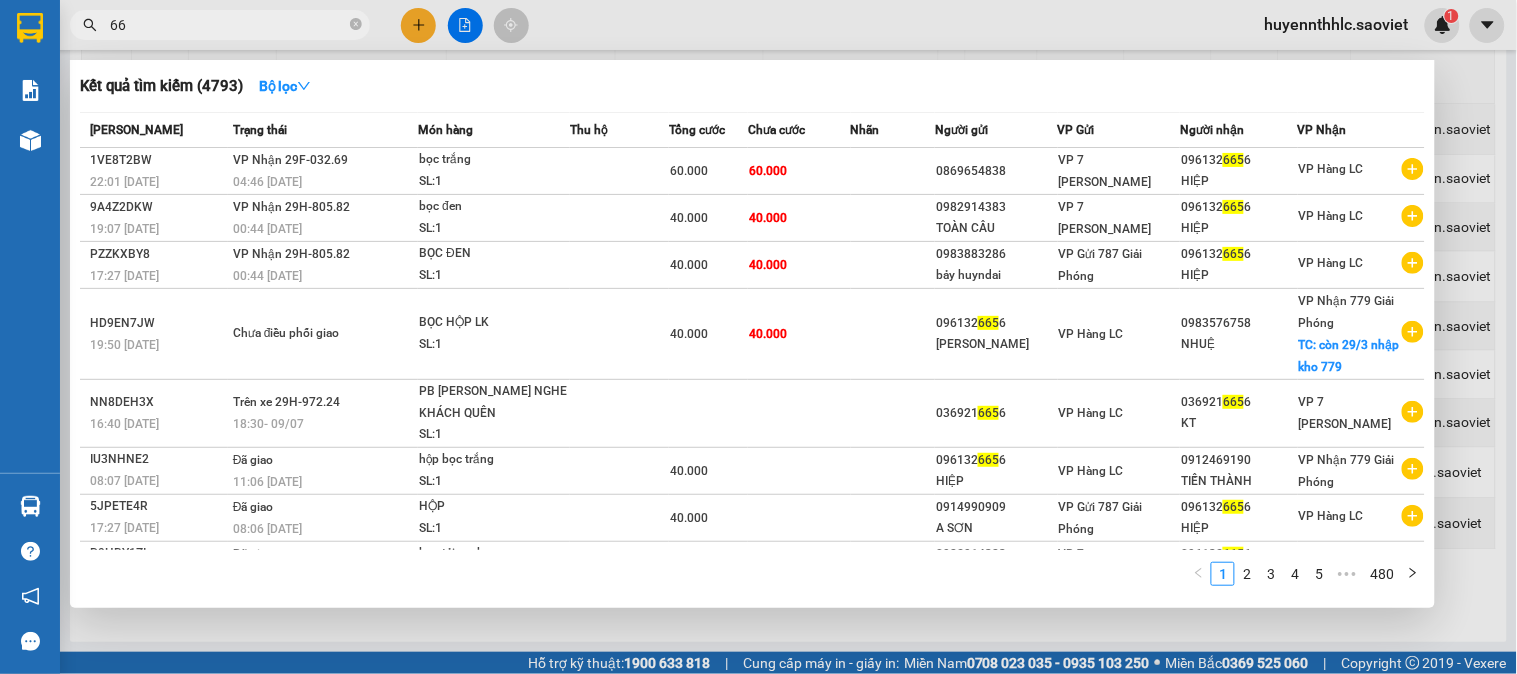 type on "6" 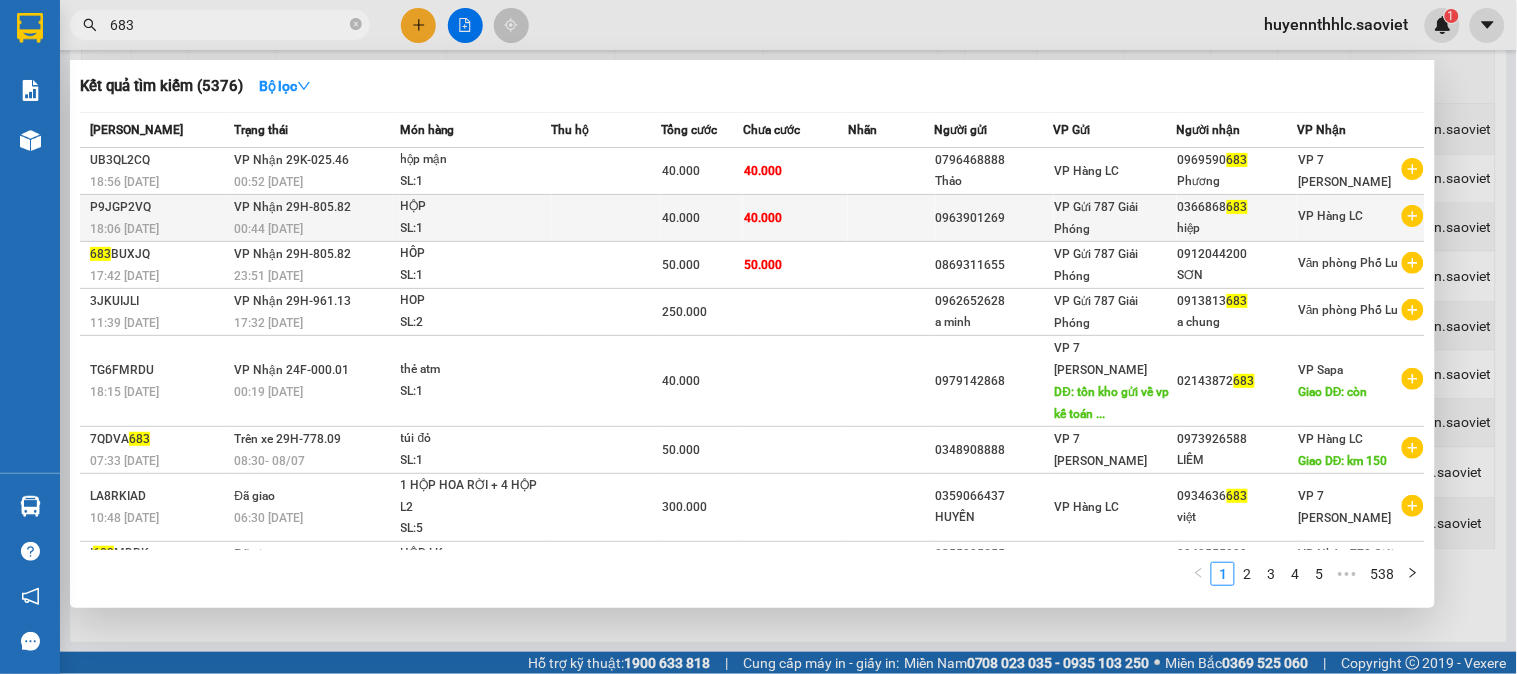 type on "683" 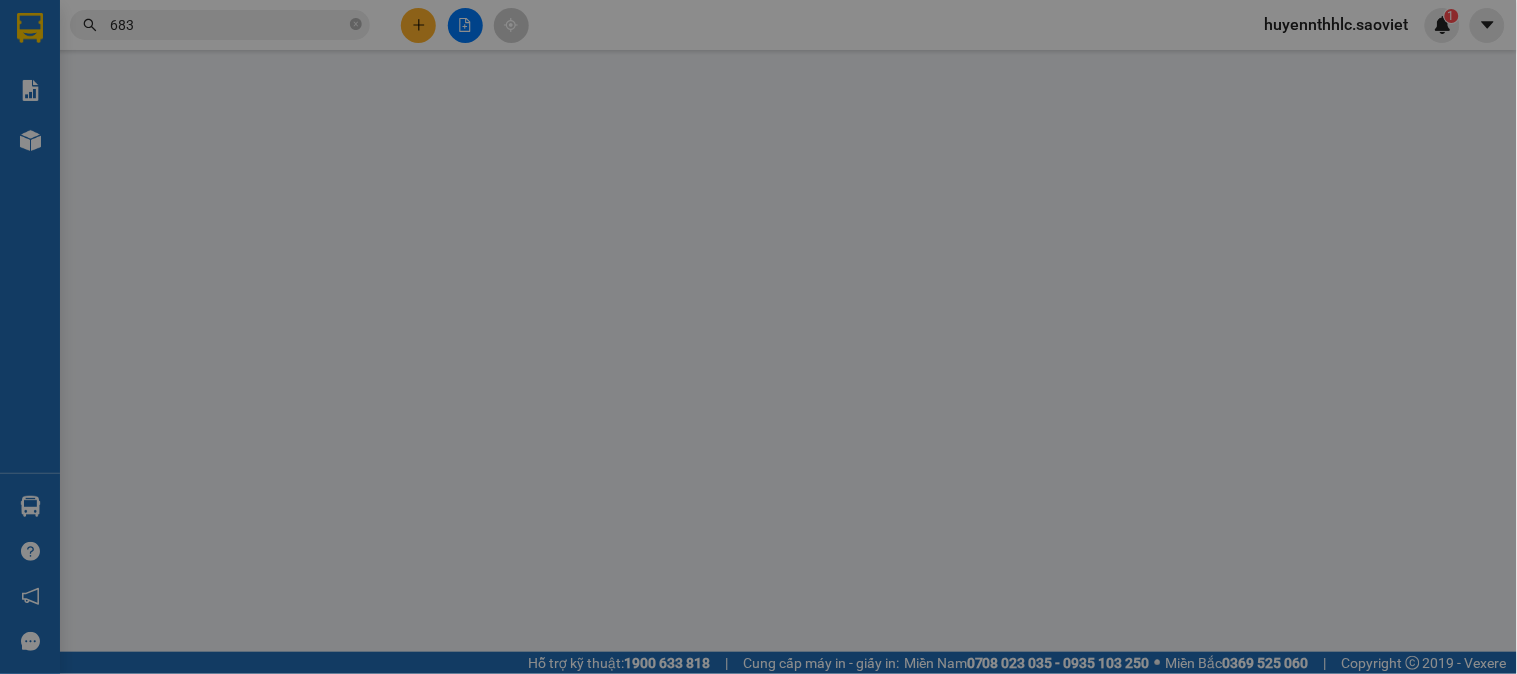 scroll, scrollTop: 0, scrollLeft: 0, axis: both 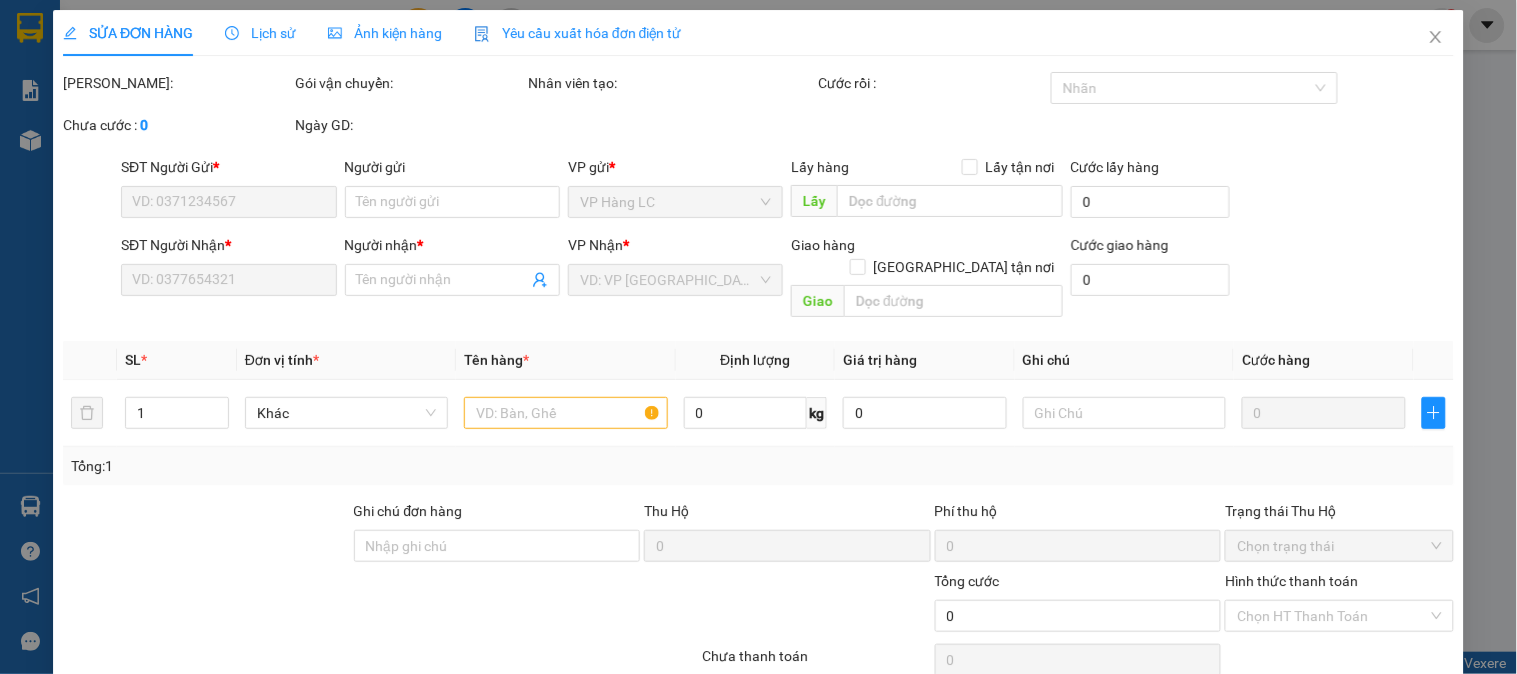 type on "0963901269" 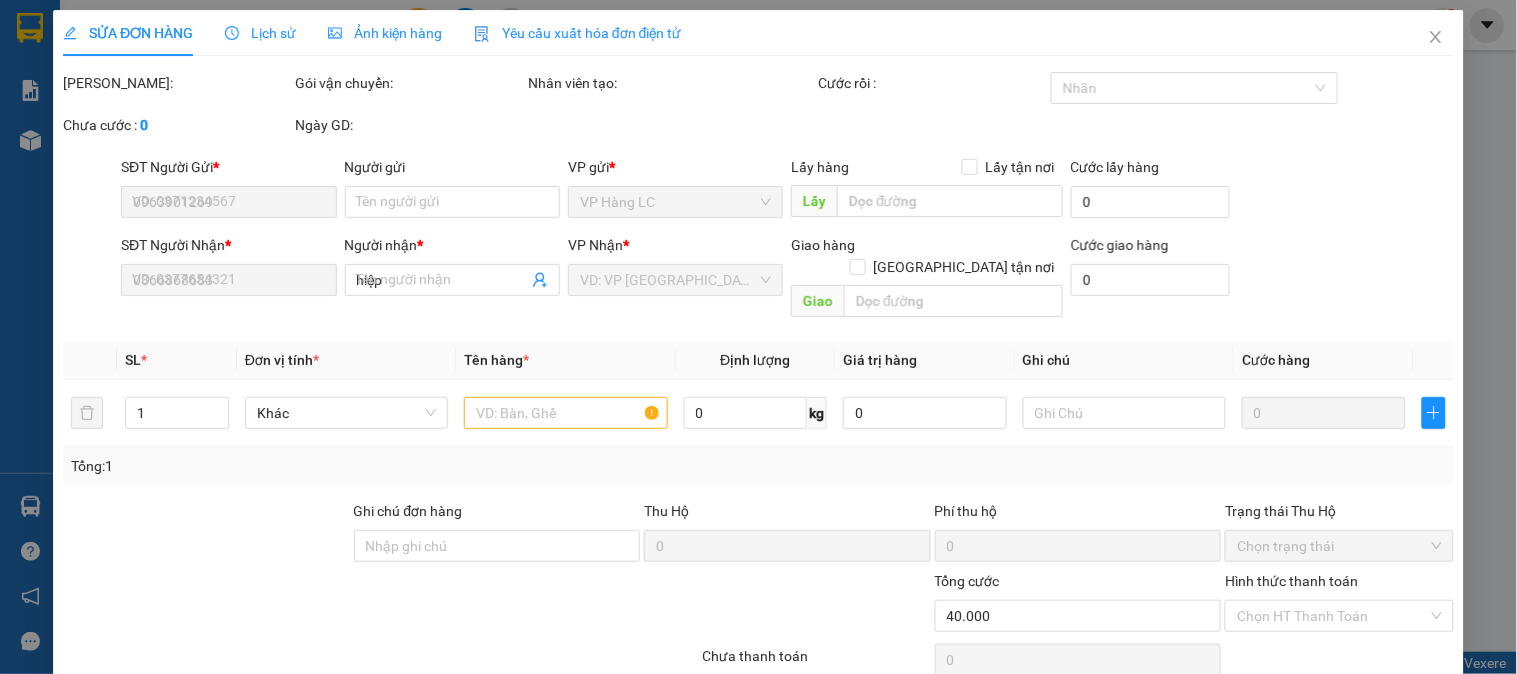 type on "40.000" 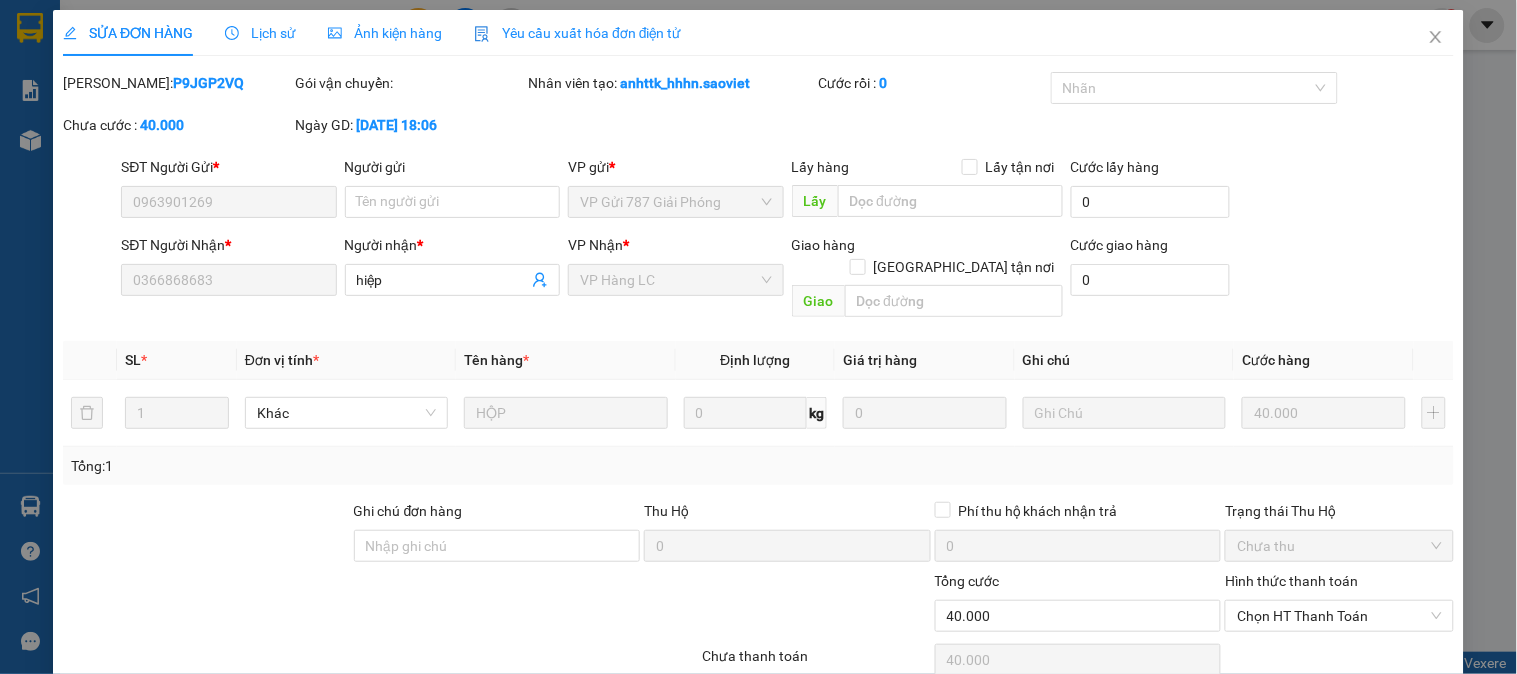 scroll, scrollTop: 70, scrollLeft: 0, axis: vertical 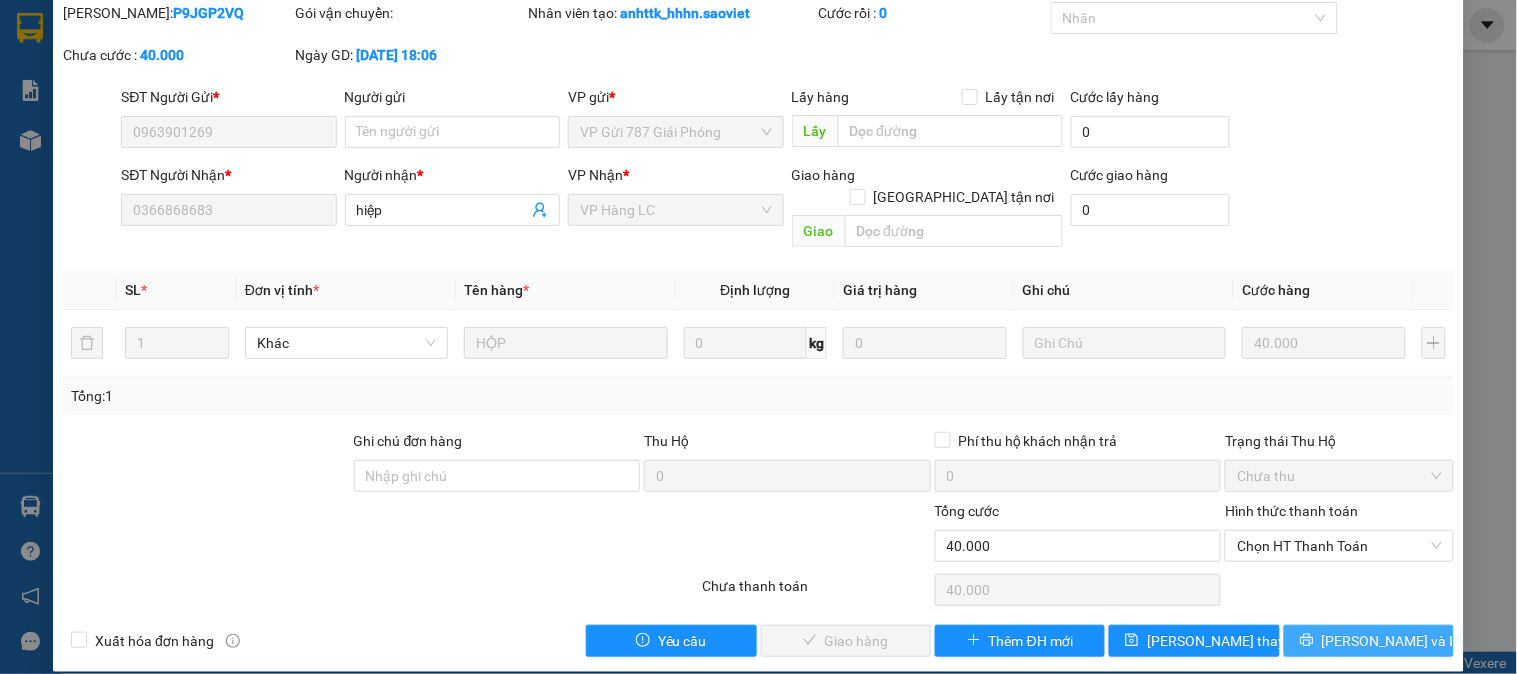 drag, startPoint x: 1391, startPoint y: 622, endPoint x: 1390, endPoint y: 555, distance: 67.00746 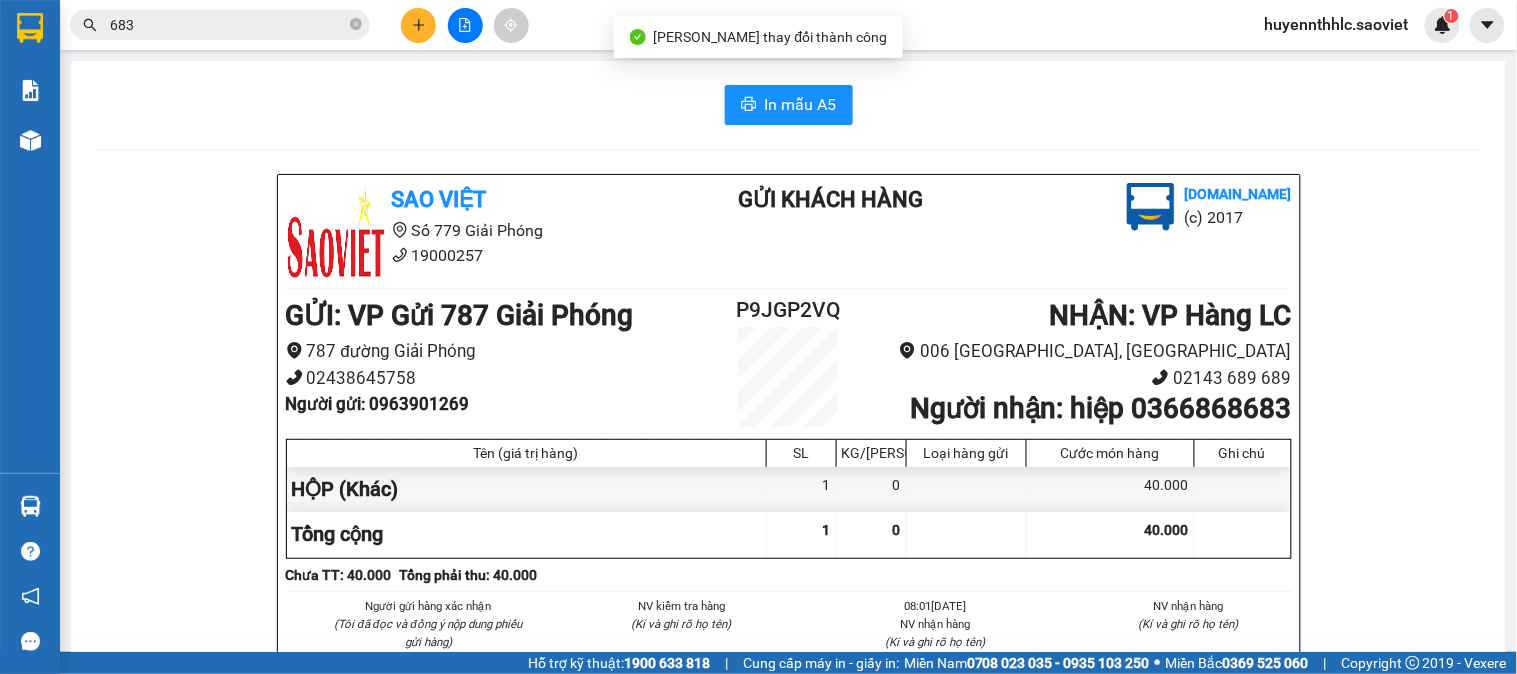 click on "Người nhận :   hiệp 0366868683" at bounding box center [1100, 408] 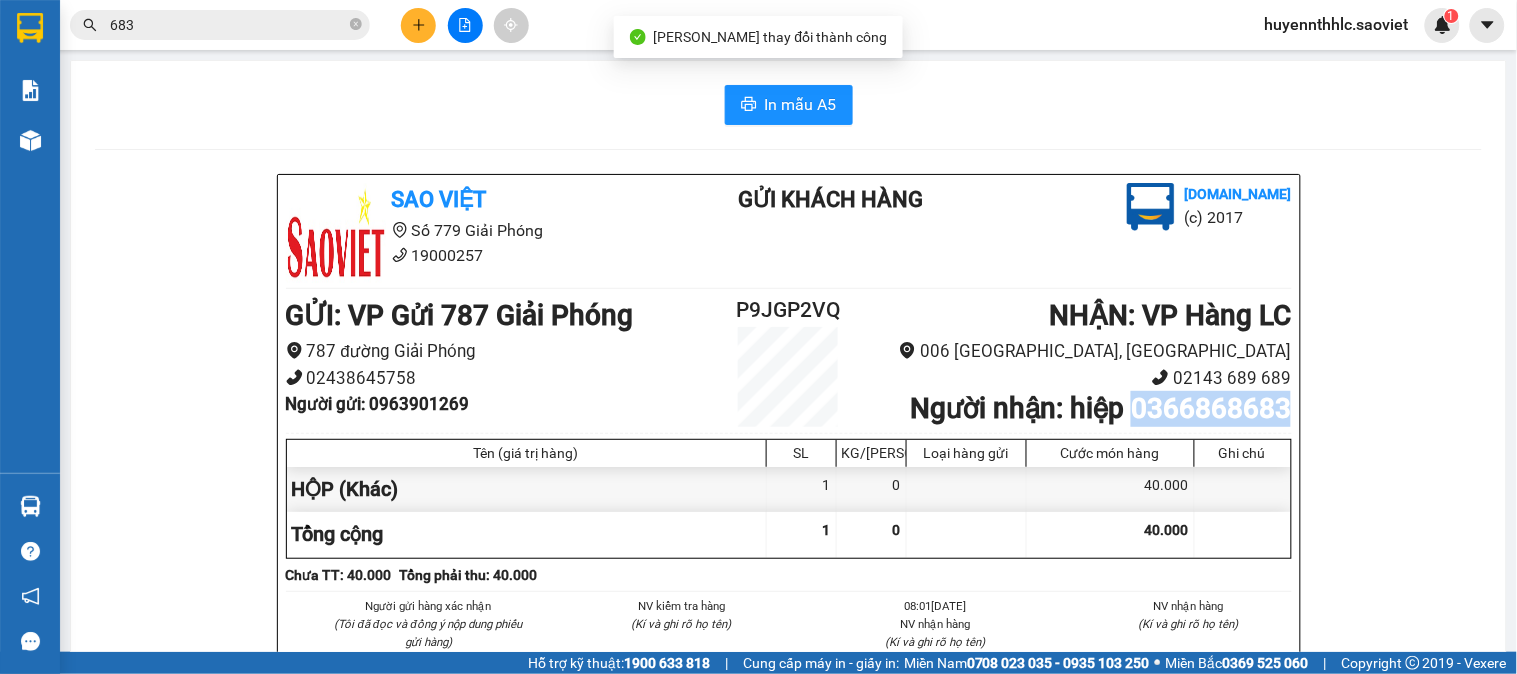 click on "Người nhận :   hiệp 0366868683" at bounding box center (1100, 408) 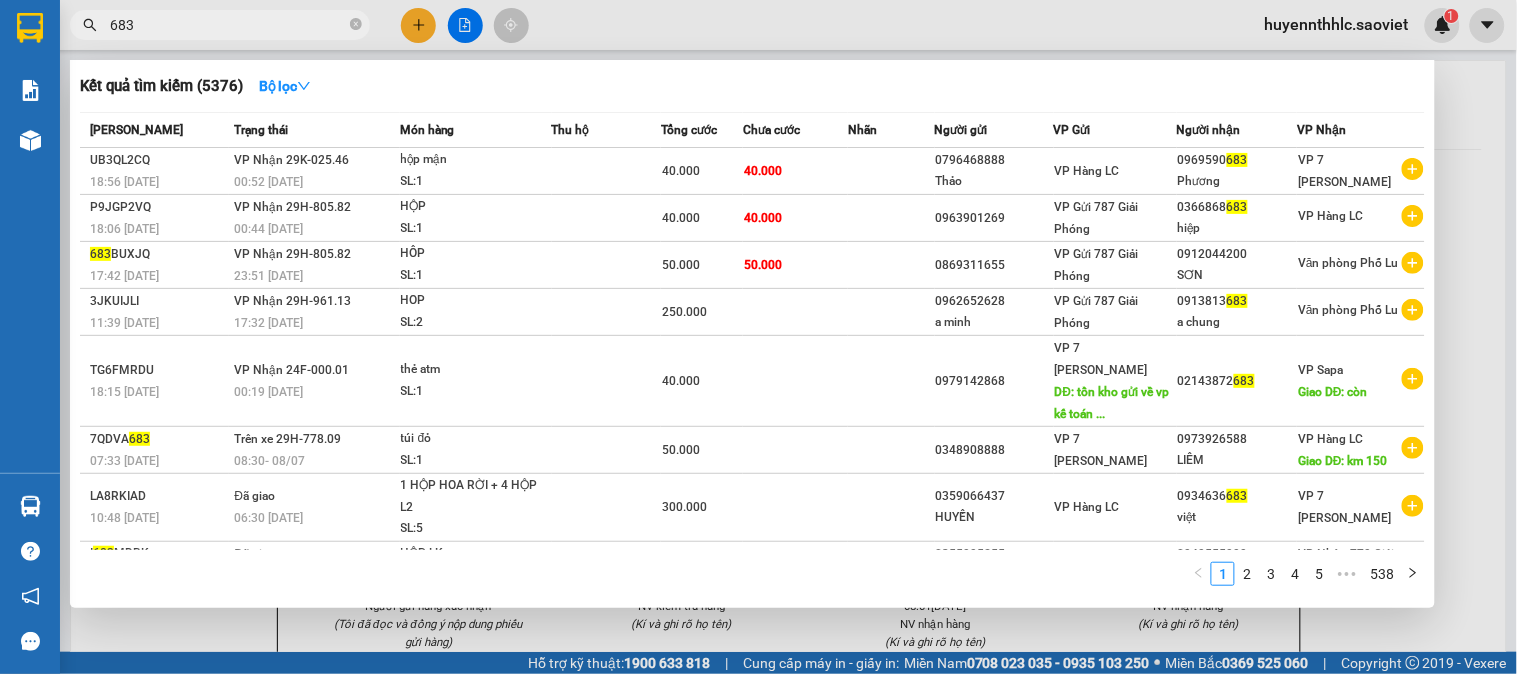 drag, startPoint x: 150, startPoint y: 26, endPoint x: 74, endPoint y: 5, distance: 78.84795 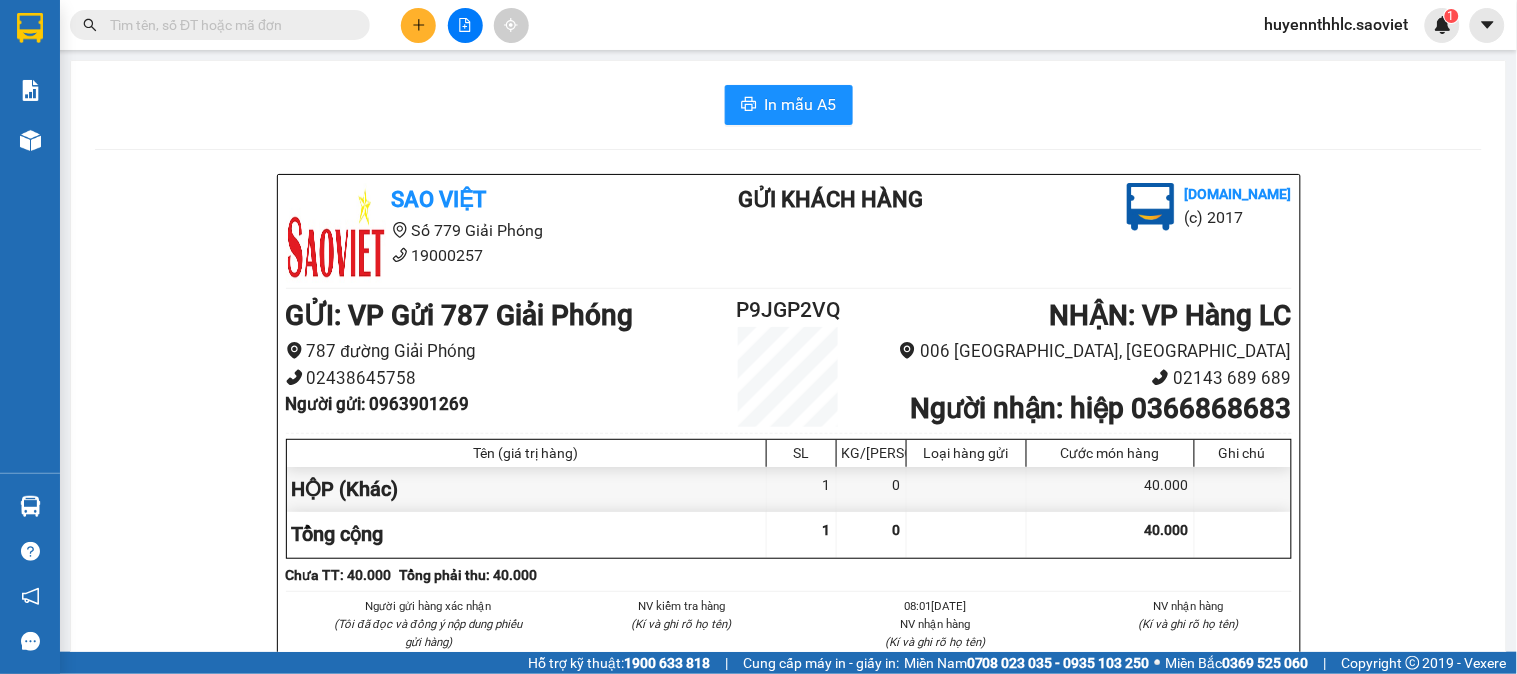 paste on "0366868683" 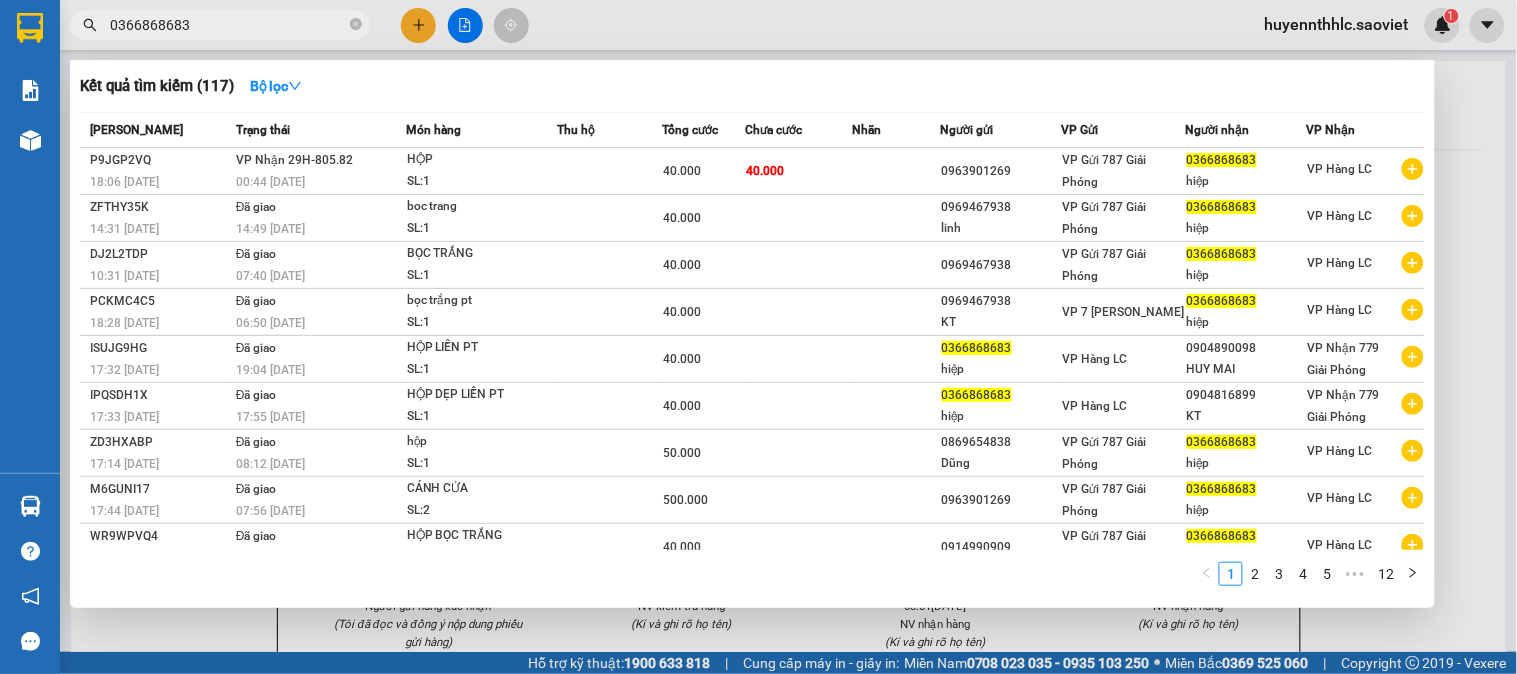 type on "0366868683" 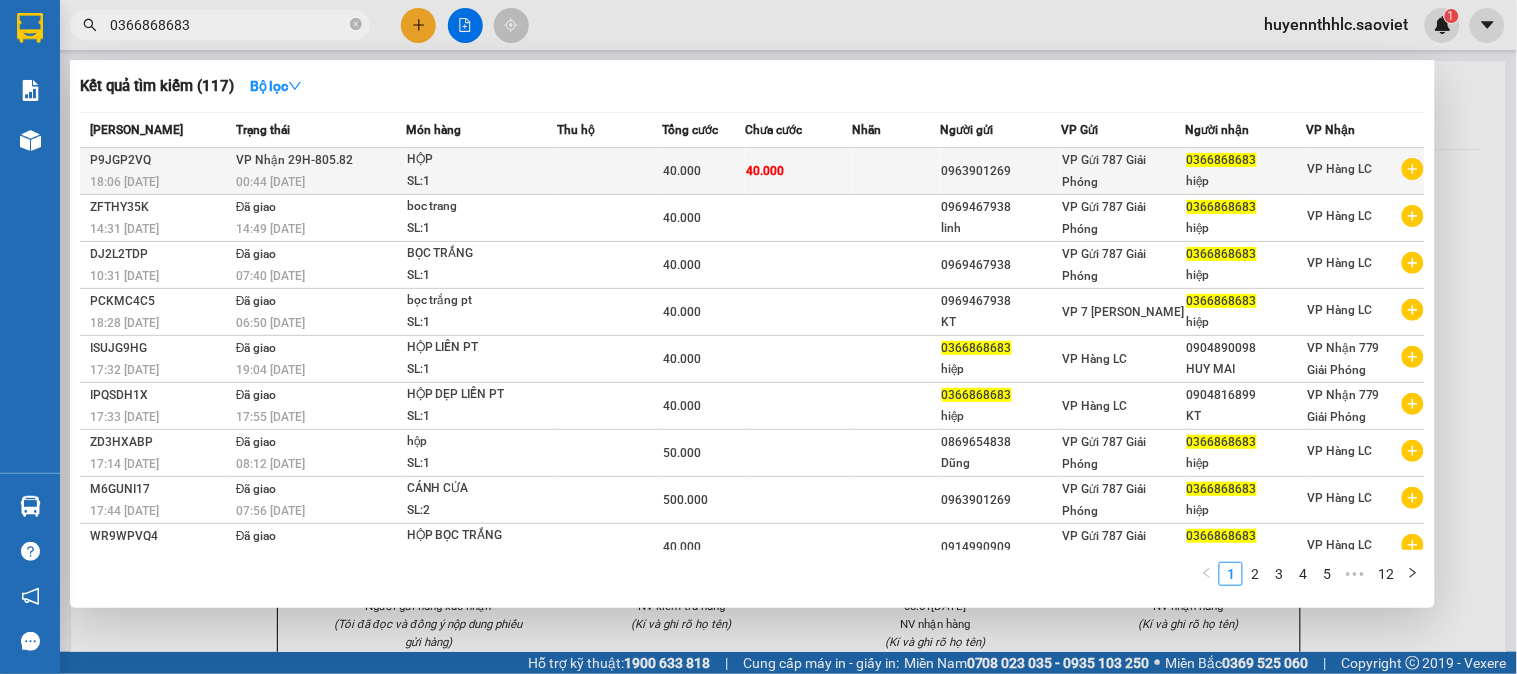 click on "hiệp" at bounding box center (1246, 181) 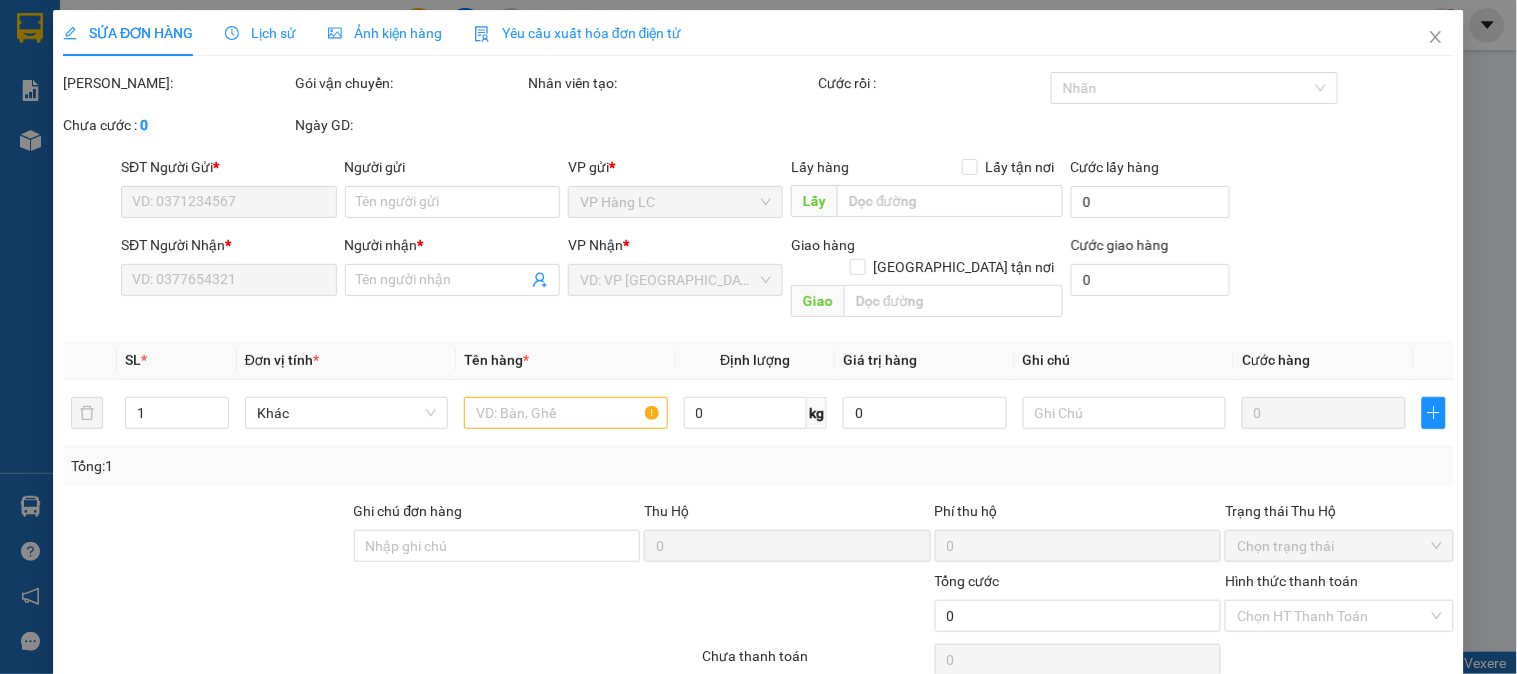 type on "0963901269" 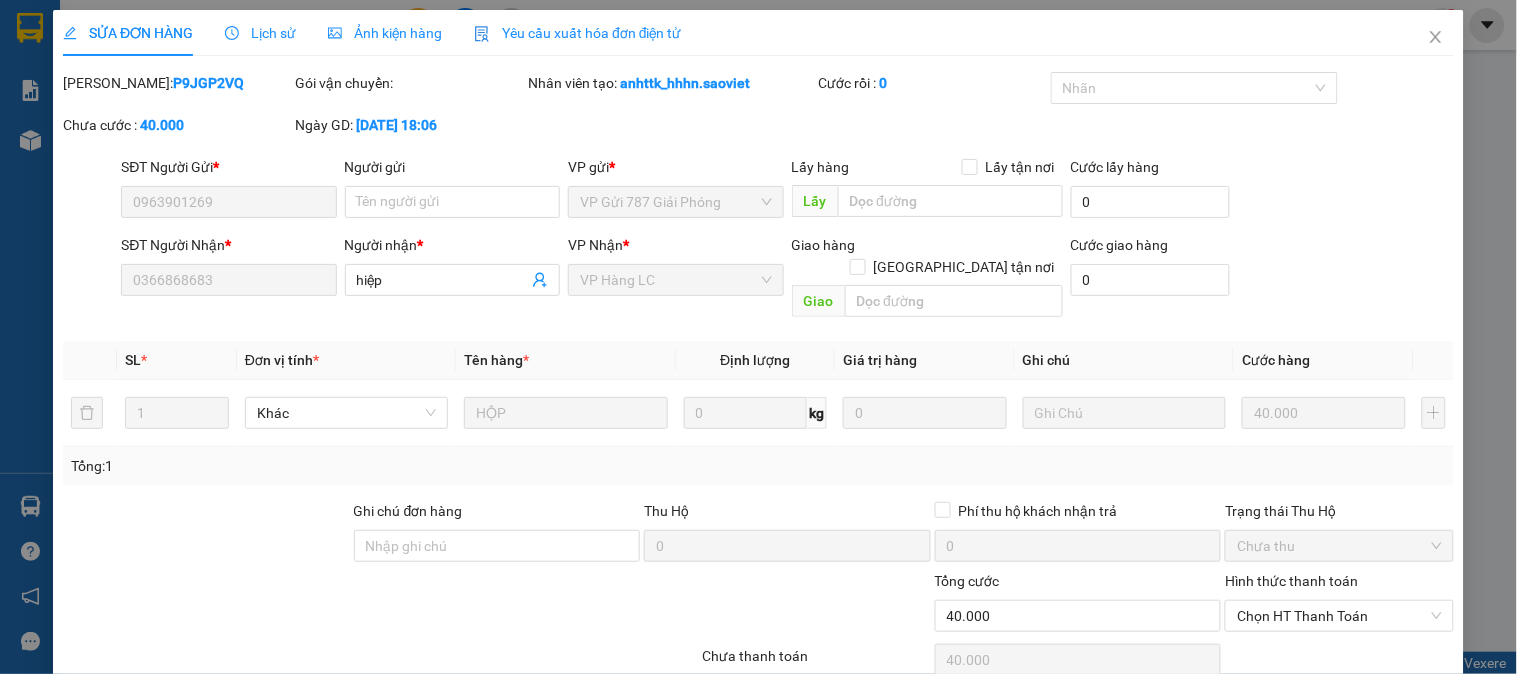 scroll, scrollTop: 70, scrollLeft: 0, axis: vertical 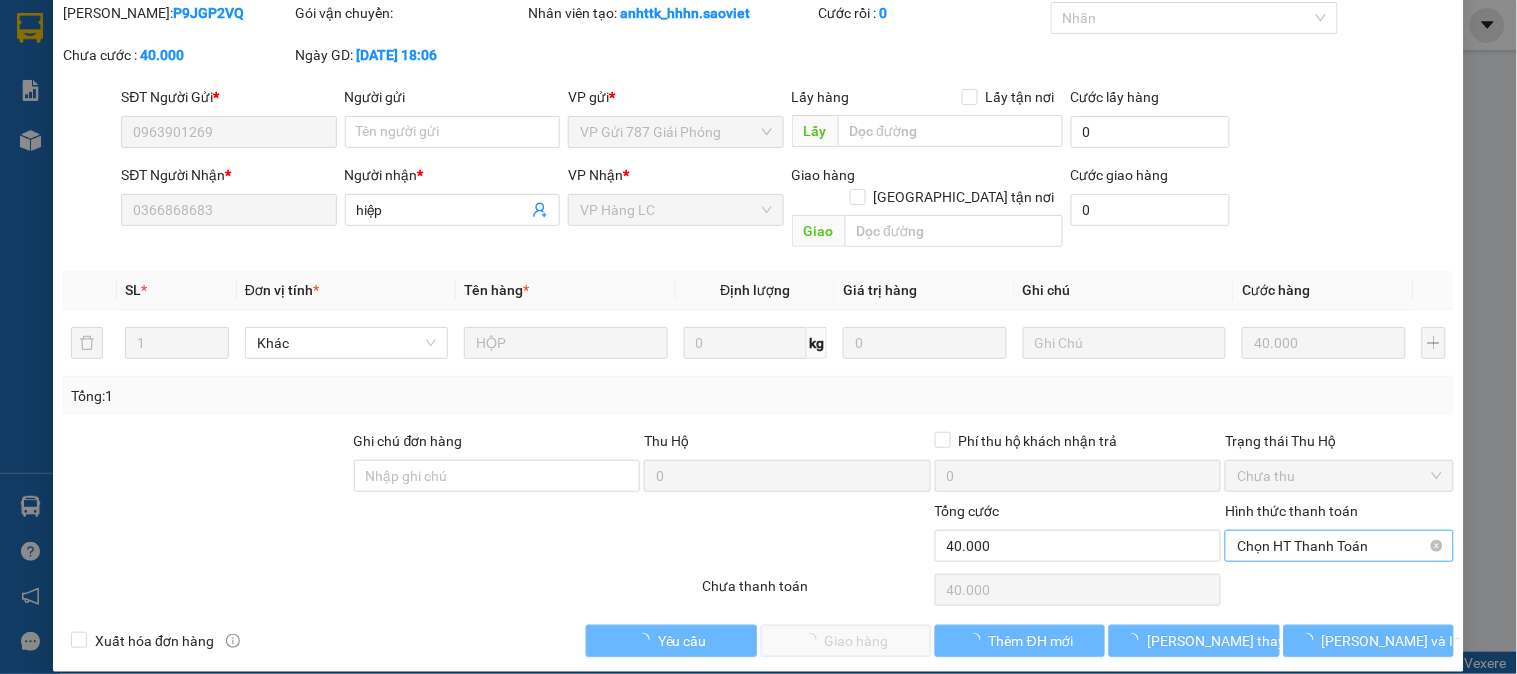 click on "Chọn HT Thanh Toán" at bounding box center (1339, 546) 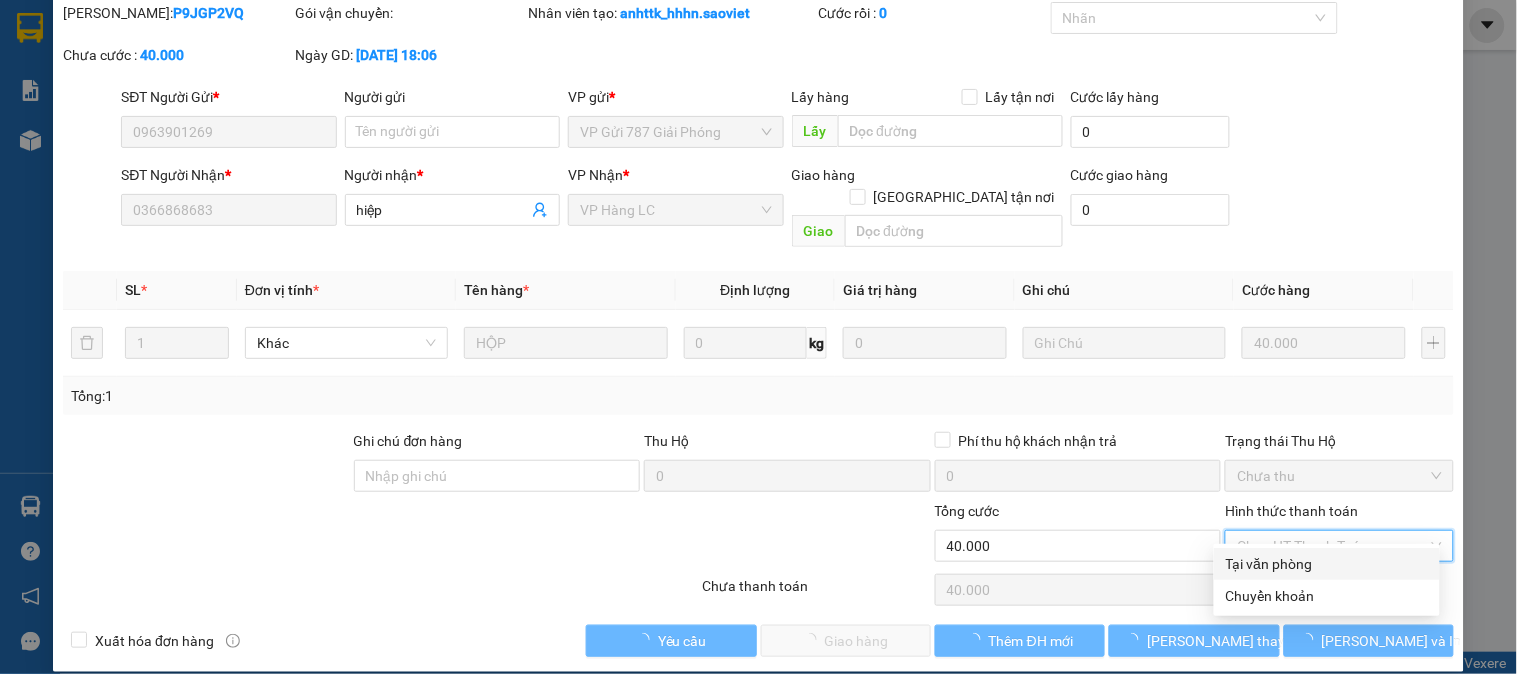 click on "Tại văn phòng" at bounding box center (1327, 564) 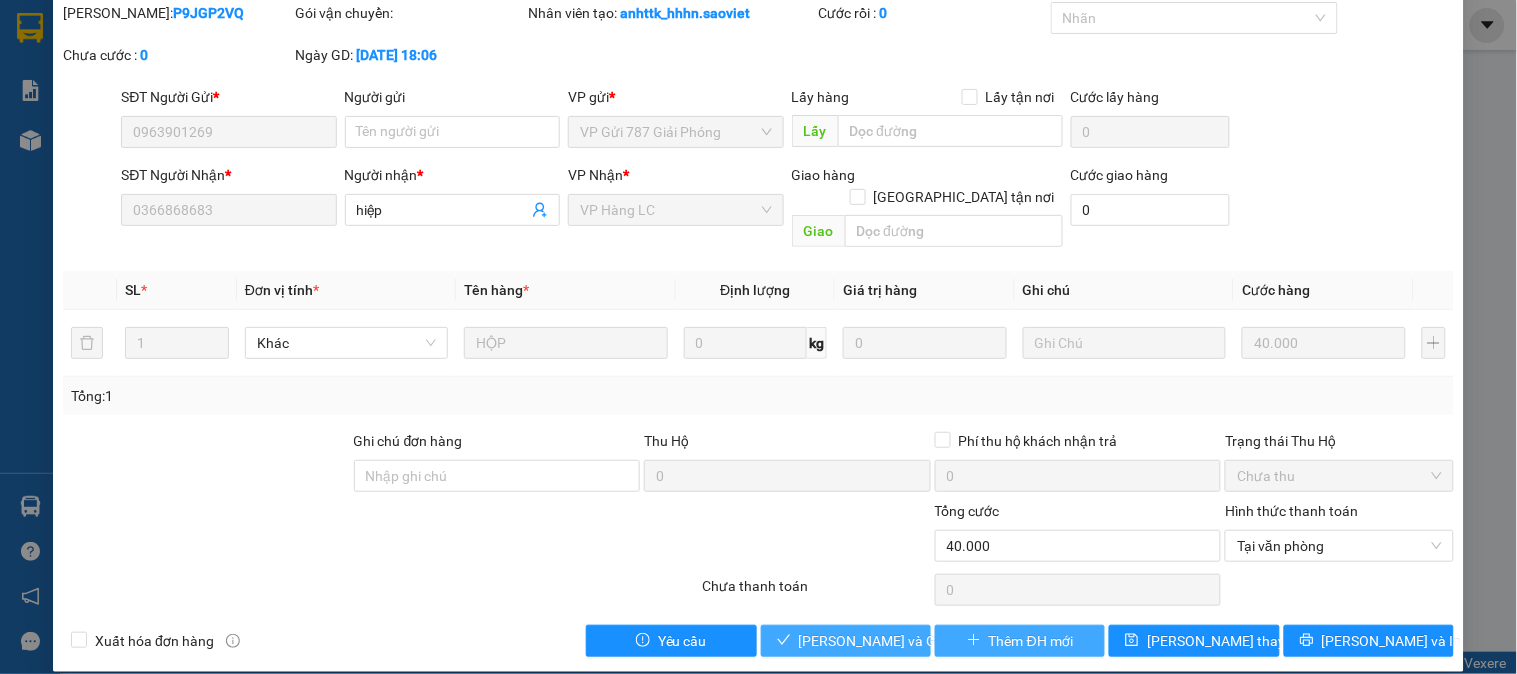 drag, startPoint x: 848, startPoint y: 618, endPoint x: 942, endPoint y: 615, distance: 94.04786 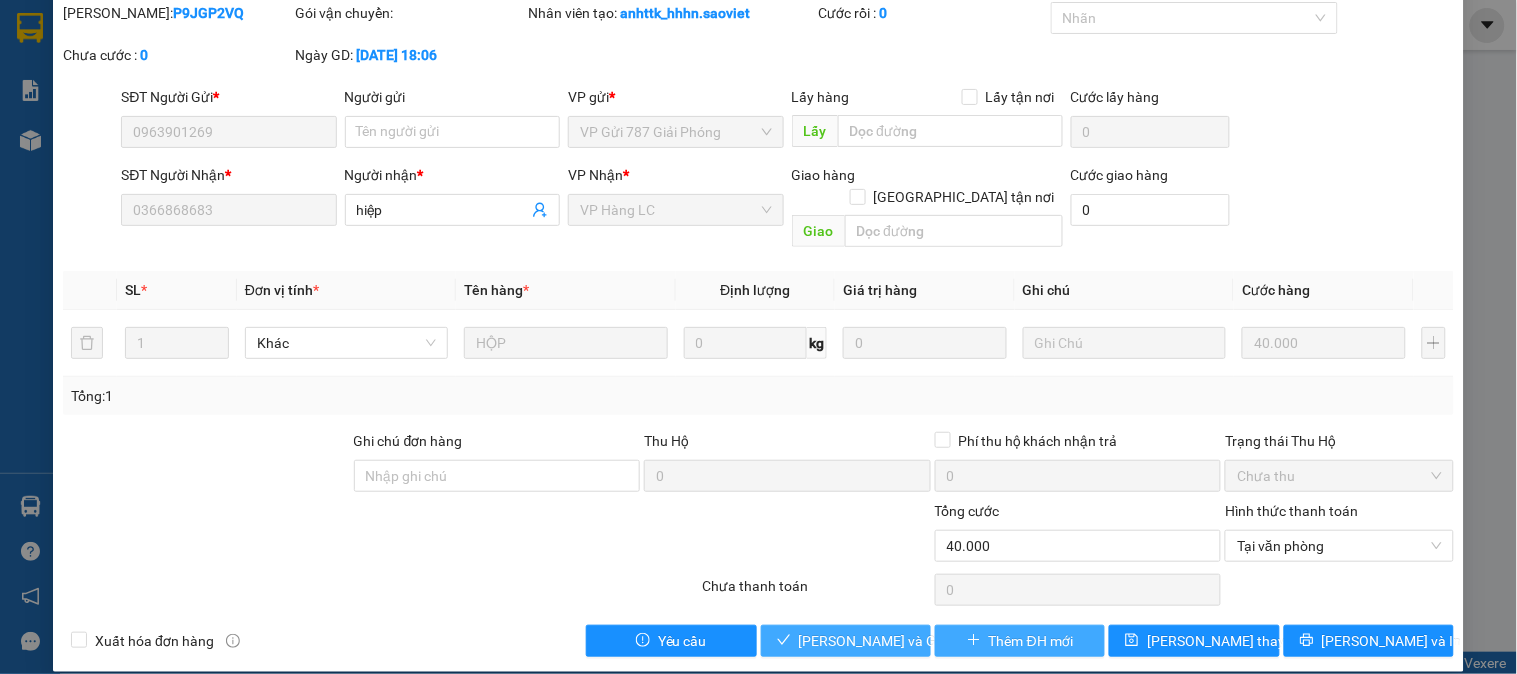 click on "Lưu và Giao hàng" at bounding box center [895, 641] 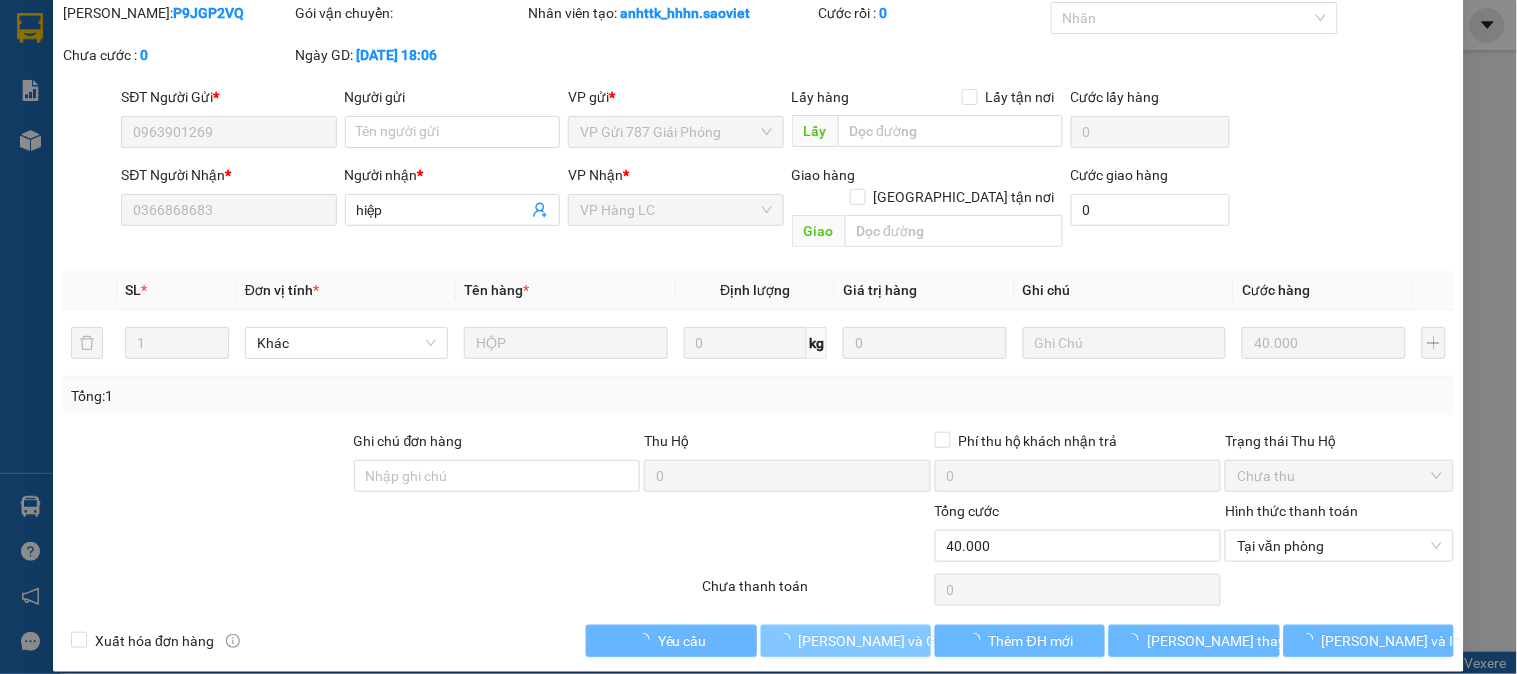 scroll, scrollTop: 0, scrollLeft: 0, axis: both 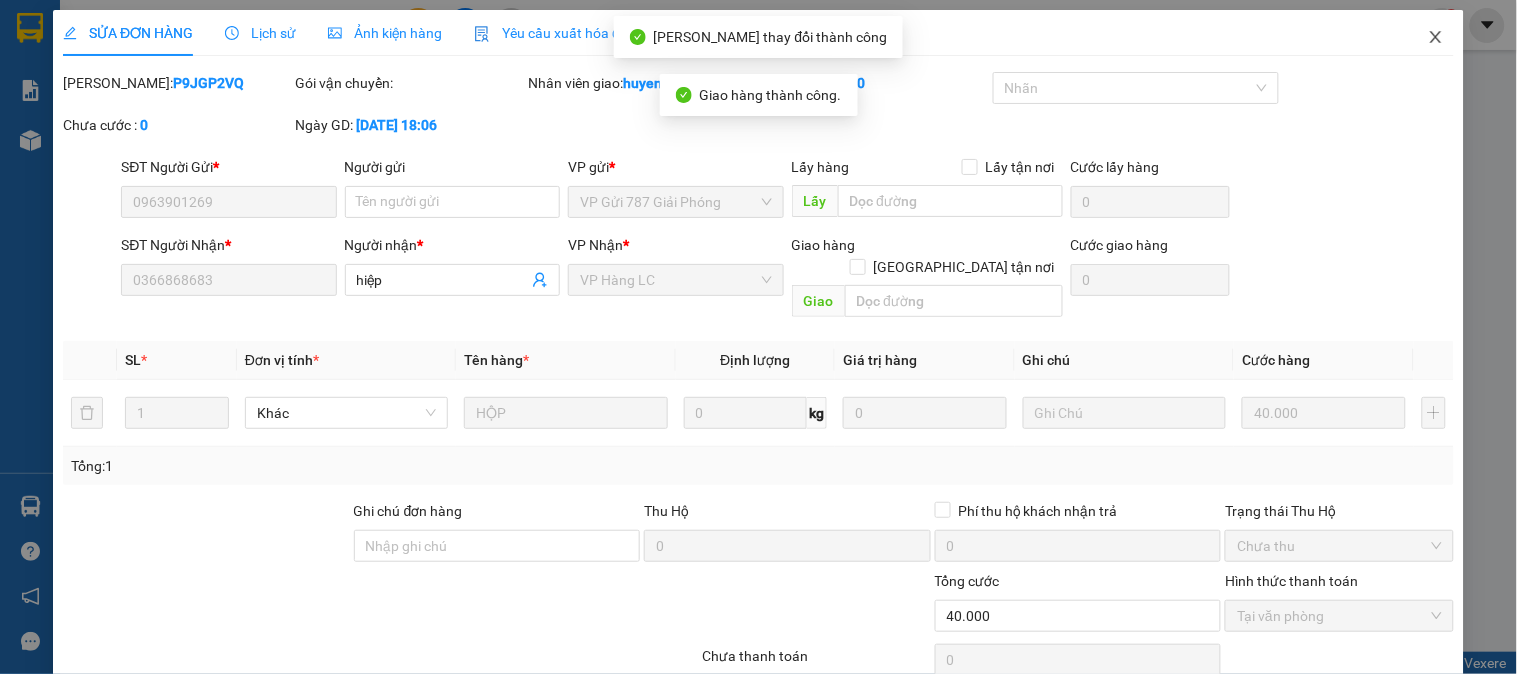 click at bounding box center (1436, 38) 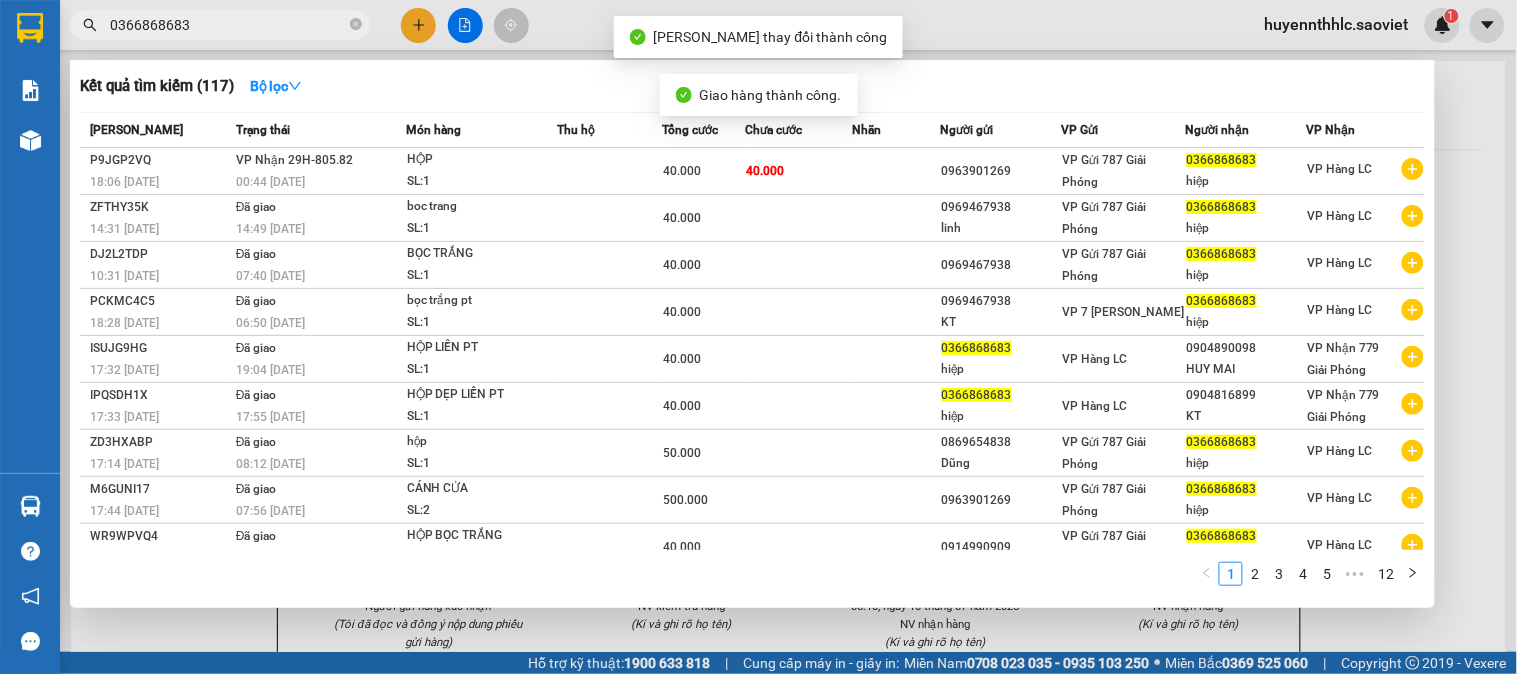 drag, startPoint x: 201, startPoint y: 24, endPoint x: 0, endPoint y: 14, distance: 201.2486 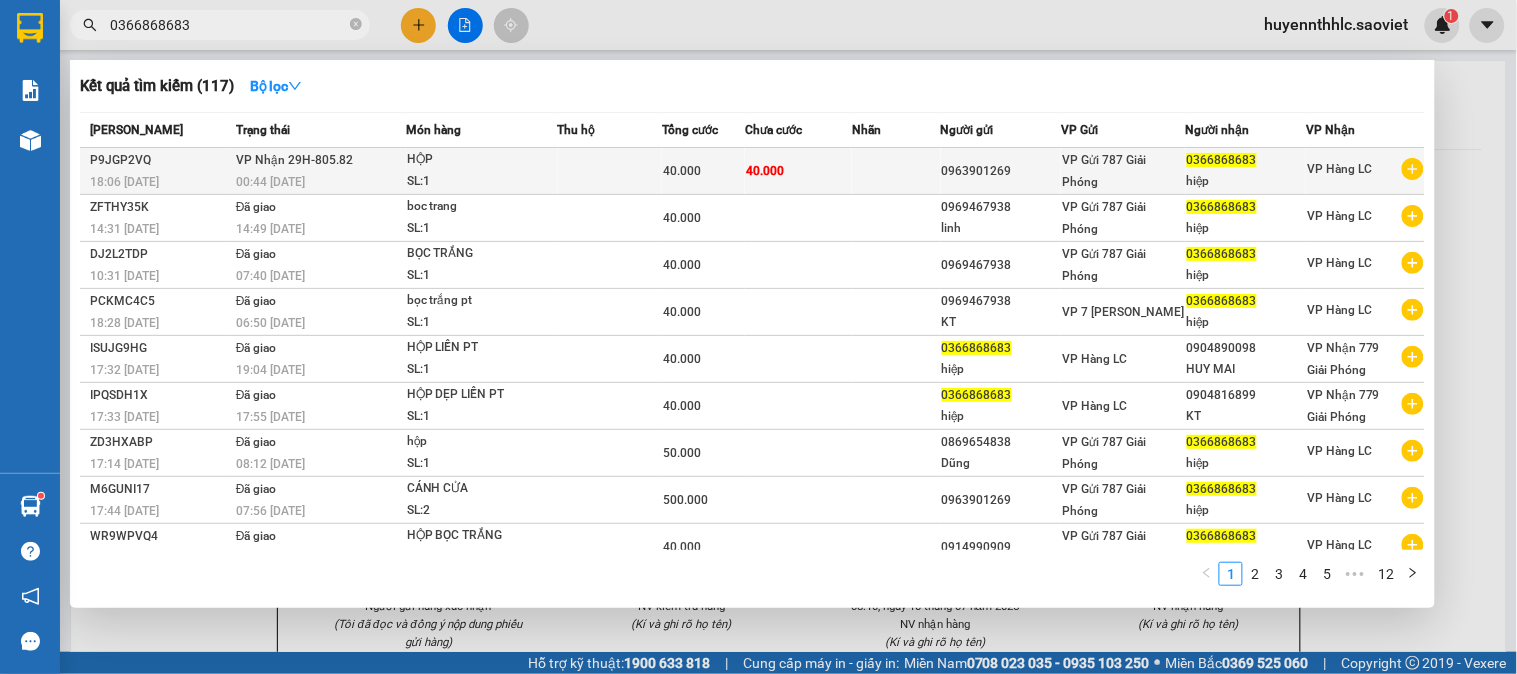 click on "0366868683" at bounding box center (1246, 160) 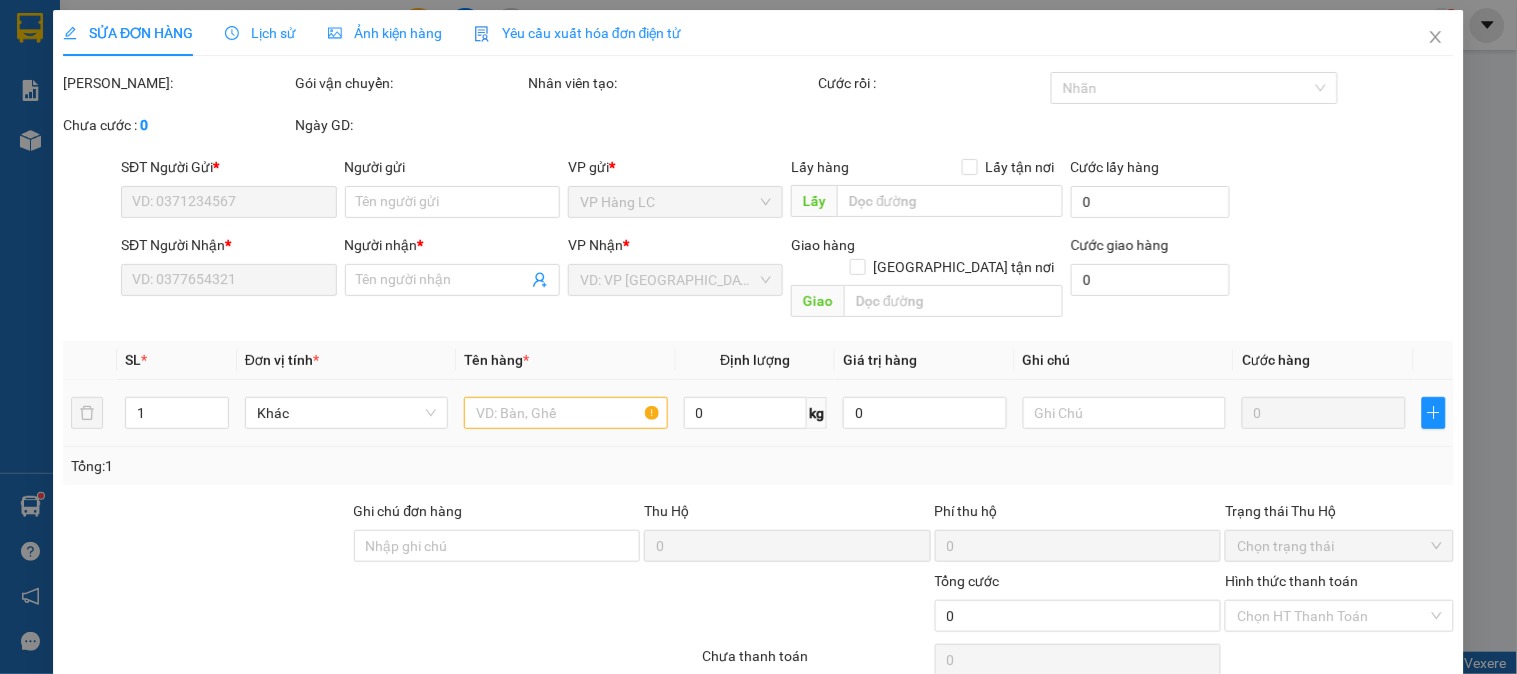 type on "0963901269" 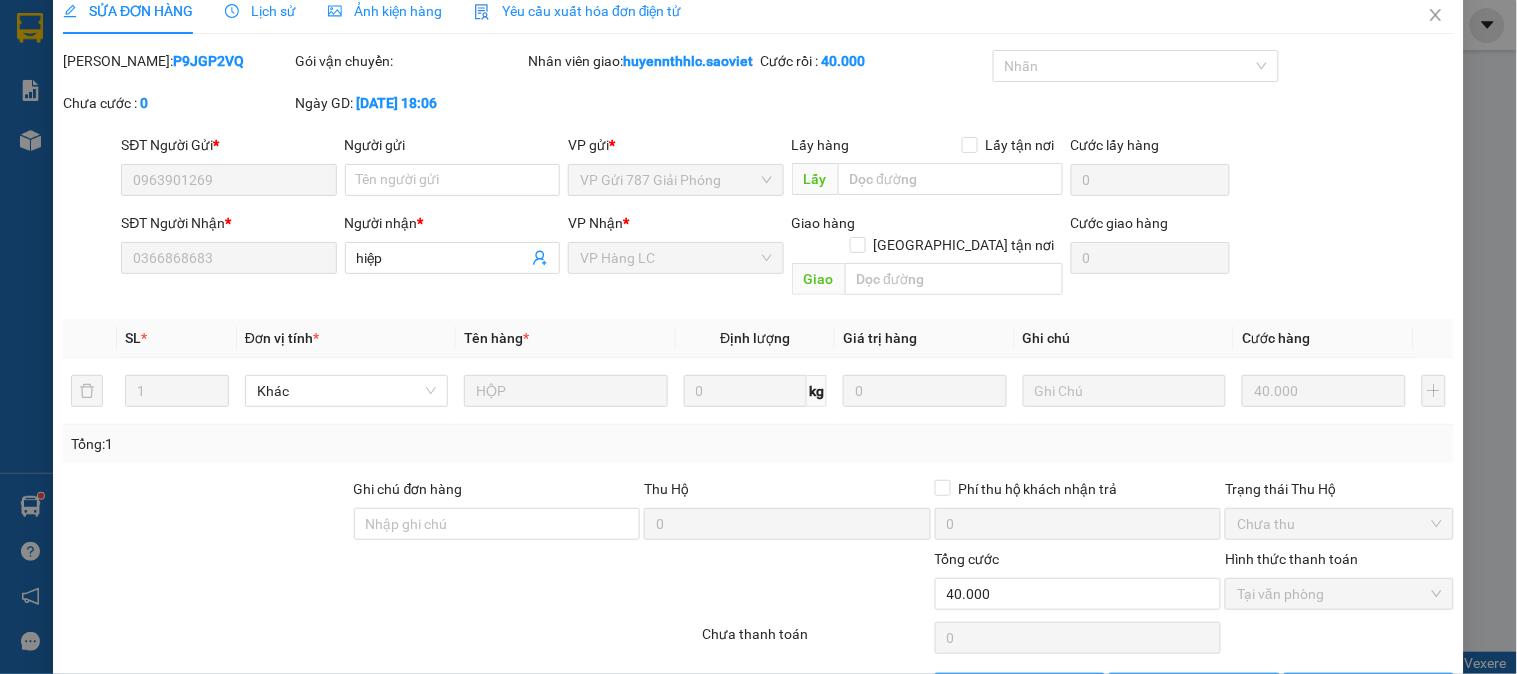 scroll, scrollTop: 0, scrollLeft: 0, axis: both 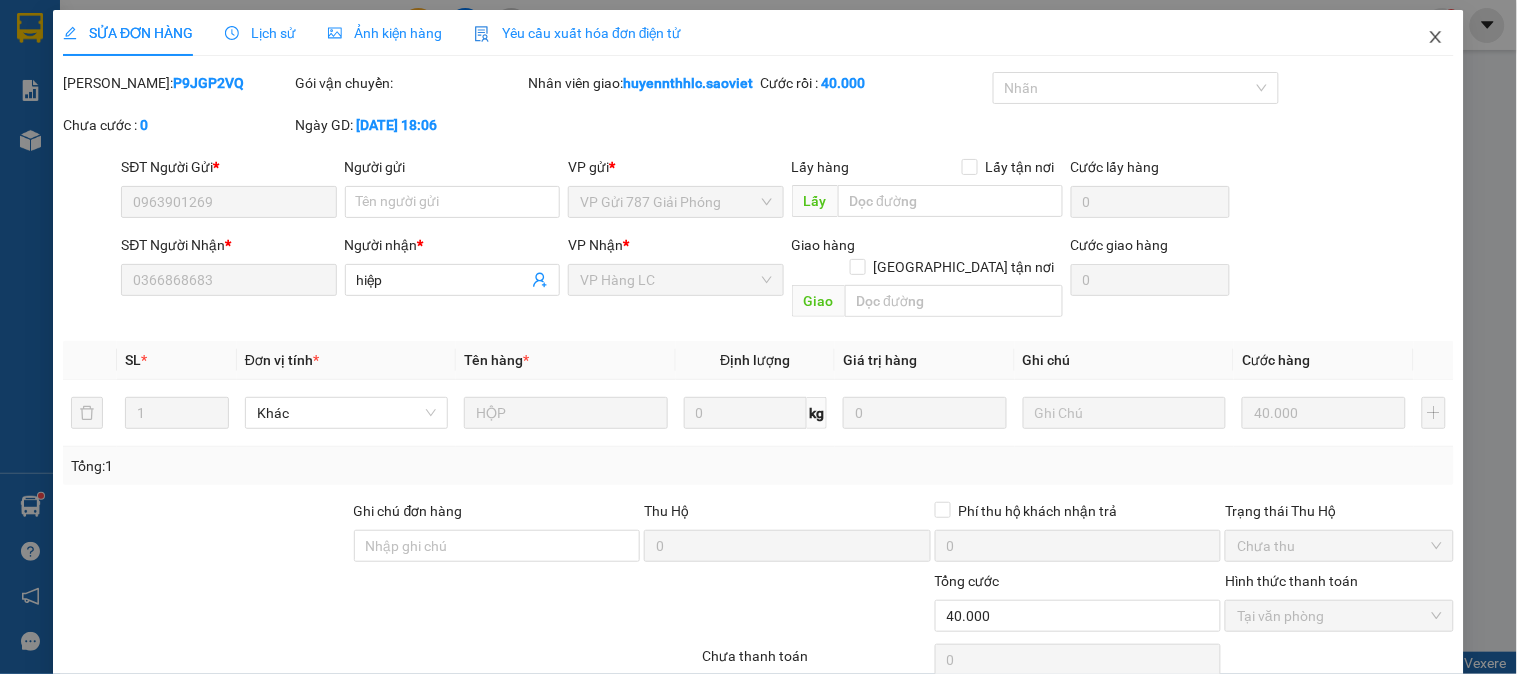click 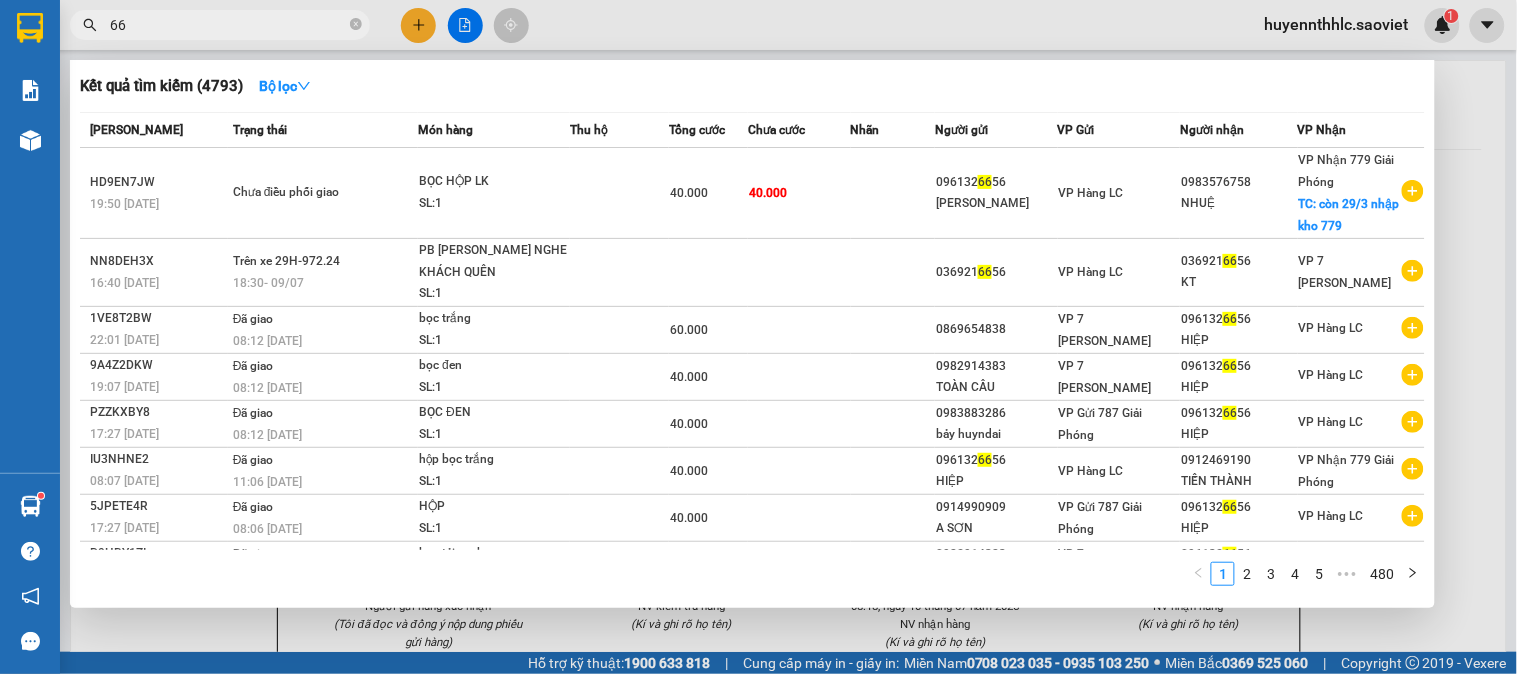 type on "6" 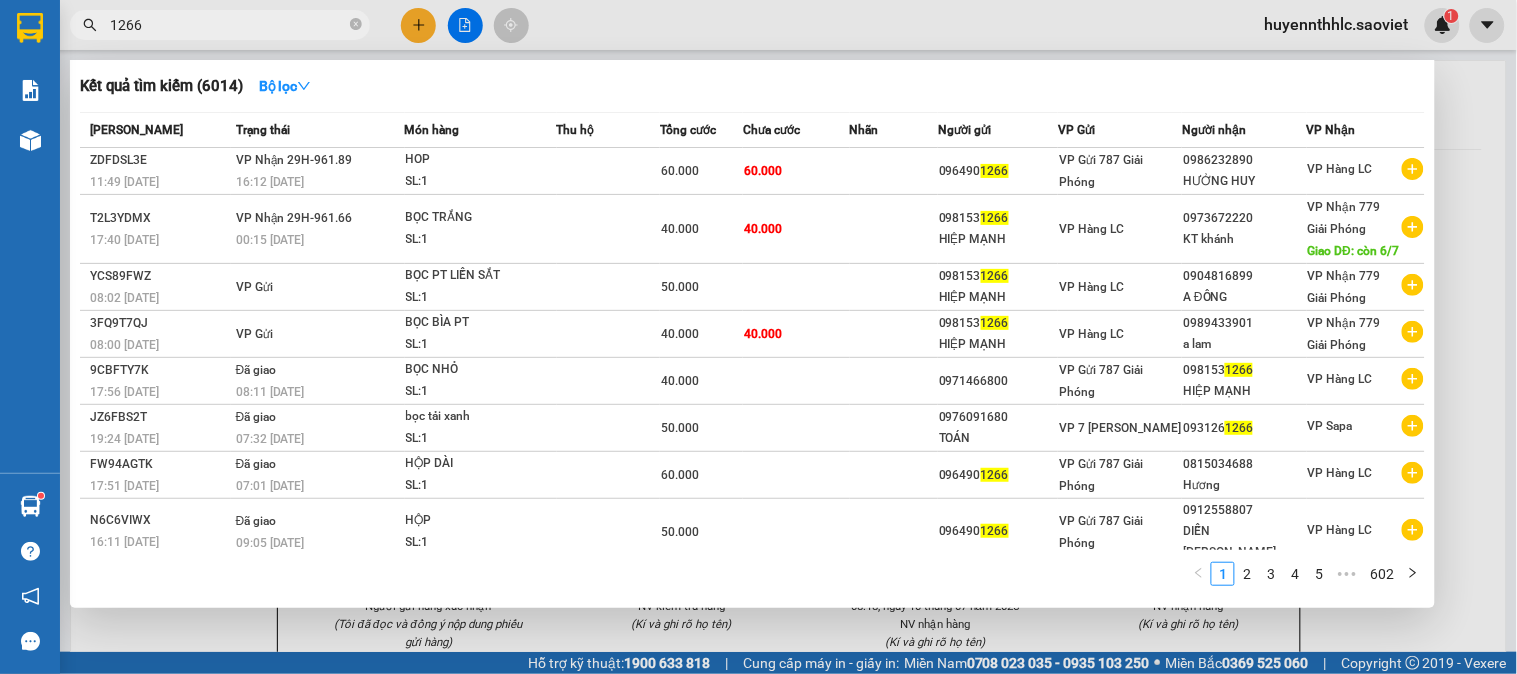 type on "1266" 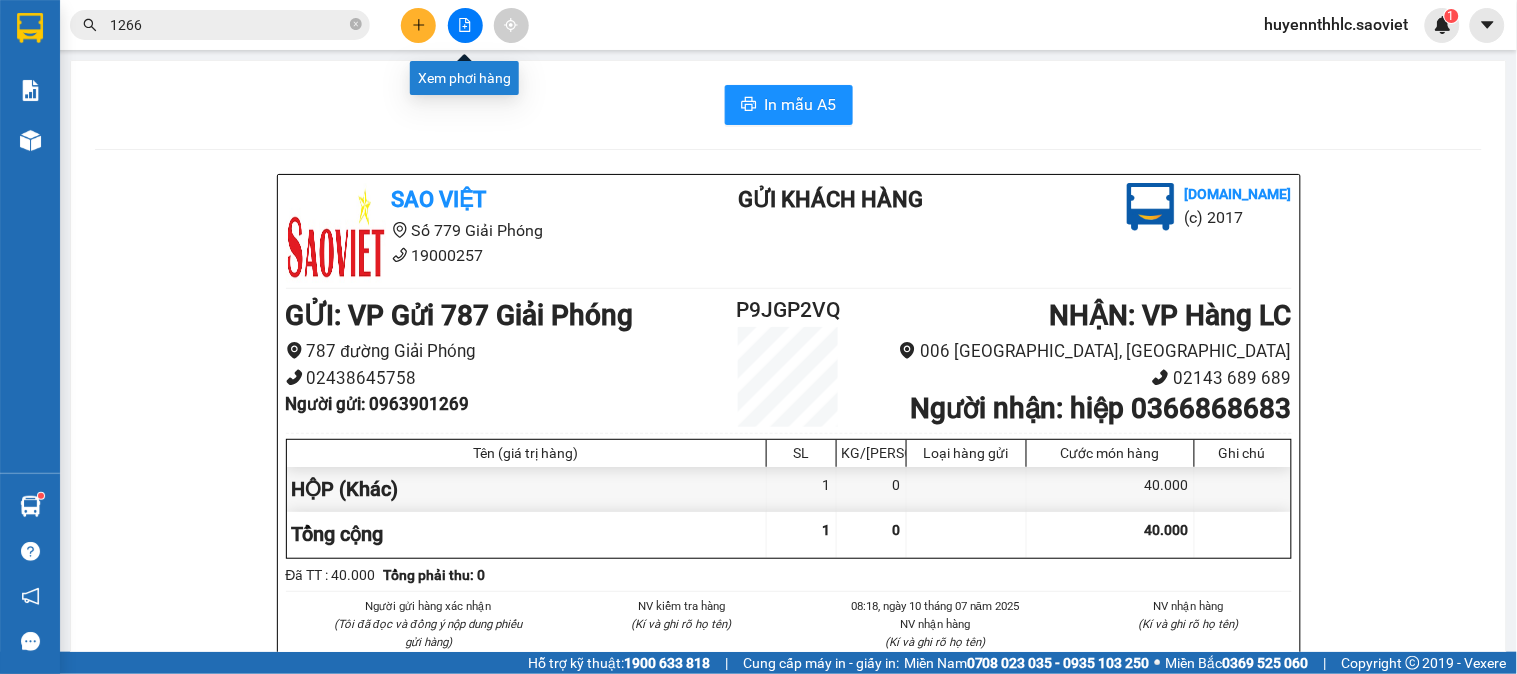 click at bounding box center (465, 25) 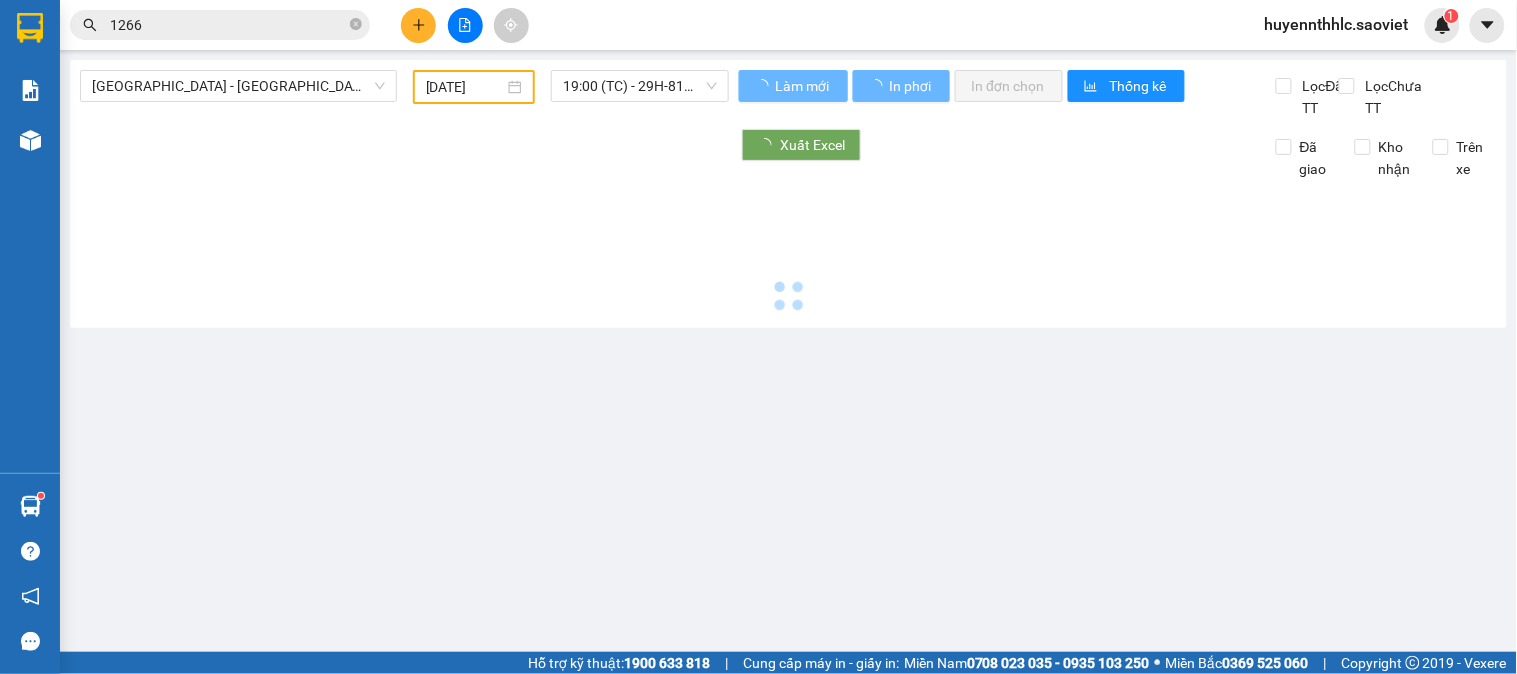 type on "[DATE]" 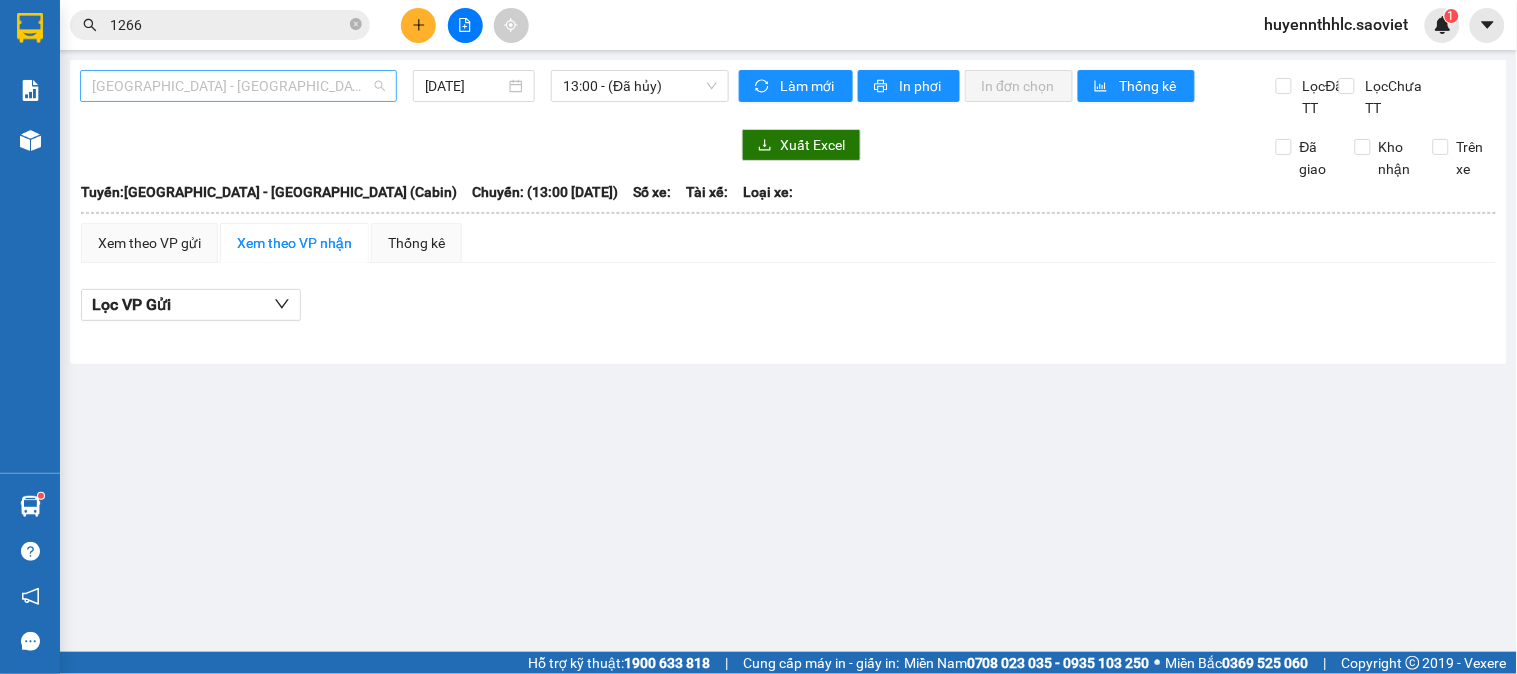 click on "[GEOGRAPHIC_DATA] - [GEOGRAPHIC_DATA] (Cabin)" at bounding box center [238, 86] 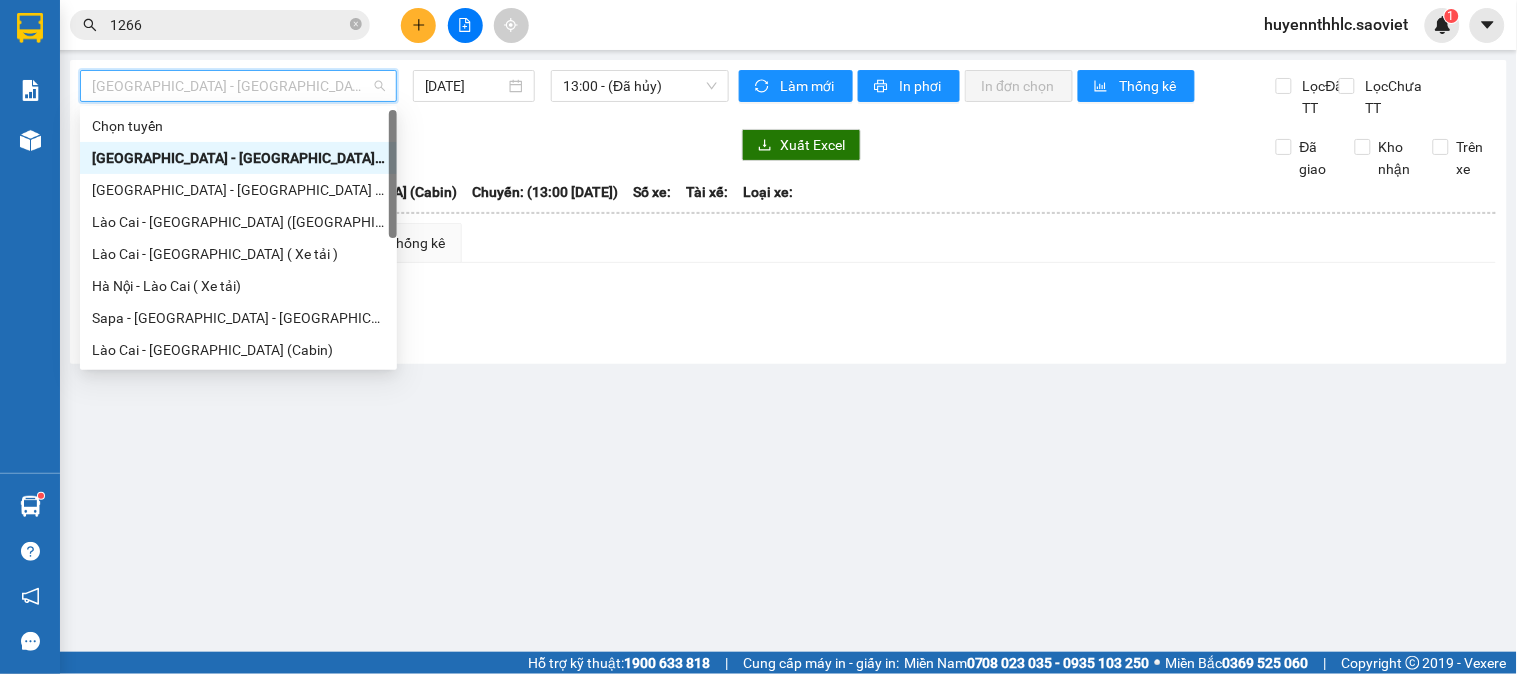 scroll, scrollTop: 160, scrollLeft: 0, axis: vertical 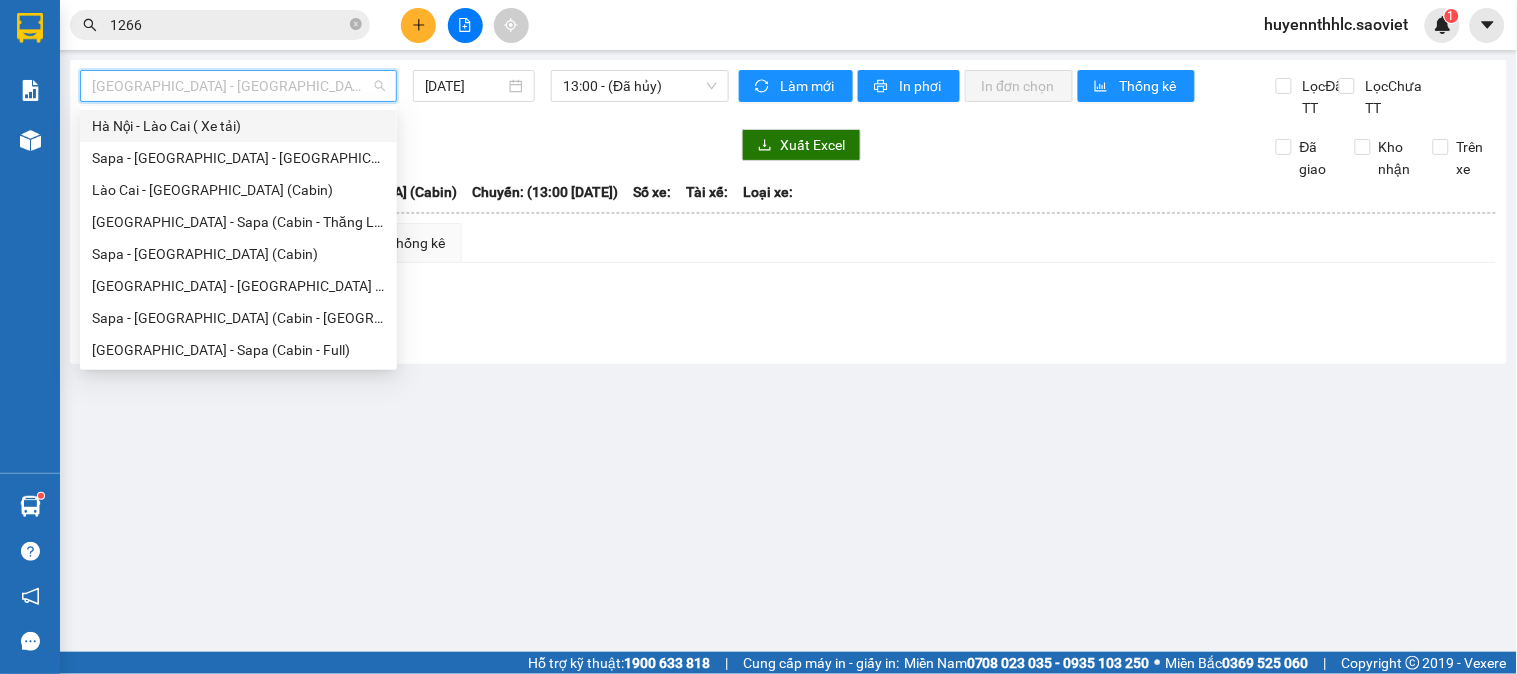 click on "Hà Nội - Lào Cai ( Xe tải)" at bounding box center (238, 126) 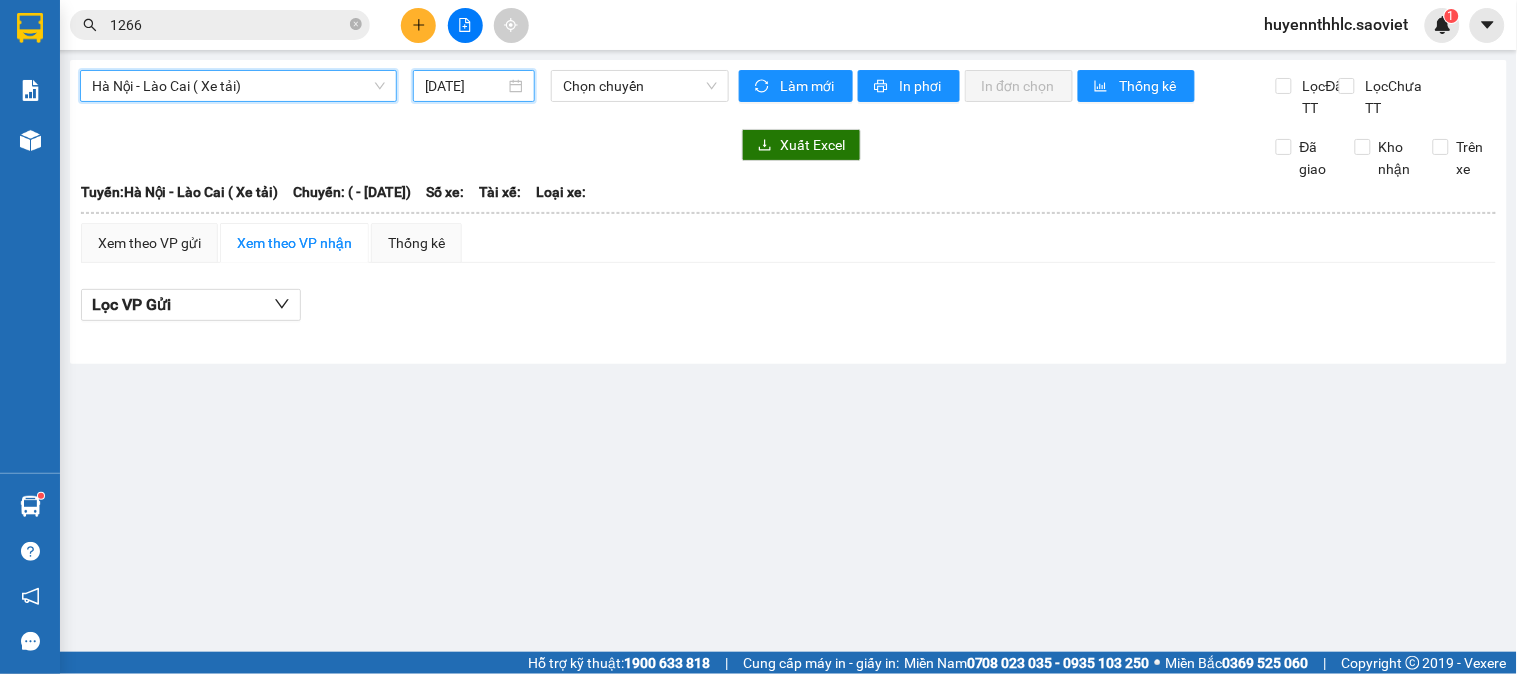 click on "[DATE]" at bounding box center (465, 86) 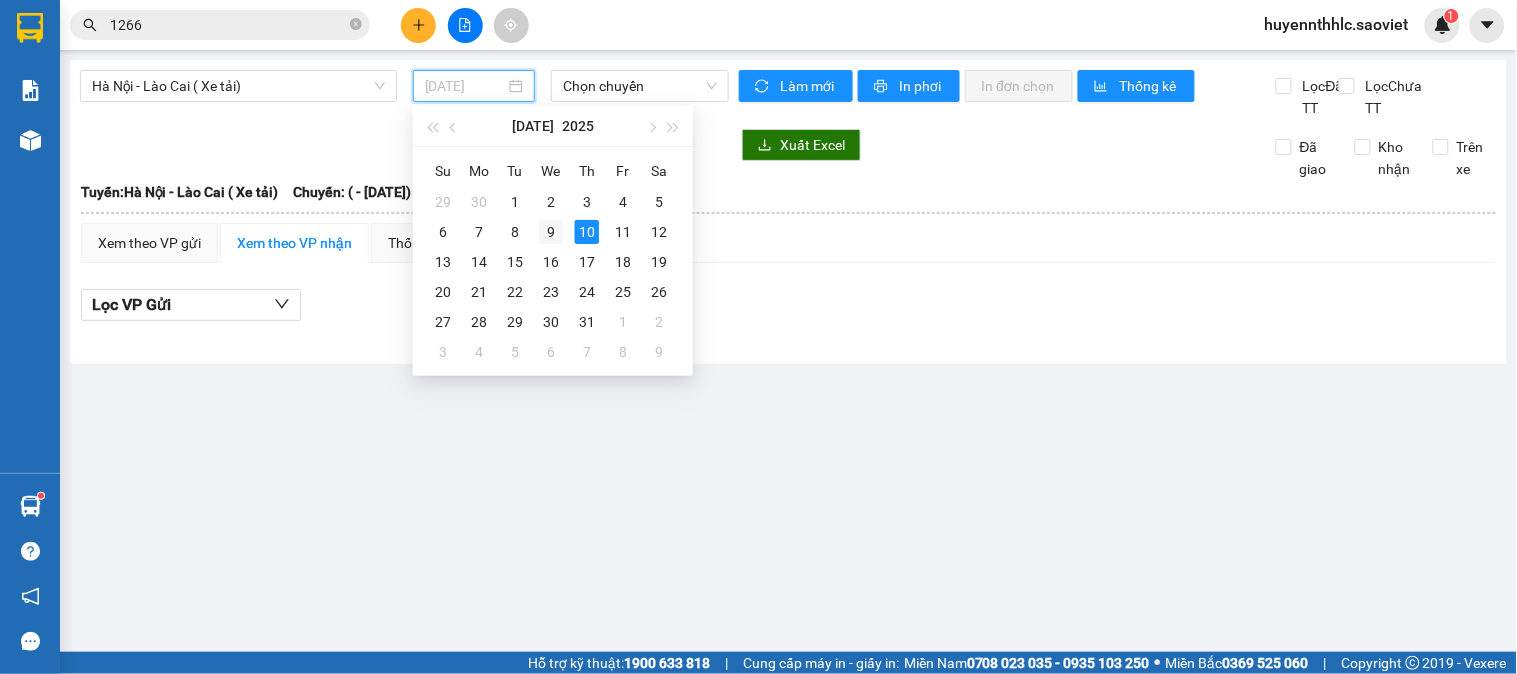 click on "9" at bounding box center (551, 232) 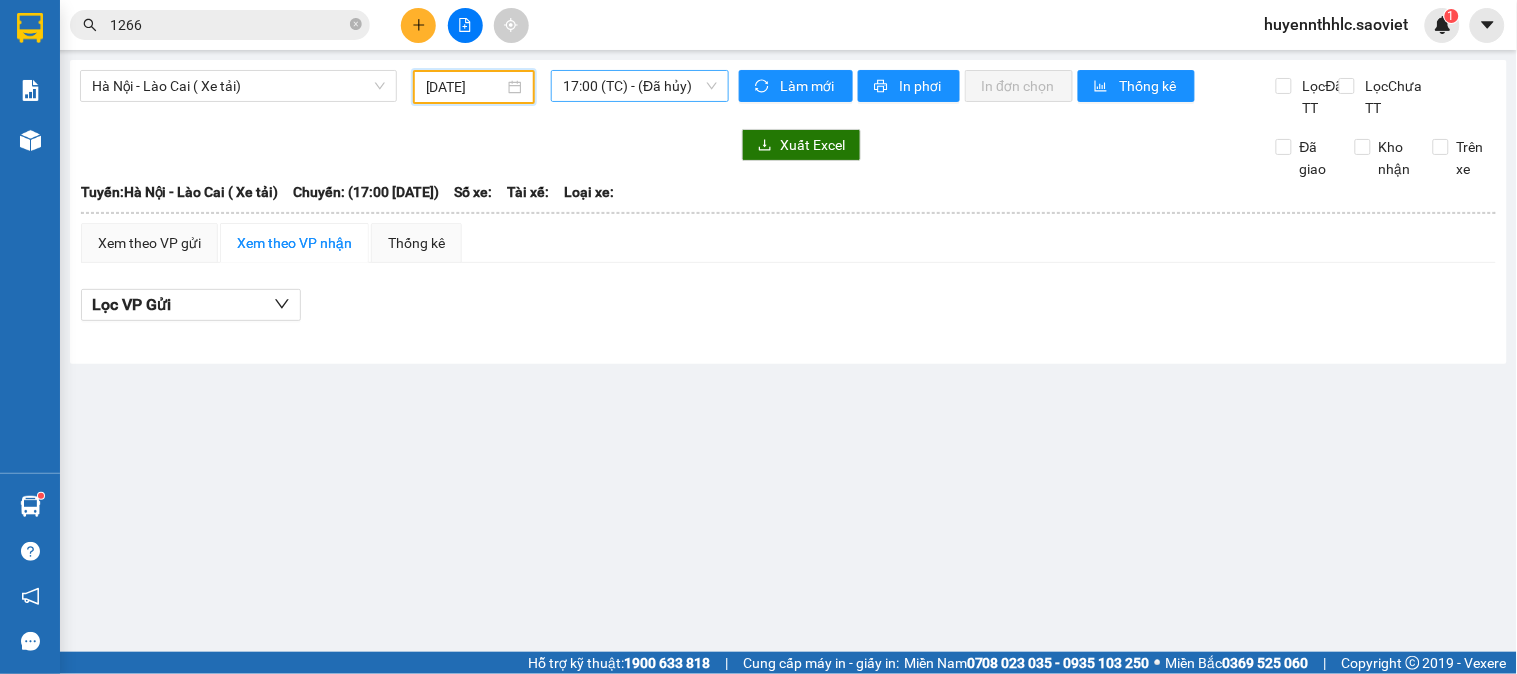 click on "17:00   (TC)   - (Đã hủy)" at bounding box center (640, 86) 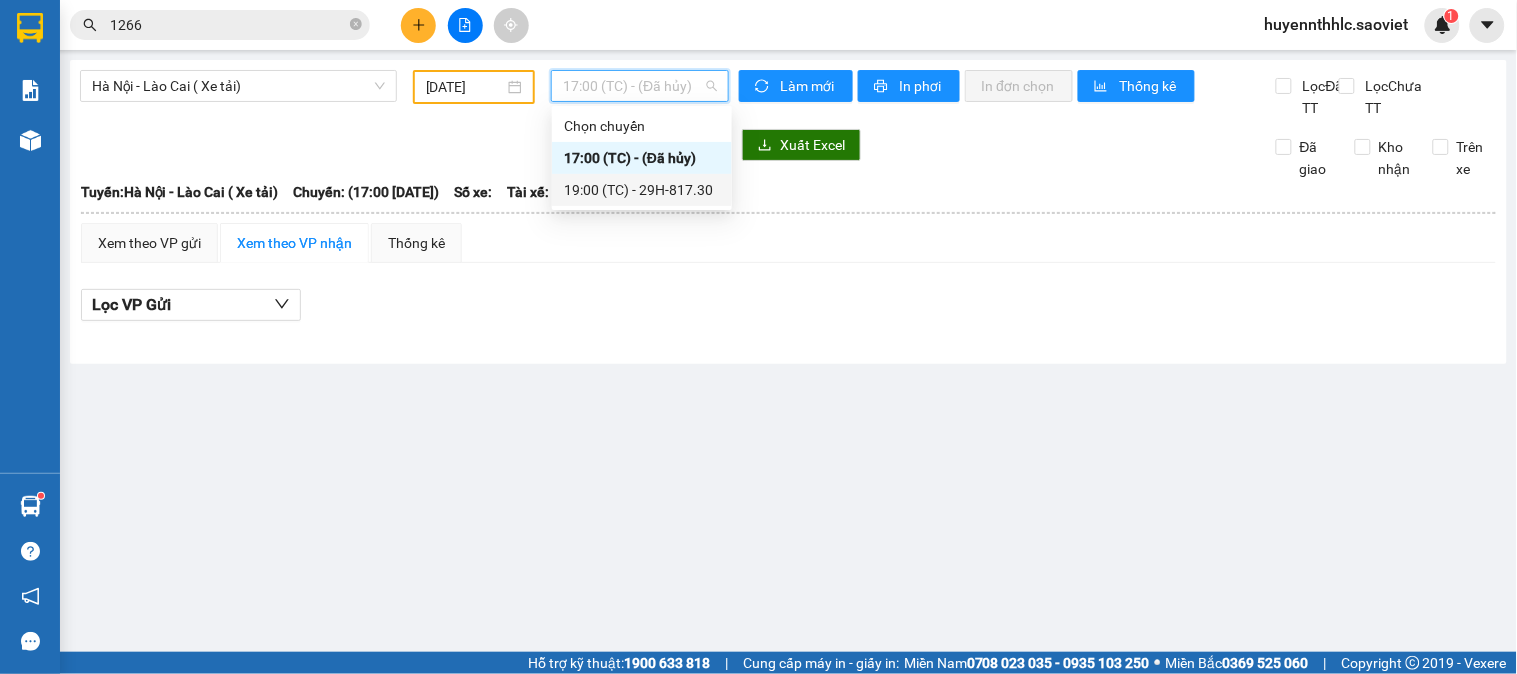 click on "19:00   (TC)   - 29H-817.30" at bounding box center (642, 190) 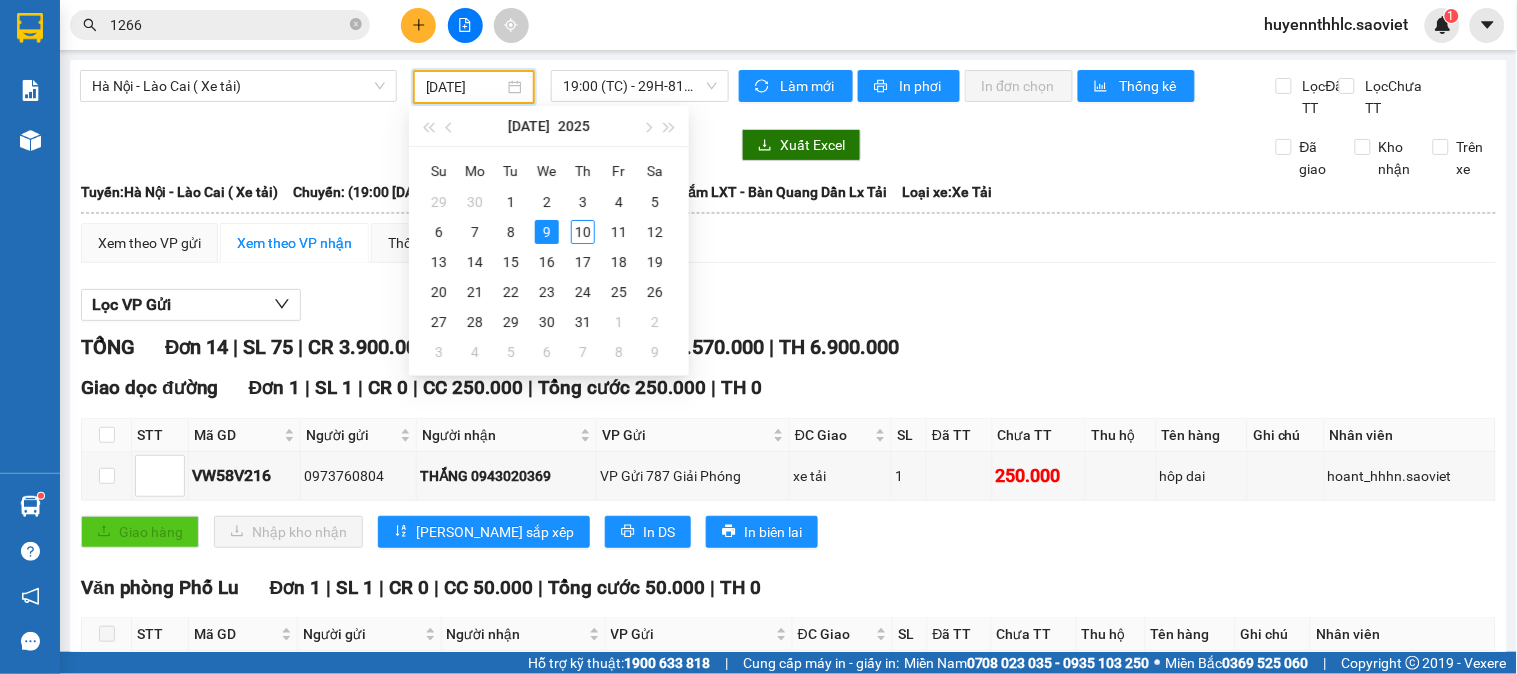 click on "[DATE]" at bounding box center (465, 87) 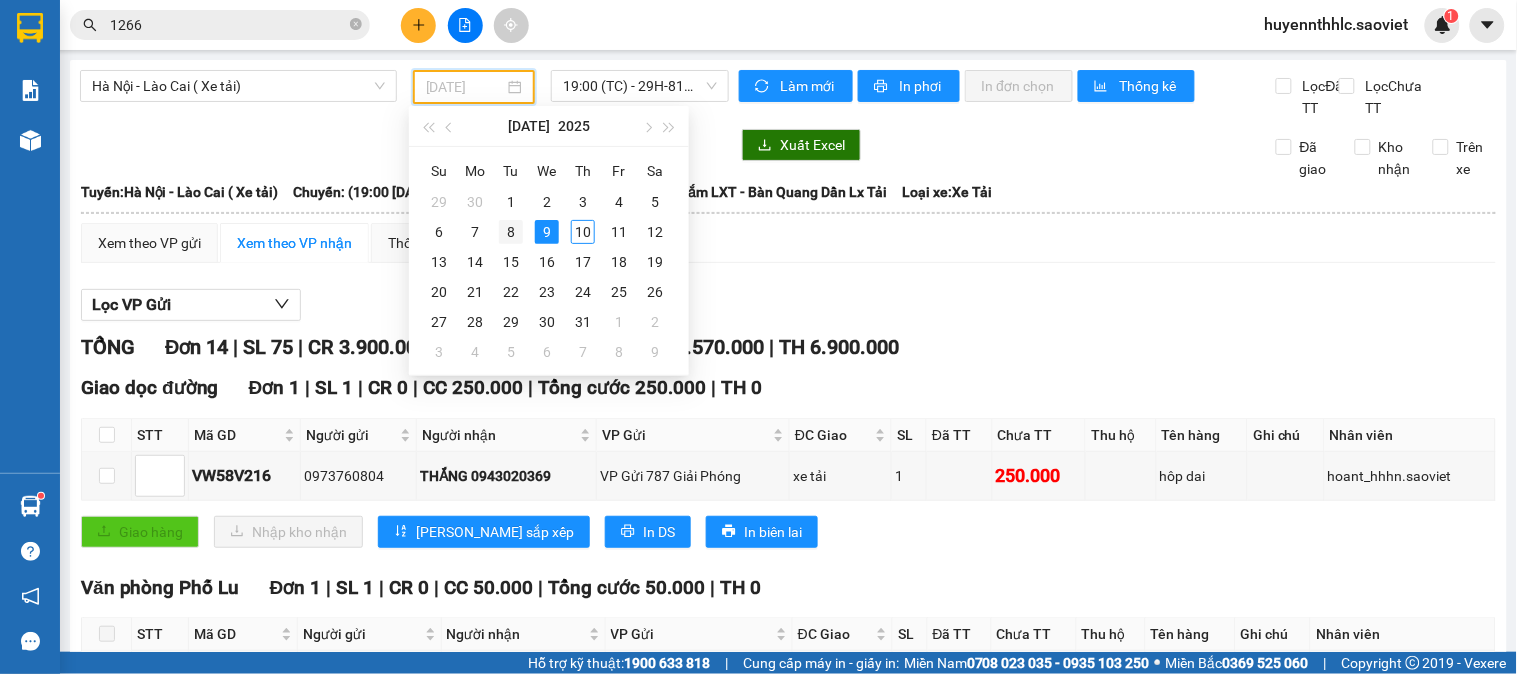 click on "8" at bounding box center [511, 232] 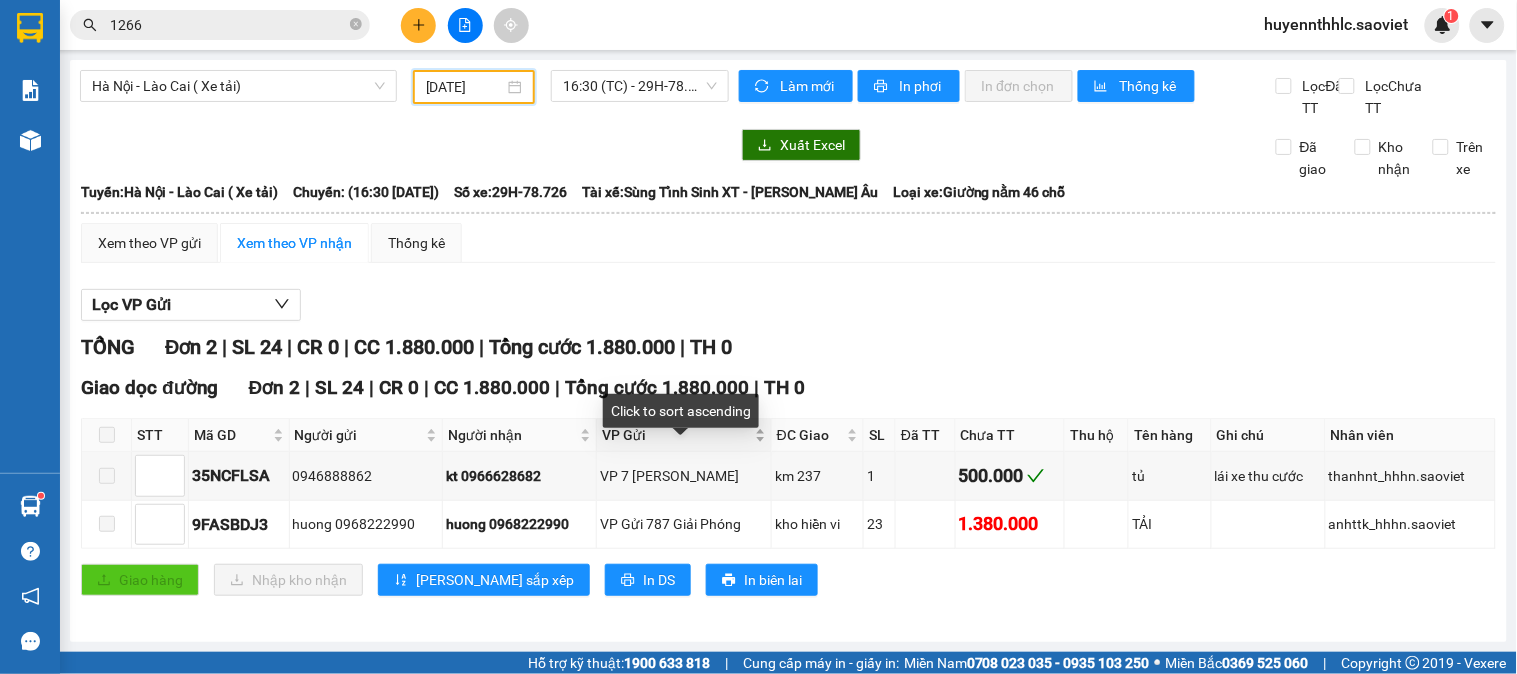 scroll, scrollTop: 22, scrollLeft: 0, axis: vertical 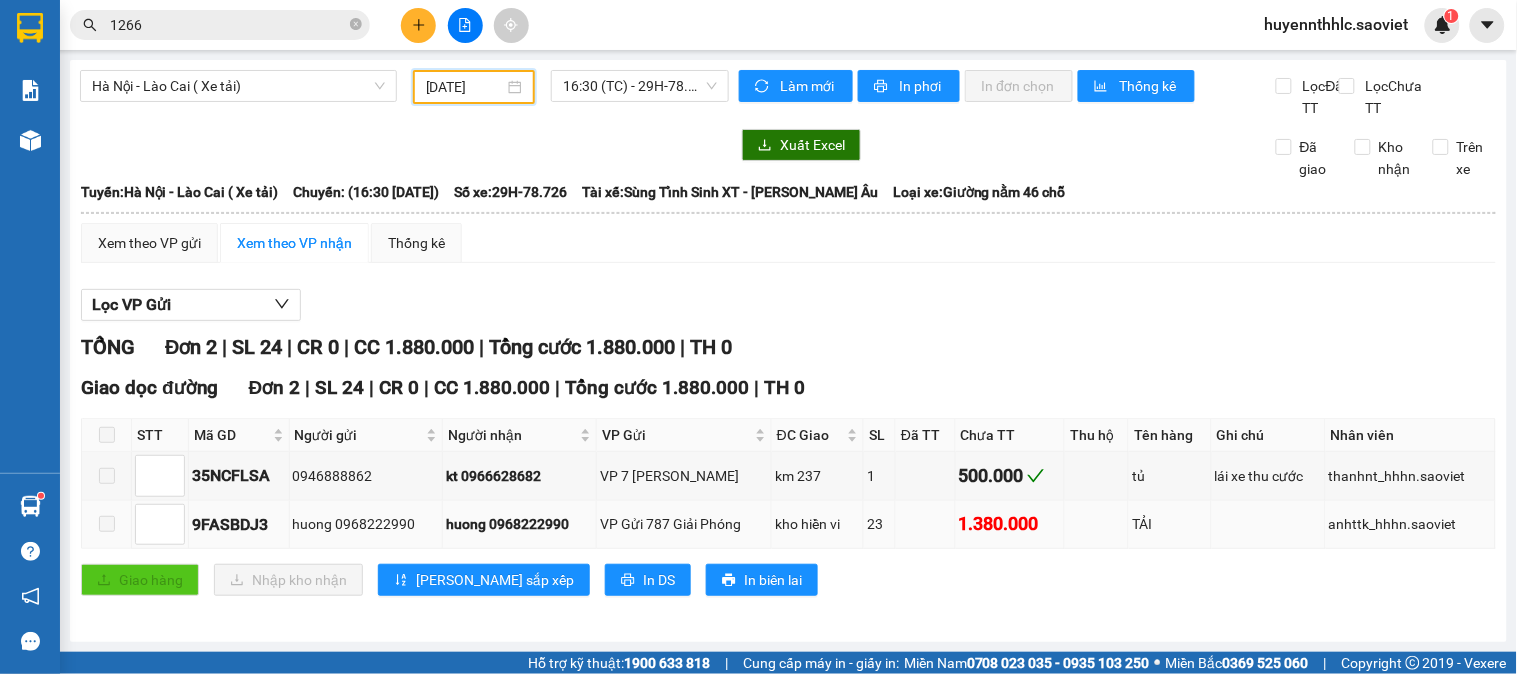 click on "huong 0968222990" at bounding box center (519, 524) 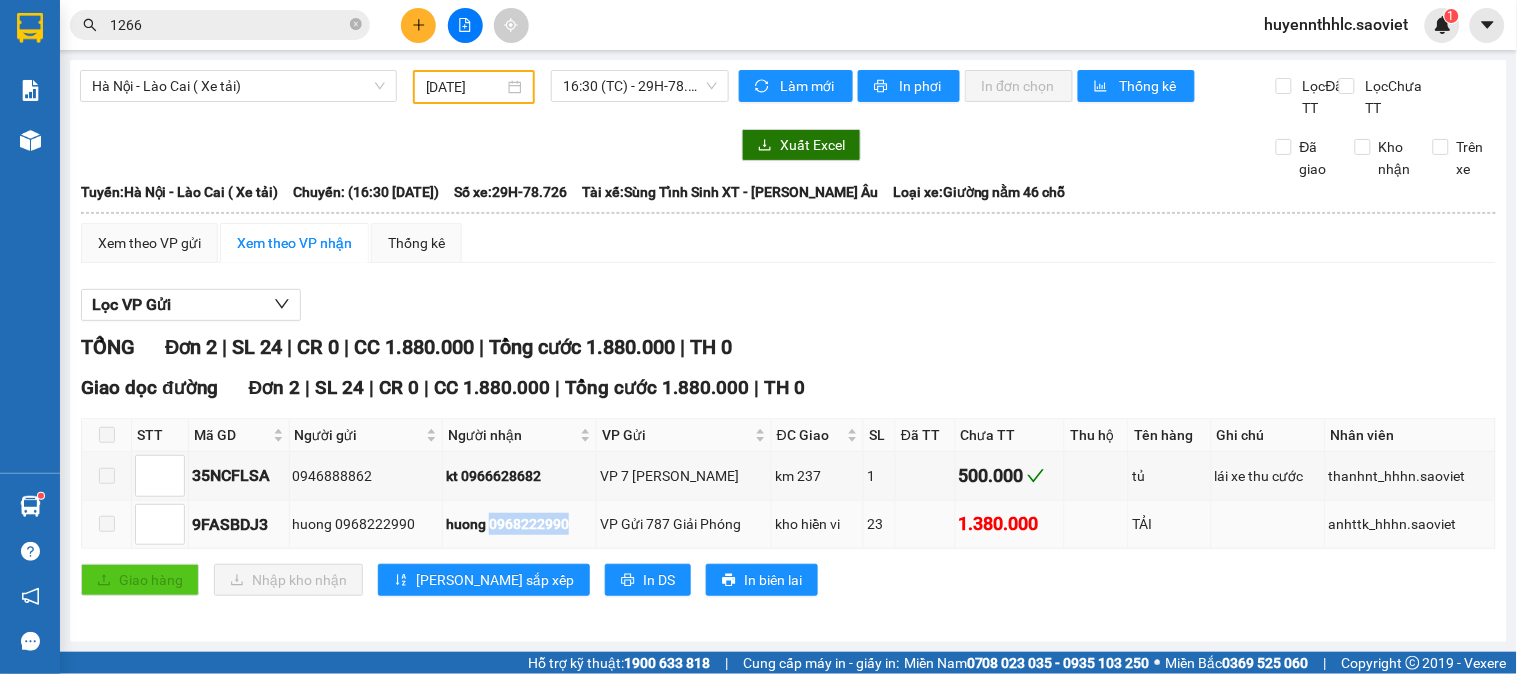 click on "huong 0968222990" at bounding box center [519, 524] 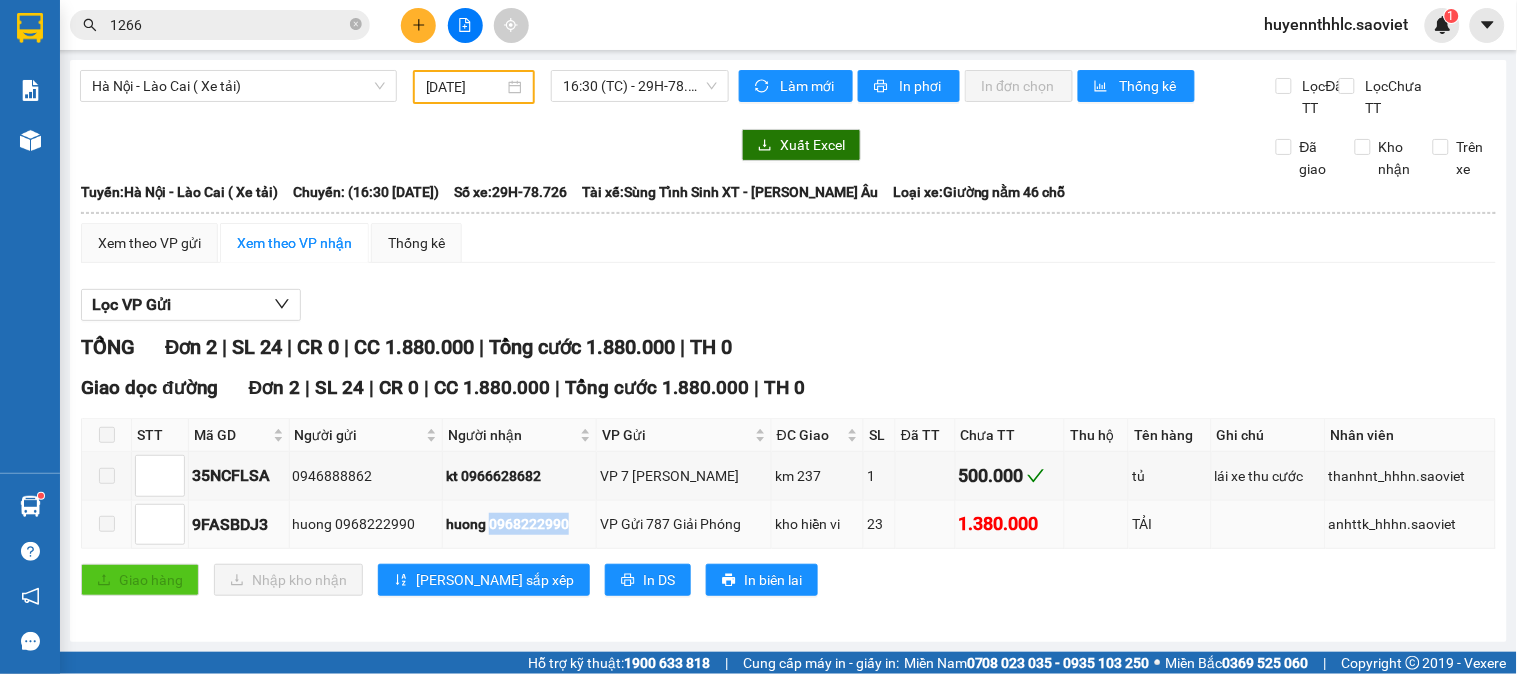 copy on "0968222990" 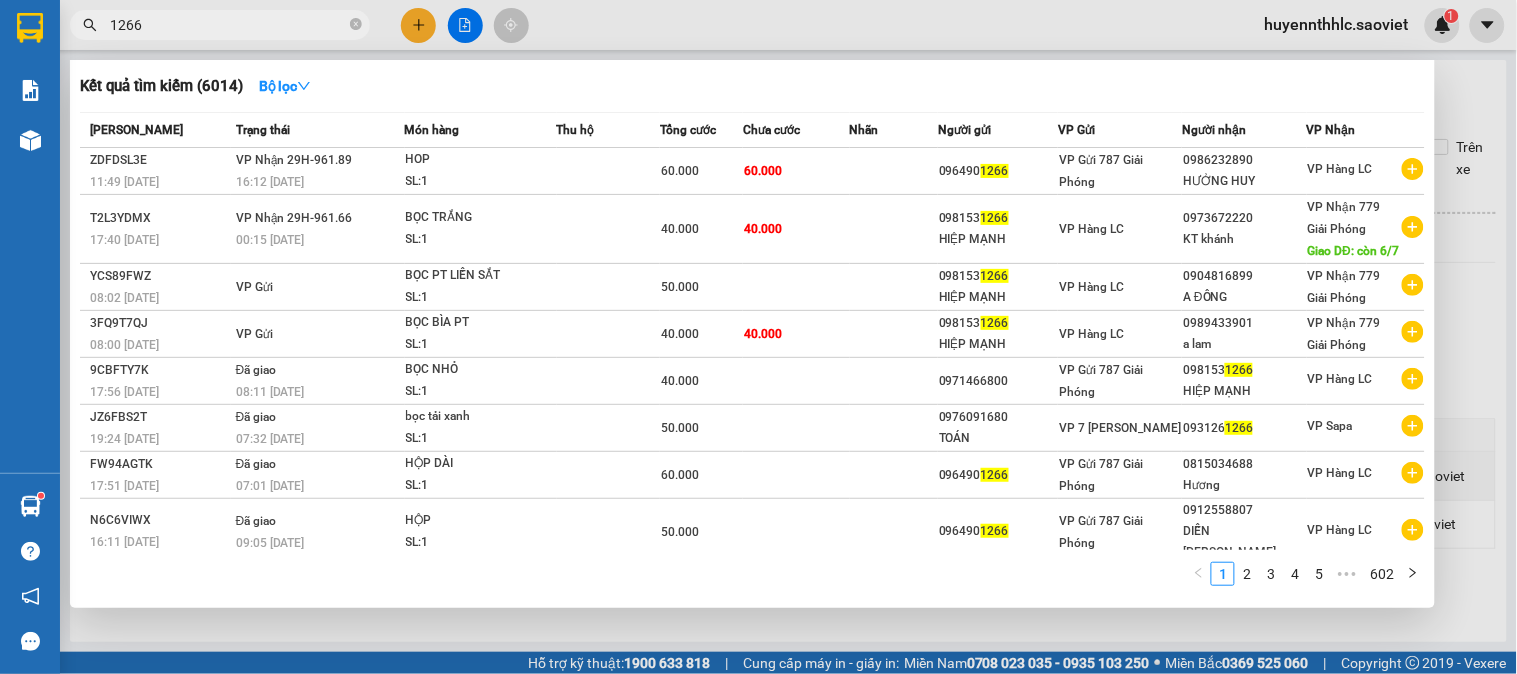 drag, startPoint x: 163, startPoint y: 26, endPoint x: 88, endPoint y: 24, distance: 75.026665 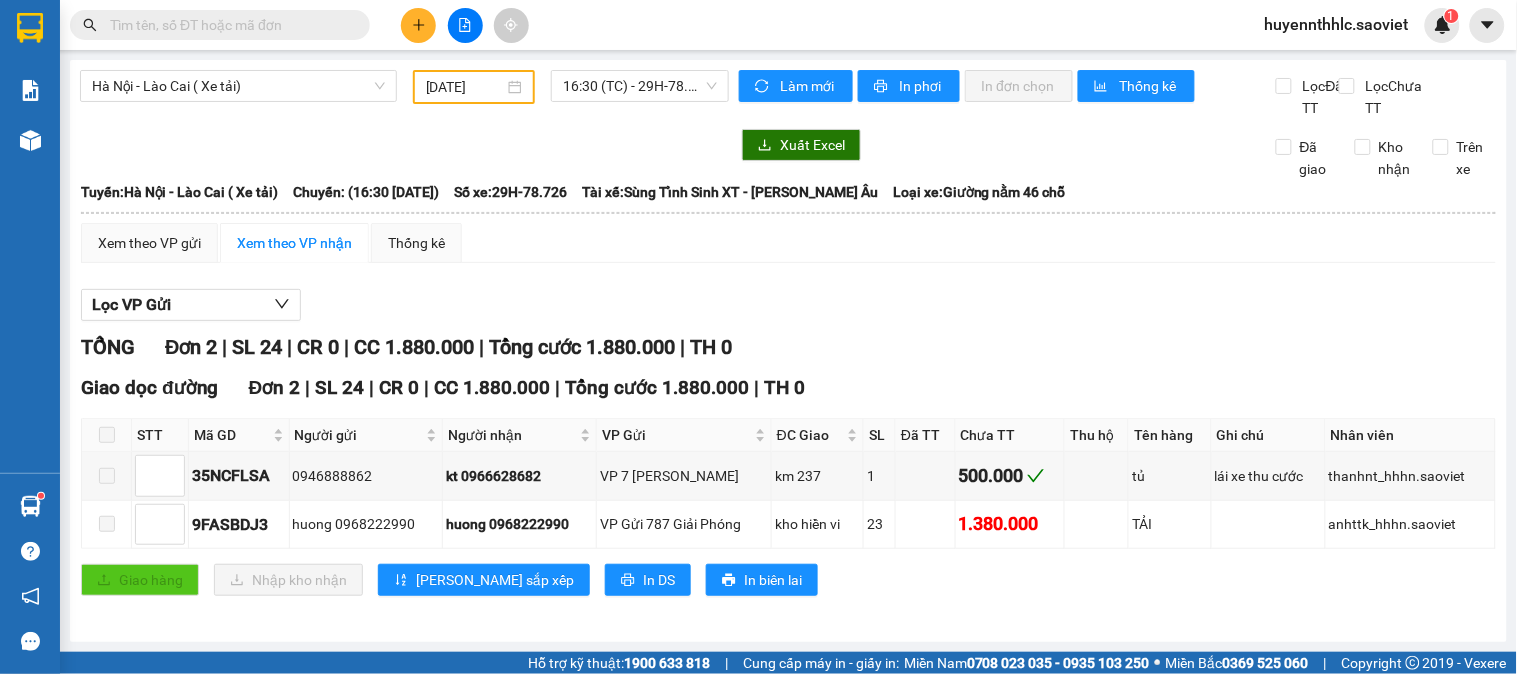 paste on "0968222990" 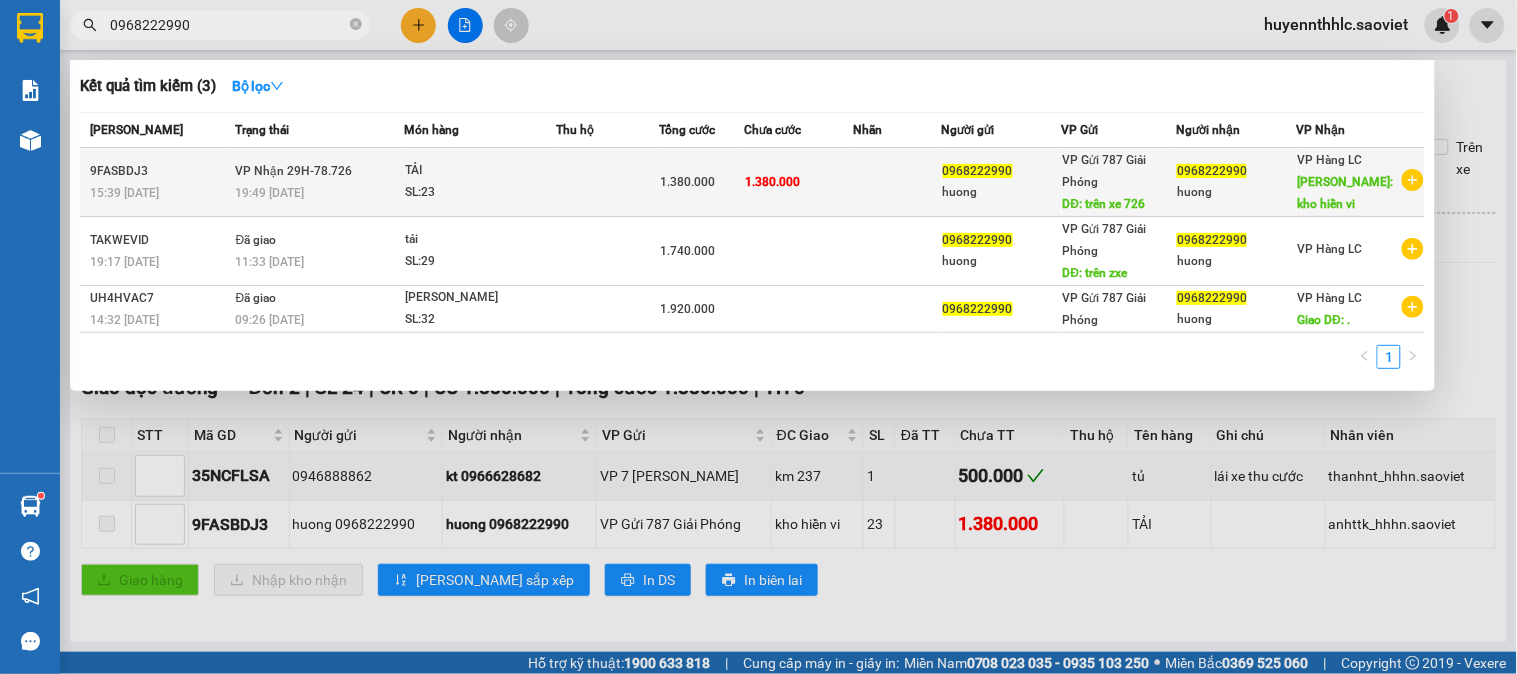 type on "0968222990" 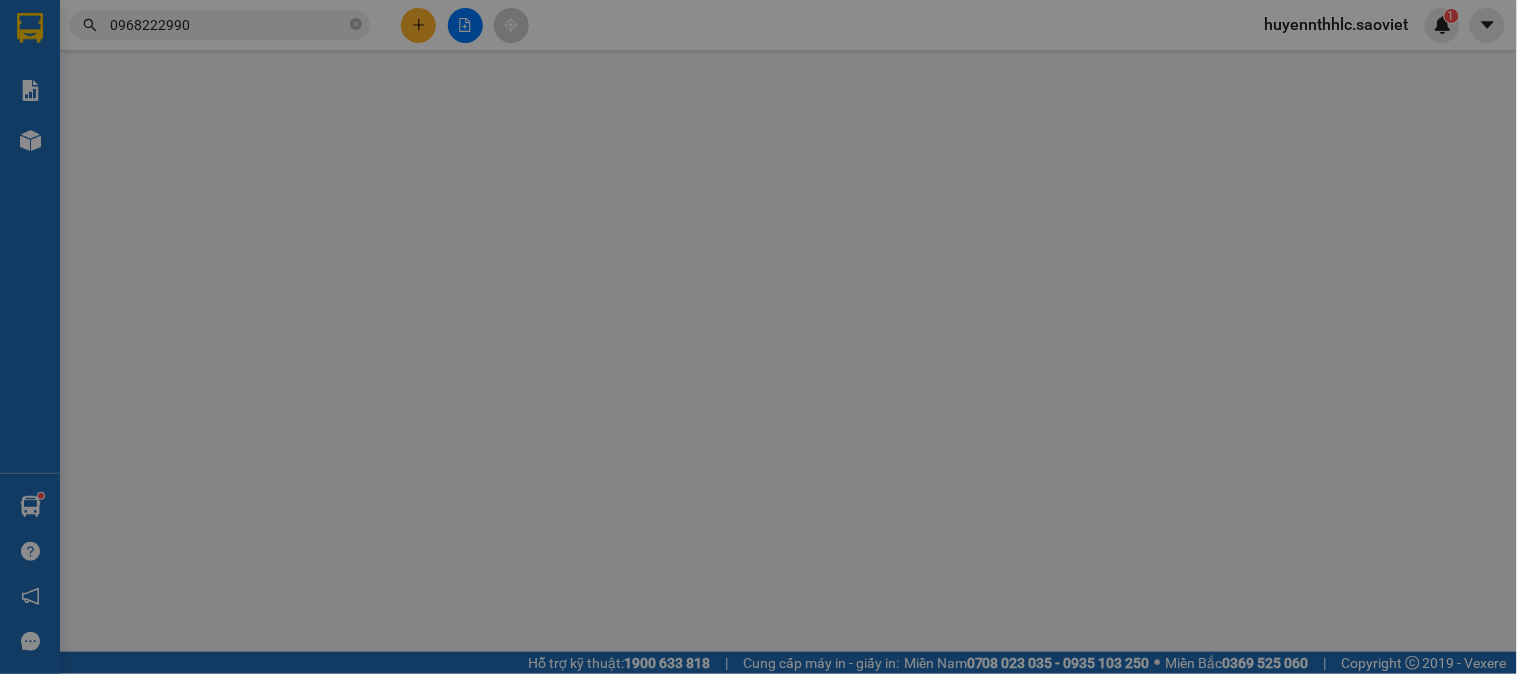 scroll, scrollTop: 0, scrollLeft: 0, axis: both 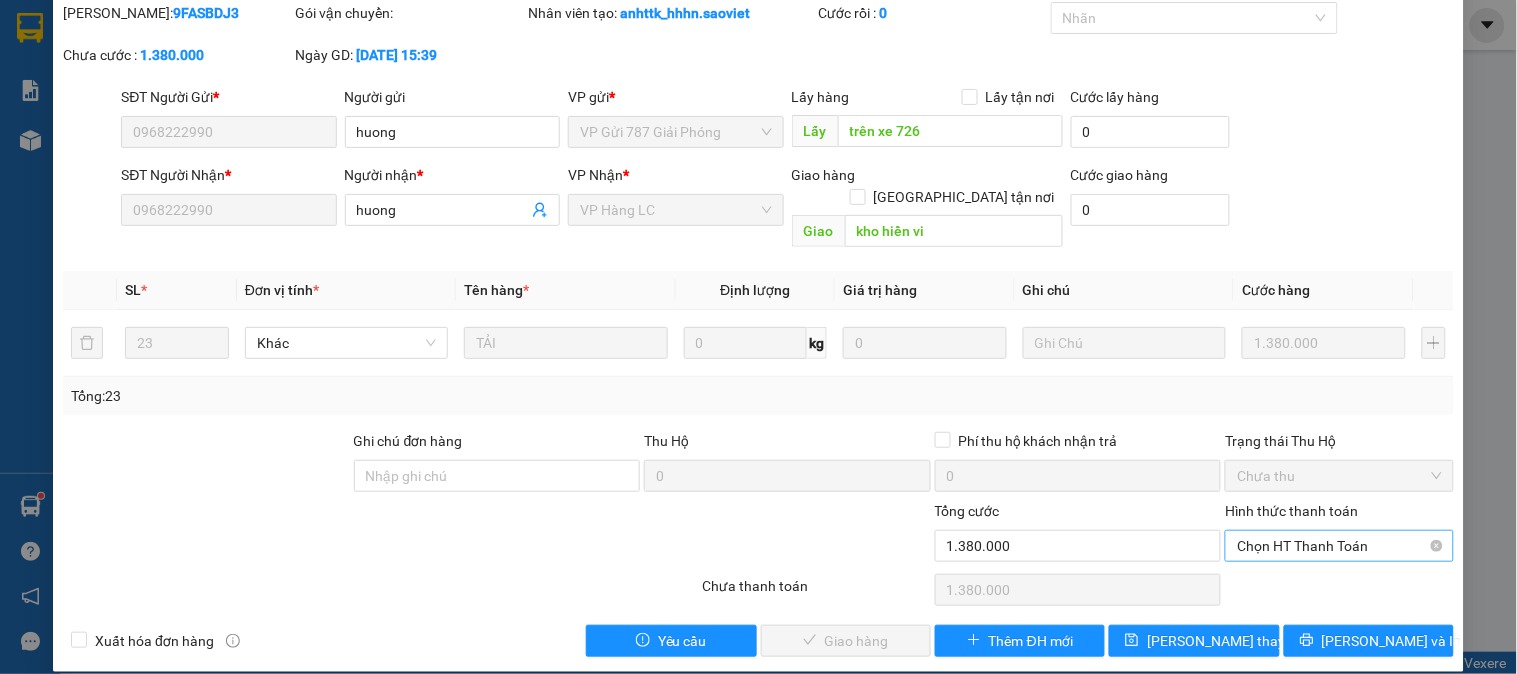 click on "Chọn HT Thanh Toán" at bounding box center (1339, 546) 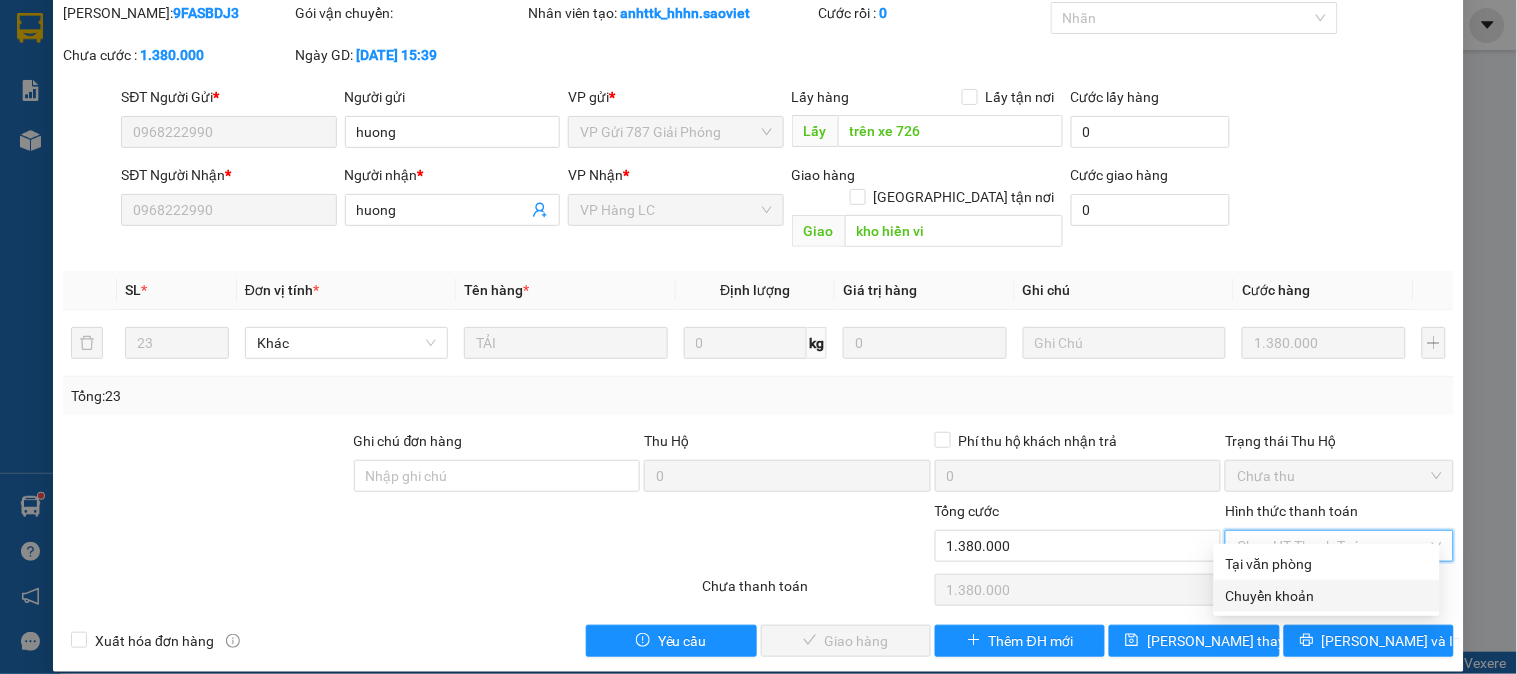 click on "Chuyển khoản" at bounding box center [1327, 596] 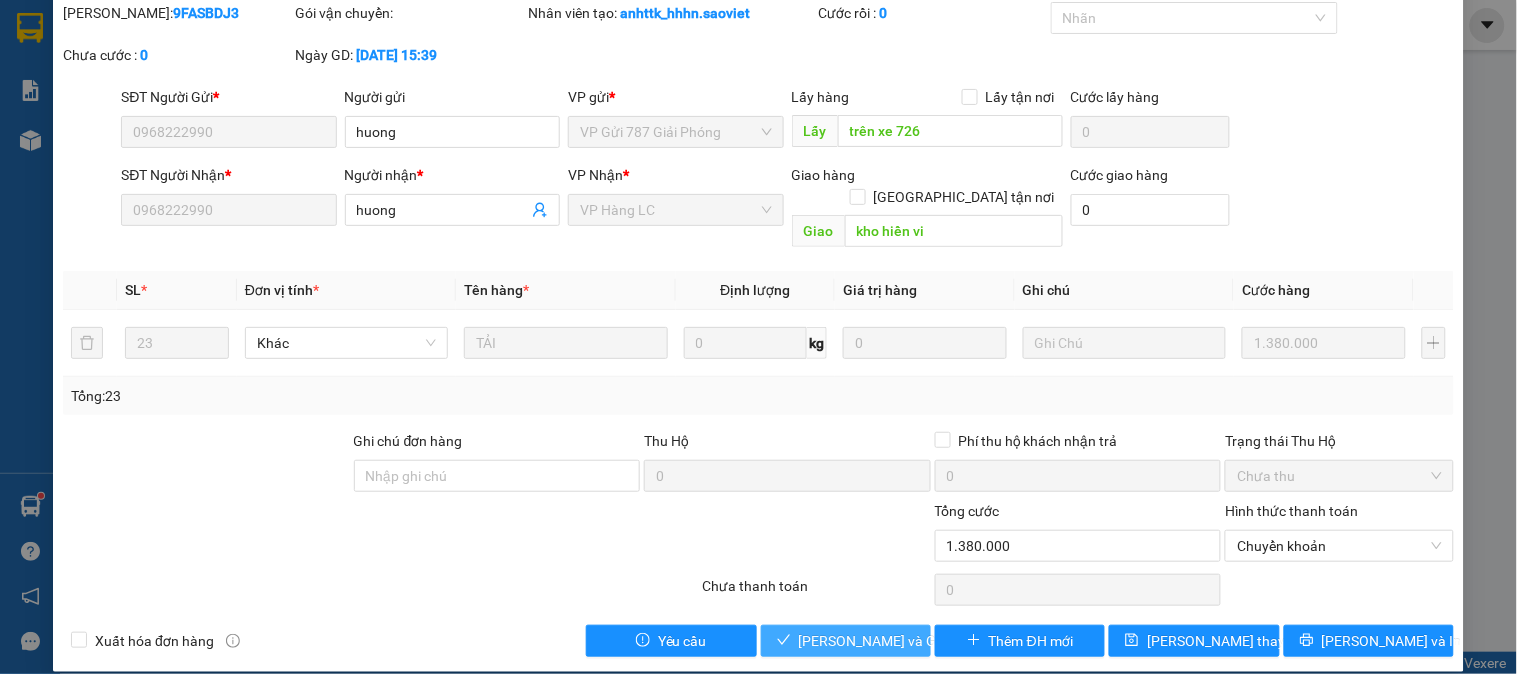 click on "Lưu và Giao hàng" at bounding box center [895, 641] 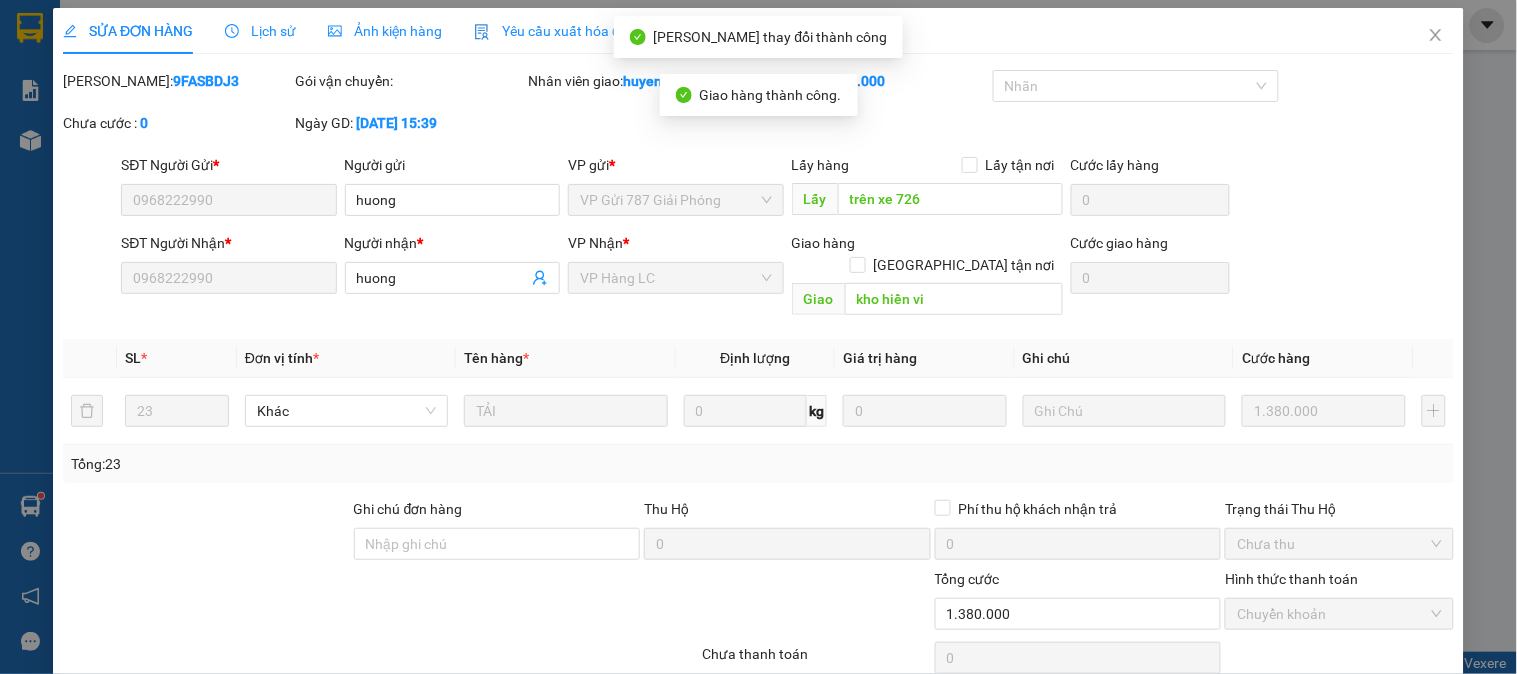 scroll, scrollTop: 0, scrollLeft: 0, axis: both 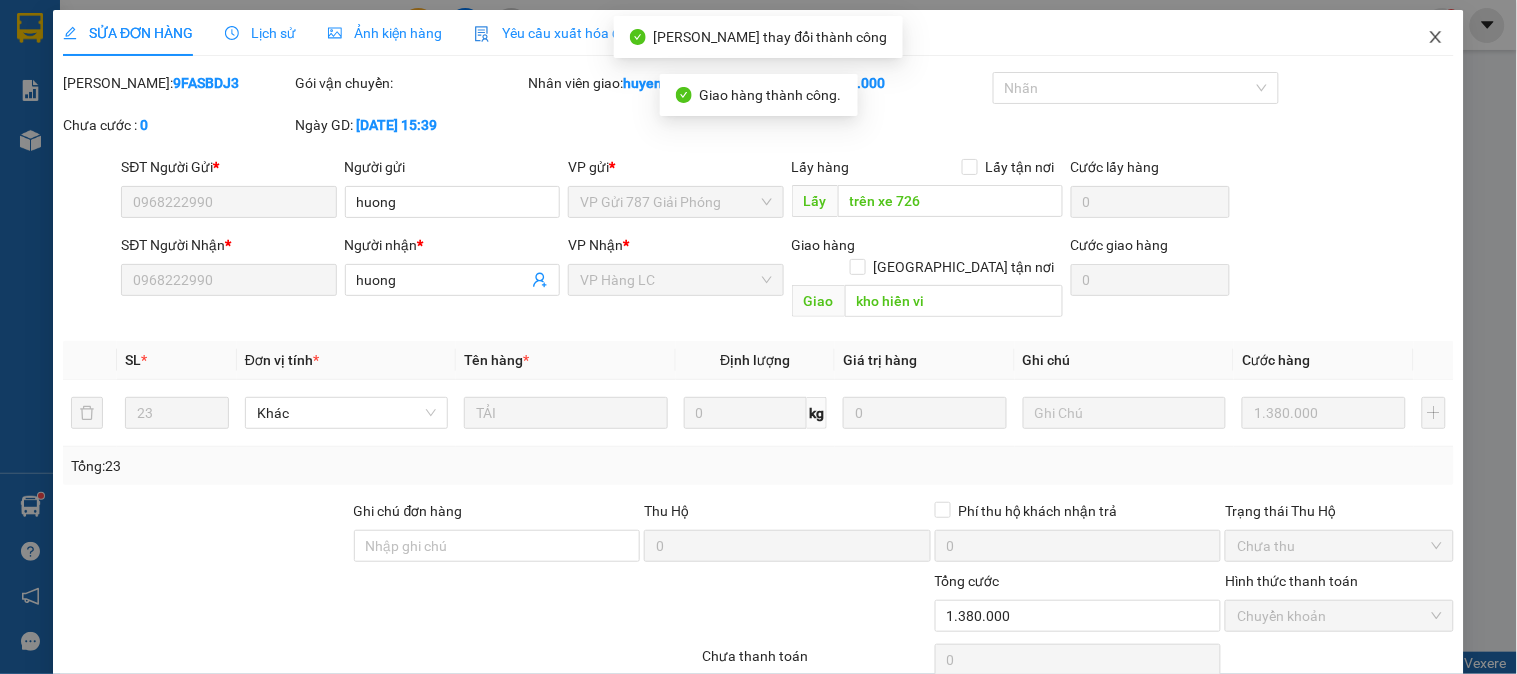 click at bounding box center [1436, 38] 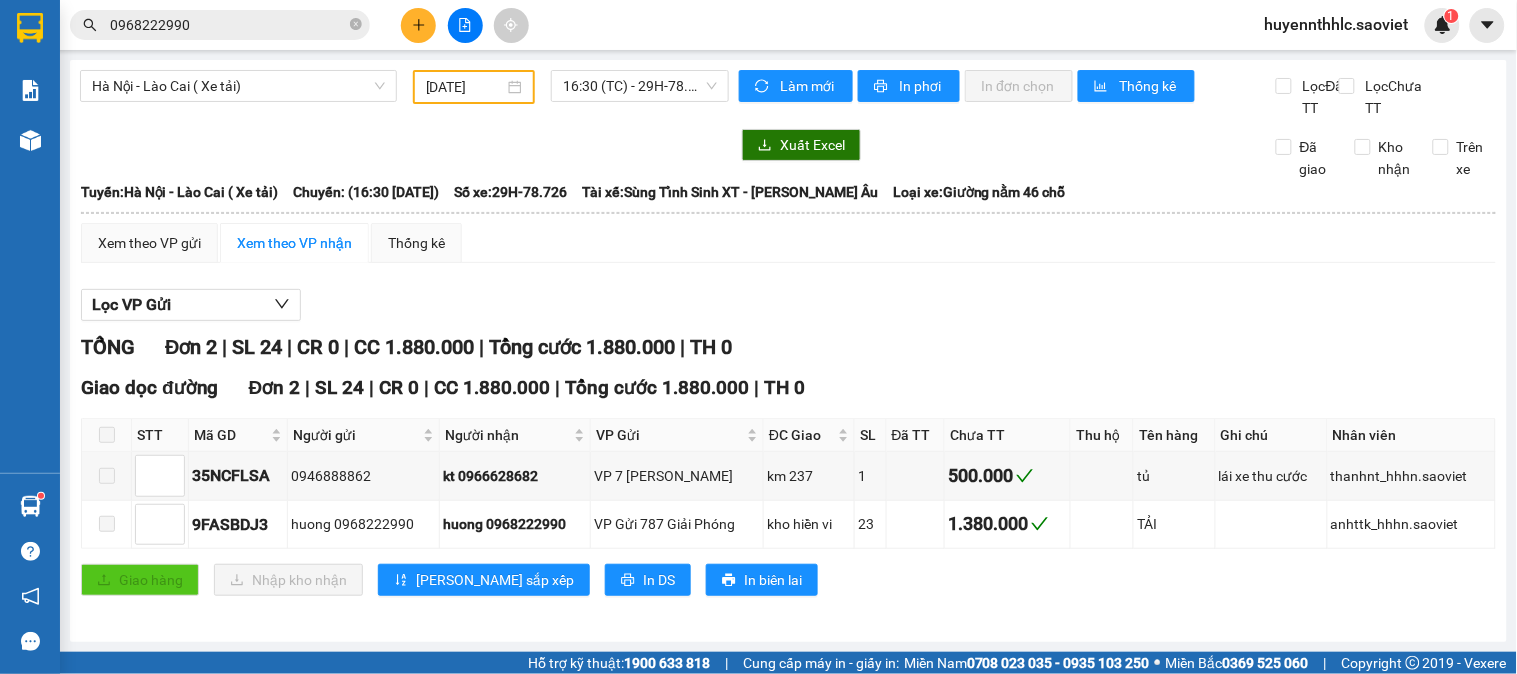 drag, startPoint x: 1296, startPoint y: 27, endPoint x: 1248, endPoint y: 17, distance: 49.0306 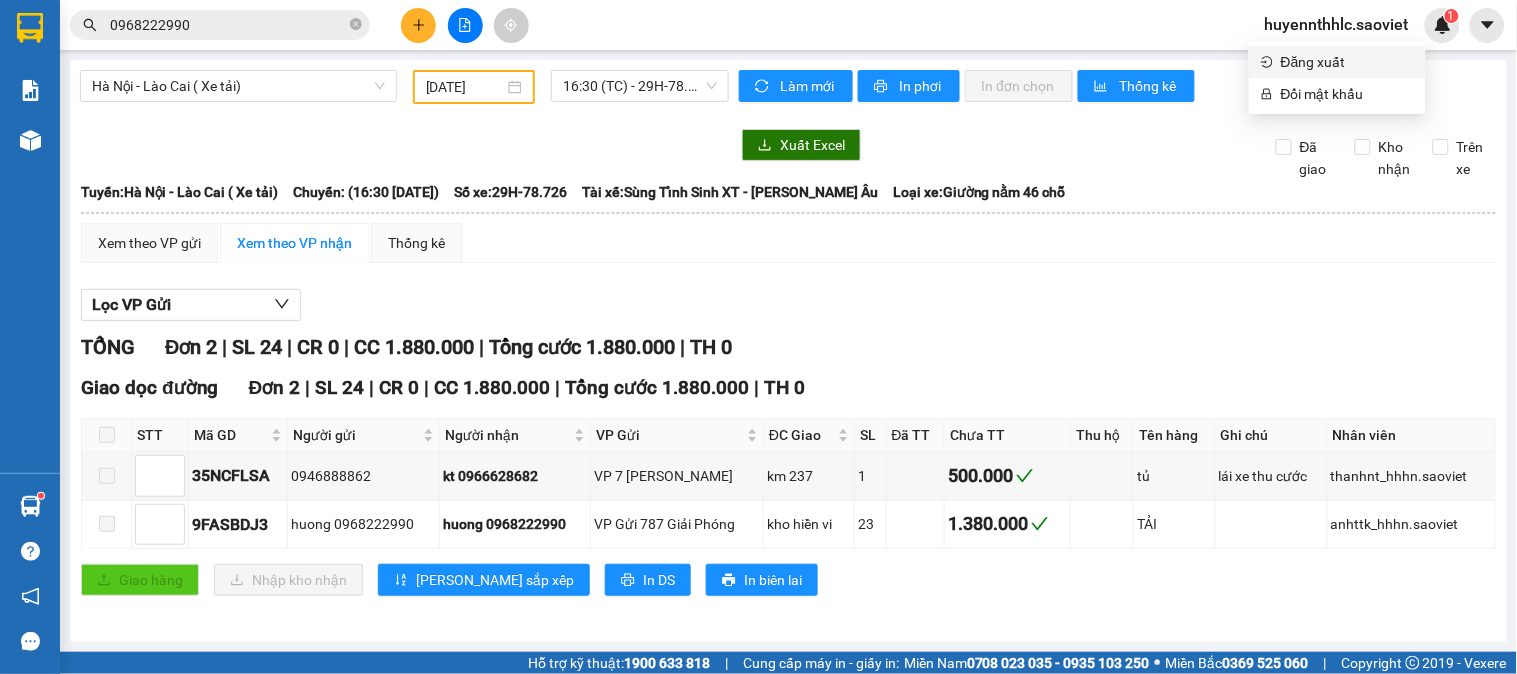 click on "Đăng xuất" at bounding box center (1347, 62) 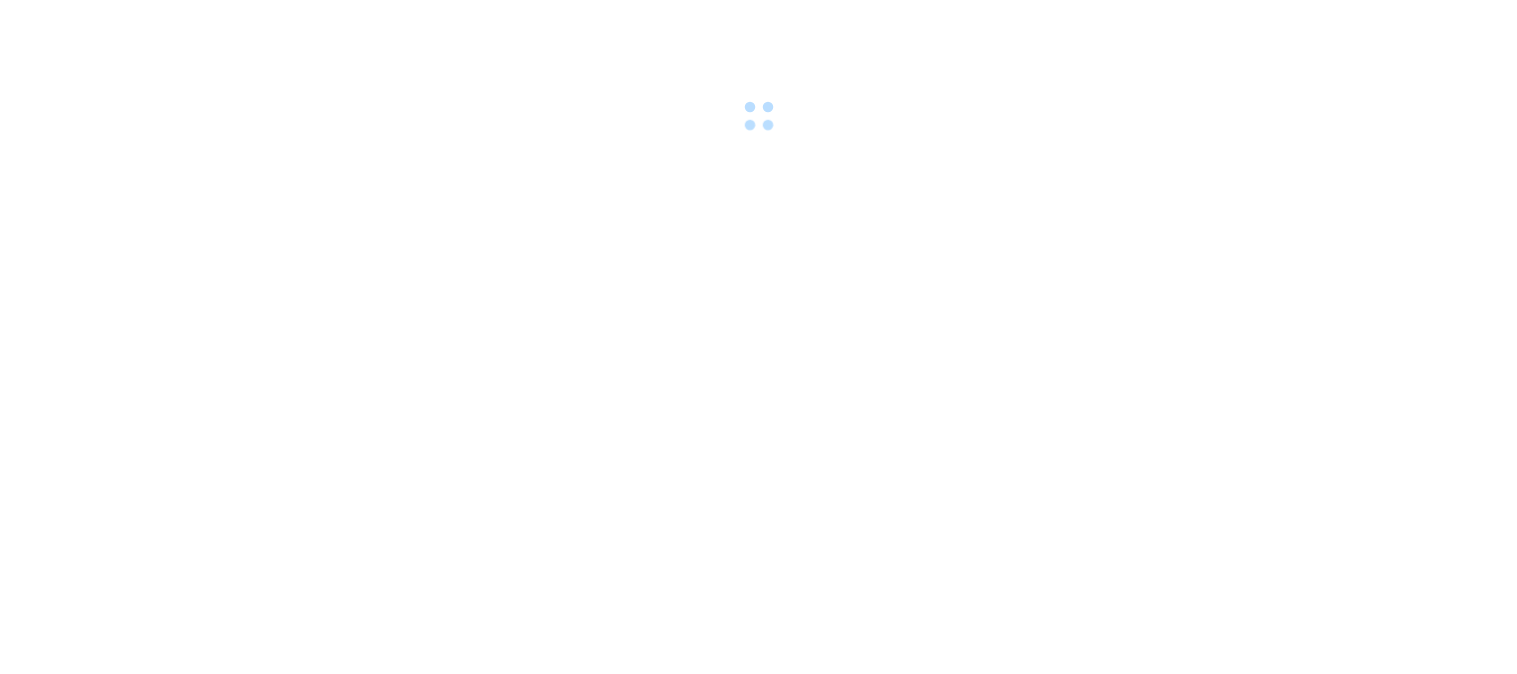 scroll, scrollTop: 0, scrollLeft: 0, axis: both 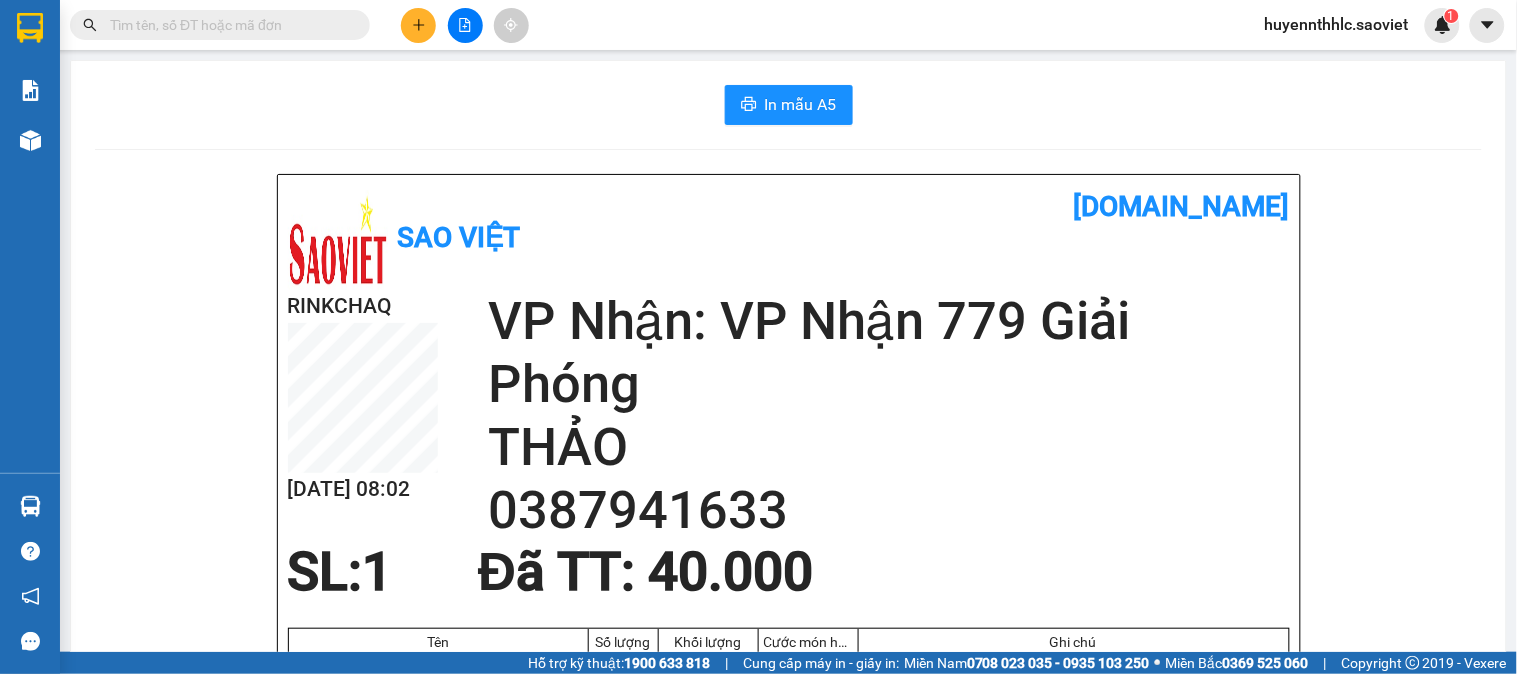 click at bounding box center (228, 25) 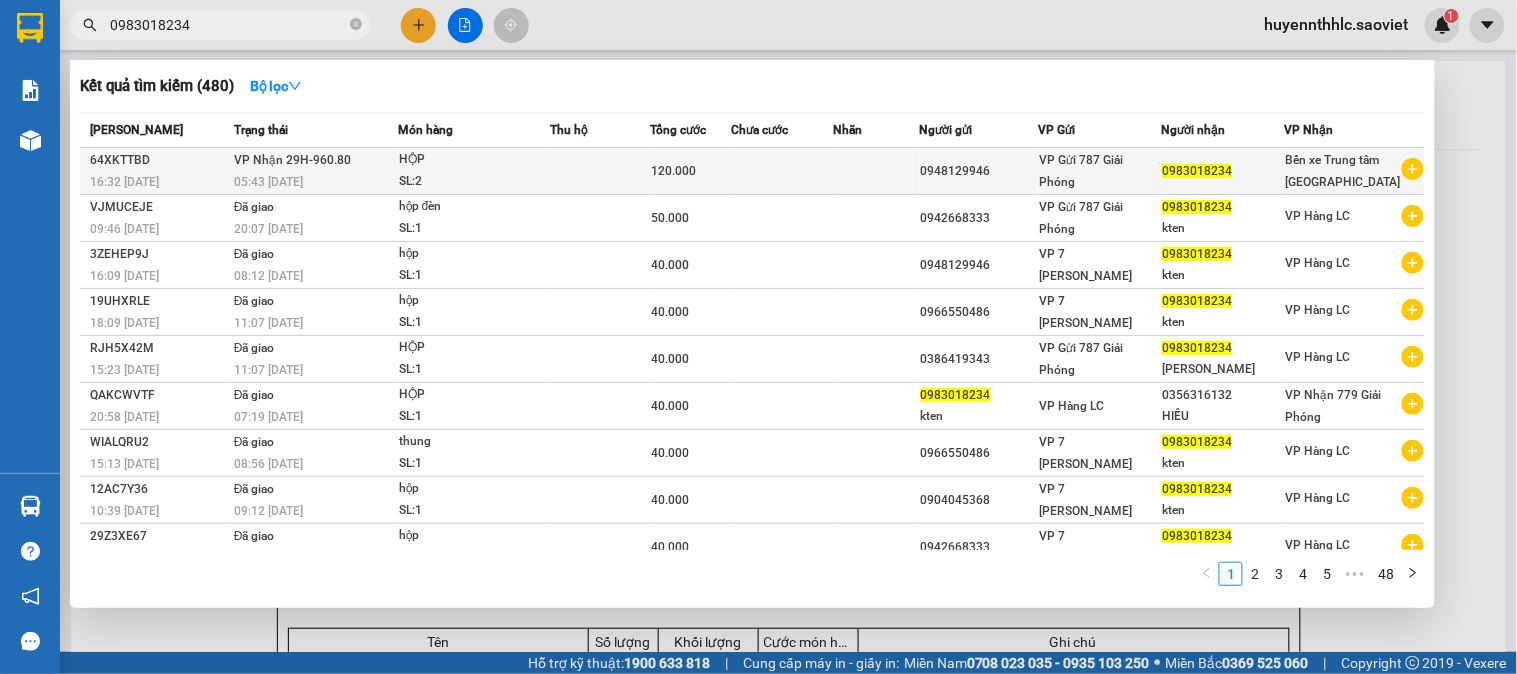 type on "0983018234" 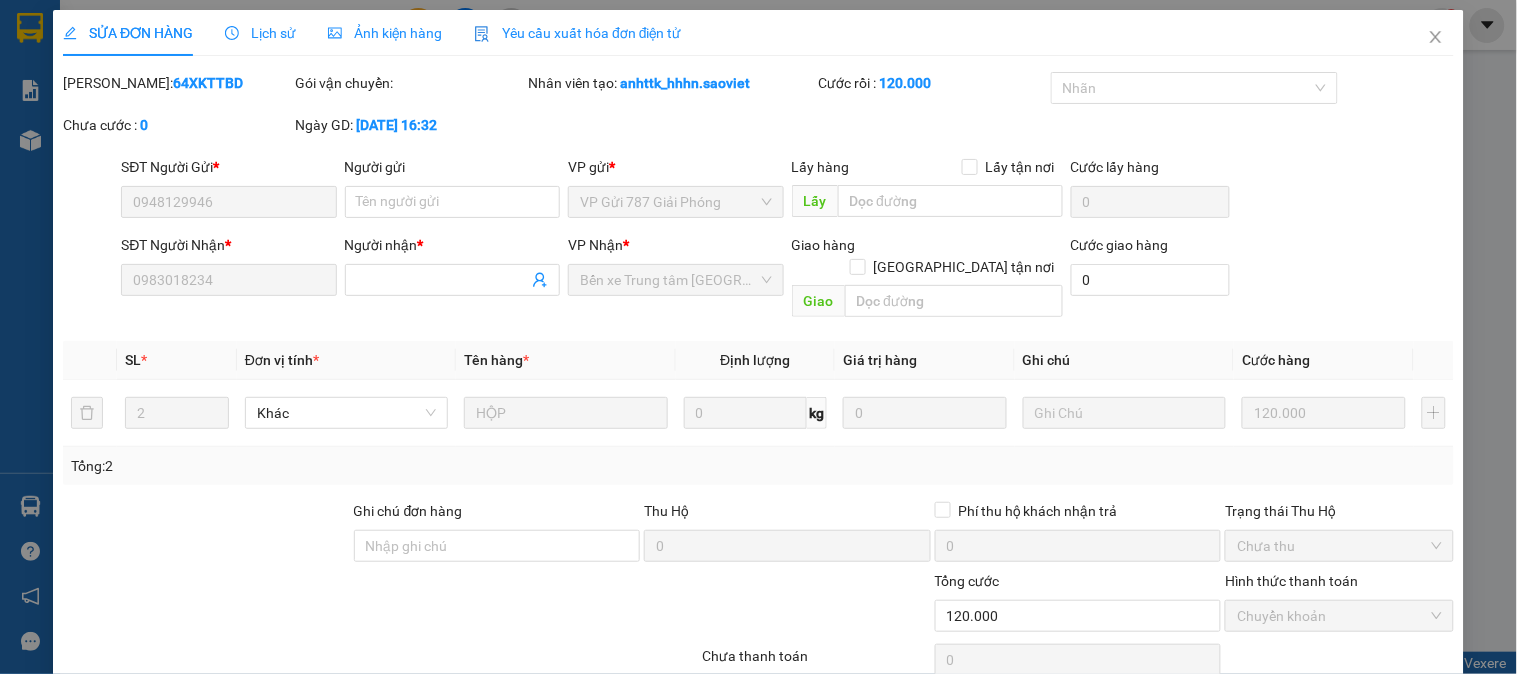 type on "0948129946" 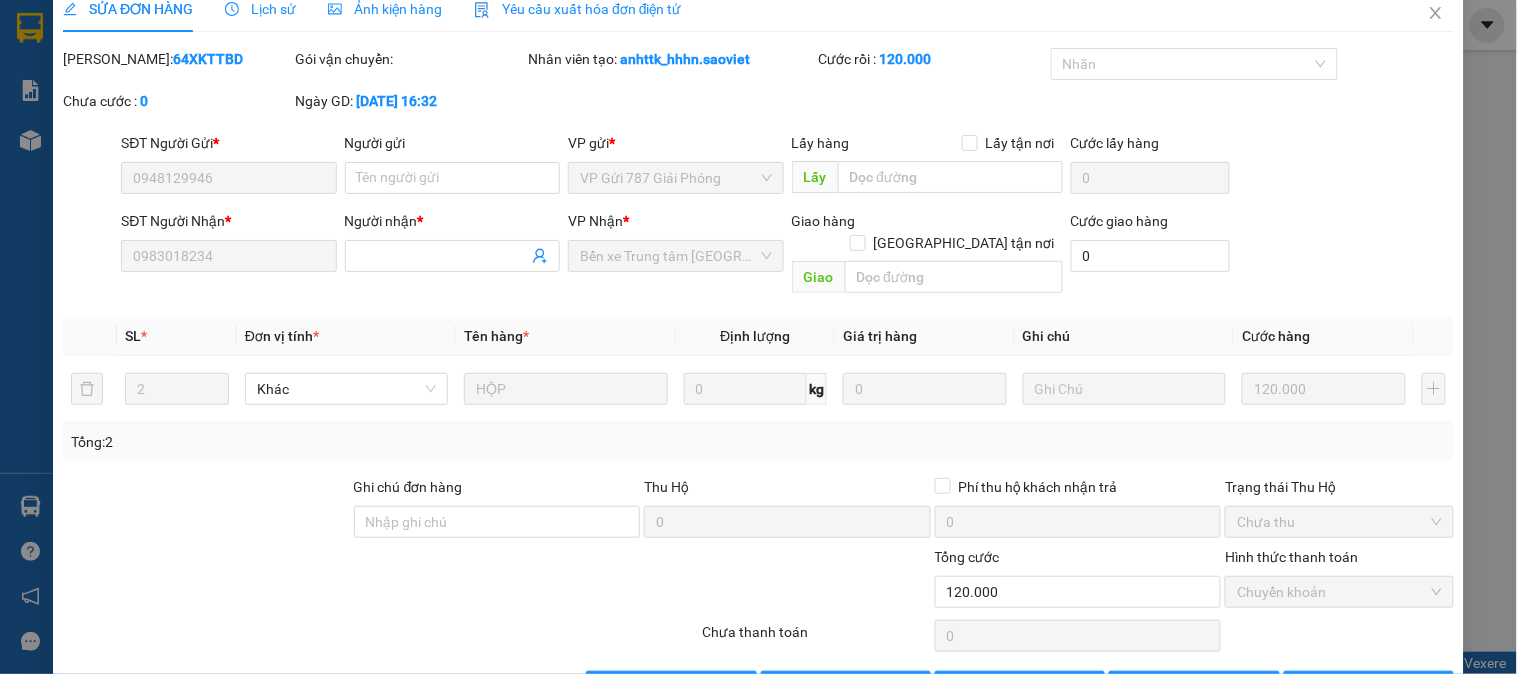 scroll, scrollTop: 0, scrollLeft: 0, axis: both 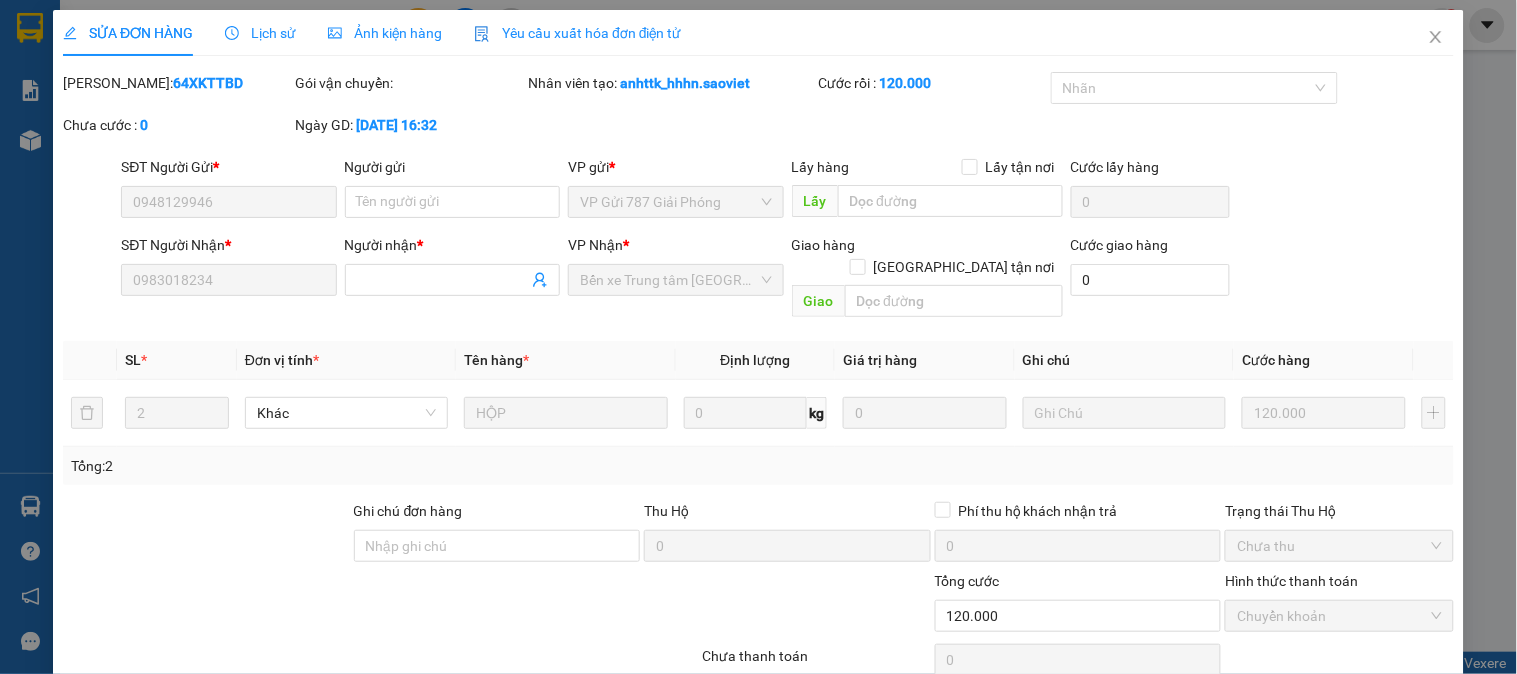 click on "Lịch sử" at bounding box center [260, 33] 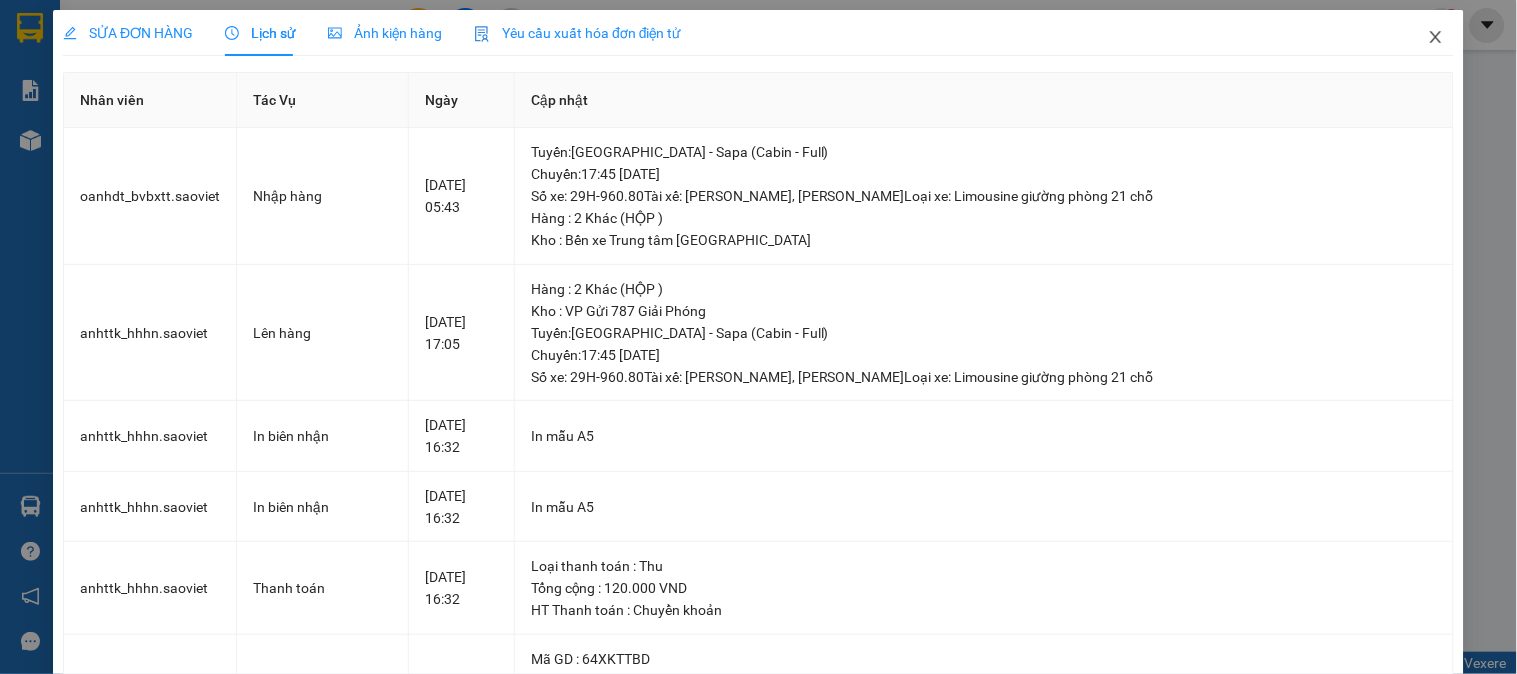 click 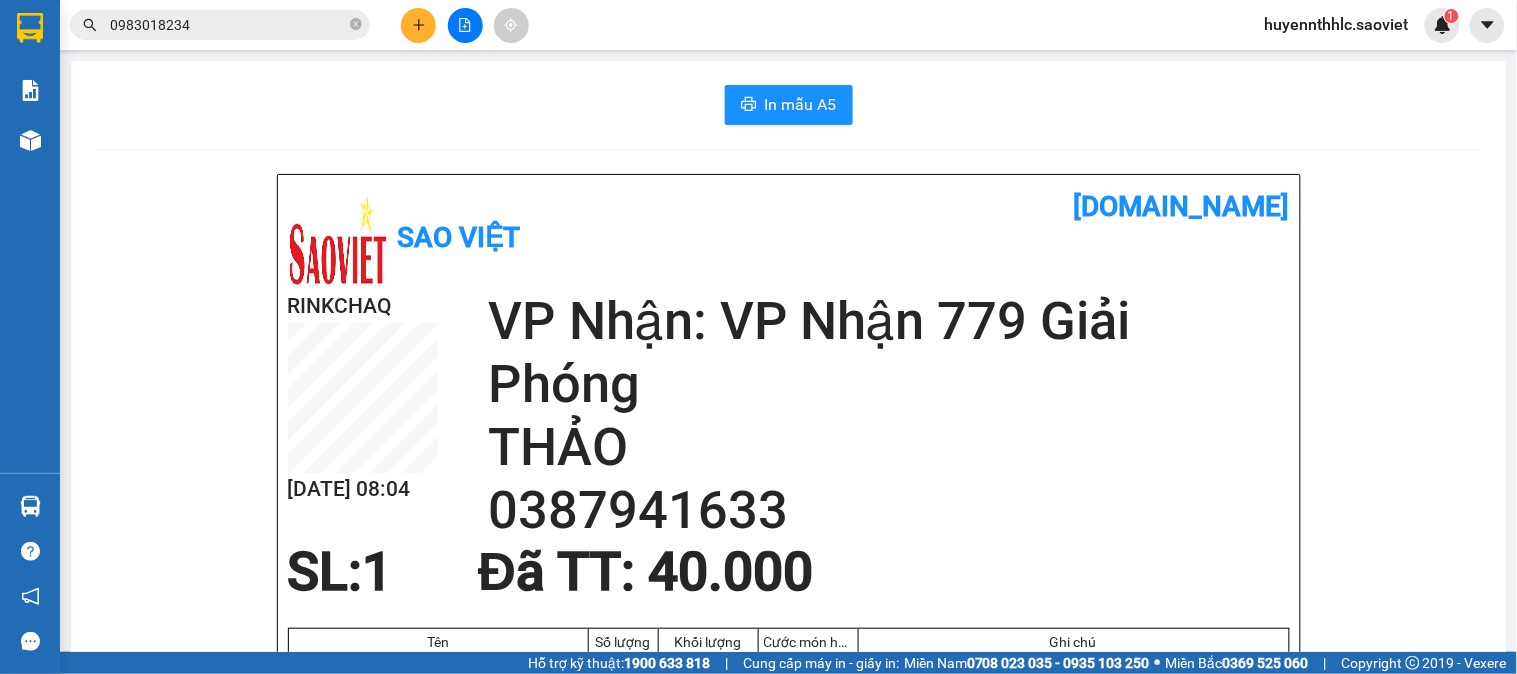 drag, startPoint x: 195, startPoint y: 16, endPoint x: 2, endPoint y: 30, distance: 193.50711 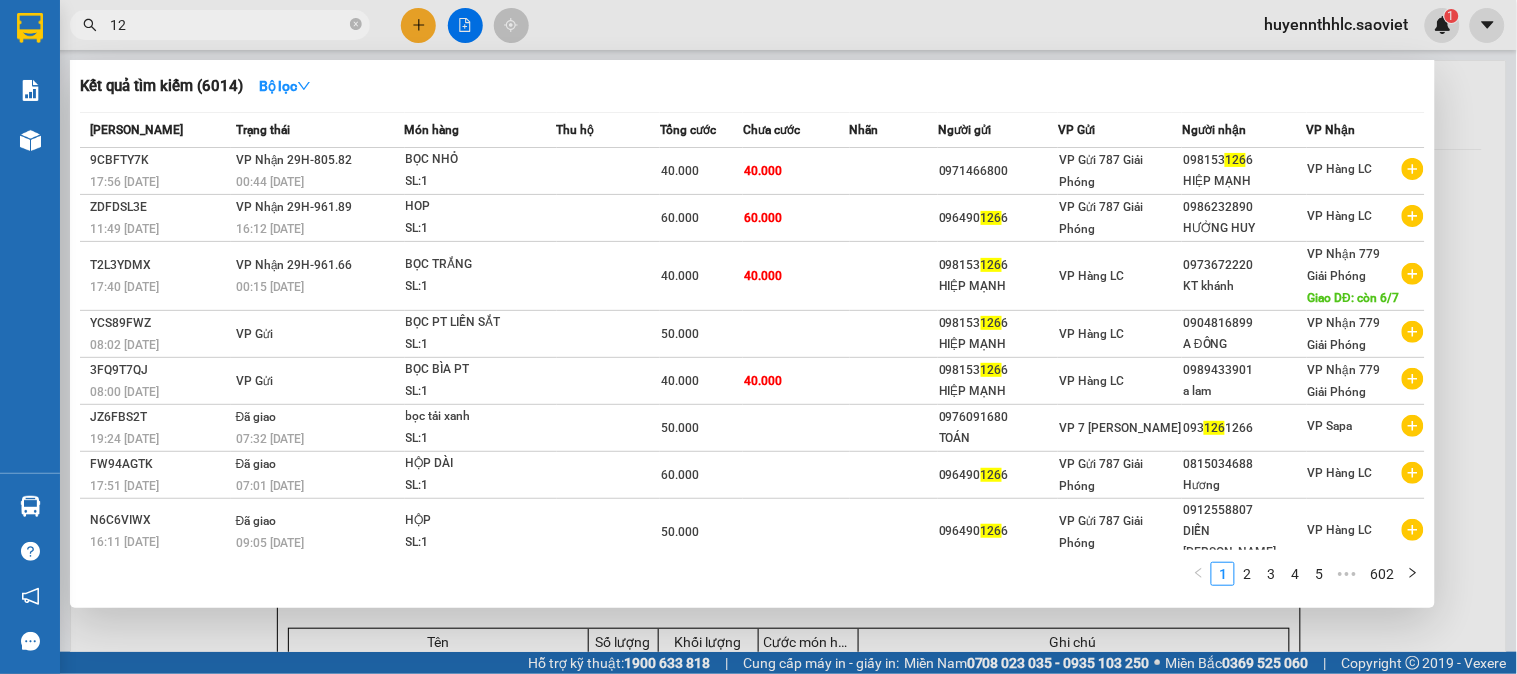 type on "1" 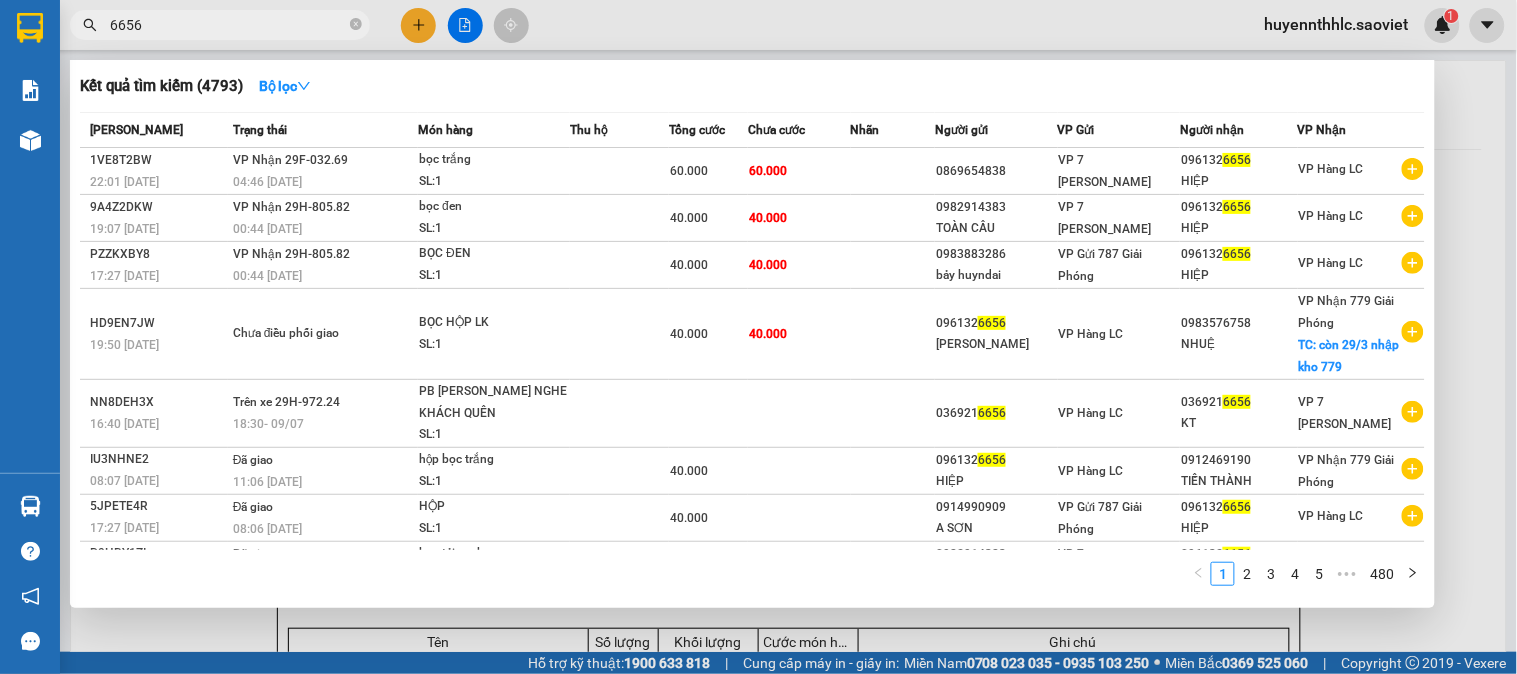type on "6656" 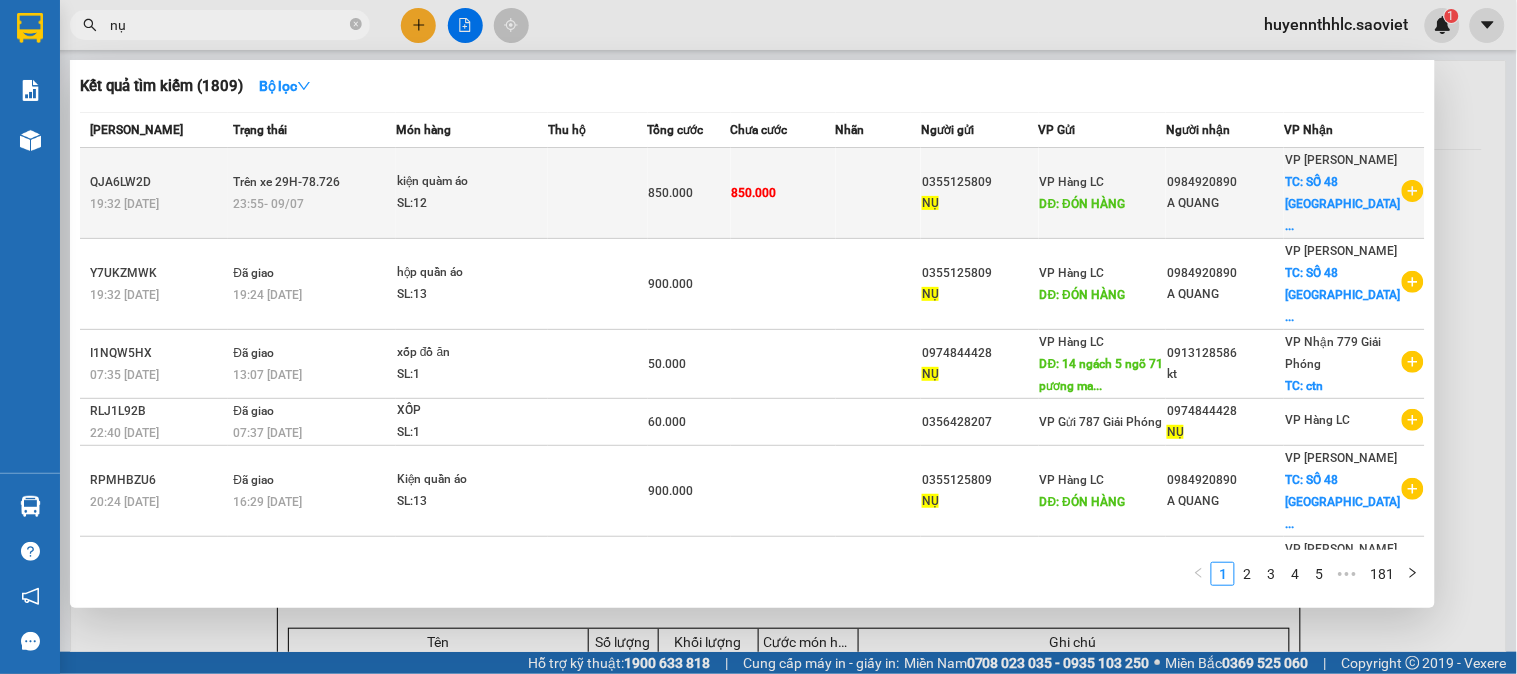 type on "nụ" 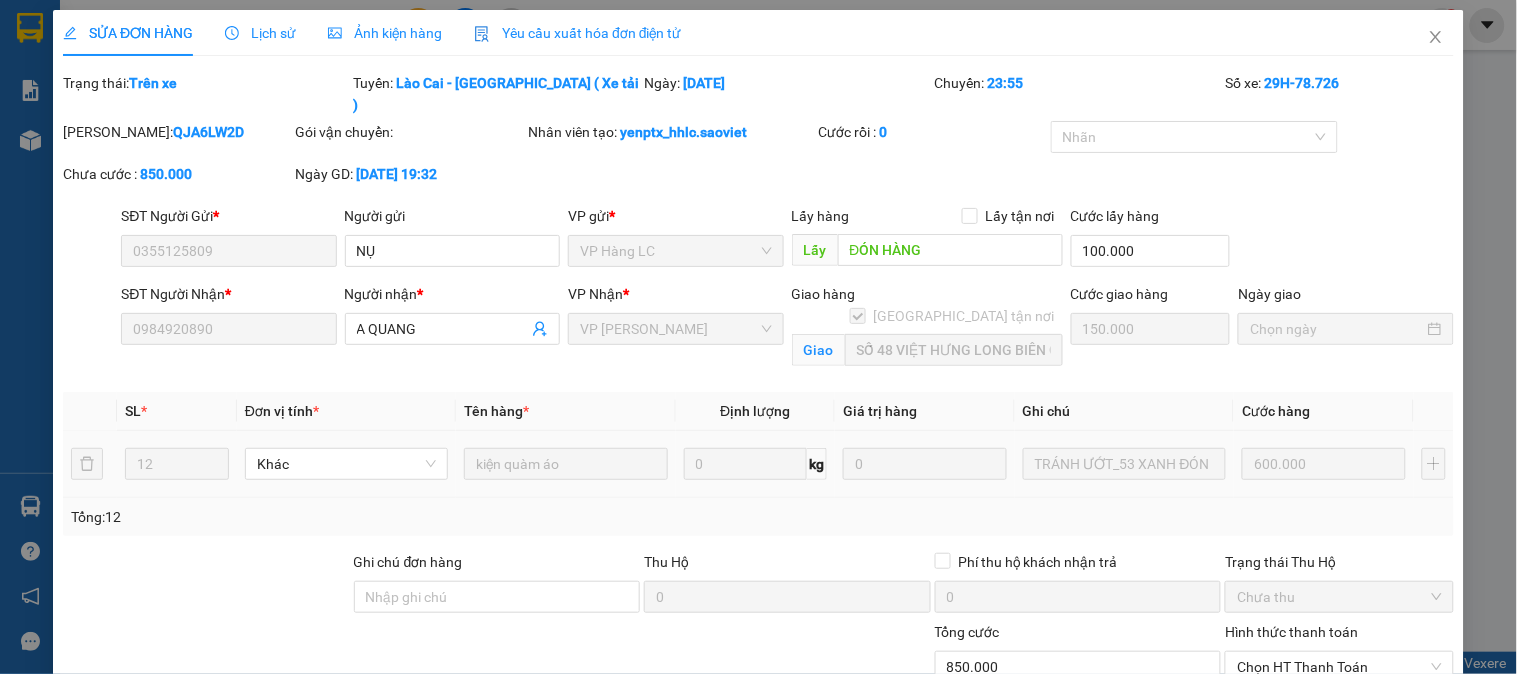 type on "0355125809" 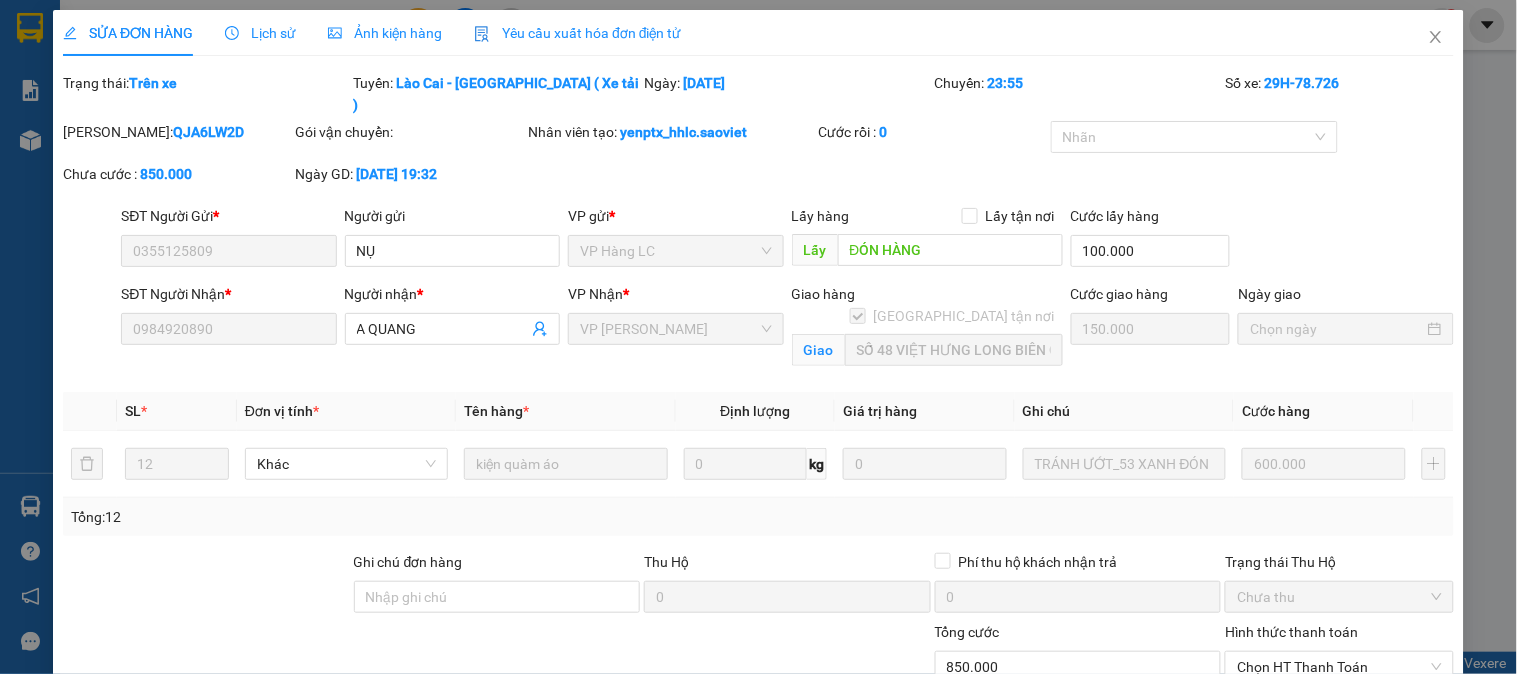scroll, scrollTop: 121, scrollLeft: 0, axis: vertical 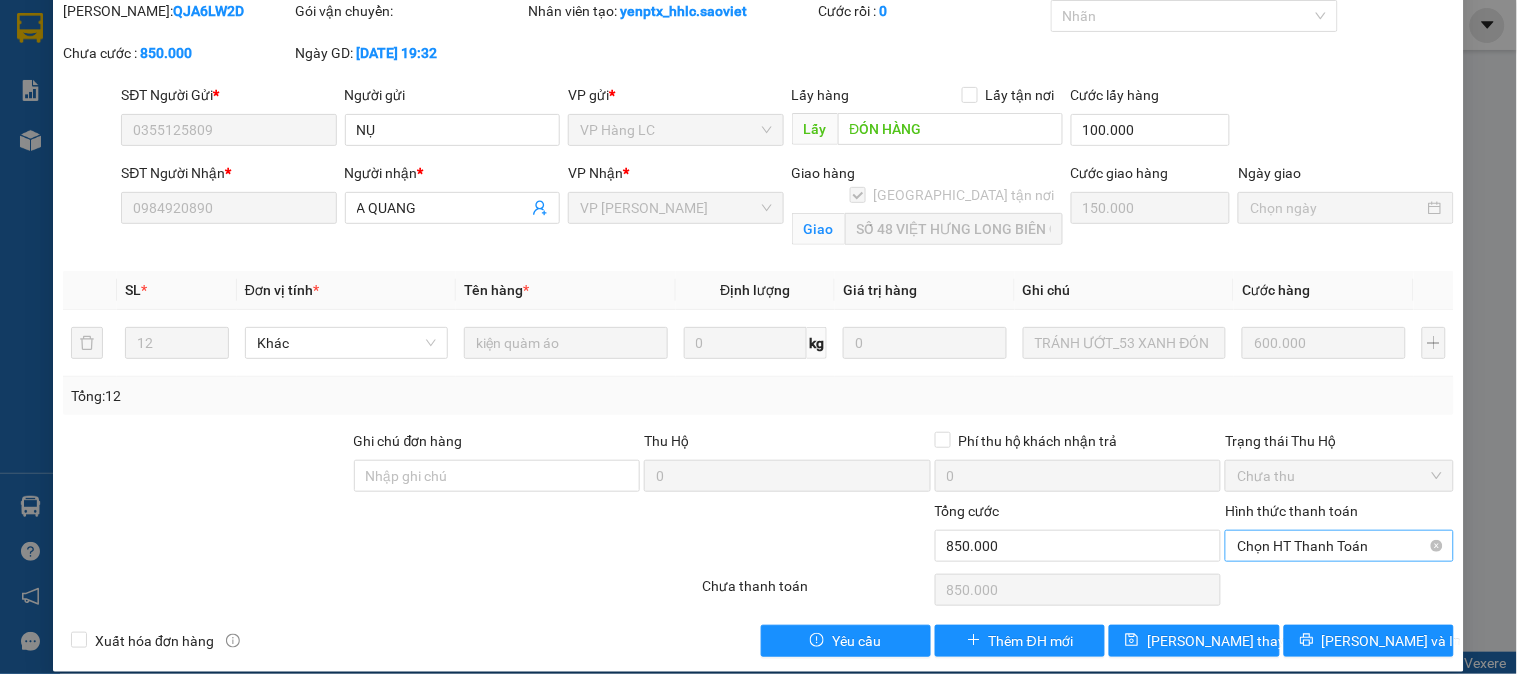 click on "Chọn HT Thanh Toán" at bounding box center [1339, 546] 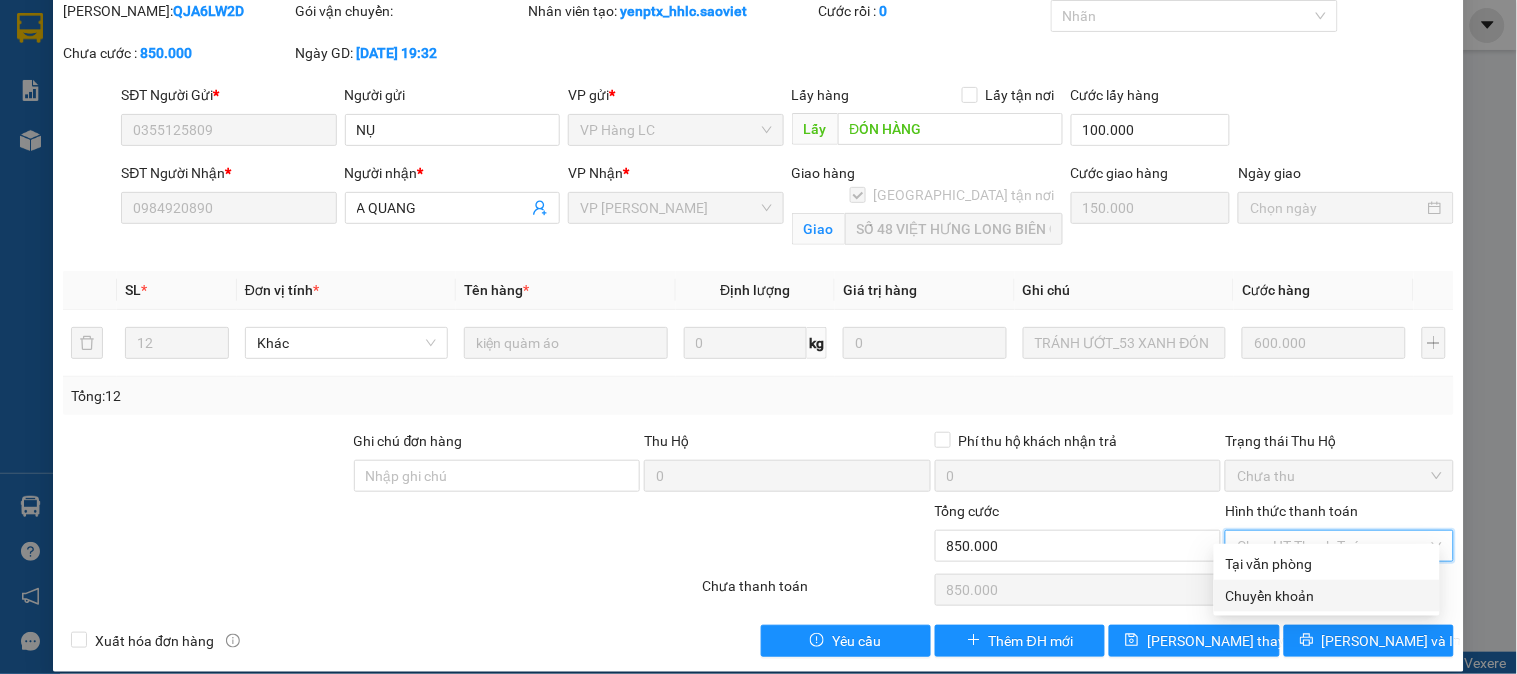click on "Chuyển khoản" at bounding box center [1327, 596] 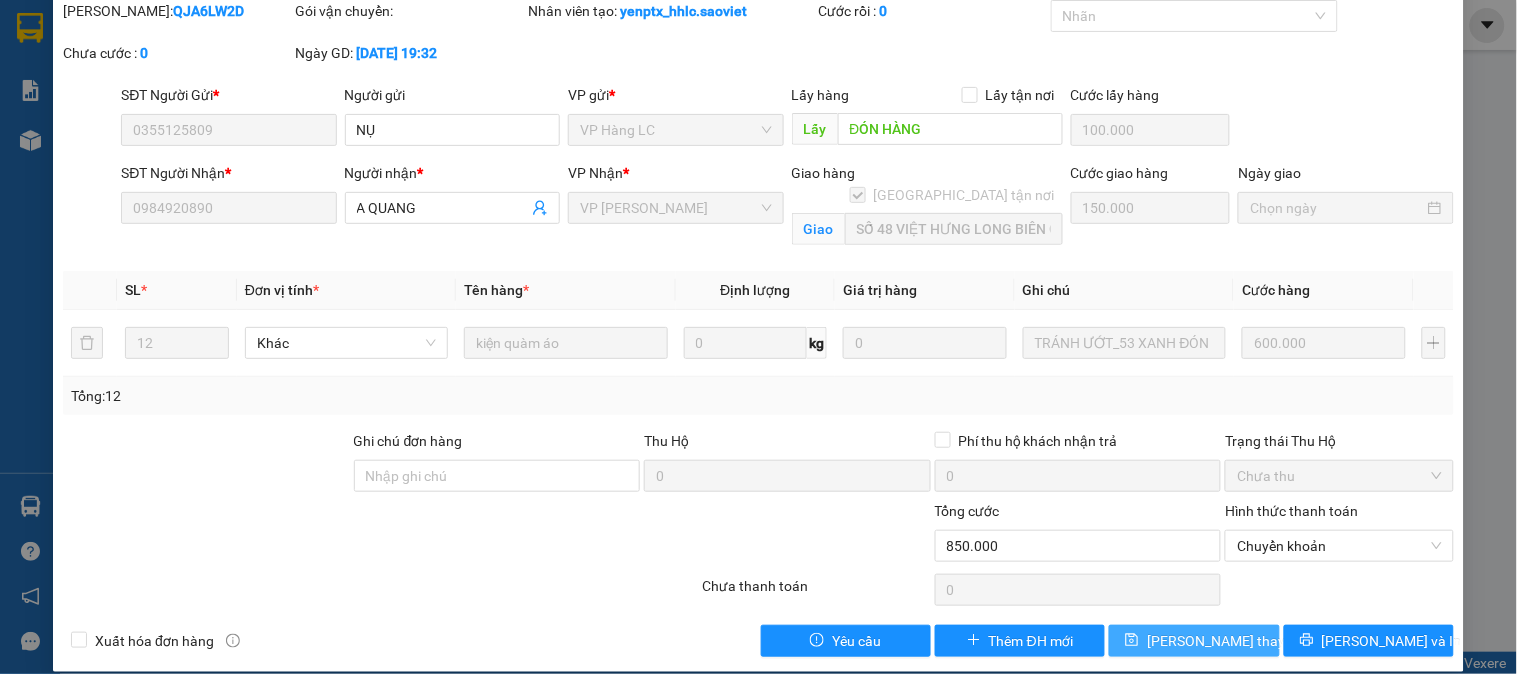 click on "Lưu thay đổi" at bounding box center [1227, 641] 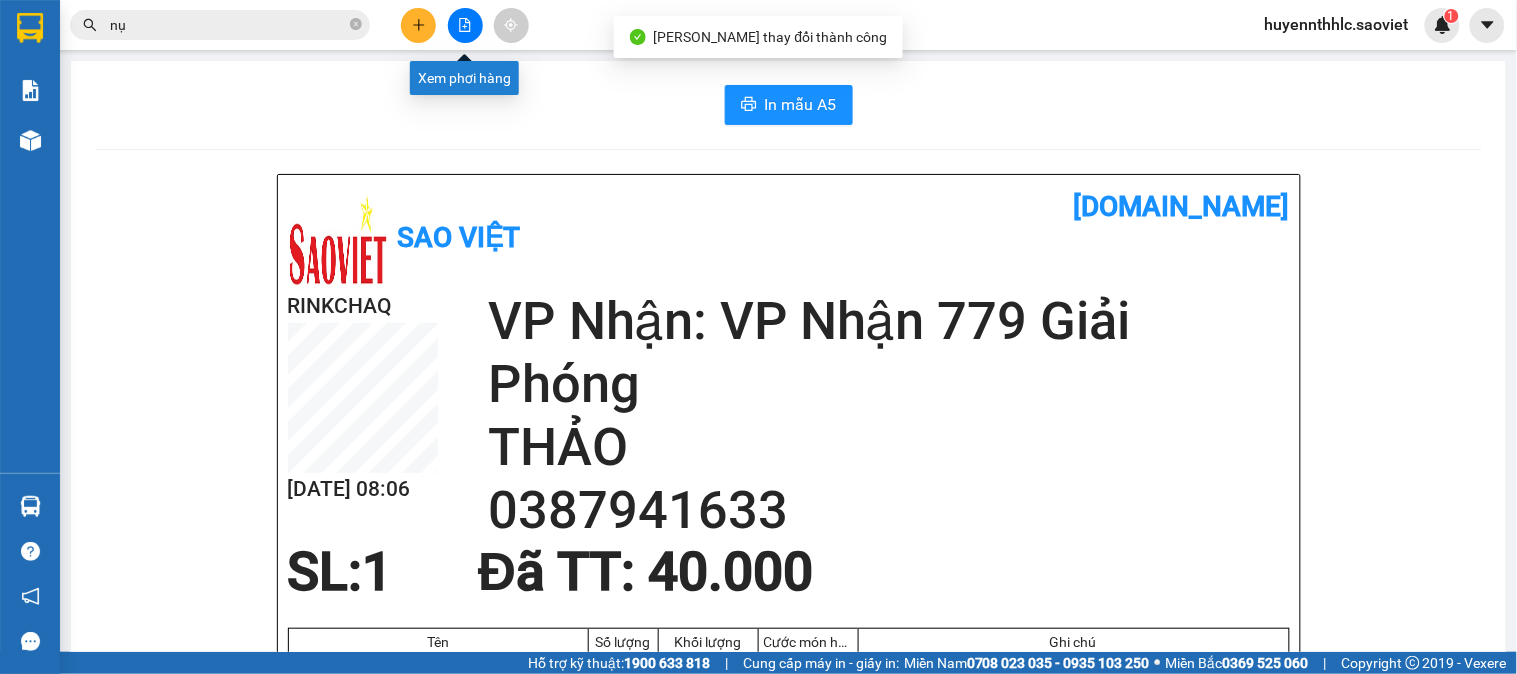 click 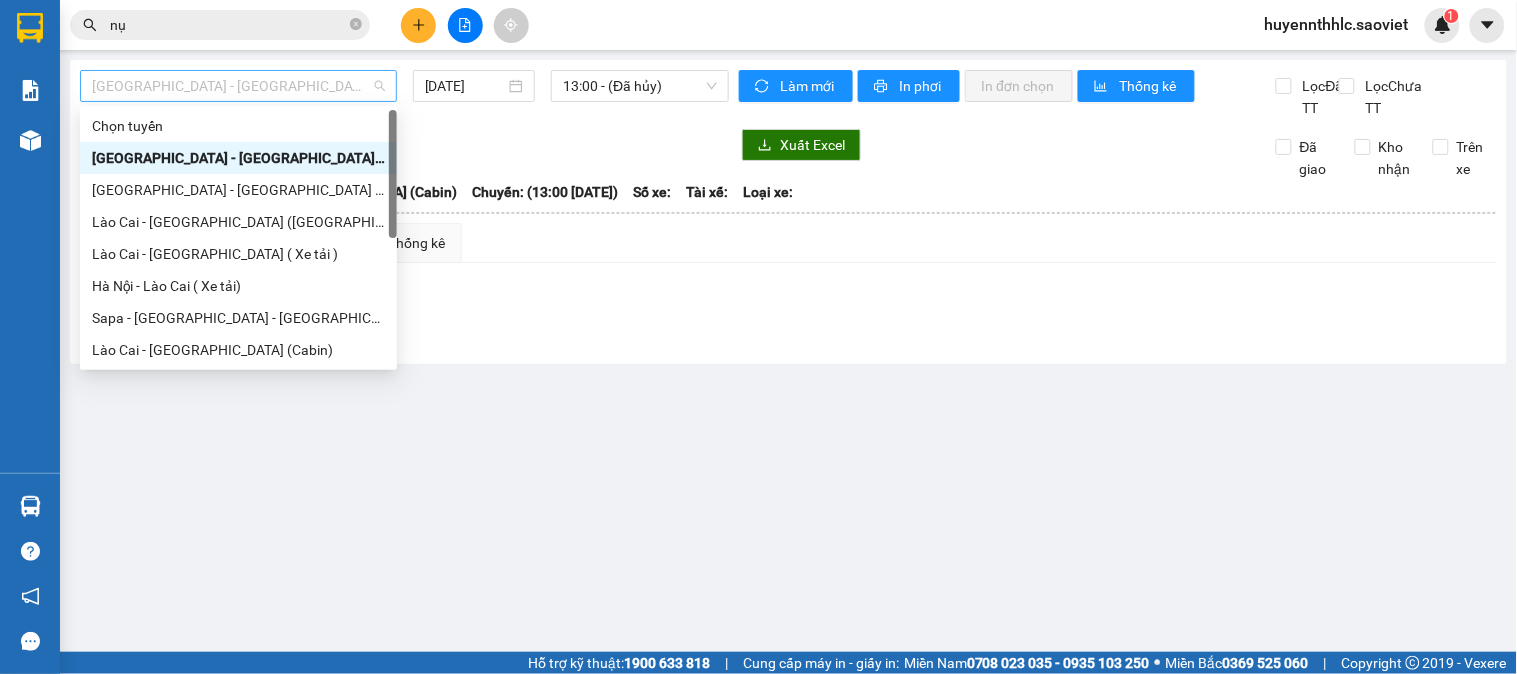 click on "[GEOGRAPHIC_DATA] - [GEOGRAPHIC_DATA] (Cabin)" at bounding box center [238, 86] 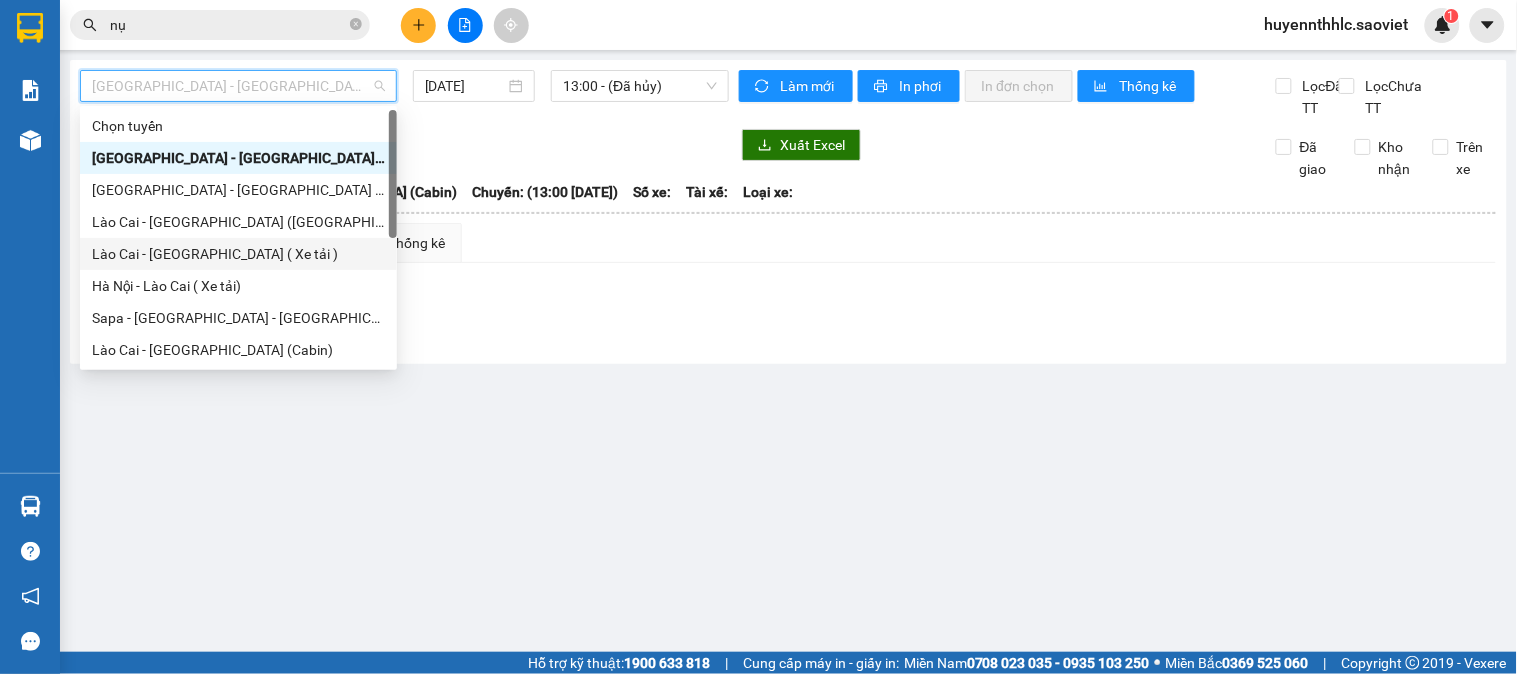 click on "Lào Cai - [GEOGRAPHIC_DATA] ( Xe tải )" at bounding box center (238, 254) 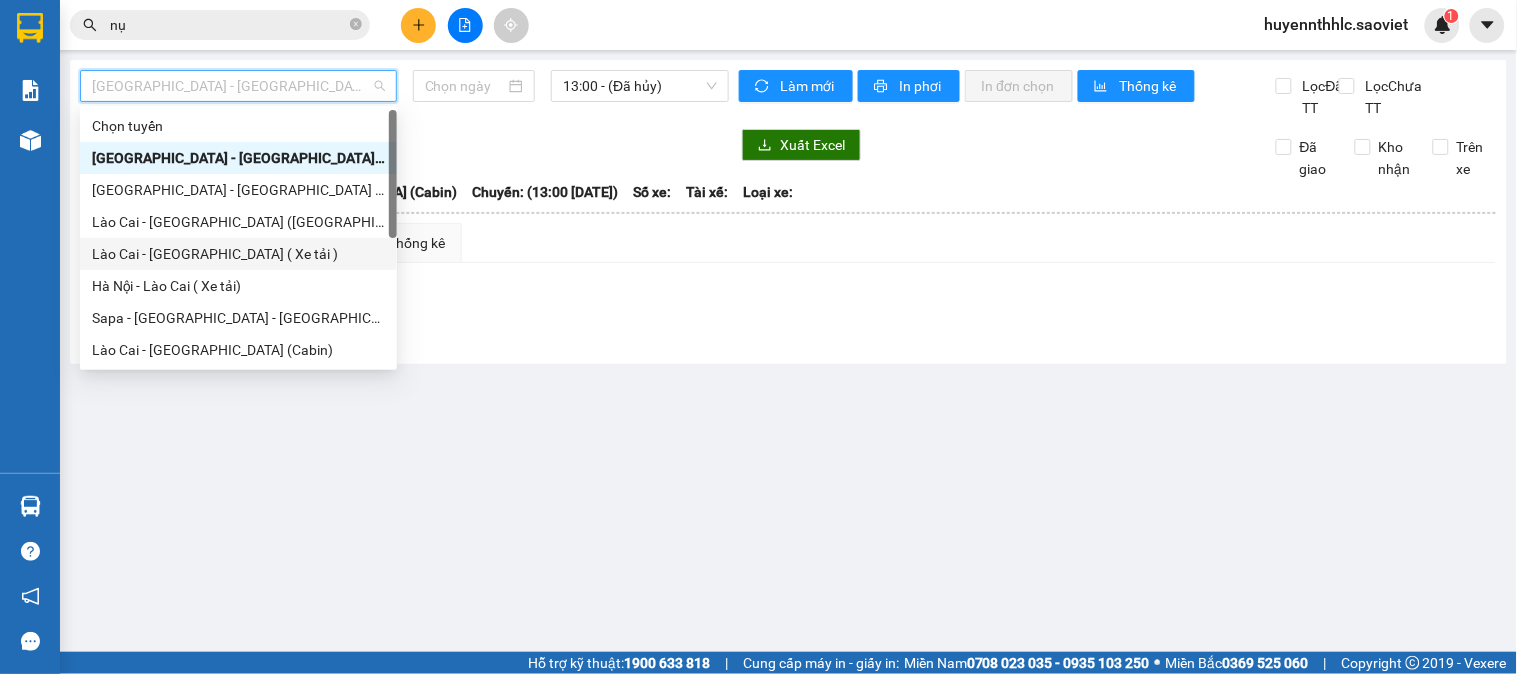 type on "[DATE]" 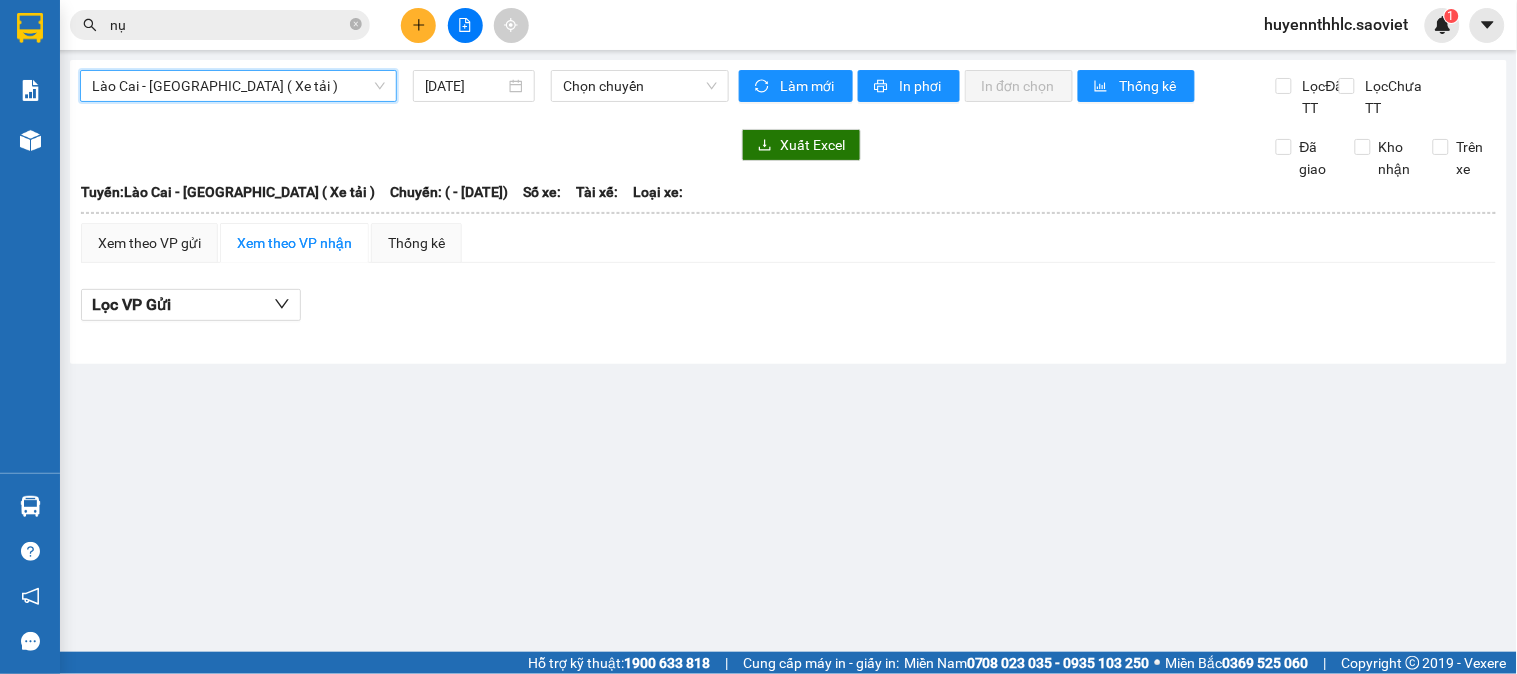 drag, startPoint x: 292, startPoint y: 88, endPoint x: 291, endPoint y: 60, distance: 28.01785 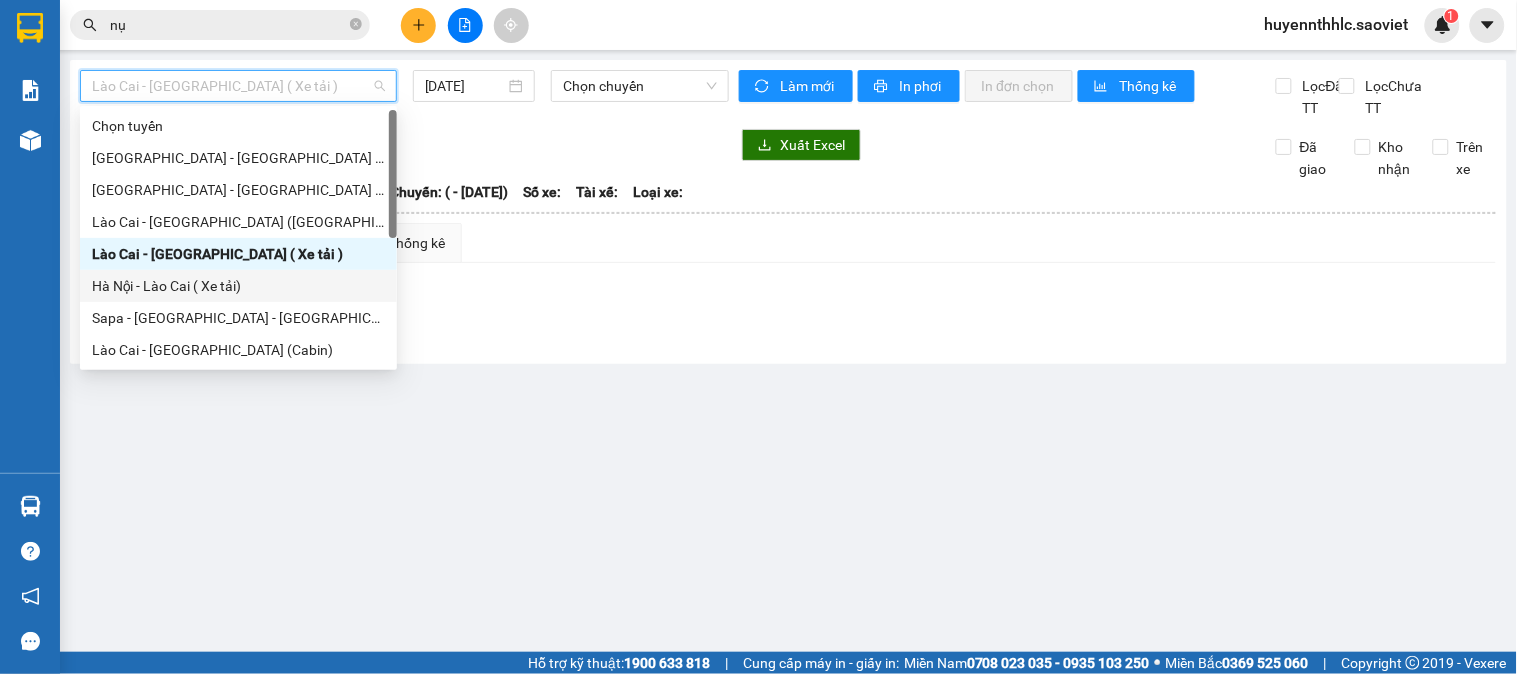 click on "Hà Nội - Lào Cai ( Xe tải)" at bounding box center (238, 286) 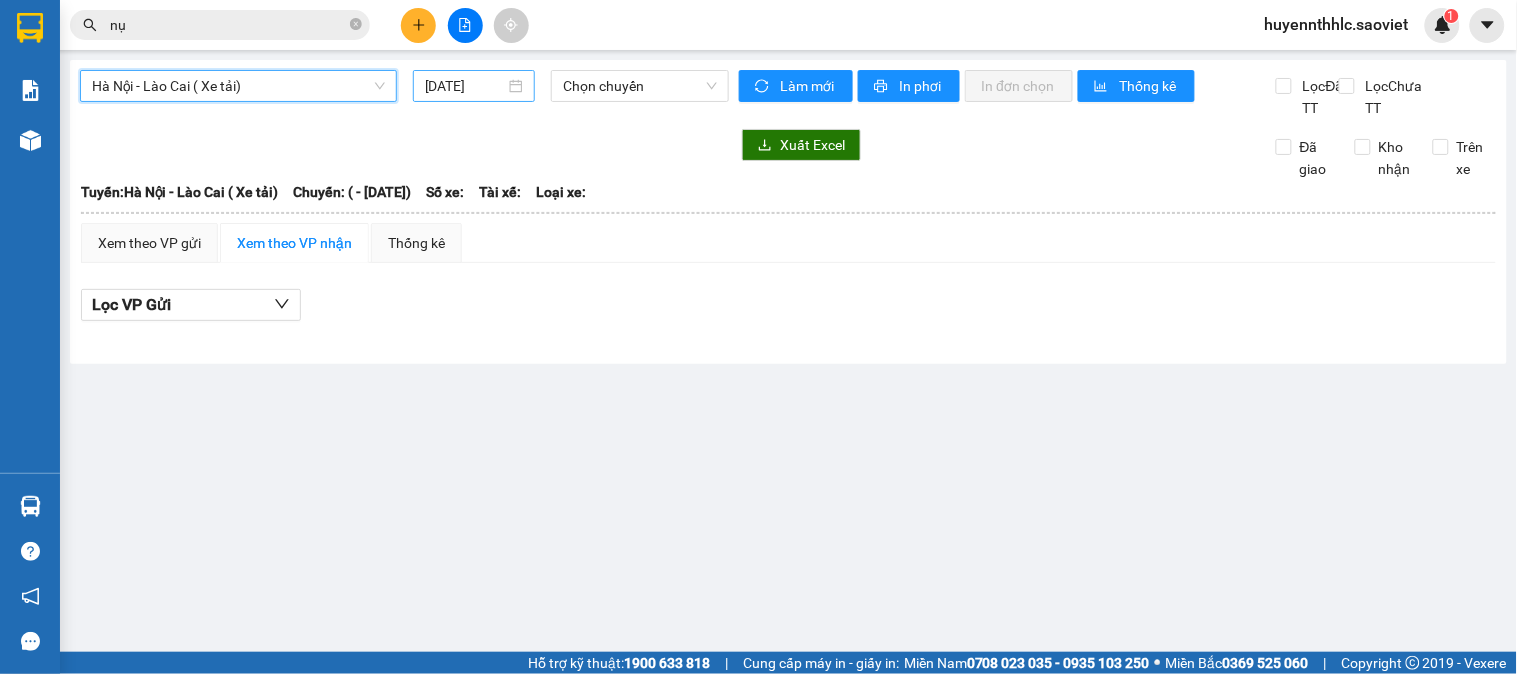 click on "[DATE]" at bounding box center [465, 86] 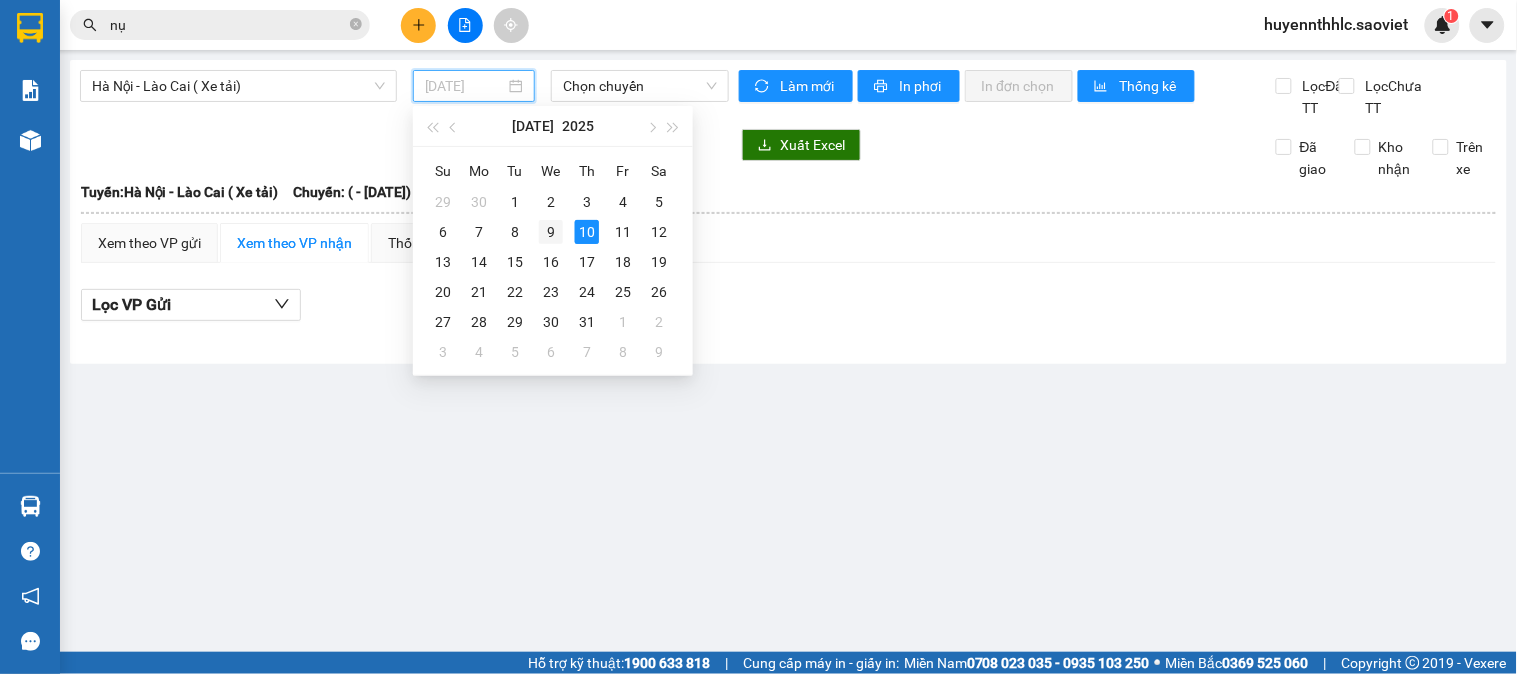 click on "9" at bounding box center [551, 232] 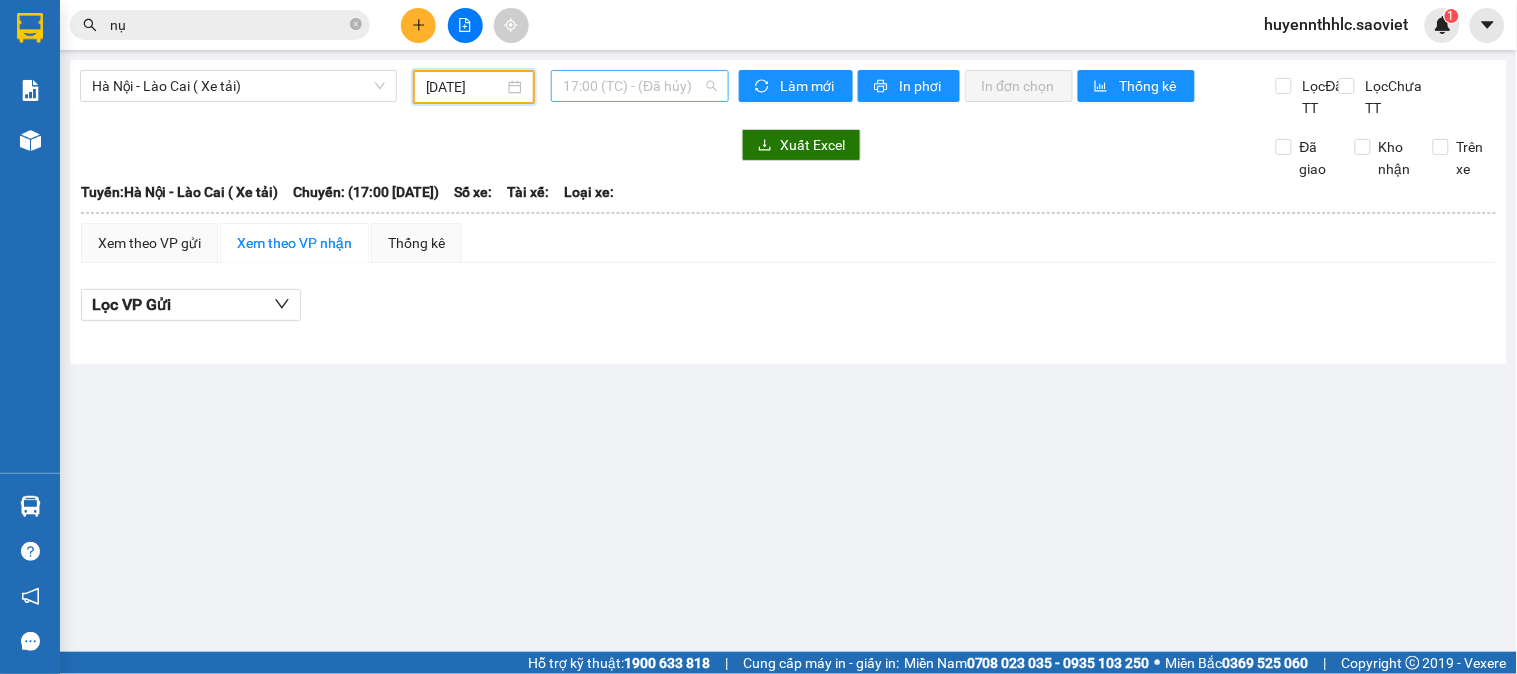 click on "17:00   (TC)   - (Đã hủy)" at bounding box center [640, 86] 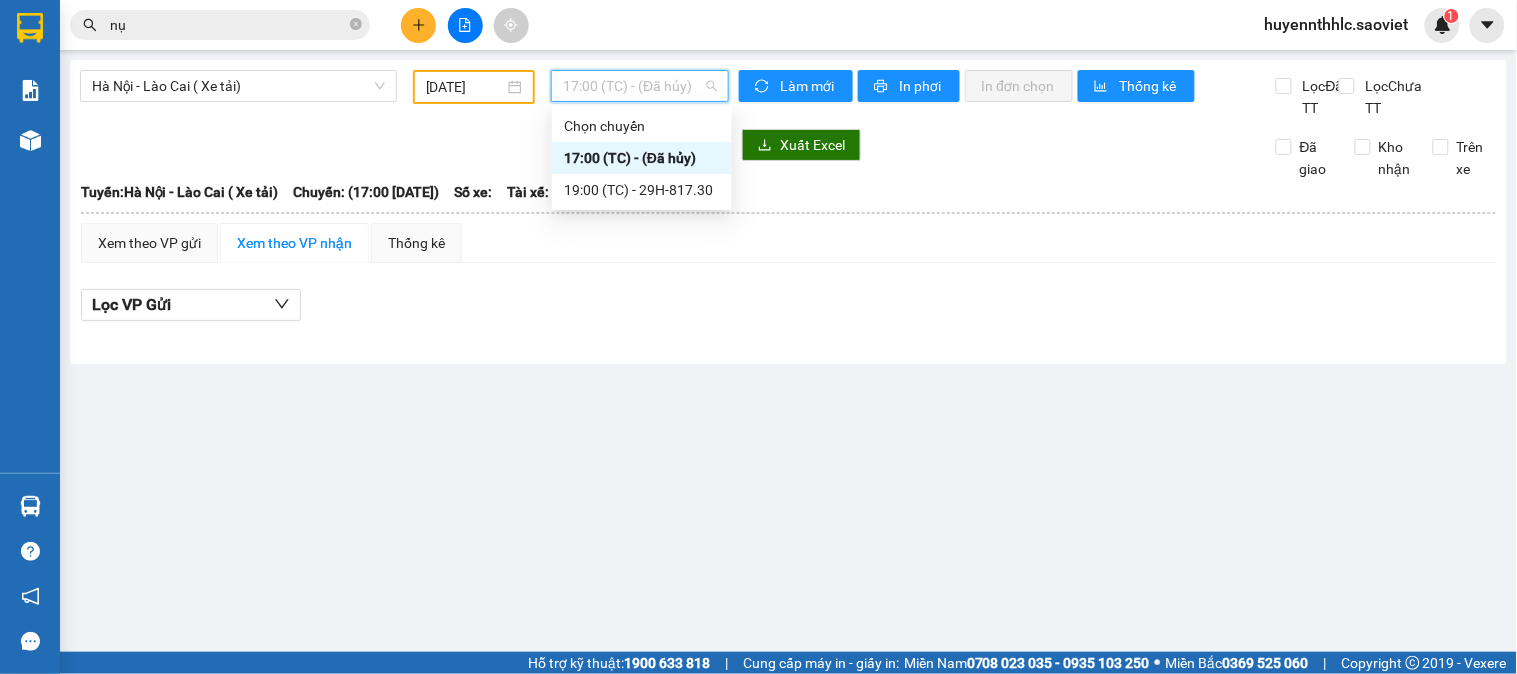 click on "09/07/2025" at bounding box center (465, 87) 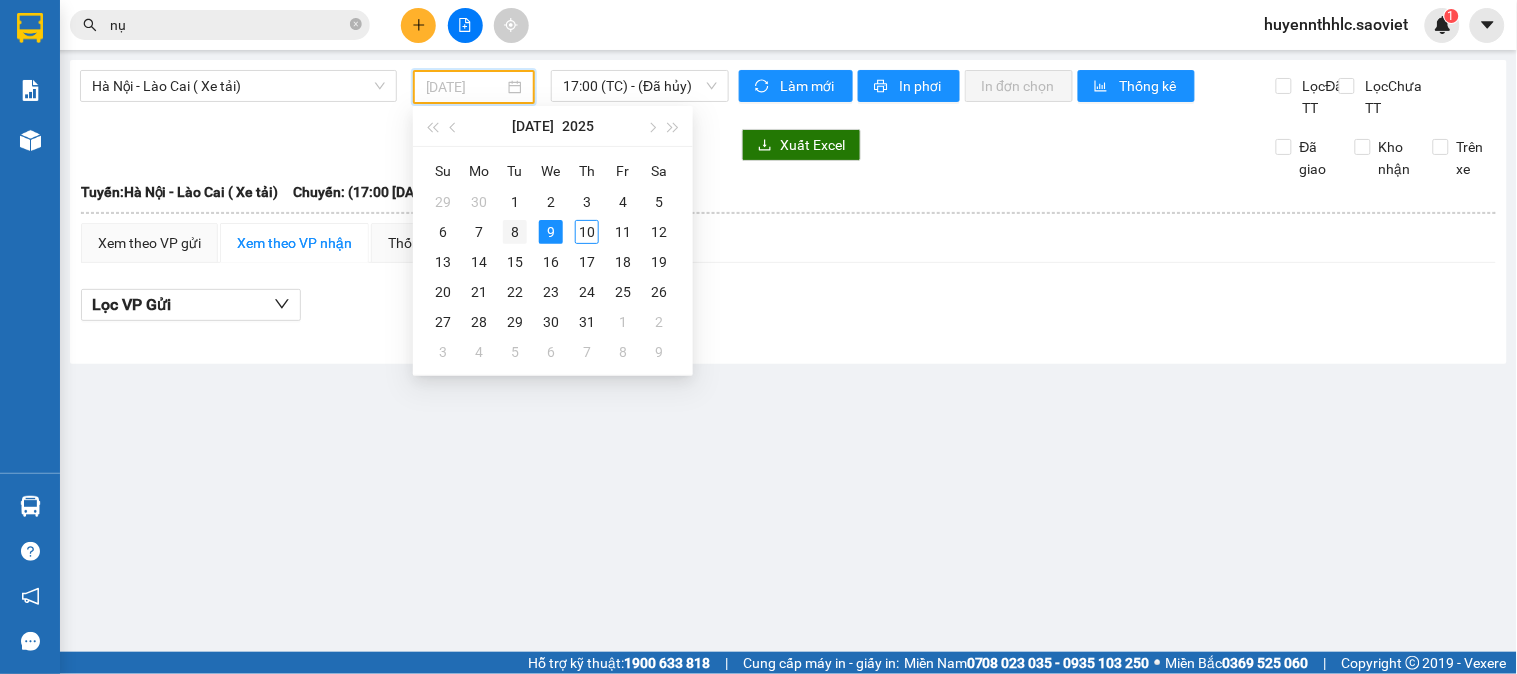 click on "8" at bounding box center [515, 232] 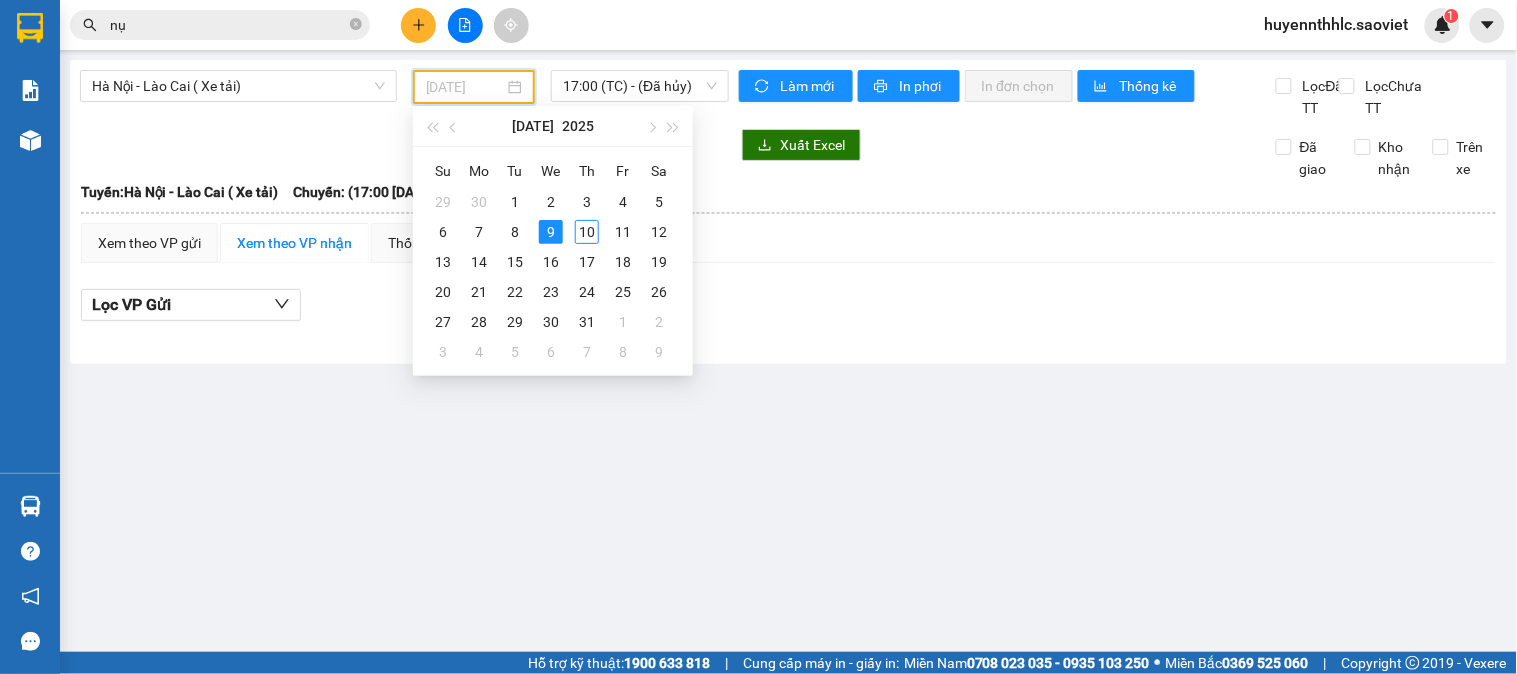 type on "08/07/2025" 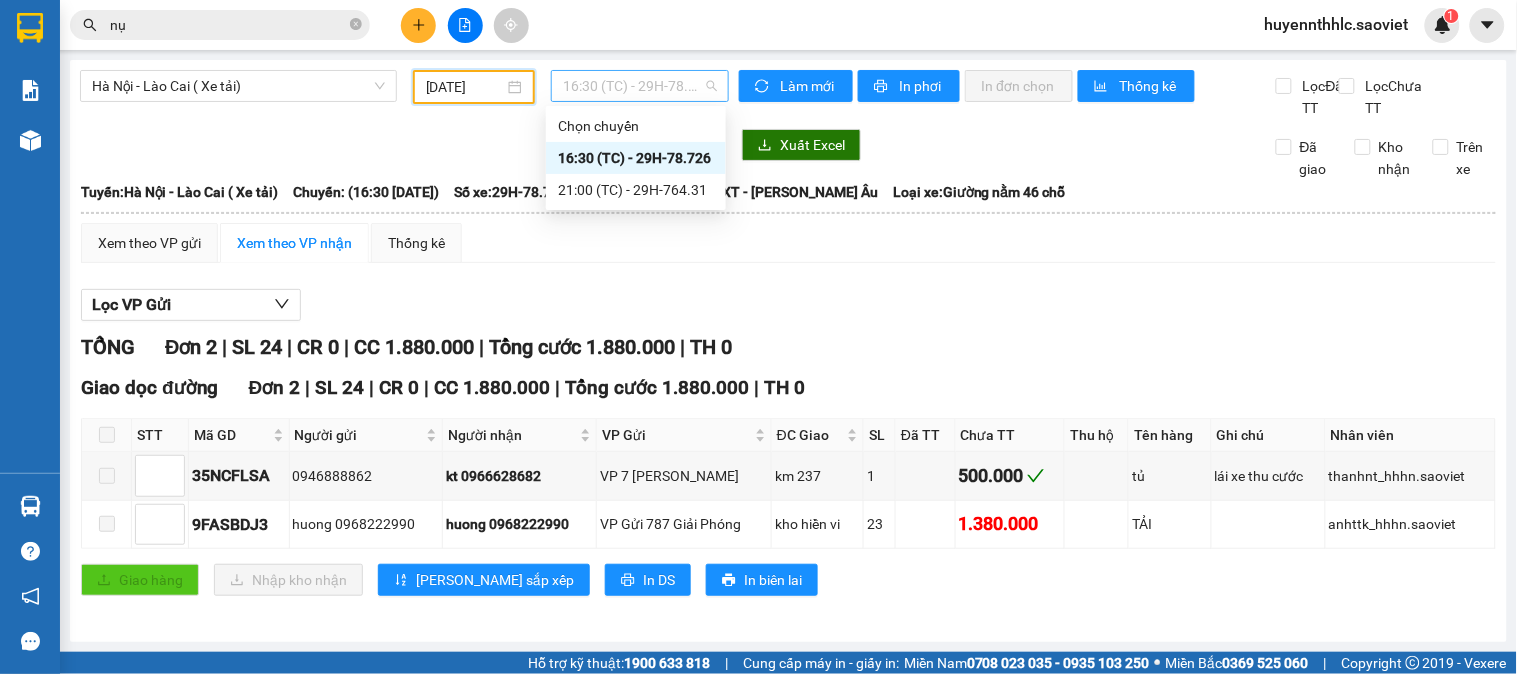 click on "16:30   (TC)   - 29H-78.726" at bounding box center [640, 86] 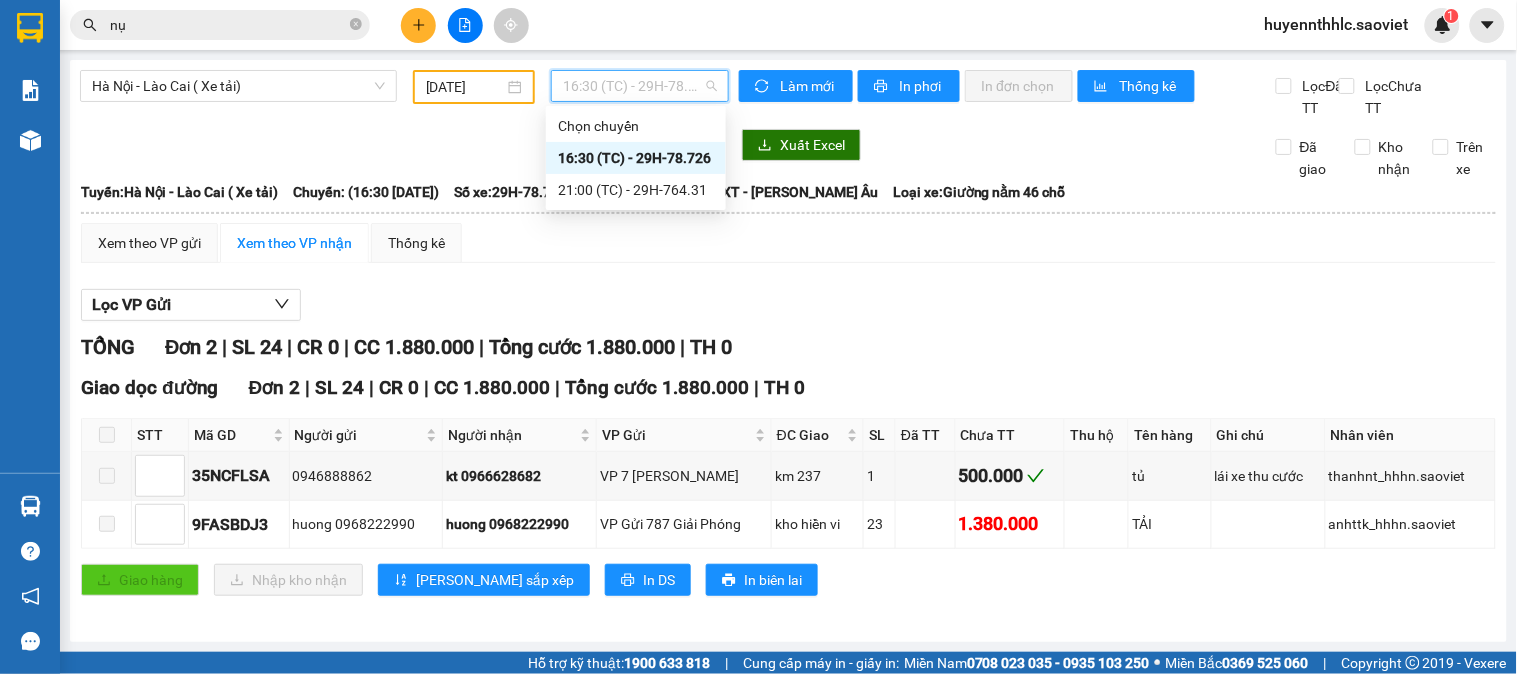 click on "16:30   (TC)   - 29H-78.726" at bounding box center (636, 158) 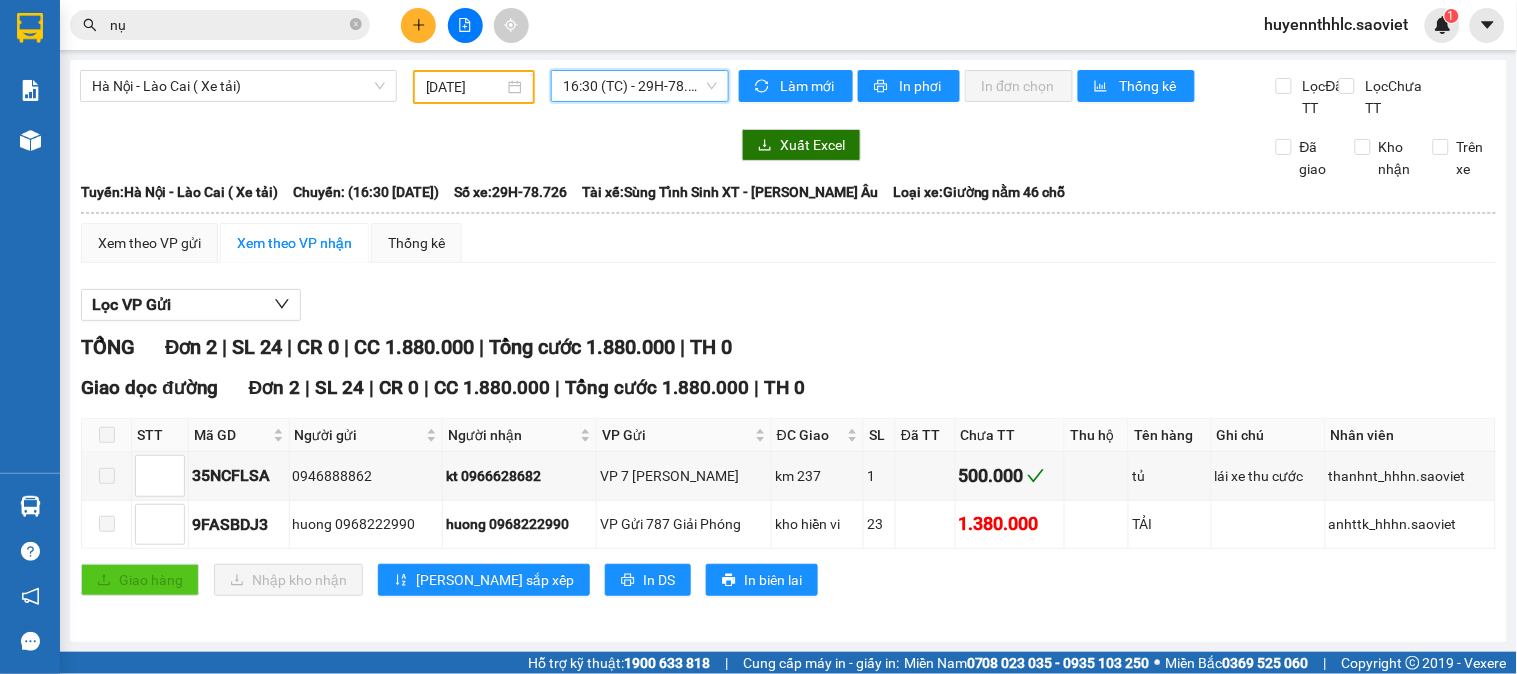scroll, scrollTop: 22, scrollLeft: 0, axis: vertical 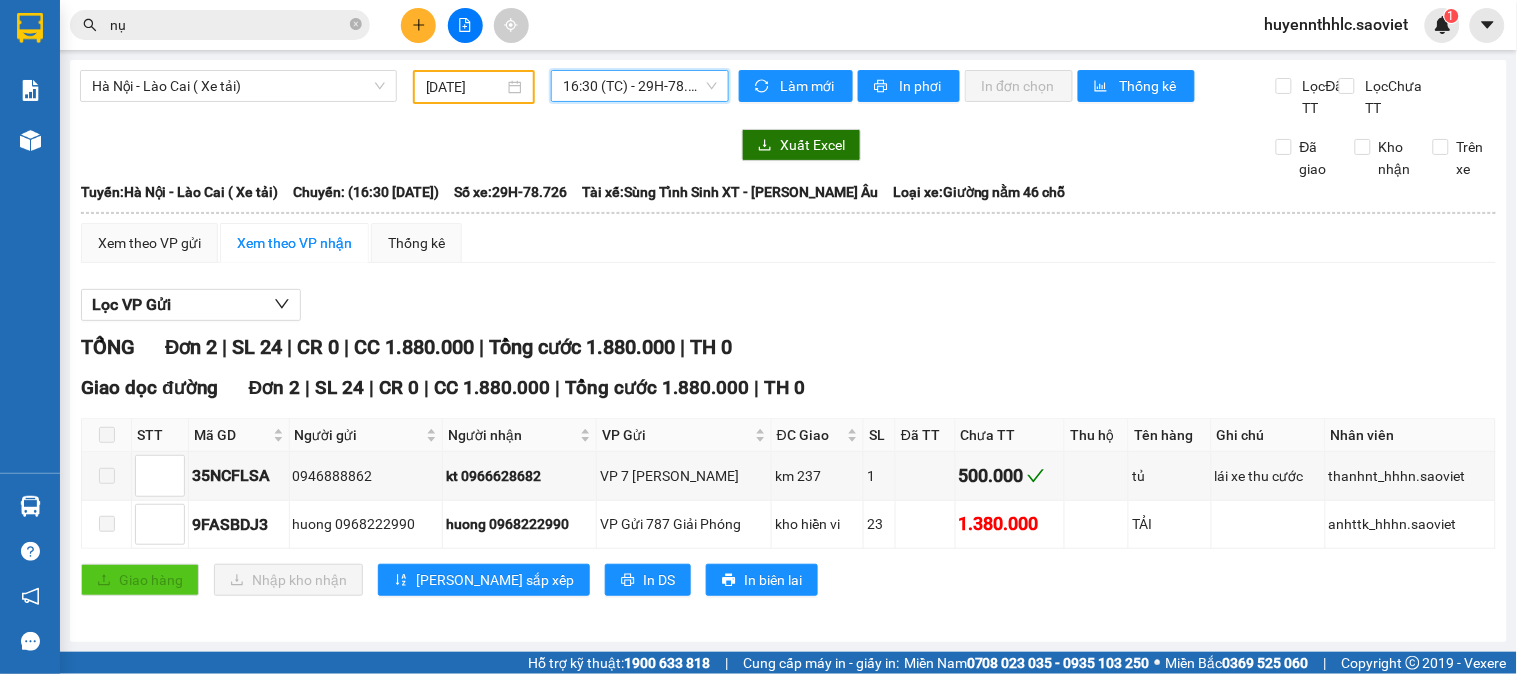 click on "nụ" at bounding box center (228, 25) 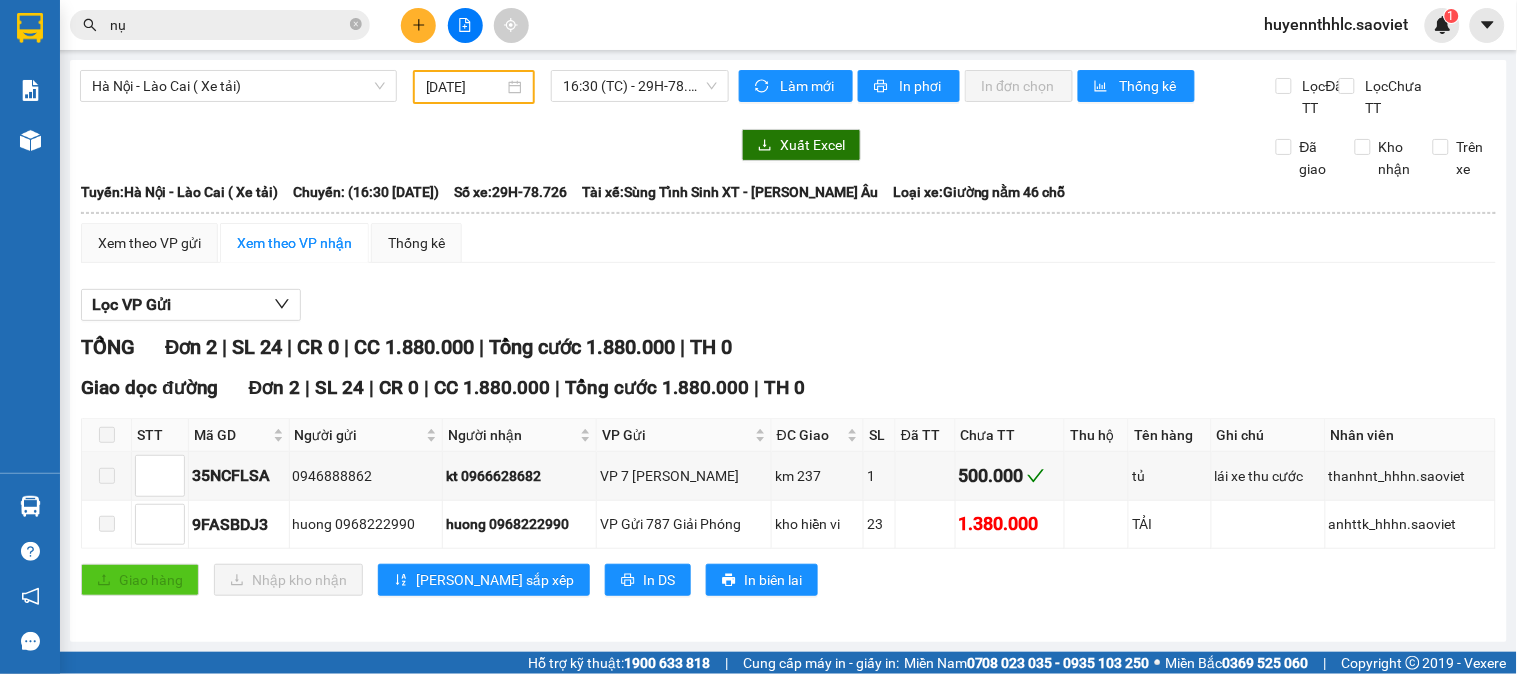type on "n" 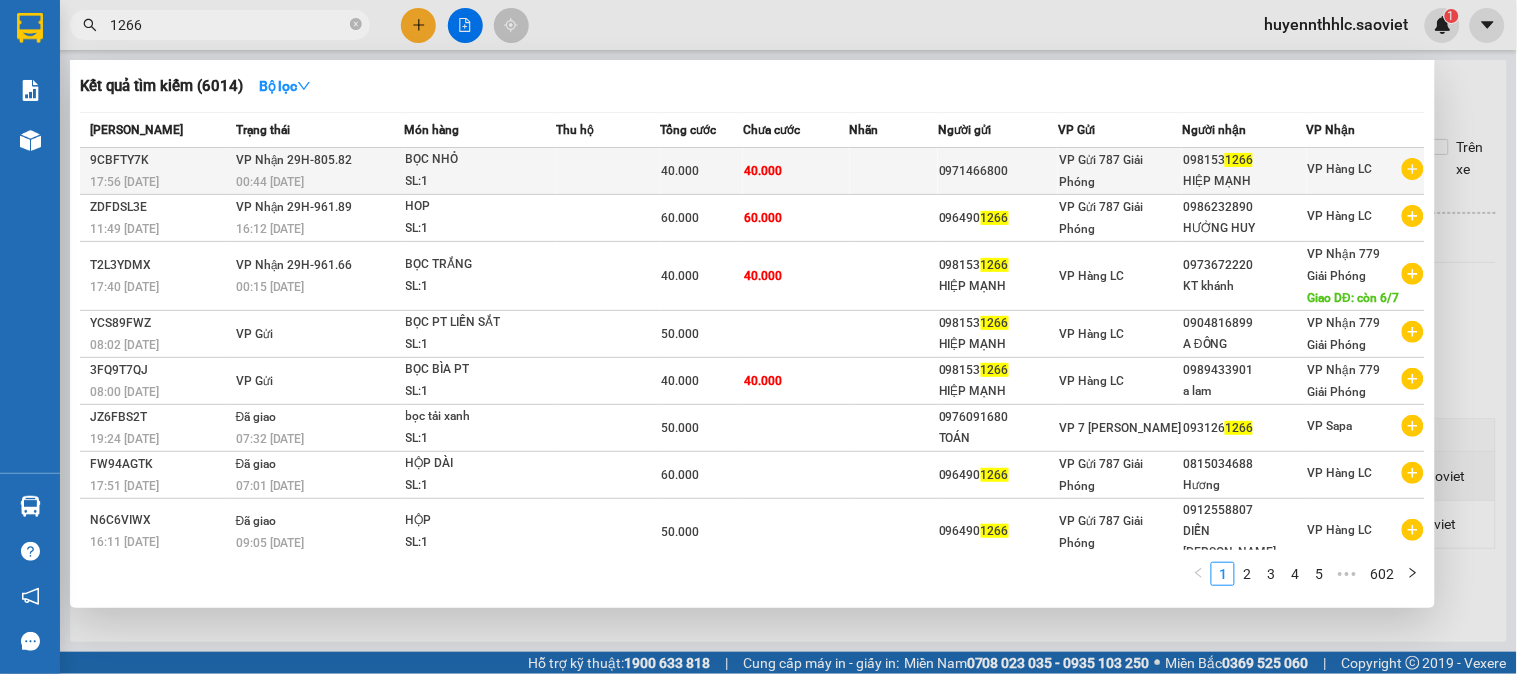 type on "1266" 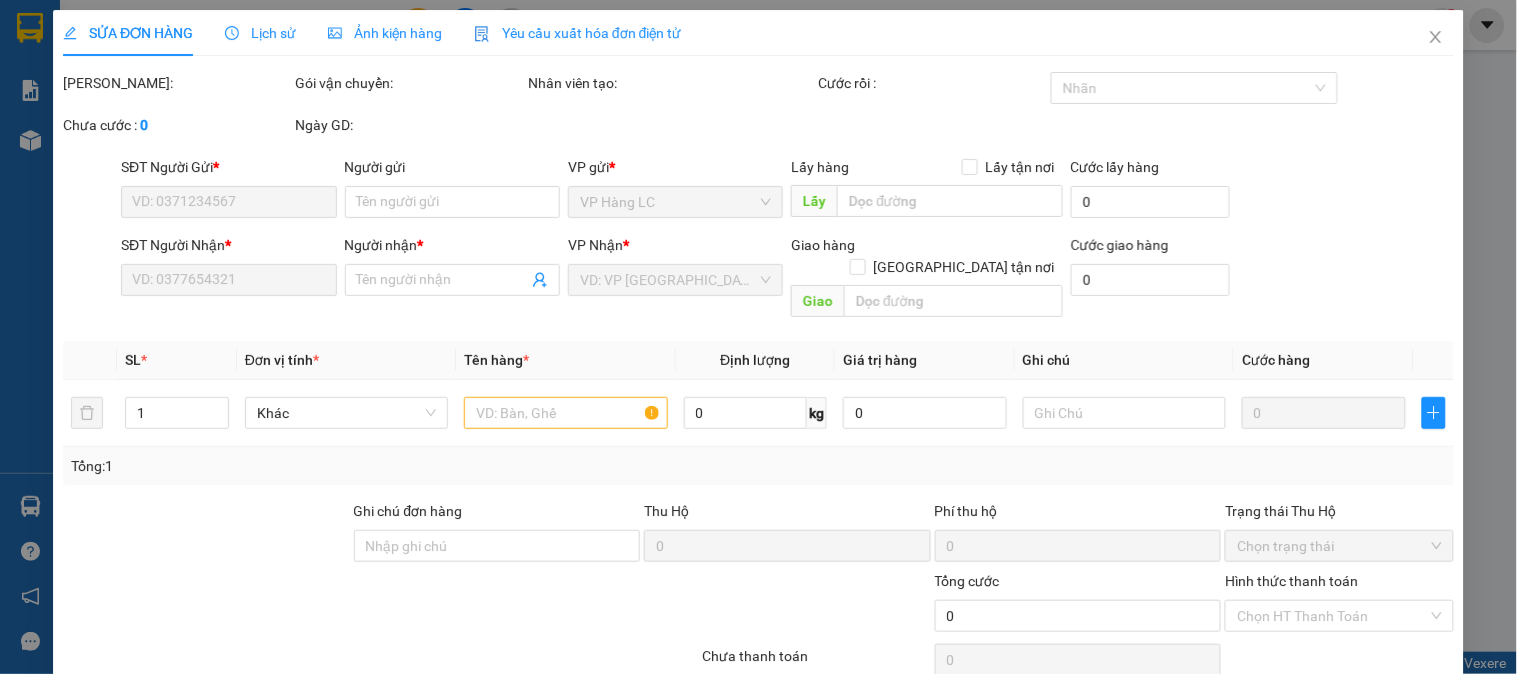 type on "0971466800" 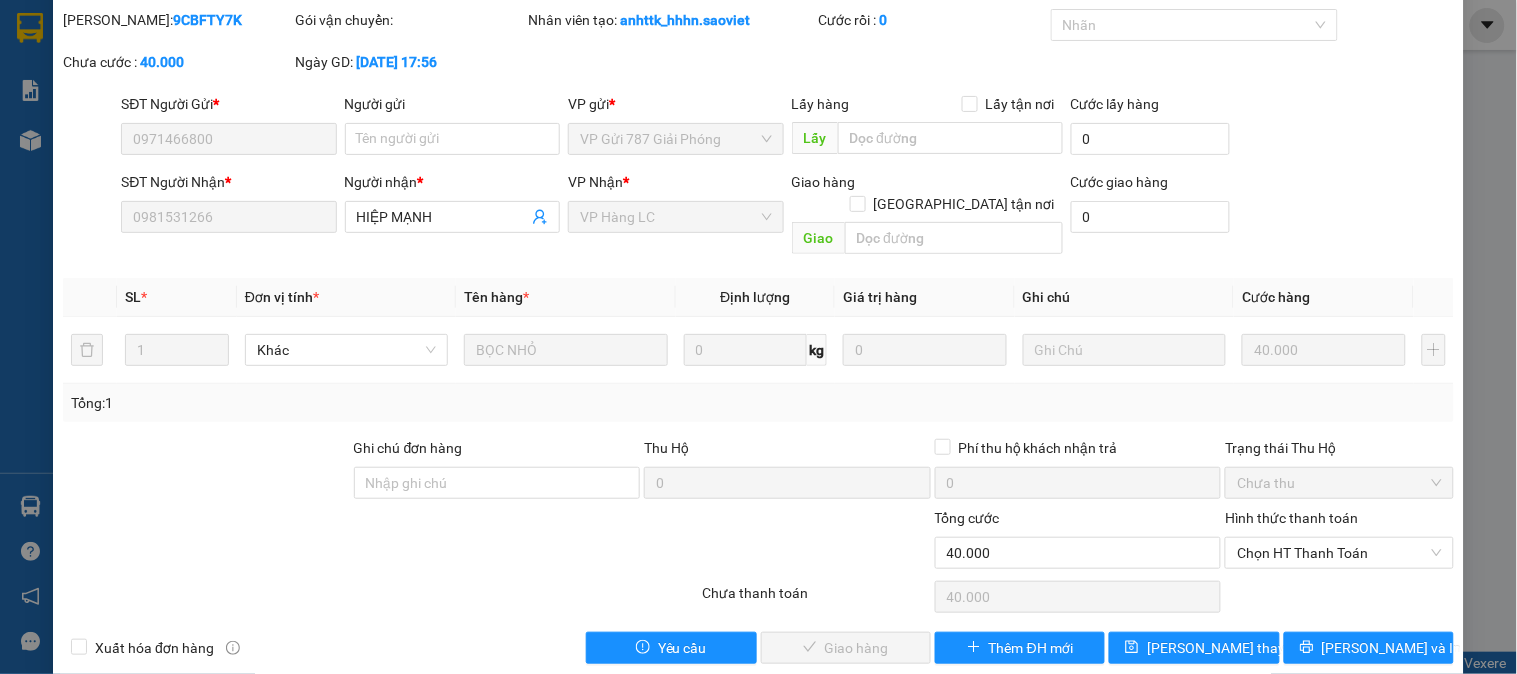 scroll, scrollTop: 70, scrollLeft: 0, axis: vertical 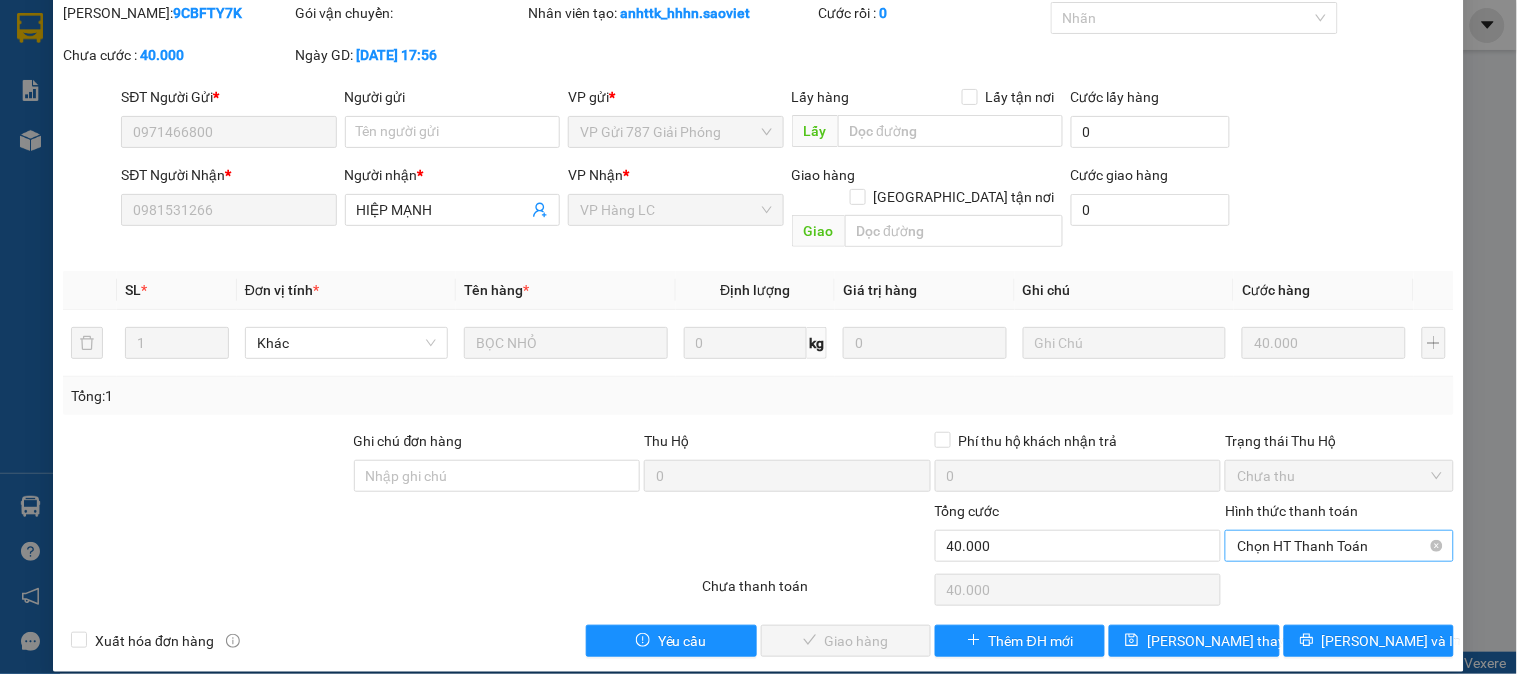click on "Chọn HT Thanh Toán" at bounding box center [1339, 546] 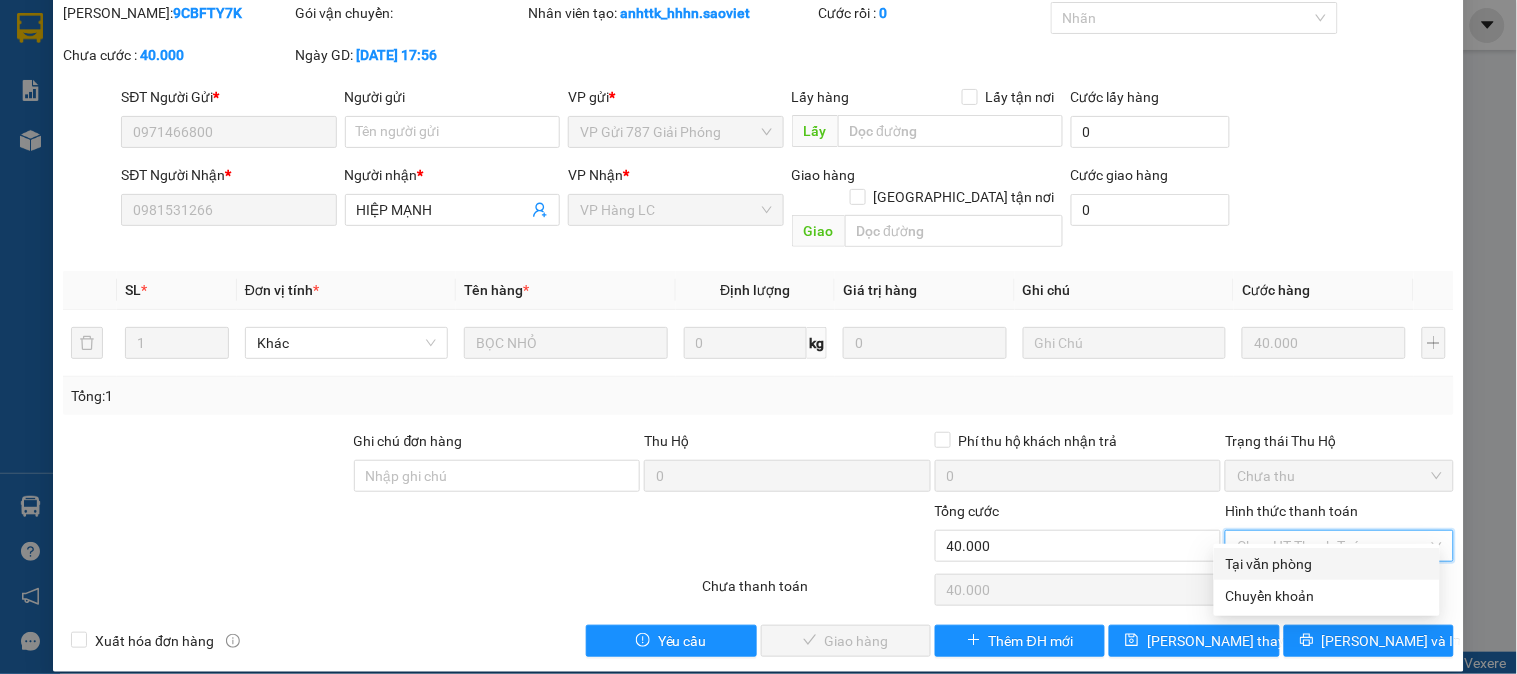 click on "Tại văn phòng" at bounding box center [1327, 564] 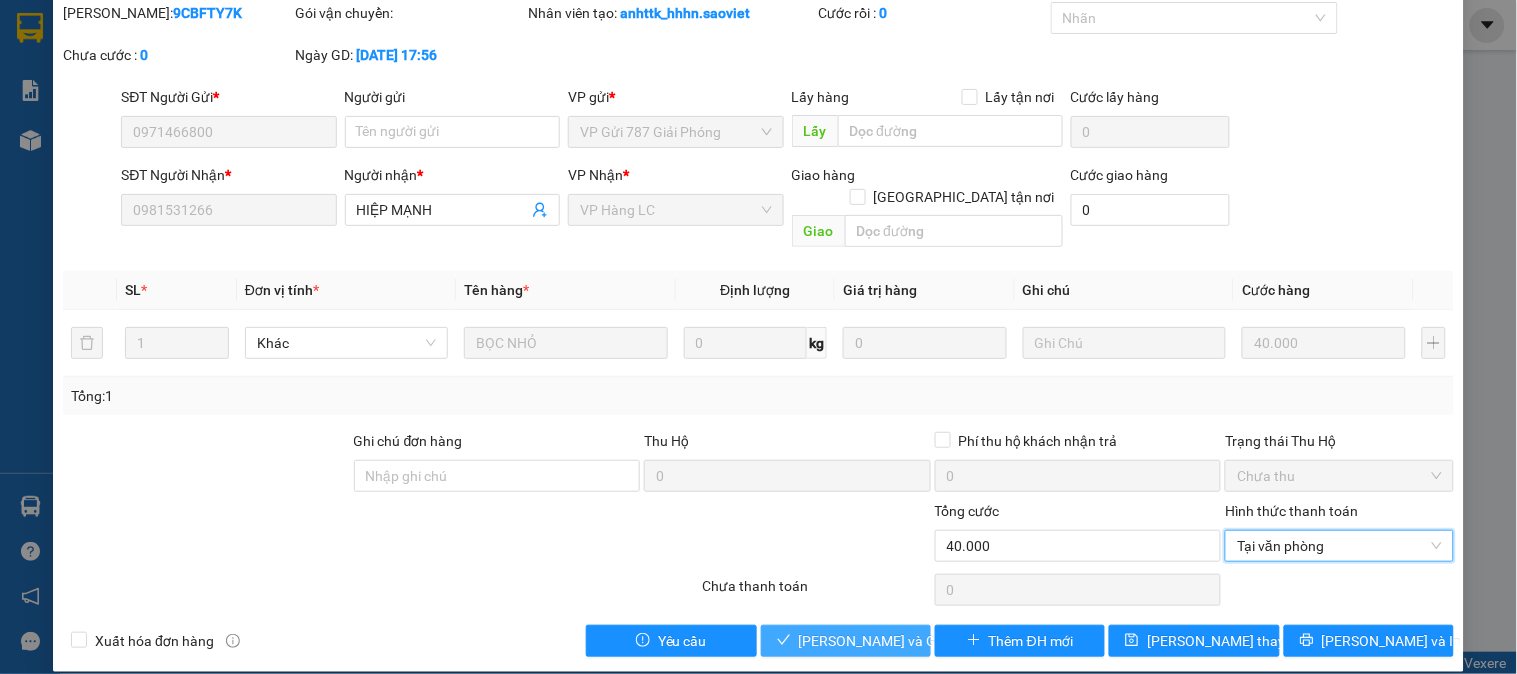 click on "Lưu và Giao hàng" at bounding box center (895, 641) 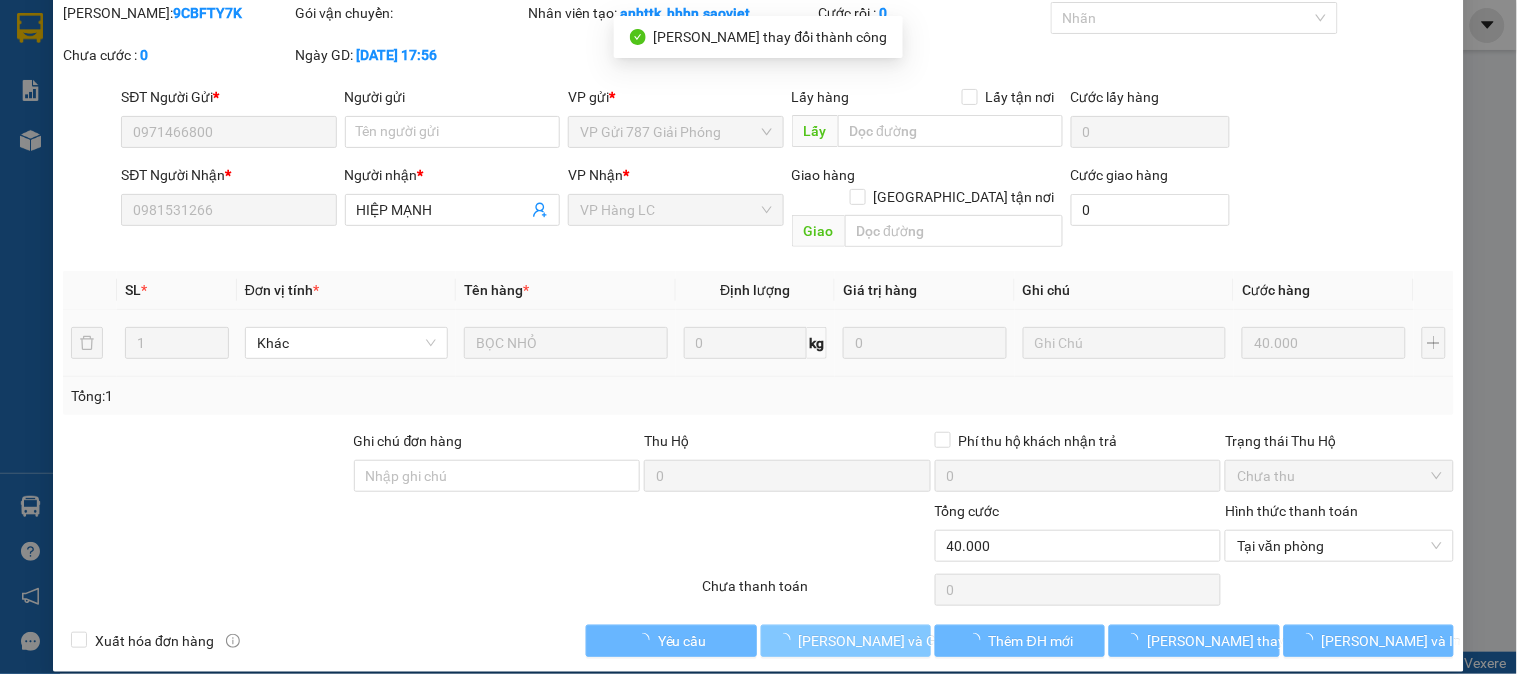 scroll, scrollTop: 0, scrollLeft: 0, axis: both 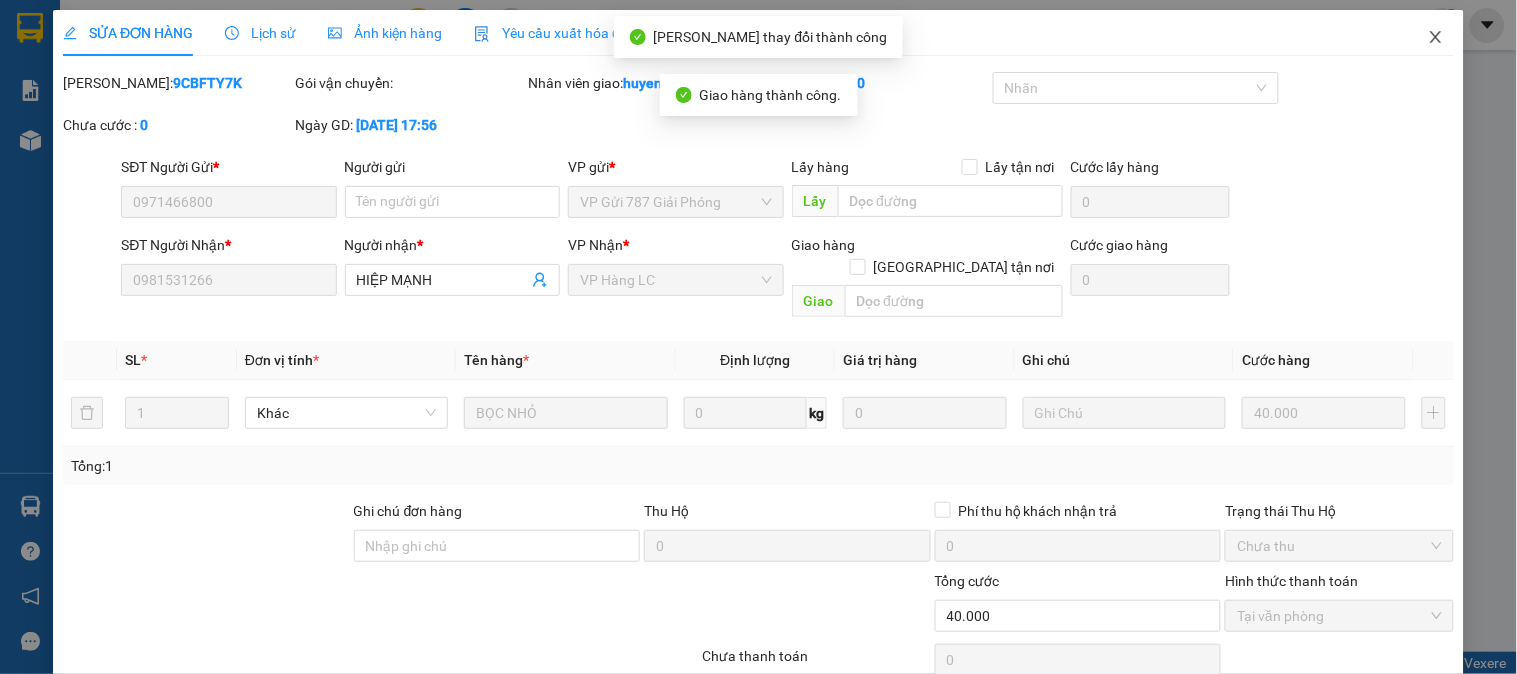 click 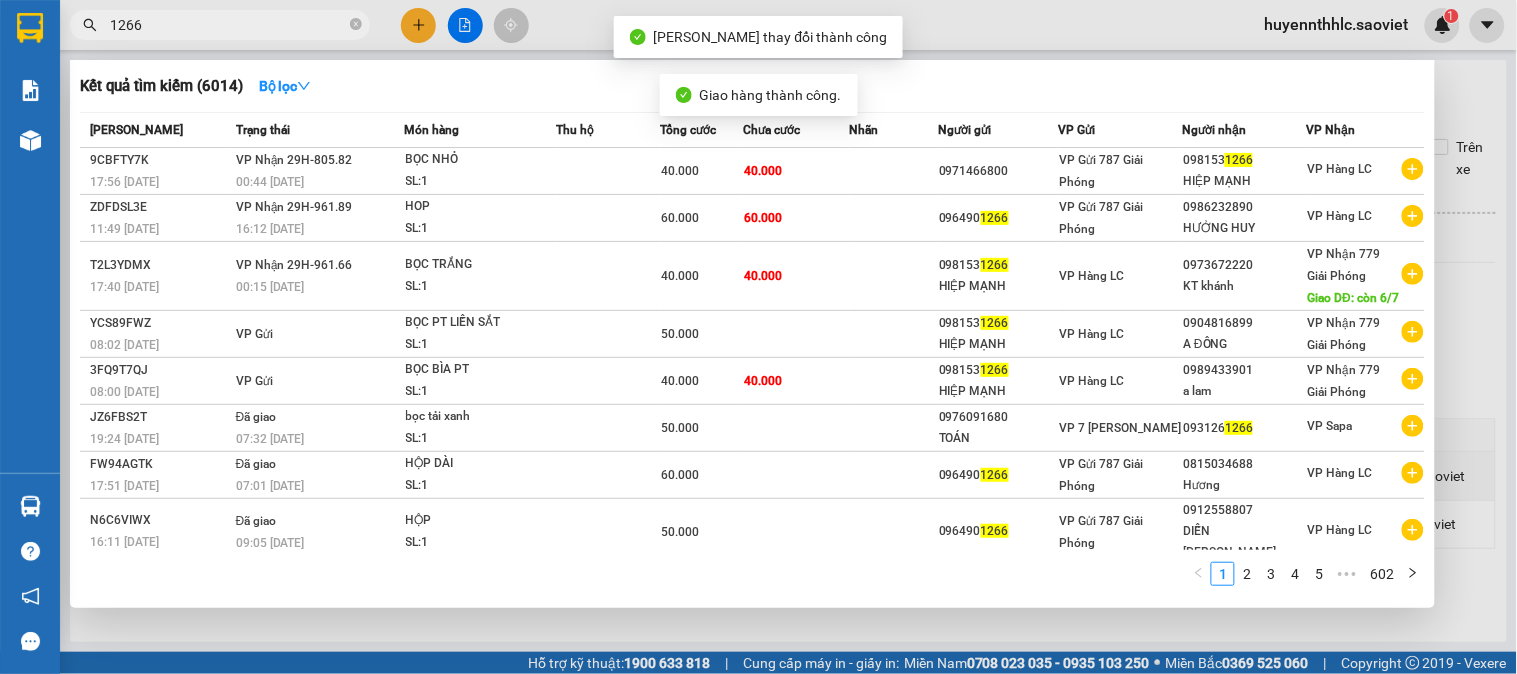 click on "1266" at bounding box center [228, 25] 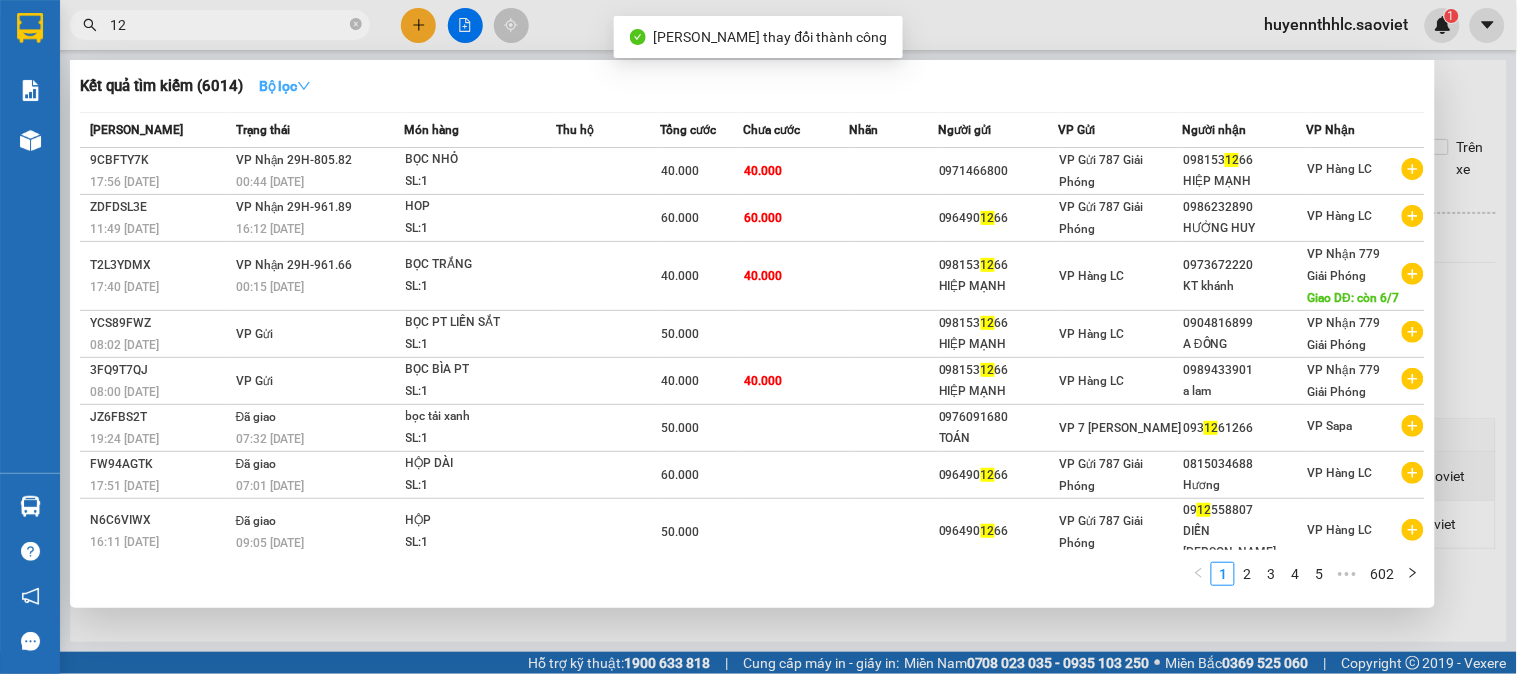 type on "1" 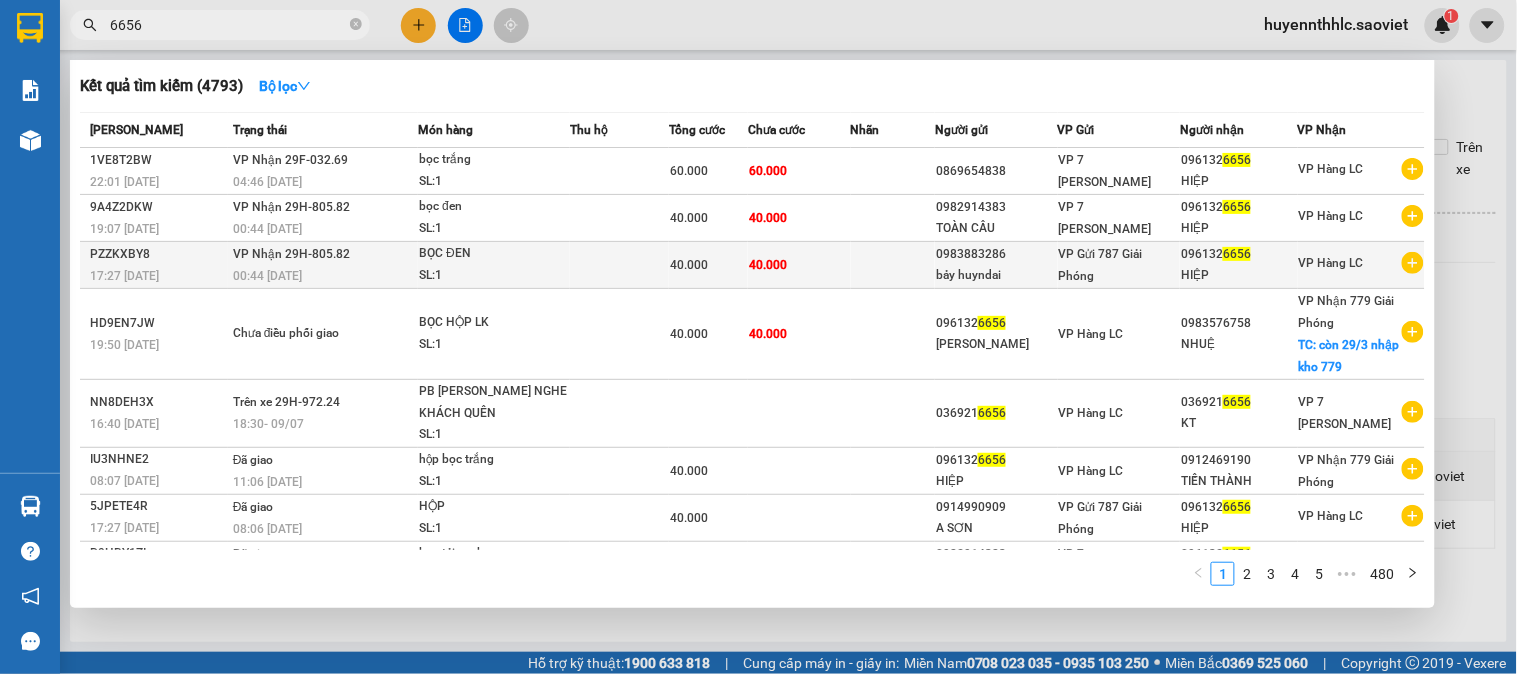 type on "6656" 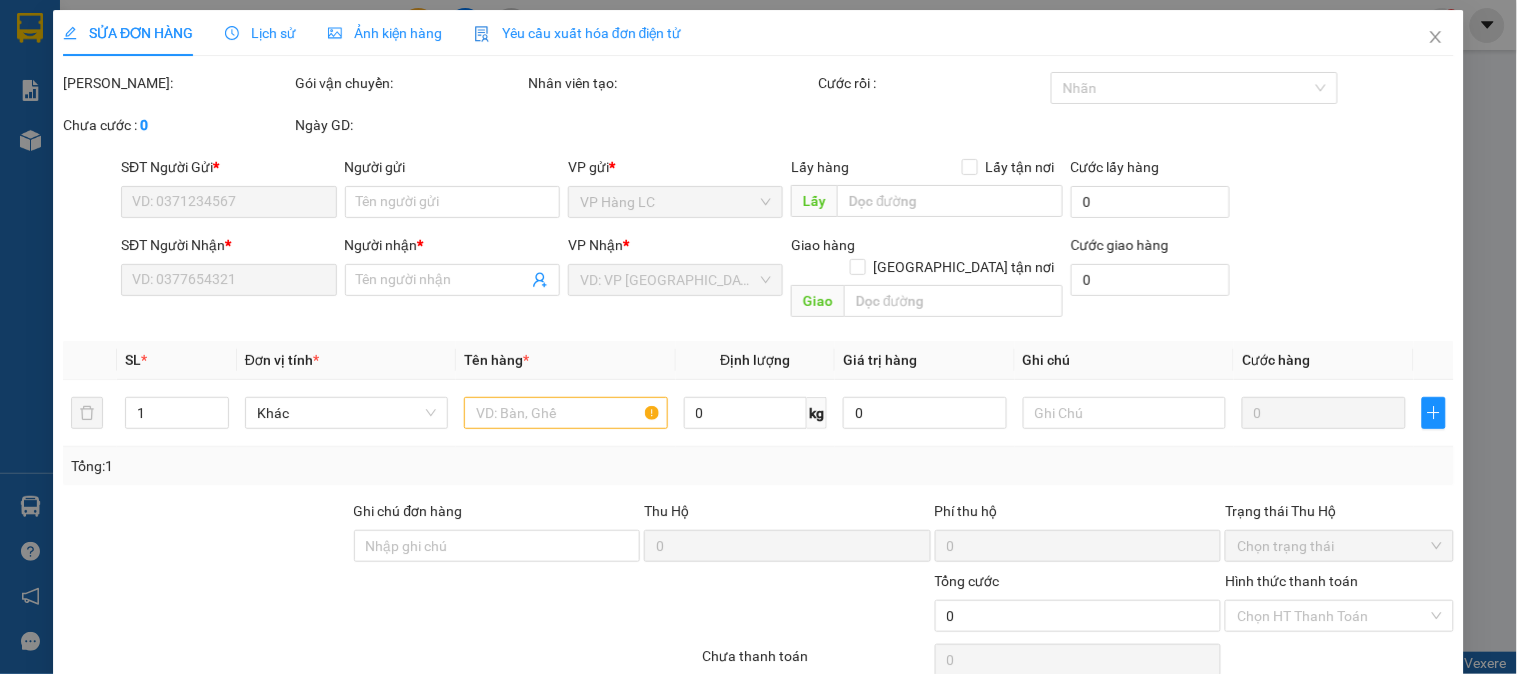 type on "0983883286" 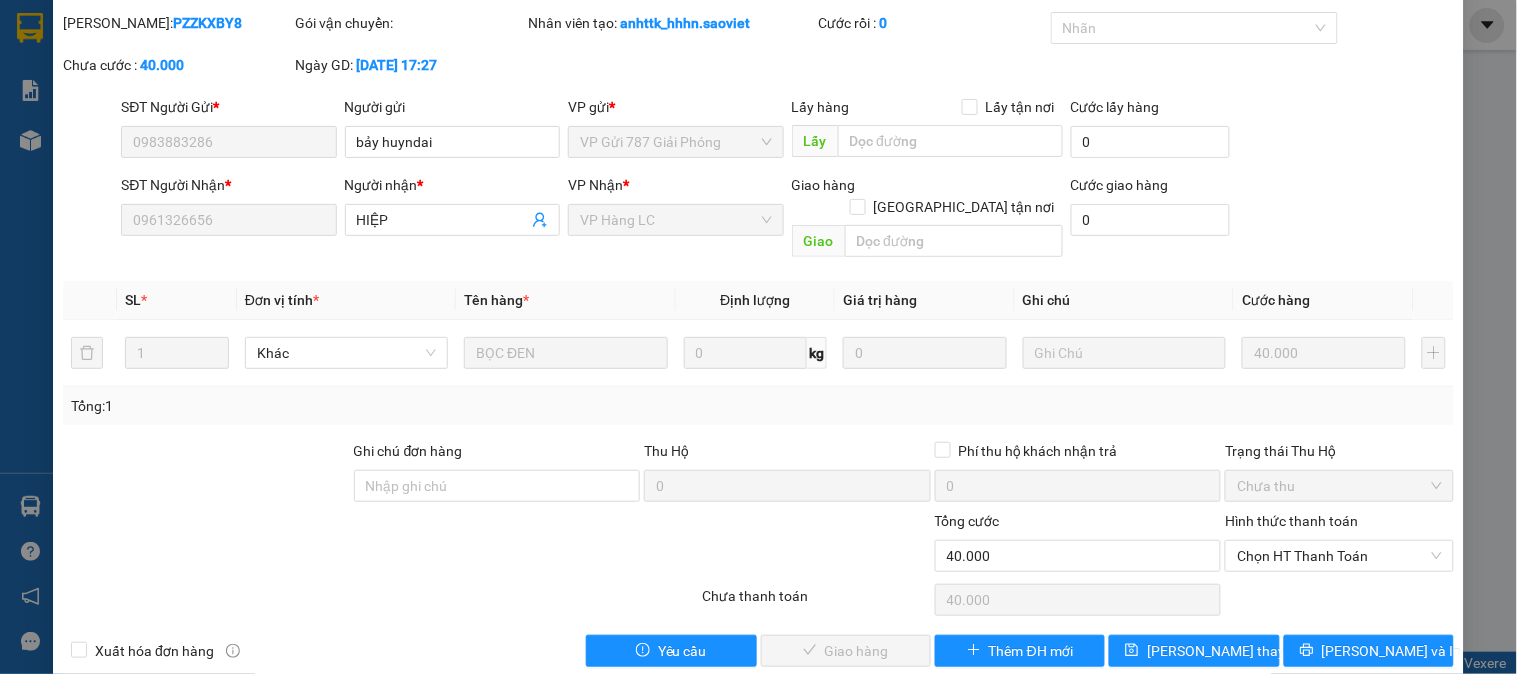 scroll, scrollTop: 70, scrollLeft: 0, axis: vertical 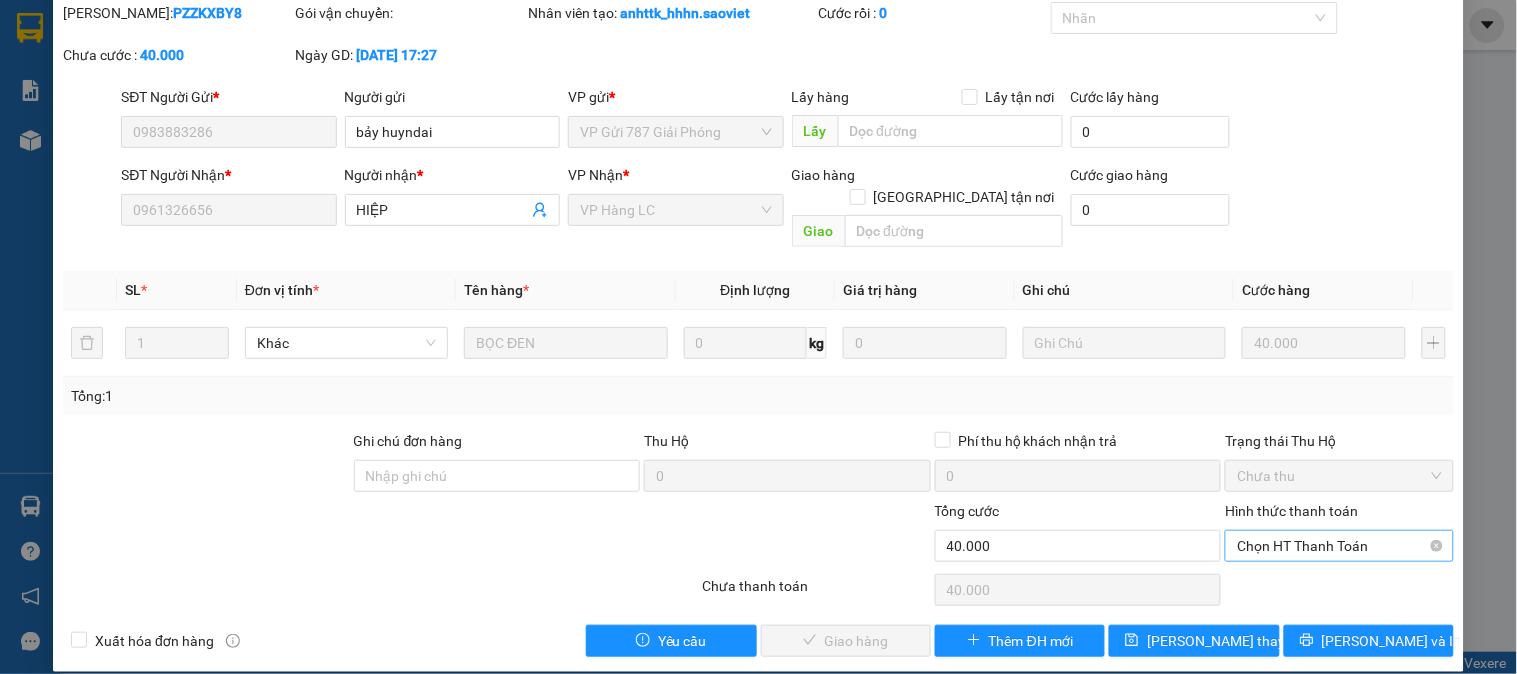 click on "Chọn HT Thanh Toán" at bounding box center [1339, 546] 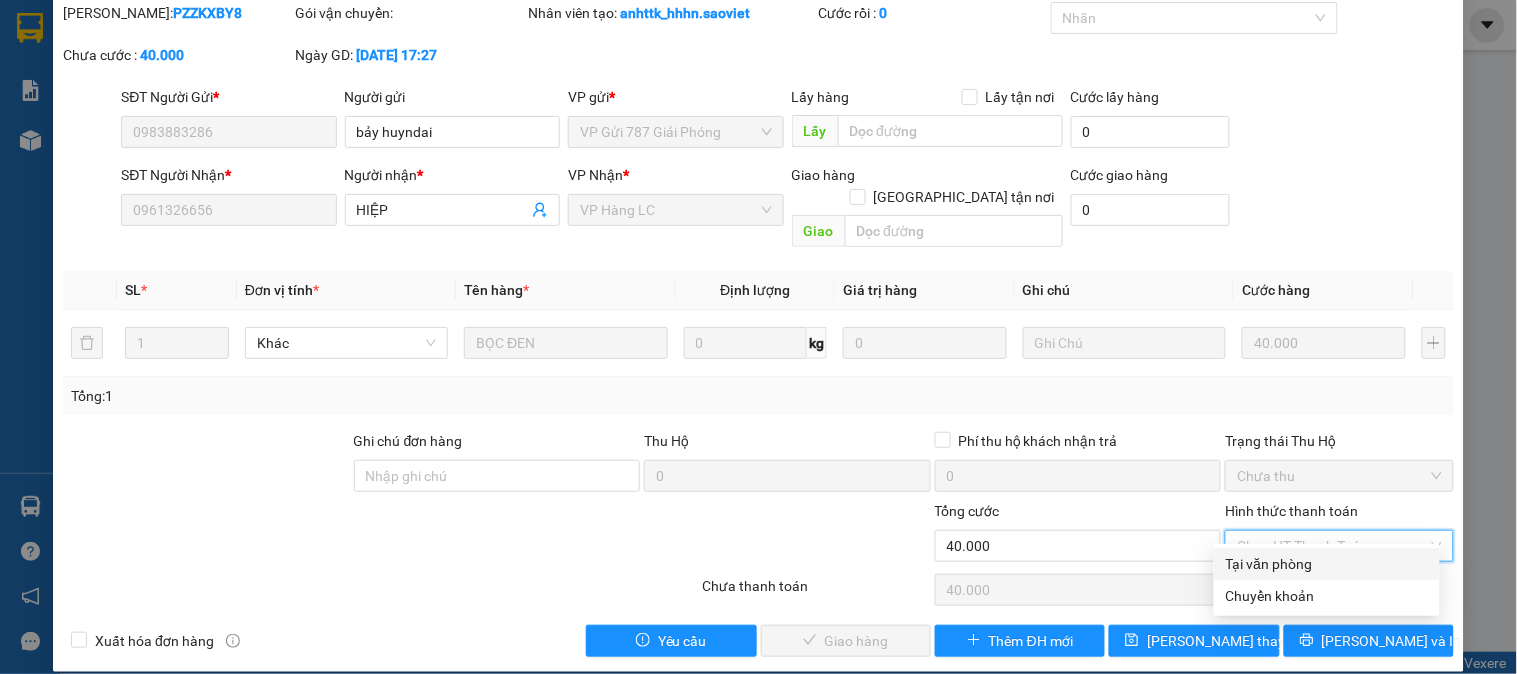 click on "Tại văn phòng" at bounding box center (1327, 564) 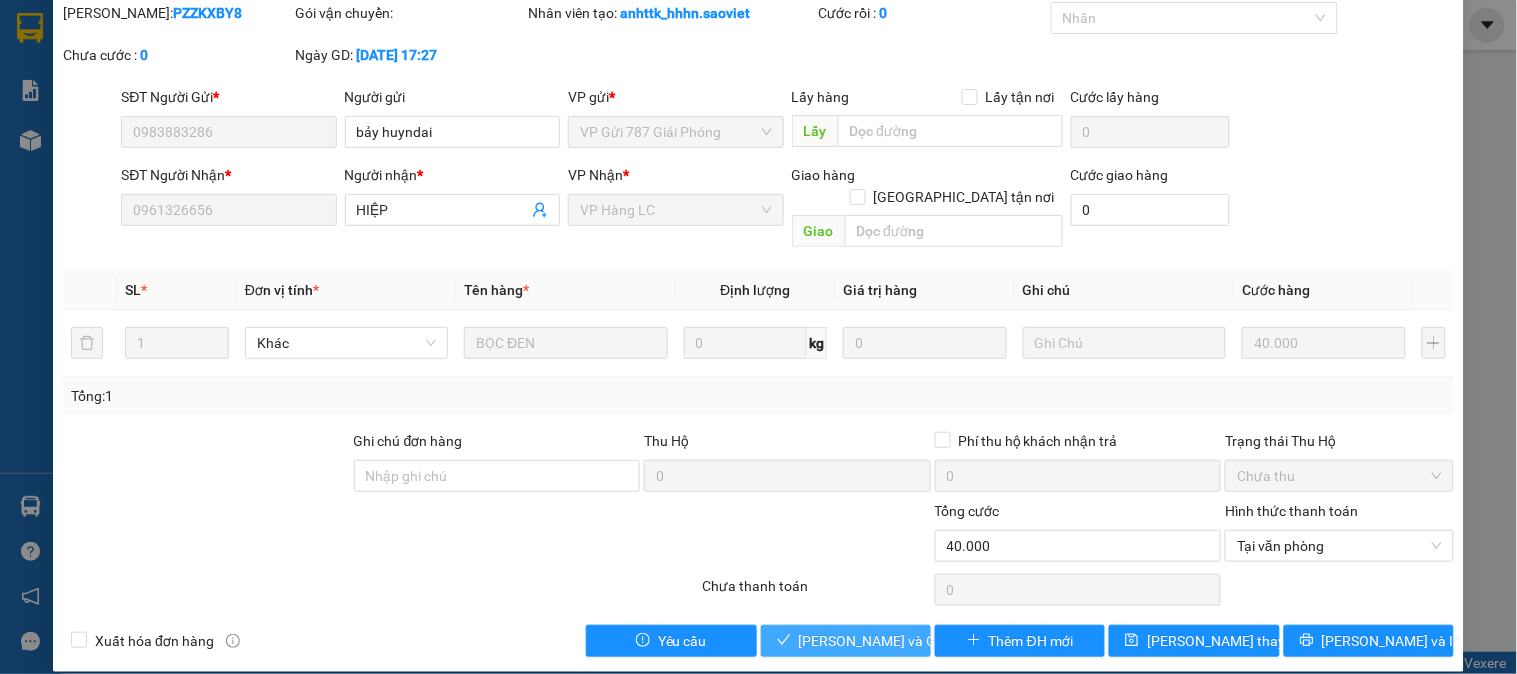click on "Lưu và Giao hàng" at bounding box center (895, 641) 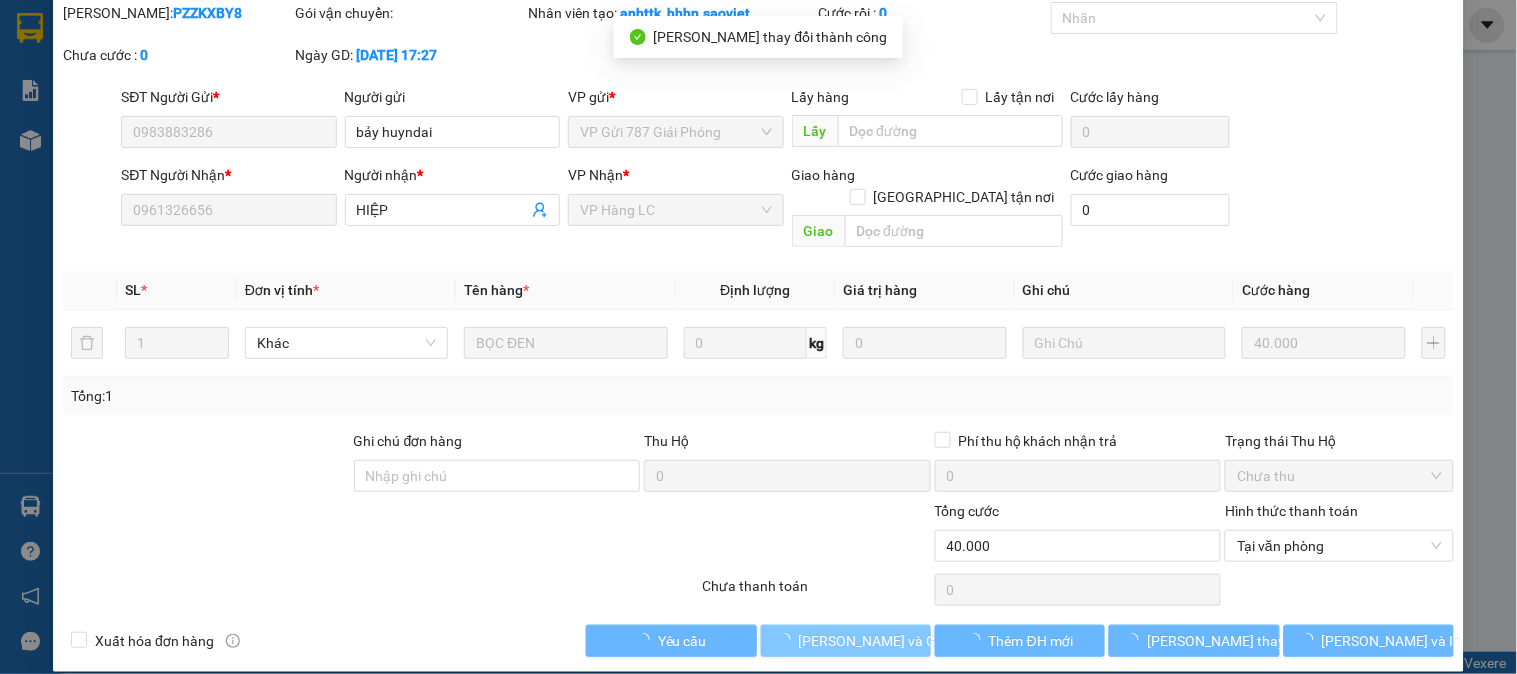 scroll, scrollTop: 0, scrollLeft: 0, axis: both 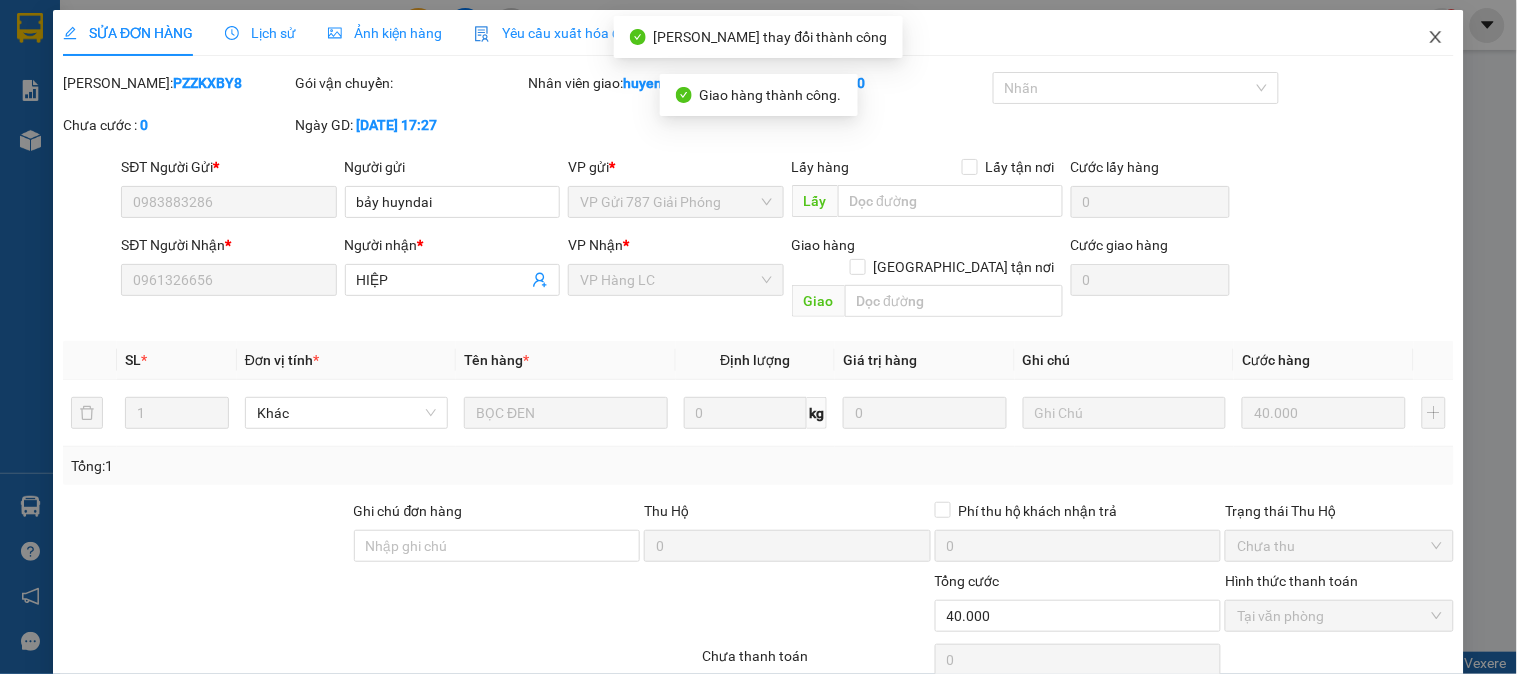 click 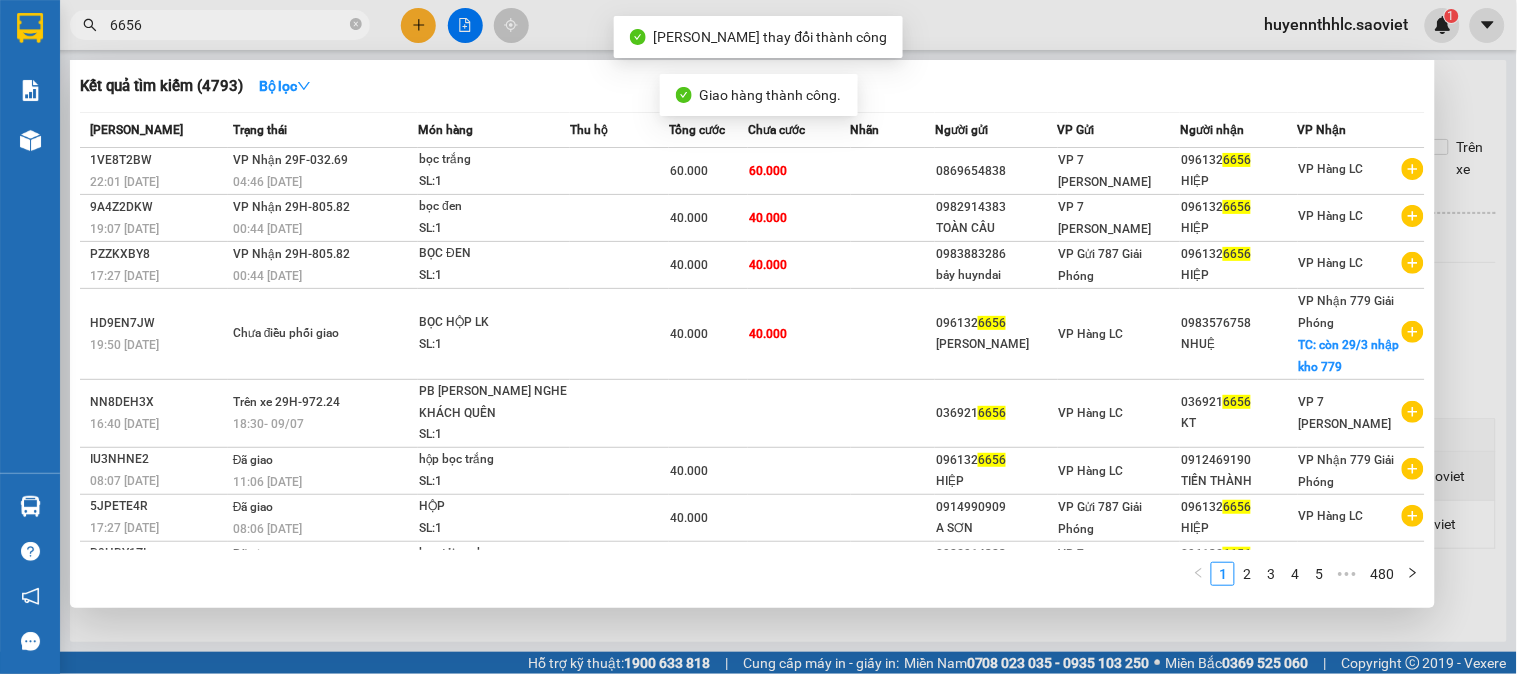 click on "6656" at bounding box center [220, 25] 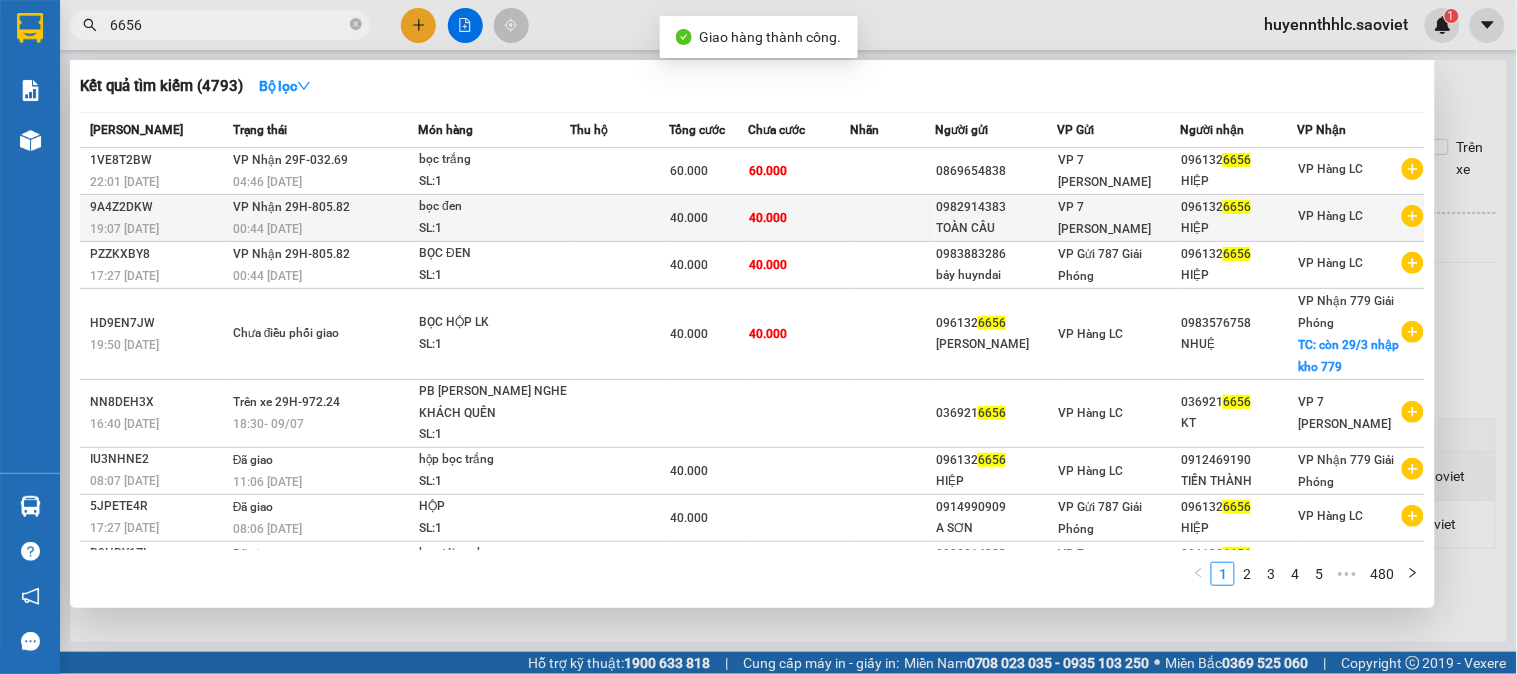 click on "40.000" at bounding box center [799, 218] 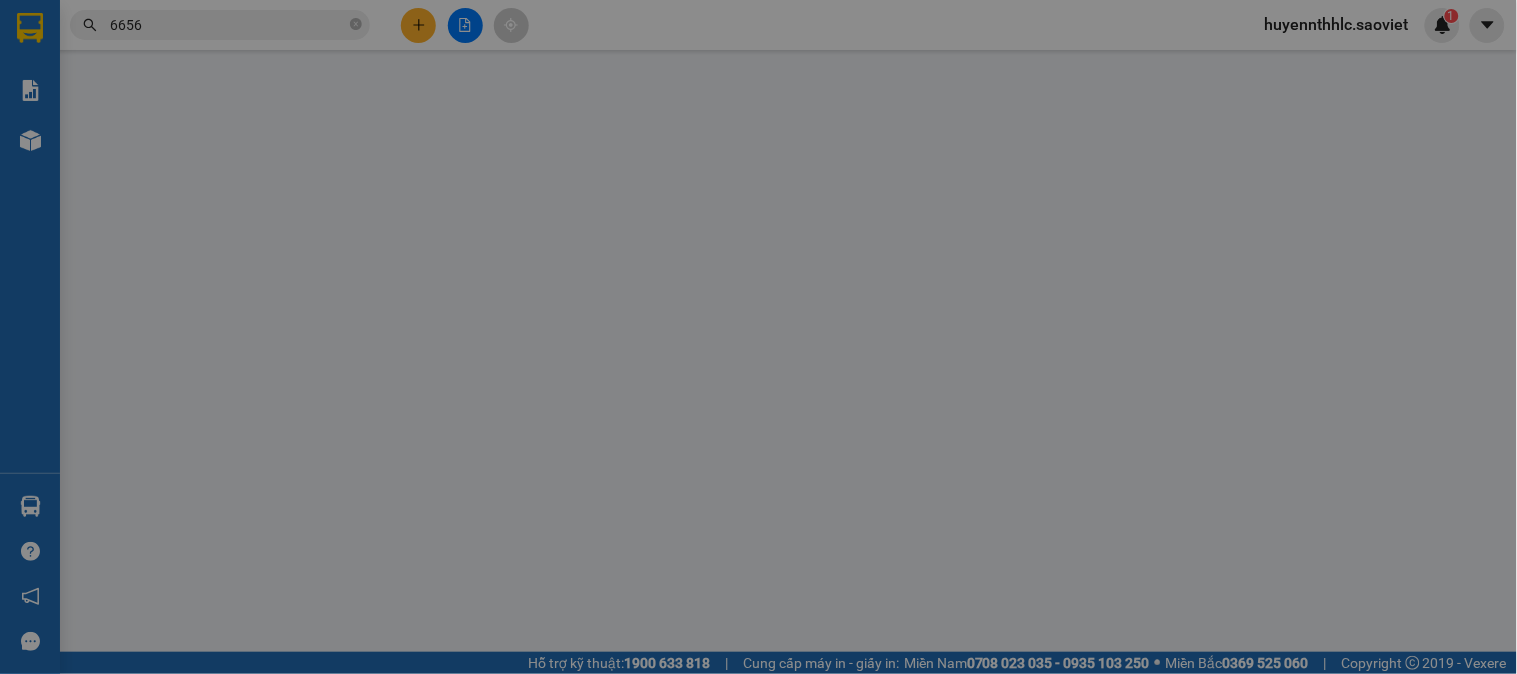 type on "0982914383" 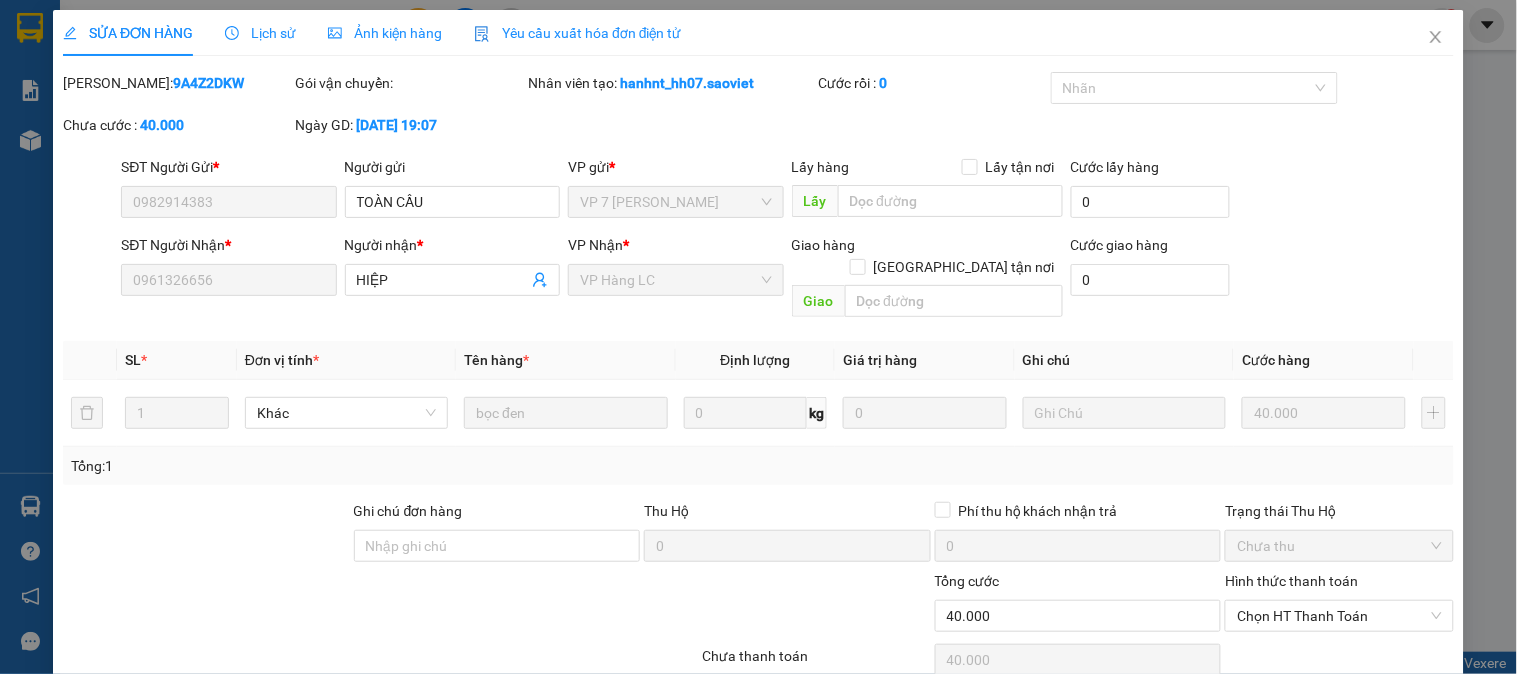 scroll, scrollTop: 70, scrollLeft: 0, axis: vertical 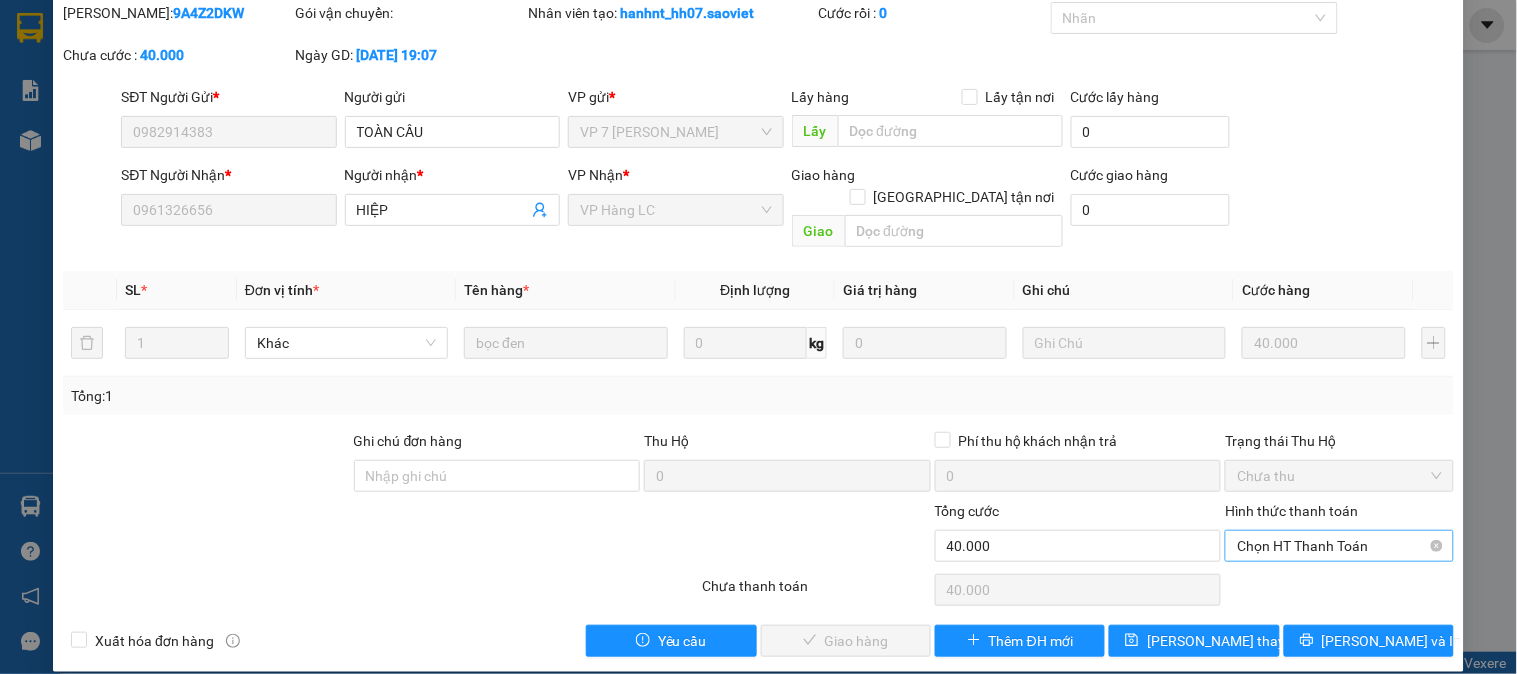 click on "Chọn HT Thanh Toán" at bounding box center (1339, 546) 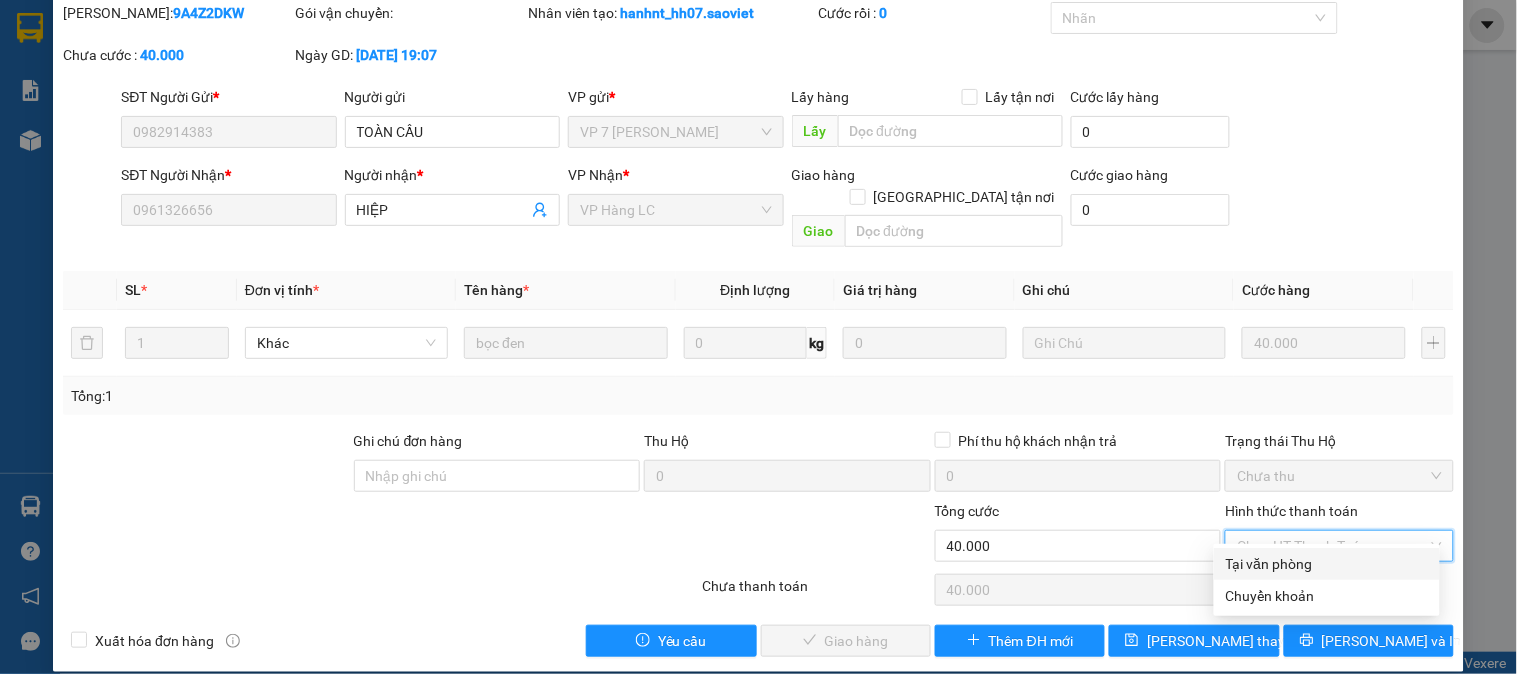 click on "Tại văn phòng" at bounding box center [1327, 564] 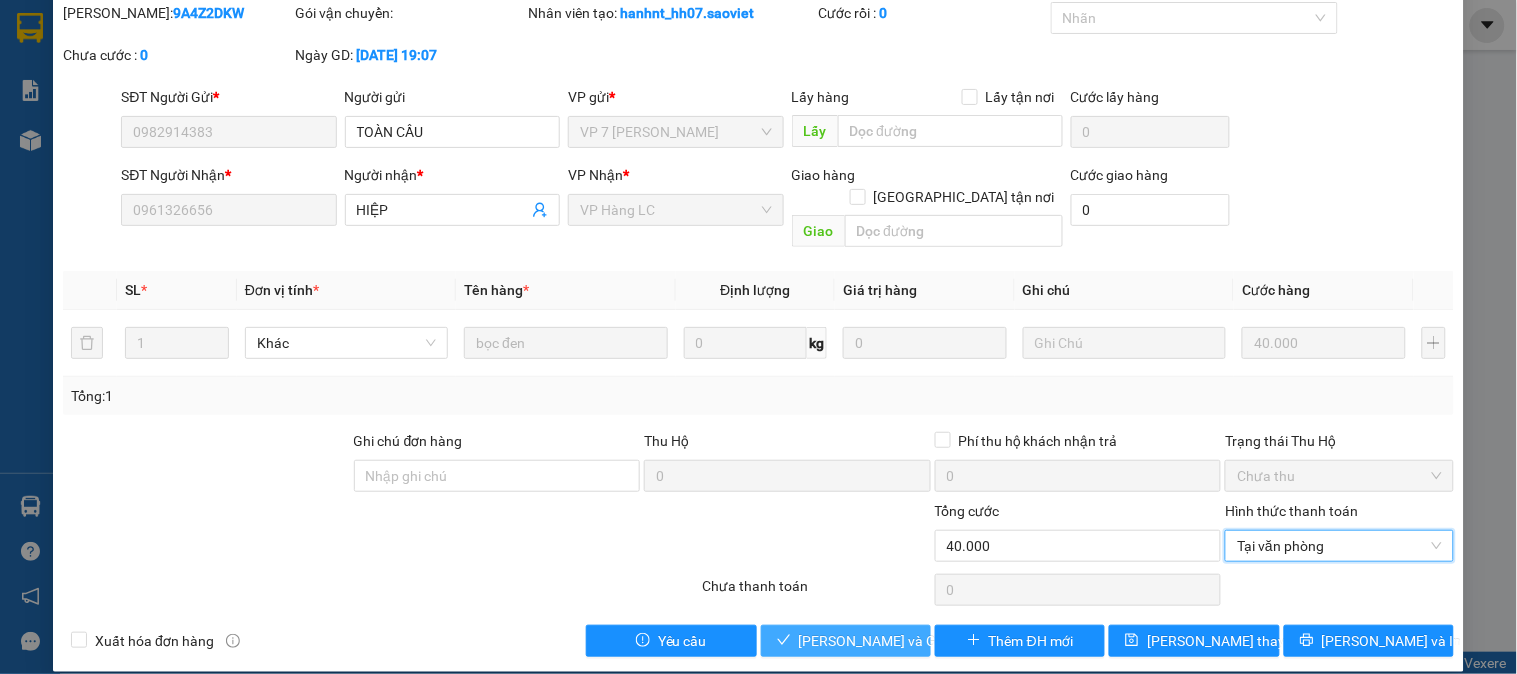 click on "Lưu và Giao hàng" at bounding box center (895, 641) 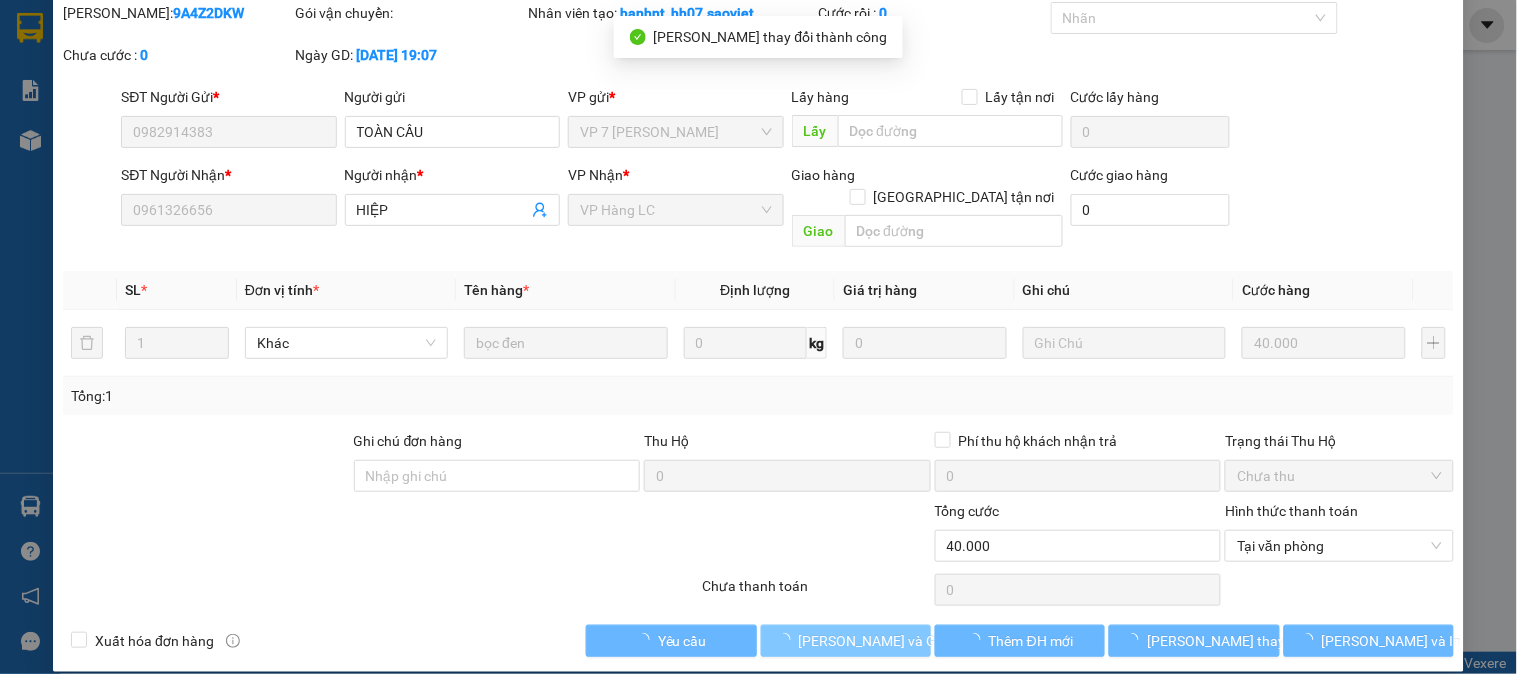 scroll, scrollTop: 0, scrollLeft: 0, axis: both 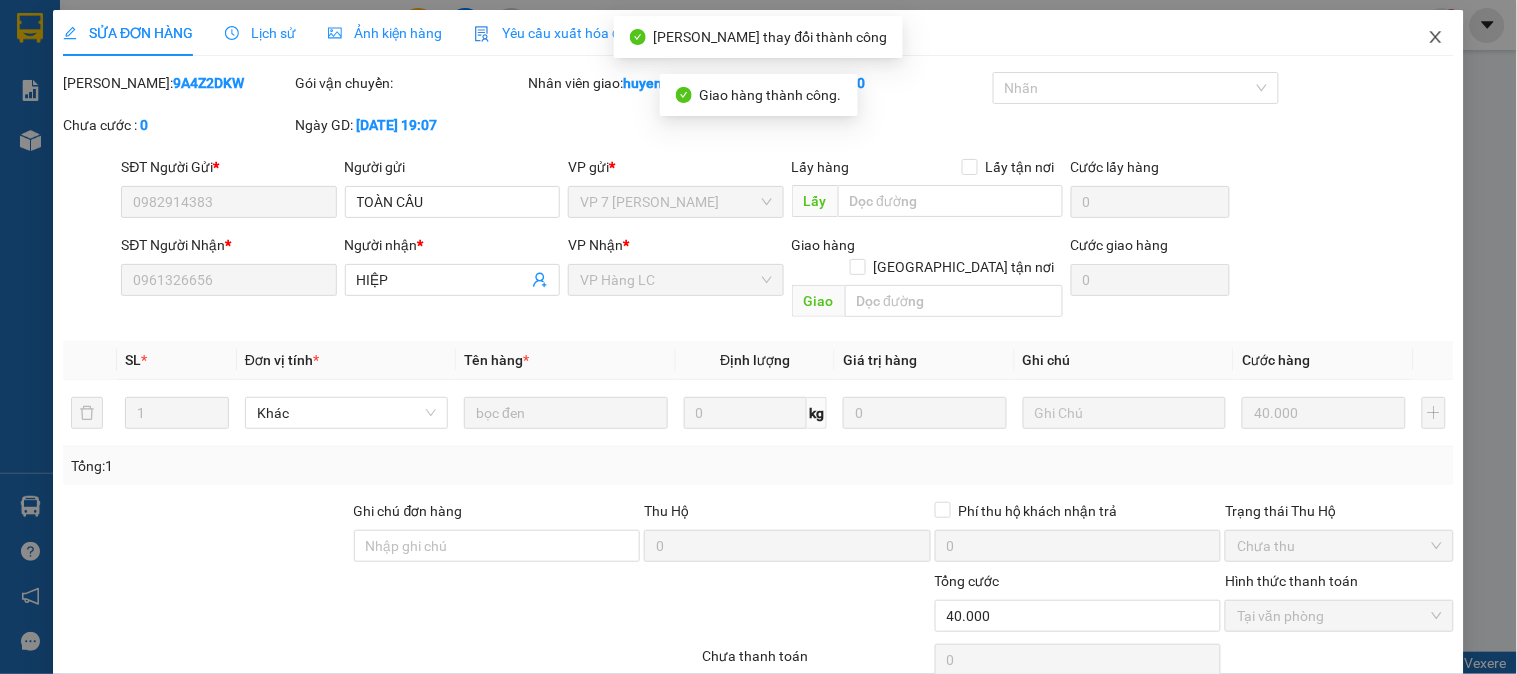 click 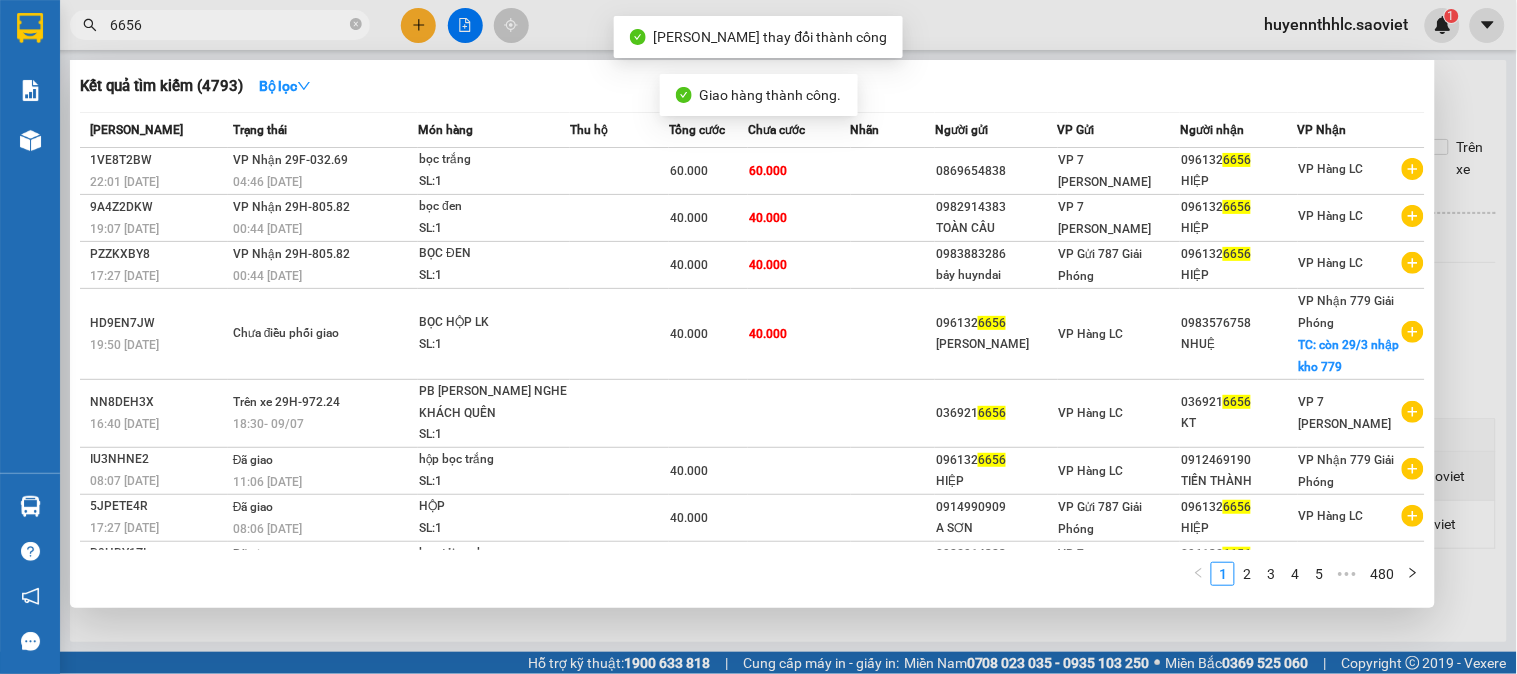 click on "6656" at bounding box center (228, 25) 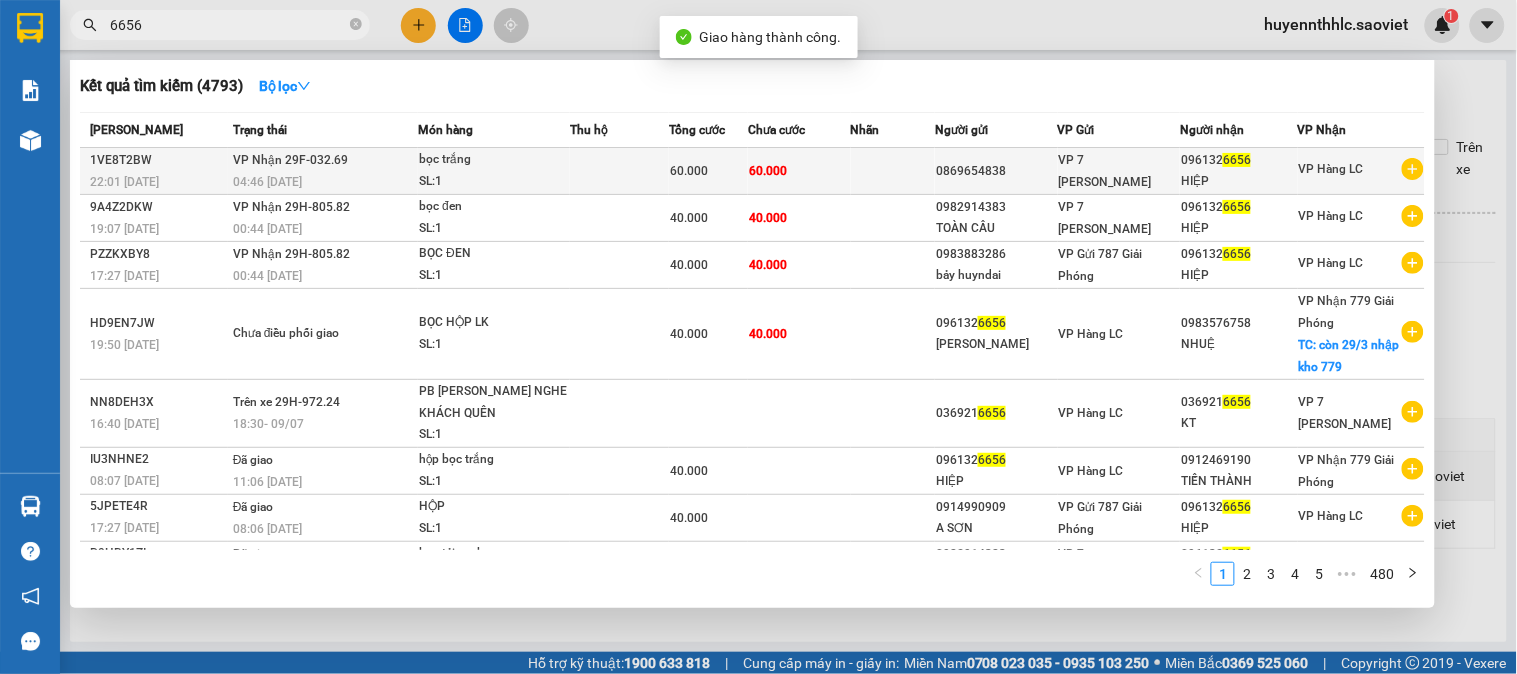 click at bounding box center [619, 171] 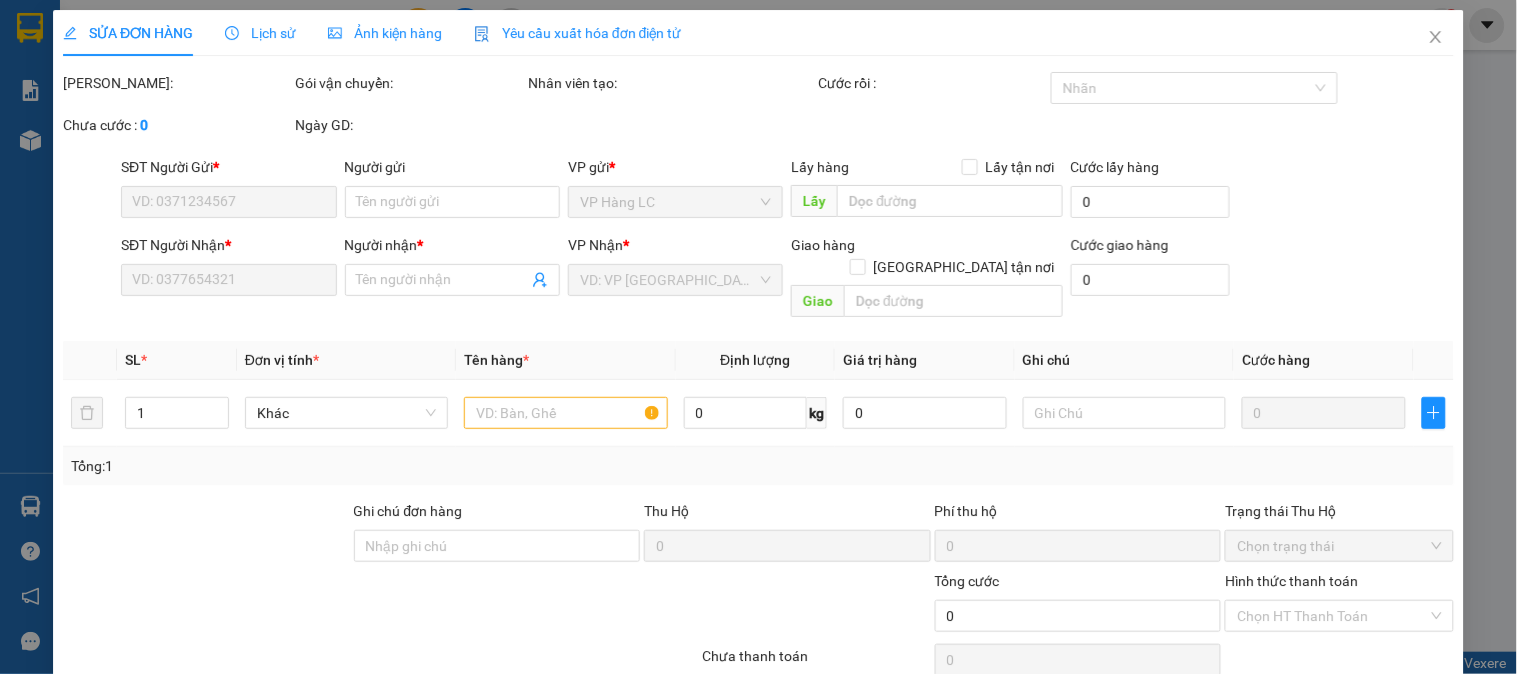 type on "0869654838" 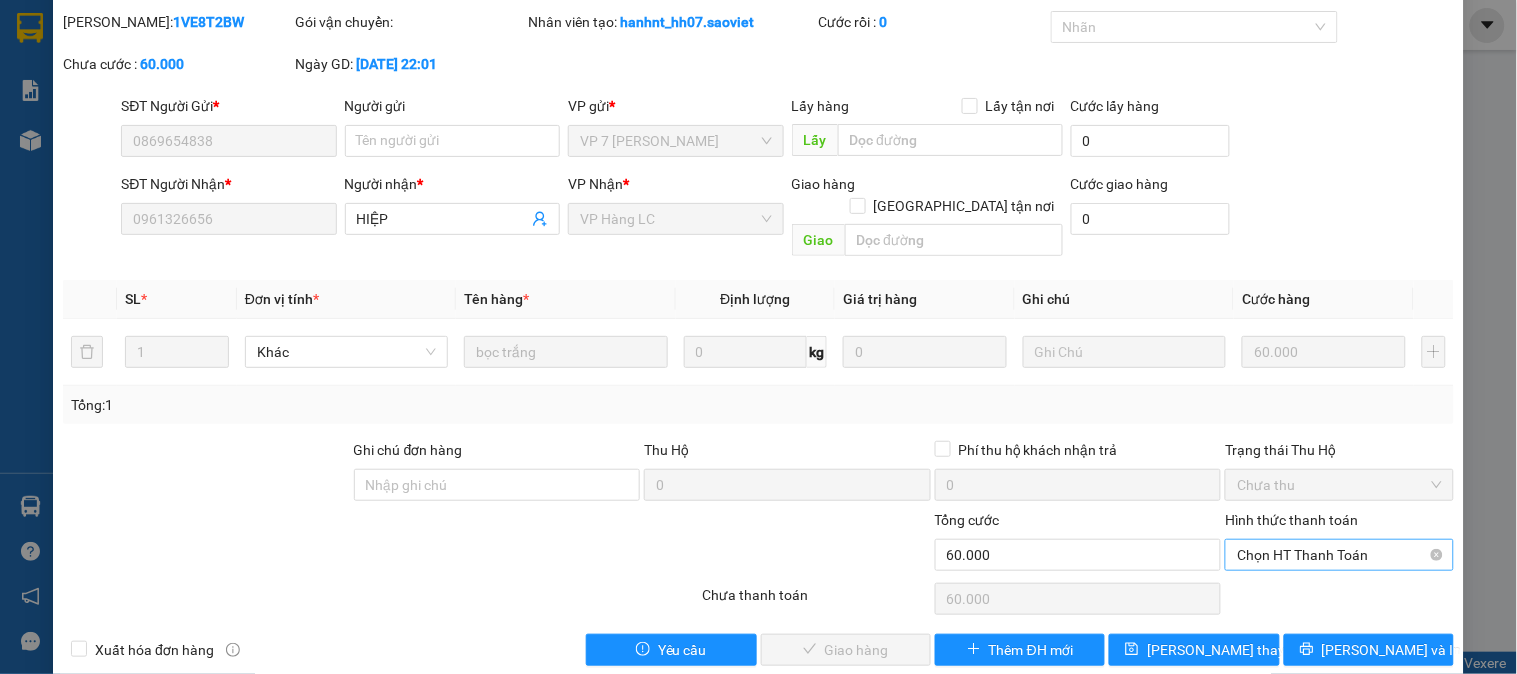scroll, scrollTop: 70, scrollLeft: 0, axis: vertical 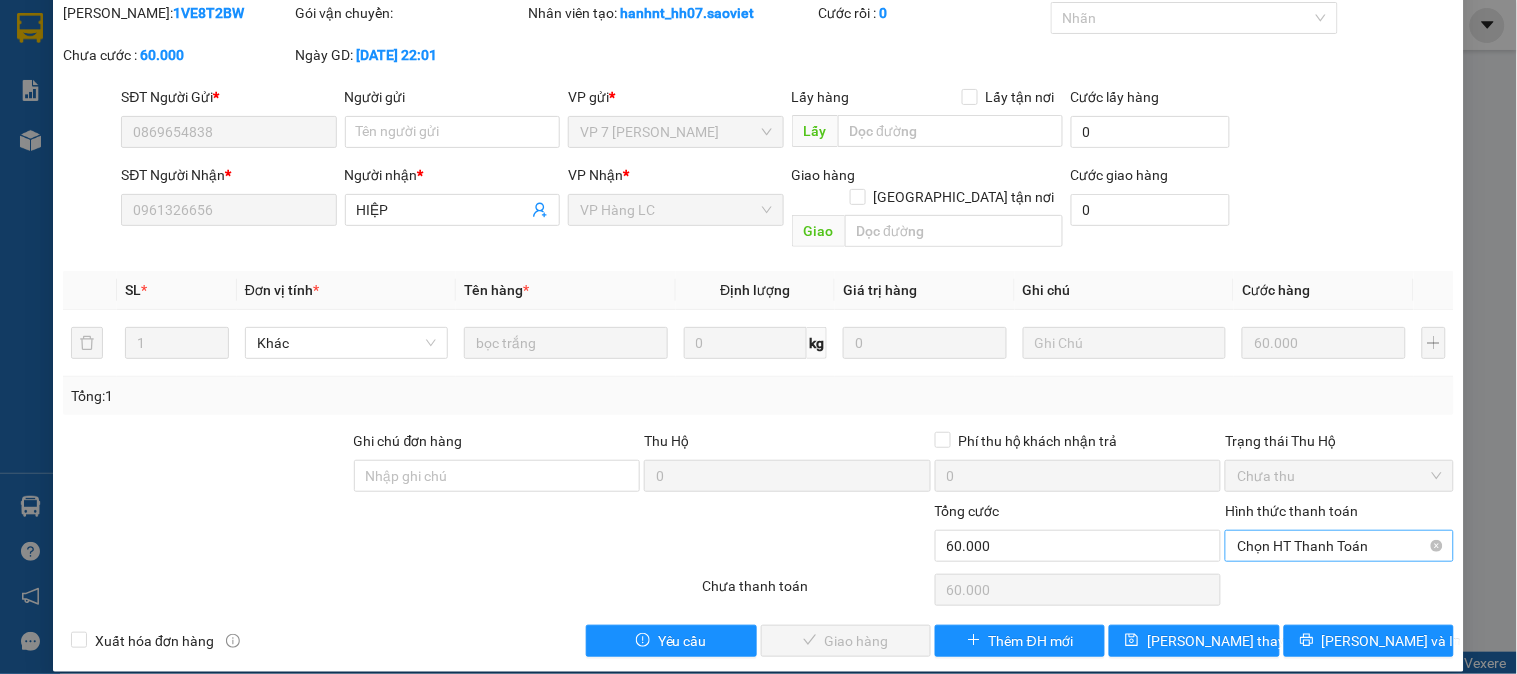 click on "Chọn HT Thanh Toán" at bounding box center (1339, 546) 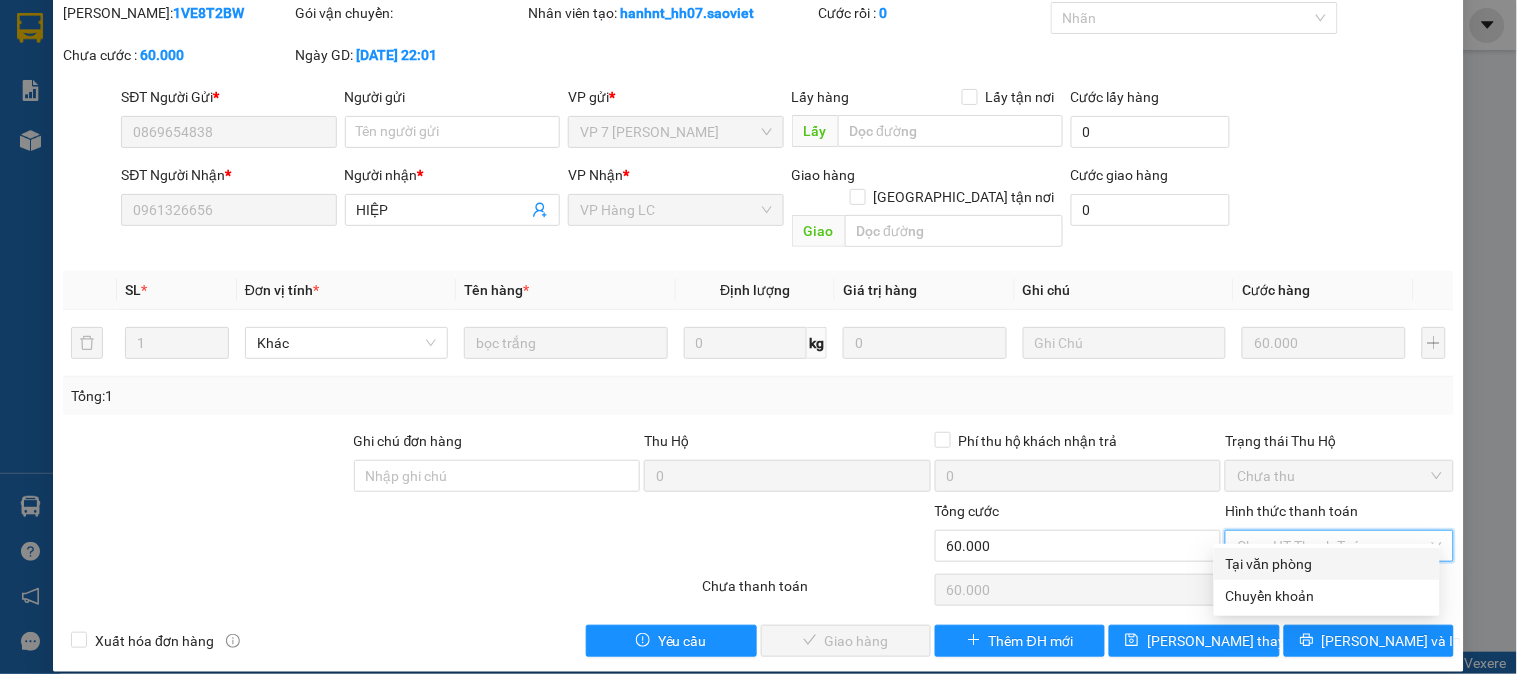 drag, startPoint x: 1281, startPoint y: 565, endPoint x: 986, endPoint y: 536, distance: 296.422 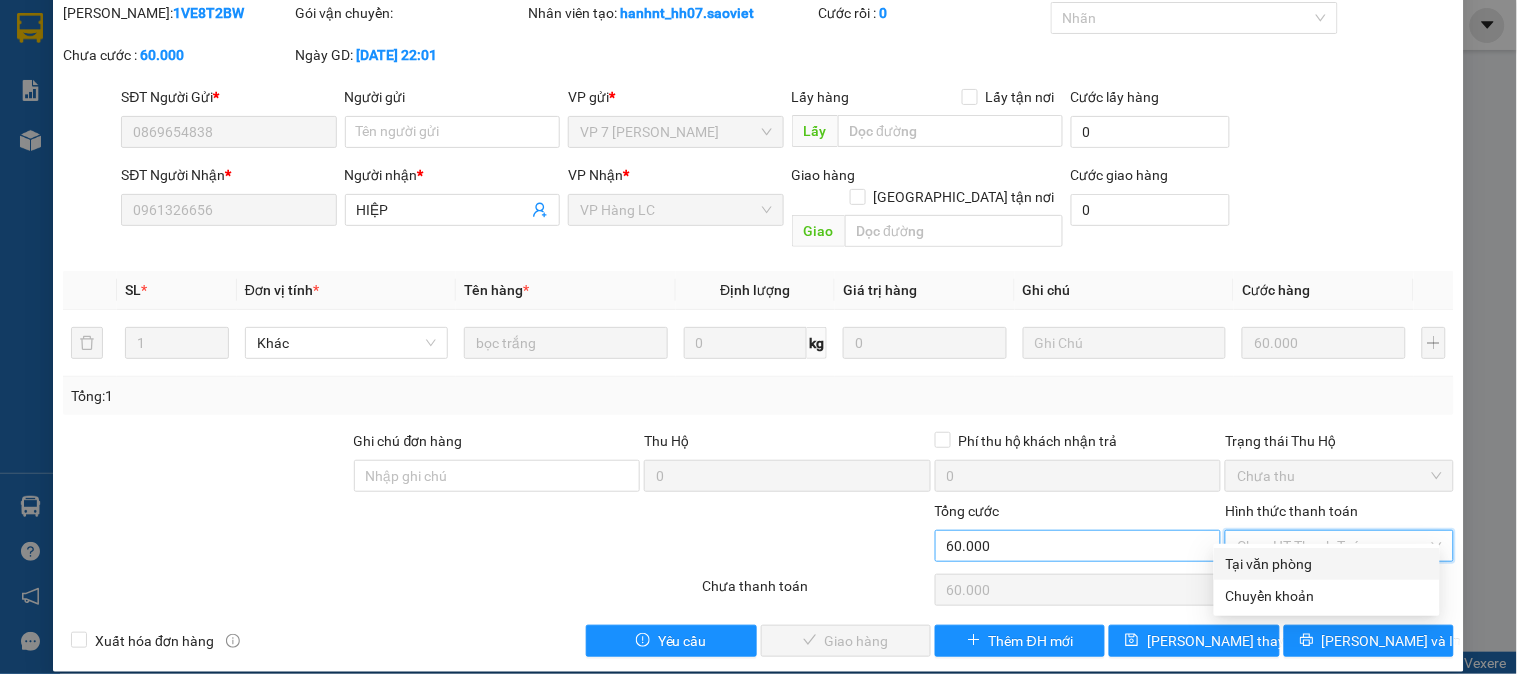 type on "0" 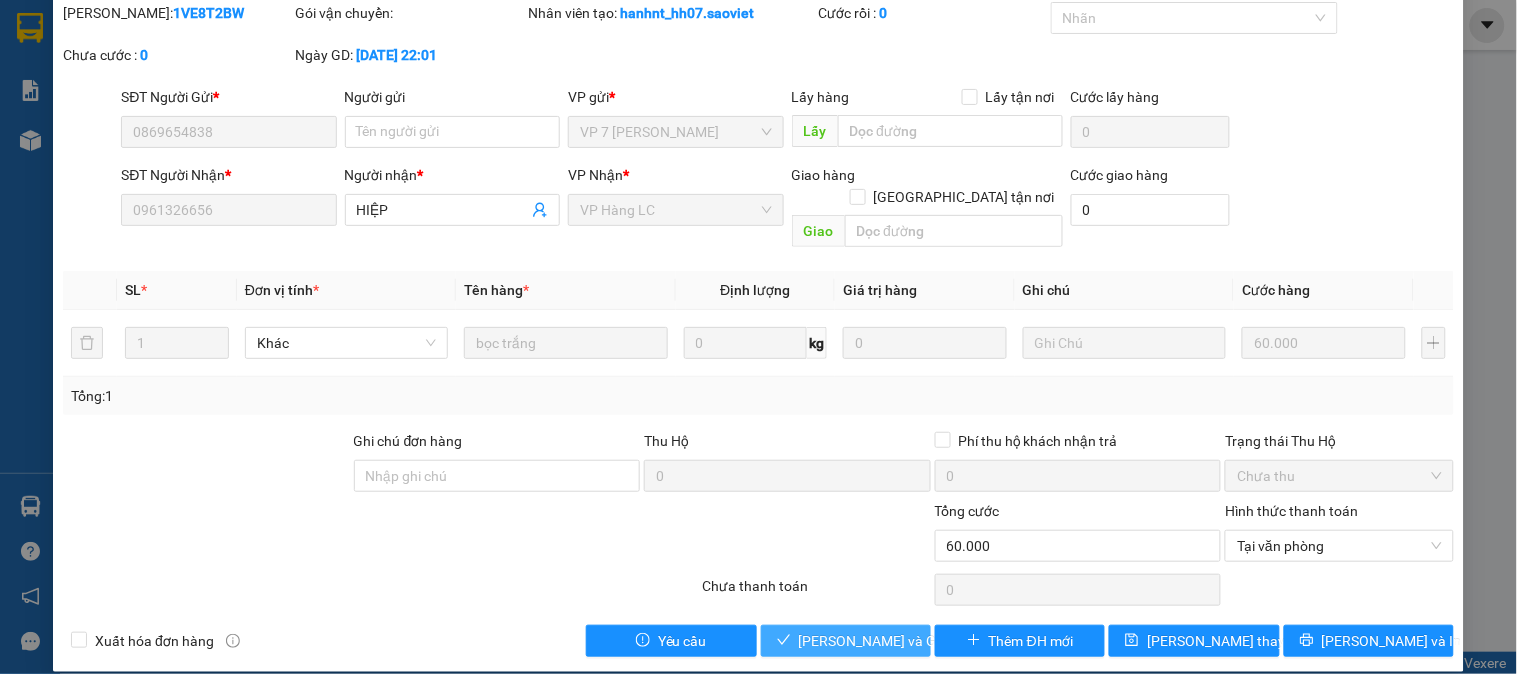 click on "Lưu và Giao hàng" at bounding box center (895, 641) 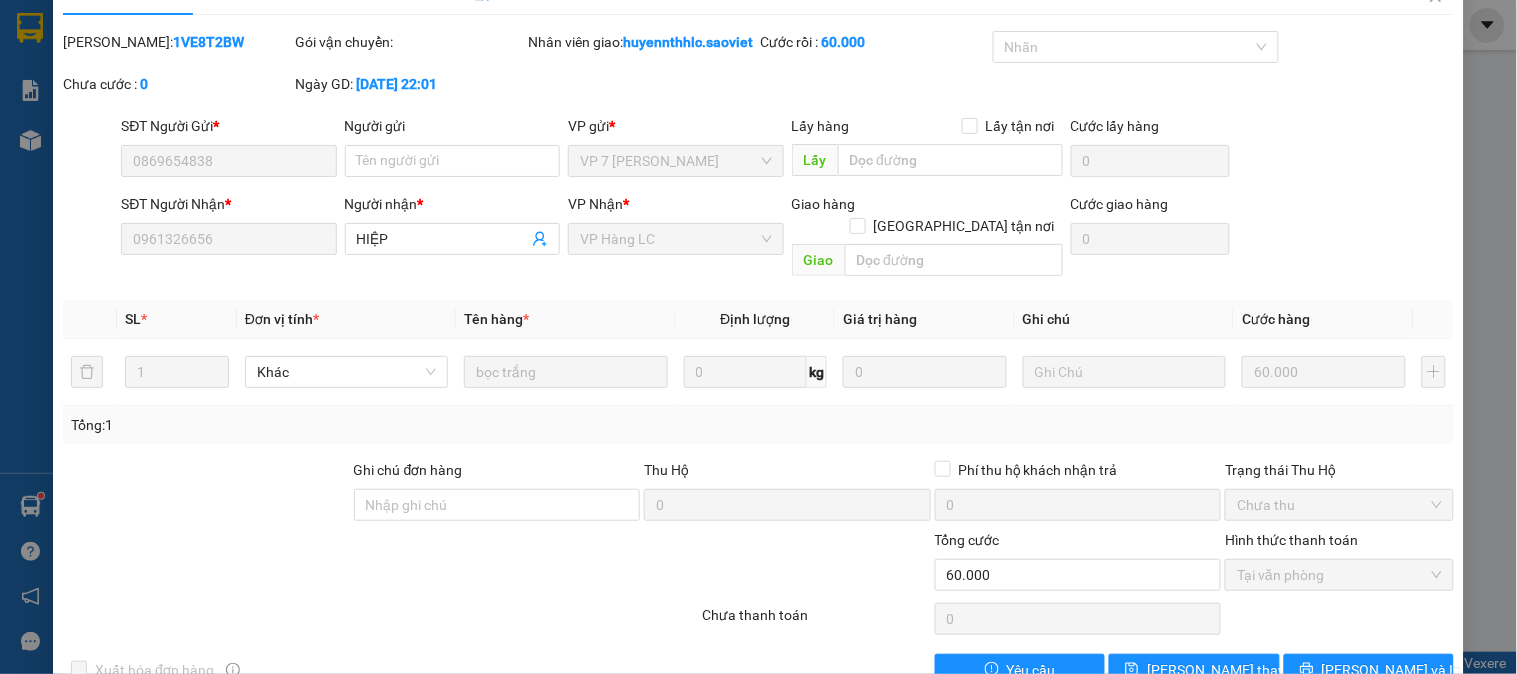 scroll, scrollTop: 0, scrollLeft: 0, axis: both 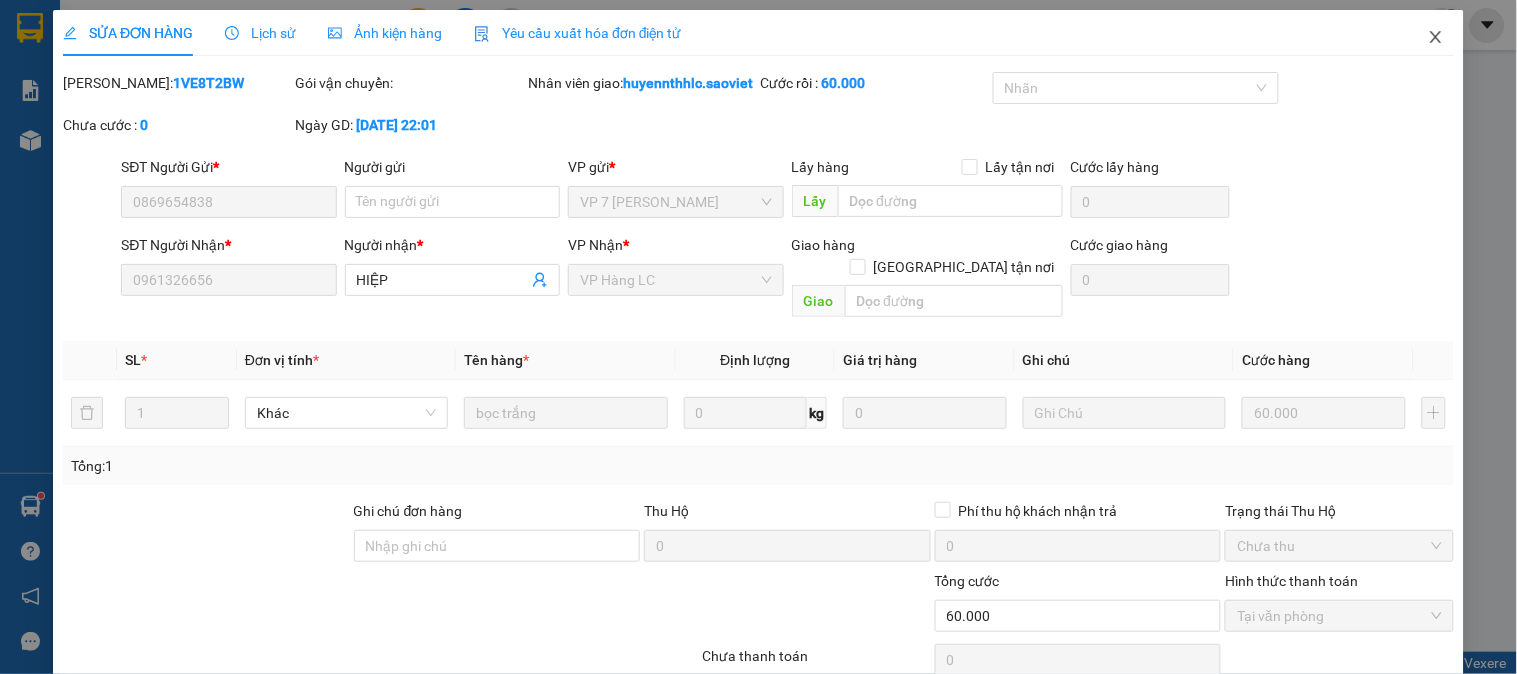 click 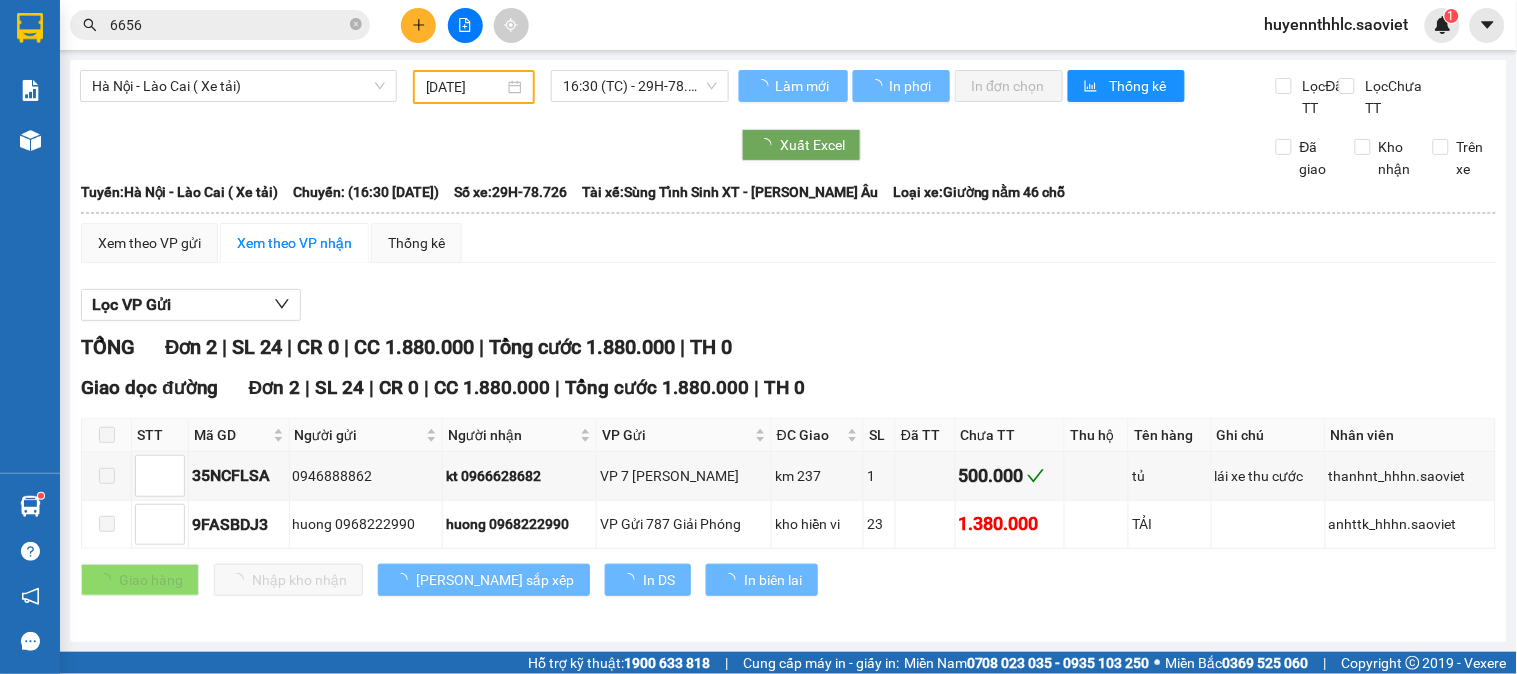 click on "huyennthhlc.saoviet" at bounding box center (1337, 24) 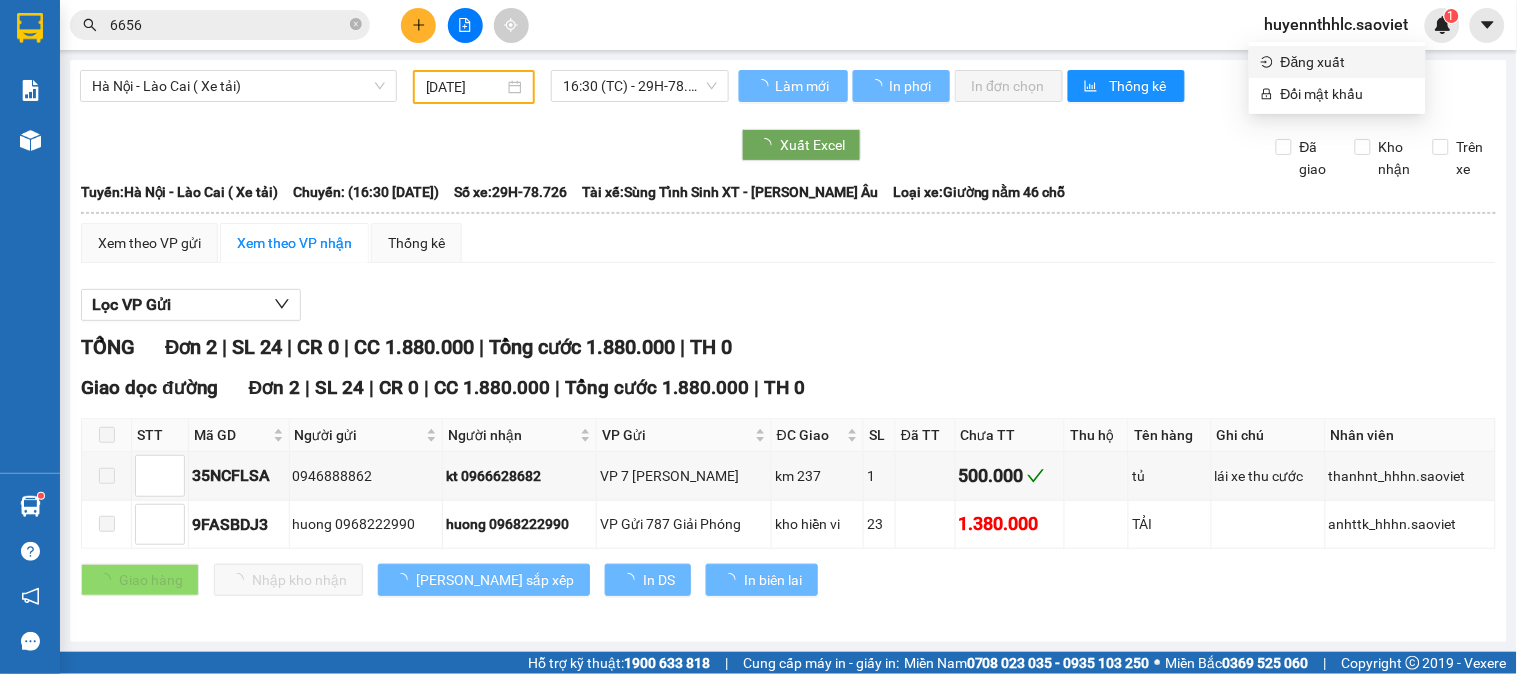 click on "Đăng xuất" at bounding box center [1347, 62] 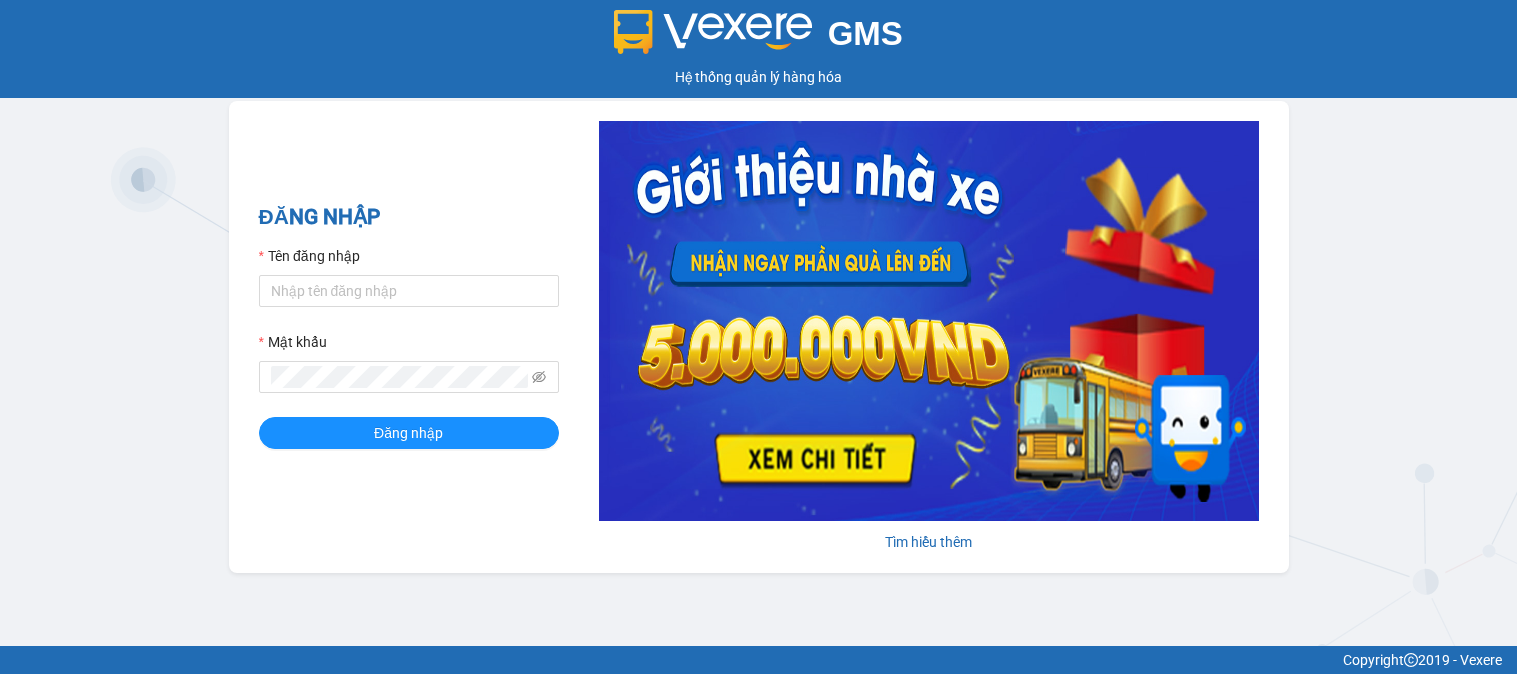 scroll, scrollTop: 0, scrollLeft: 0, axis: both 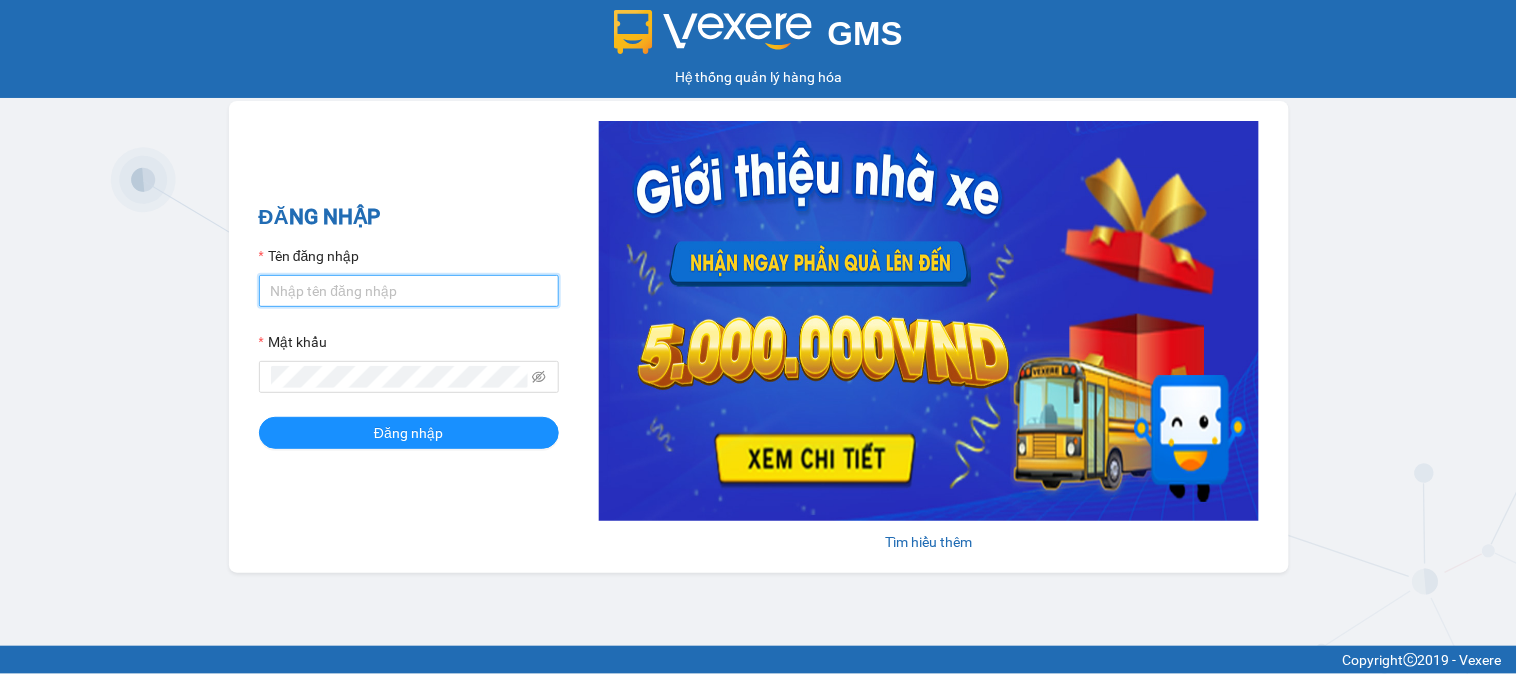 click on "Tên đăng nhập" at bounding box center [409, 291] 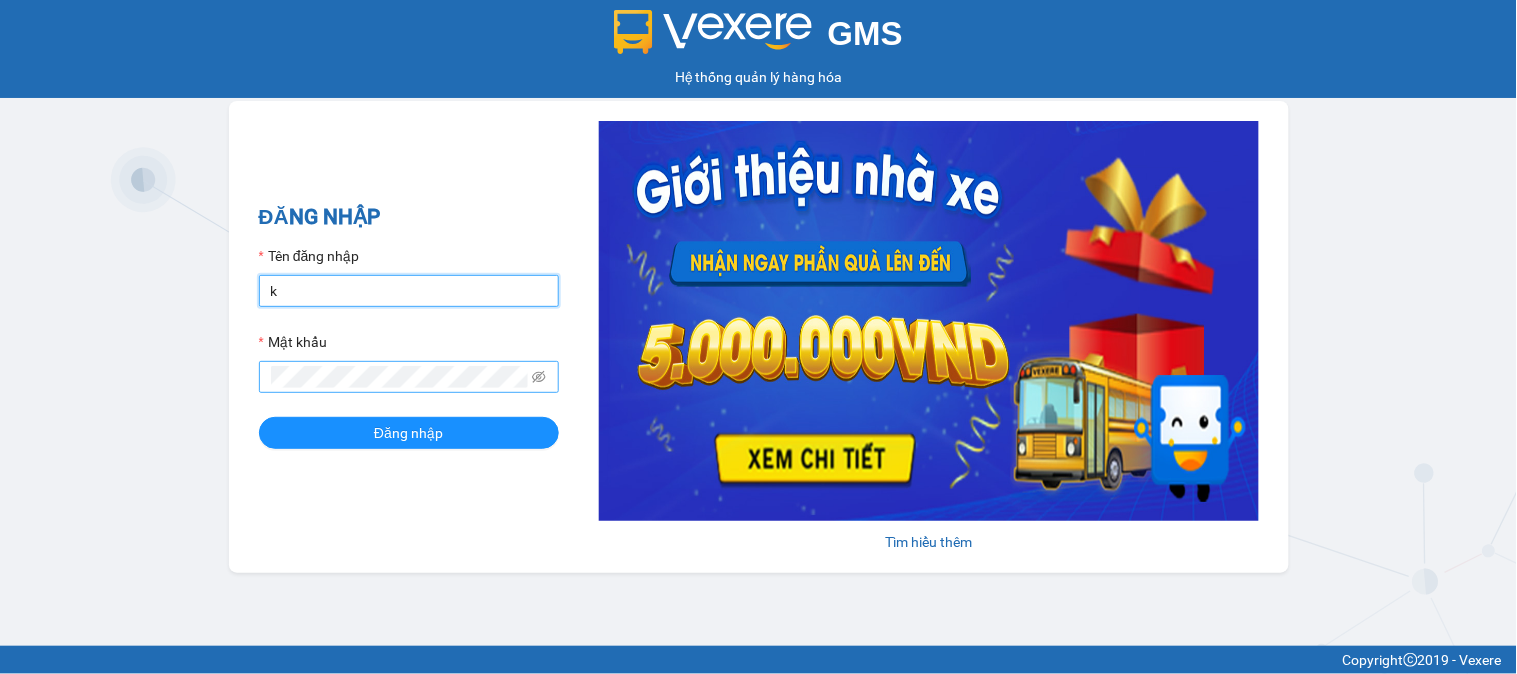 type on "Kien6789" 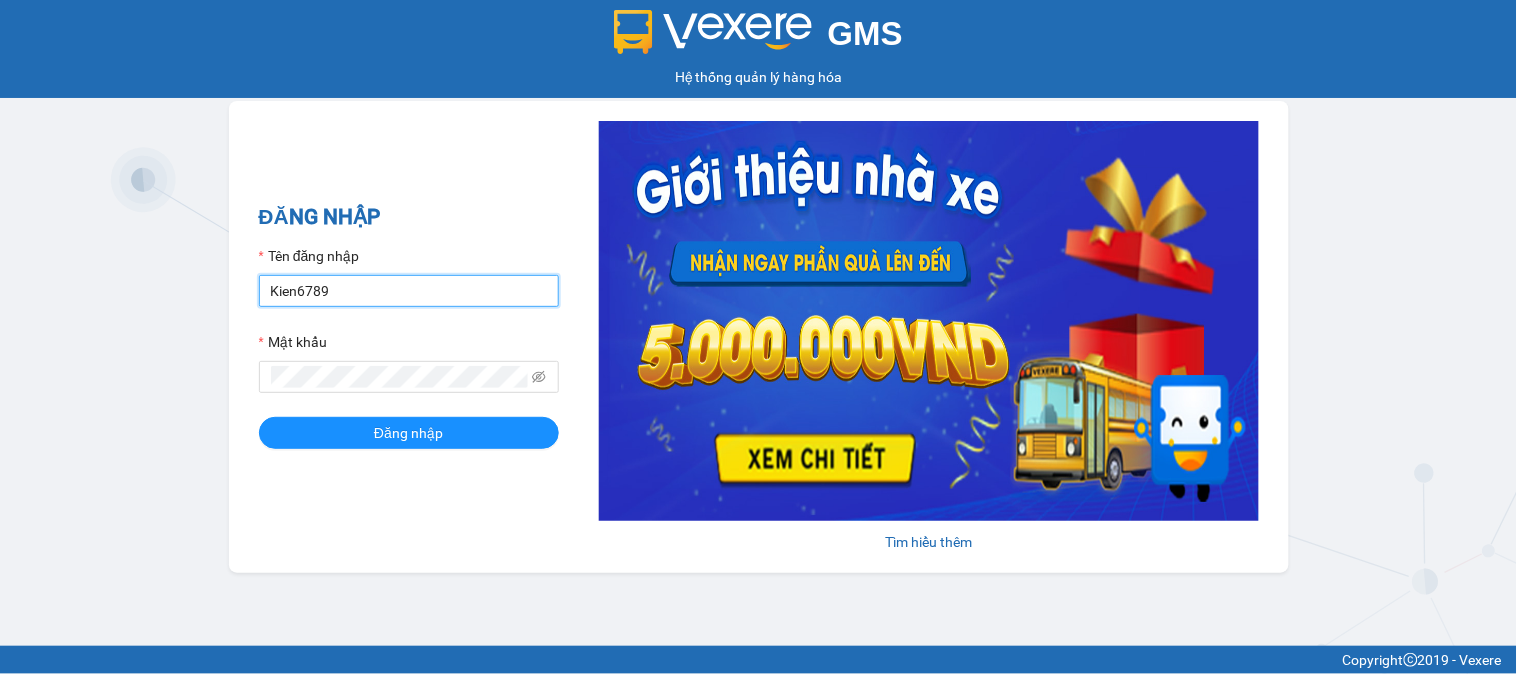 drag, startPoint x: 390, startPoint y: 291, endPoint x: 28, endPoint y: 297, distance: 362.0497 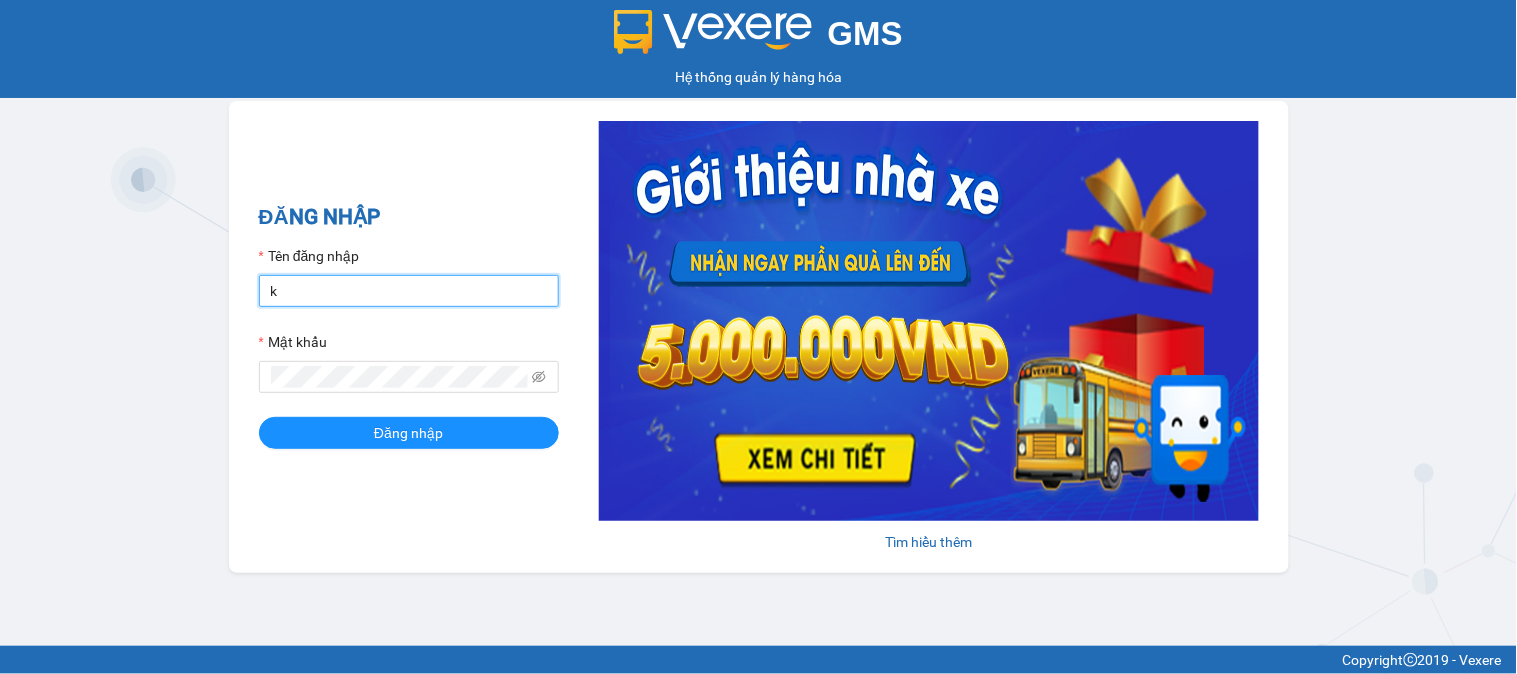 type on "kiennv_hhlc.saoviet" 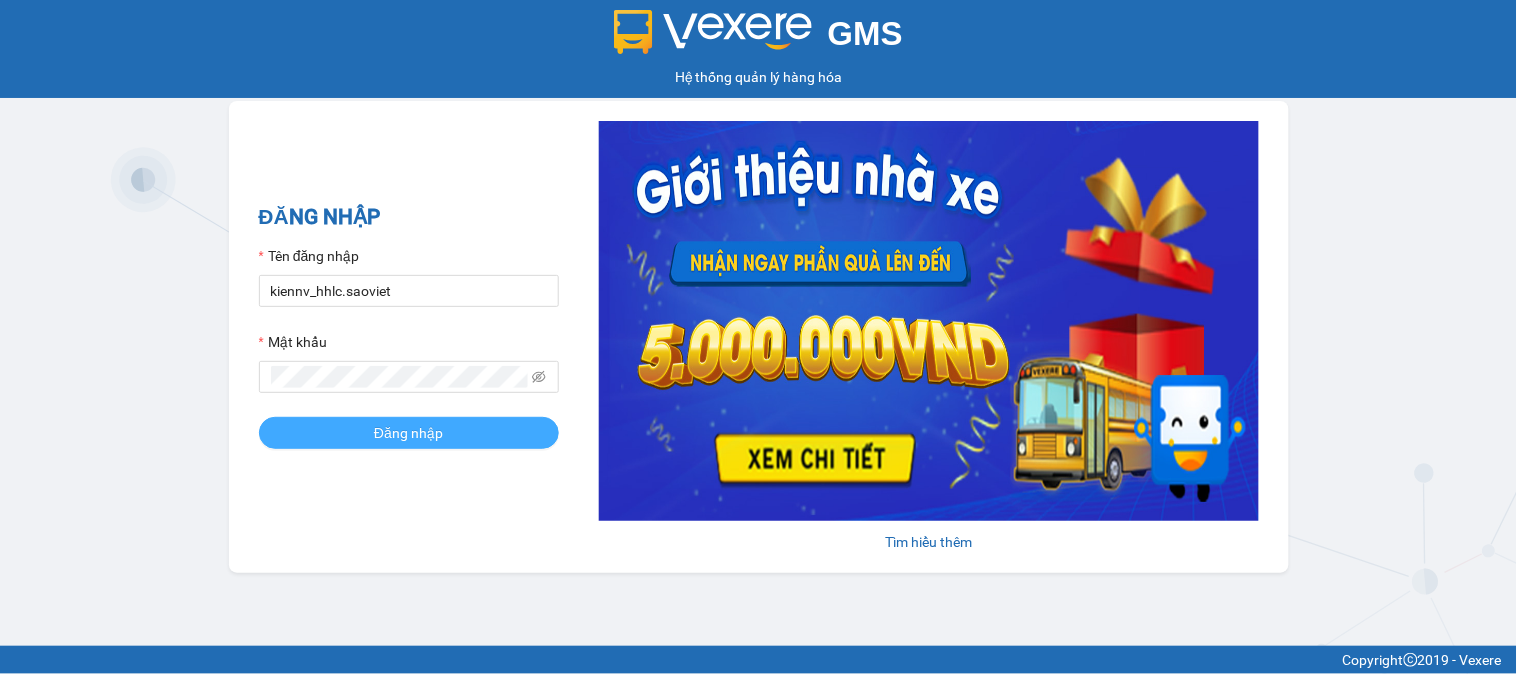 click on "Đăng nhập" at bounding box center [409, 433] 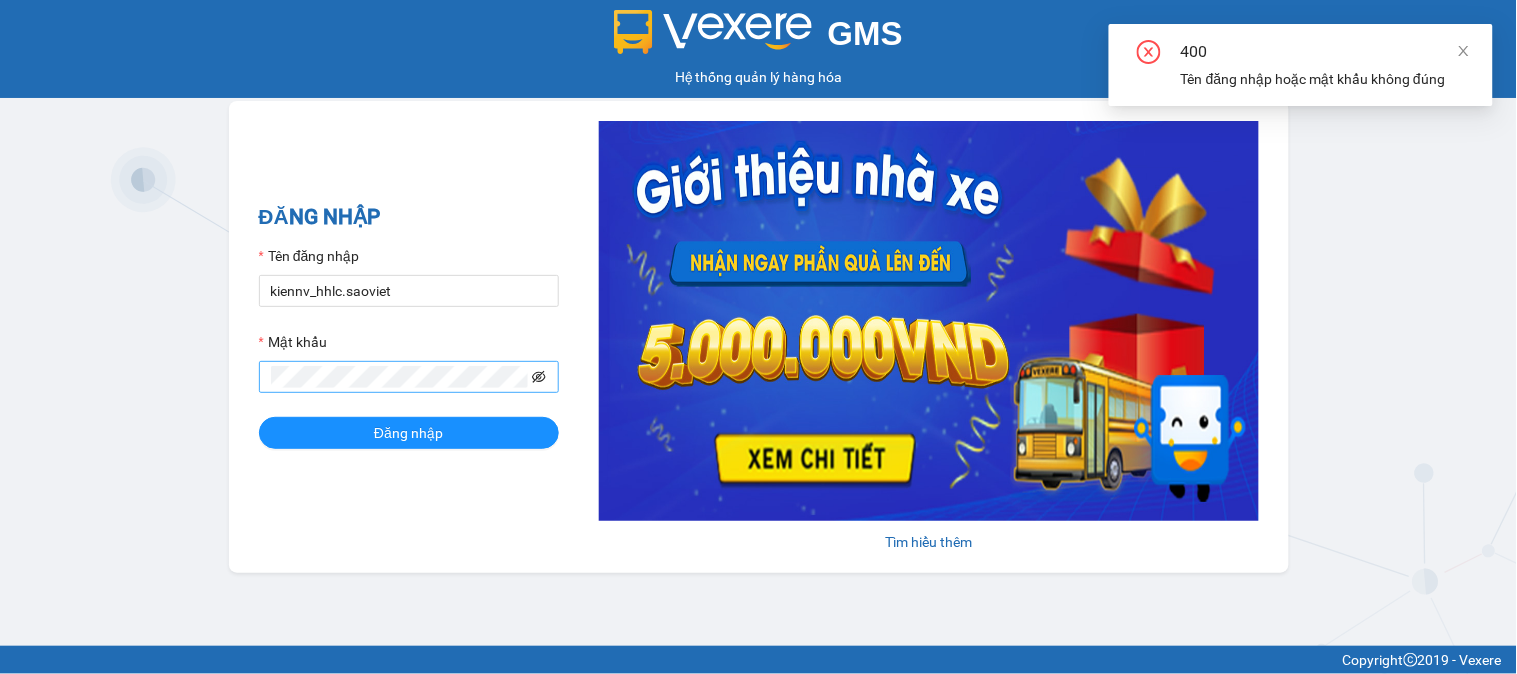 click 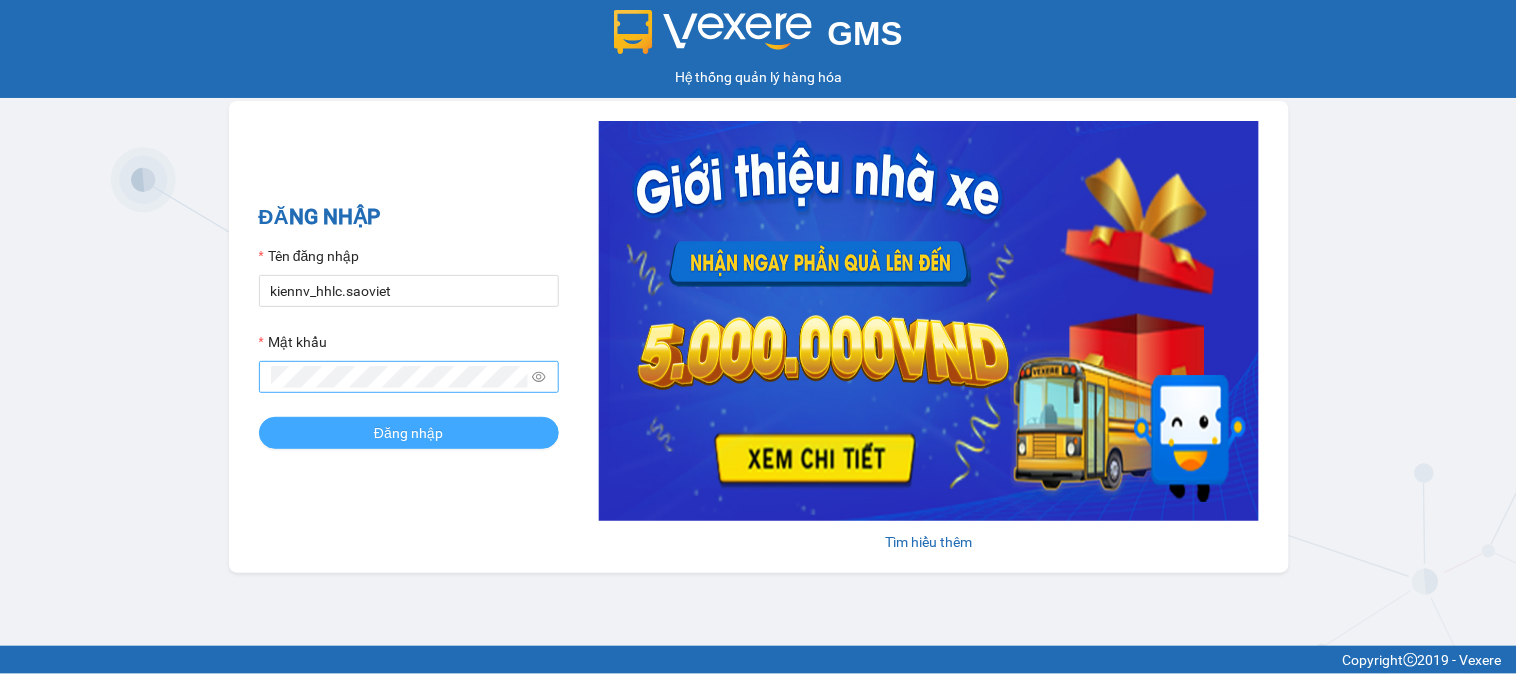 click on "Đăng nhập" at bounding box center (408, 433) 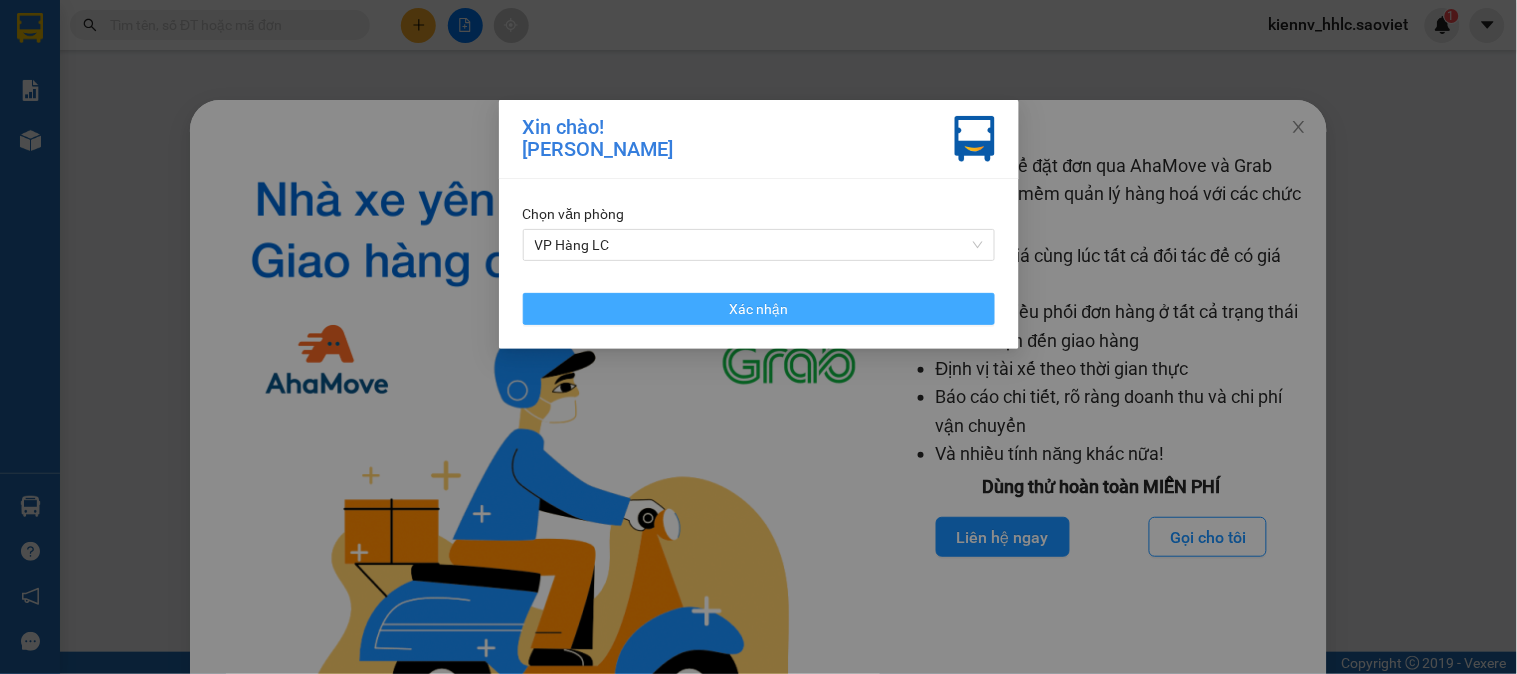 click on "Xác nhận" at bounding box center (759, 309) 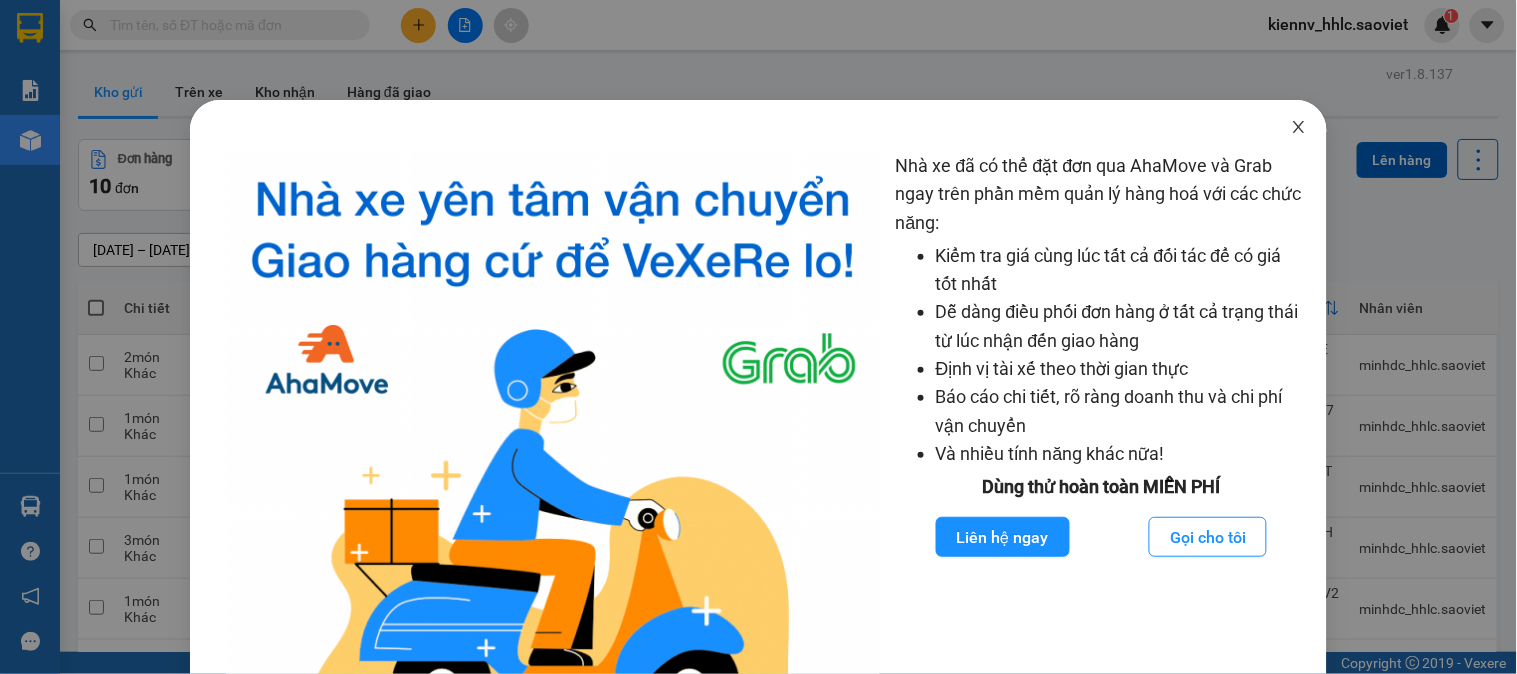click 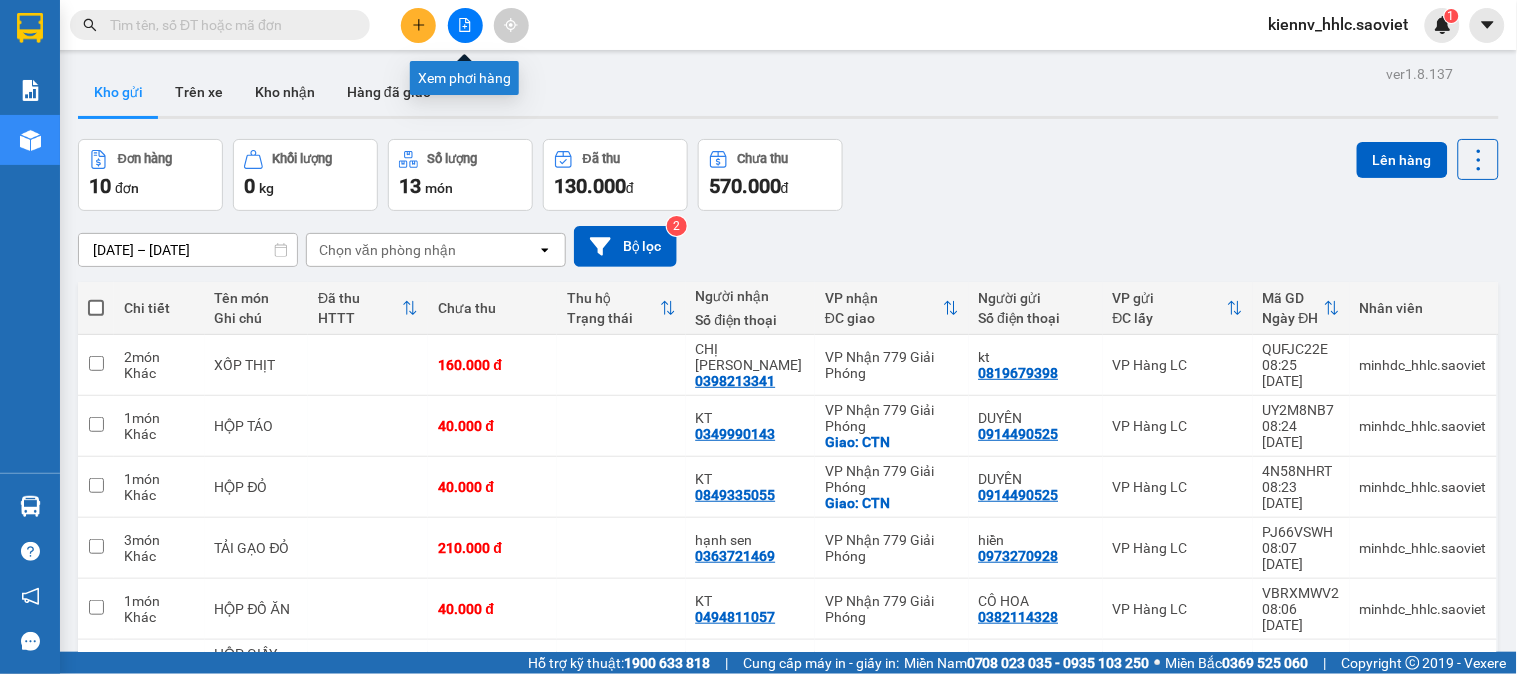 drag, startPoint x: 464, startPoint y: 31, endPoint x: 464, endPoint y: 18, distance: 13 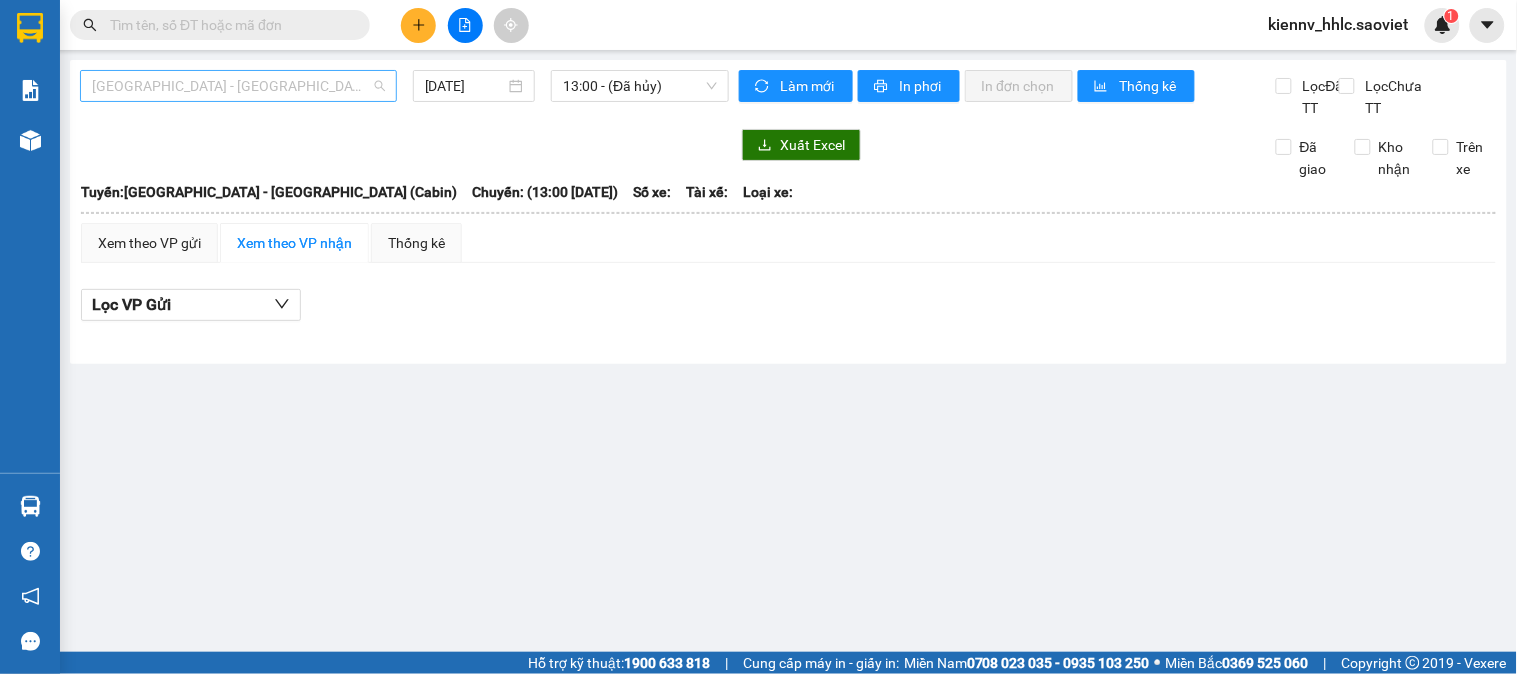 click on "[GEOGRAPHIC_DATA] - [GEOGRAPHIC_DATA] (Cabin)" at bounding box center (238, 86) 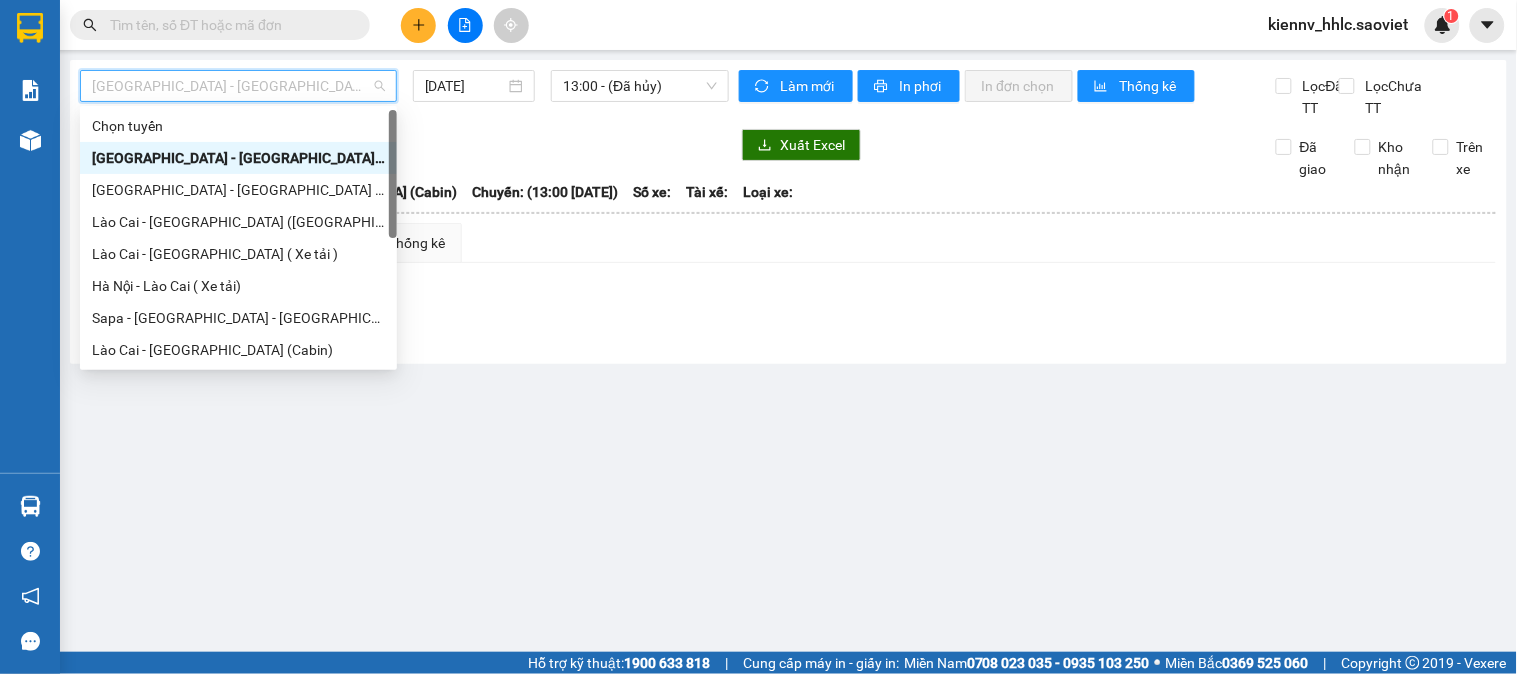 scroll, scrollTop: 160, scrollLeft: 0, axis: vertical 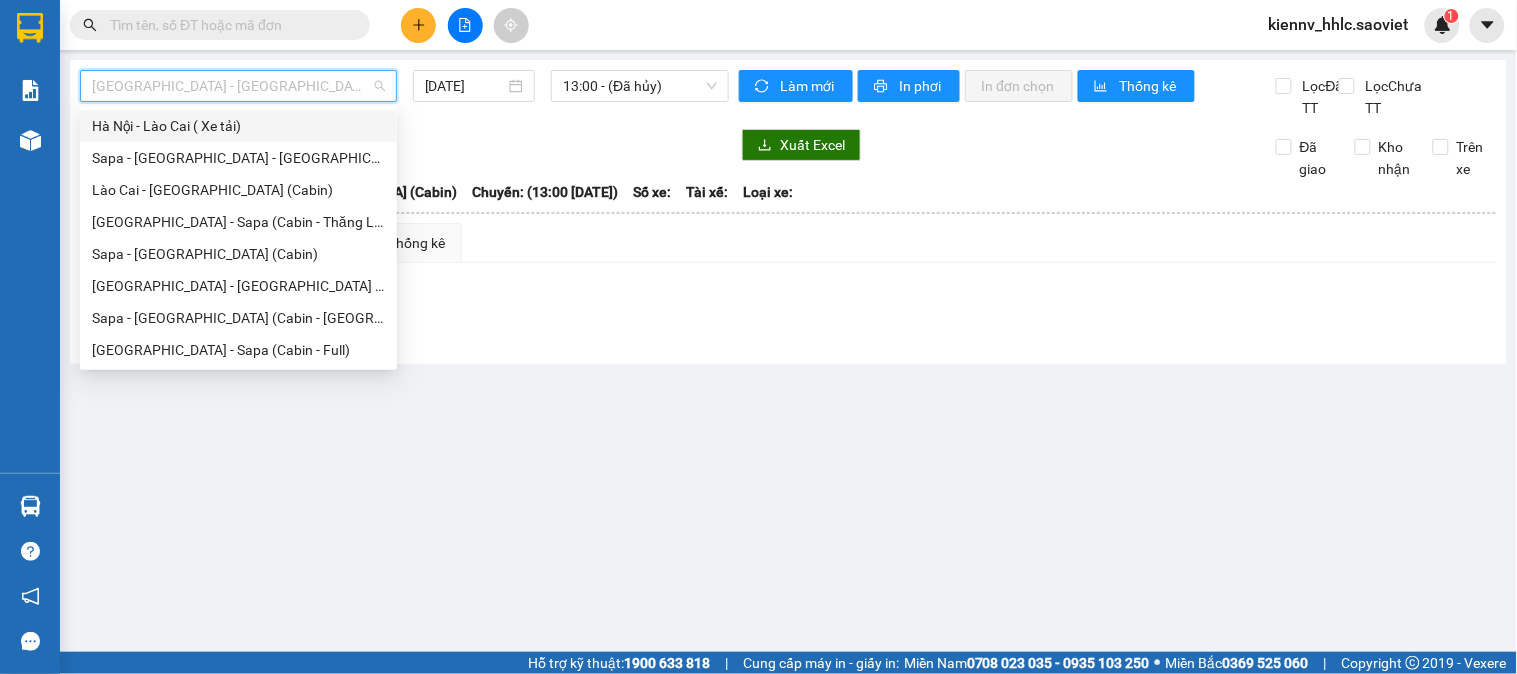 click on "Hà Nội - Lào Cai ( Xe tải)" at bounding box center (238, 126) 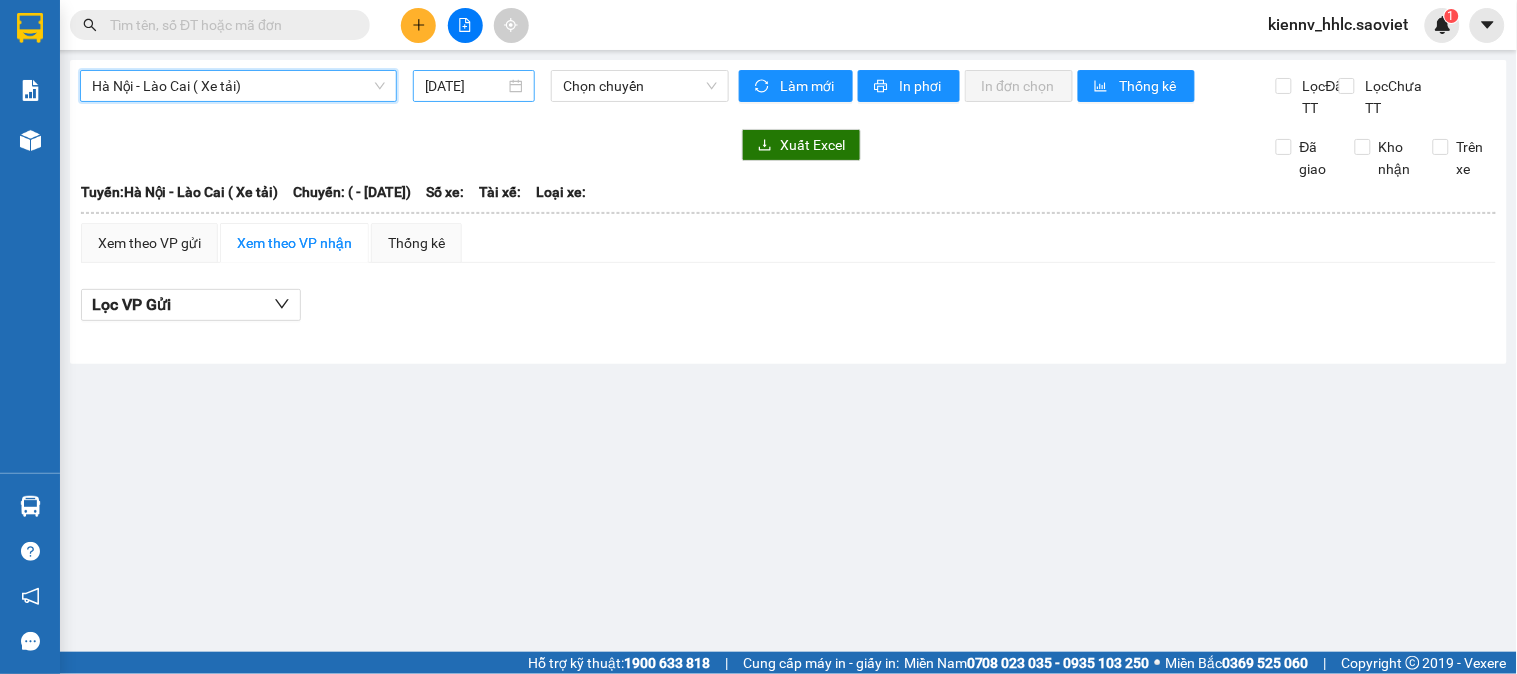 click on "[DATE]" at bounding box center [465, 86] 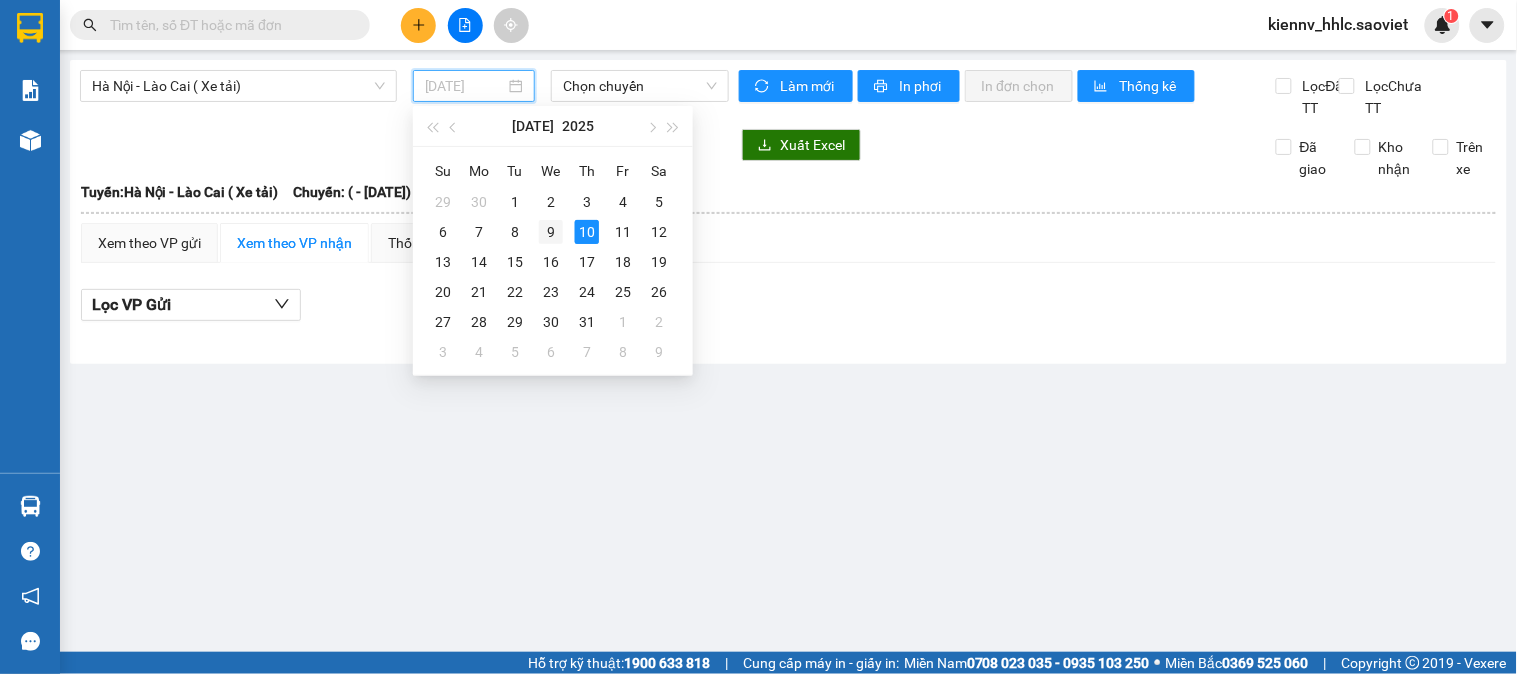 click on "9" at bounding box center (551, 232) 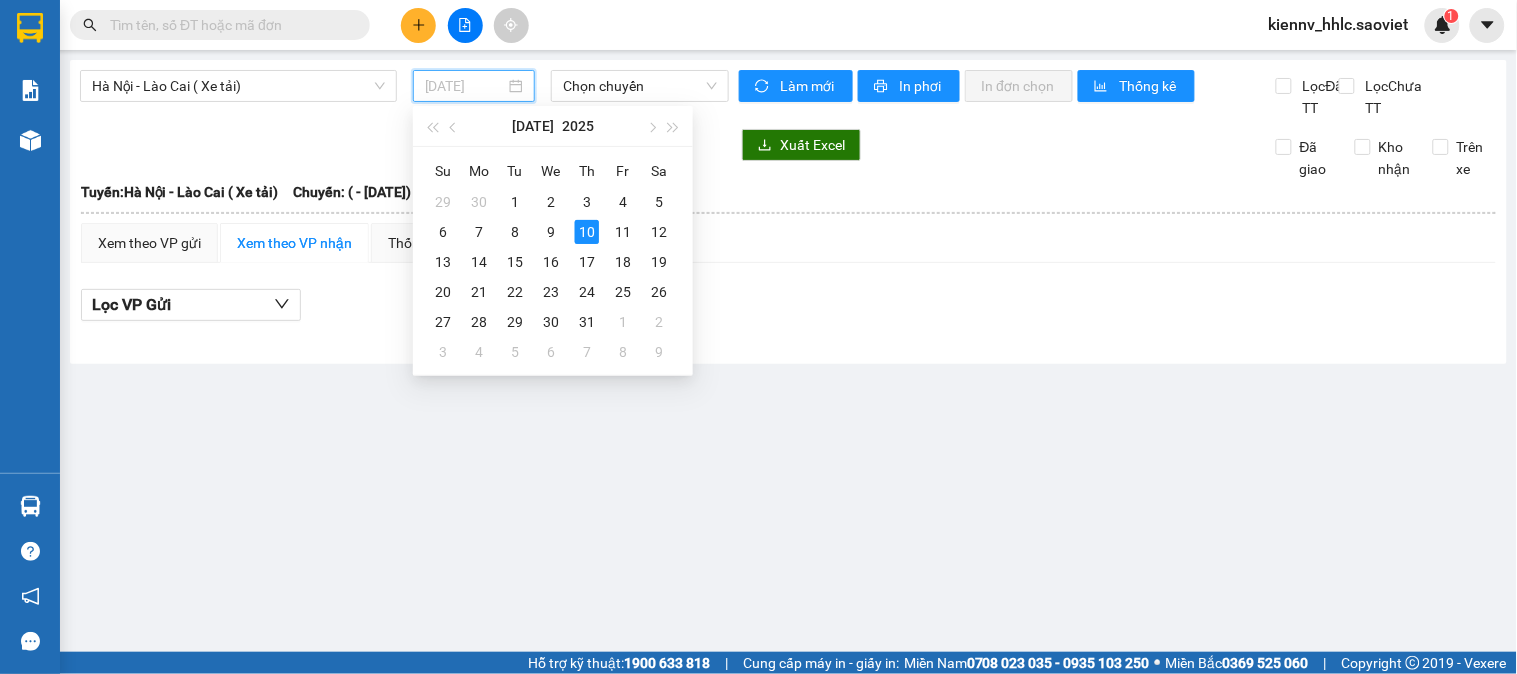 type on "[DATE]" 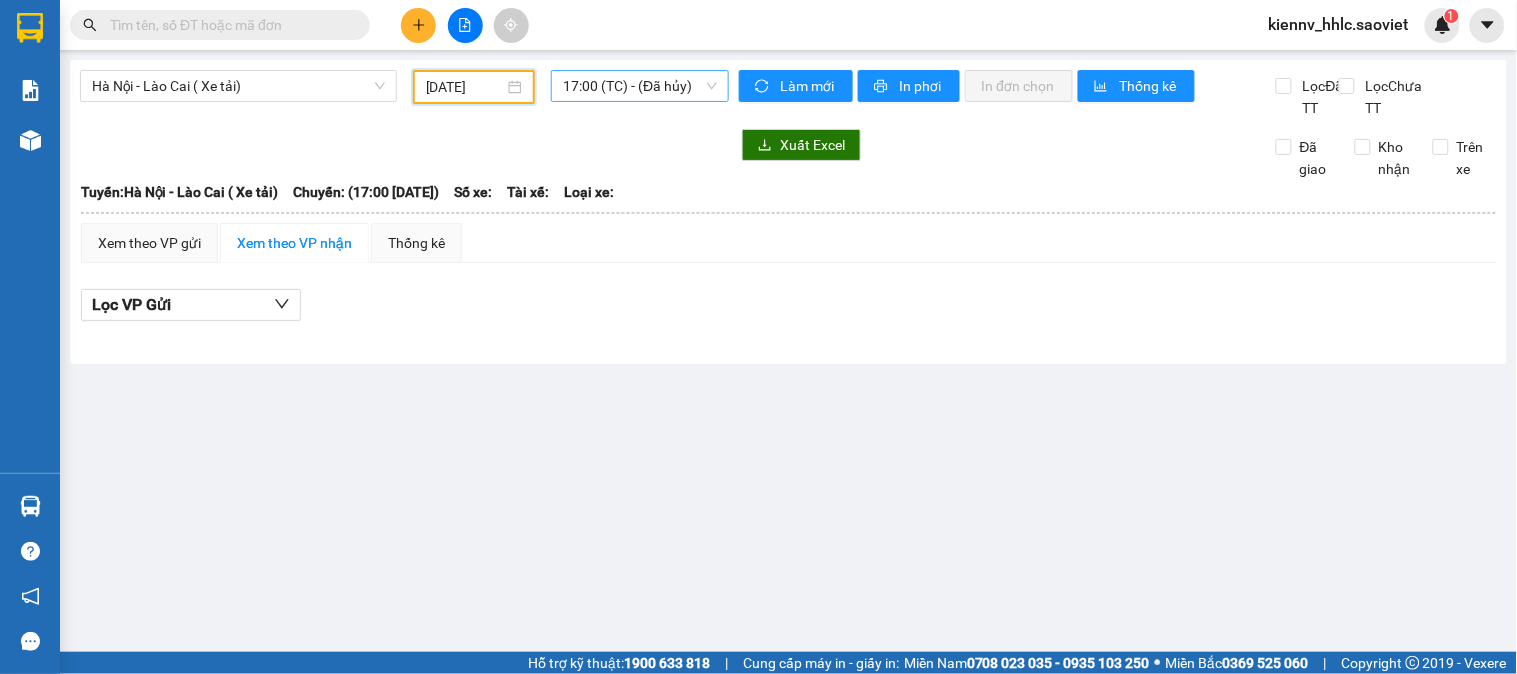 click on "17:00   (TC)   - (Đã hủy)" at bounding box center (640, 86) 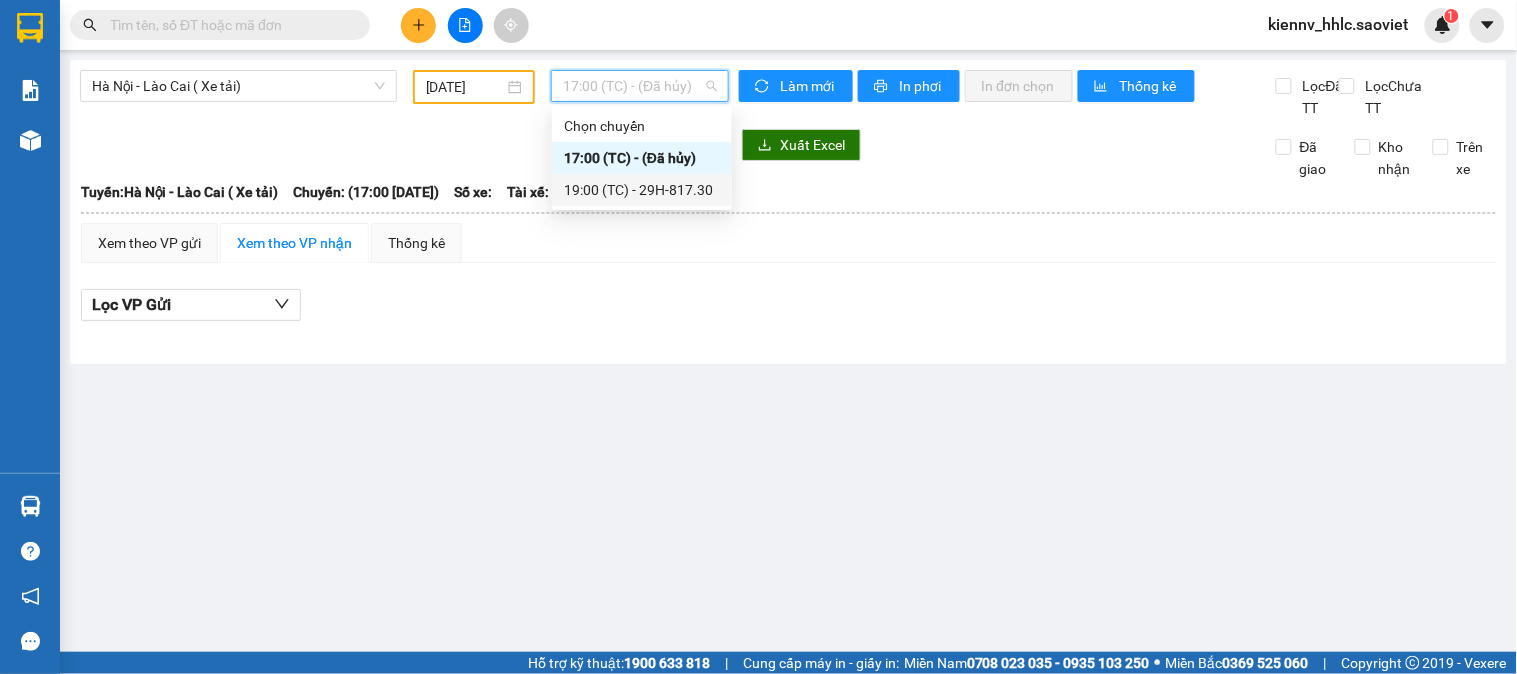 click on "19:00   (TC)   - 29H-817.30" at bounding box center [642, 190] 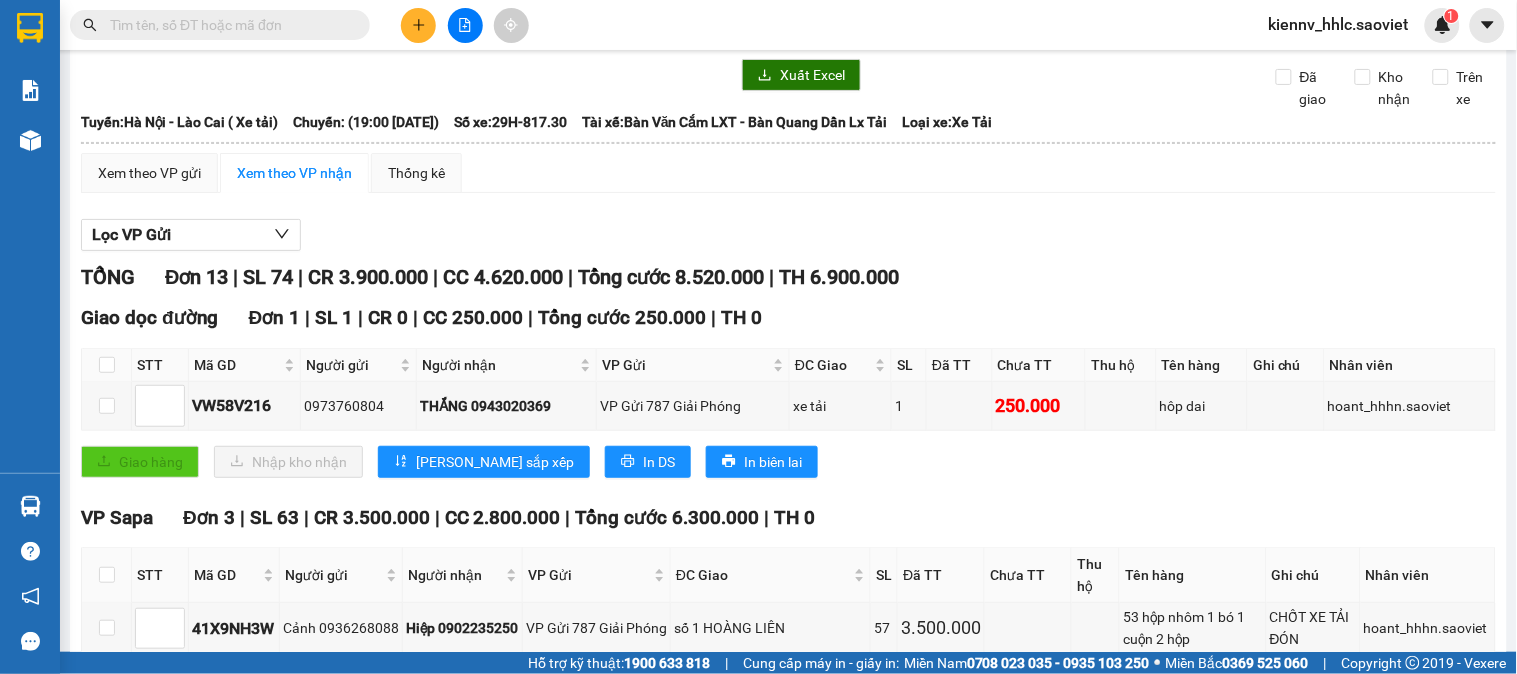 scroll, scrollTop: 0, scrollLeft: 0, axis: both 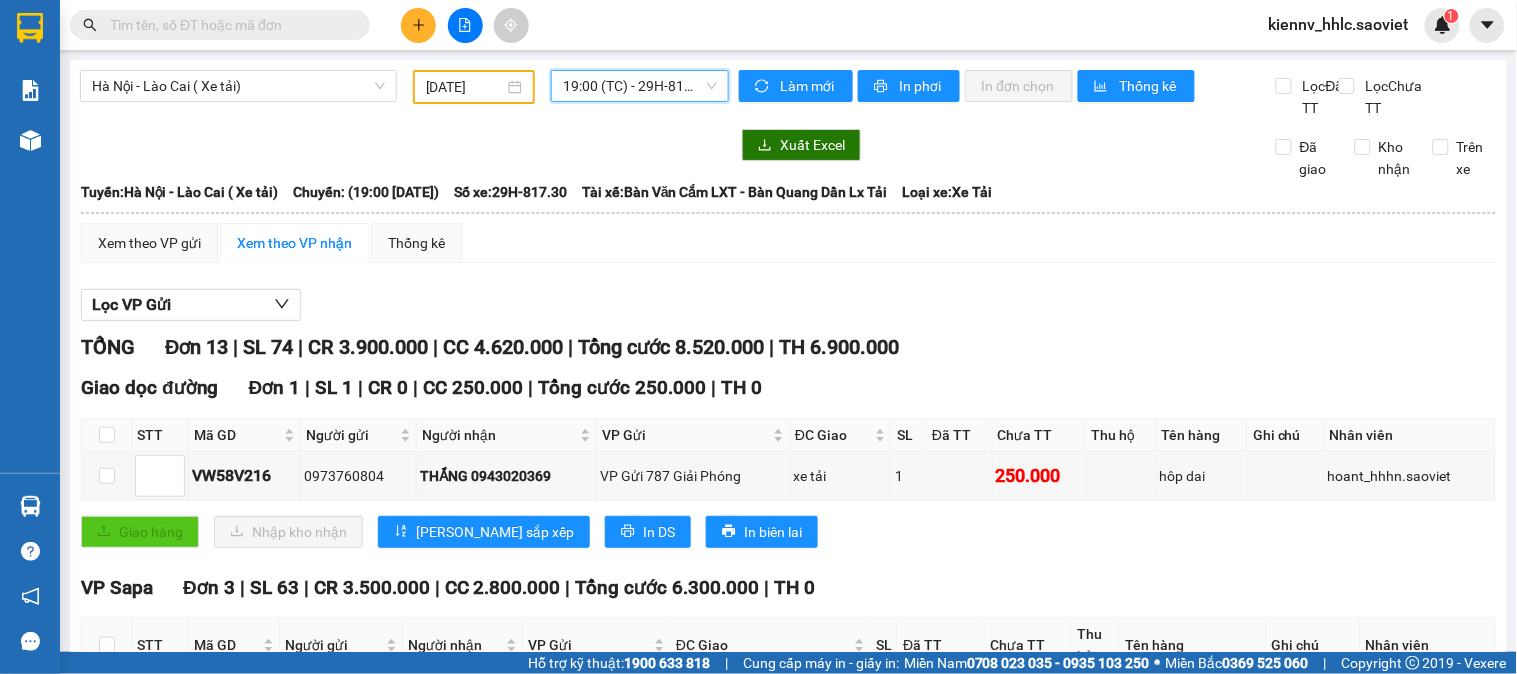 click on "kiennv_hhlc.saoviet" at bounding box center (1339, 24) 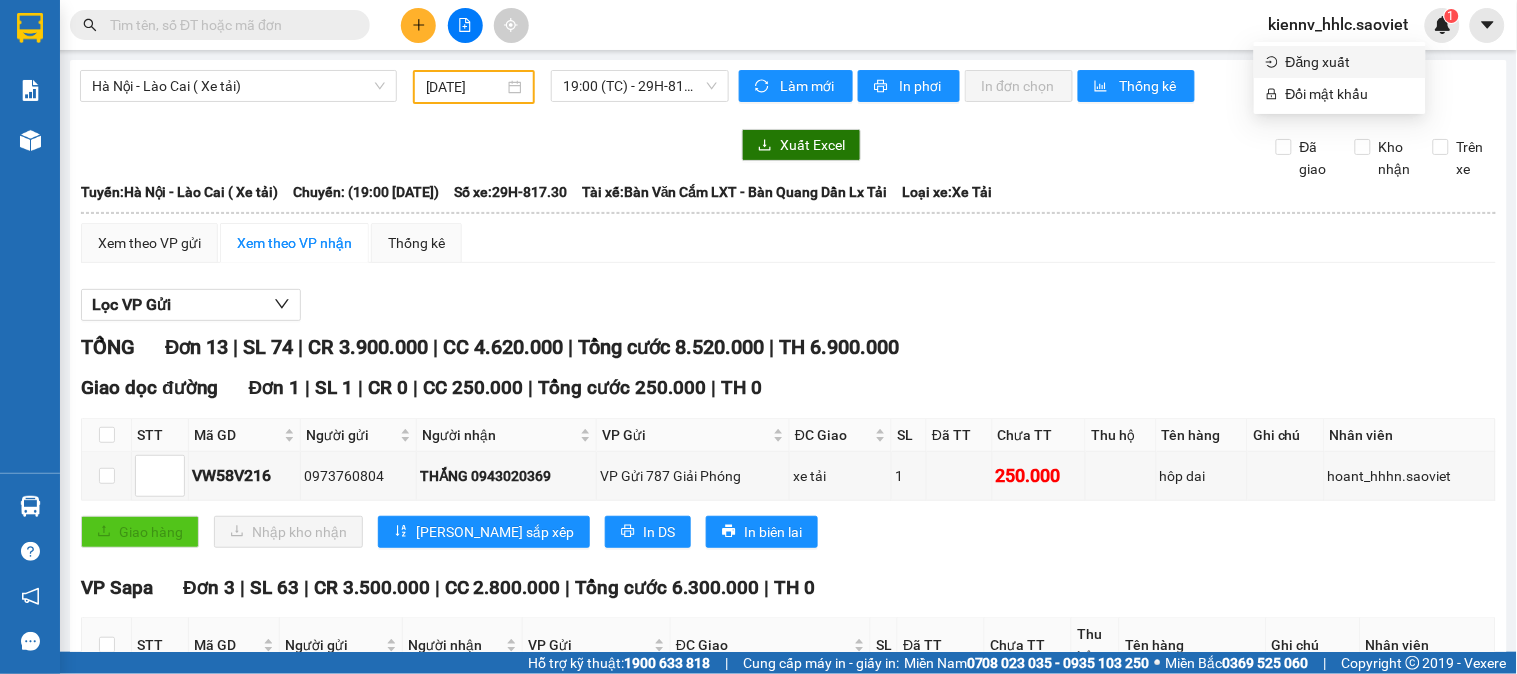 click on "Đăng xuất" at bounding box center (1340, 62) 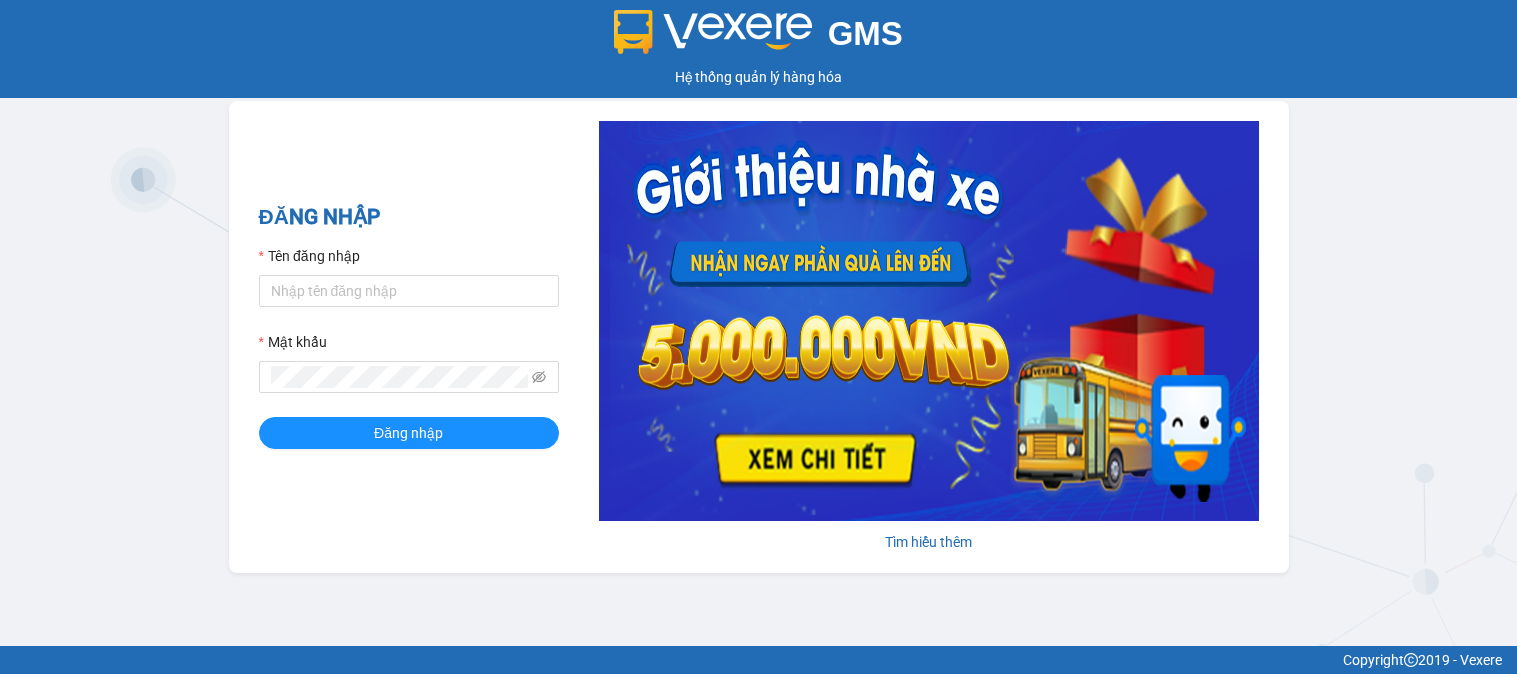 scroll, scrollTop: 0, scrollLeft: 0, axis: both 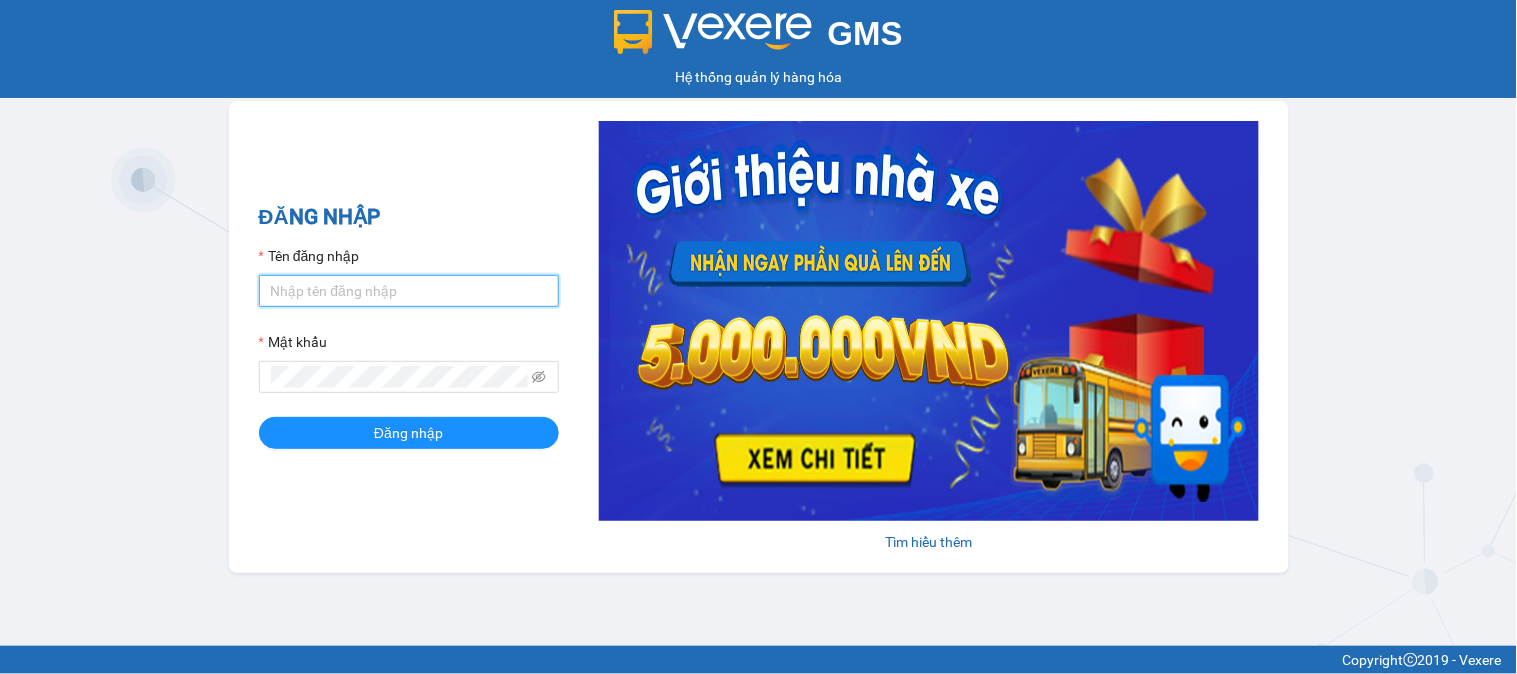 click on "Tên đăng nhập" at bounding box center [409, 291] 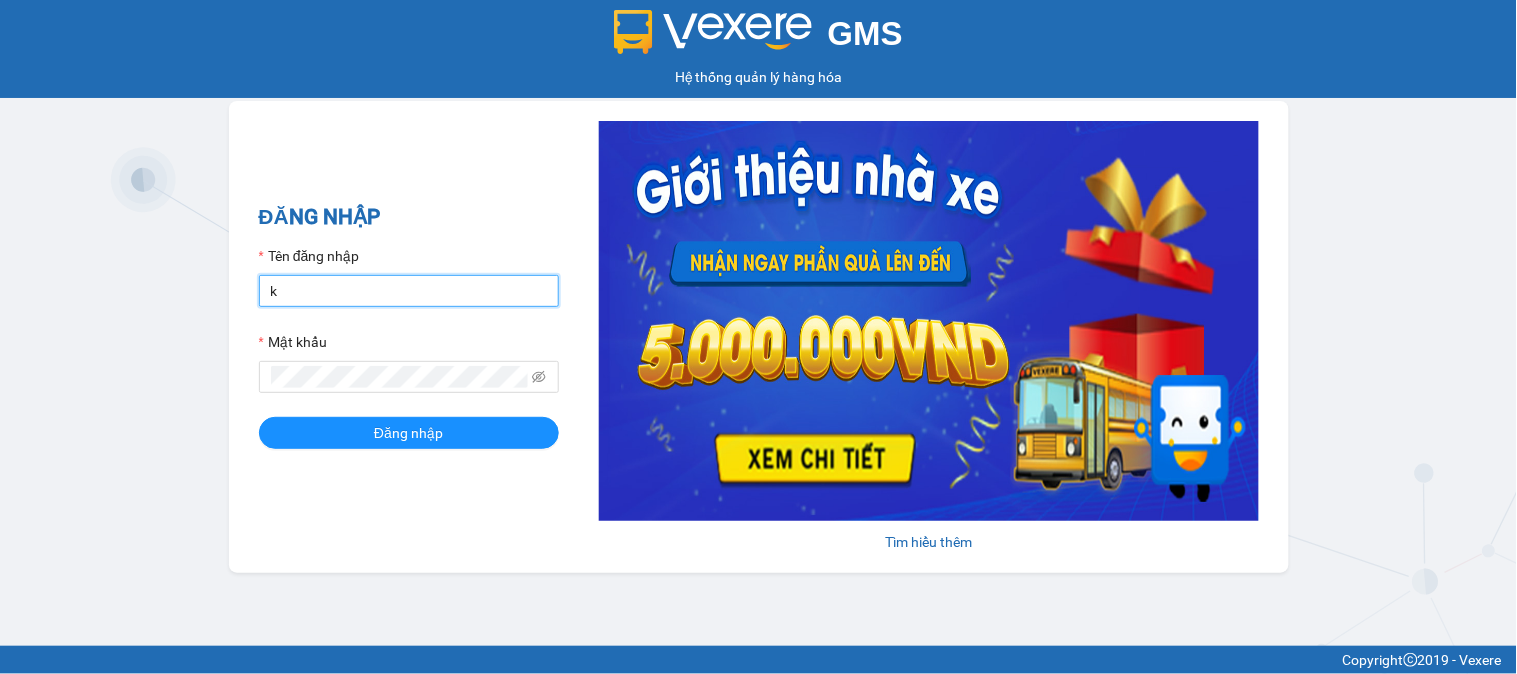 type on "kiennv_hhlc.saoviet" 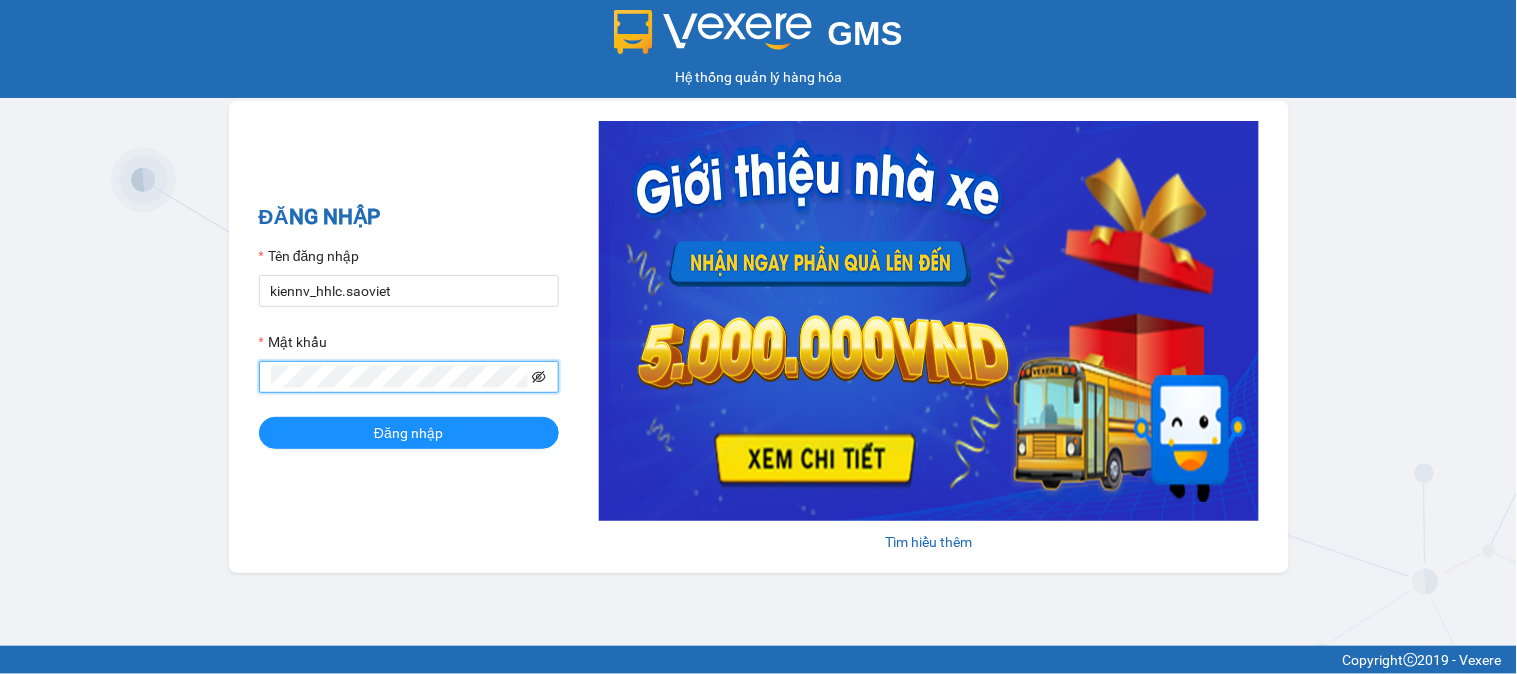 click 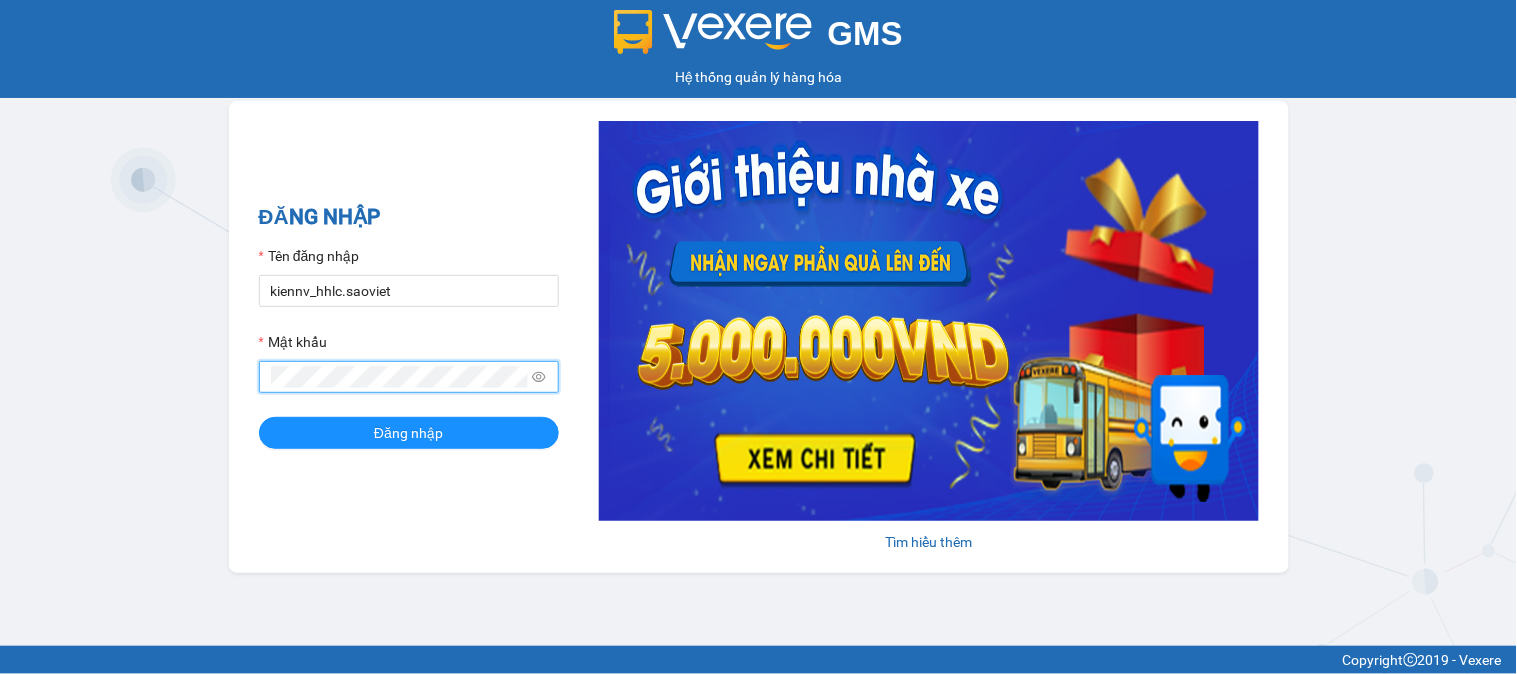 click on "Đăng nhập" at bounding box center [409, 433] 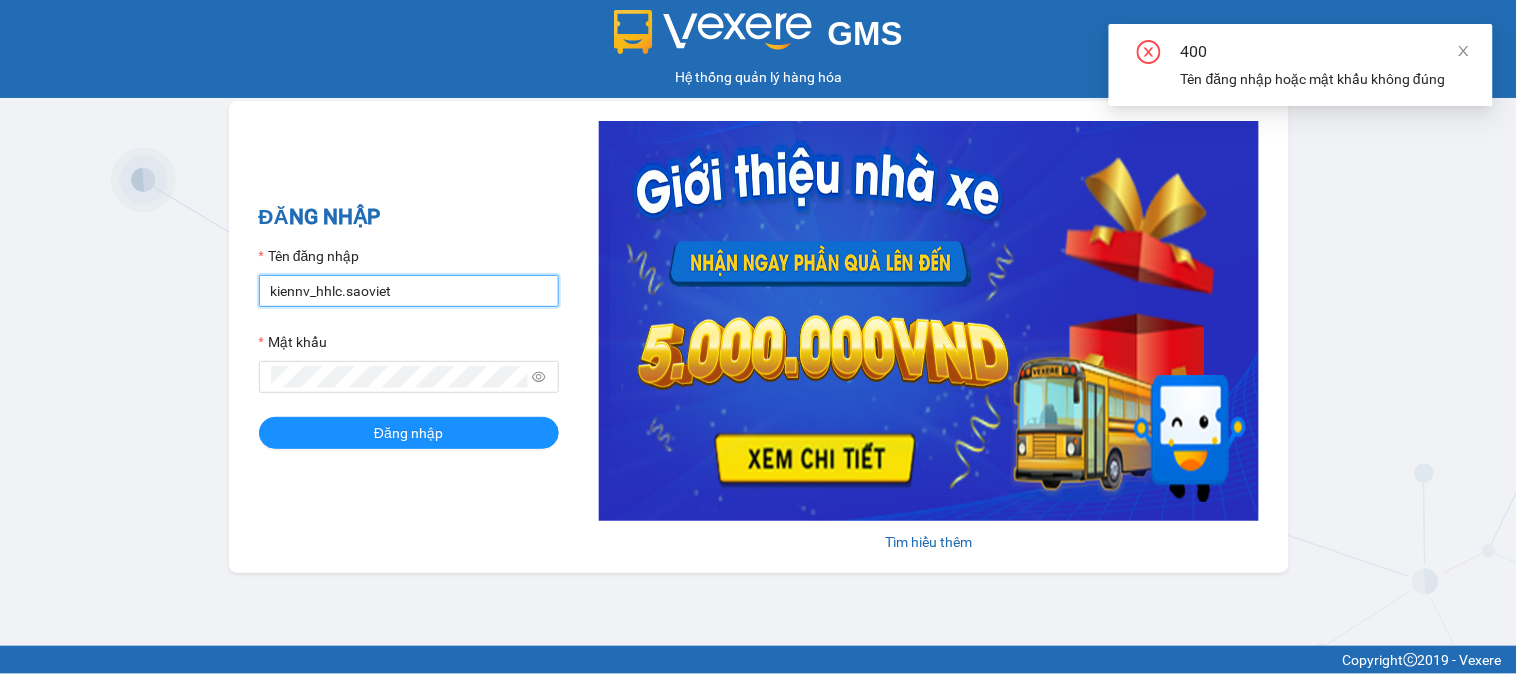 drag, startPoint x: 428, startPoint y: 290, endPoint x: 175, endPoint y: 305, distance: 253.44427 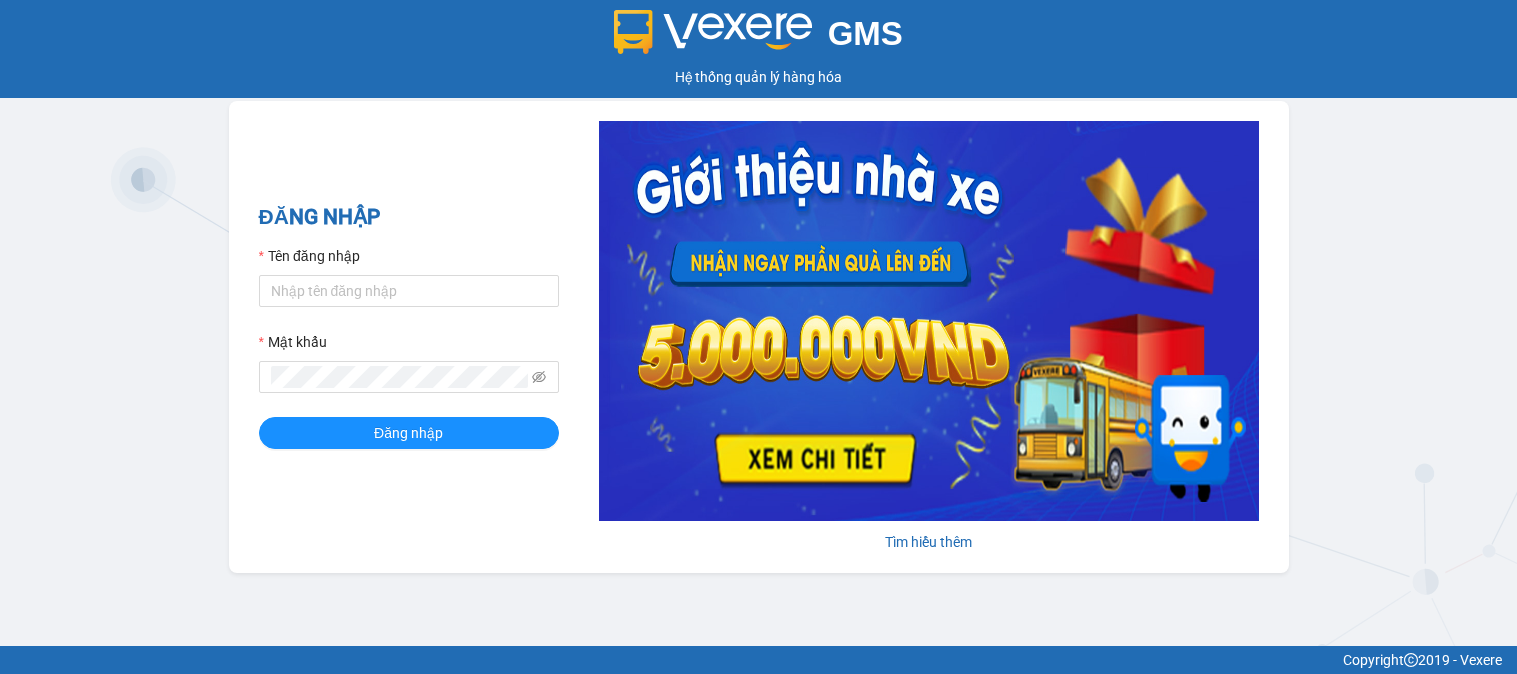 scroll, scrollTop: 0, scrollLeft: 0, axis: both 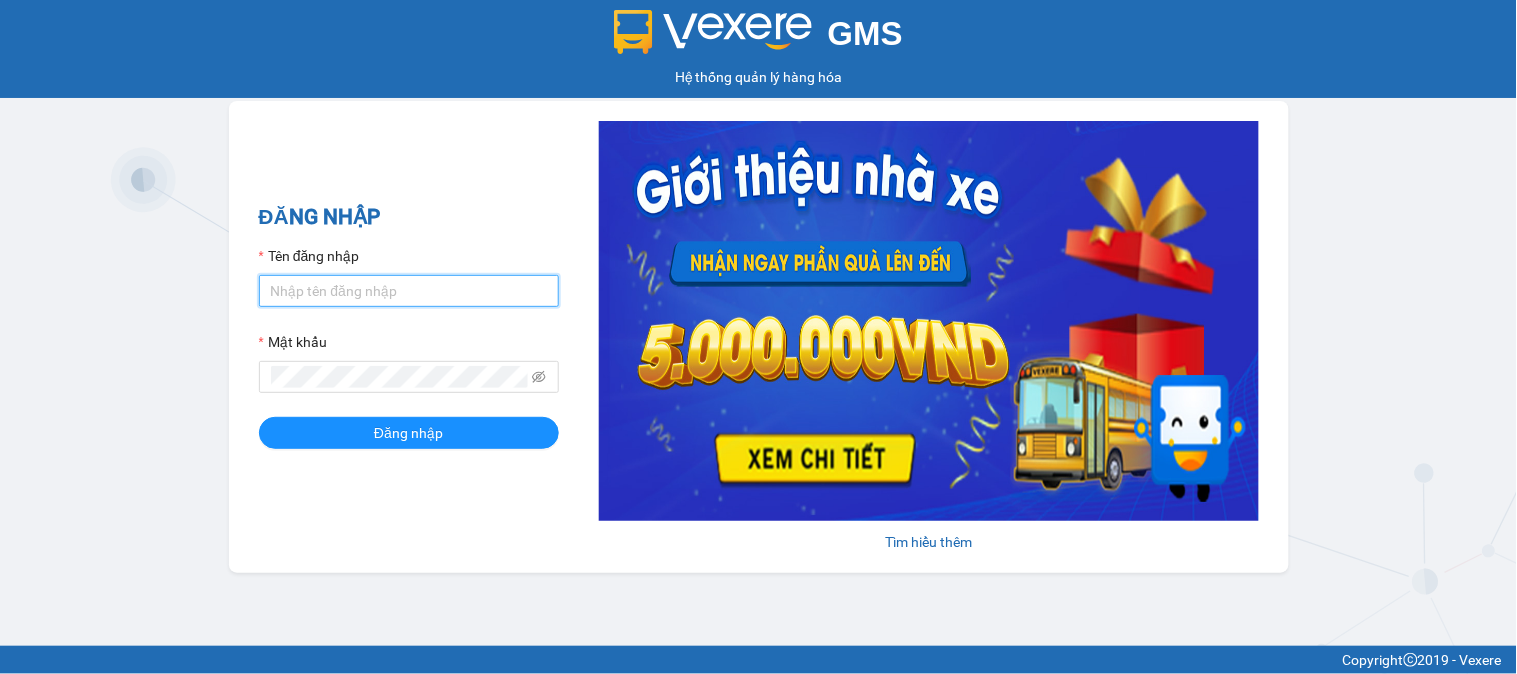 click on "Tên đăng nhập" at bounding box center (409, 291) 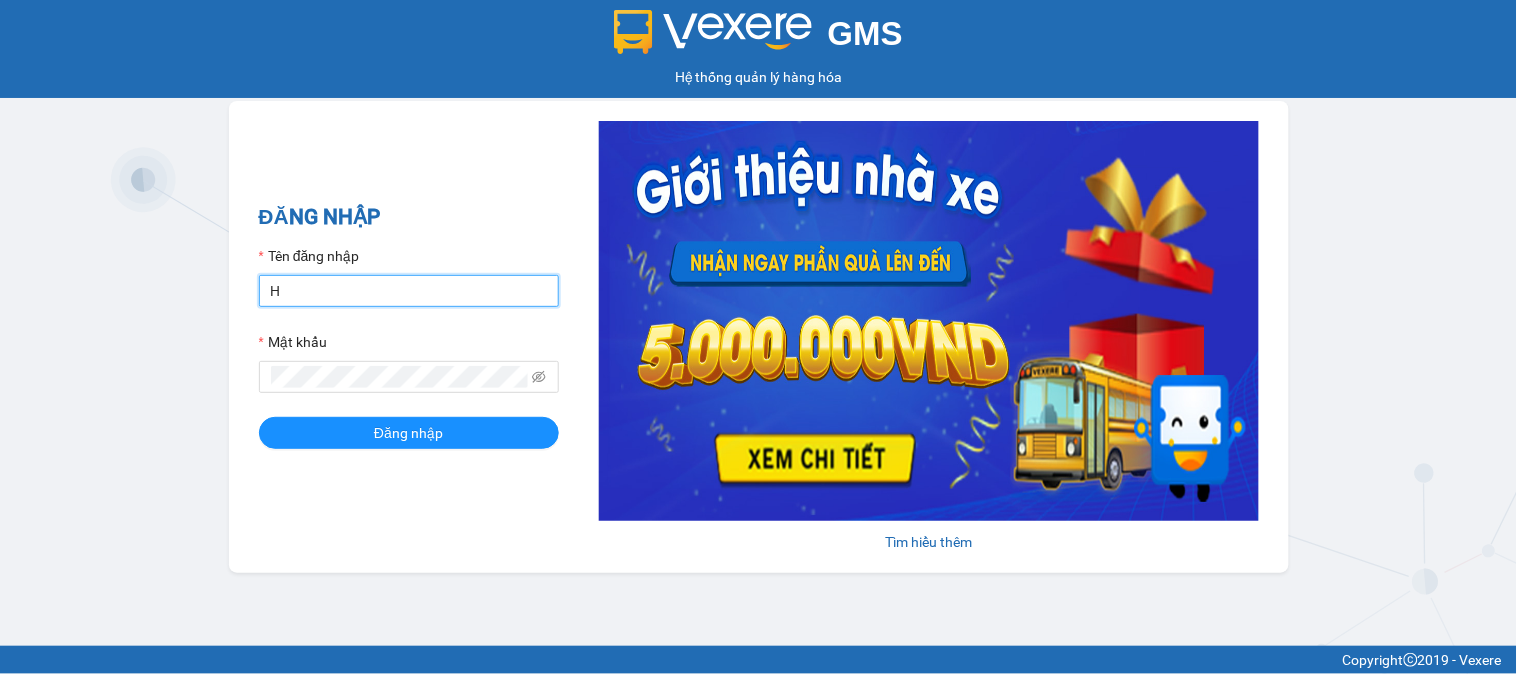 type on "huyennthhlc.saoviet" 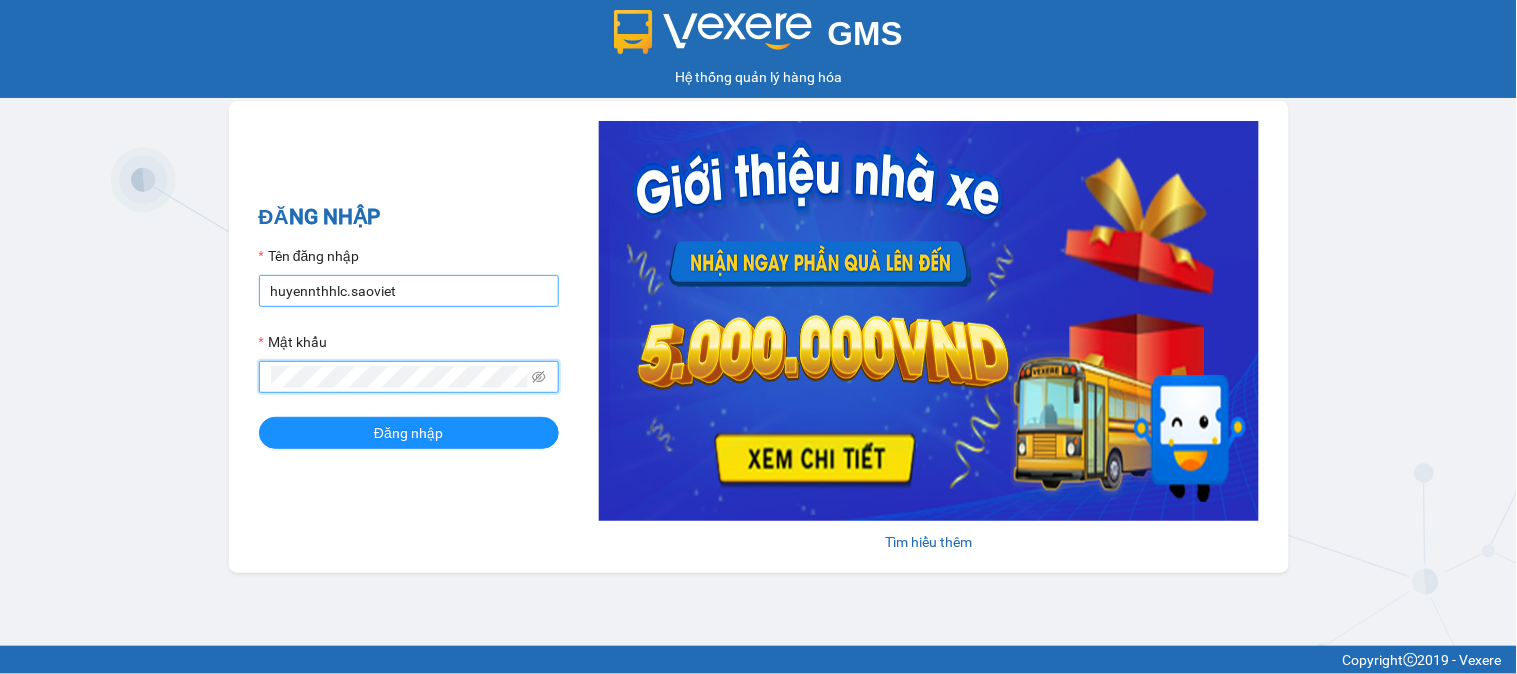 click on "Đăng nhập" at bounding box center [409, 433] 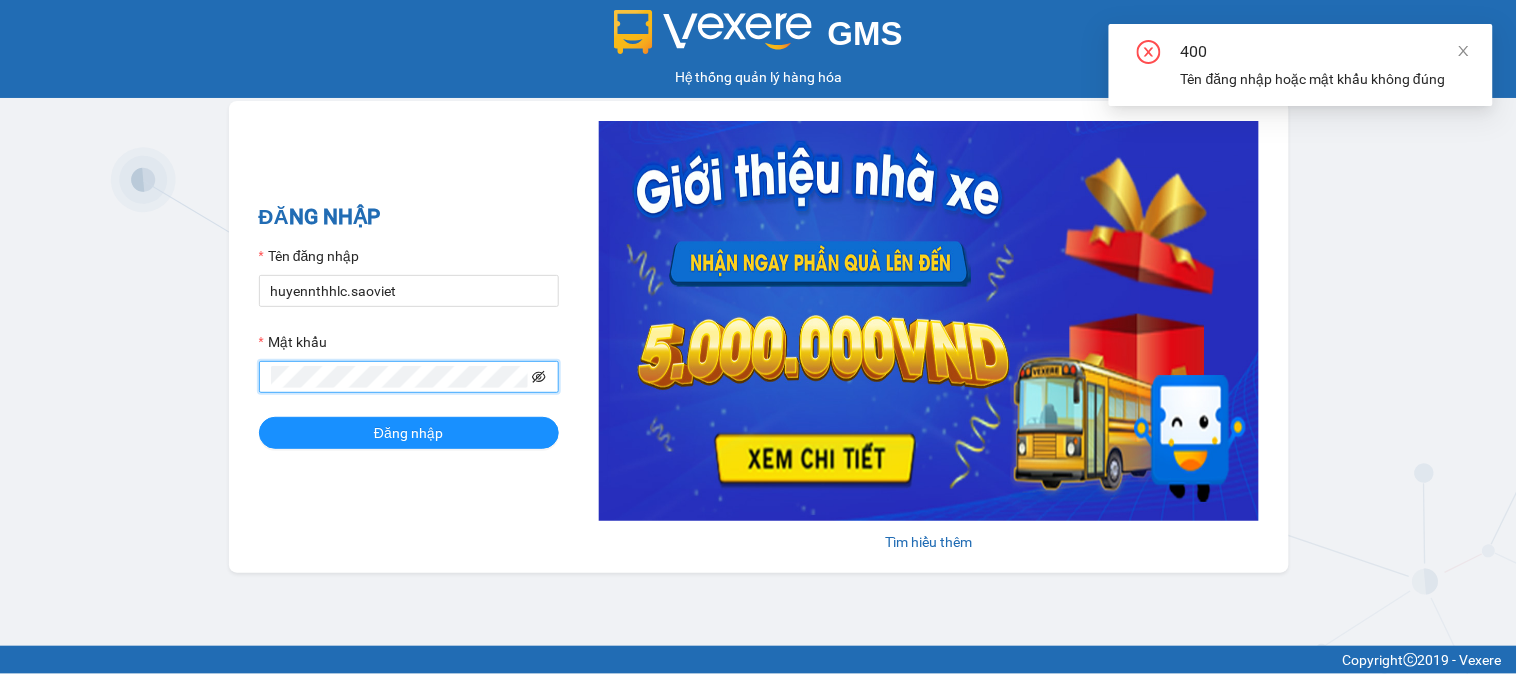 click 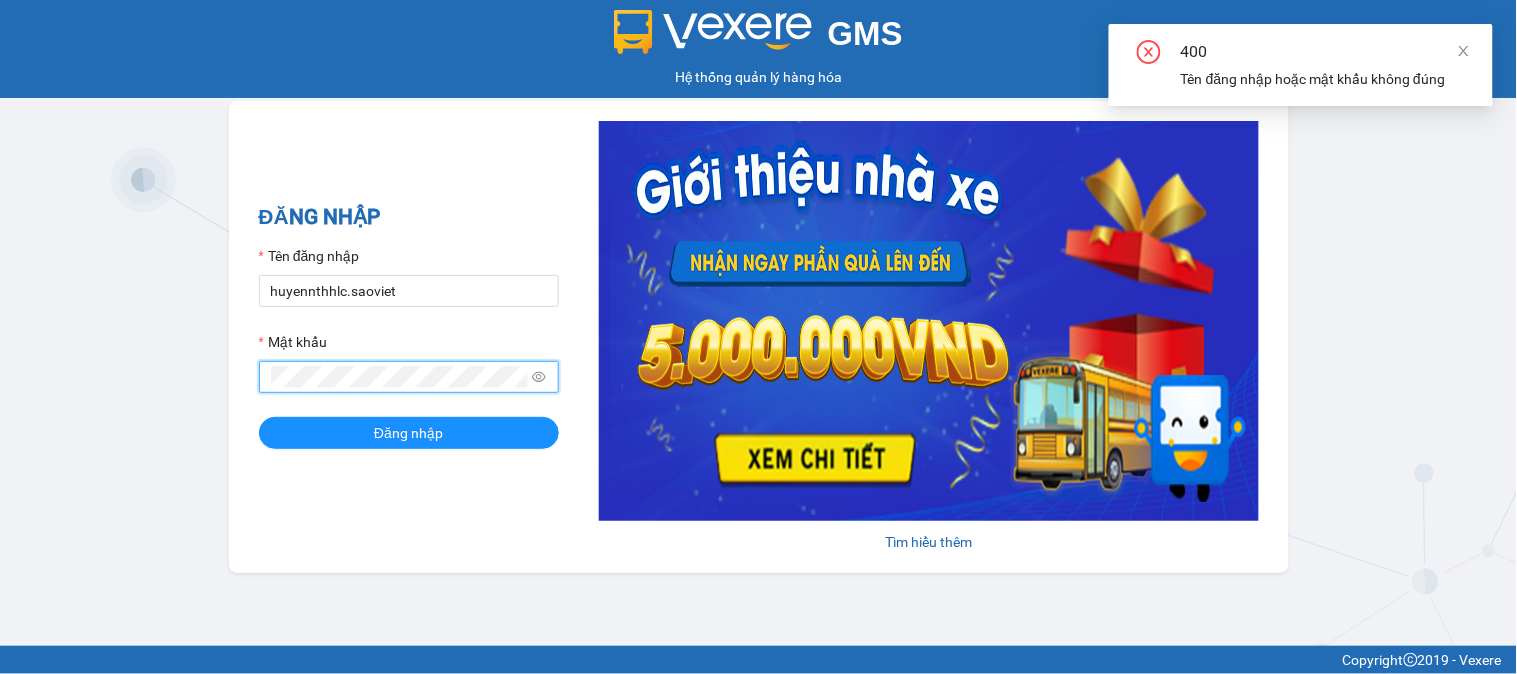 click on "GMS Hệ thống quản lý hàng hóa ĐĂNG NHẬP Tên đăng nhập huyennthhlc.saoviet Mật khẩu Đăng nhập Tìm hiểu thêm" at bounding box center [758, 323] 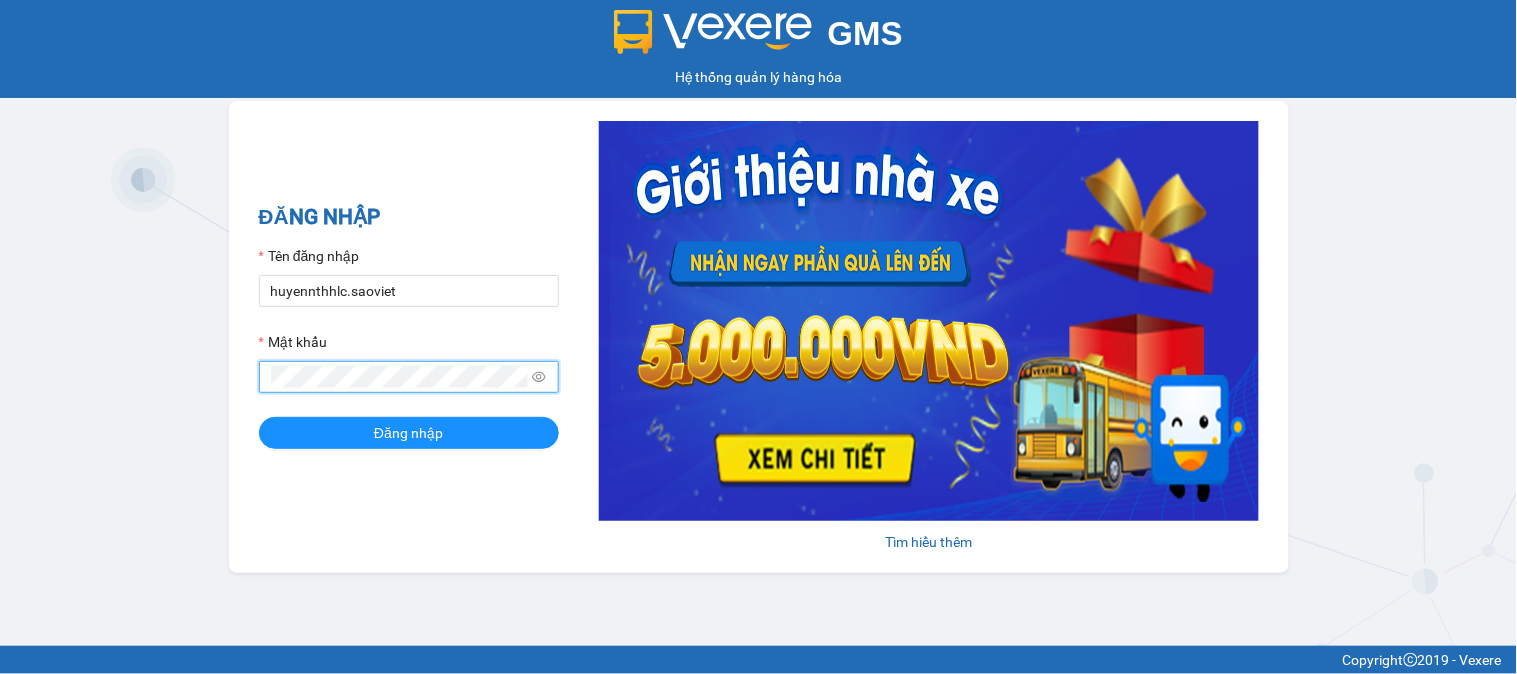 click on "Đăng nhập" at bounding box center [409, 433] 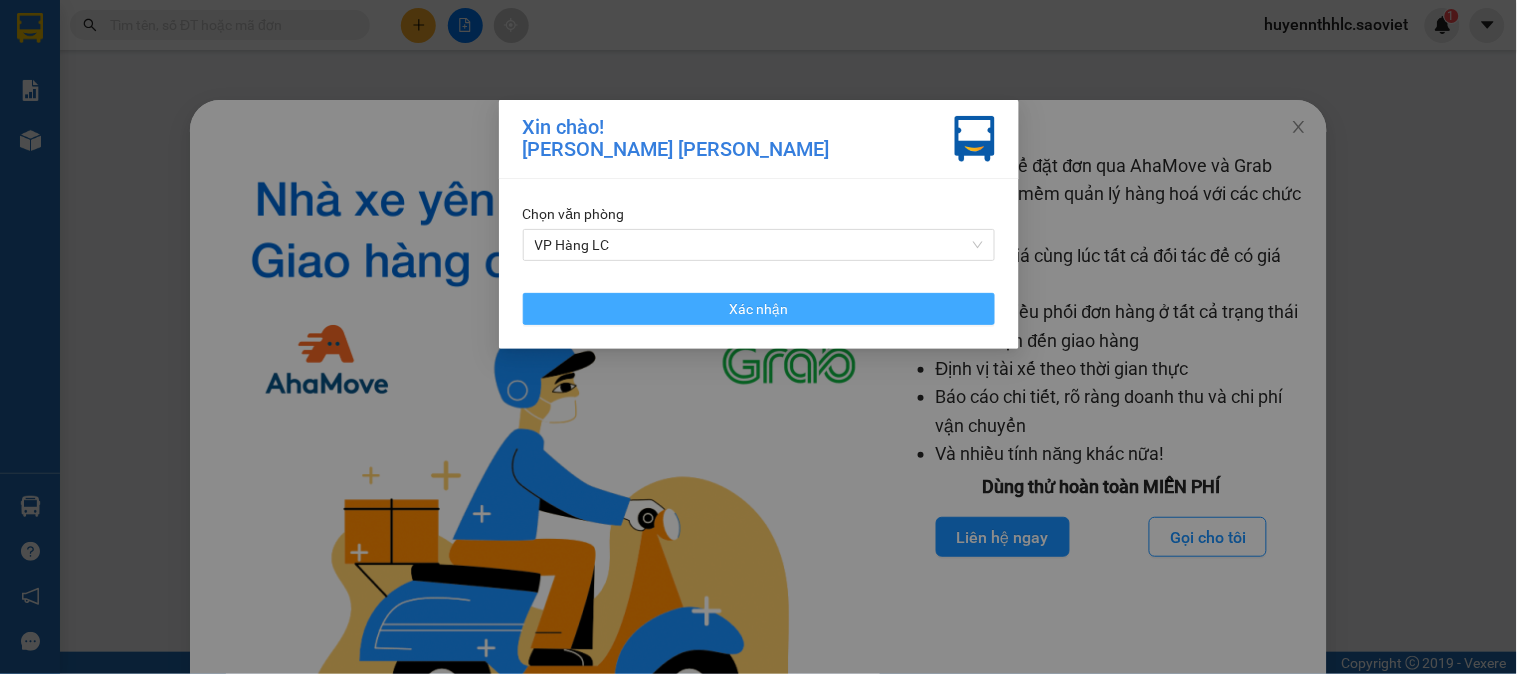 click on "Xác nhận" at bounding box center [759, 309] 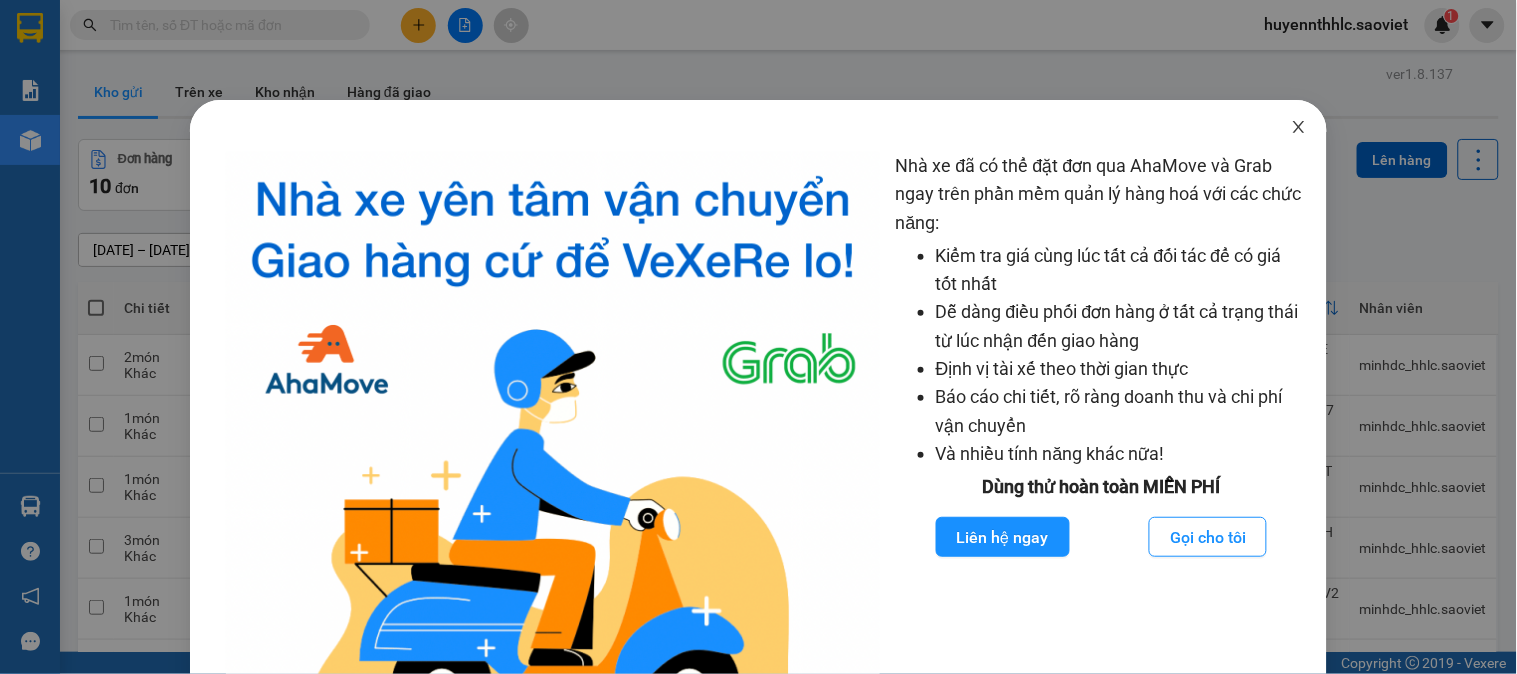 click 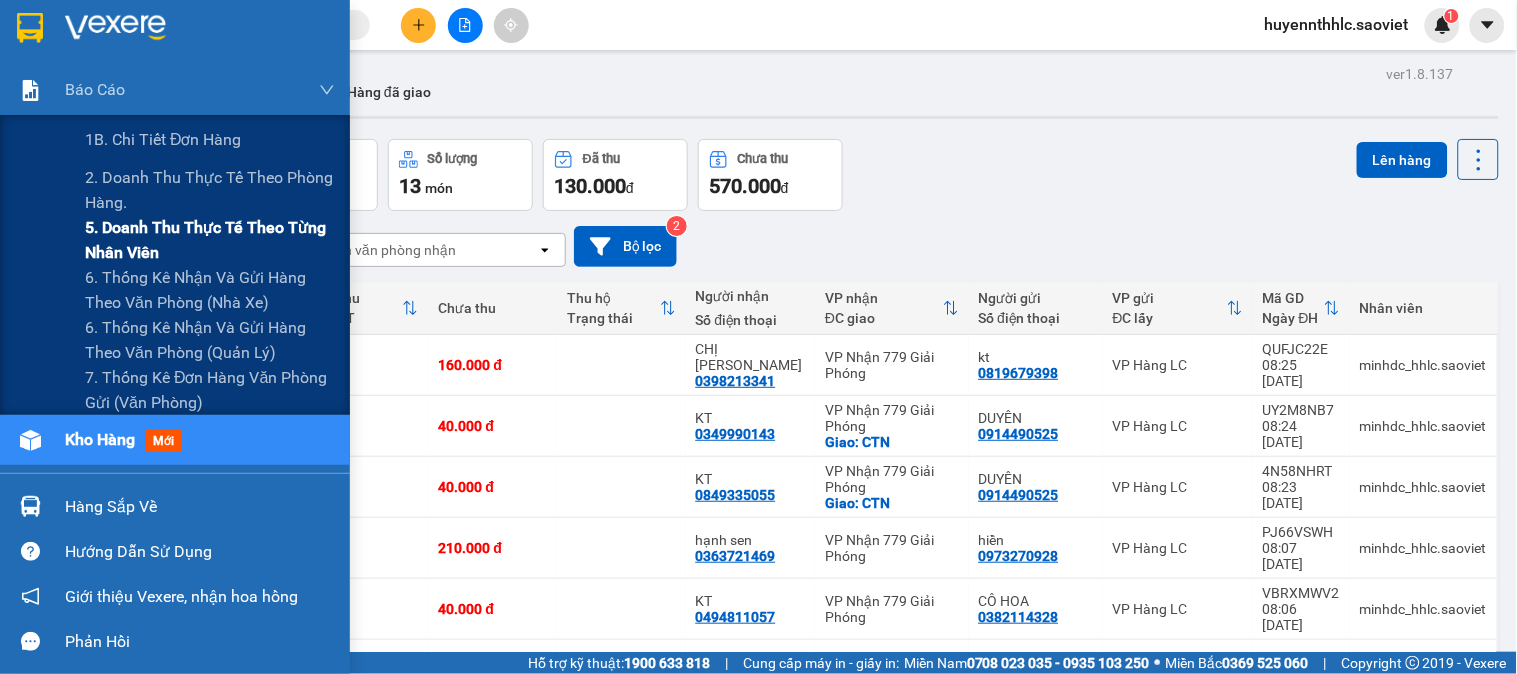 drag, startPoint x: 110, startPoint y: 244, endPoint x: 228, endPoint y: 250, distance: 118.15244 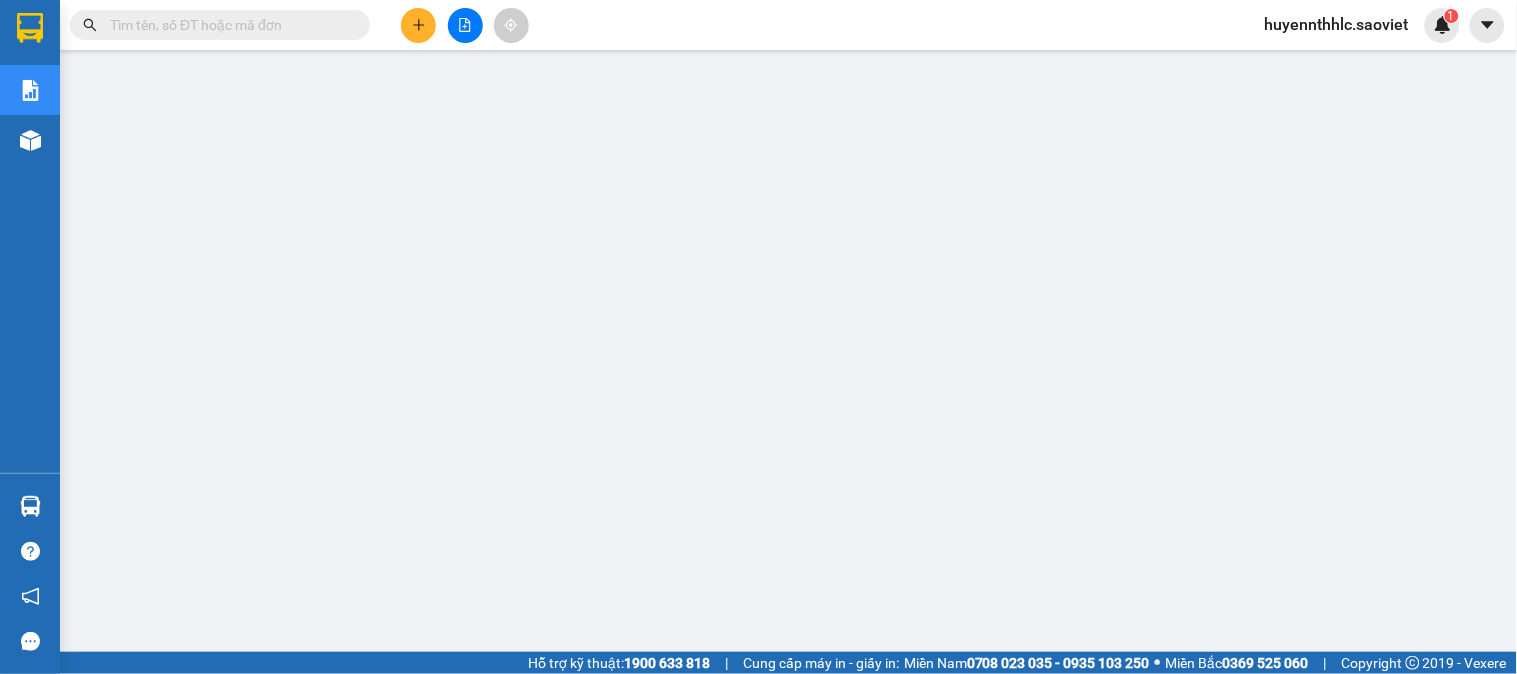 click on "huyennthhlc.saoviet" at bounding box center (1337, 24) 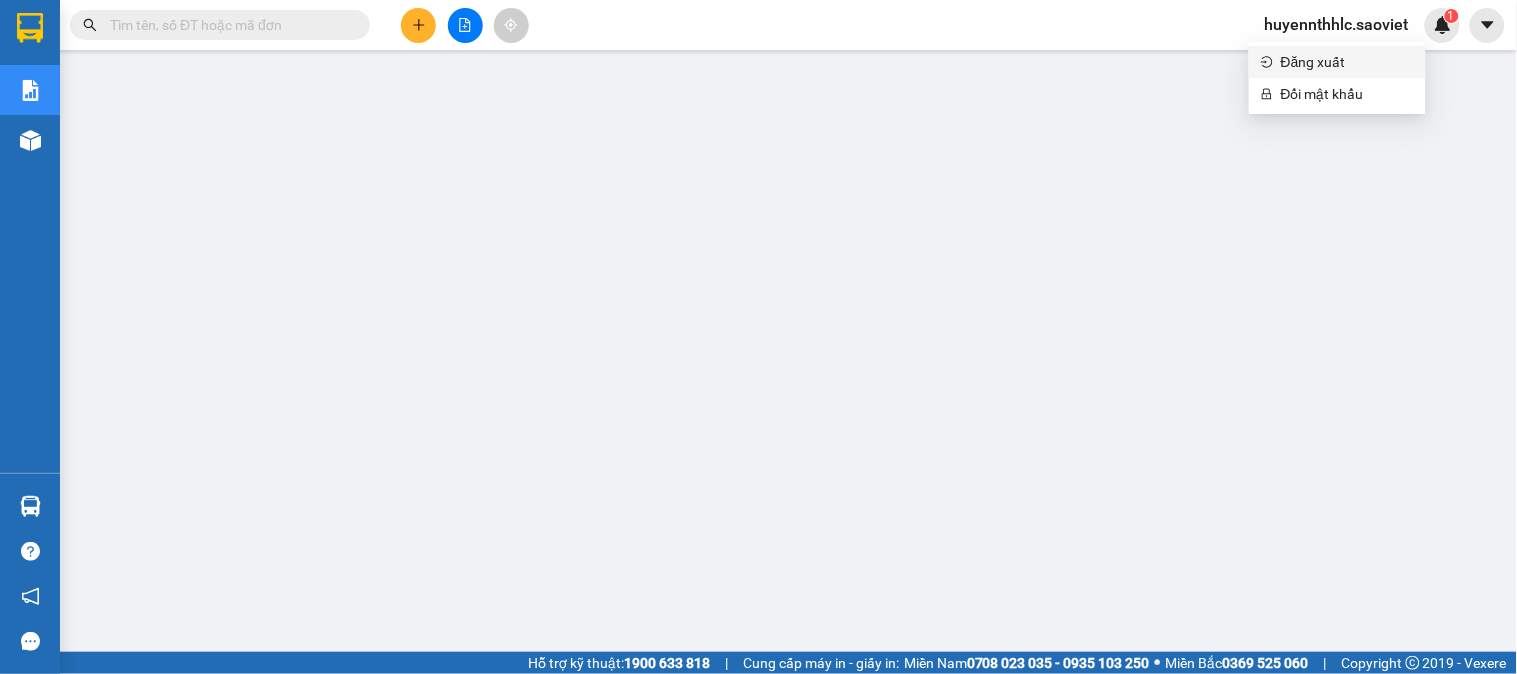 click on "Đăng xuất" at bounding box center (1347, 62) 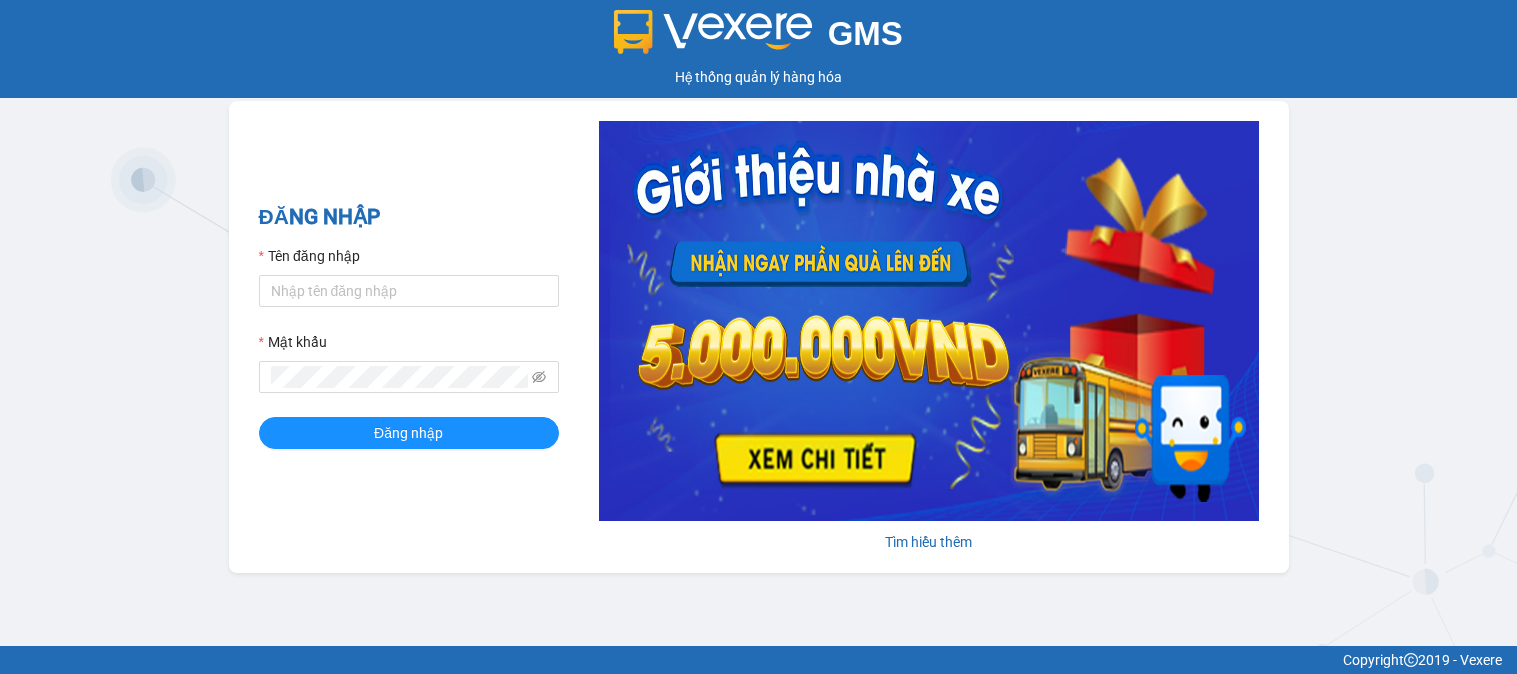 scroll, scrollTop: 0, scrollLeft: 0, axis: both 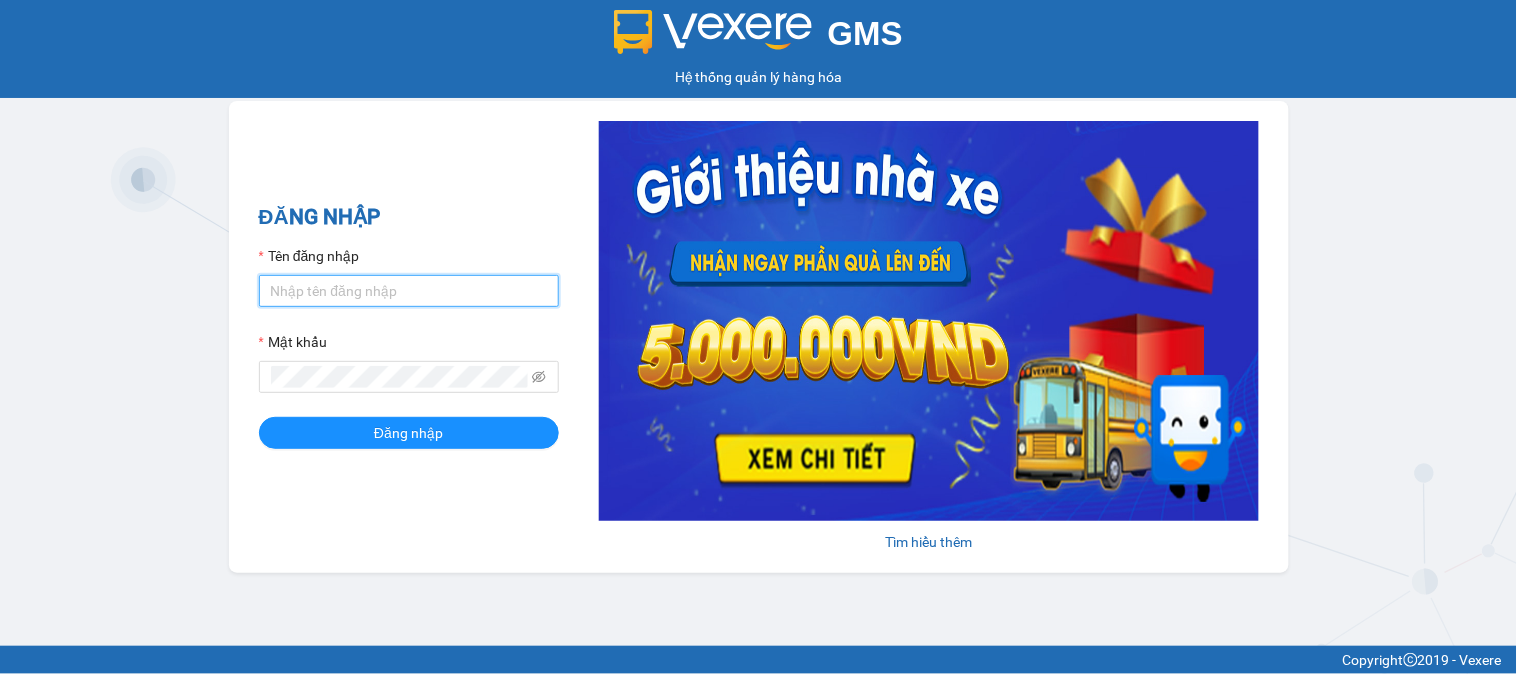 click on "Tên đăng nhập" at bounding box center (409, 291) 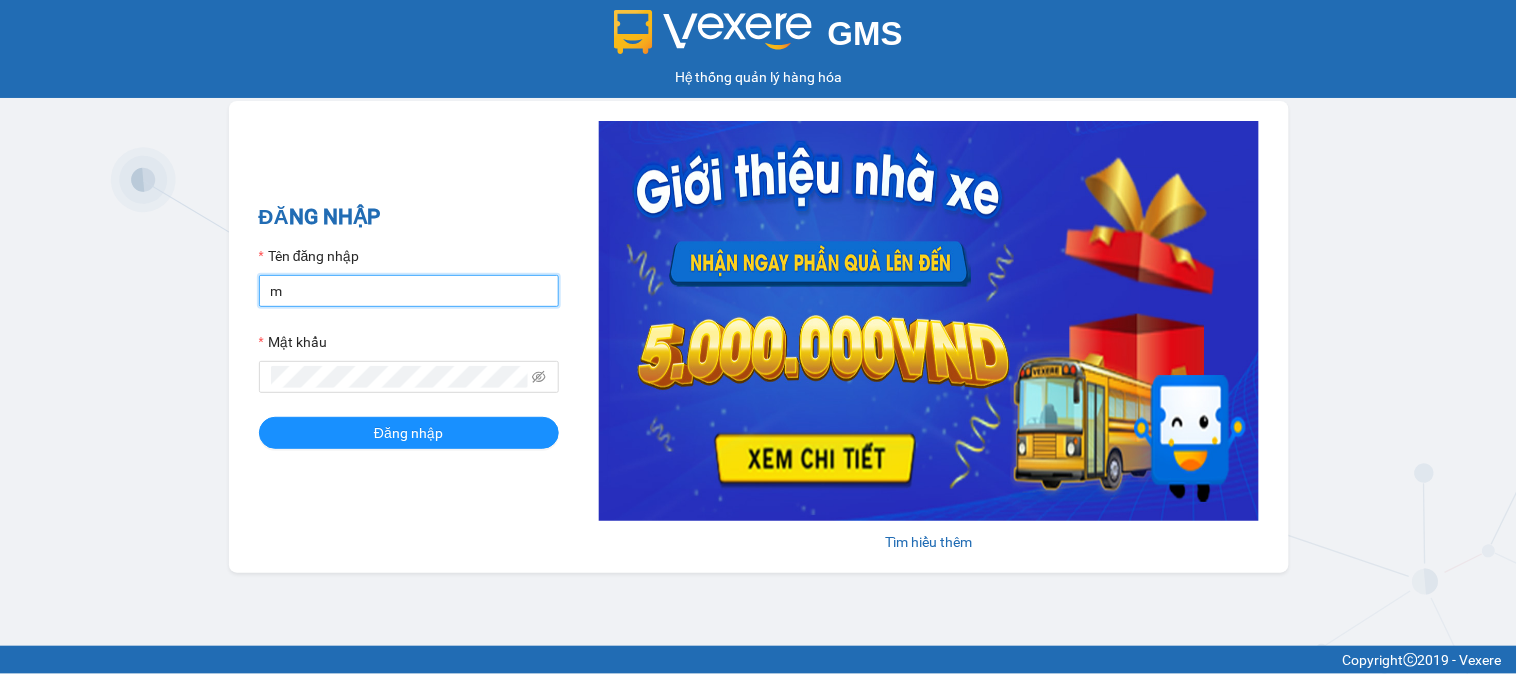 type on "minhdc_hhlc.saoviet" 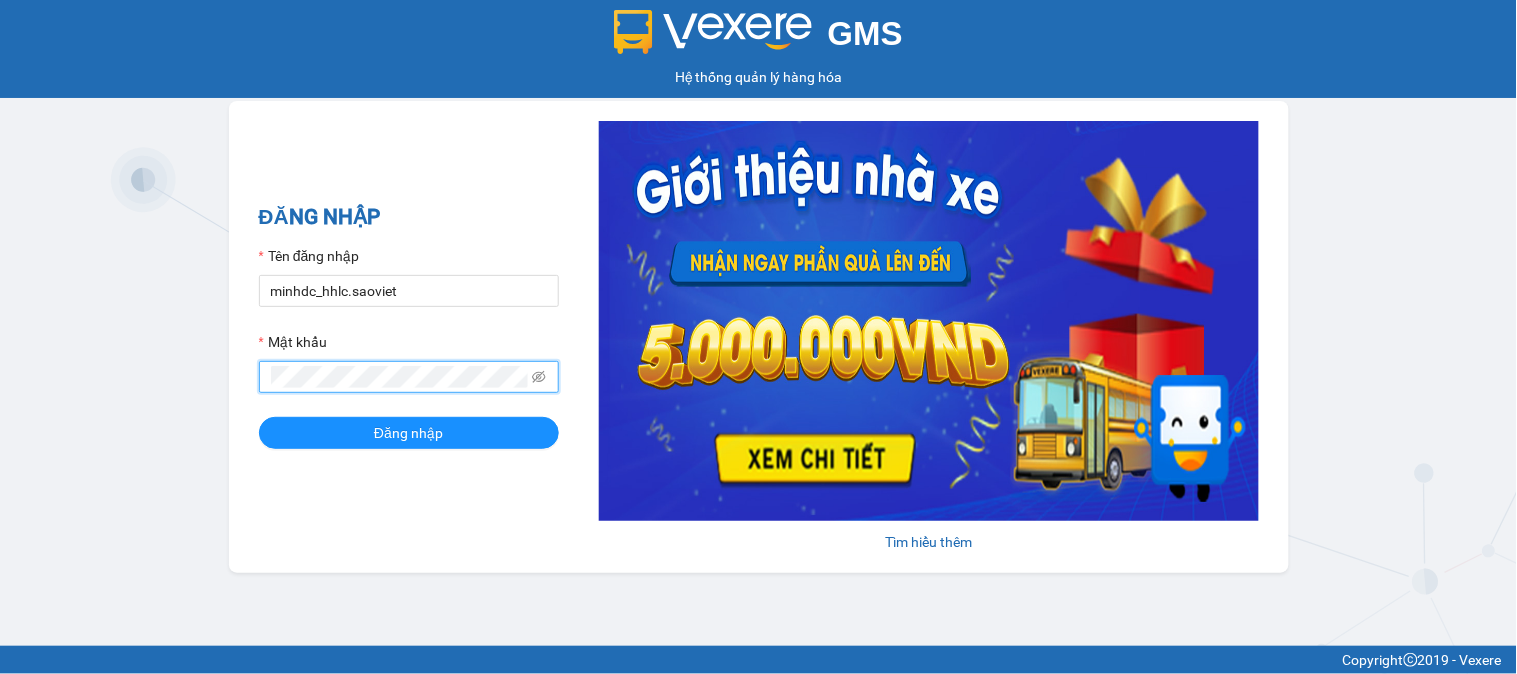 click on "Đăng nhập" at bounding box center [409, 433] 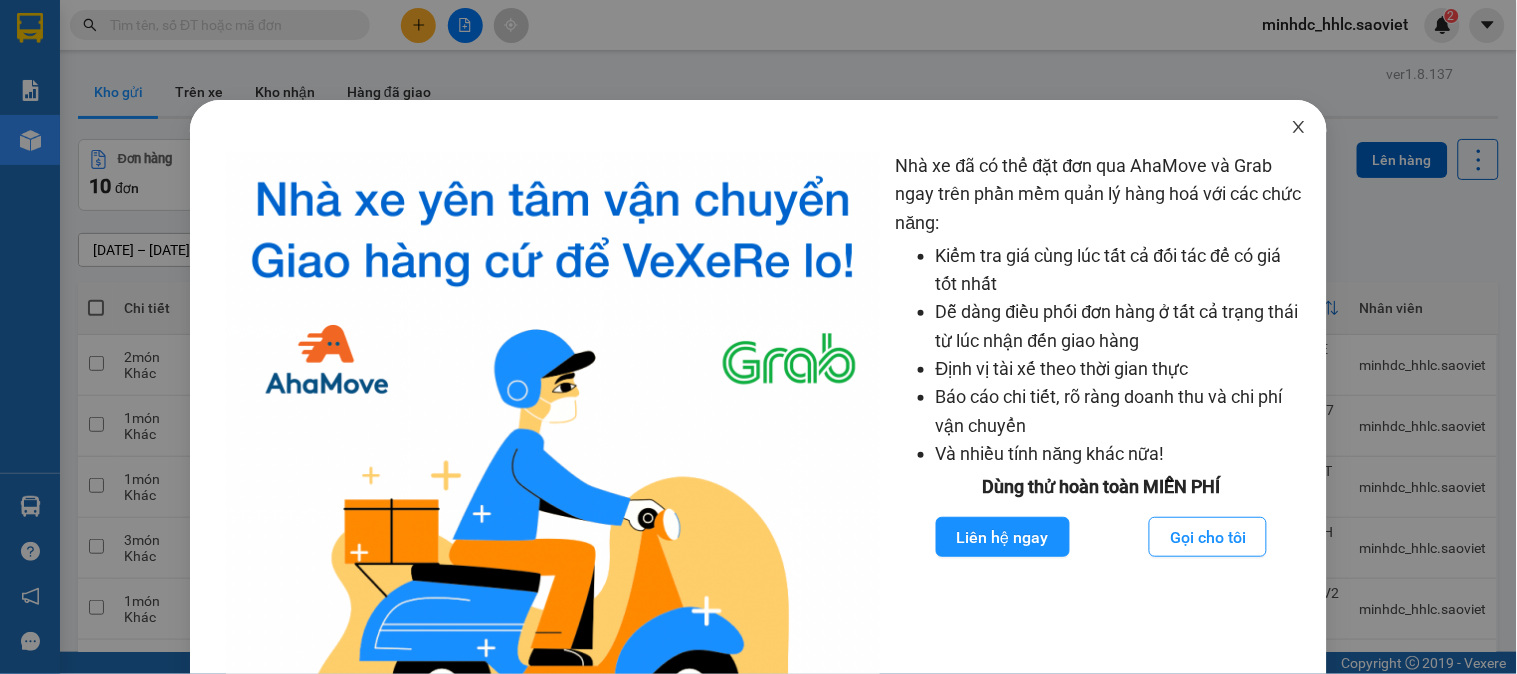 click 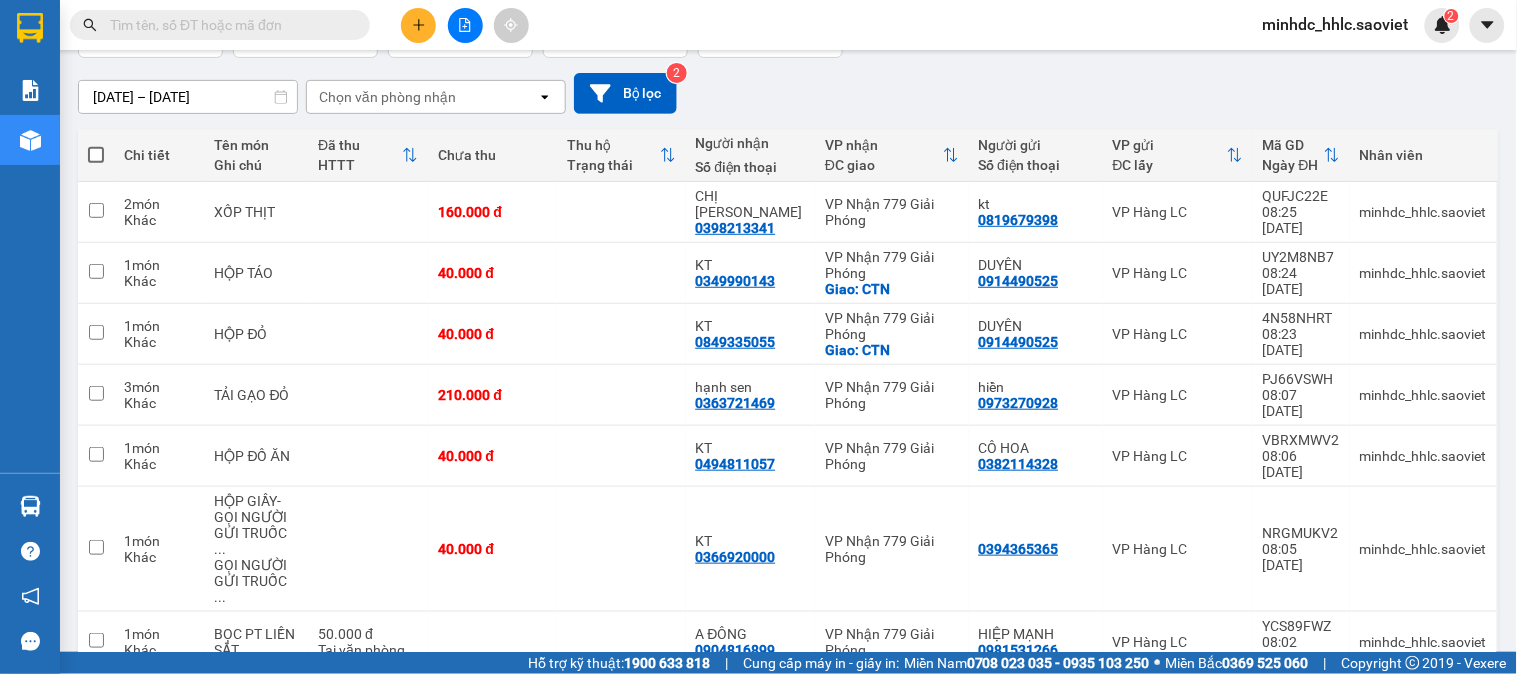 scroll, scrollTop: 0, scrollLeft: 0, axis: both 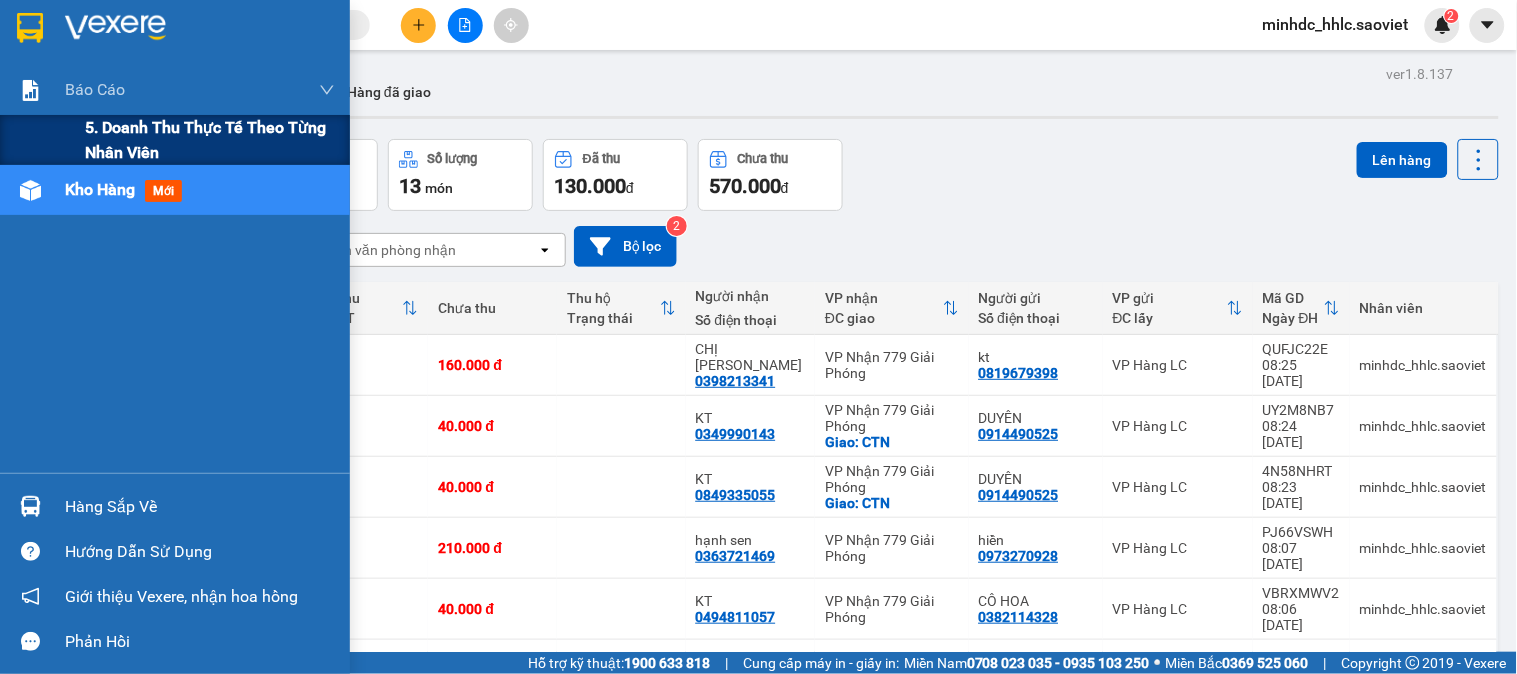 click on "5. Doanh thu thực tế theo từng nhân viên" at bounding box center (210, 140) 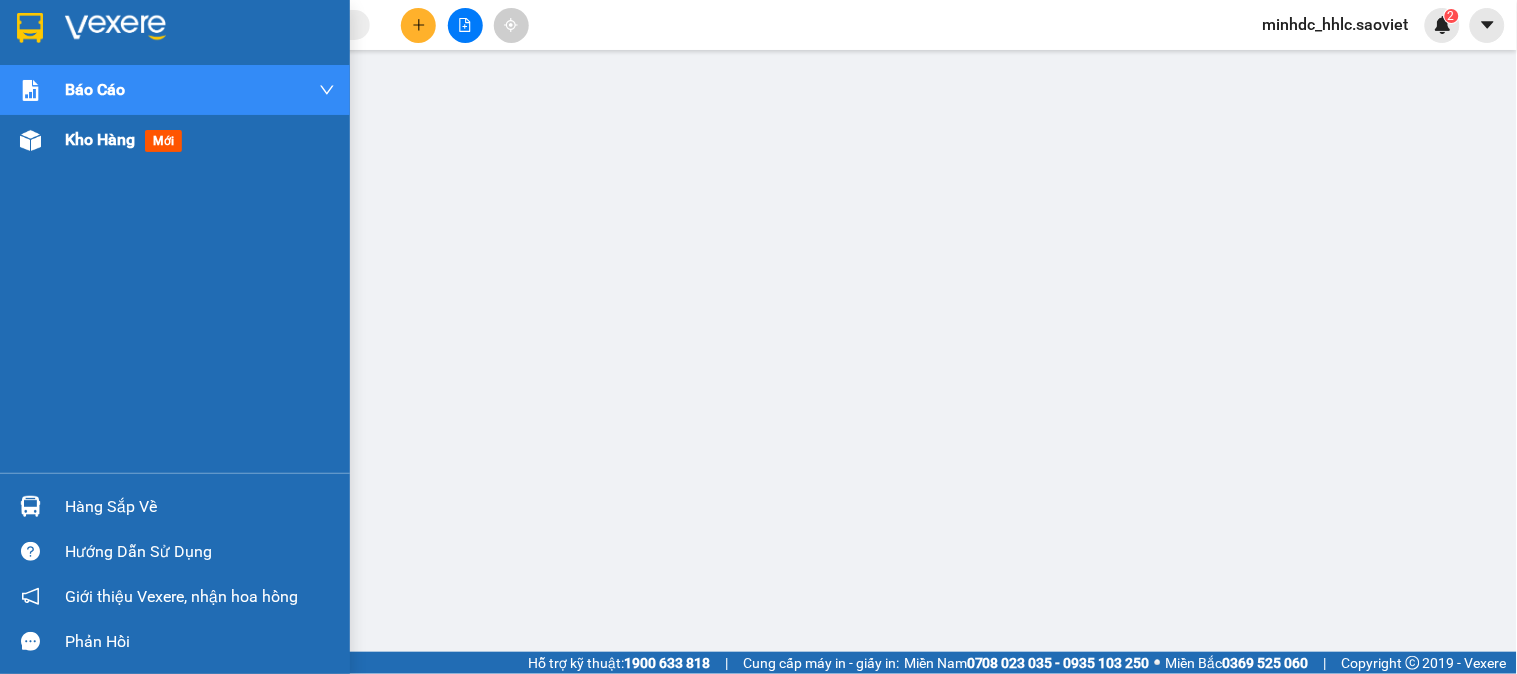 click on "Kho hàng" at bounding box center (100, 139) 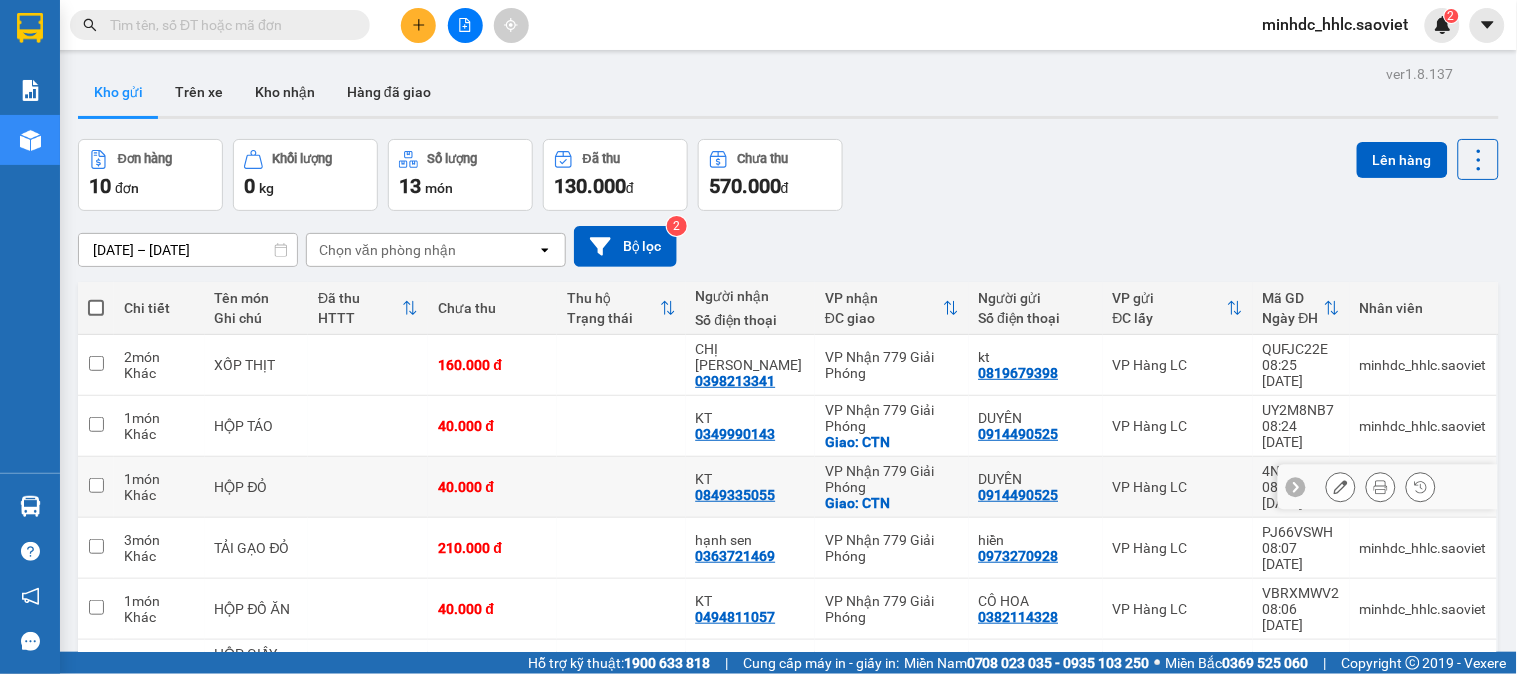 scroll, scrollTop: 296, scrollLeft: 0, axis: vertical 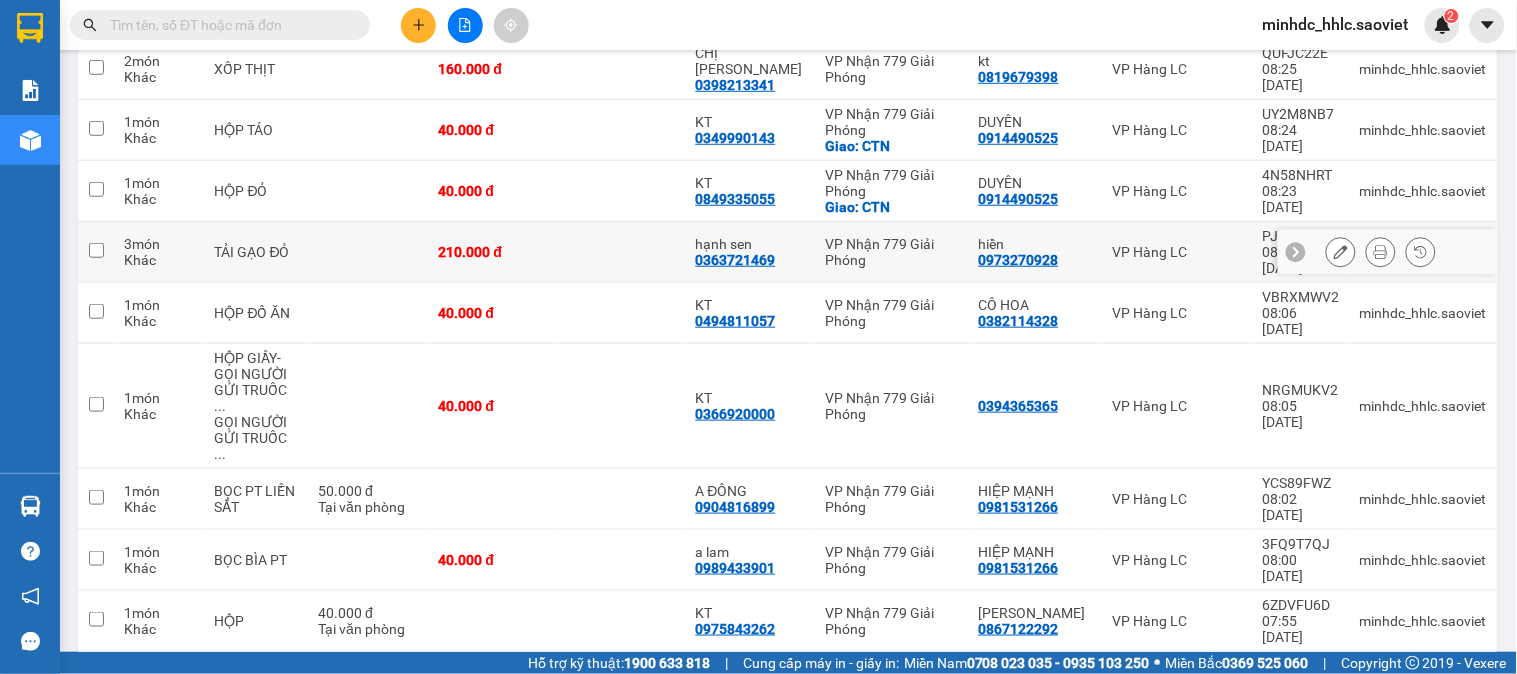 click on "0973270928" at bounding box center [1019, 260] 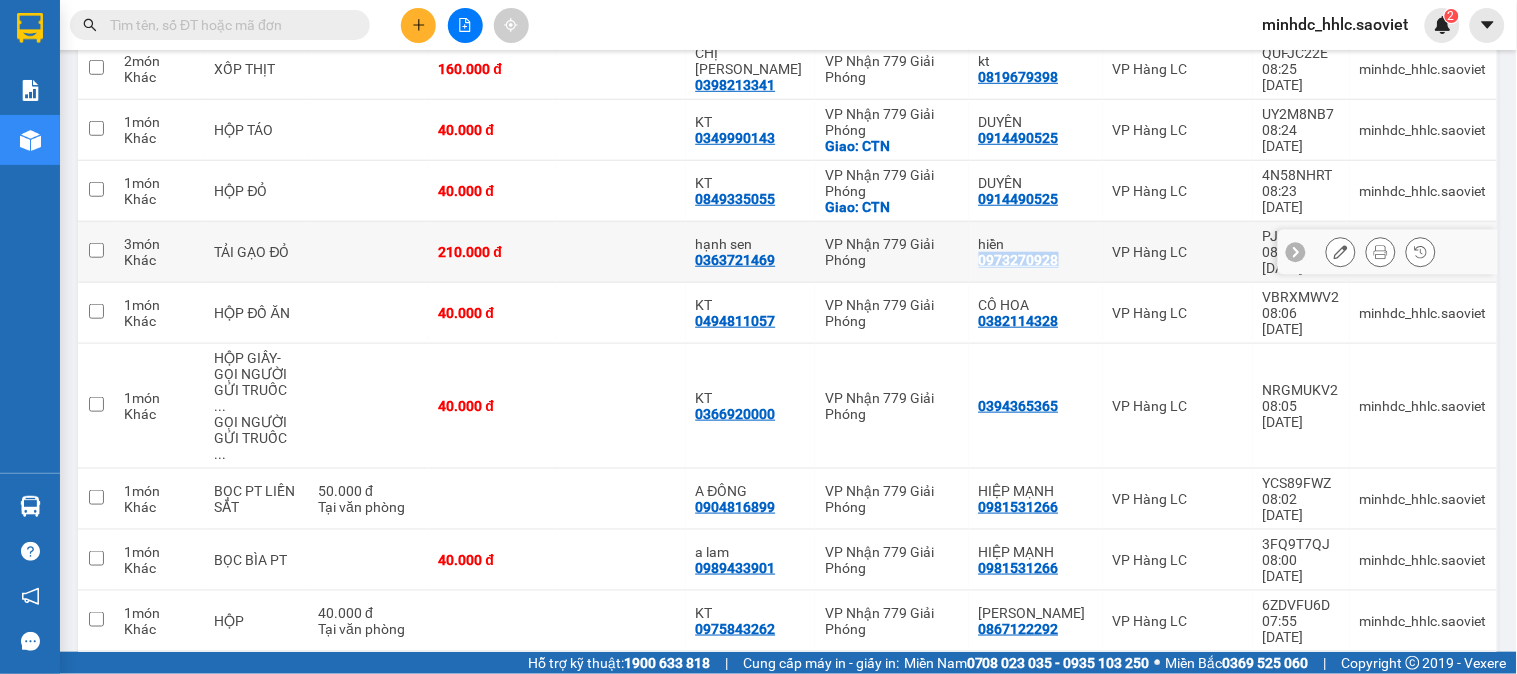 click on "0973270928" at bounding box center (1019, 260) 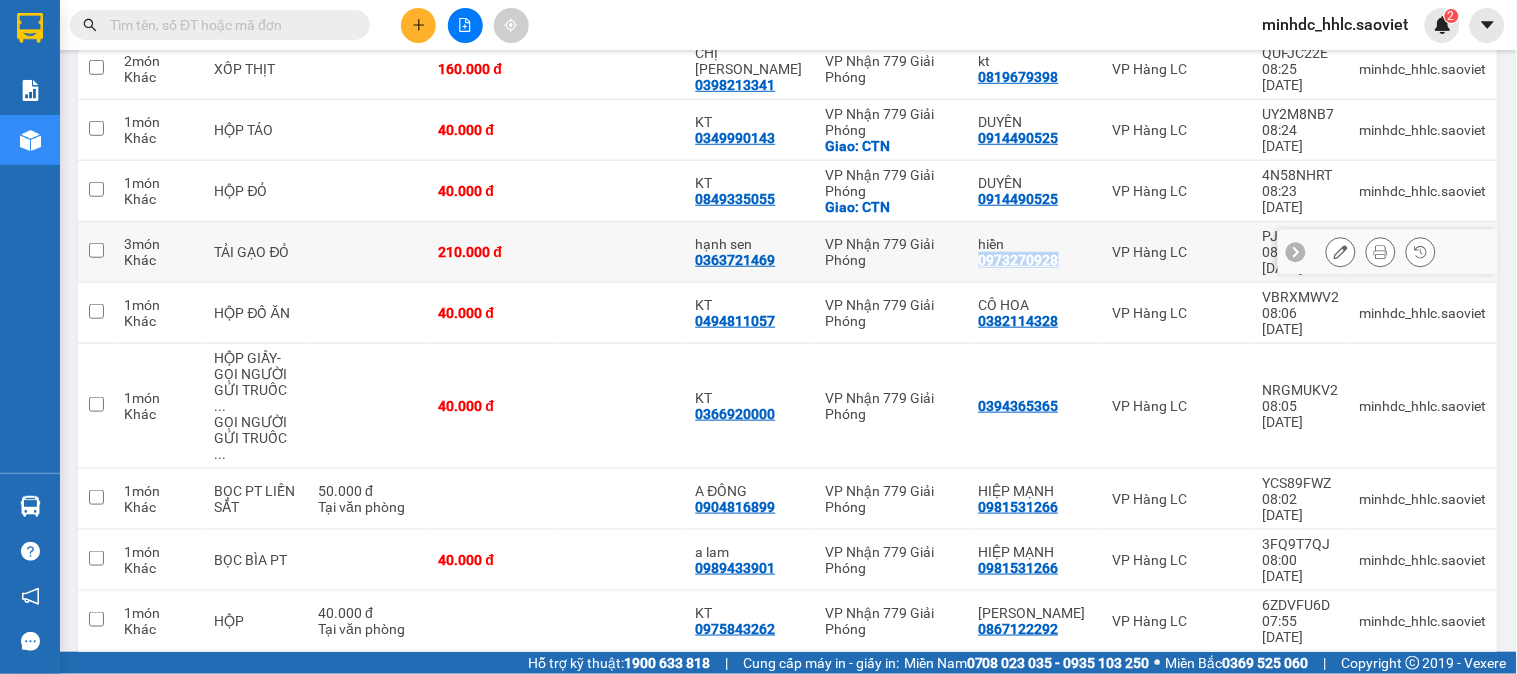 copy on "0973270928" 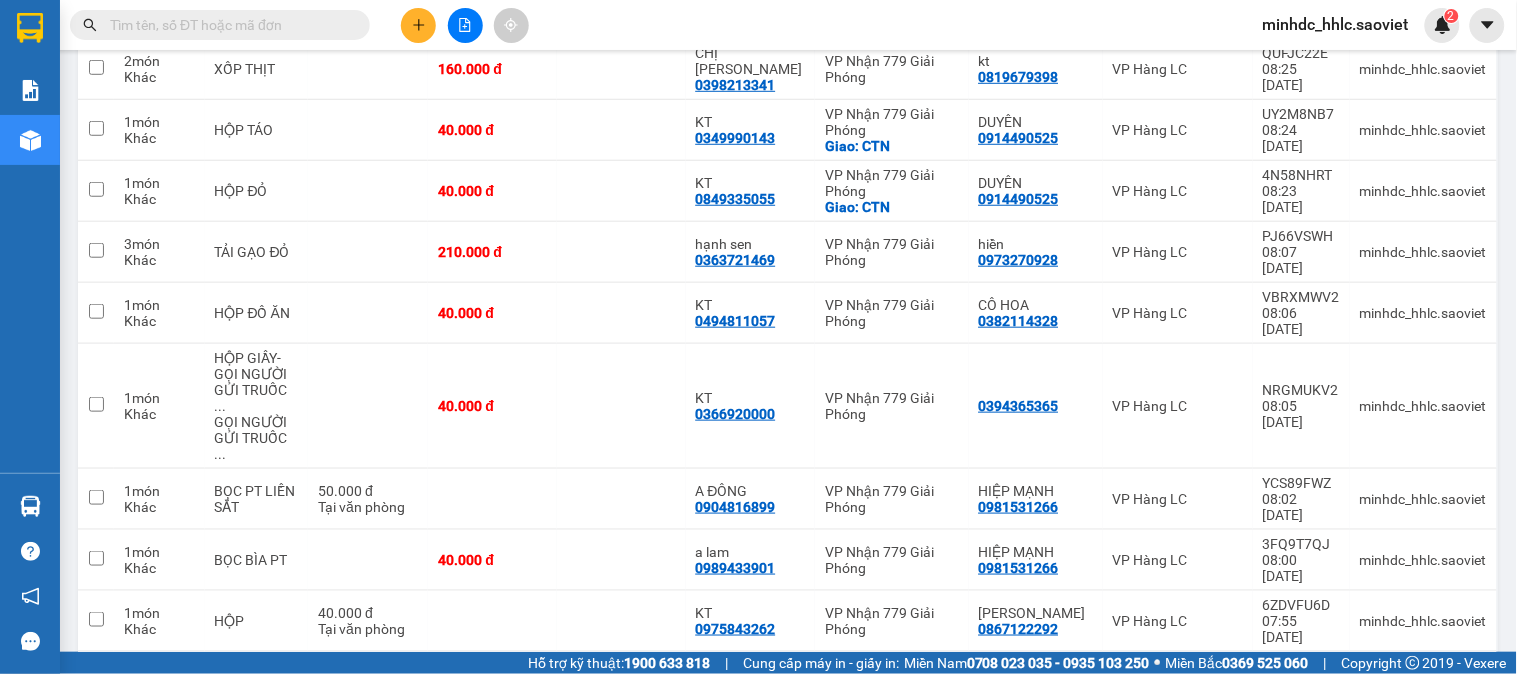 click at bounding box center (228, 25) 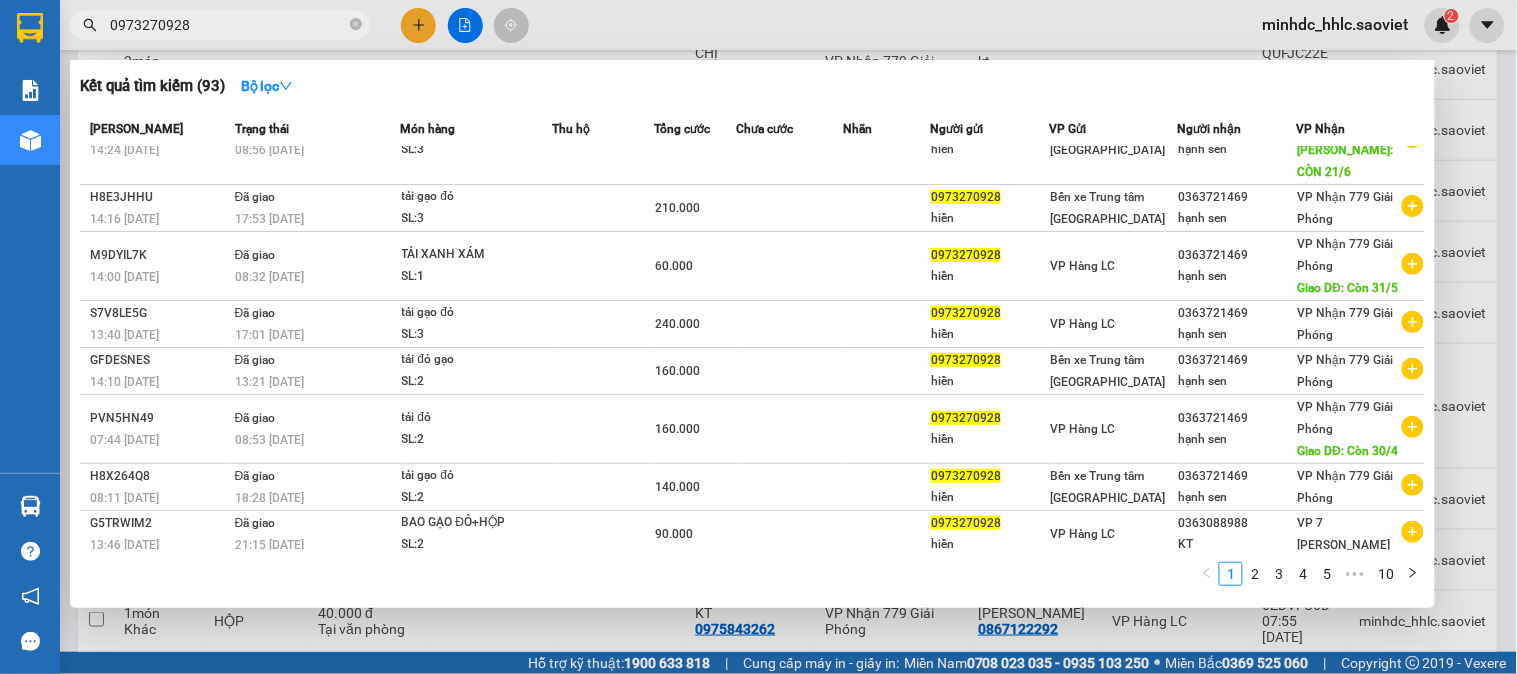 scroll, scrollTop: 0, scrollLeft: 0, axis: both 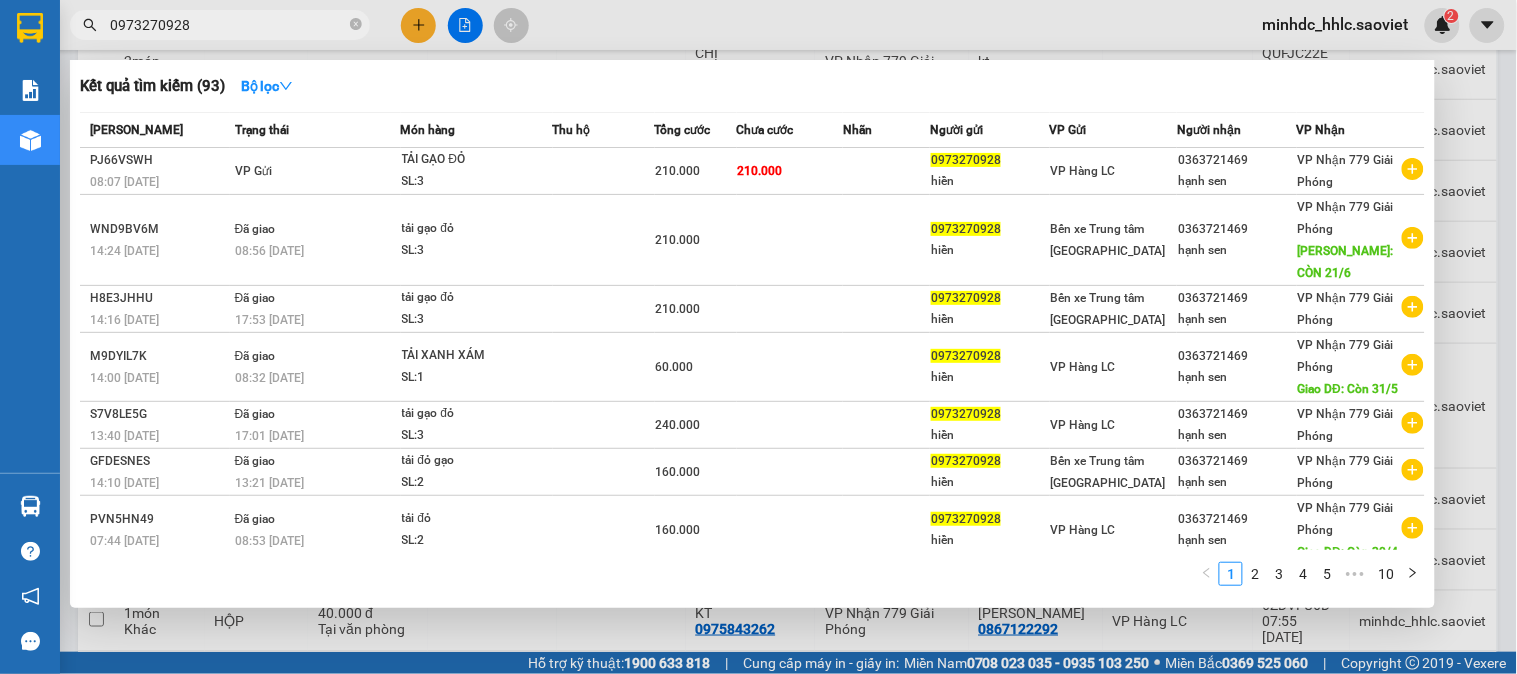 type on "0973270928" 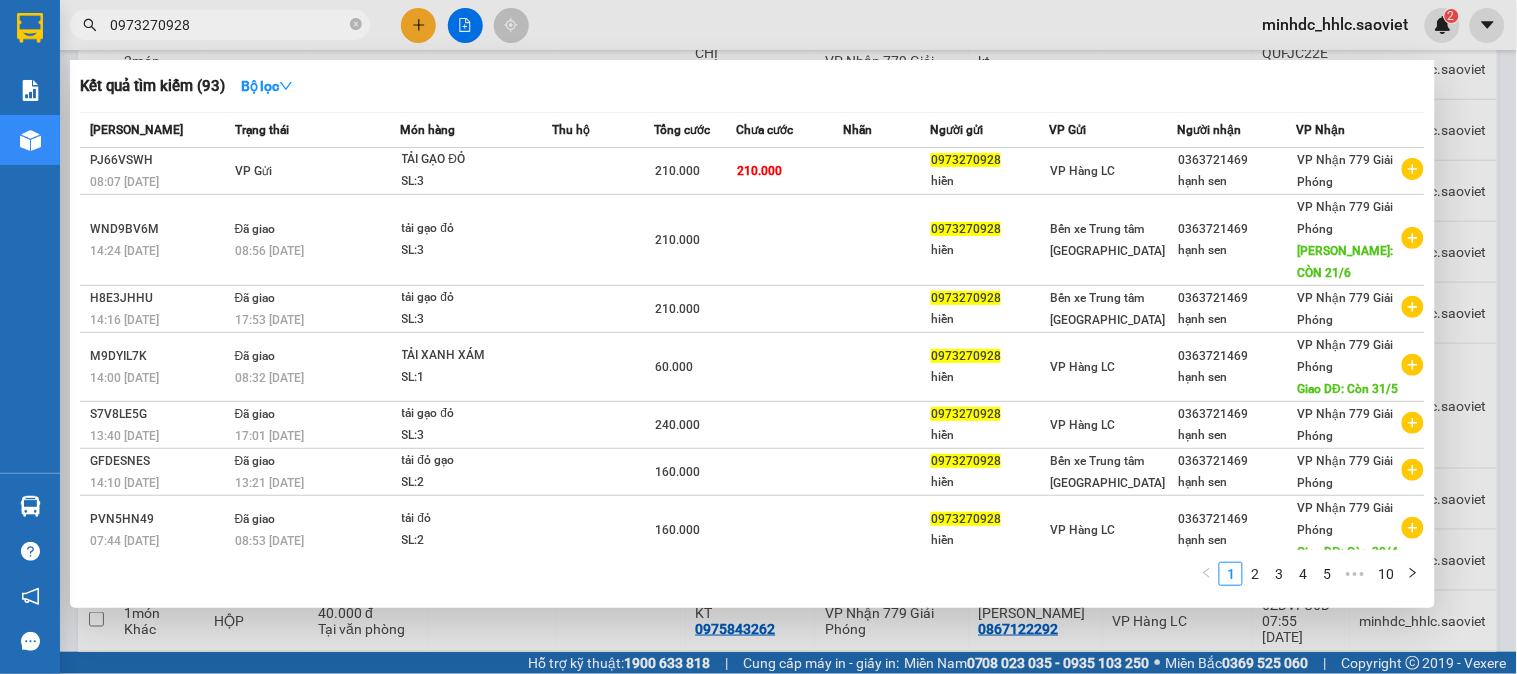 click at bounding box center (758, 337) 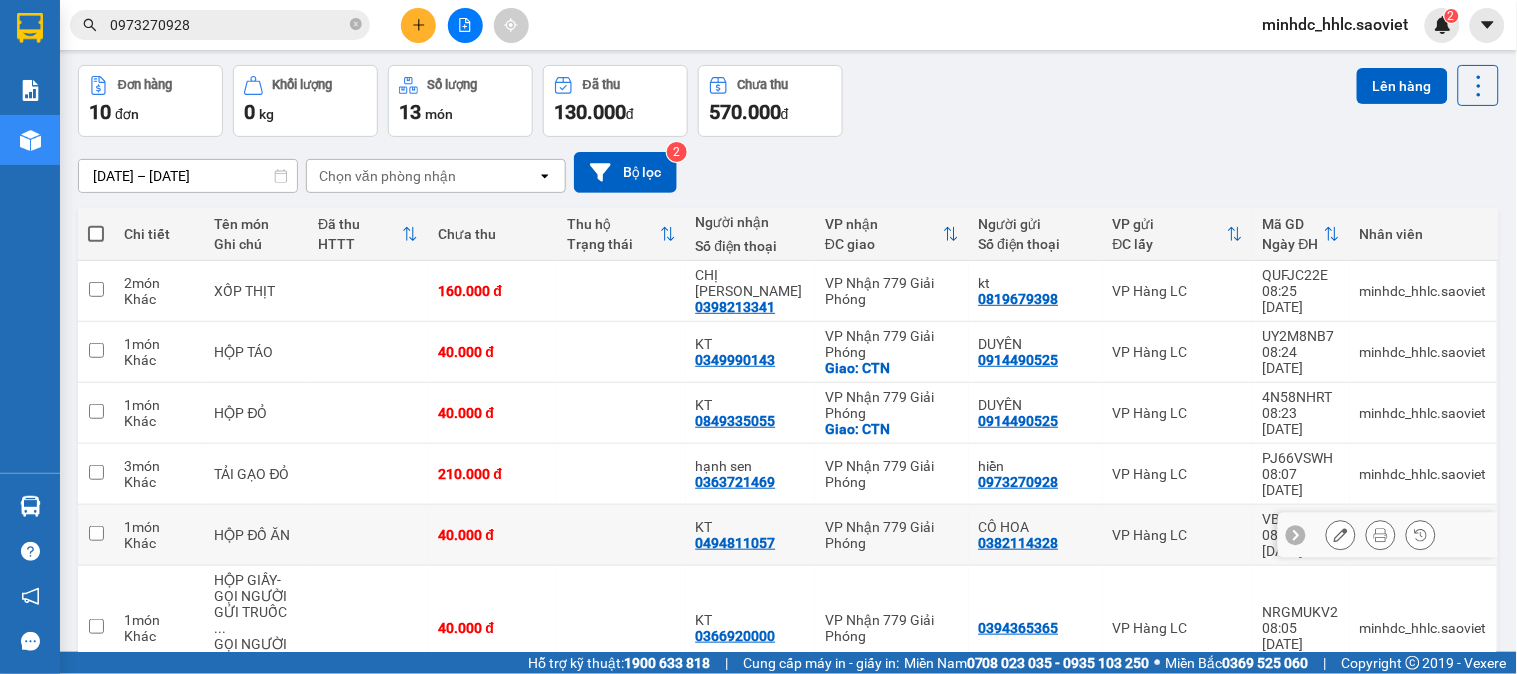scroll, scrollTop: 0, scrollLeft: 0, axis: both 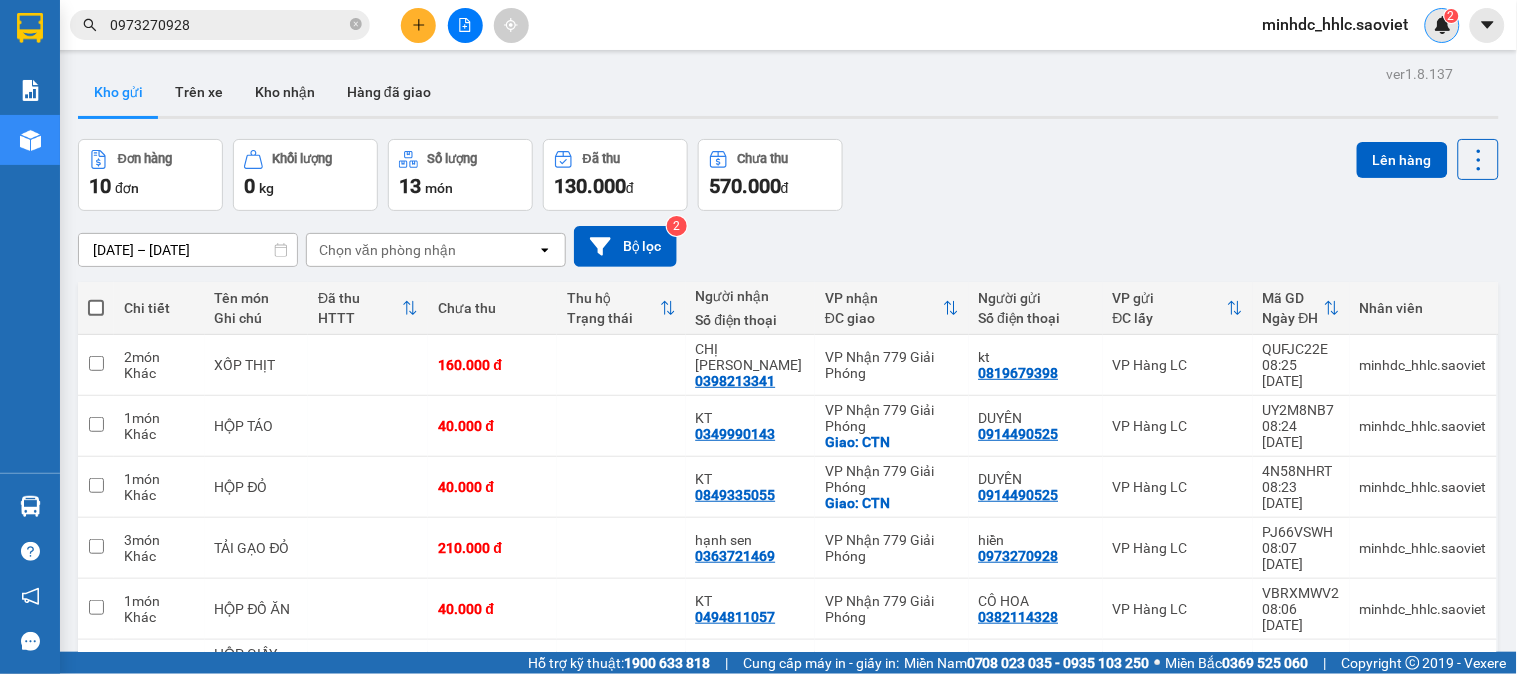 click at bounding box center [1443, 25] 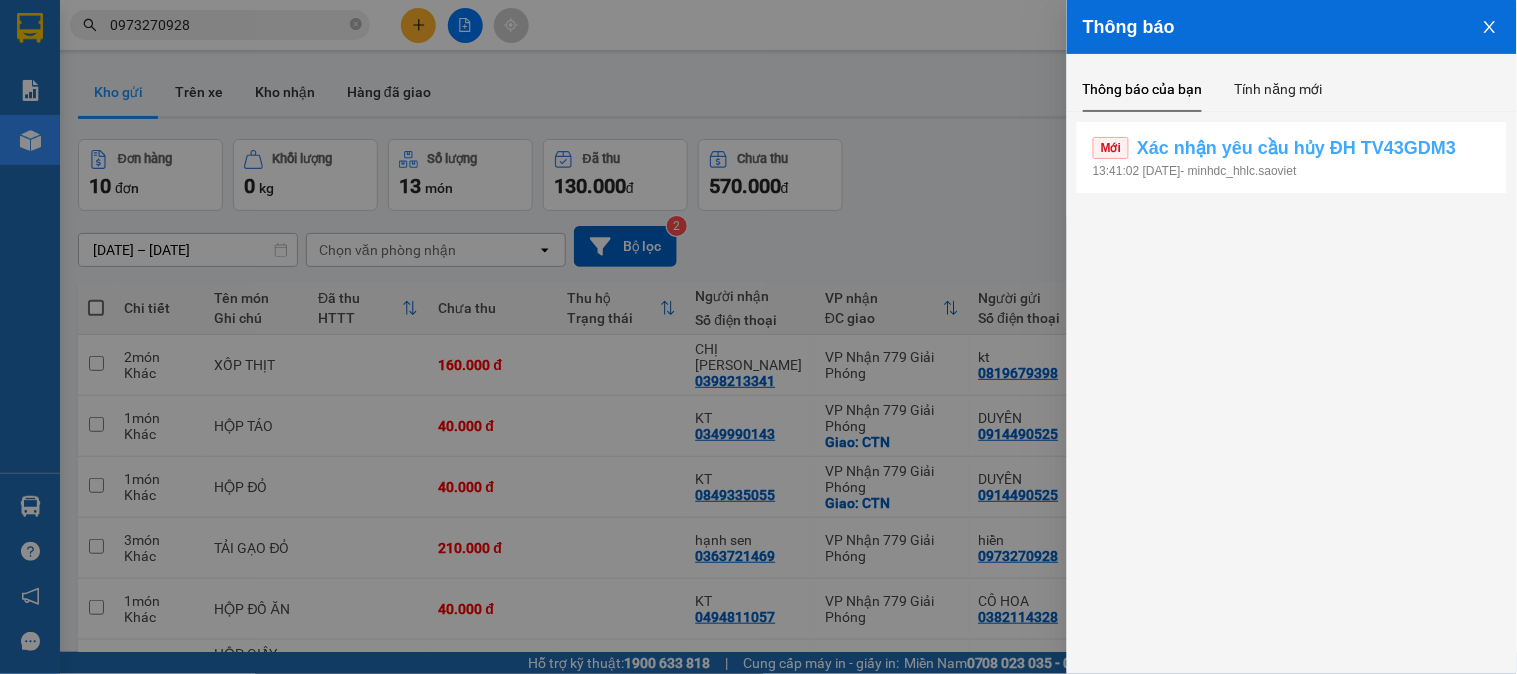click on "Xác nhận yêu cầu hủy ĐH TV43GDM3" at bounding box center [1296, 148] 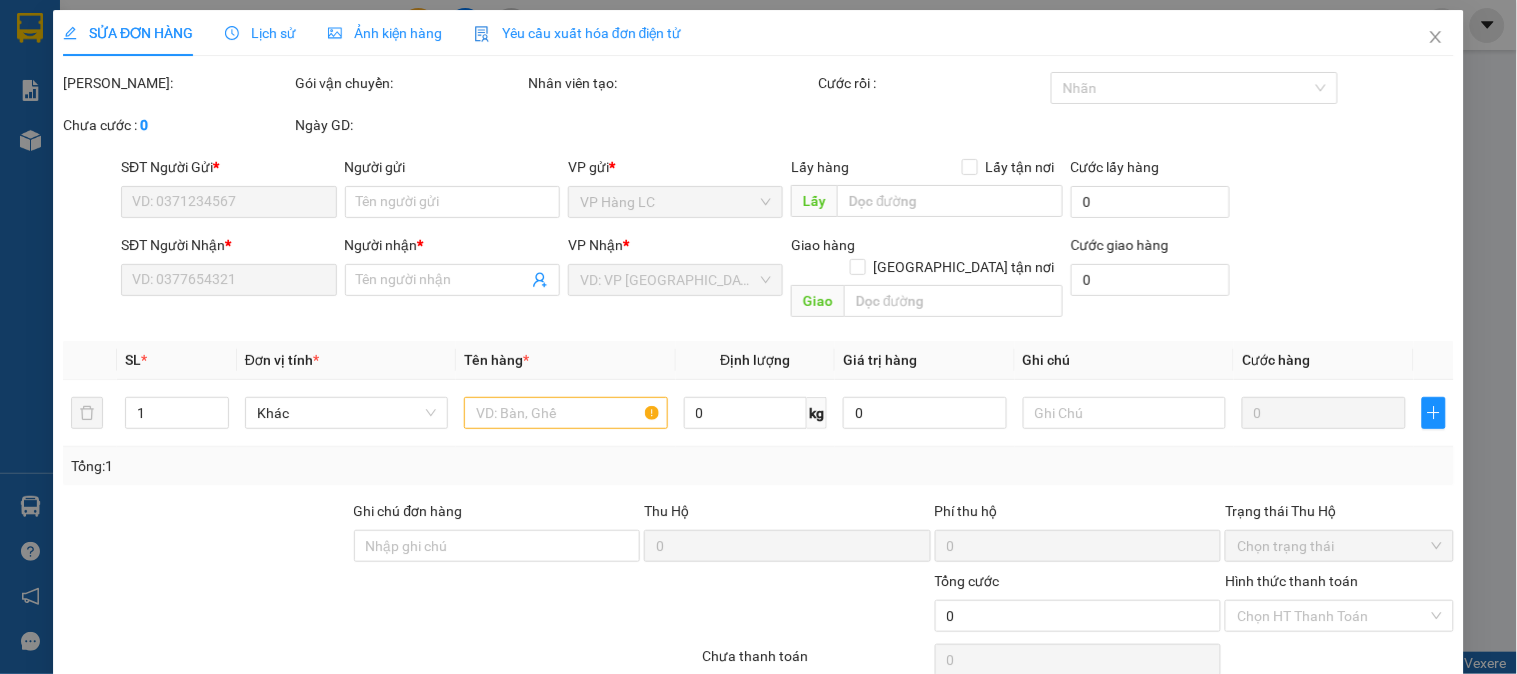 type on "0915056384" 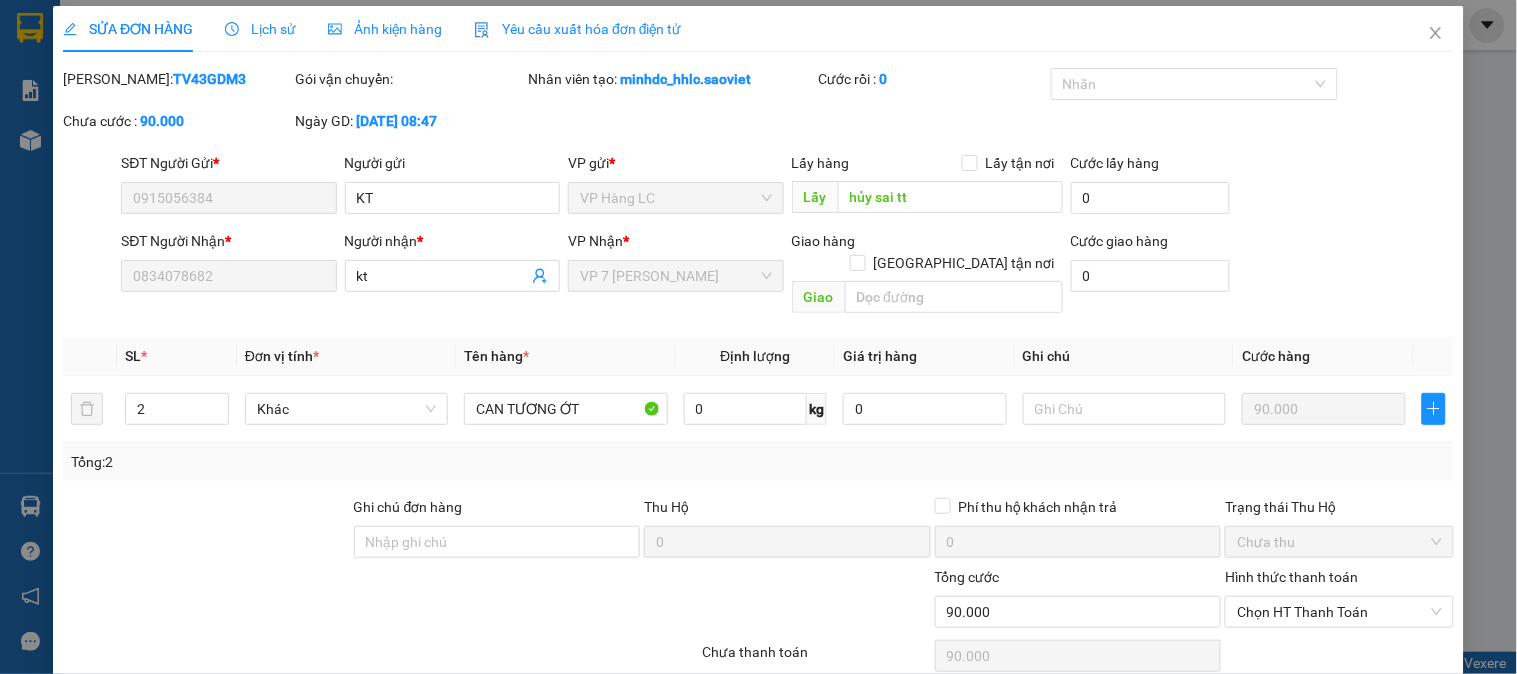 scroll, scrollTop: 0, scrollLeft: 0, axis: both 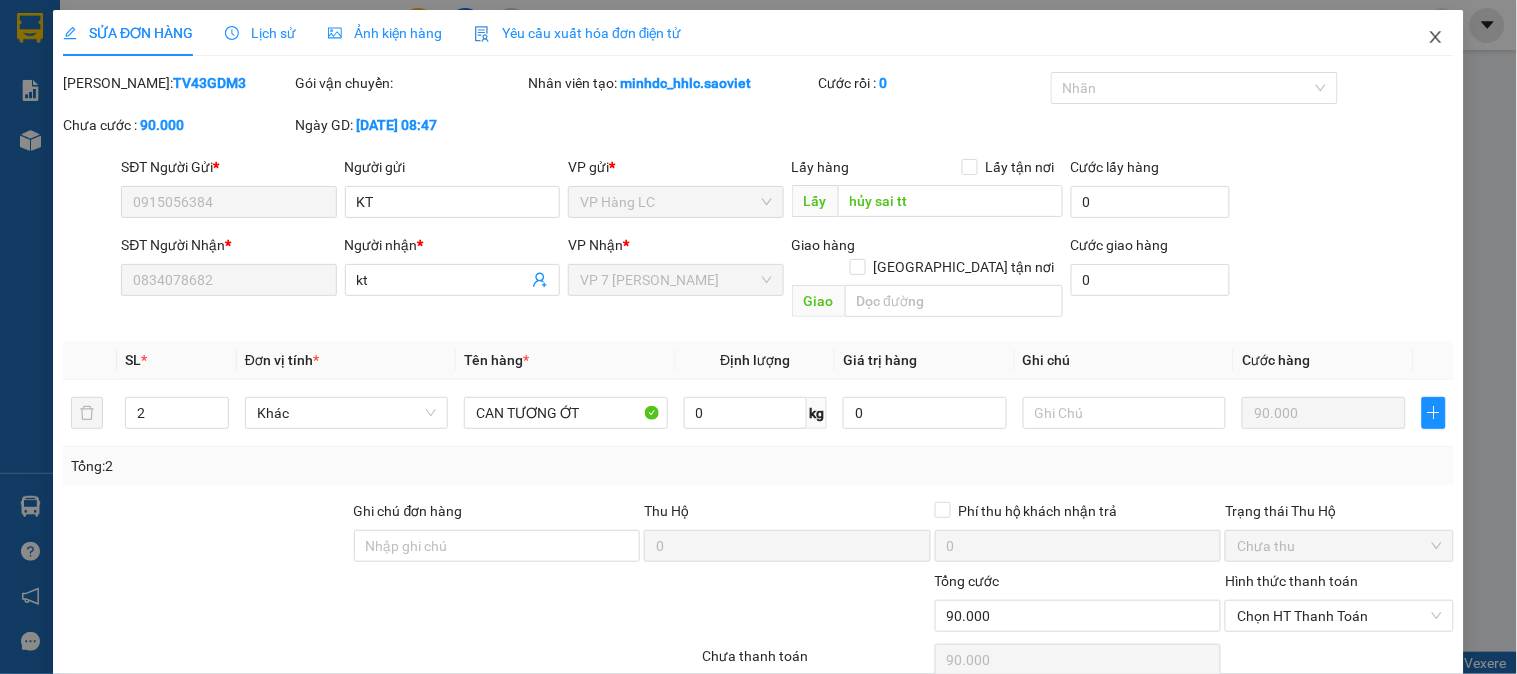 click 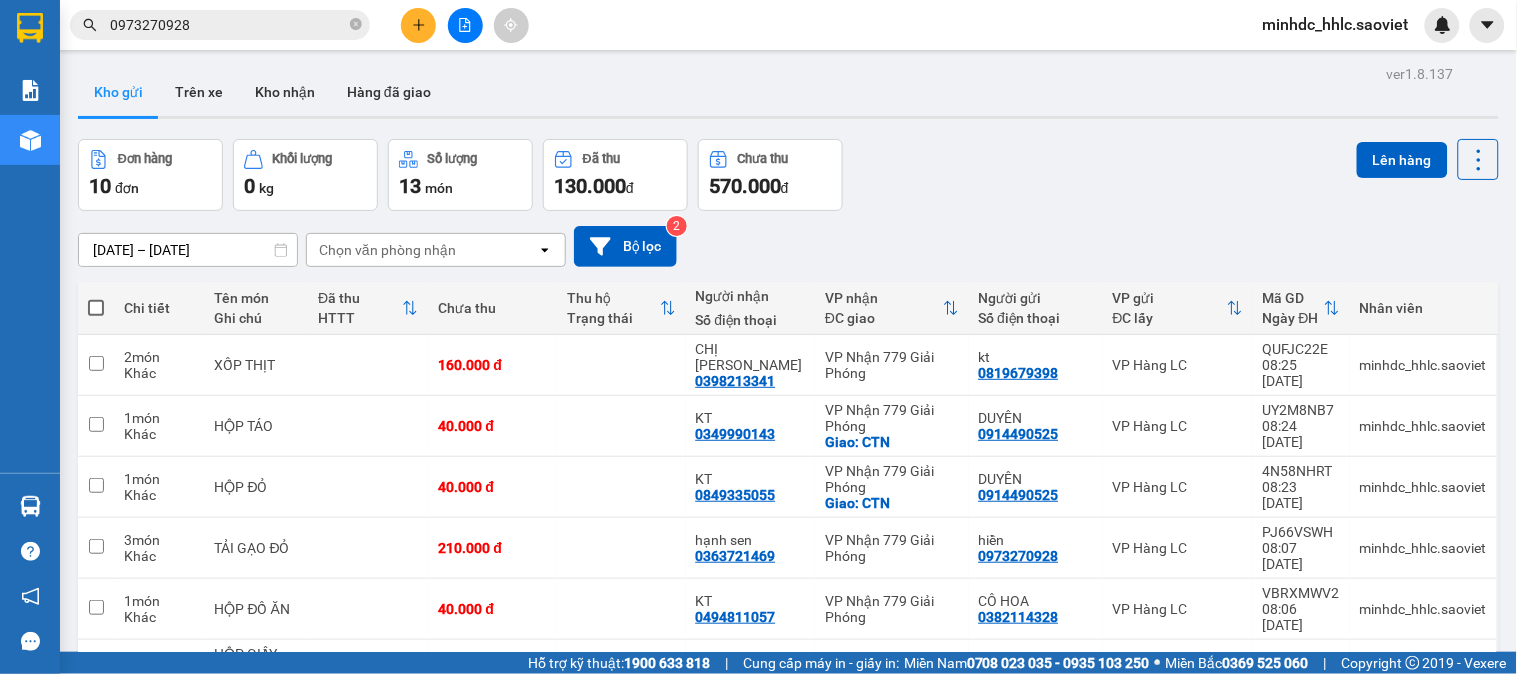 click on "minhdc_hhlc.saoviet" at bounding box center (1336, 24) 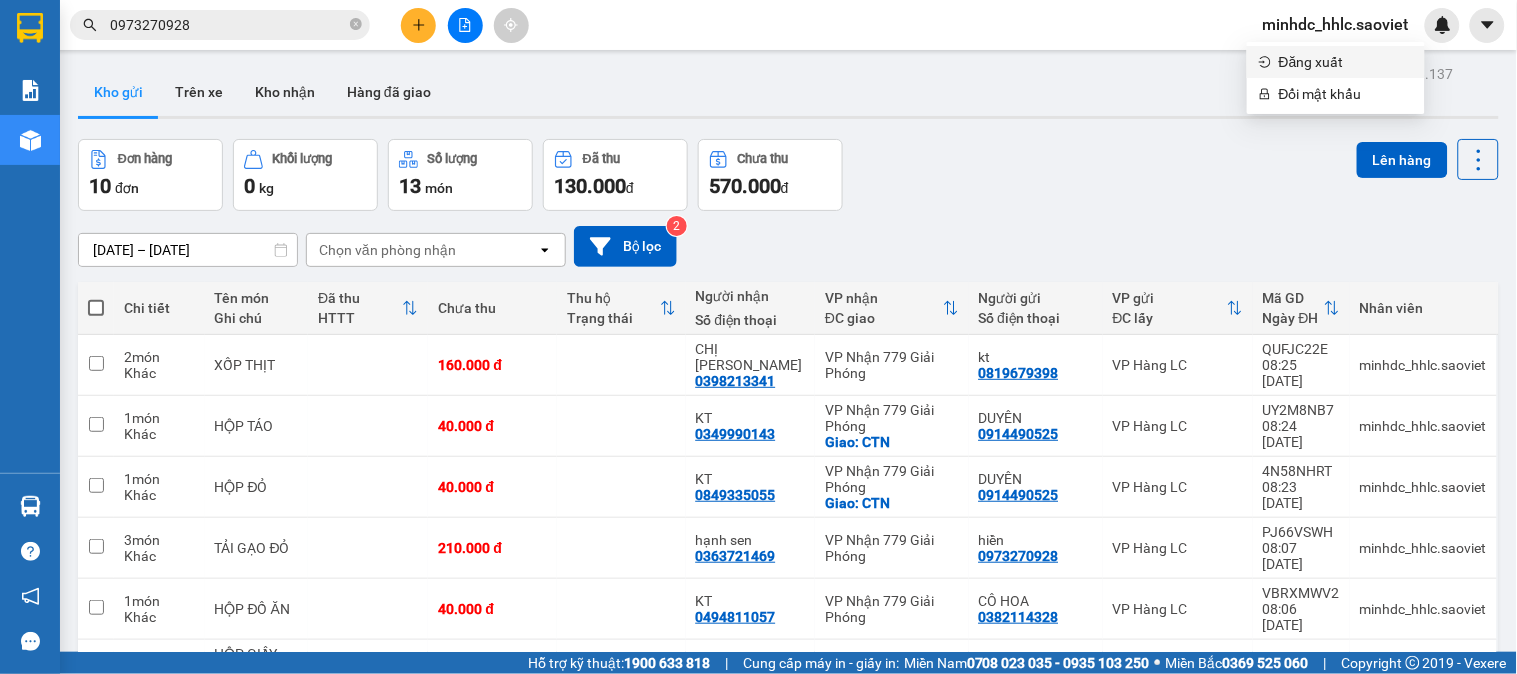 click on "Đăng xuất" at bounding box center [1346, 62] 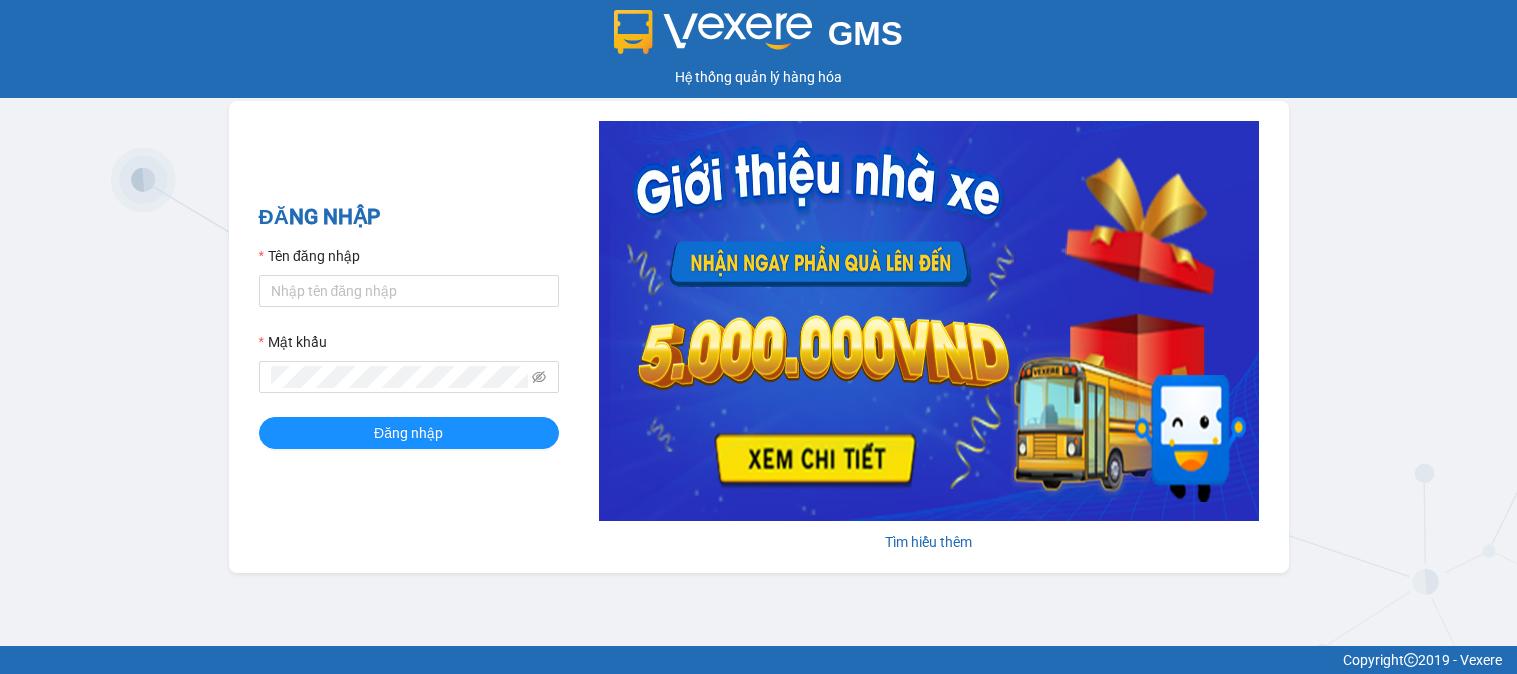 scroll, scrollTop: 0, scrollLeft: 0, axis: both 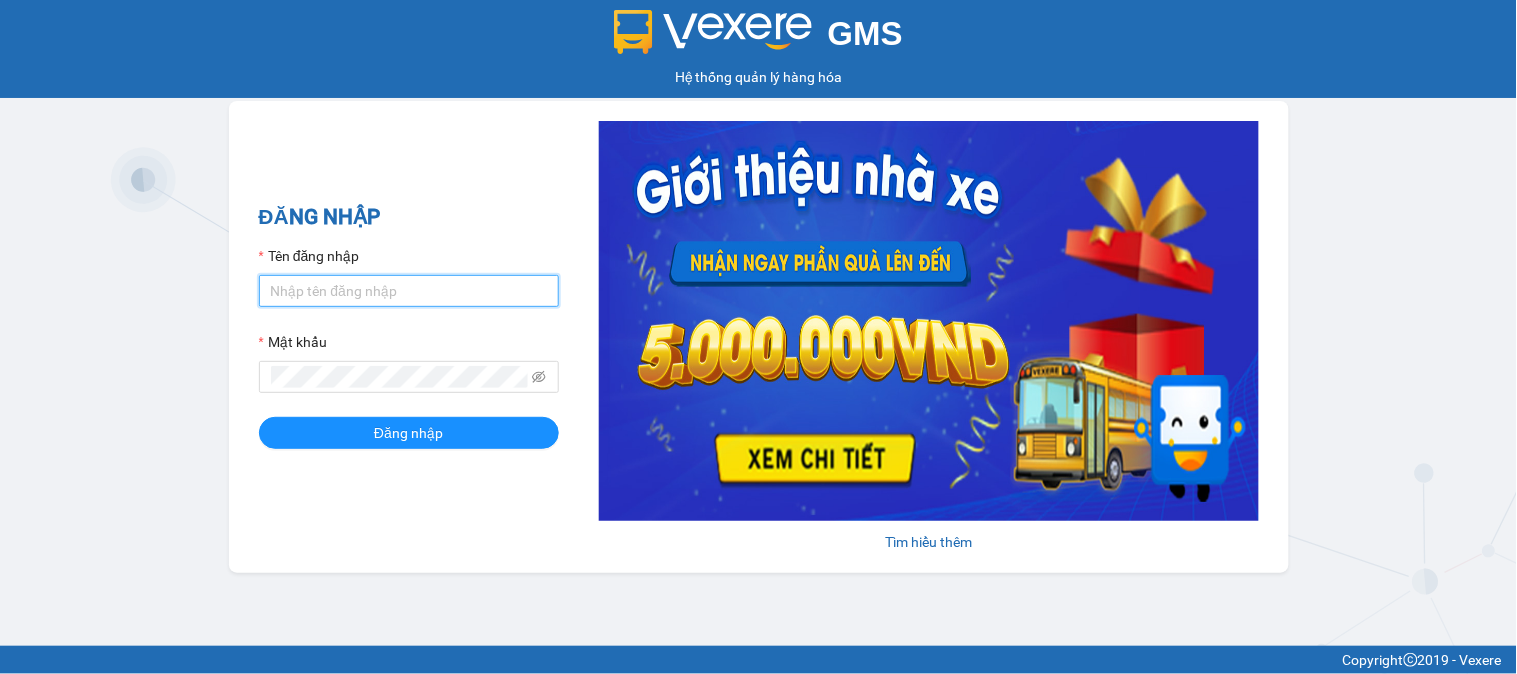 click on "Tên đăng nhập" at bounding box center (409, 291) 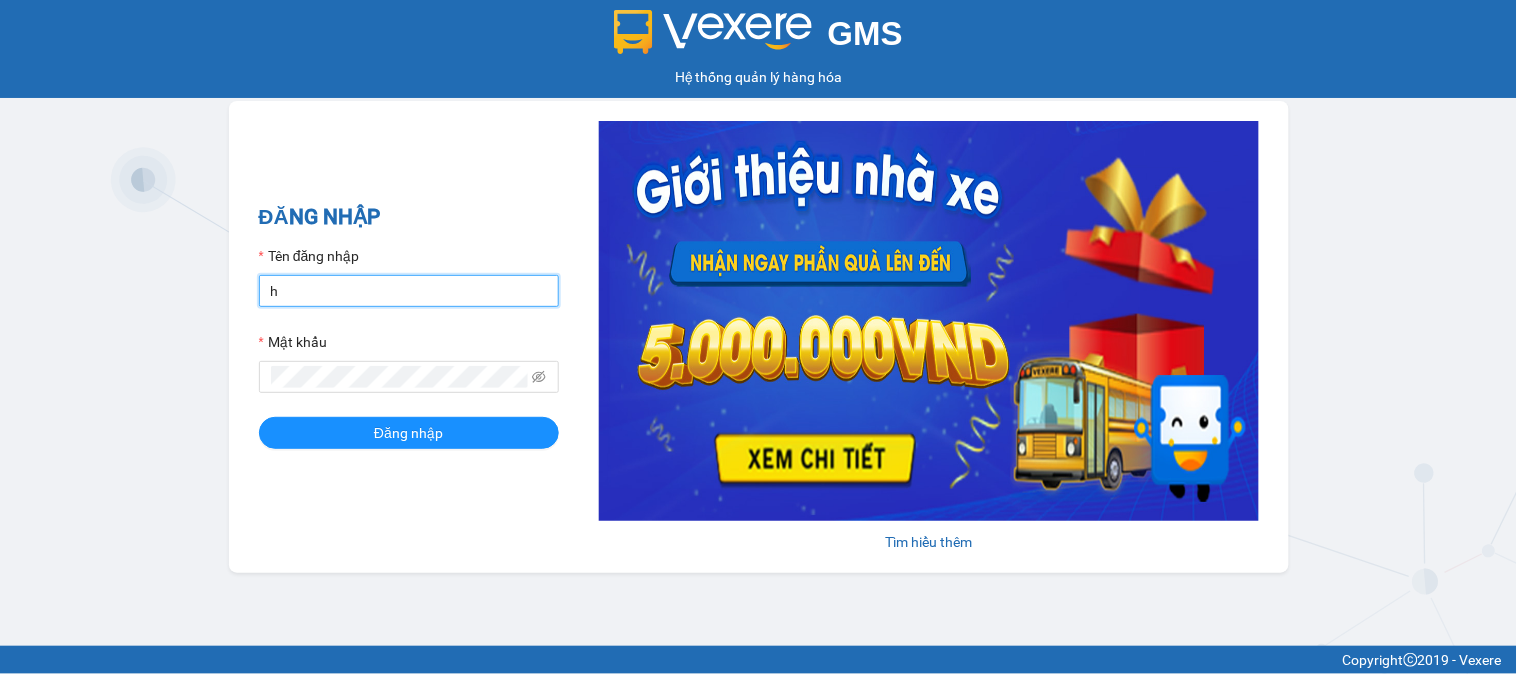 type on "huyennthhlc.saoviet" 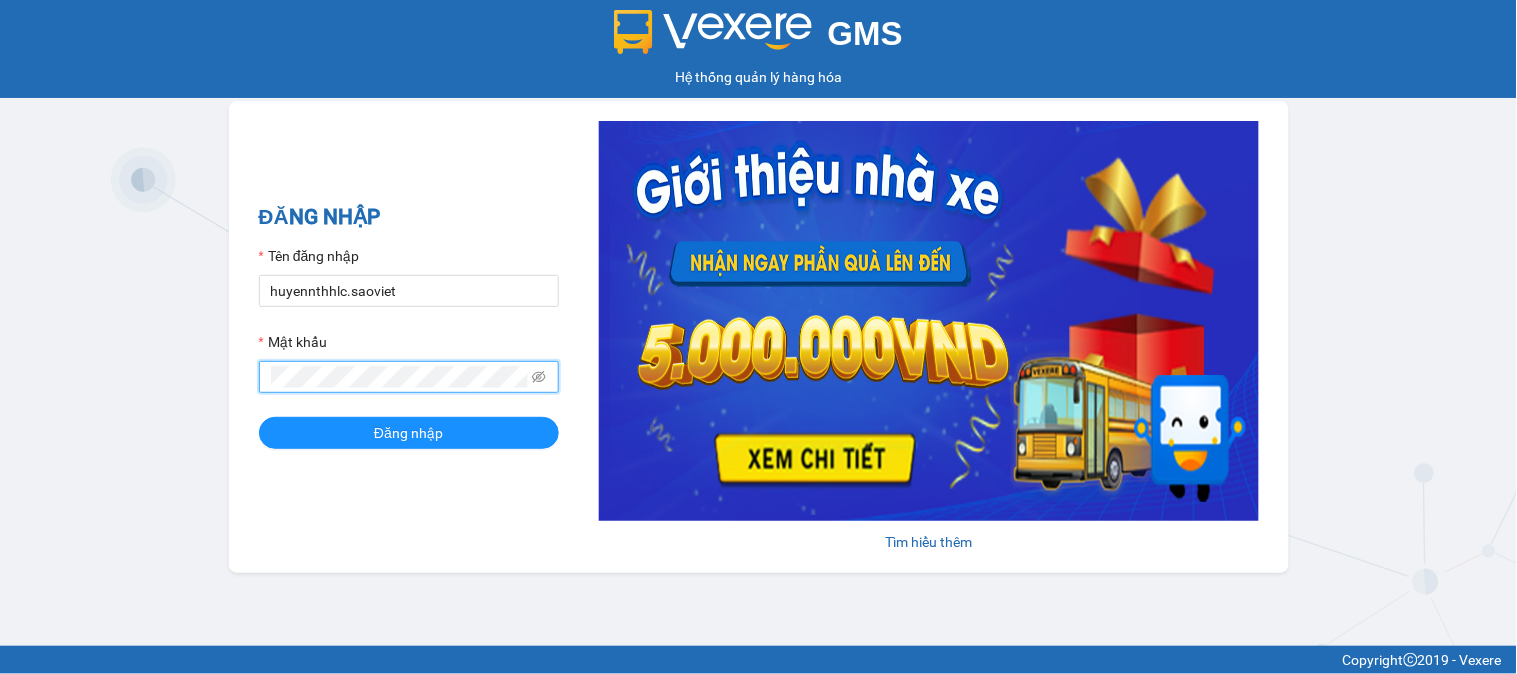 click on "Đăng nhập" at bounding box center (409, 433) 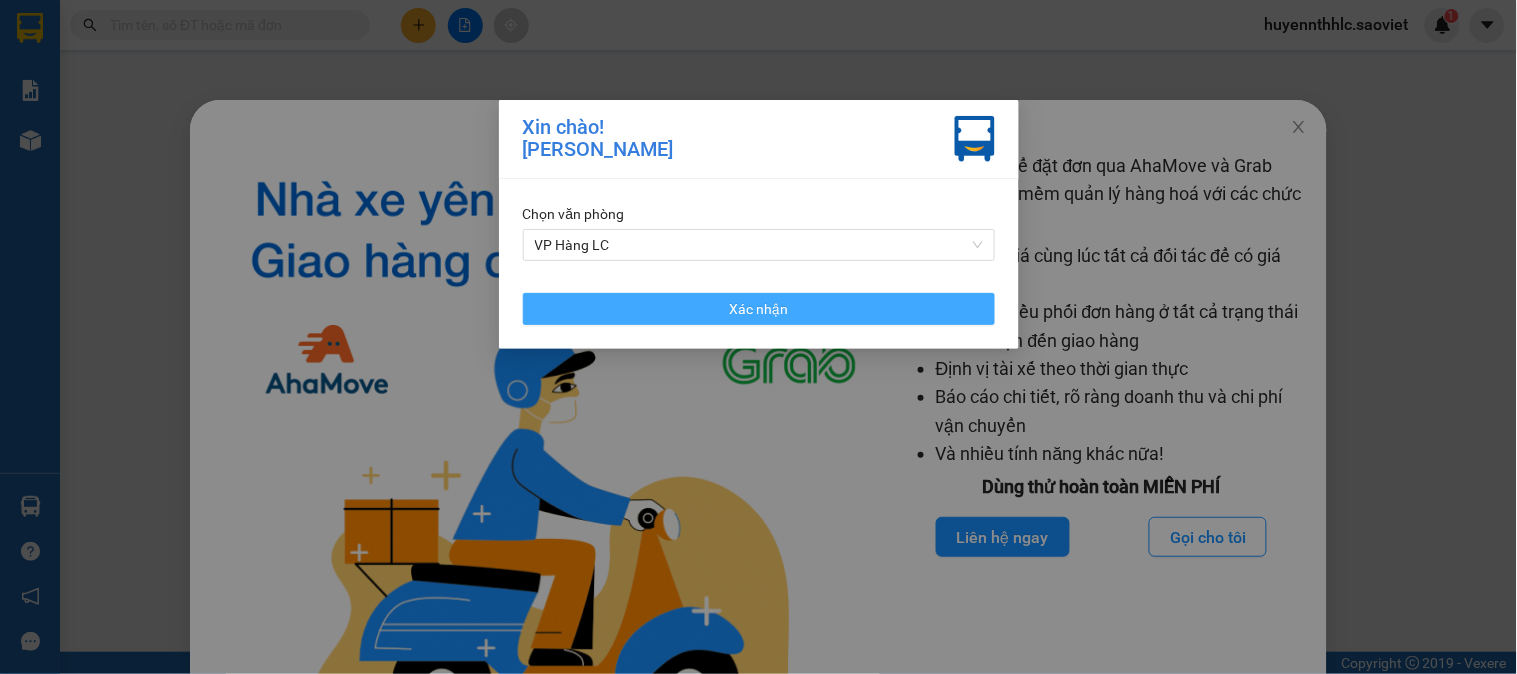 drag, startPoint x: 827, startPoint y: 312, endPoint x: 862, endPoint y: 313, distance: 35.014282 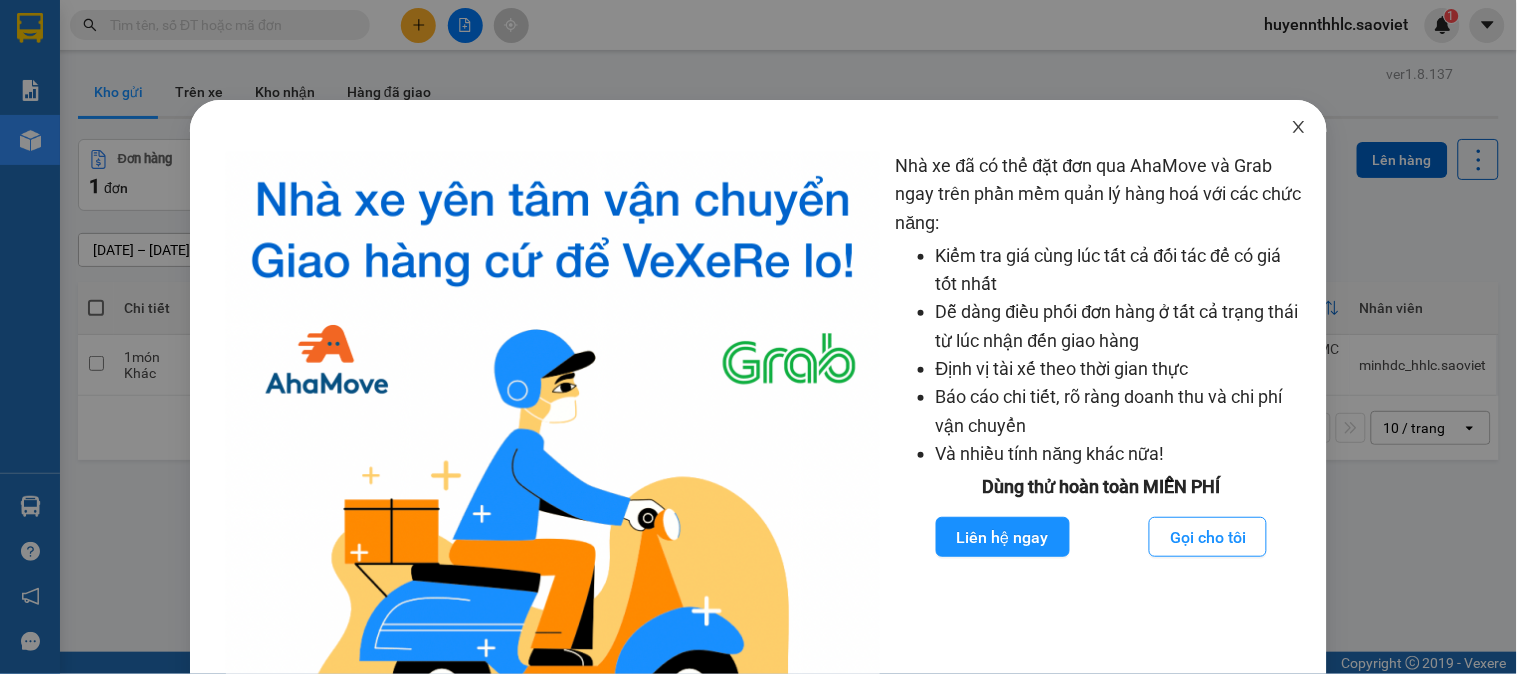 click 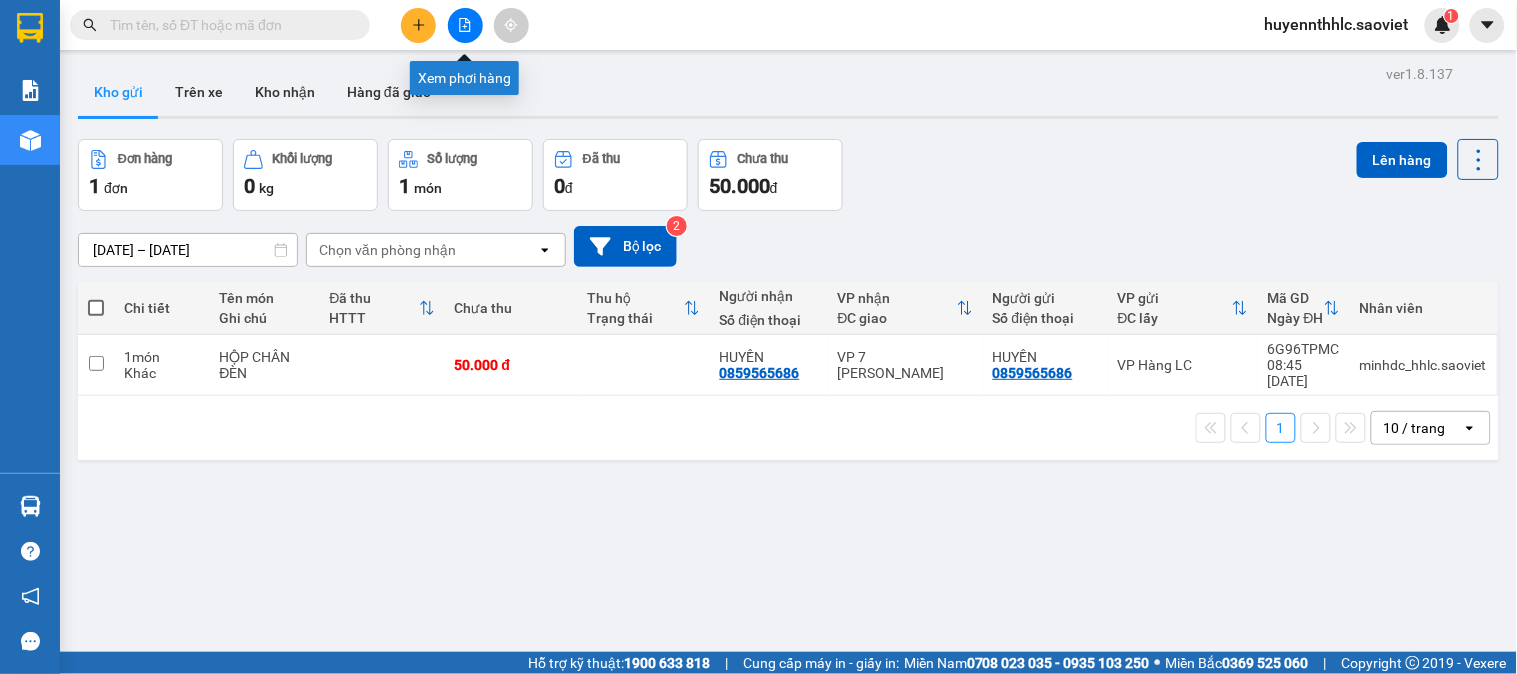 click 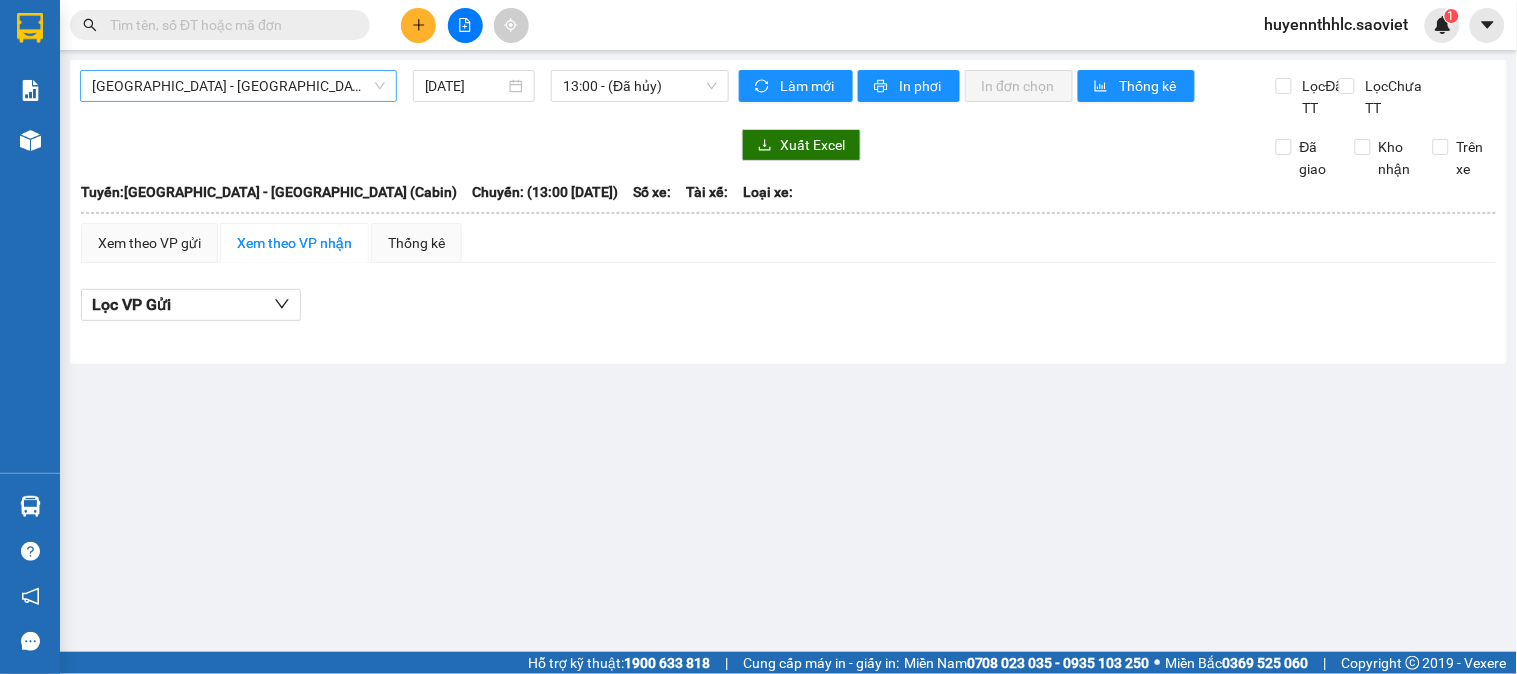 click on "[GEOGRAPHIC_DATA] - [GEOGRAPHIC_DATA] (Cabin)" at bounding box center [238, 86] 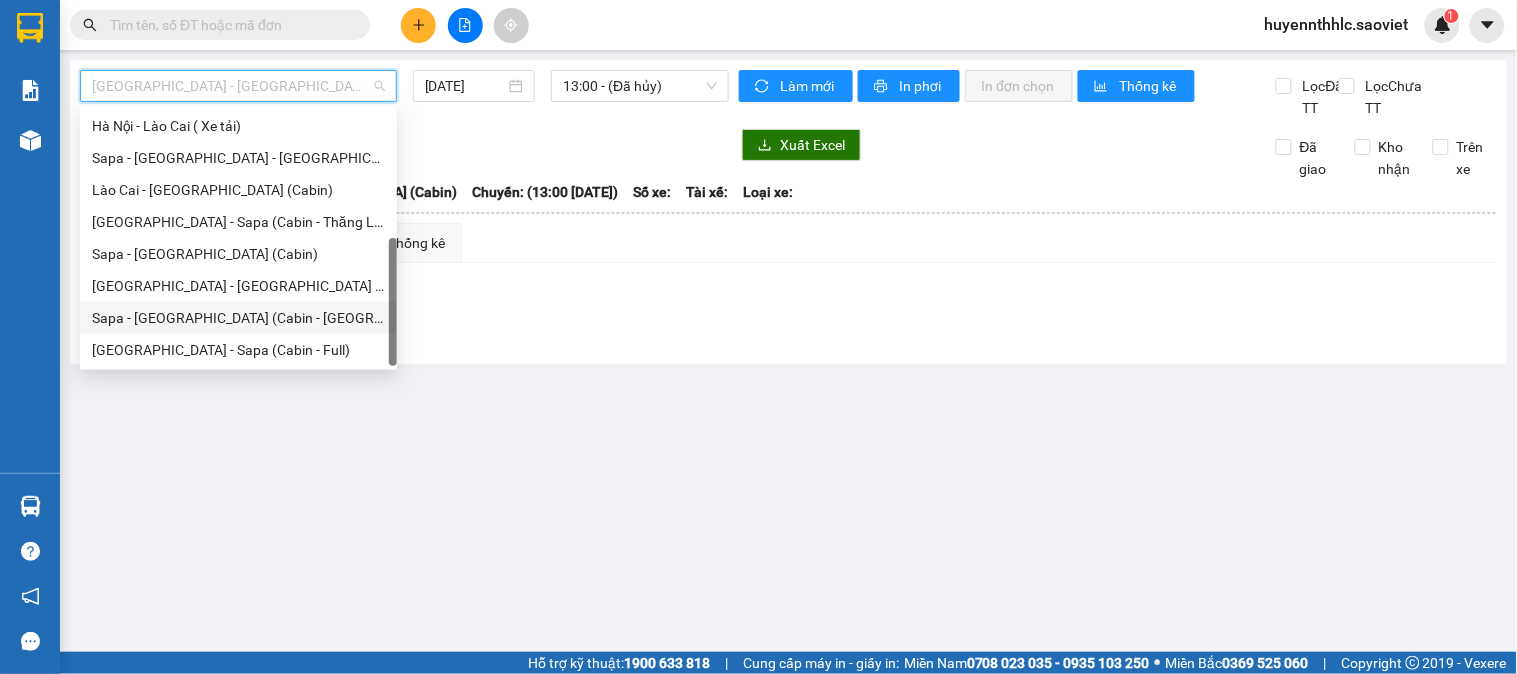 scroll, scrollTop: 0, scrollLeft: 0, axis: both 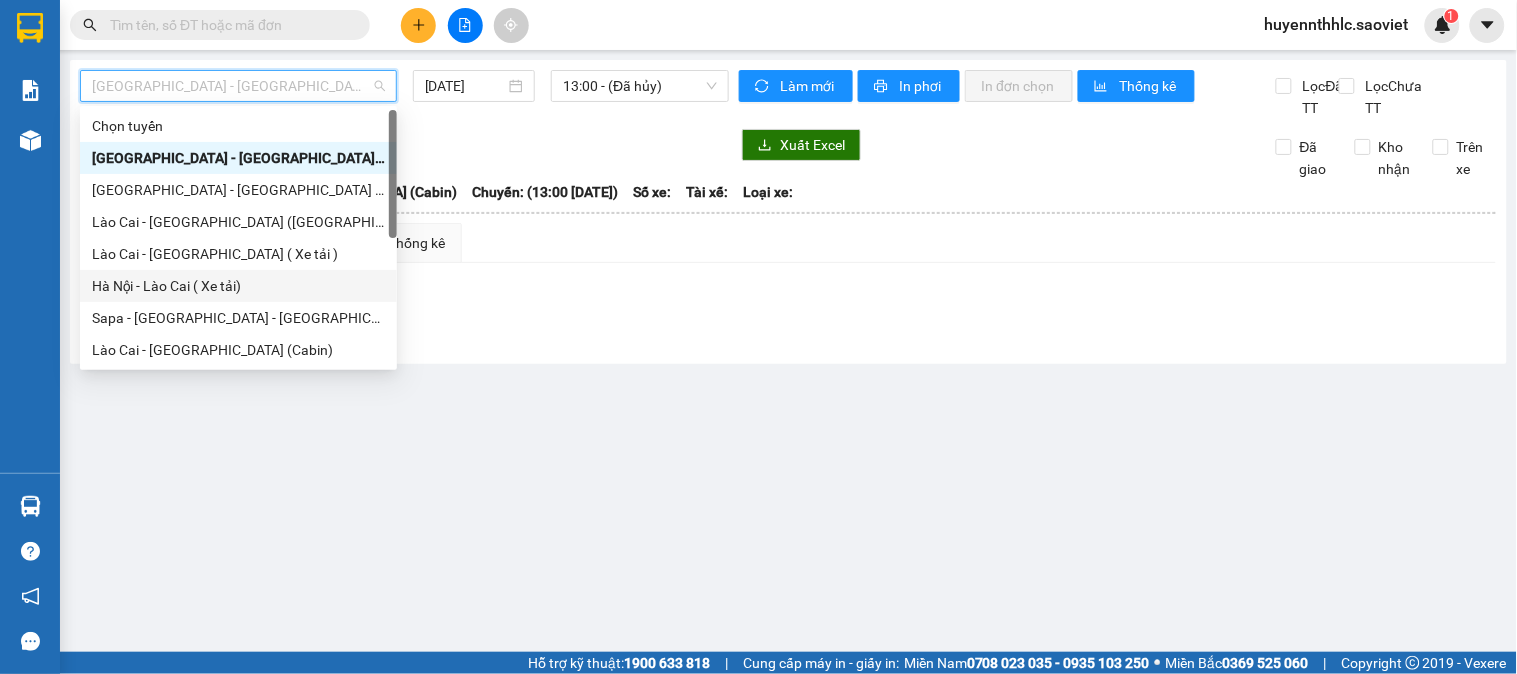 click on "Hà Nội - Lào Cai ( Xe tải)" at bounding box center (238, 286) 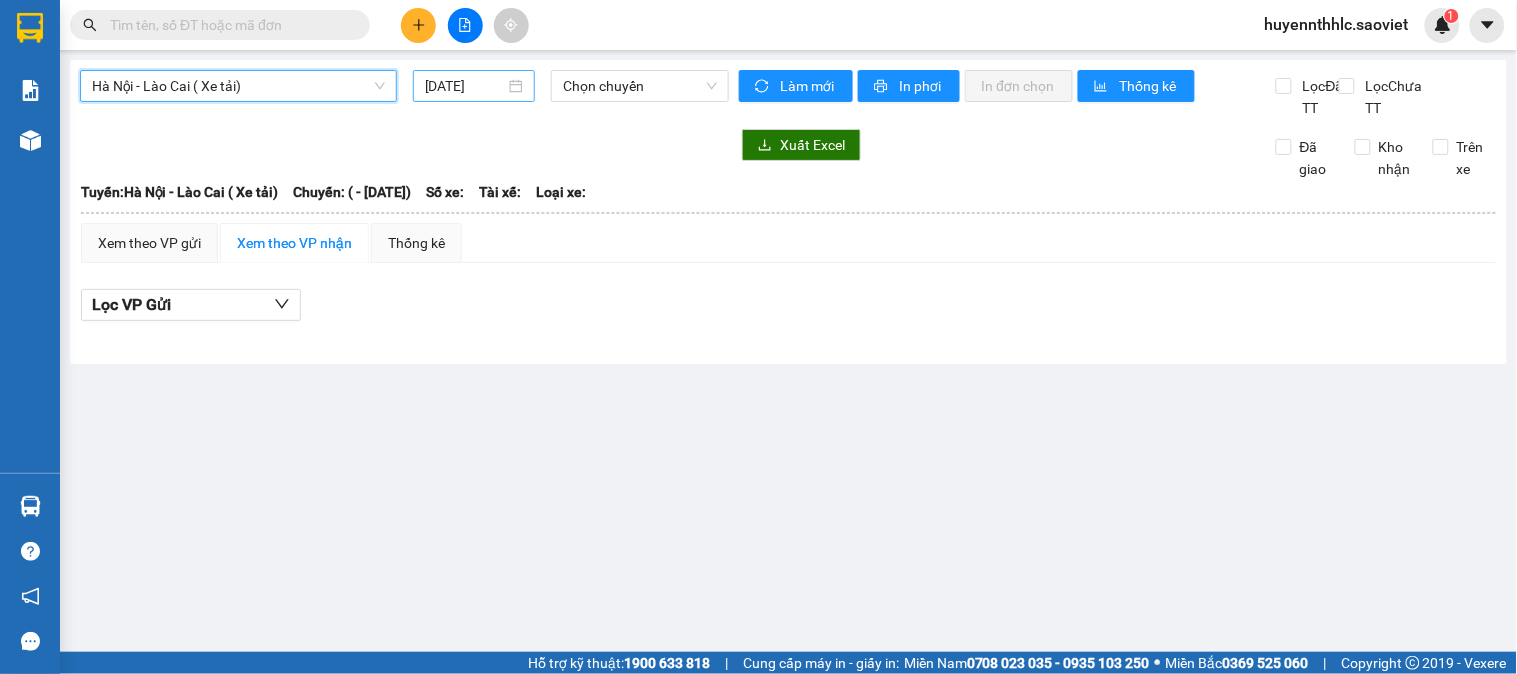 click on "[DATE]" at bounding box center [465, 86] 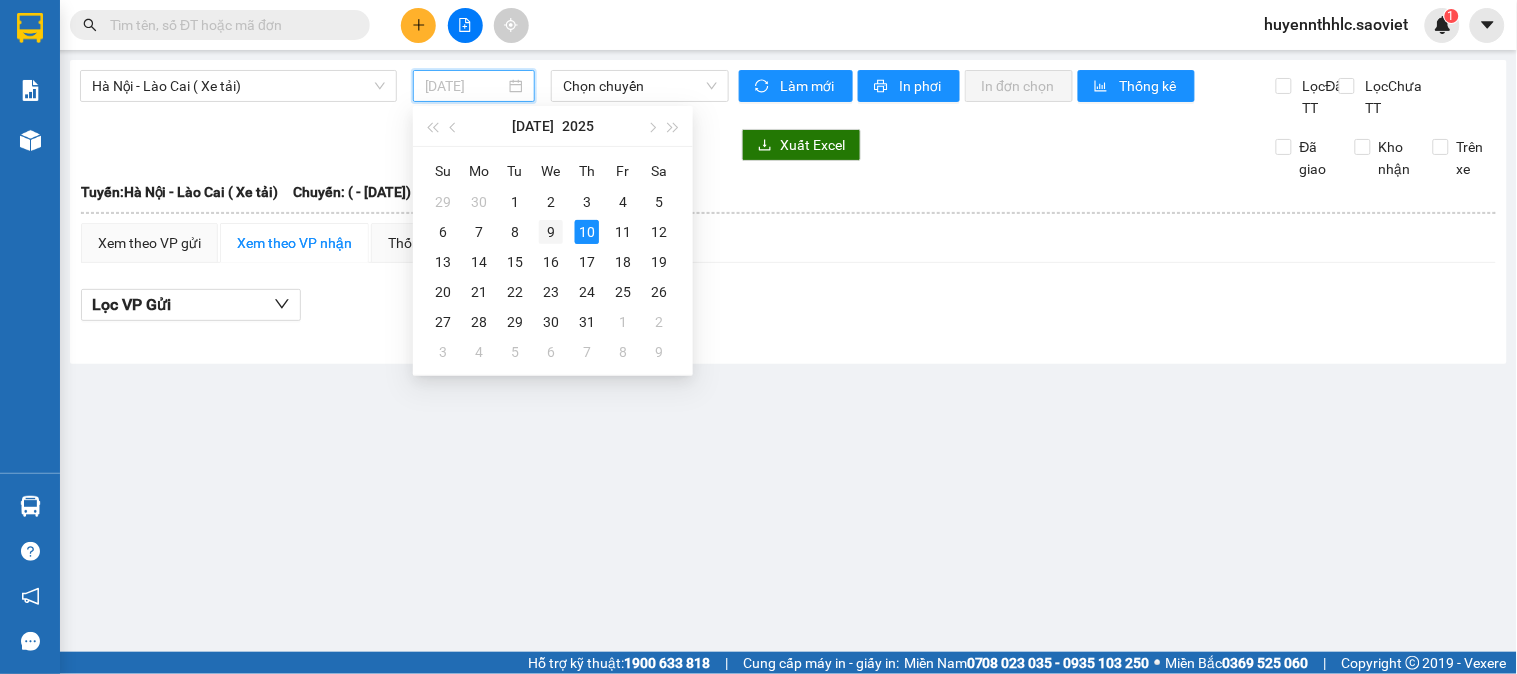 click on "9" at bounding box center (551, 232) 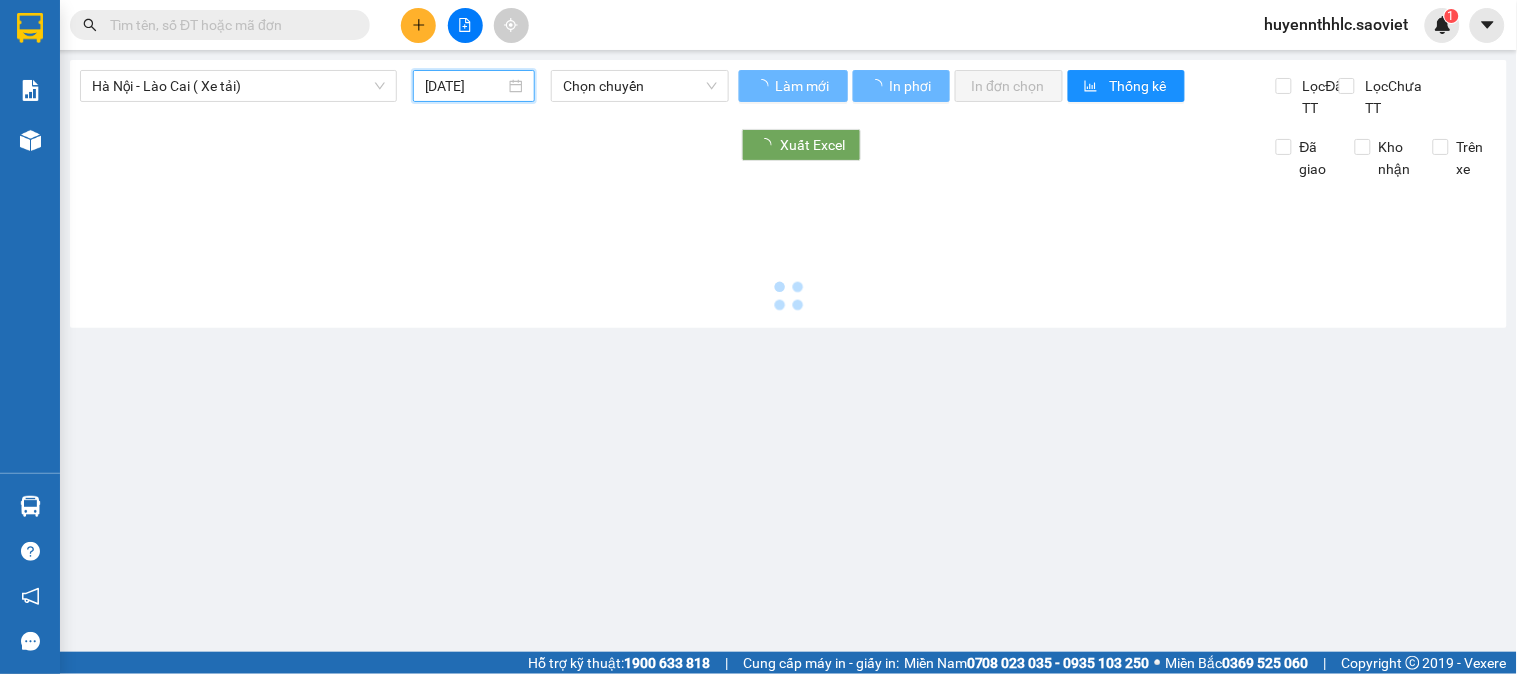 type on "[DATE]" 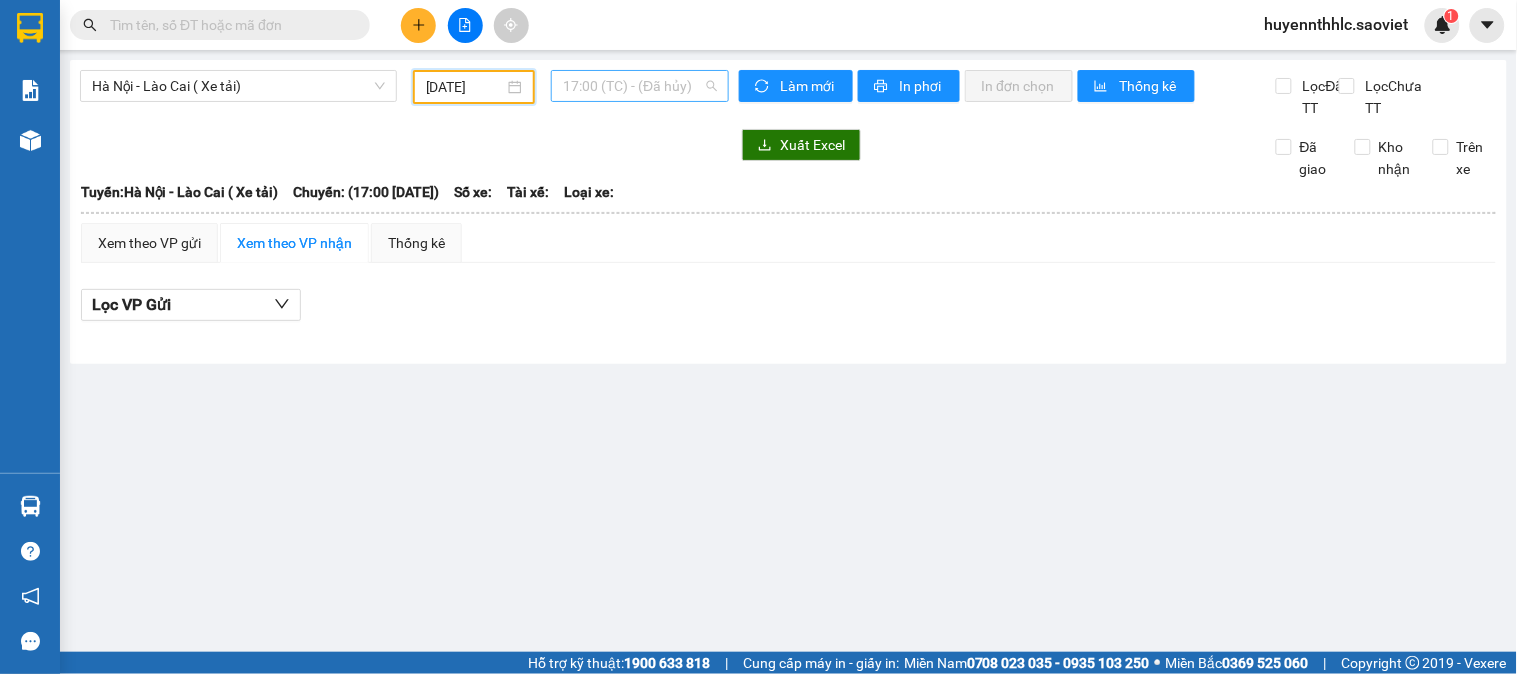 click on "17:00   (TC)   - (Đã hủy)" at bounding box center (640, 86) 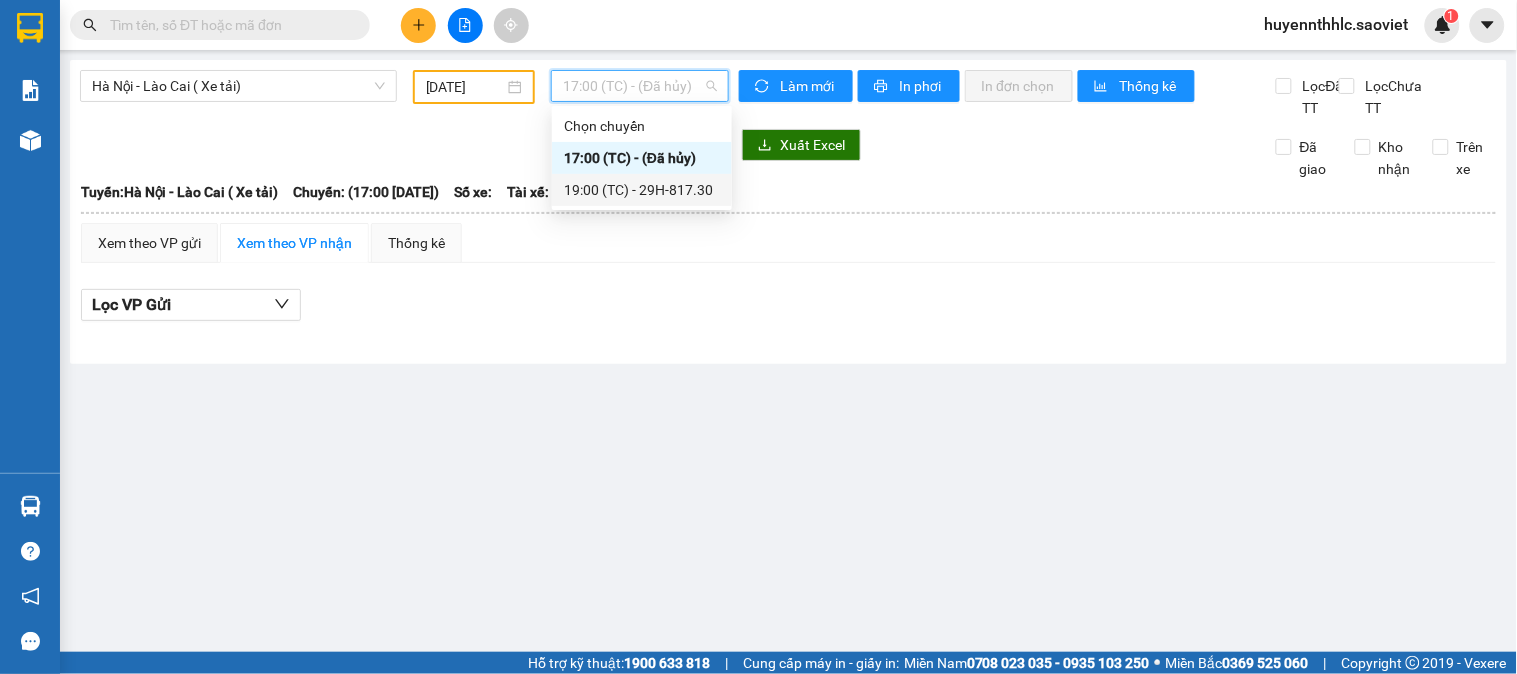 click on "19:00   (TC)   - 29H-817.30" at bounding box center [642, 190] 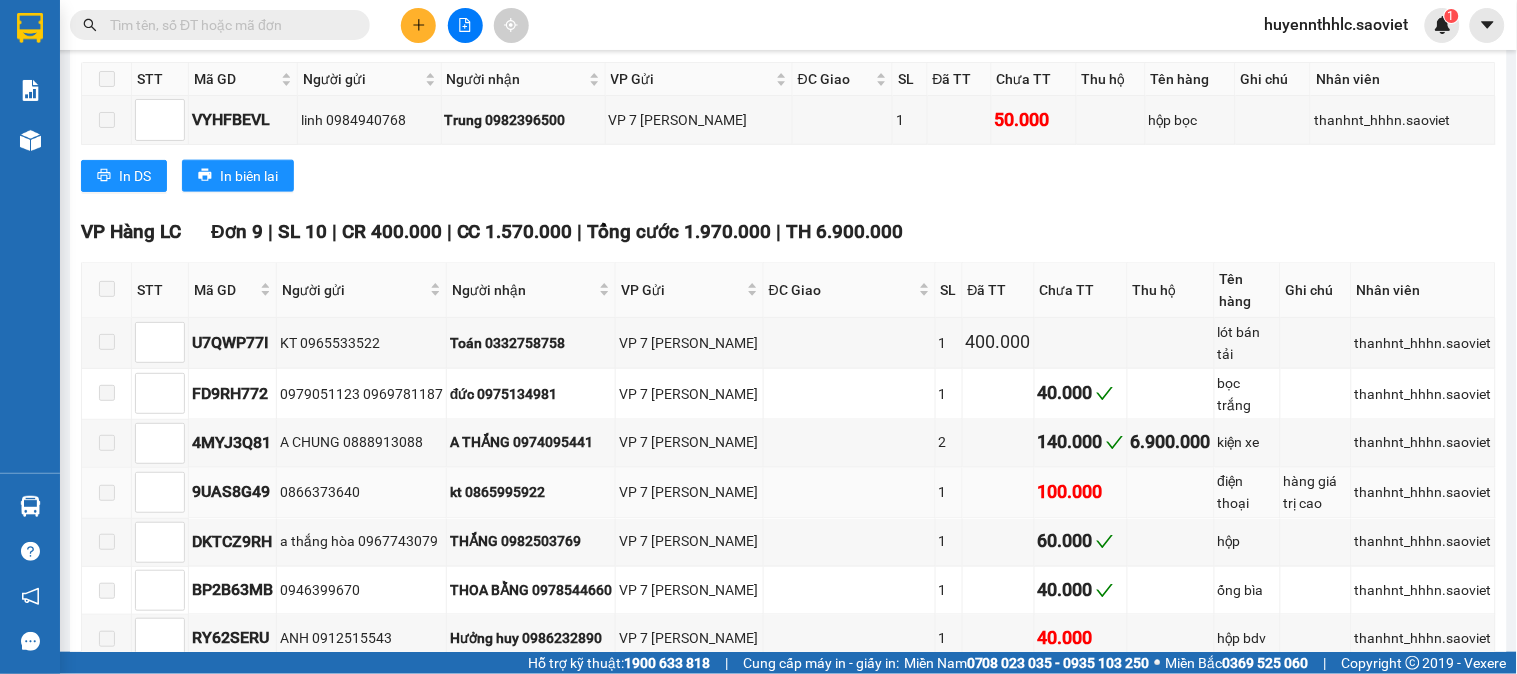 scroll, scrollTop: 666, scrollLeft: 0, axis: vertical 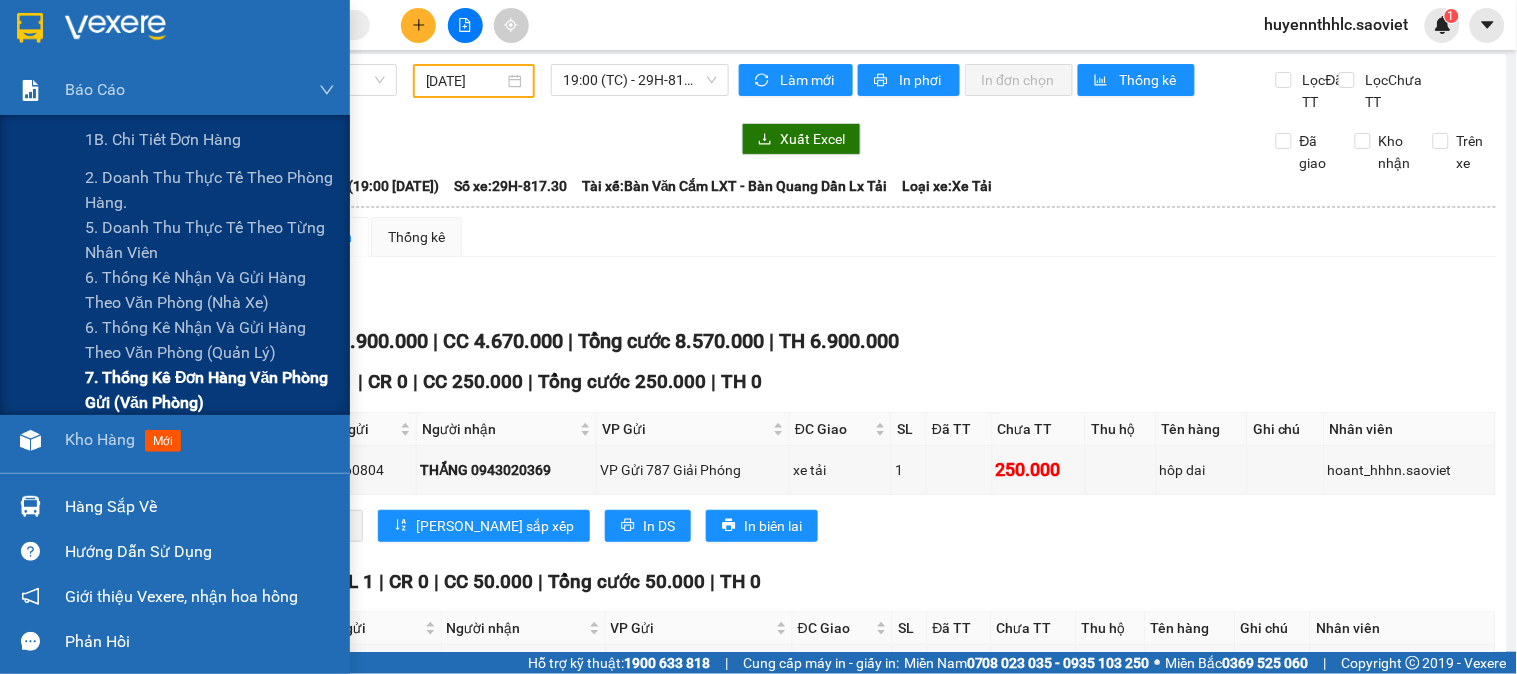 drag, startPoint x: 145, startPoint y: 382, endPoint x: 170, endPoint y: 381, distance: 25.019993 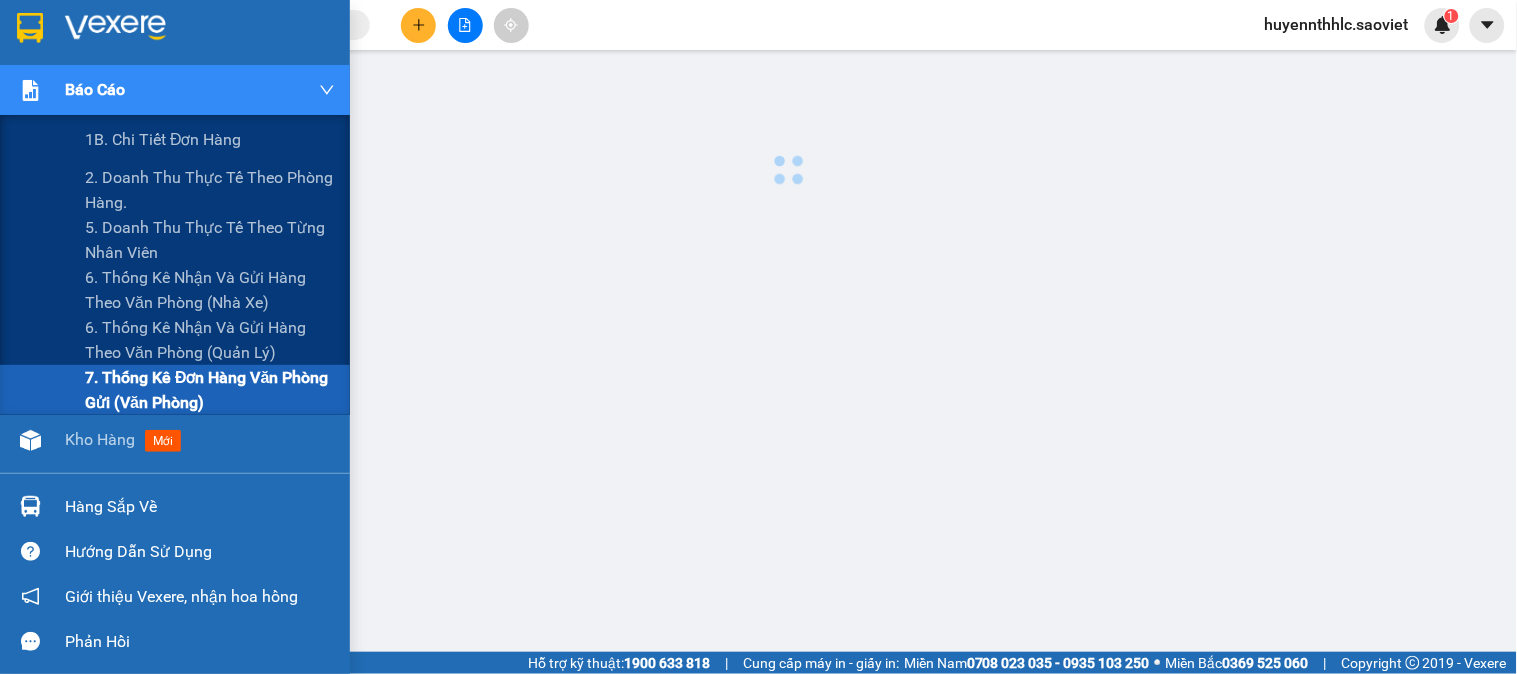 scroll, scrollTop: 0, scrollLeft: 0, axis: both 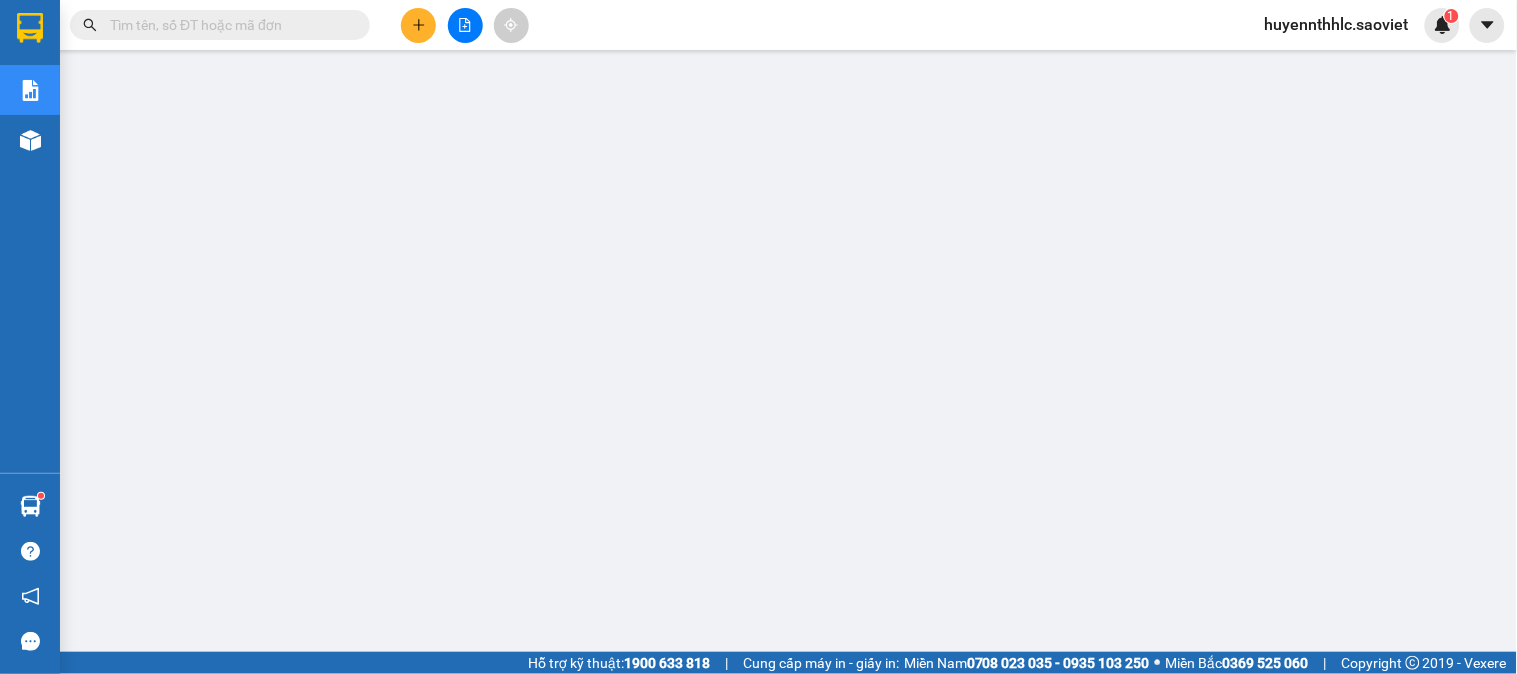 click at bounding box center (228, 25) 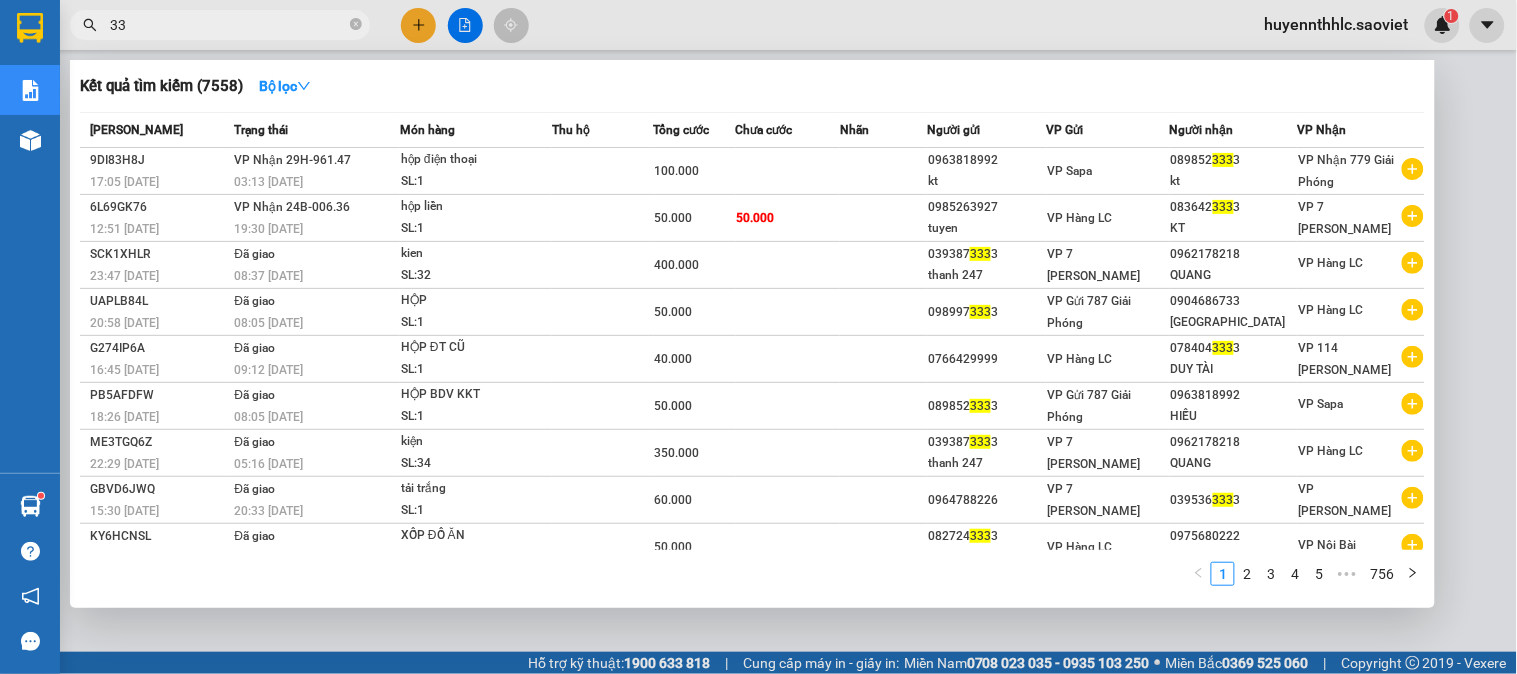 type on "3" 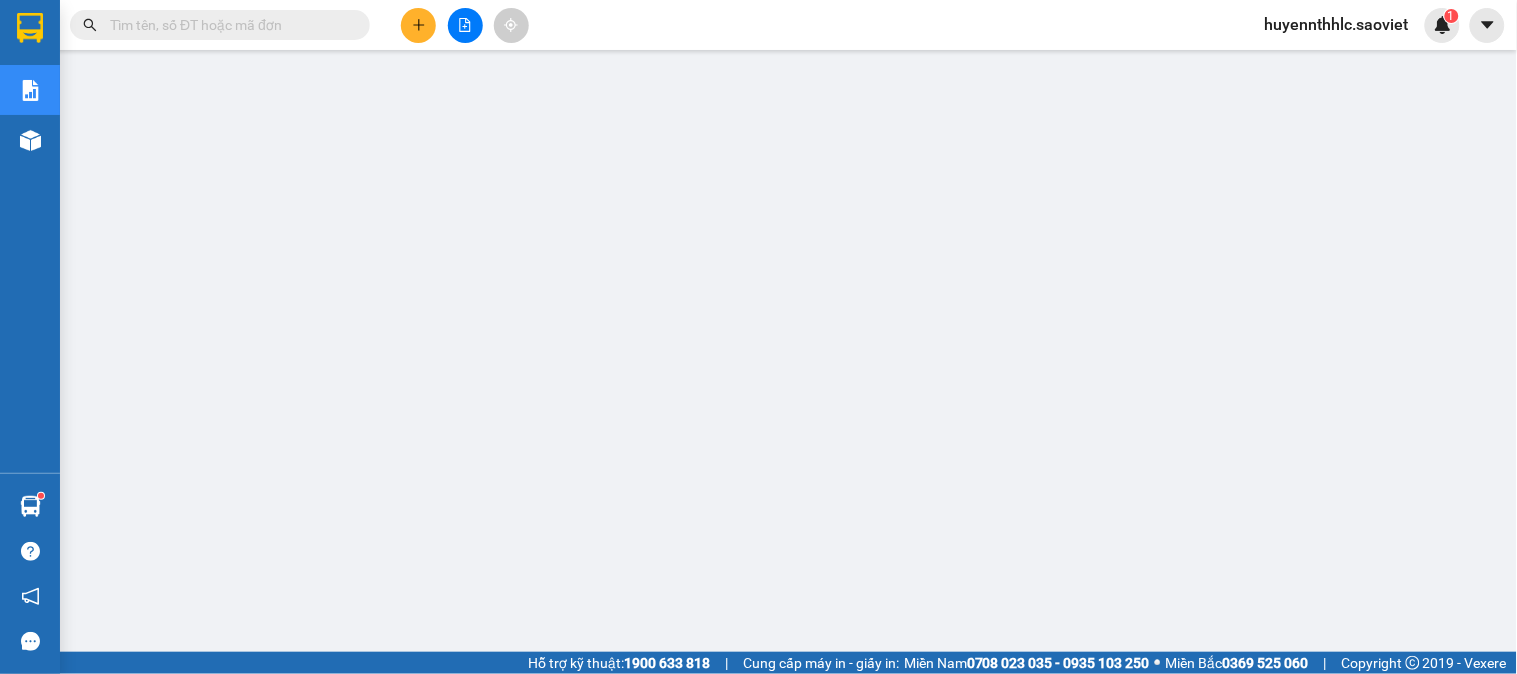 scroll, scrollTop: 227, scrollLeft: 0, axis: vertical 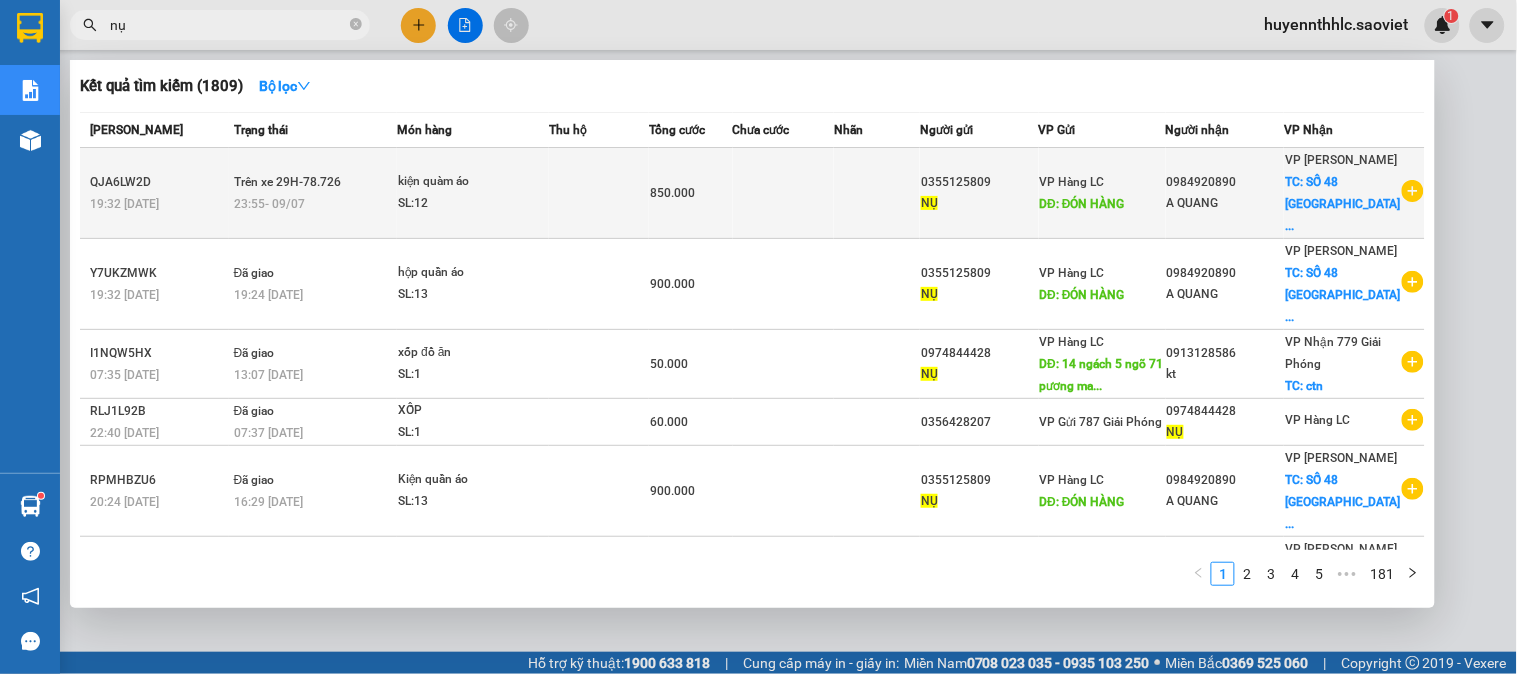 type on "nụ" 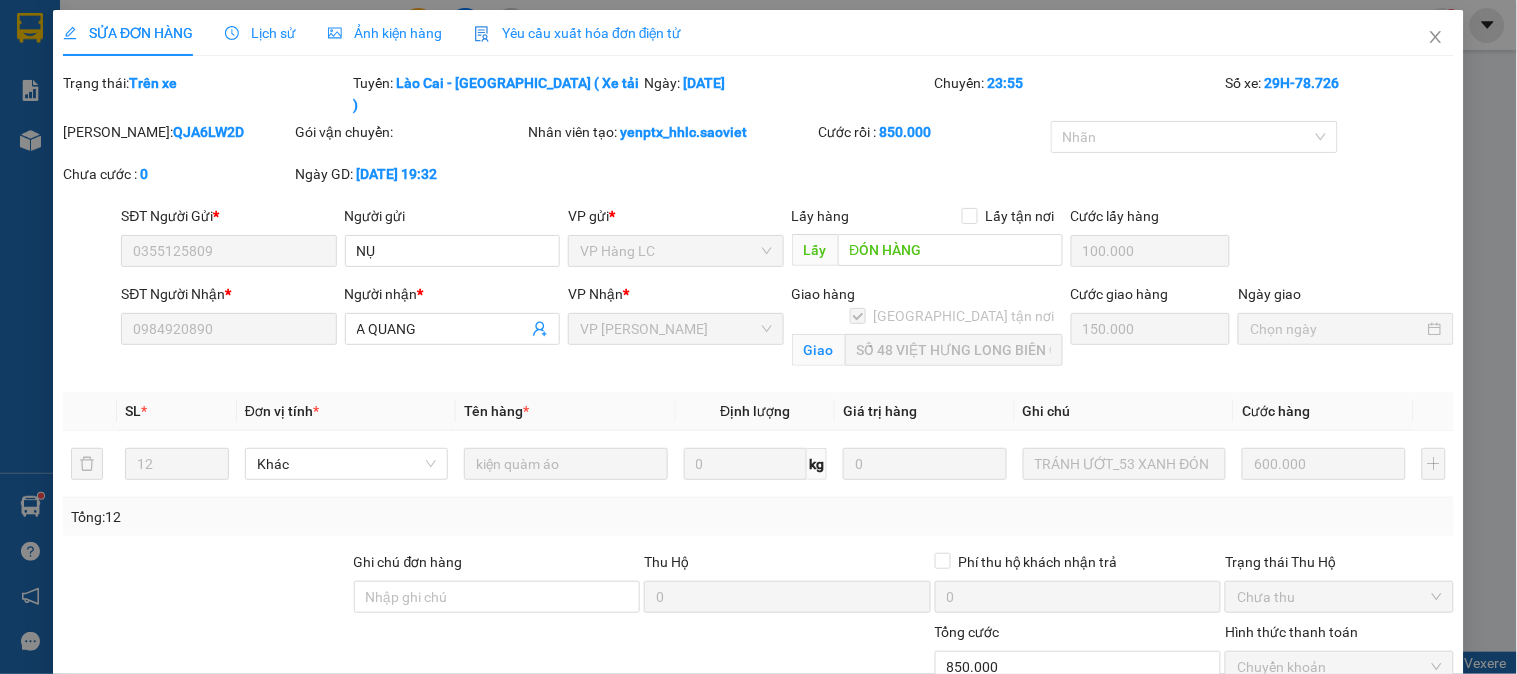 type on "0355125809" 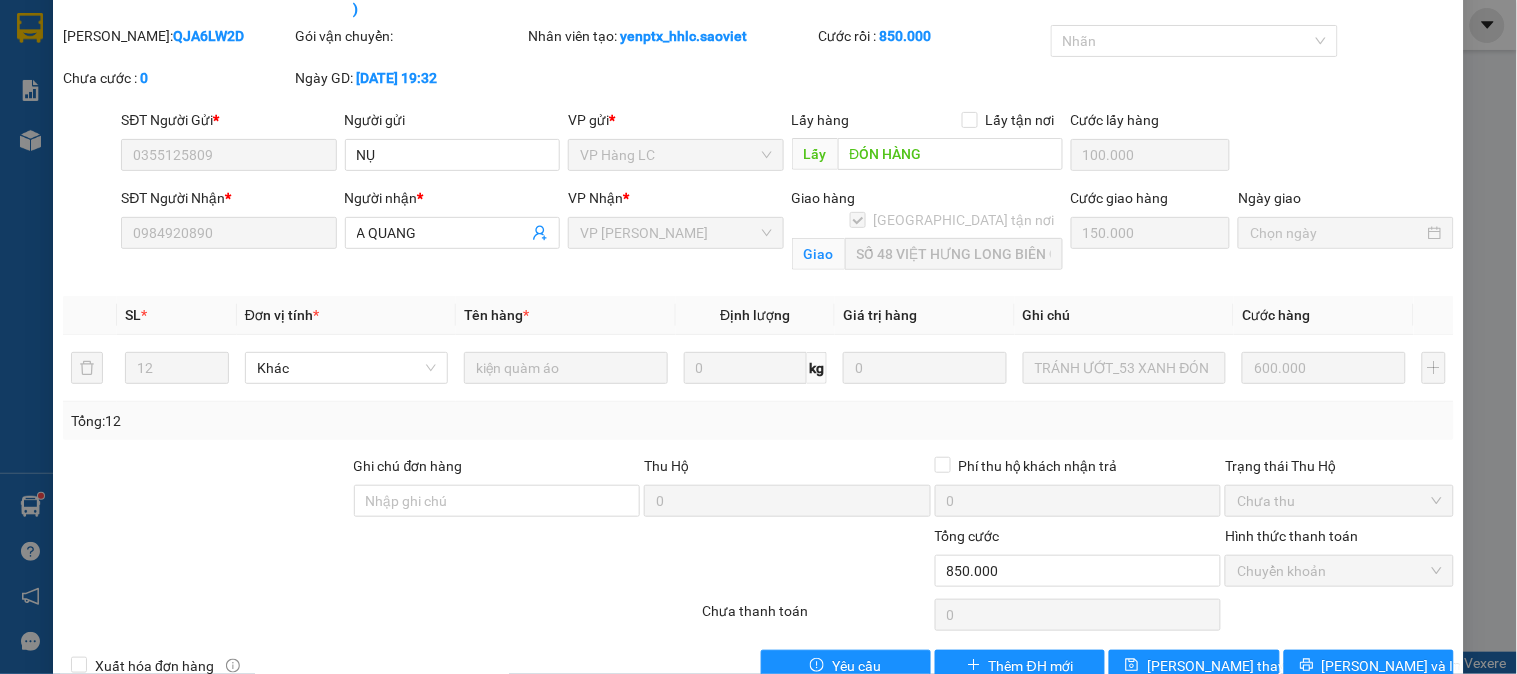 scroll, scrollTop: 121, scrollLeft: 0, axis: vertical 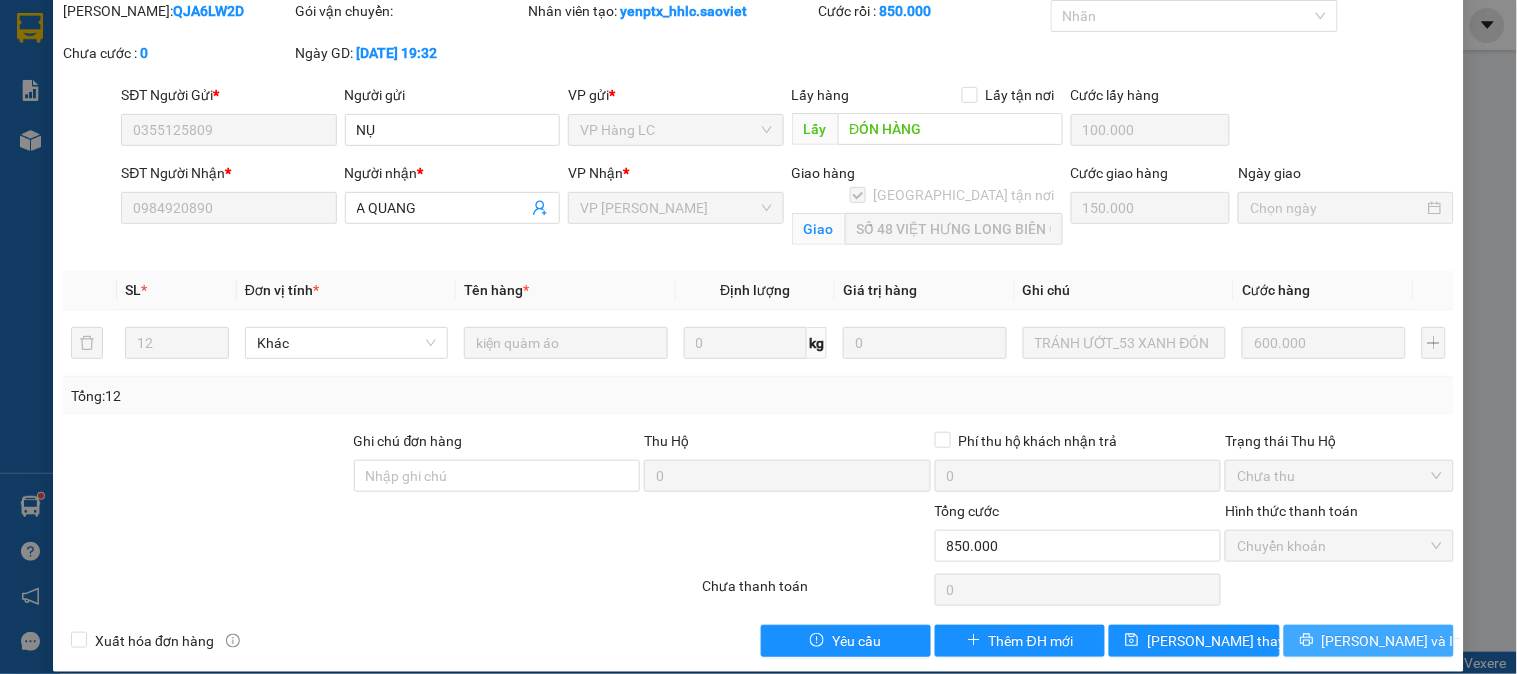click on "[PERSON_NAME] và In" at bounding box center (1369, 641) 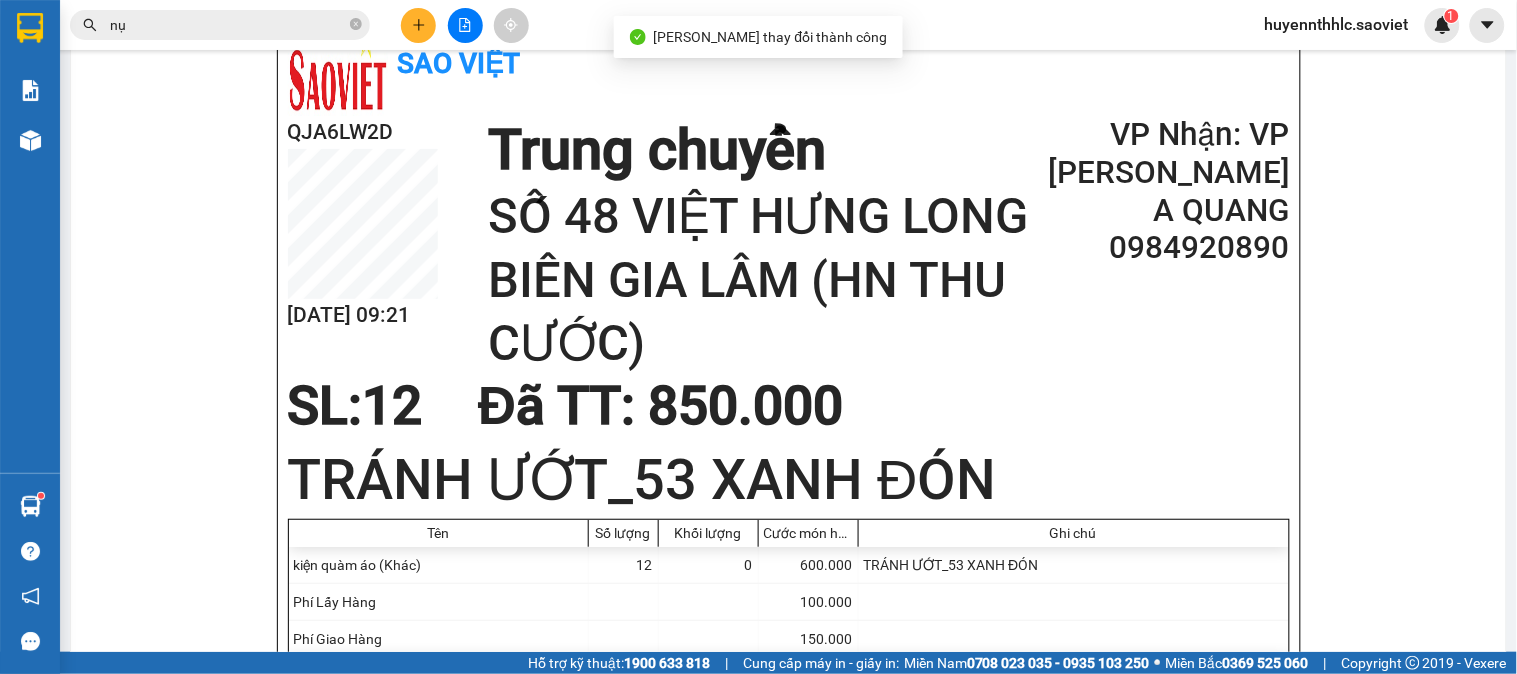 scroll, scrollTop: 222, scrollLeft: 0, axis: vertical 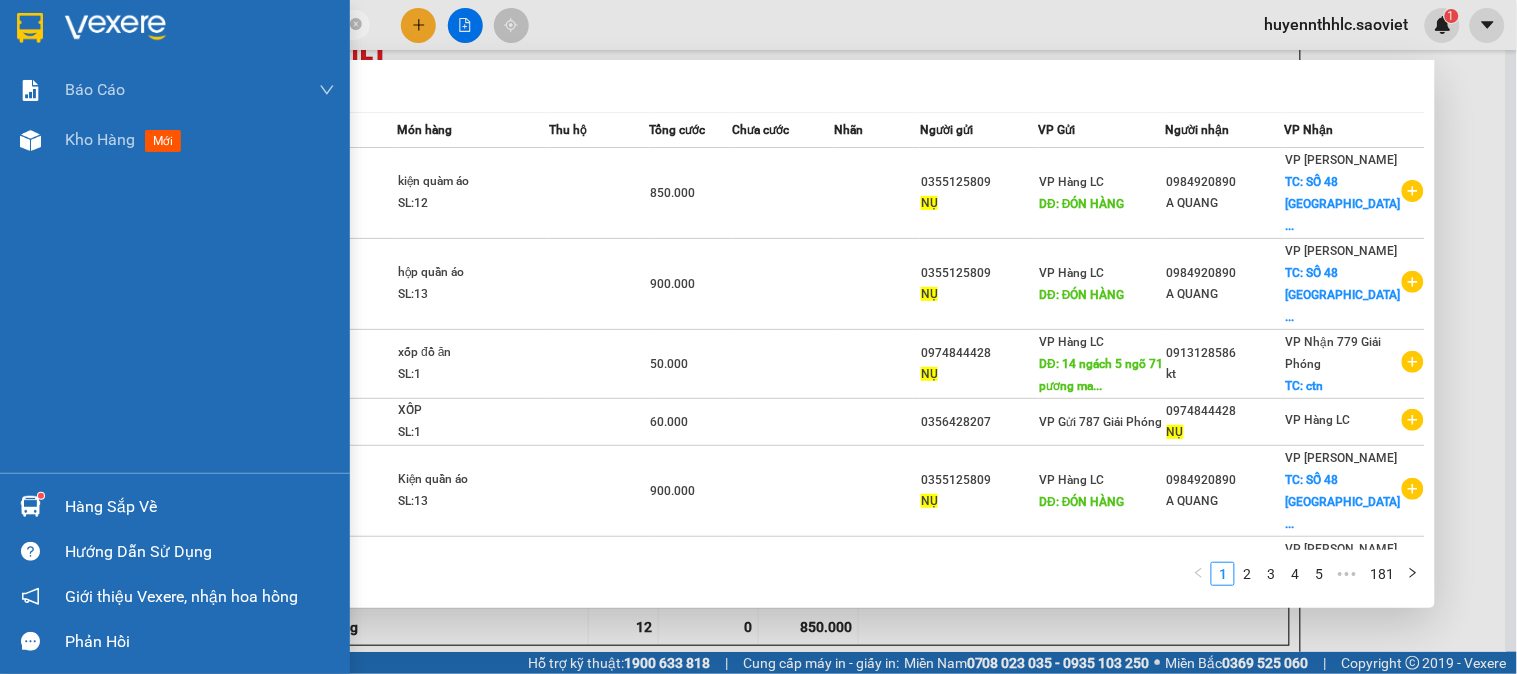 drag, startPoint x: 144, startPoint y: 27, endPoint x: 0, endPoint y: 15, distance: 144.49913 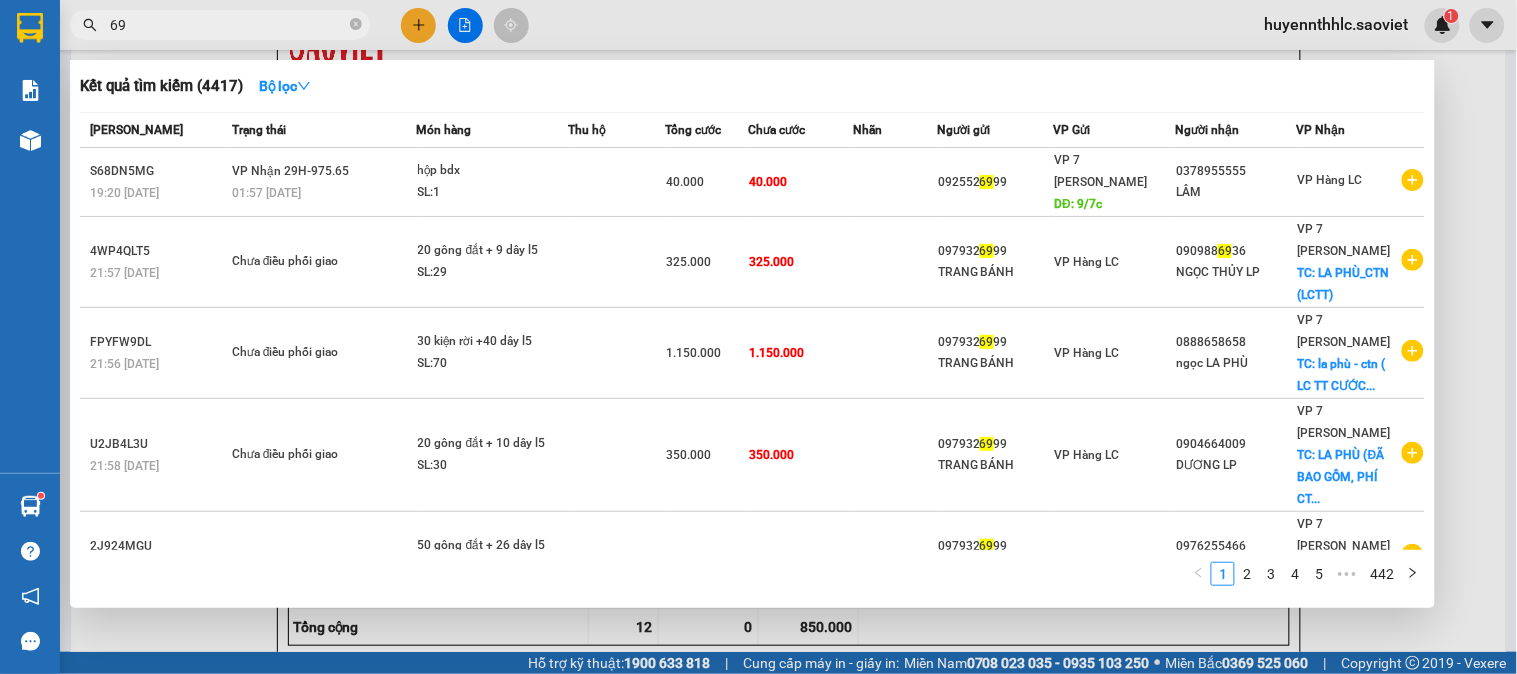 type on "6" 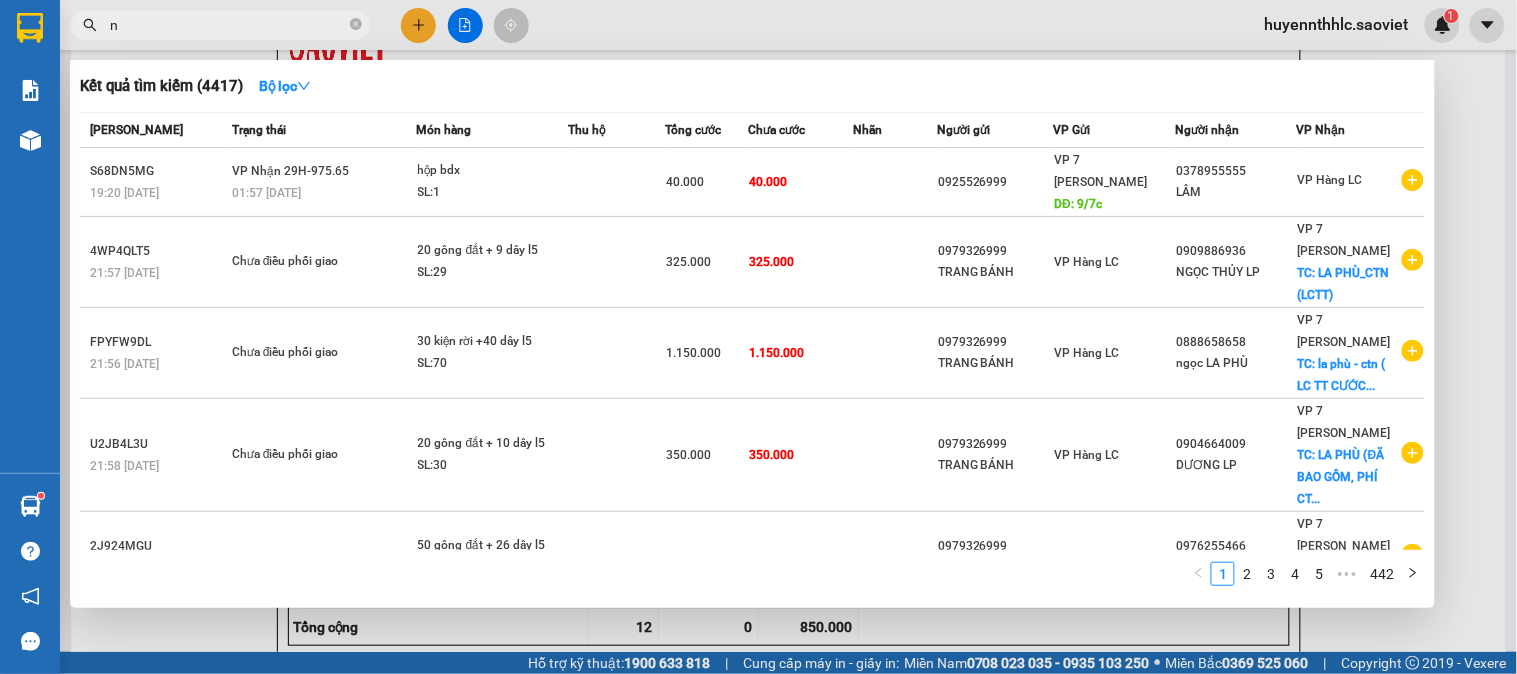 type on "nụ" 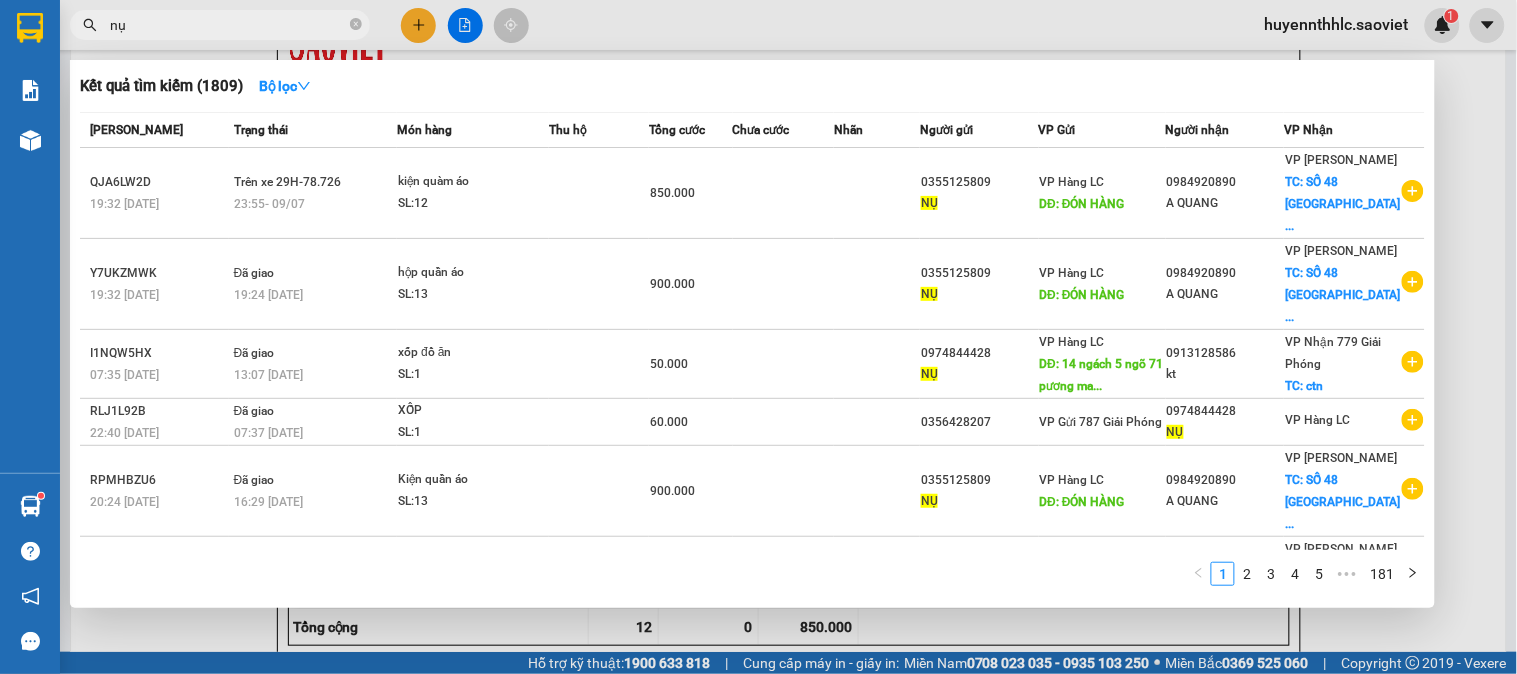 click at bounding box center [758, 337] 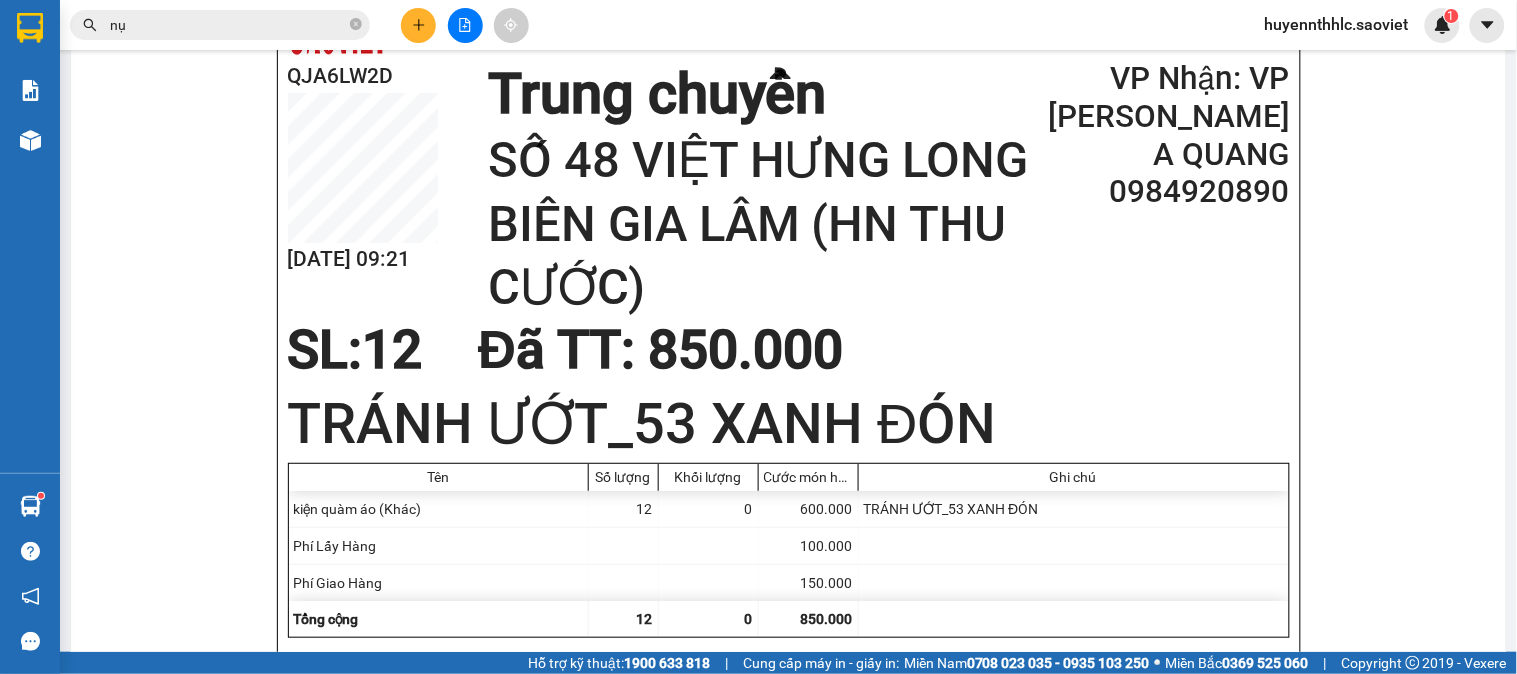 scroll, scrollTop: 222, scrollLeft: 0, axis: vertical 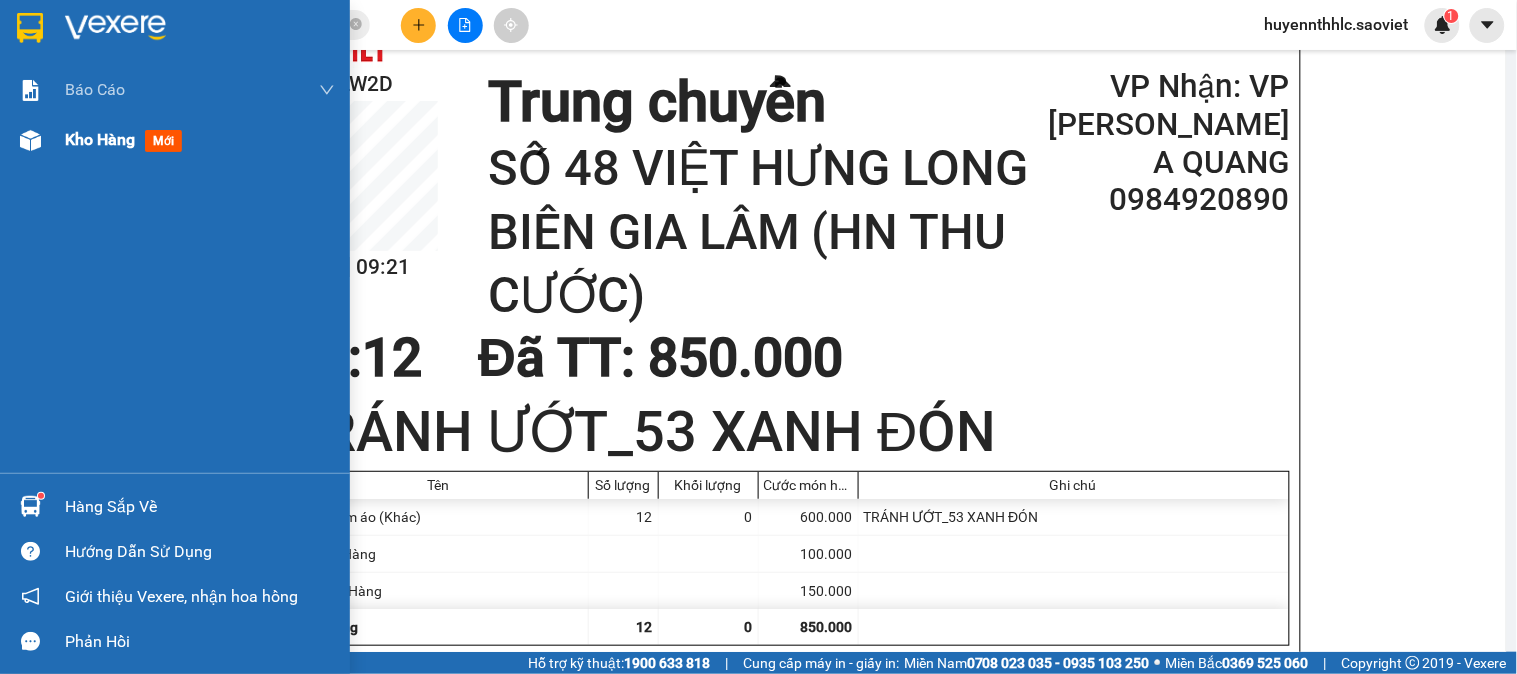 click on "Kho hàng mới" at bounding box center (200, 140) 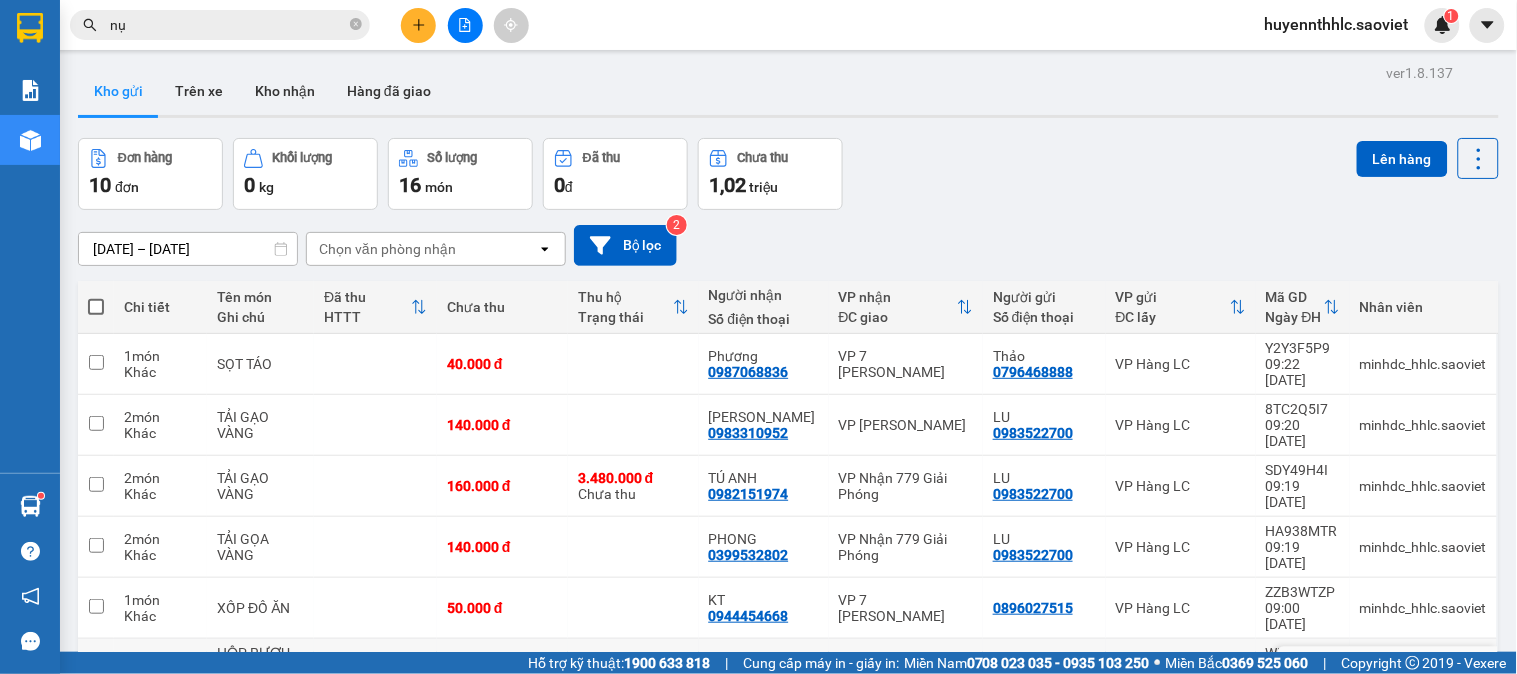 scroll, scrollTop: 0, scrollLeft: 0, axis: both 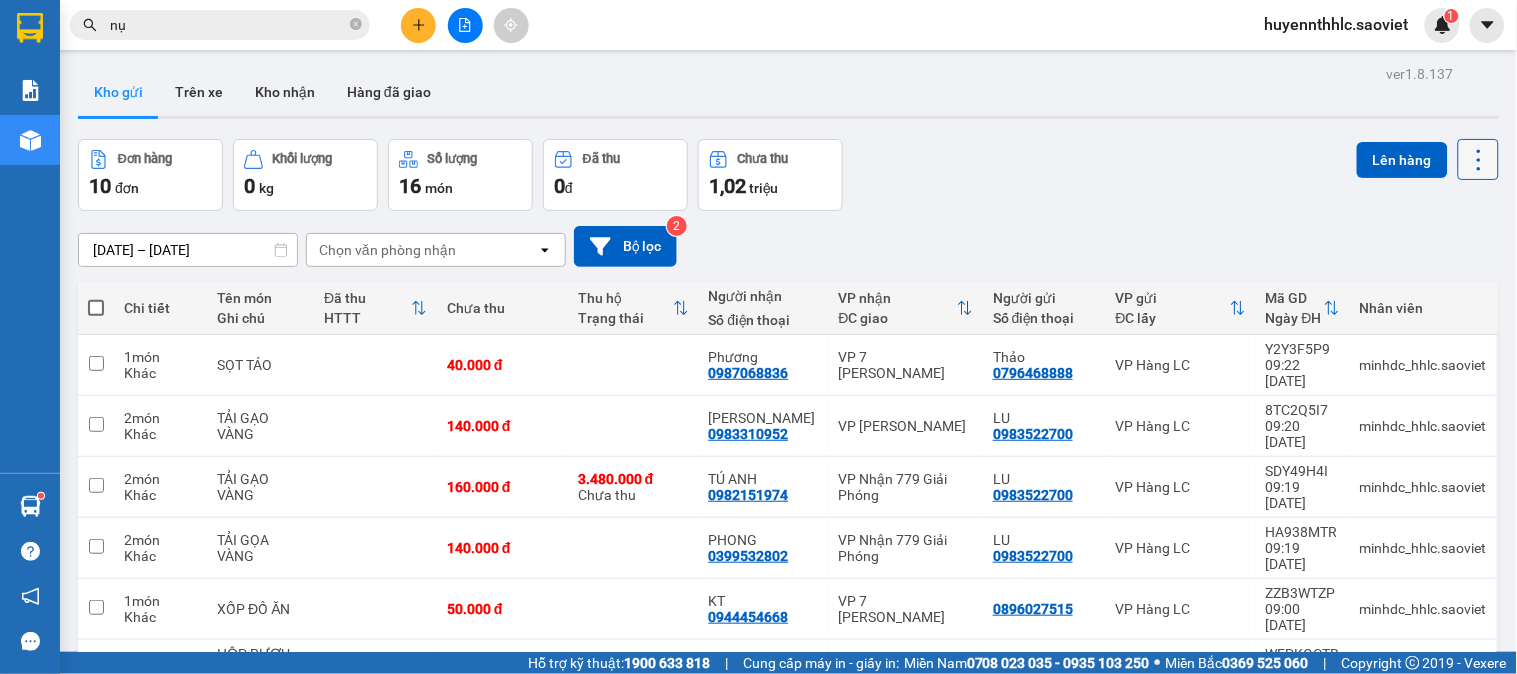 click 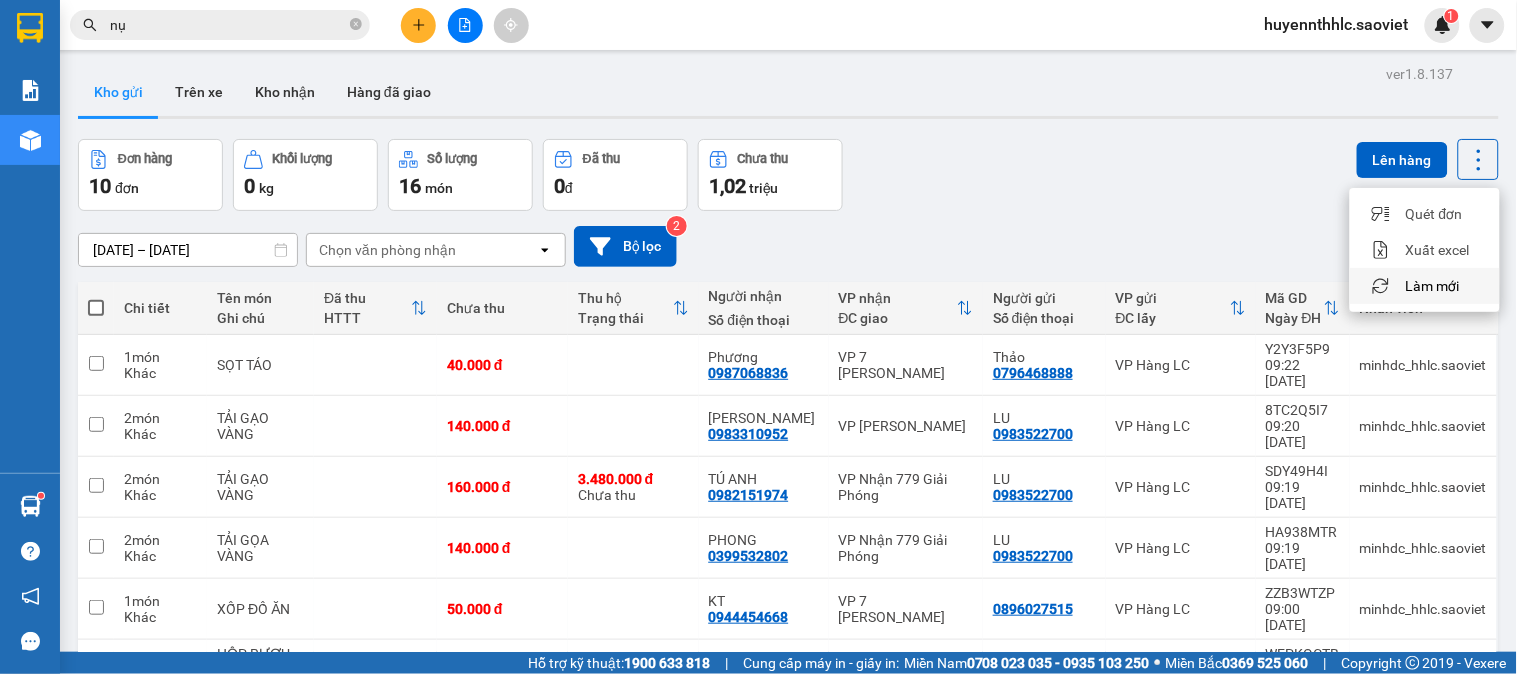 click on "Làm mới" at bounding box center (1433, 286) 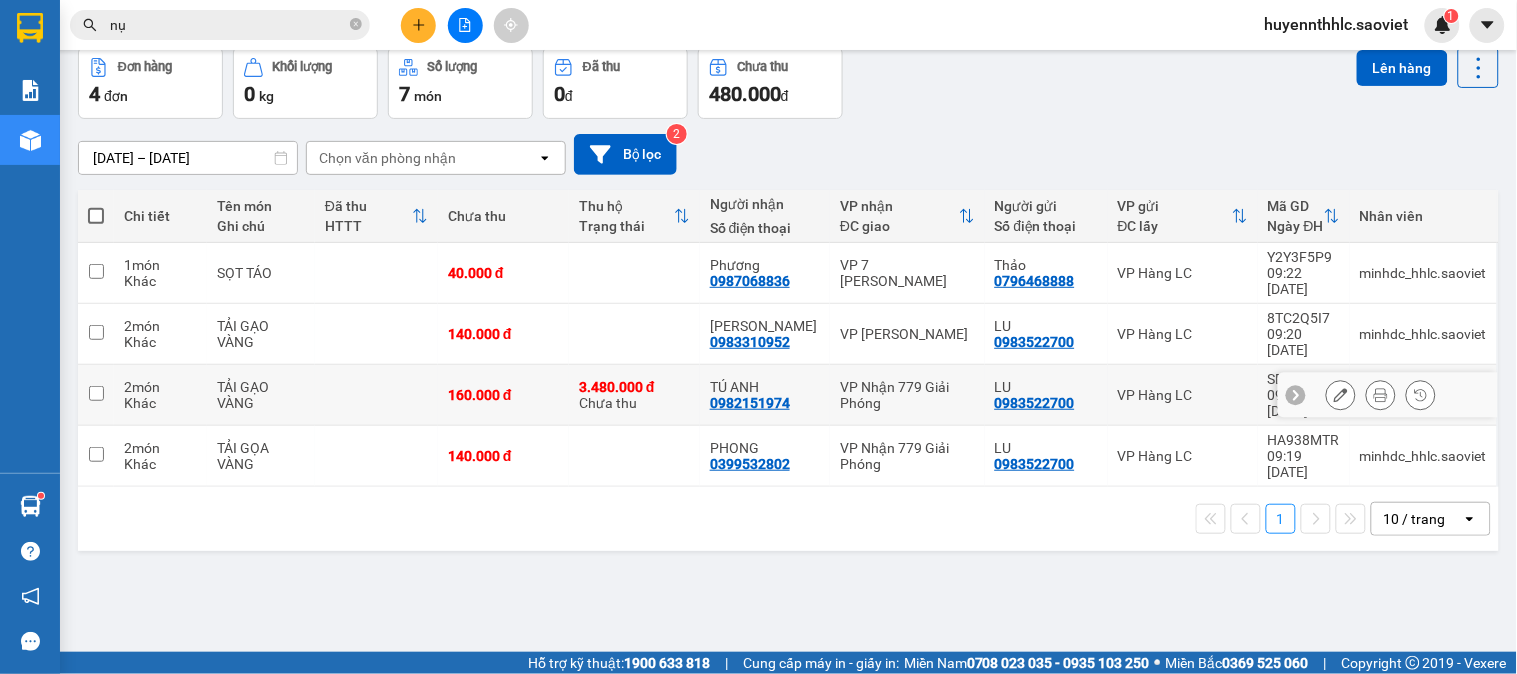 scroll, scrollTop: 0, scrollLeft: 0, axis: both 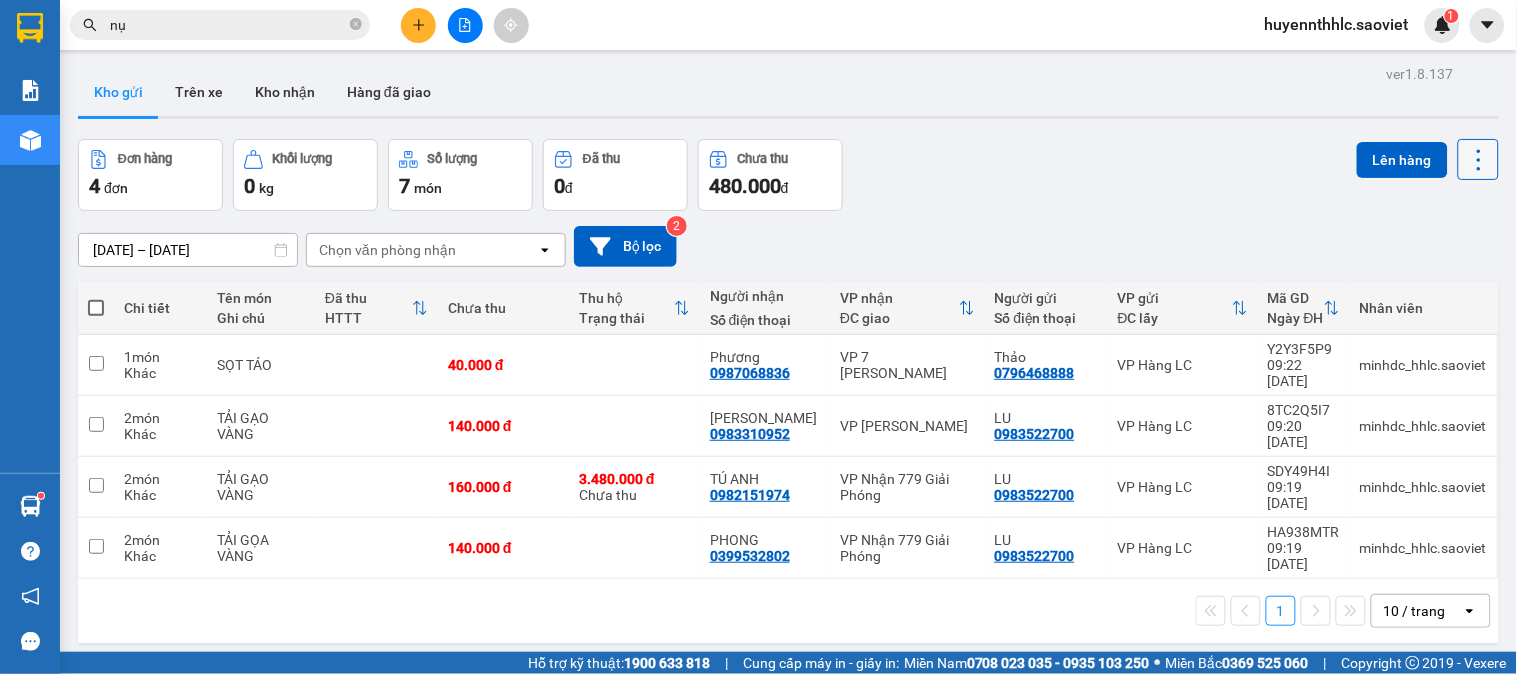 click 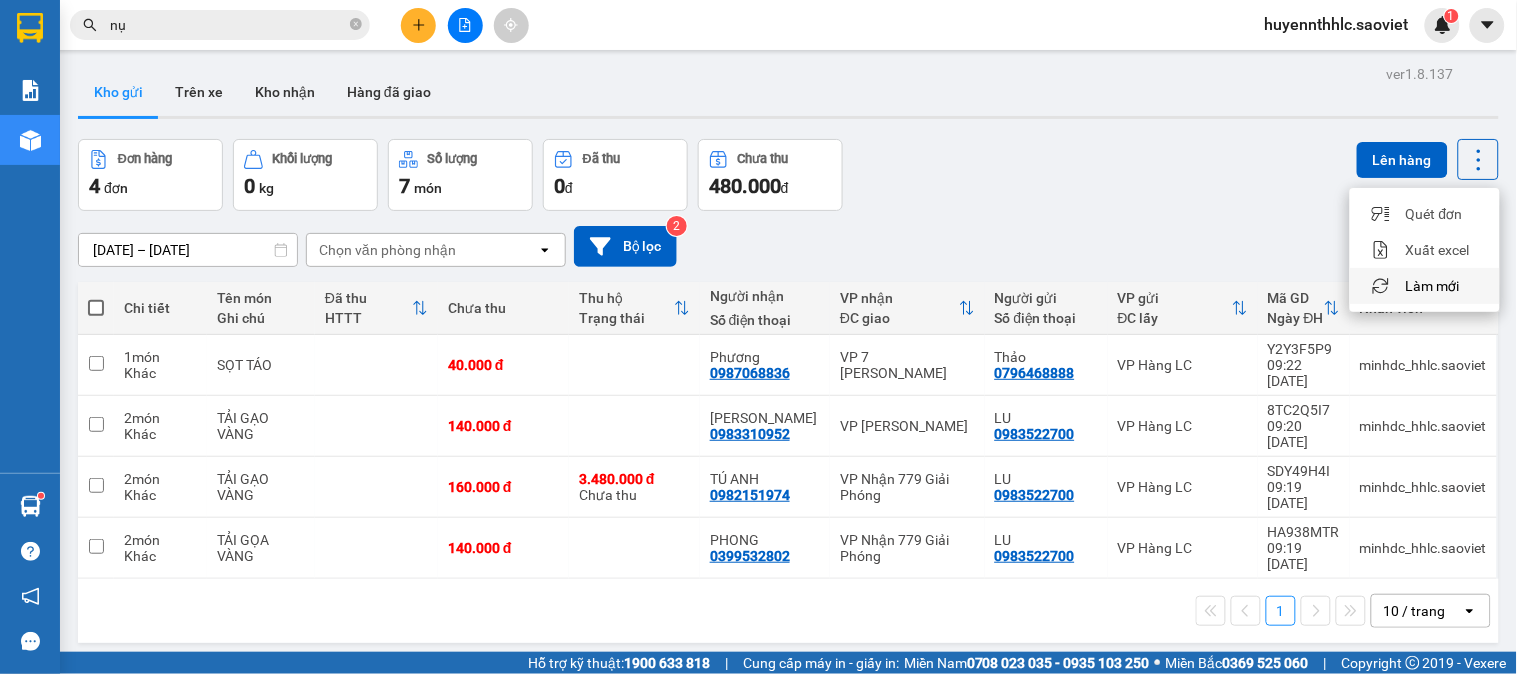 click on "Làm mới" at bounding box center (1433, 286) 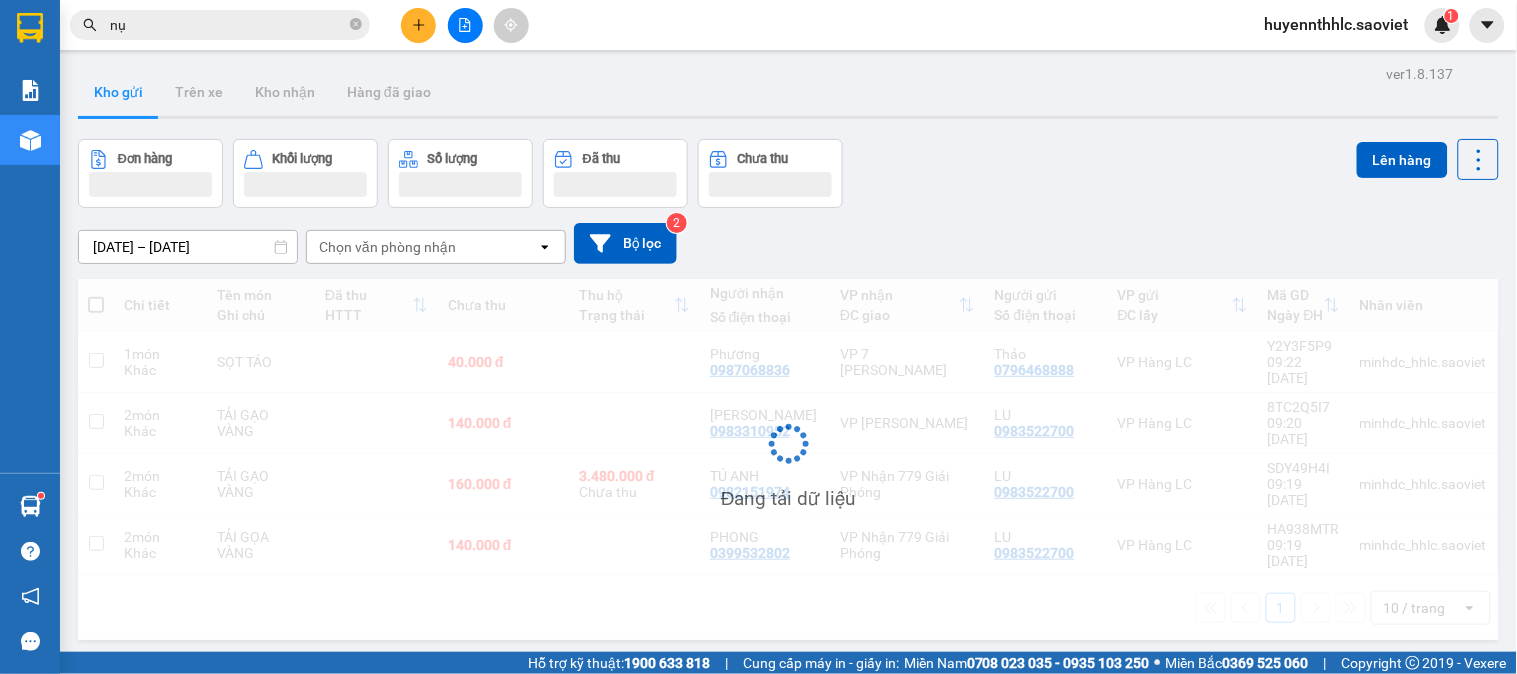 click on "Đang tải dữ liệu" at bounding box center [788, 459] 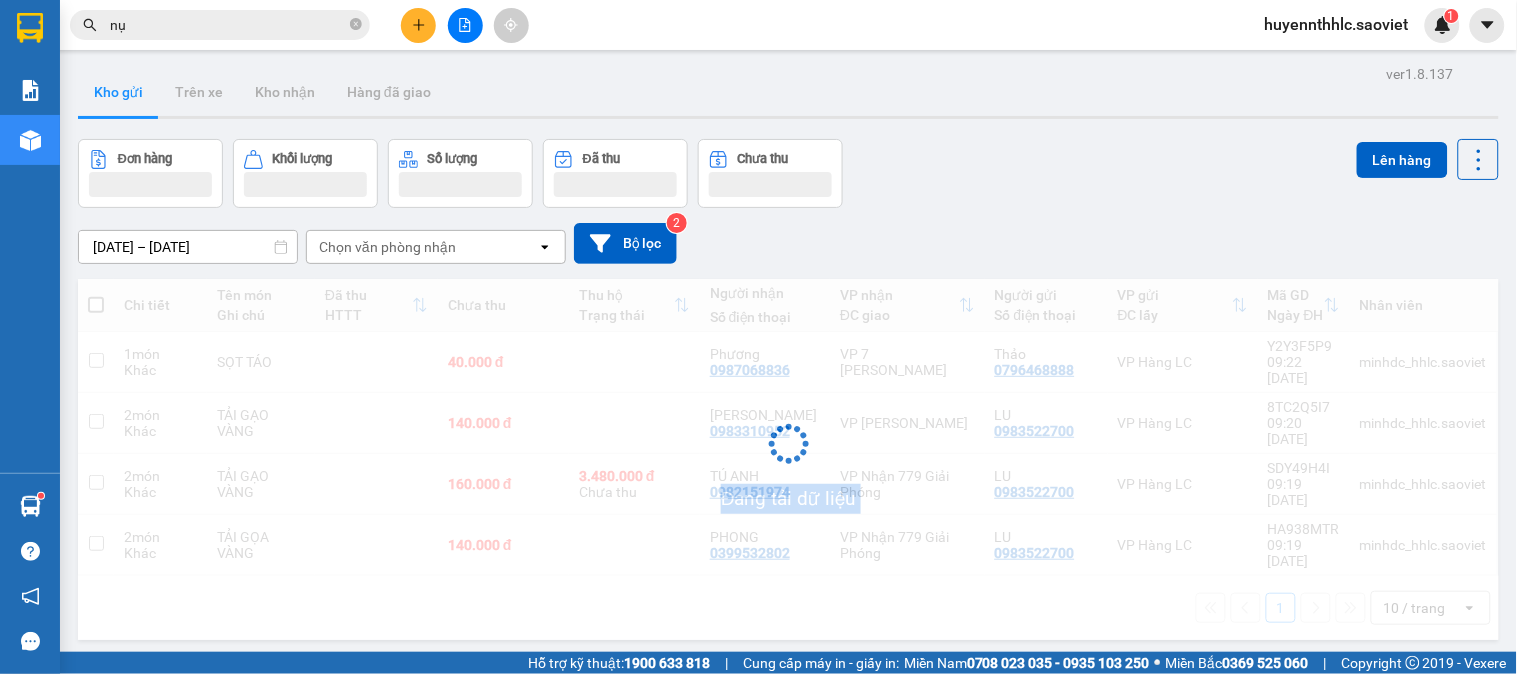 click on "Đang tải dữ liệu" at bounding box center (788, 459) 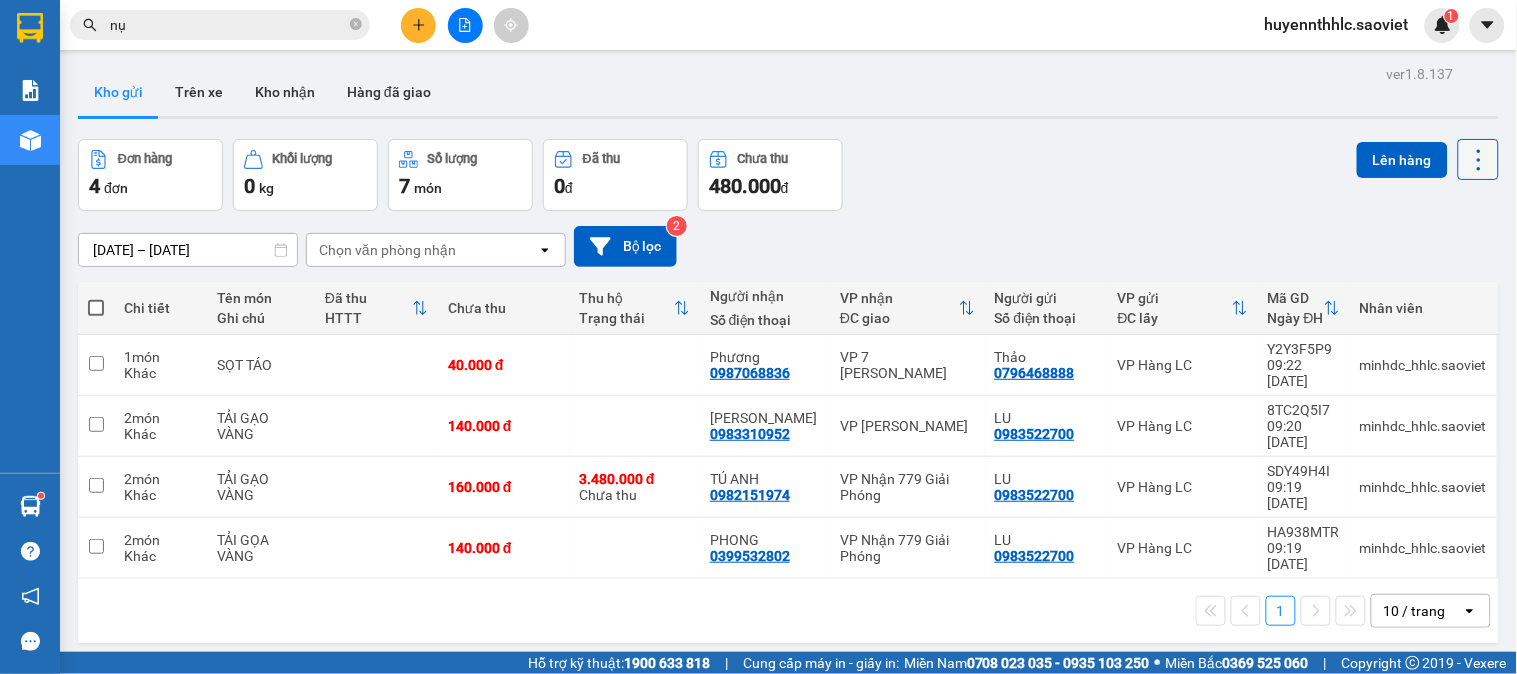 click 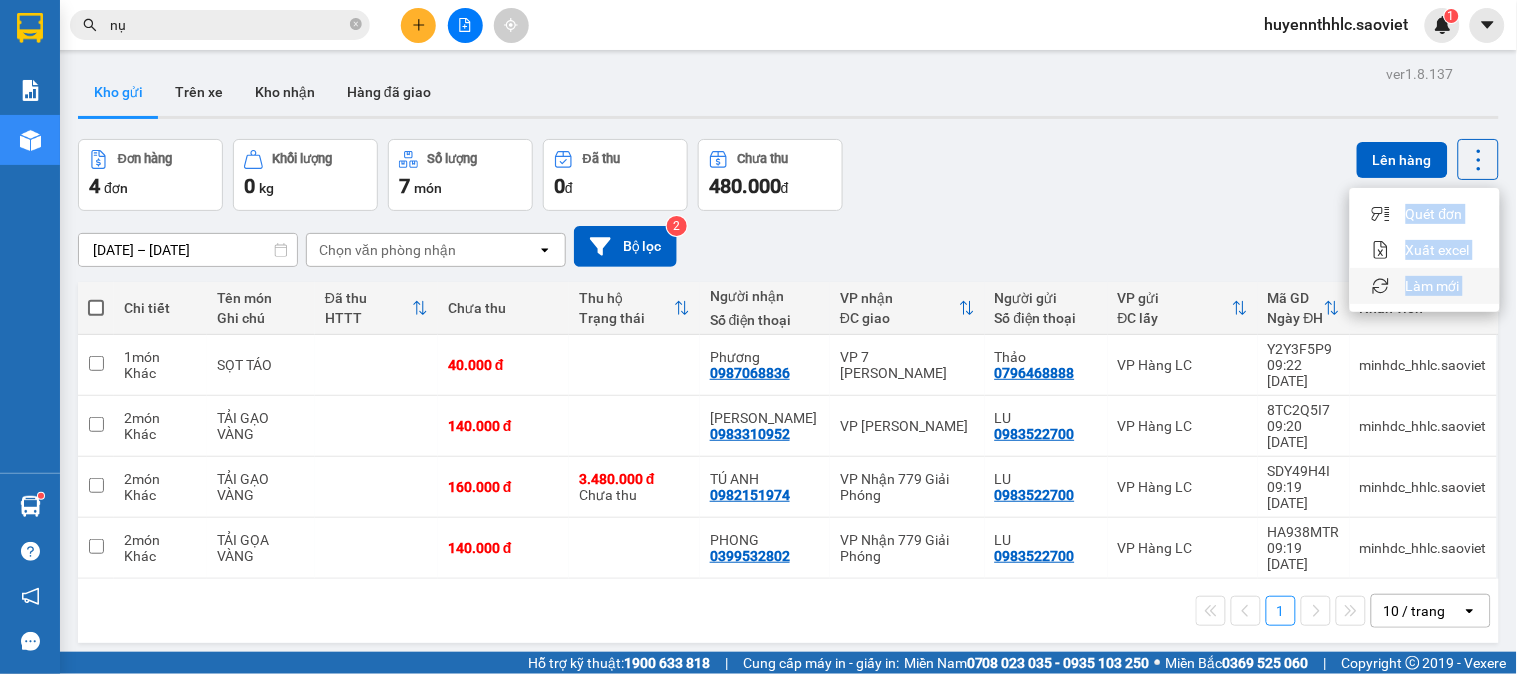 click on "Làm mới" at bounding box center (1433, 286) 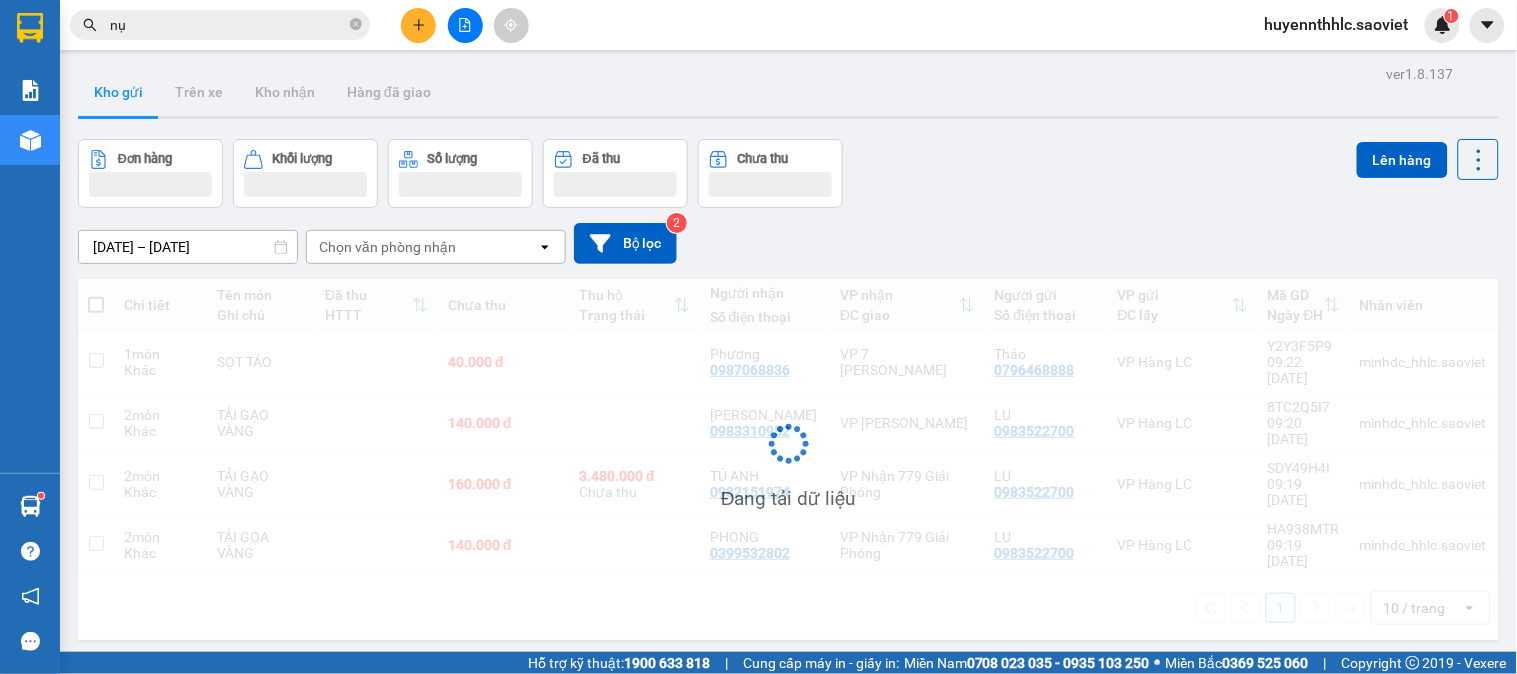 click on "Đang tải dữ liệu" at bounding box center [788, 459] 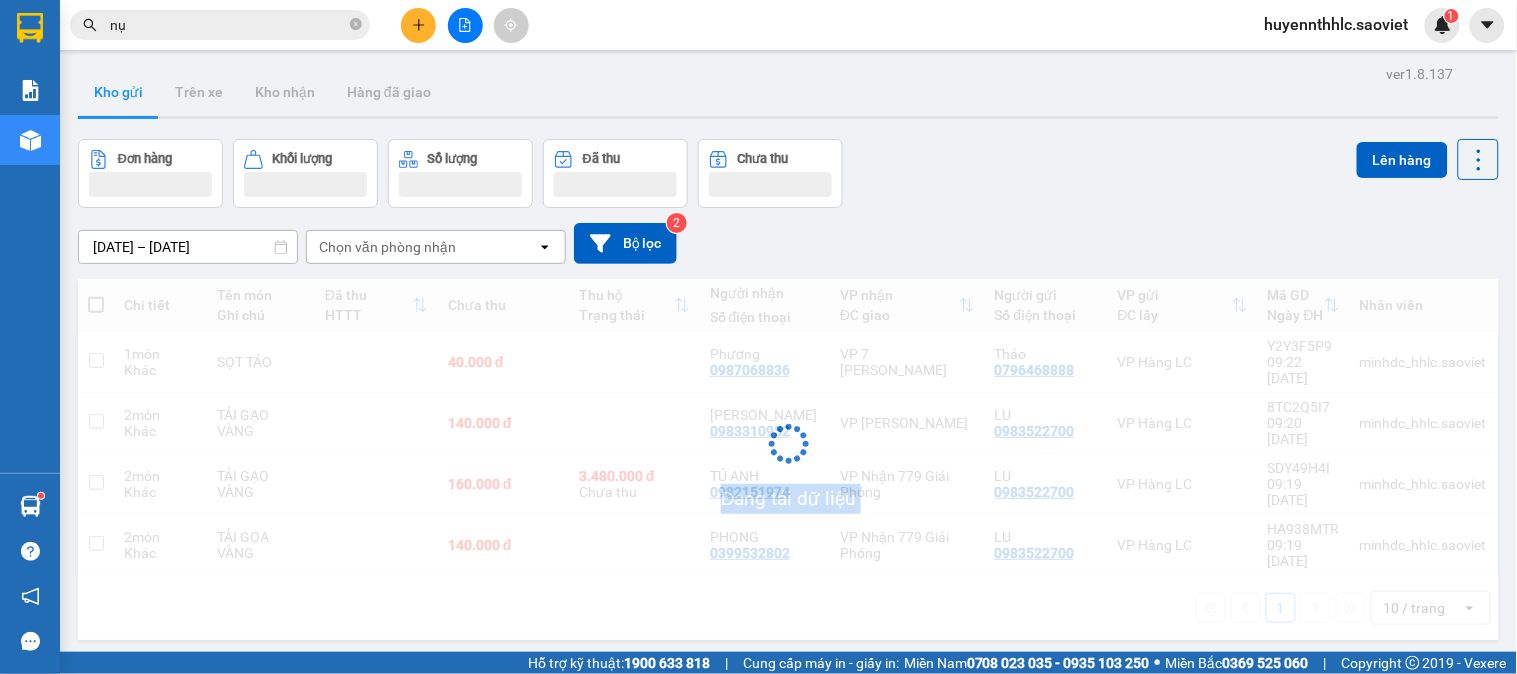 click on "Đang tải dữ liệu" at bounding box center (788, 459) 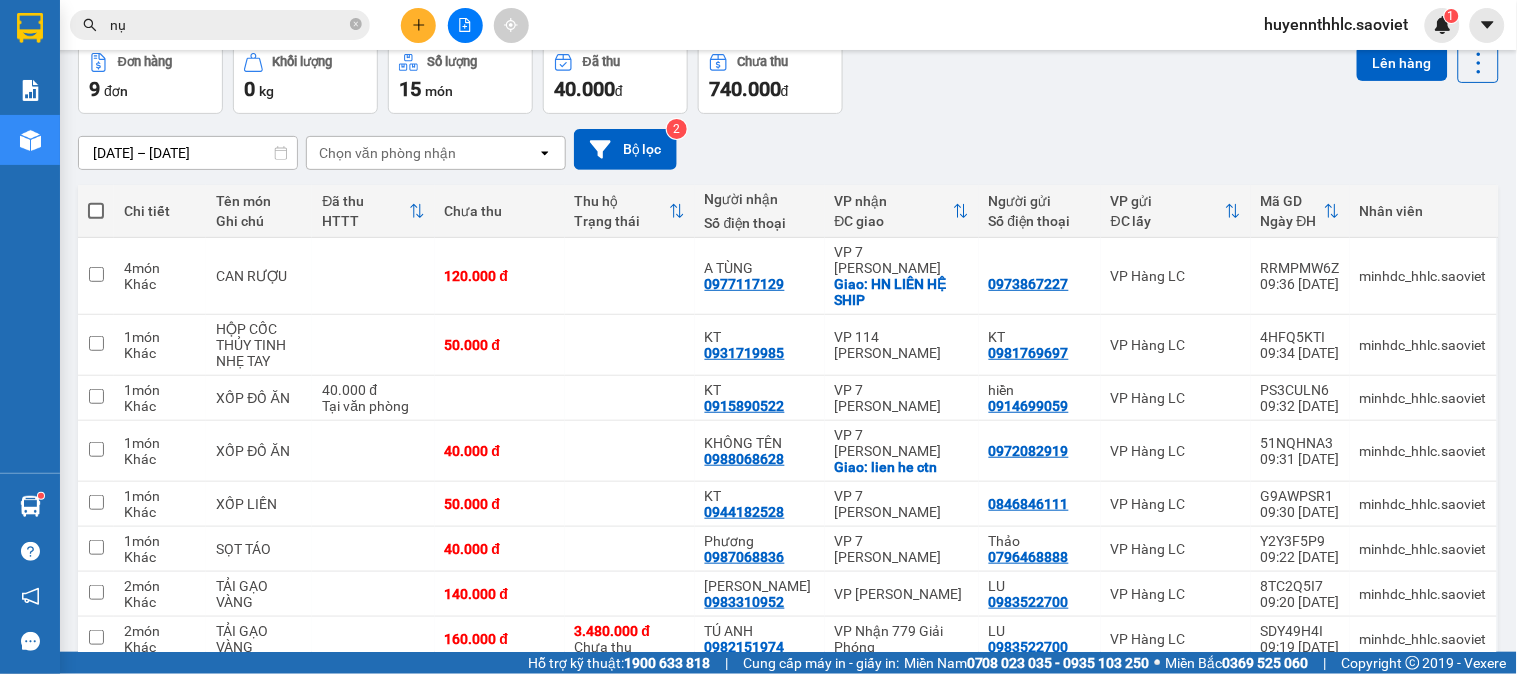 scroll, scrollTop: 0, scrollLeft: 0, axis: both 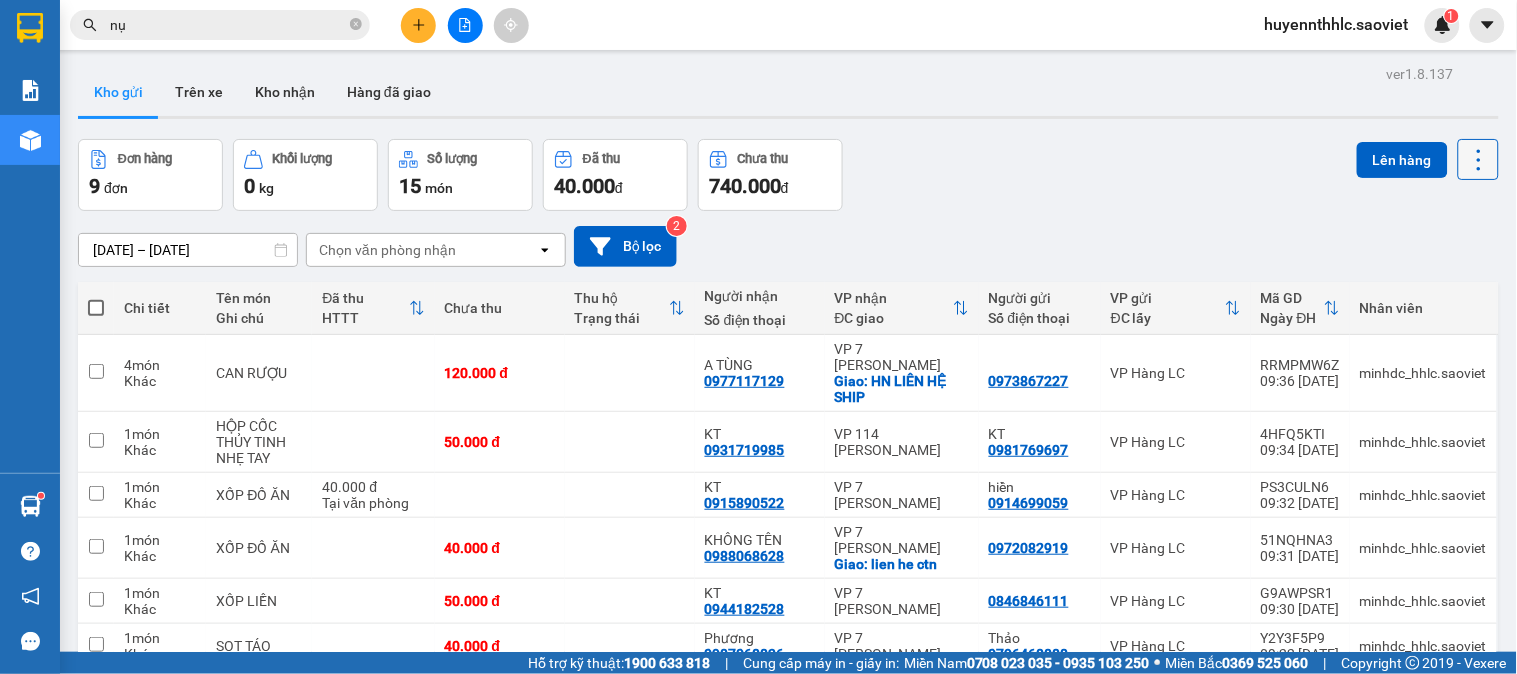 drag, startPoint x: 1464, startPoint y: 154, endPoint x: 1467, endPoint y: 170, distance: 16.27882 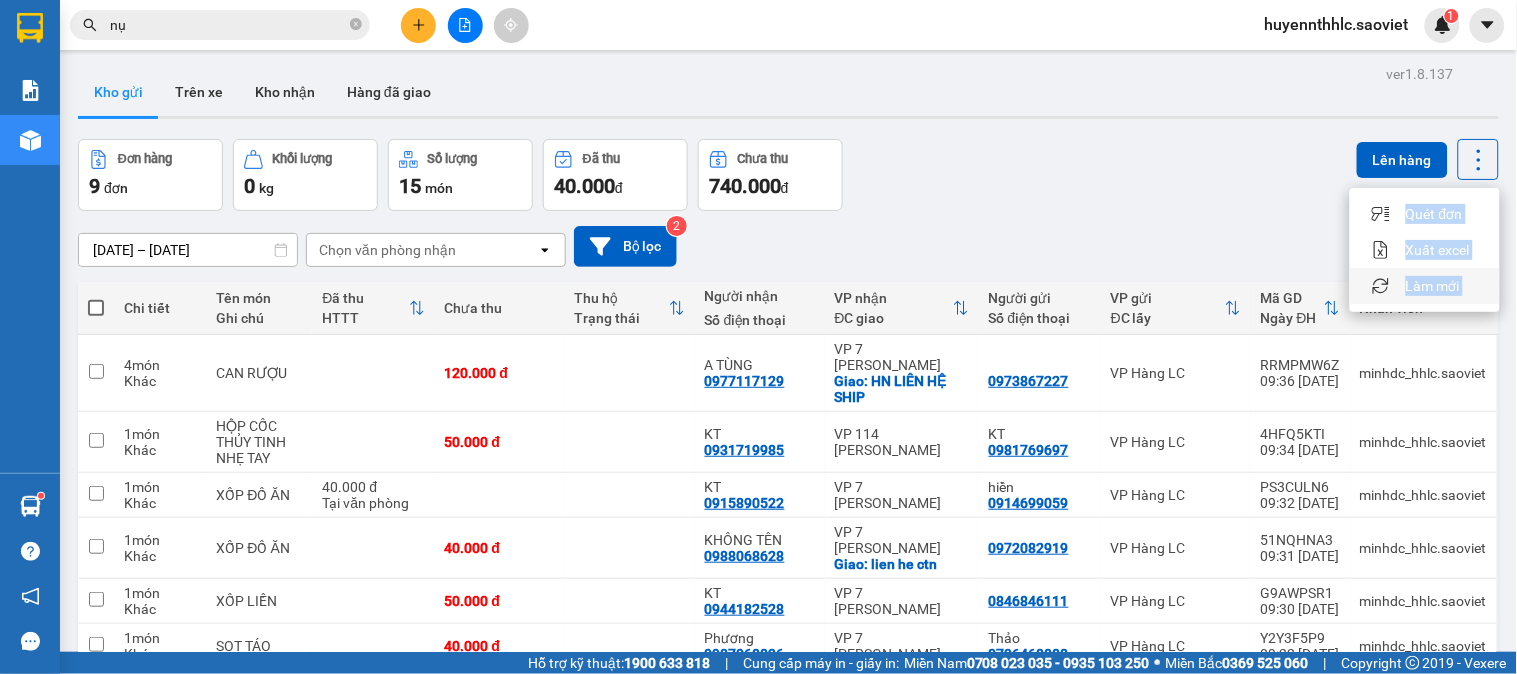 click on "Làm mới" at bounding box center [1433, 286] 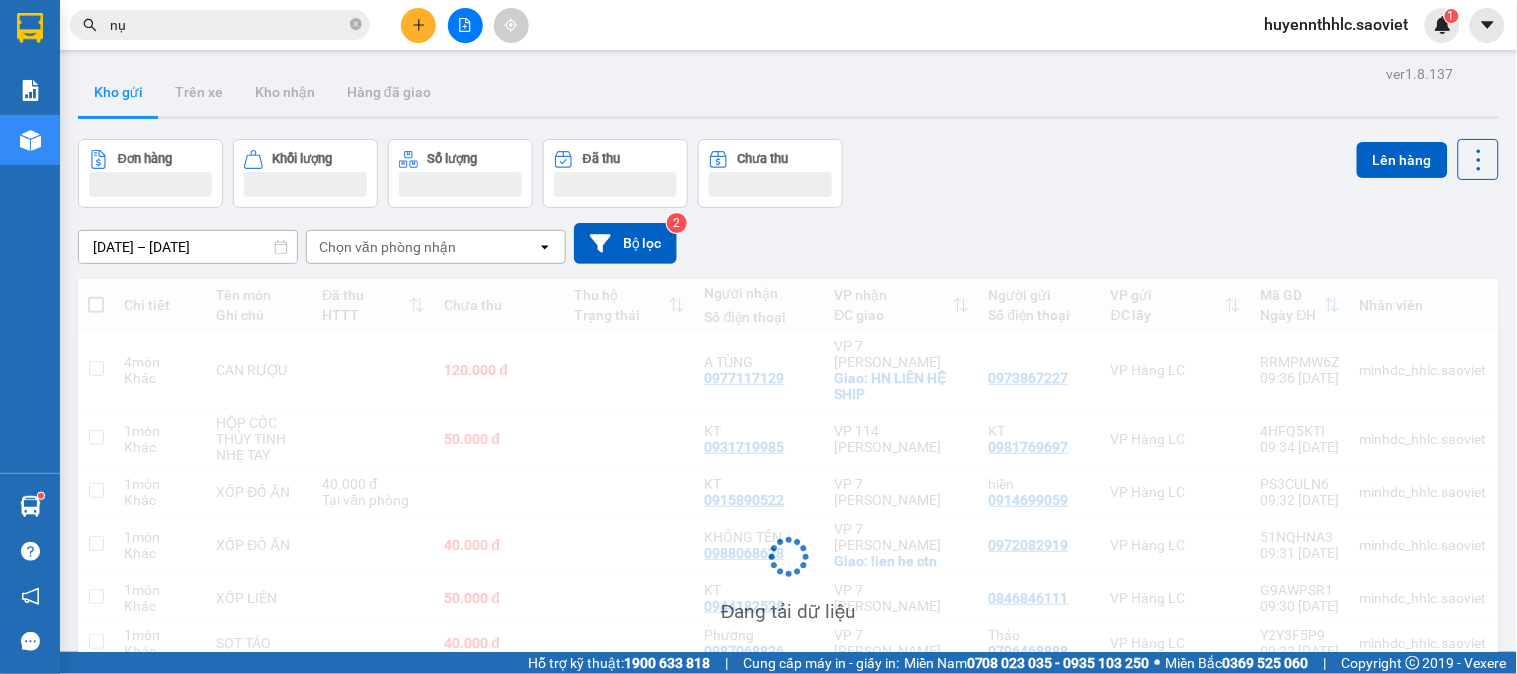 click on "[DATE] – [DATE] Press the down arrow key to interact with the calendar and select a date. Press the escape button to close the calendar. Selected date range is from [DATE] to [DATE]. Chọn văn phòng nhận open Bộ lọc 2" at bounding box center (788, 243) 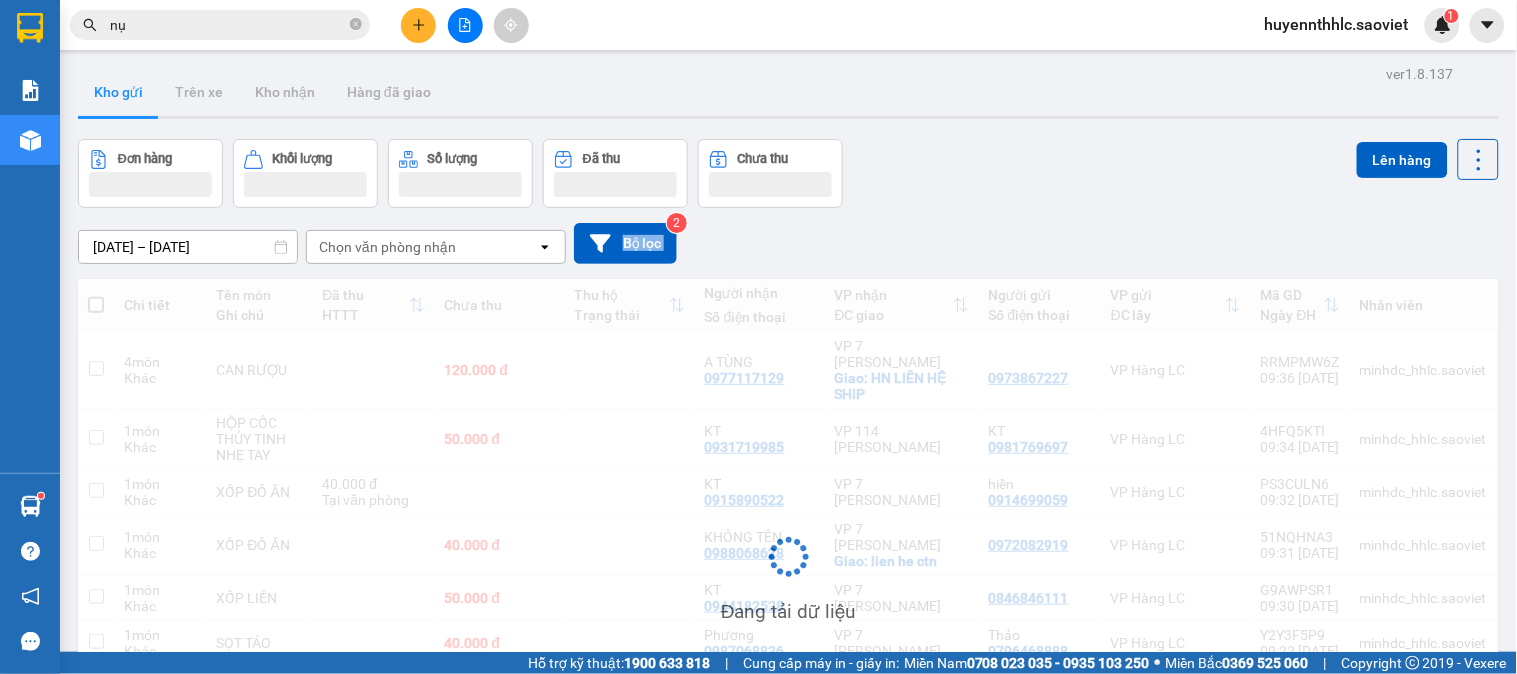 click on "[DATE] – [DATE] Press the down arrow key to interact with the calendar and select a date. Press the escape button to close the calendar. Selected date range is from [DATE] to [DATE]. Chọn văn phòng nhận open Bộ lọc 2" at bounding box center (788, 243) 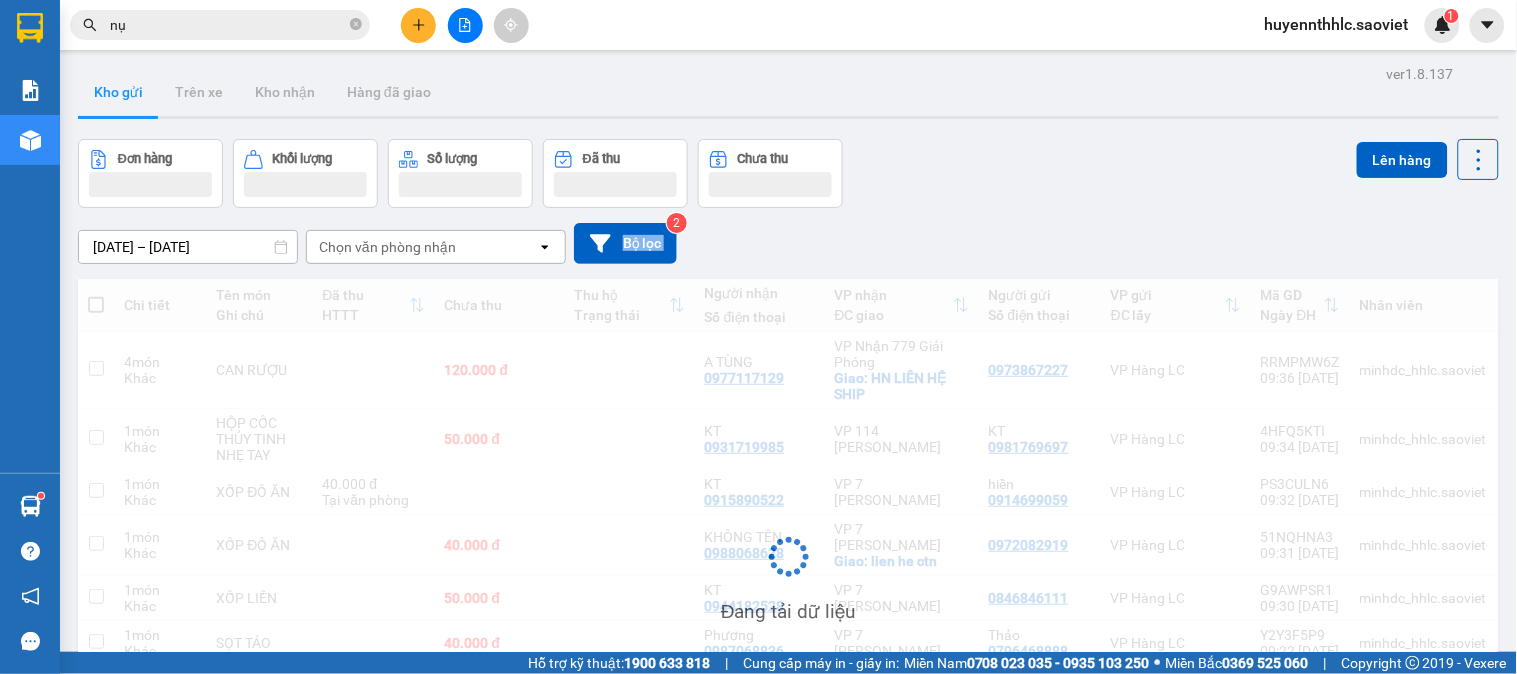 click on "[DATE] – [DATE] Press the down arrow key to interact with the calendar and select a date. Press the escape button to close the calendar. Selected date range is from [DATE] to [DATE]. Chọn văn phòng nhận open Bộ lọc 2" at bounding box center (788, 243) 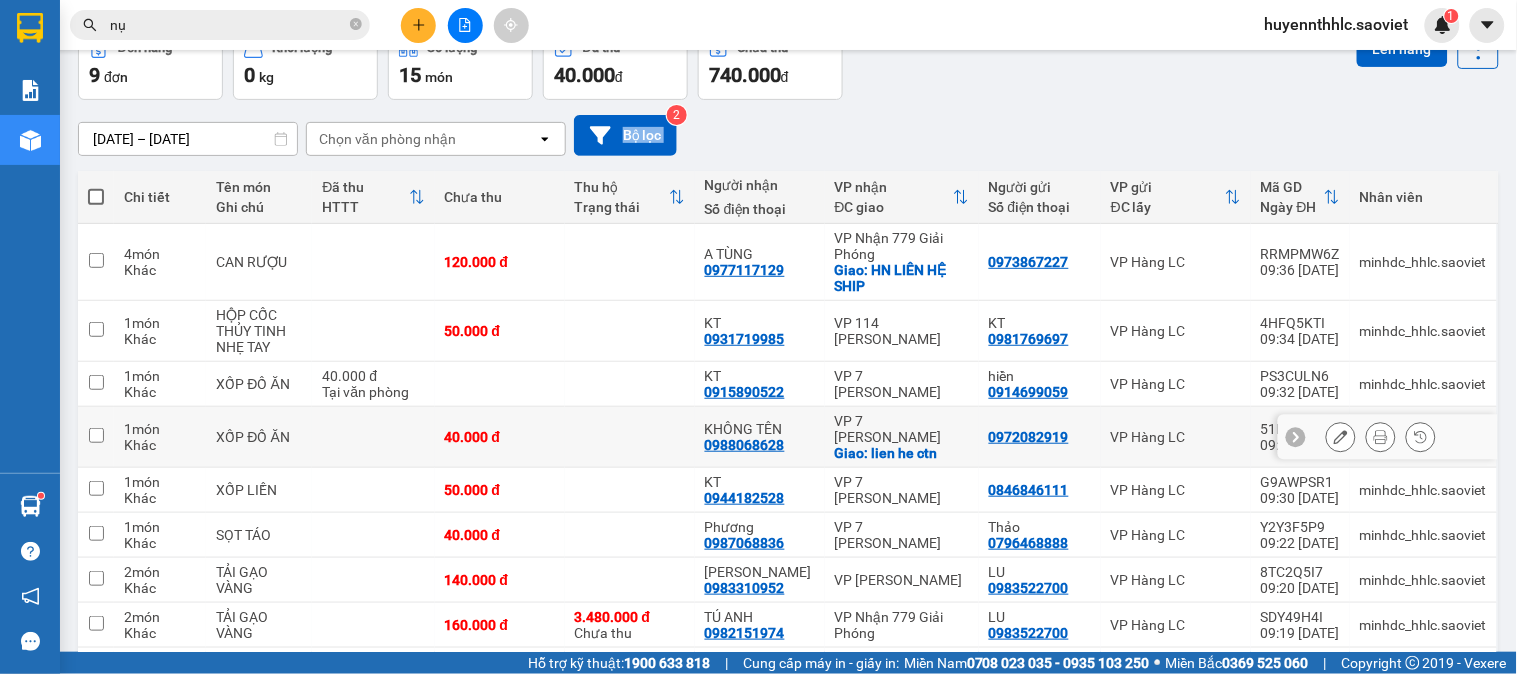 scroll, scrollTop: 220, scrollLeft: 0, axis: vertical 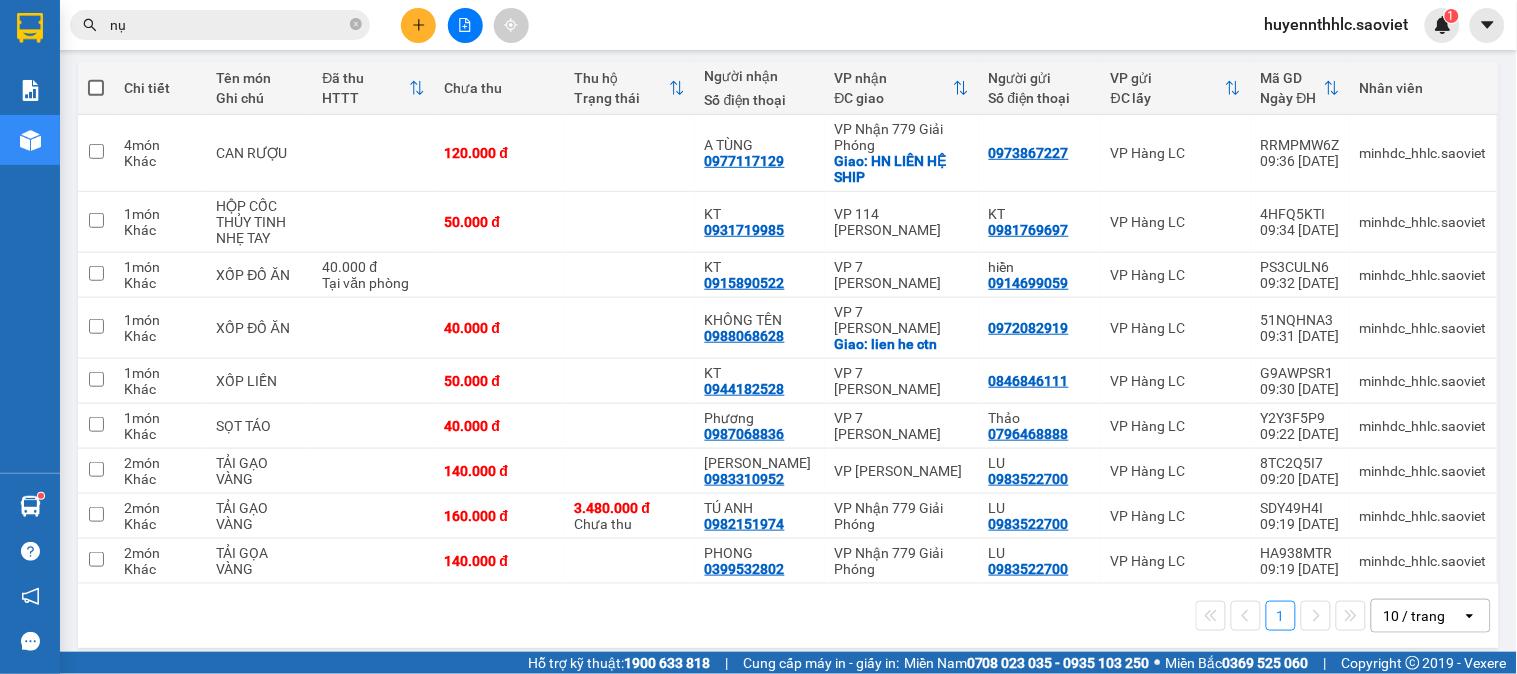click on "10 / trang" at bounding box center (1415, 616) 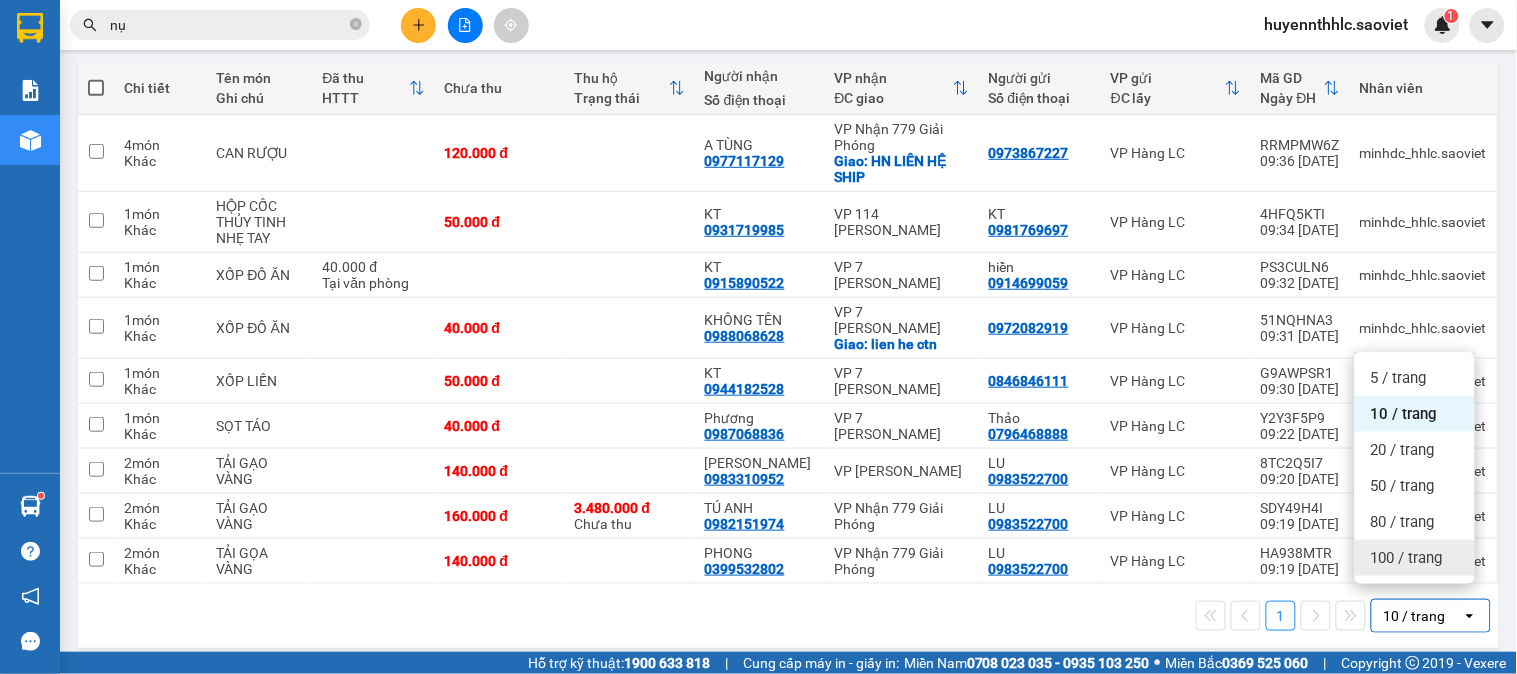 click on "100 / trang" at bounding box center [1407, 558] 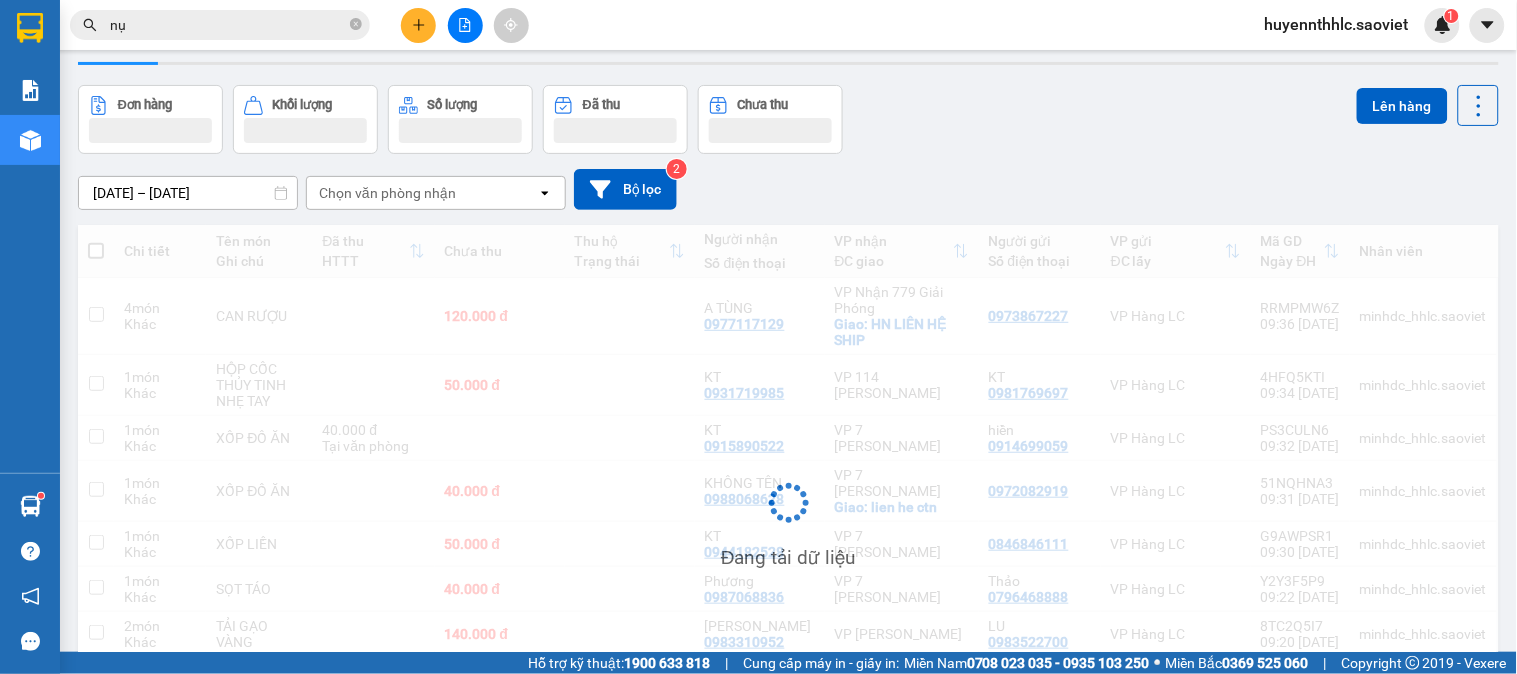 scroll, scrollTop: 0, scrollLeft: 0, axis: both 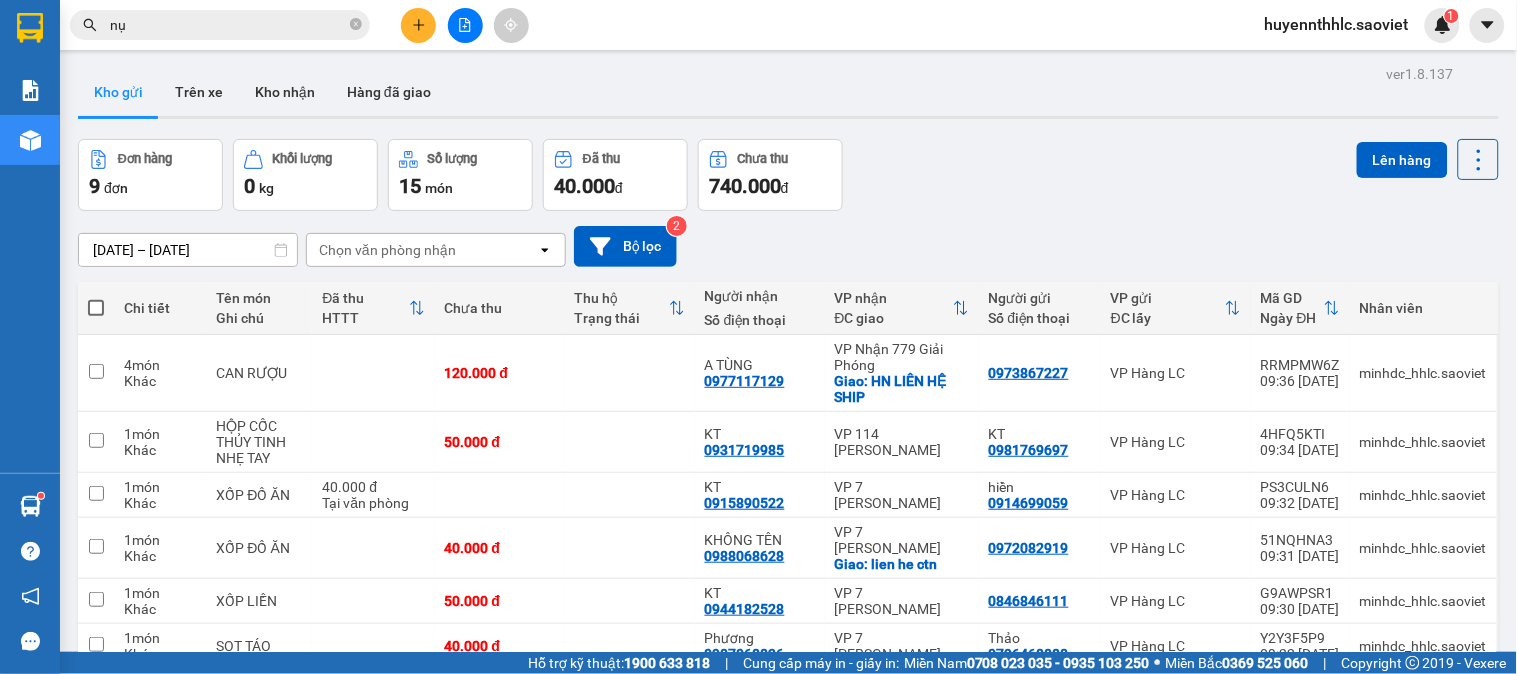 click 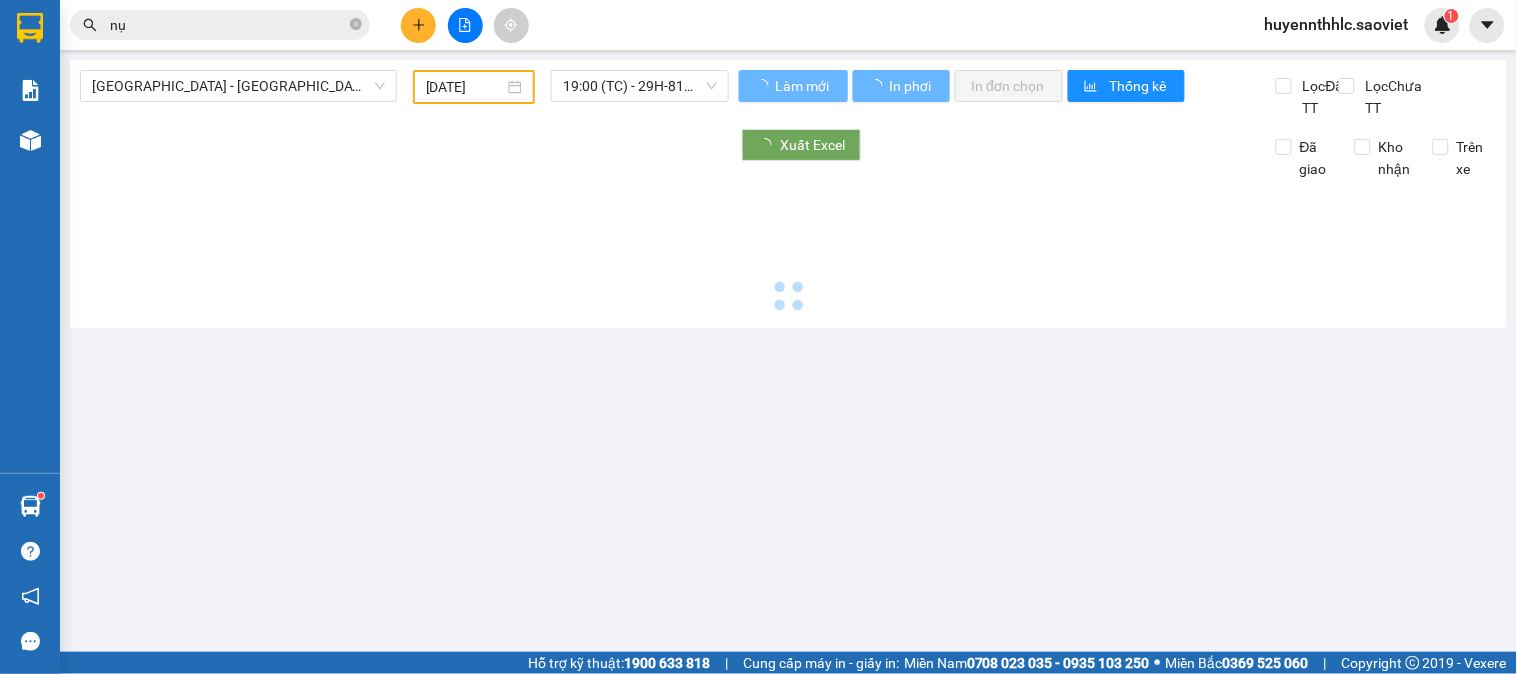 type on "[DATE]" 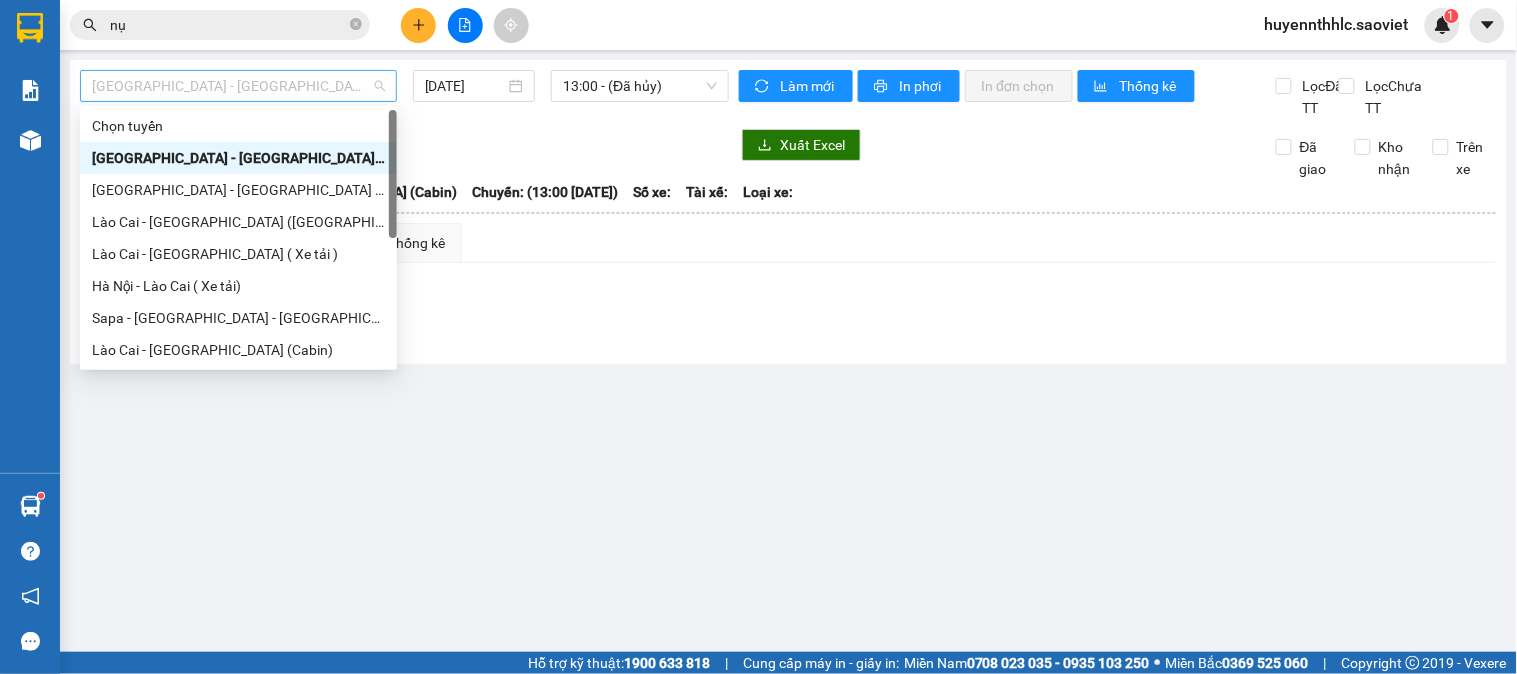 click on "[GEOGRAPHIC_DATA] - [GEOGRAPHIC_DATA] (Cabin)" at bounding box center (238, 86) 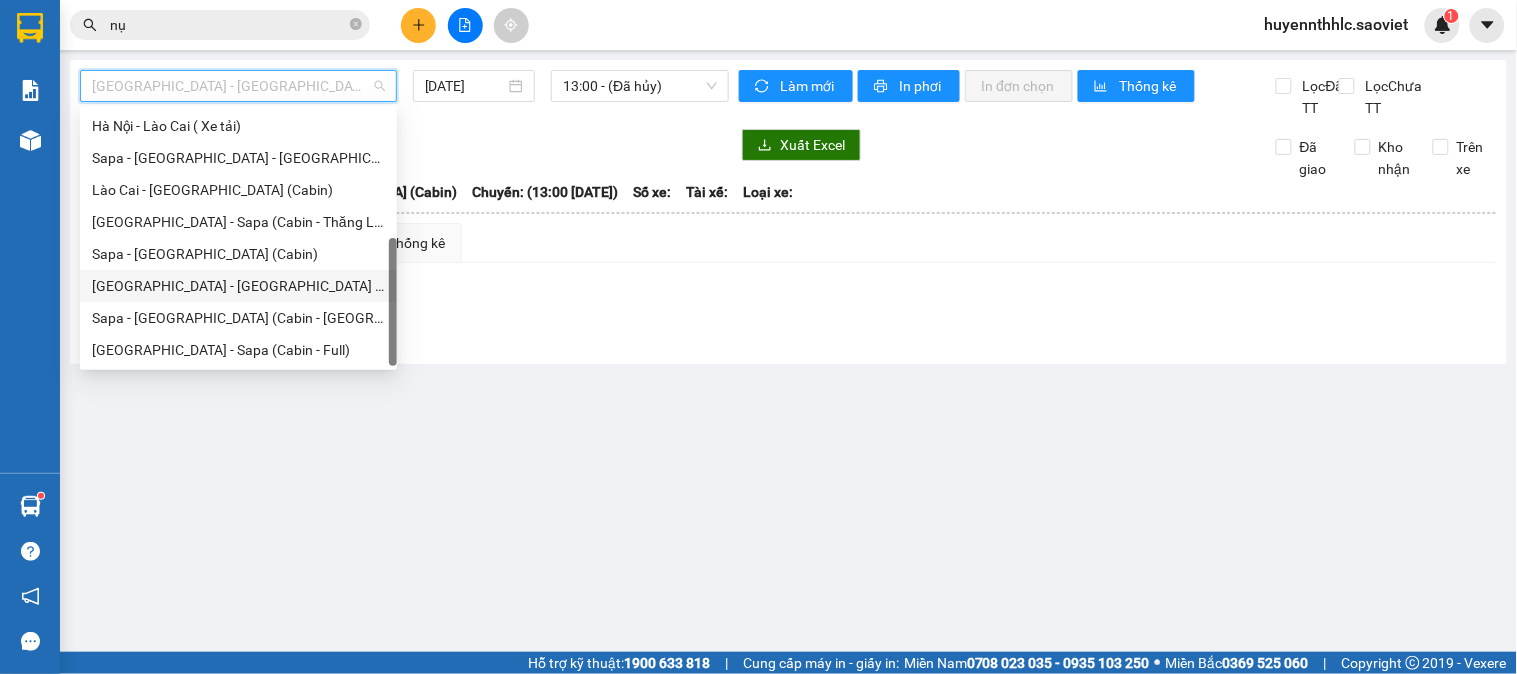 scroll, scrollTop: 0, scrollLeft: 0, axis: both 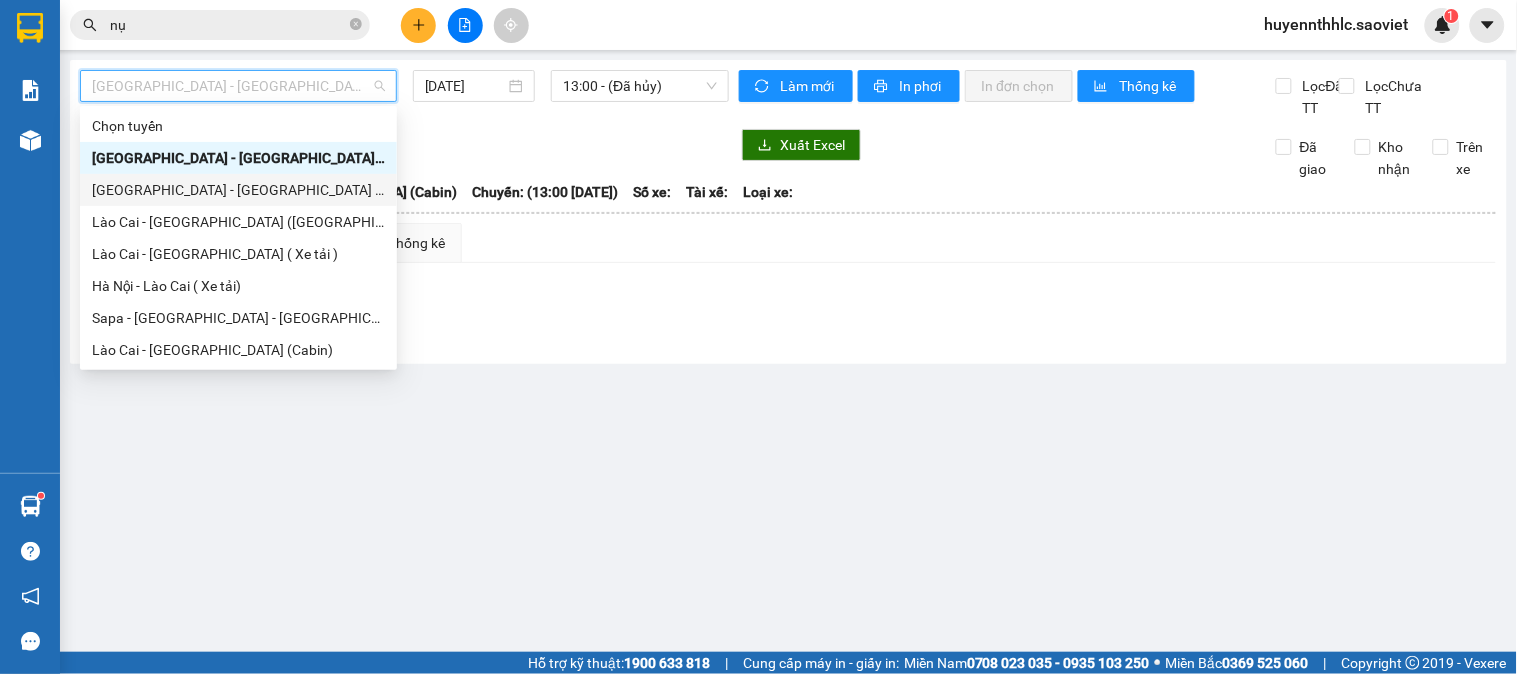 click on "[GEOGRAPHIC_DATA] - [GEOGRAPHIC_DATA] ([GEOGRAPHIC_DATA])" at bounding box center [238, 190] 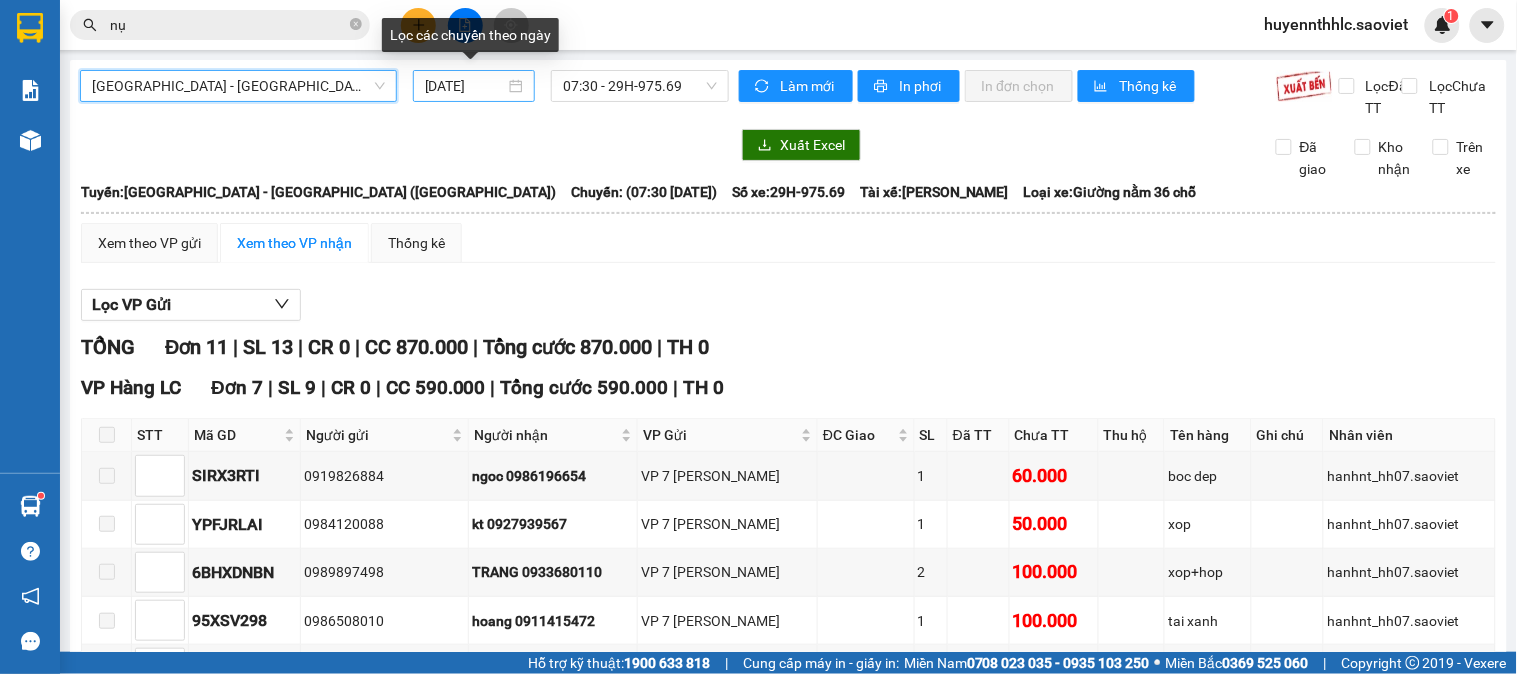 click on "[DATE]" at bounding box center [465, 86] 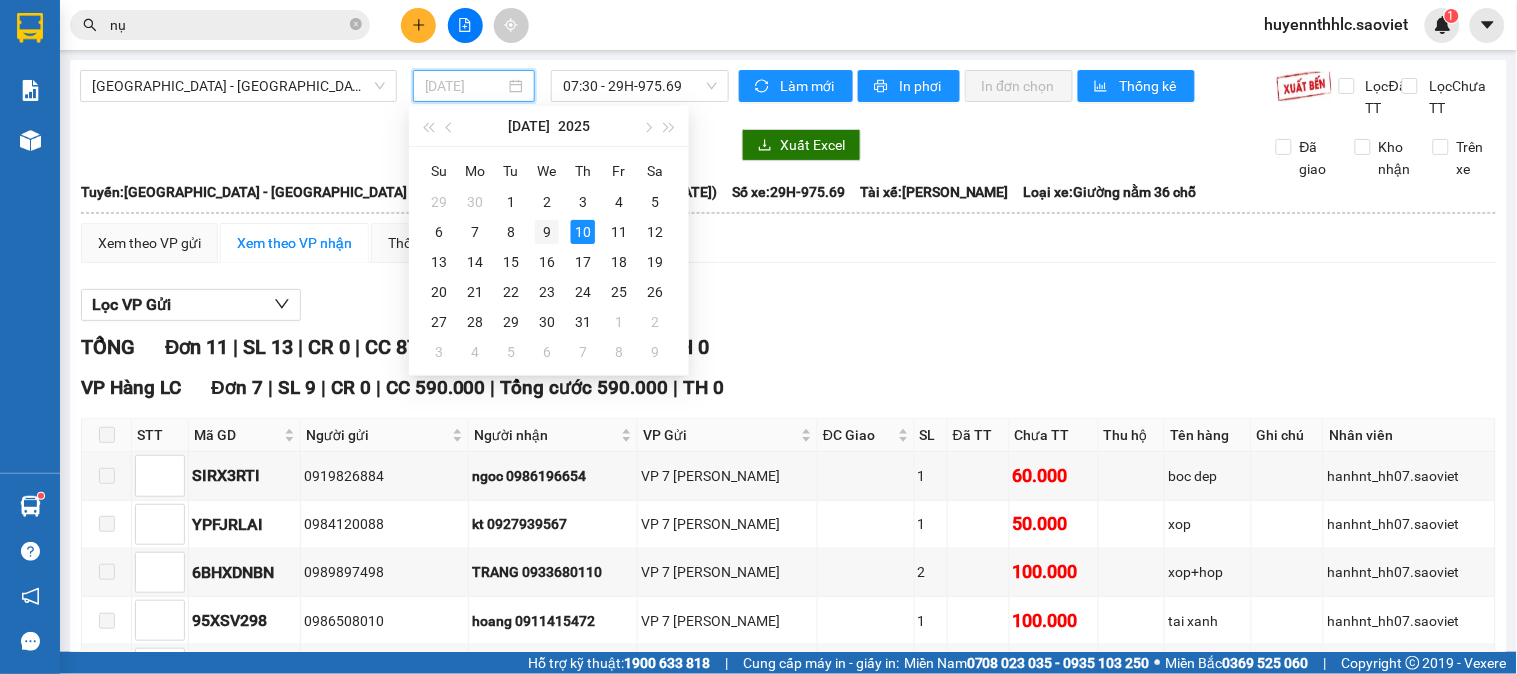 click on "9" at bounding box center (547, 232) 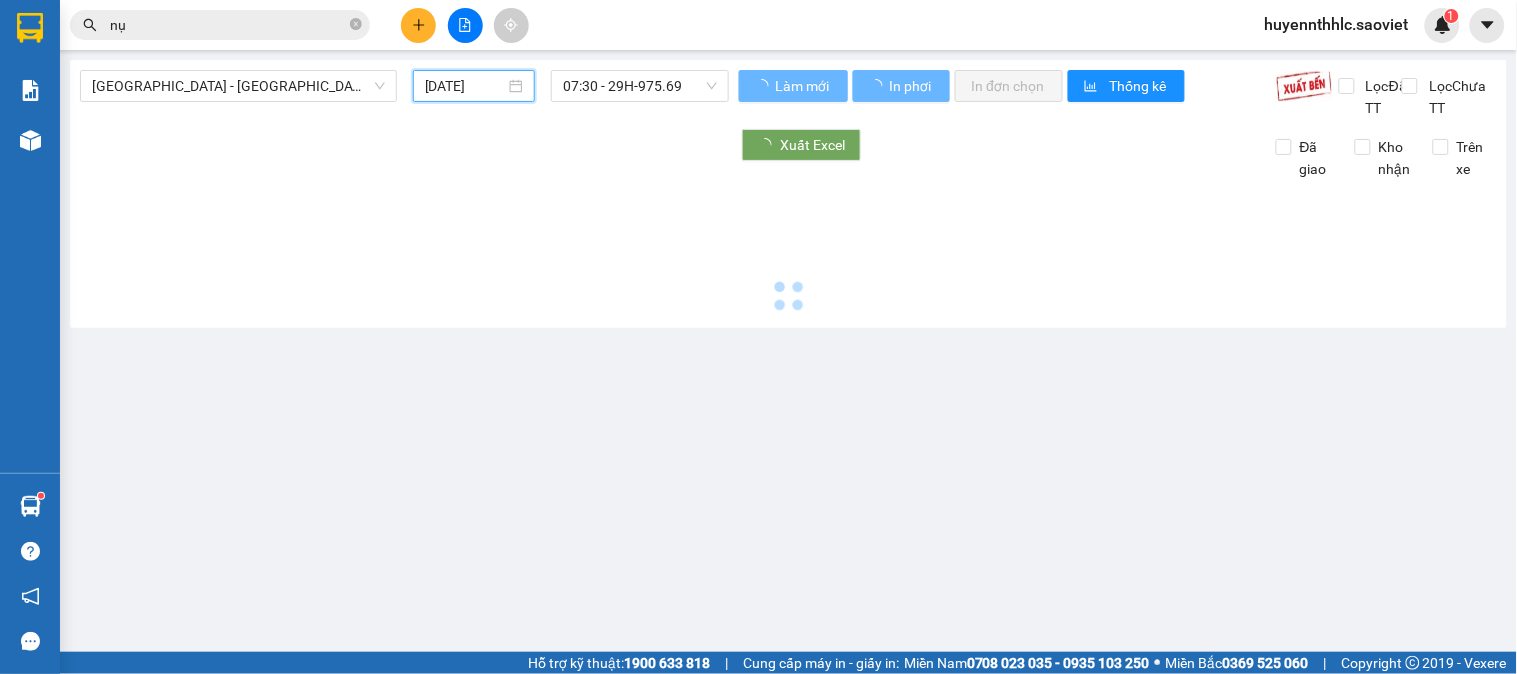 type on "[DATE]" 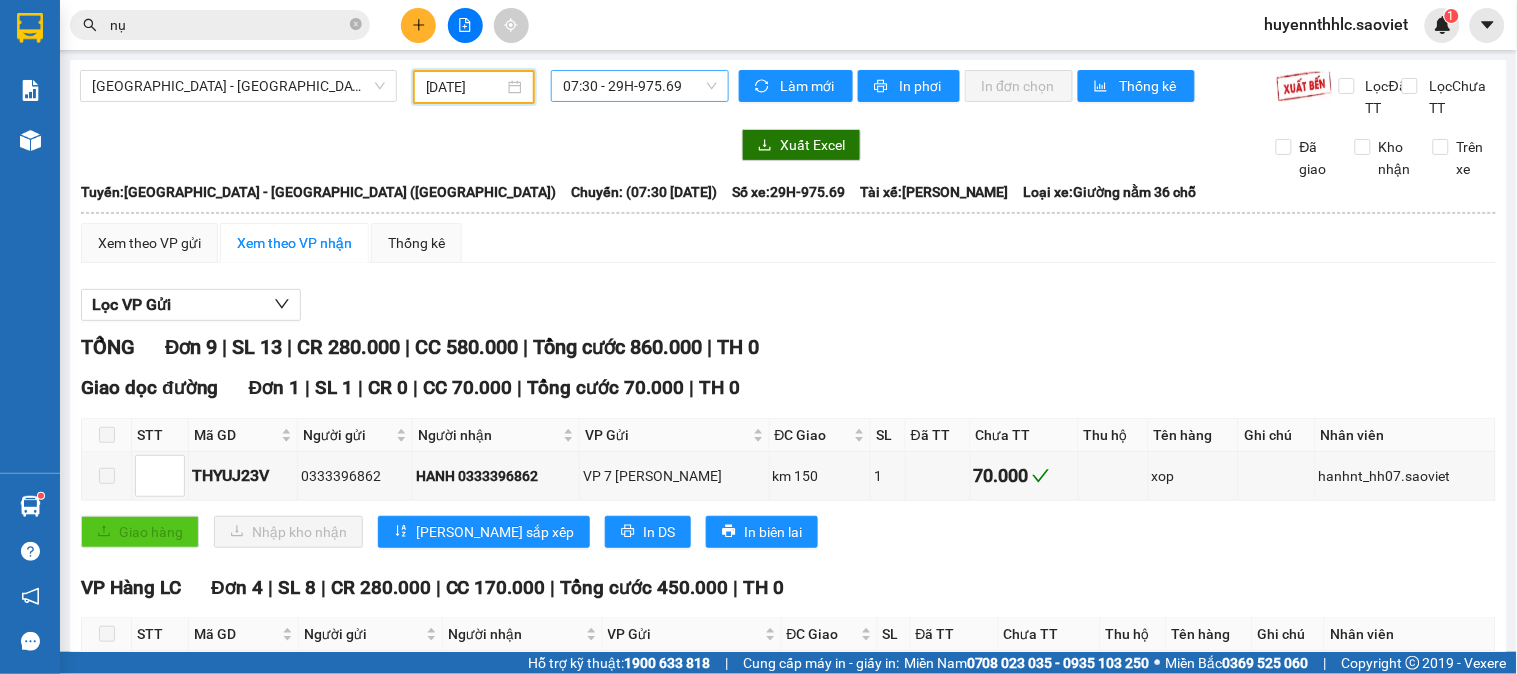click on "07:30     - 29H-975.69" at bounding box center [640, 86] 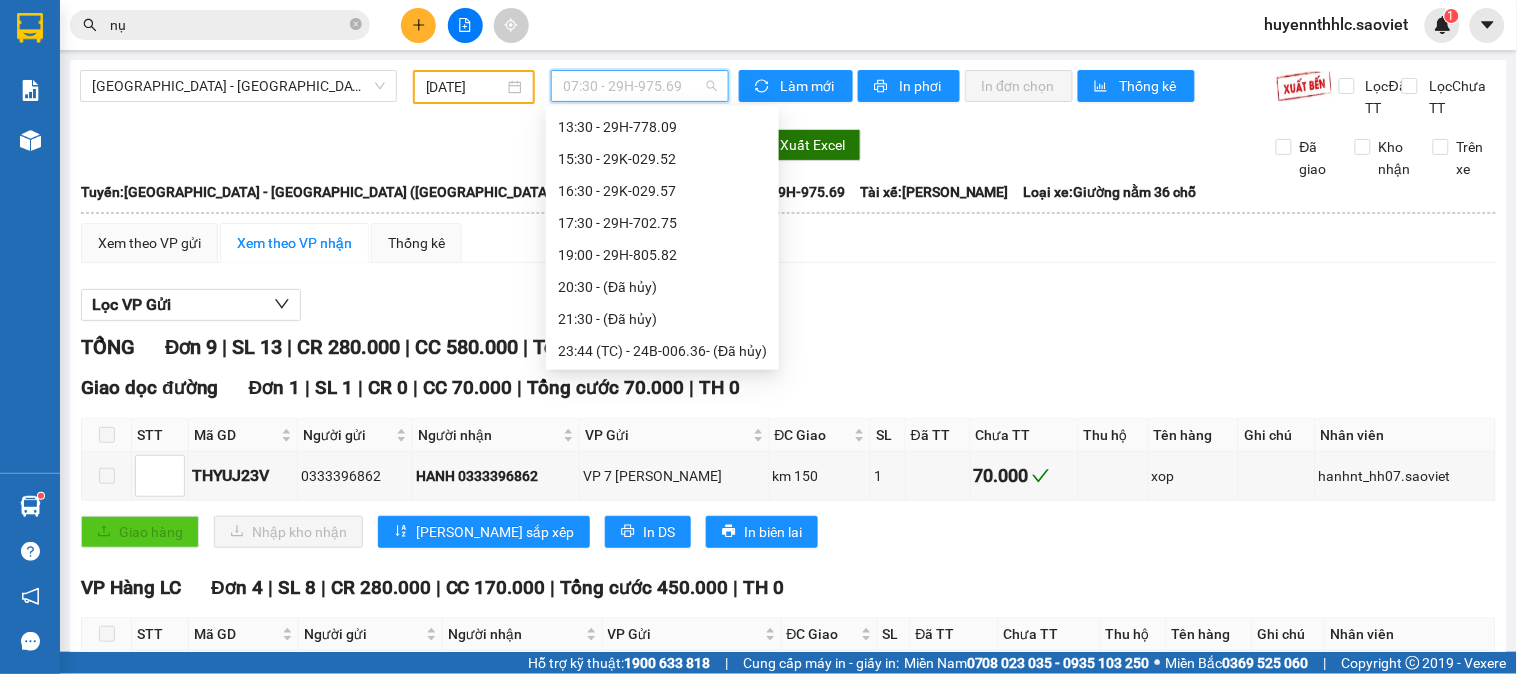 scroll, scrollTop: 320, scrollLeft: 0, axis: vertical 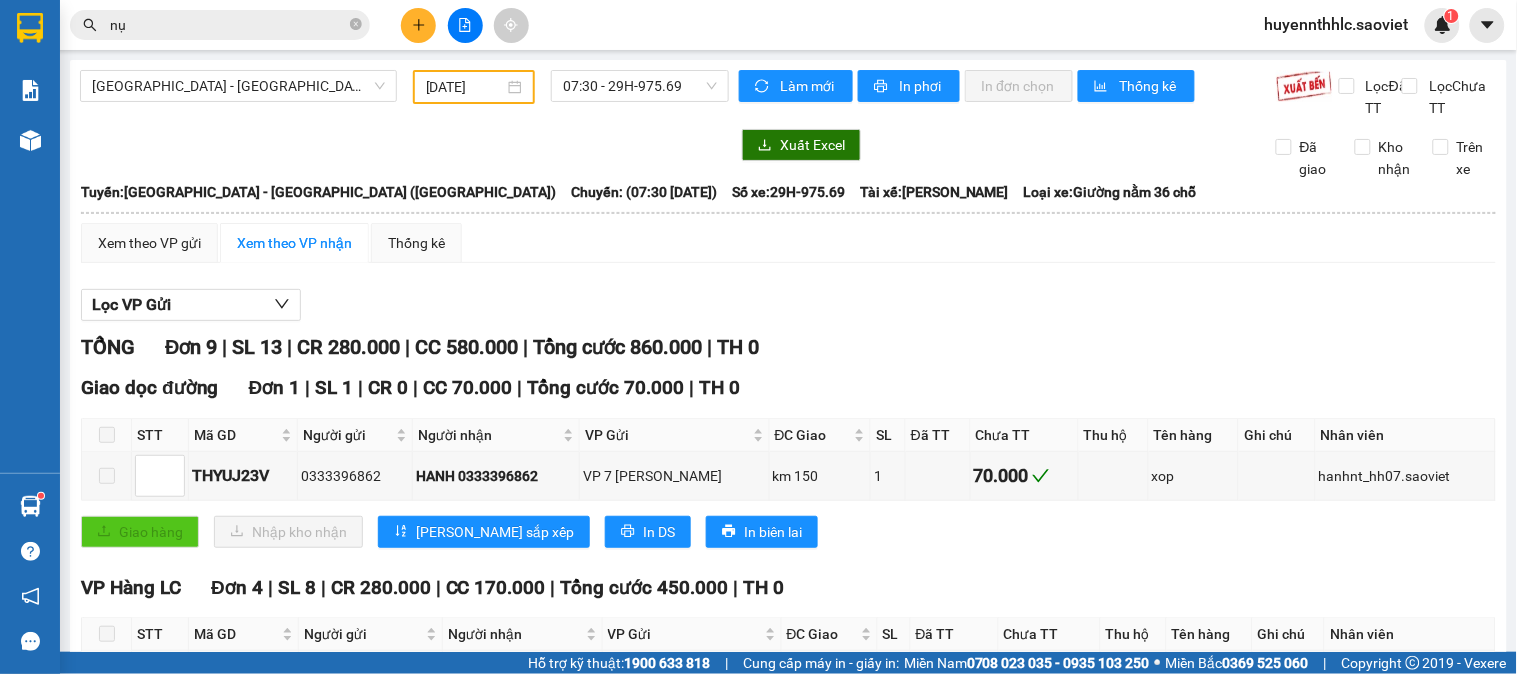 click on "Lọc VP Gửi" at bounding box center (788, 305) 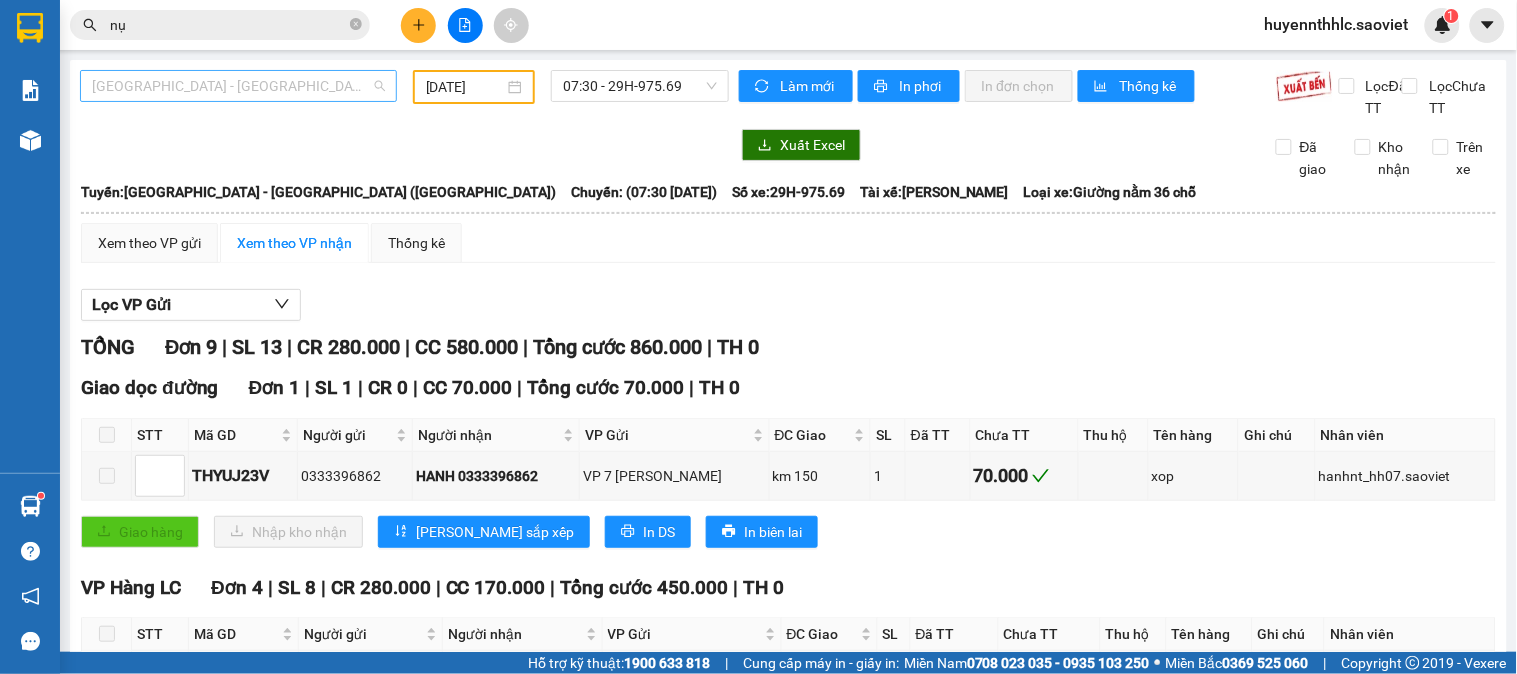 click on "[GEOGRAPHIC_DATA] - [GEOGRAPHIC_DATA] ([GEOGRAPHIC_DATA])" at bounding box center [238, 86] 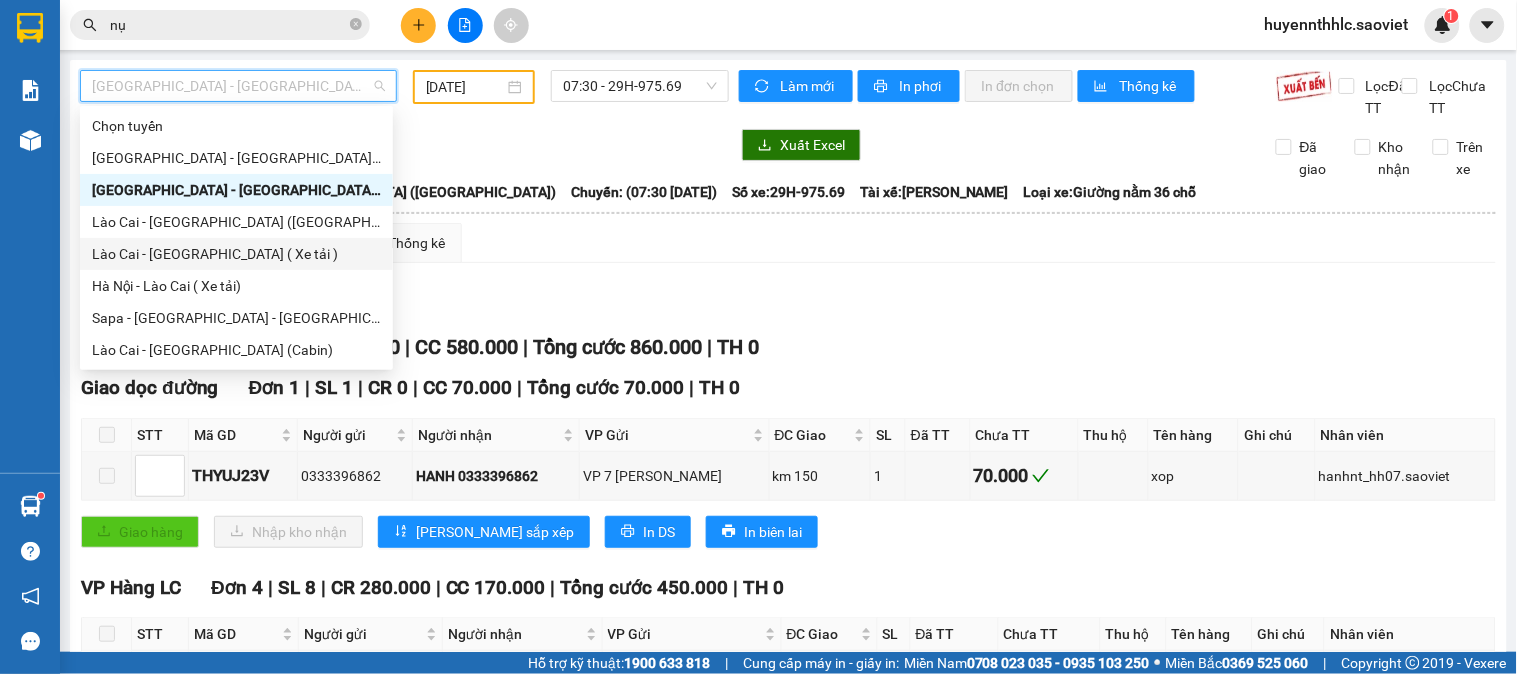 click on "Lào Cai - [GEOGRAPHIC_DATA] ( Xe tải )" at bounding box center [236, 254] 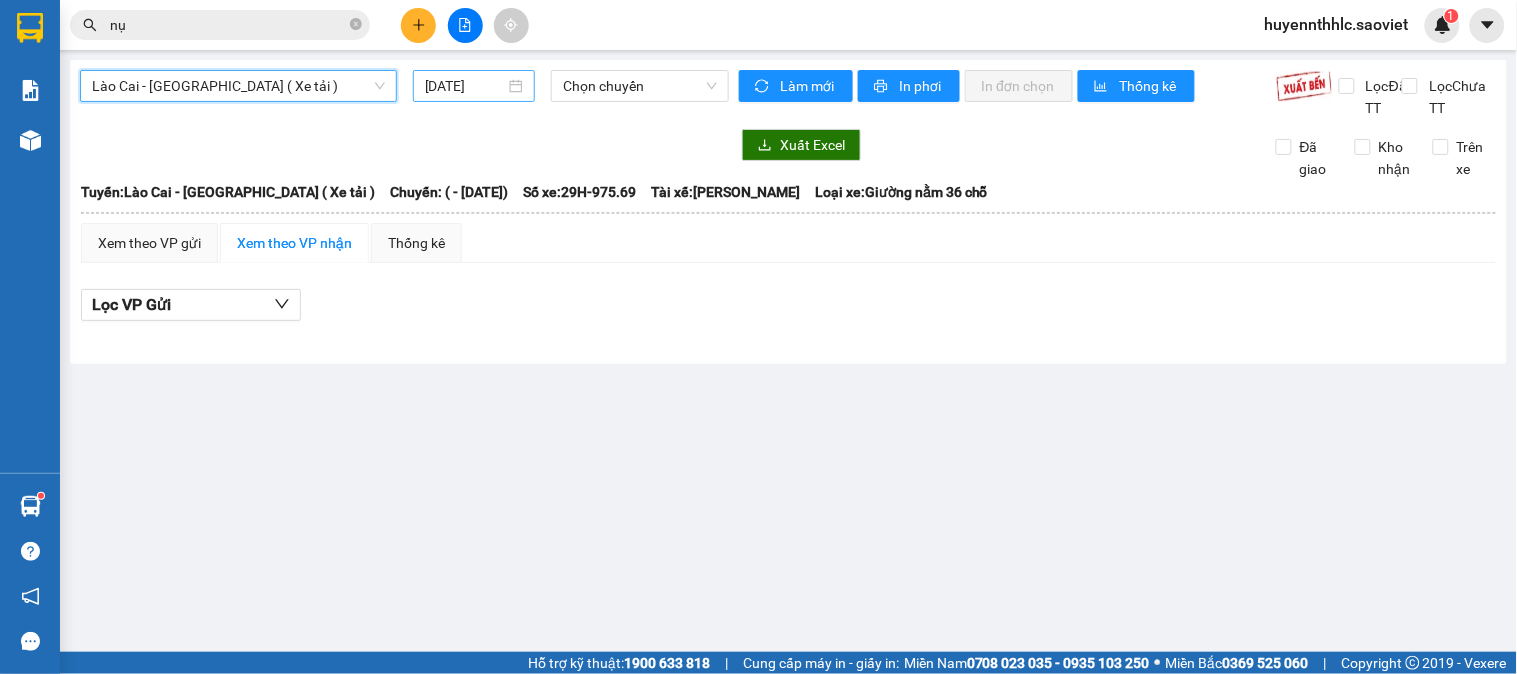 click on "[DATE]" at bounding box center [465, 86] 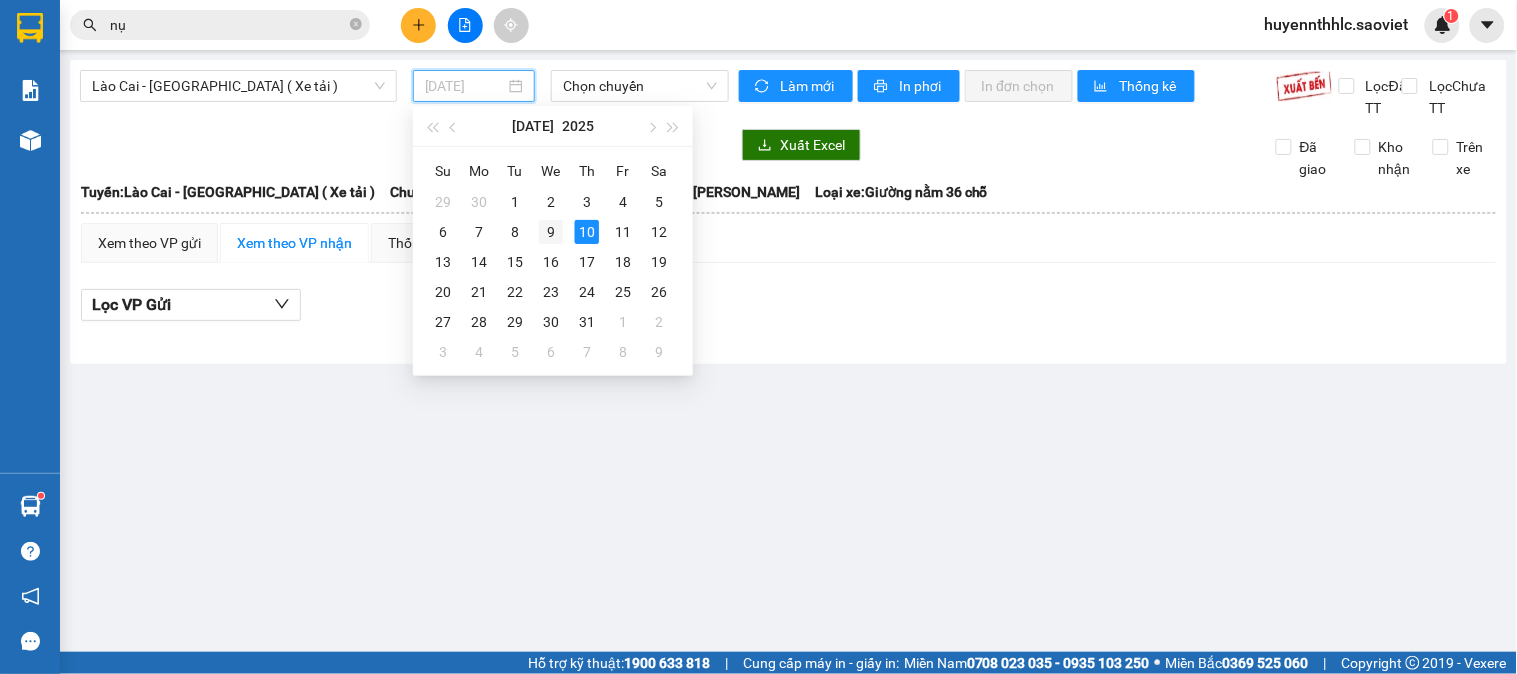 click on "9" at bounding box center (551, 232) 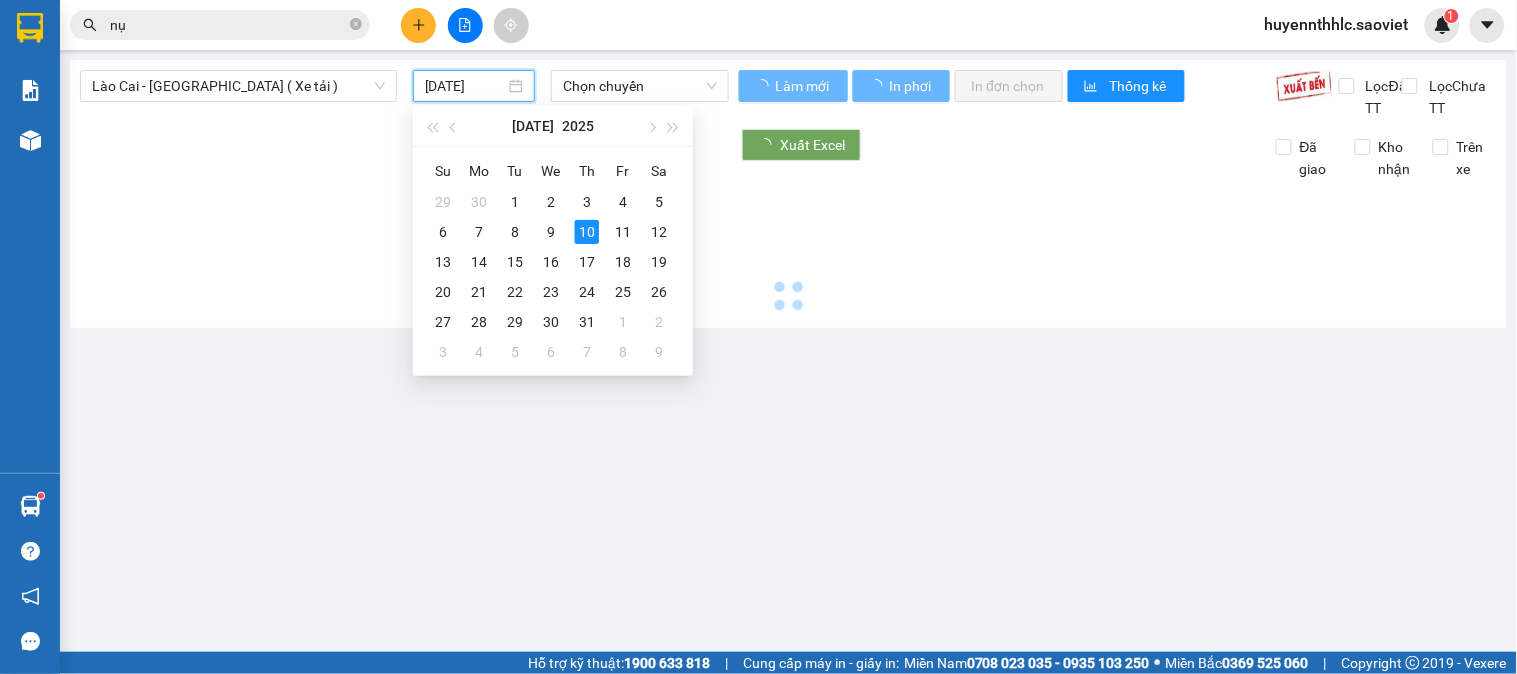 type on "[DATE]" 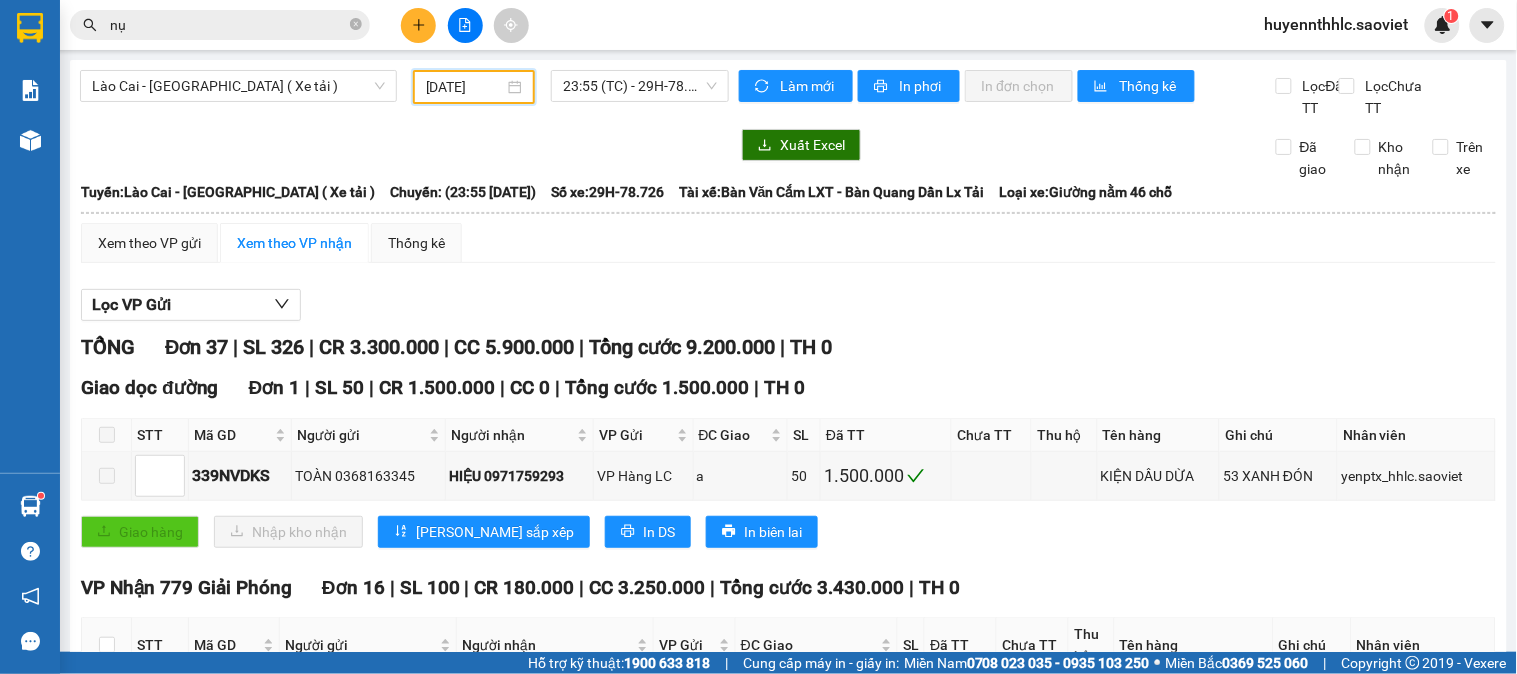 scroll, scrollTop: 111, scrollLeft: 0, axis: vertical 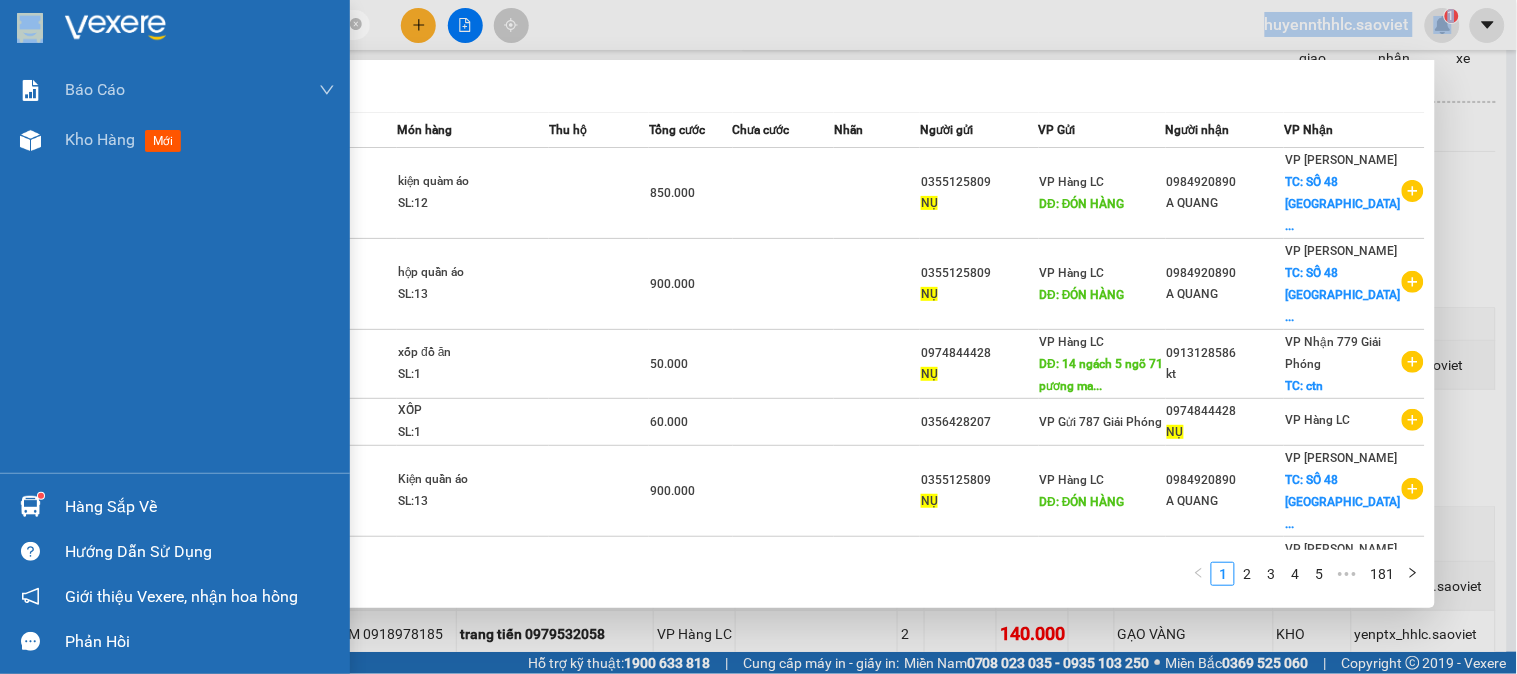 drag, startPoint x: 180, startPoint y: 36, endPoint x: 0, endPoint y: 36, distance: 180 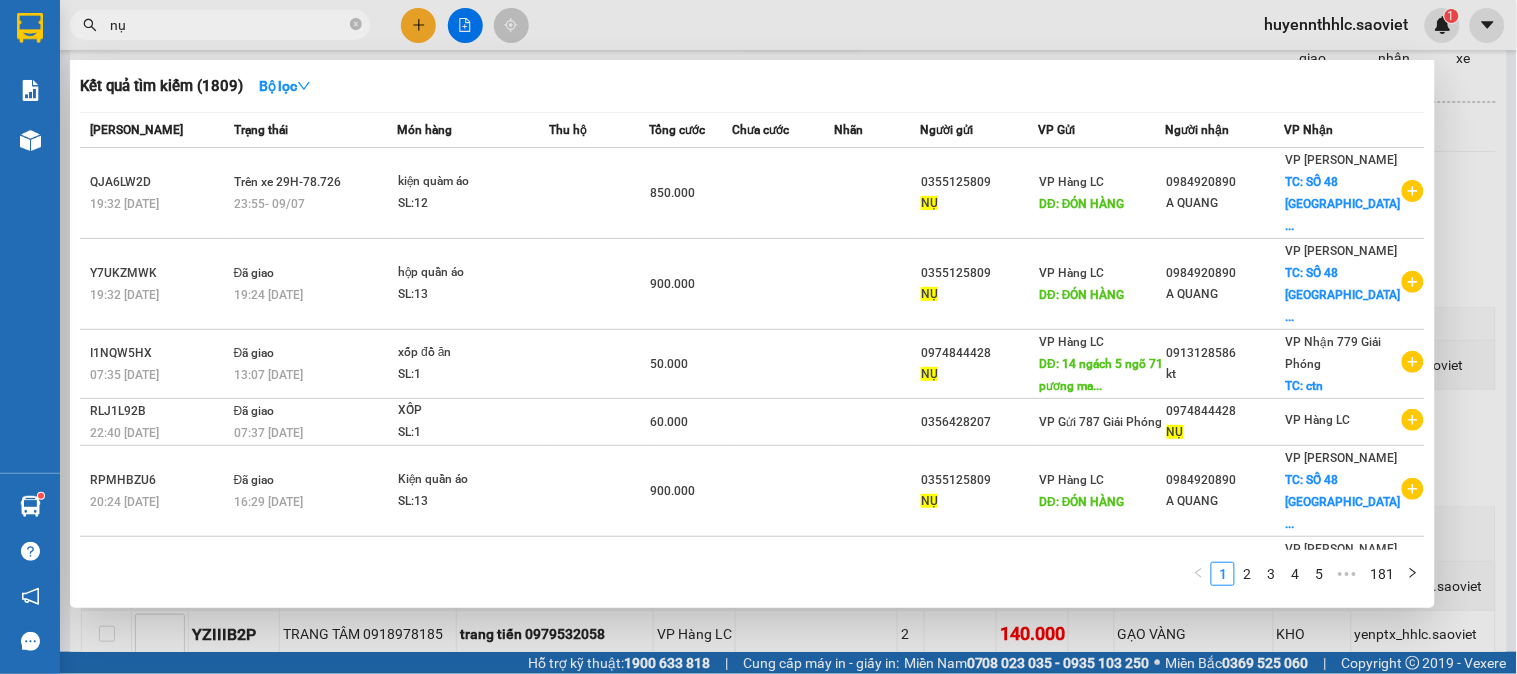 click on "nụ" at bounding box center [228, 25] 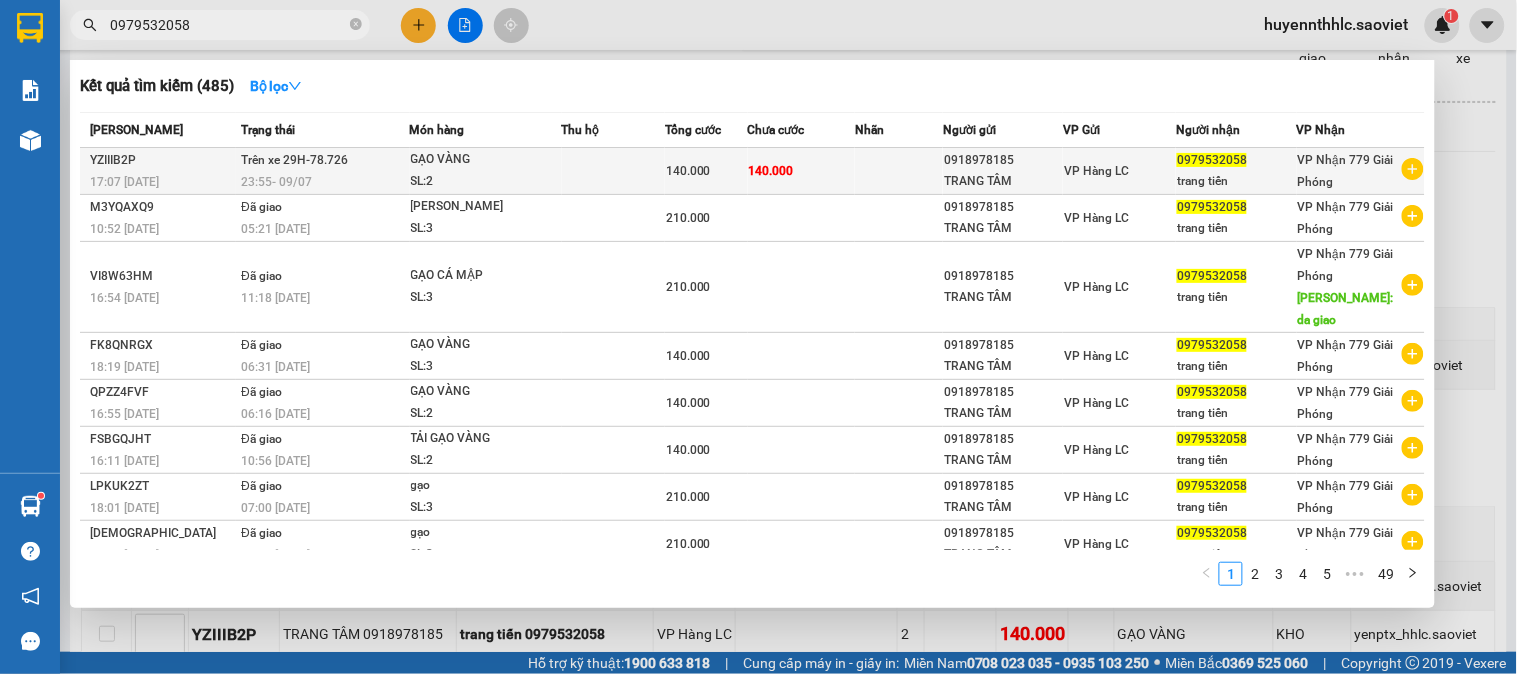 type on "0979532058" 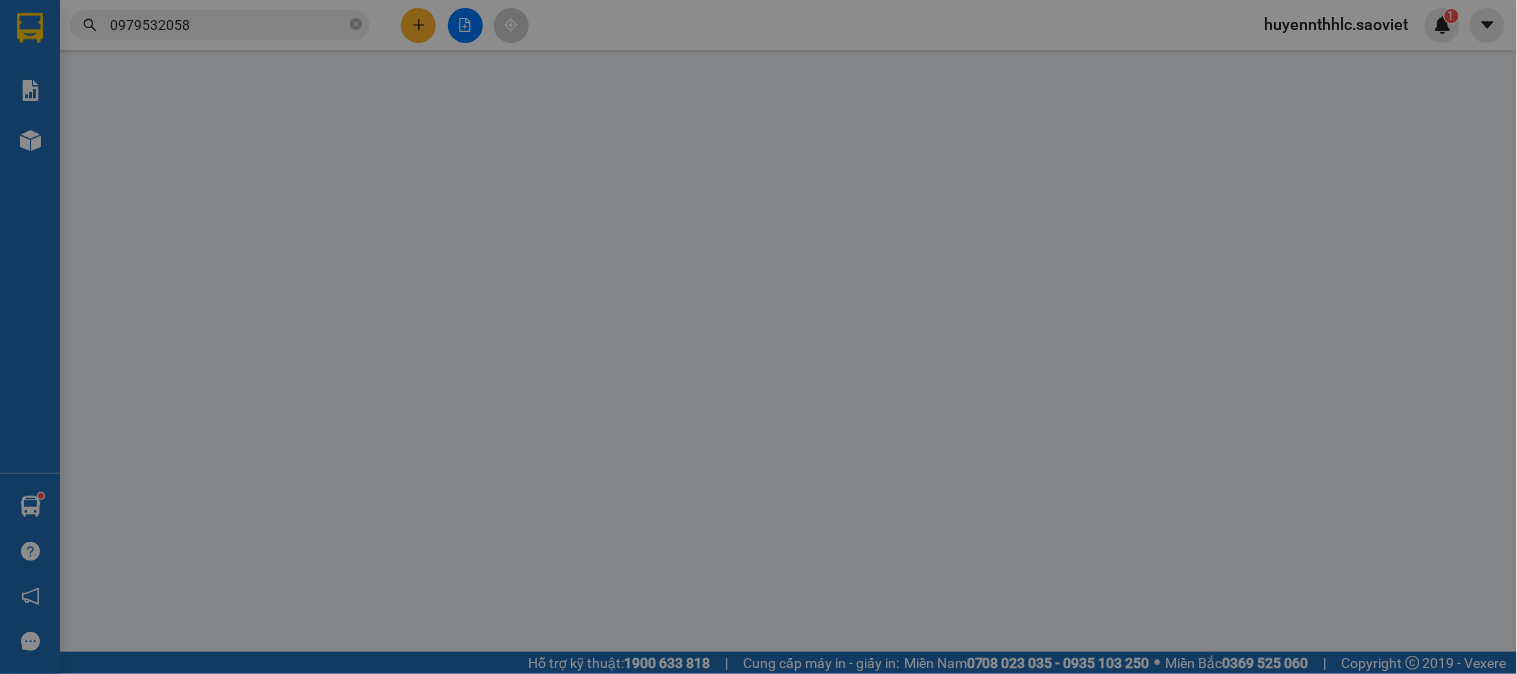 scroll, scrollTop: 0, scrollLeft: 0, axis: both 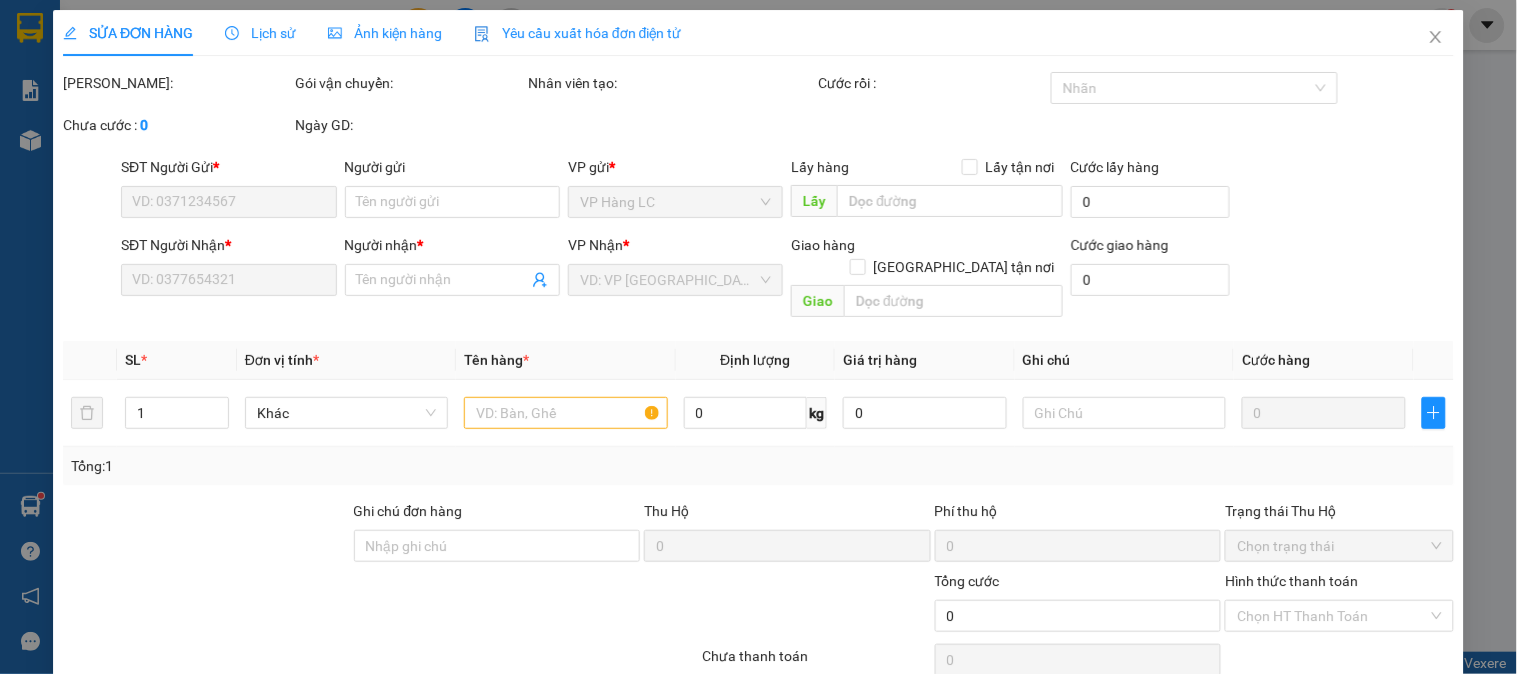 type on "0918978185" 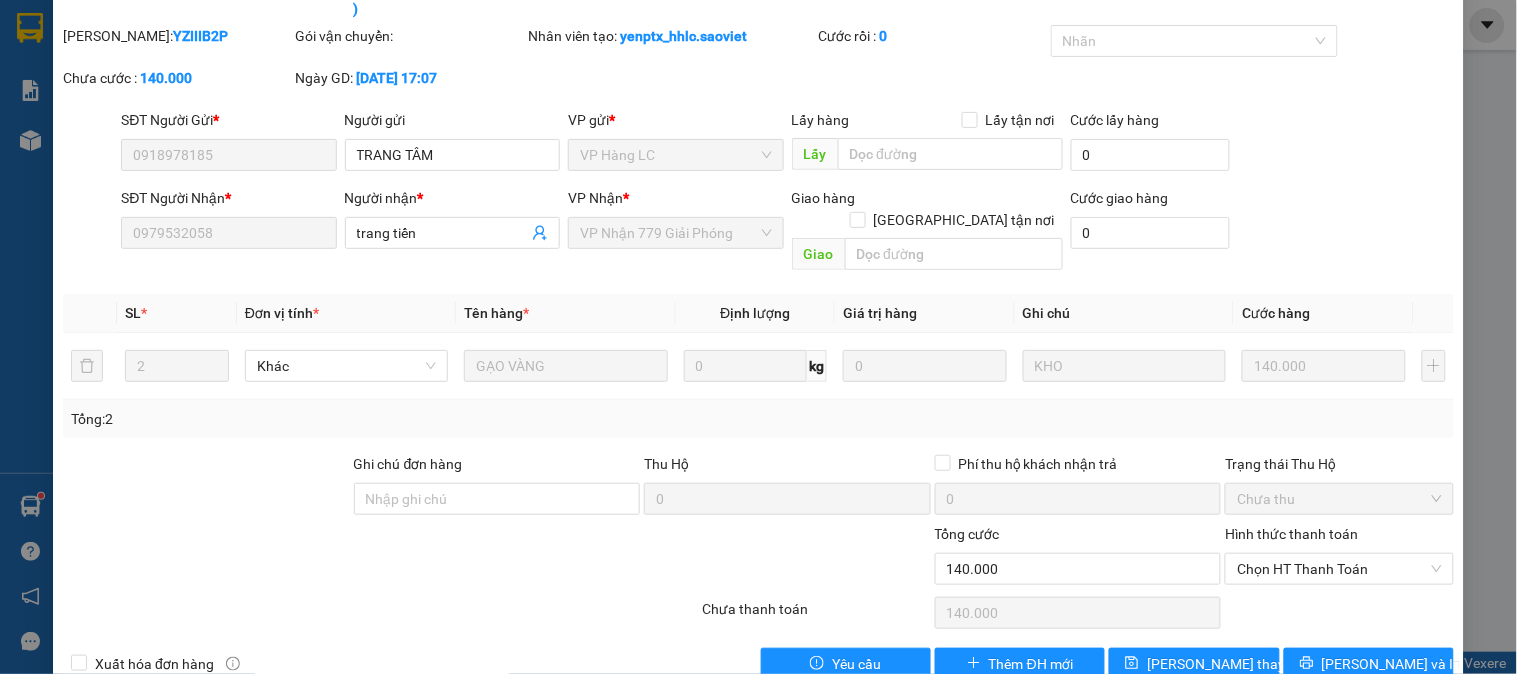 scroll, scrollTop: 0, scrollLeft: 0, axis: both 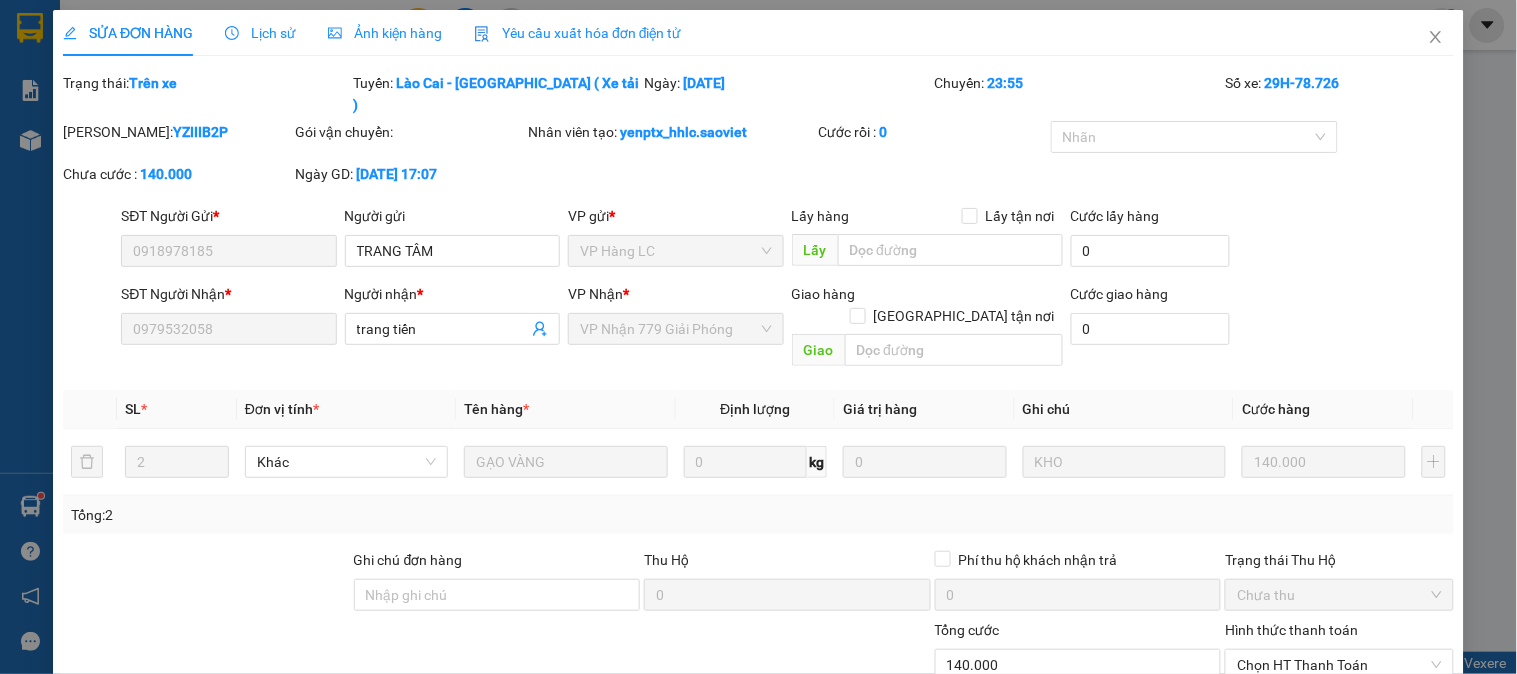 click on "Lịch sử" at bounding box center [260, 33] 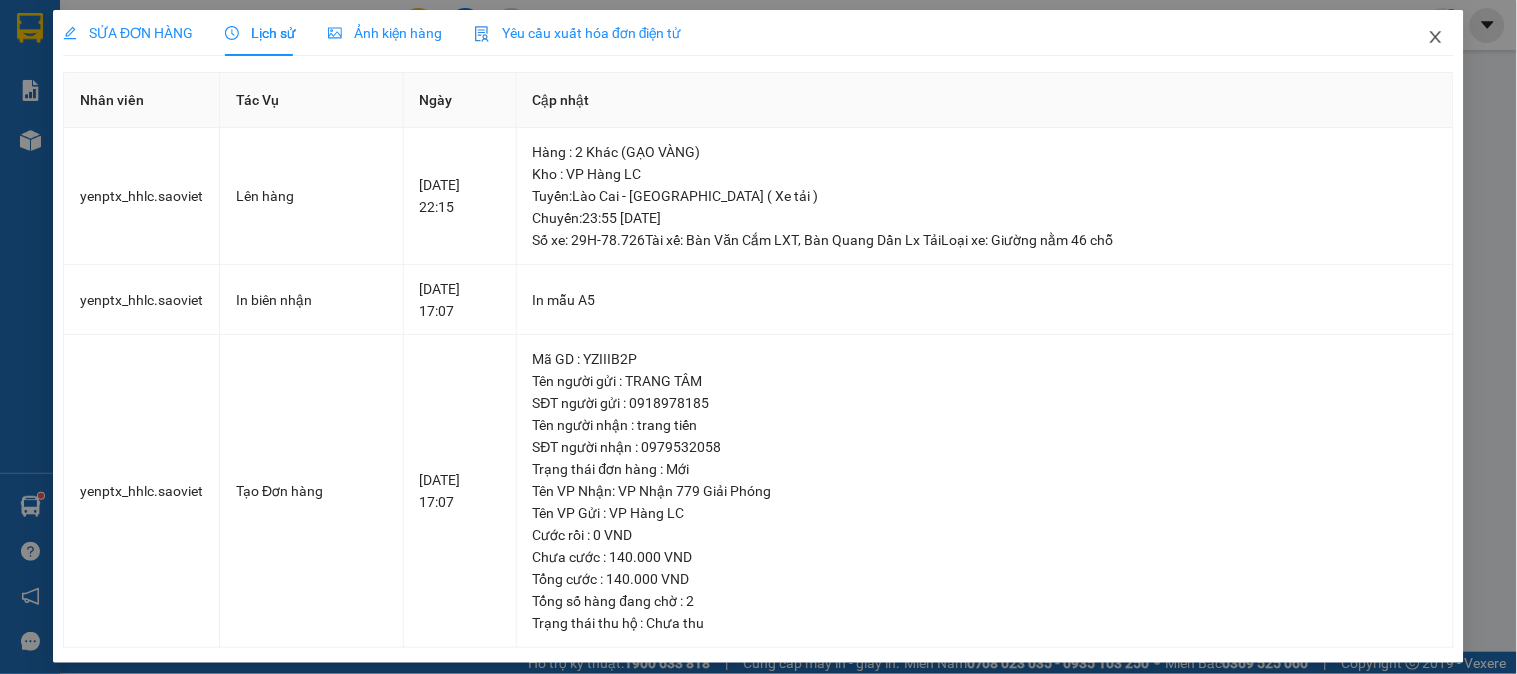 click 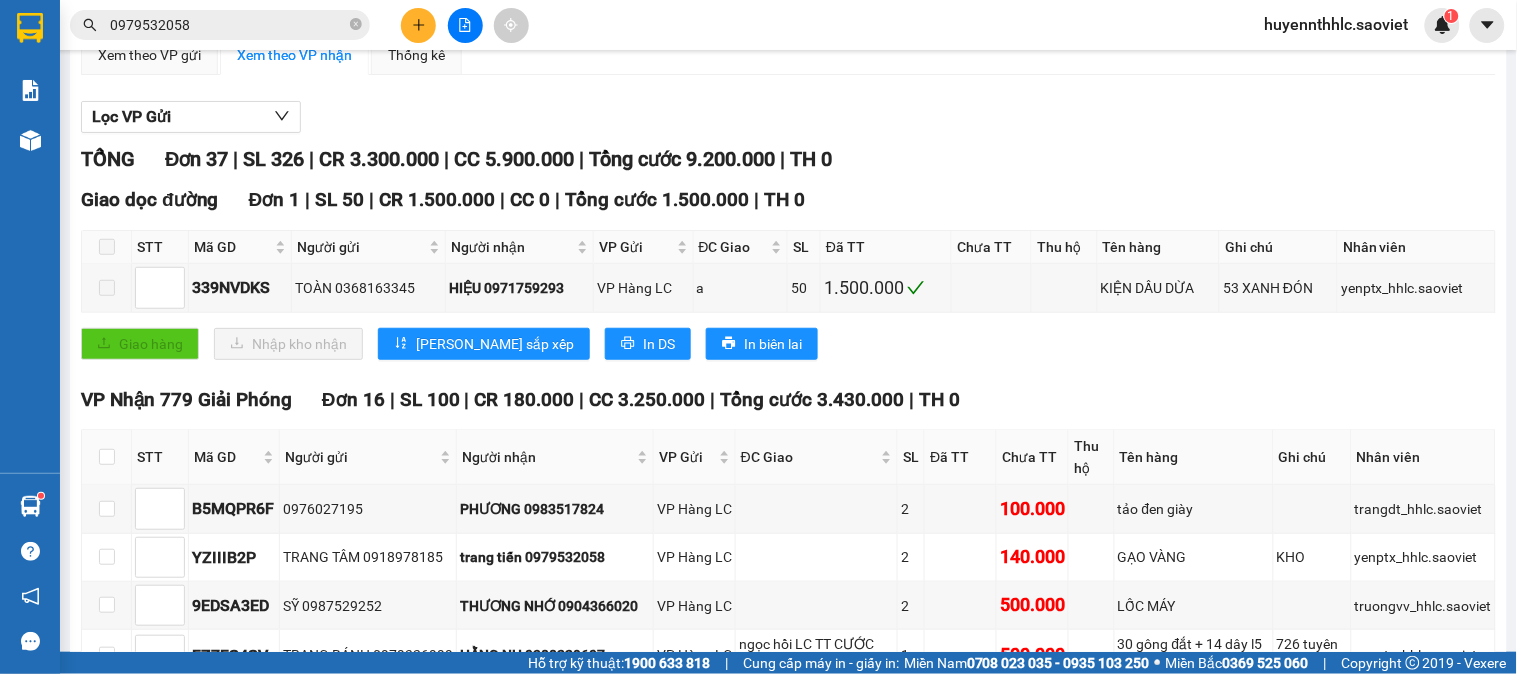 scroll, scrollTop: 0, scrollLeft: 0, axis: both 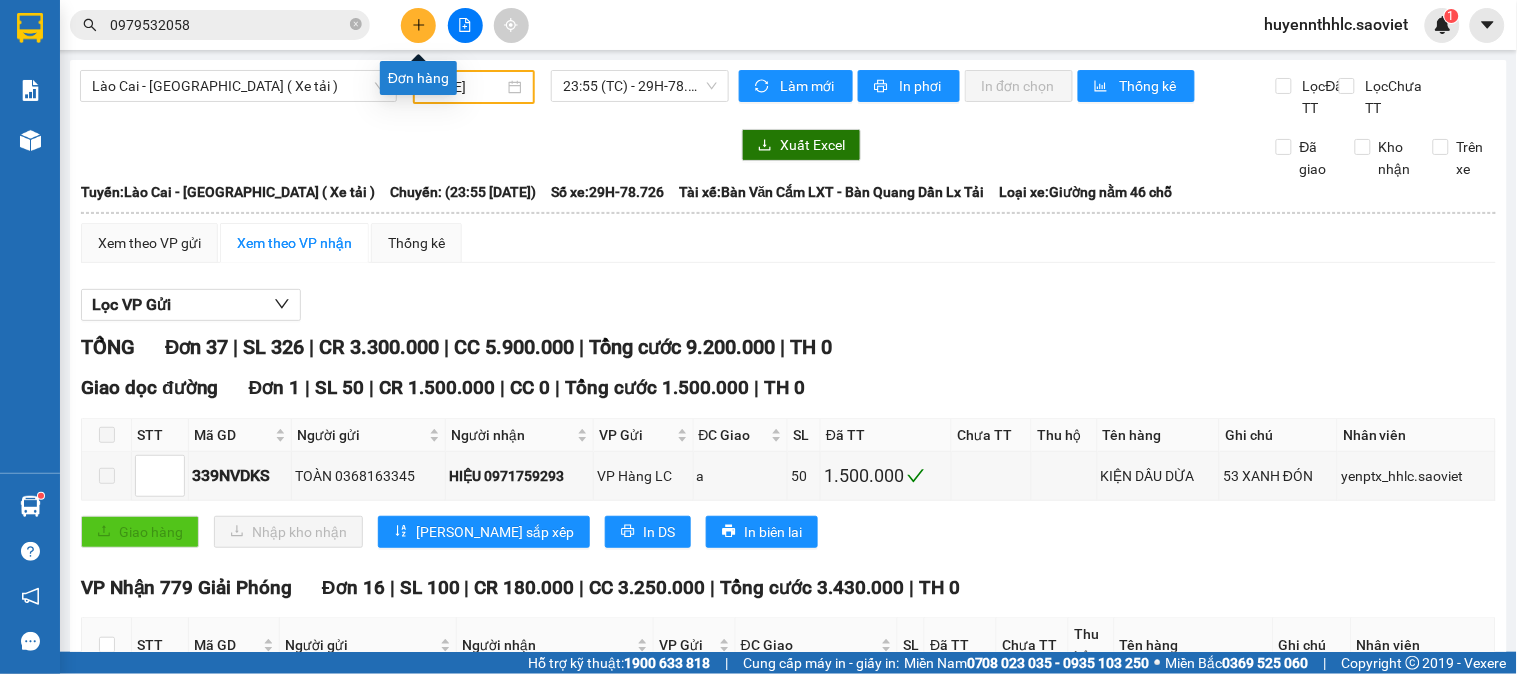 click 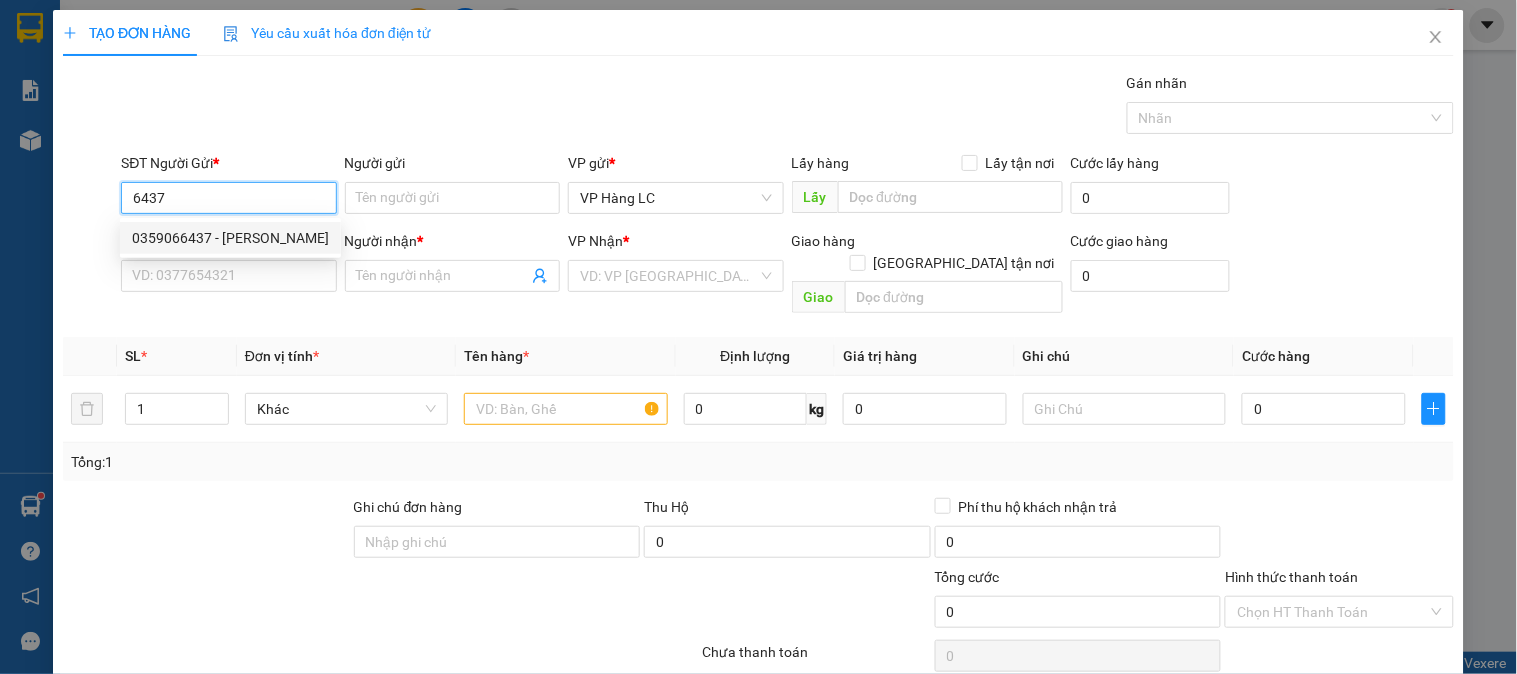 click on "0359066437 - [PERSON_NAME]" at bounding box center (230, 238) 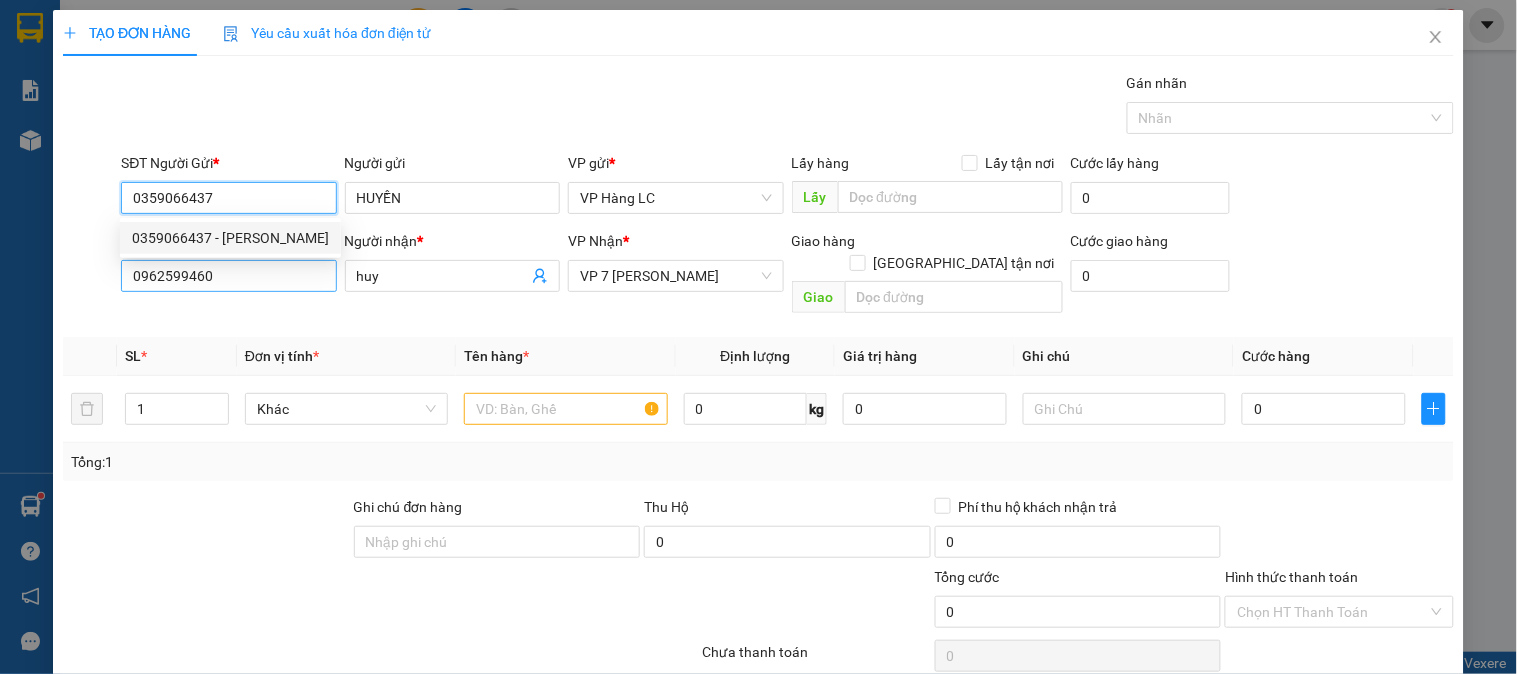 type on "0359066437" 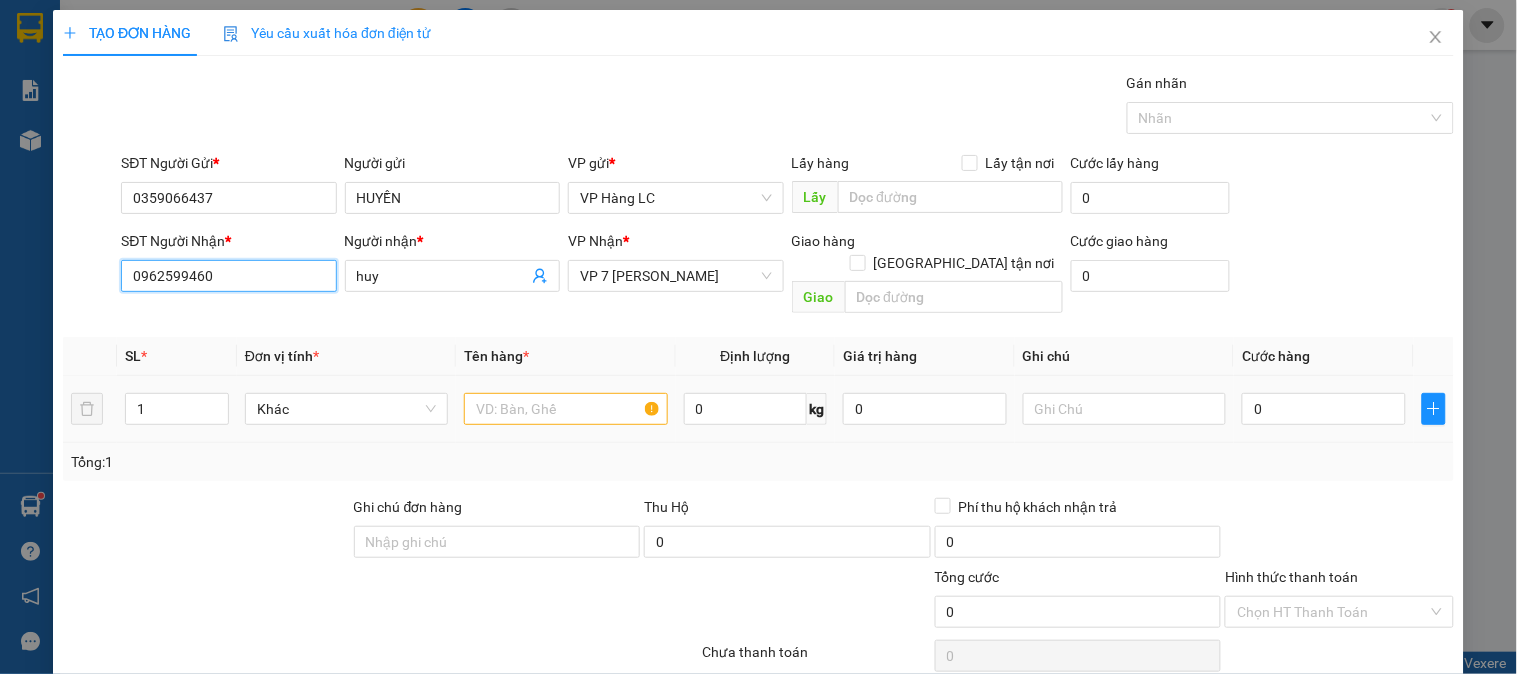 drag, startPoint x: 126, startPoint y: 291, endPoint x: 395, endPoint y: 413, distance: 295.37265 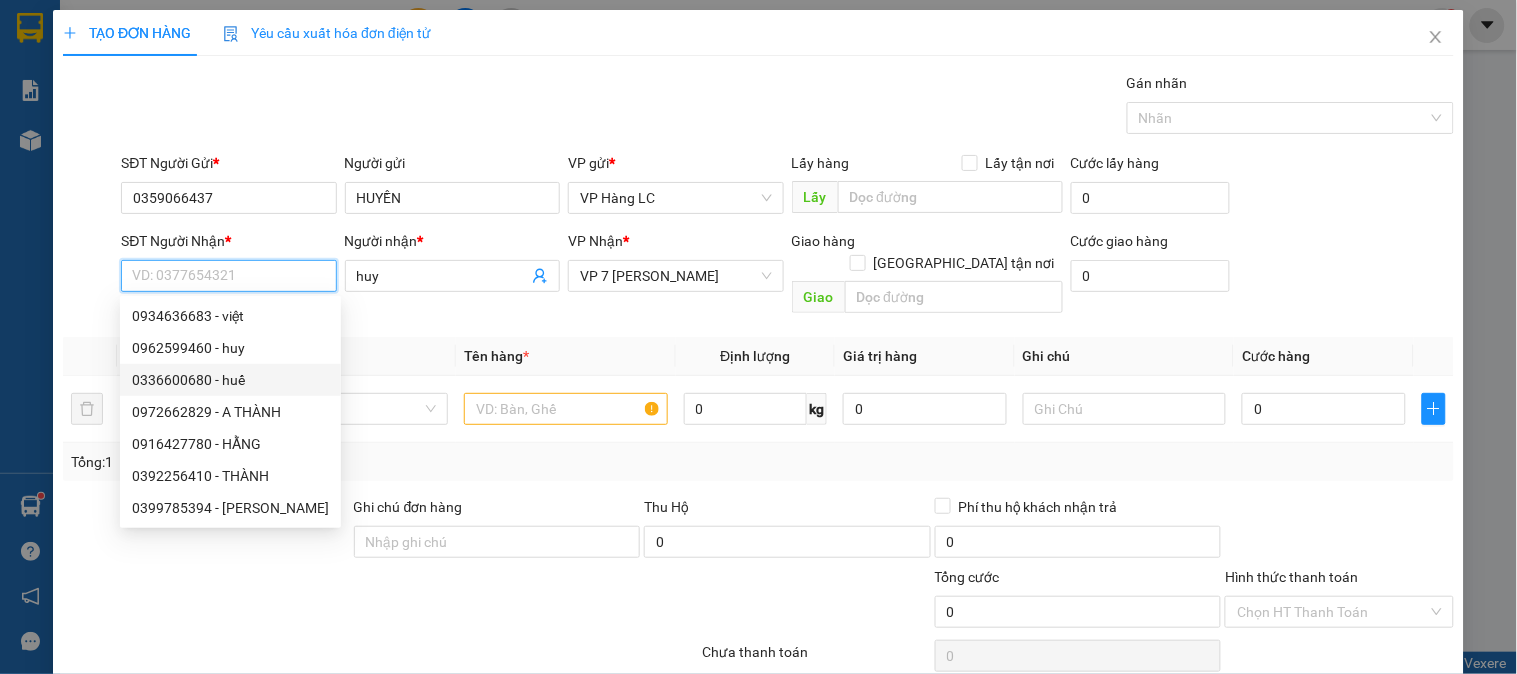 click on "0336600680 - huế" at bounding box center [230, 380] 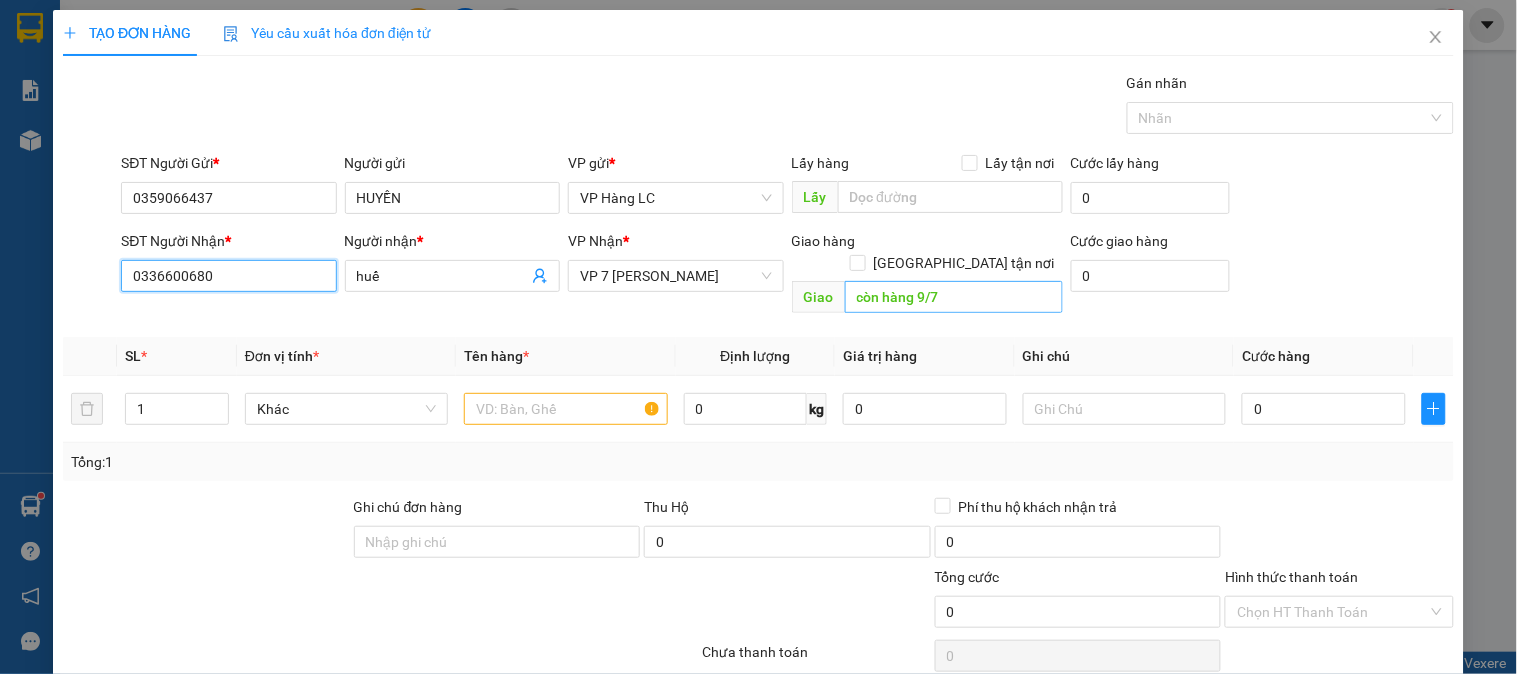 type on "0336600680" 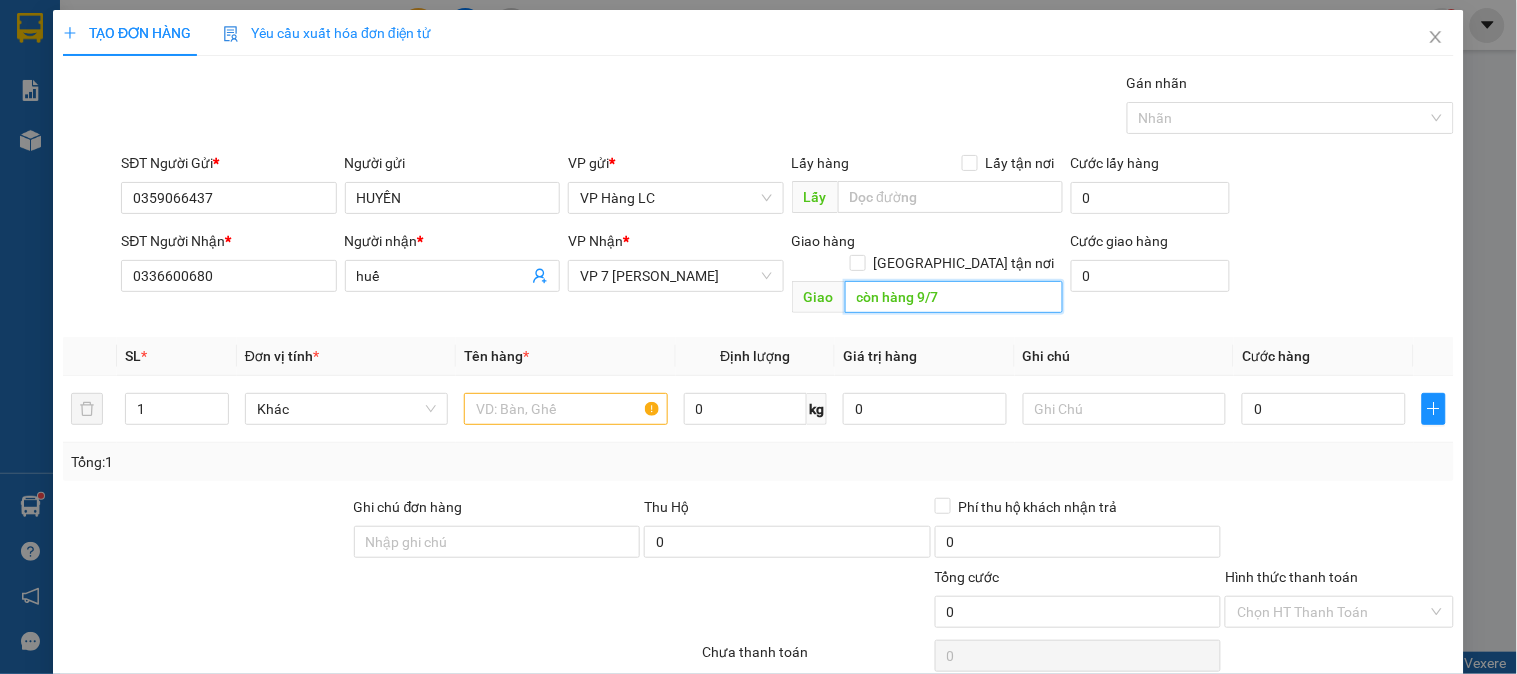 click on "còn hàng 9/7" at bounding box center (954, 297) 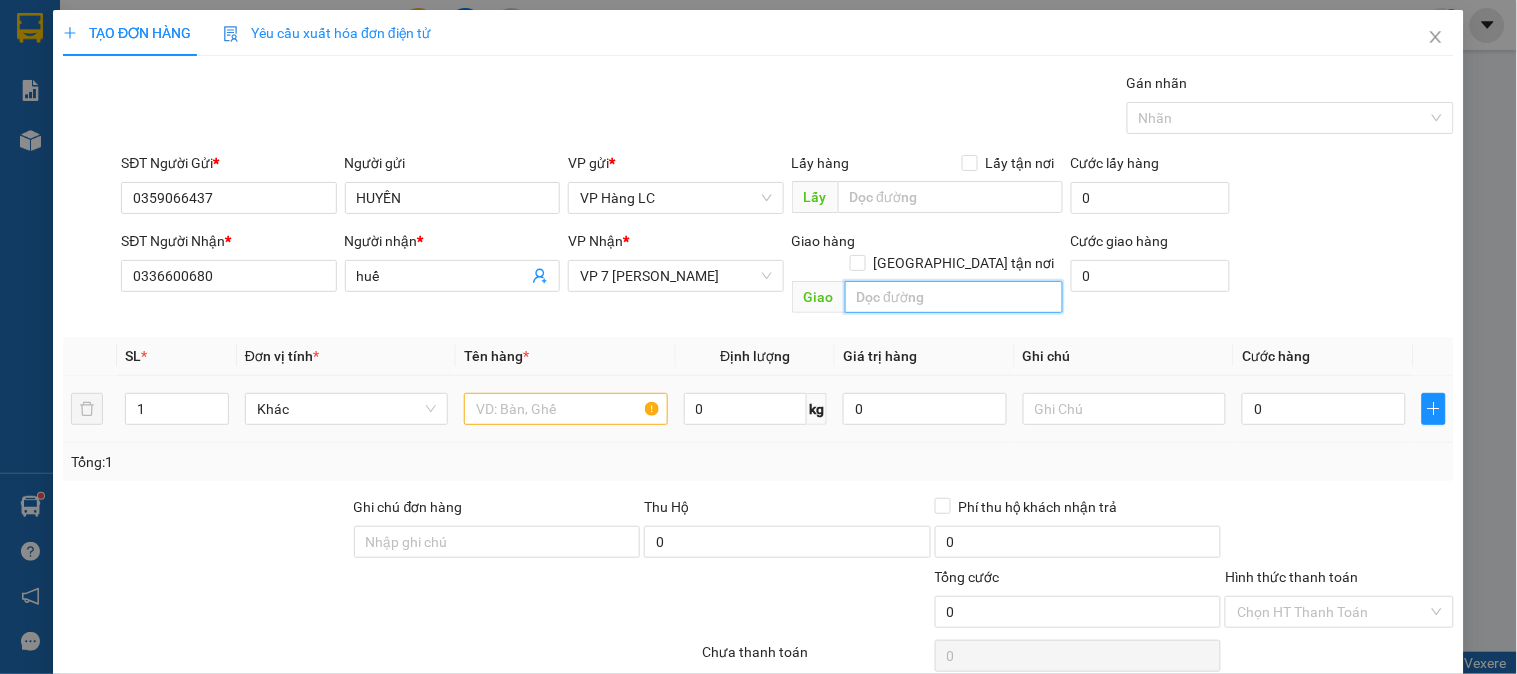 type 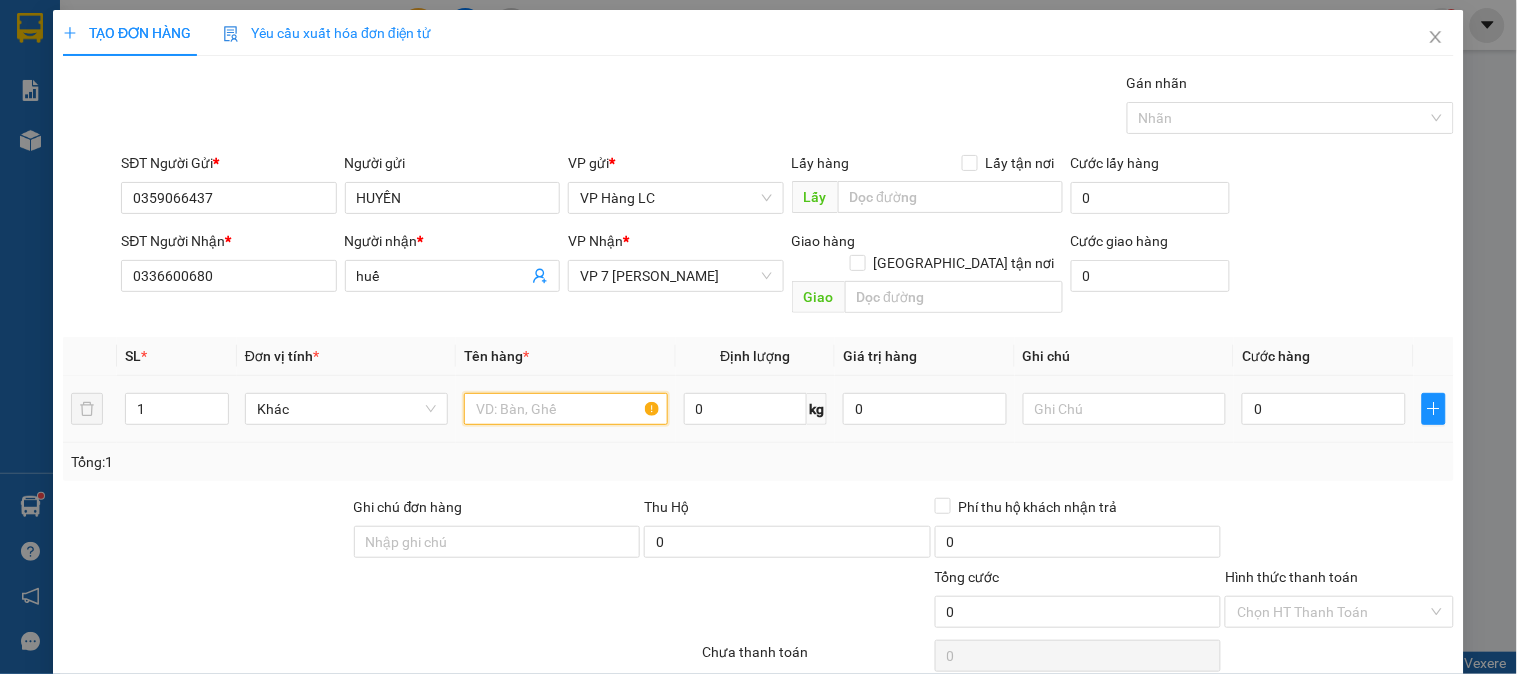 click at bounding box center (565, 409) 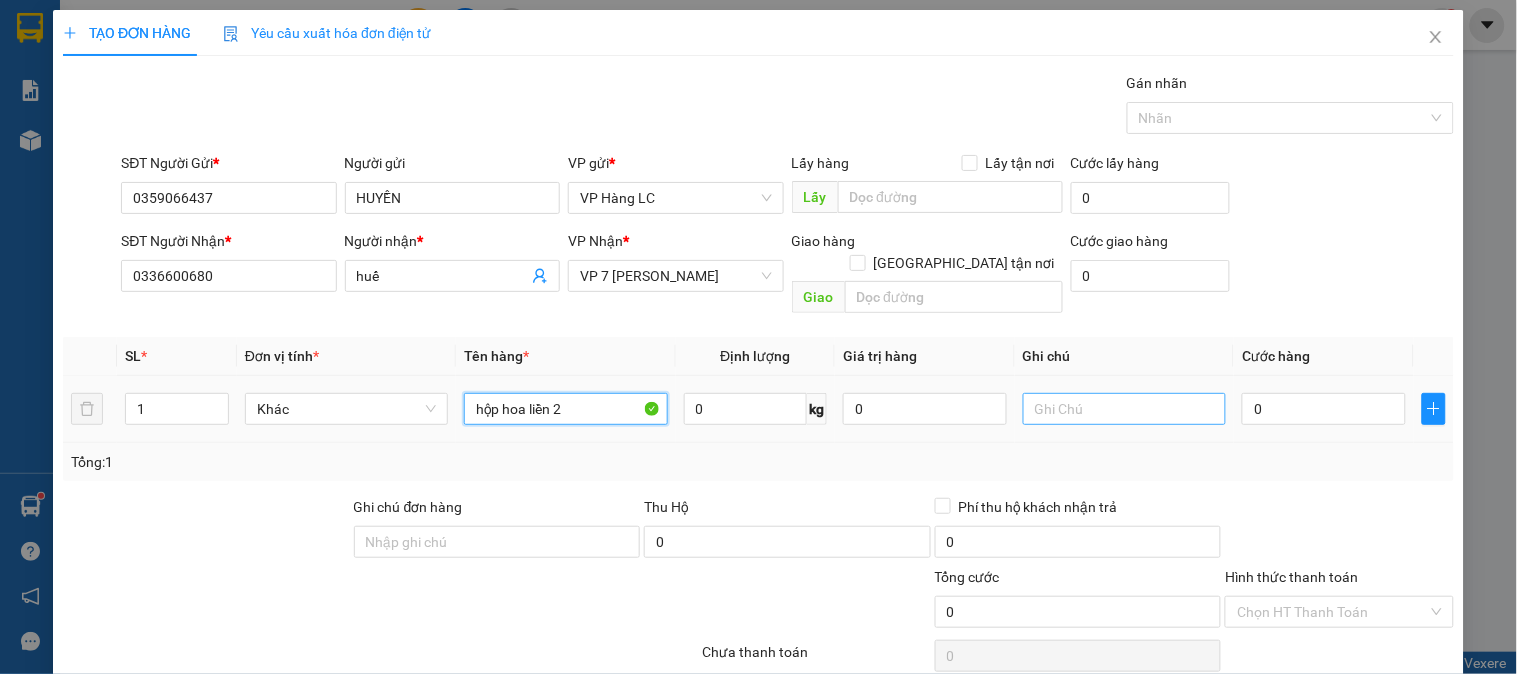 type on "hộp hoa liền 2" 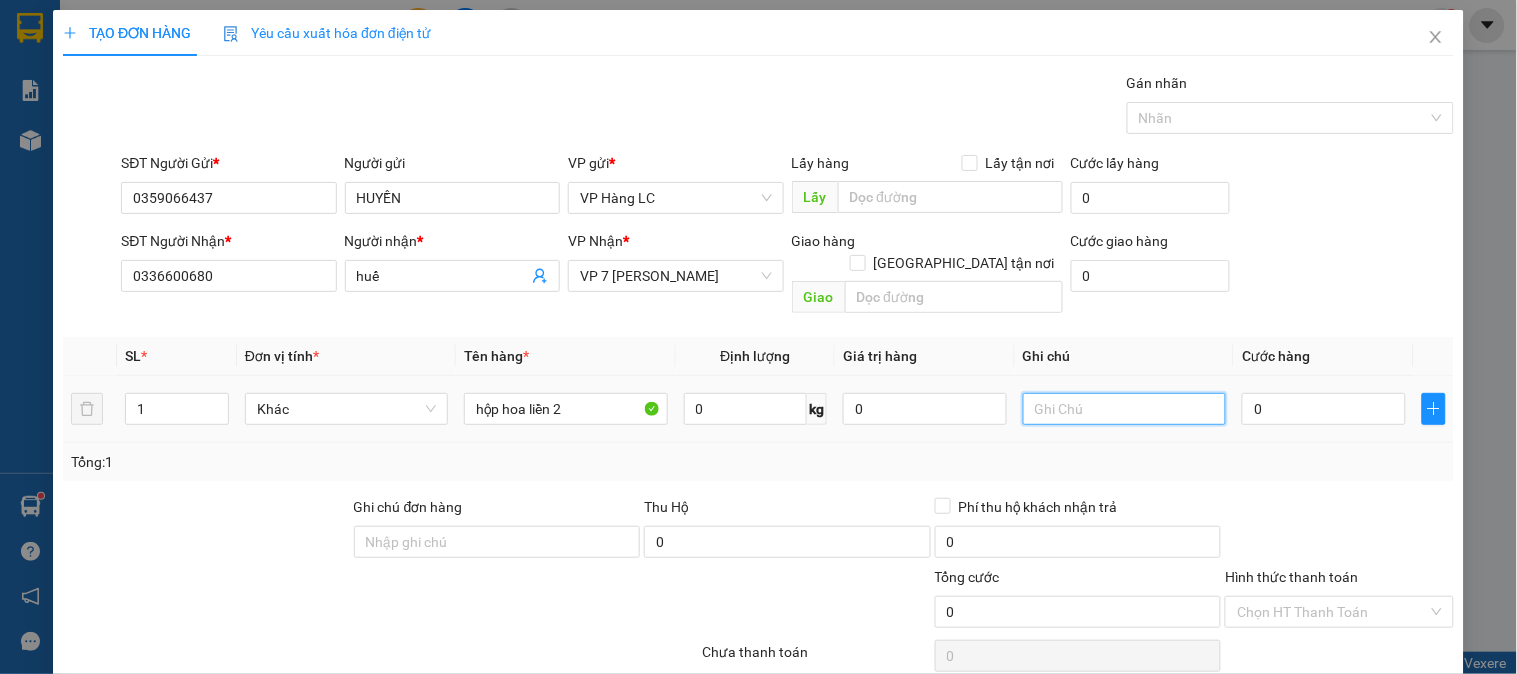 click at bounding box center (1124, 409) 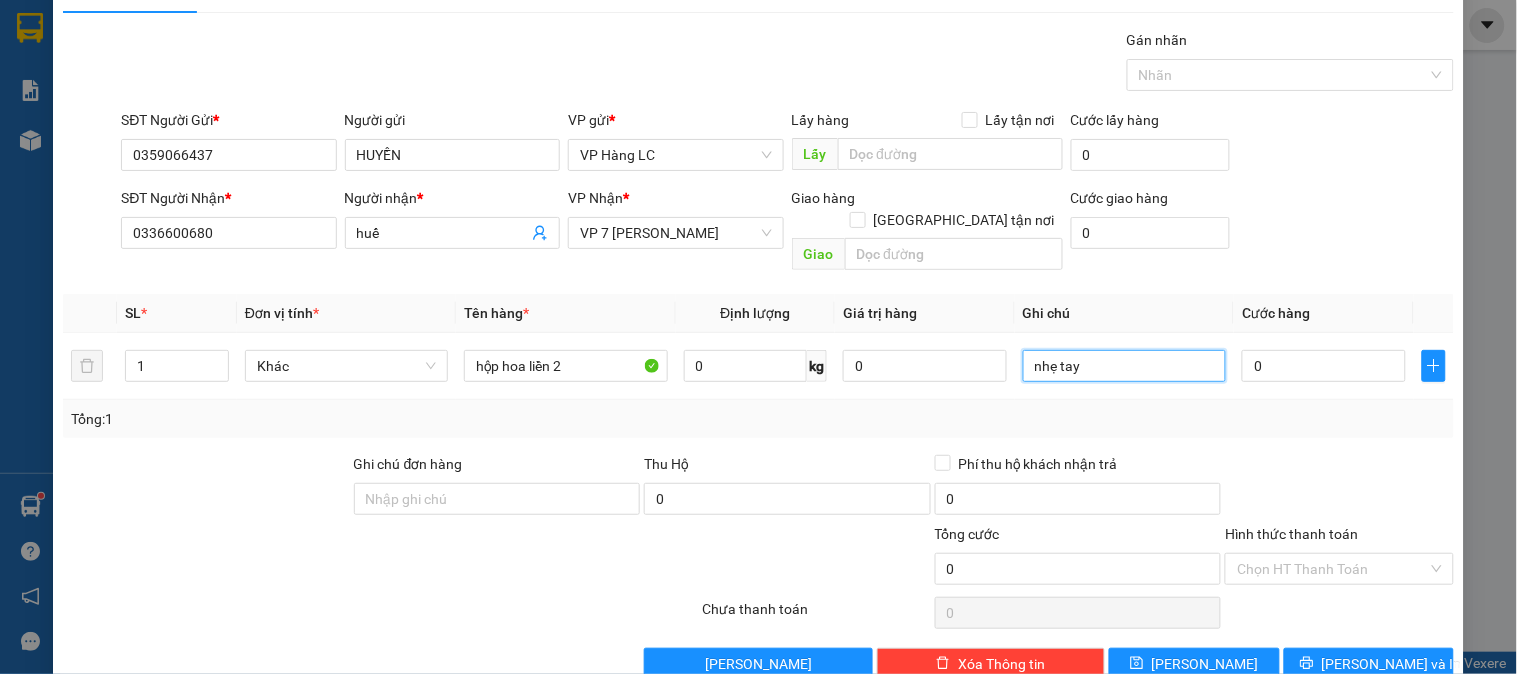 scroll, scrollTop: 65, scrollLeft: 0, axis: vertical 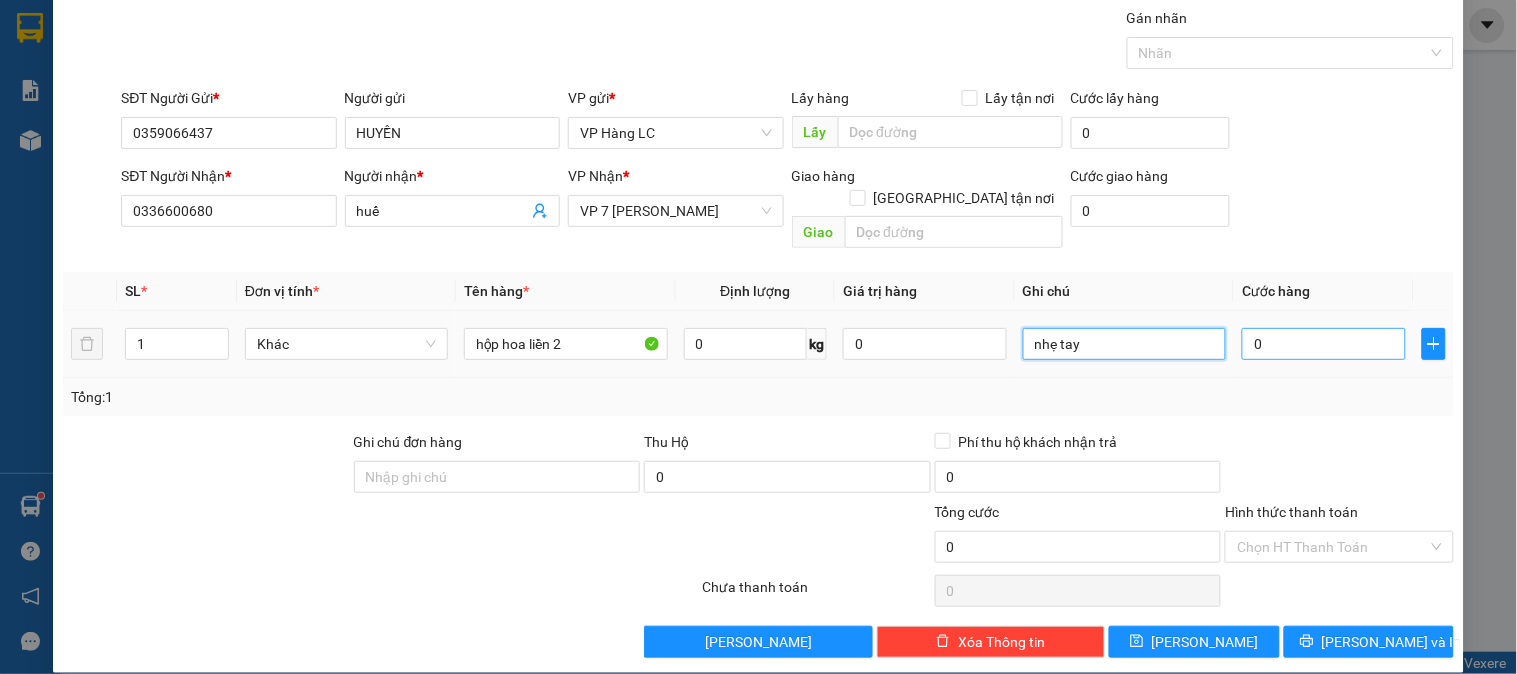 type on "nhẹ tay" 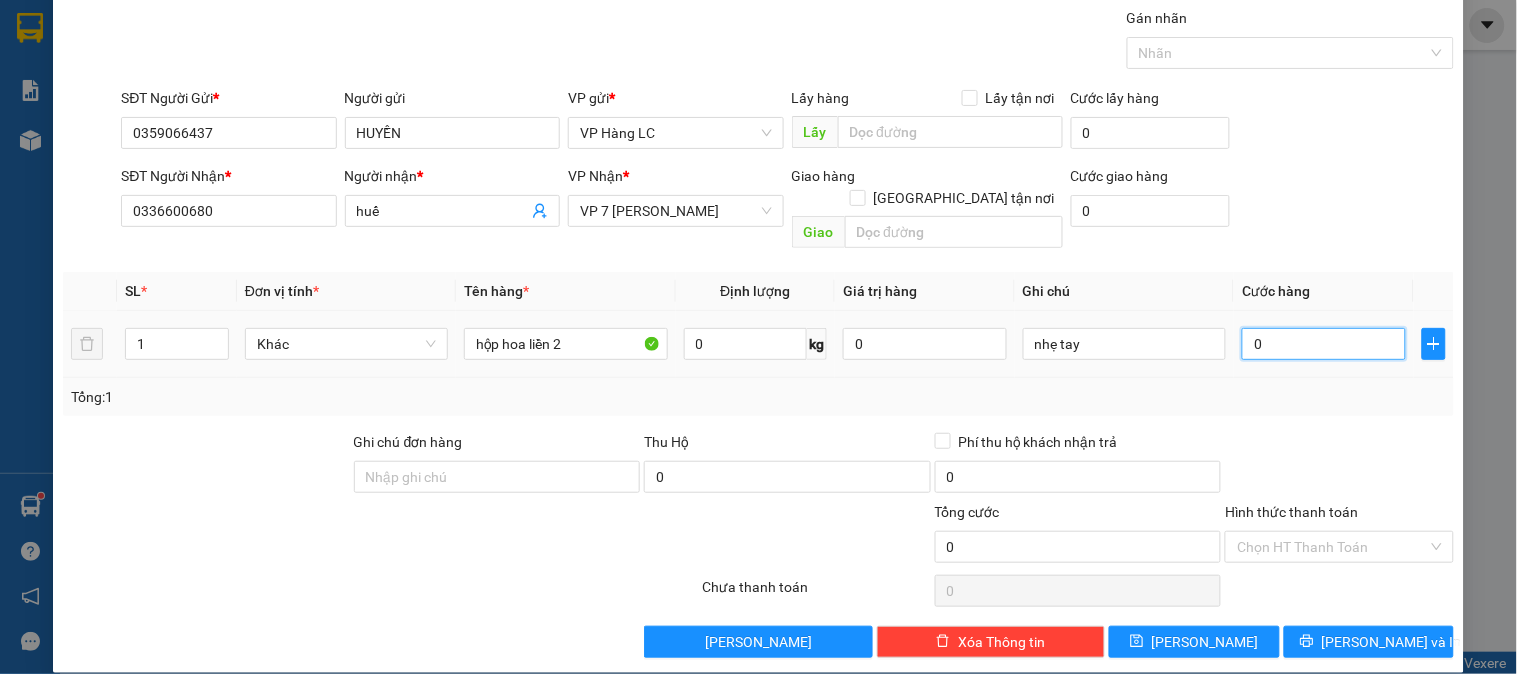 click on "0" at bounding box center [1324, 344] 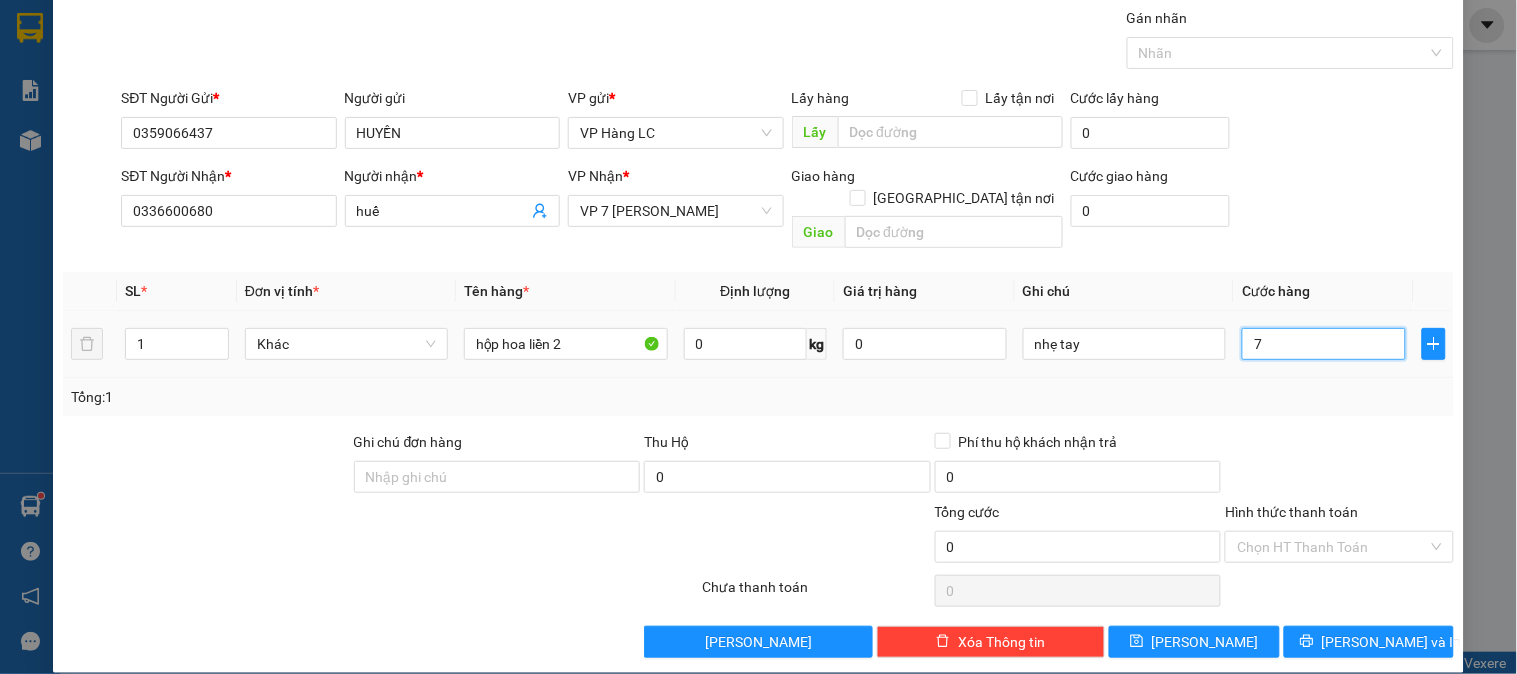 type on "7" 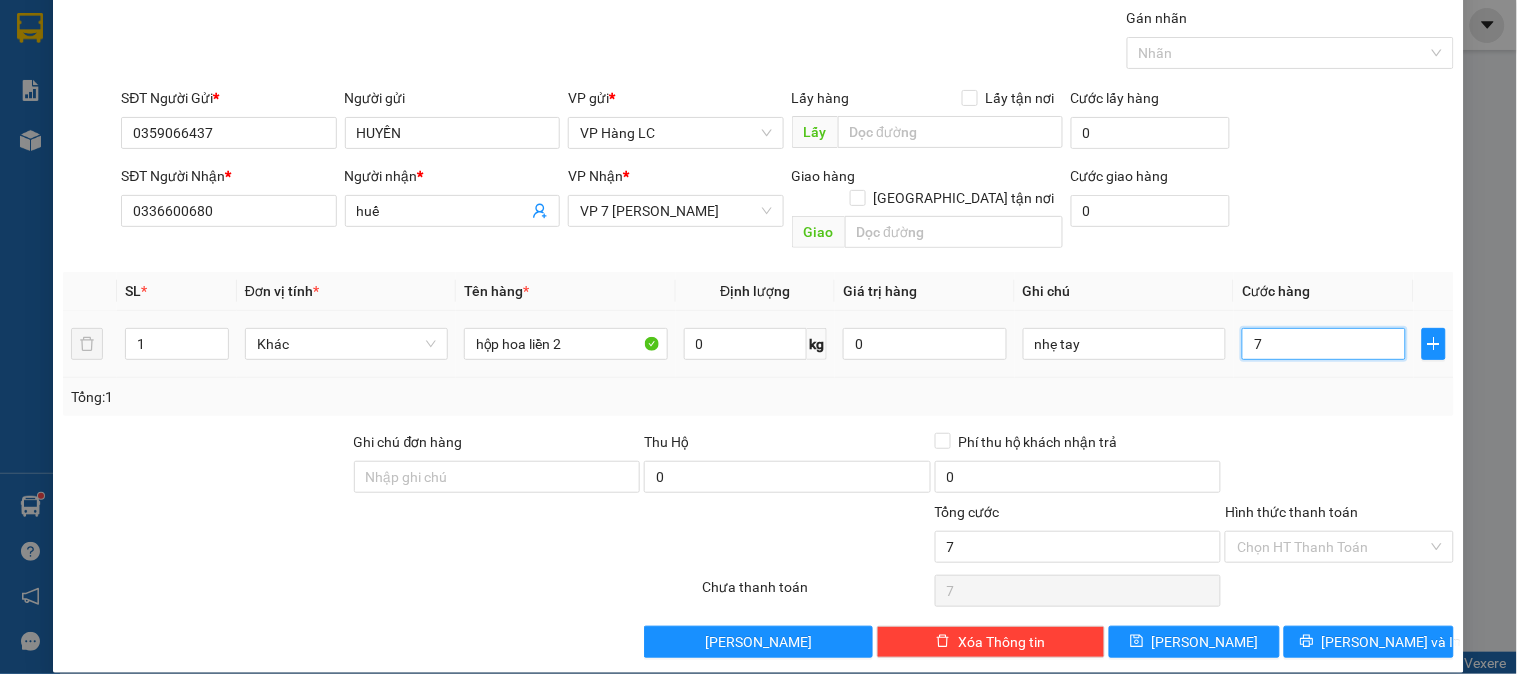 type on "70" 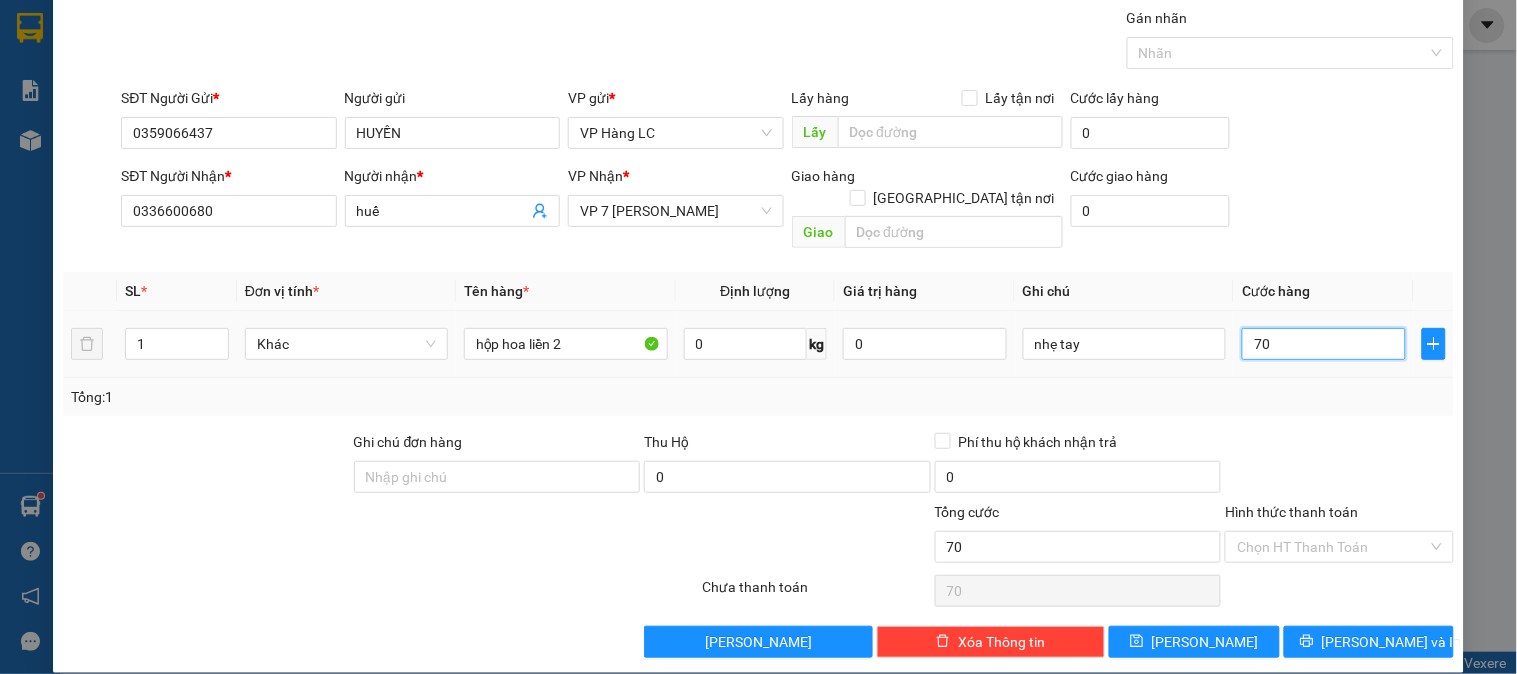 type on "700" 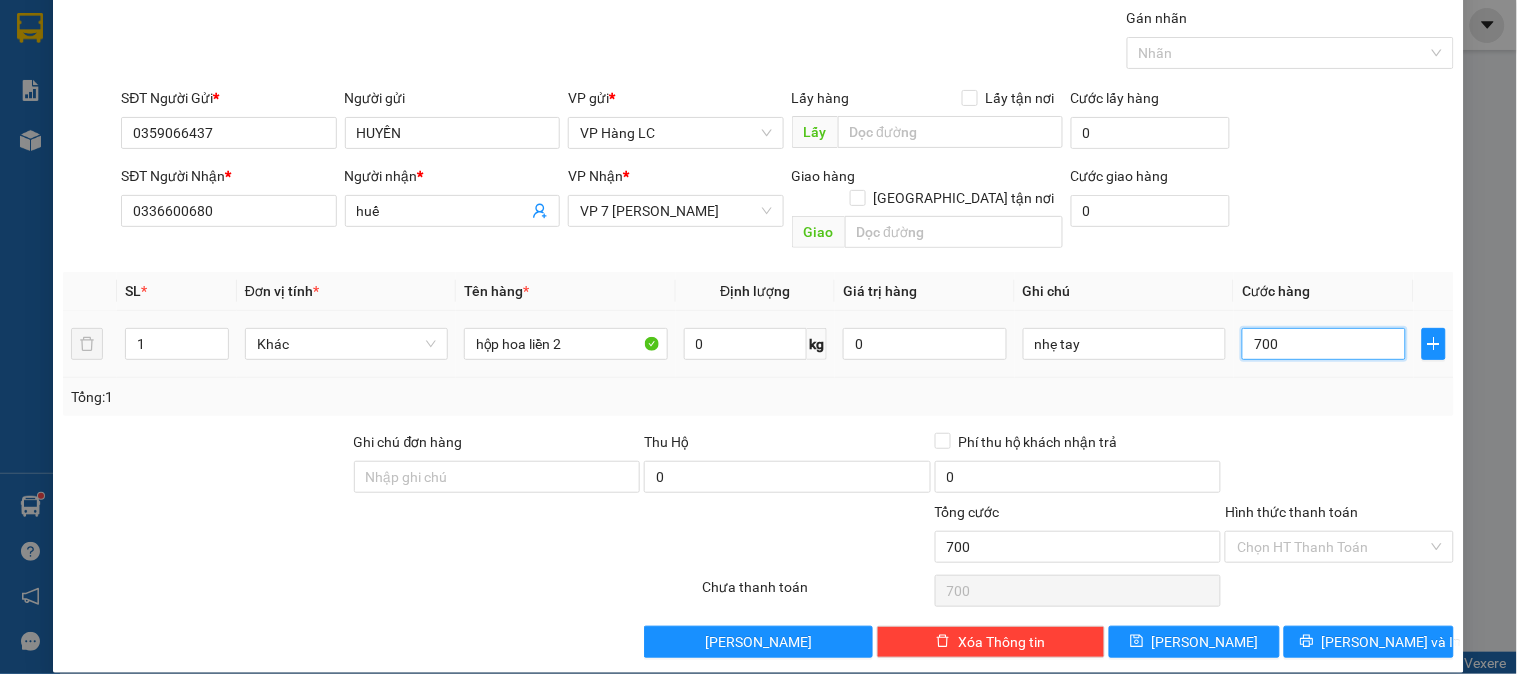 type on "7.000" 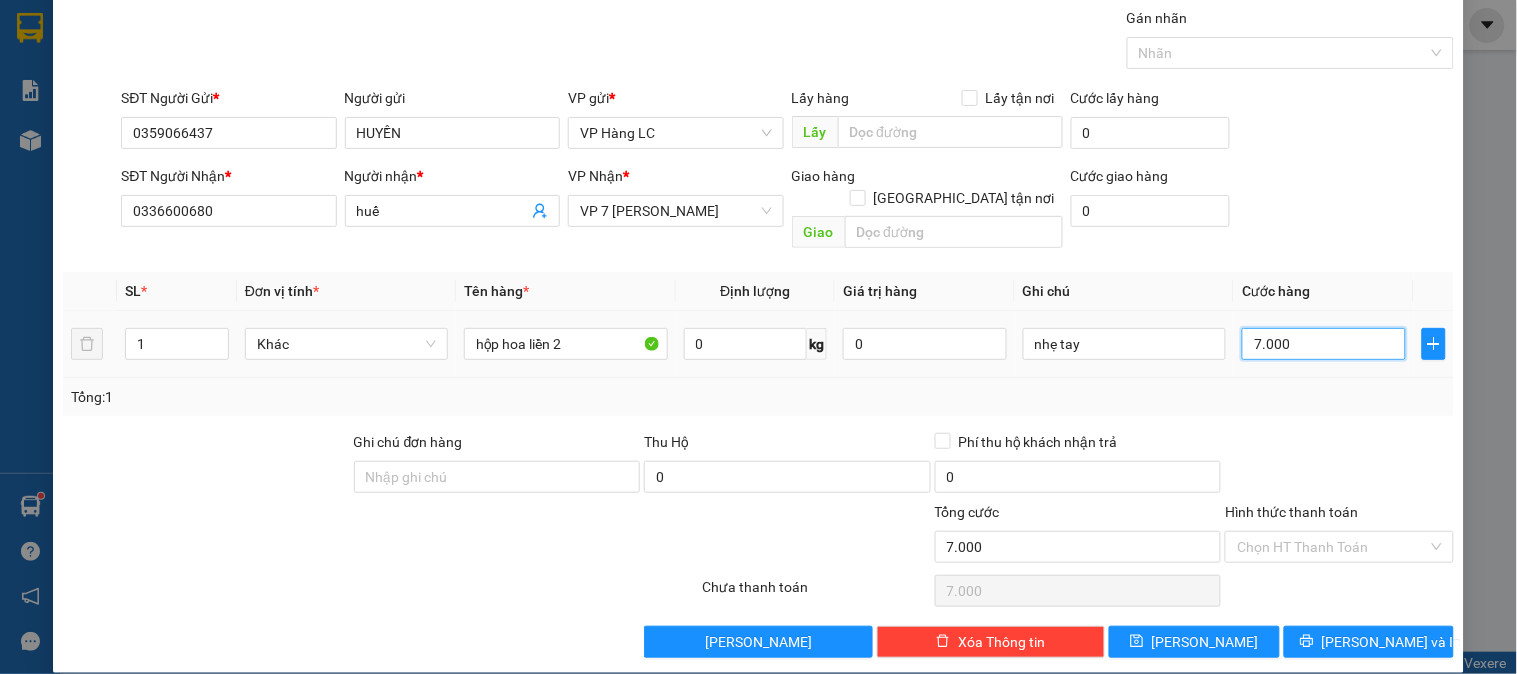 type on "70.000" 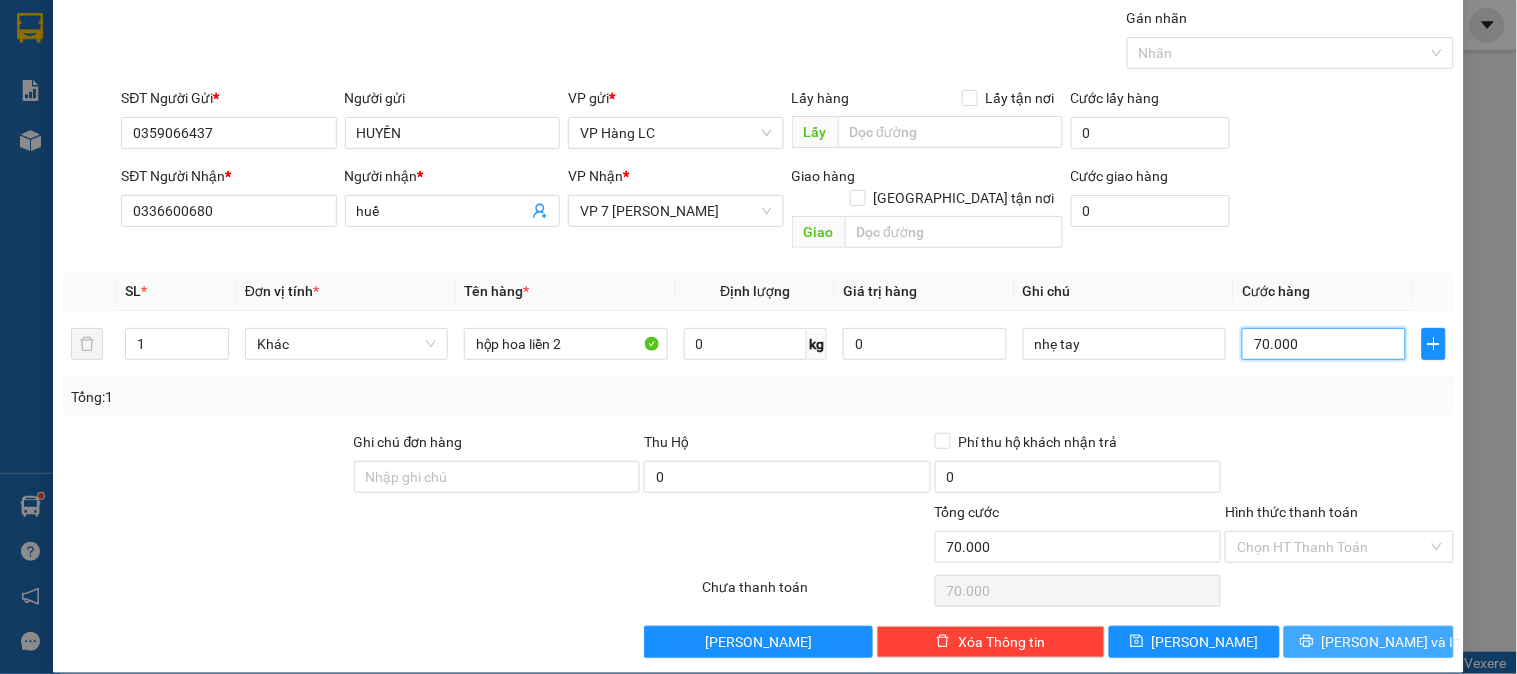 type on "70.000" 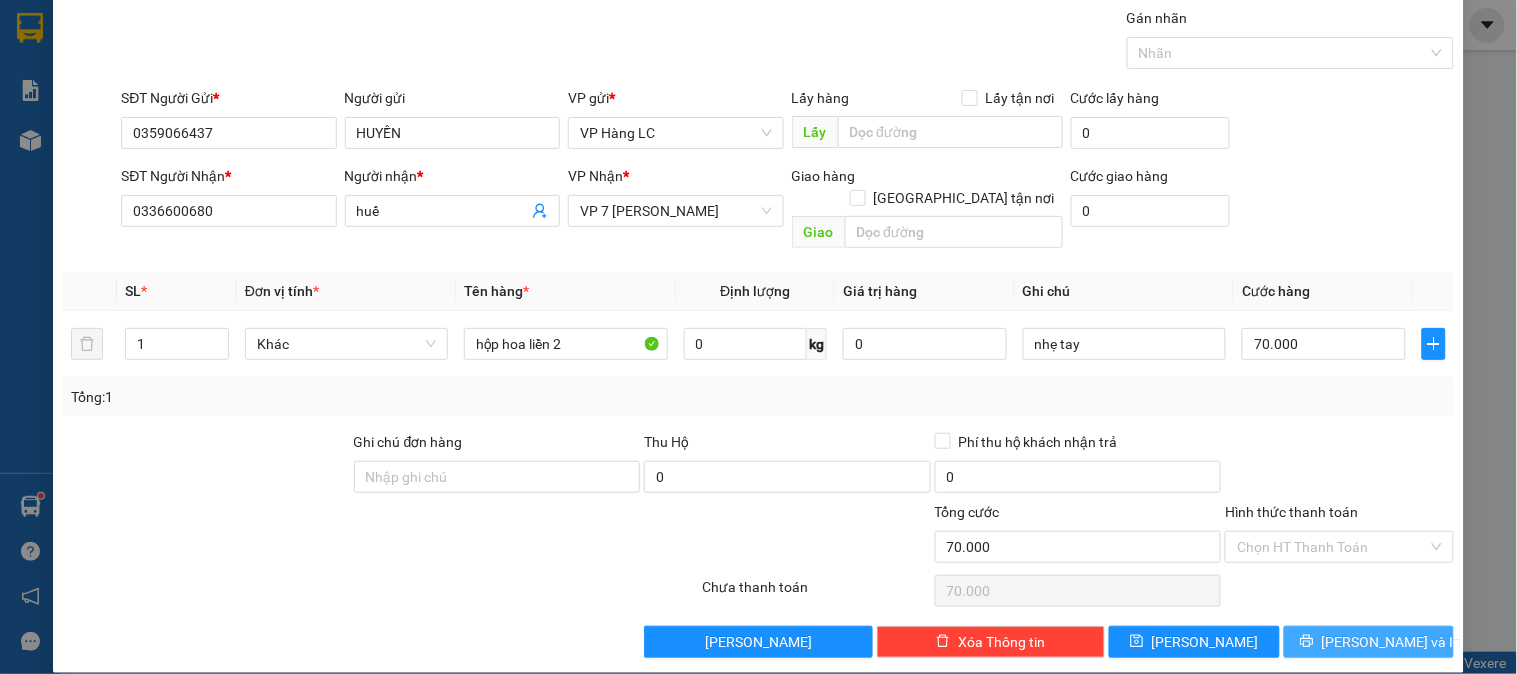 click on "[PERSON_NAME] và In" at bounding box center [1369, 642] 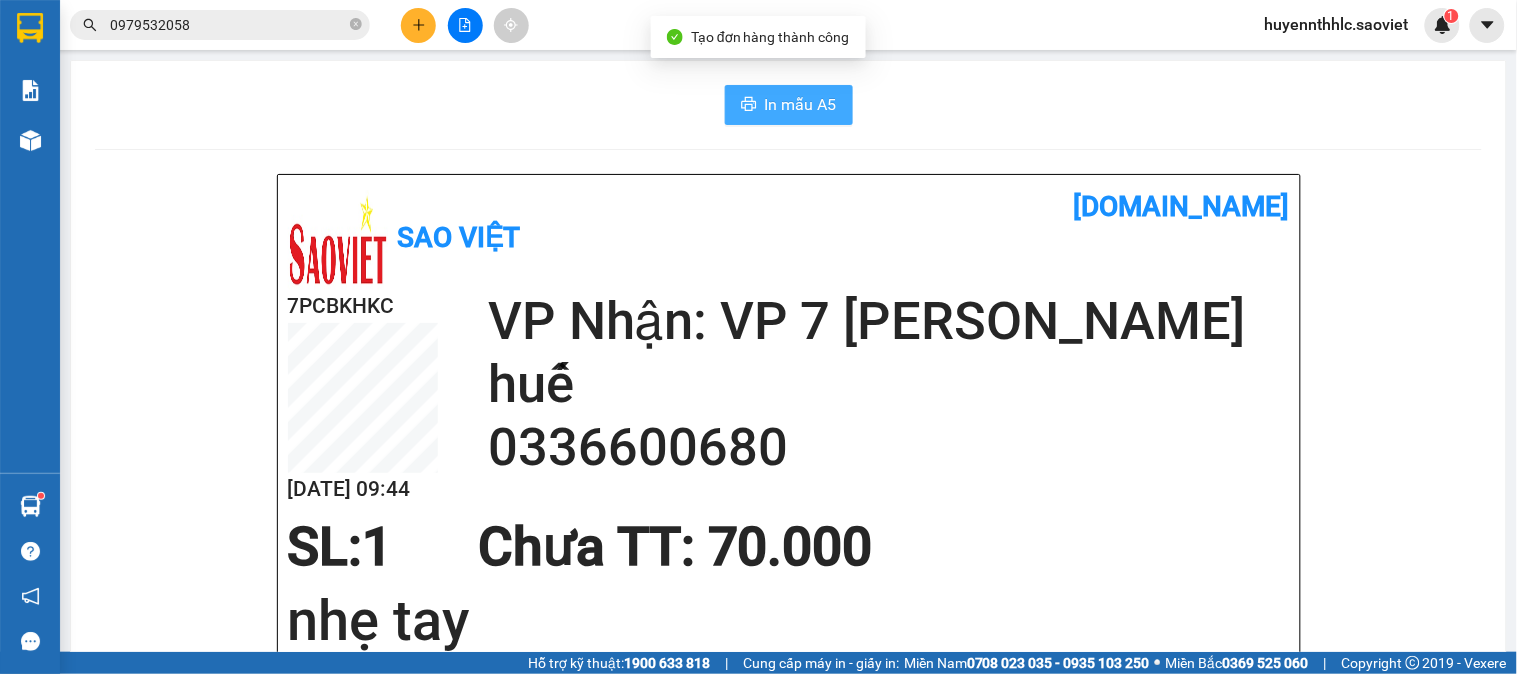 click on "In mẫu A5" at bounding box center (801, 104) 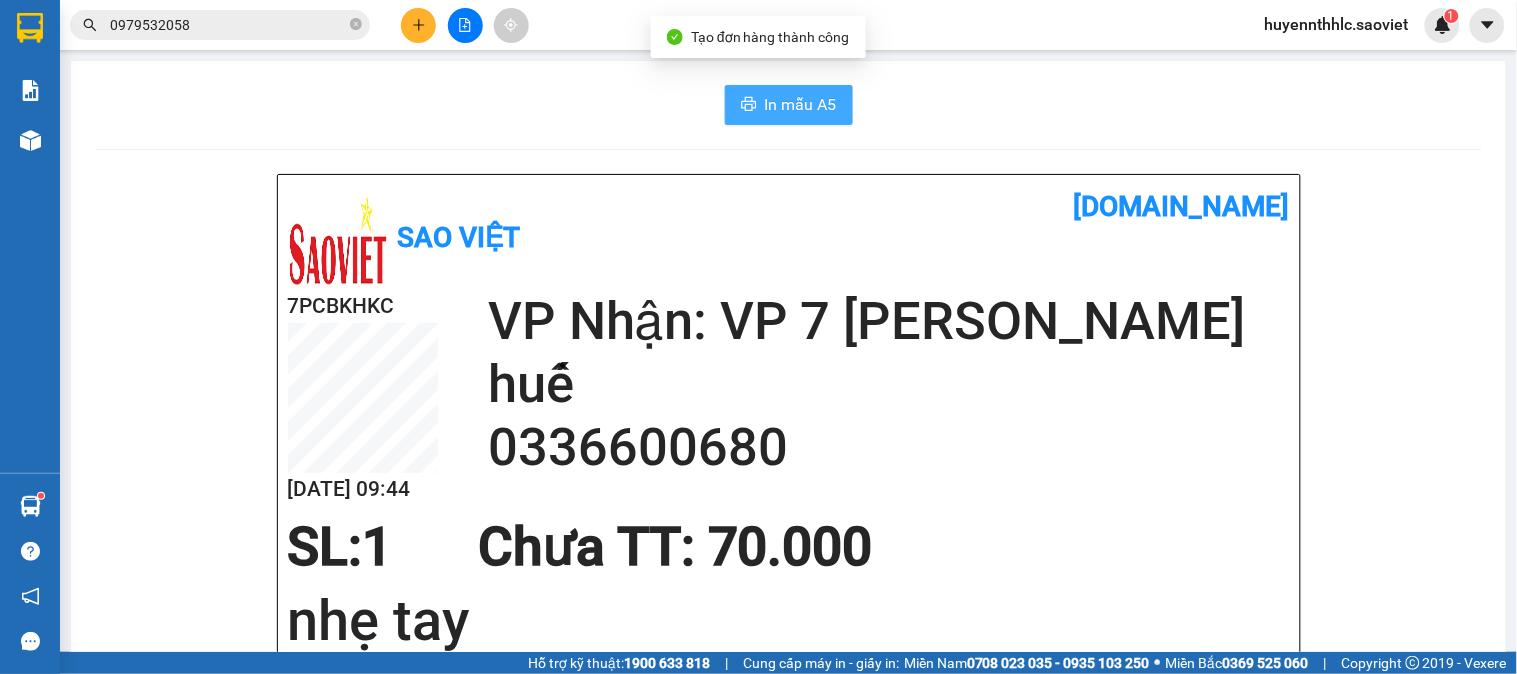 scroll, scrollTop: 0, scrollLeft: 0, axis: both 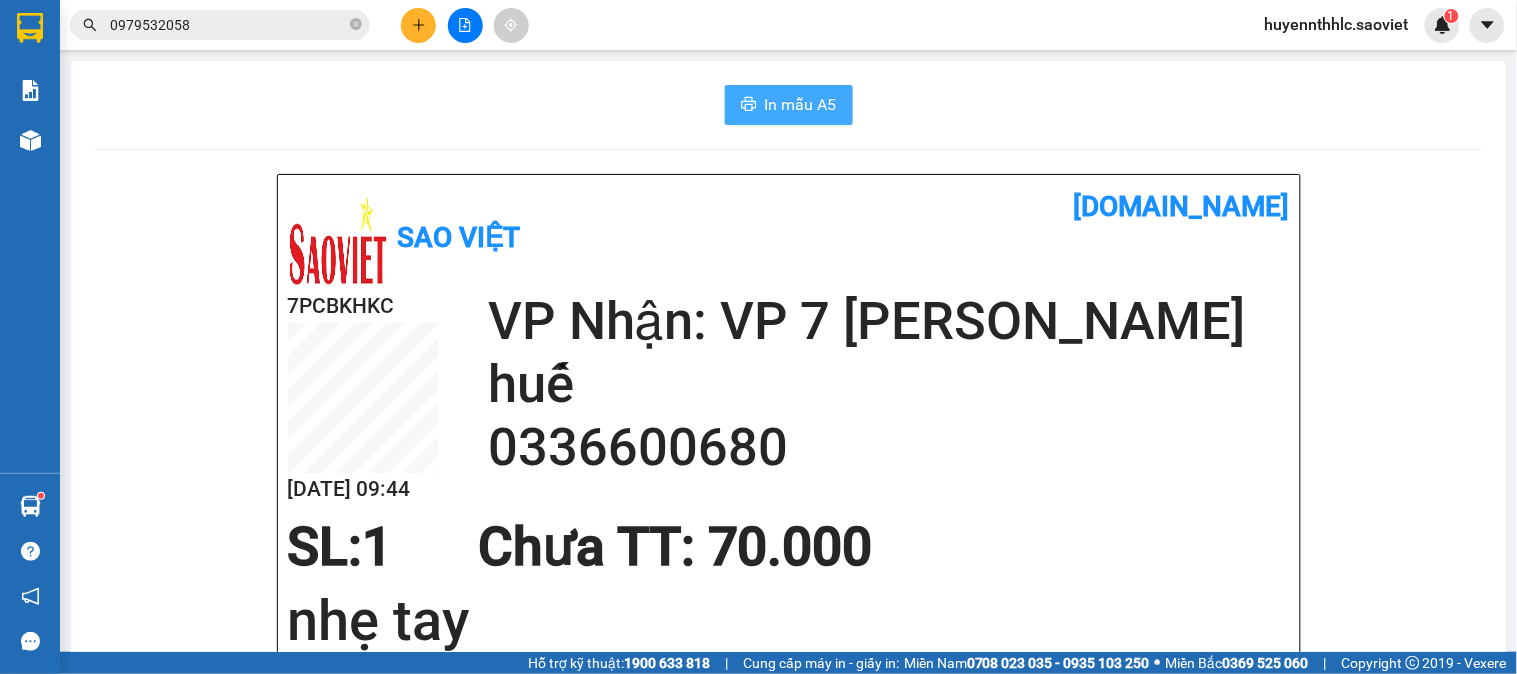 click on "In mẫu A5" at bounding box center [801, 104] 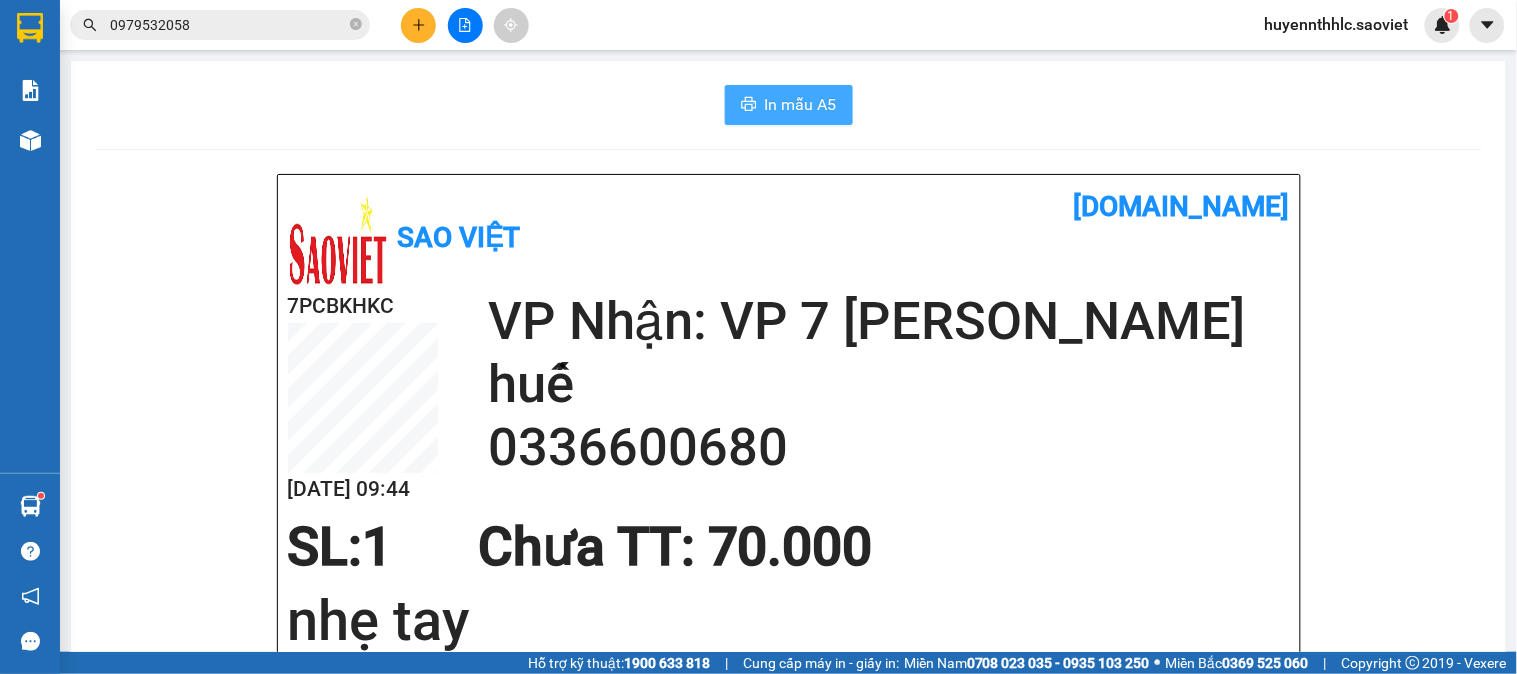 scroll, scrollTop: 0, scrollLeft: 0, axis: both 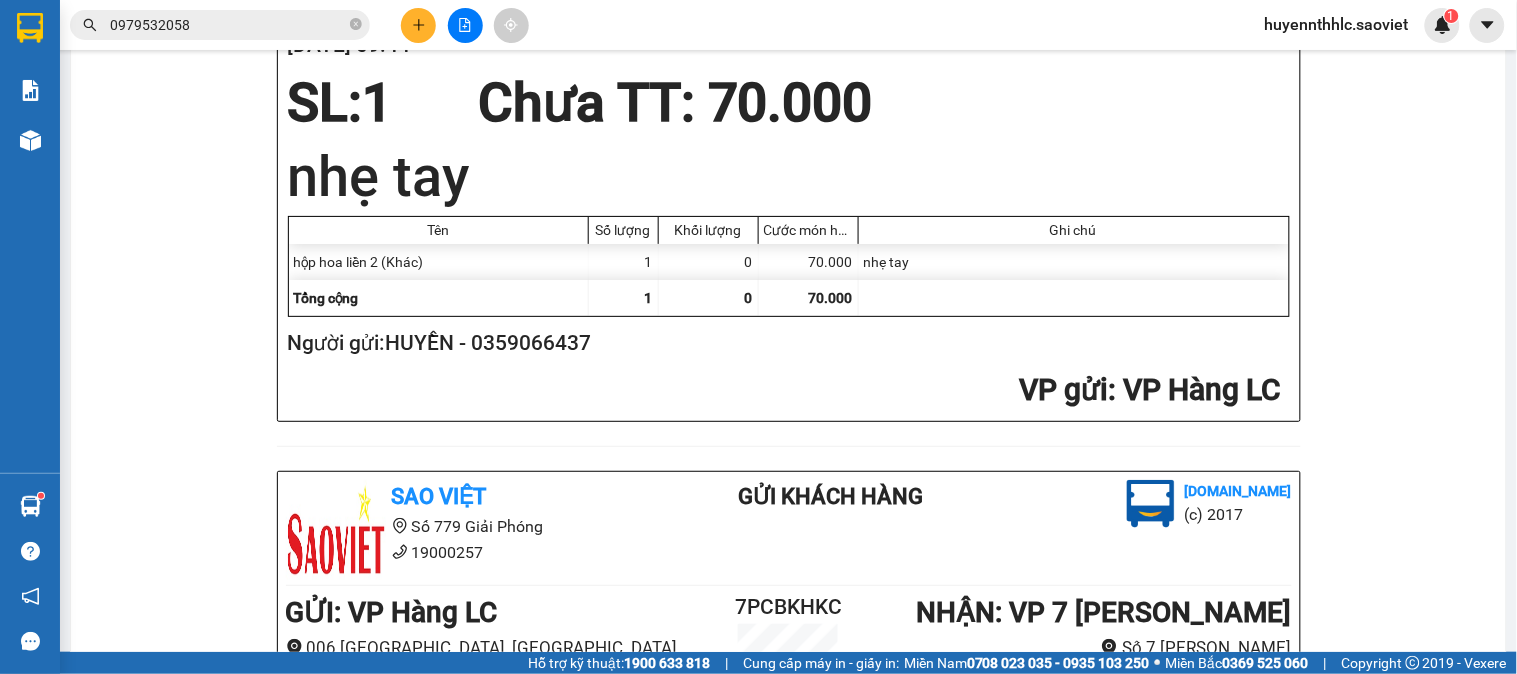 click on "Người gửi:  [PERSON_NAME]   -   0359066437" at bounding box center [785, 343] 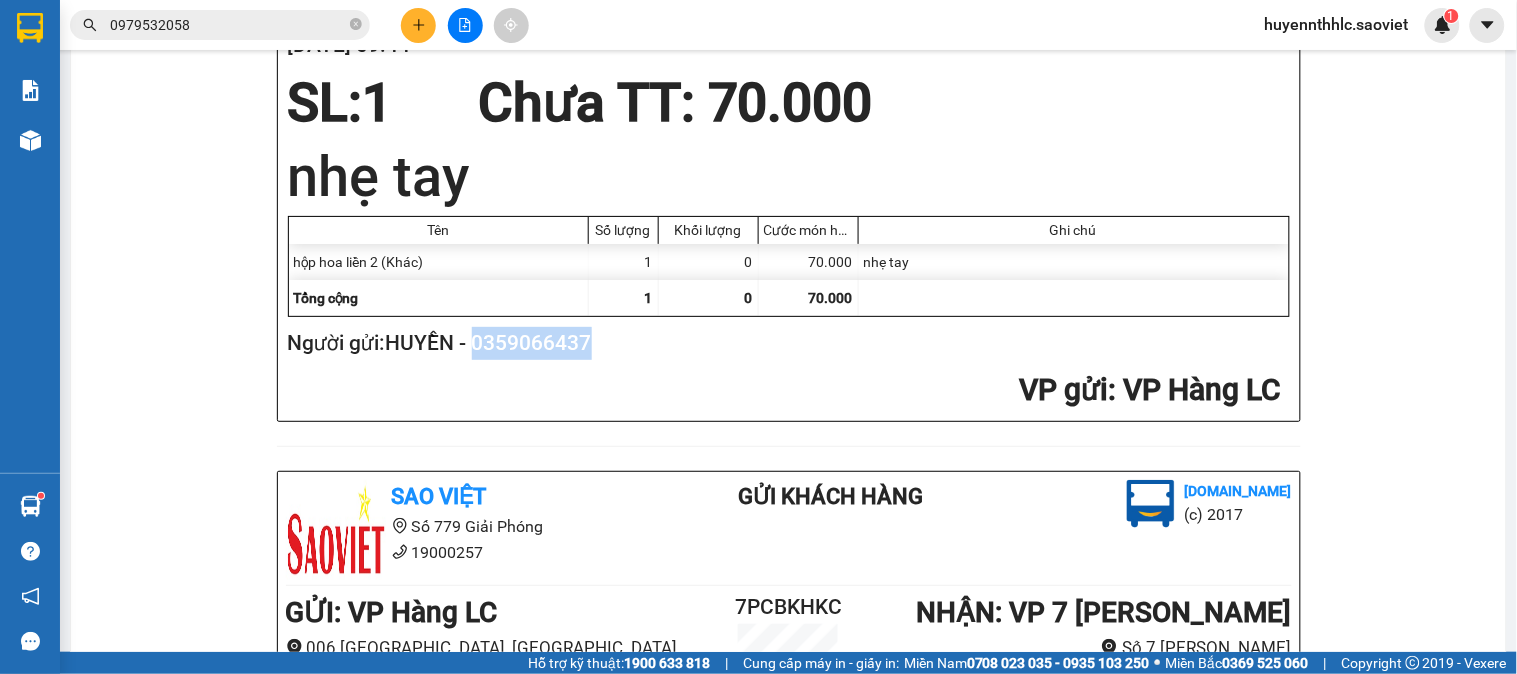 click on "Người gửi:  [PERSON_NAME]   -   0359066437" at bounding box center (785, 343) 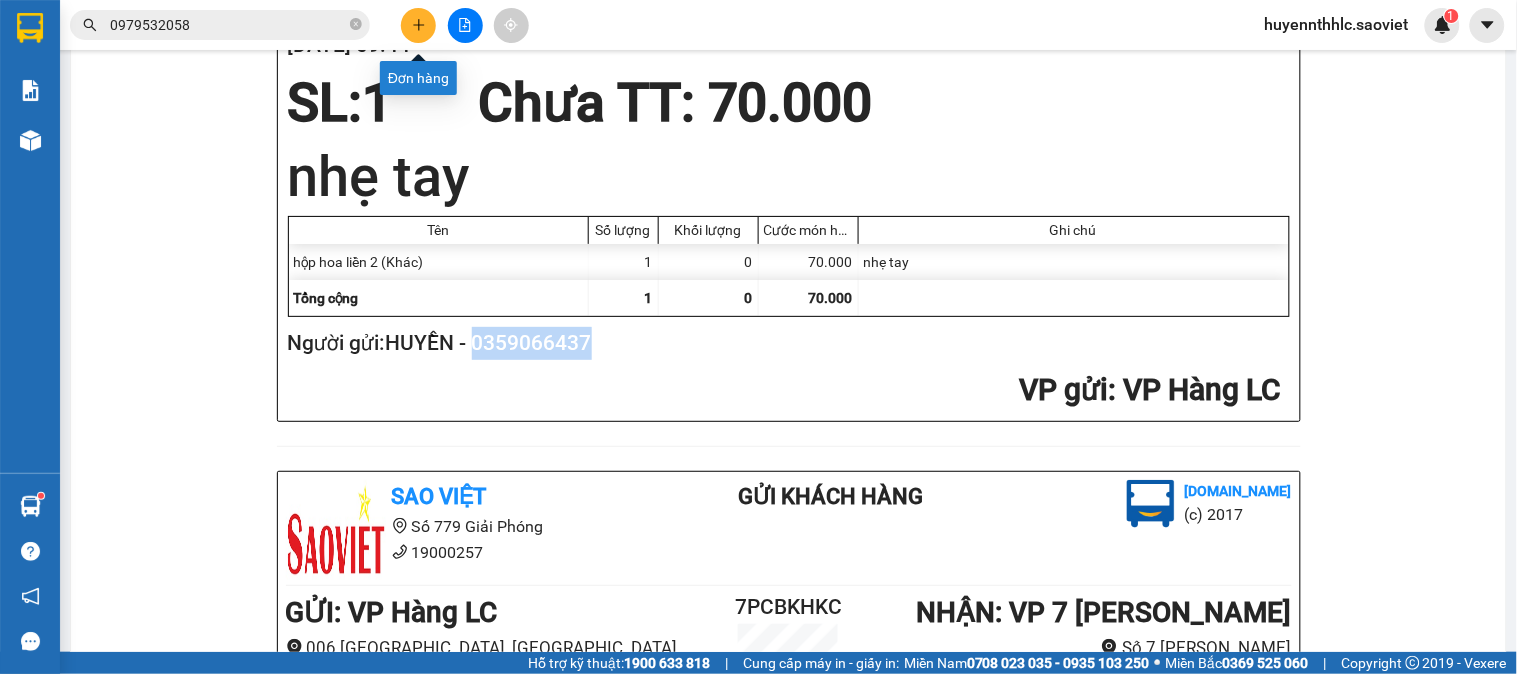 click 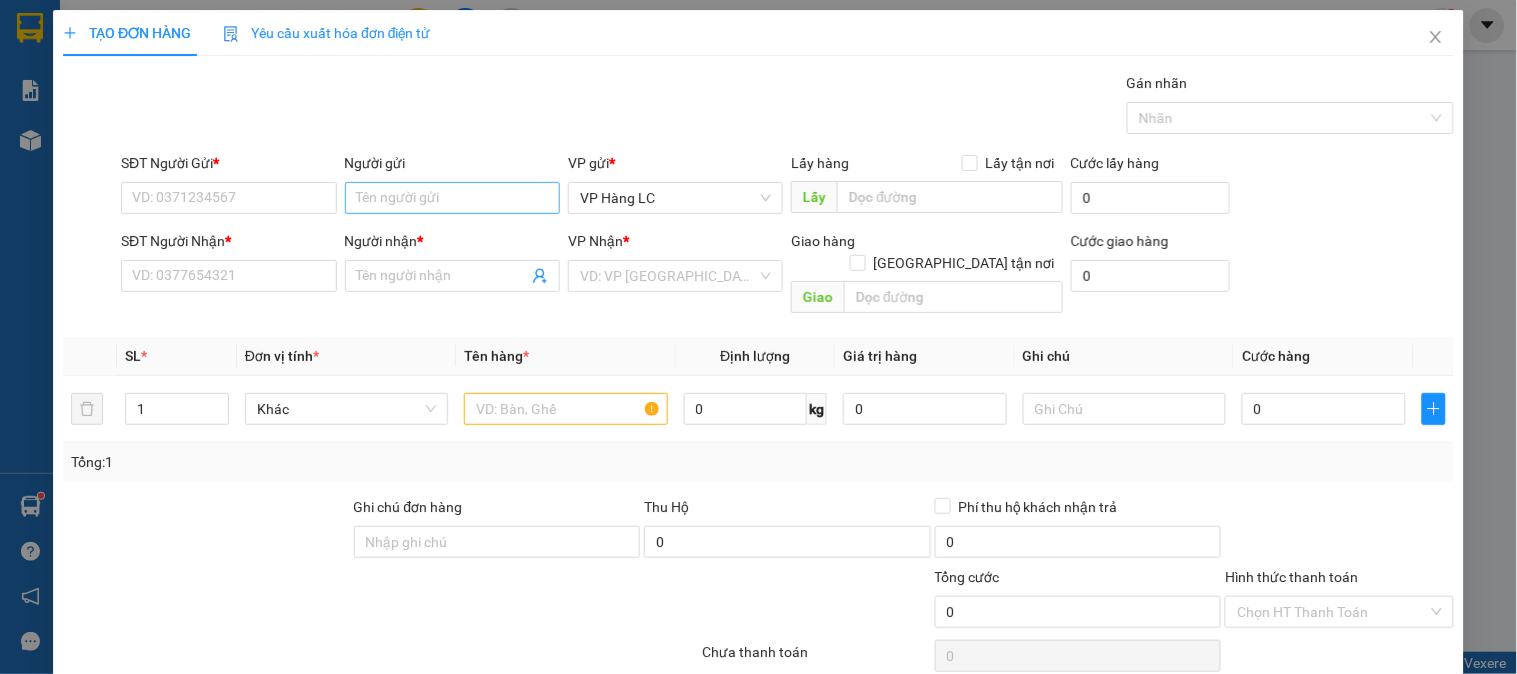 scroll, scrollTop: 0, scrollLeft: 0, axis: both 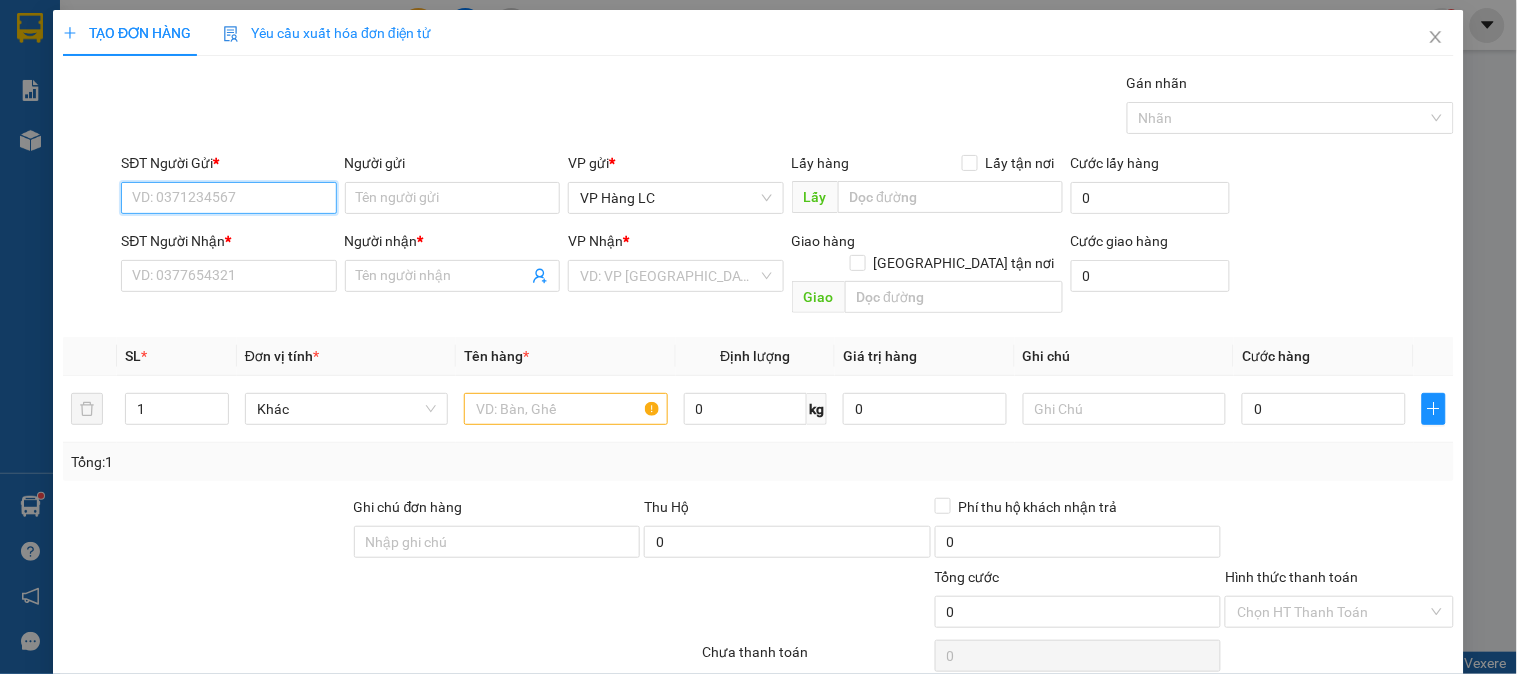 click on "SĐT Người Gửi  *" at bounding box center [228, 198] 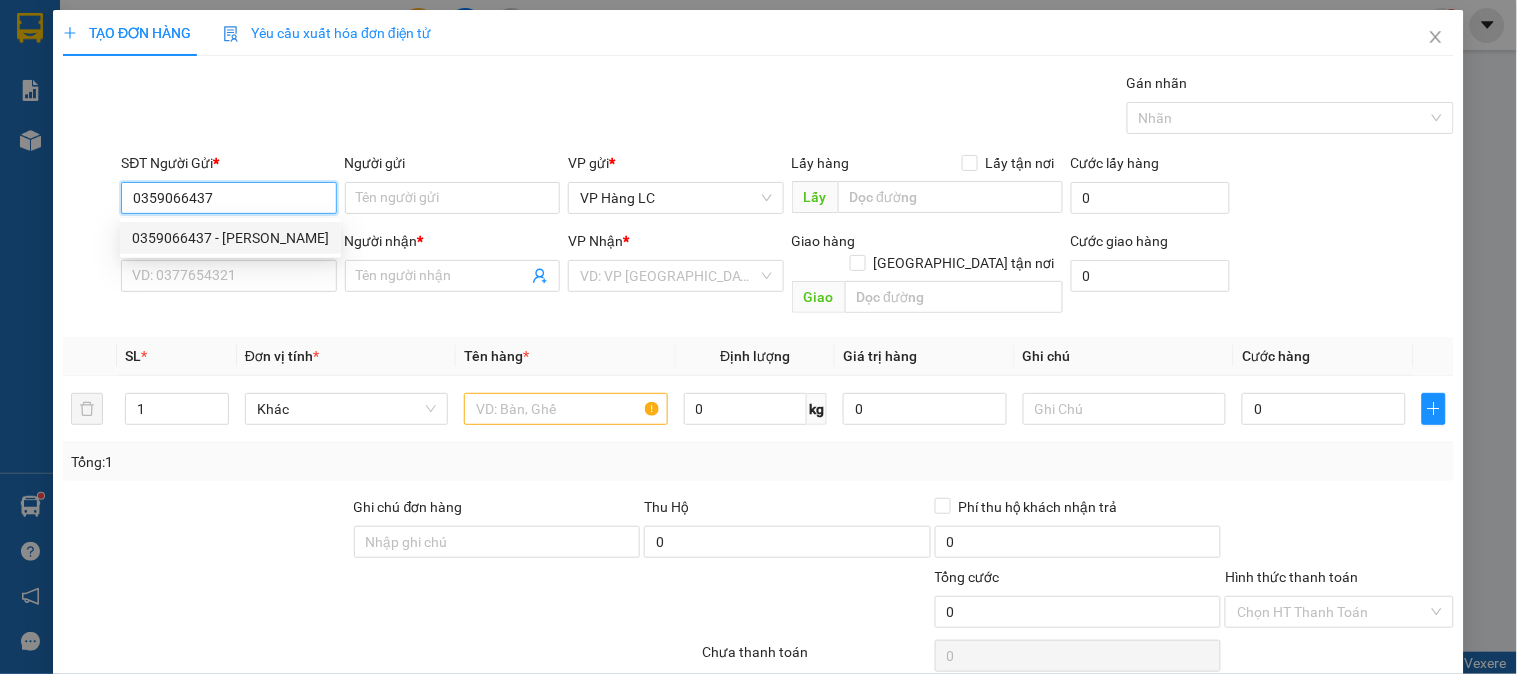 click on "0359066437 - [PERSON_NAME]" at bounding box center [230, 238] 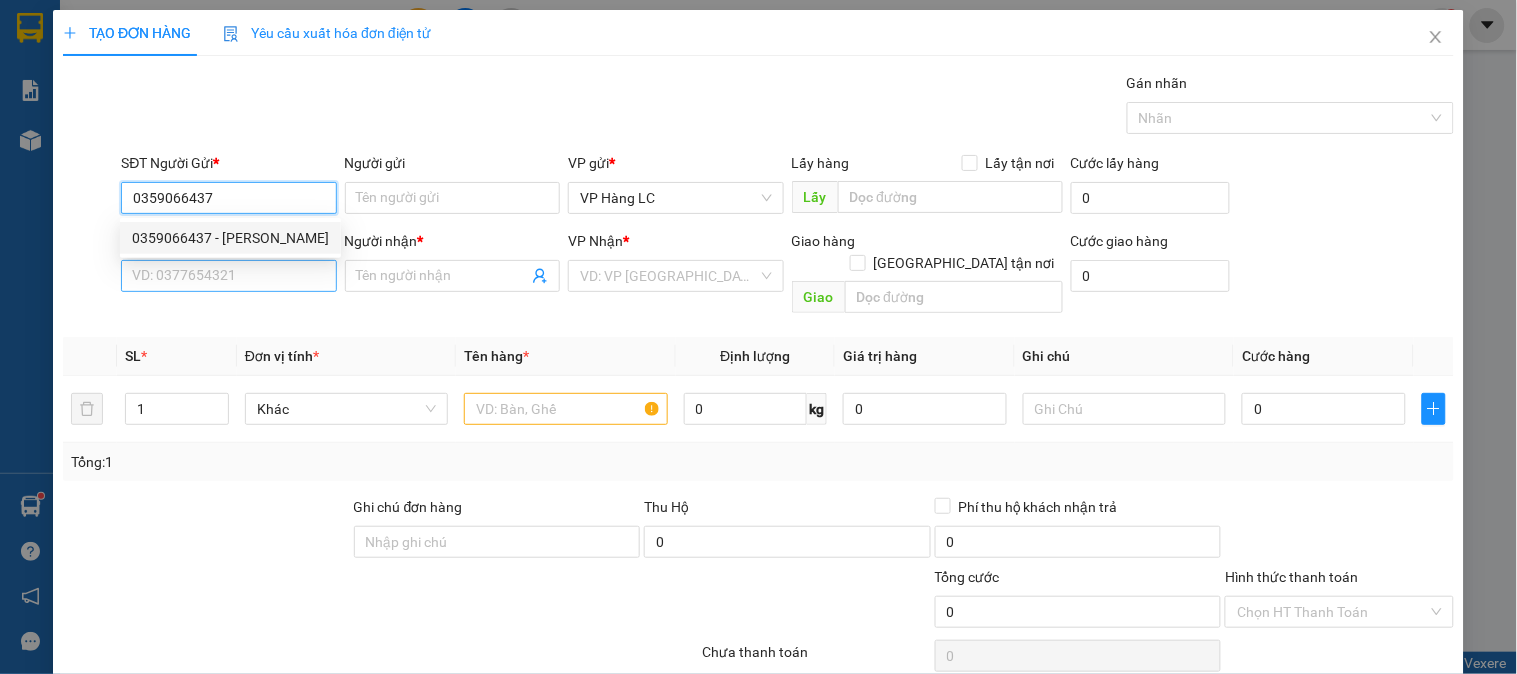 type on "HUYỀN" 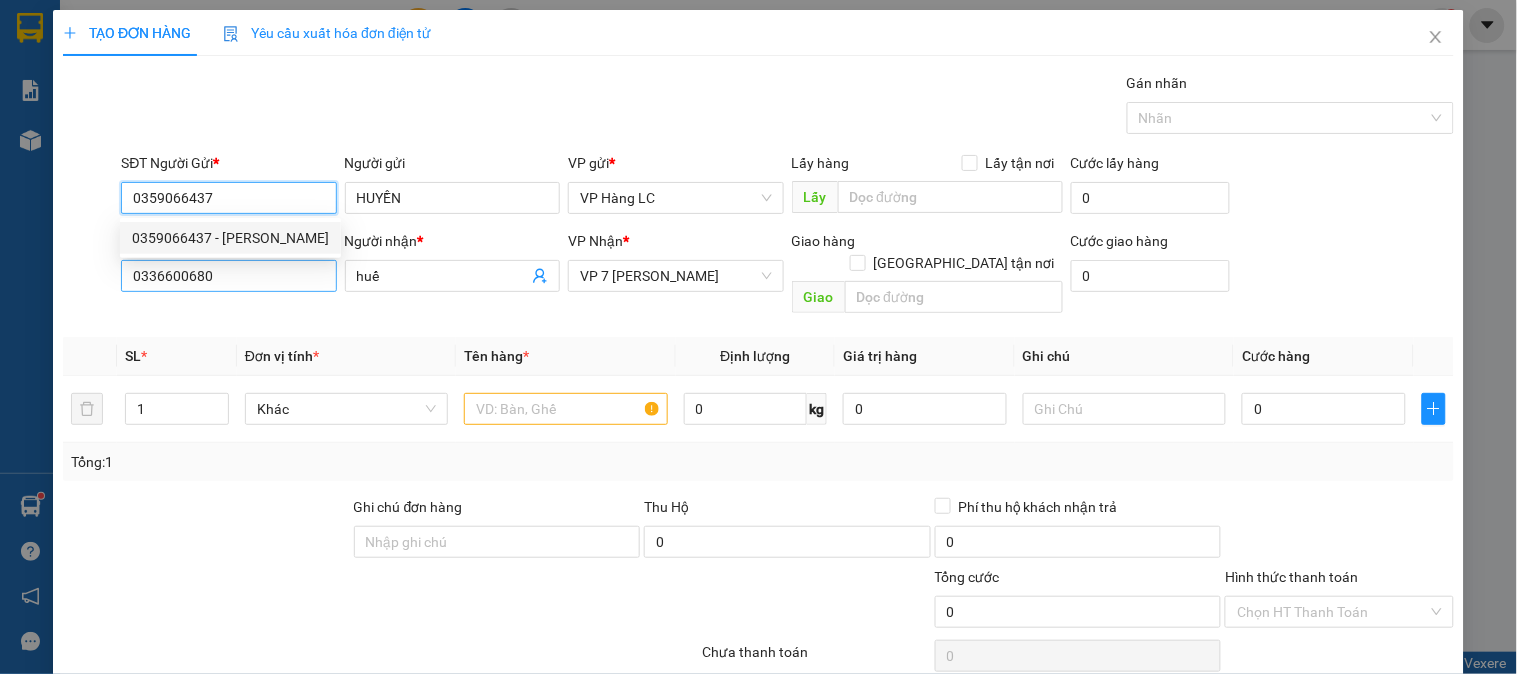type on "0359066437" 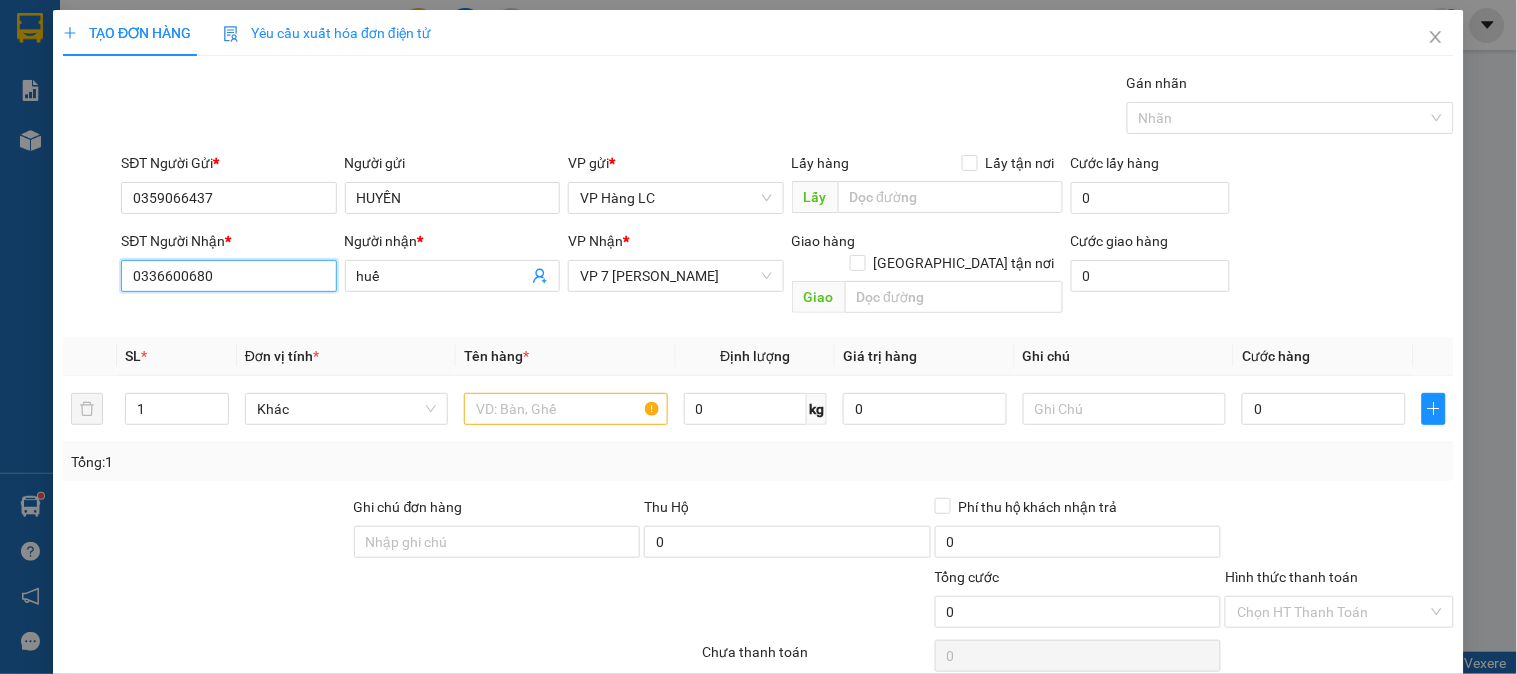 drag, startPoint x: 240, startPoint y: 277, endPoint x: 0, endPoint y: 276, distance: 240.00209 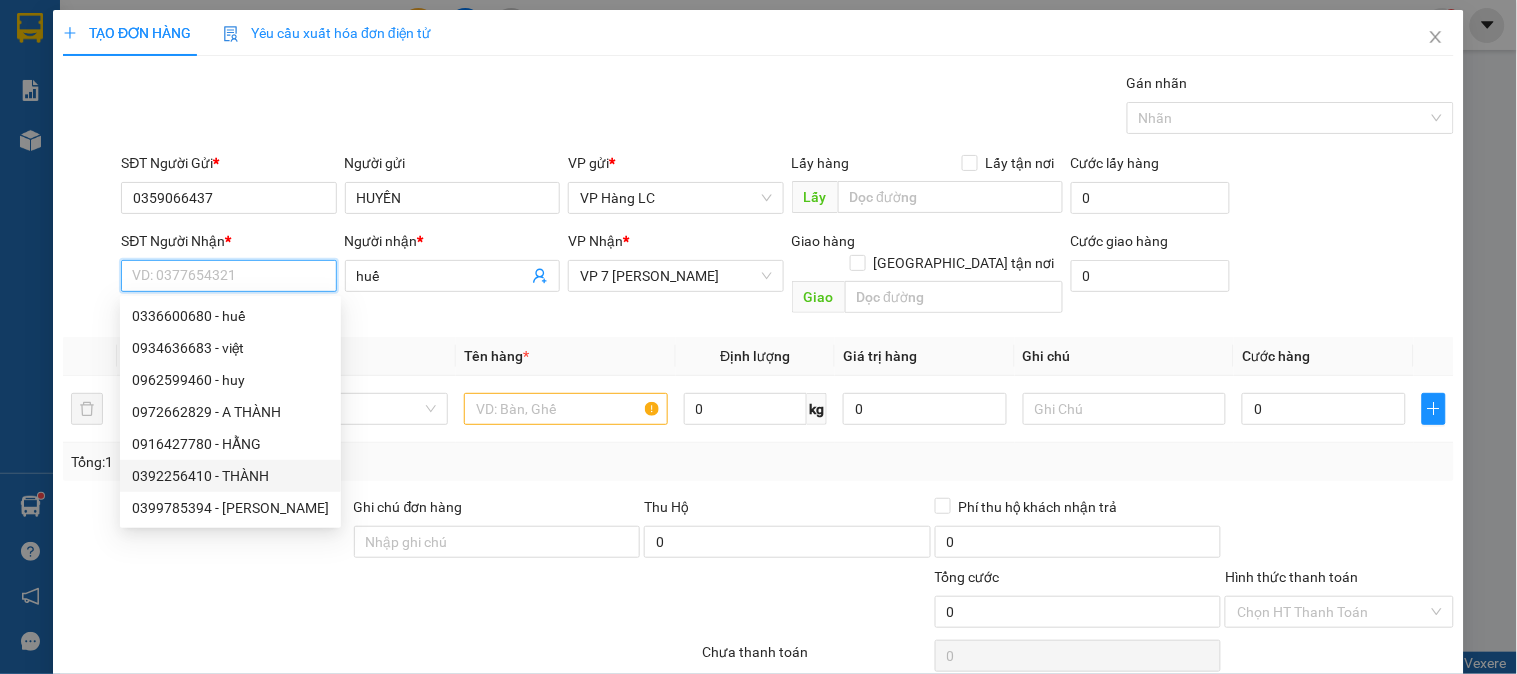 click on "0392256410 - THÀNH" at bounding box center [230, 476] 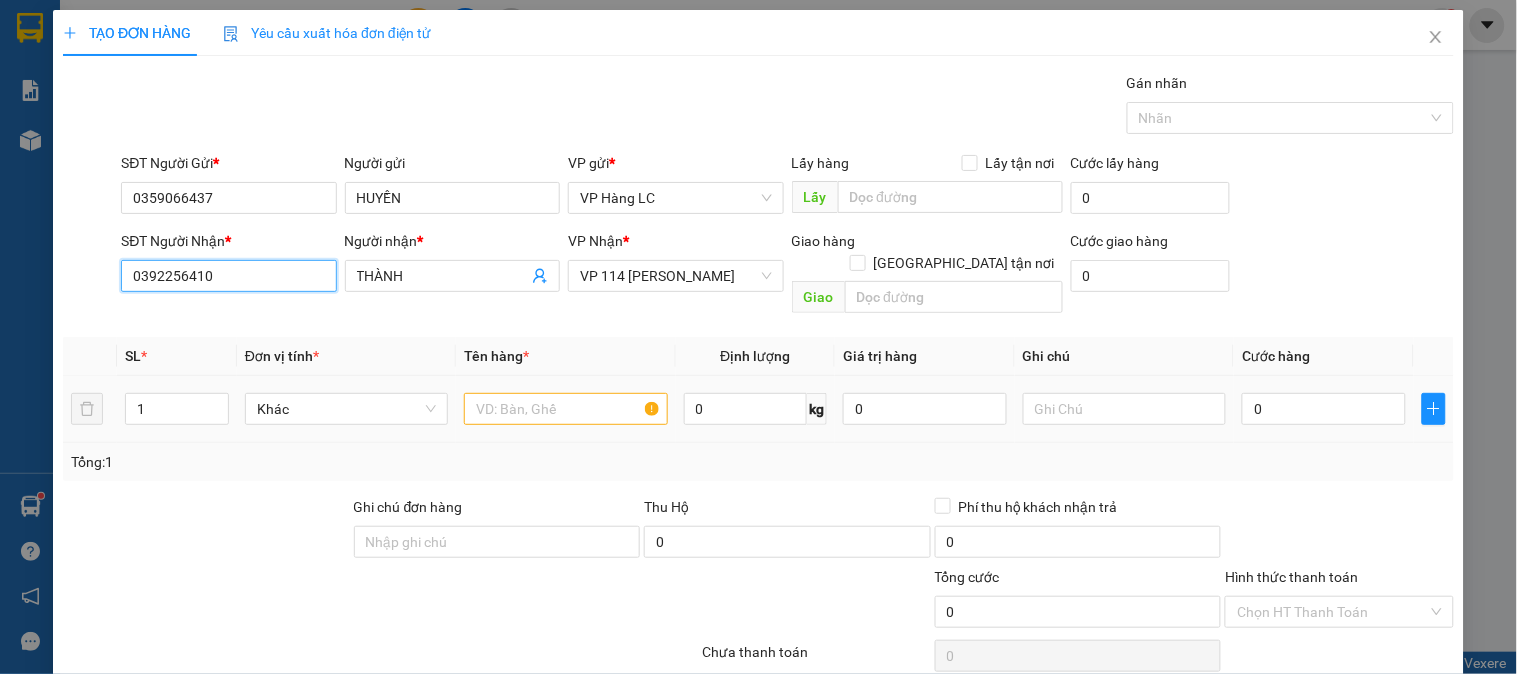 type on "0392256410" 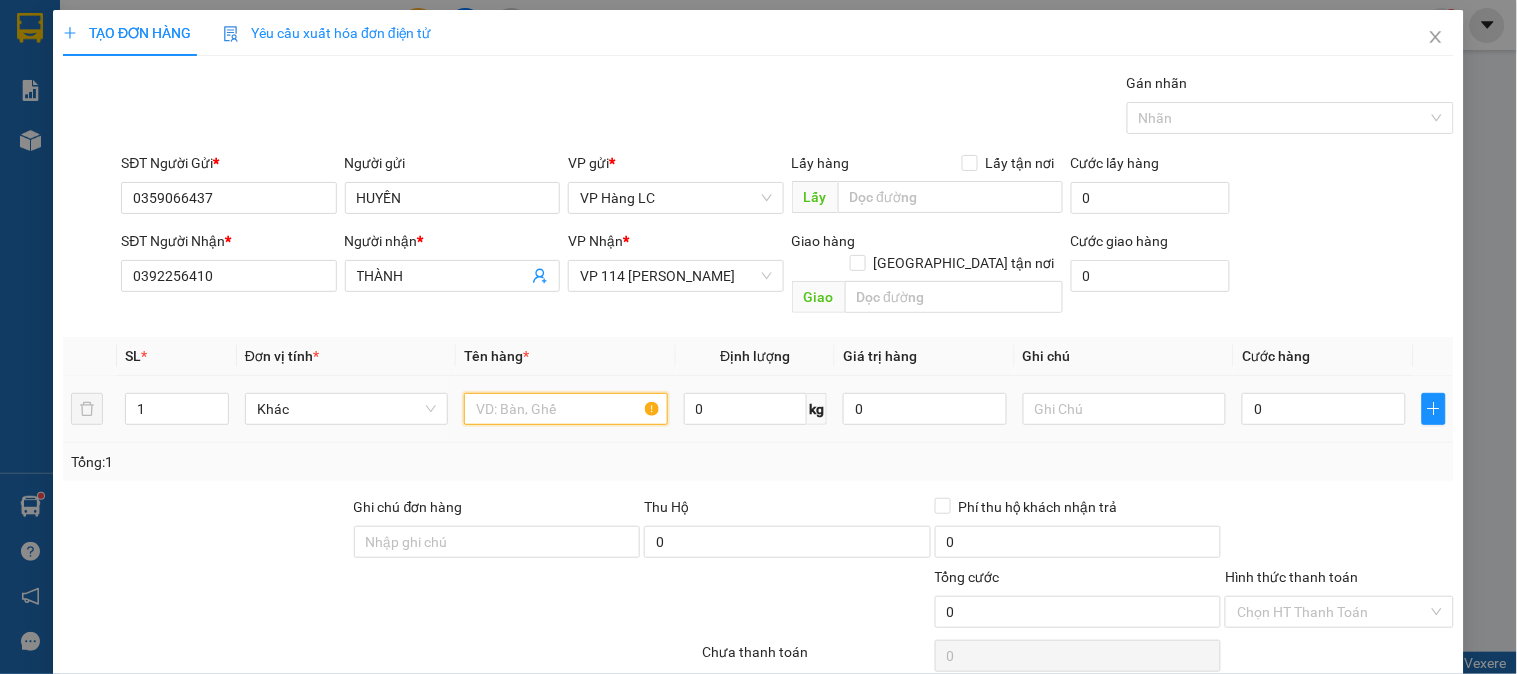 drag, startPoint x: 590, startPoint y: 393, endPoint x: 576, endPoint y: 393, distance: 14 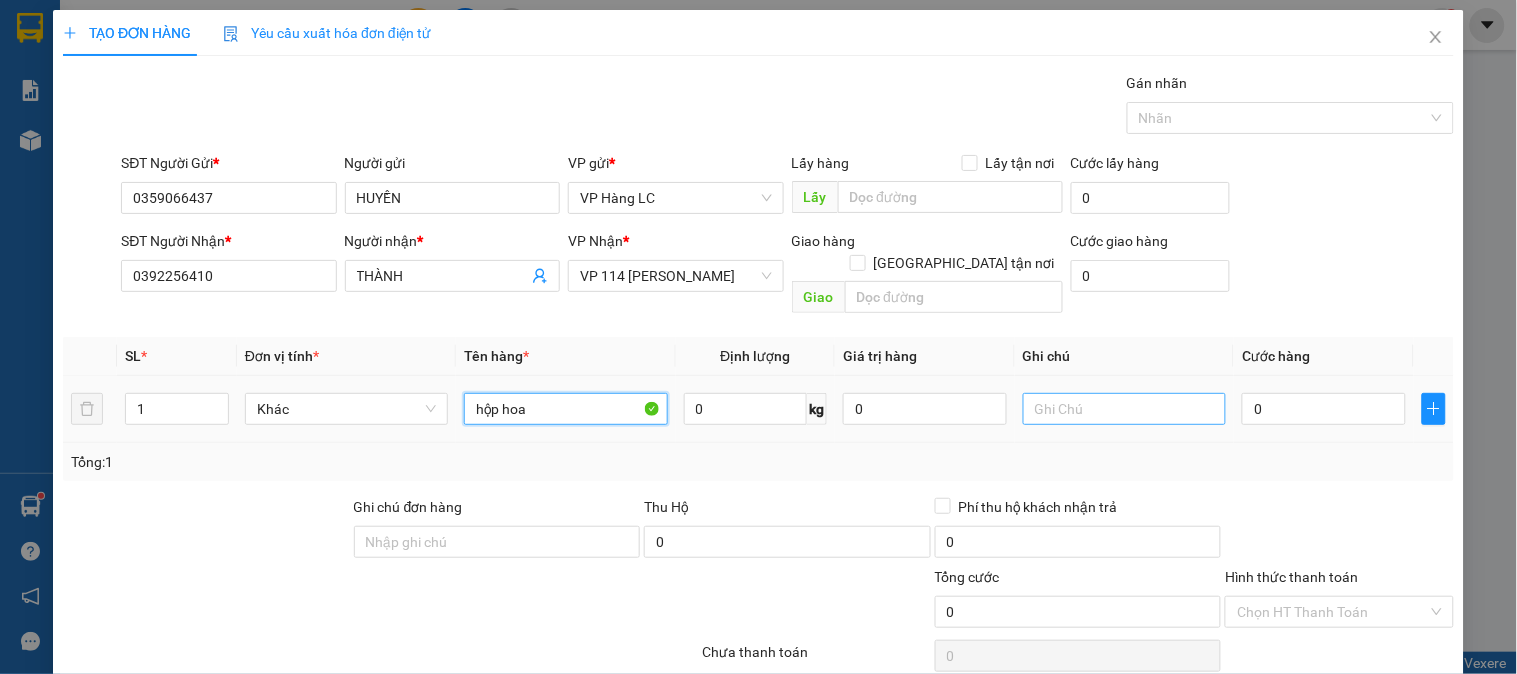 type on "hộp hoa" 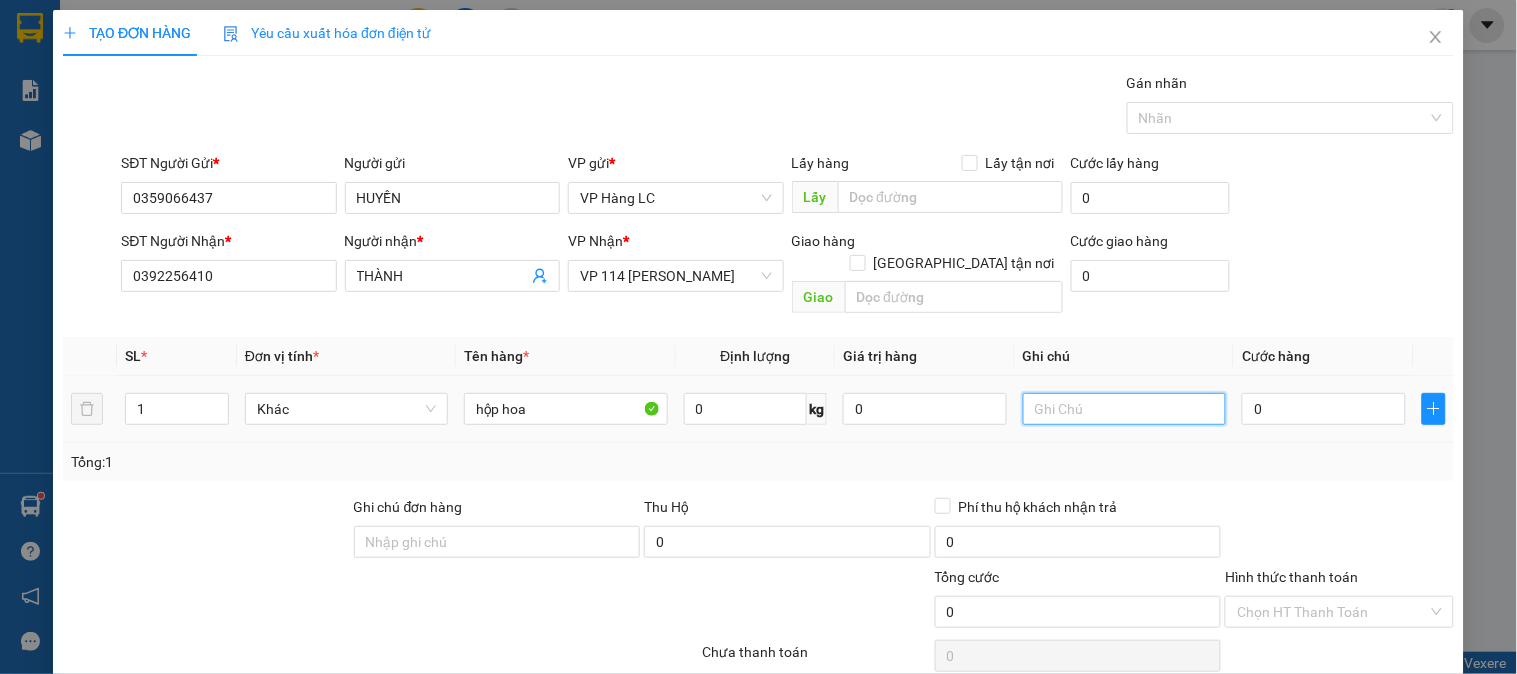 click at bounding box center (1124, 409) 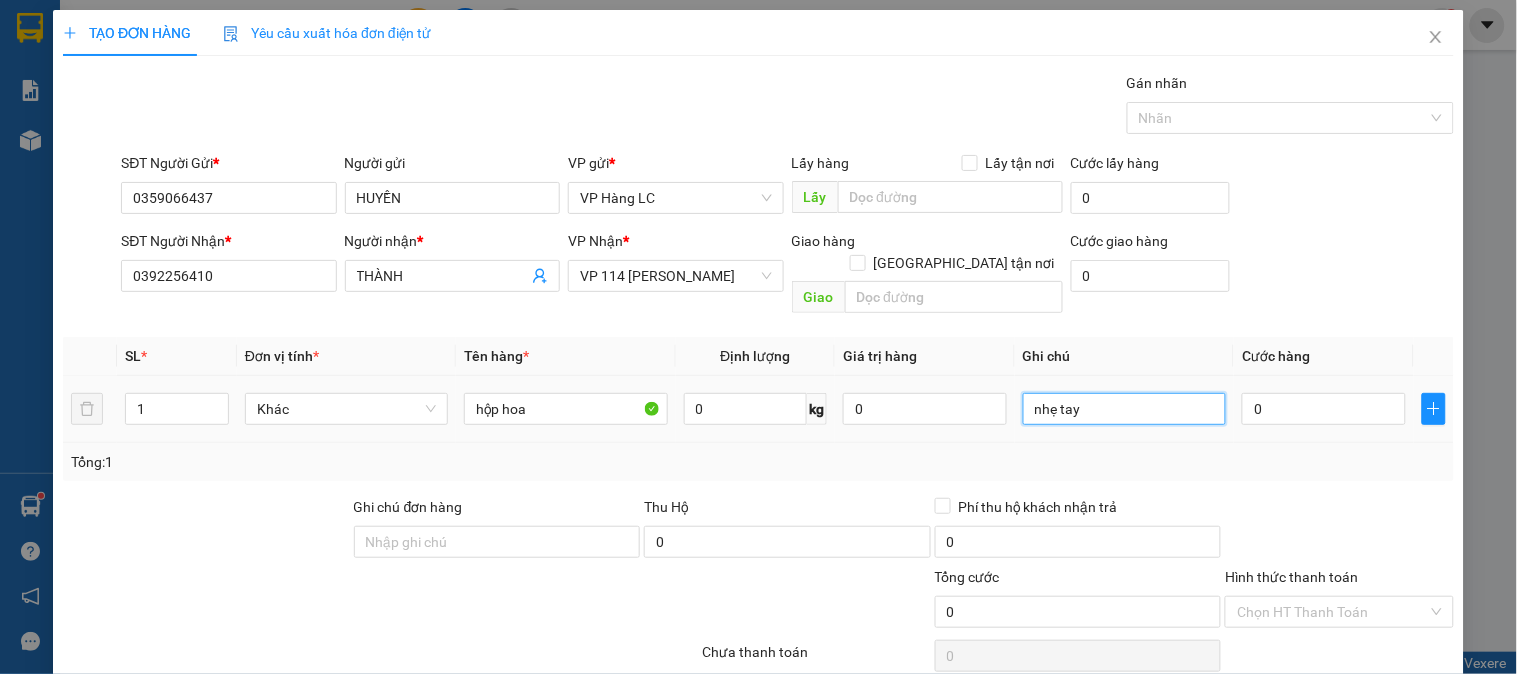 type on "nhẹ tay" 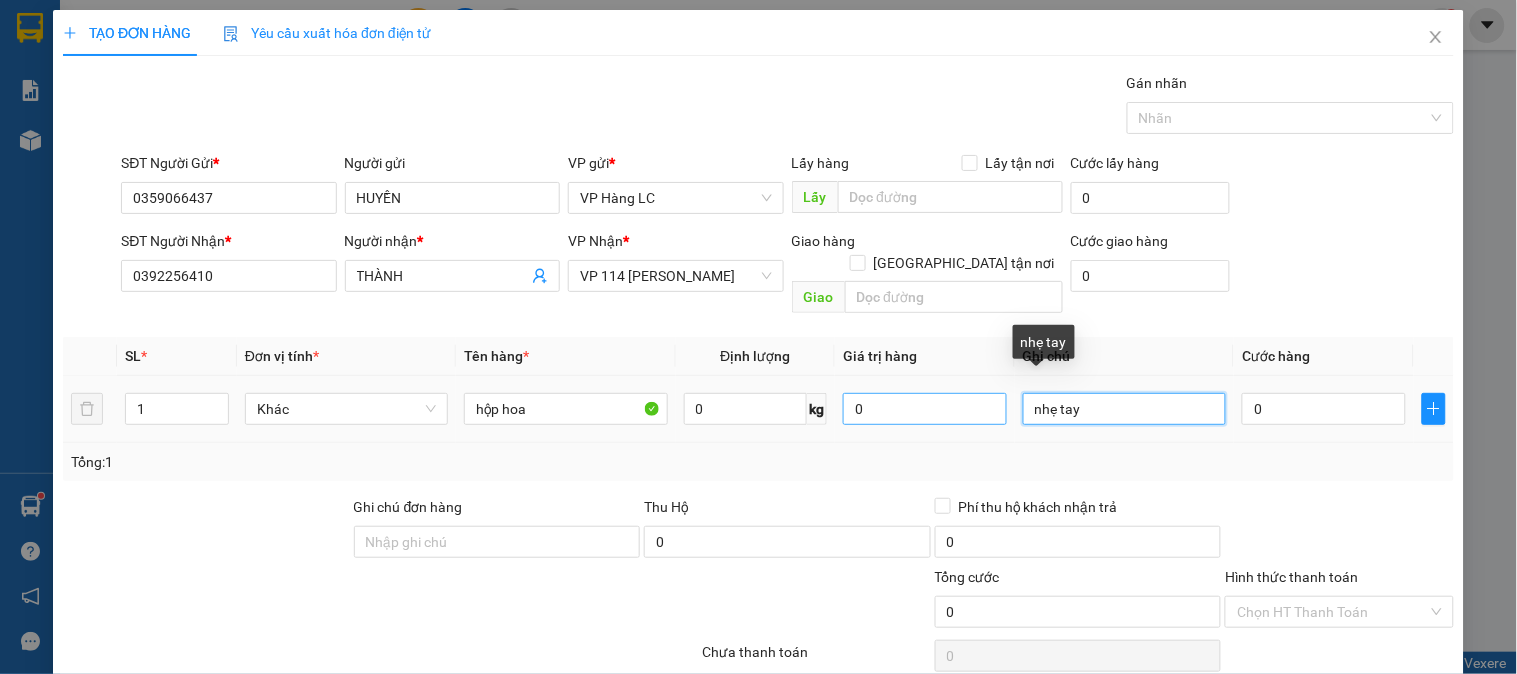 drag, startPoint x: 1107, startPoint y: 396, endPoint x: 911, endPoint y: 403, distance: 196.12495 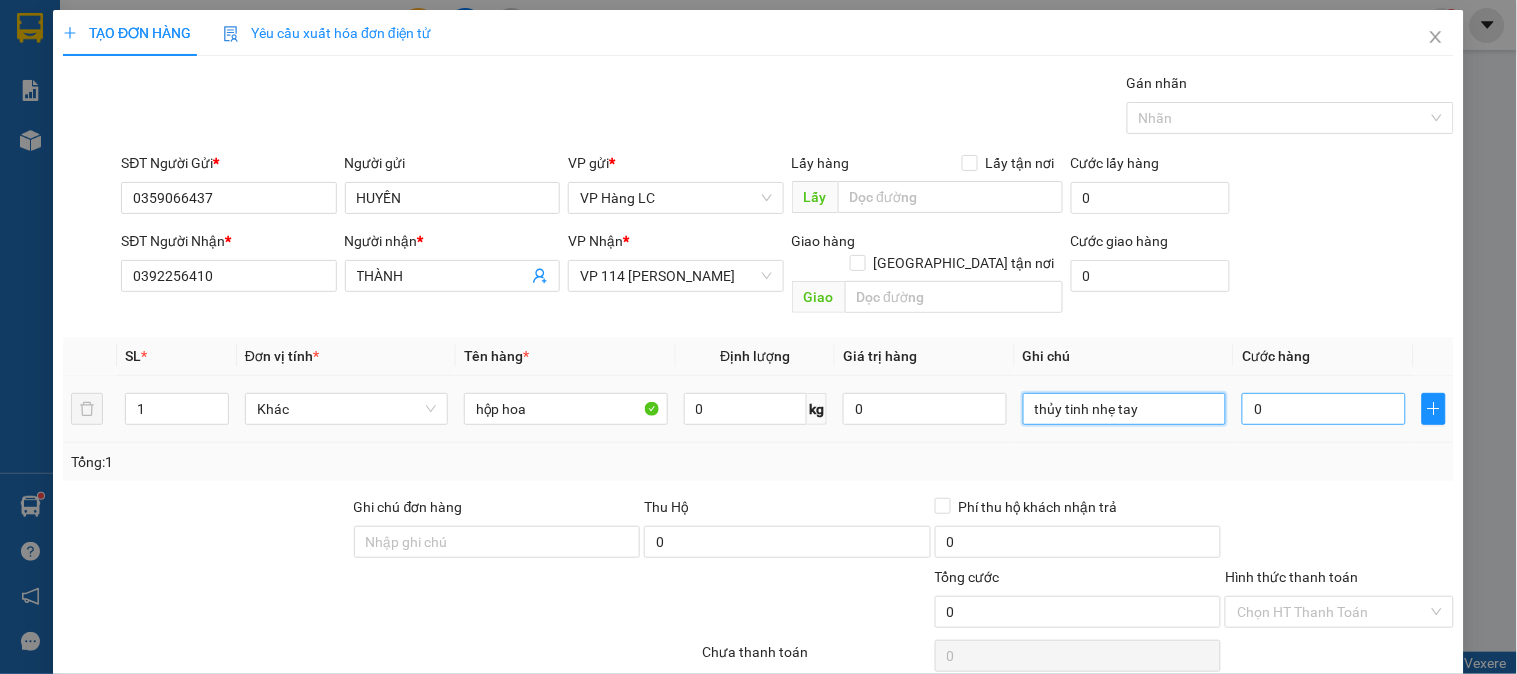 type on "thủy tinh nhẹ tay" 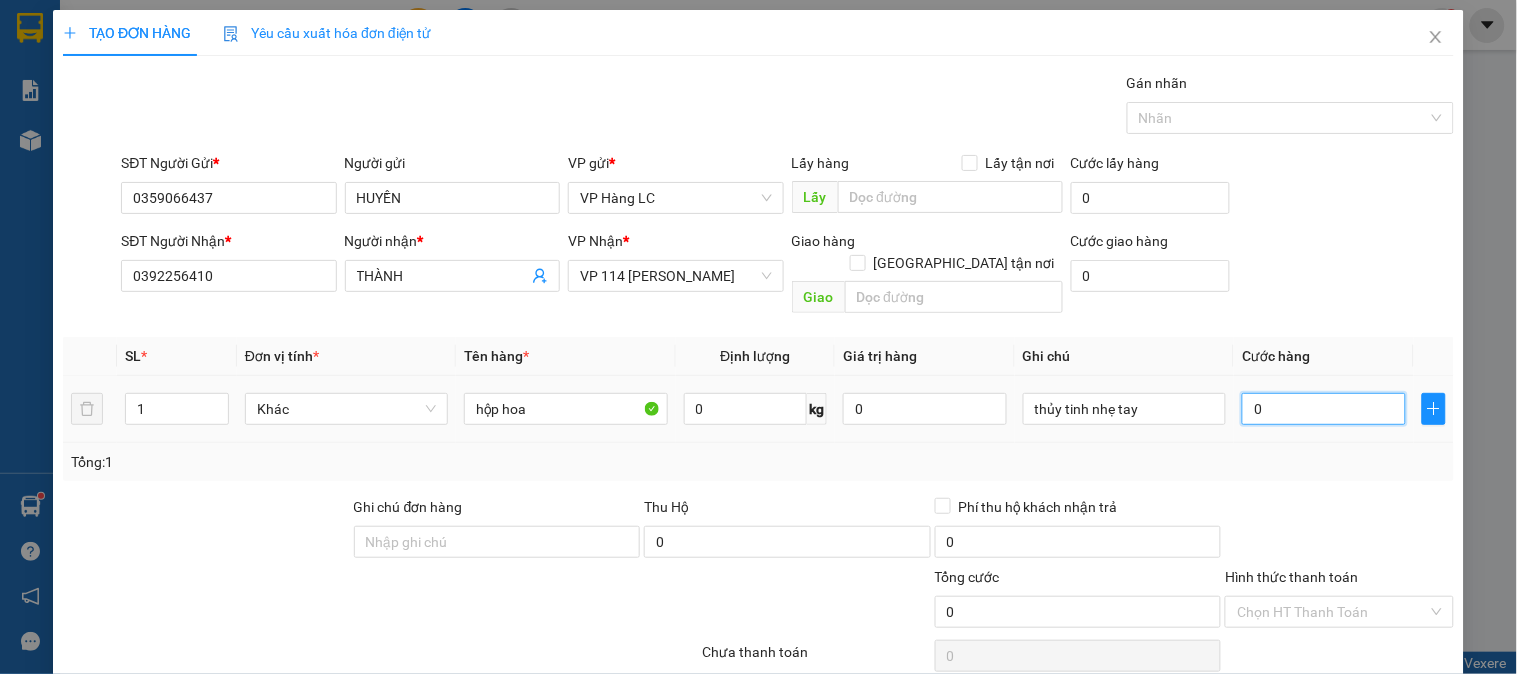 click on "0" at bounding box center [1324, 409] 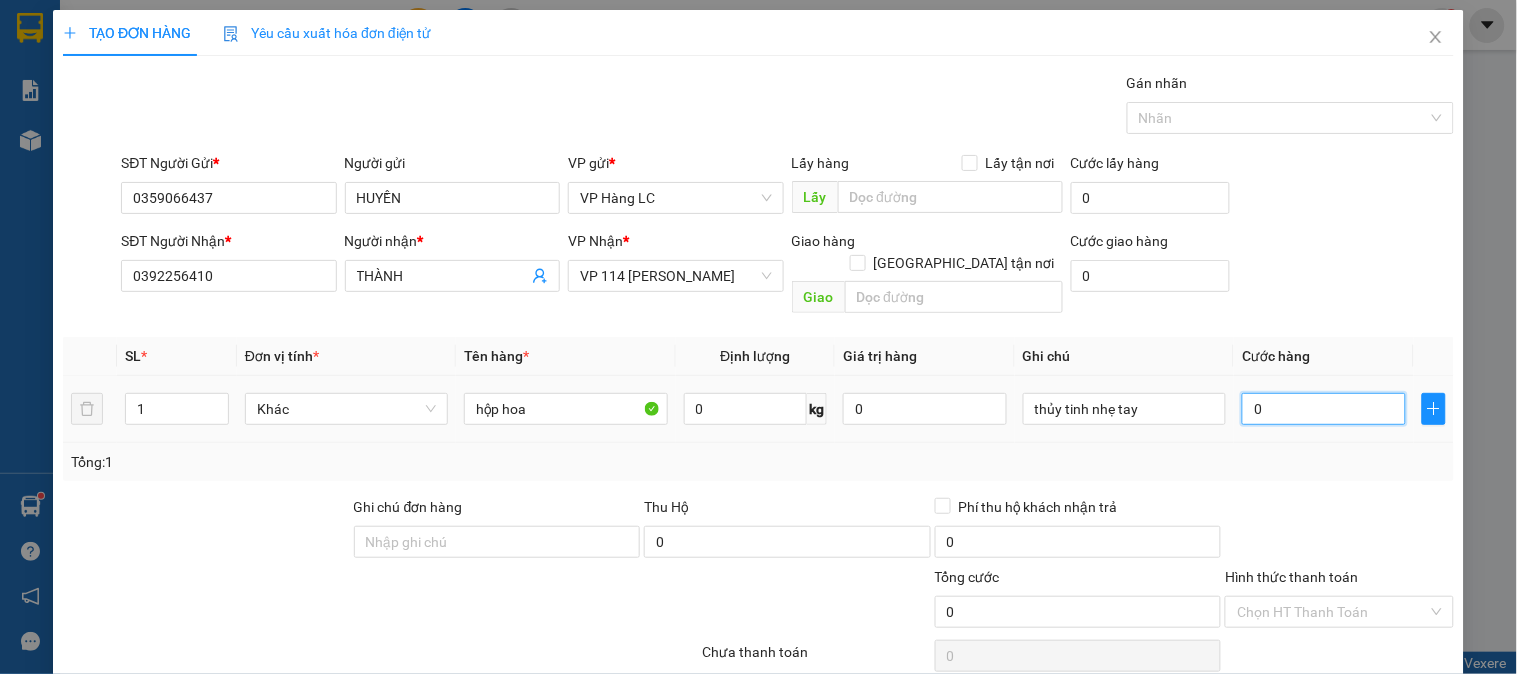 type on "5" 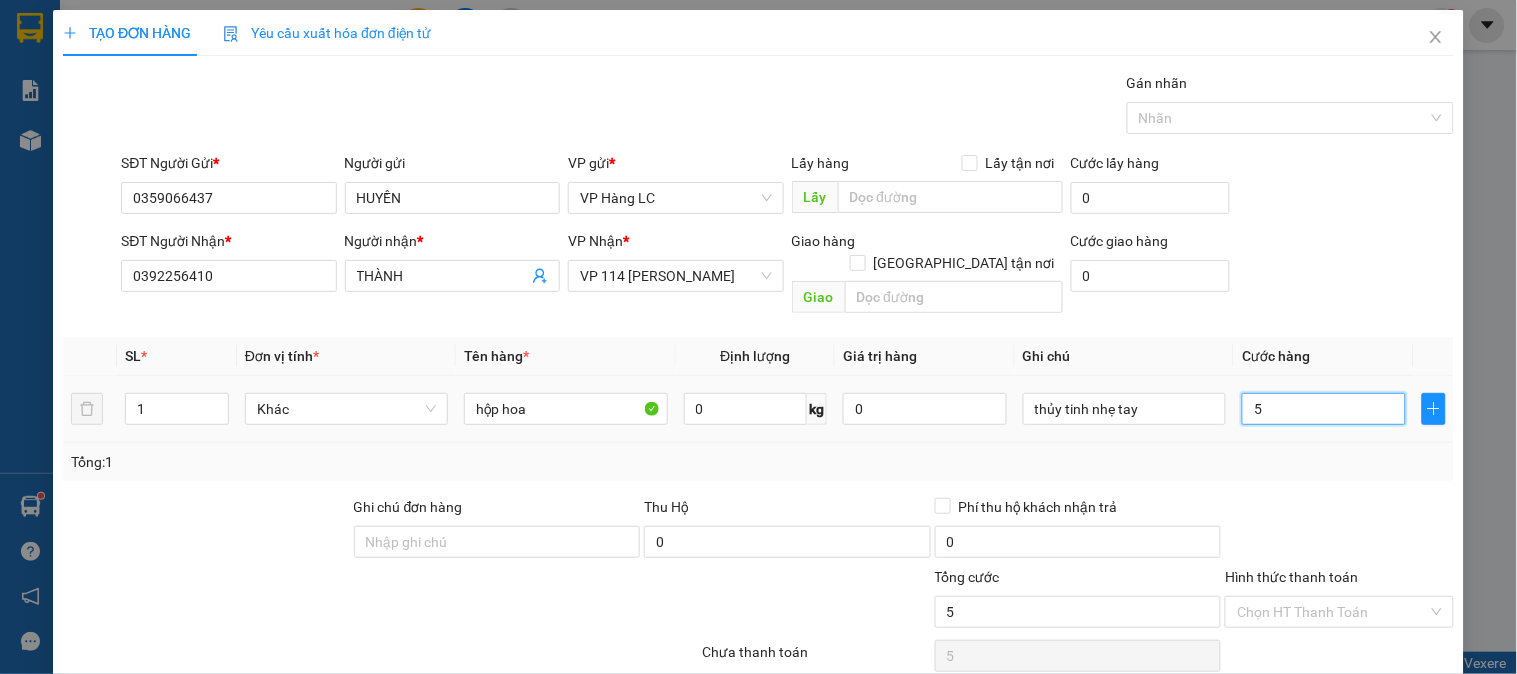 type on "50" 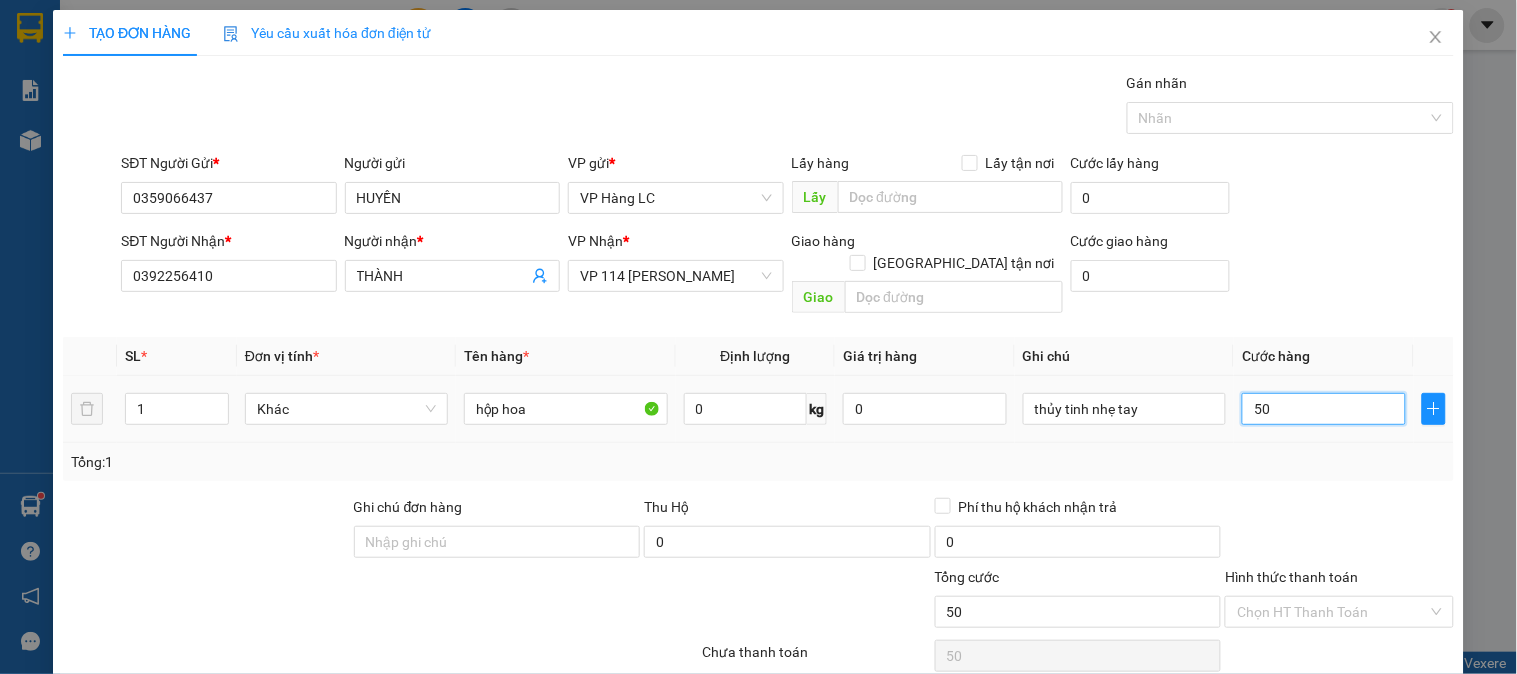 type on "500" 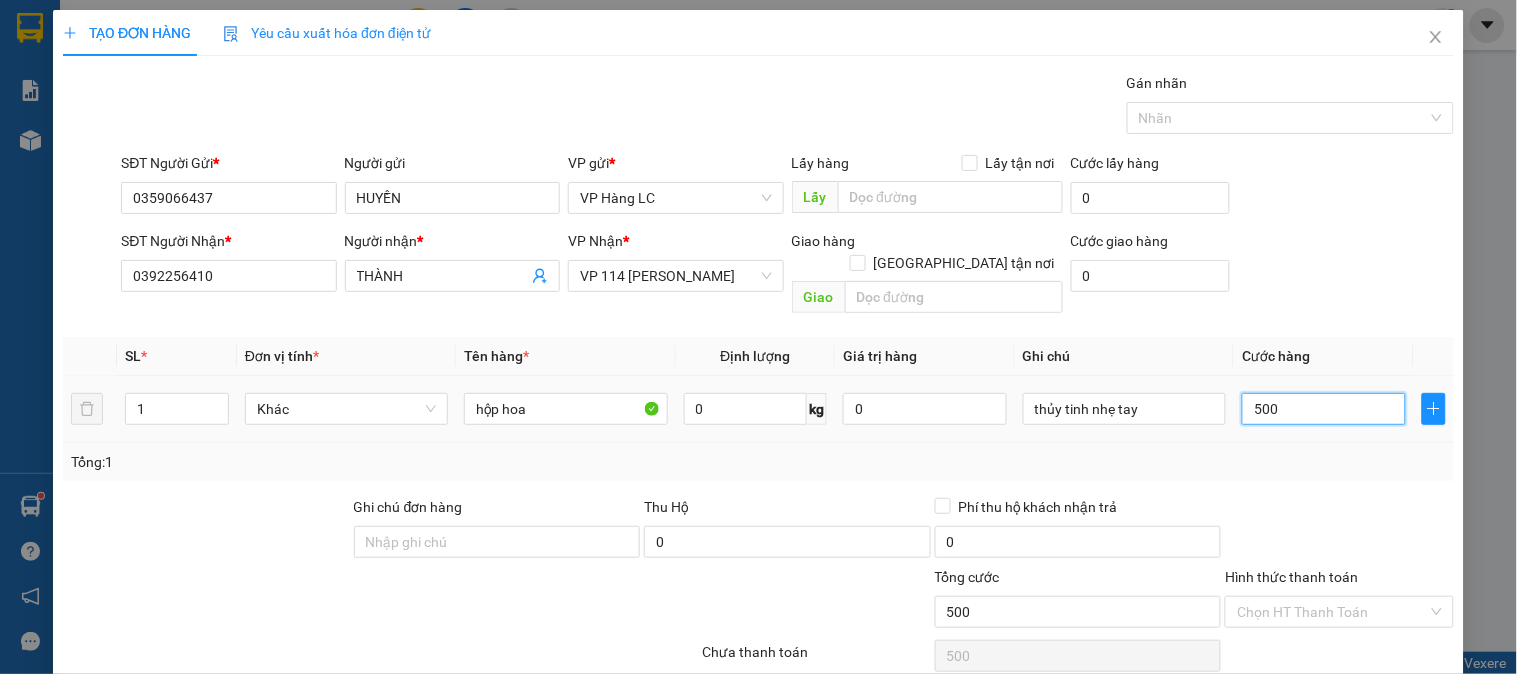 type on "5.000" 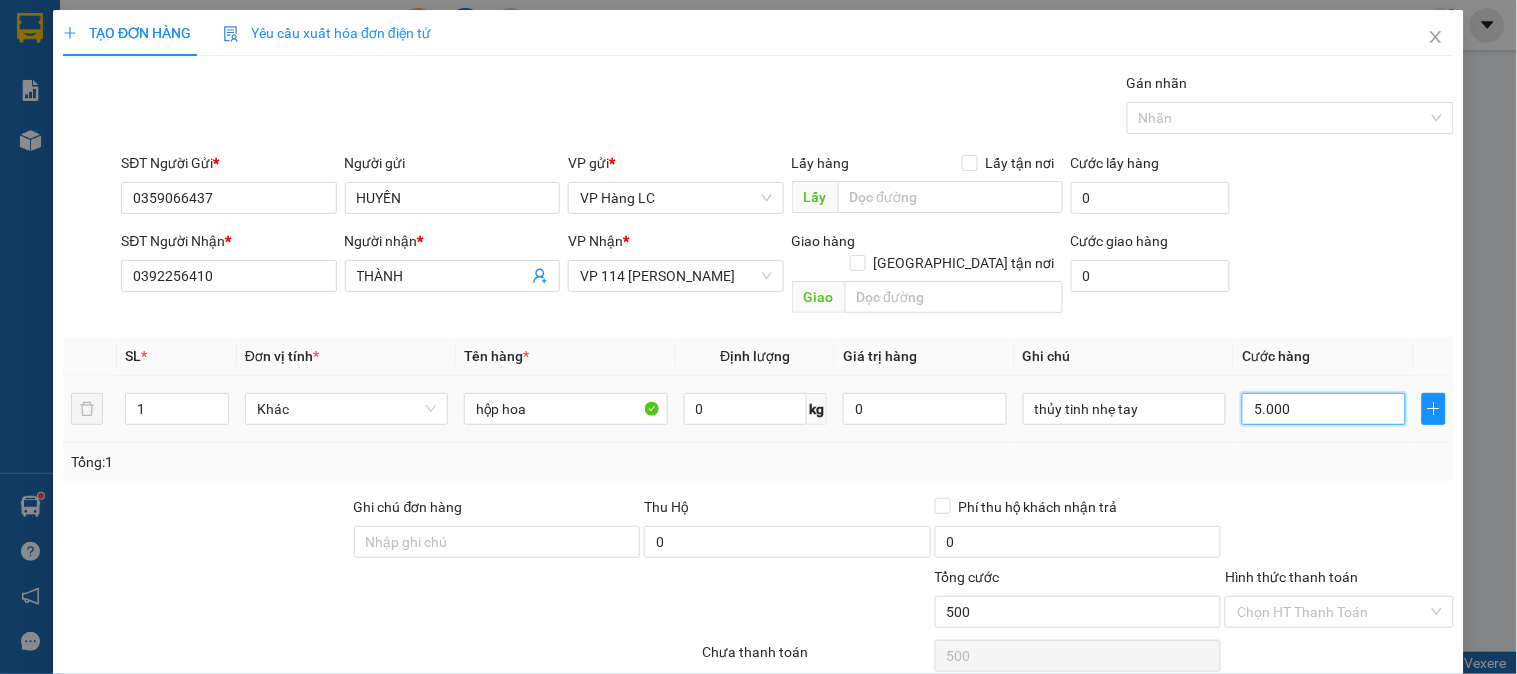 type on "5.000" 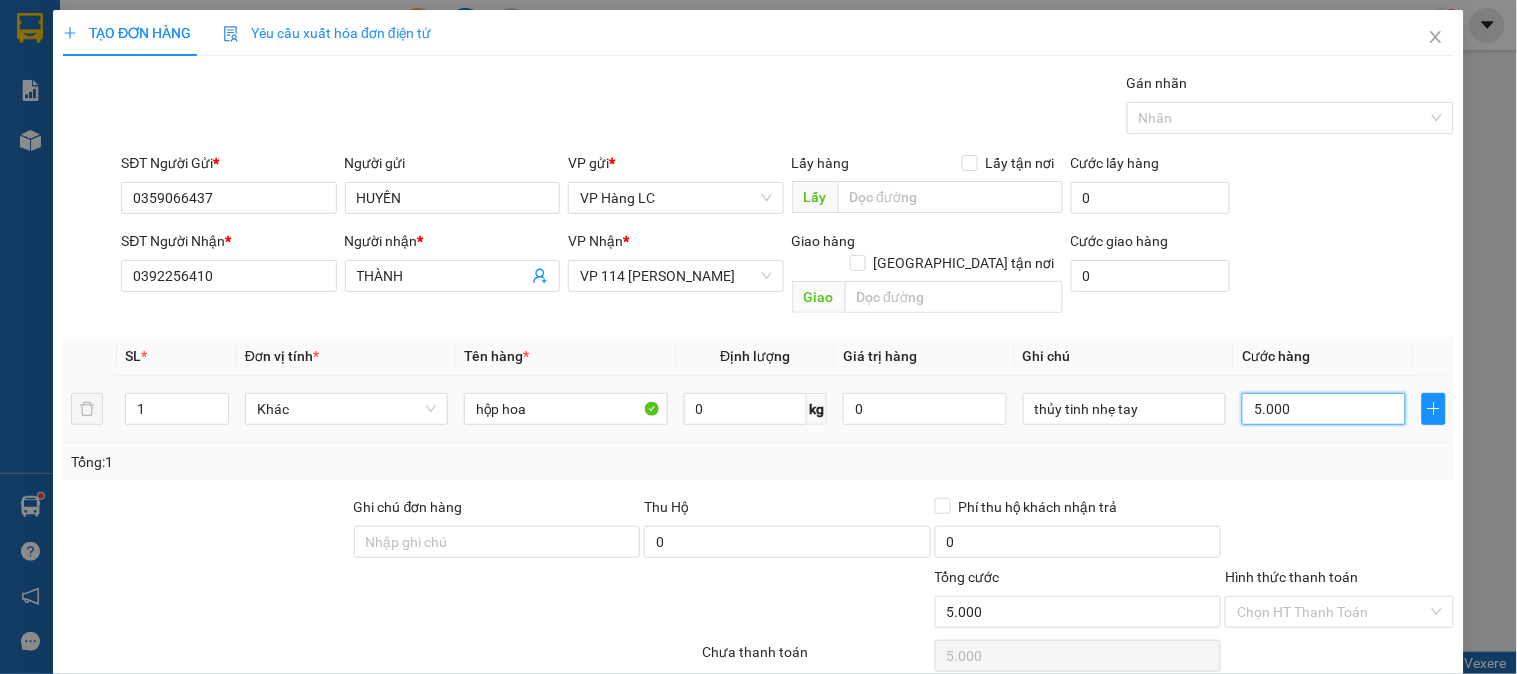 type on "50.000" 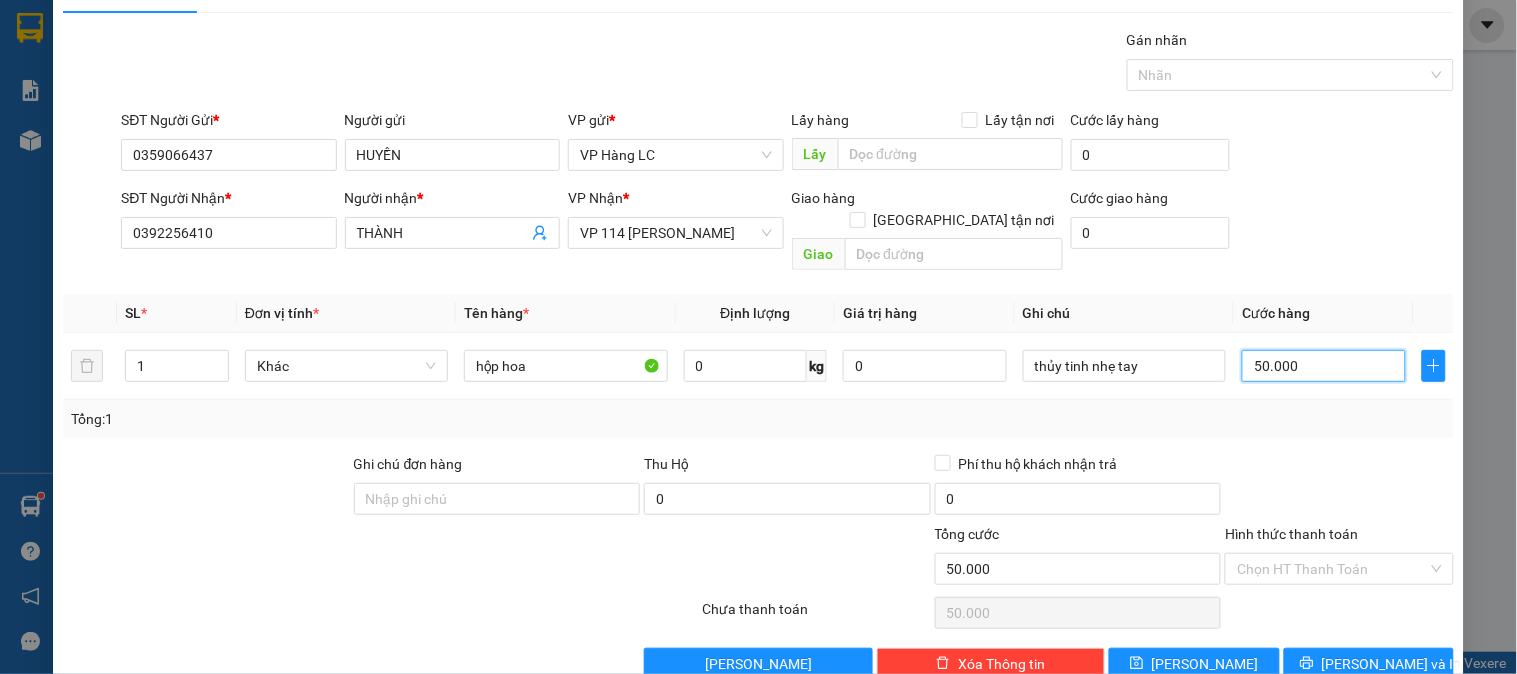 scroll, scrollTop: 65, scrollLeft: 0, axis: vertical 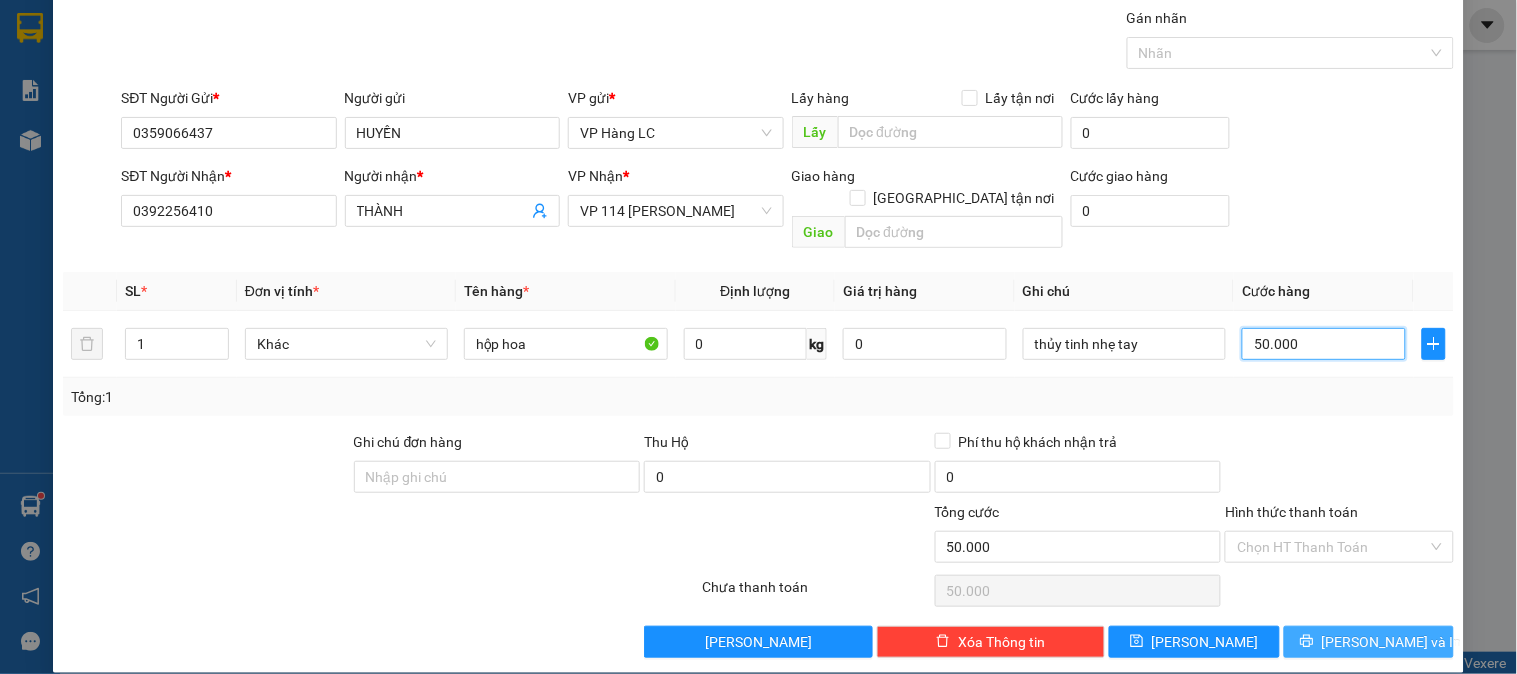 type on "50.000" 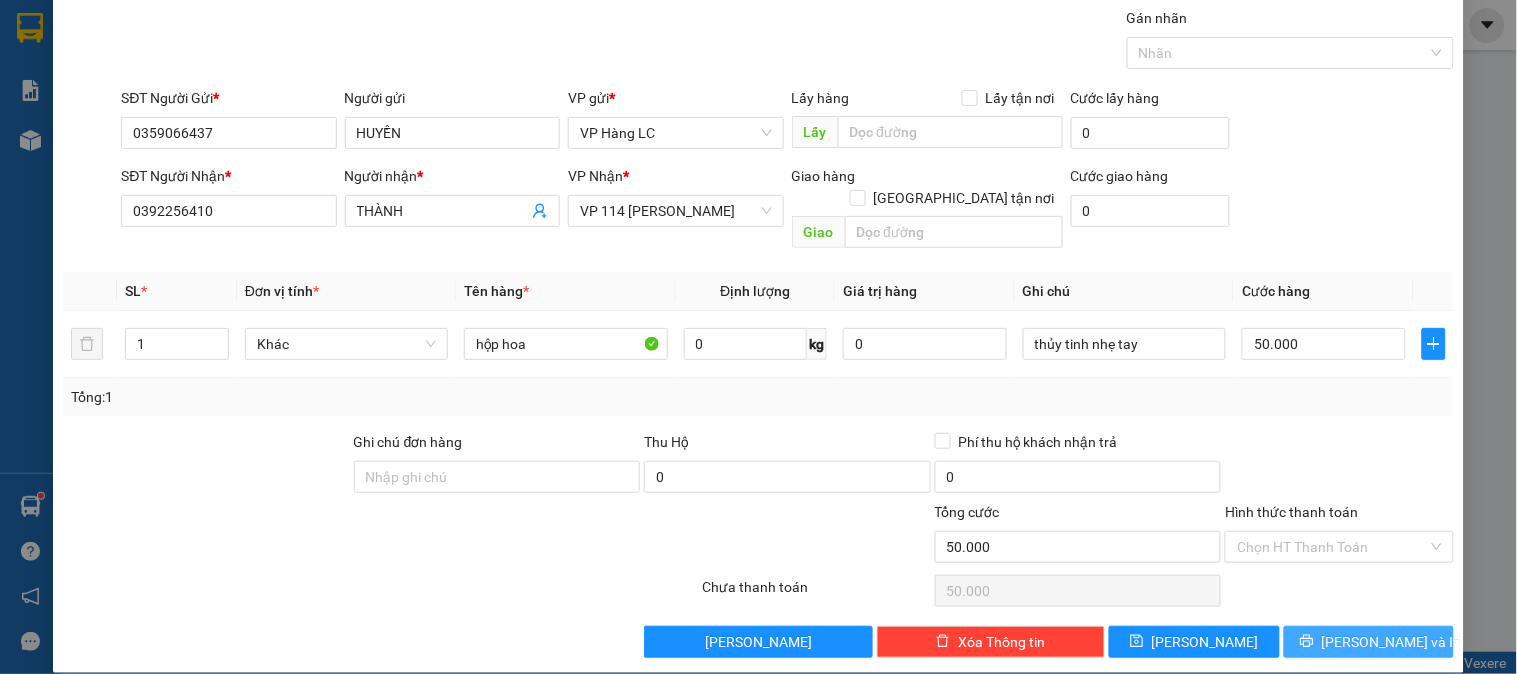 click on "[PERSON_NAME] và In" at bounding box center (1369, 642) 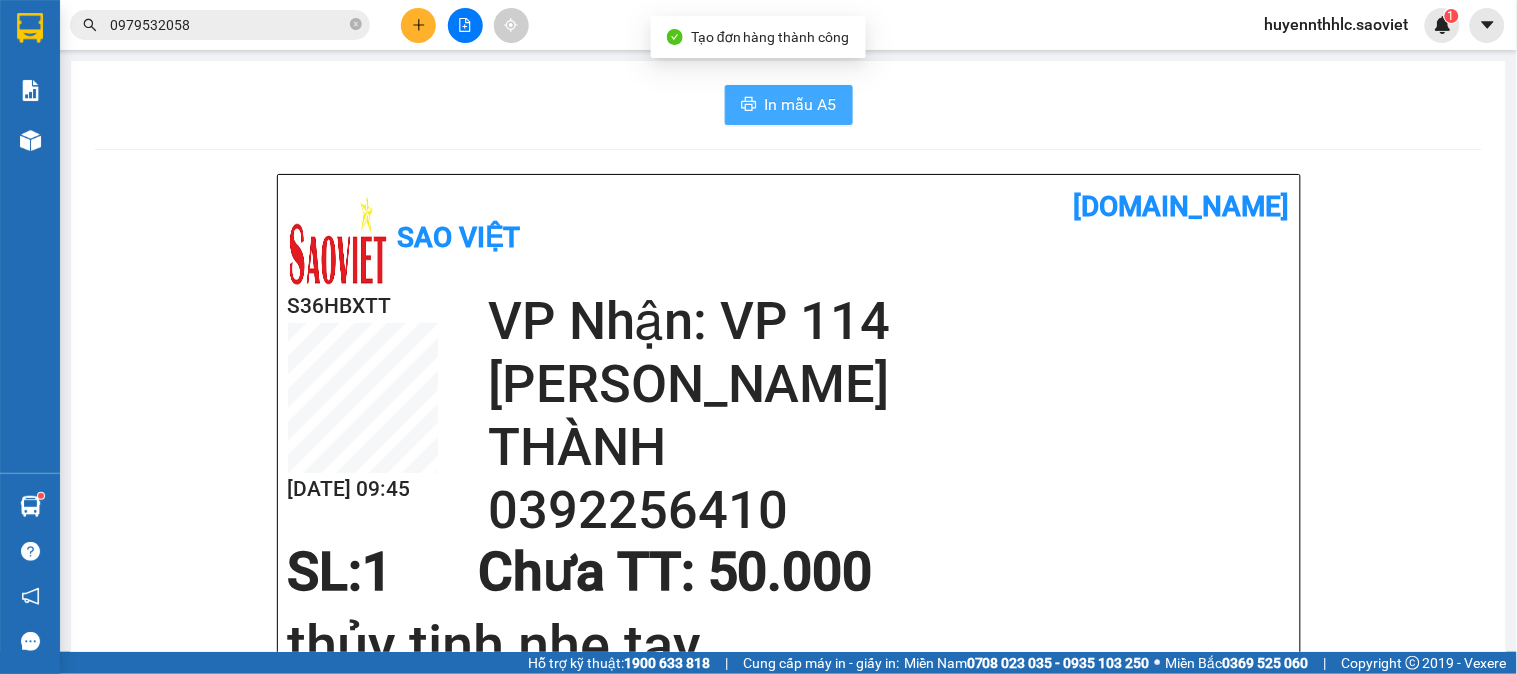 click on "In mẫu A5" at bounding box center [801, 104] 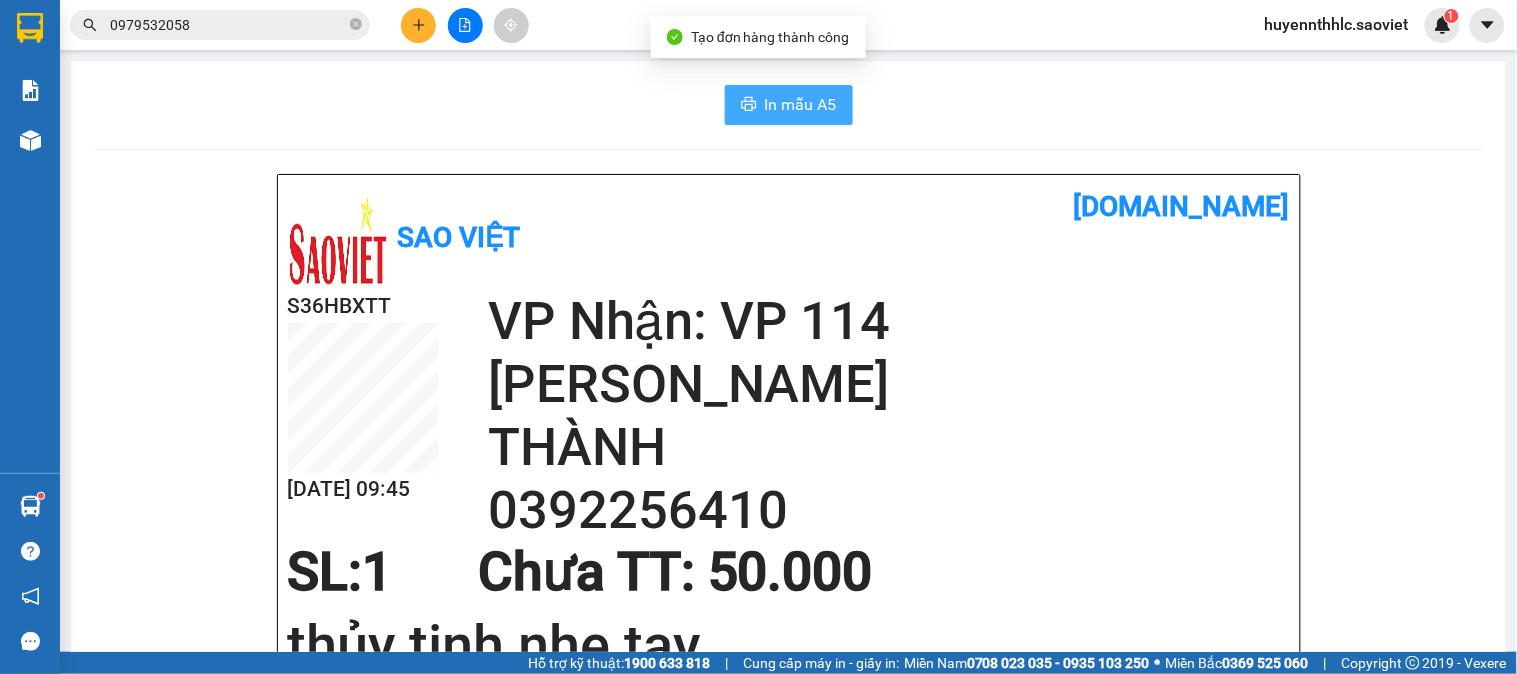 scroll, scrollTop: 0, scrollLeft: 0, axis: both 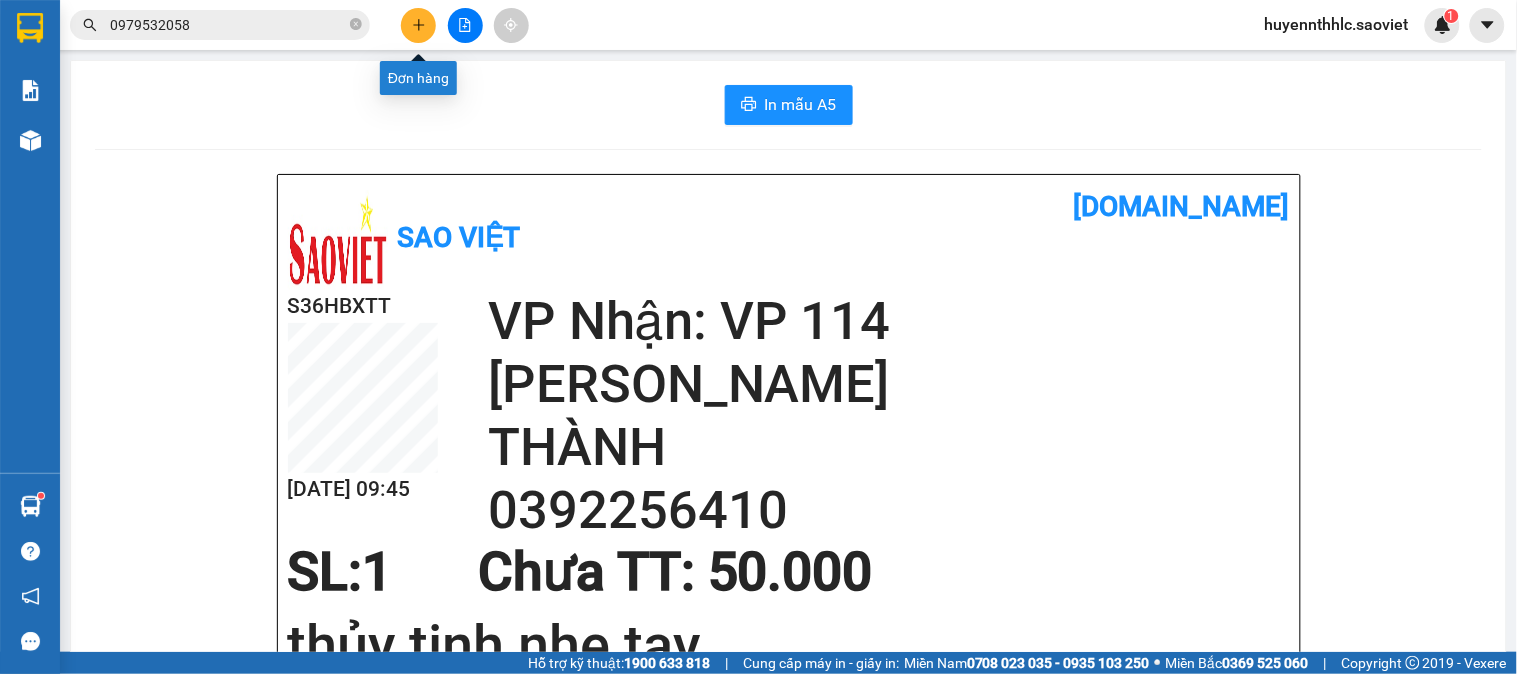 click 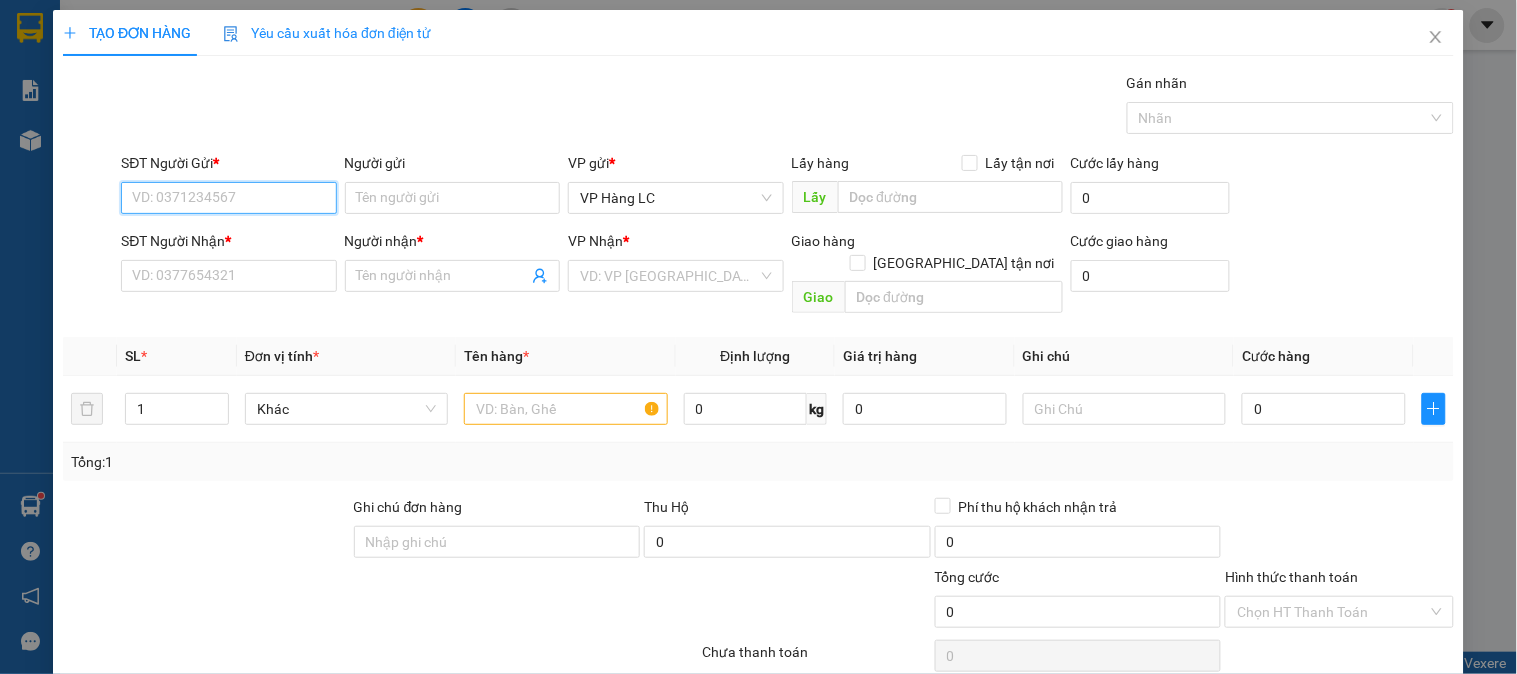 type on "0" 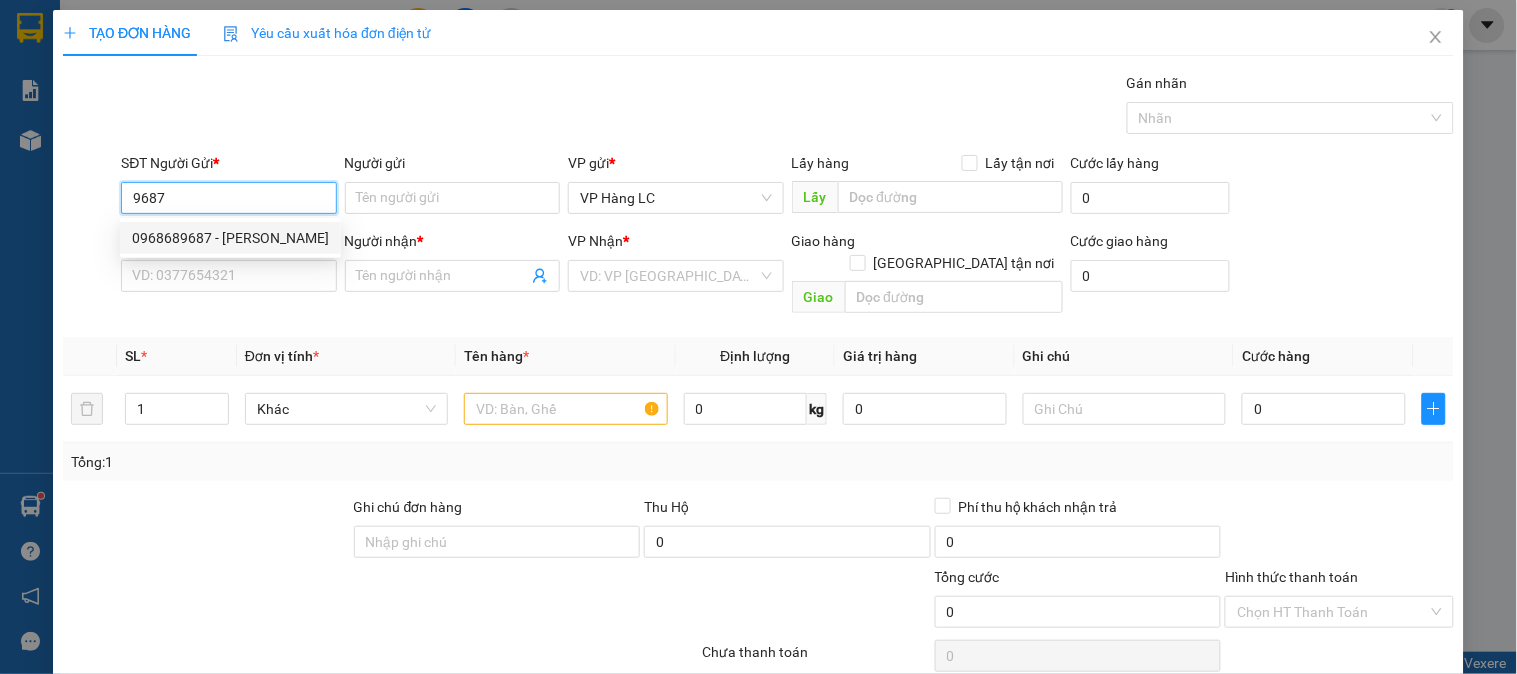 click on "0968689687 - [PERSON_NAME]" at bounding box center [230, 238] 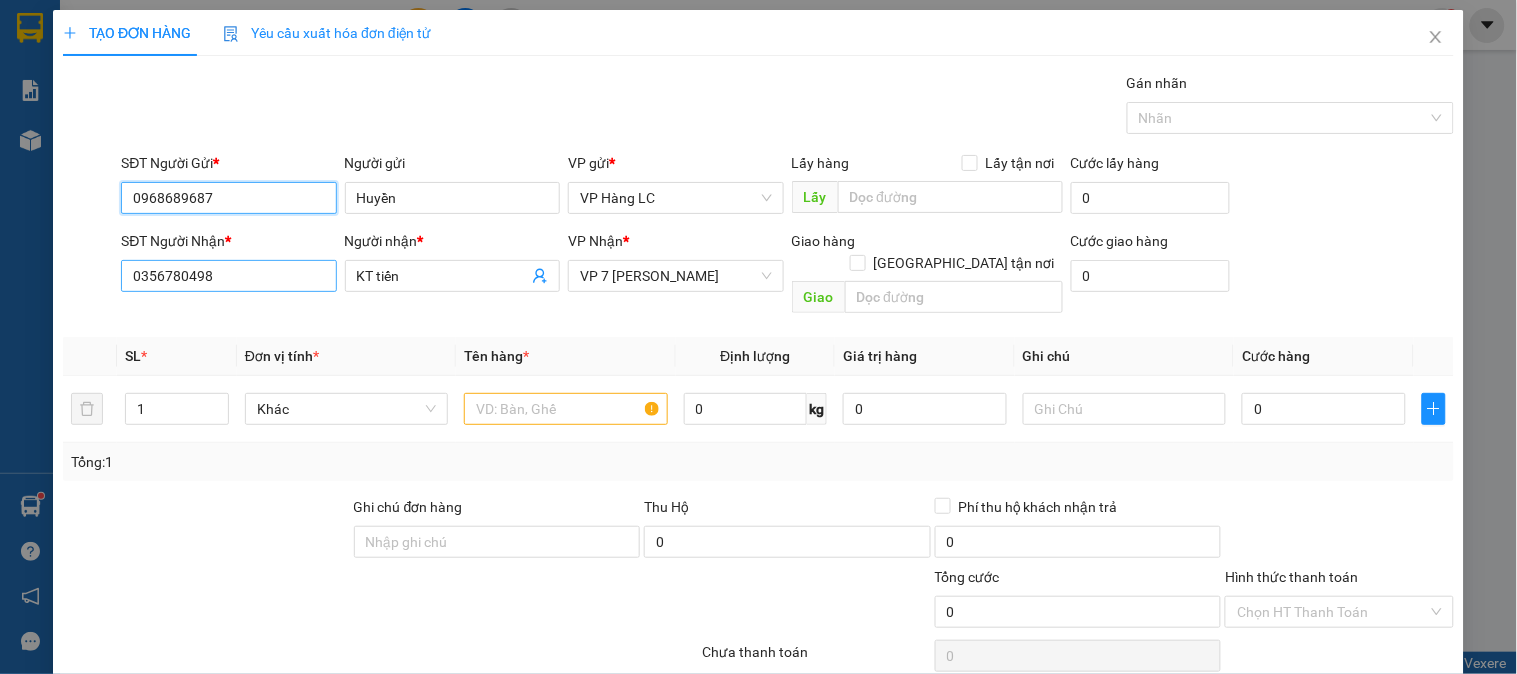 type on "0968689687" 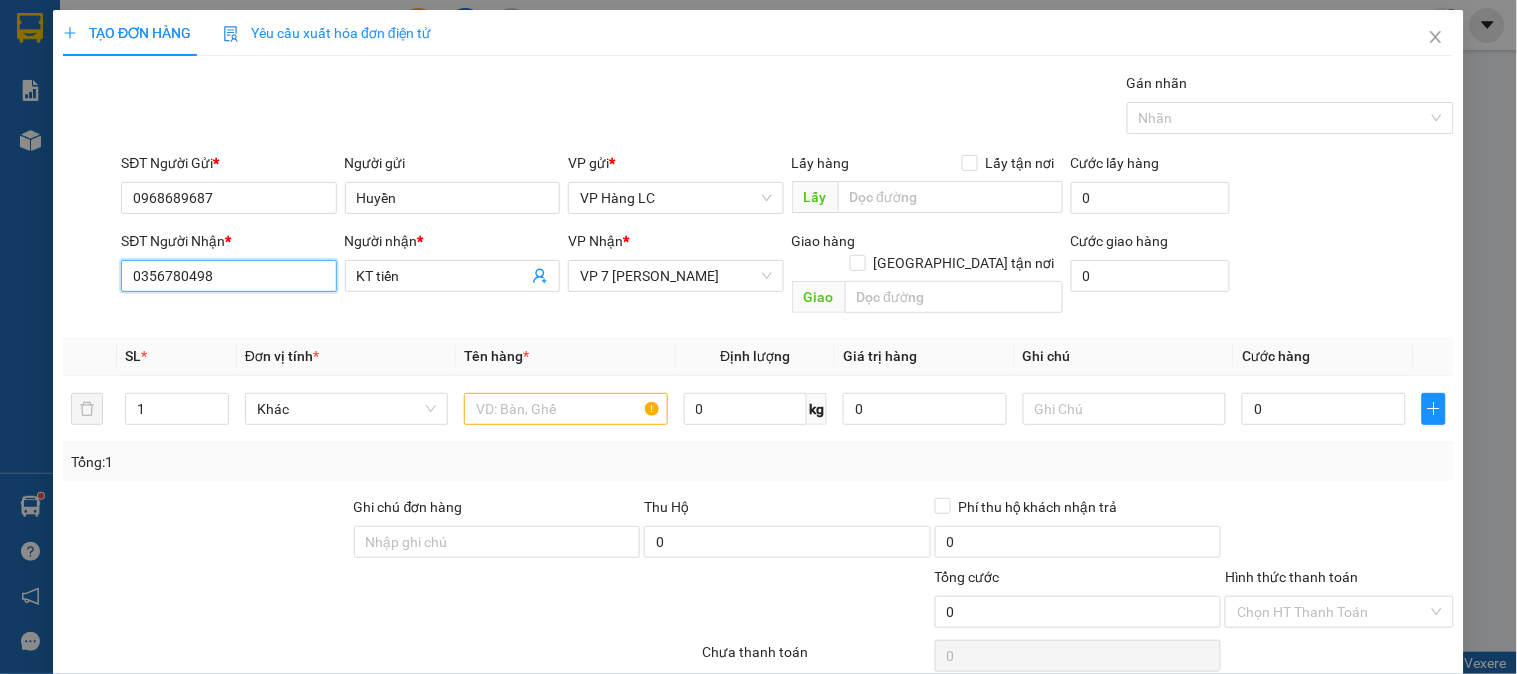 drag, startPoint x: 154, startPoint y: 281, endPoint x: 0, endPoint y: 324, distance: 159.8906 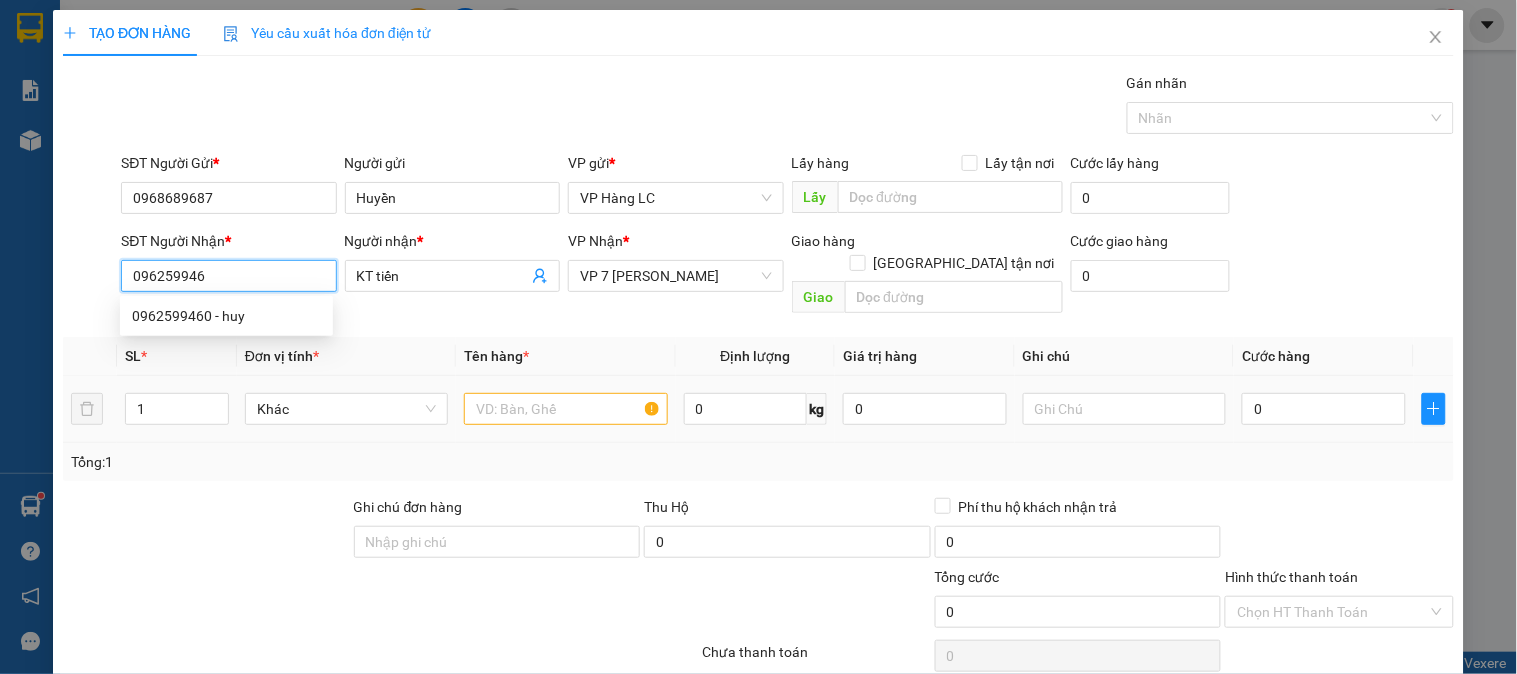 type on "0962599460" 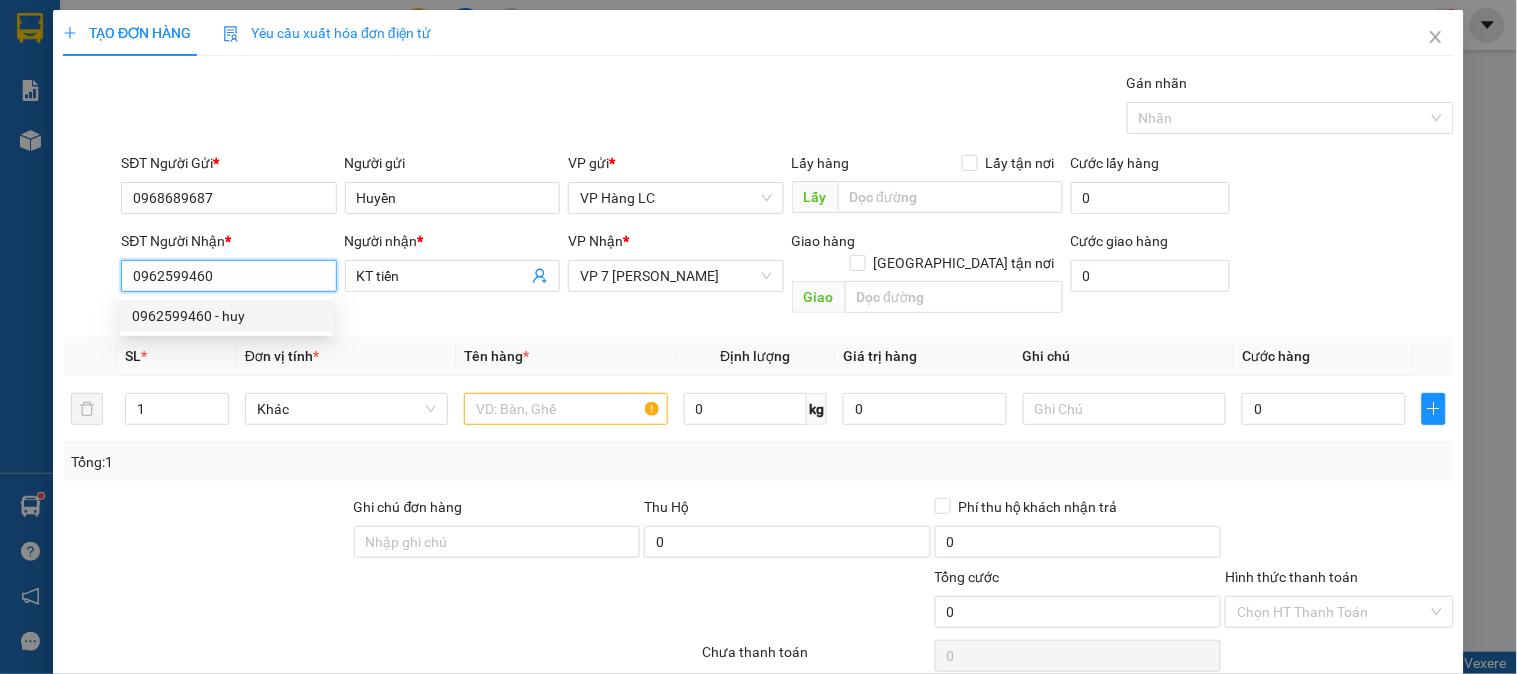 click on "0962599460 - huy" at bounding box center (226, 316) 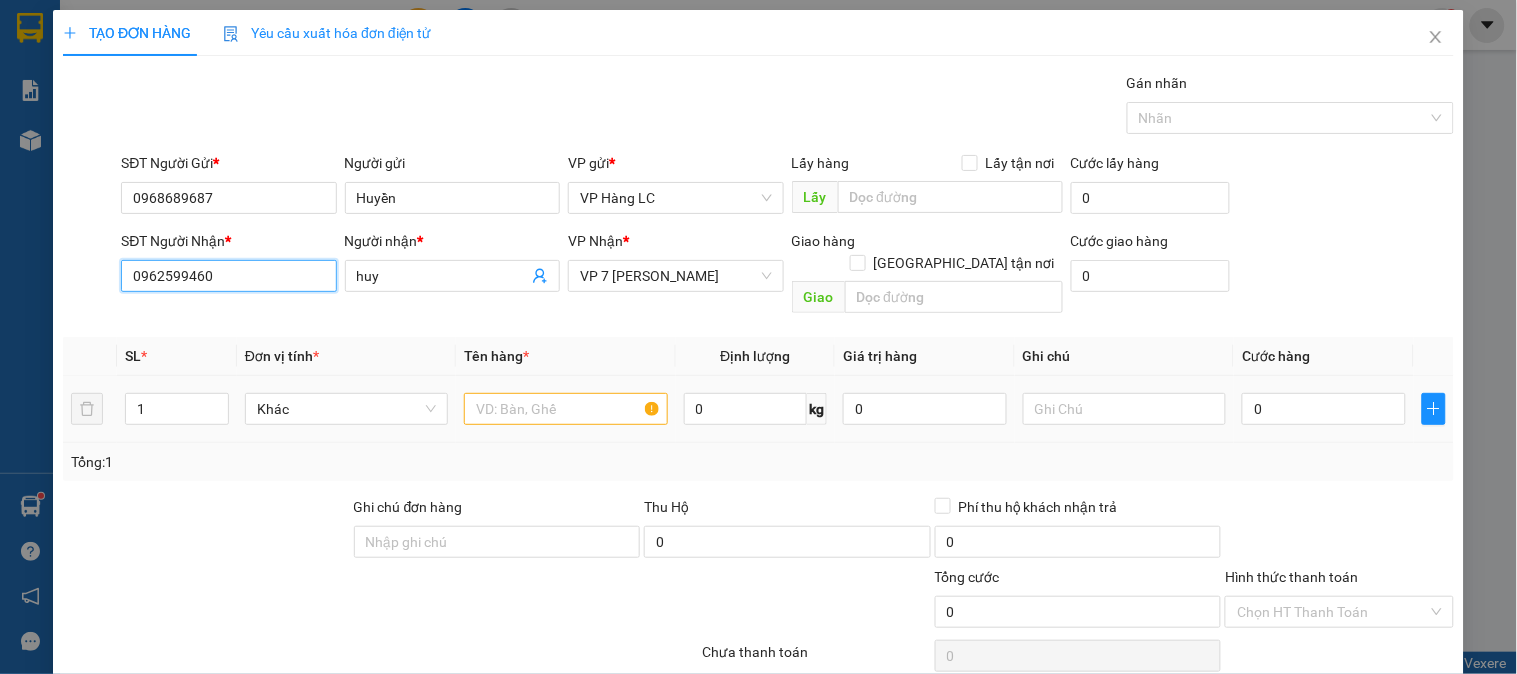type on "0962599460" 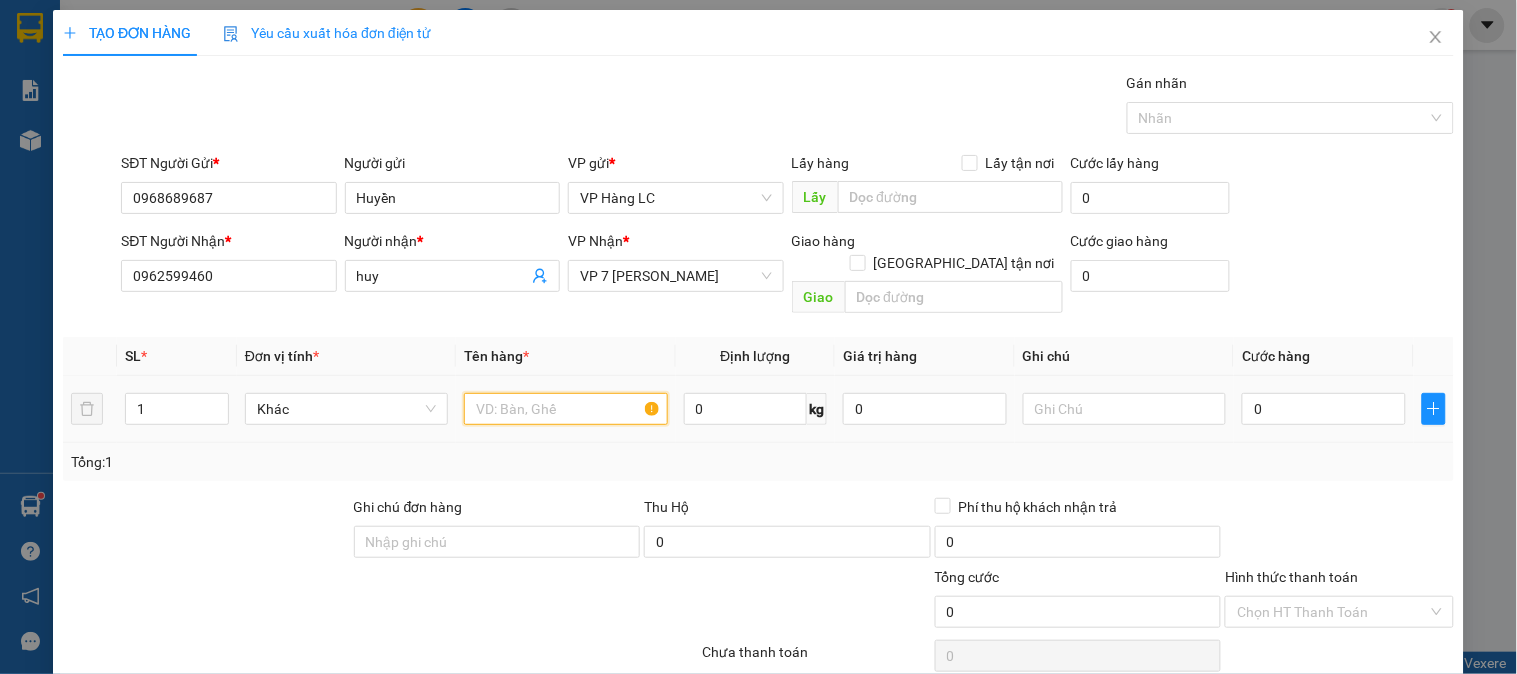 click at bounding box center [565, 409] 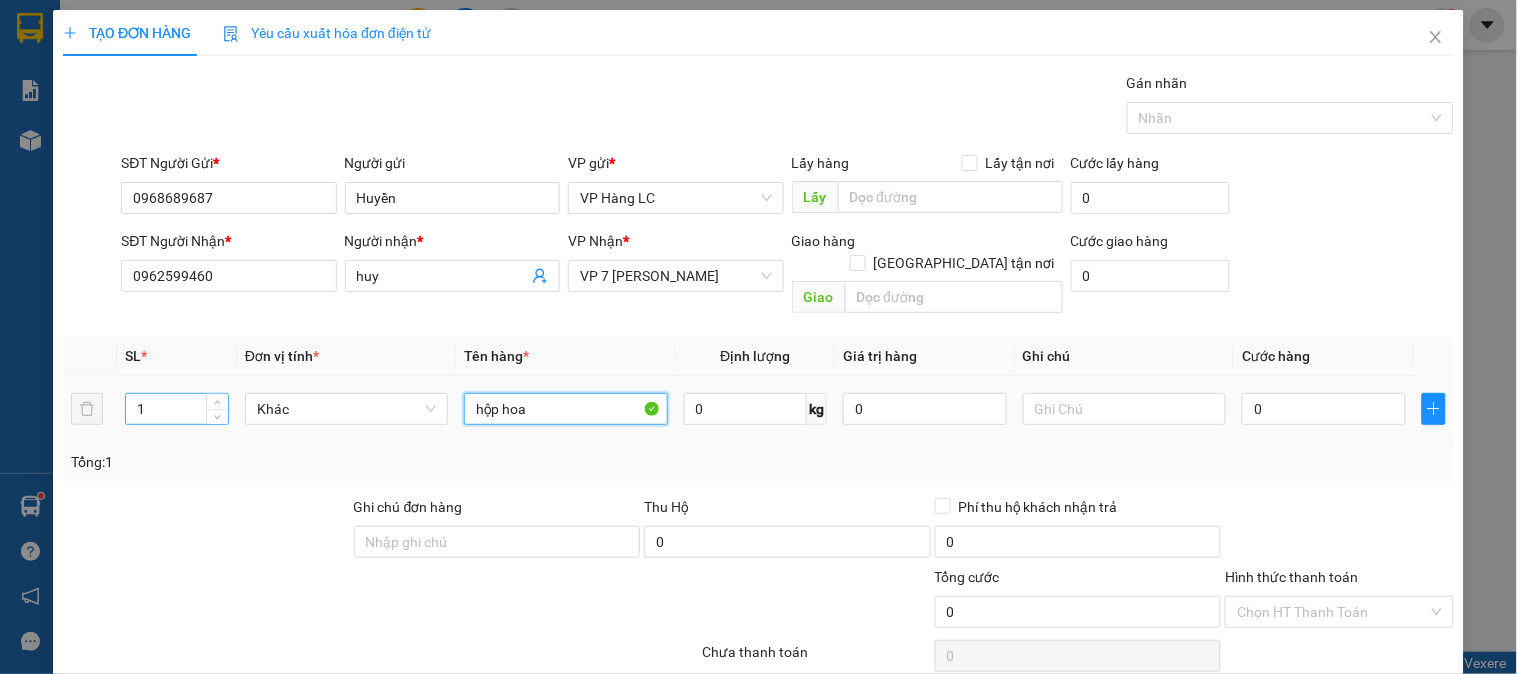 type on "hộp hoa" 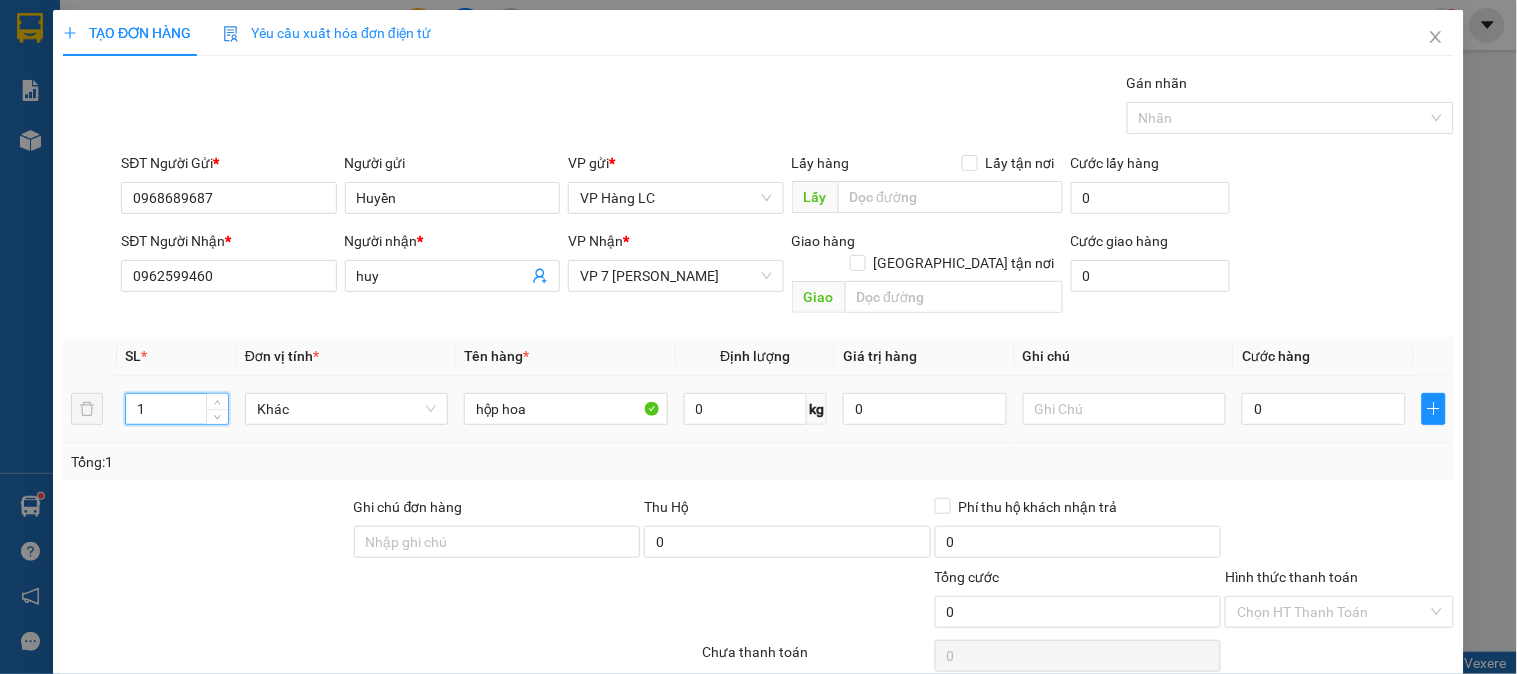 drag, startPoint x: 182, startPoint y: 392, endPoint x: 158, endPoint y: 387, distance: 24.5153 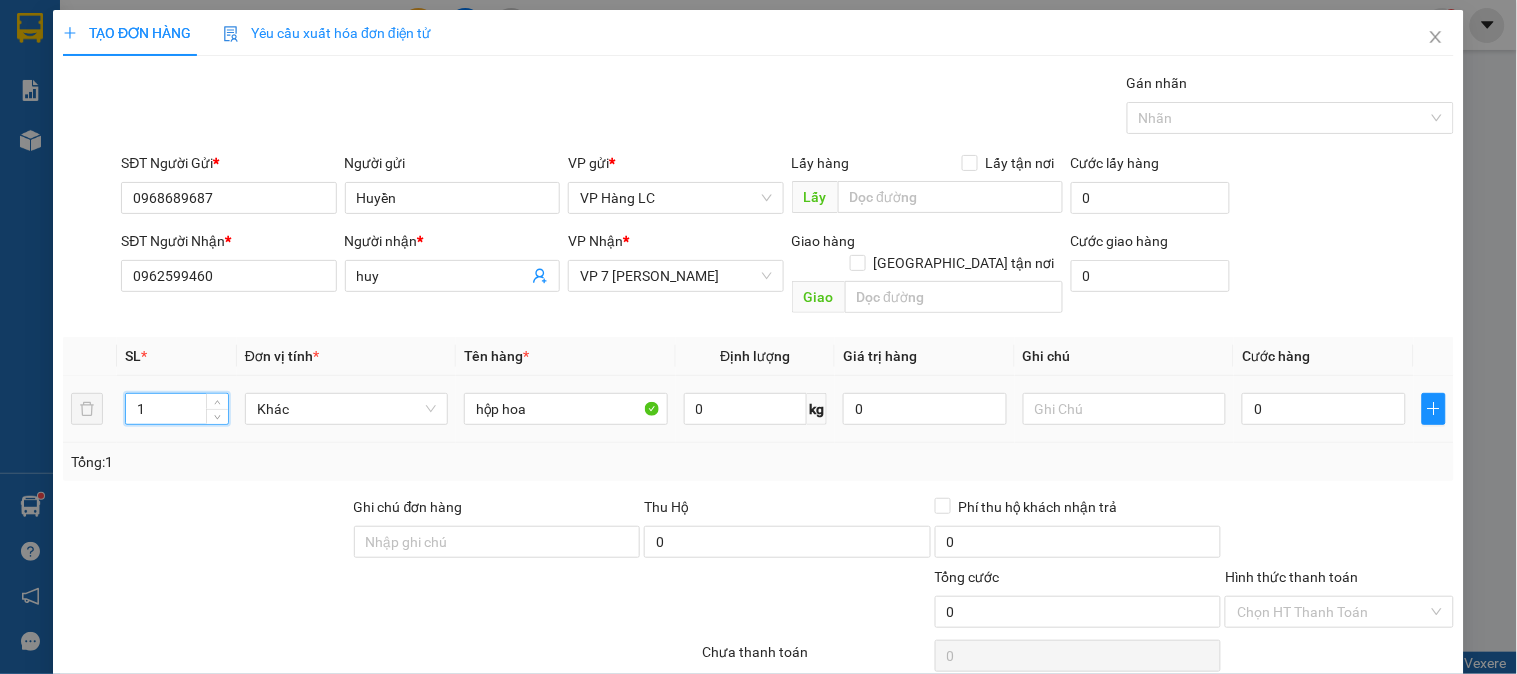 click on "1" at bounding box center [177, 409] 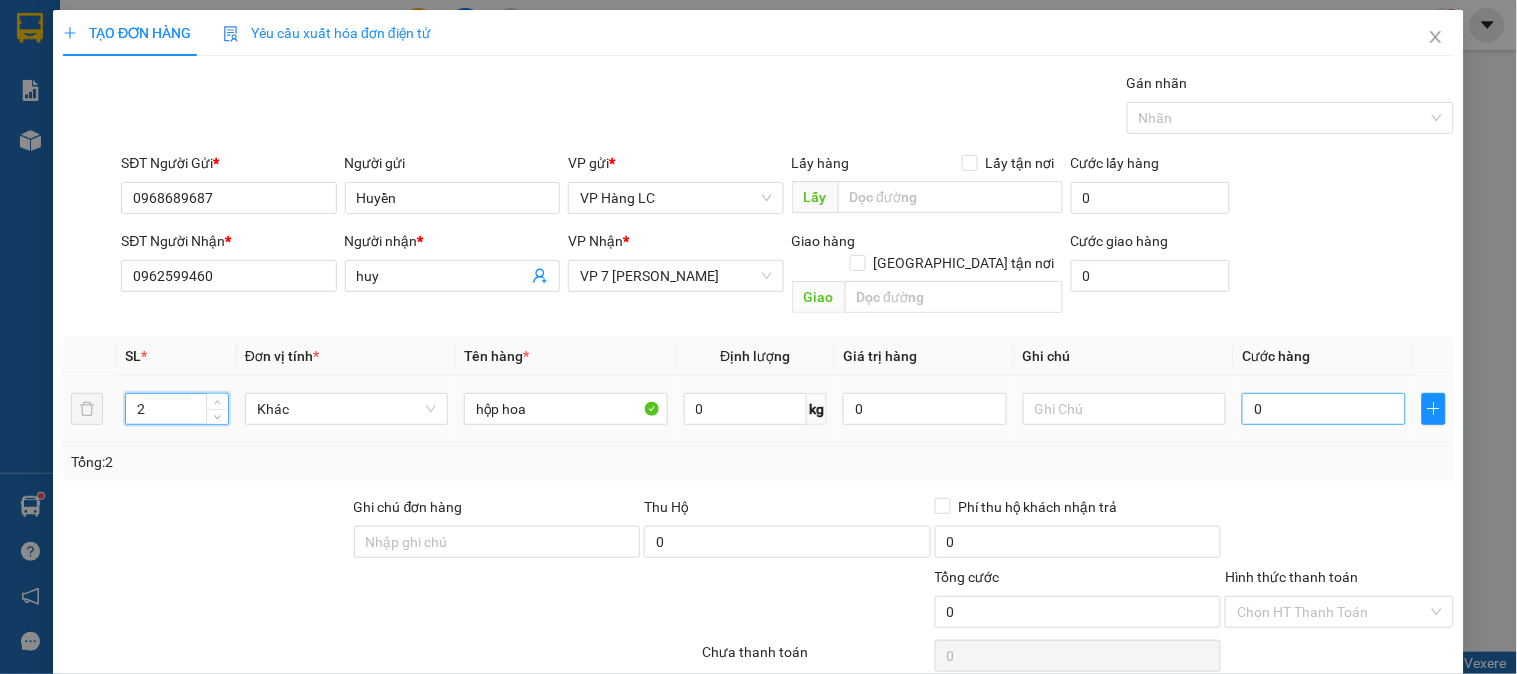 type on "2" 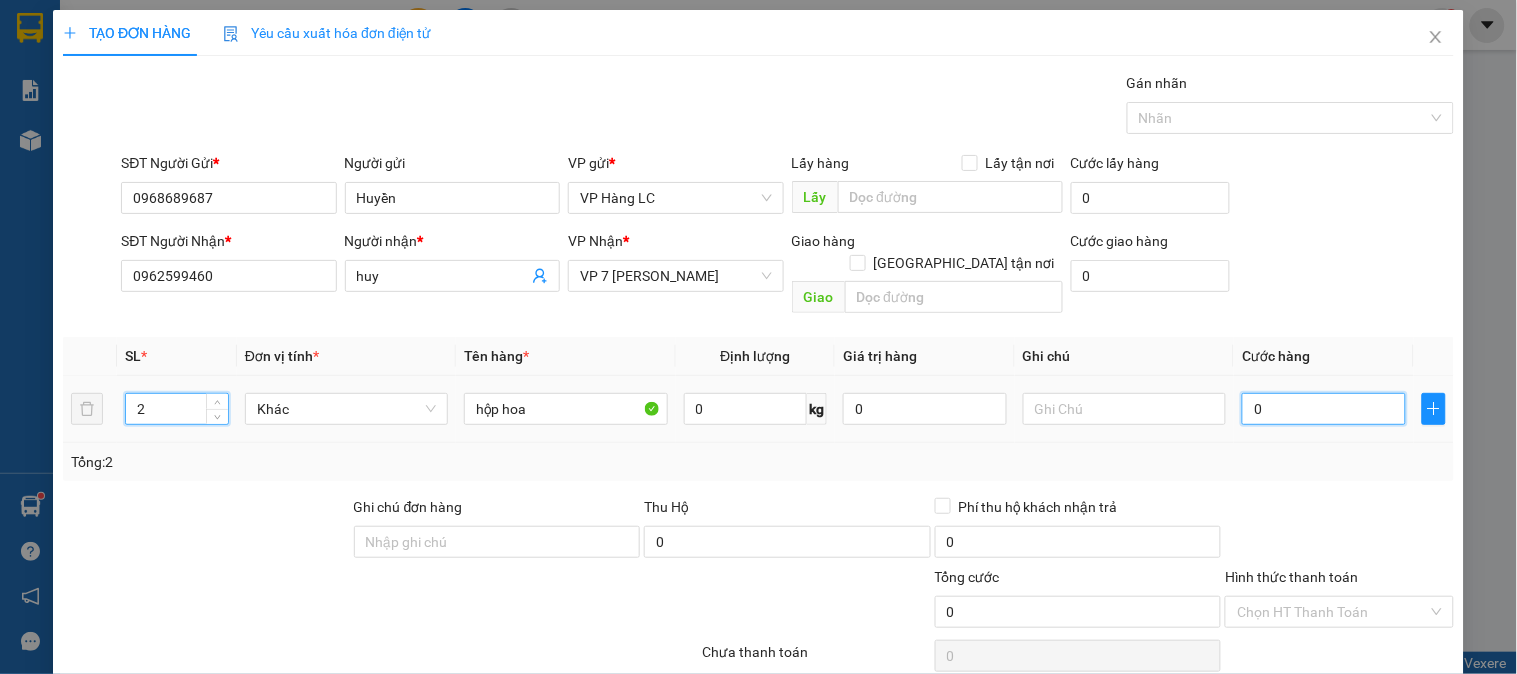 click on "0" at bounding box center [1324, 409] 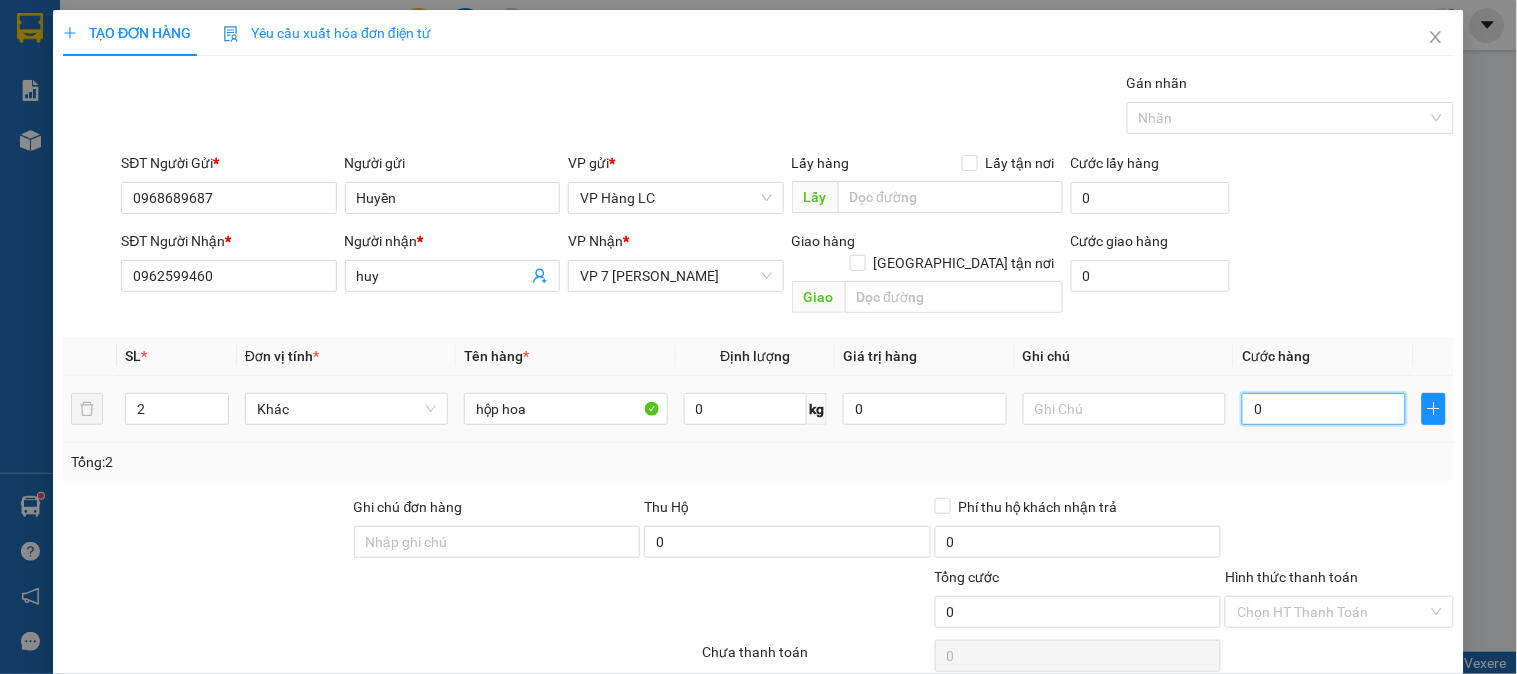 type on "9" 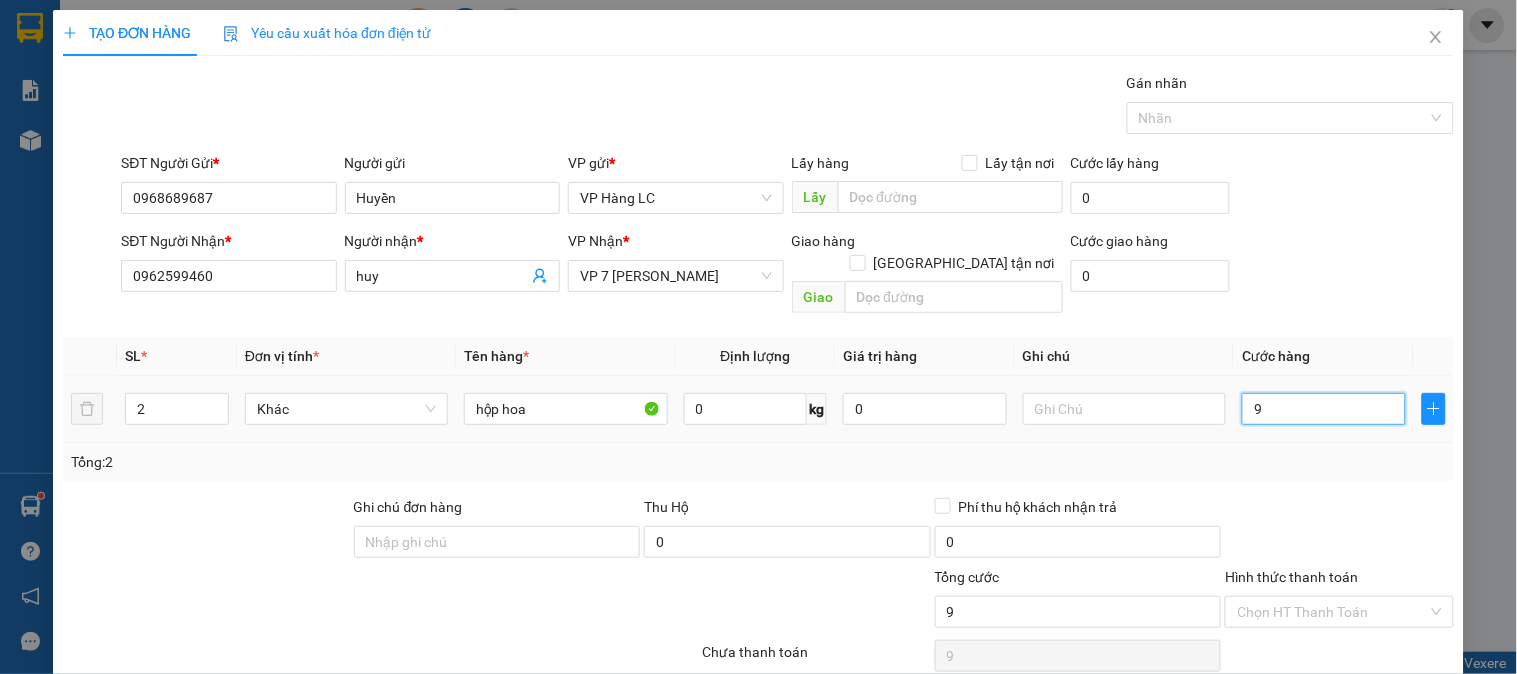 type on "92" 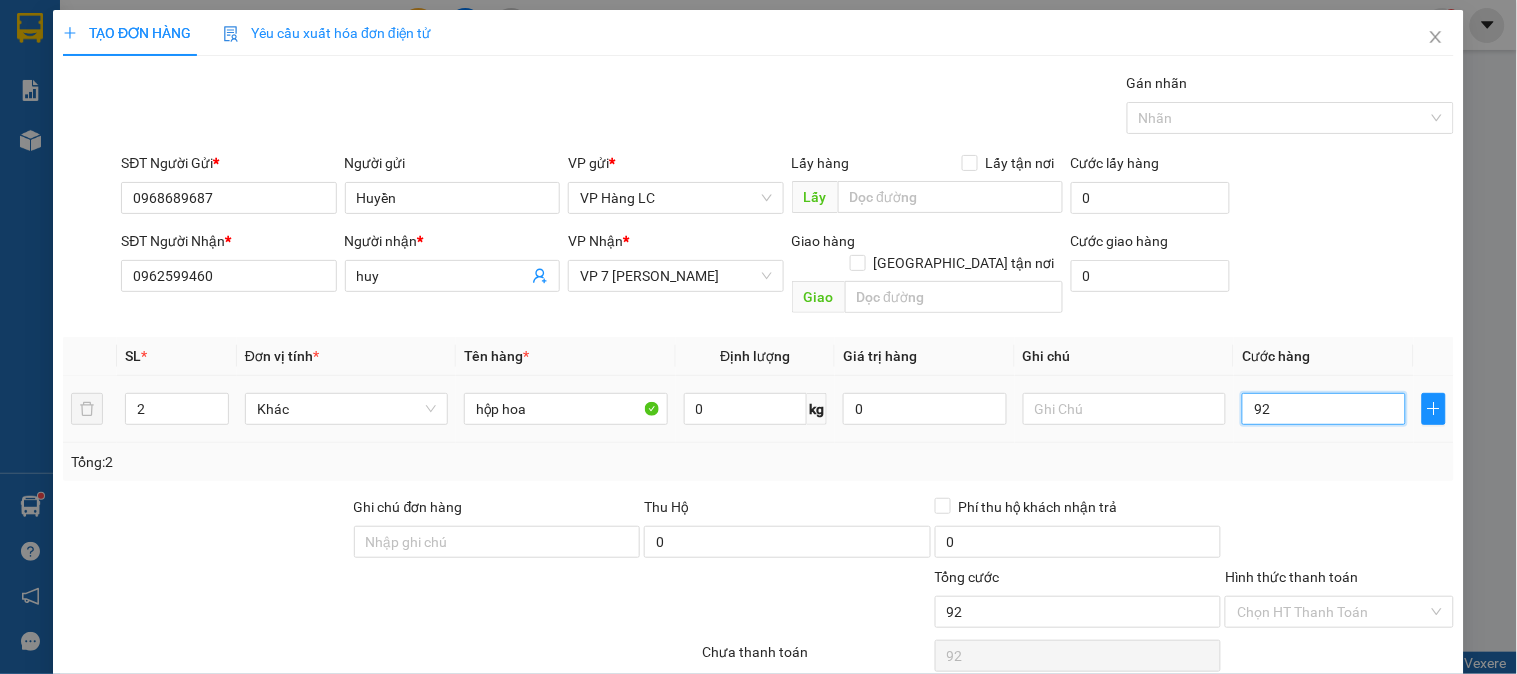 type on "920" 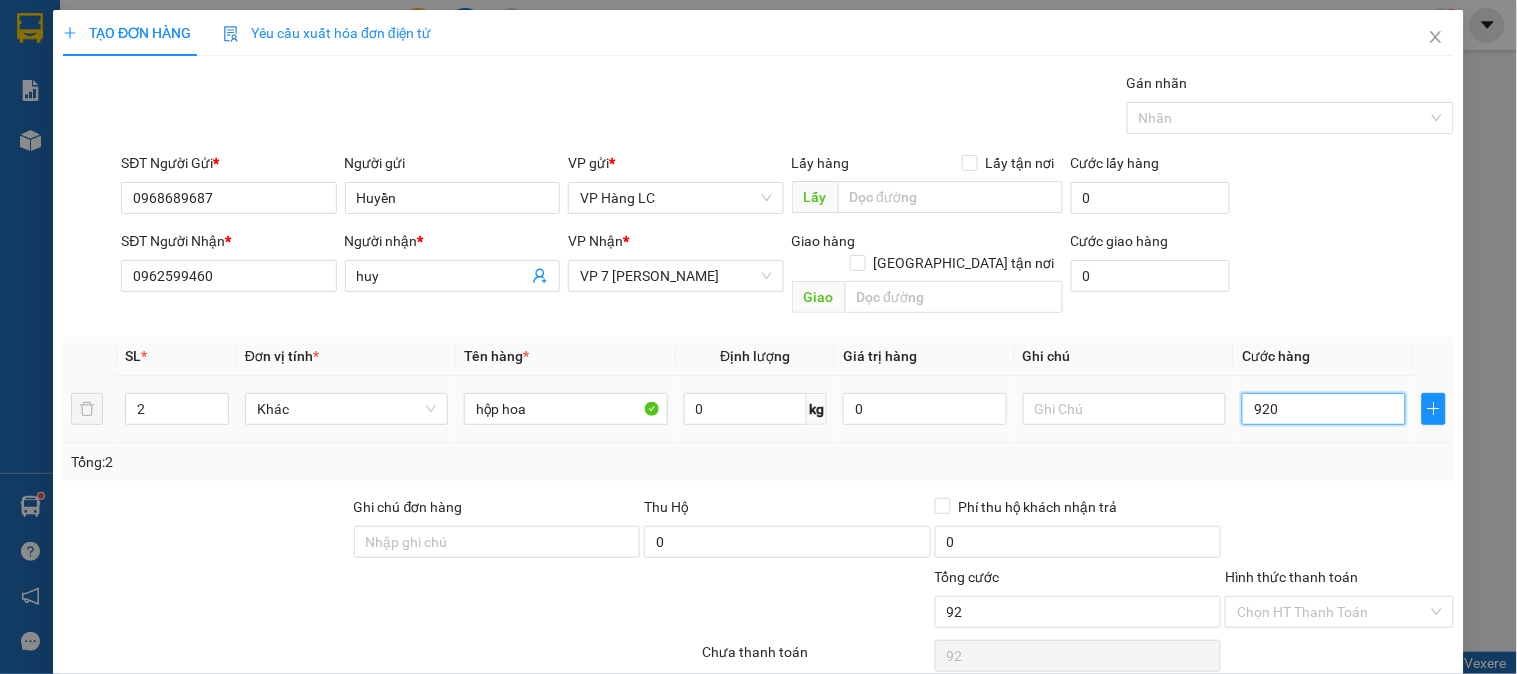 type on "920" 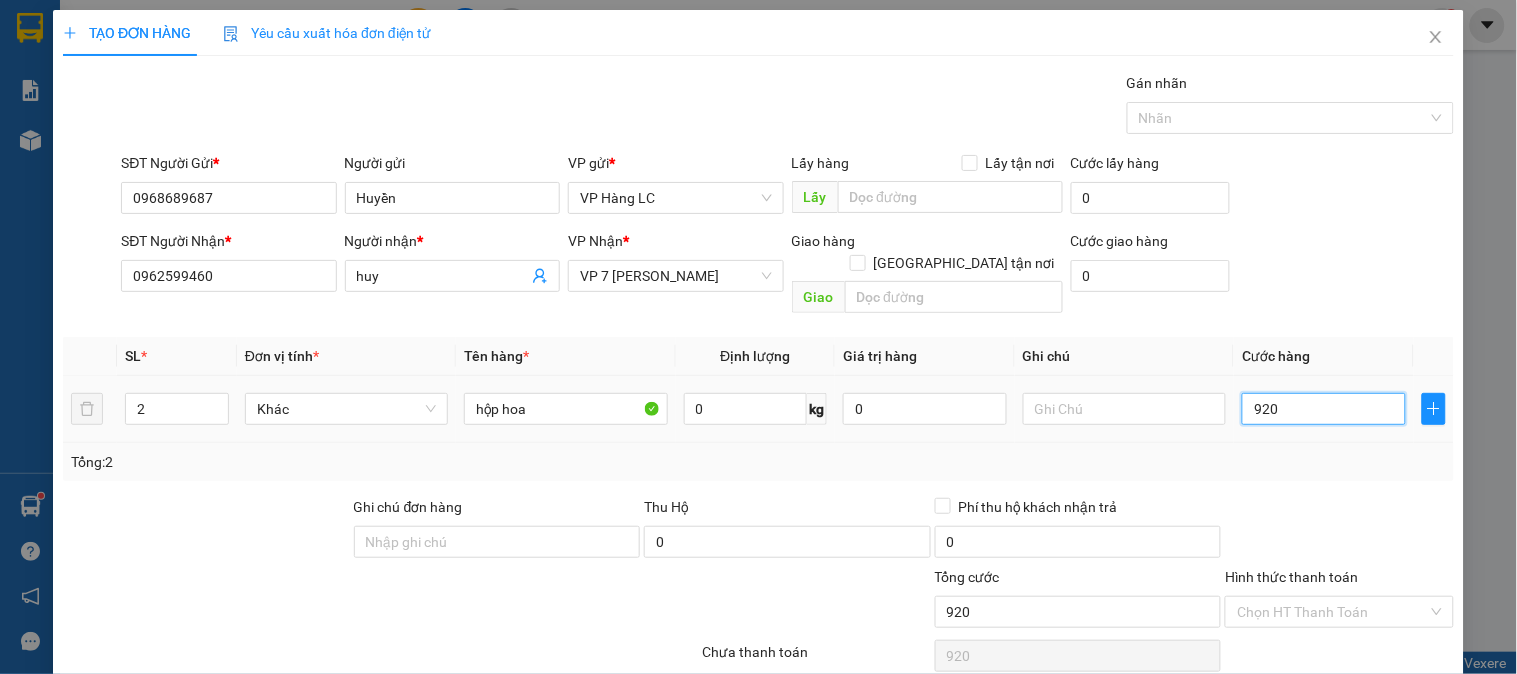type on "9.200" 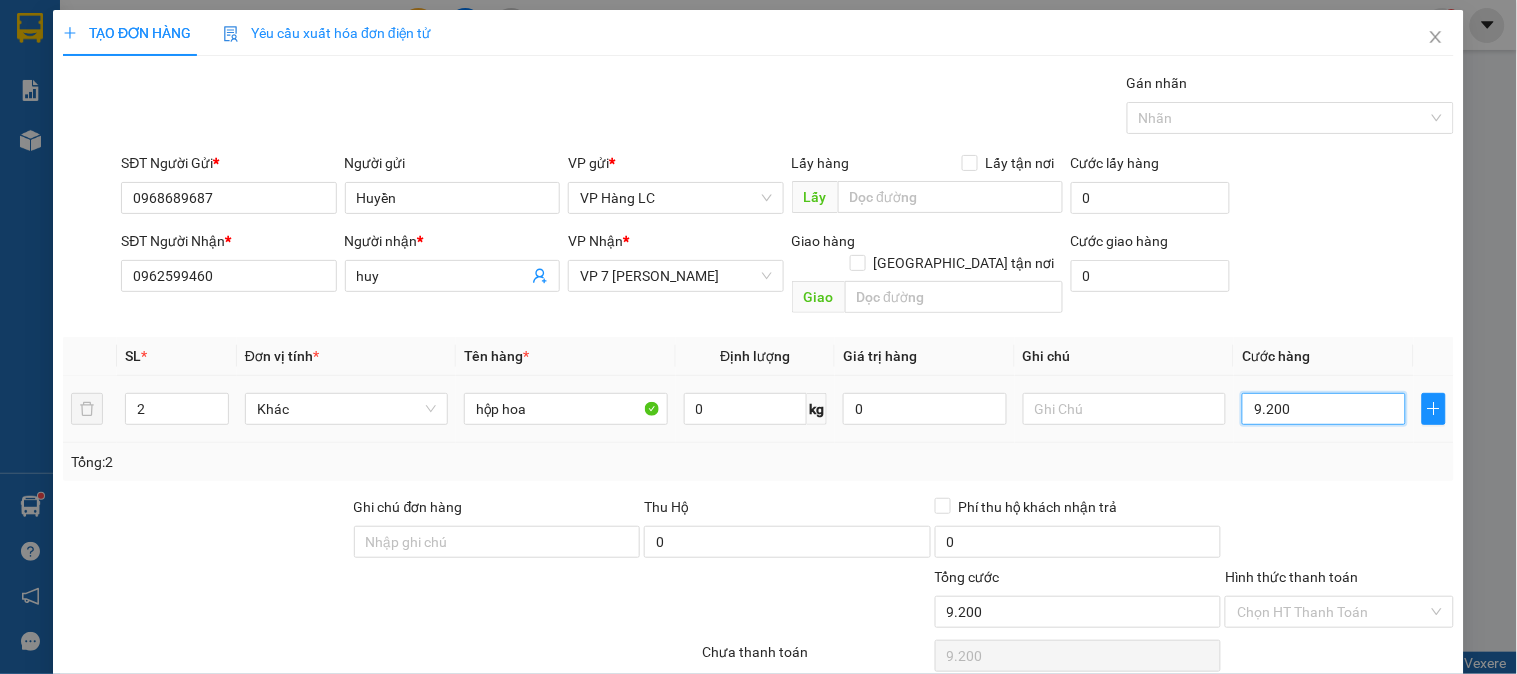 type on "92.000" 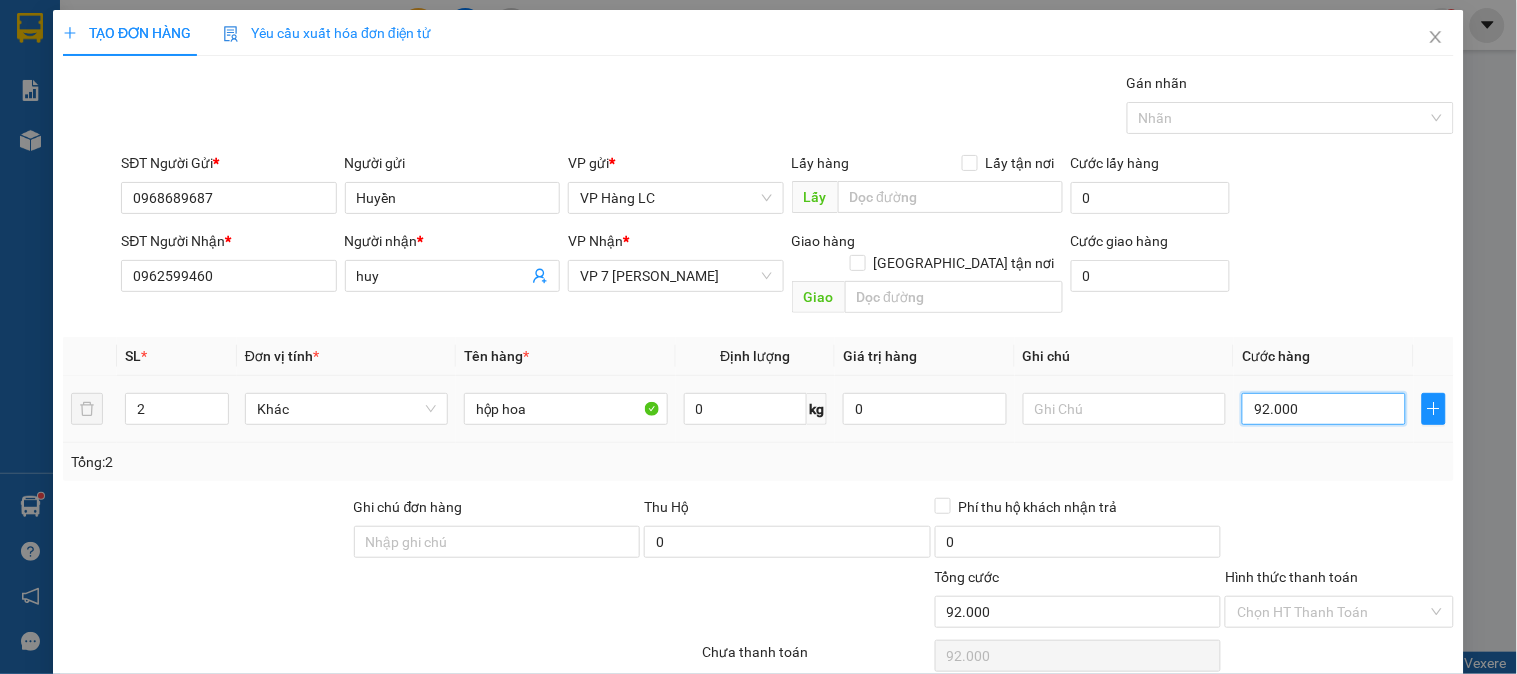 type on "920.000" 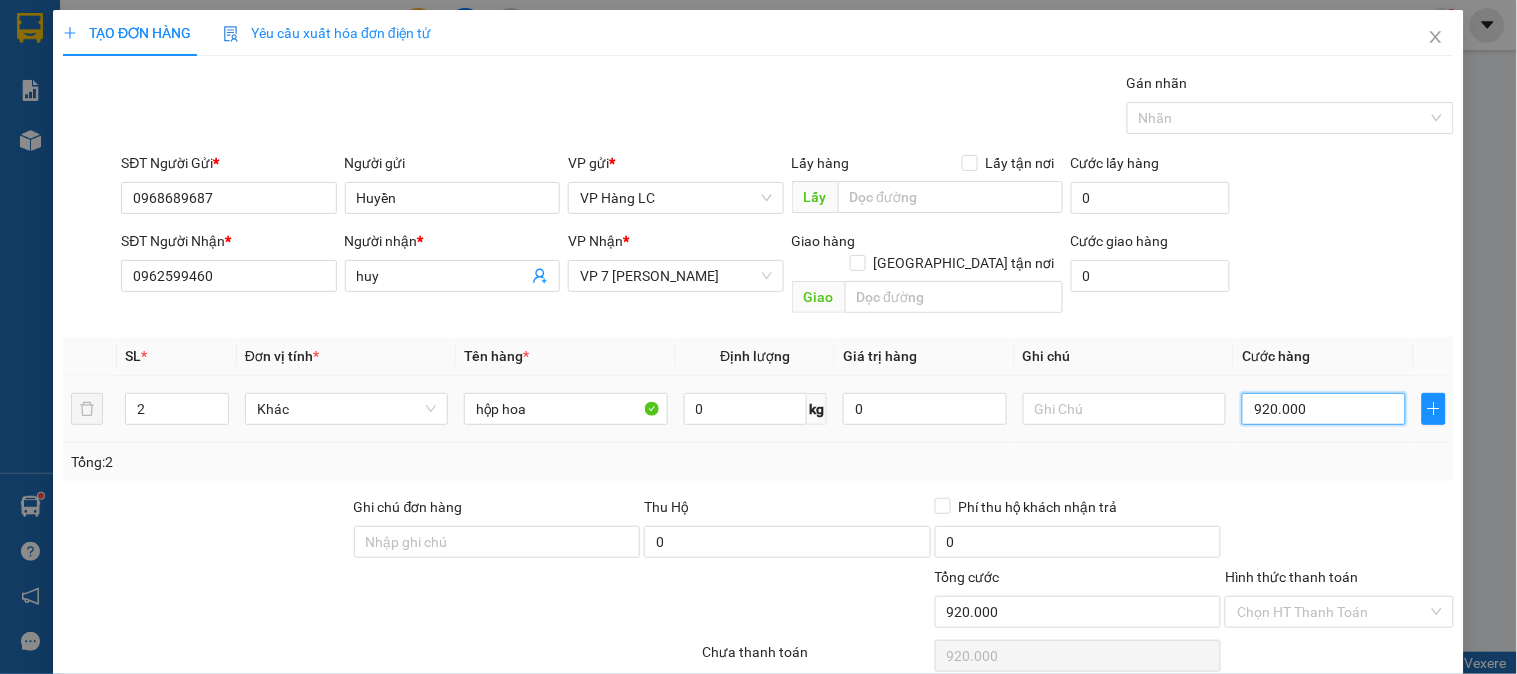 type on "92.000" 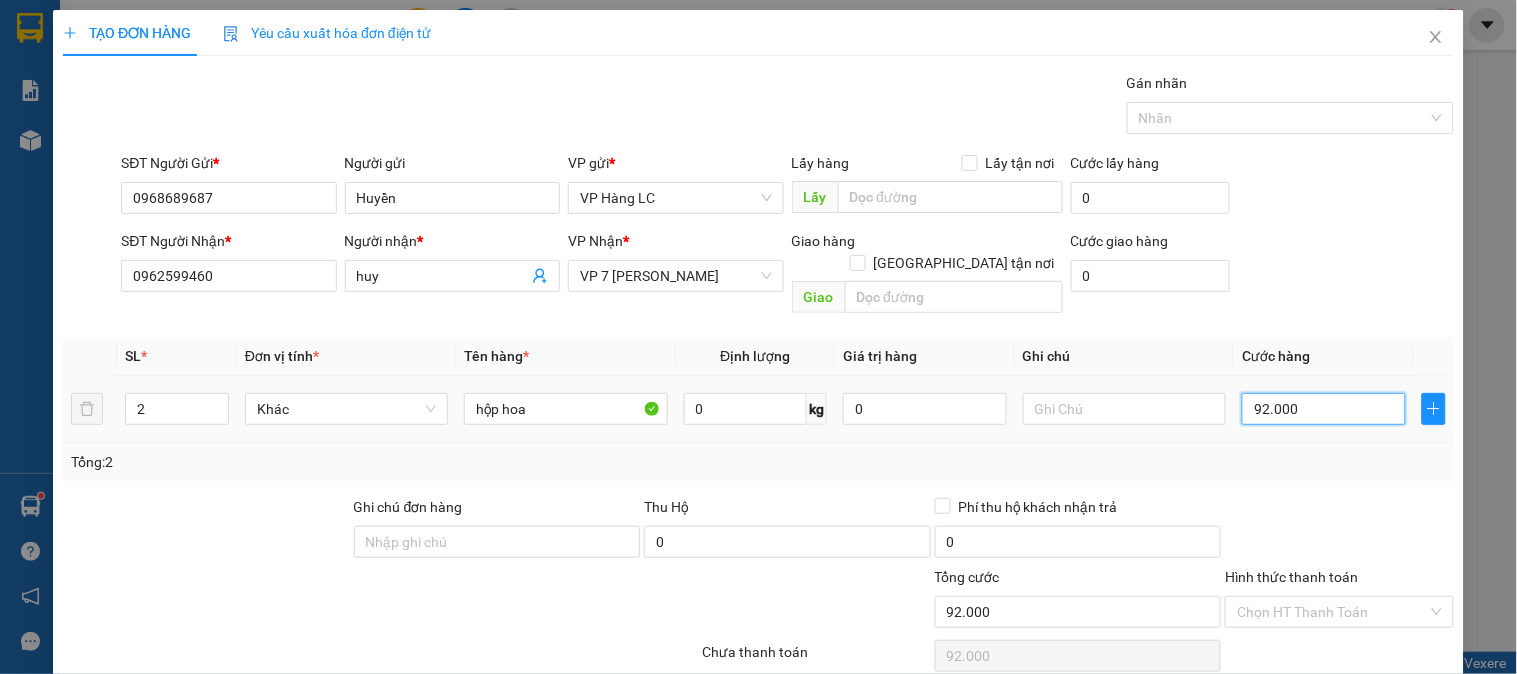 type on "9.200" 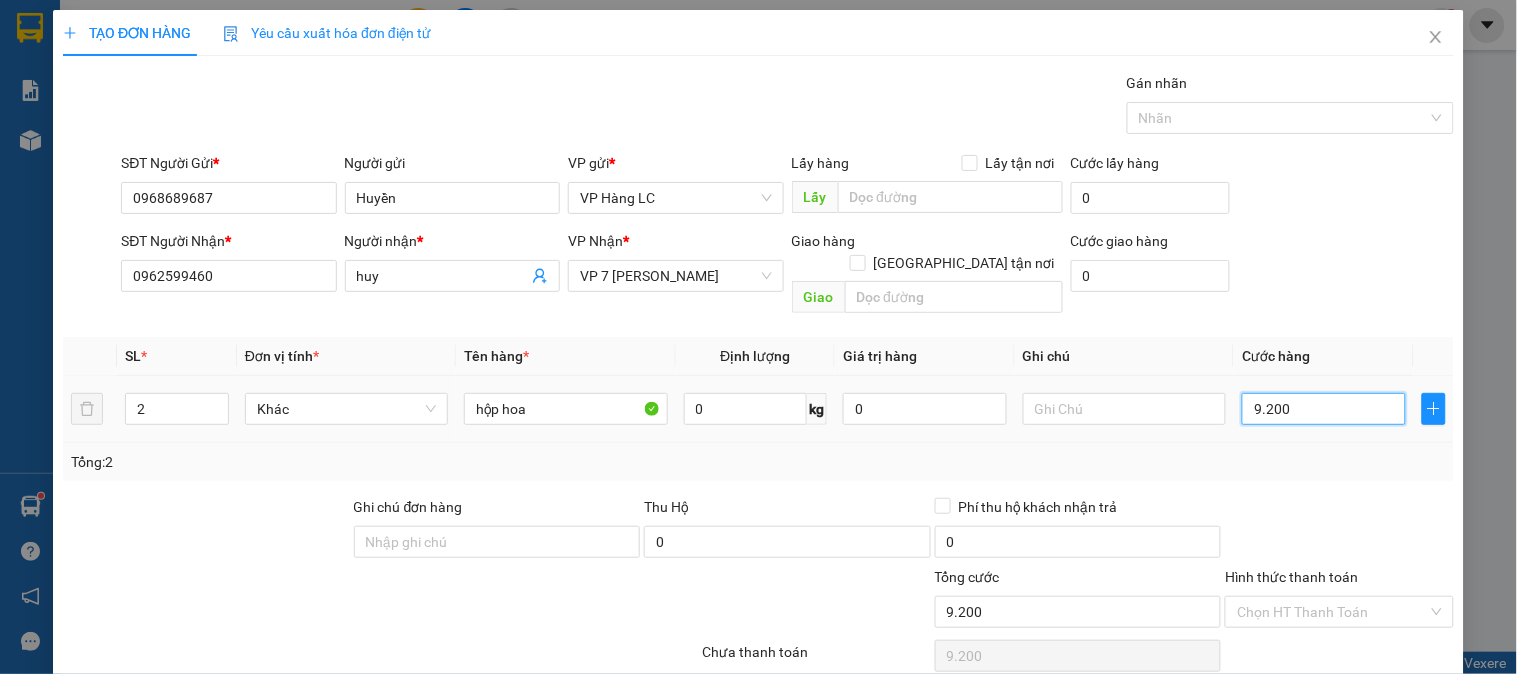 type on "920" 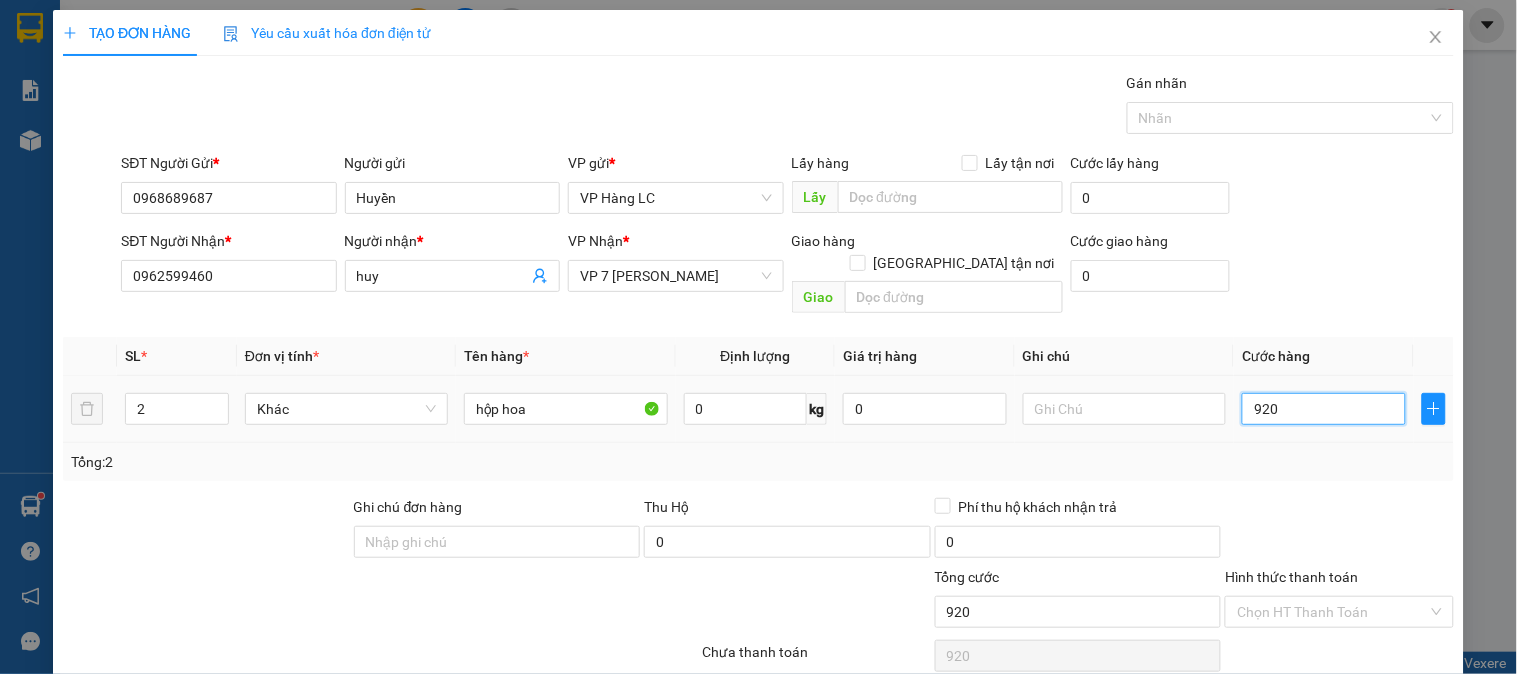 type on "92" 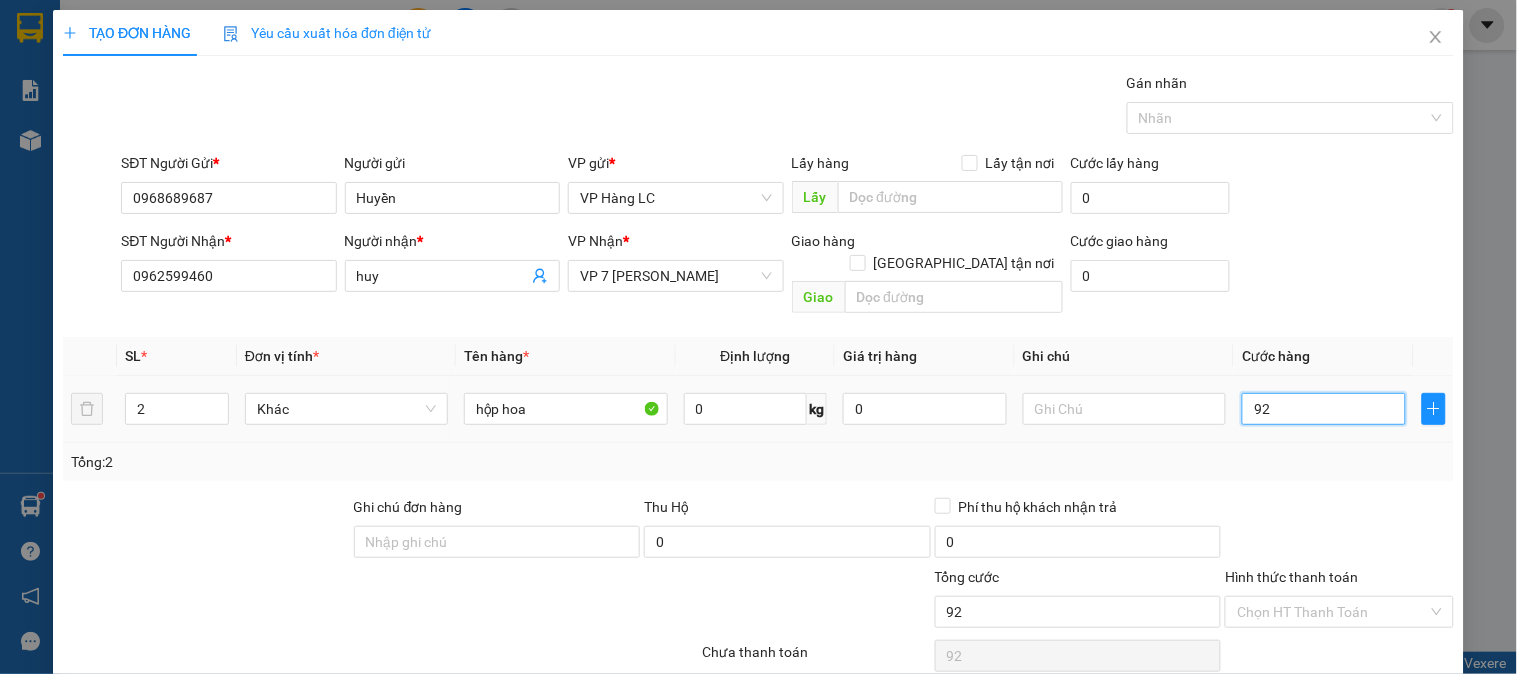 type on "9" 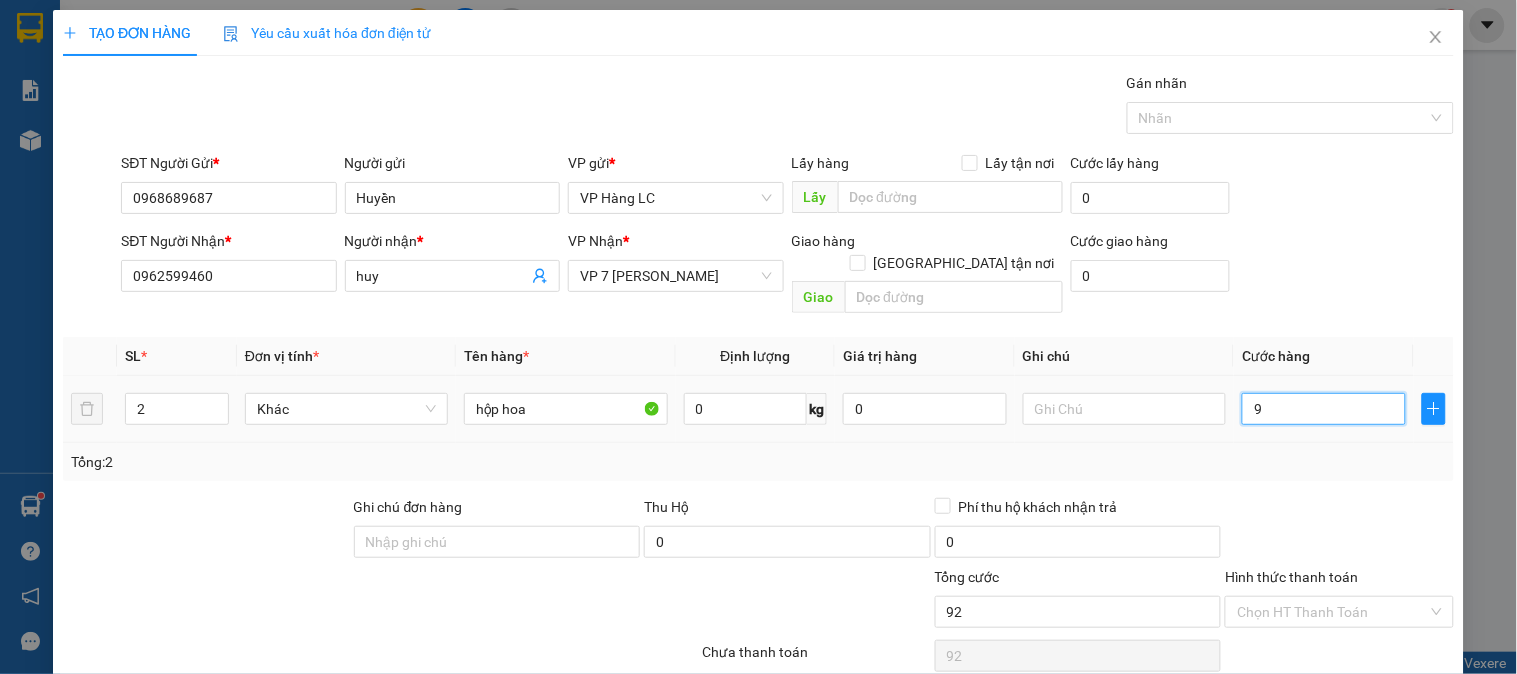 type on "9" 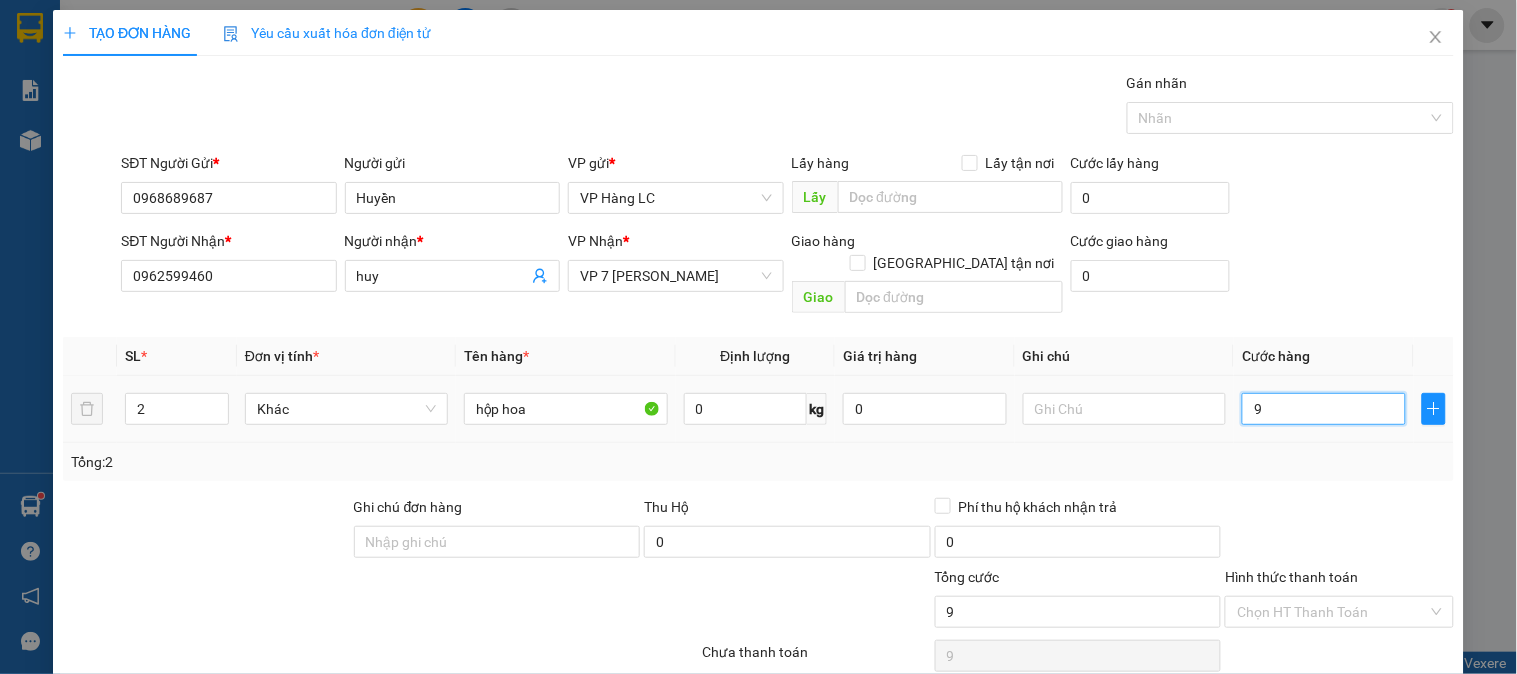 type on "90" 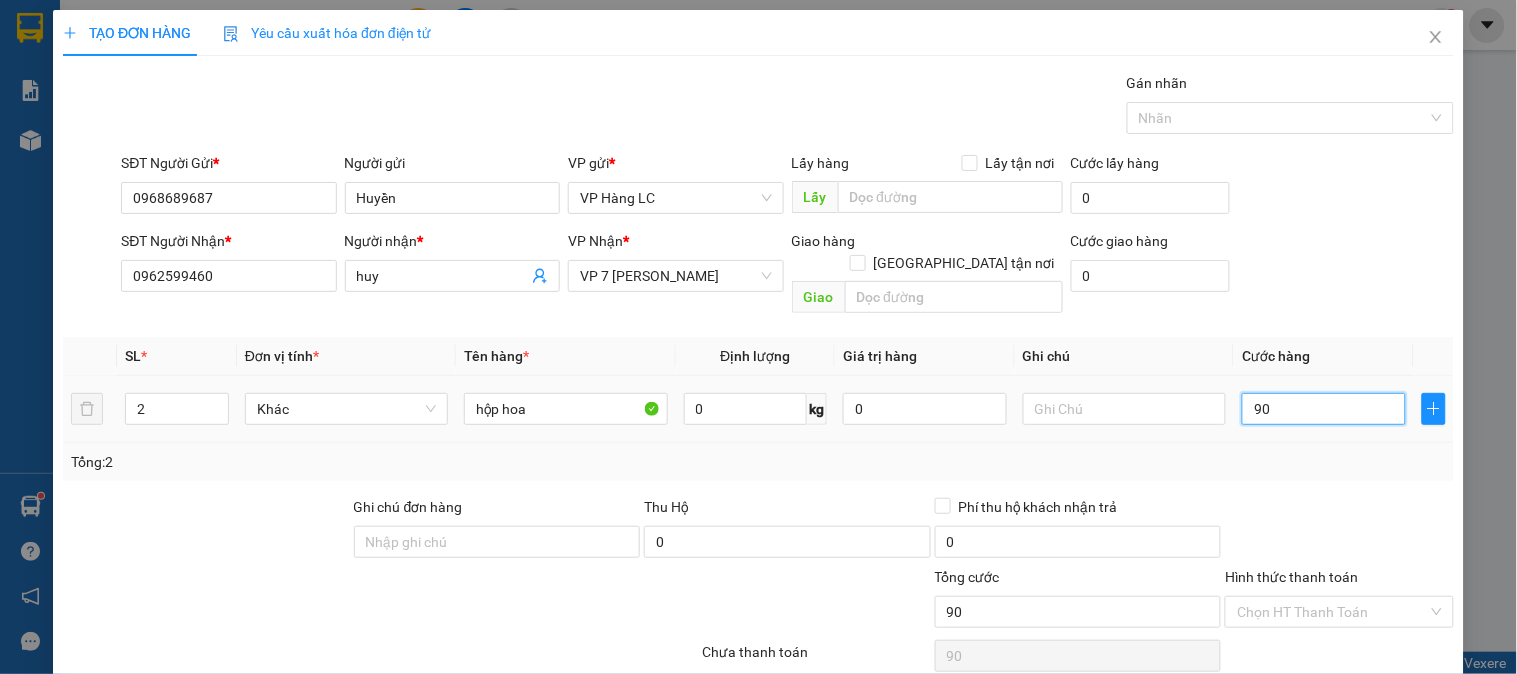 type on "900" 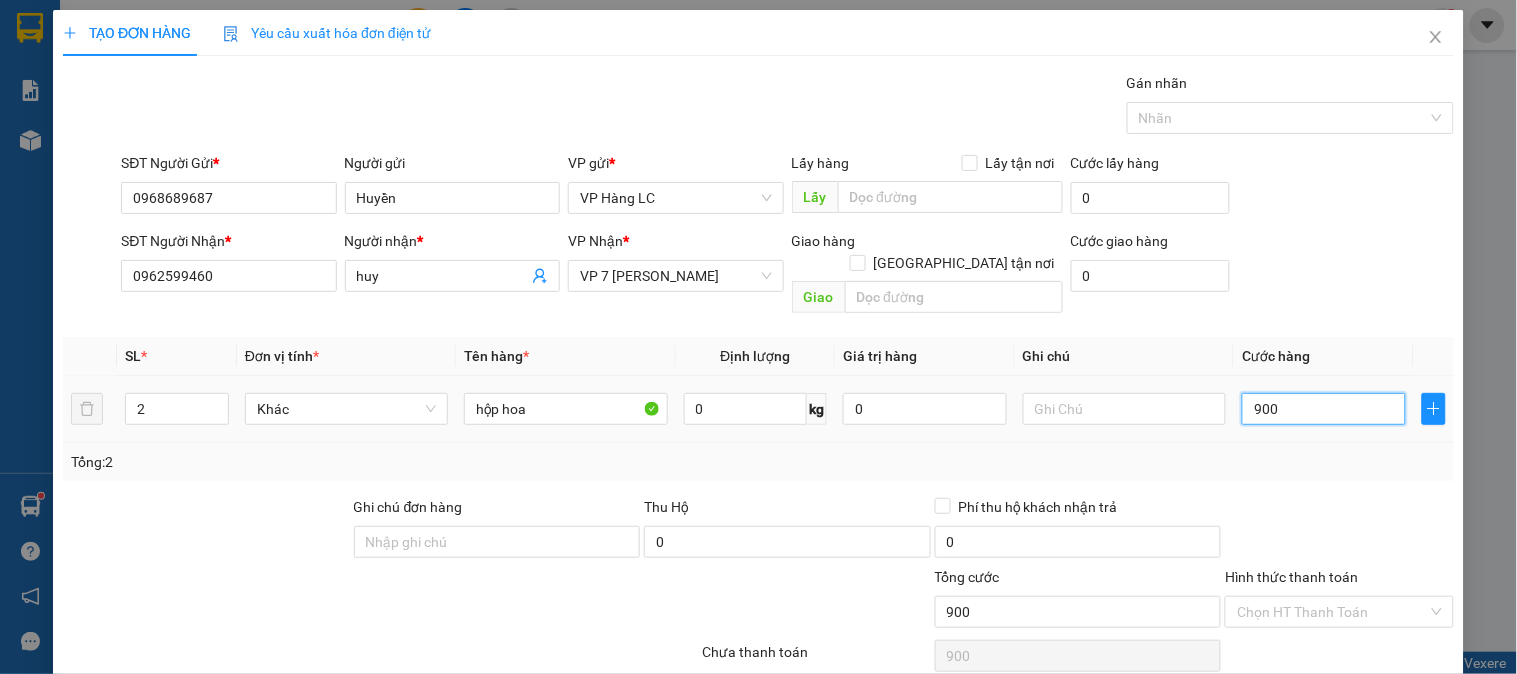 type on "9.000" 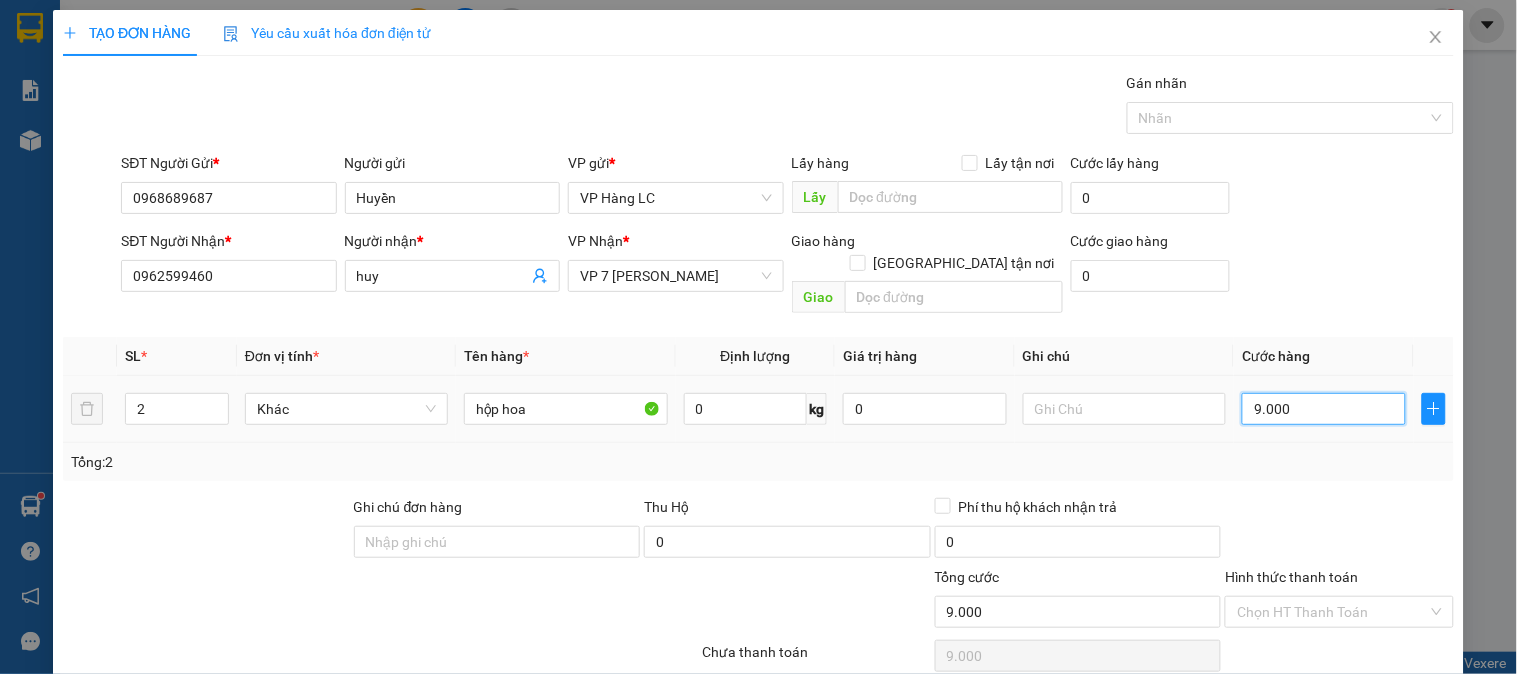 type on "90.000" 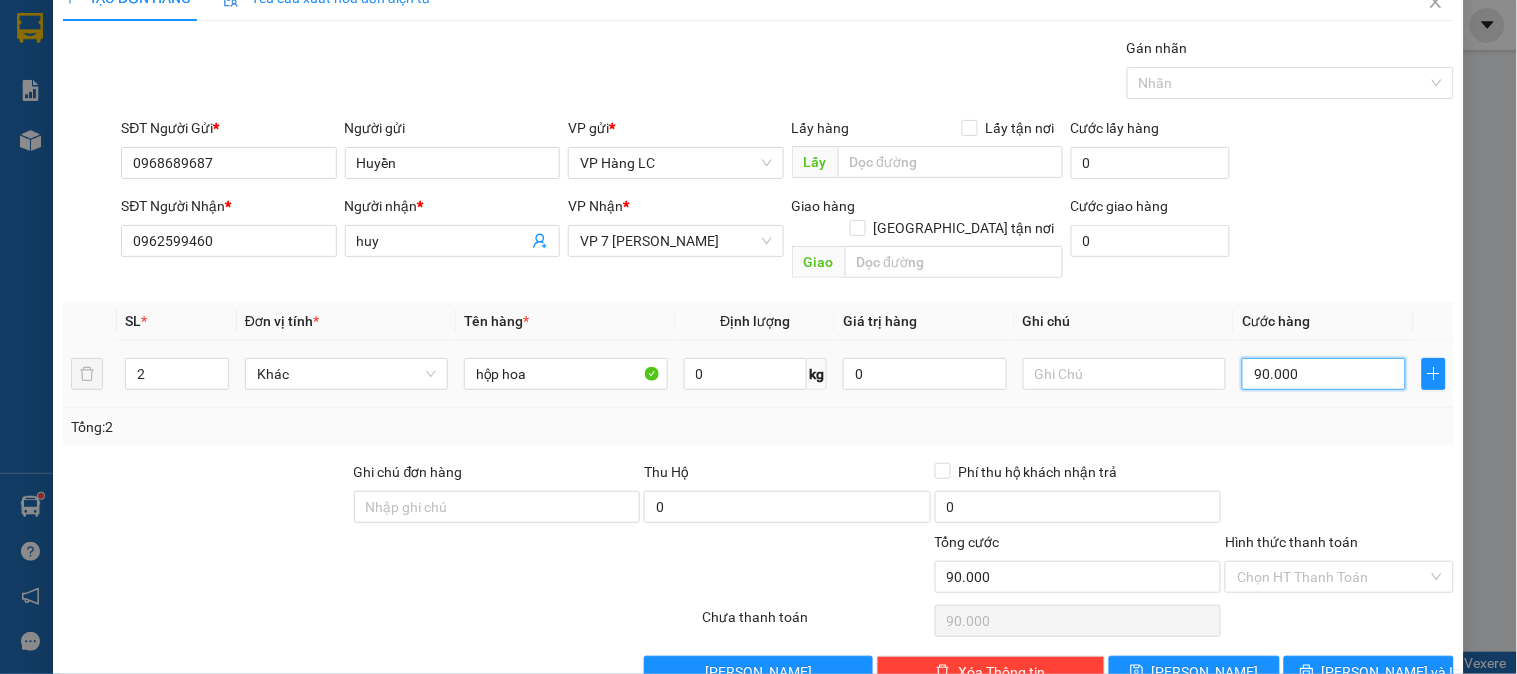 scroll, scrollTop: 65, scrollLeft: 0, axis: vertical 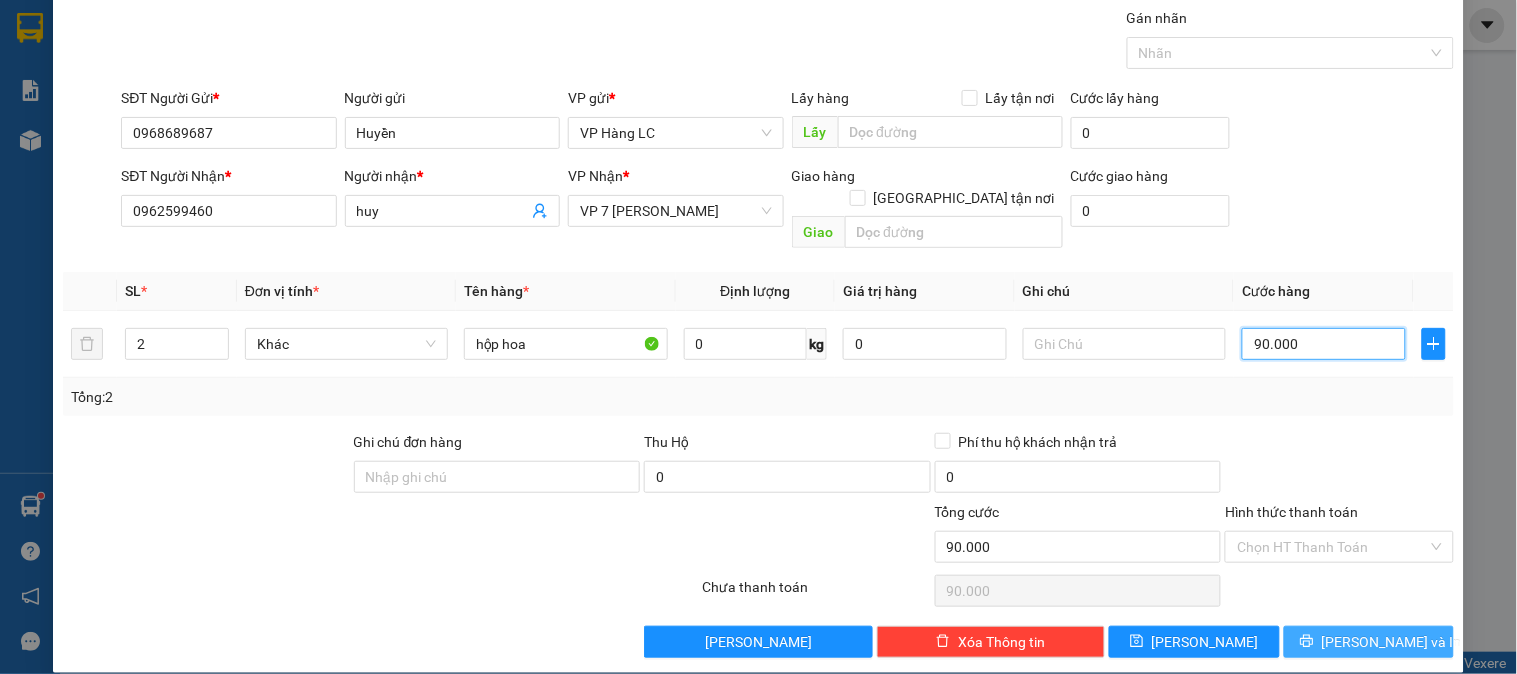 type on "90.000" 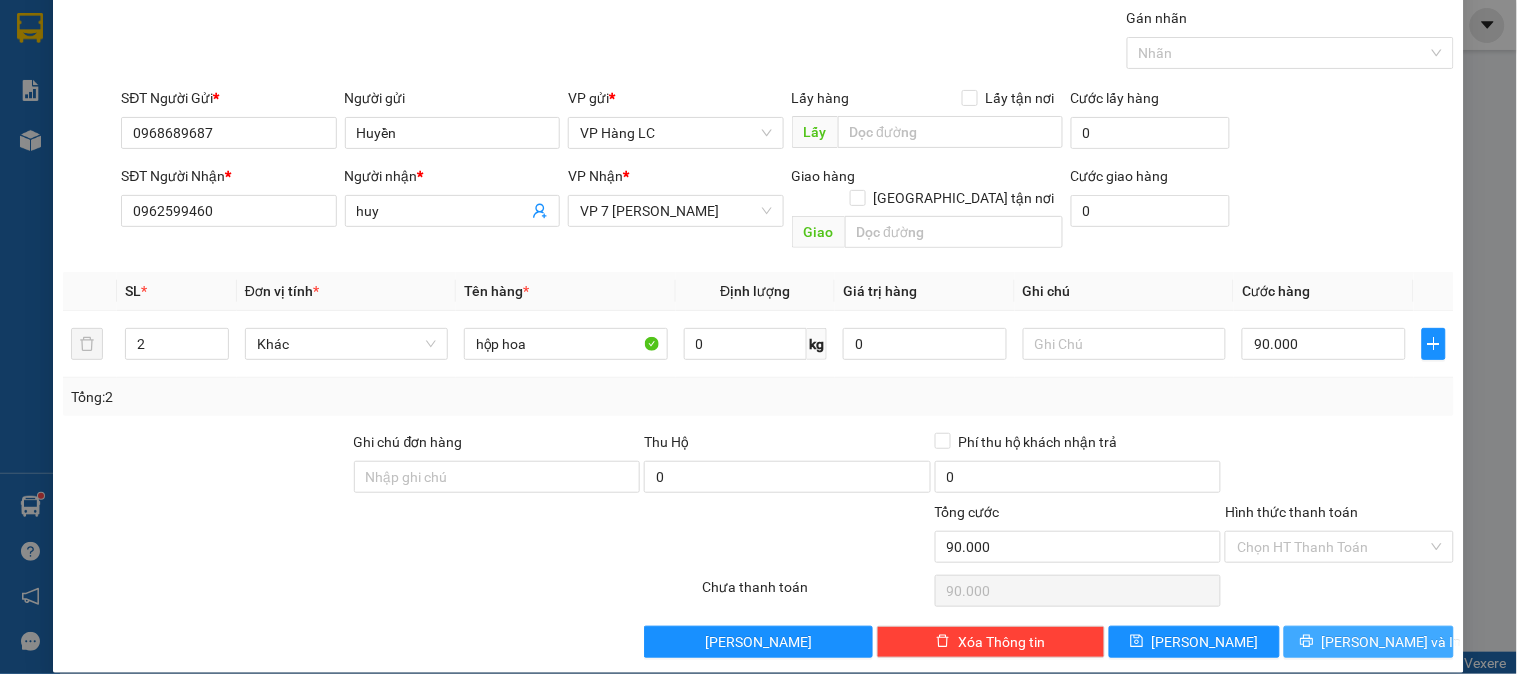 click on "[PERSON_NAME] và In" at bounding box center [1392, 642] 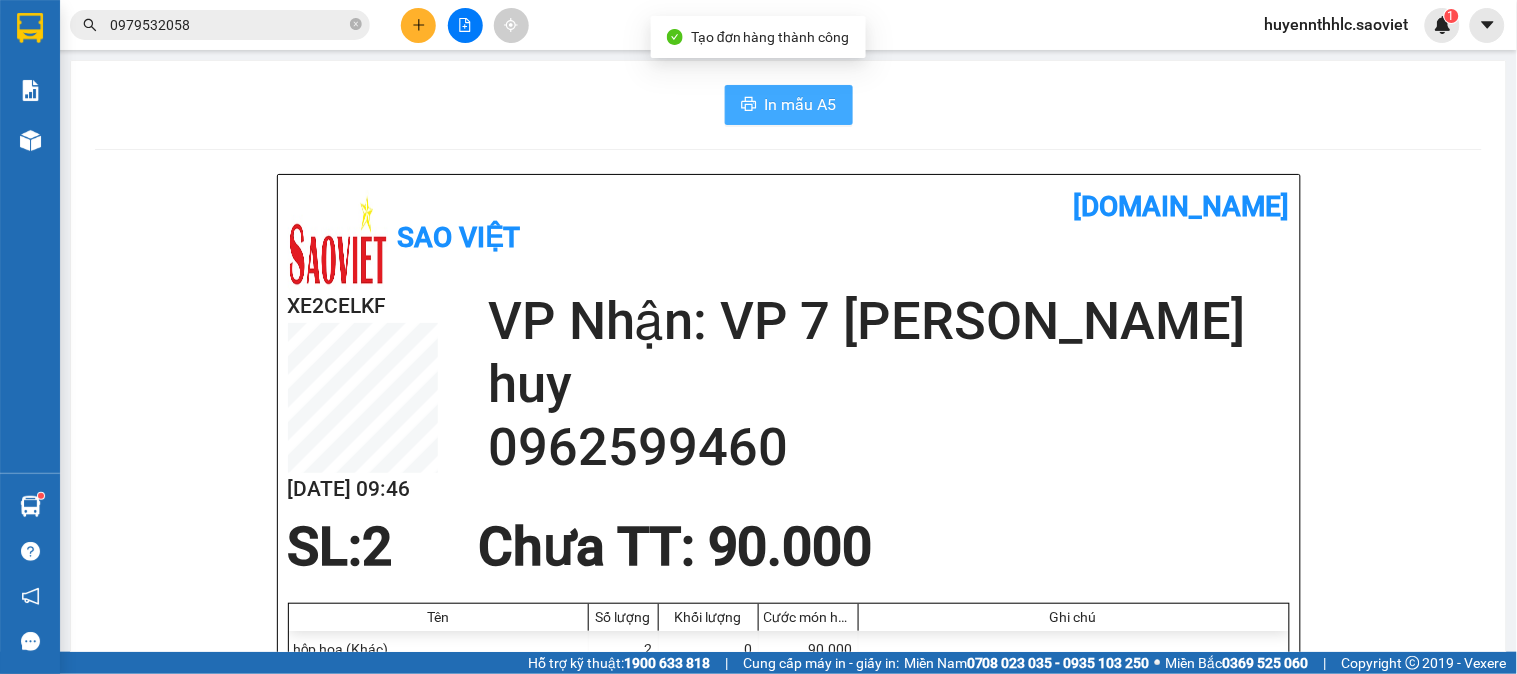 click on "In mẫu A5" at bounding box center [801, 104] 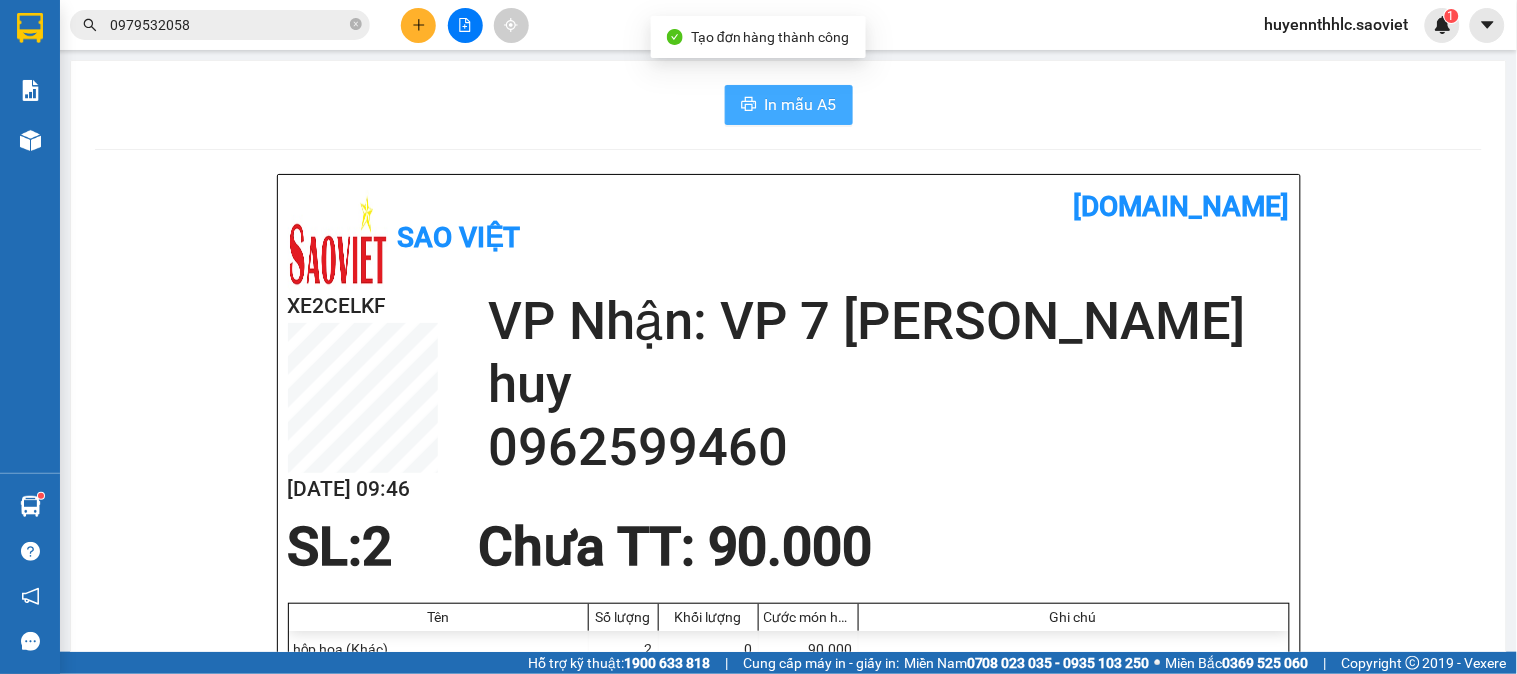 scroll, scrollTop: 0, scrollLeft: 0, axis: both 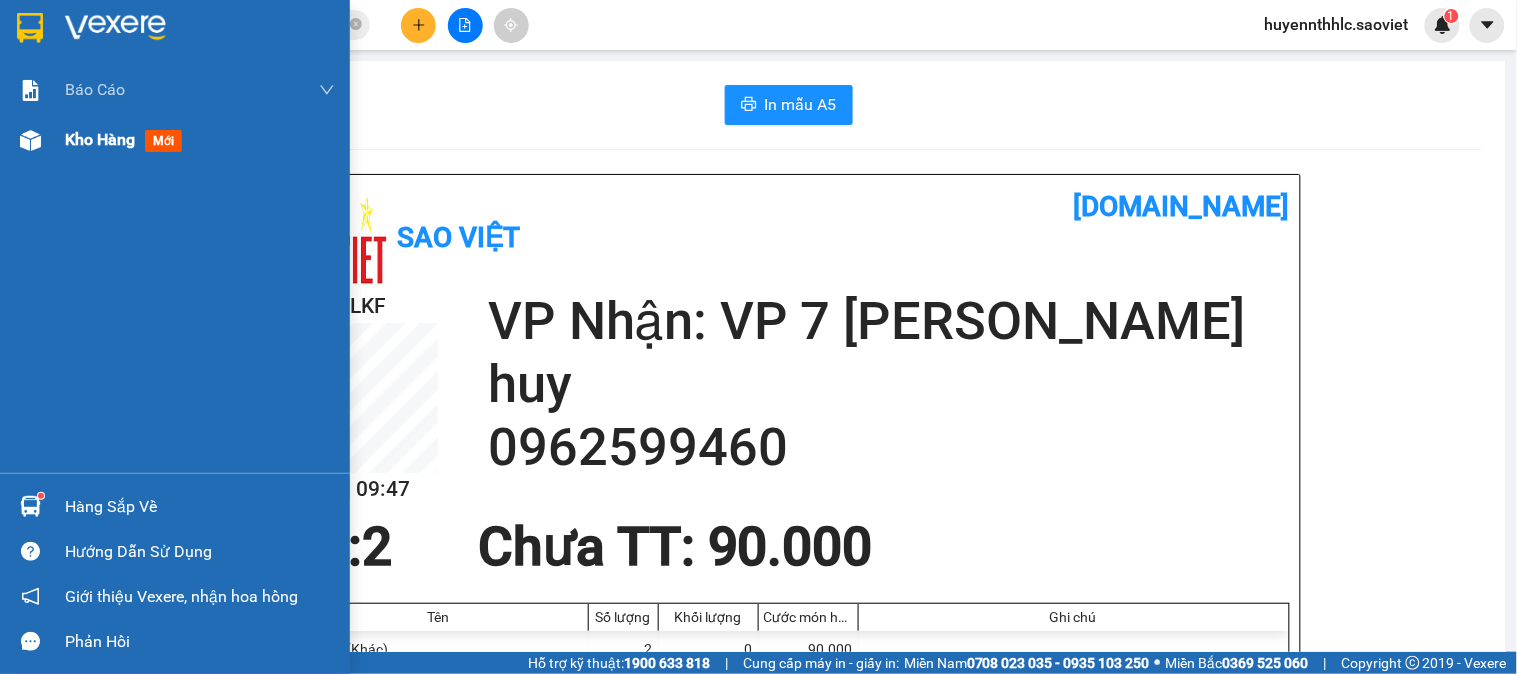 click on "Kho hàng" at bounding box center [100, 139] 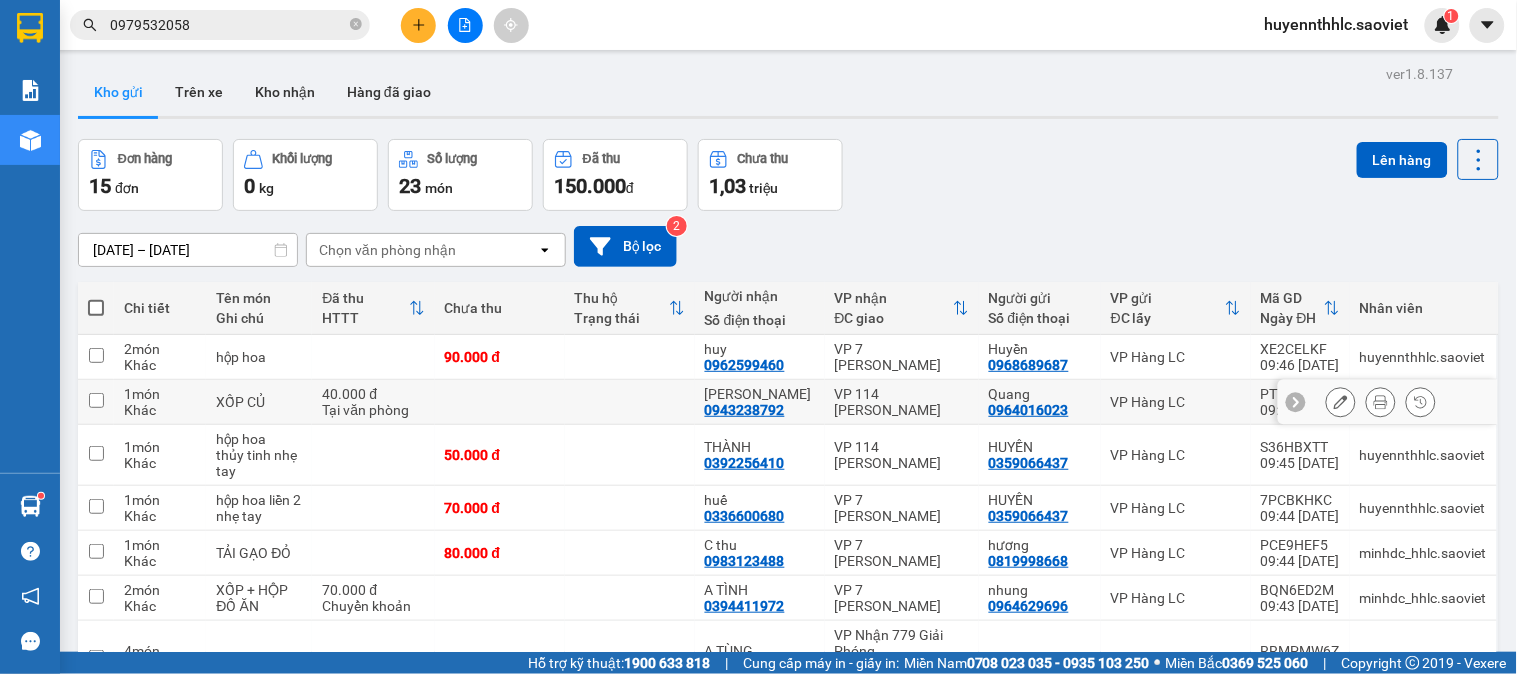 click 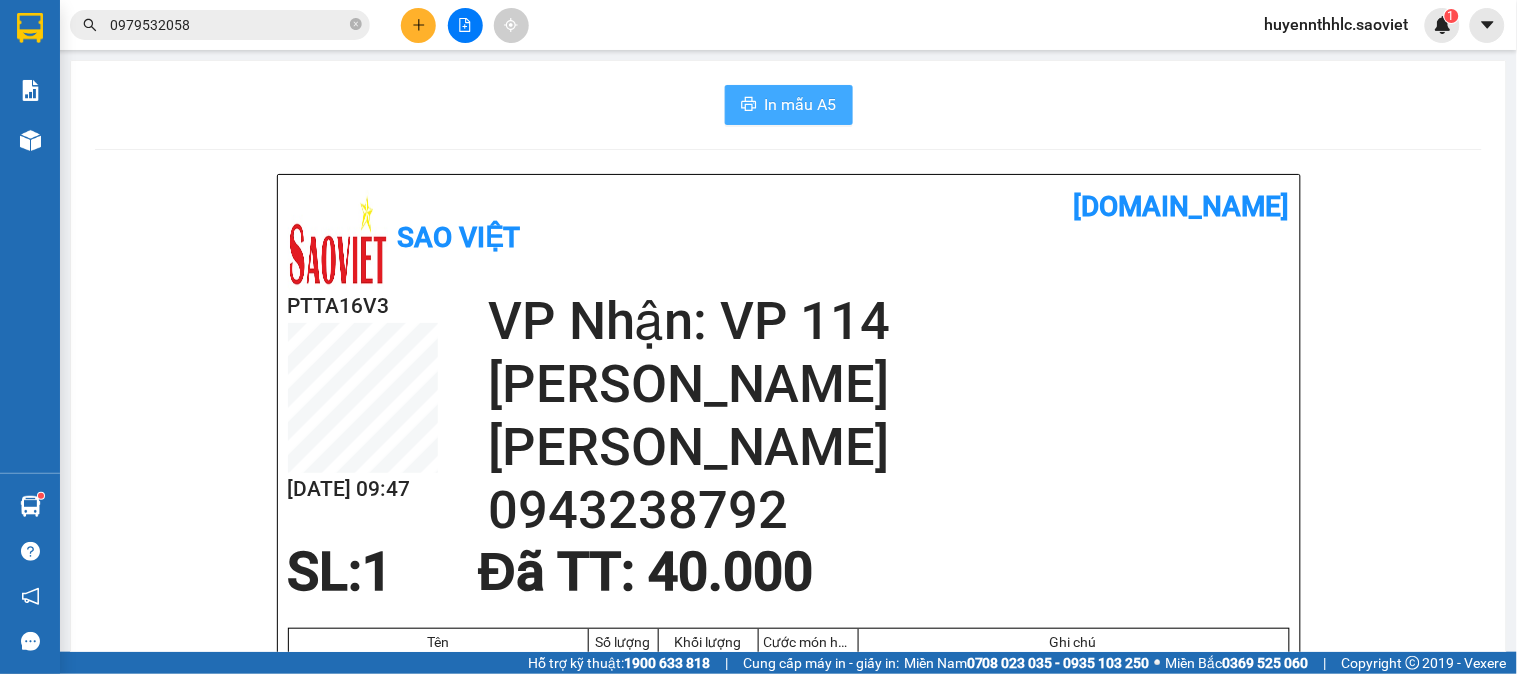 click on "In mẫu A5" at bounding box center [801, 104] 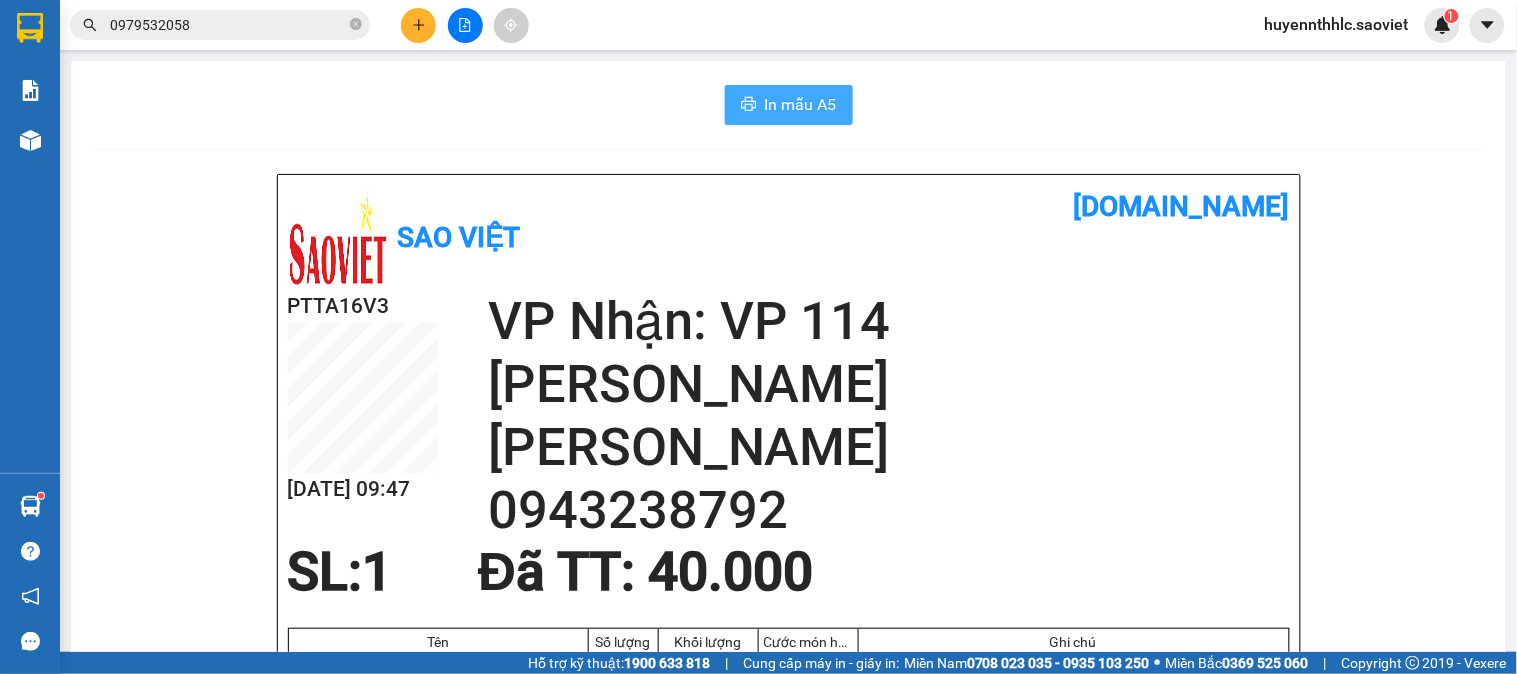 scroll, scrollTop: 0, scrollLeft: 0, axis: both 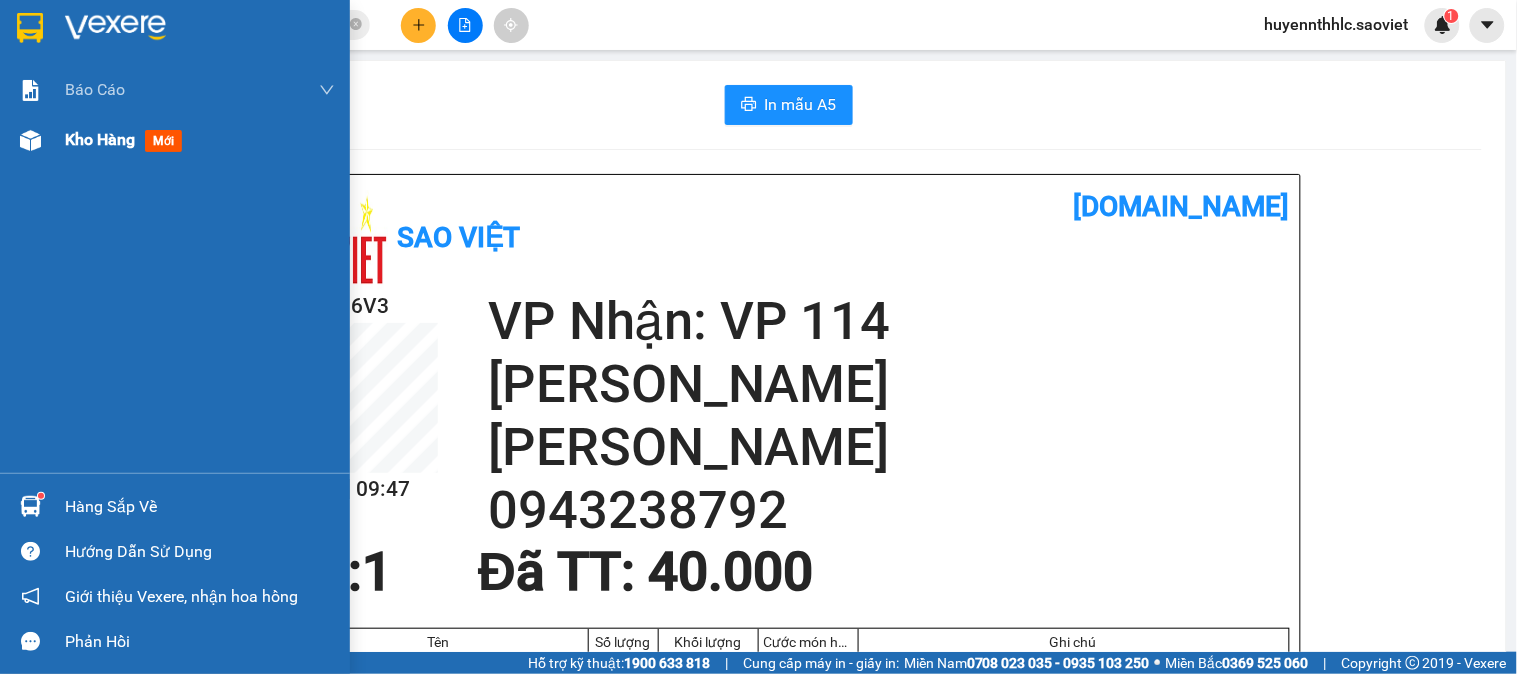 click on "Kho hàng" at bounding box center (100, 139) 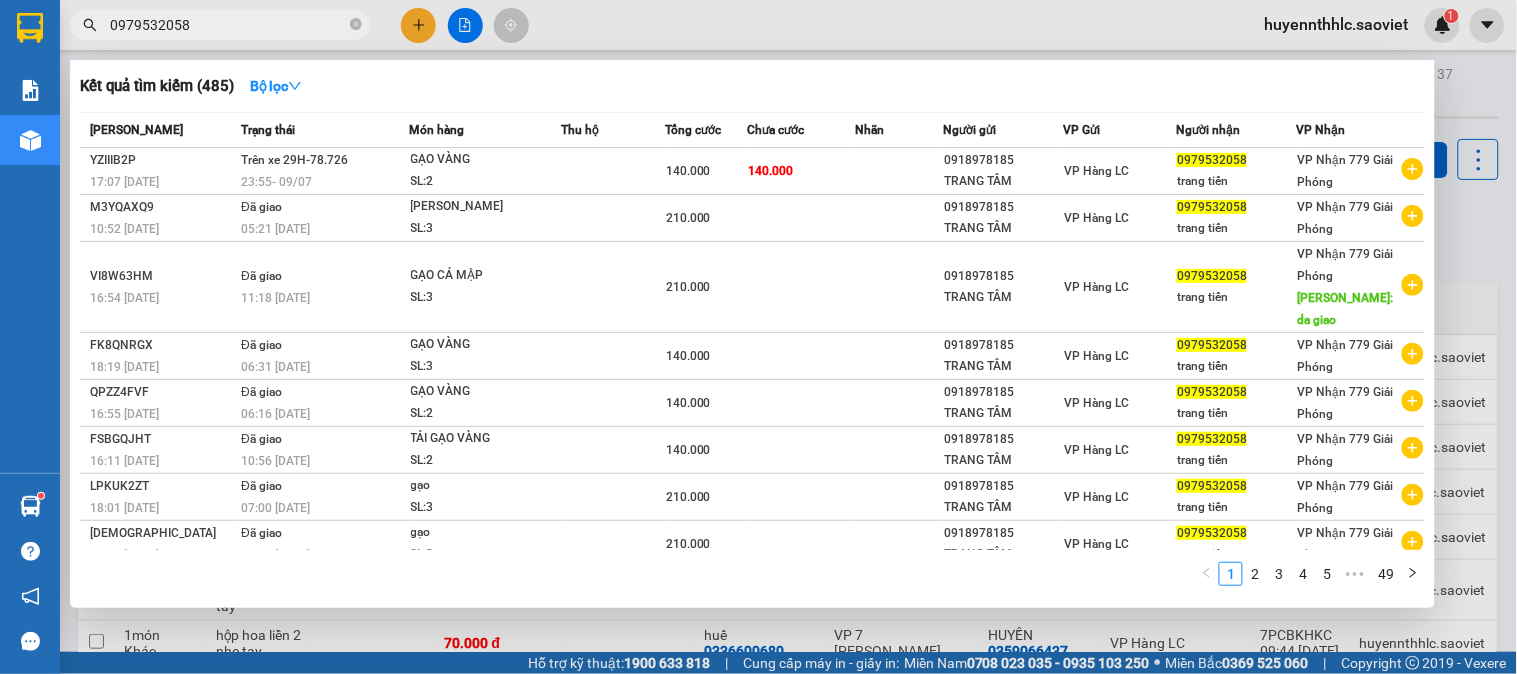 click on "Kết quả tìm kiếm ( 485 )  Bộ lọc  Mã ĐH Trạng thái Món hàng Thu hộ Tổng cước Chưa cước Nhãn Người gửi VP Gửi Người nhận VP Nhận YZIIIB2P 17:07 [DATE] Trên xe   29H-78.726 23:55  [DATE] GẠO VÀNG SL:  2 140.000 140.000 0918978185 TRANG TÂM VP Hàng LC 0979532058 trang tiến VP Nhận 779 Giải Phóng M3YQAXQ9 10:52 [DATE] Đã giao   05:21 [DATE] GAO VANG SL:  3 210.000 0918978185 TRANG TÂM VP Hàng LC 0979532058 trang tiến VP Nhận 779 Giải Phóng VI8W63HM 16:54 [DATE] Đã giao   11:18 [DATE] GẠO CÁ MẬP SL:  3 210.000 0918978185 TRANG TÂM VP Hàng LC 0979532058 trang tiến VP Nhận 779 Giải Phóng Giao DĐ: da giao  FK8QNRGX 18:19 [DATE] Đã giao   06:31 [DATE] GẠO VÀNG SL:  3 140.000 0918978185 TRANG TÂM VP Hàng LC 0979532058 trang tiến VP Nhận 779 Giải Phóng QPZZ4FVF 16:55 [DATE] Đã giao   06:16 [DATE] GẠO VÀNG SL:  2 140.000 0918978185 TRANG TÂM VP Hàng LC 0979532058 trang tiến VP Nhận 779 Giải Phóng" at bounding box center [758, 337] 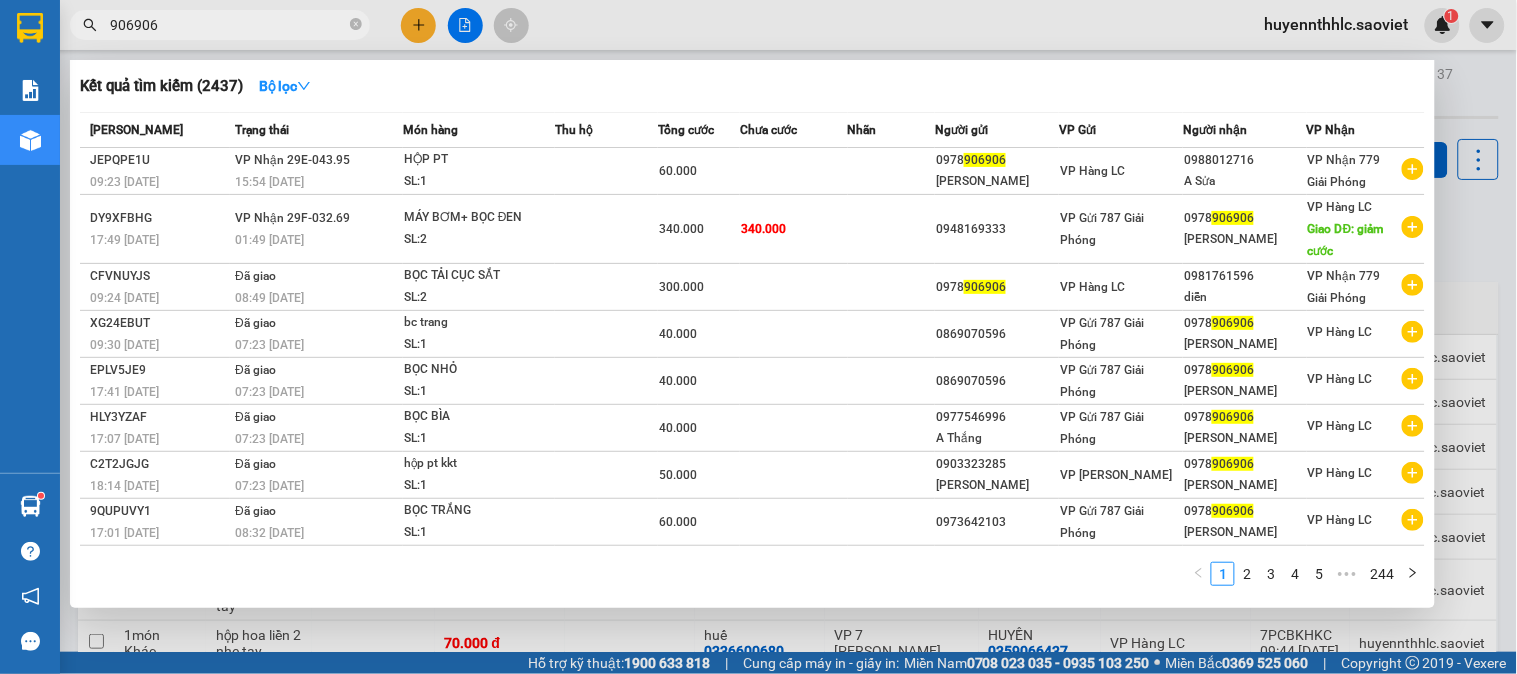 type on "906906" 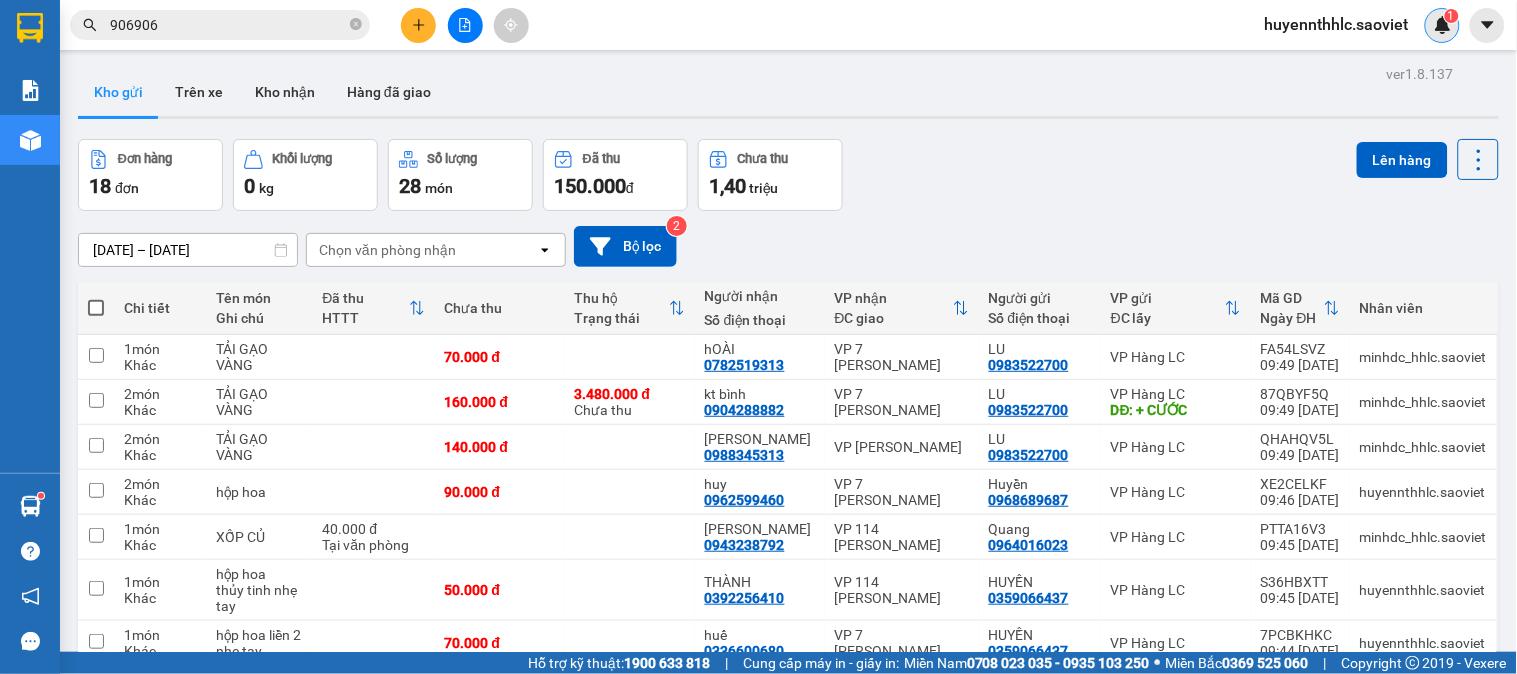 click at bounding box center (1443, 25) 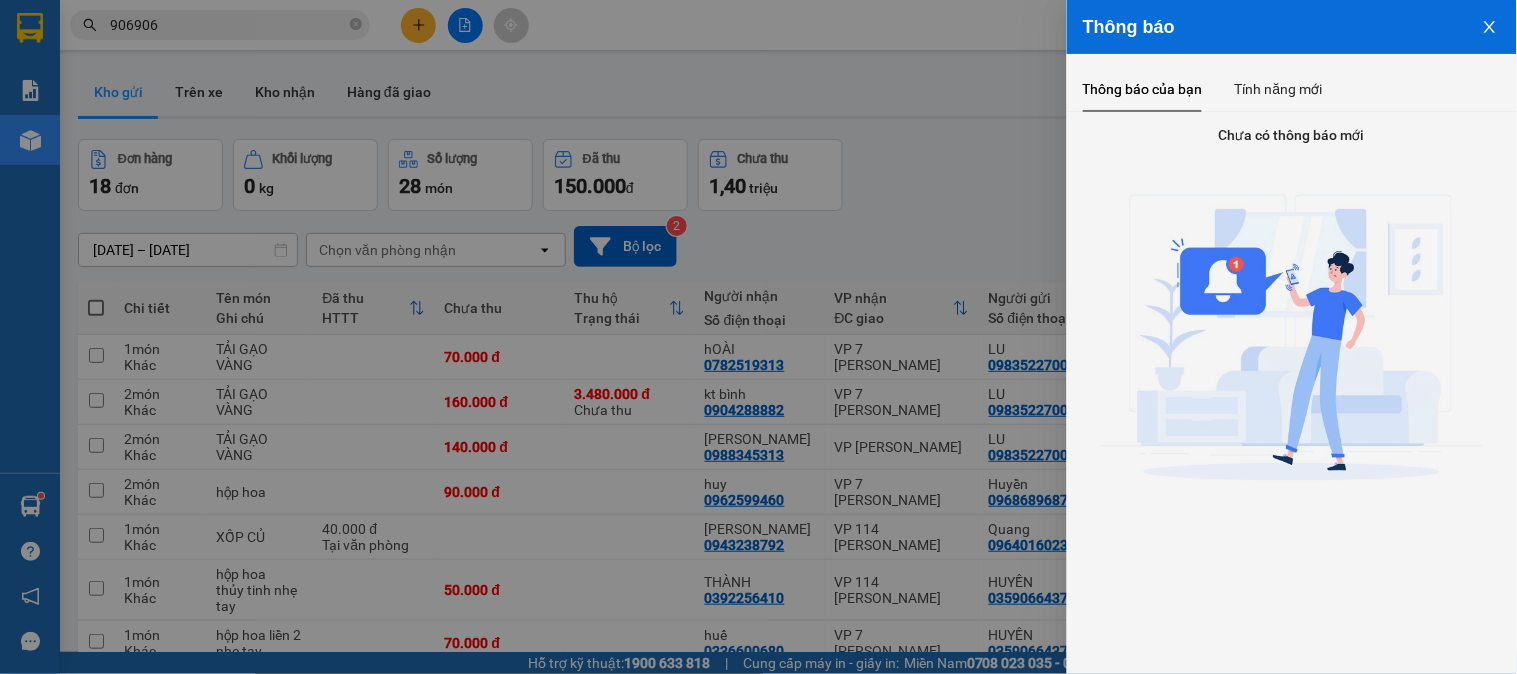 click 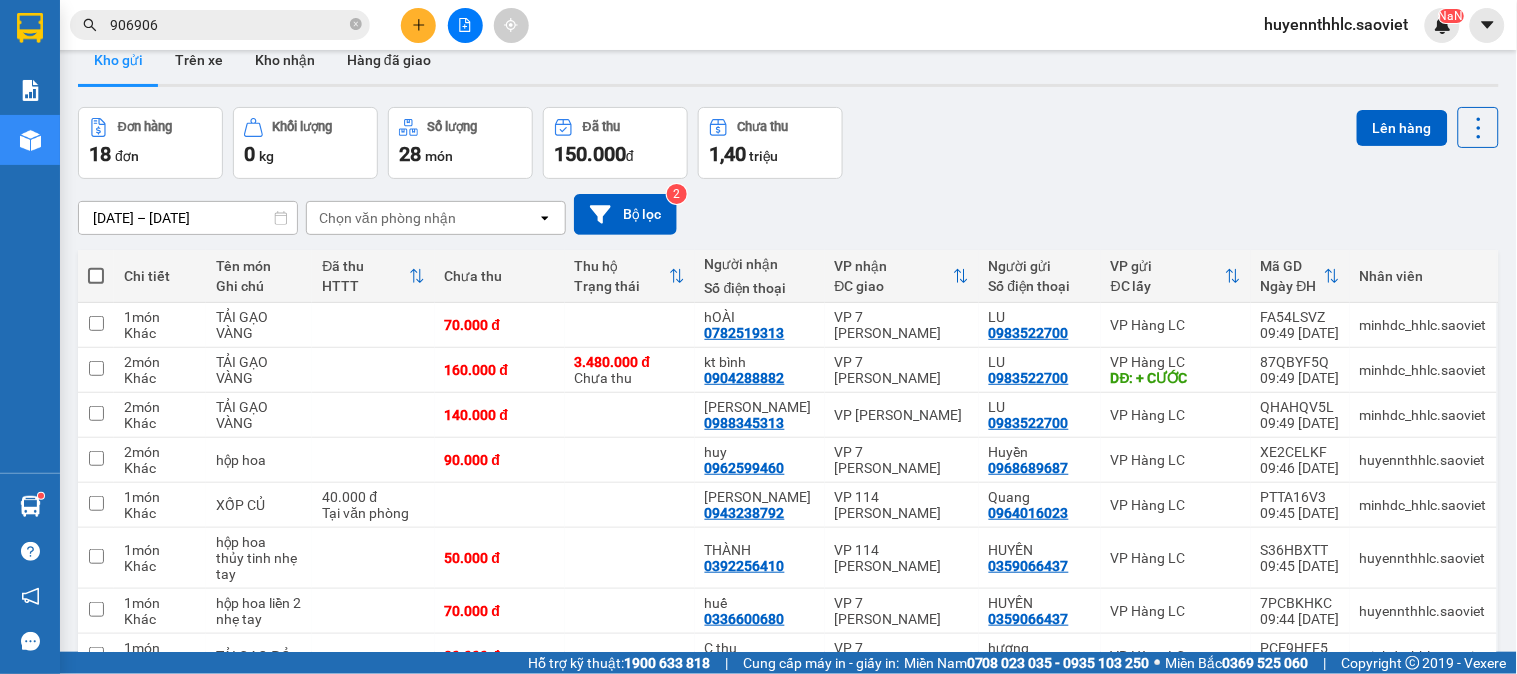 scroll, scrollTop: 0, scrollLeft: 0, axis: both 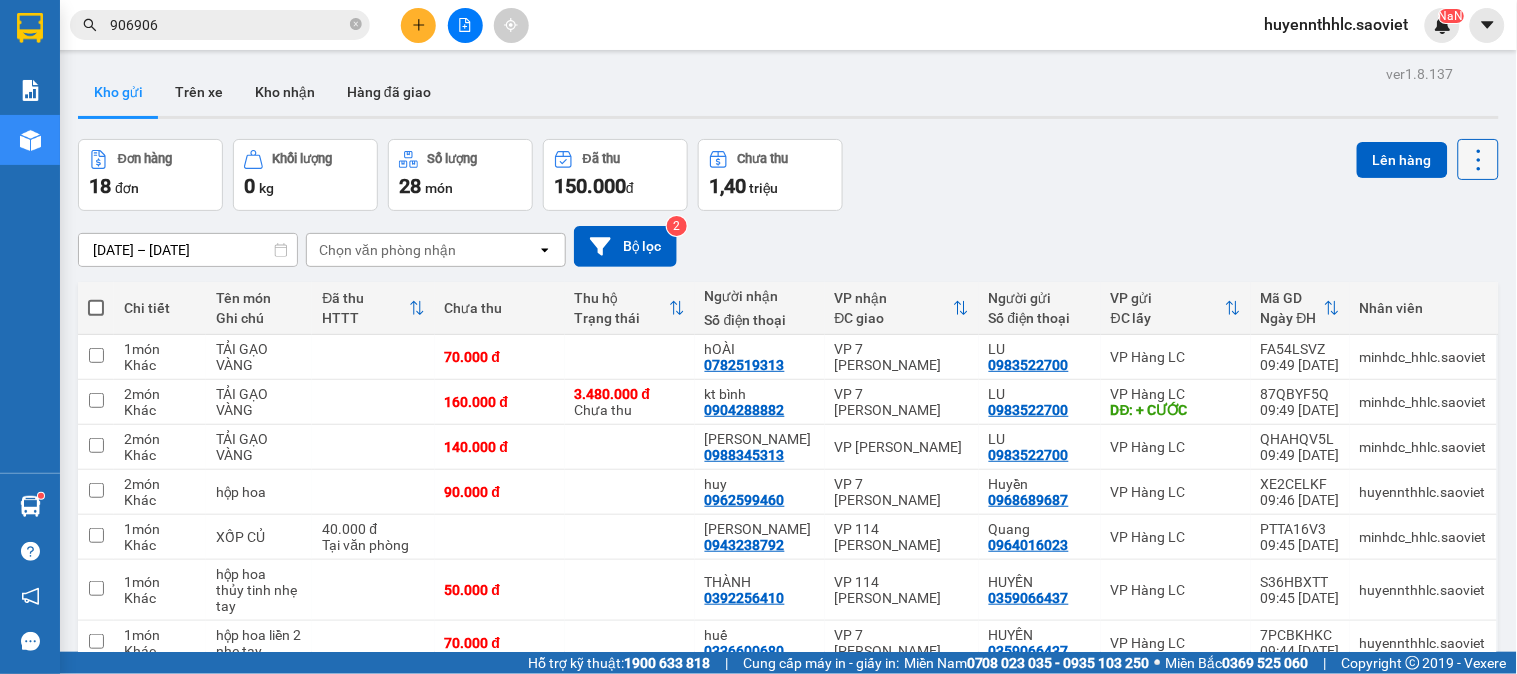click 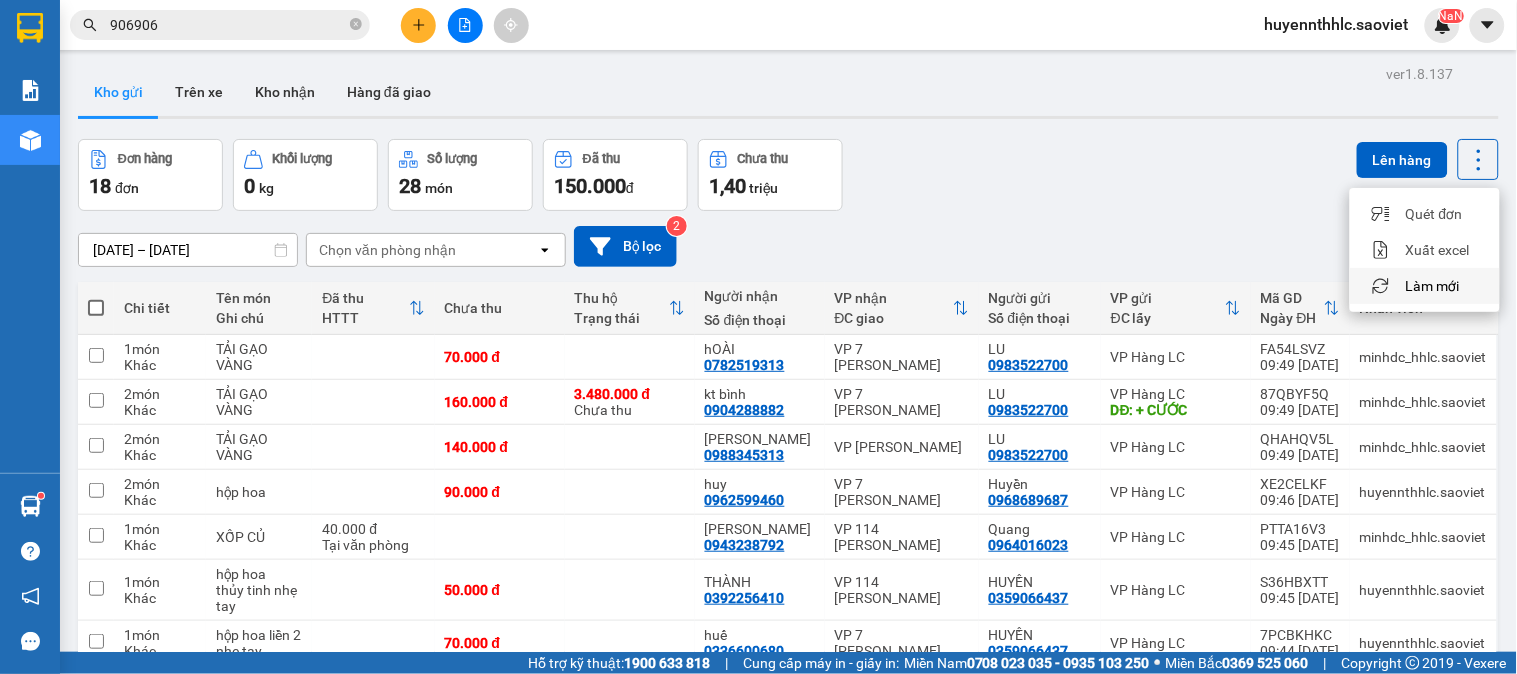click on "Làm mới" at bounding box center (1433, 286) 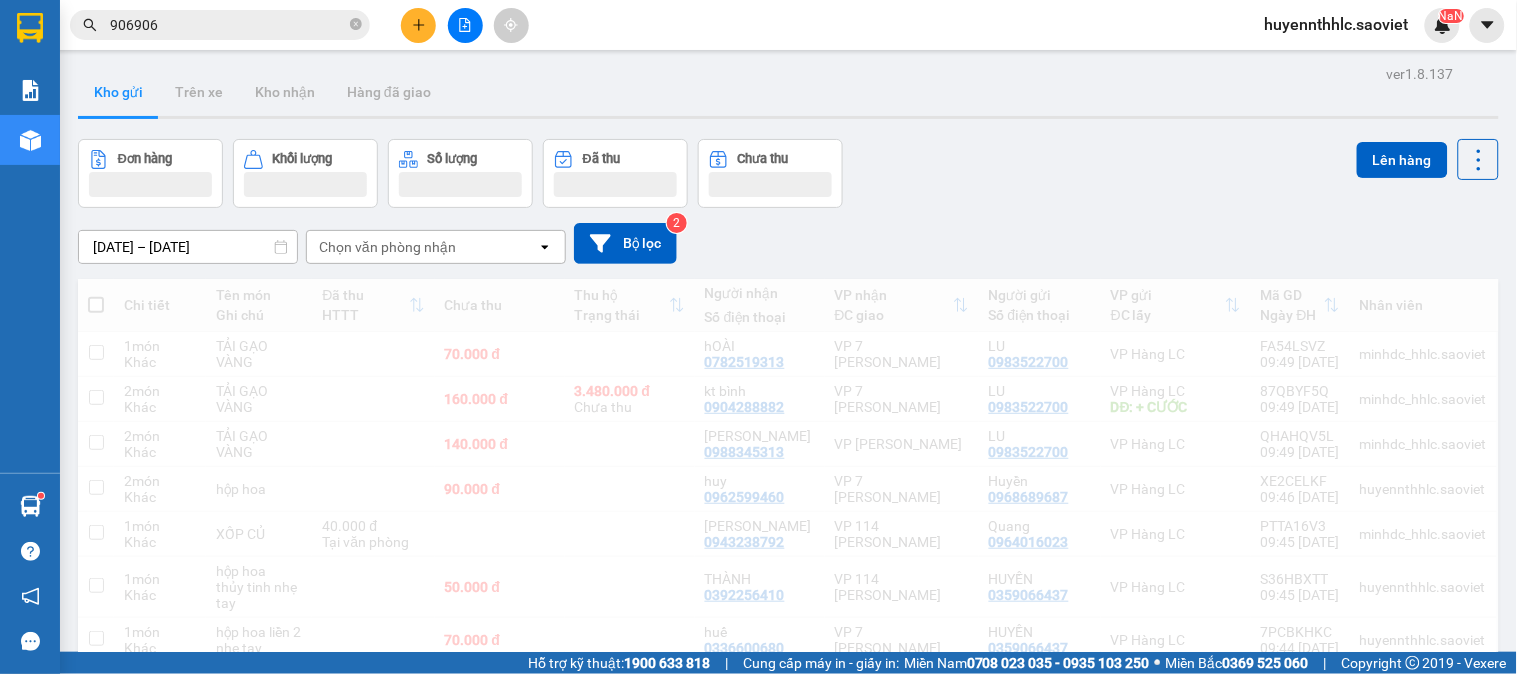 click on "Đang tải dữ liệu" at bounding box center [788, 782] 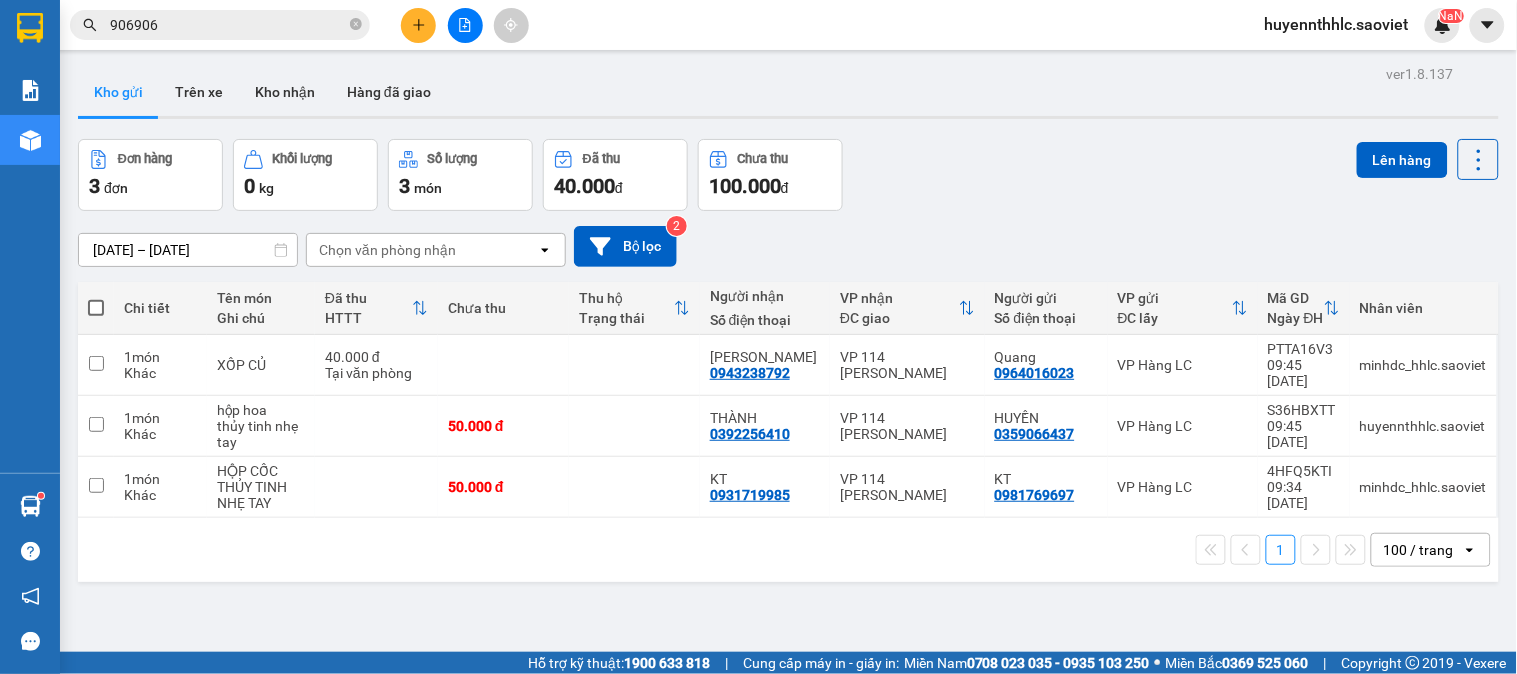 click 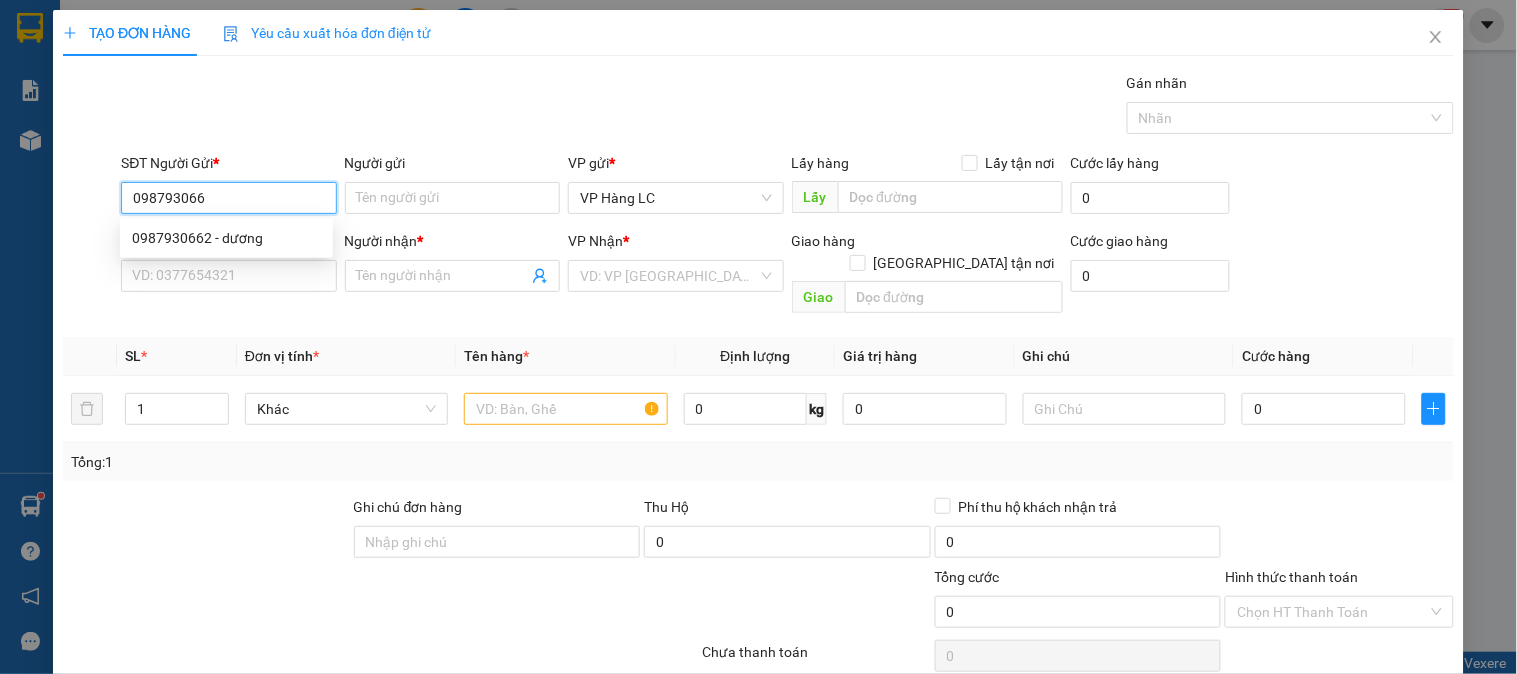 type on "0987930662" 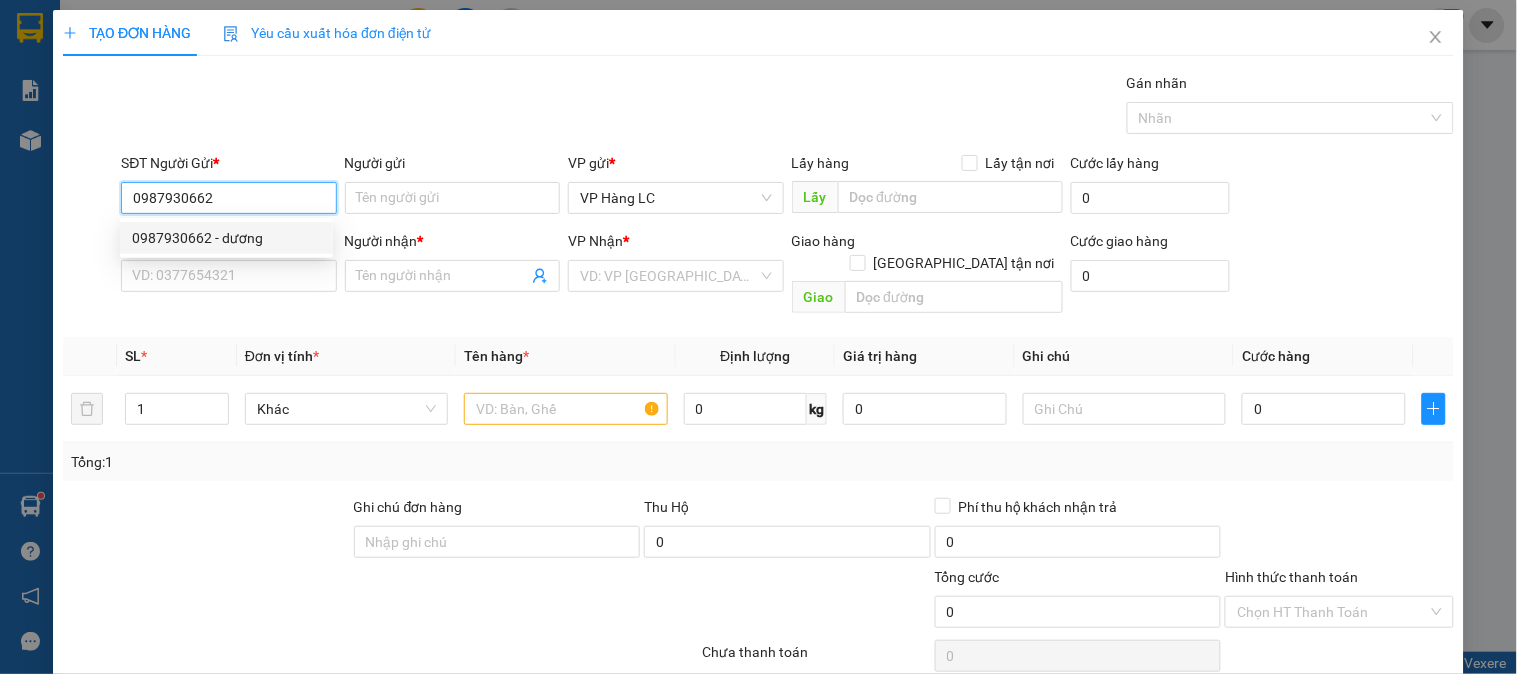 drag, startPoint x: 246, startPoint y: 227, endPoint x: 243, endPoint y: 248, distance: 21.213203 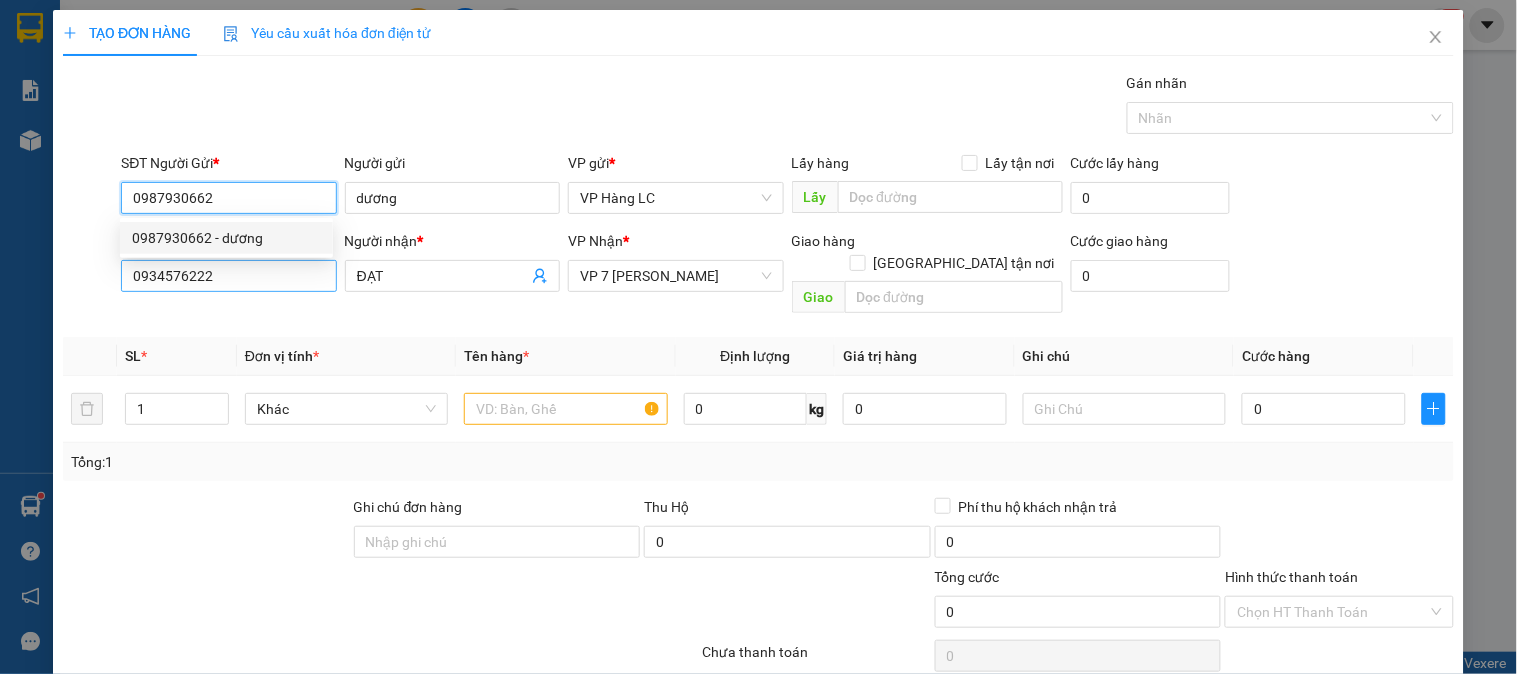 type on "0987930662" 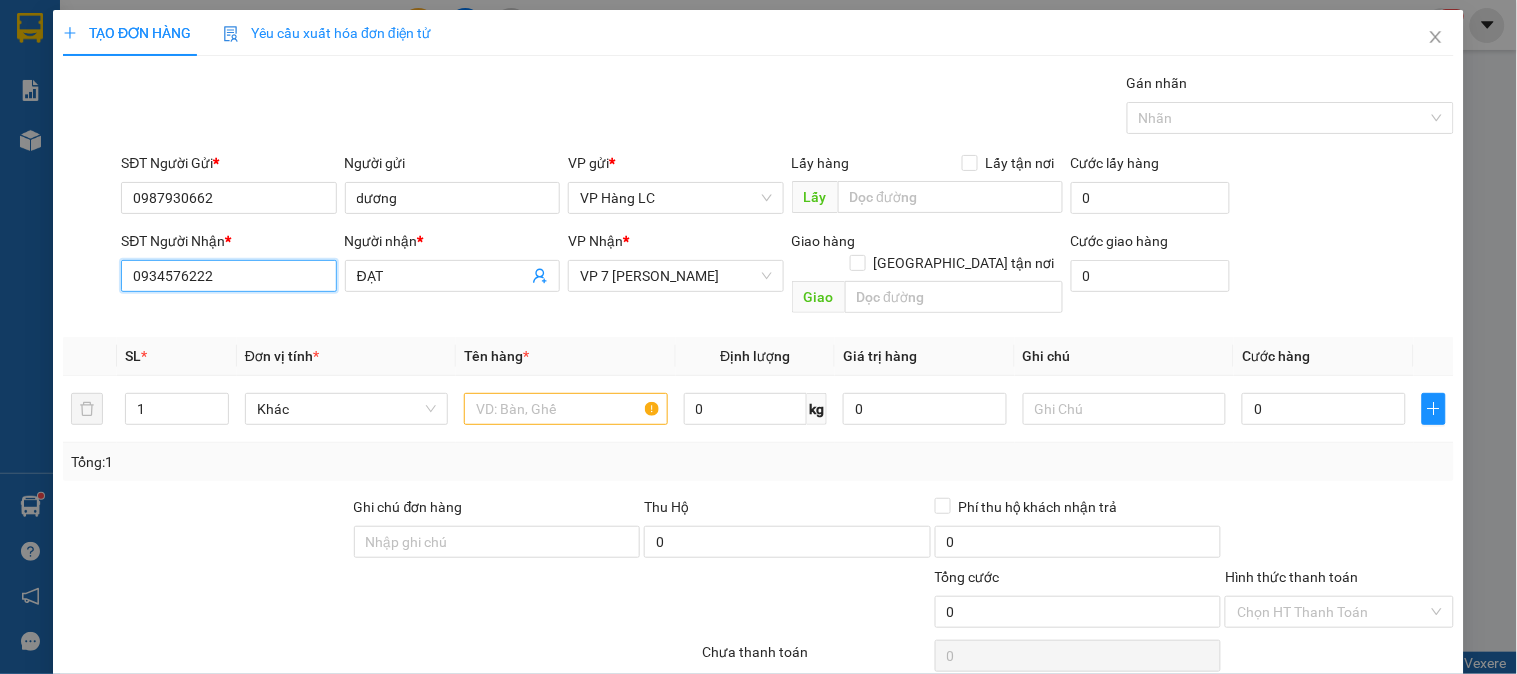 drag, startPoint x: 231, startPoint y: 273, endPoint x: 38, endPoint y: 325, distance: 199.88246 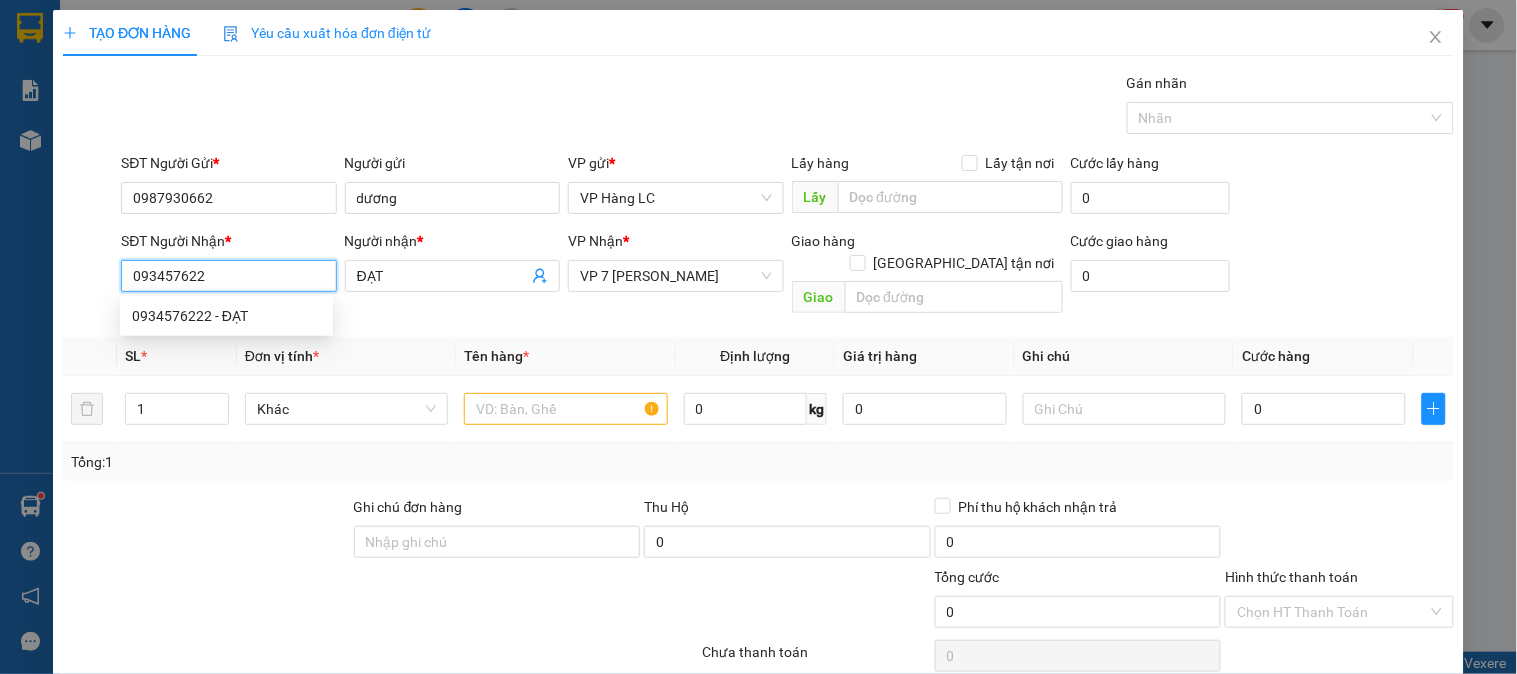 type on "0934576222" 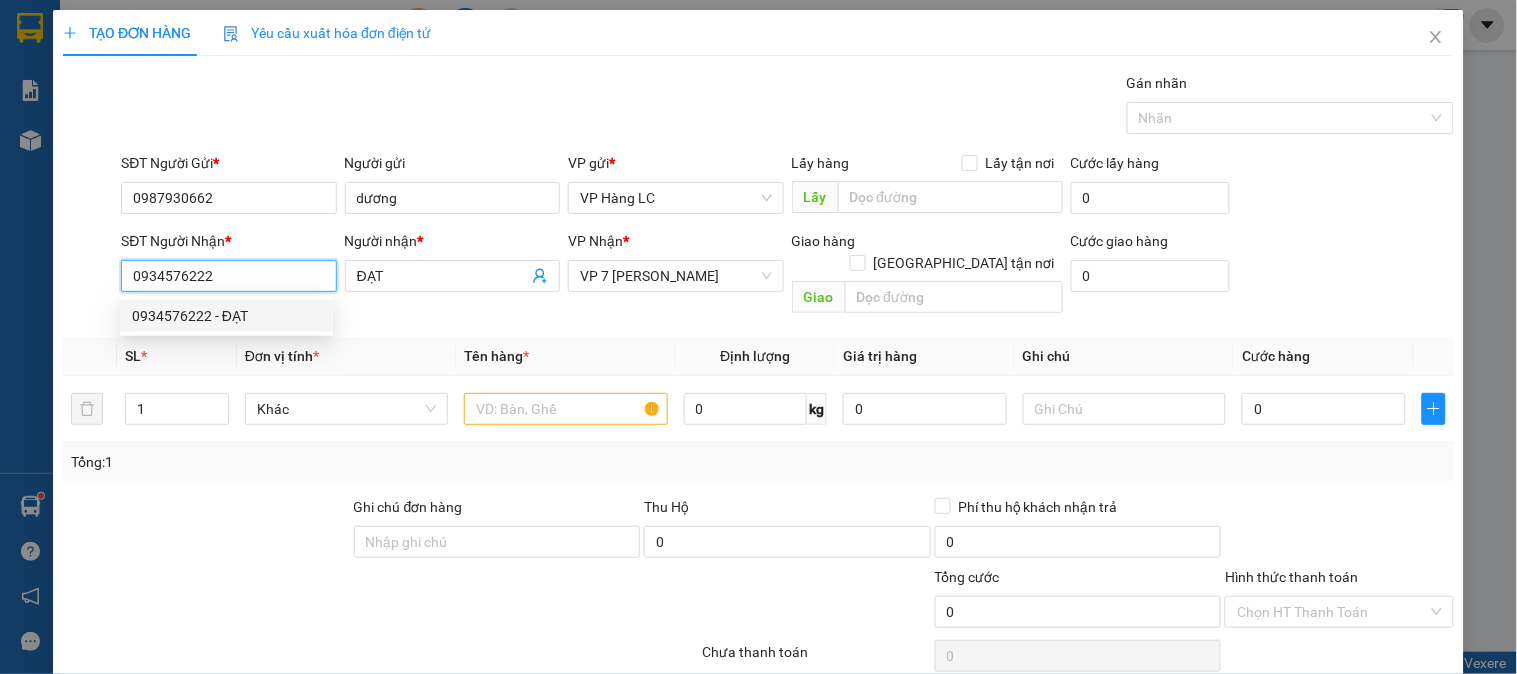 click on "0934576222 - ĐẠT" at bounding box center [226, 316] 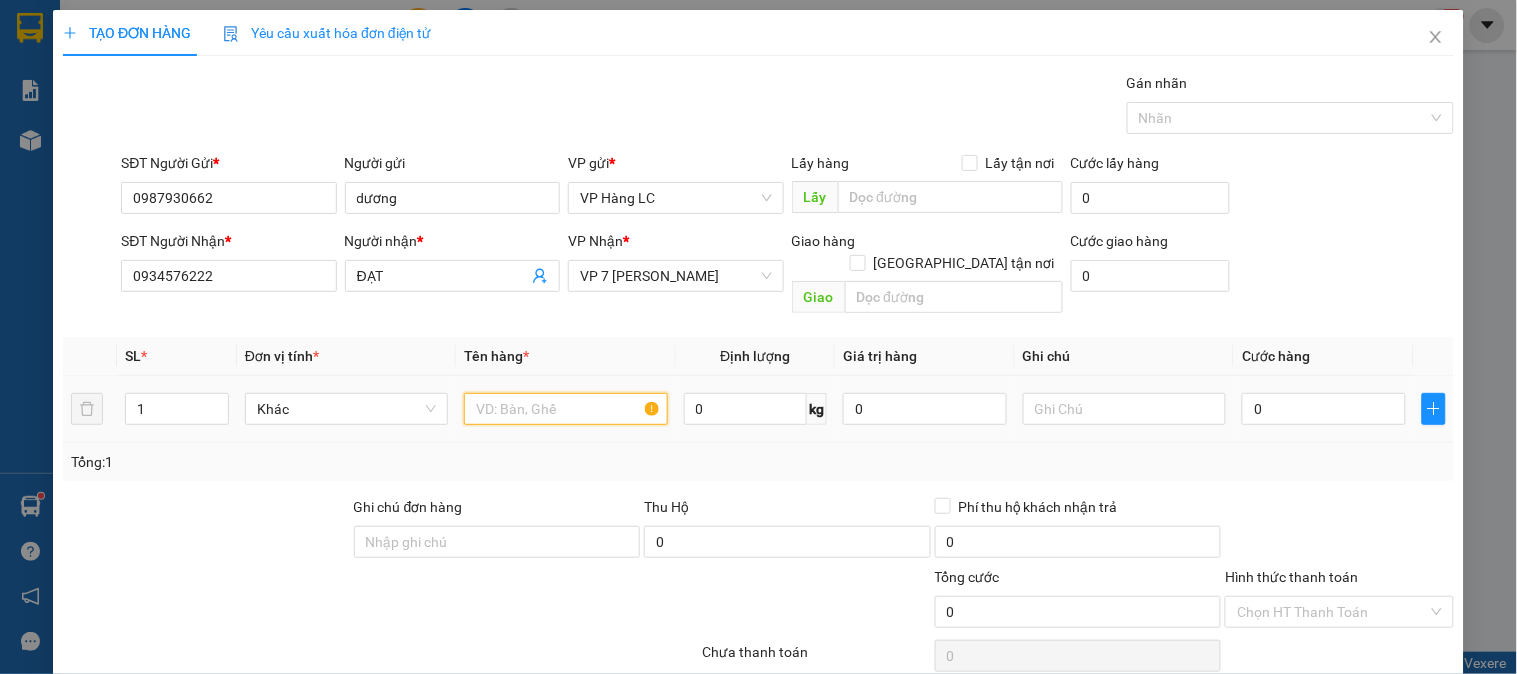 click at bounding box center [565, 409] 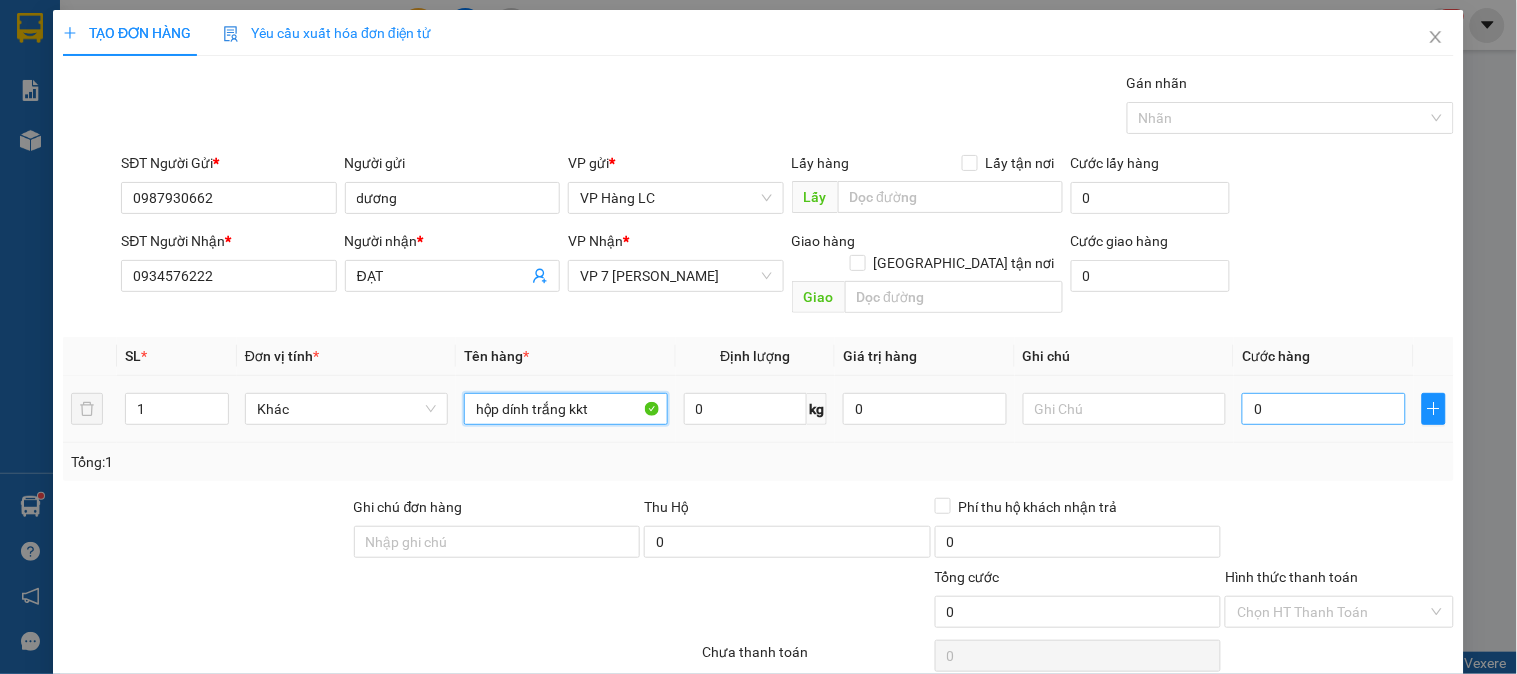 type on "hộp dính trắng kkt" 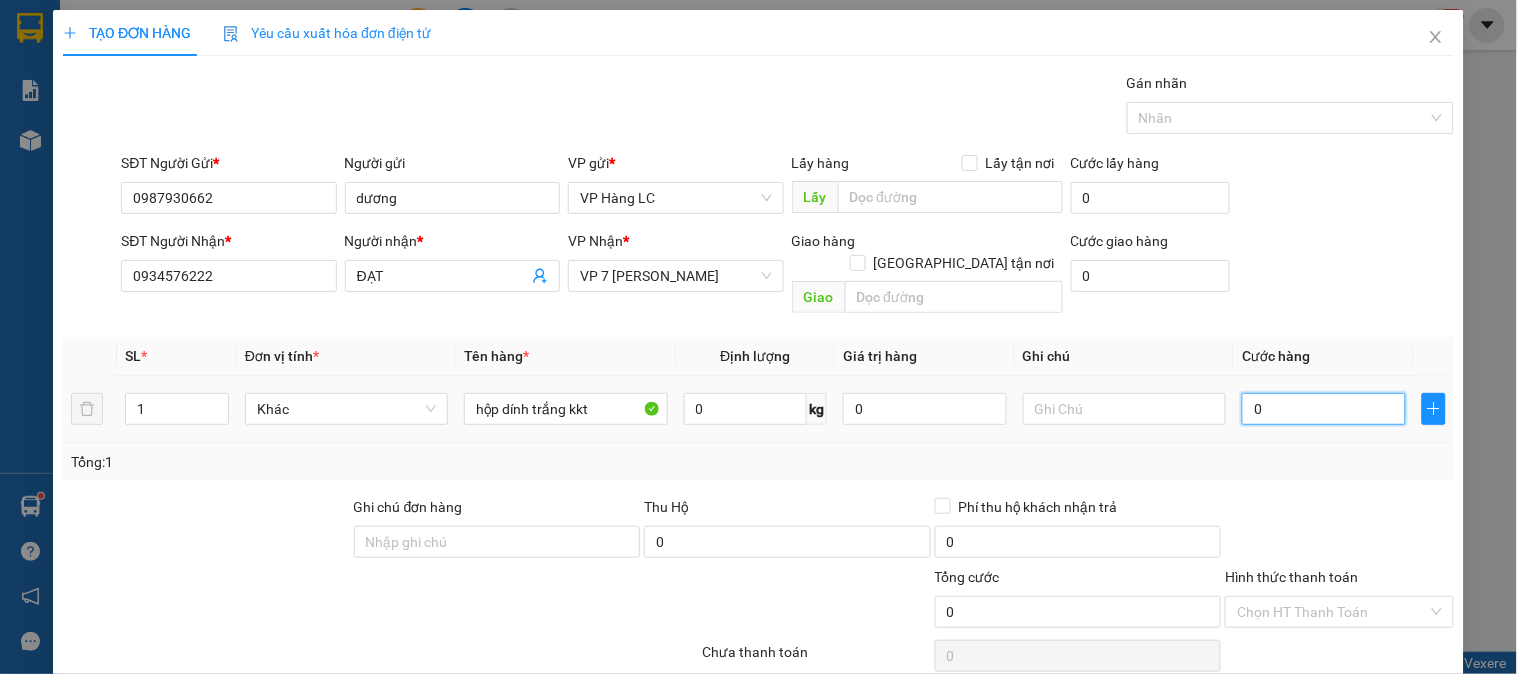 click on "0" at bounding box center (1324, 409) 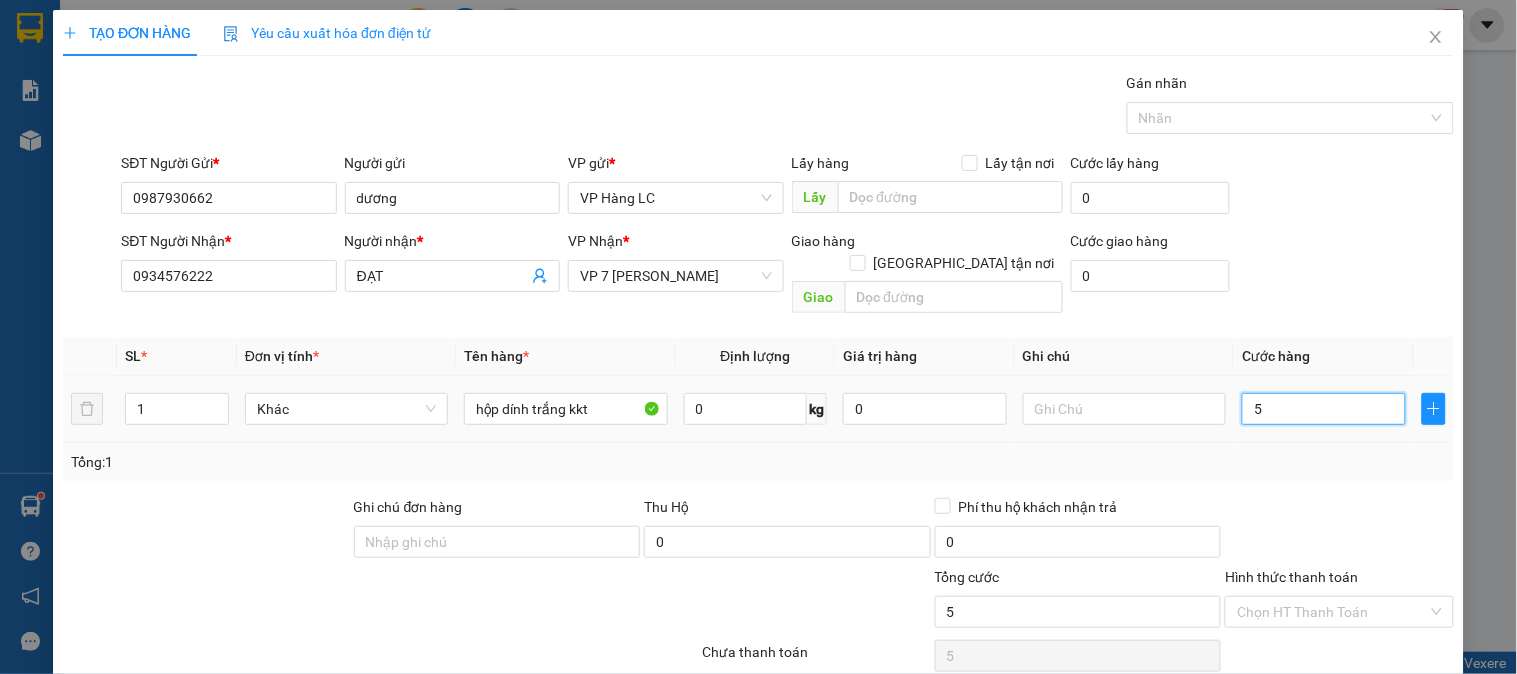 type on "50" 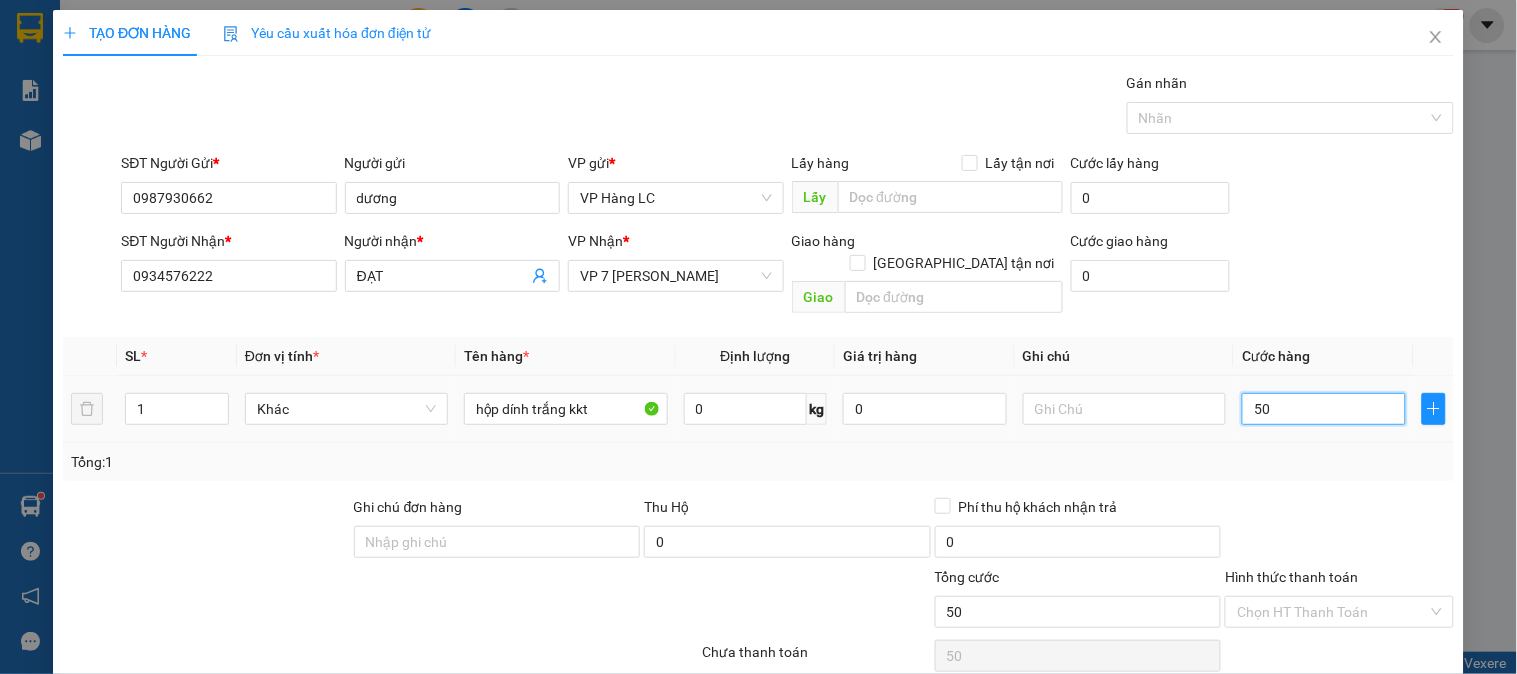 type on "500" 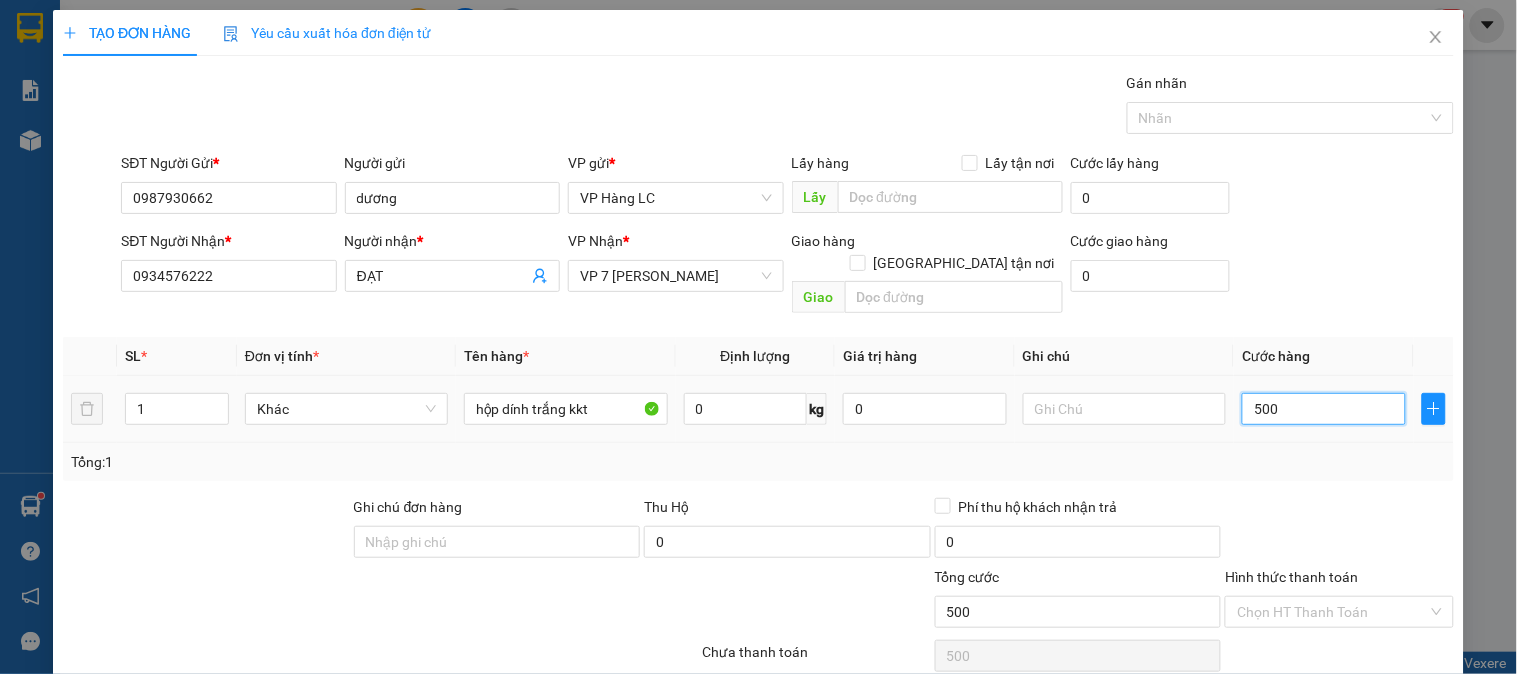 type on "5.000" 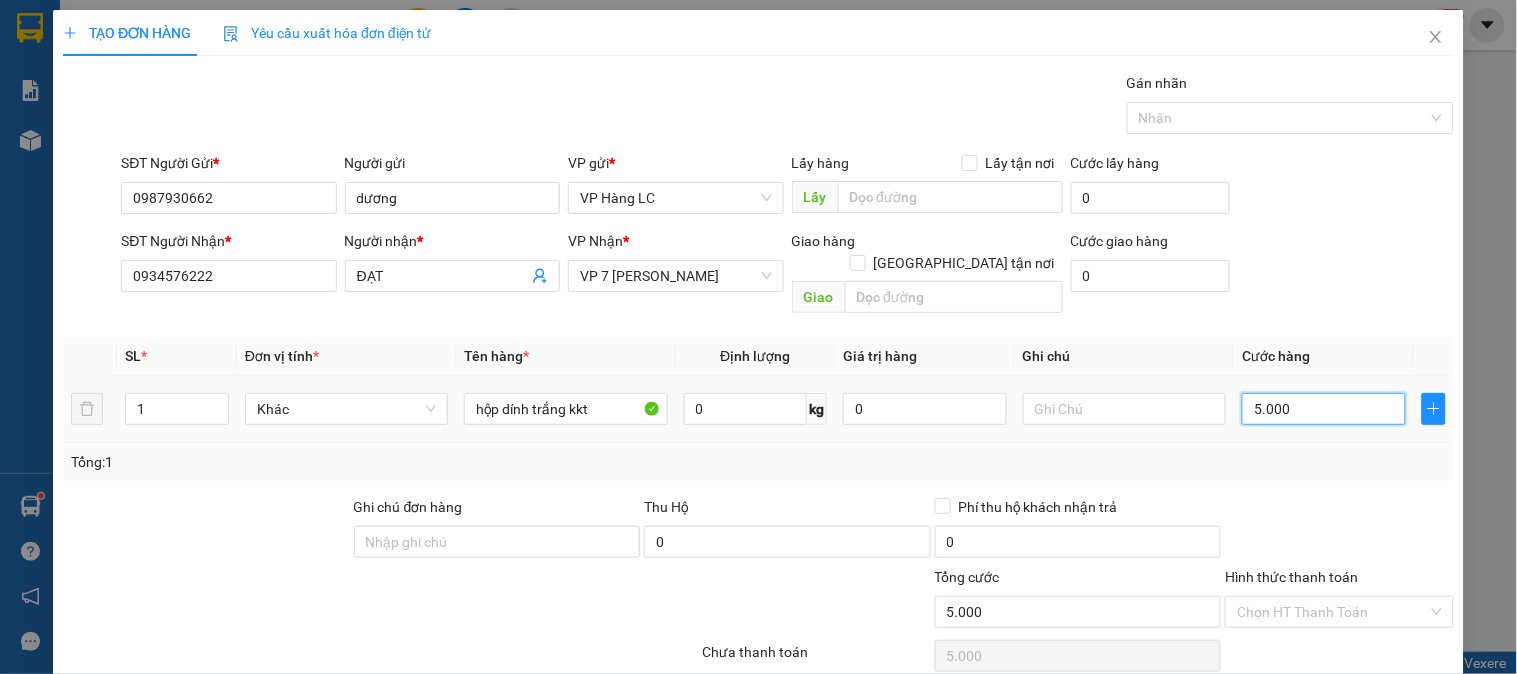 type on "50.000" 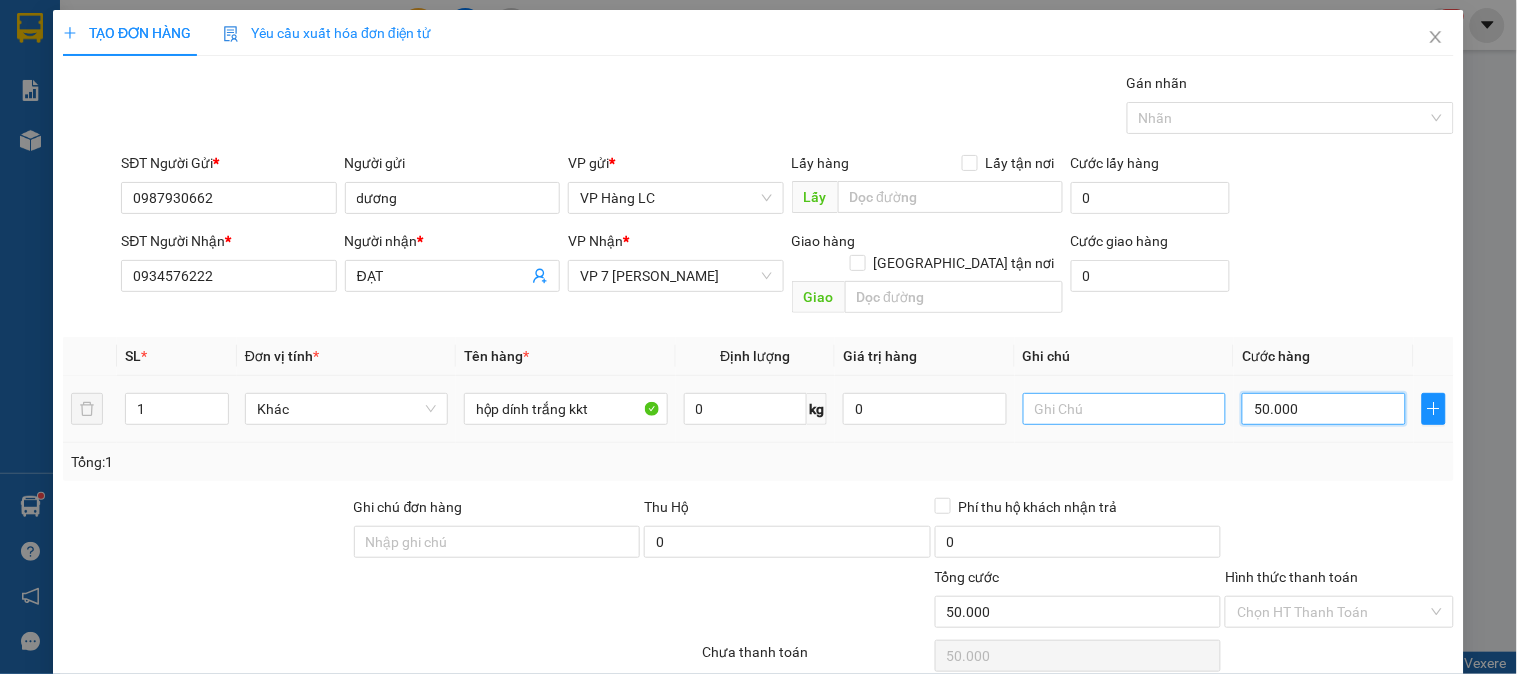 type on "50.000" 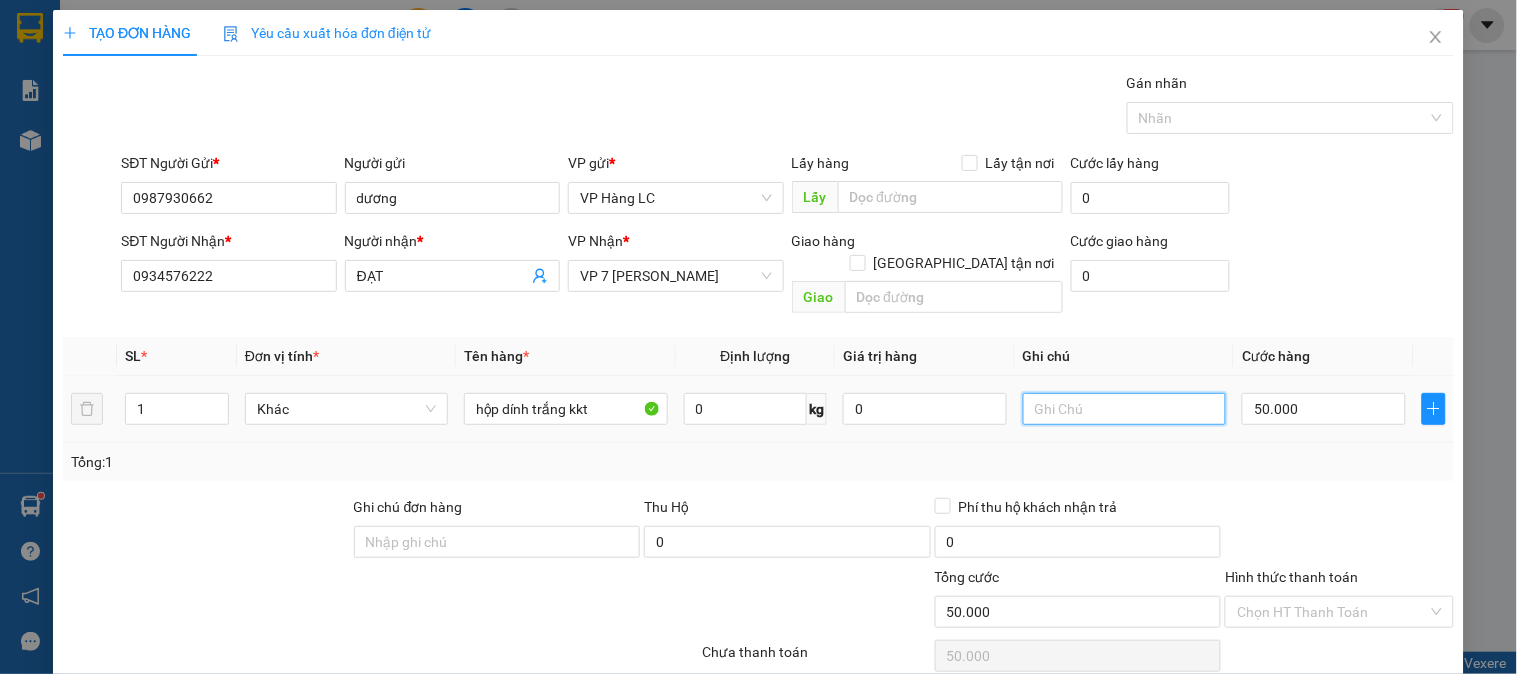click at bounding box center (1124, 409) 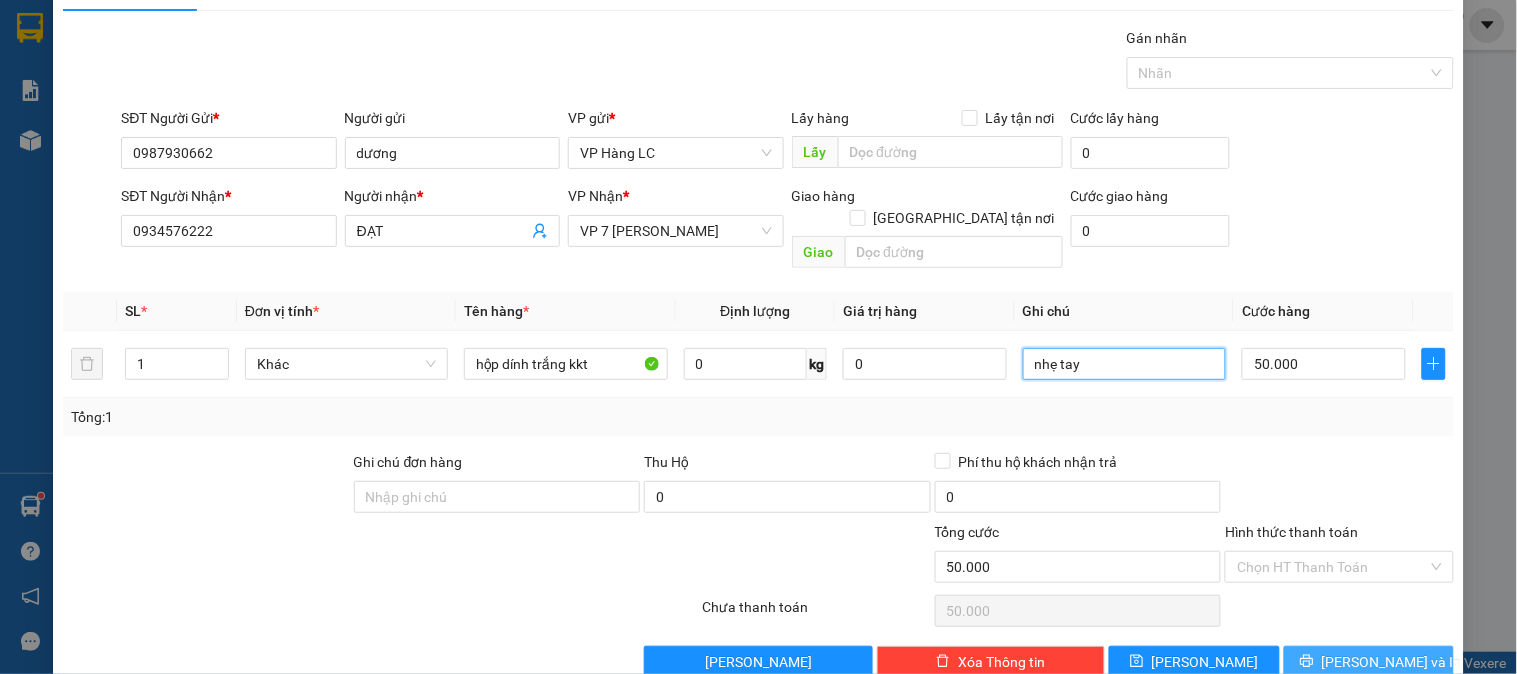 scroll, scrollTop: 65, scrollLeft: 0, axis: vertical 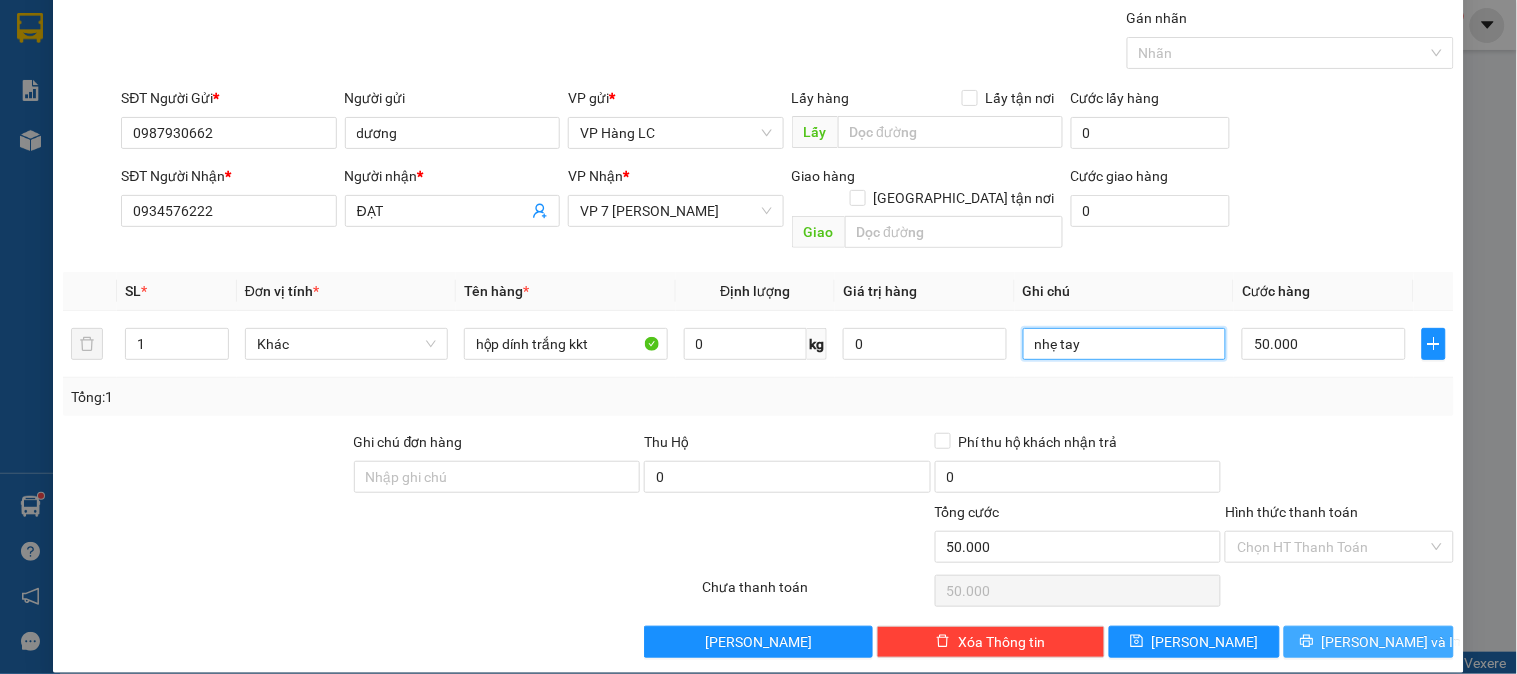 type on "nhẹ tay" 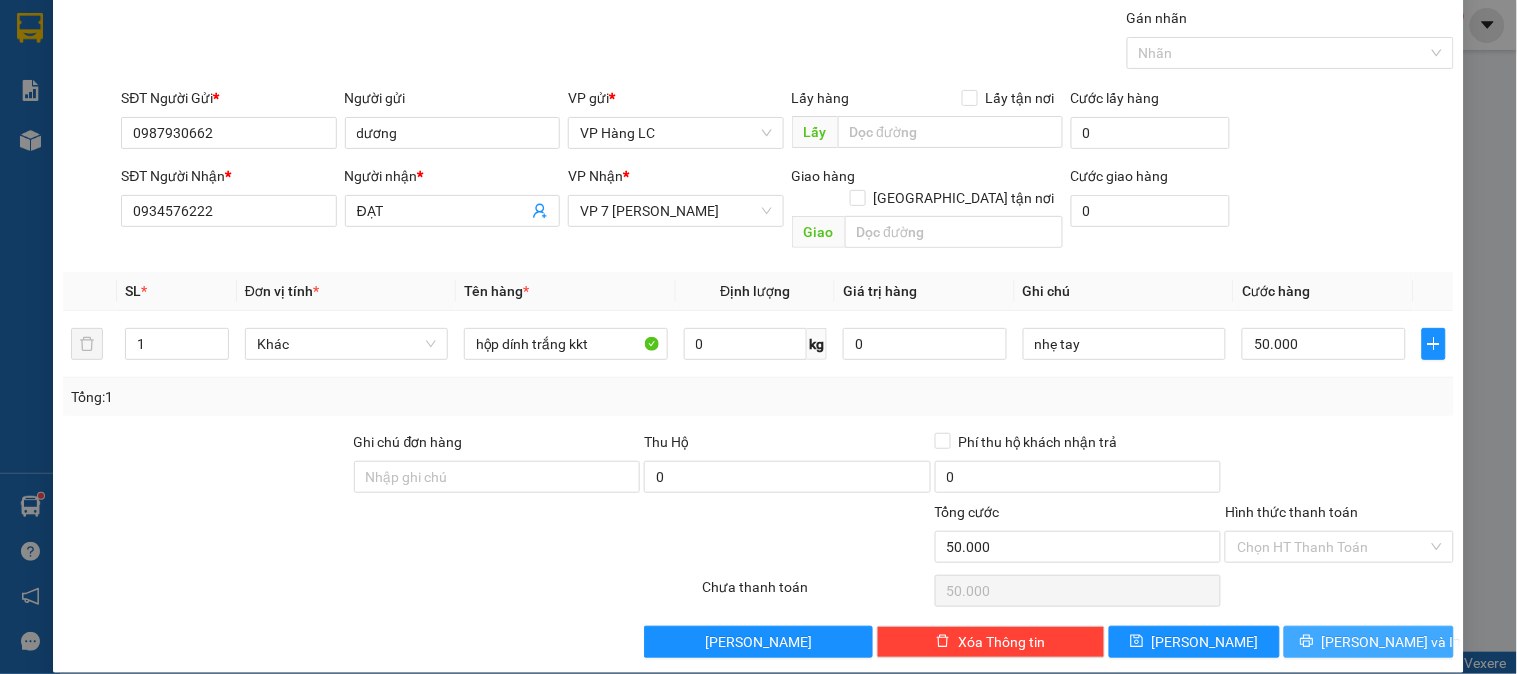 click on "[PERSON_NAME] và In" at bounding box center (1369, 642) 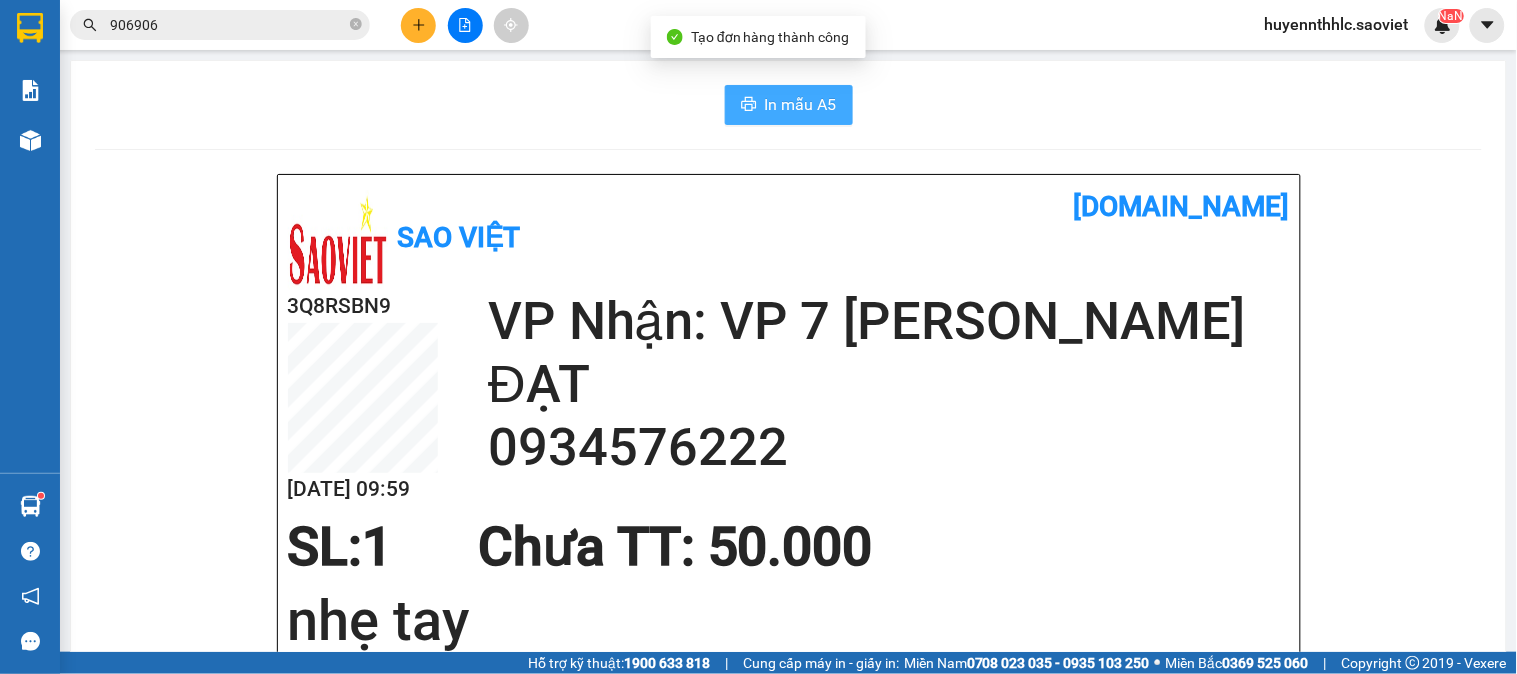 click on "In mẫu A5" at bounding box center (801, 104) 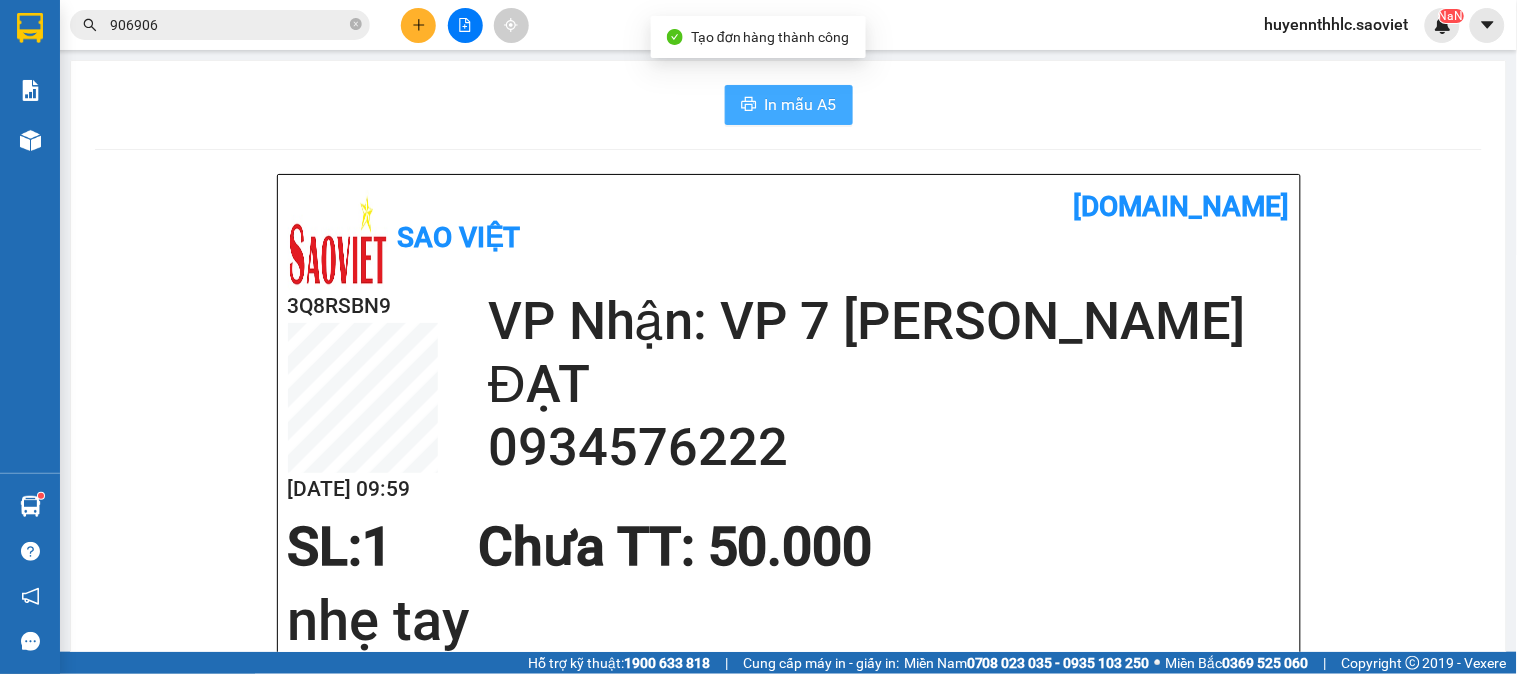 scroll, scrollTop: 0, scrollLeft: 0, axis: both 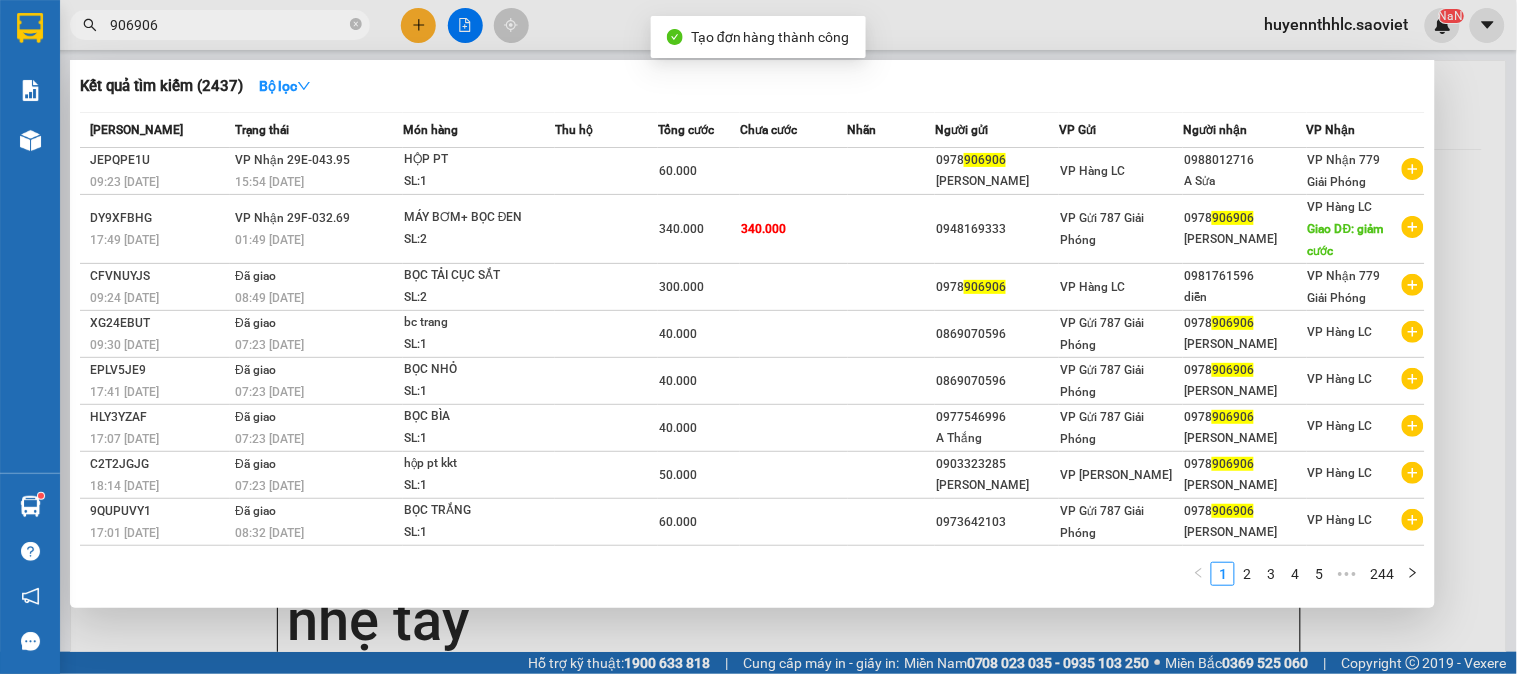 drag, startPoint x: 228, startPoint y: 27, endPoint x: 74, endPoint y: 31, distance: 154.05194 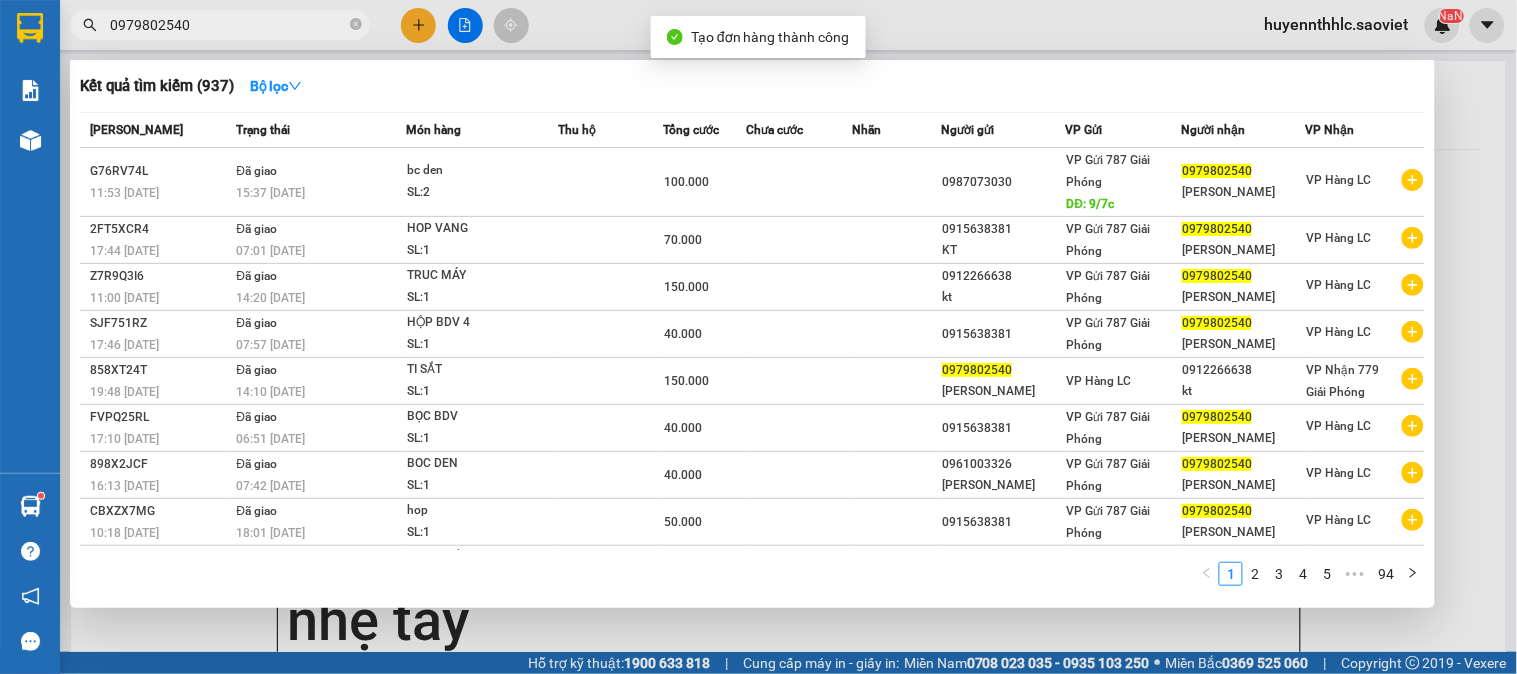 type on "0979802540" 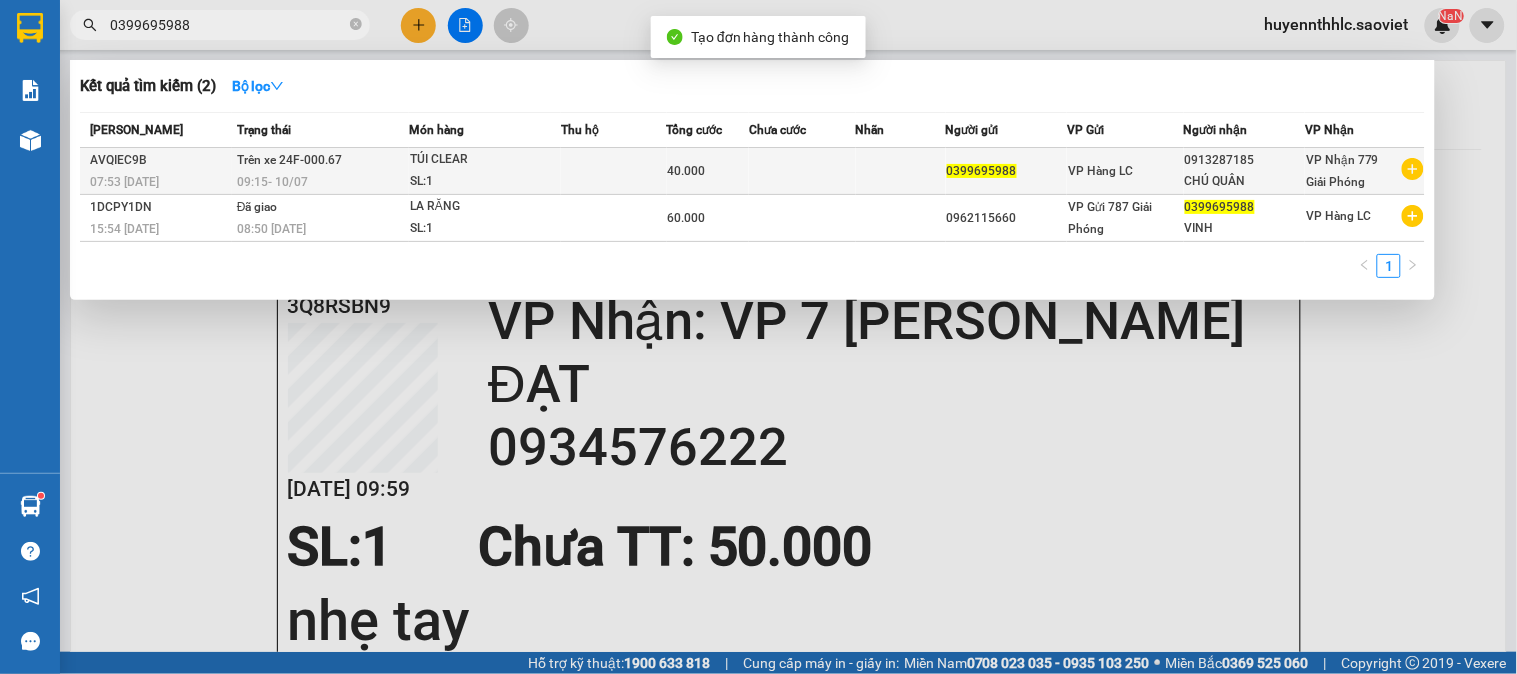 type on "0399695988" 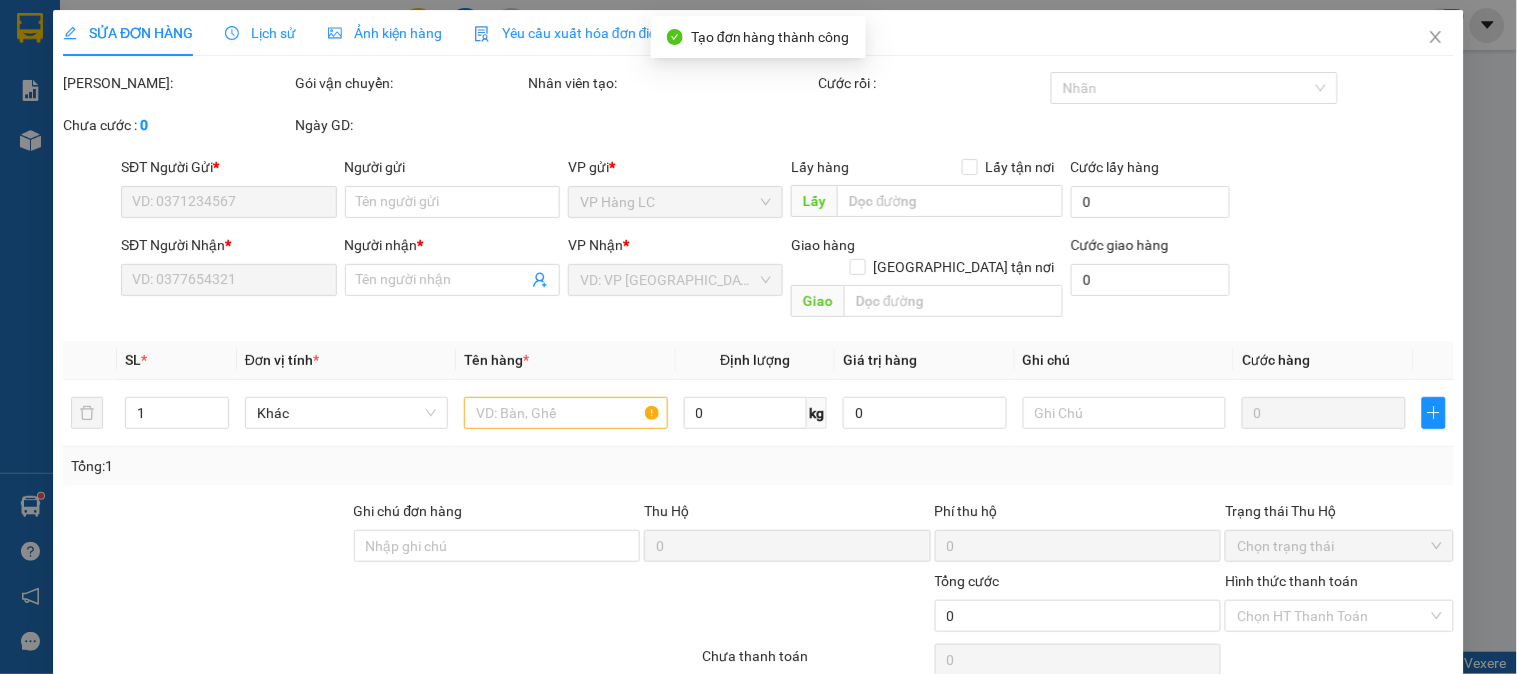 type on "0399695988" 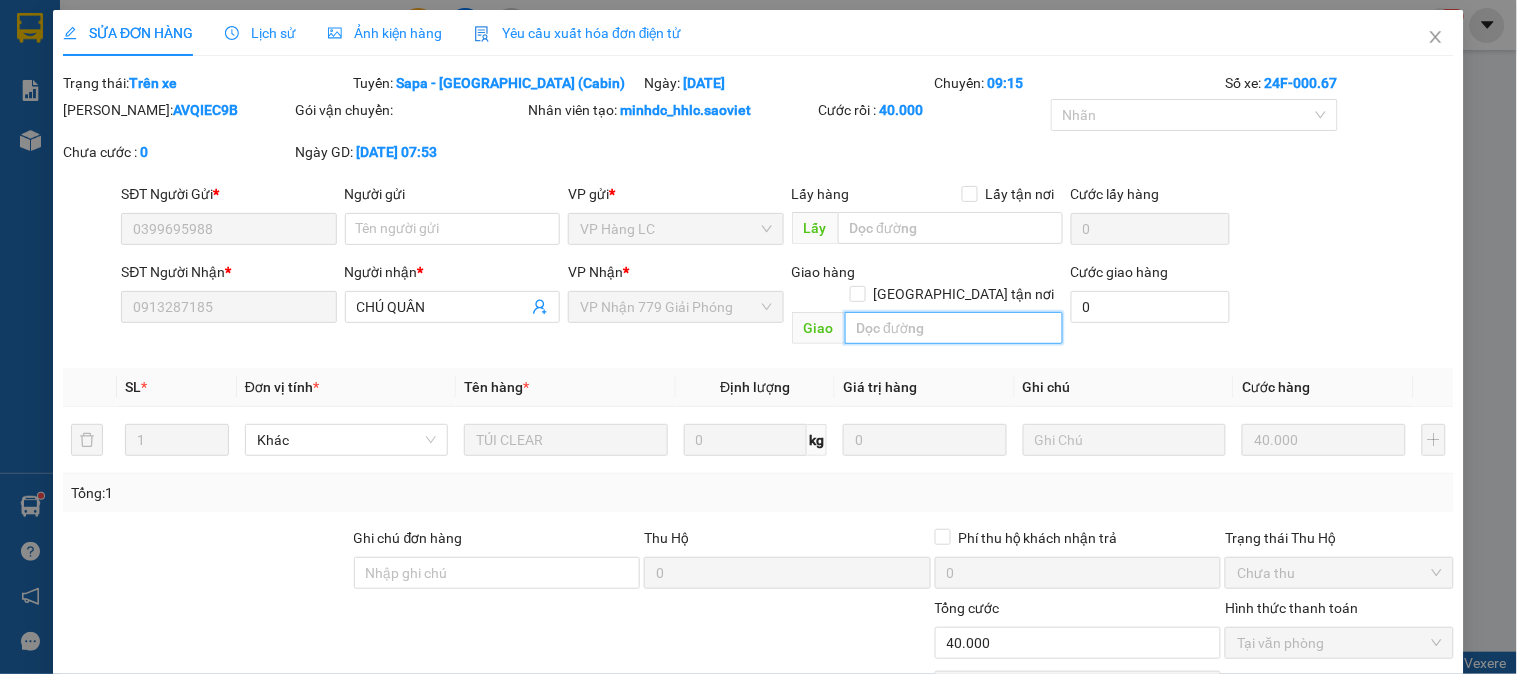 click at bounding box center [954, 328] 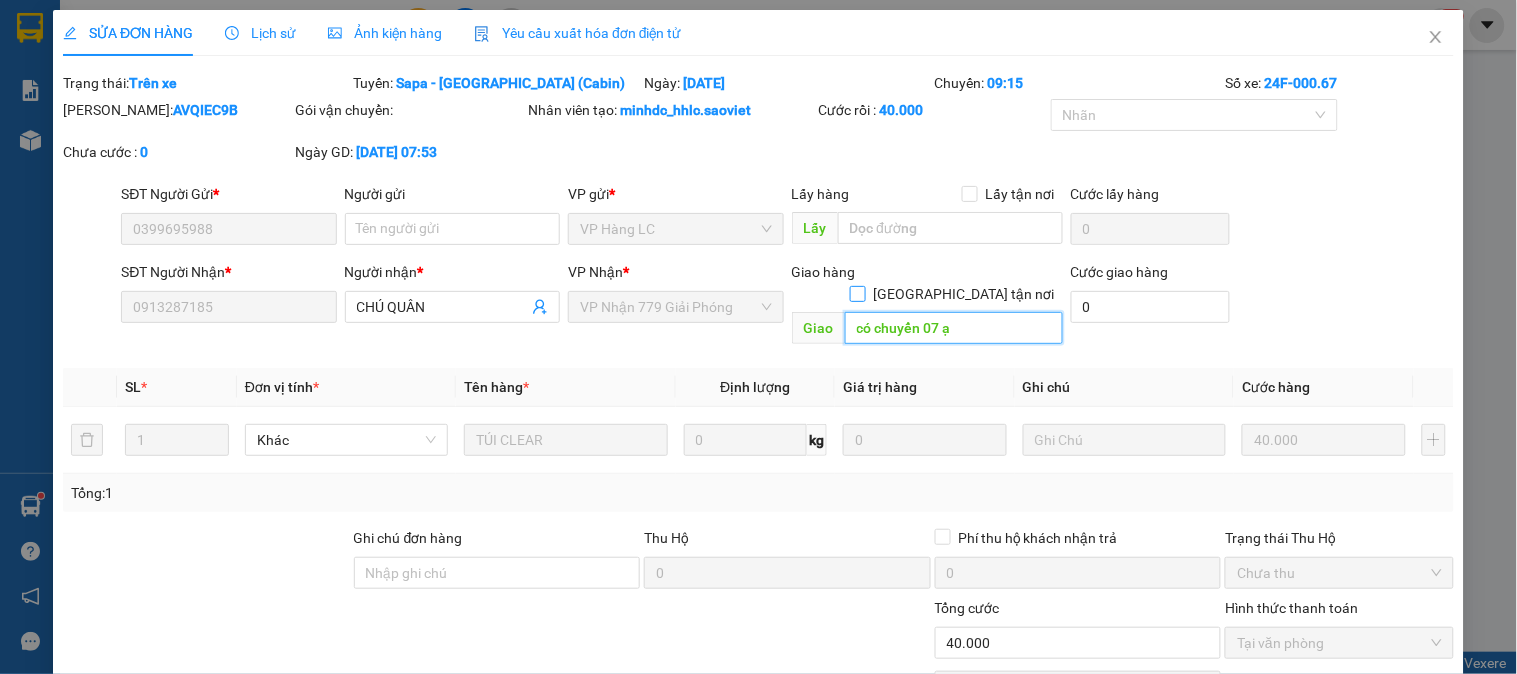 type on "có chuyển 07 ạ" 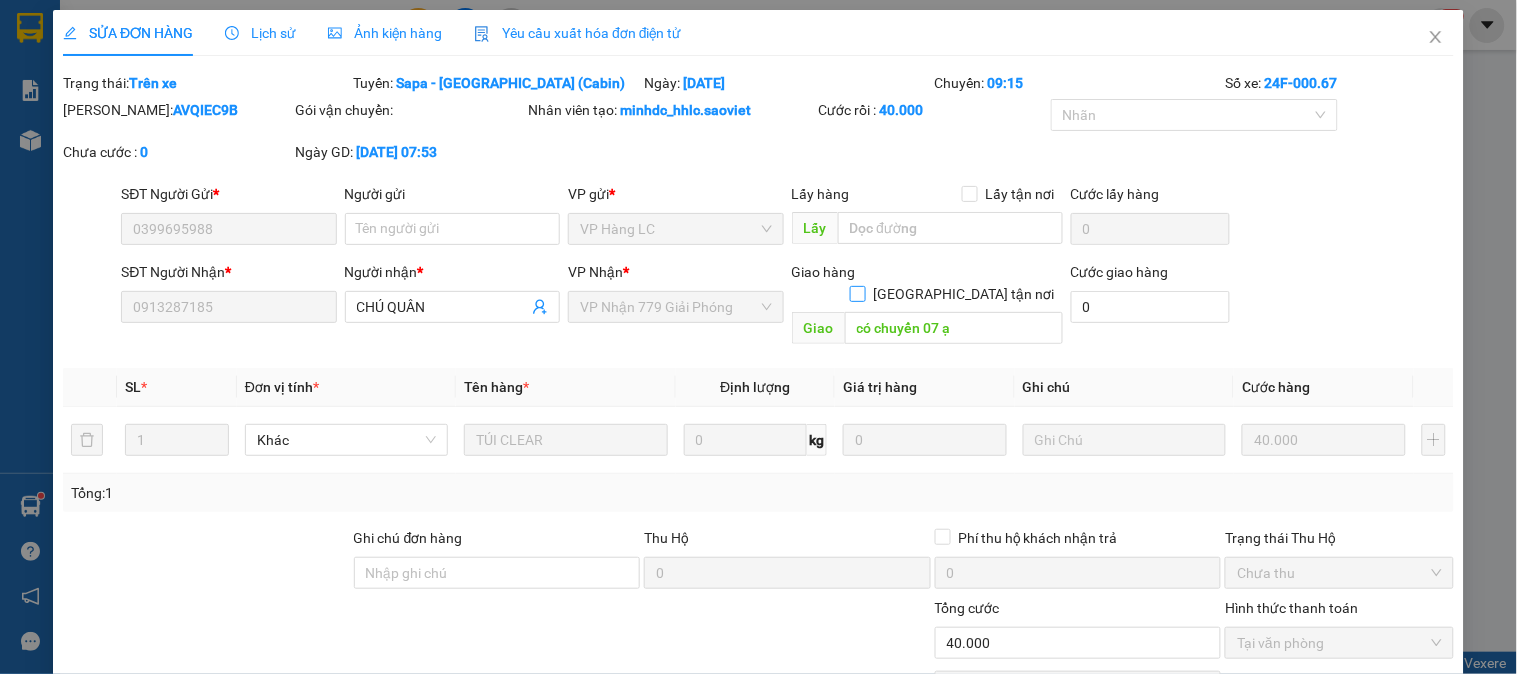 click on "[GEOGRAPHIC_DATA] tận nơi" at bounding box center [857, 293] 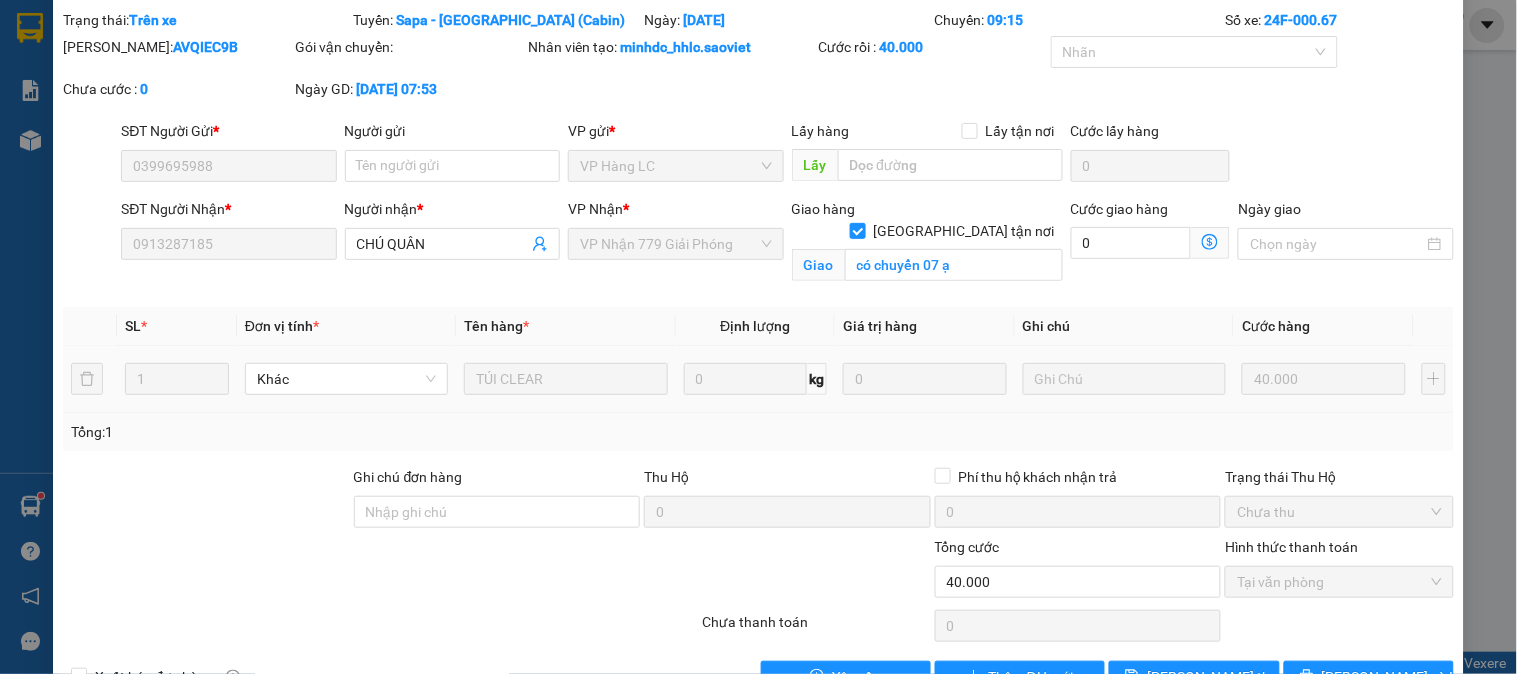 scroll, scrollTop: 121, scrollLeft: 0, axis: vertical 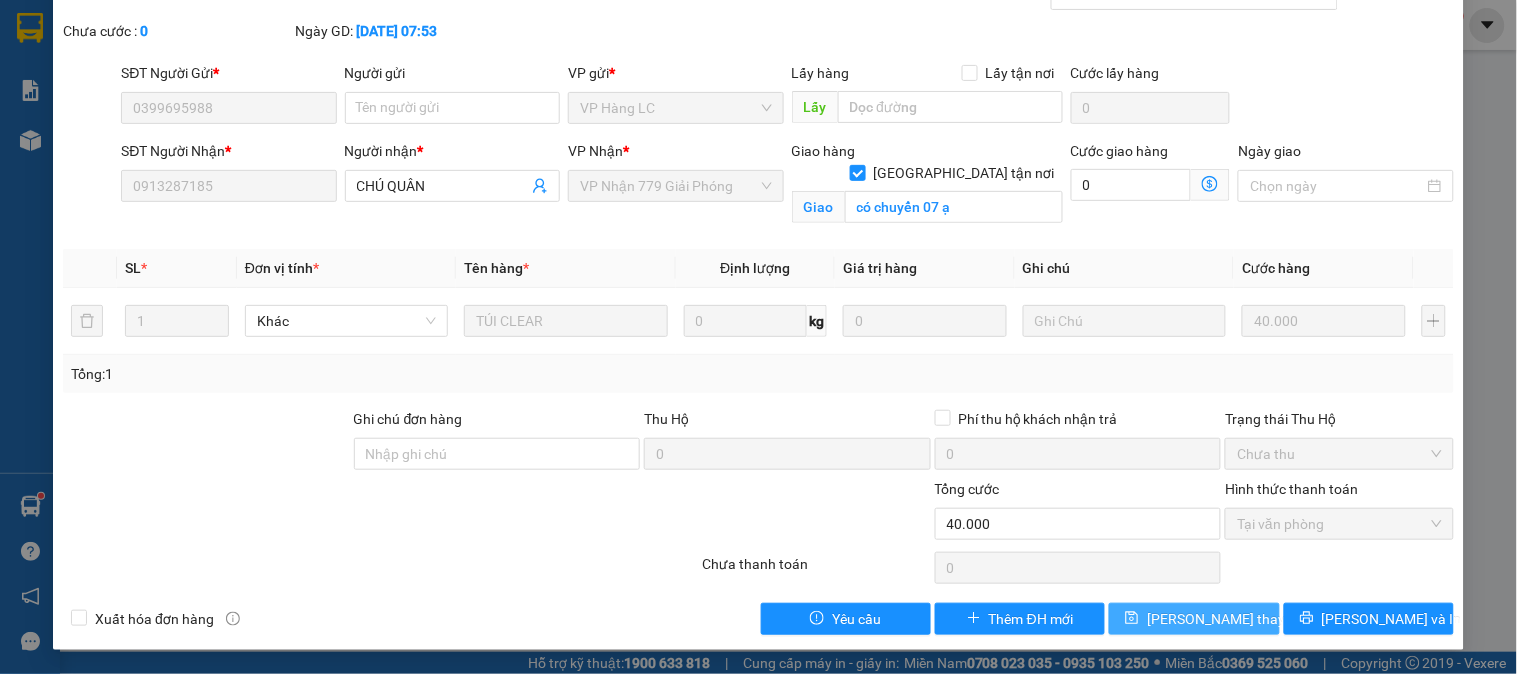 click on "[PERSON_NAME] thay đổi" at bounding box center [1194, 619] 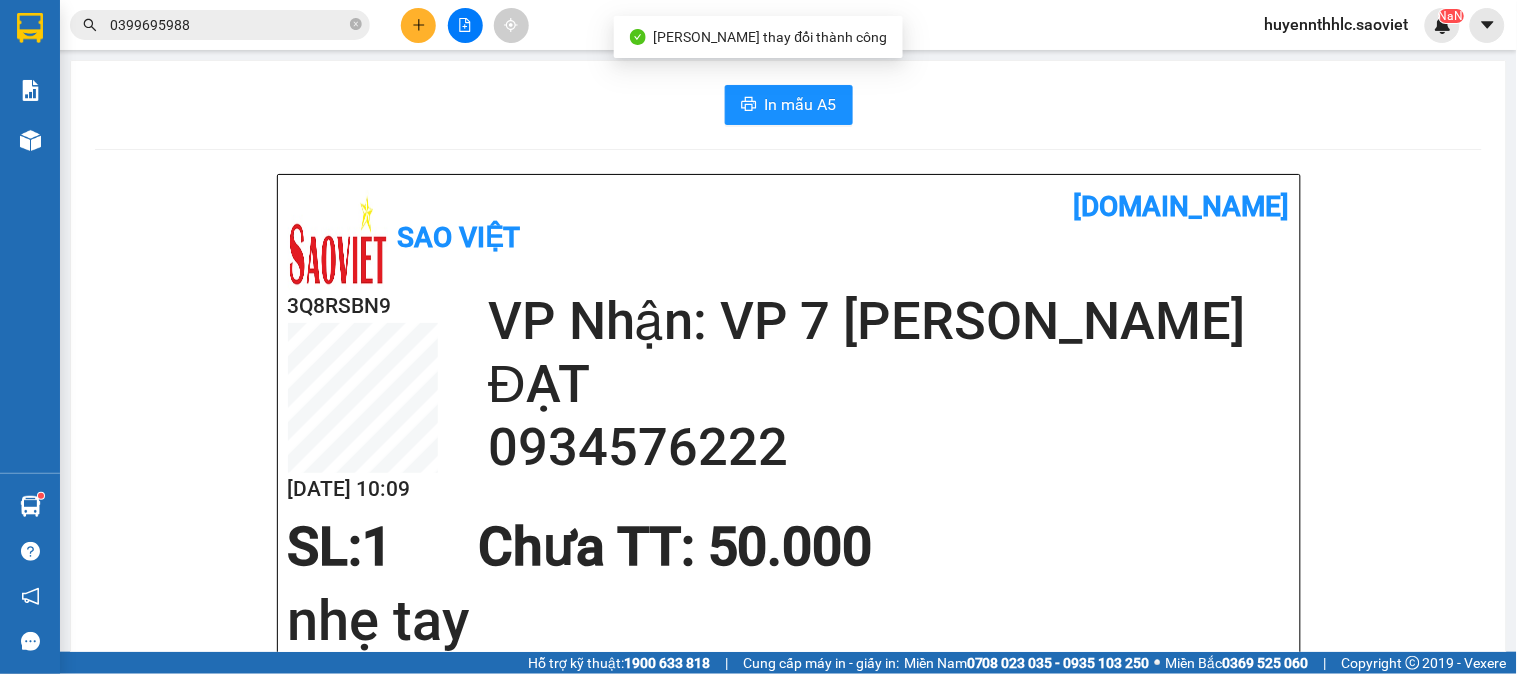 click on "0399695988" at bounding box center (228, 25) 